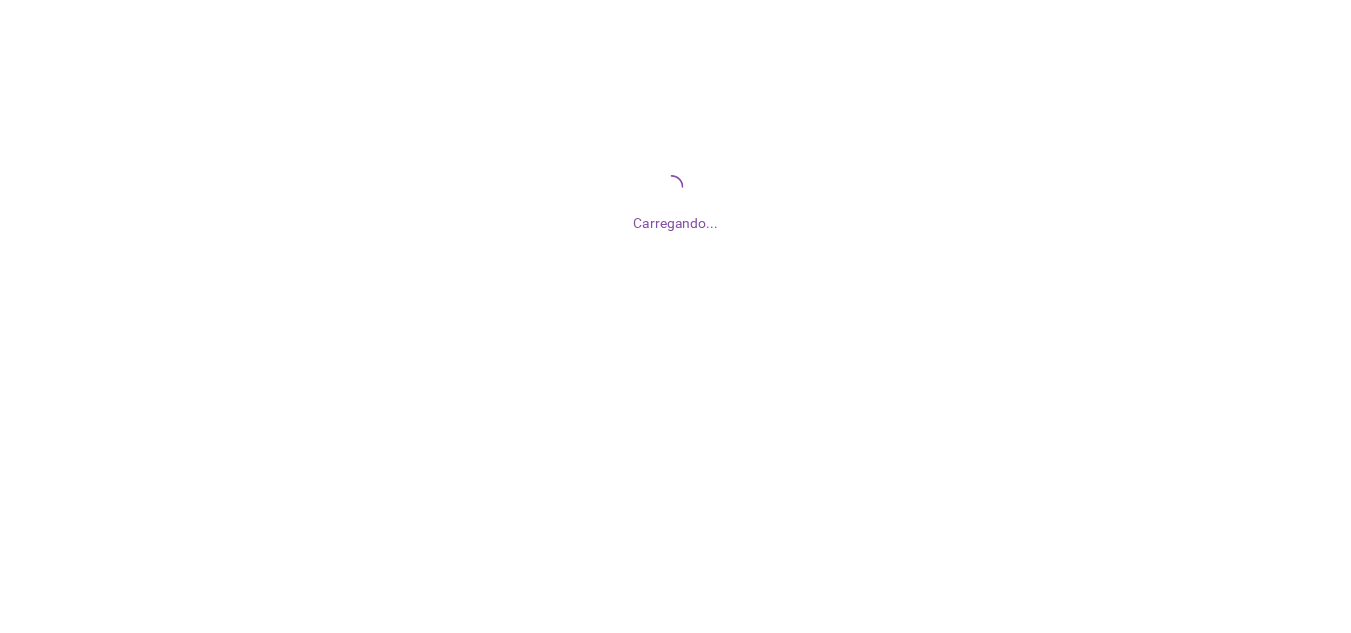 scroll, scrollTop: 0, scrollLeft: 0, axis: both 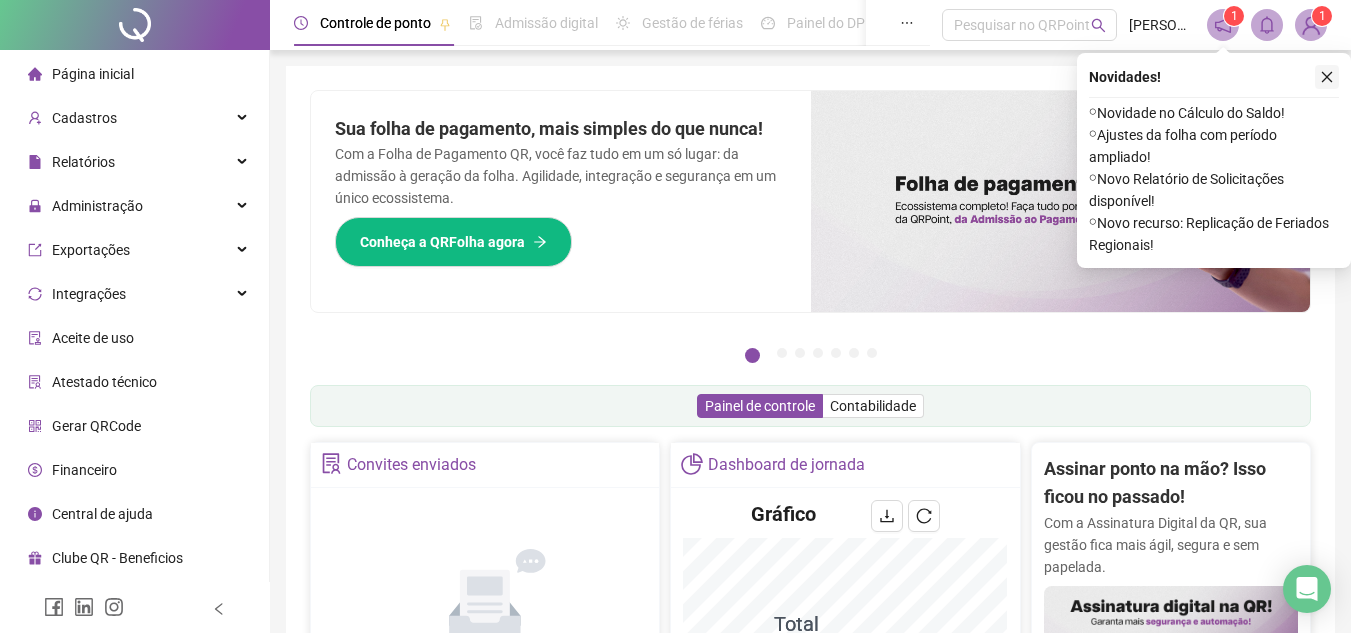 click 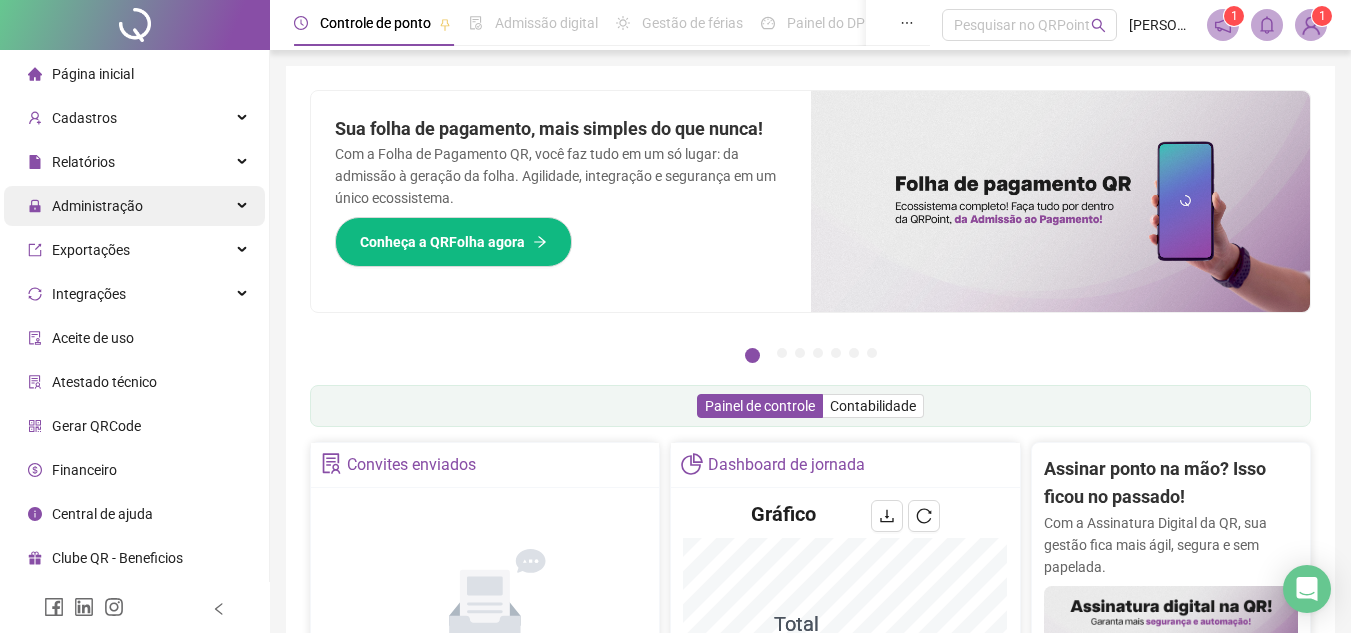 click on "Administração" at bounding box center [97, 206] 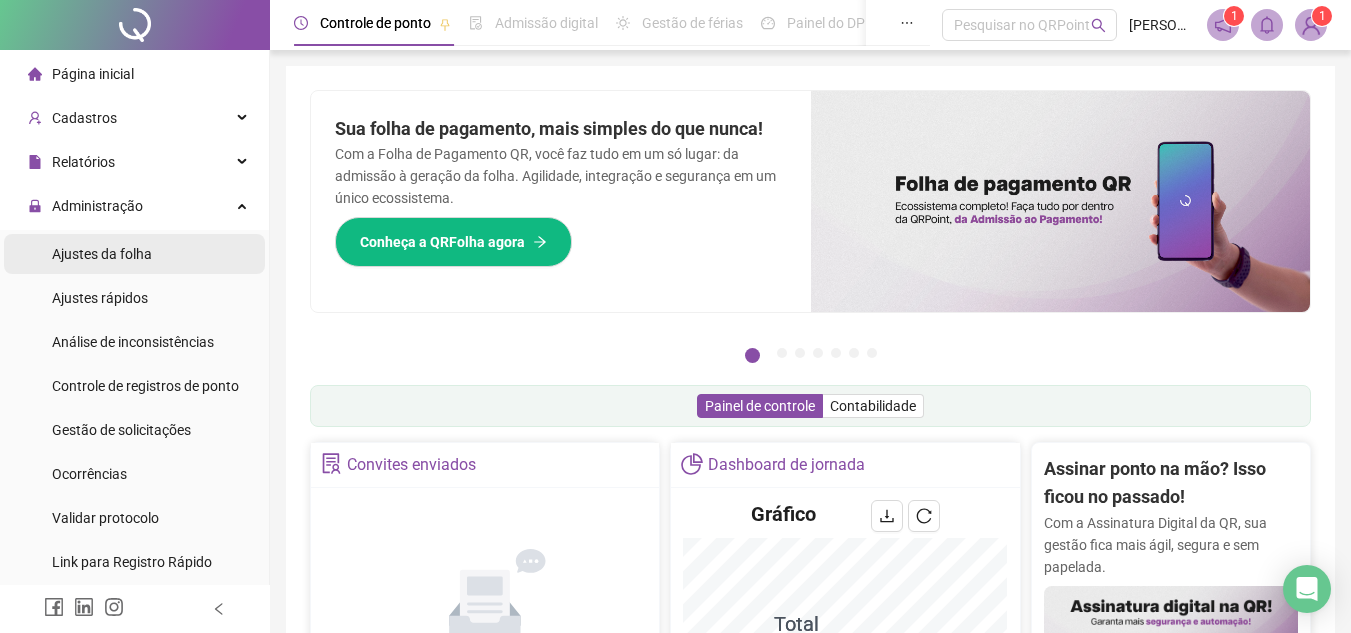 click on "Ajustes da folha" at bounding box center (102, 254) 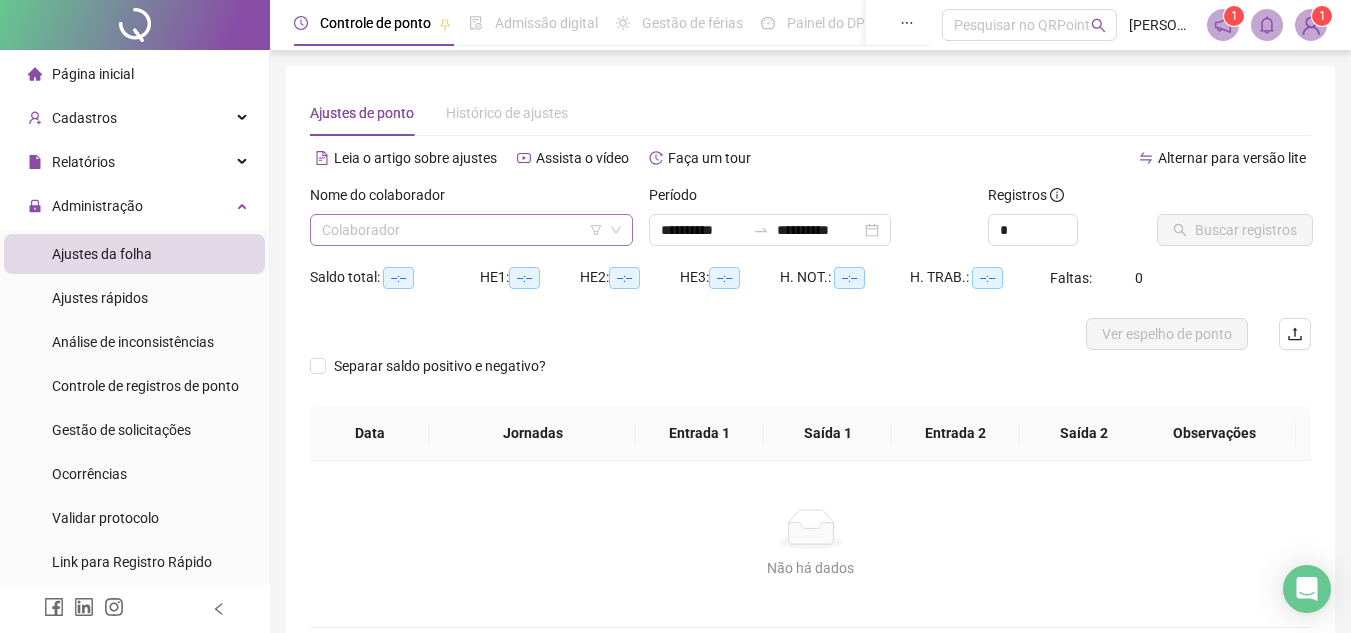 click at bounding box center (465, 230) 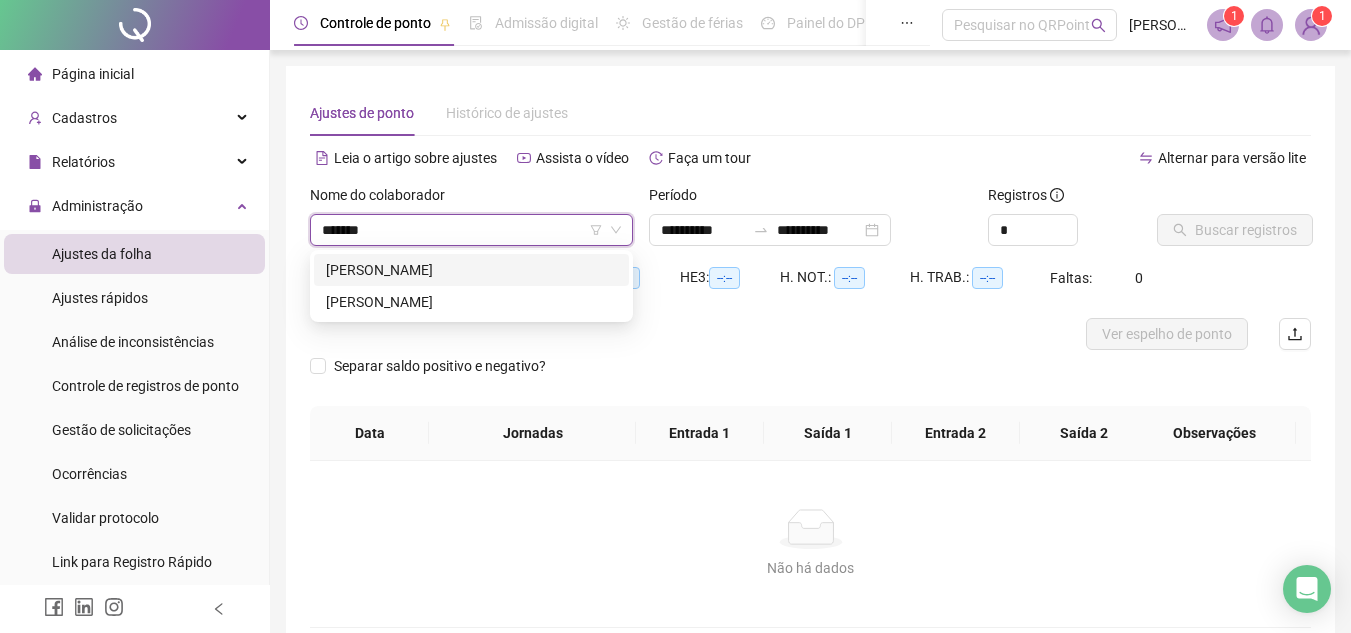 type on "********" 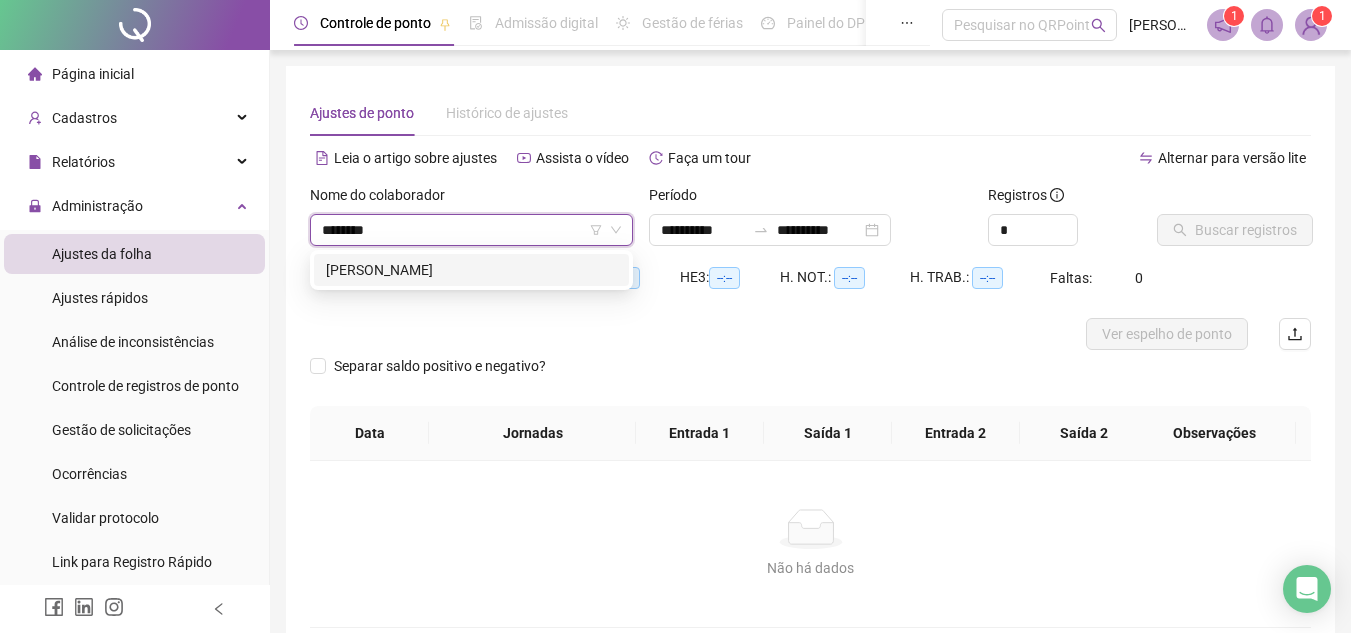 click on "[PERSON_NAME]" at bounding box center [471, 270] 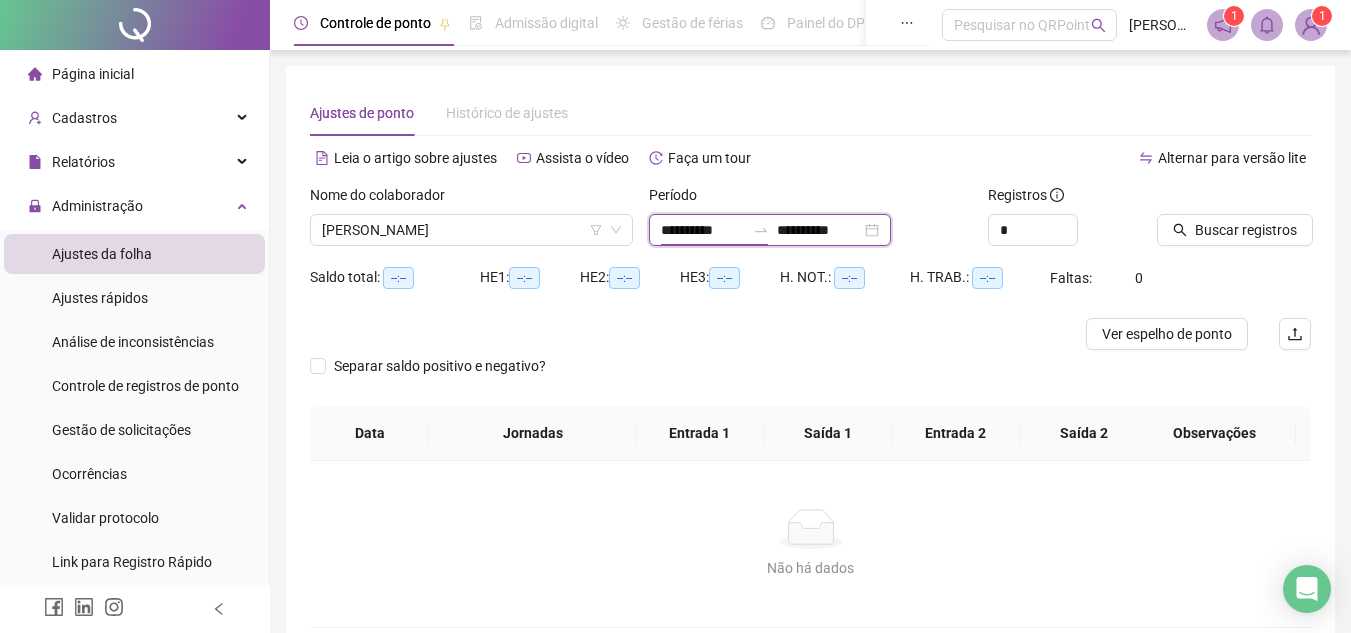 click on "**********" at bounding box center [703, 230] 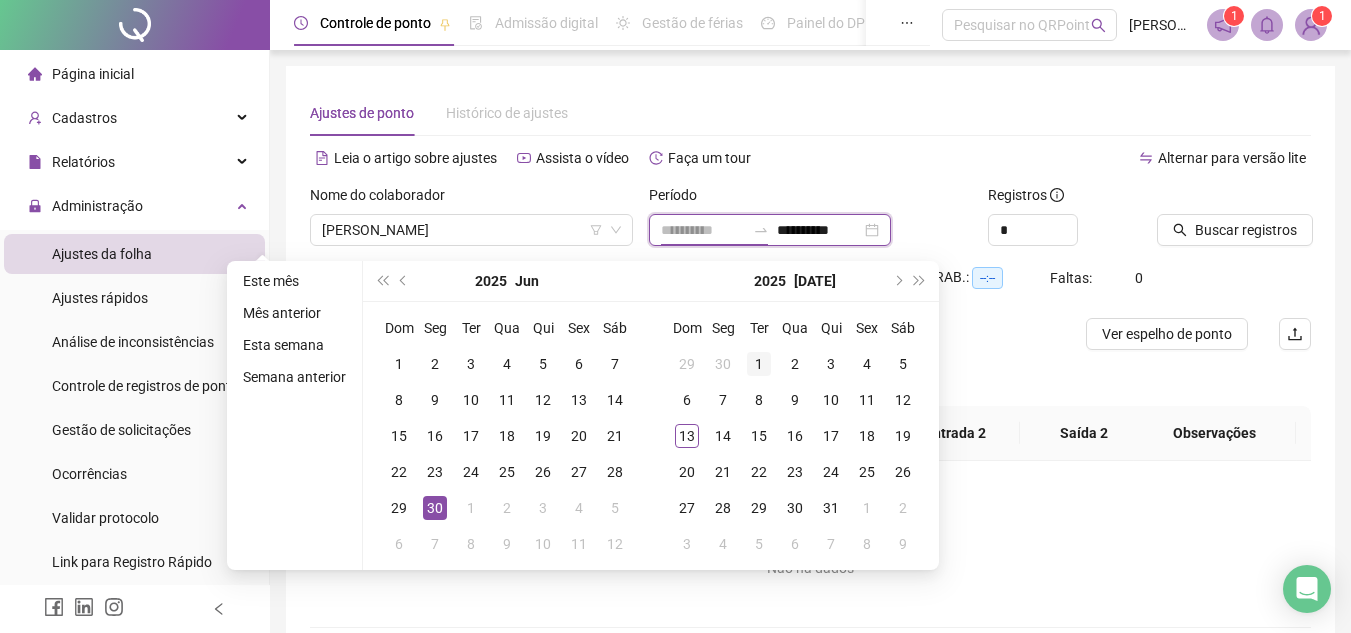 type on "**********" 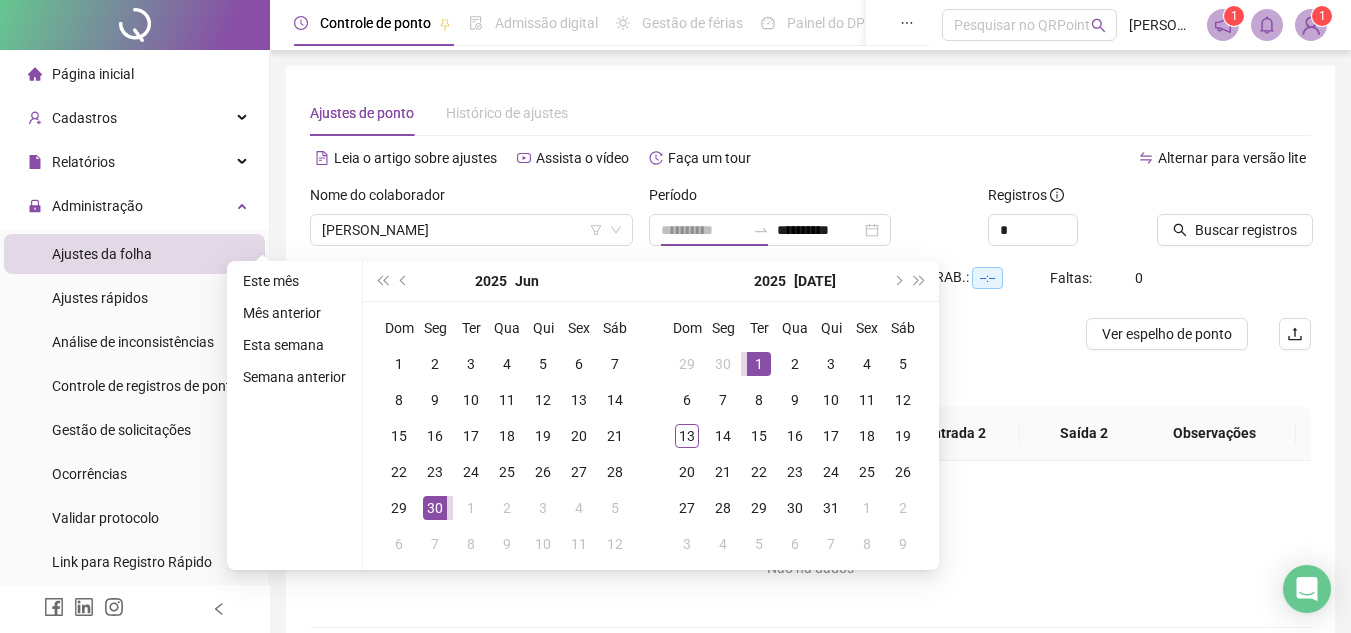 click on "1" at bounding box center (759, 364) 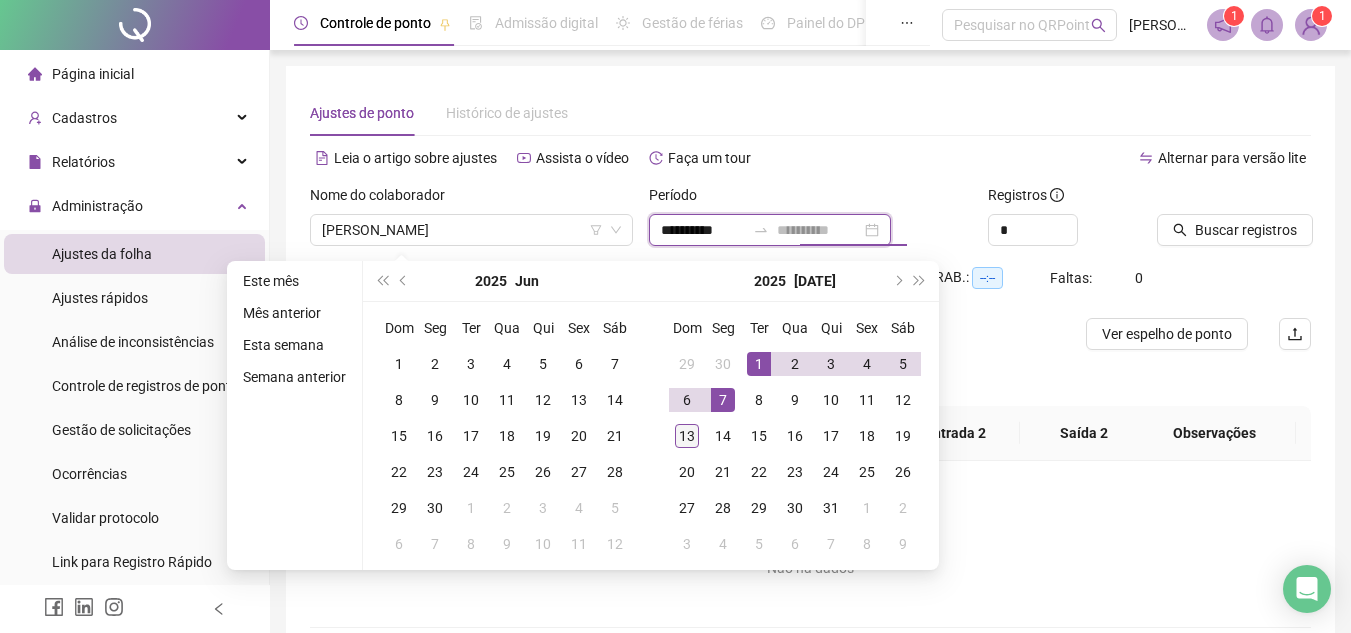 type on "**********" 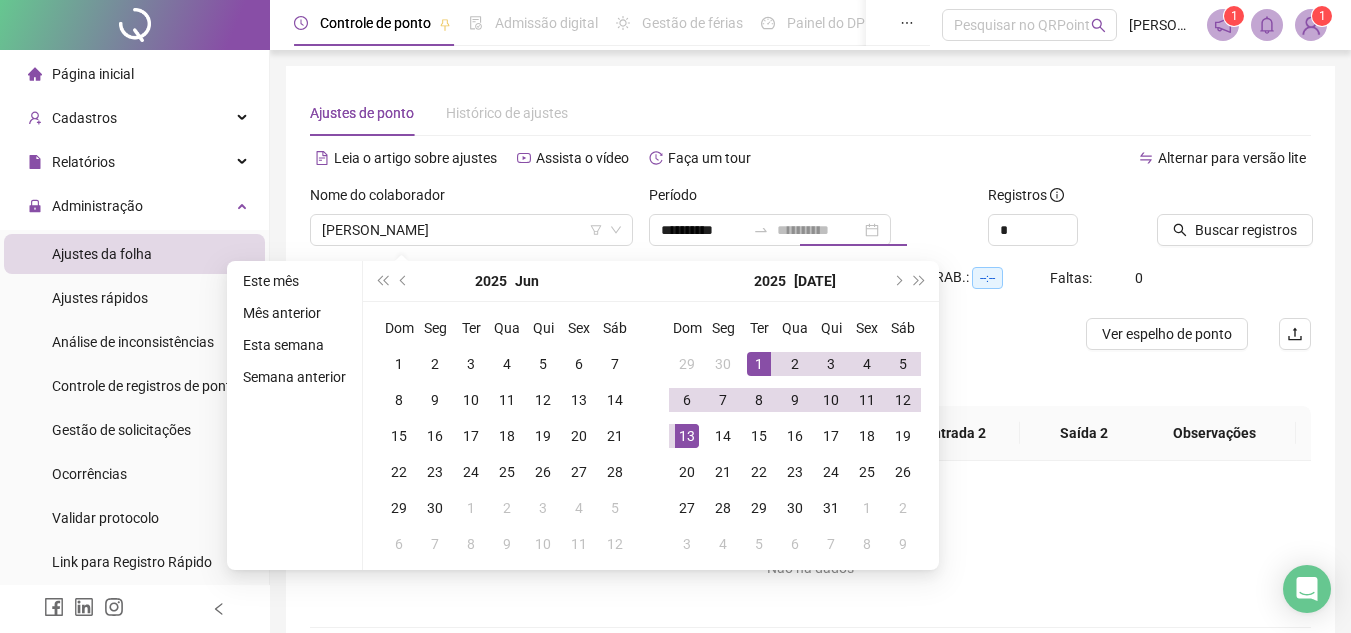 click on "13" at bounding box center (687, 436) 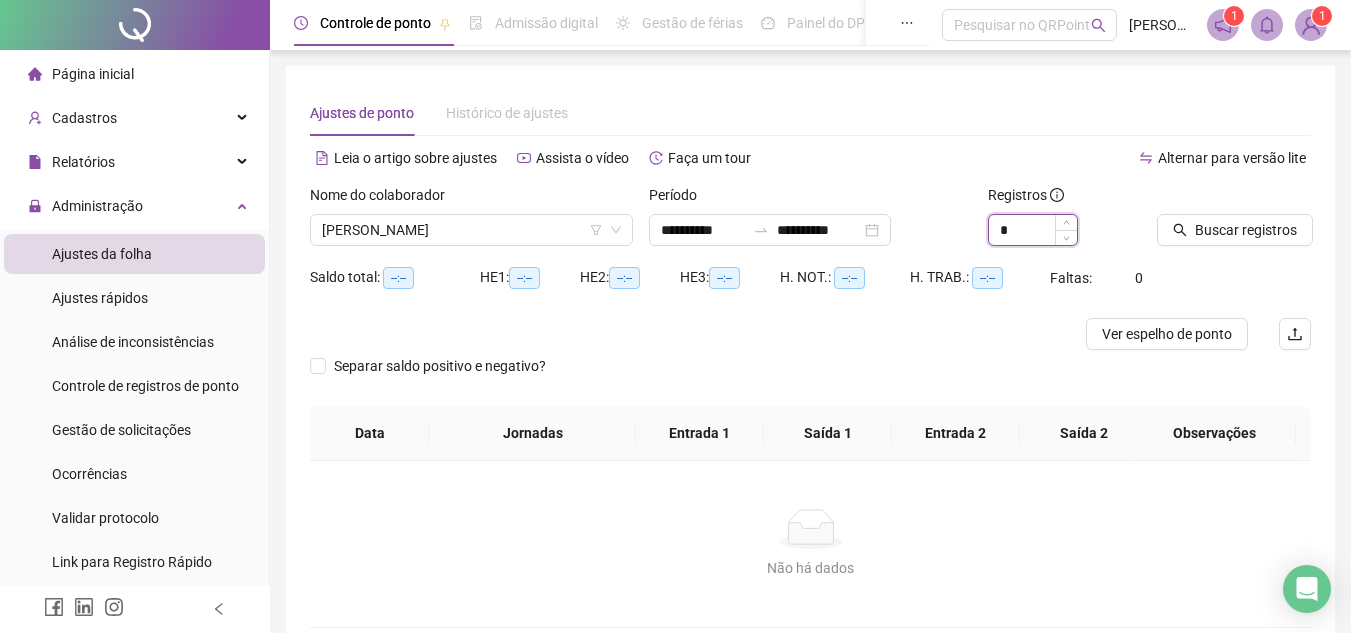 click on "*" at bounding box center (1033, 230) 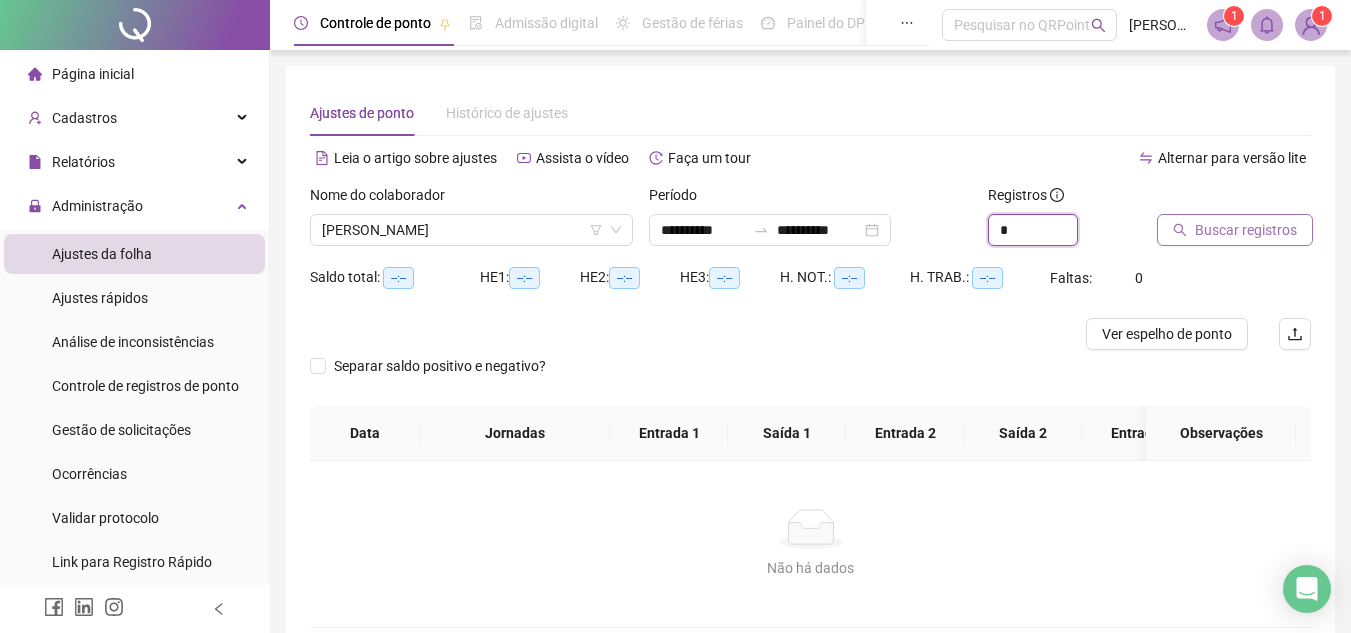 type on "*" 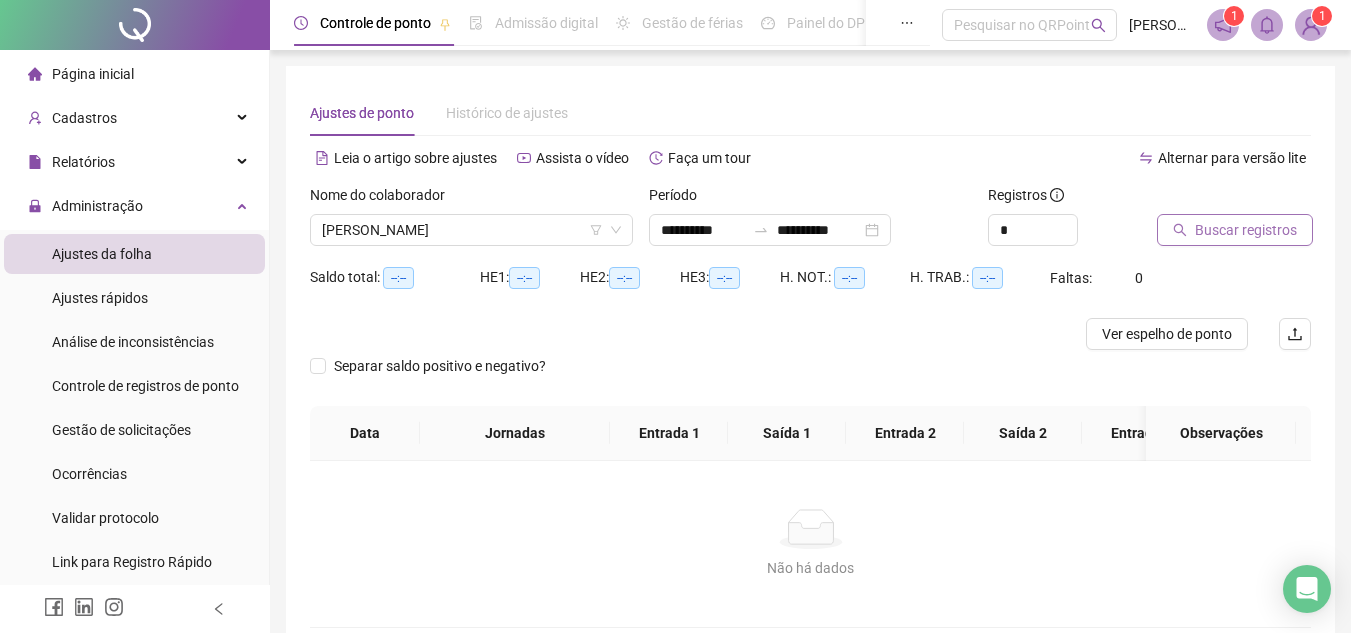 click on "Buscar registros" at bounding box center (1246, 230) 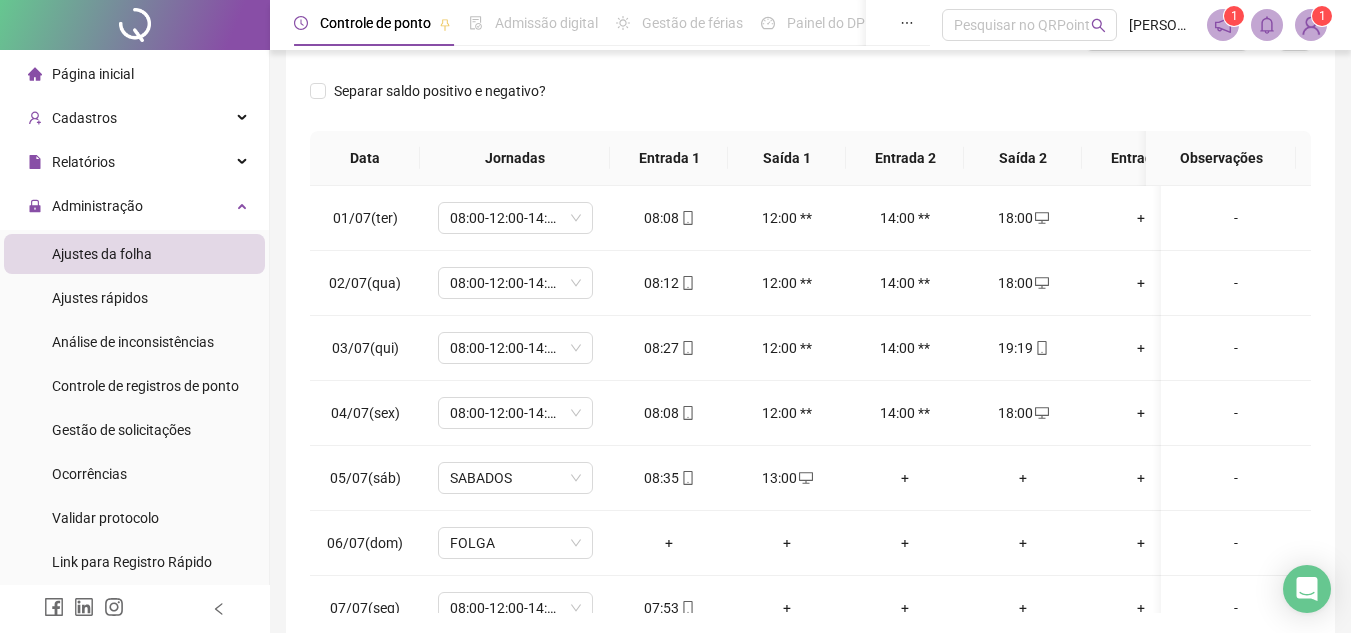 scroll, scrollTop: 300, scrollLeft: 0, axis: vertical 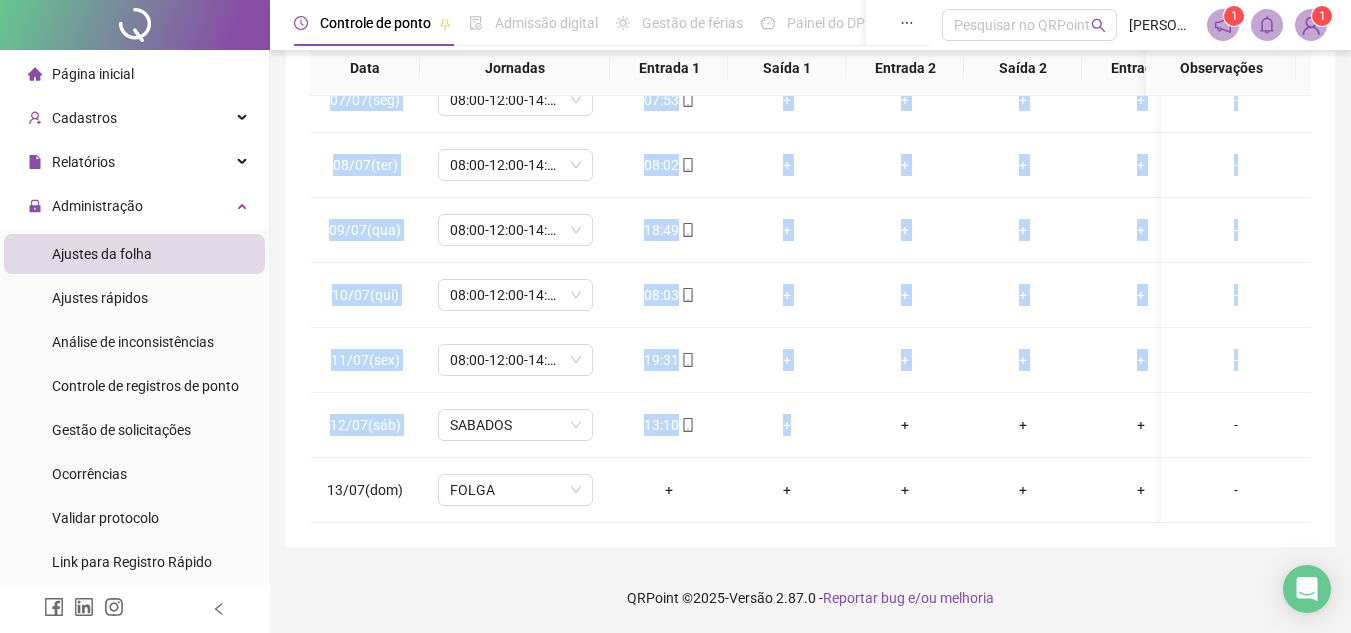 drag, startPoint x: 836, startPoint y: 504, endPoint x: 712, endPoint y: 514, distance: 124.40257 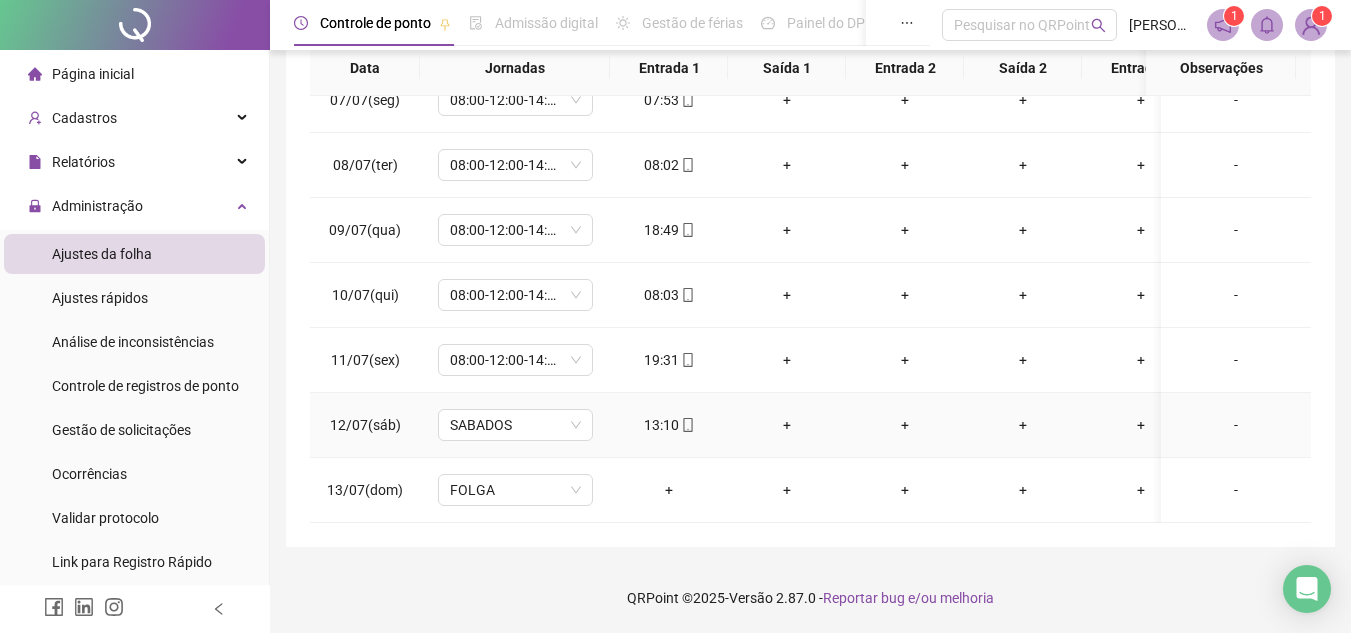 click on "+" at bounding box center [905, 425] 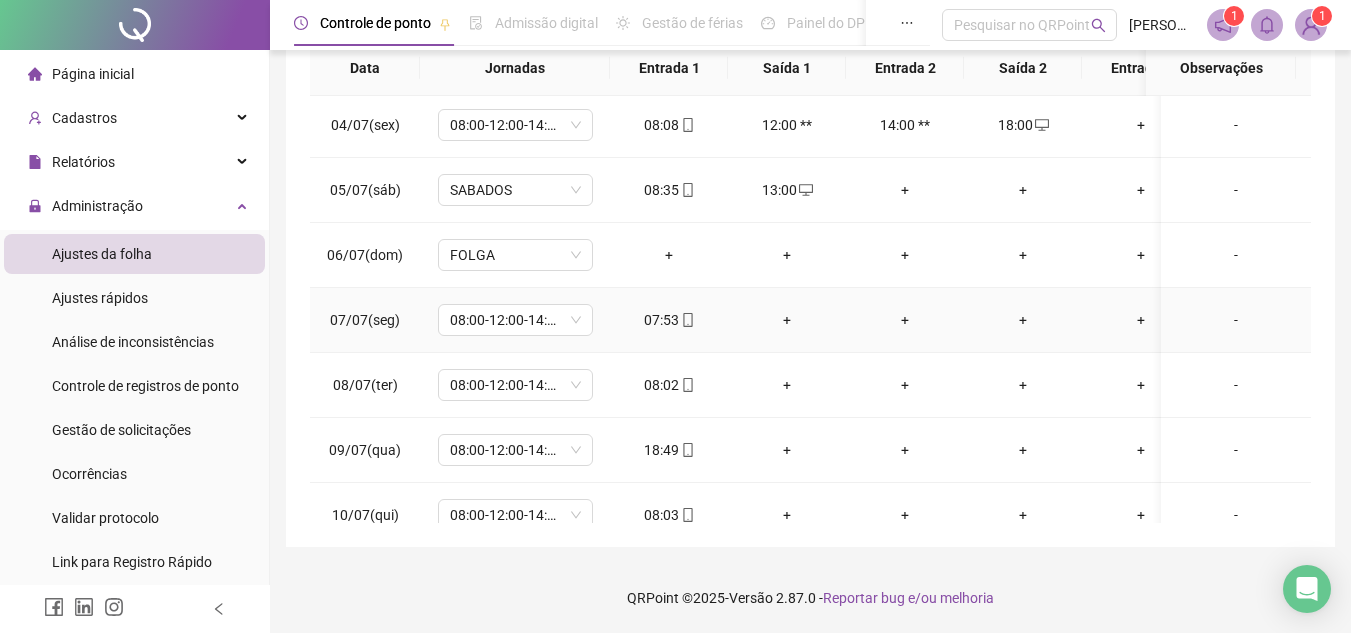 scroll, scrollTop: 233, scrollLeft: 0, axis: vertical 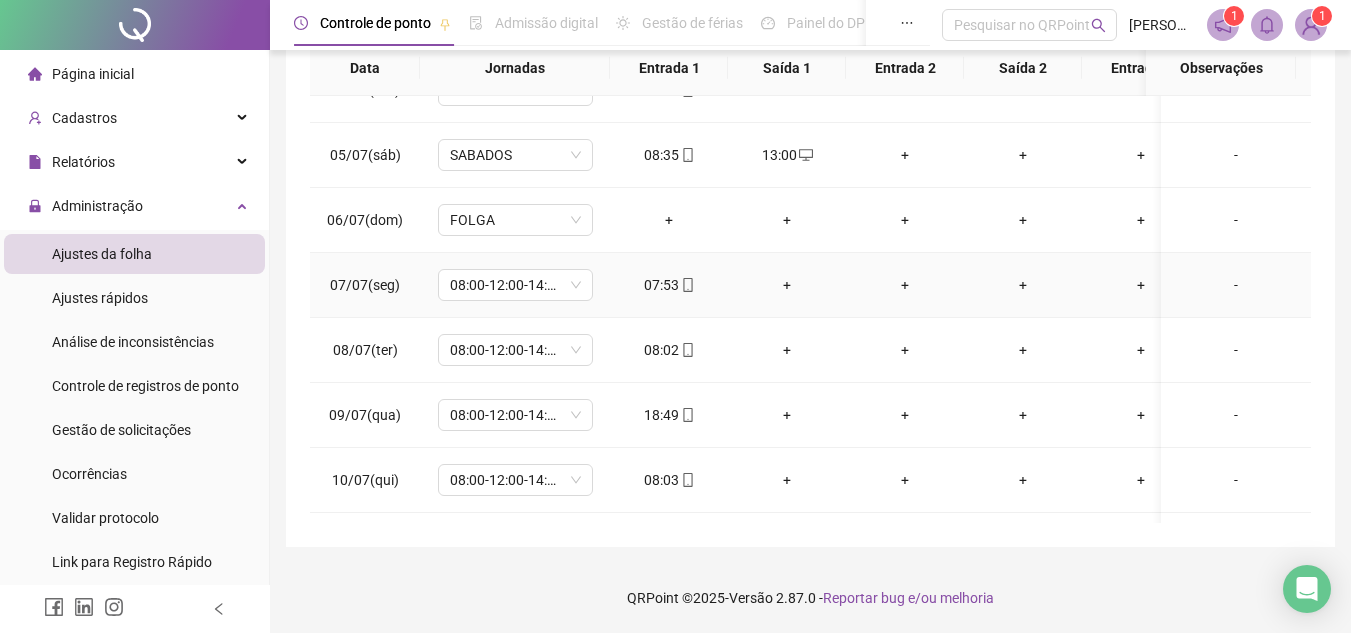 click on "+" at bounding box center [1023, 285] 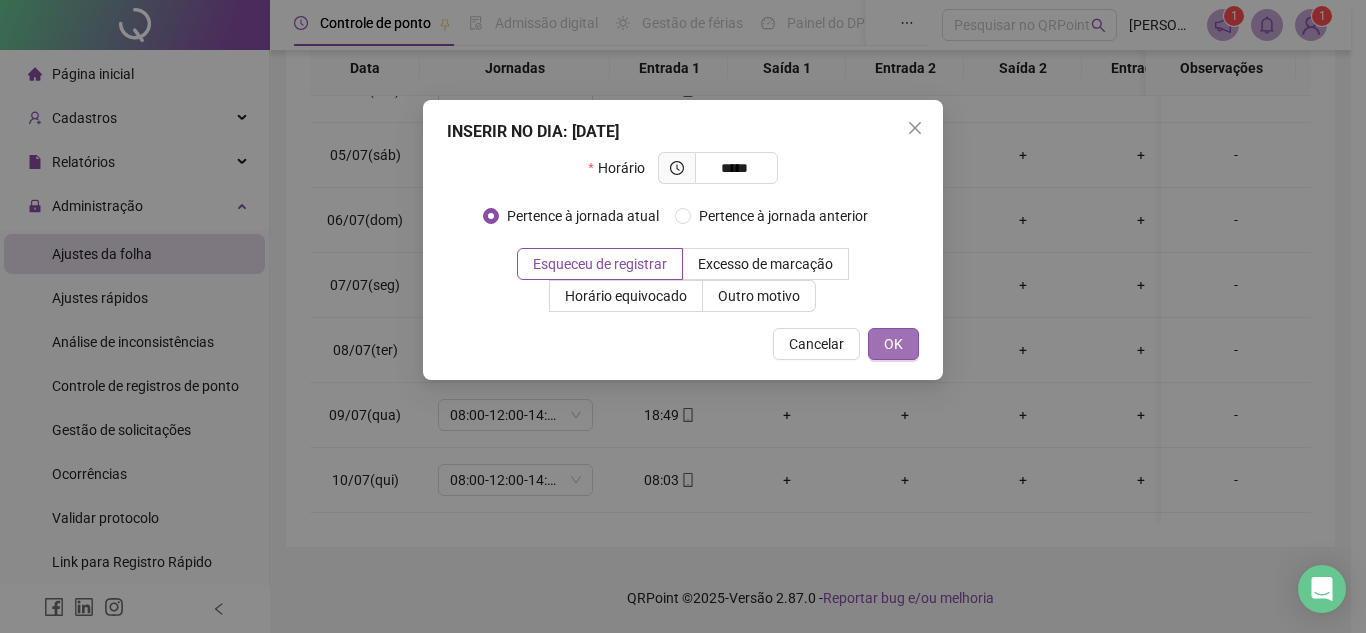type on "*****" 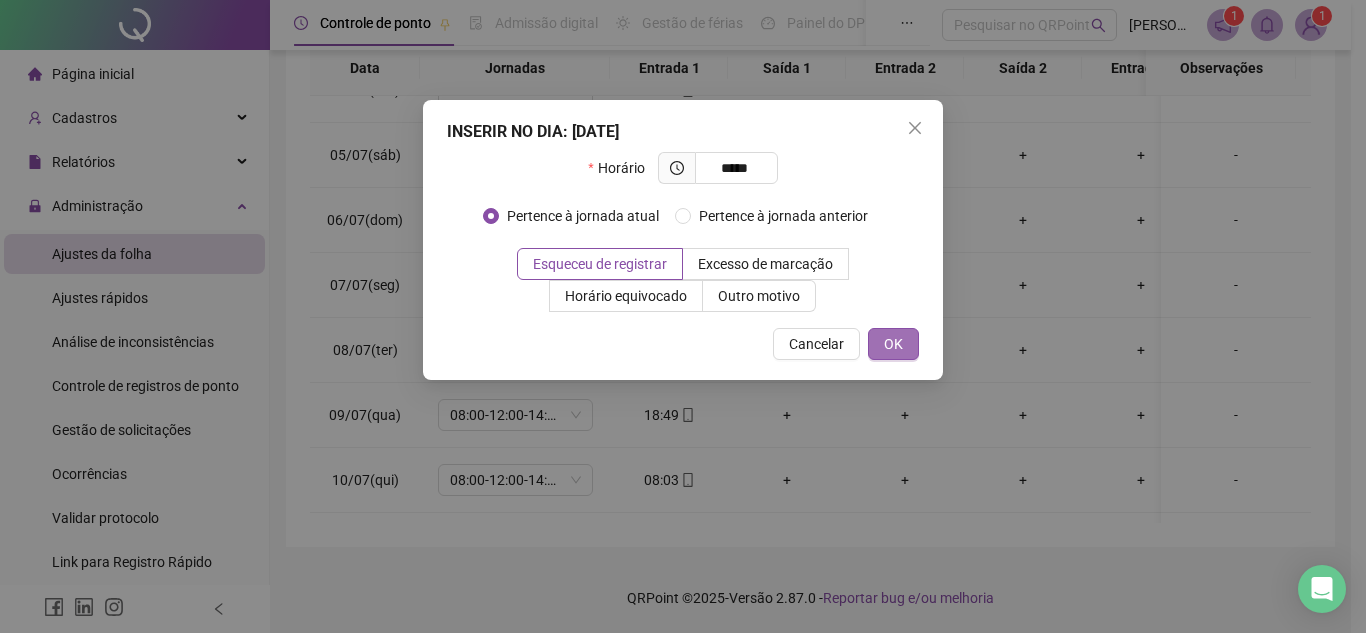 click on "OK" at bounding box center [893, 344] 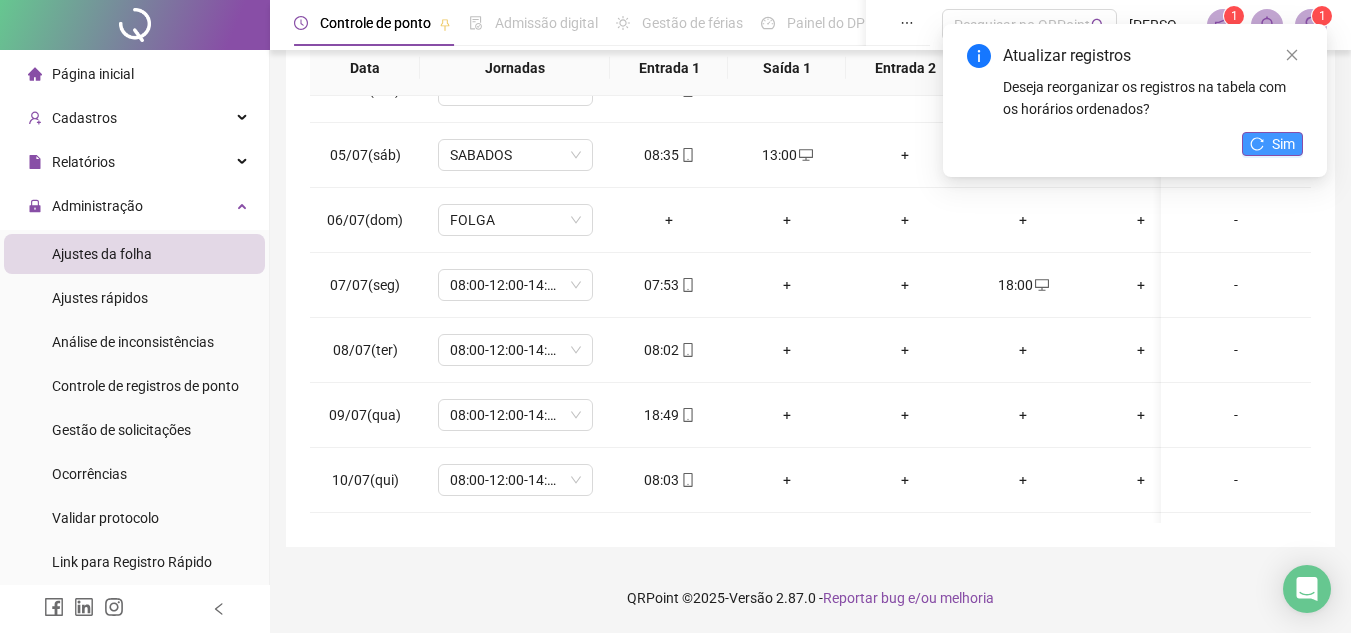 click on "Sim" at bounding box center [1283, 144] 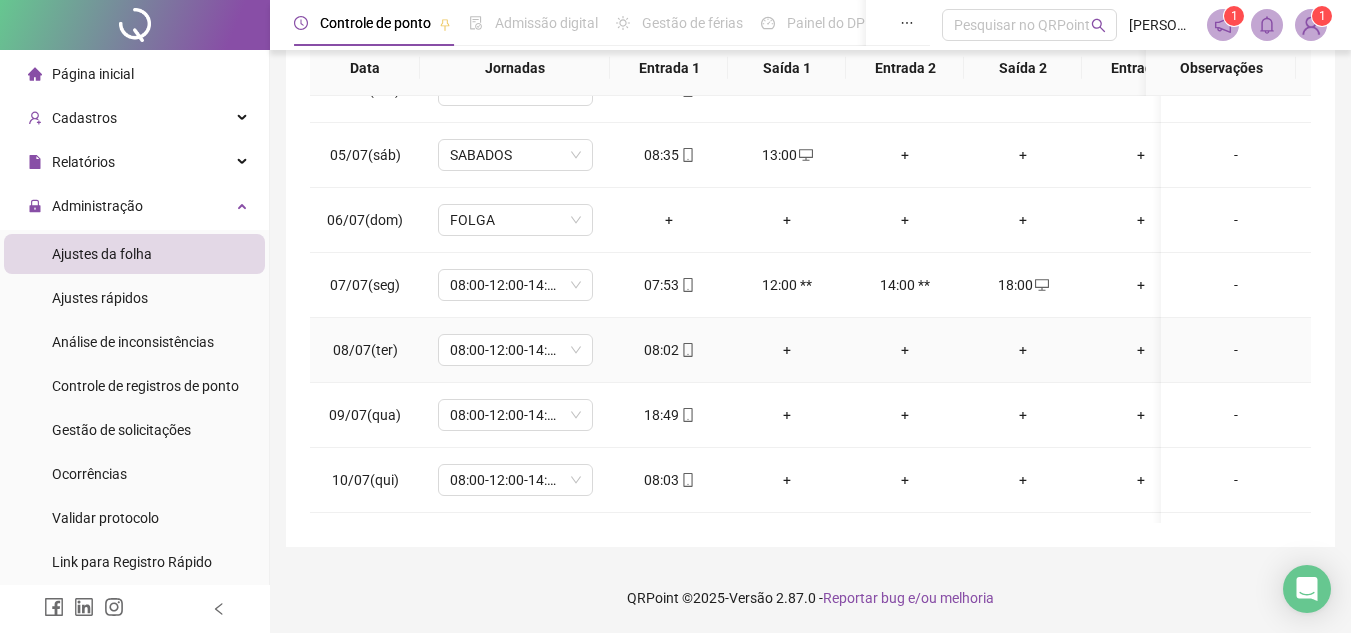 click on "+" at bounding box center [1023, 350] 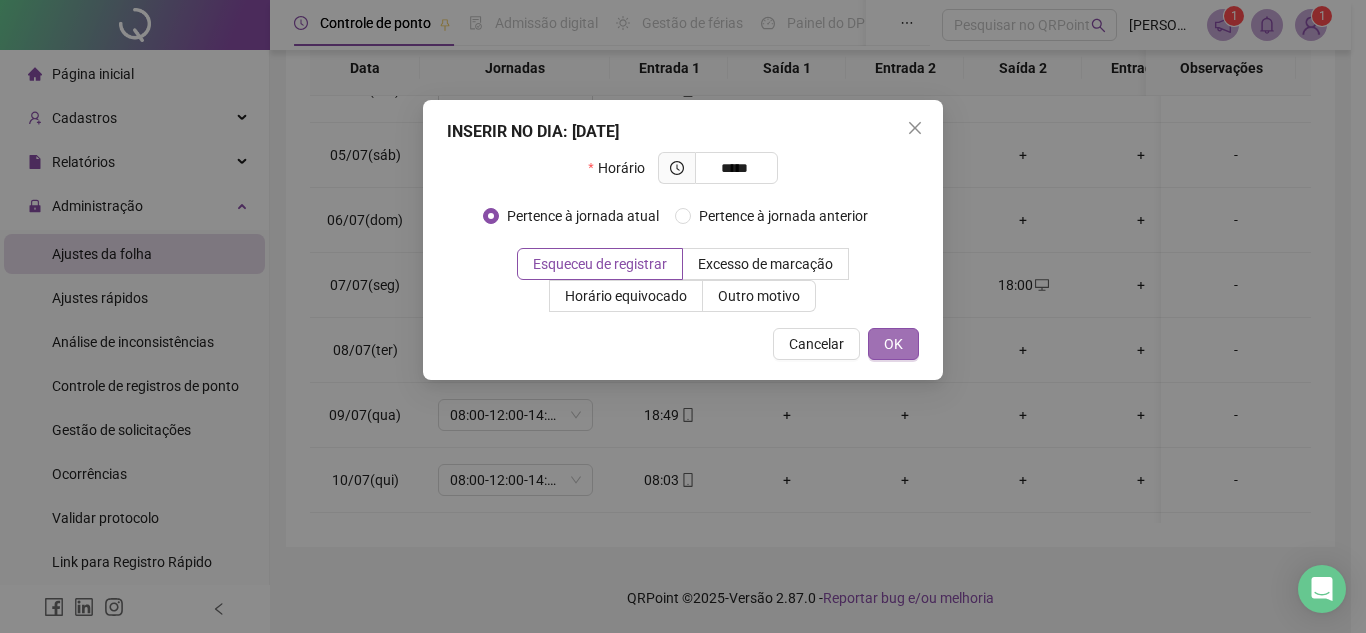 type on "*****" 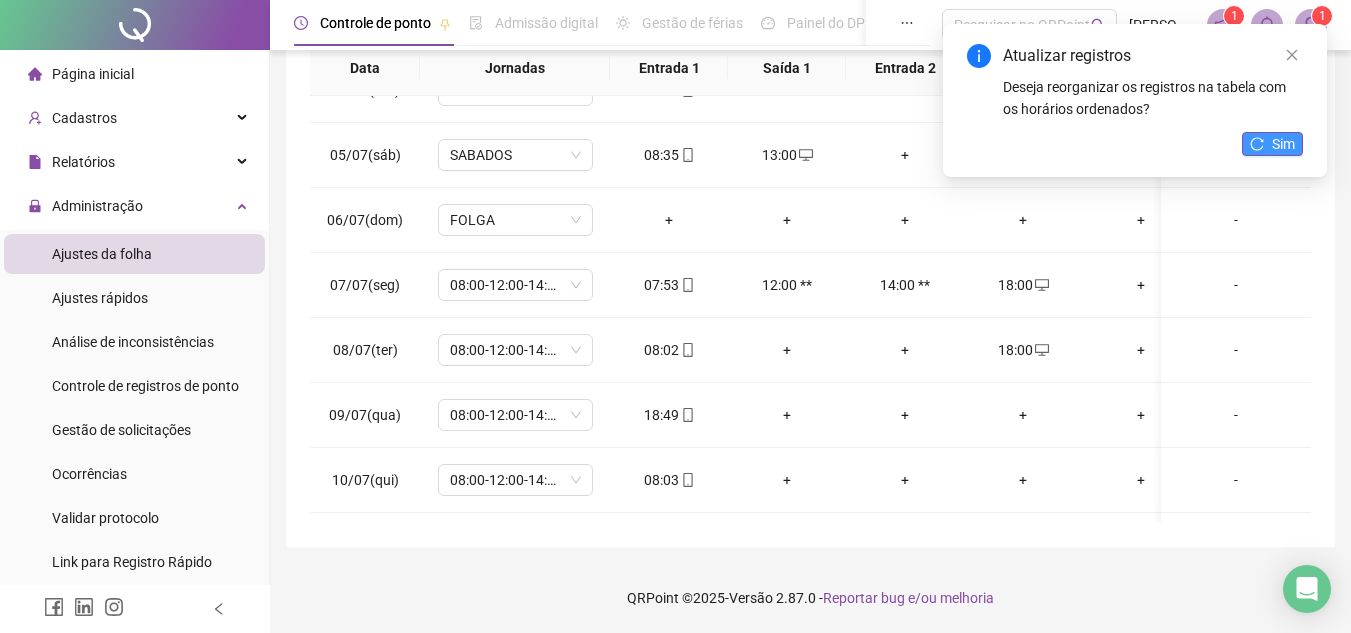 click on "Sim" at bounding box center [1283, 144] 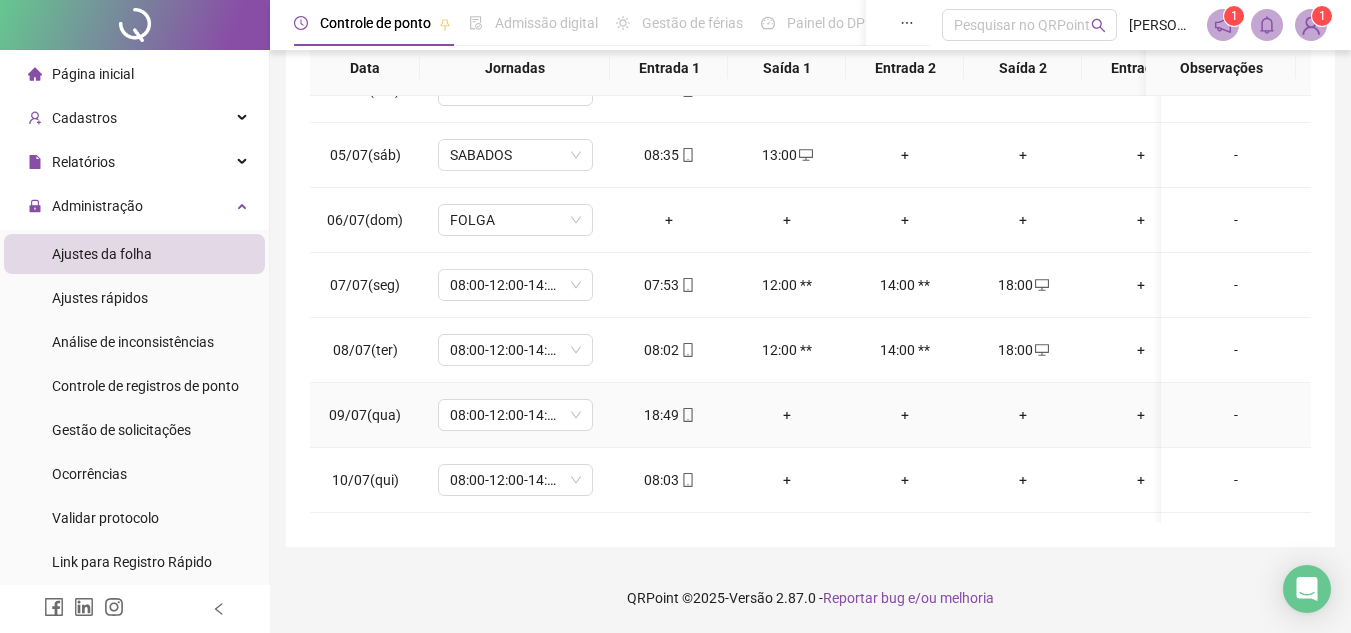 click on "+" at bounding box center [1023, 415] 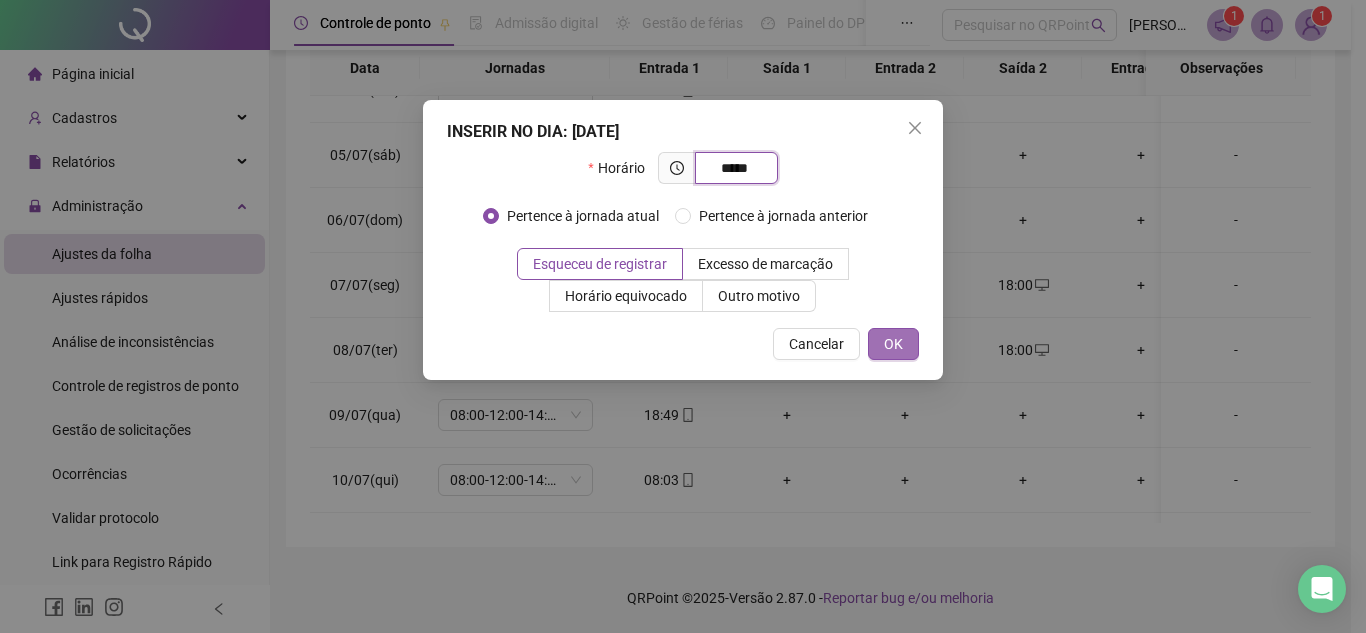 type on "*****" 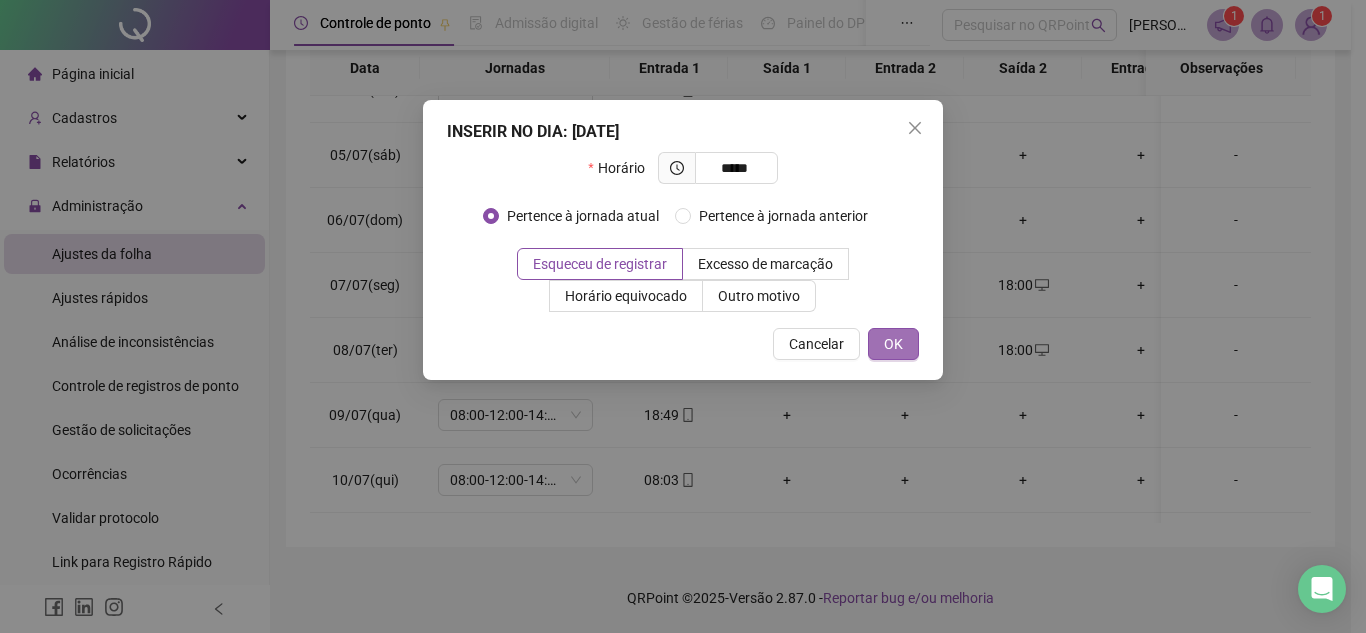 click on "OK" at bounding box center [893, 344] 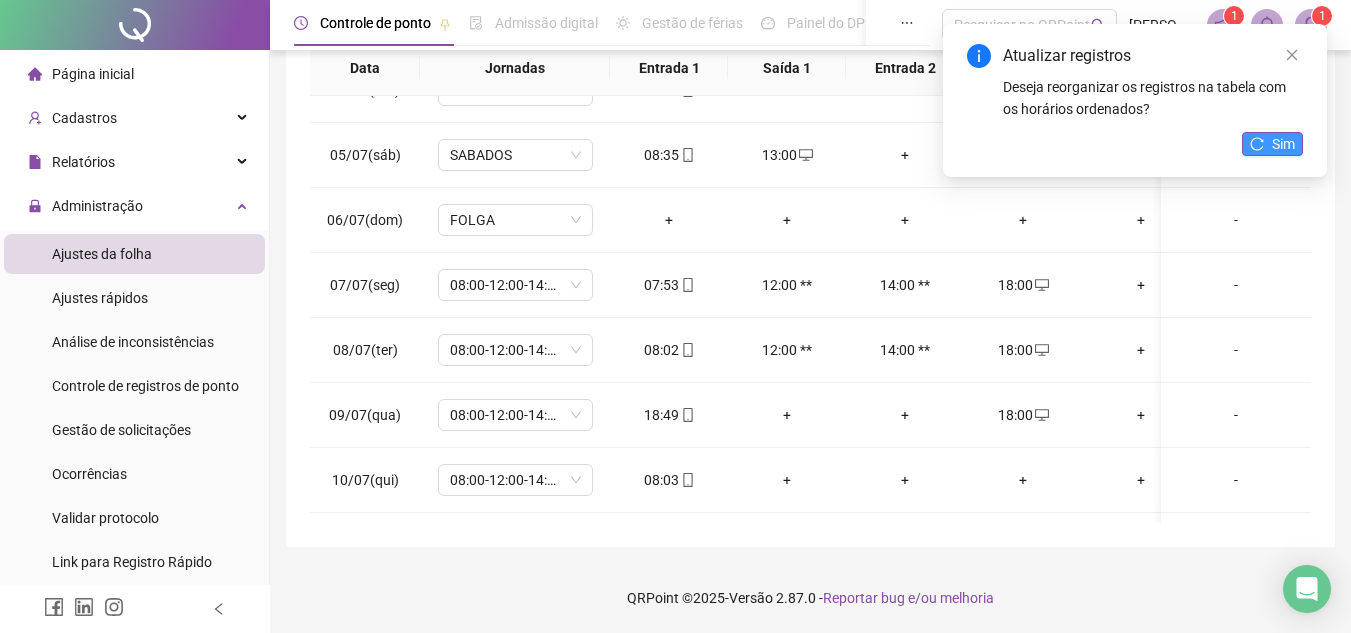 click on "Sim" at bounding box center [1283, 144] 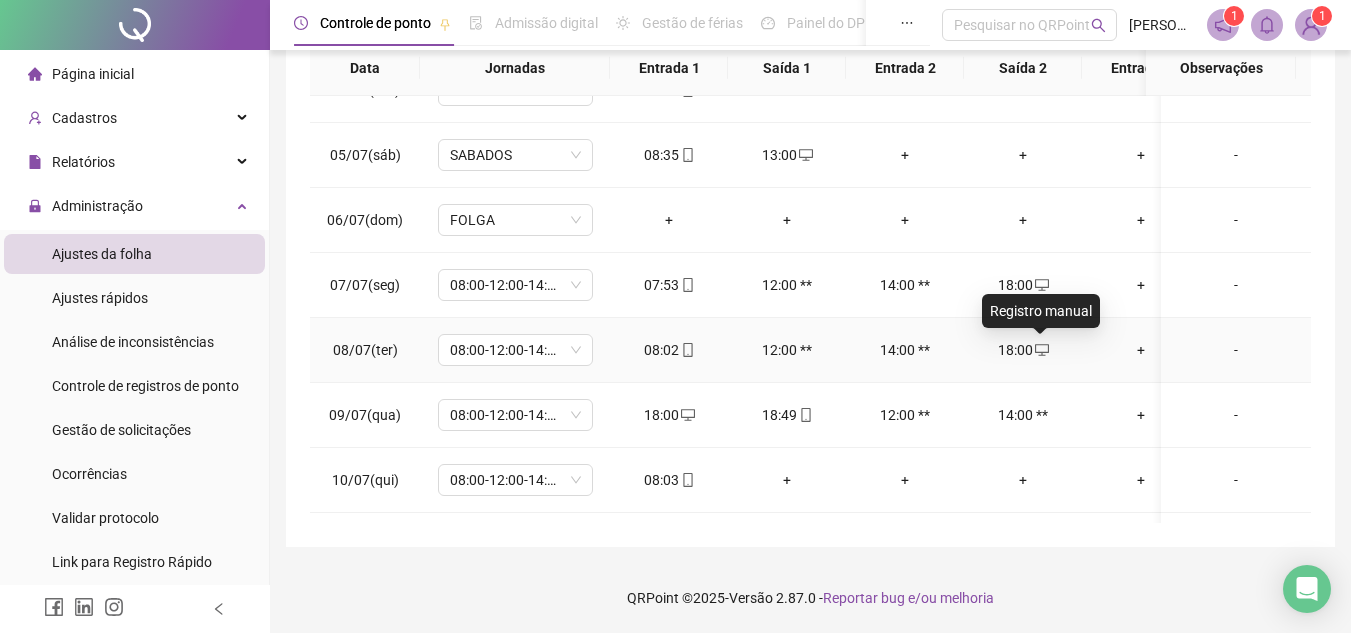 scroll, scrollTop: 333, scrollLeft: 0, axis: vertical 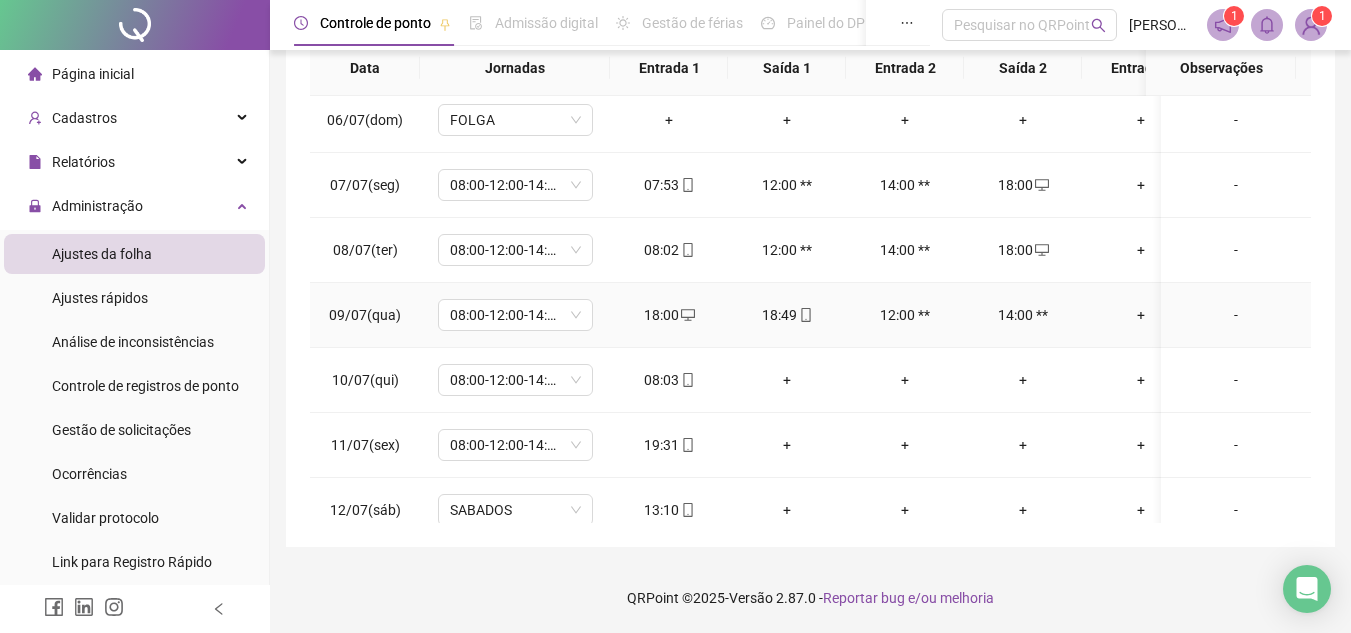 click on "18:00" at bounding box center [669, 315] 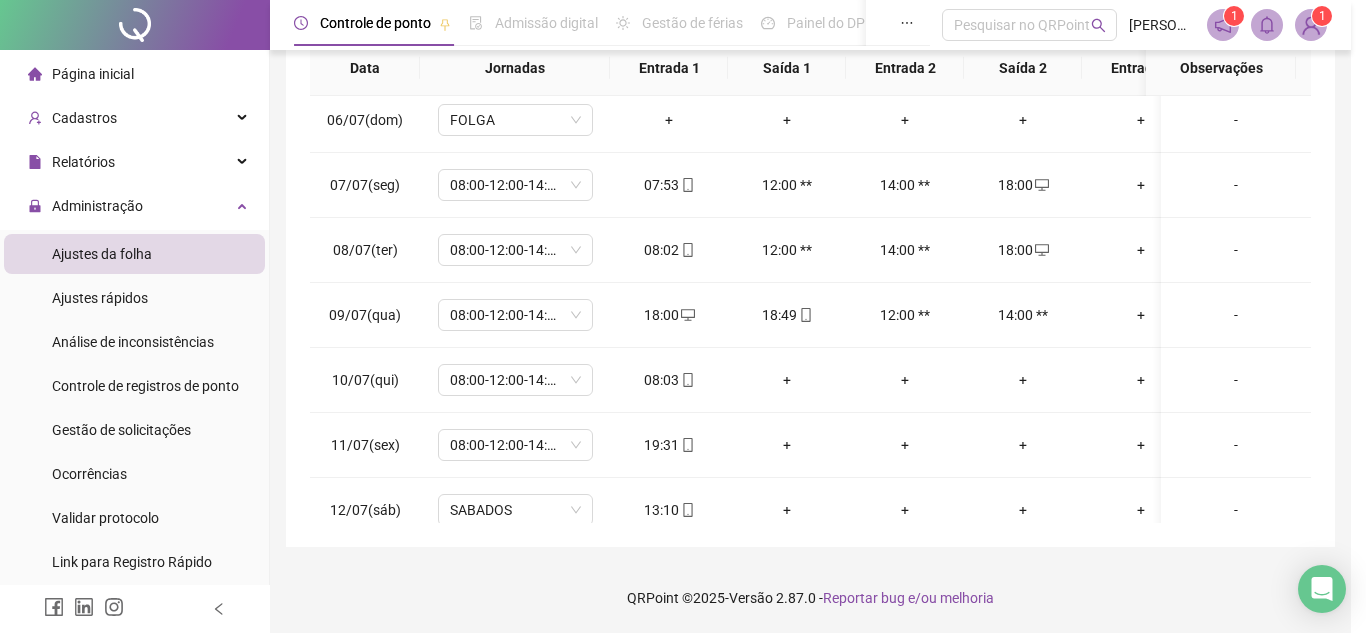 type on "**********" 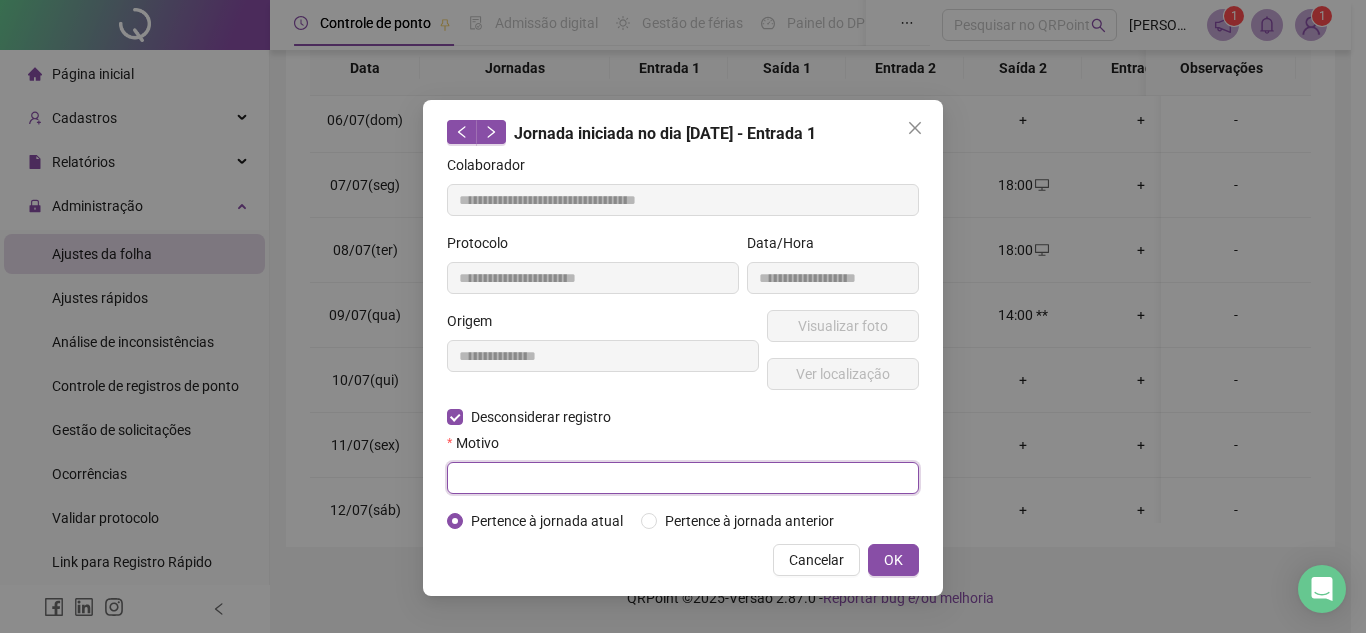 click at bounding box center [683, 478] 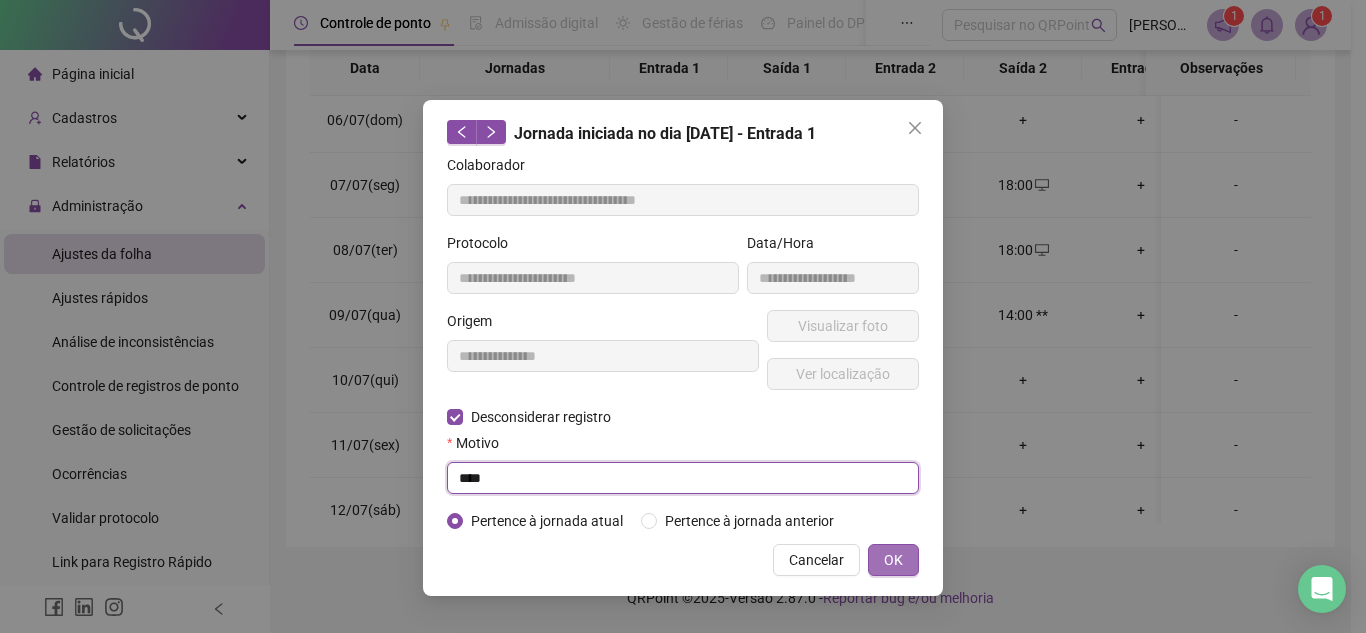 type on "****" 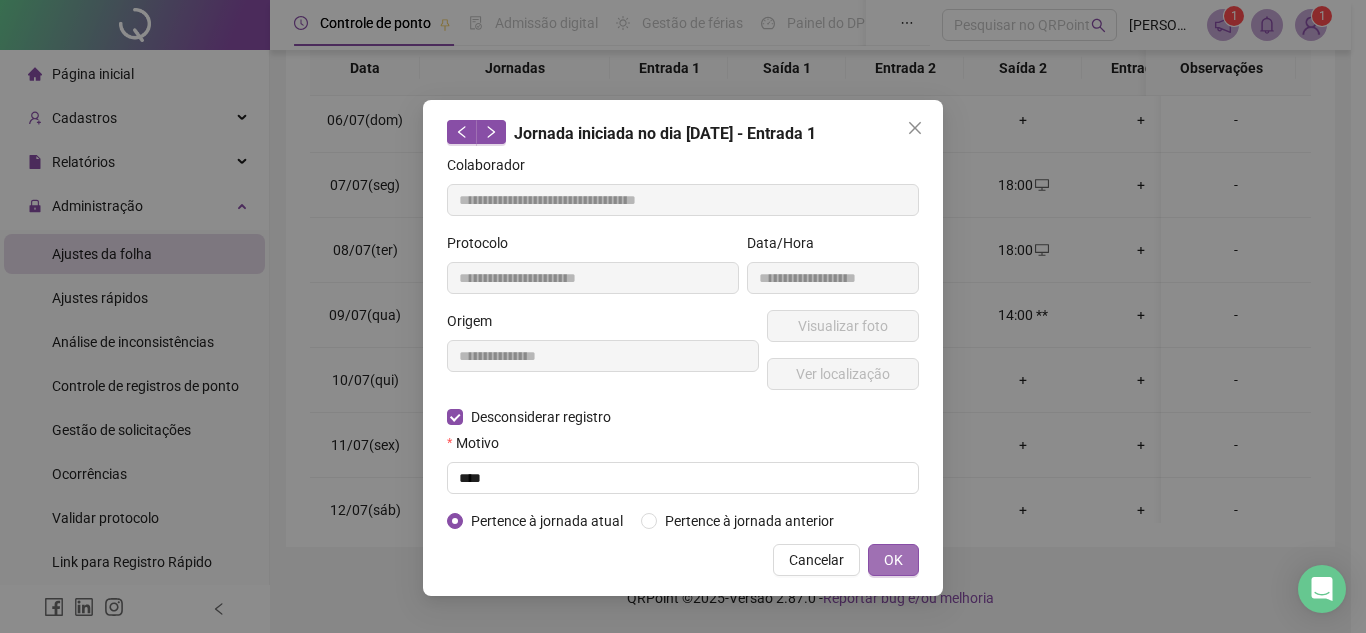 click on "OK" at bounding box center [893, 560] 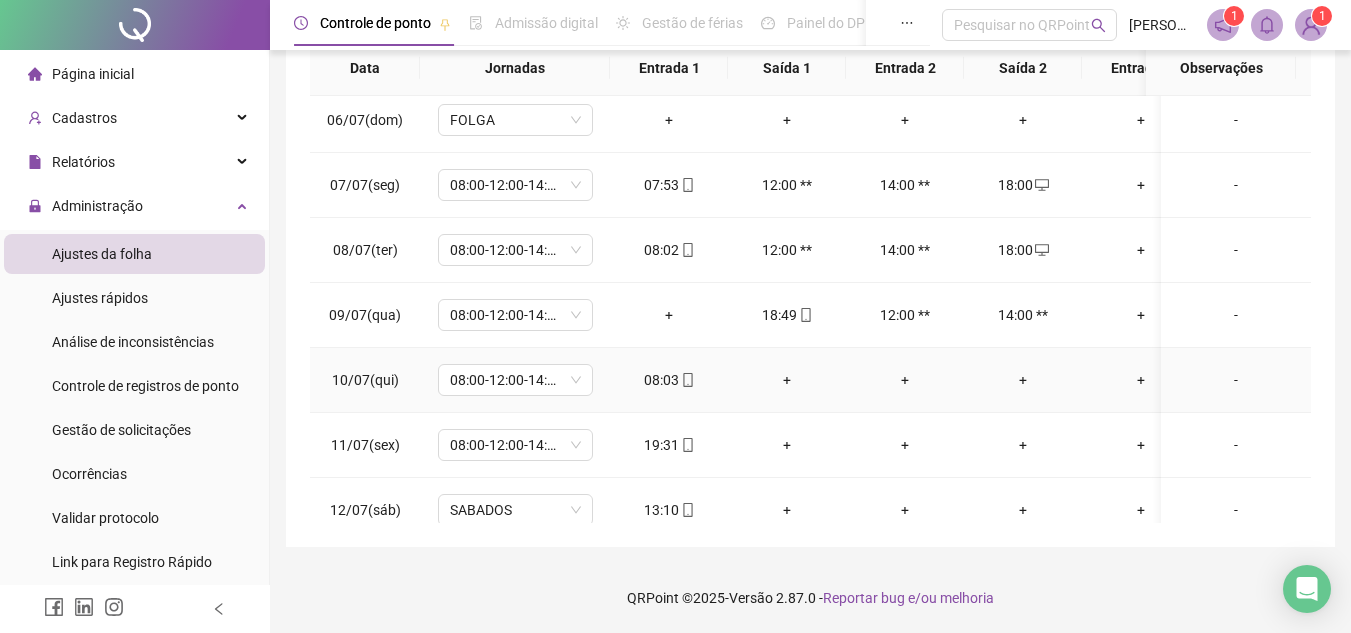 click on "+" at bounding box center (1023, 380) 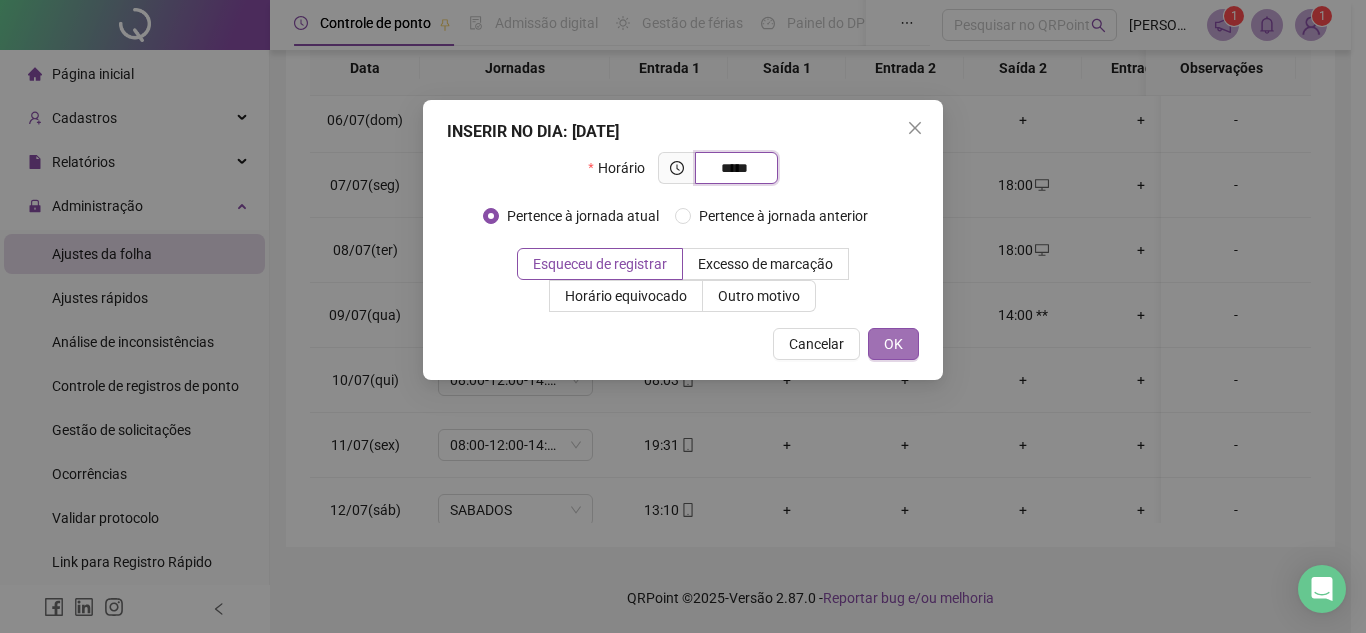 type on "*****" 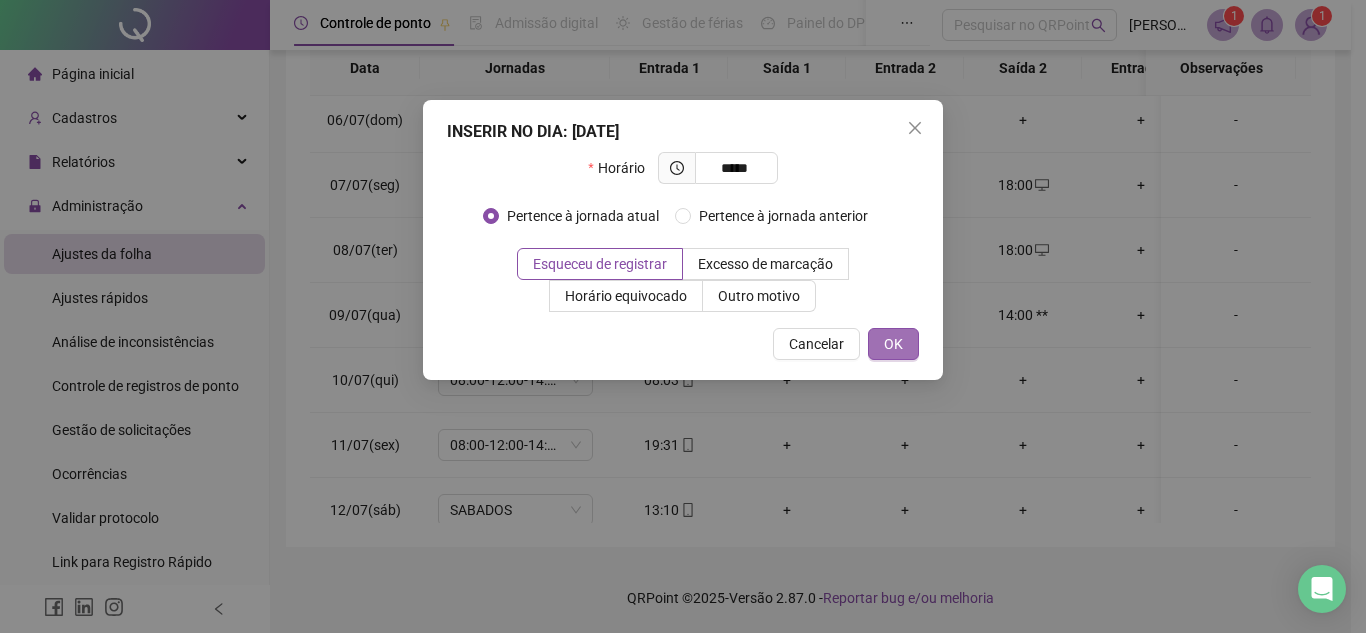 click on "OK" at bounding box center (893, 344) 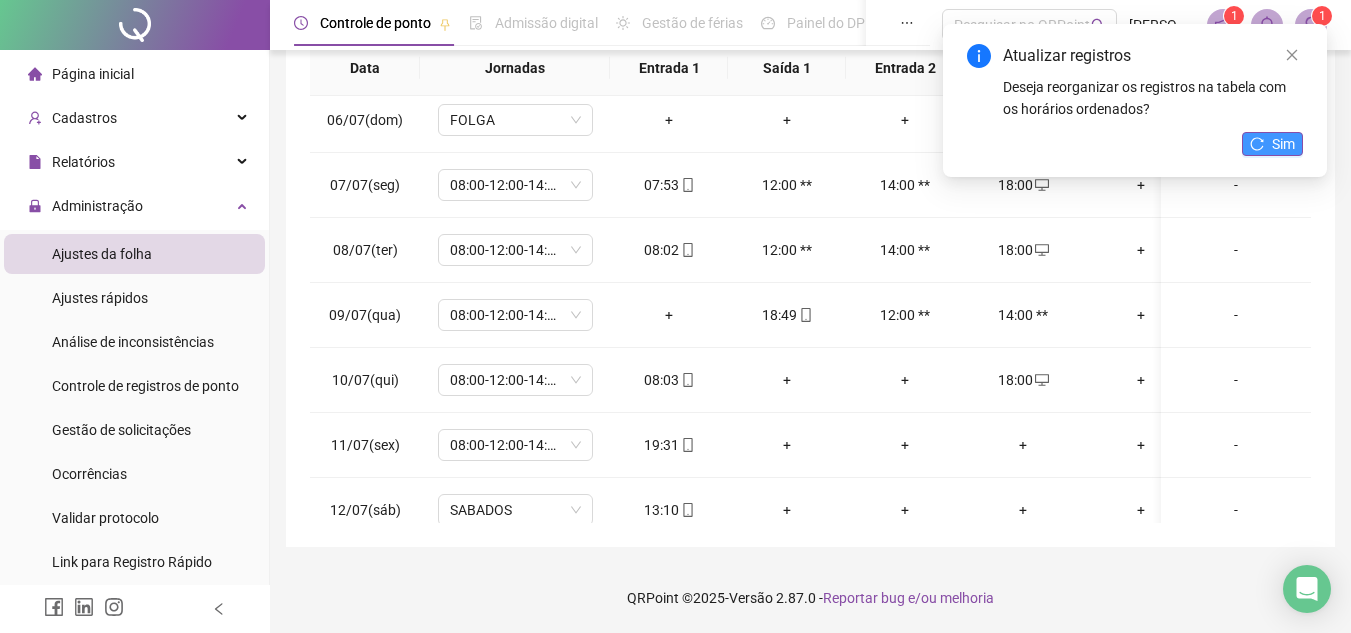click on "Sim" at bounding box center [1272, 144] 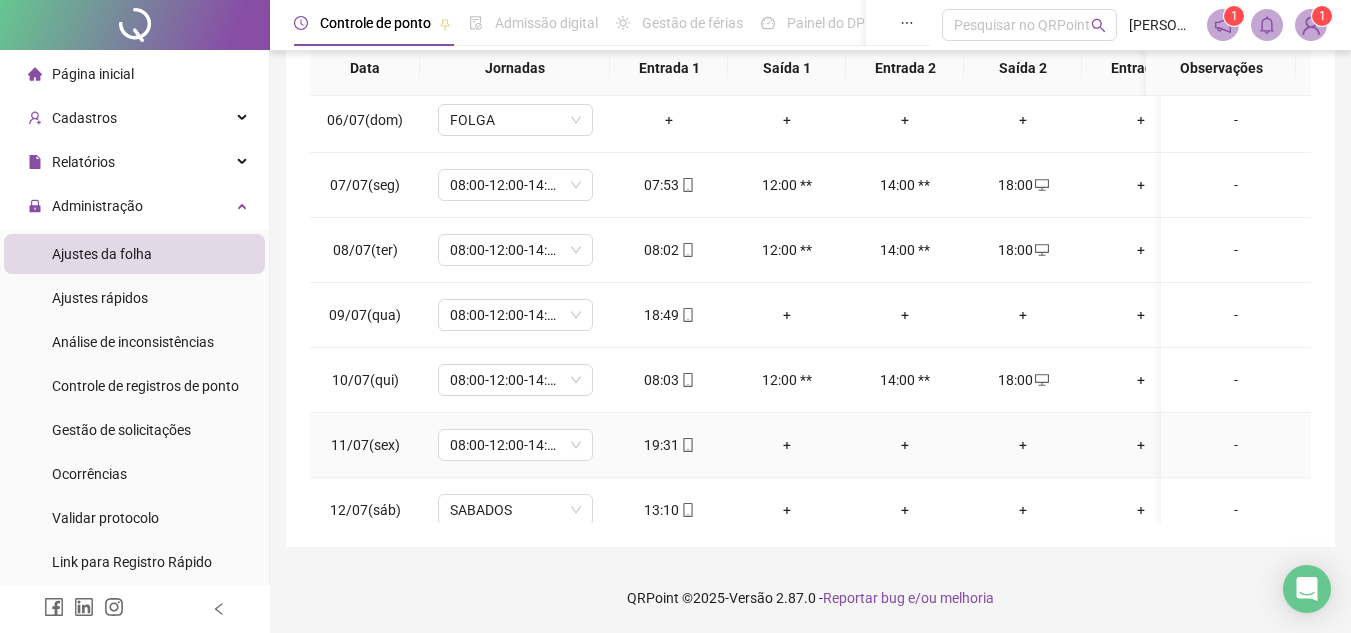 scroll, scrollTop: 433, scrollLeft: 0, axis: vertical 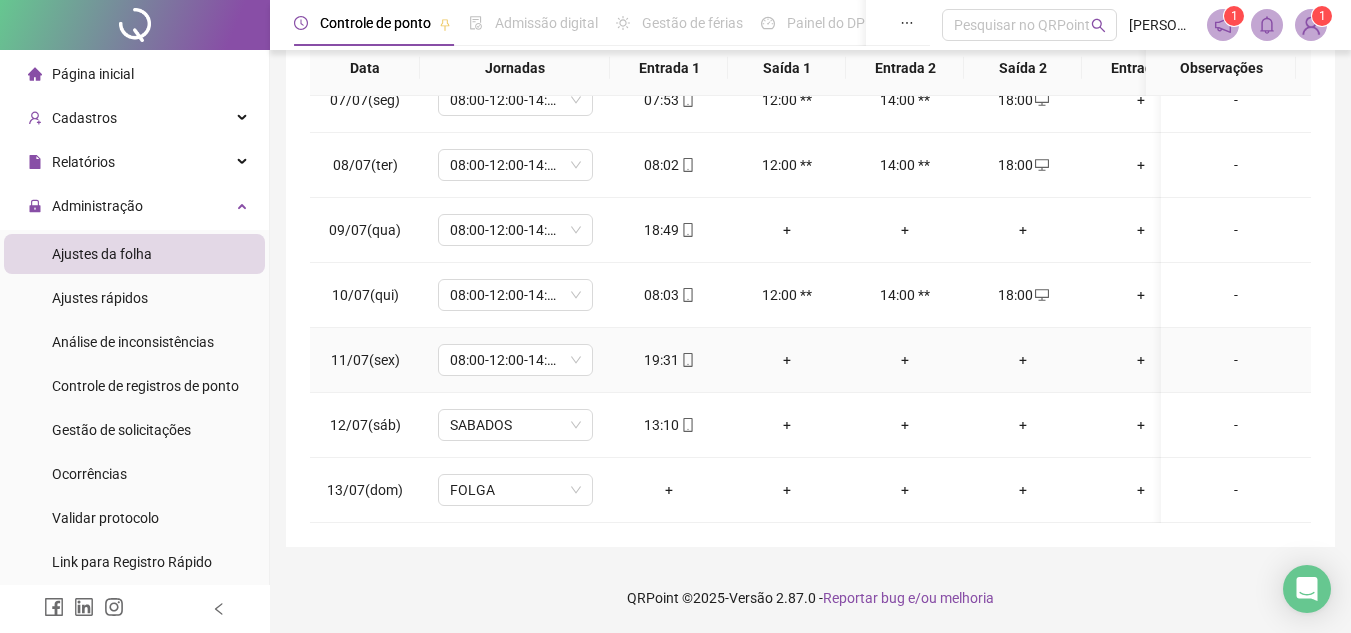 click on "+" at bounding box center [1023, 360] 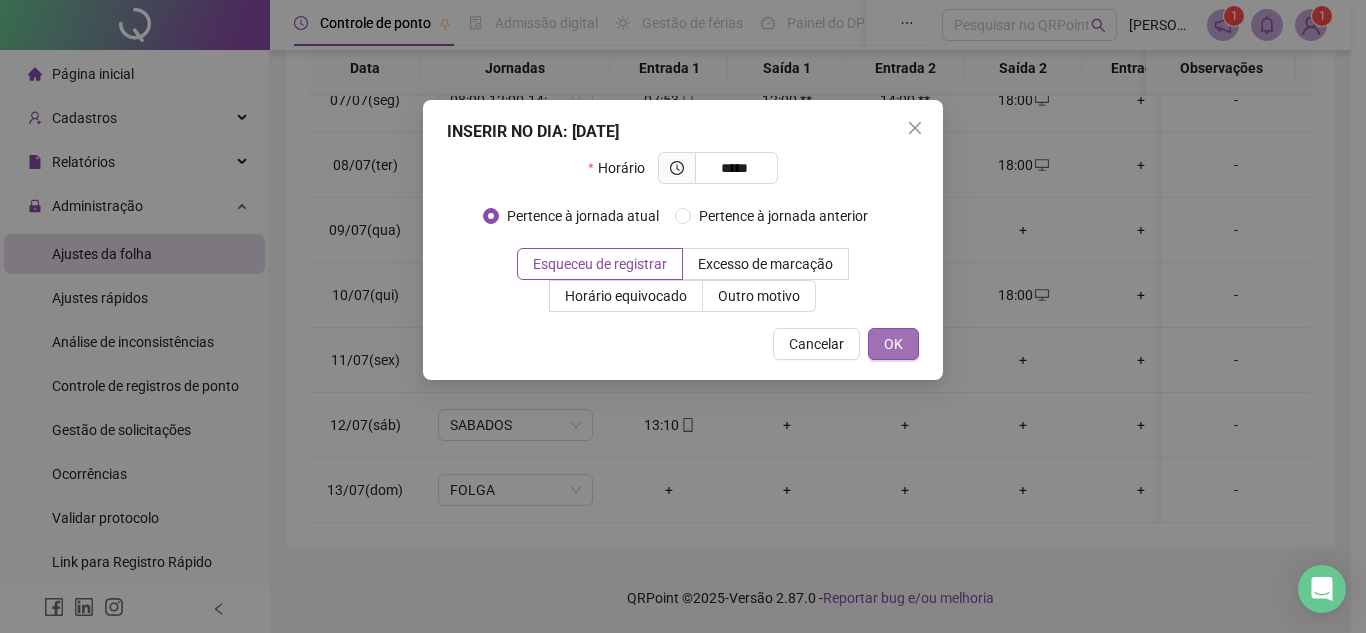 type on "*****" 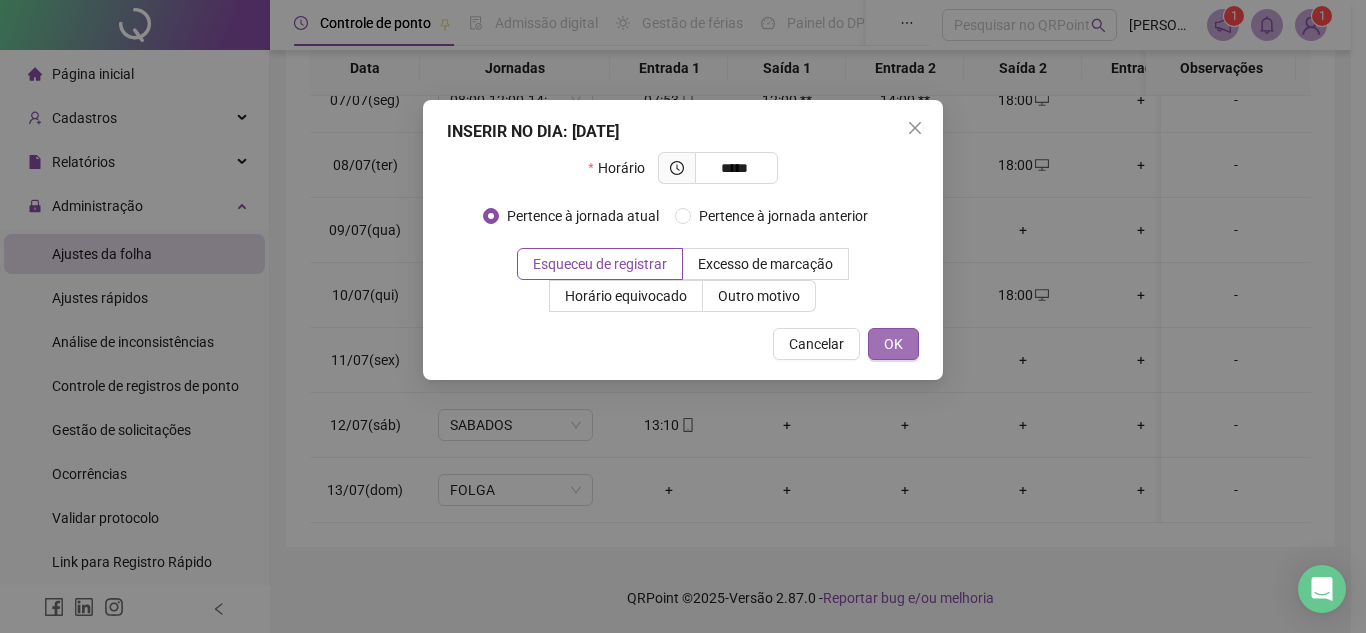 click on "OK" at bounding box center (893, 344) 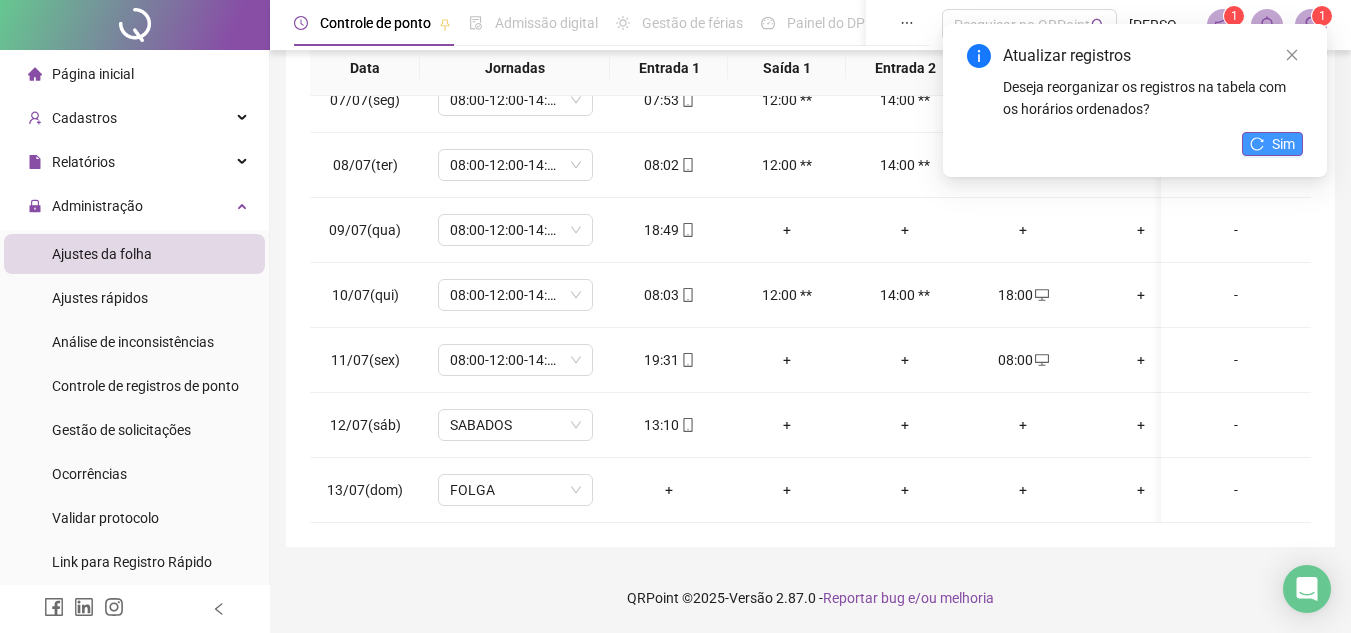 click on "Sim" at bounding box center [1283, 144] 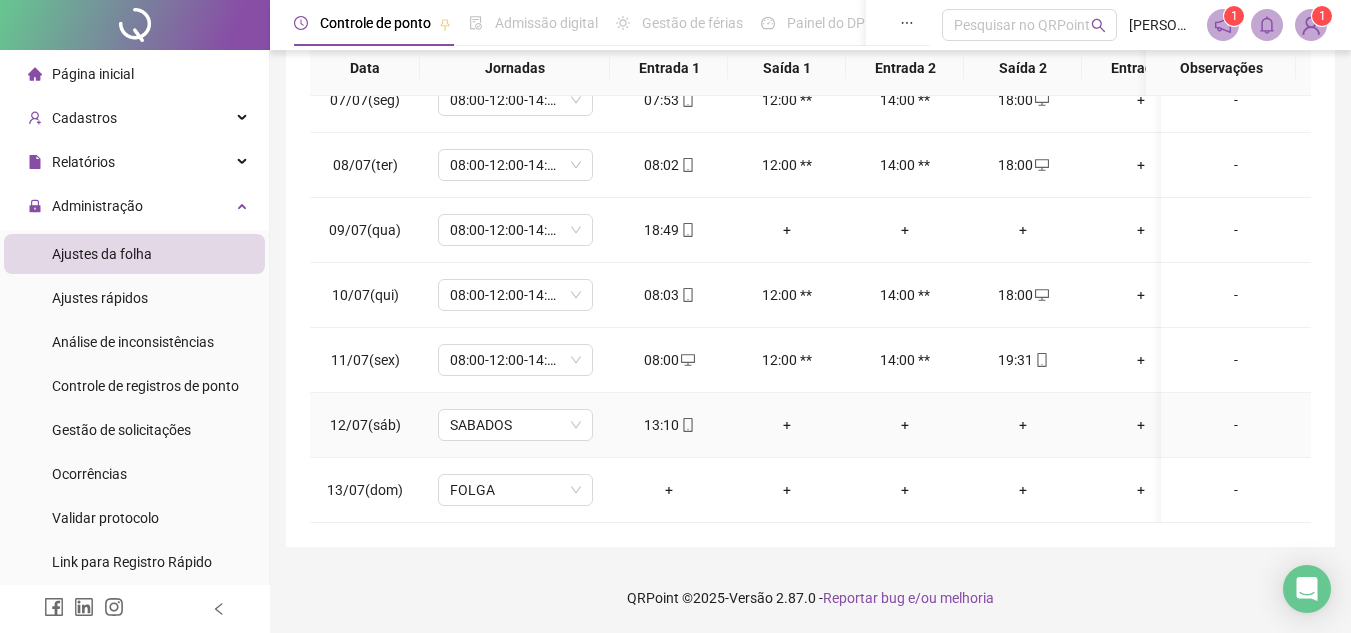 click on "+" at bounding box center [1023, 425] 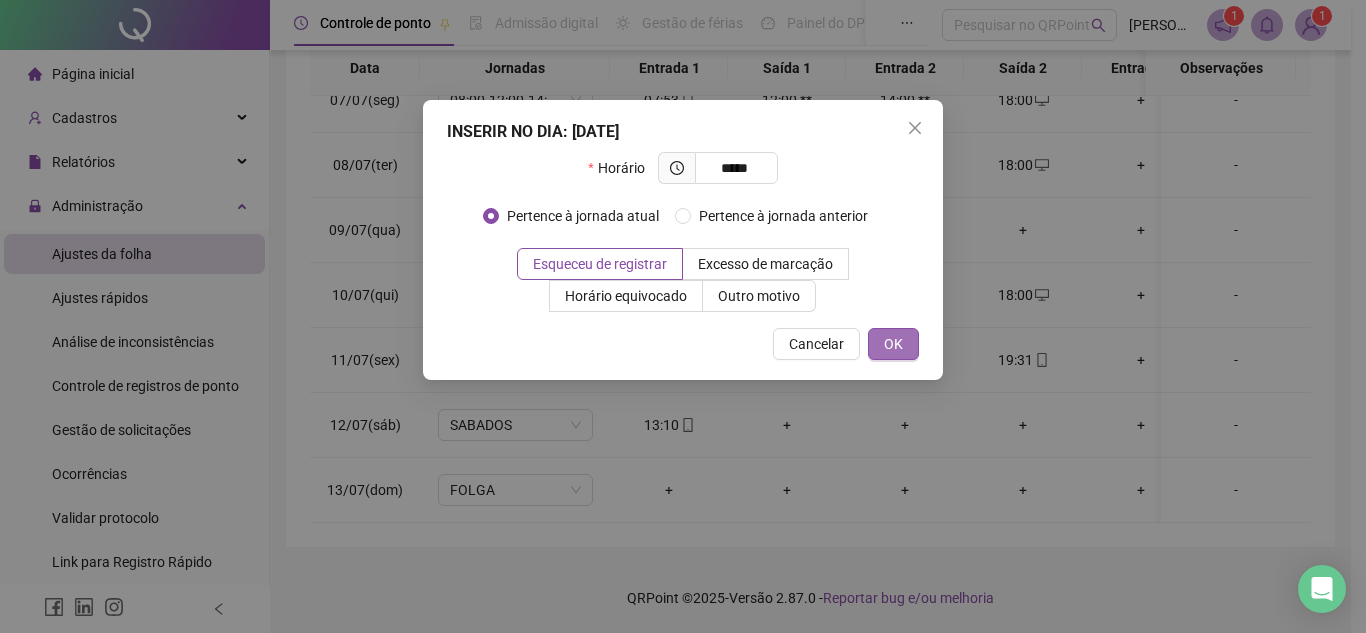 type on "*****" 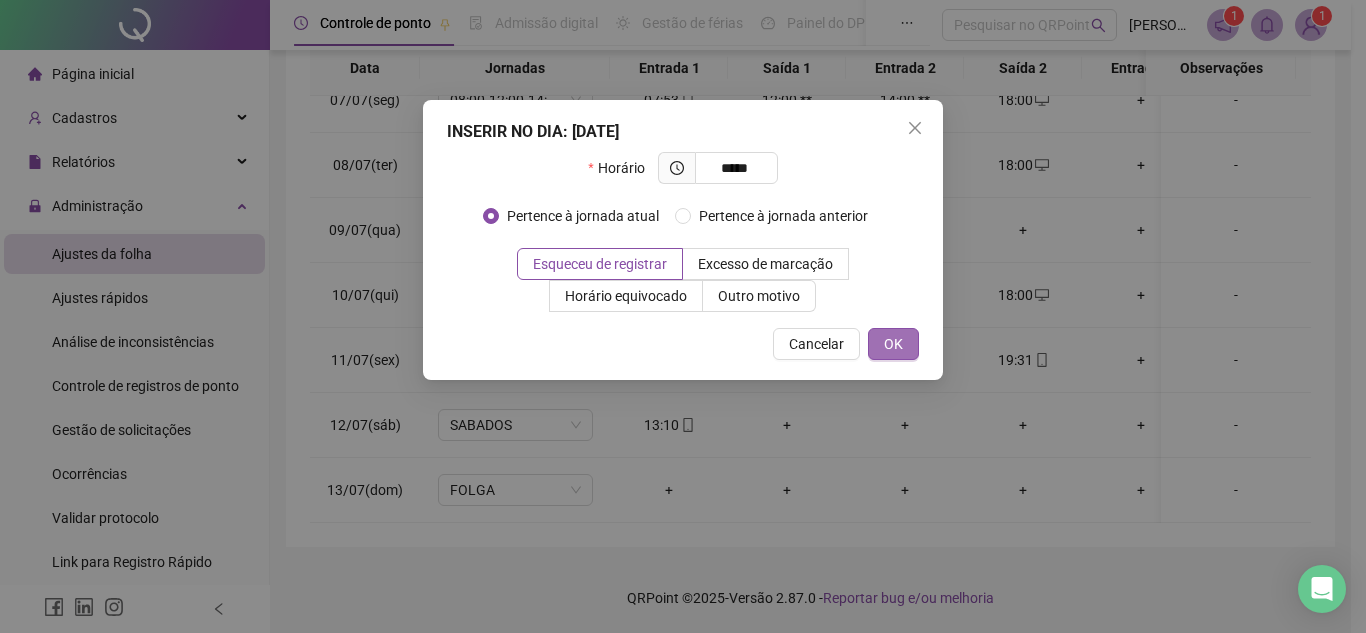 click on "OK" at bounding box center [893, 344] 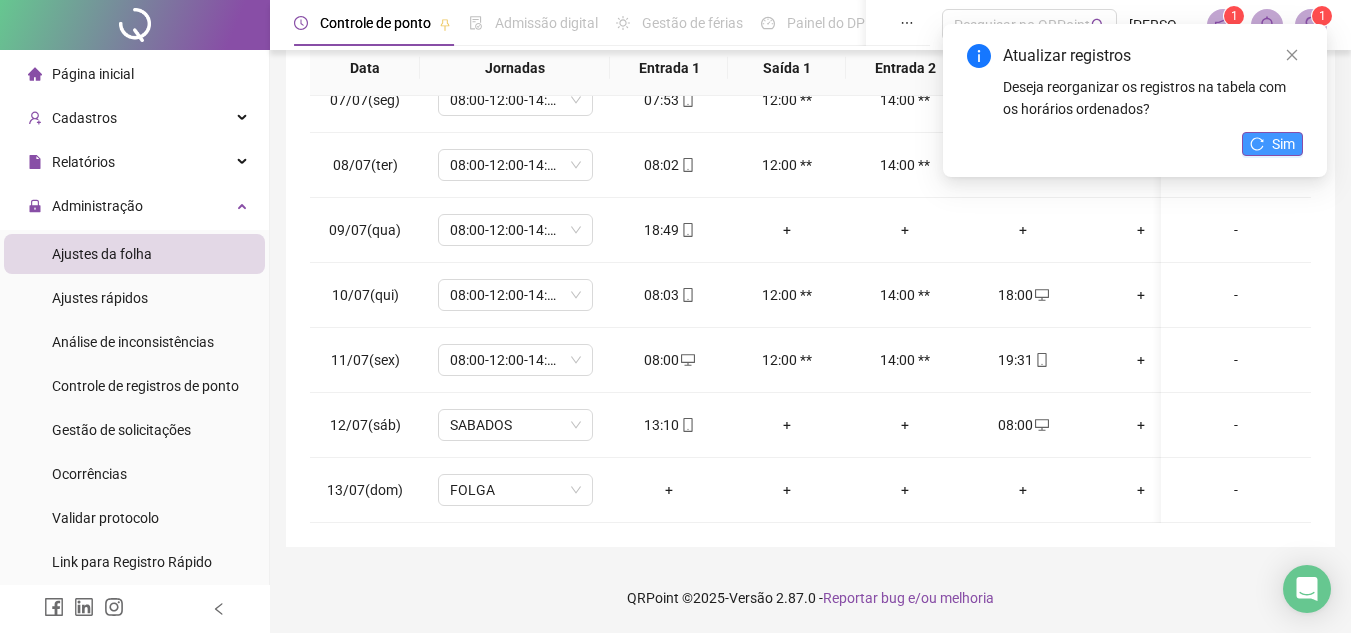 click on "Sim" at bounding box center [1272, 144] 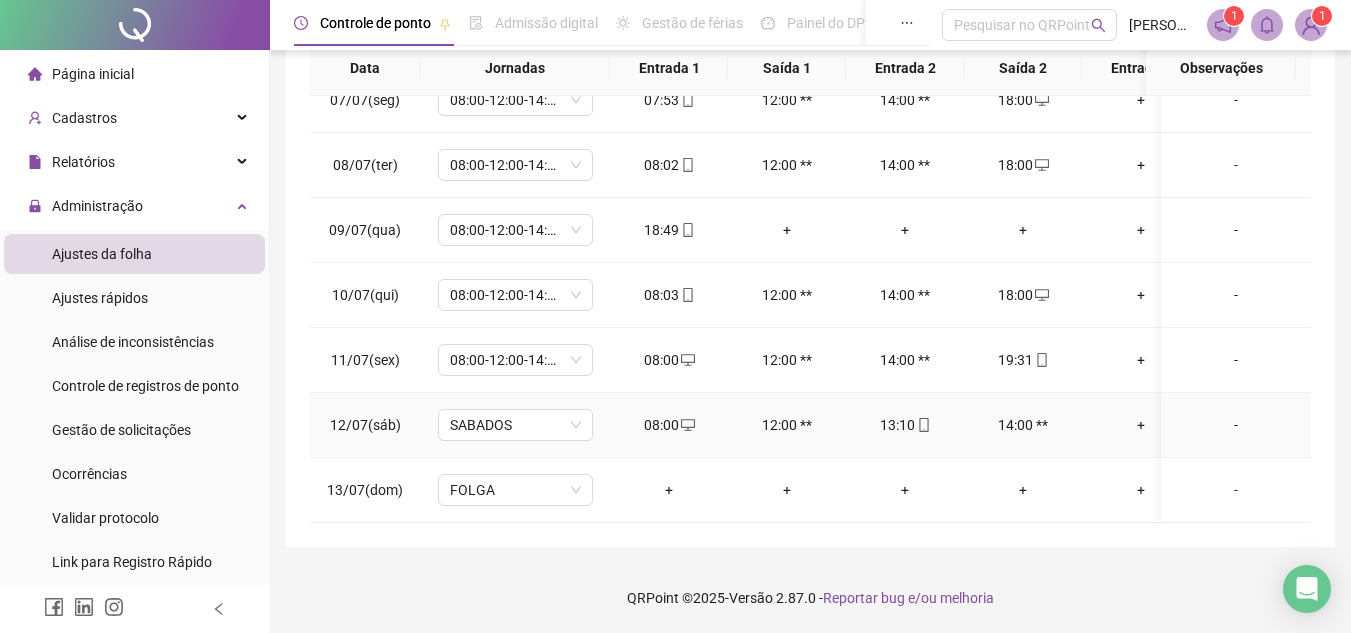 click on "-" at bounding box center [1236, 425] 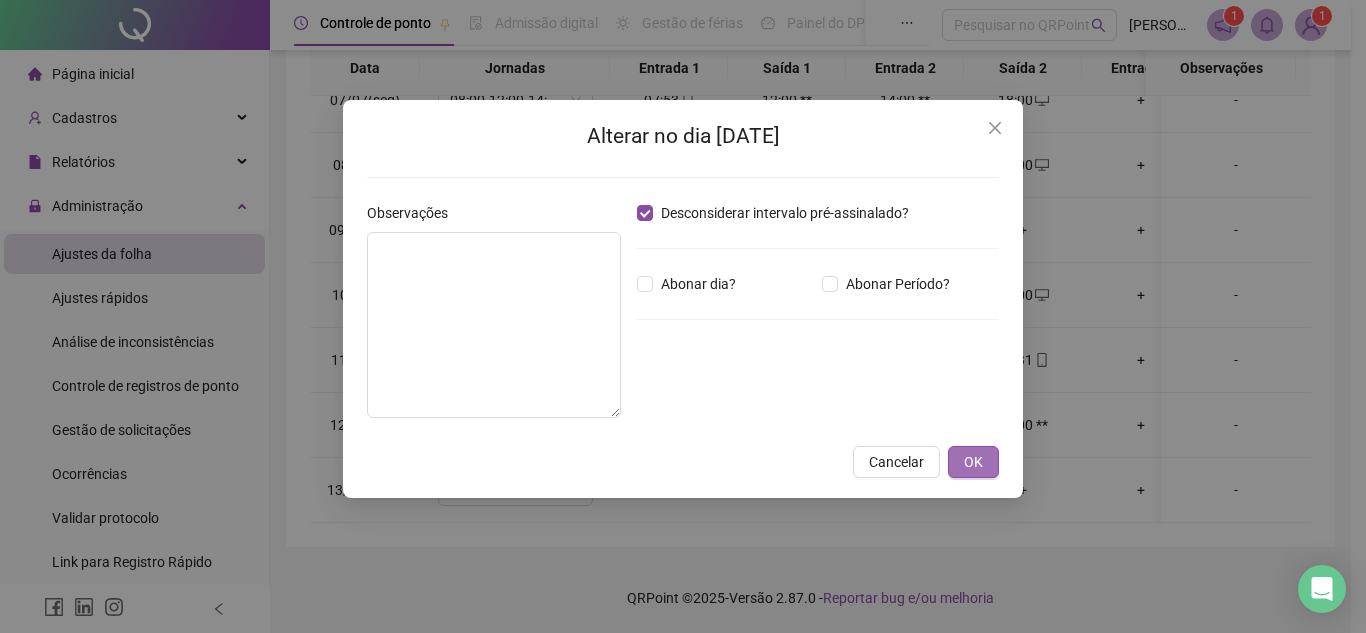 click on "OK" at bounding box center (973, 462) 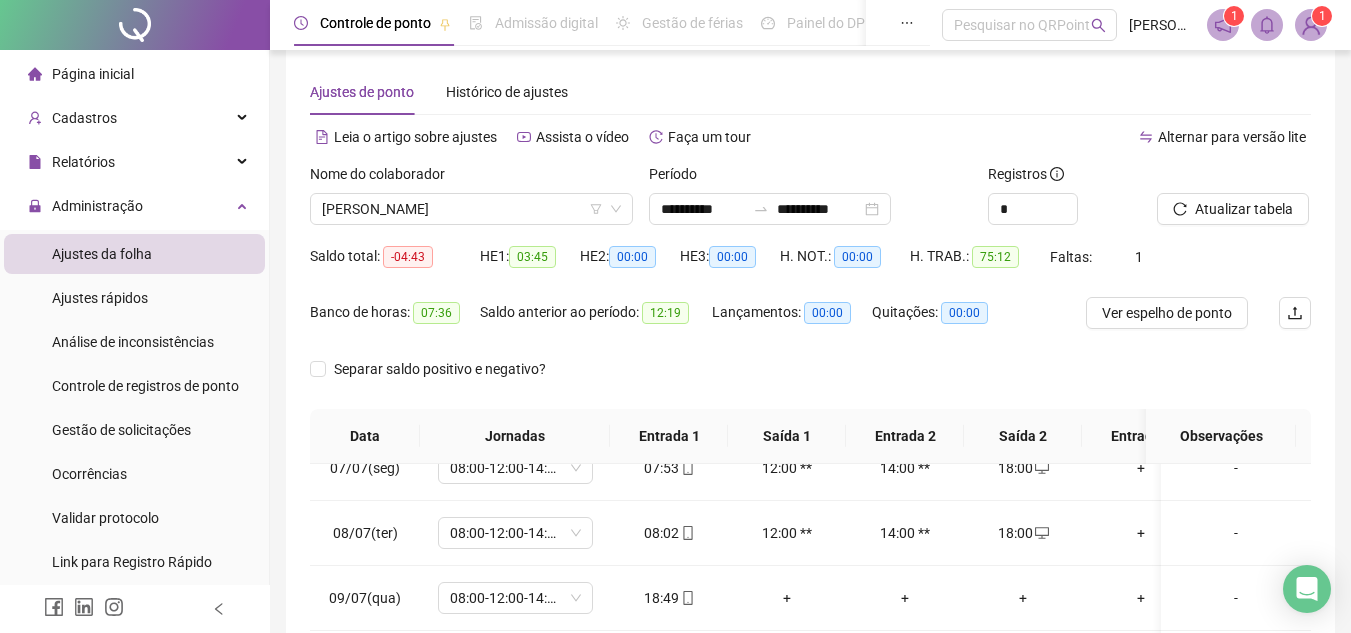 scroll, scrollTop: 0, scrollLeft: 0, axis: both 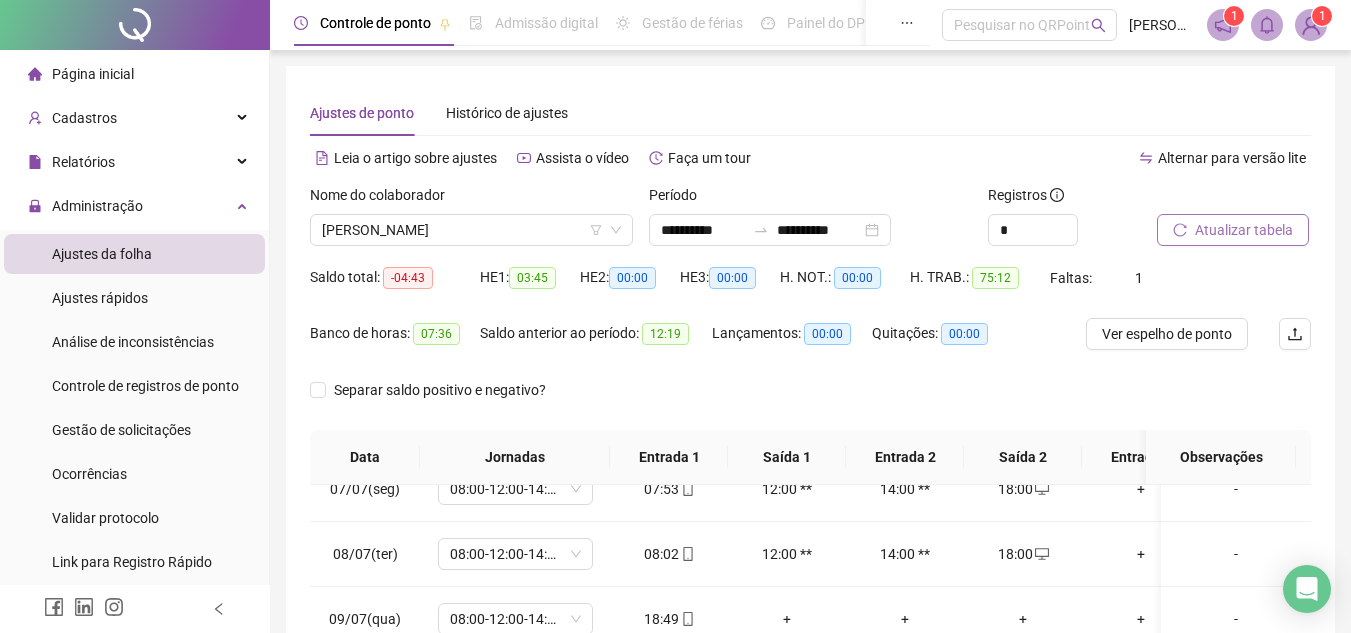 click on "Atualizar tabela" at bounding box center (1244, 230) 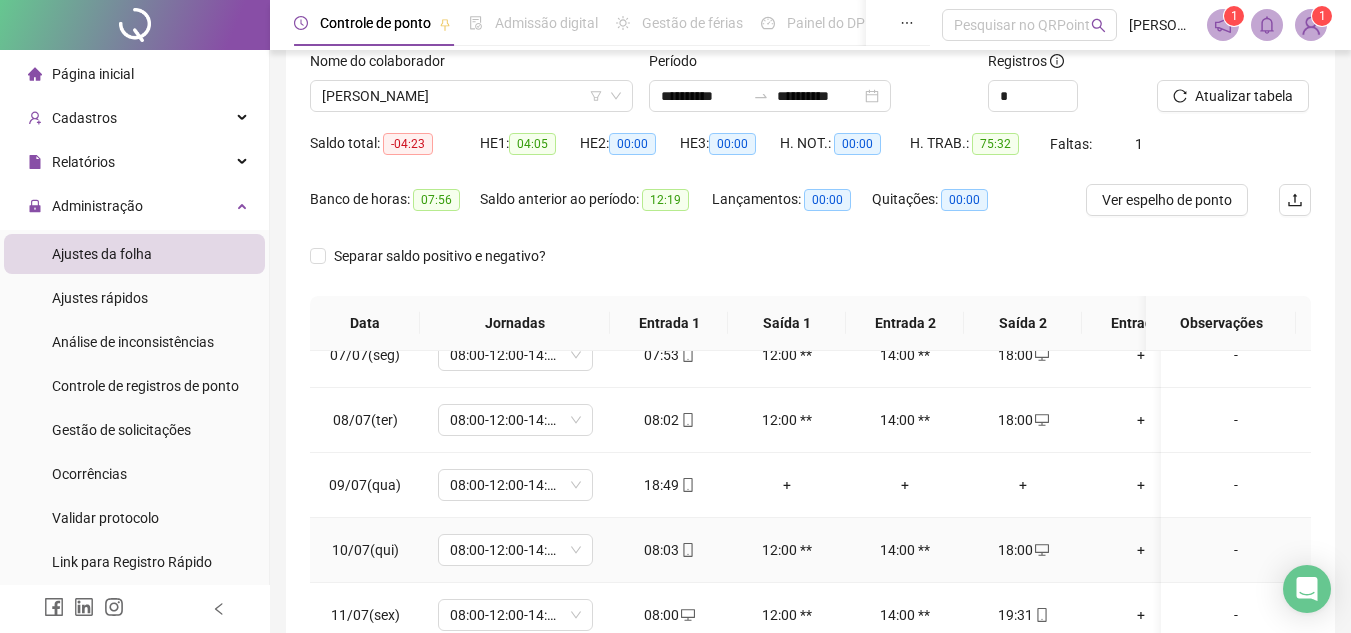 scroll, scrollTop: 389, scrollLeft: 0, axis: vertical 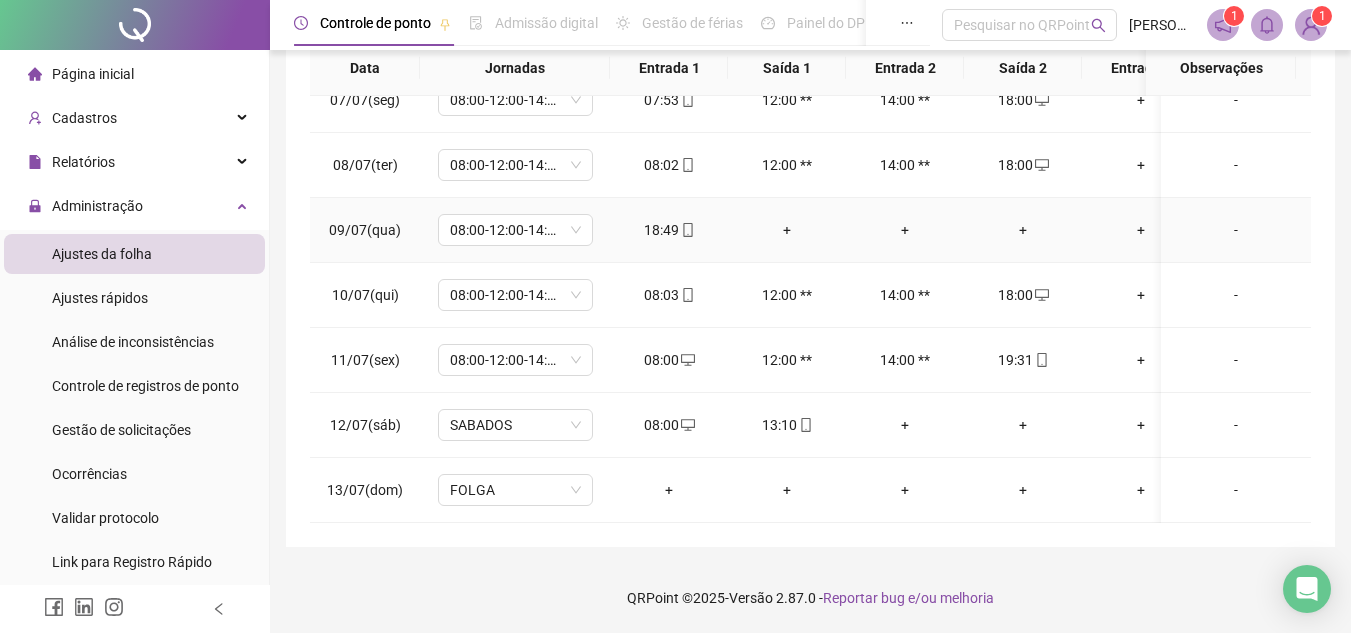 click on "+" at bounding box center (1023, 230) 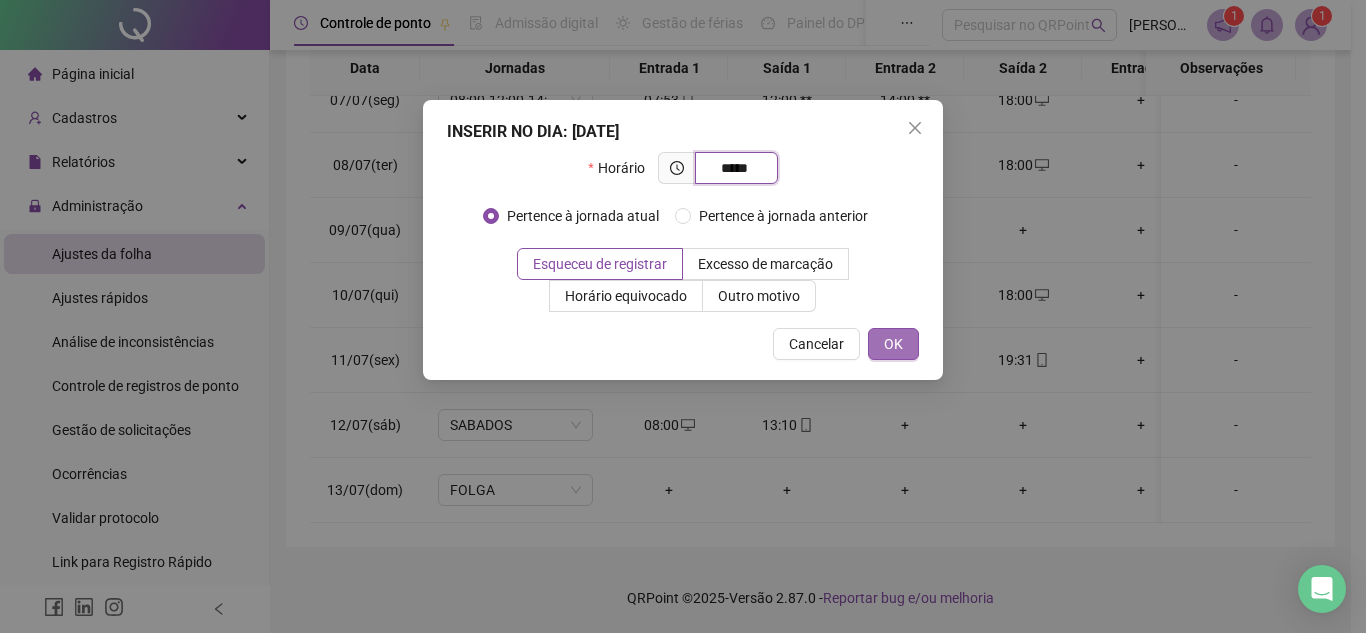 type on "*****" 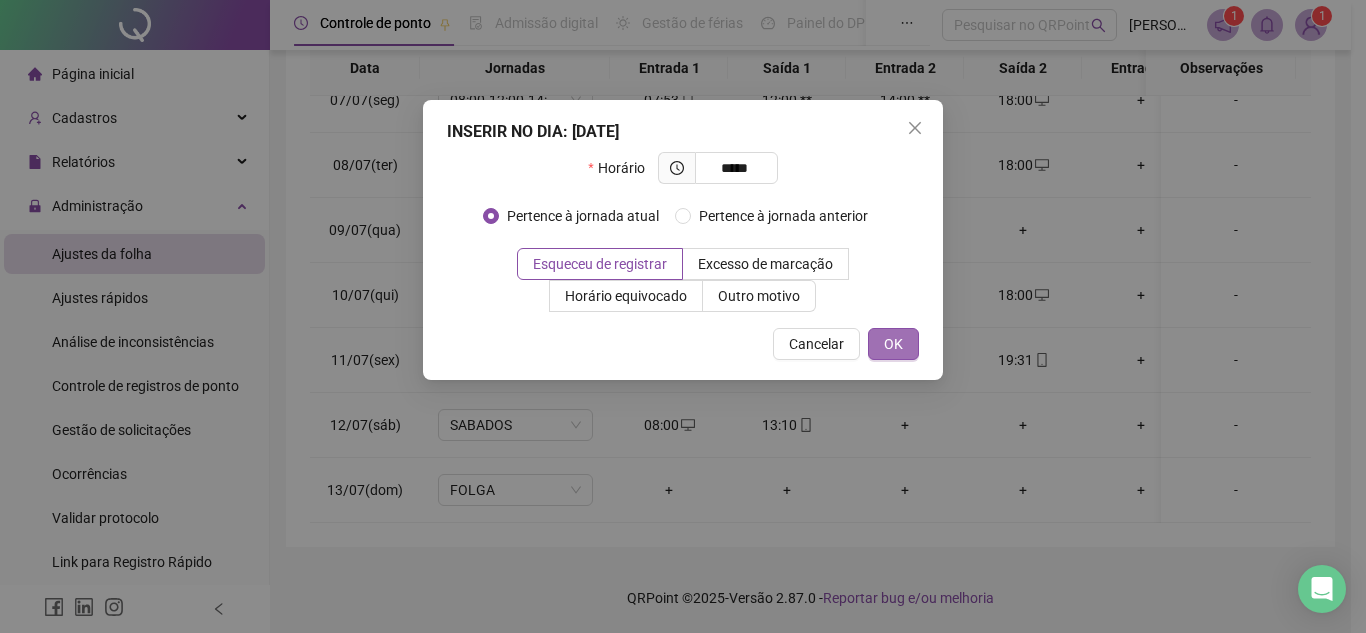 click on "OK" at bounding box center [893, 344] 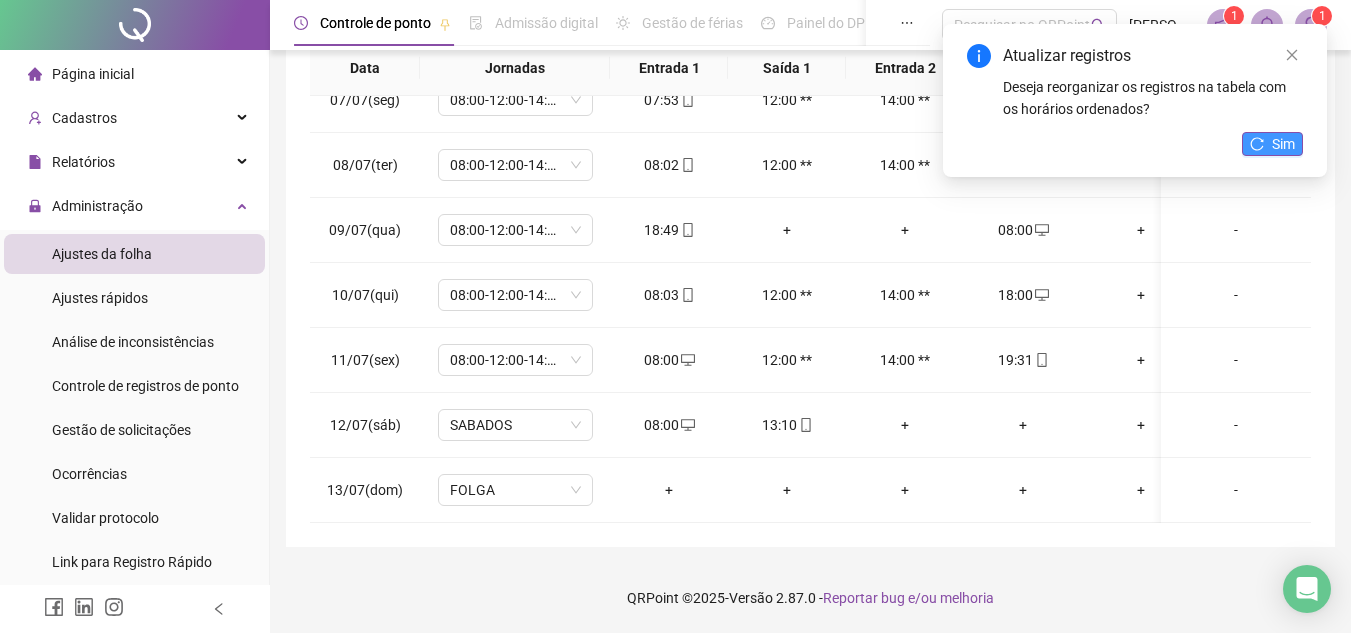 click on "Sim" at bounding box center (1283, 144) 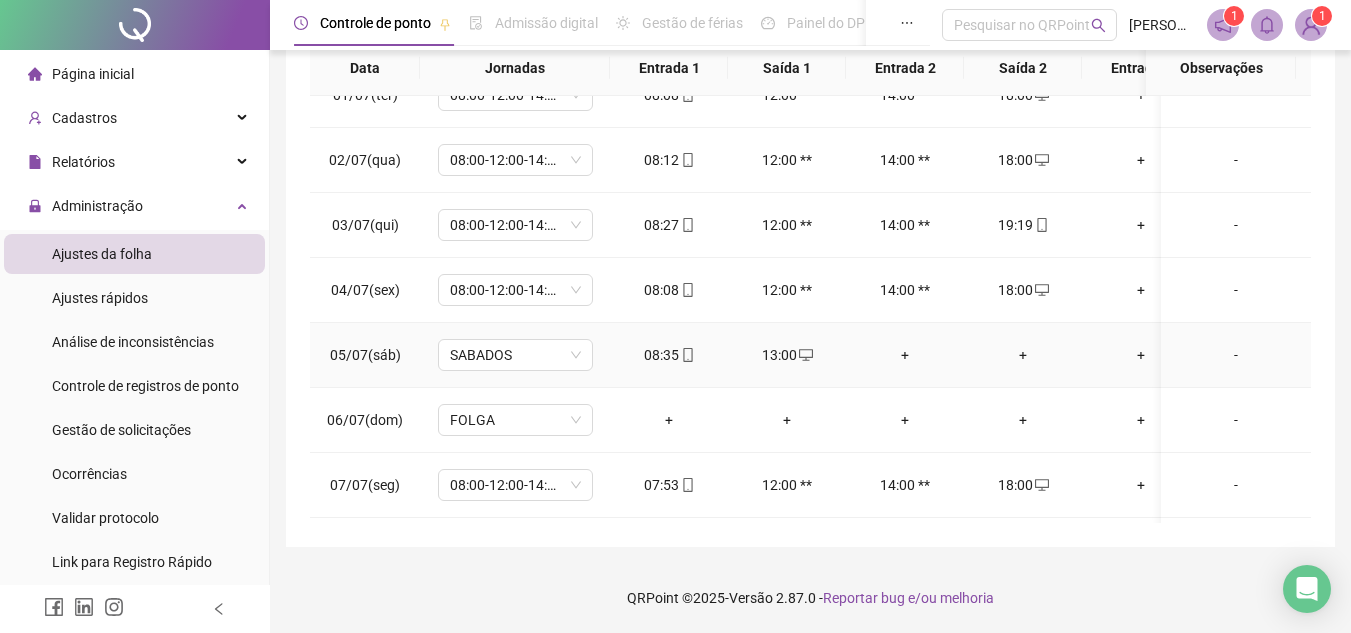 scroll, scrollTop: 0, scrollLeft: 0, axis: both 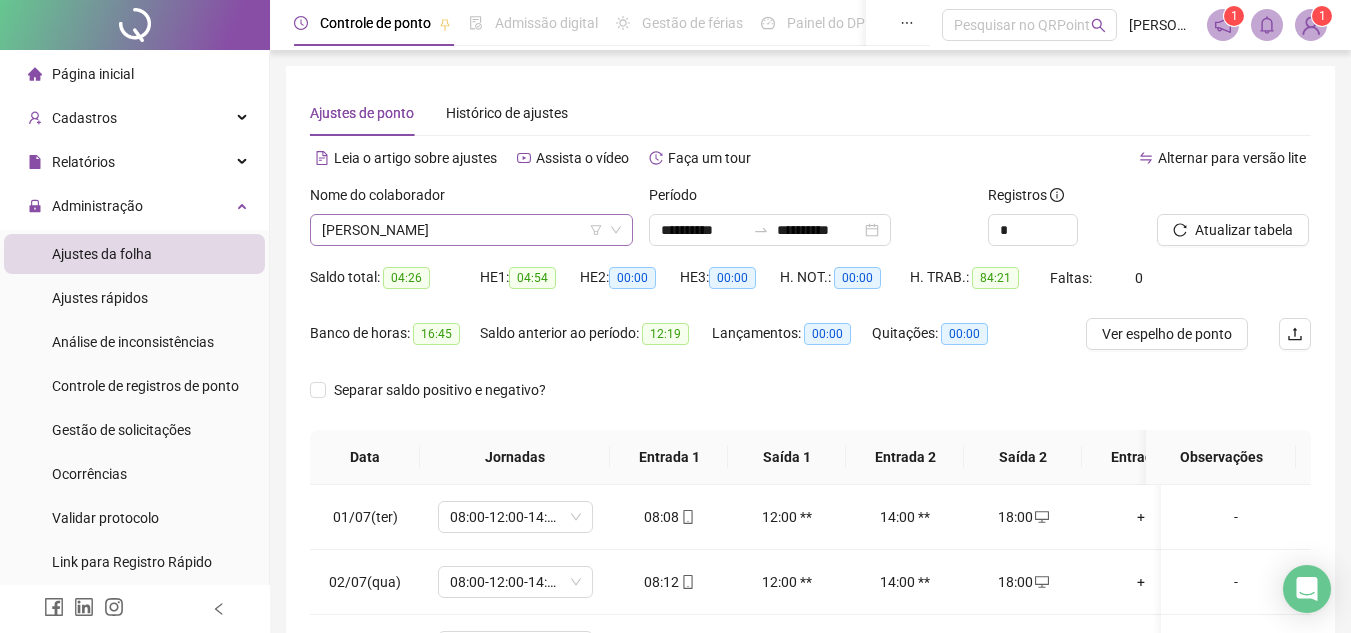 click on "[PERSON_NAME]" at bounding box center [471, 230] 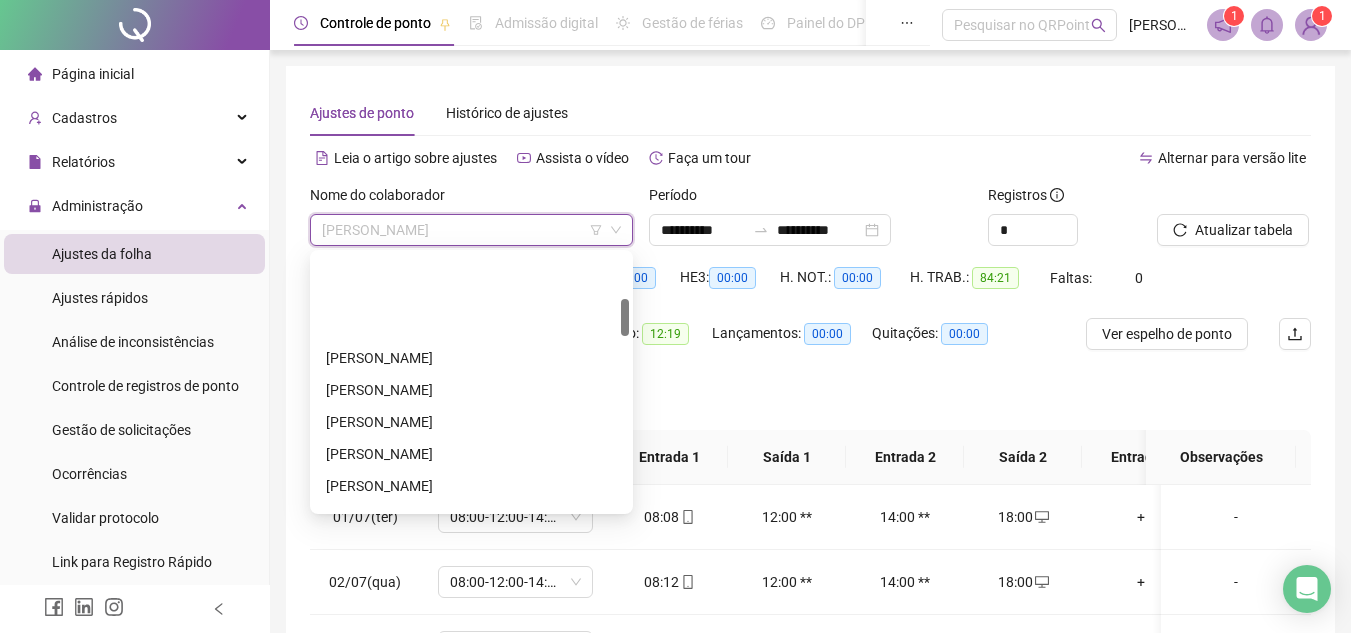 scroll, scrollTop: 300, scrollLeft: 0, axis: vertical 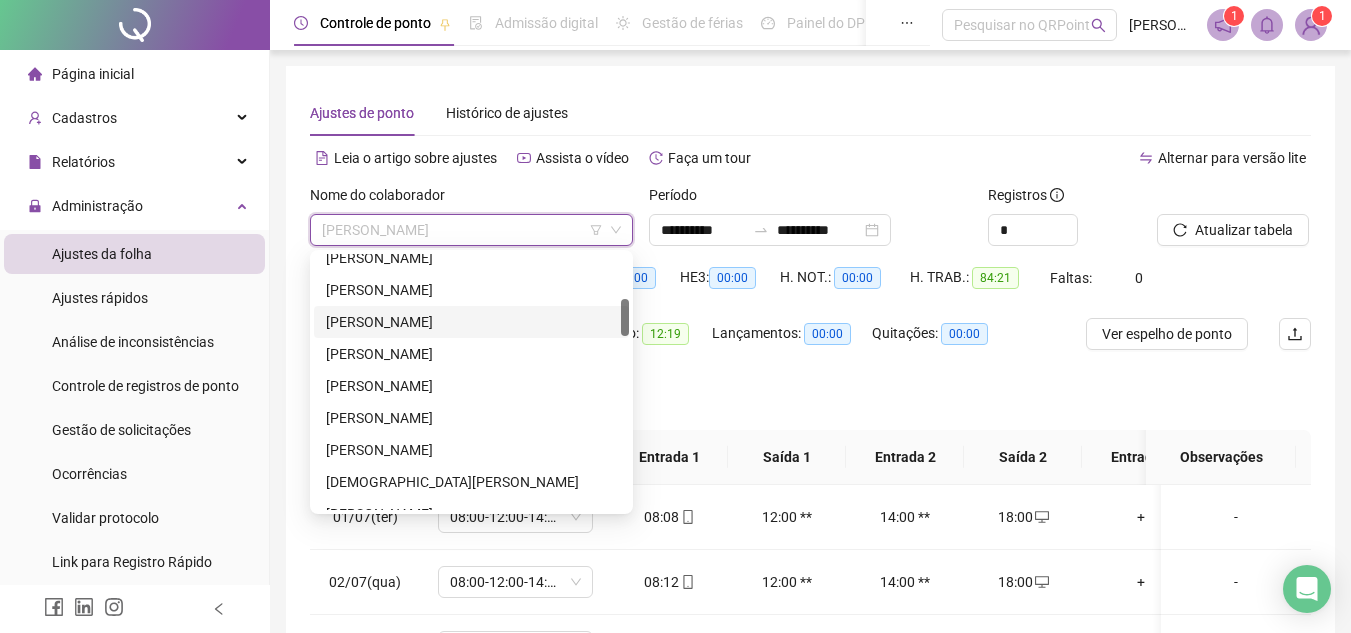 click on "[PERSON_NAME]" at bounding box center (471, 322) 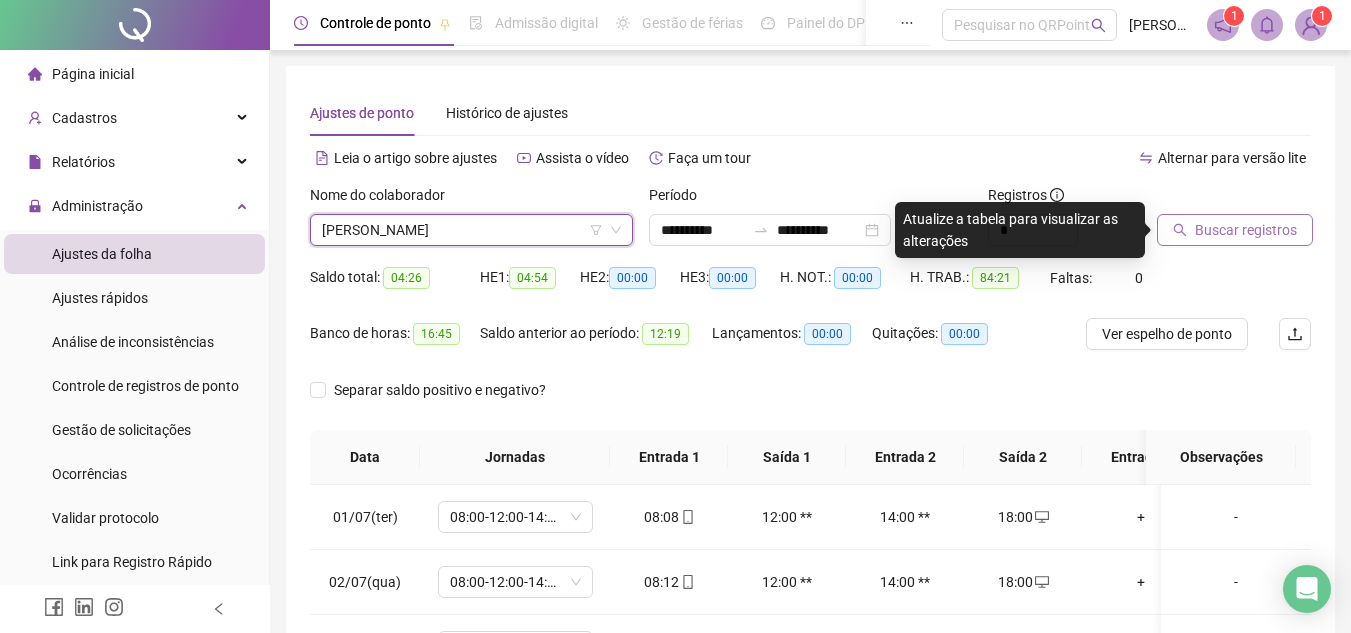 click on "Buscar registros" at bounding box center (1246, 230) 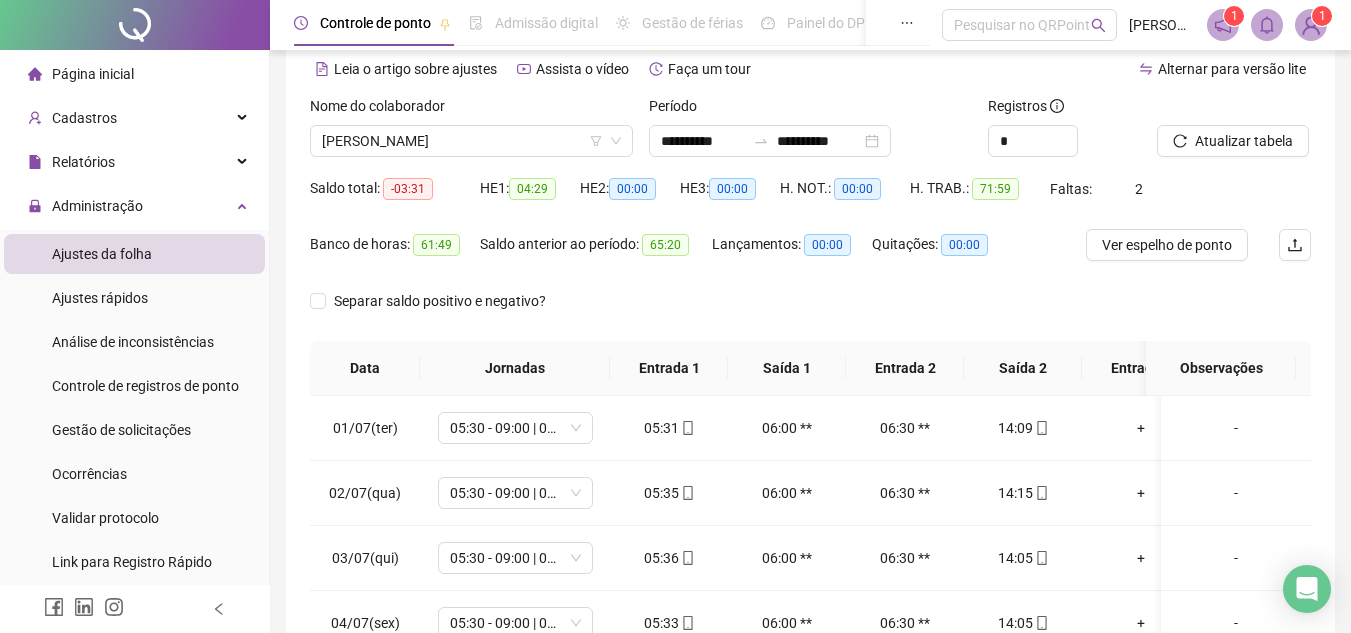 scroll, scrollTop: 200, scrollLeft: 0, axis: vertical 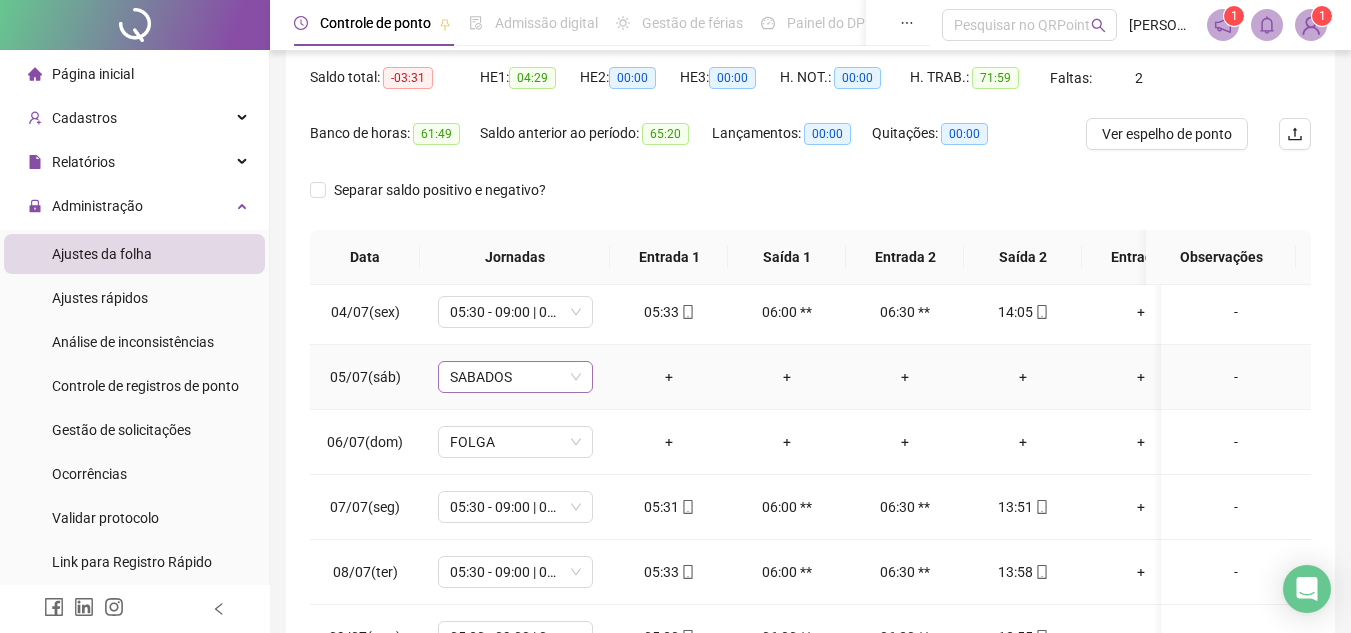 click on "SABADOS" at bounding box center (515, 377) 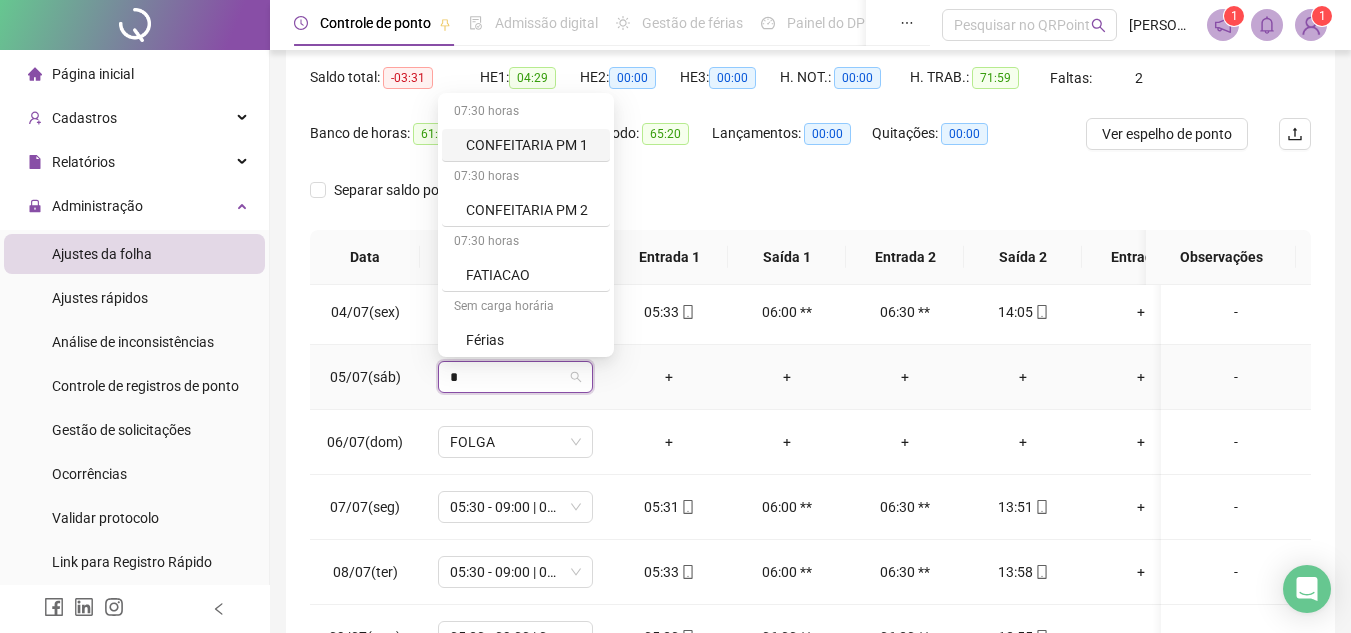 type on "**" 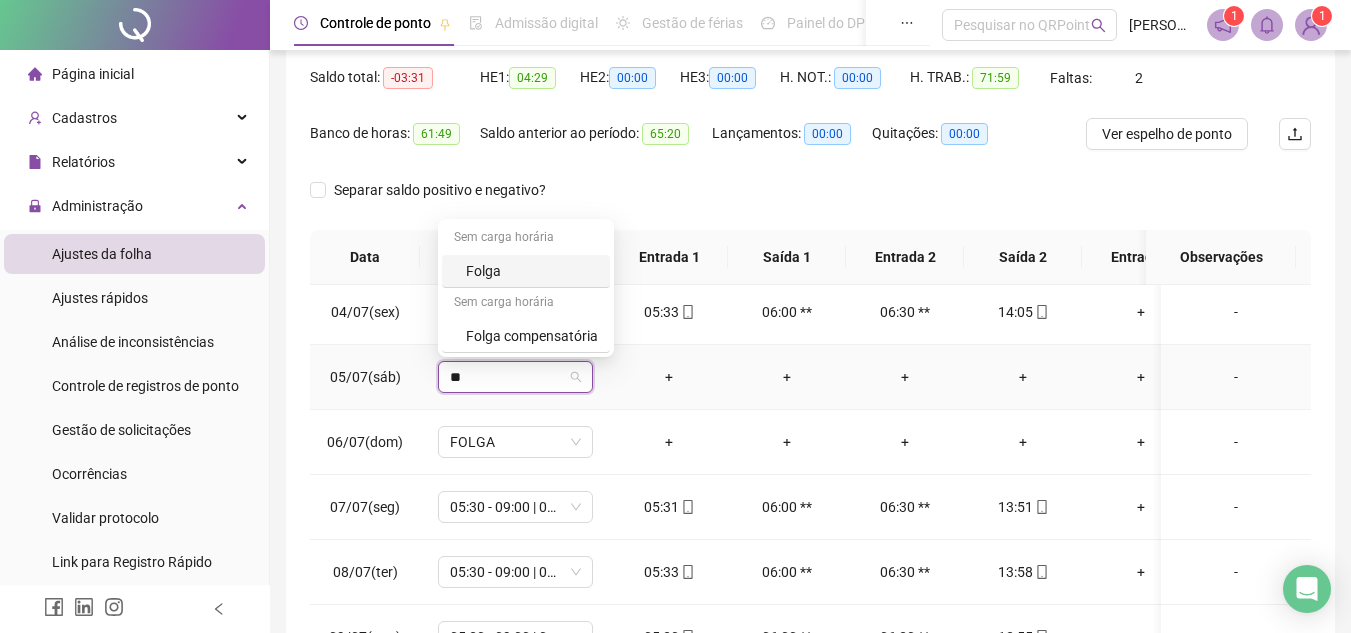 click on "Folga" at bounding box center [532, 271] 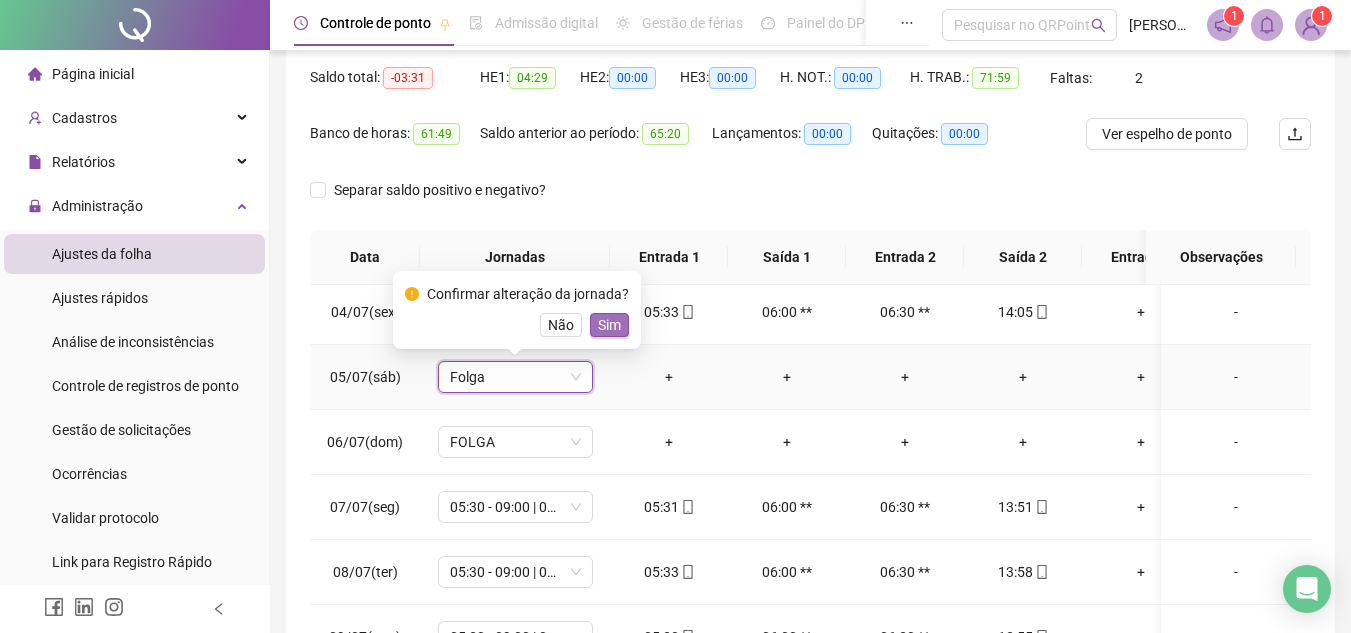 click on "Sim" at bounding box center [609, 325] 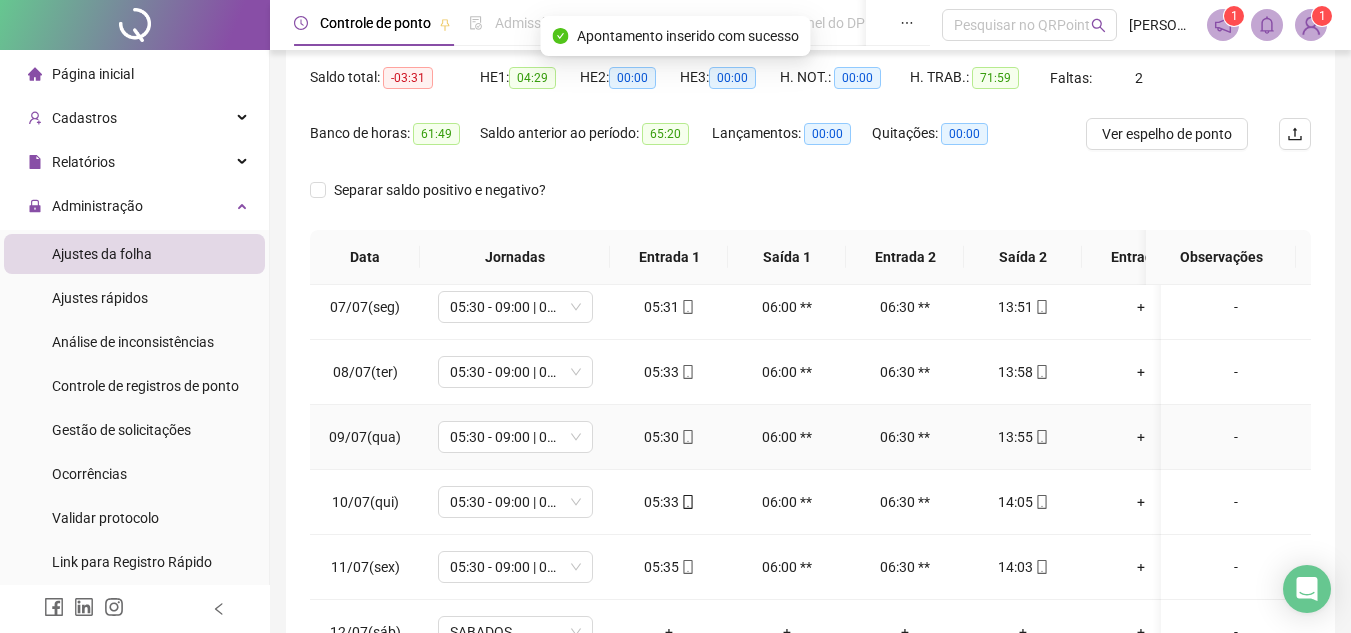 scroll, scrollTop: 433, scrollLeft: 0, axis: vertical 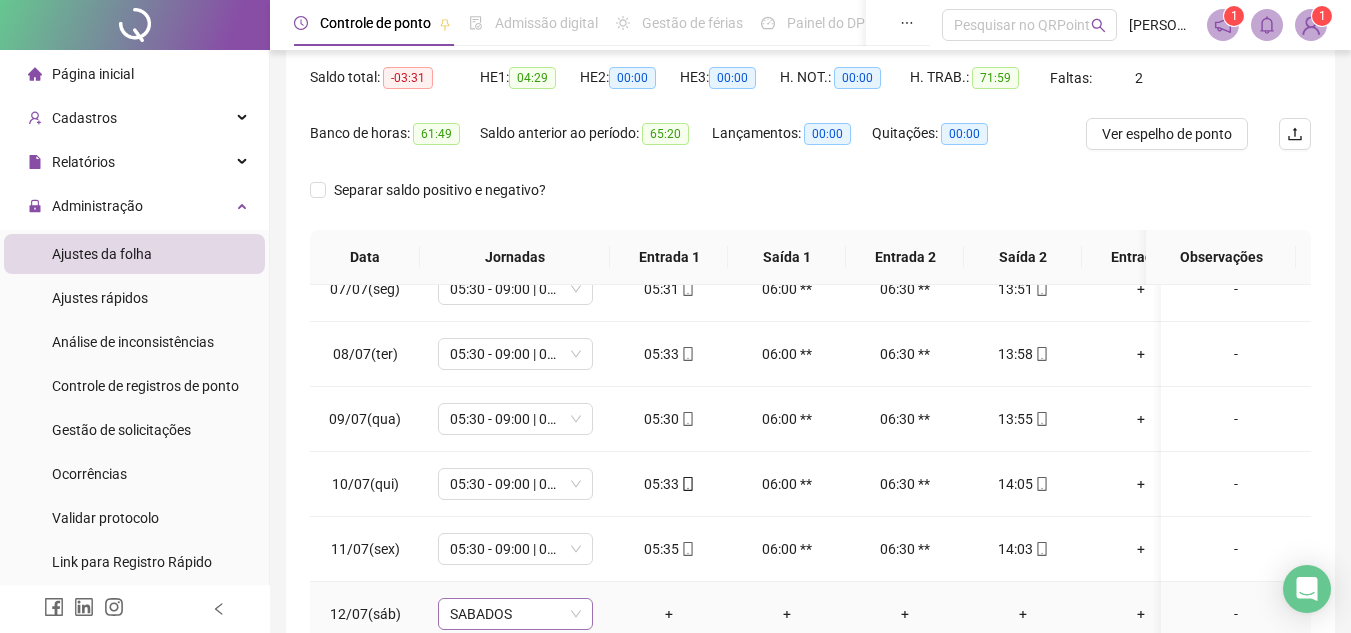 click on "SABADOS" at bounding box center (515, 614) 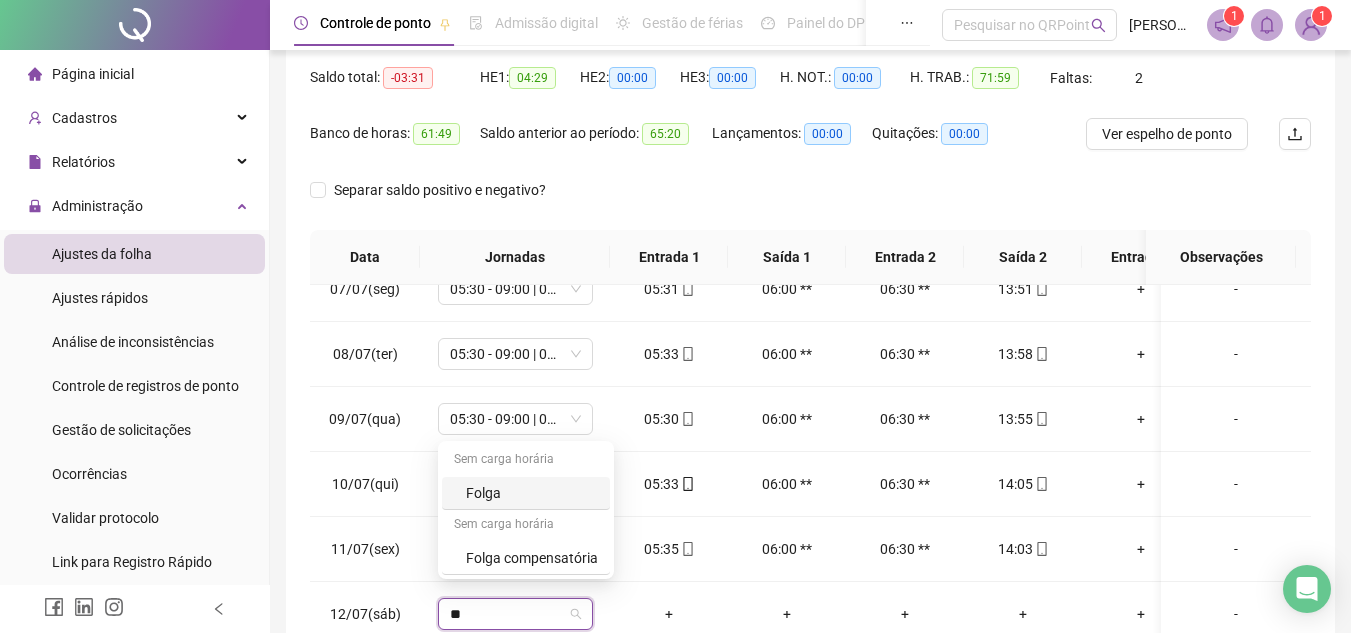 type on "***" 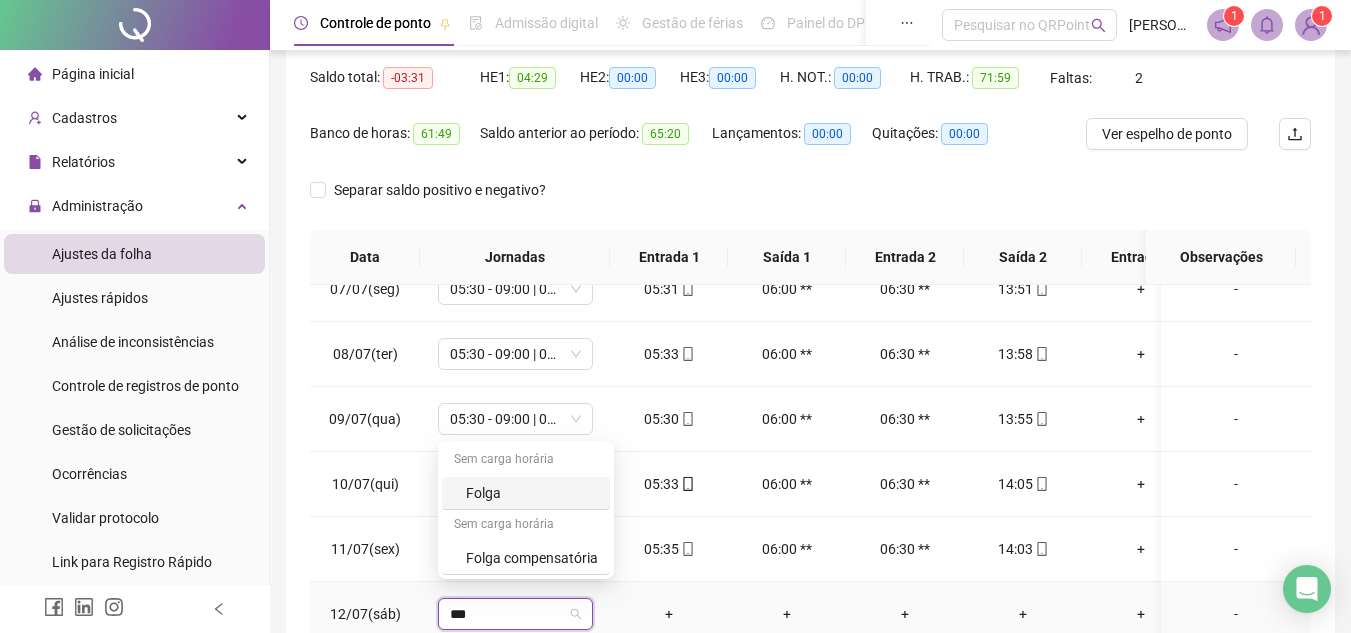 click on "Folga" at bounding box center (532, 493) 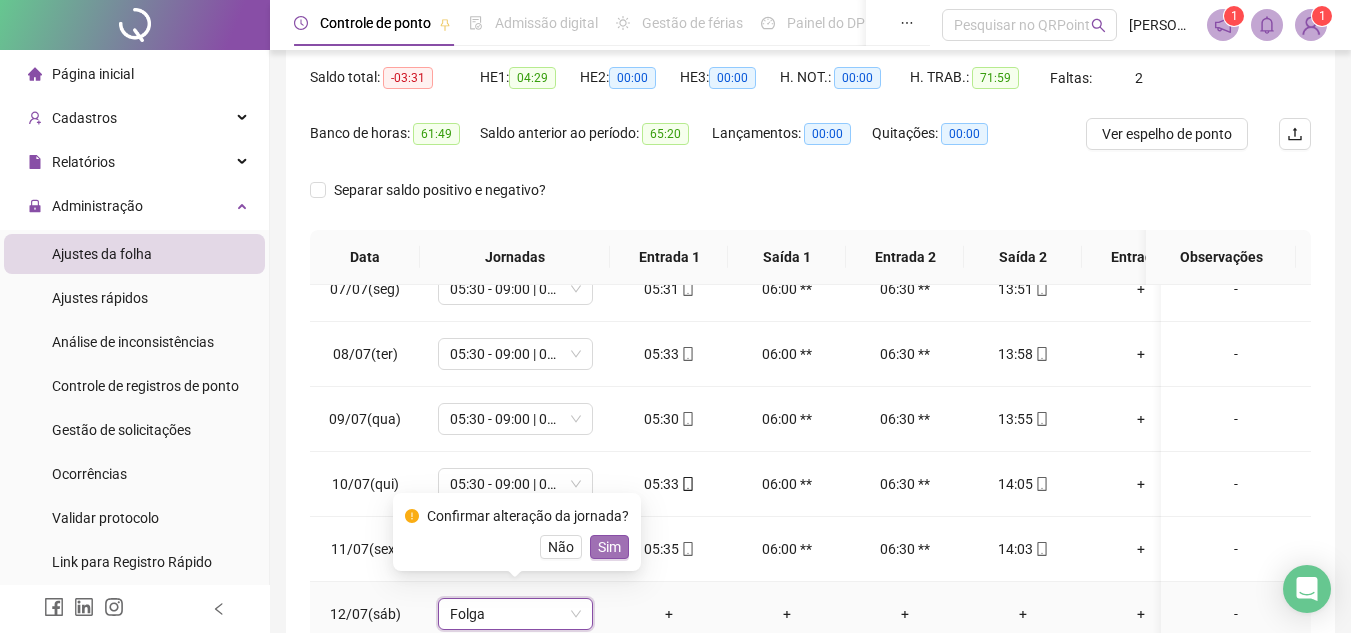 click on "Sim" at bounding box center (609, 547) 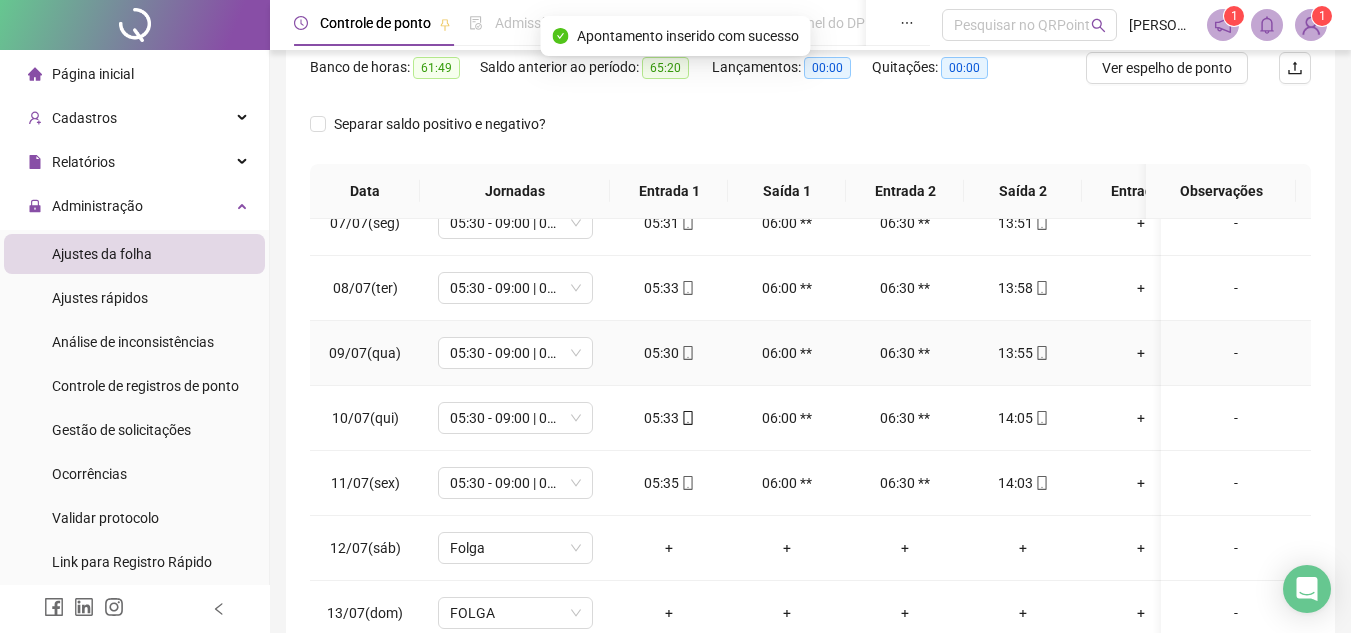 scroll, scrollTop: 389, scrollLeft: 0, axis: vertical 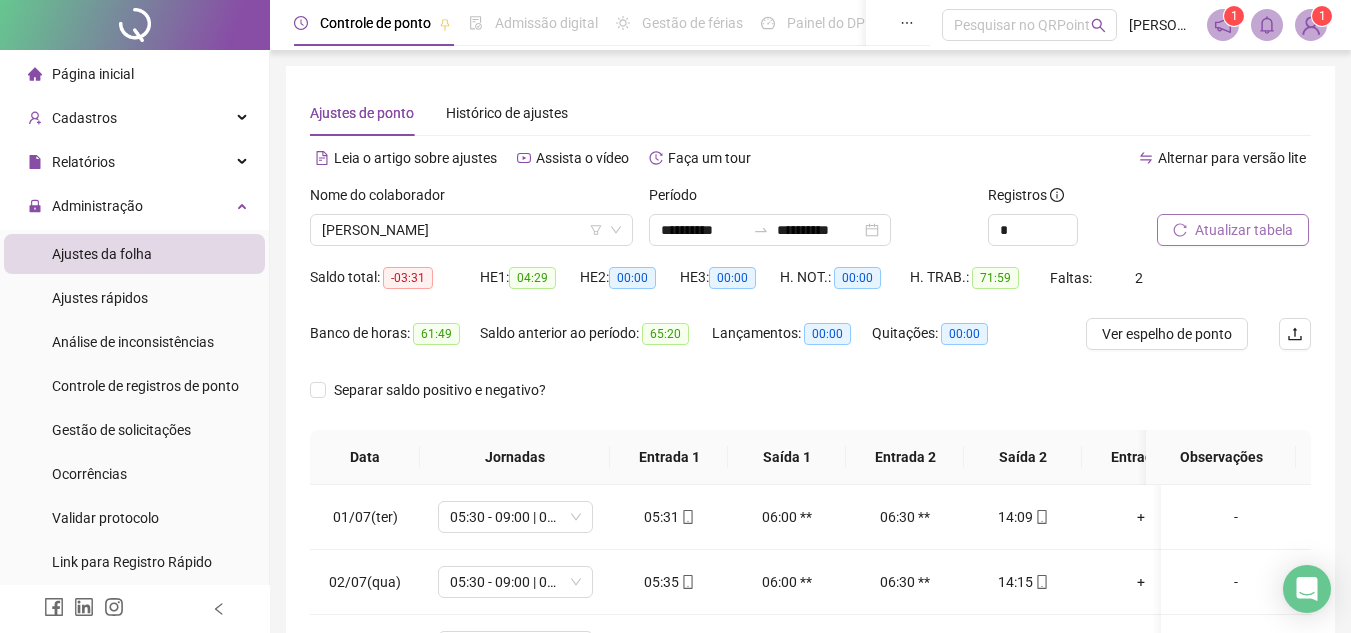 click on "Atualizar tabela" at bounding box center [1244, 230] 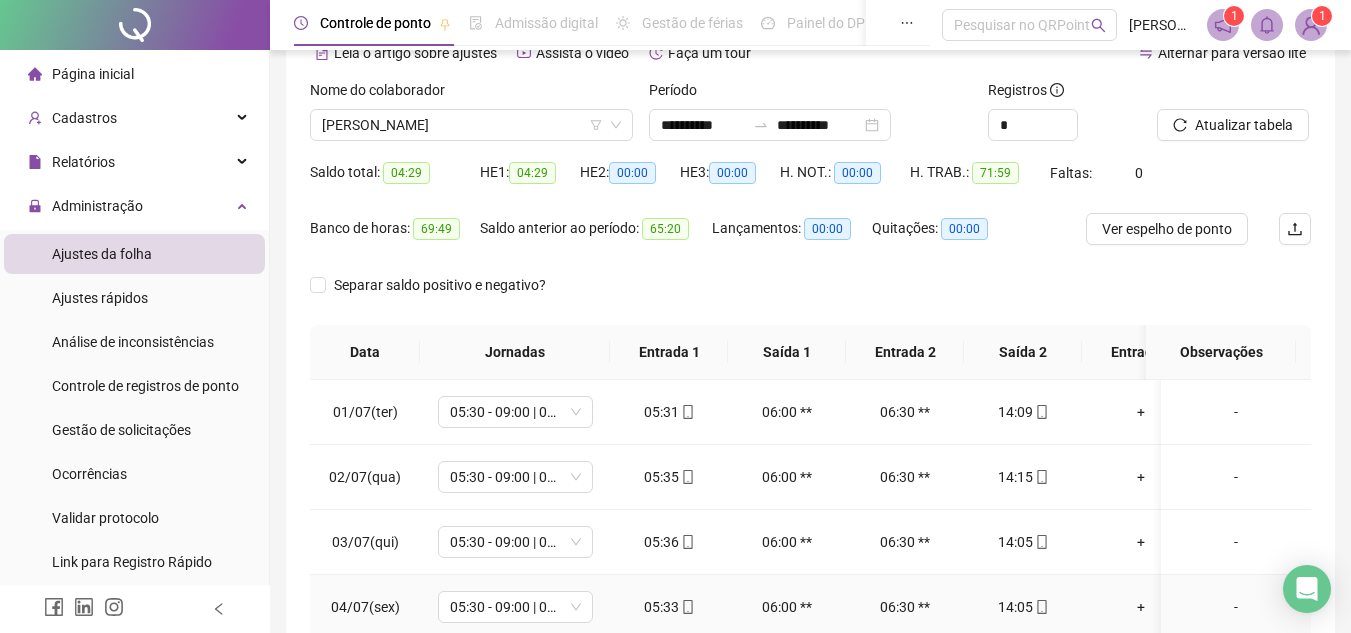 scroll, scrollTop: 100, scrollLeft: 0, axis: vertical 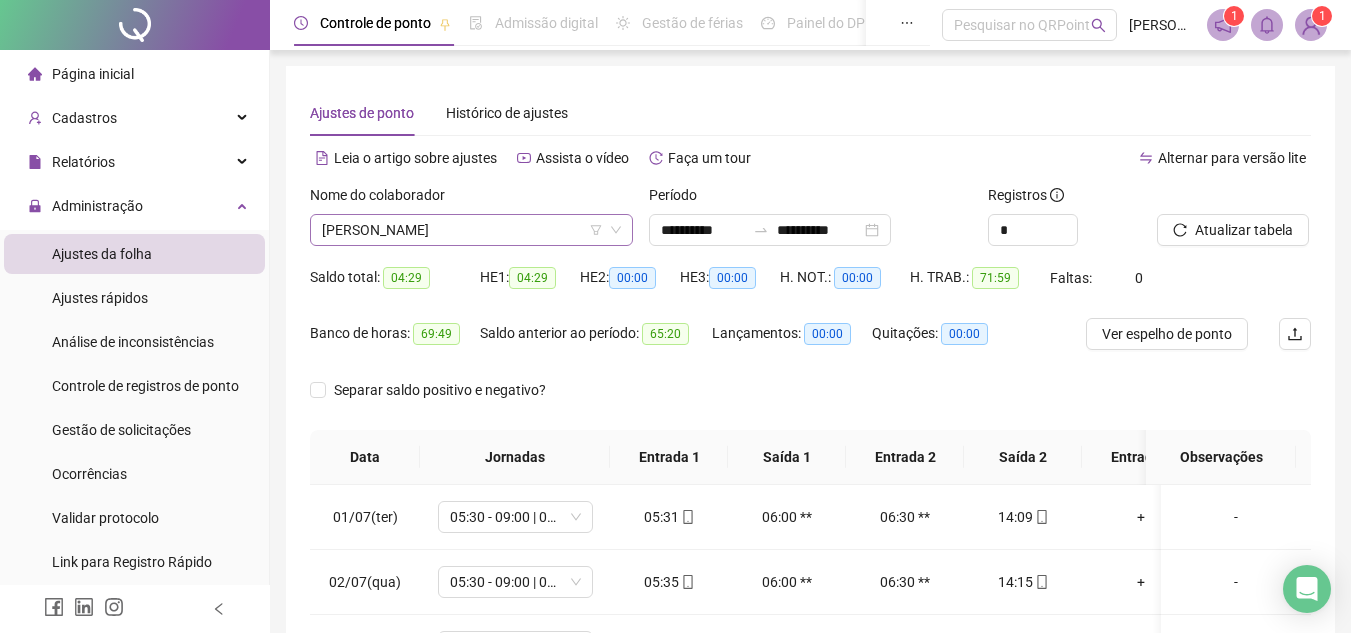 click on "[PERSON_NAME]" at bounding box center [471, 230] 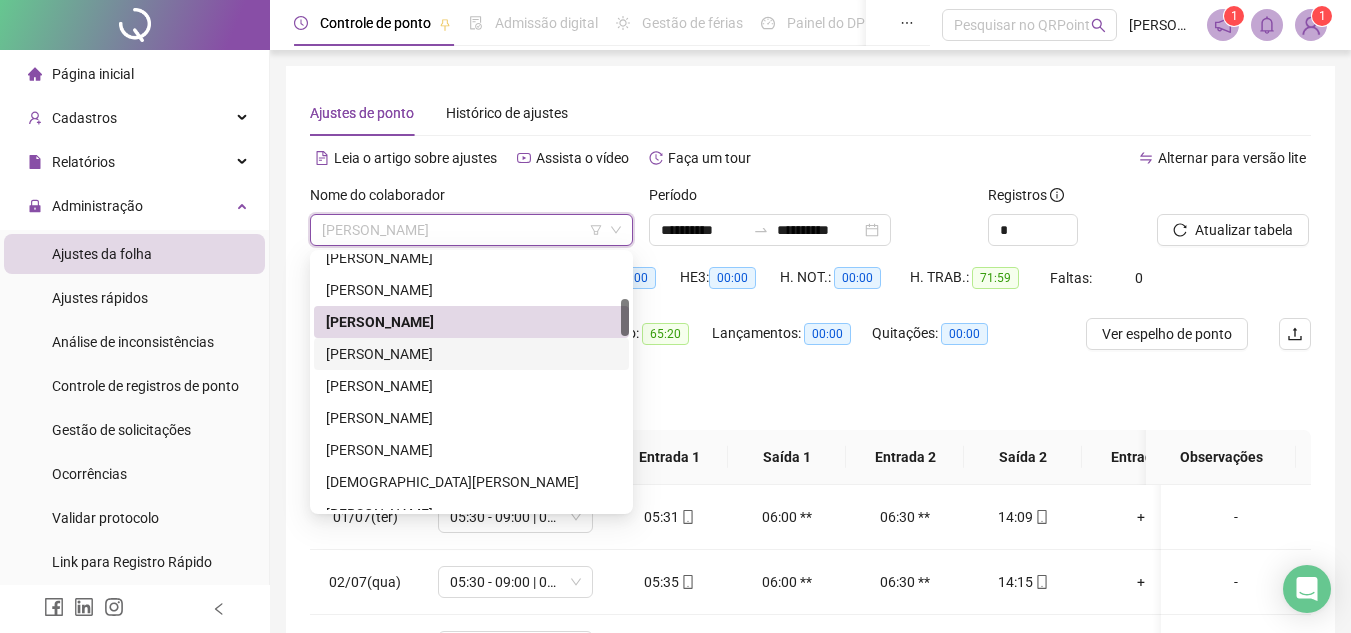 click on "[PERSON_NAME]" at bounding box center [471, 354] 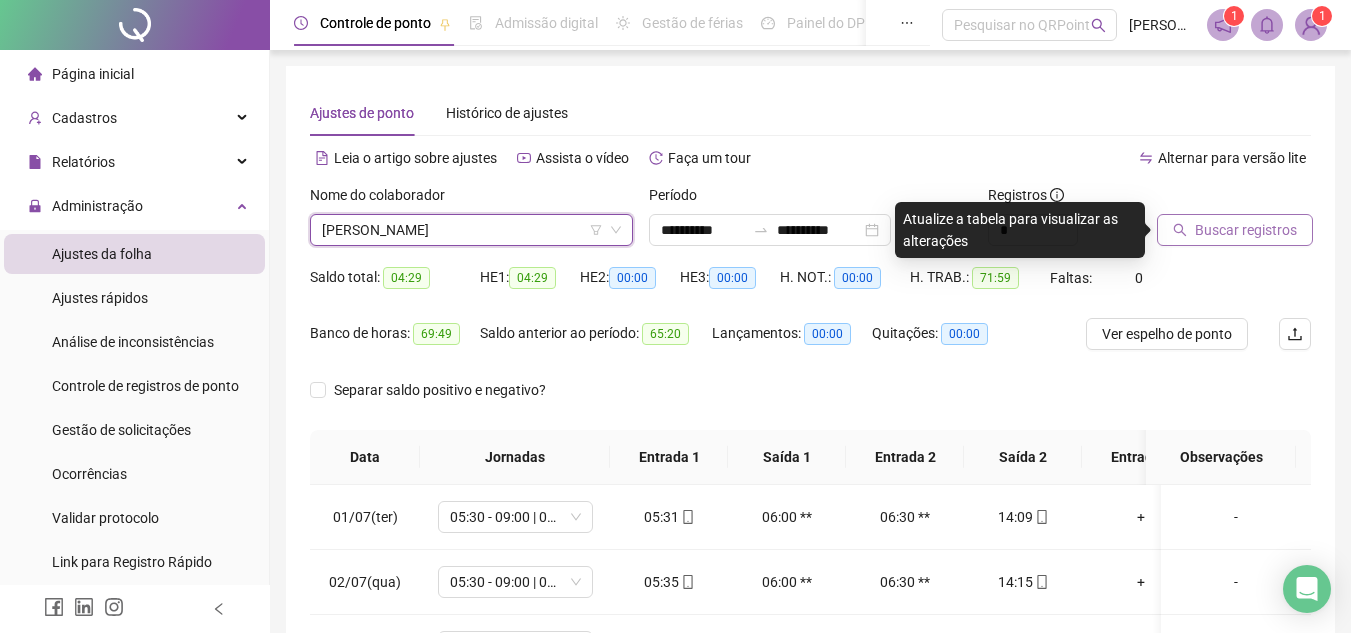 click on "Buscar registros" at bounding box center (1246, 230) 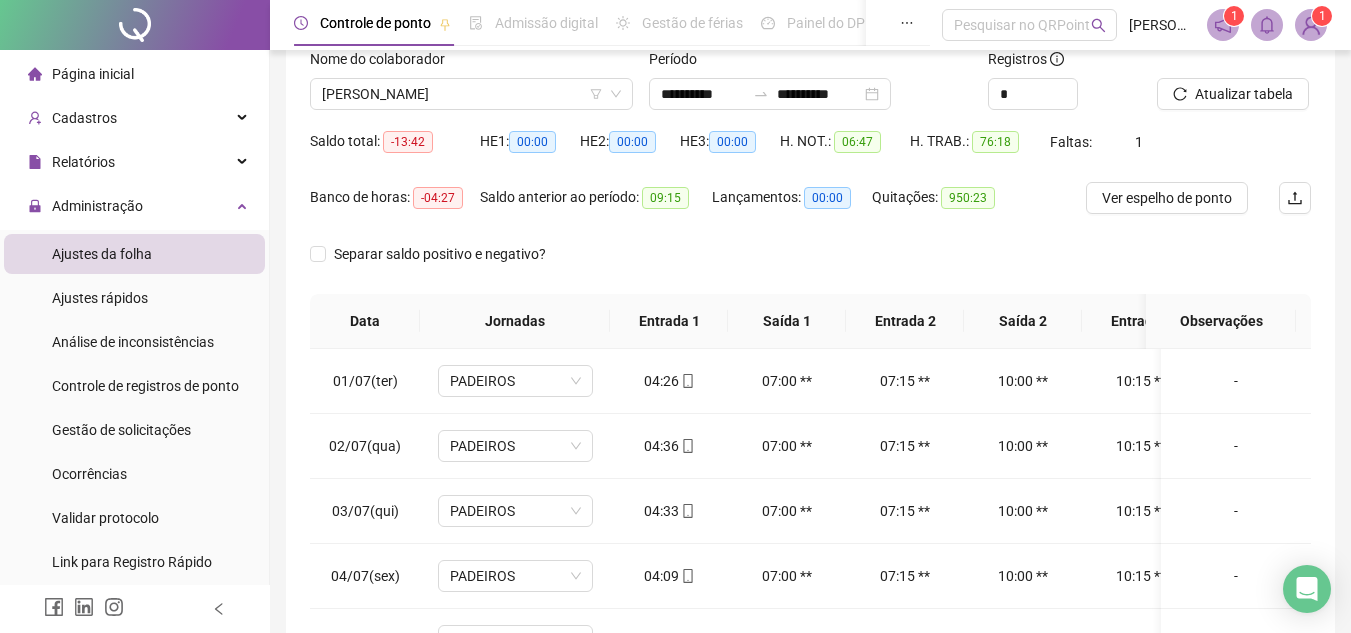scroll, scrollTop: 200, scrollLeft: 0, axis: vertical 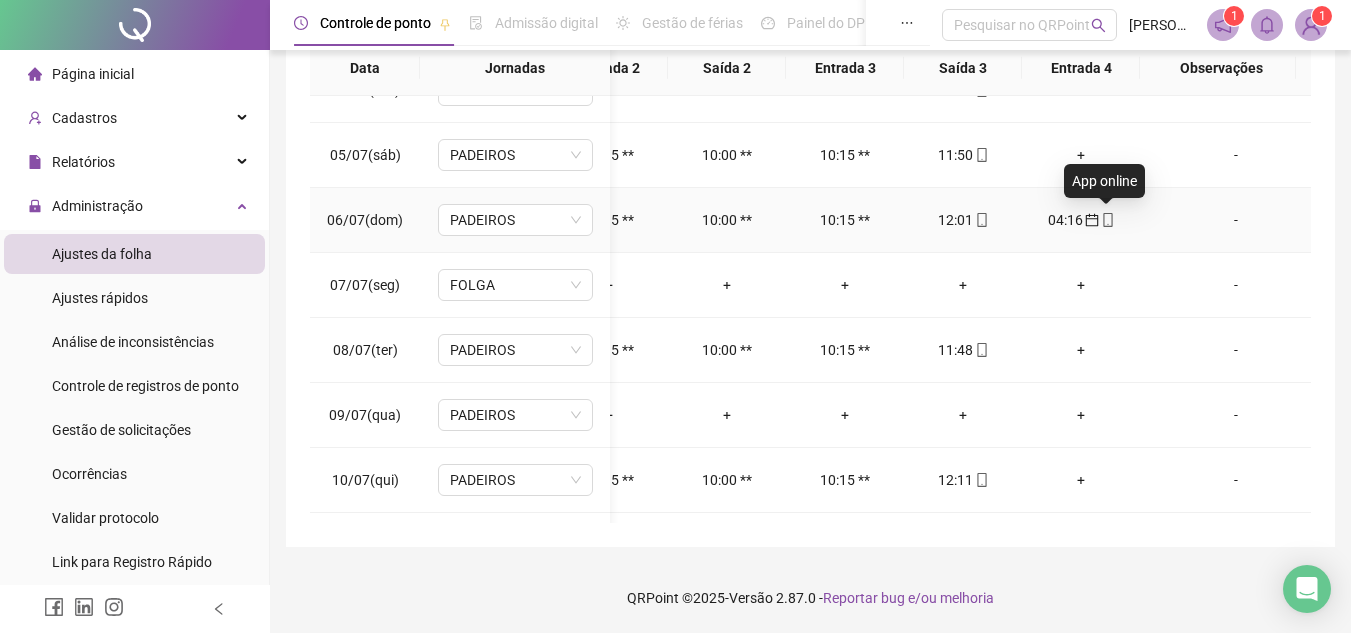click 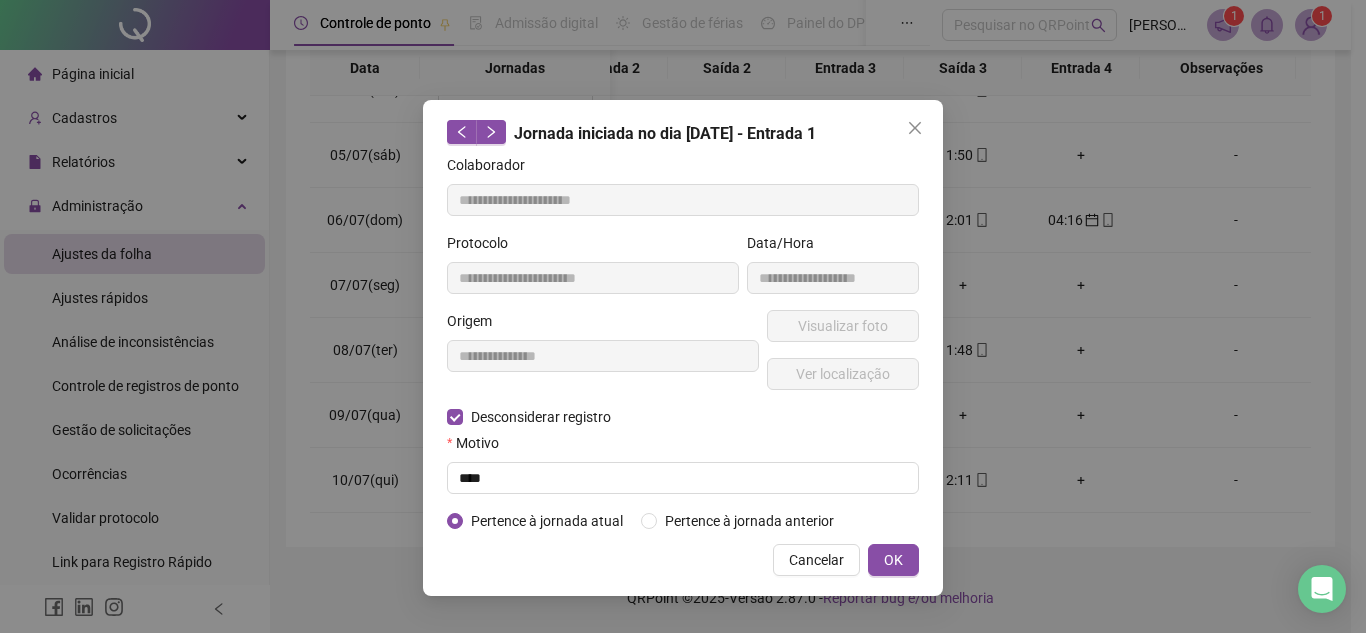 type on "**********" 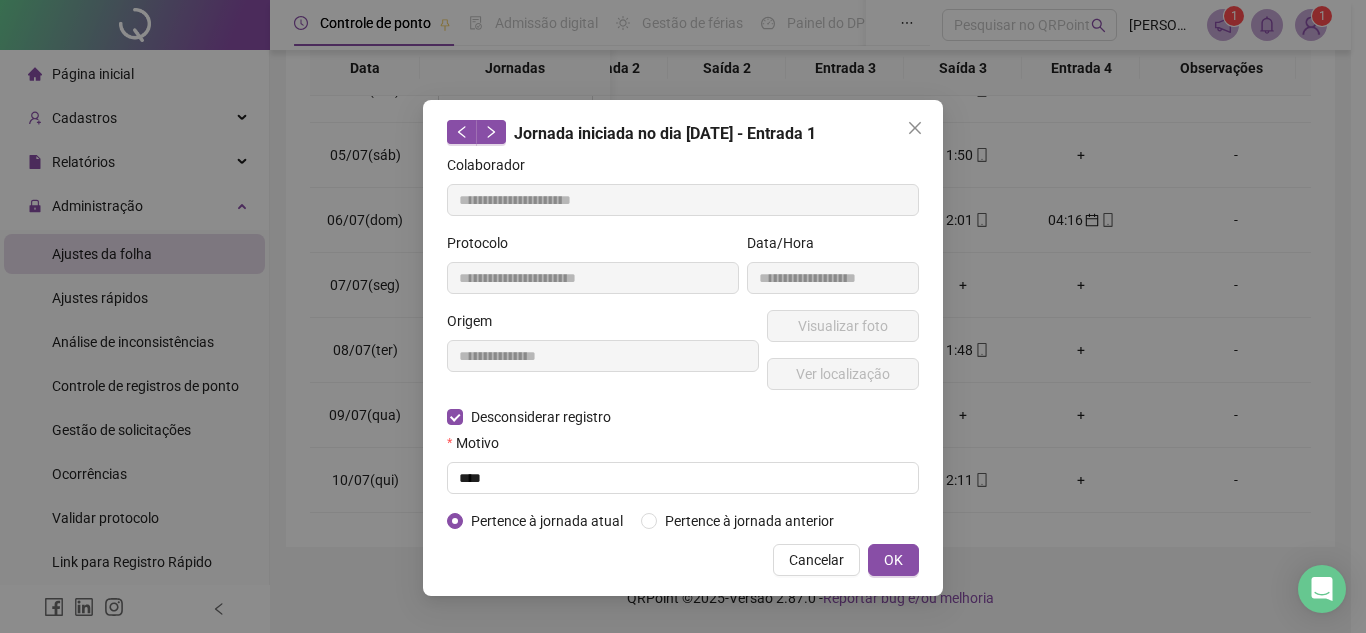 type on "**********" 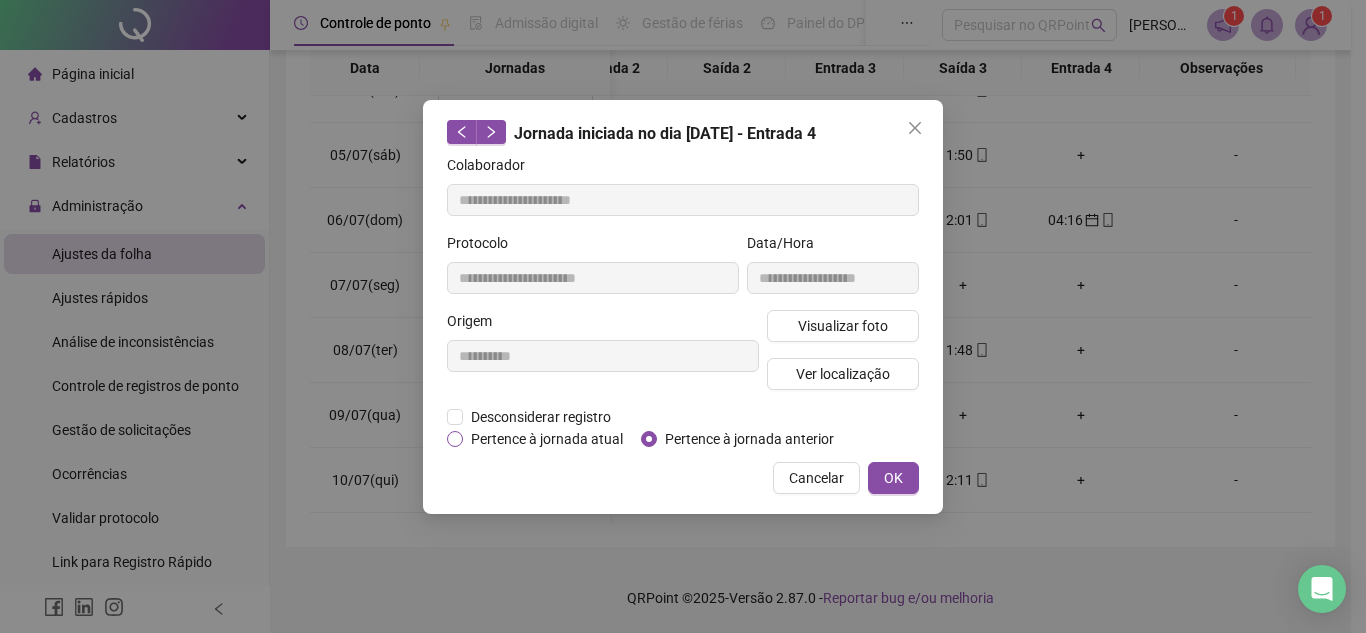 click on "Pertence à jornada atual" at bounding box center [547, 439] 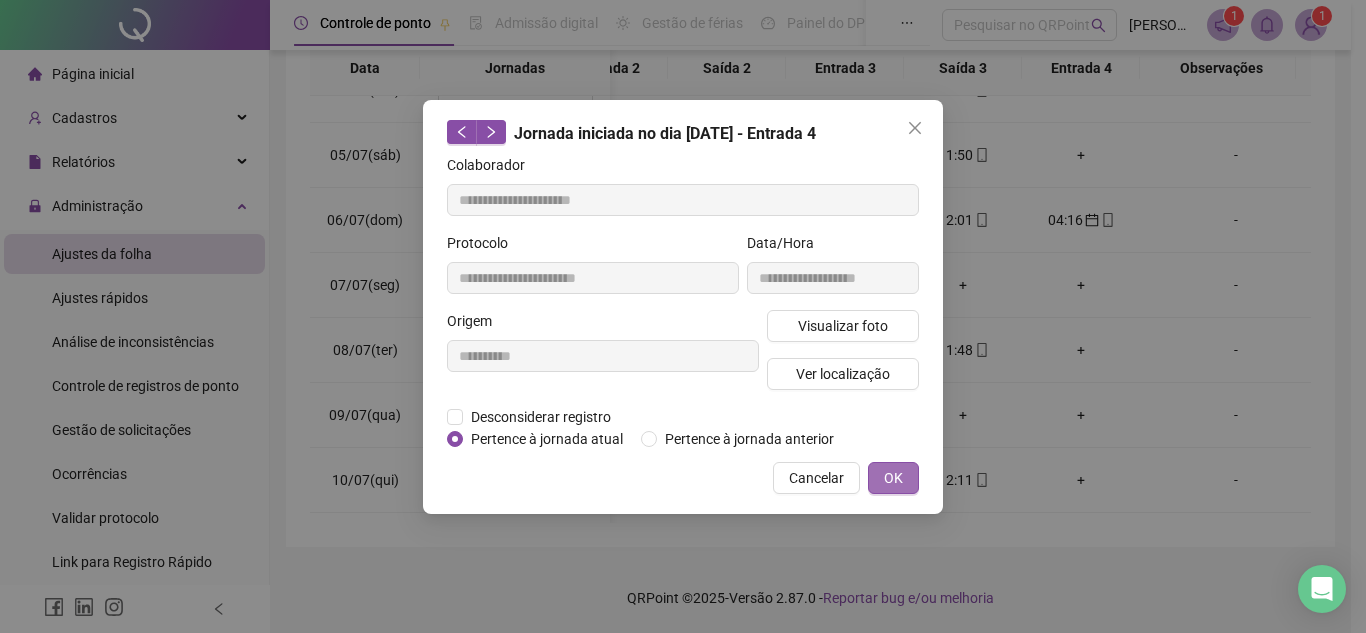 click on "OK" at bounding box center [893, 478] 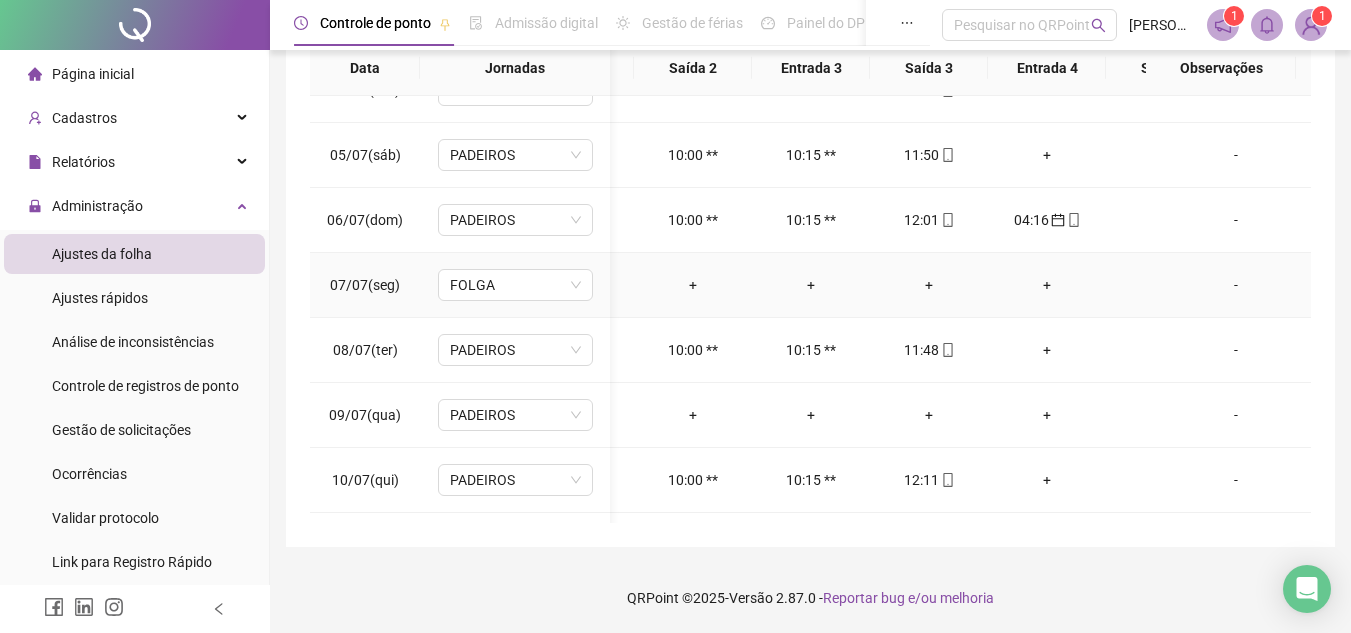 click on "+" at bounding box center (929, 285) 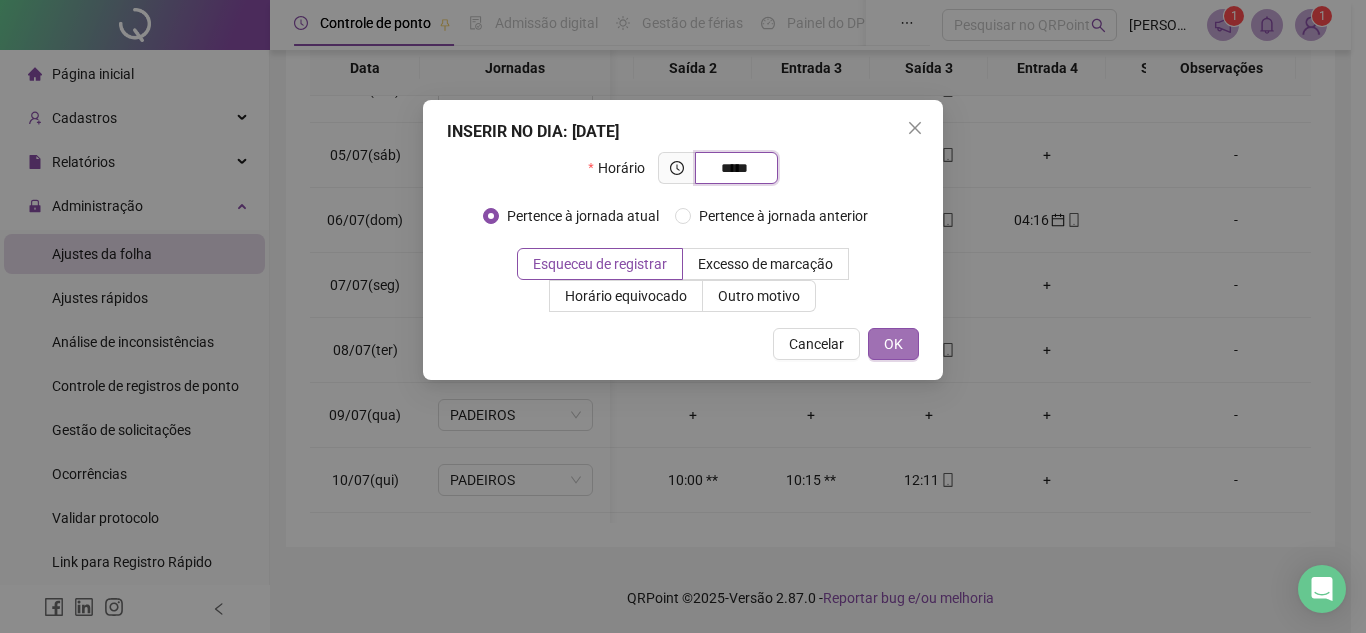 type on "*****" 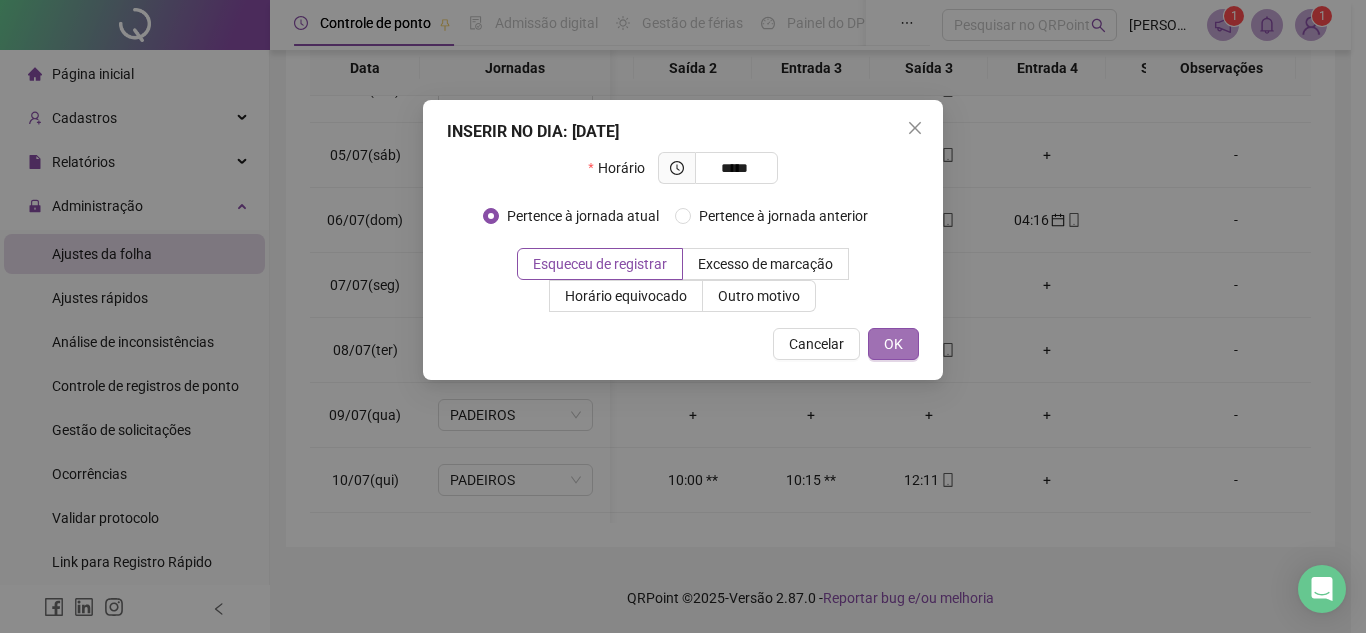 click on "OK" at bounding box center (893, 344) 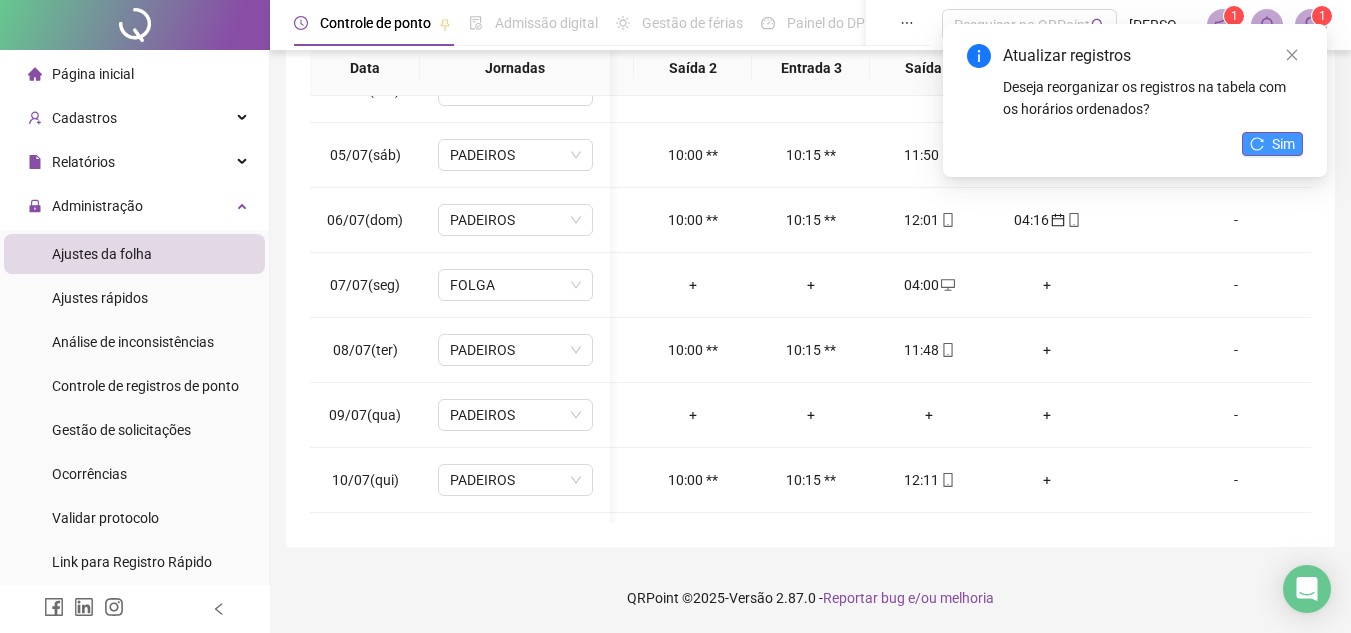 click on "Sim" at bounding box center [1283, 144] 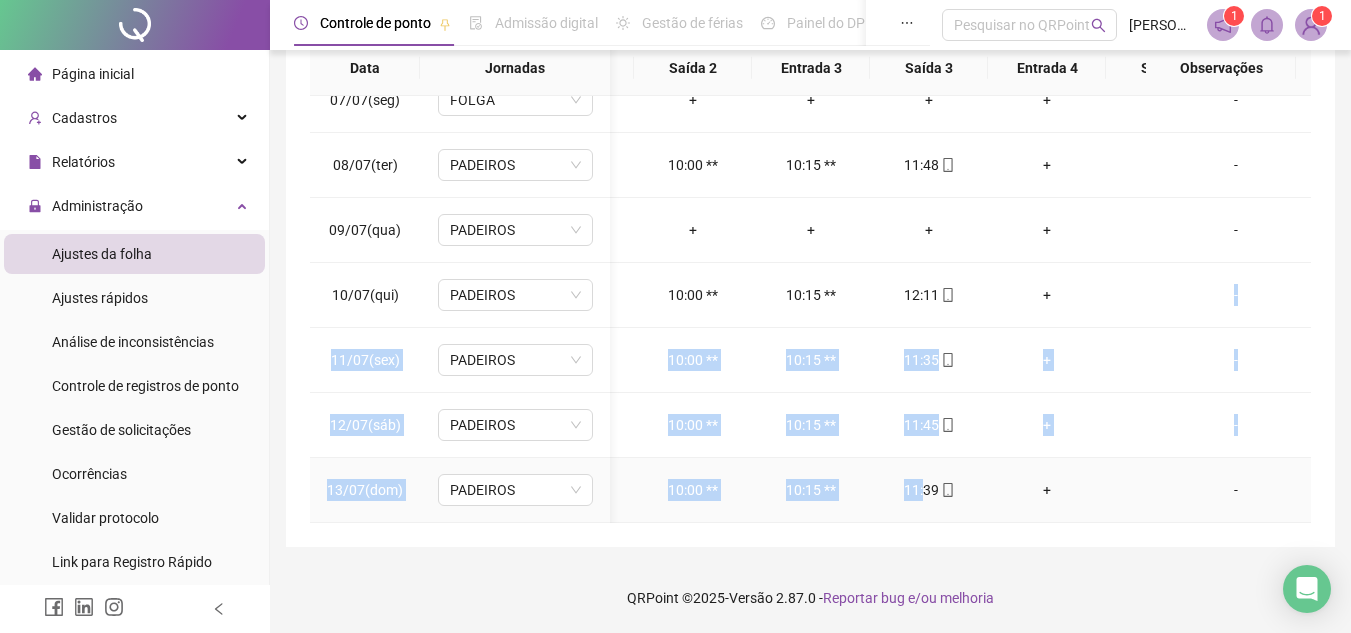 drag, startPoint x: 1128, startPoint y: 507, endPoint x: 922, endPoint y: 507, distance: 206 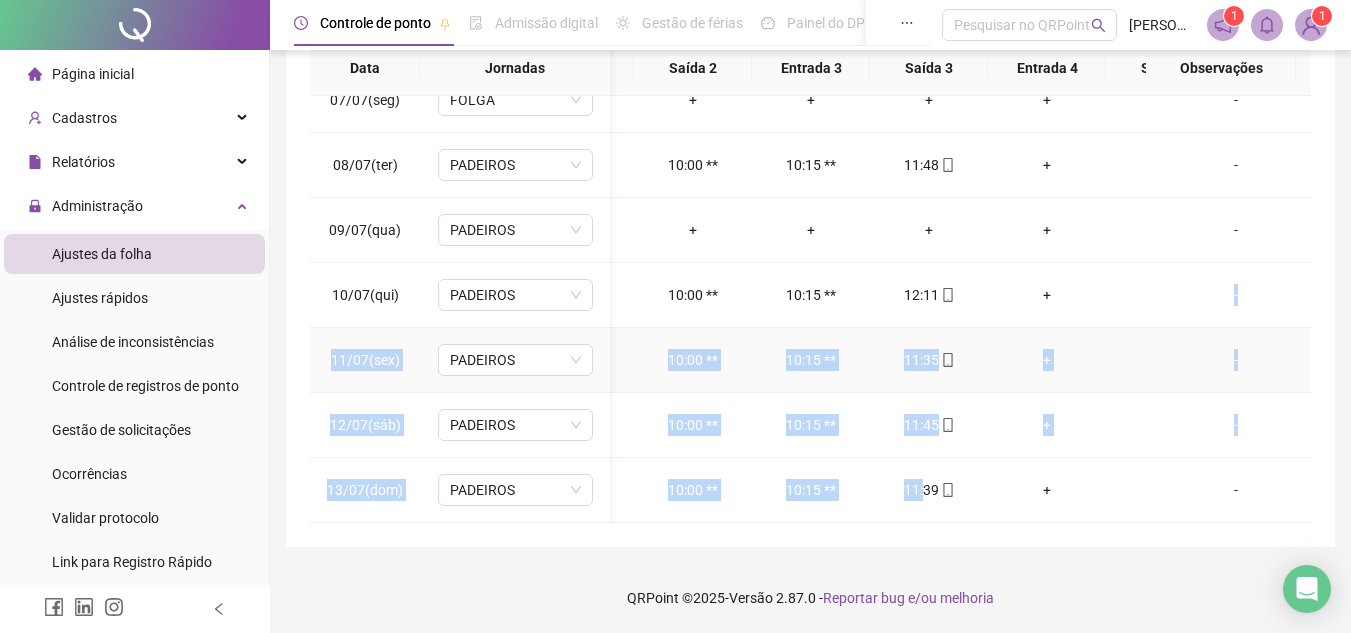 click on "+" at bounding box center (1047, 360) 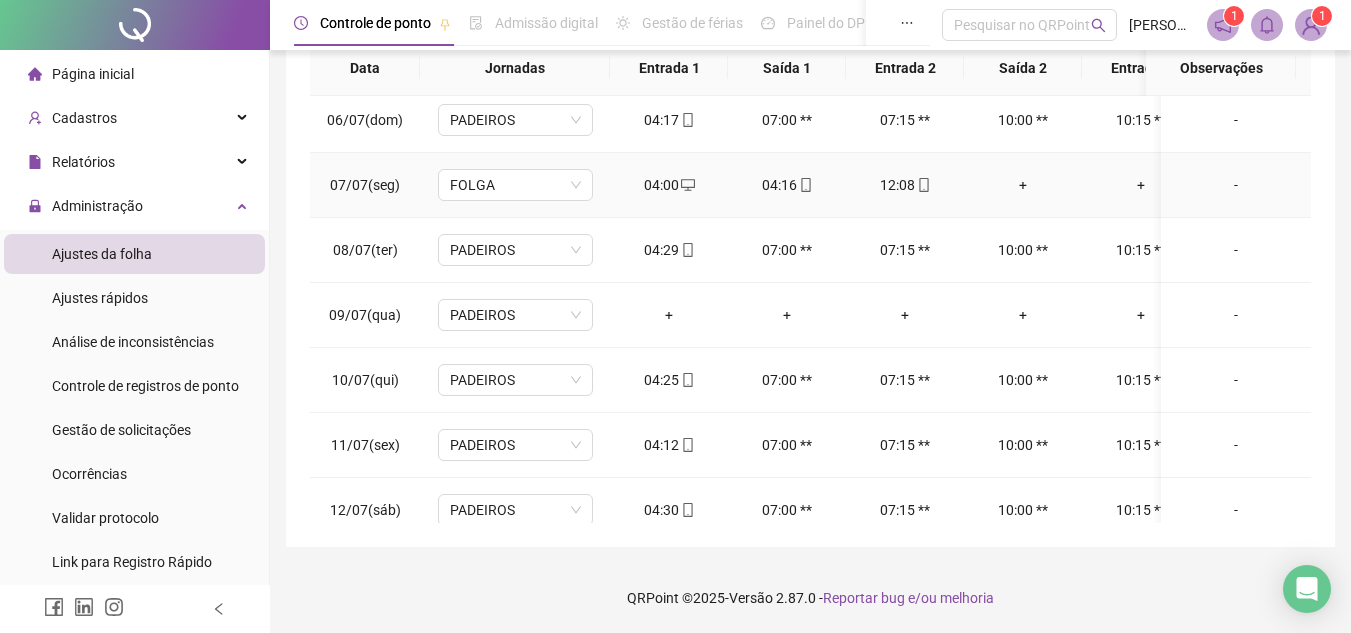 click on "04:00" at bounding box center [669, 185] 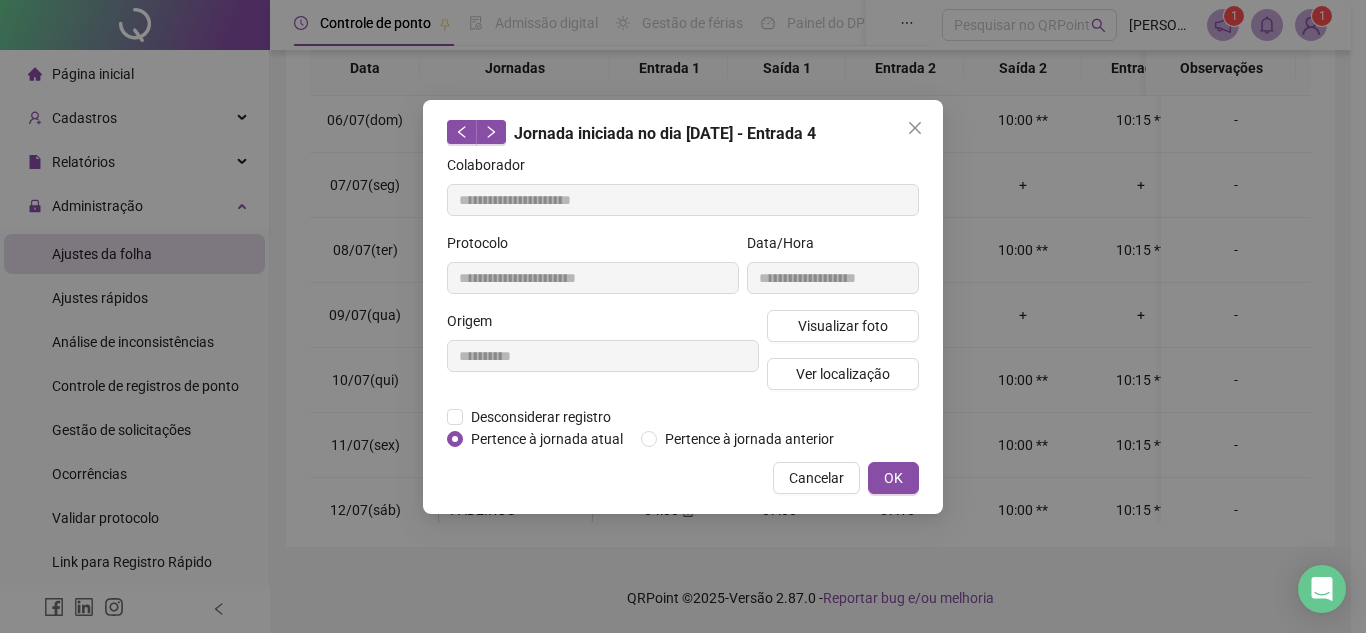 type on "**********" 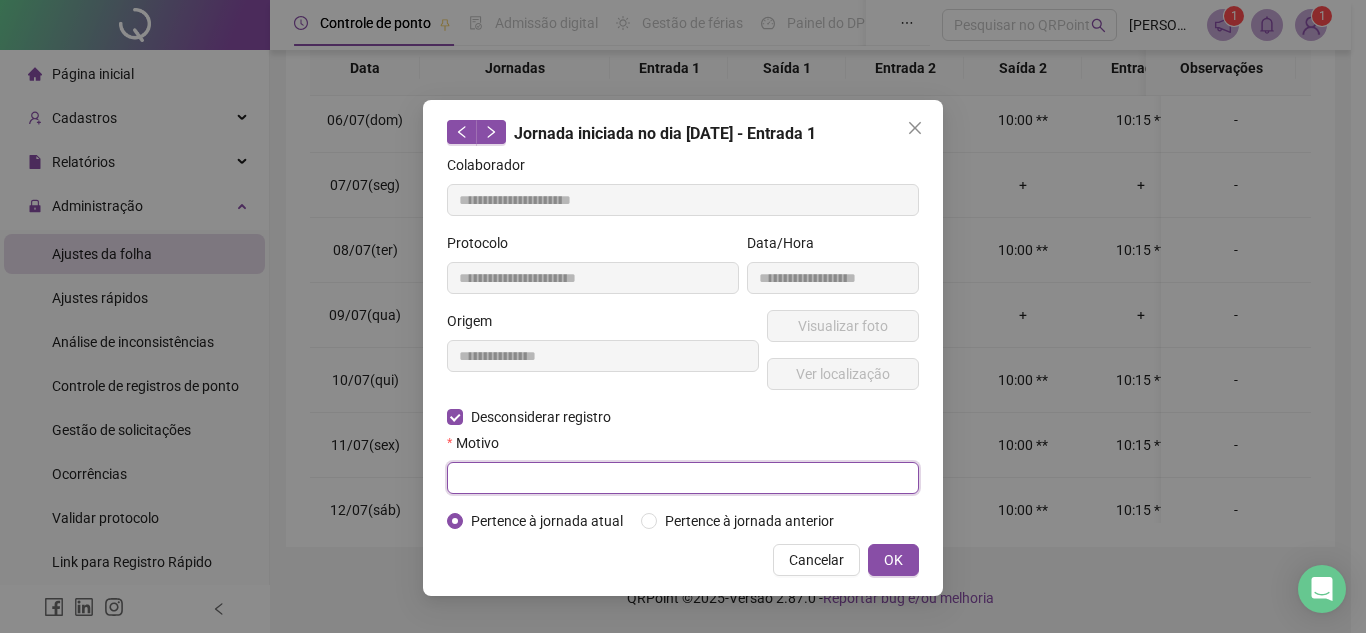 click at bounding box center [683, 478] 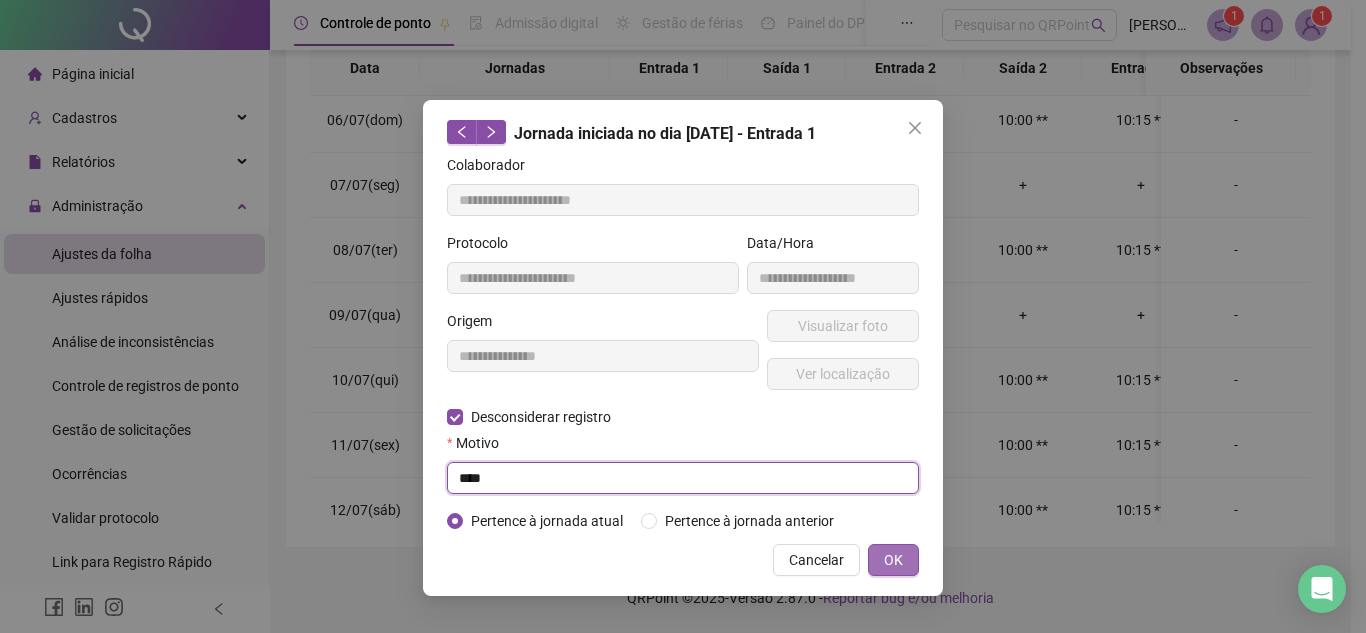 type on "****" 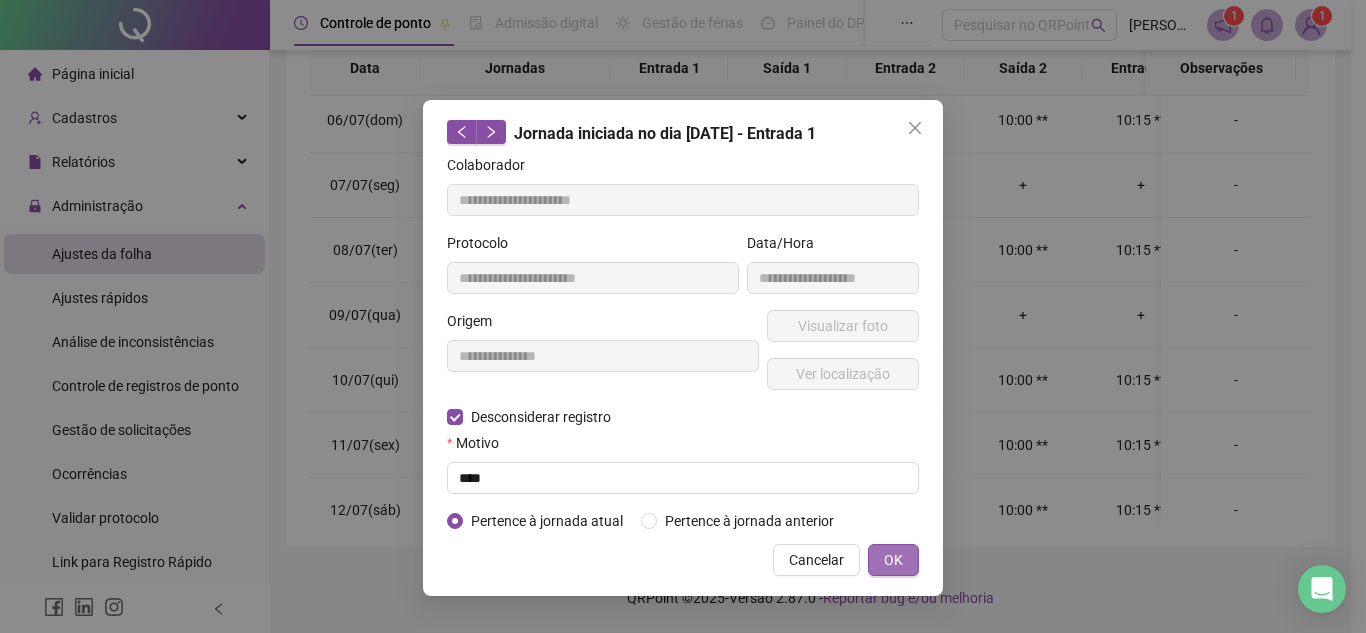 click on "OK" at bounding box center (893, 560) 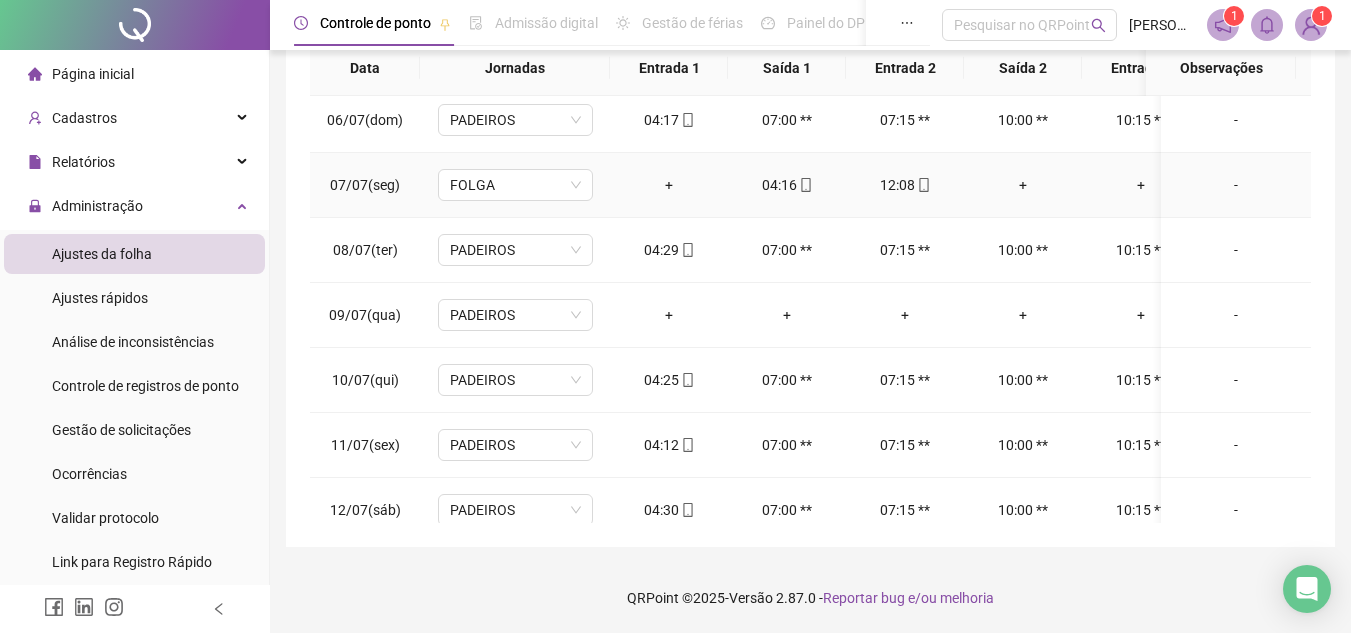 click on "+" at bounding box center (1023, 185) 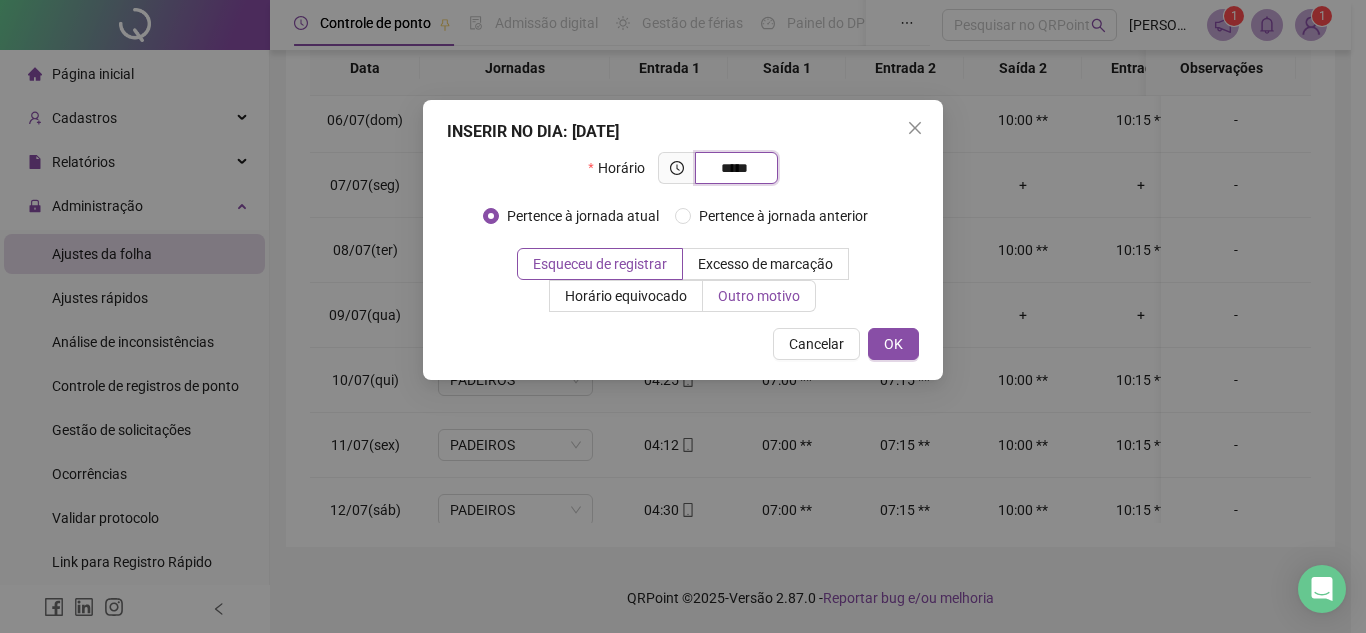 type on "*****" 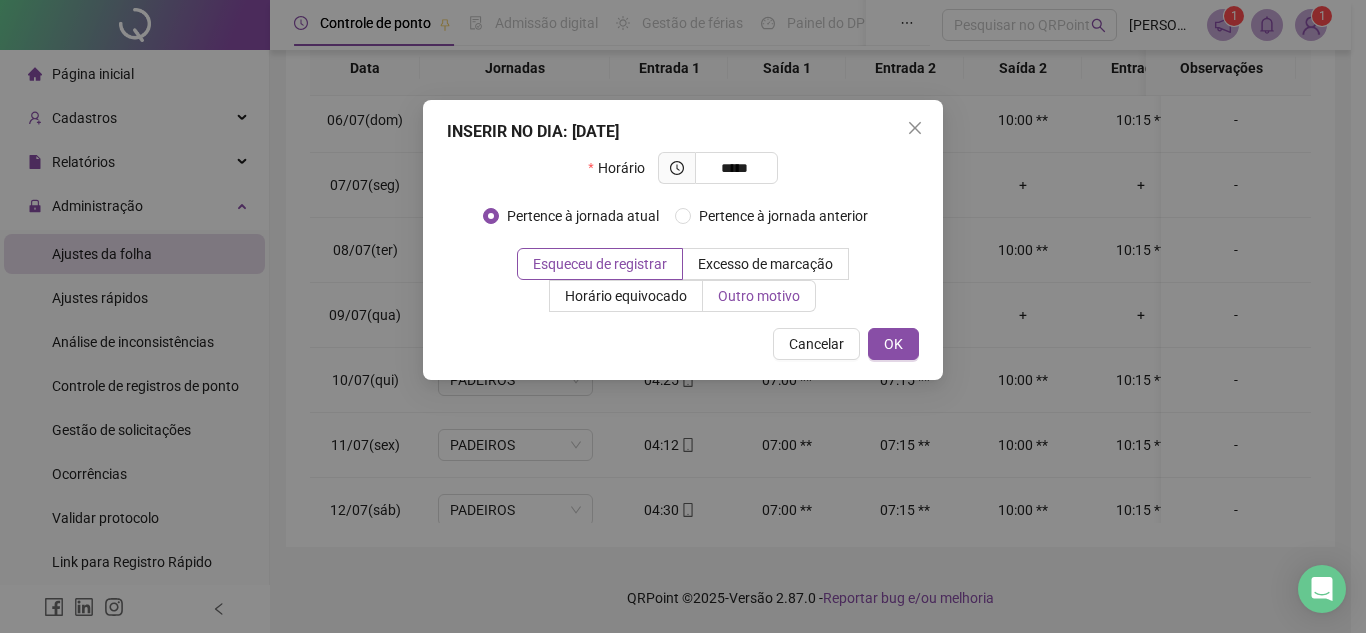 click on "Outro motivo" at bounding box center [759, 296] 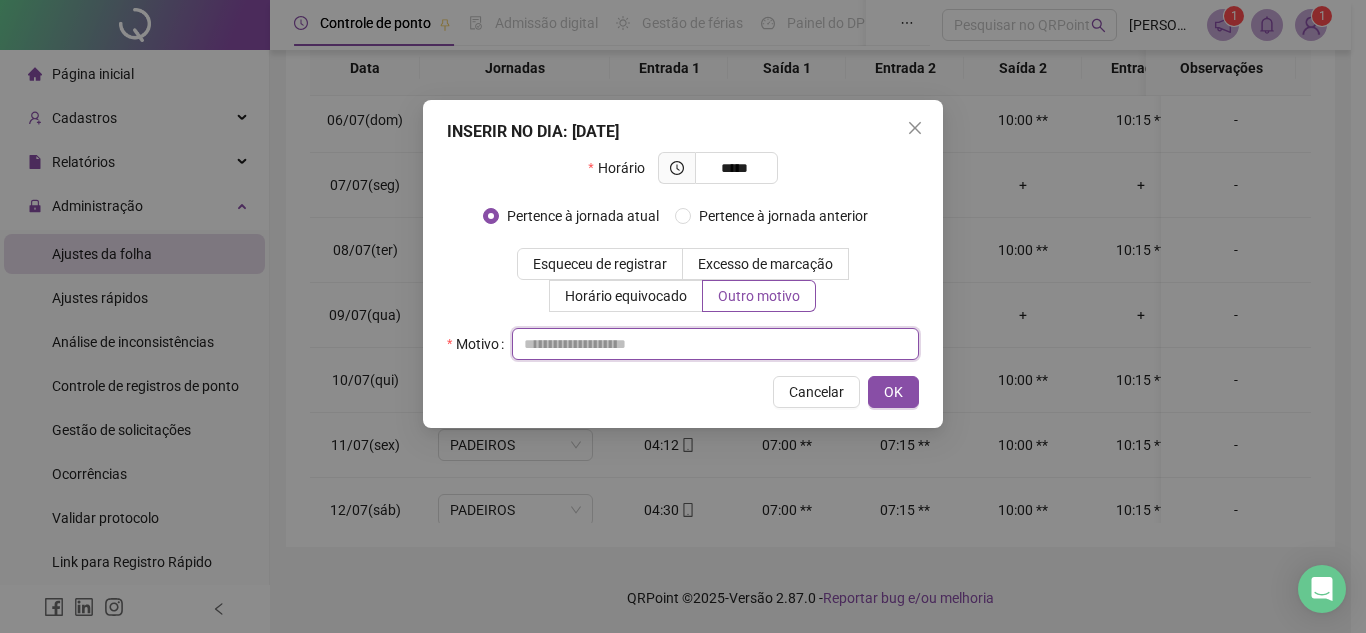 click at bounding box center (715, 344) 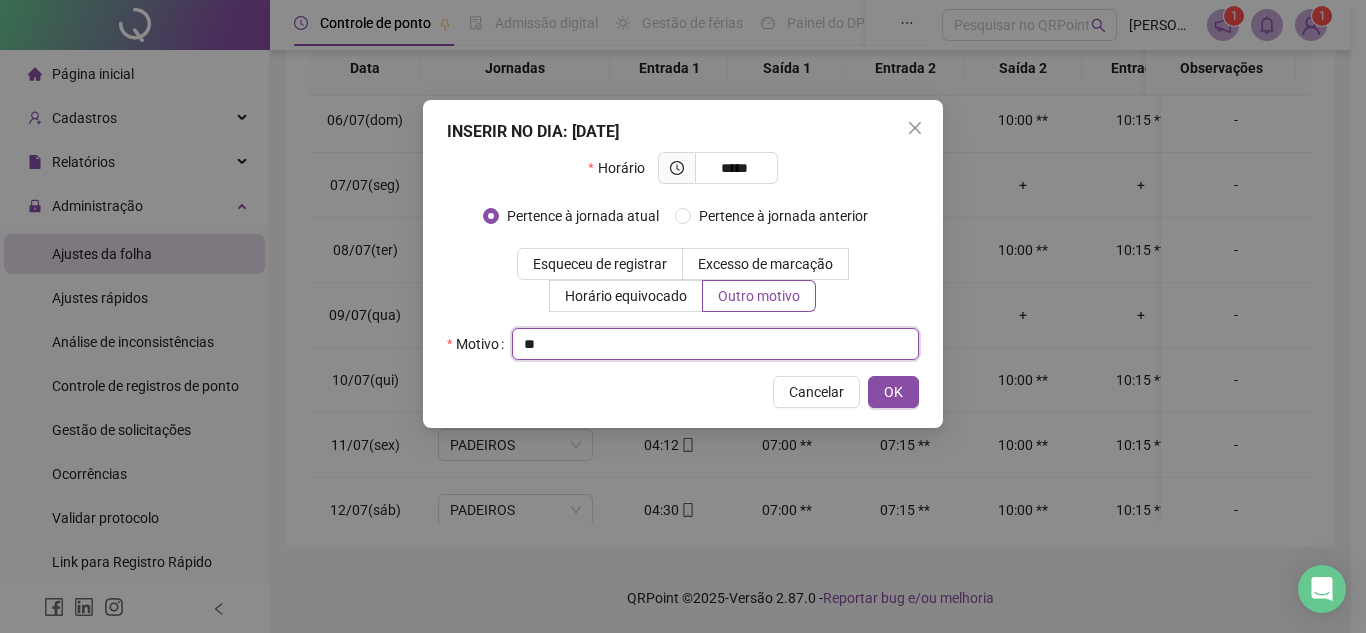 type on "*" 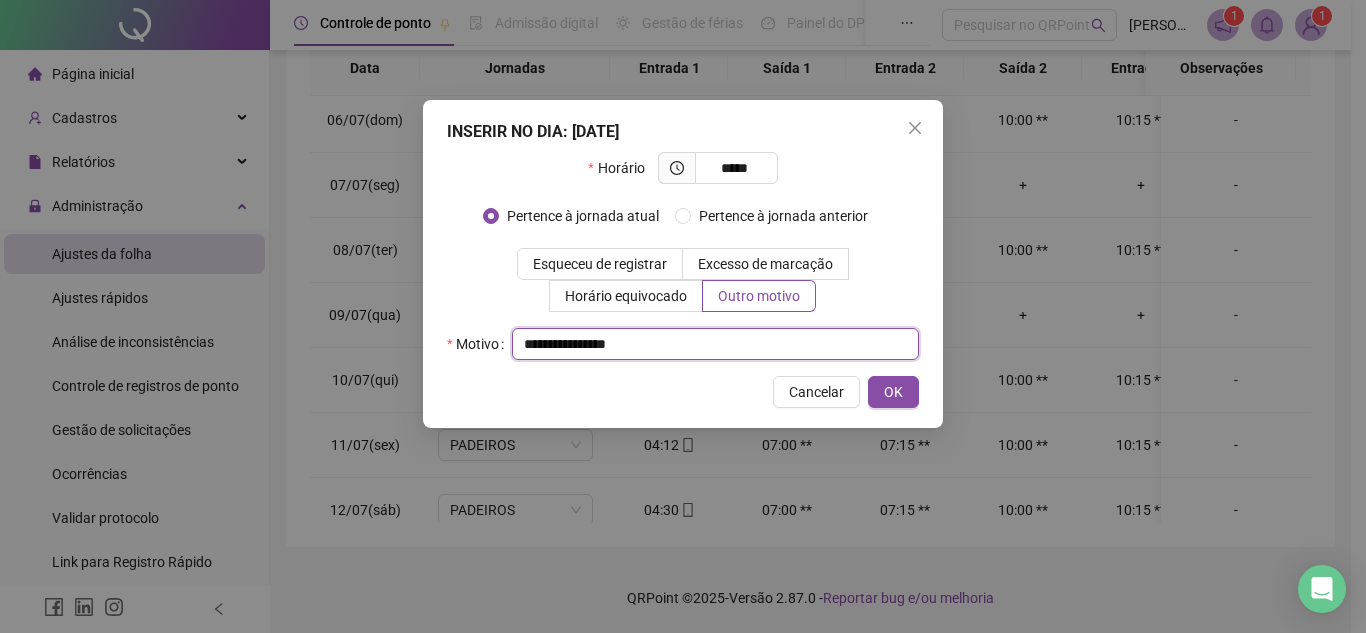drag, startPoint x: 524, startPoint y: 348, endPoint x: 635, endPoint y: 359, distance: 111.54372 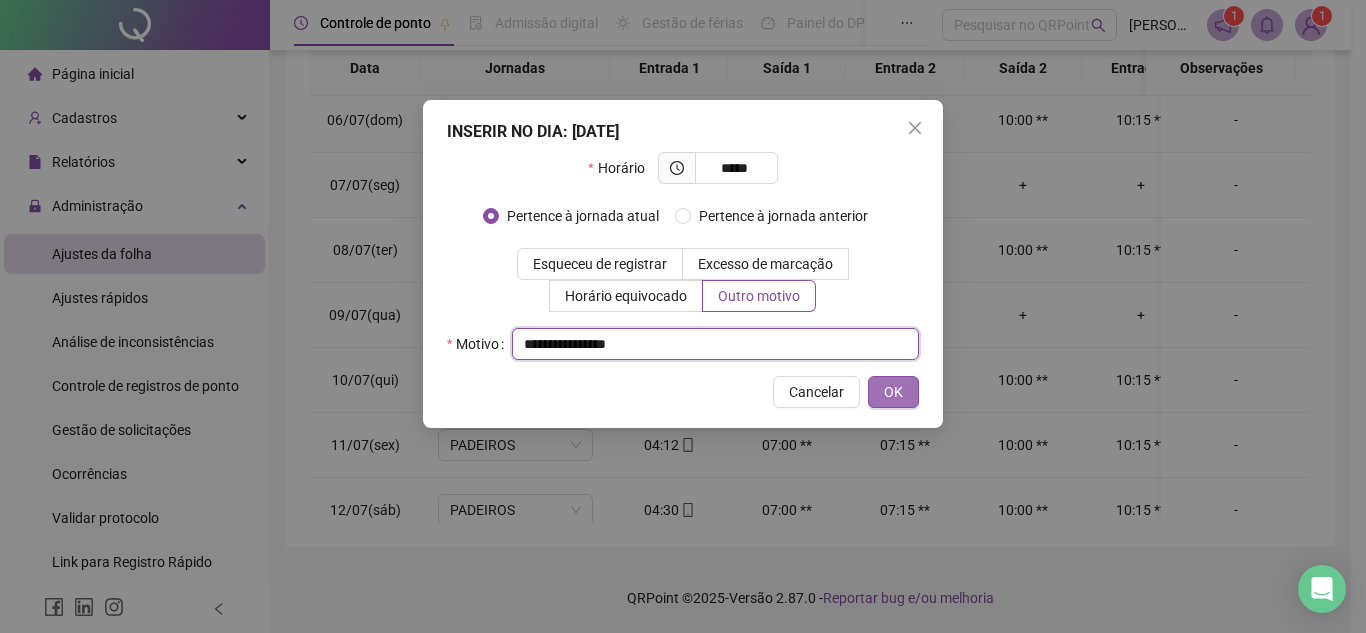 type on "**********" 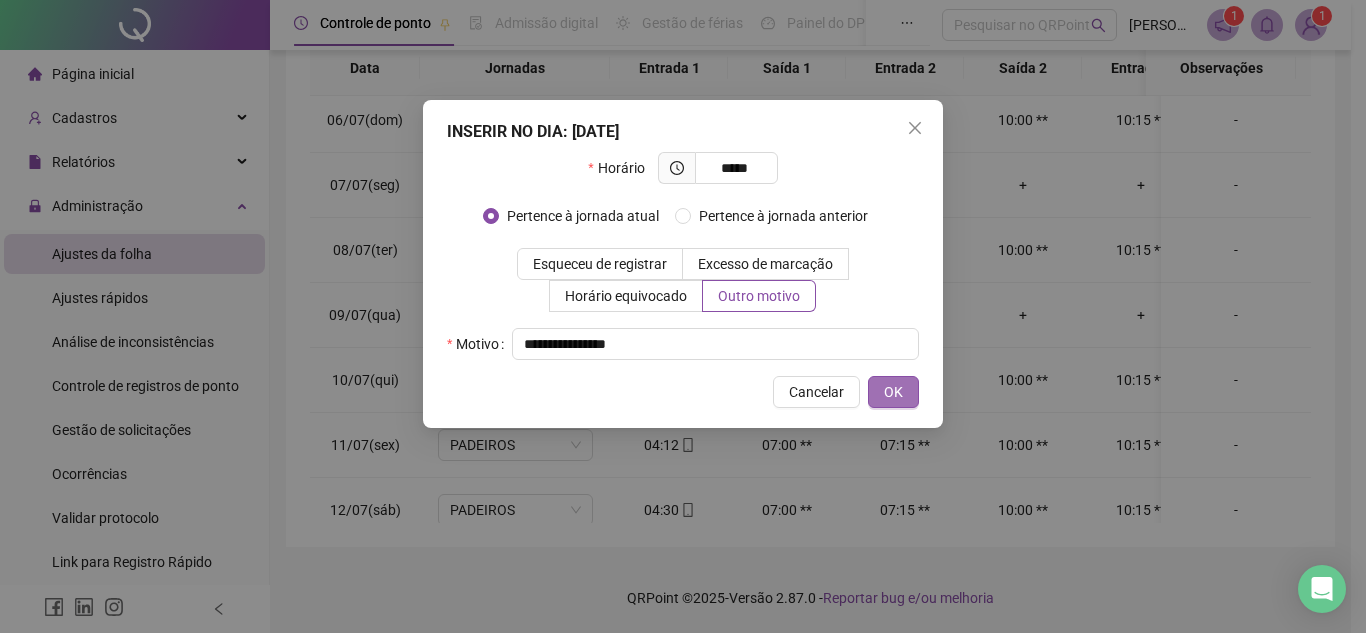 click on "OK" at bounding box center (893, 392) 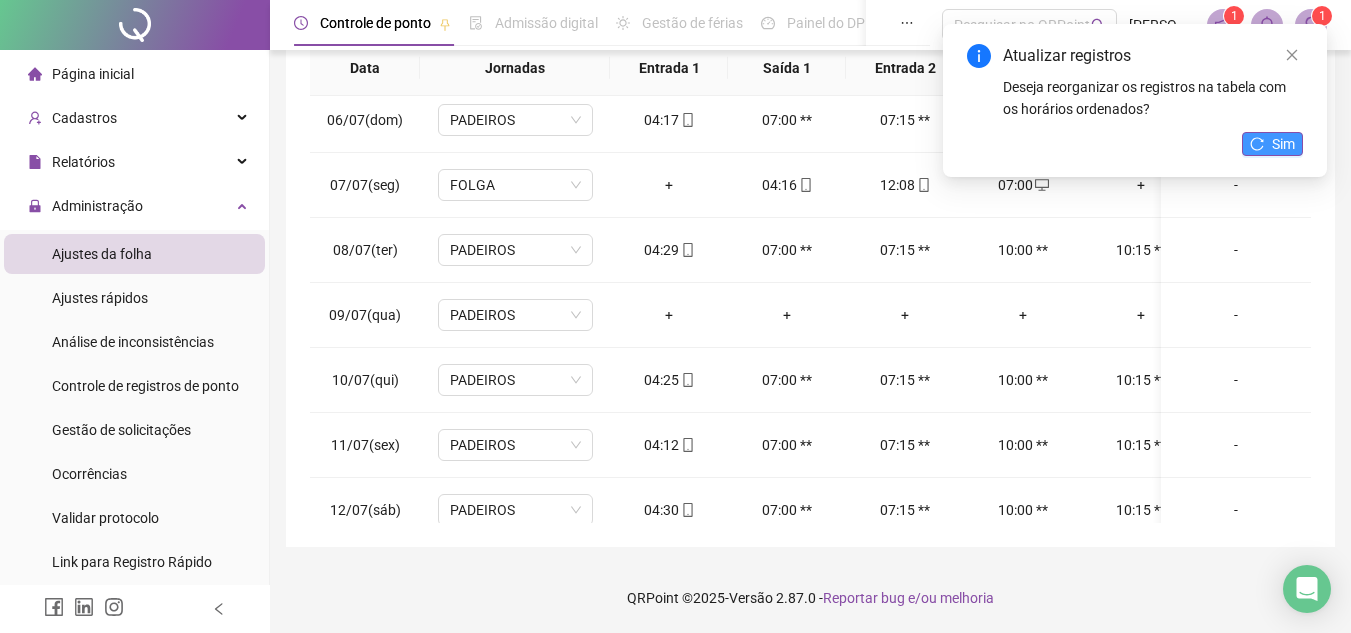 click on "Sim" at bounding box center [1283, 144] 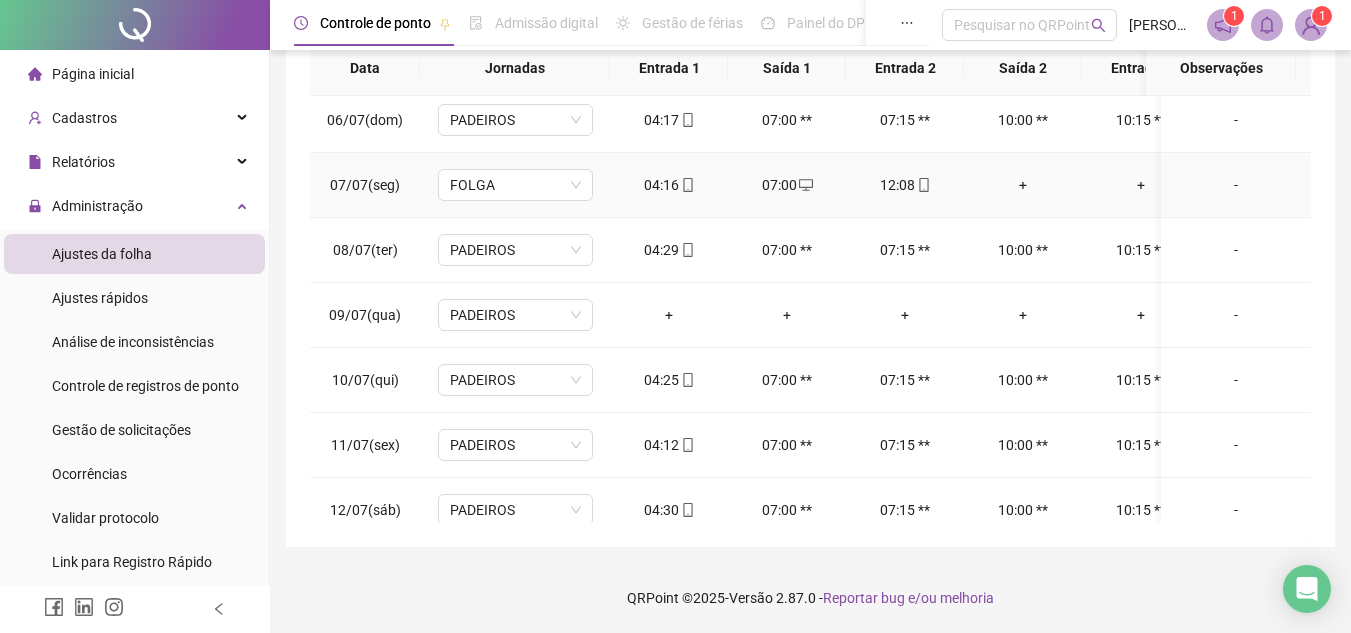 click on "+" at bounding box center [1023, 185] 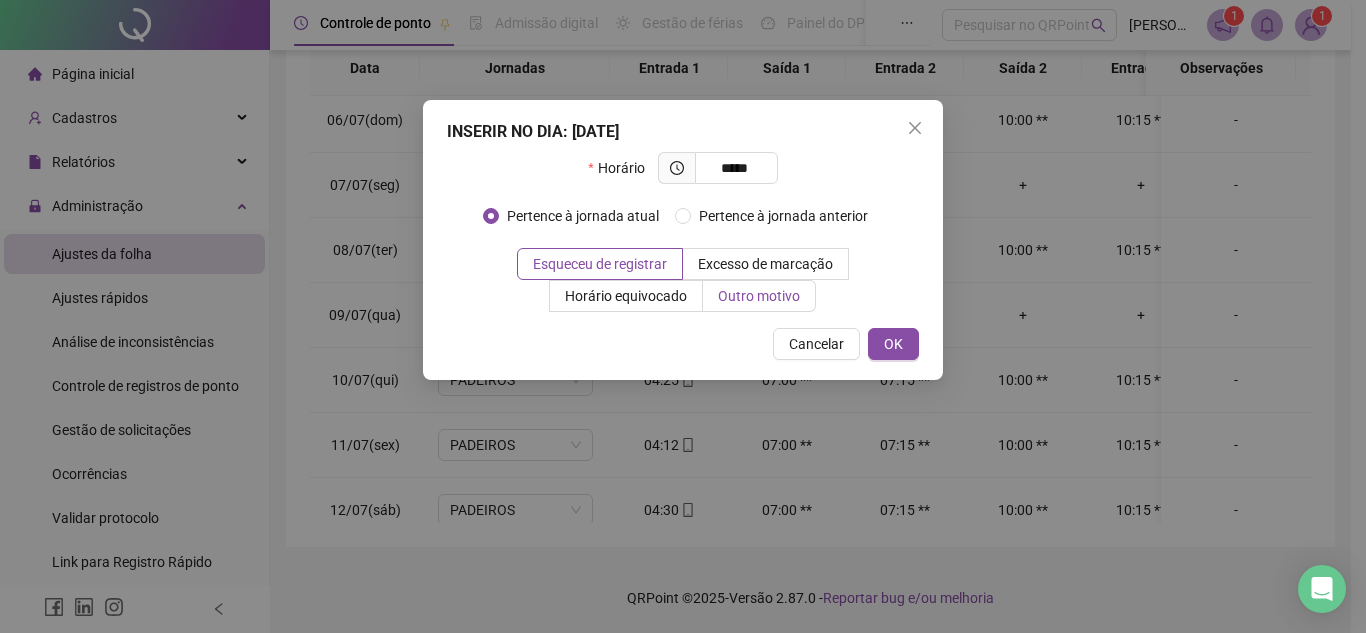 type on "*****" 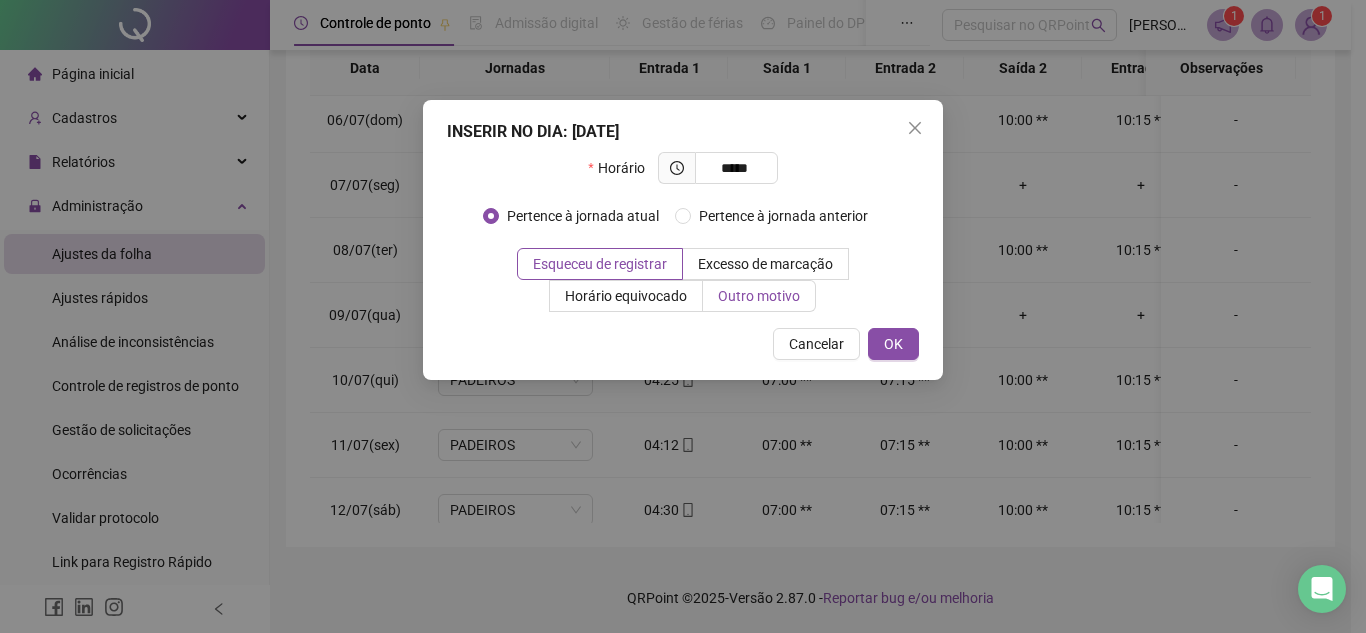 click on "Outro motivo" at bounding box center (759, 296) 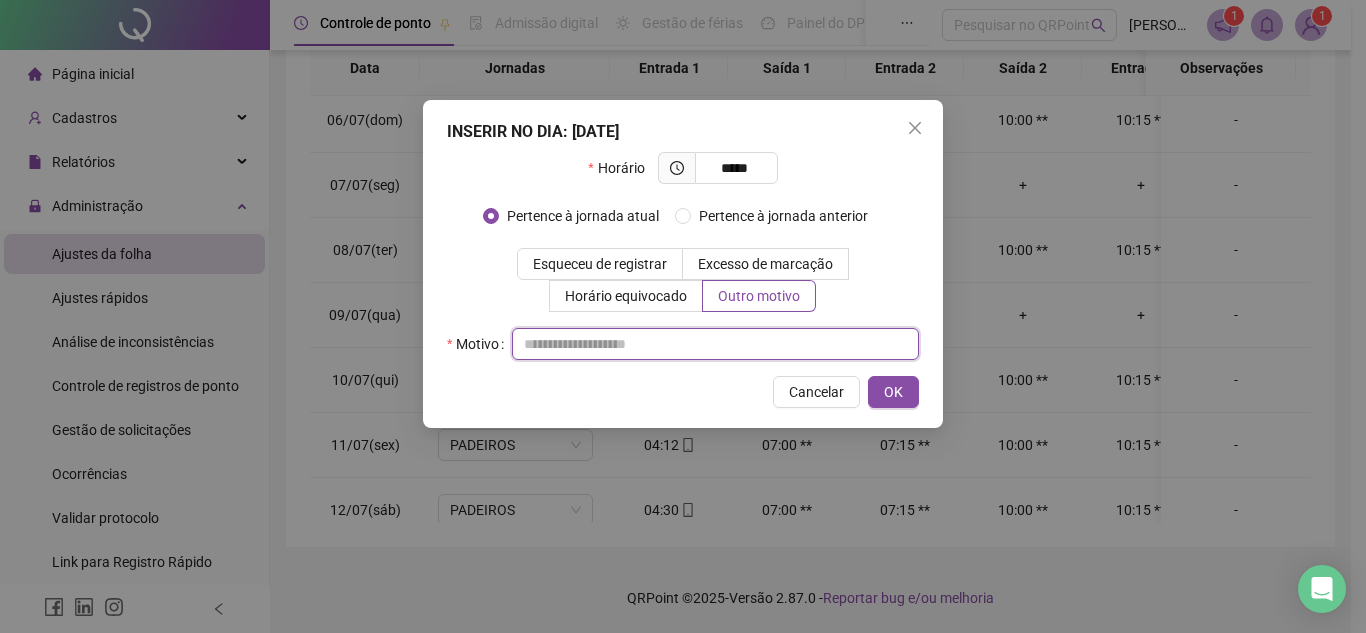 click at bounding box center (715, 344) 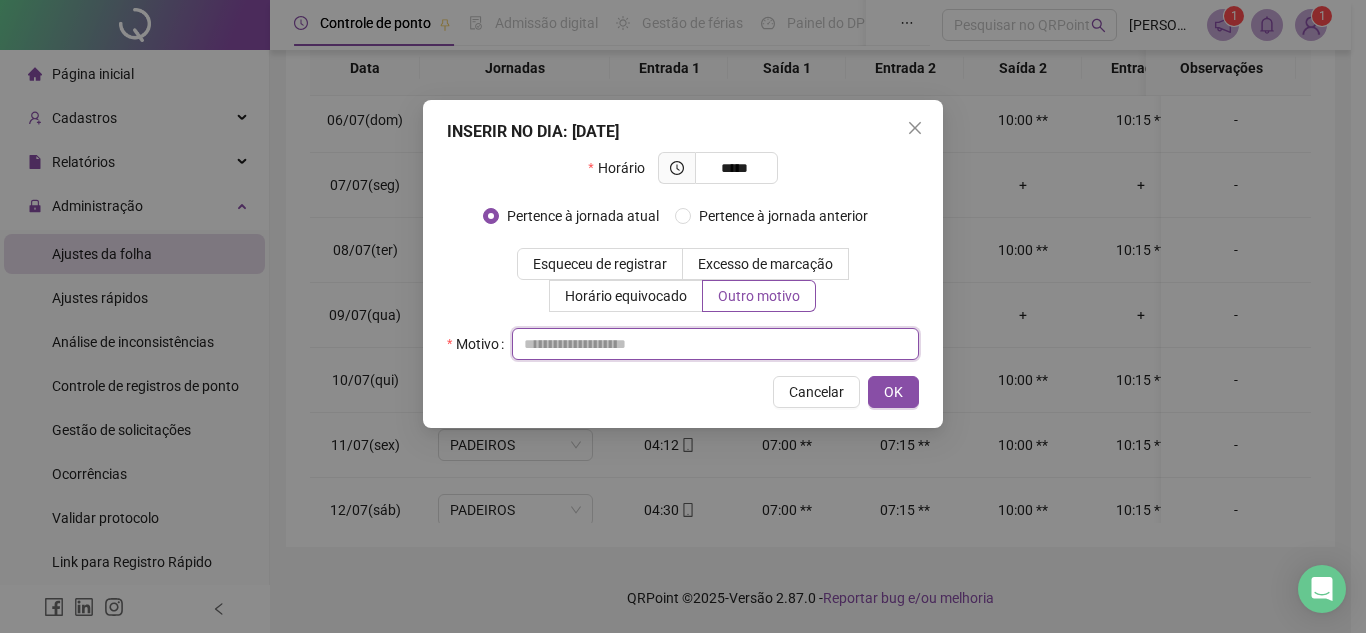 paste on "**********" 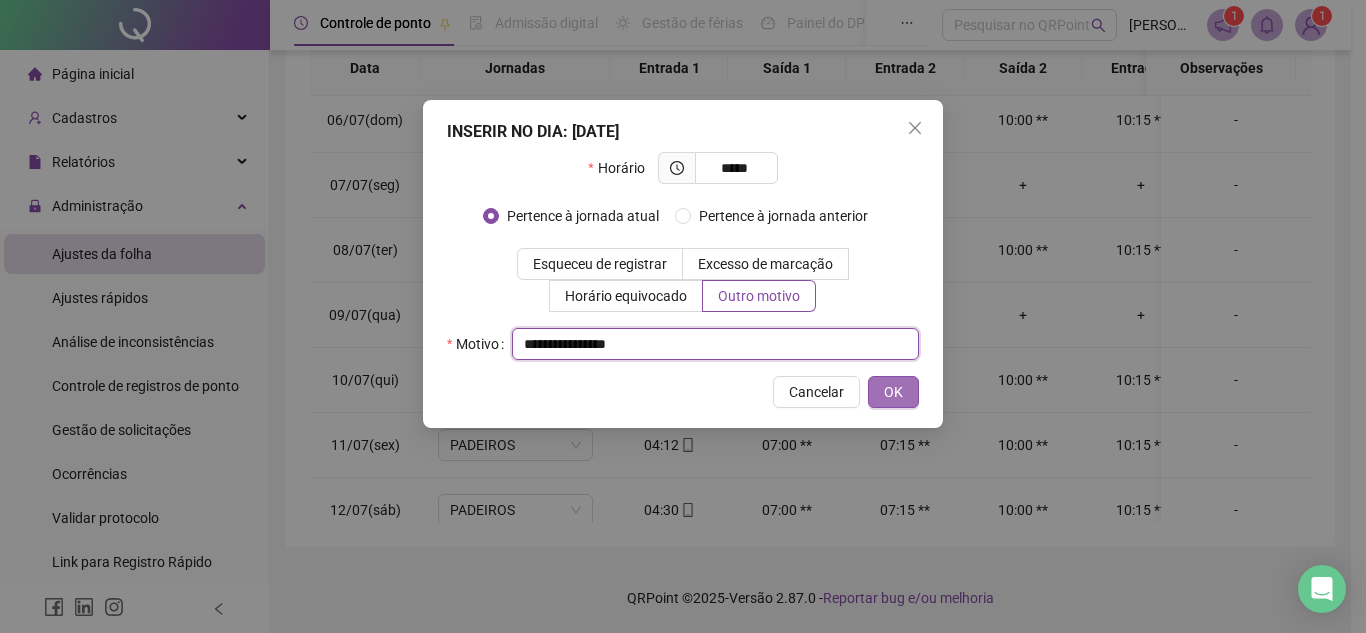 type on "**********" 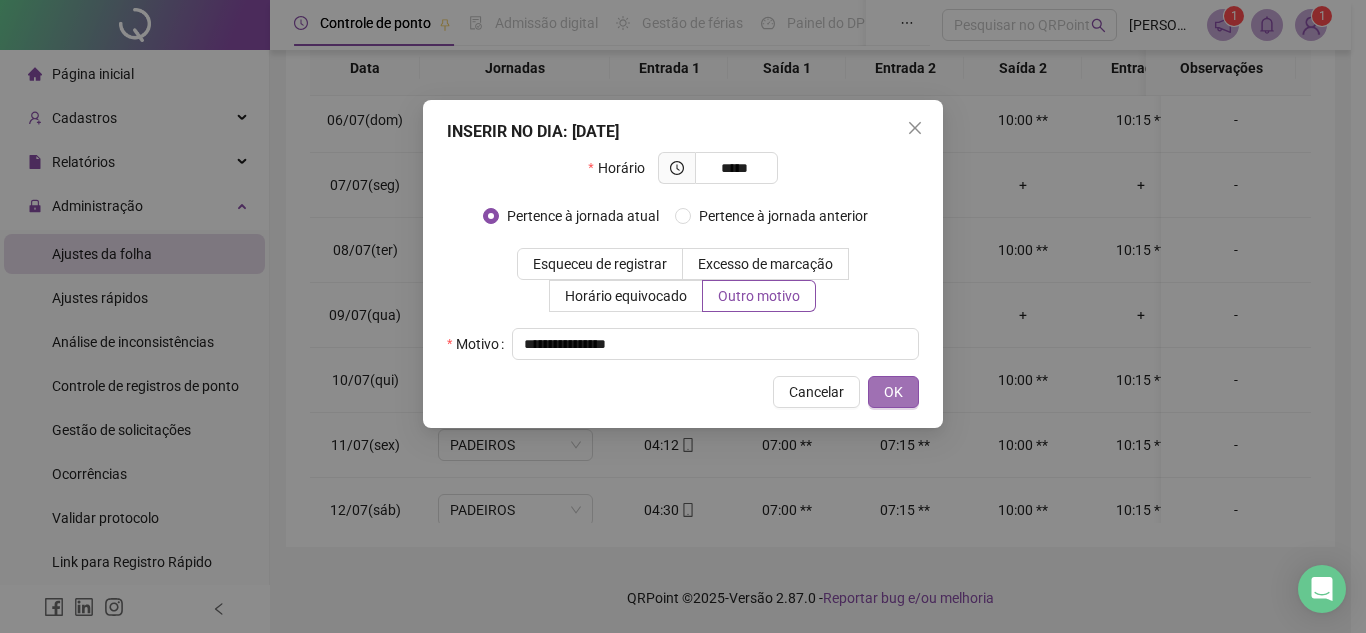 click on "OK" at bounding box center [893, 392] 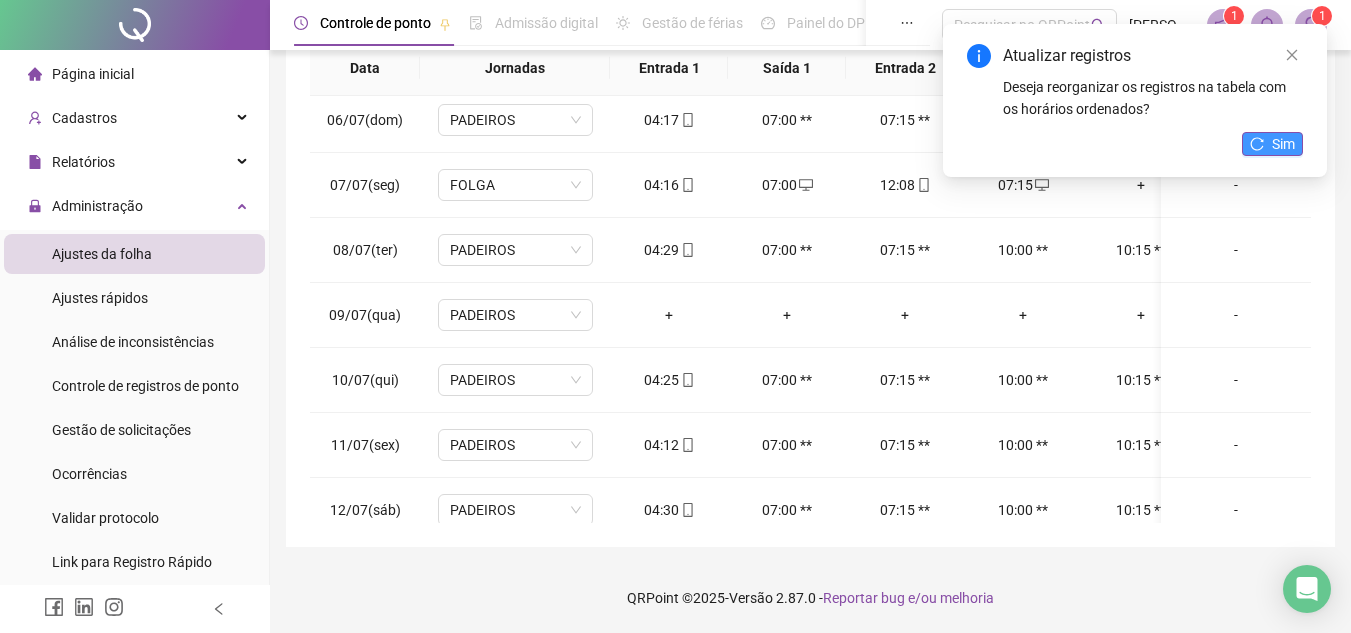 click on "Sim" at bounding box center [1283, 144] 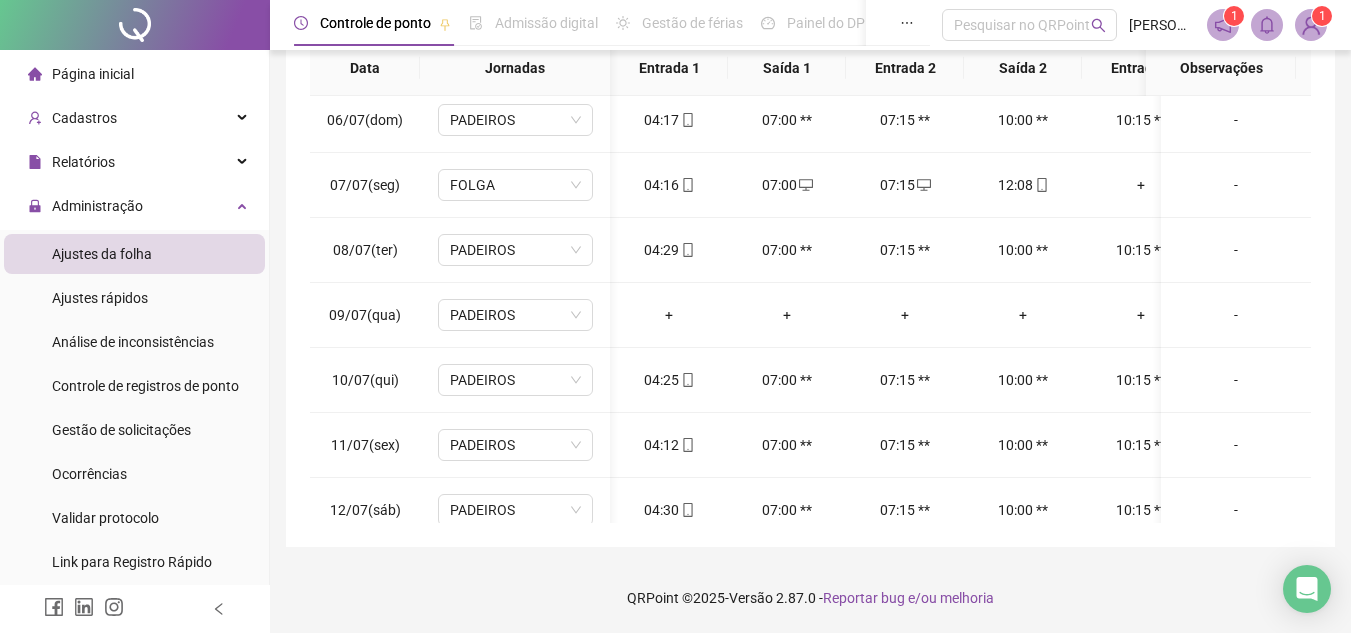 scroll, scrollTop: 333, scrollLeft: 51, axis: both 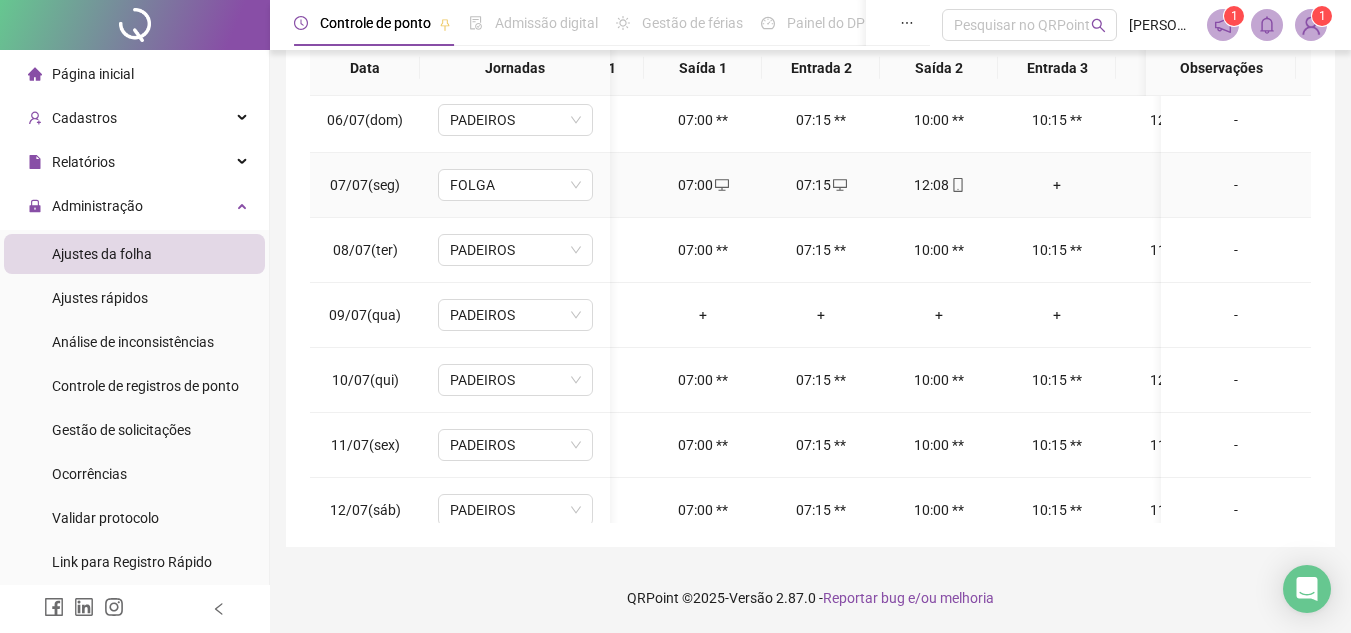 click on "+" at bounding box center [1057, 185] 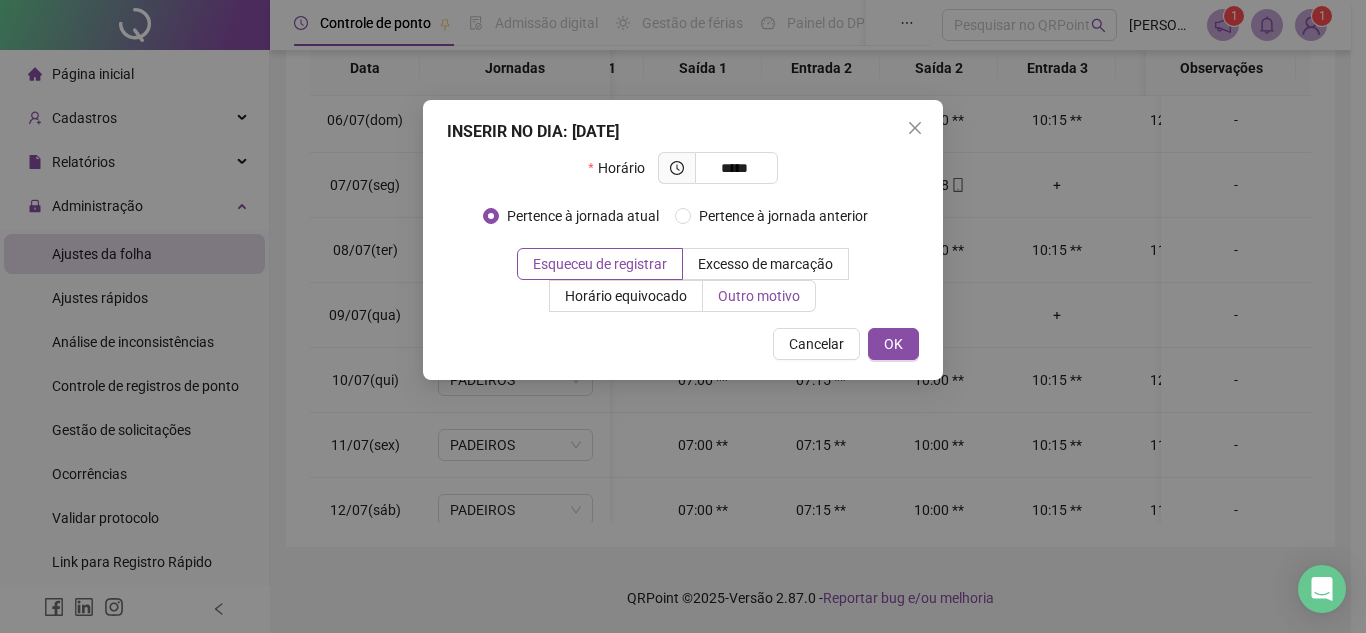 type on "*****" 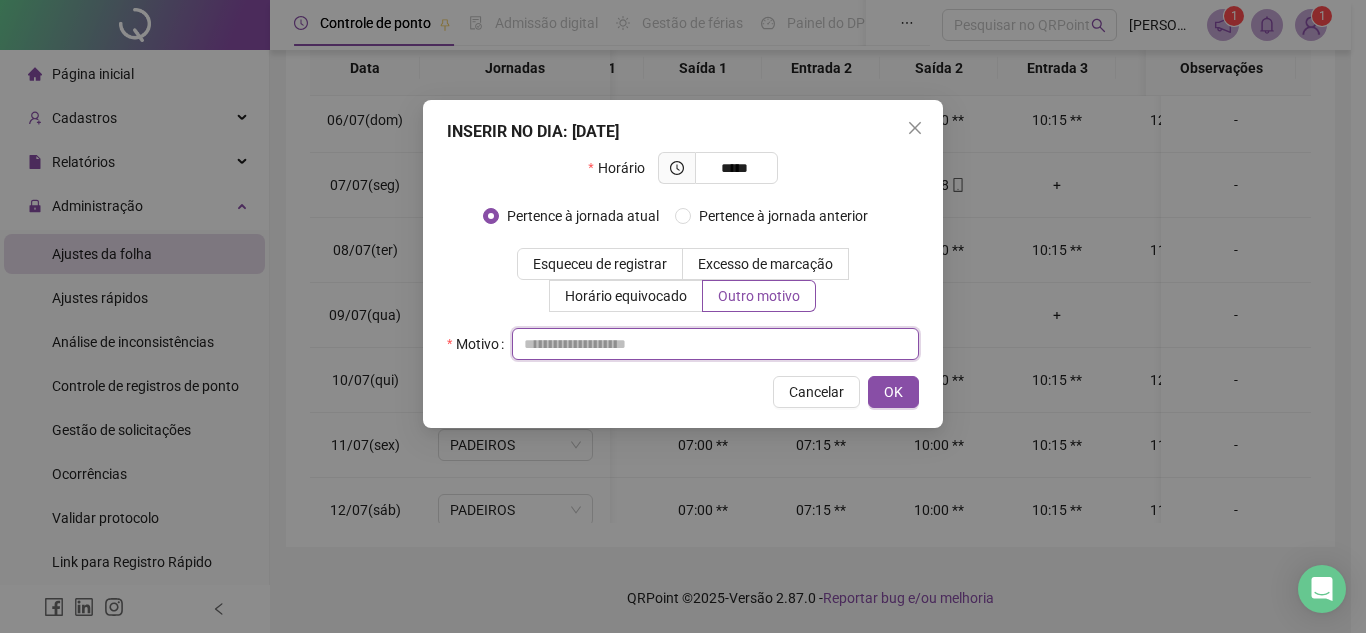 click at bounding box center (715, 344) 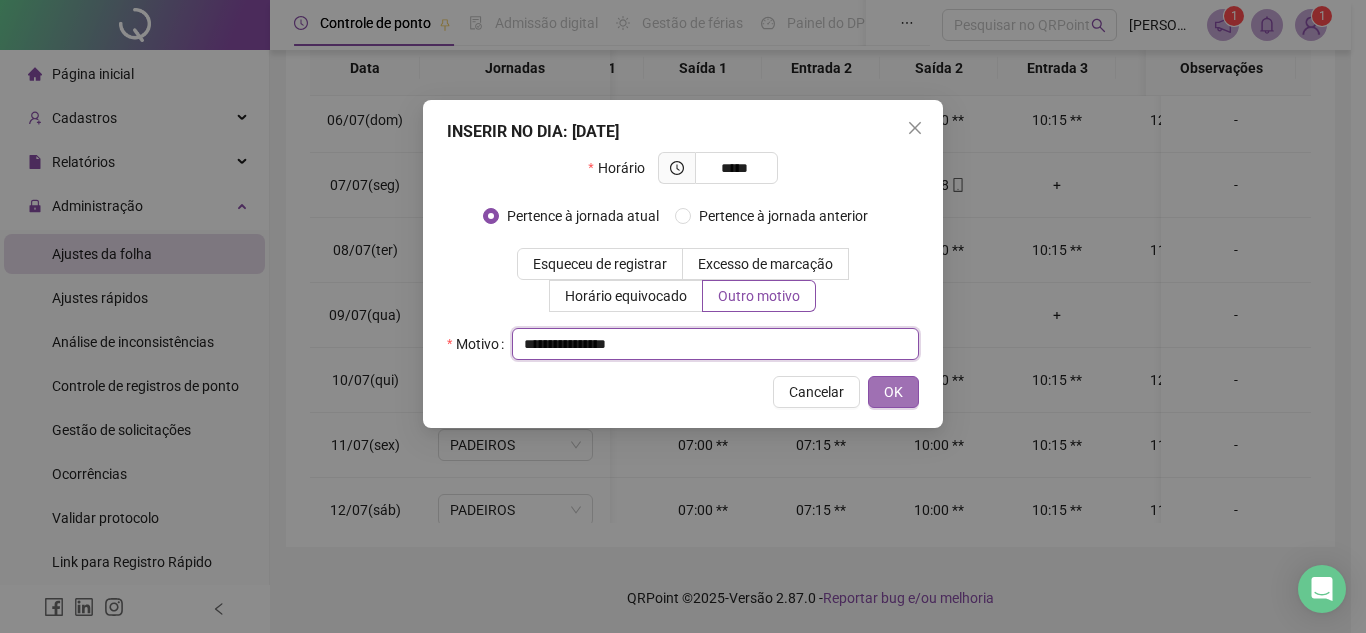 type on "**********" 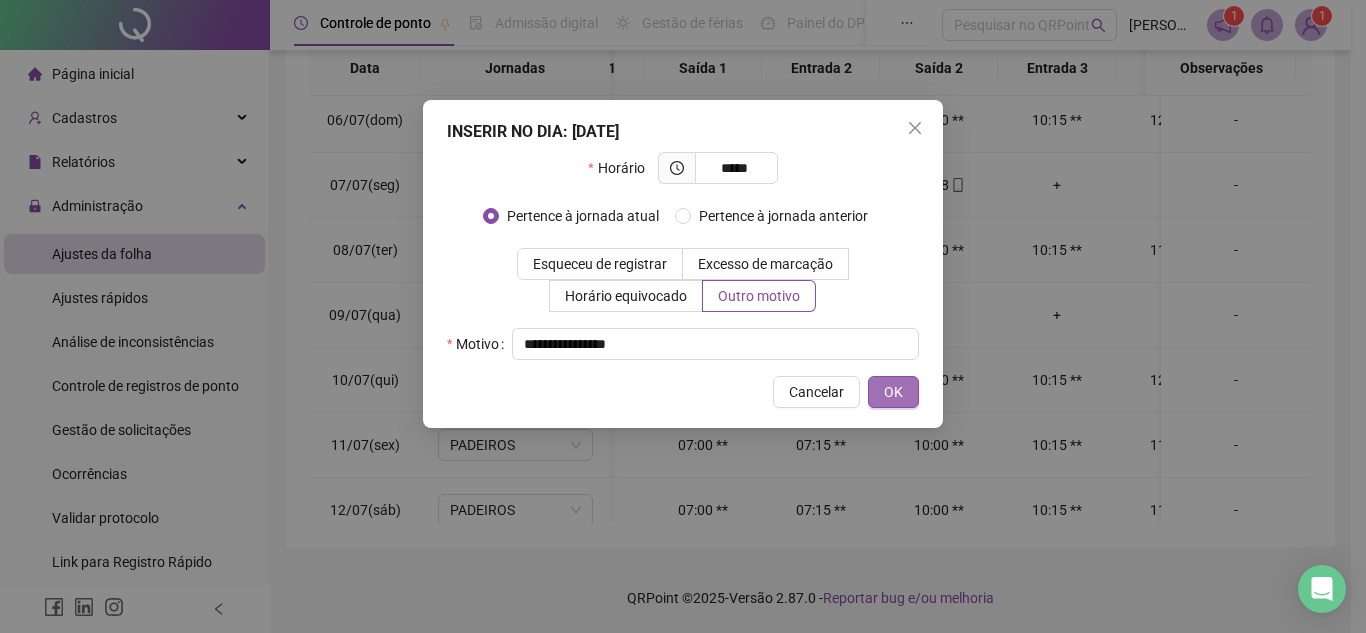 click on "OK" at bounding box center [893, 392] 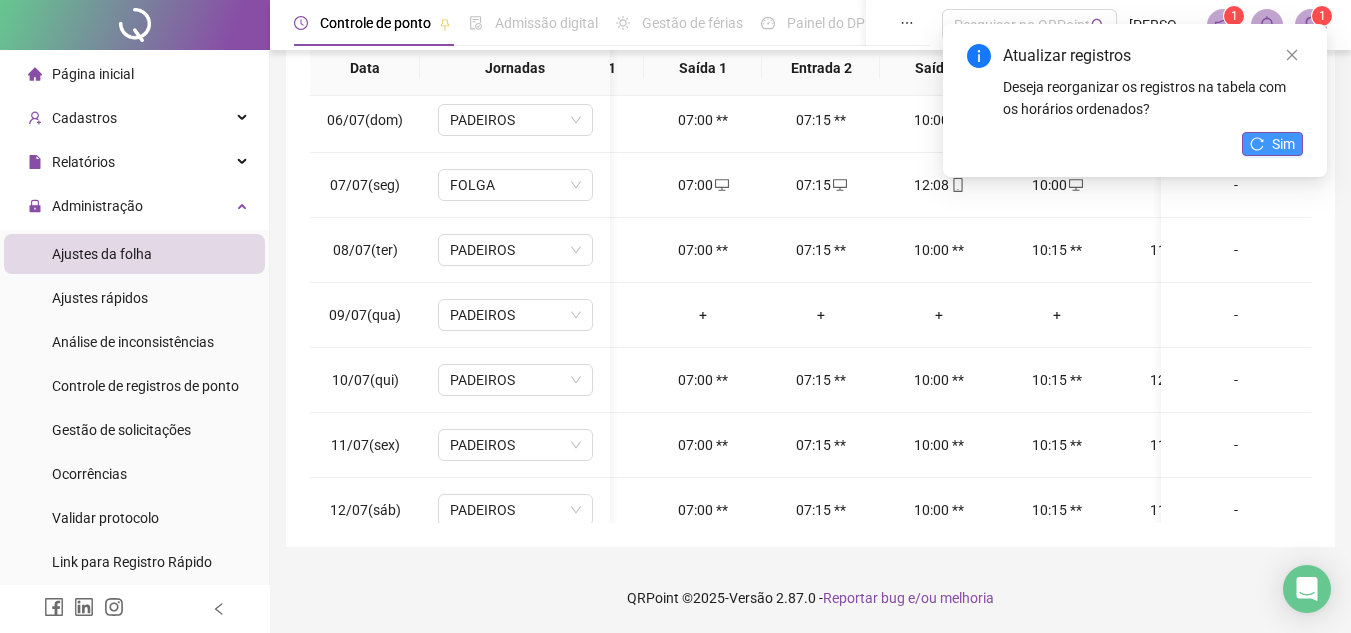 click on "Sim" at bounding box center [1272, 144] 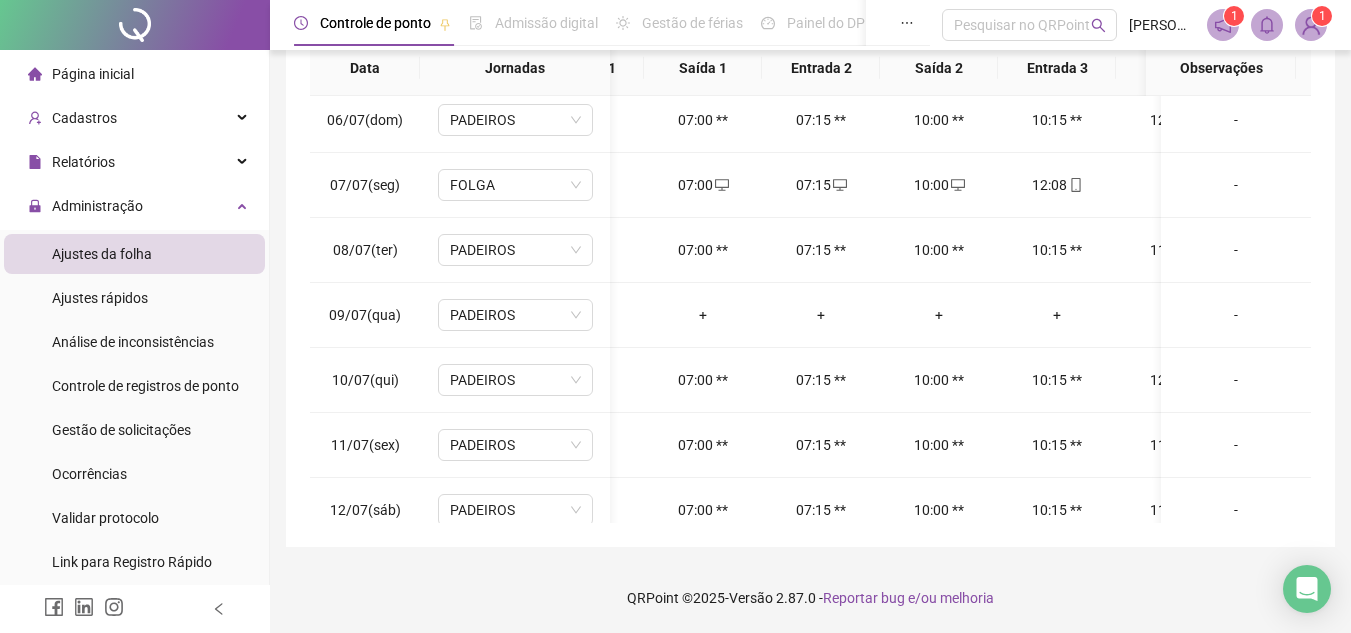 scroll, scrollTop: 333, scrollLeft: 78, axis: both 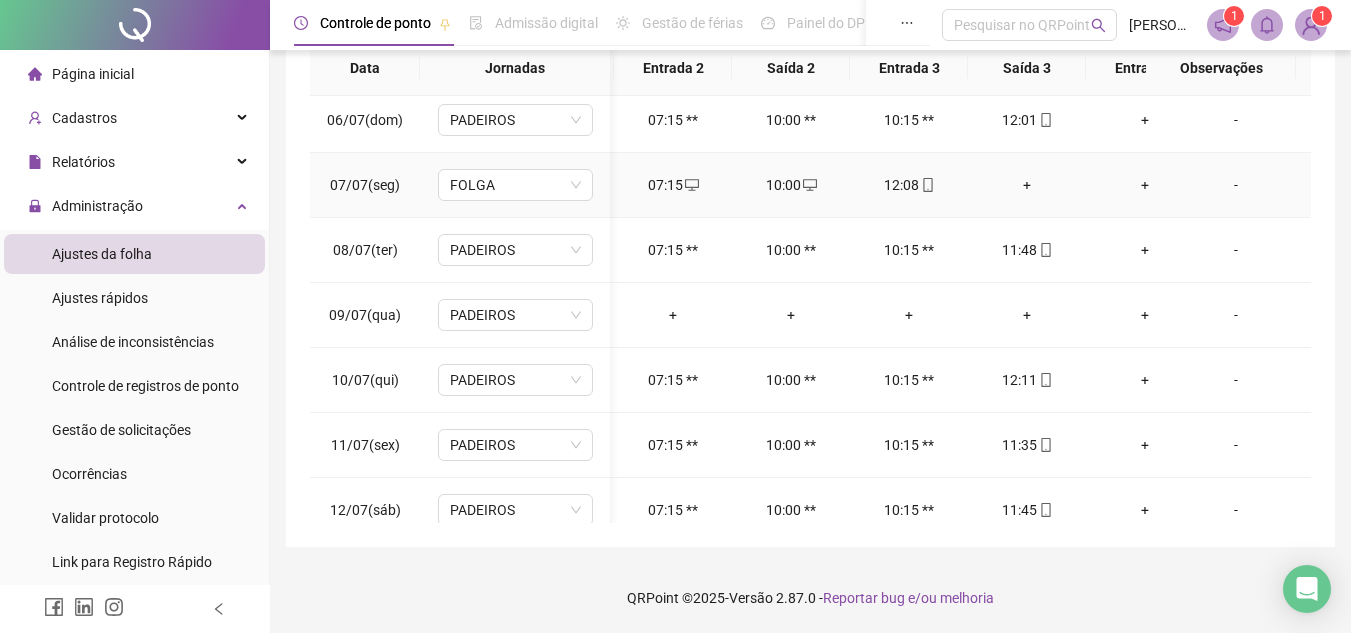 click on "+" at bounding box center (1027, 185) 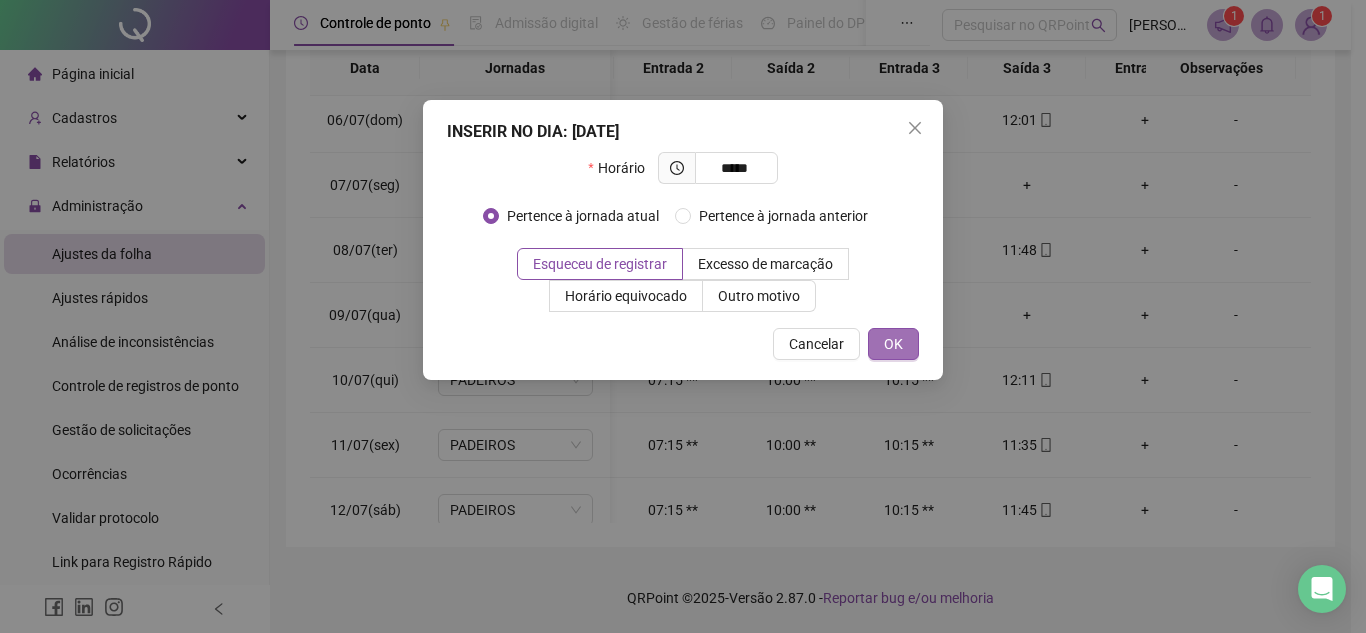 type on "*****" 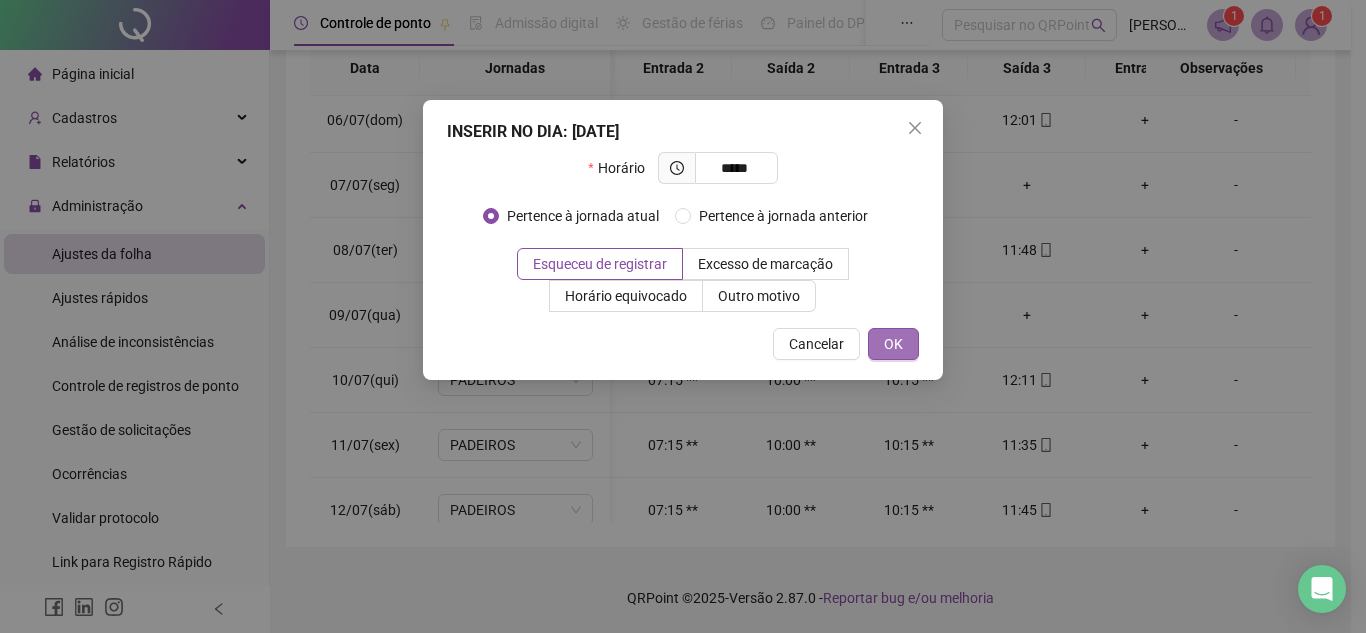 click on "OK" at bounding box center [893, 344] 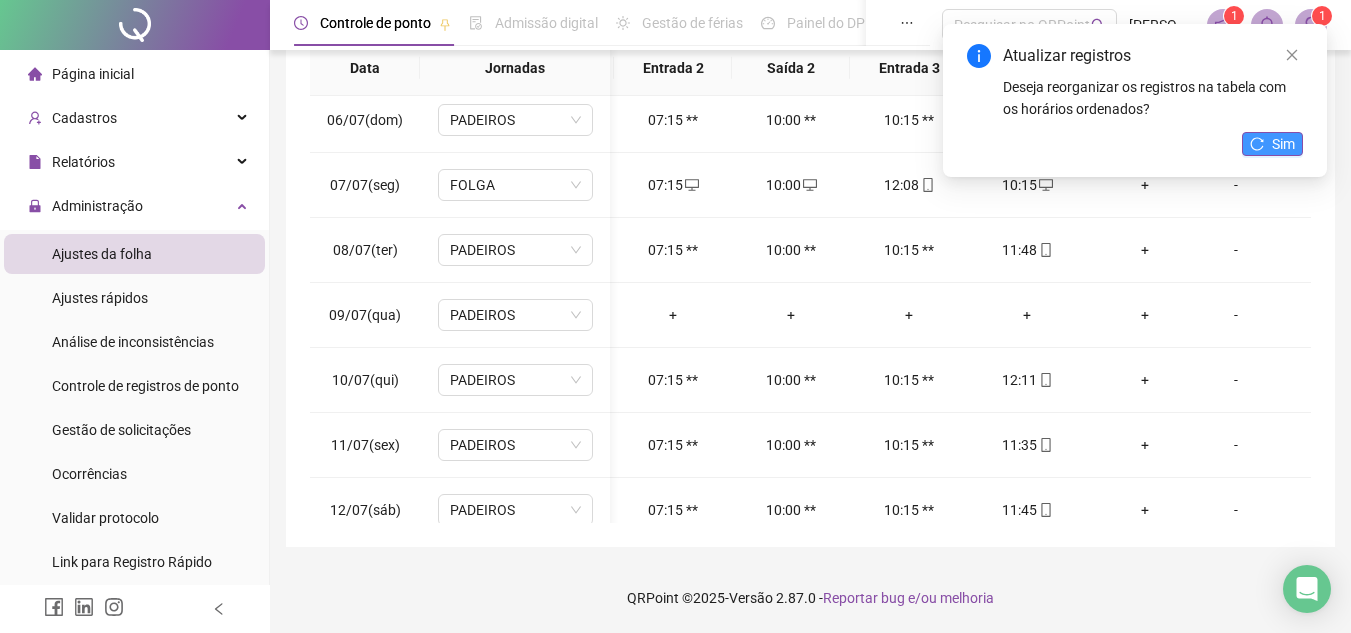 click on "Sim" at bounding box center (1283, 144) 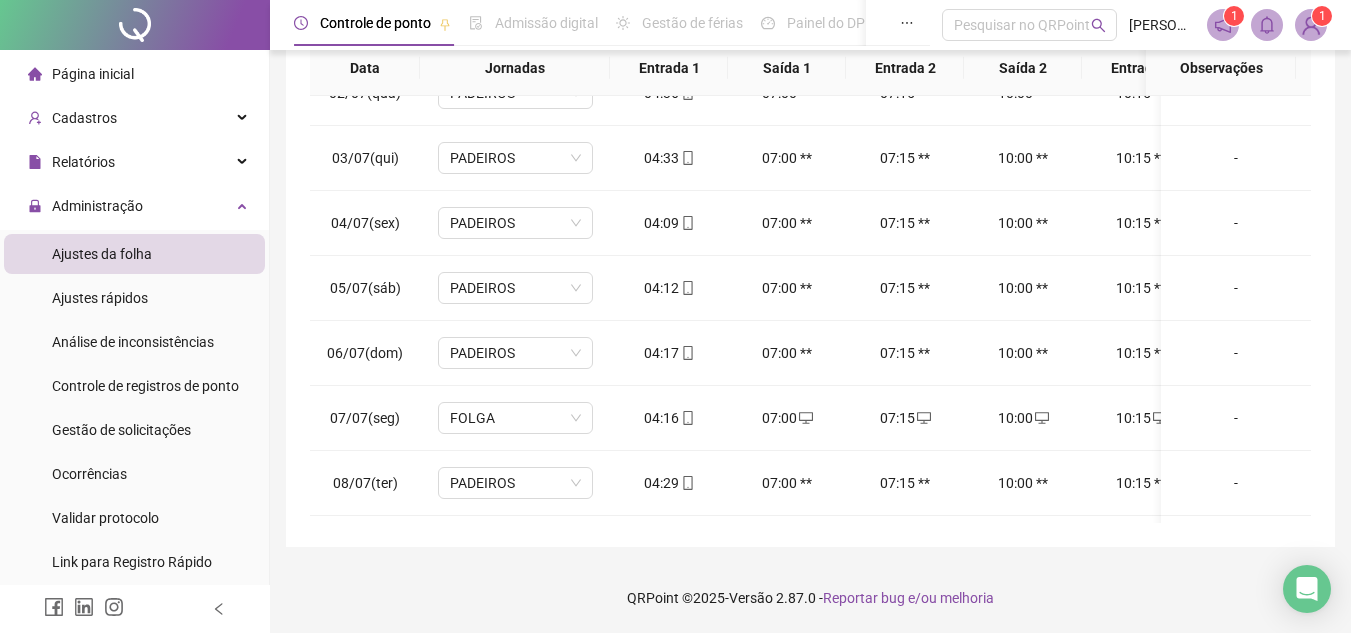 scroll, scrollTop: 100, scrollLeft: 9, axis: both 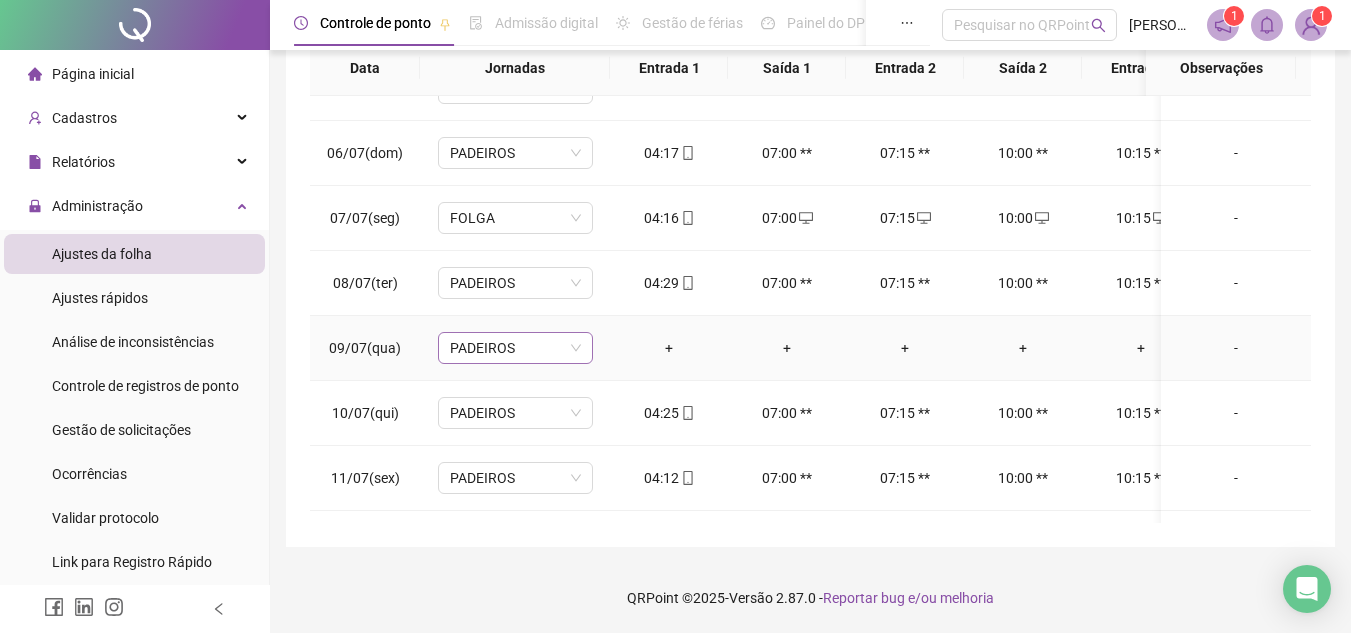 click on "PADEIROS" at bounding box center [515, 348] 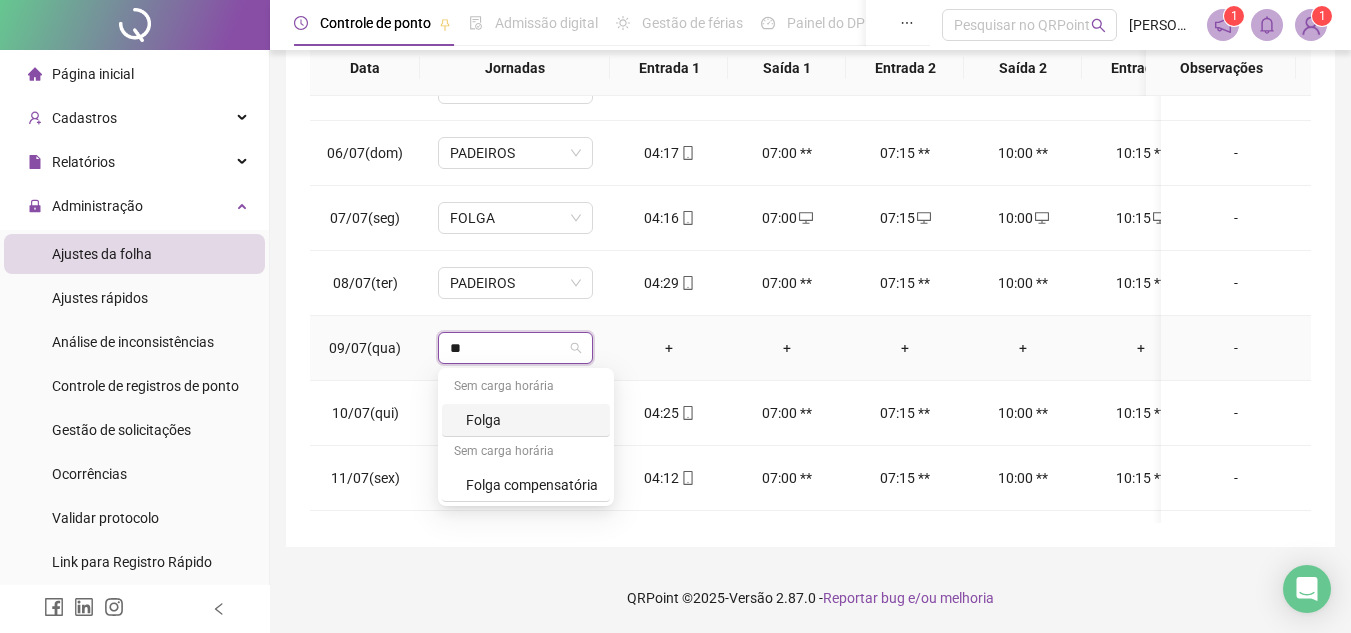 type on "***" 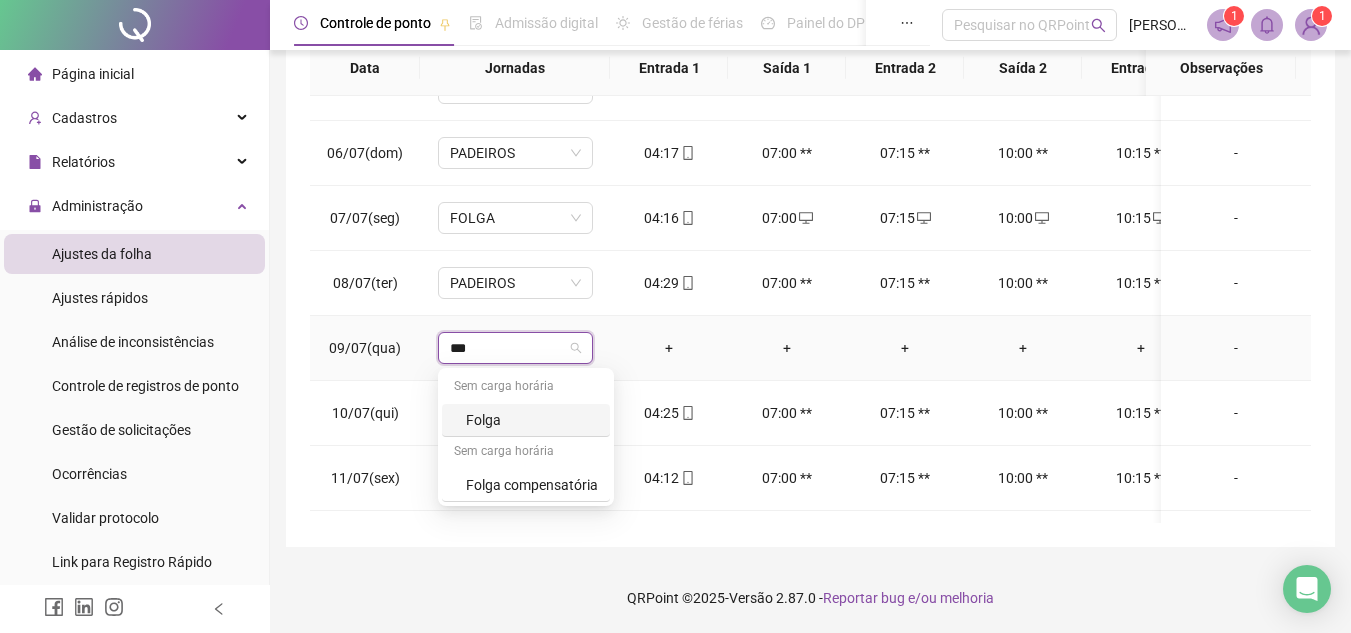 click on "Folga" at bounding box center [532, 420] 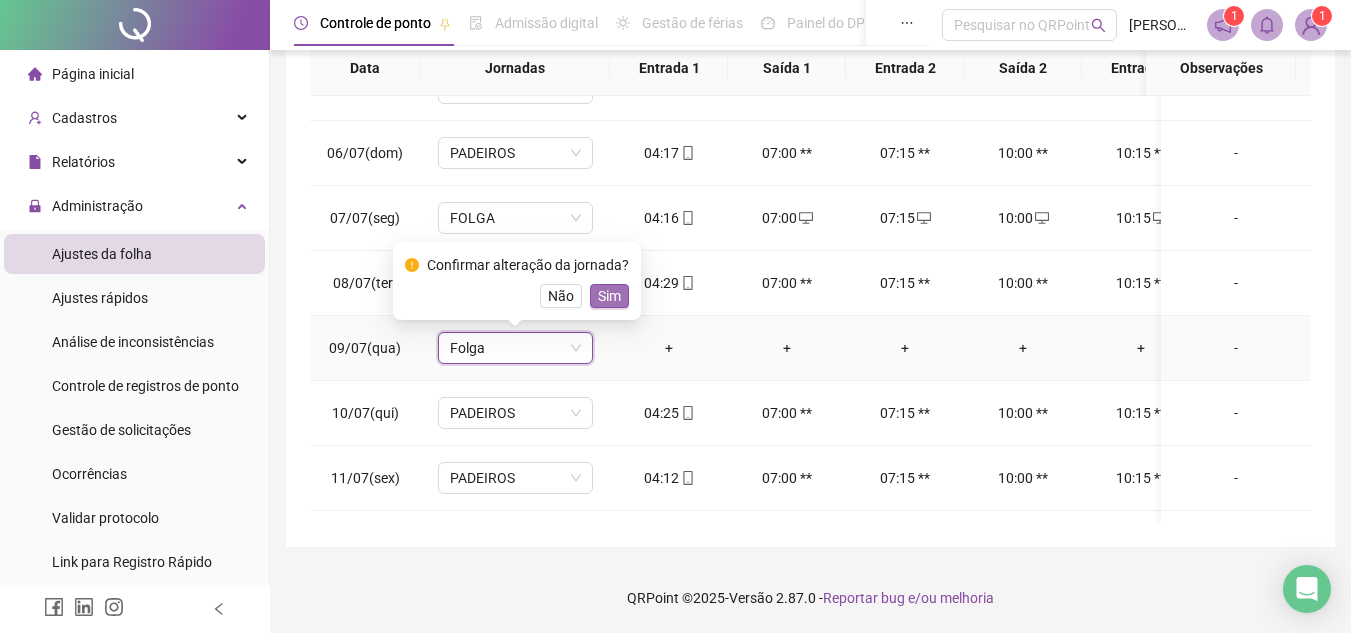 click on "Sim" at bounding box center [609, 296] 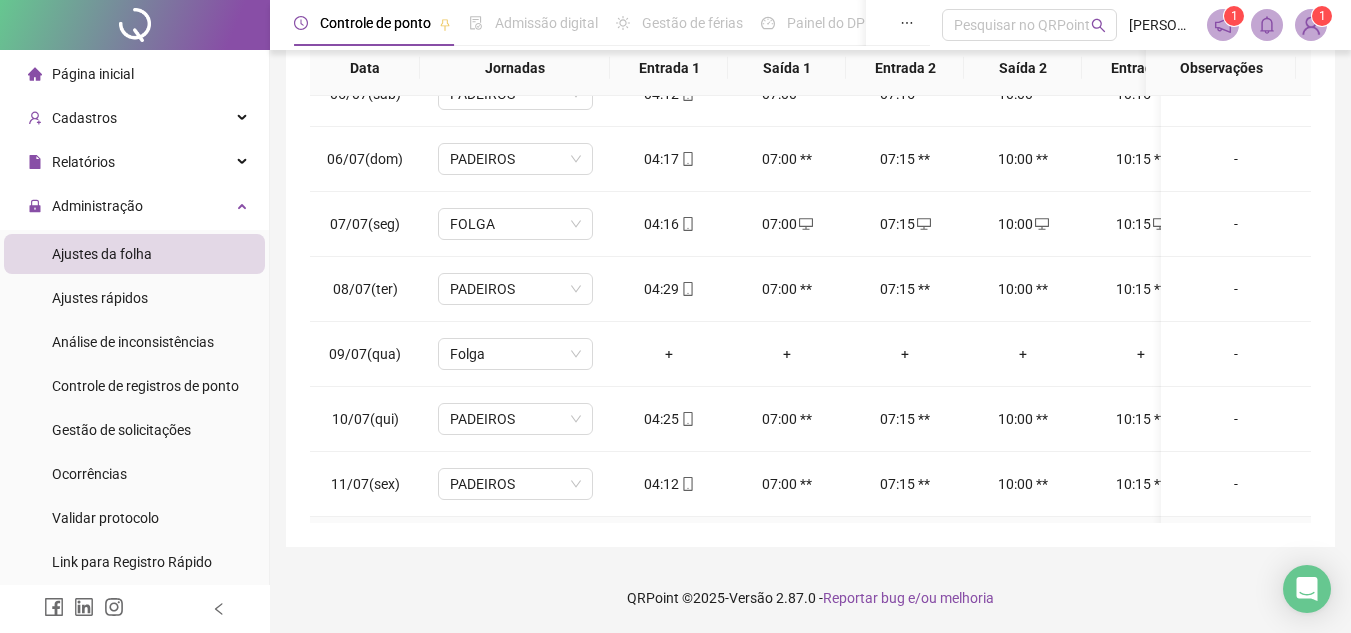 scroll, scrollTop: 233, scrollLeft: 0, axis: vertical 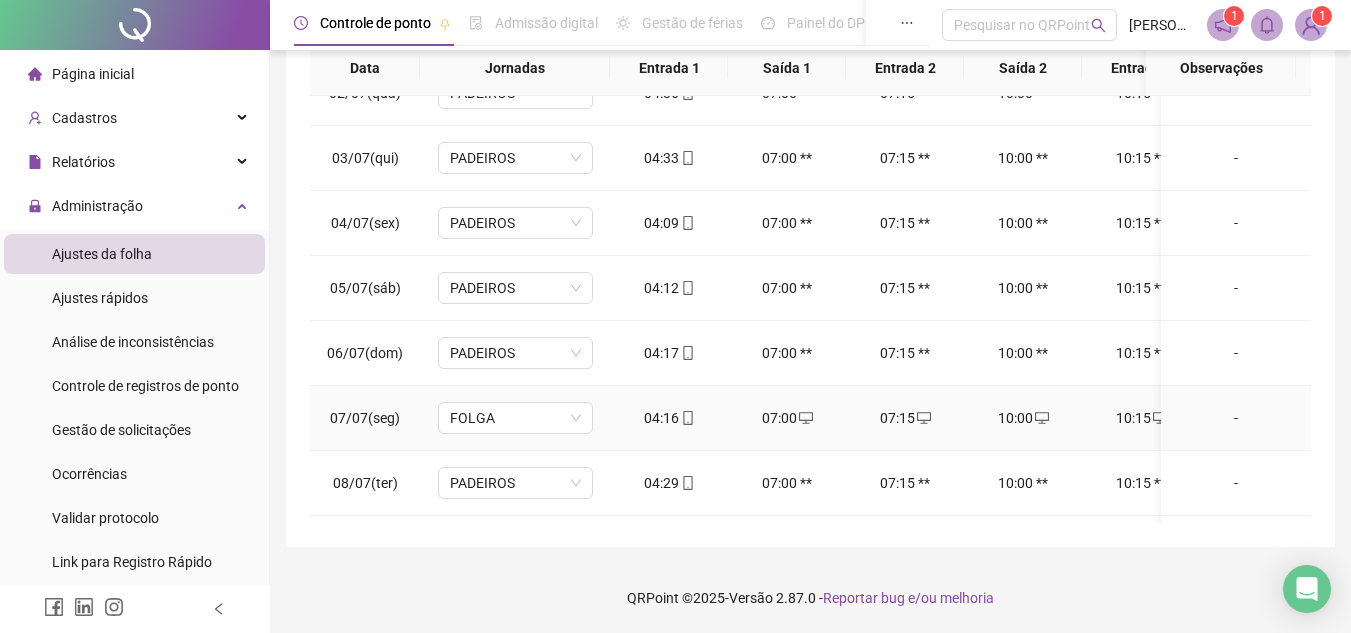 click on "-" at bounding box center [1236, 418] 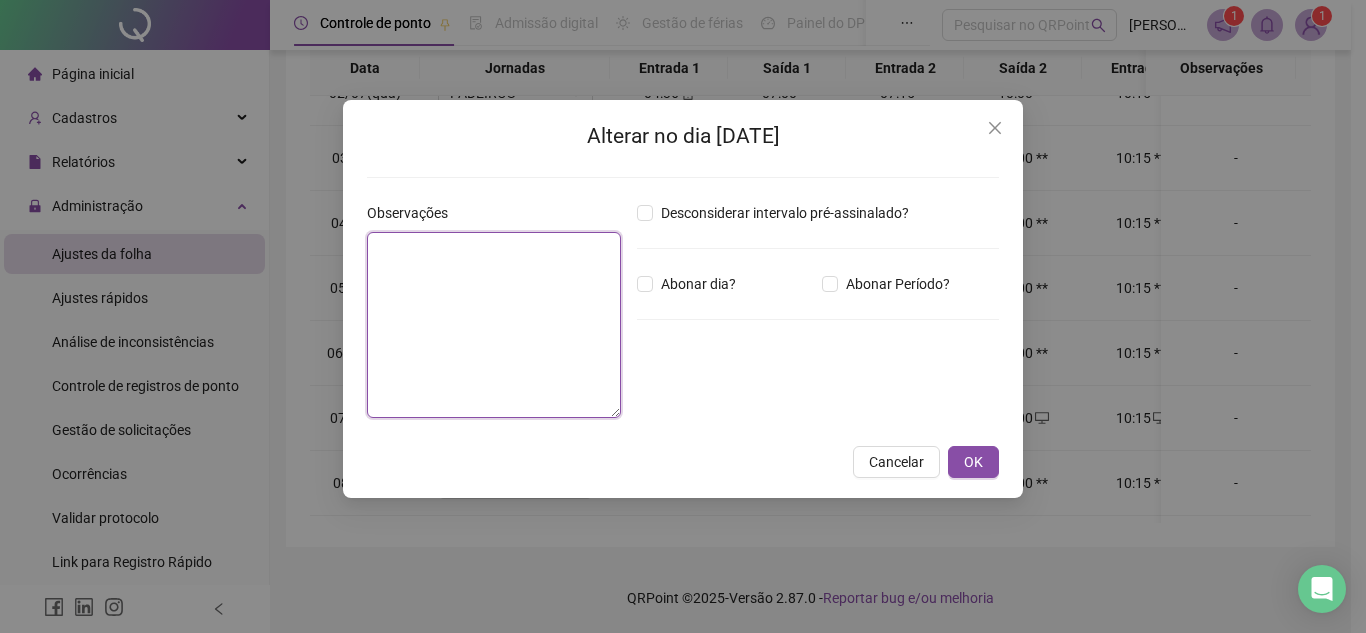 click at bounding box center (494, 325) 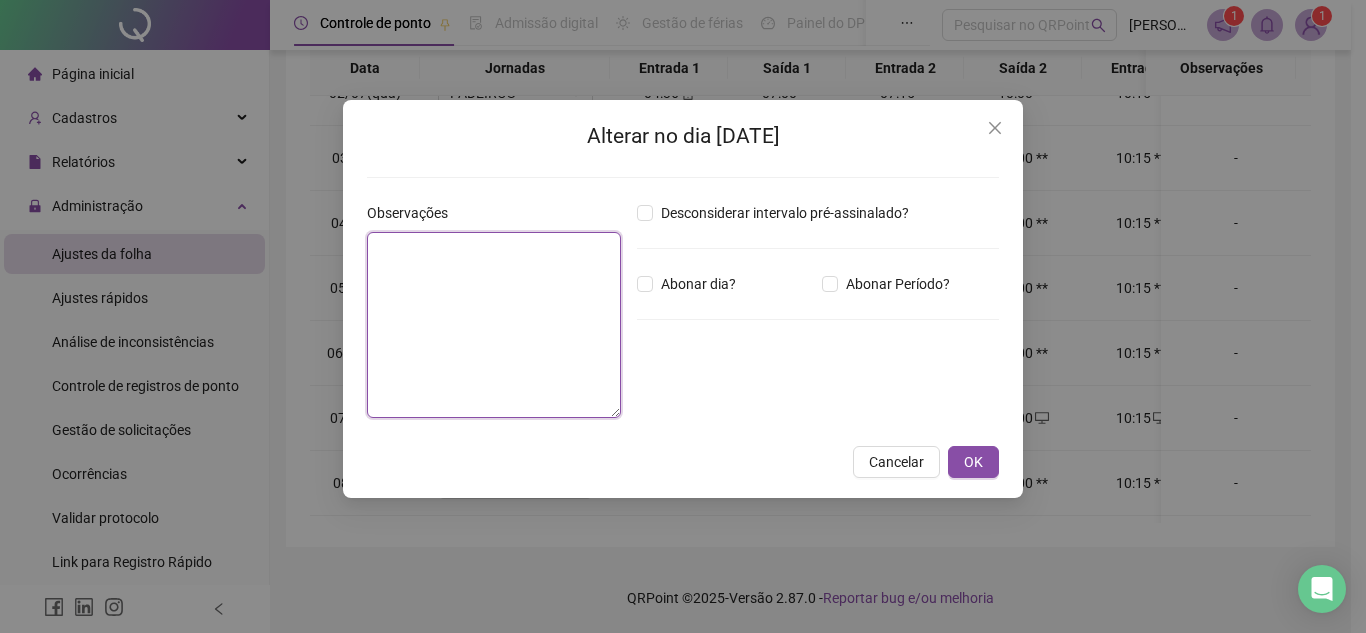 paste on "**********" 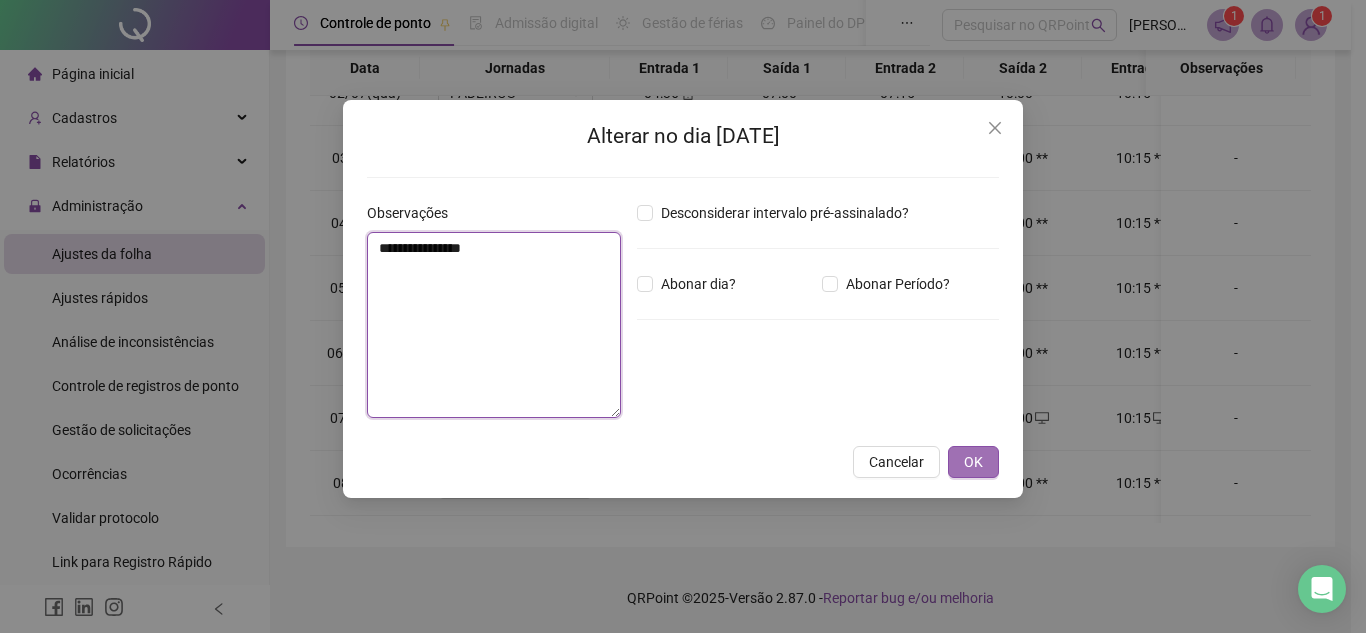 type on "**********" 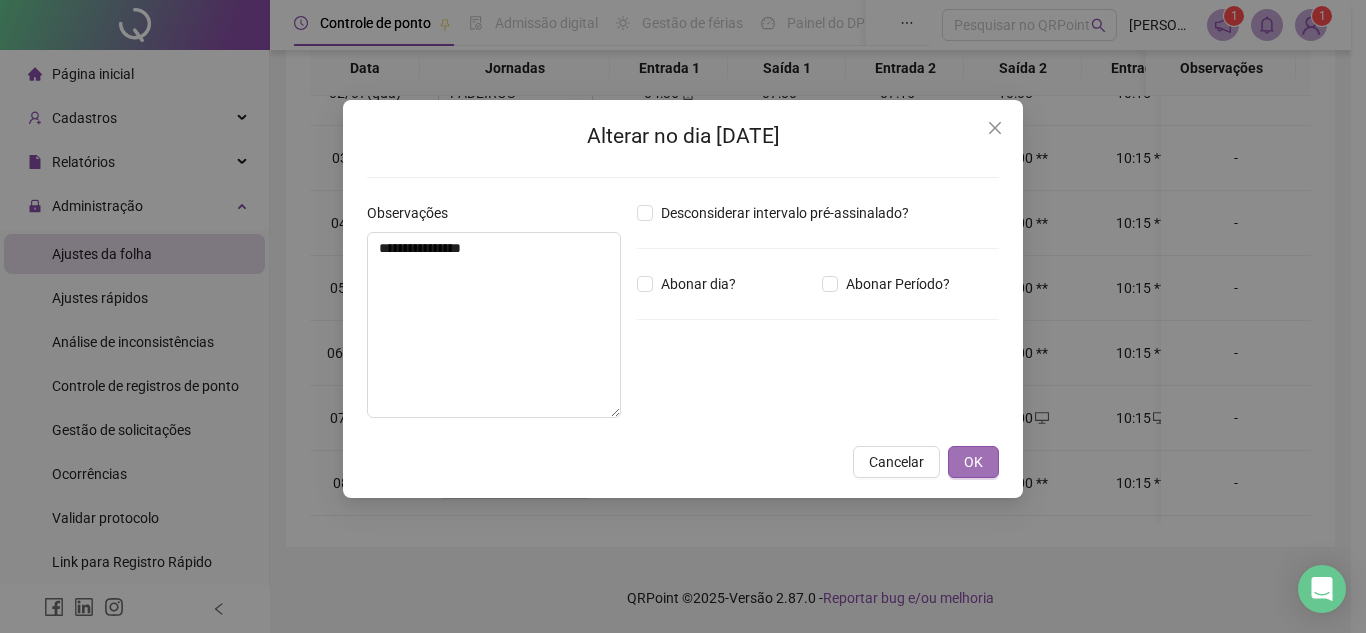 click on "OK" at bounding box center (973, 462) 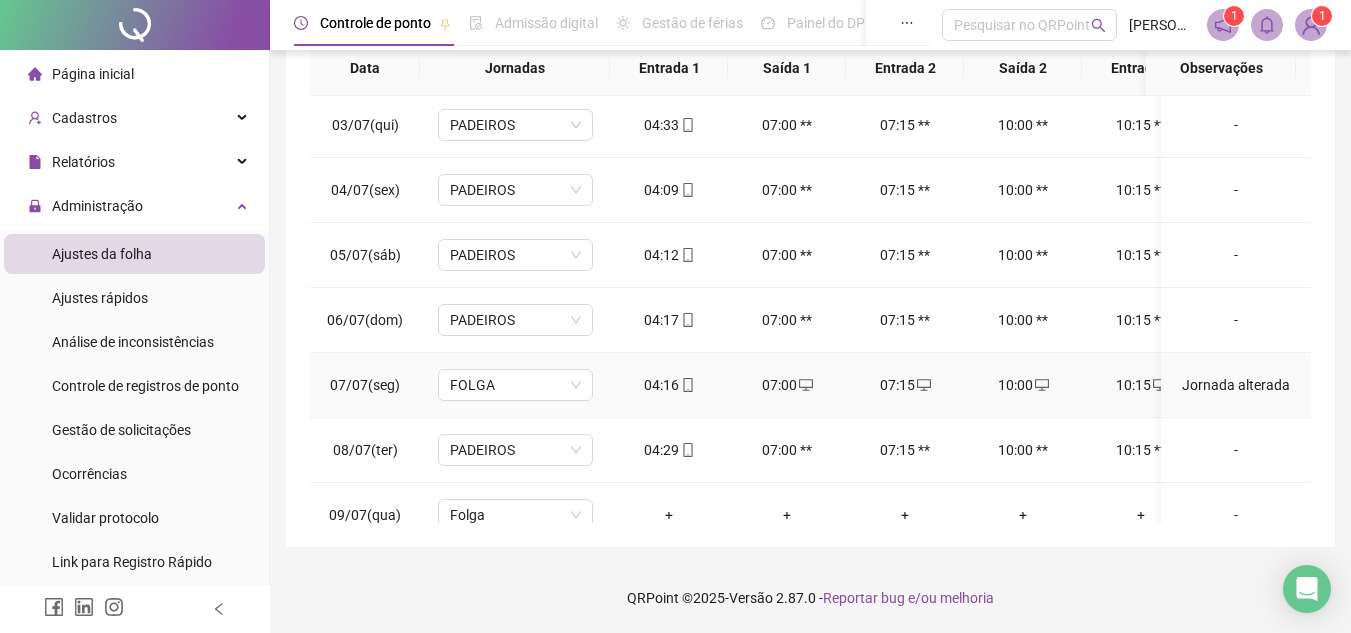 scroll, scrollTop: 0, scrollLeft: 0, axis: both 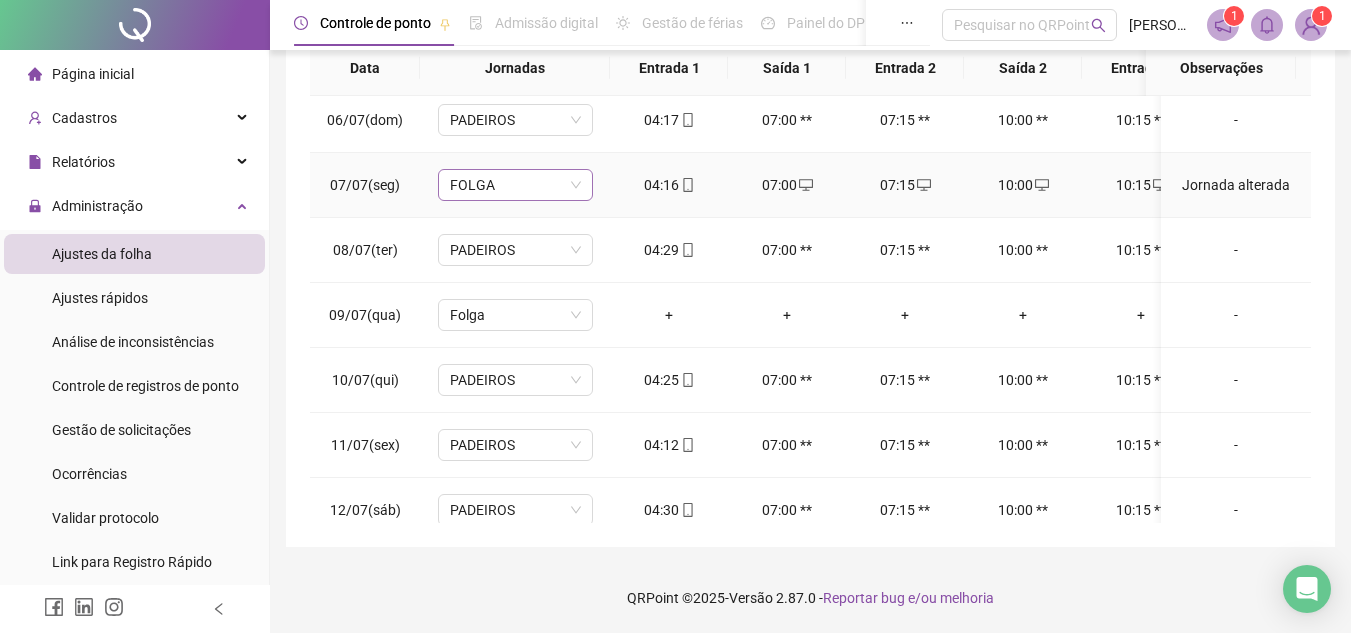click on "FOLGA" at bounding box center (515, 185) 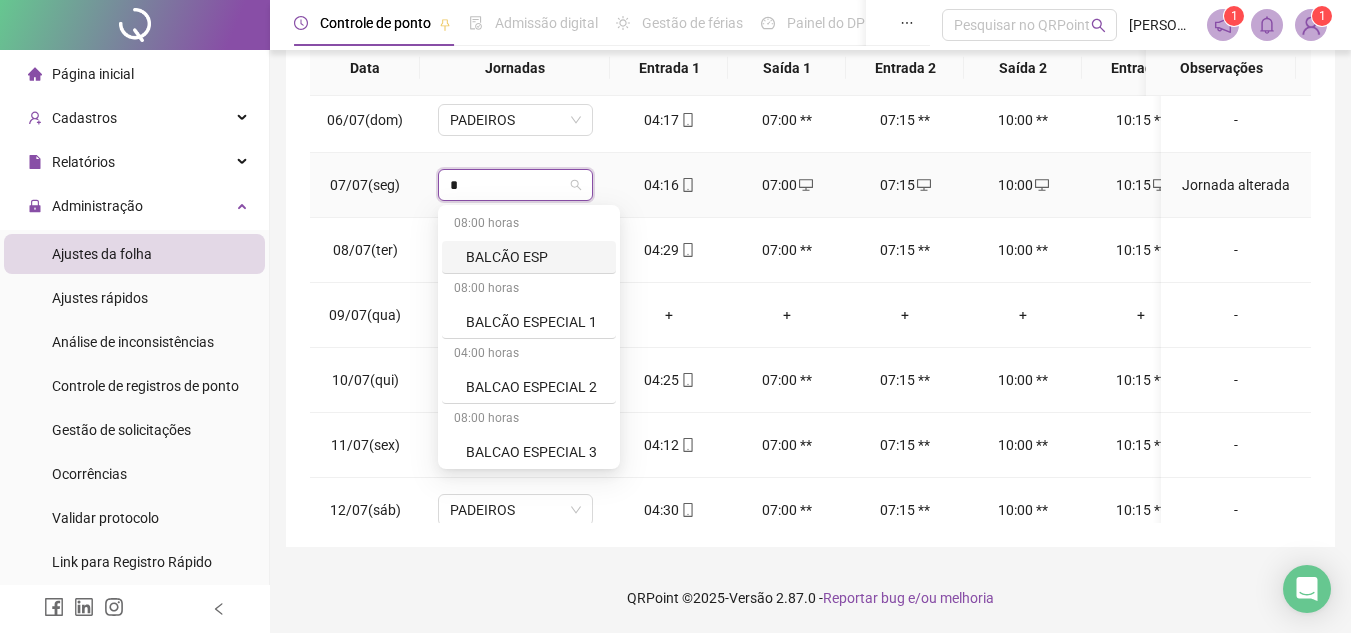 type on "**" 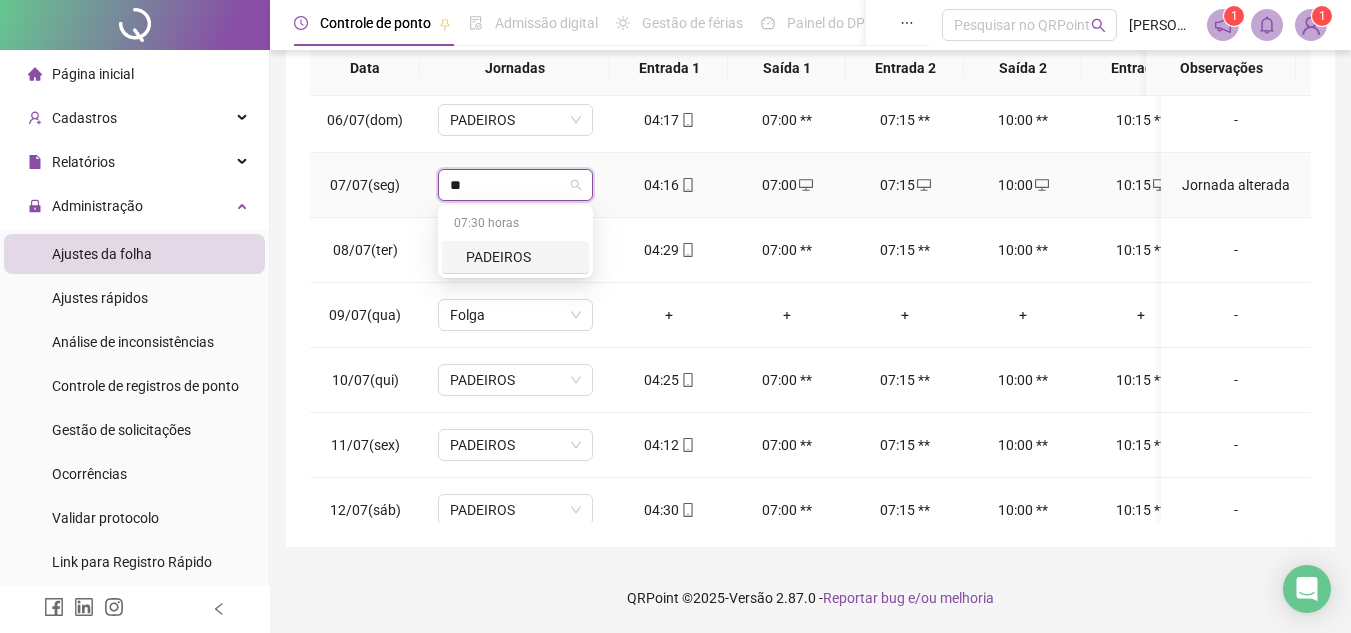 click on "PADEIROS" at bounding box center [521, 257] 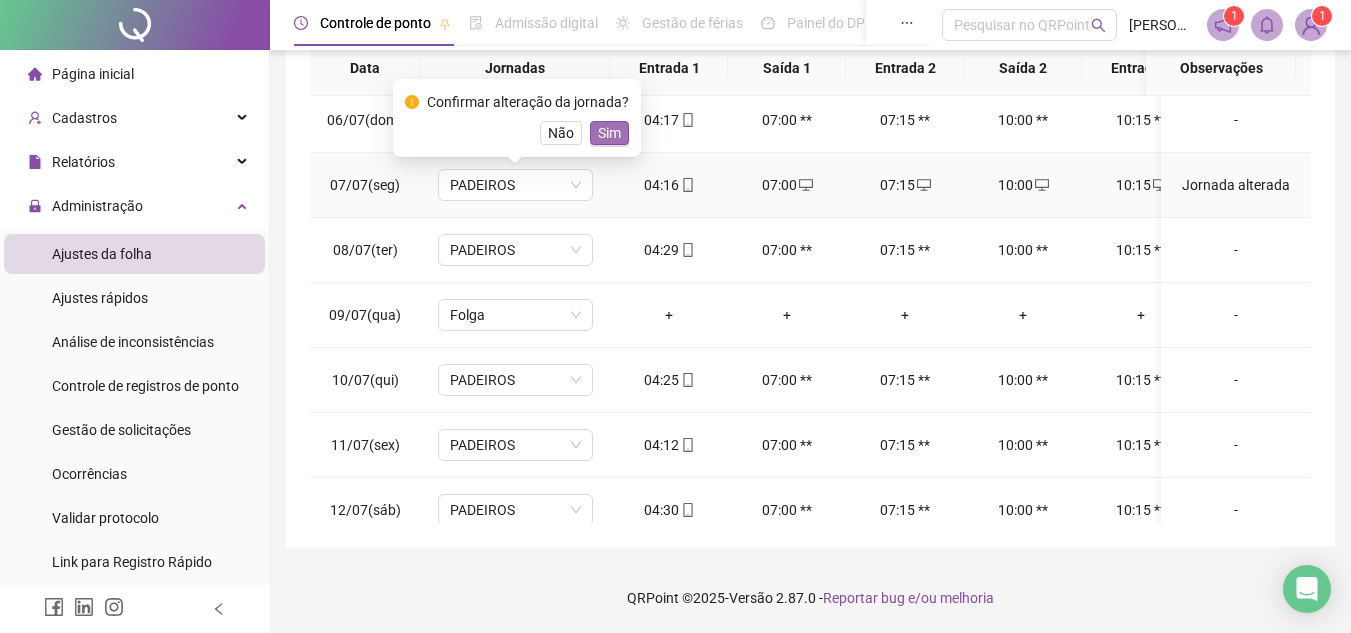 click on "Sim" at bounding box center (609, 133) 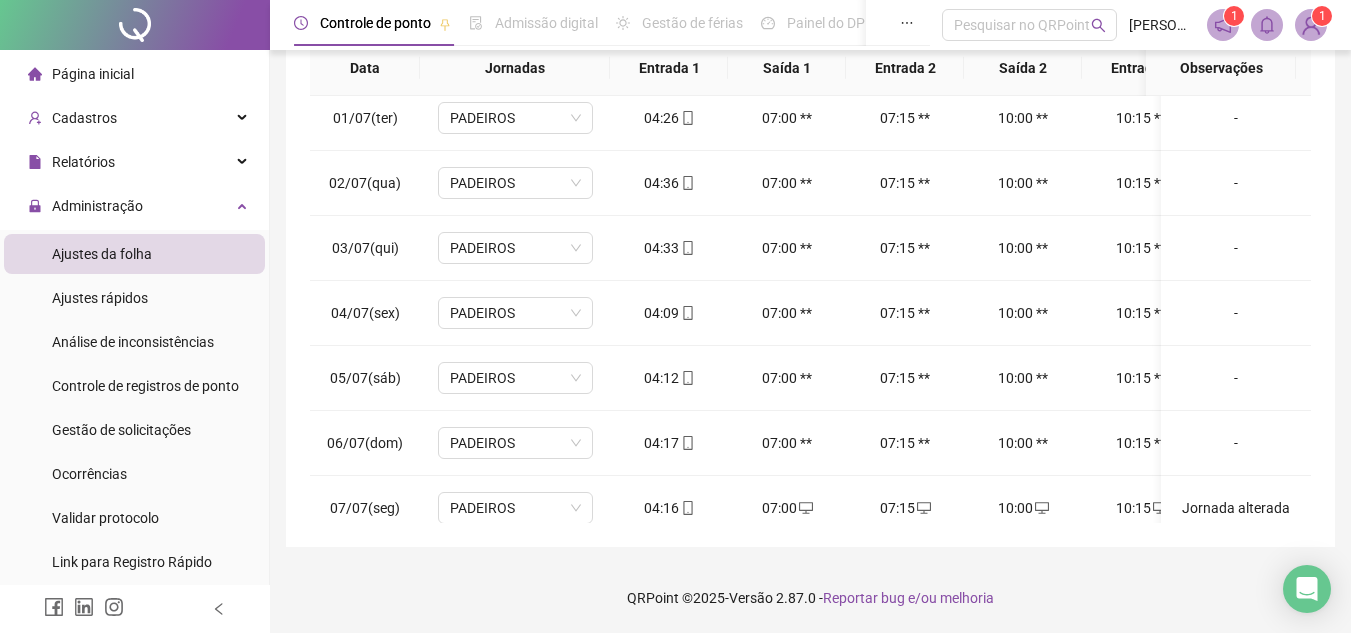 scroll, scrollTop: 0, scrollLeft: 0, axis: both 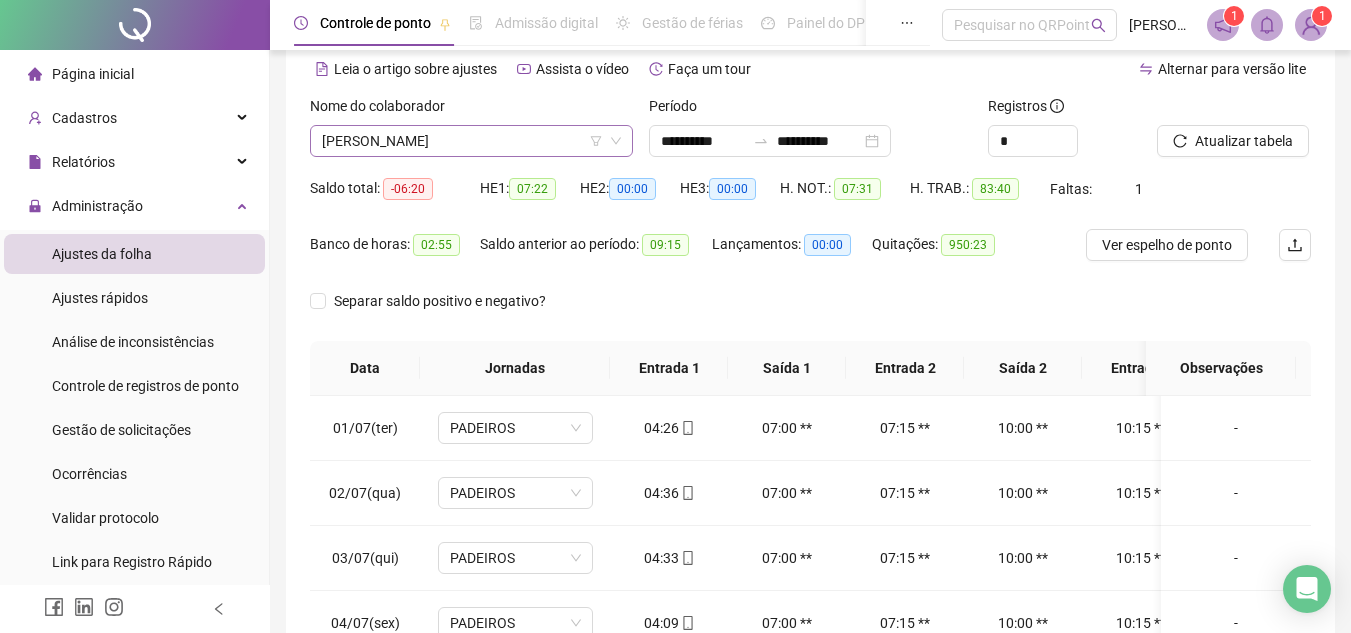 click on "[PERSON_NAME]" at bounding box center (471, 141) 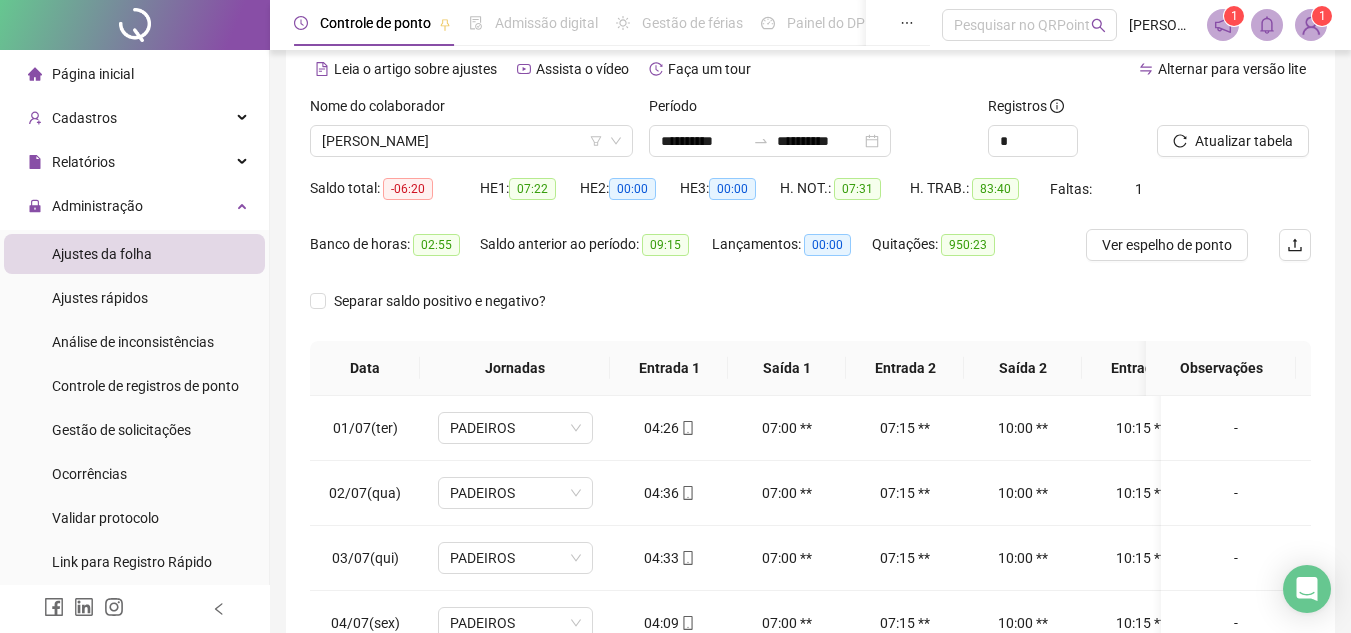 click on "Saldo total:   -06:20 HE 1:   07:22 HE 2:   00:00 HE 3:   00:00 H. NOT.:   07:31 H. TRAB.:   83:40 Faltas:   1" at bounding box center (810, 201) 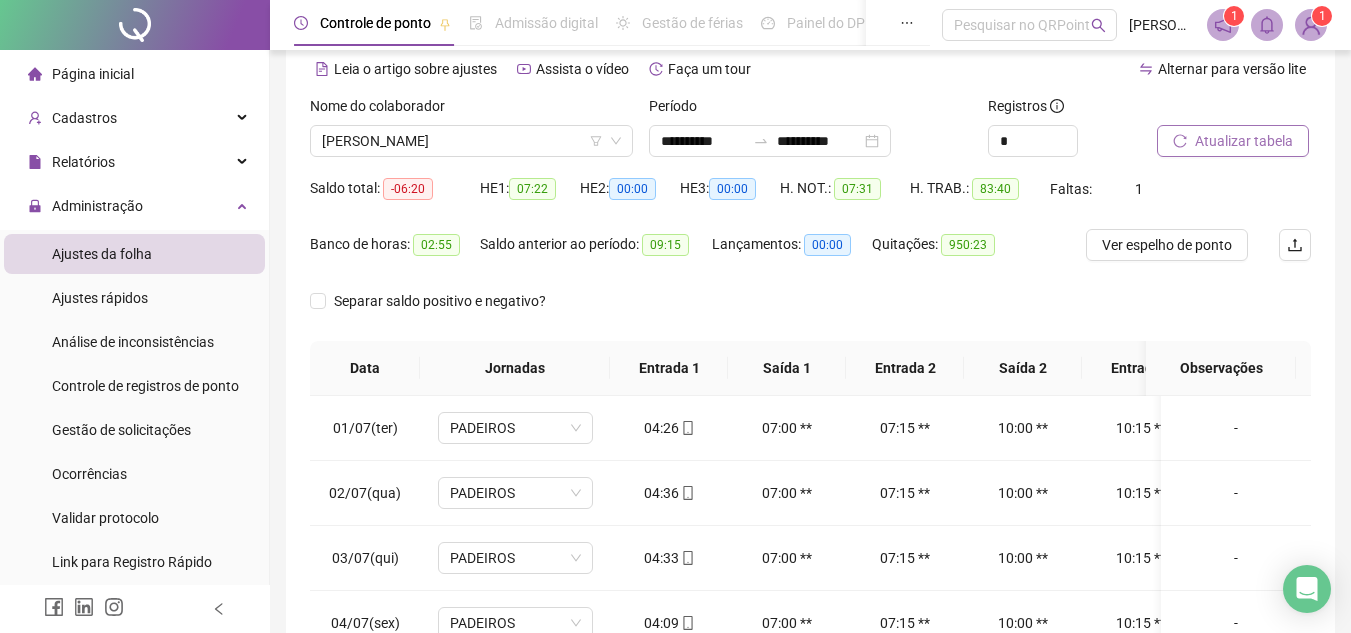 click on "Atualizar tabela" at bounding box center [1244, 141] 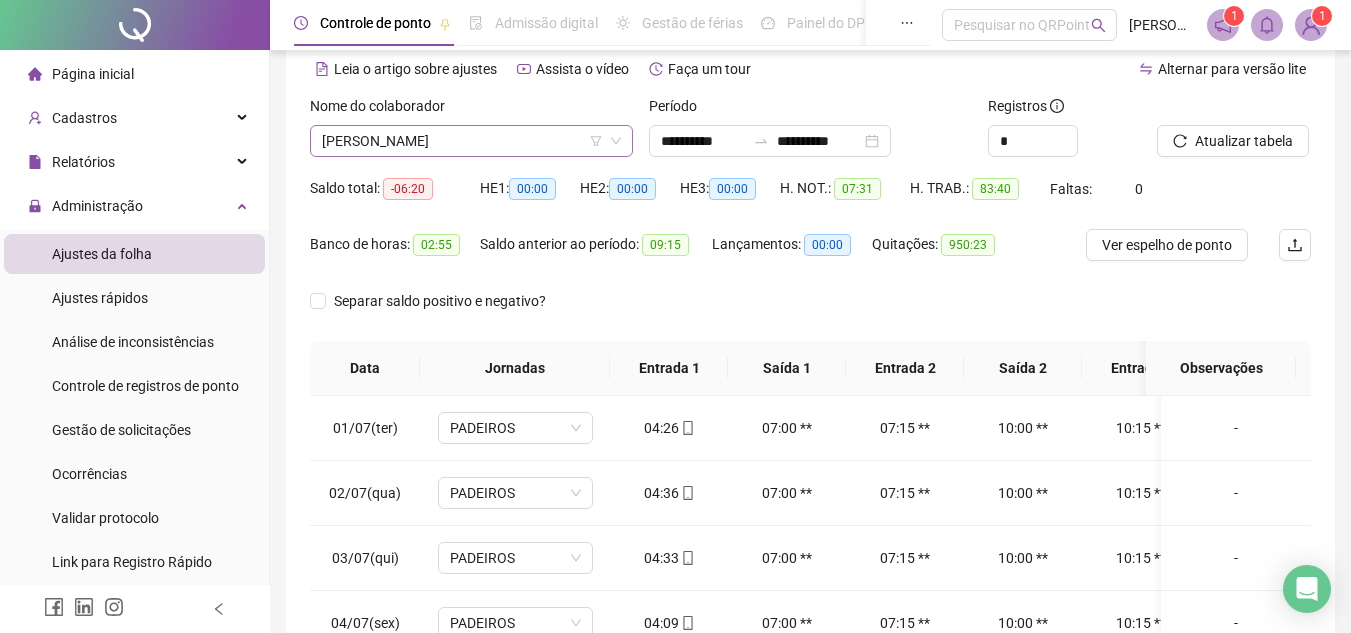 click on "[PERSON_NAME]" at bounding box center (471, 141) 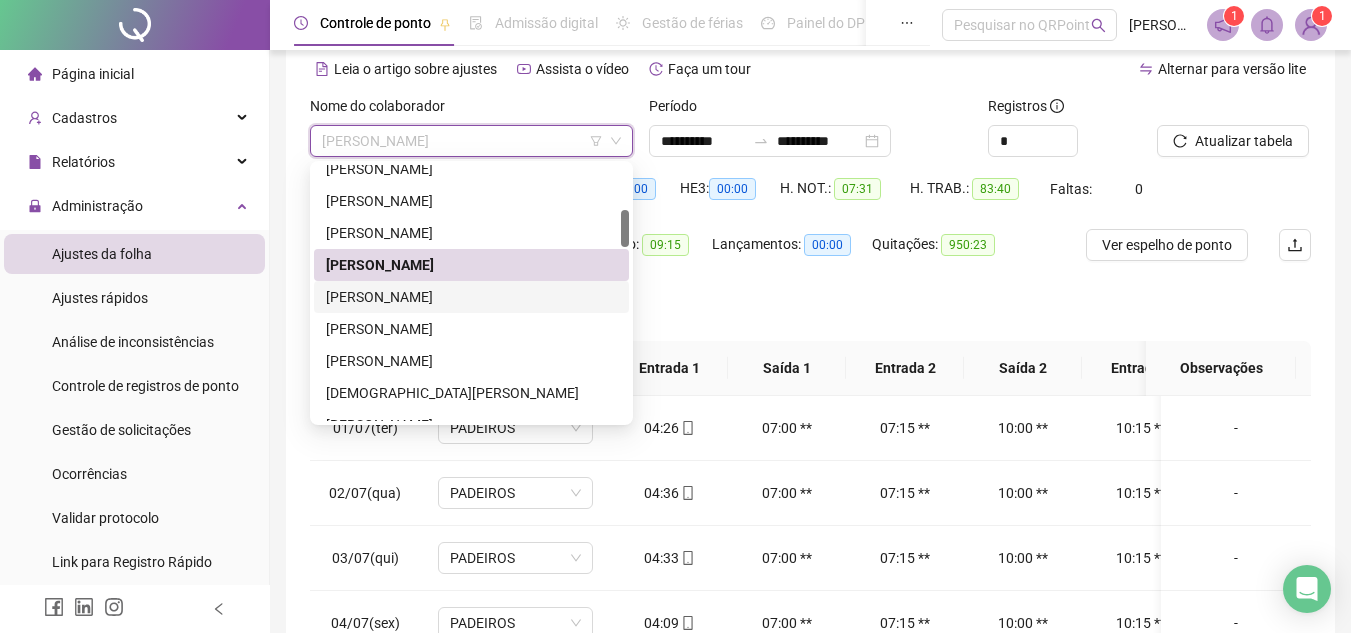click on "[PERSON_NAME]" at bounding box center [471, 297] 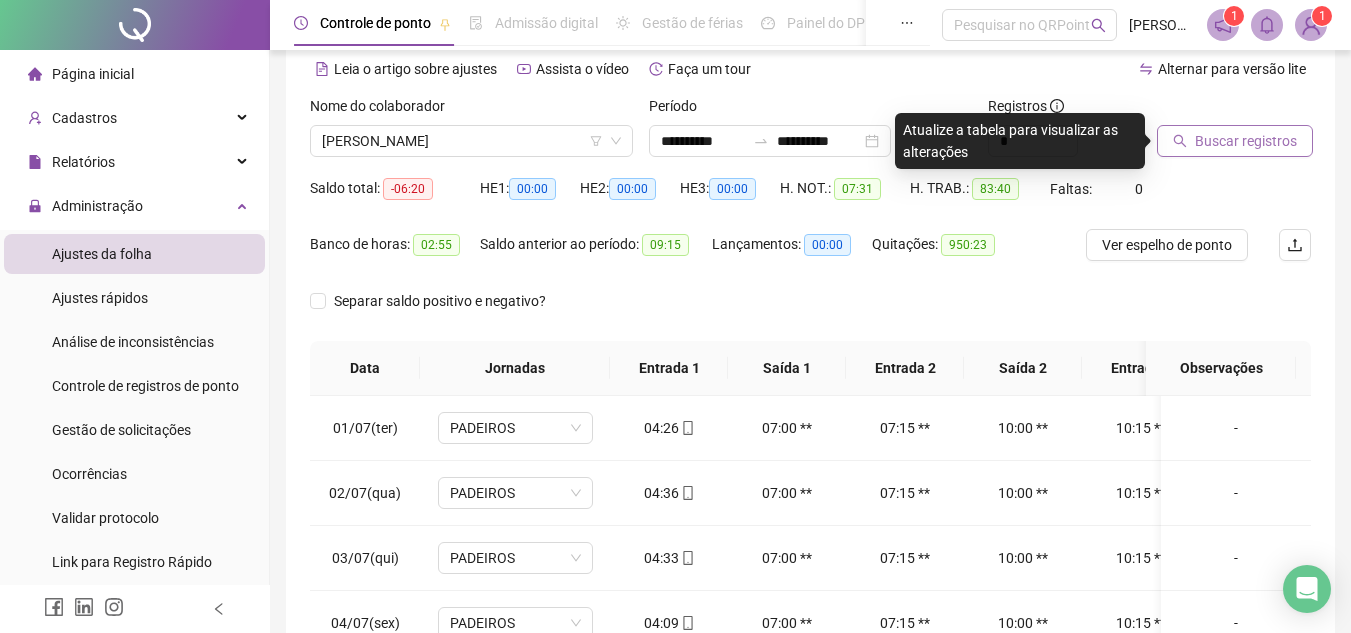 click on "Buscar registros" at bounding box center (1246, 141) 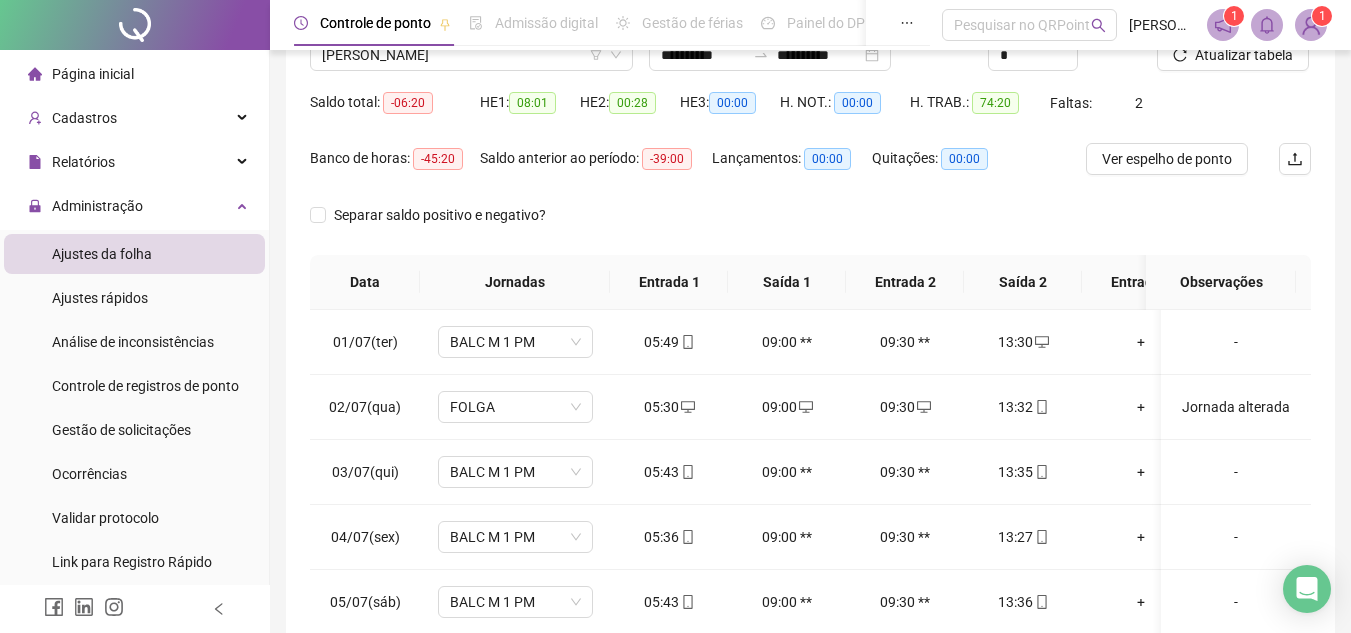 scroll, scrollTop: 289, scrollLeft: 0, axis: vertical 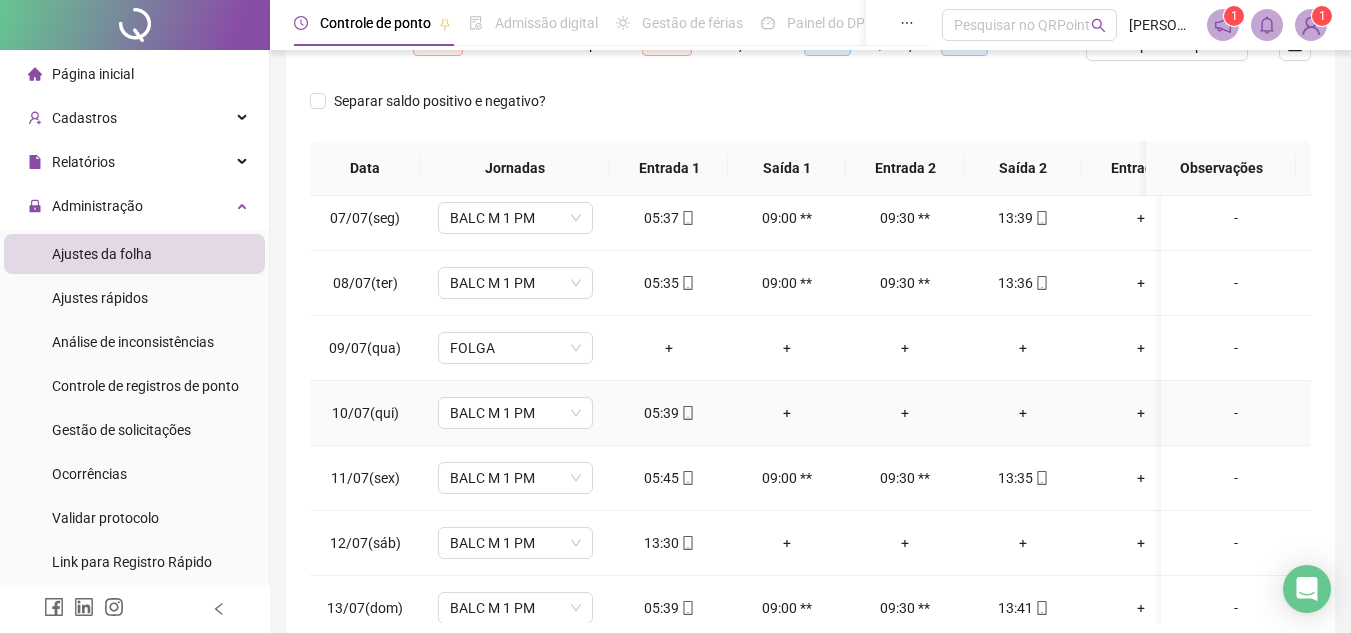 click on "+" at bounding box center (1023, 413) 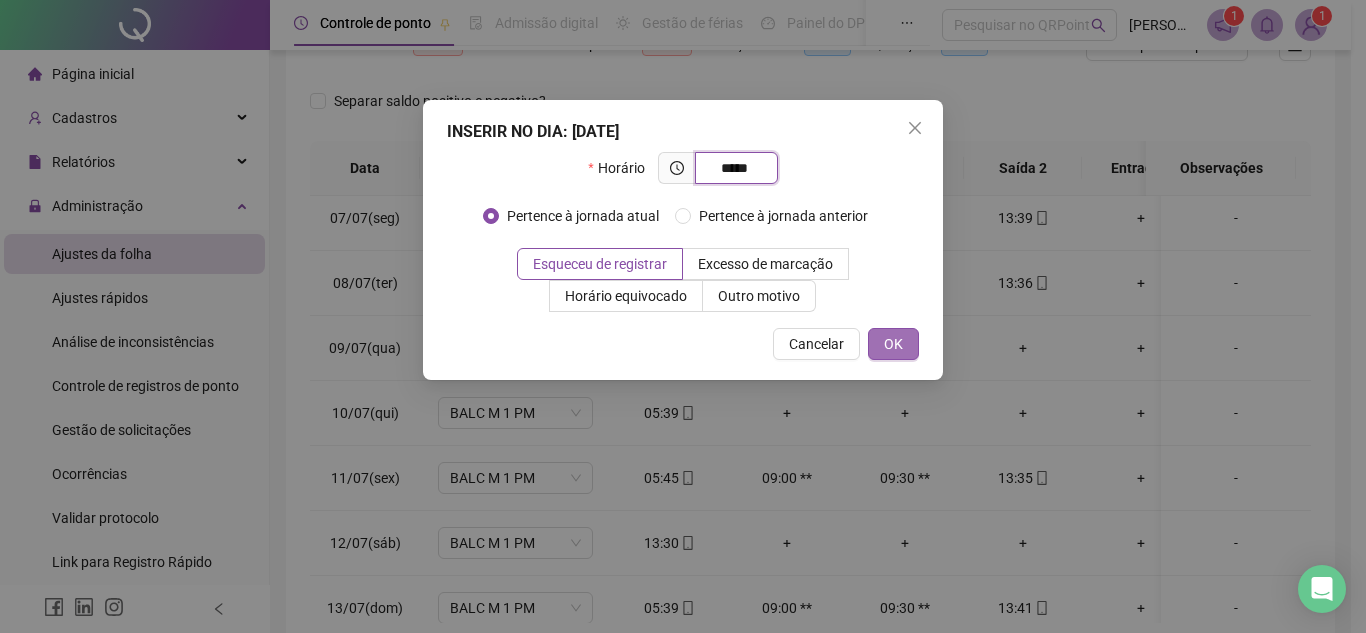 type on "*****" 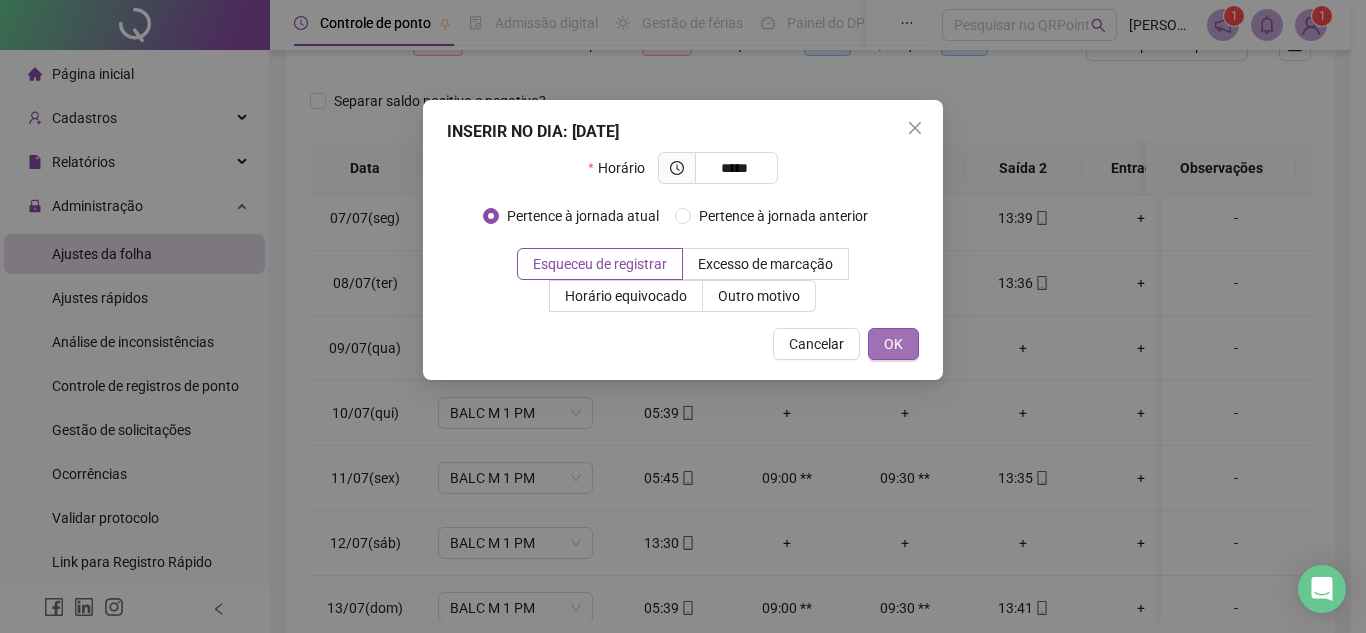 click on "OK" at bounding box center [893, 344] 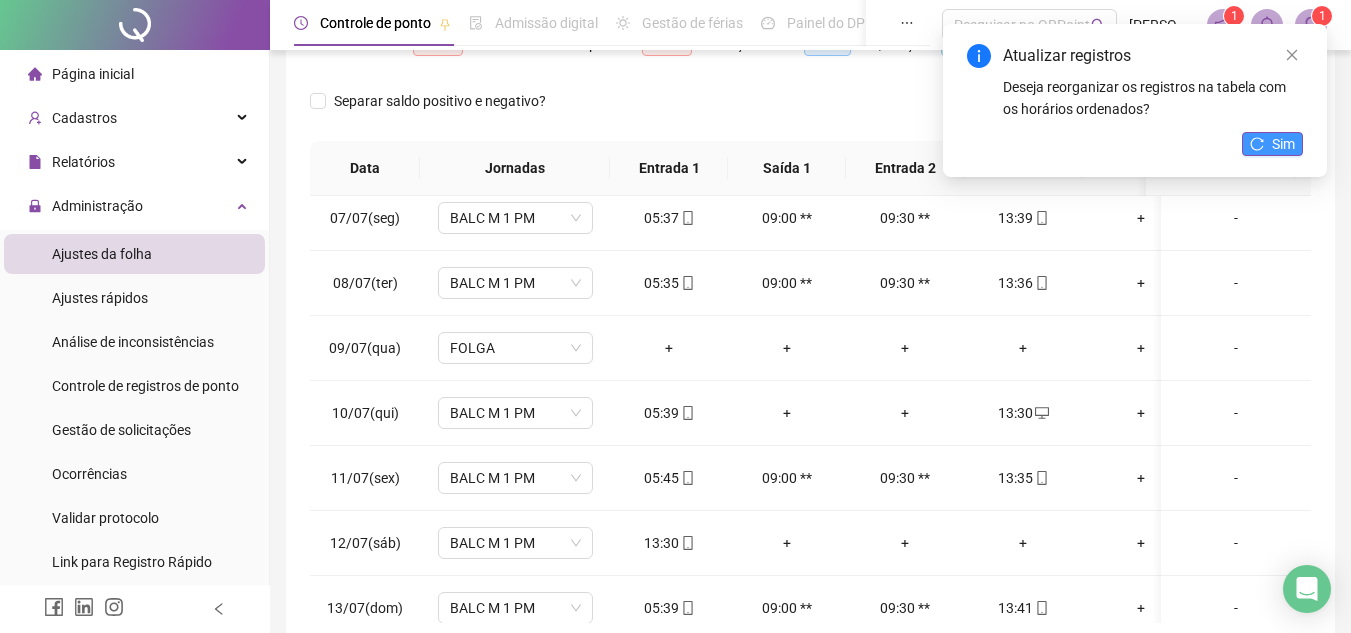 click on "Sim" at bounding box center [1283, 144] 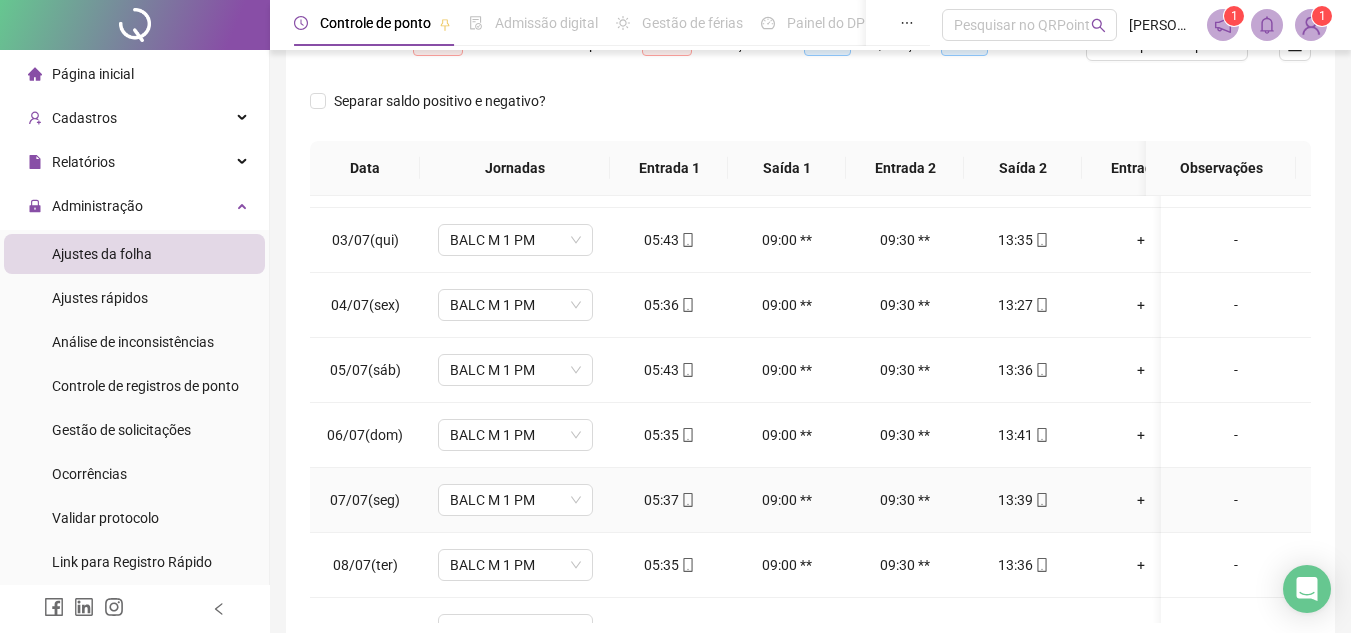 scroll, scrollTop: 0, scrollLeft: 0, axis: both 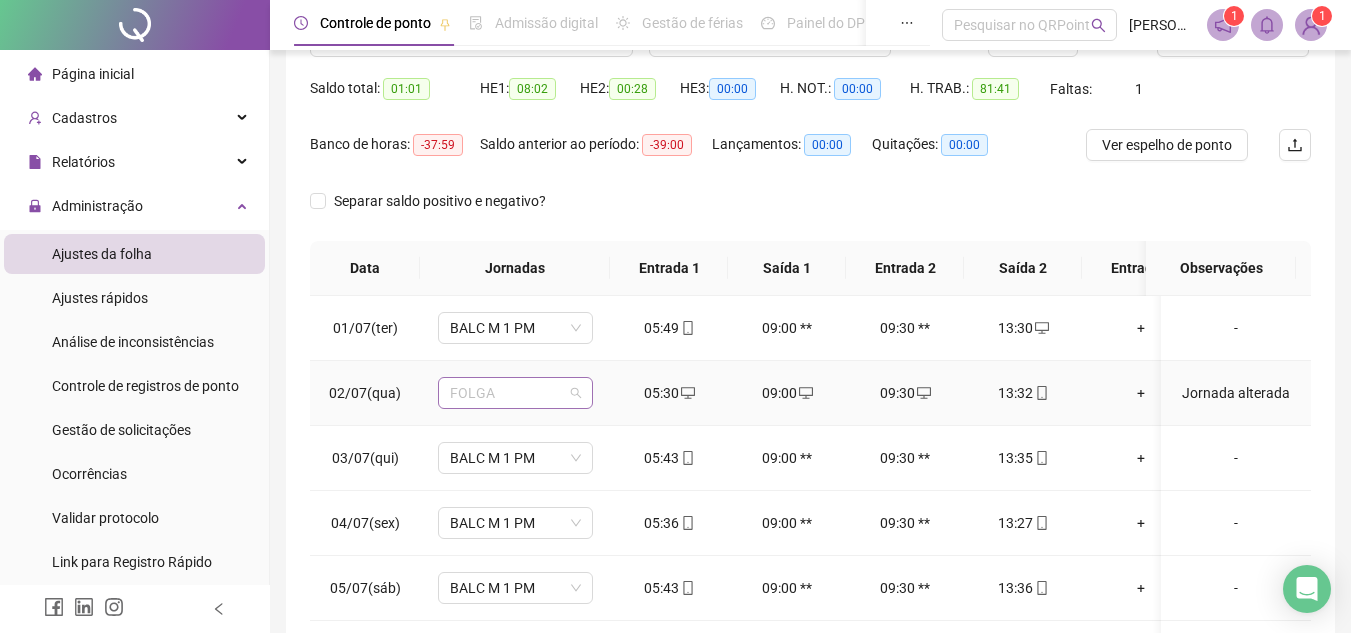 click on "FOLGA" at bounding box center (515, 393) 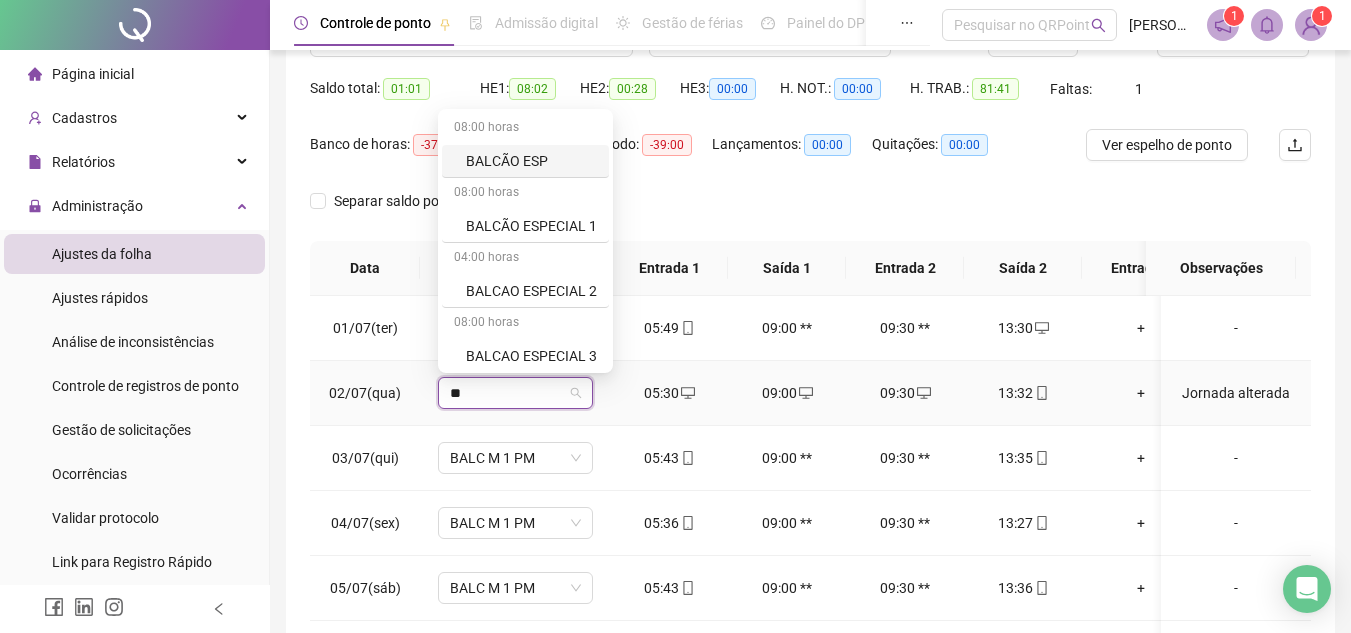 type on "*" 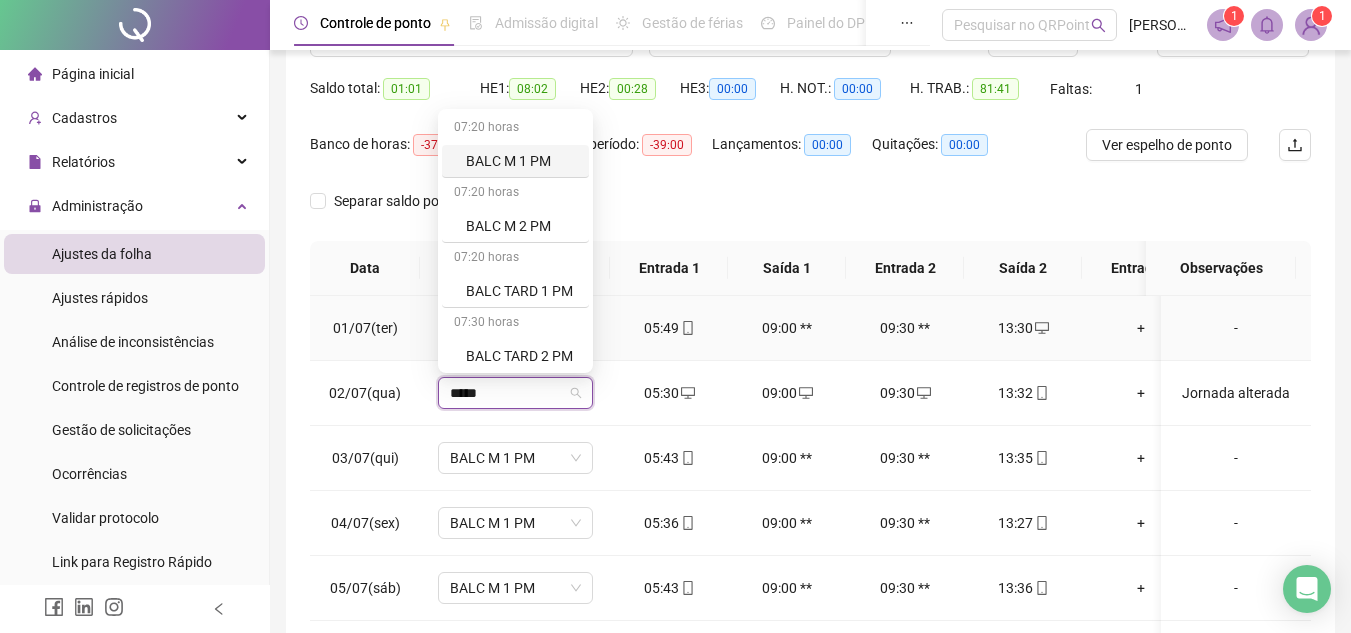 type on "******" 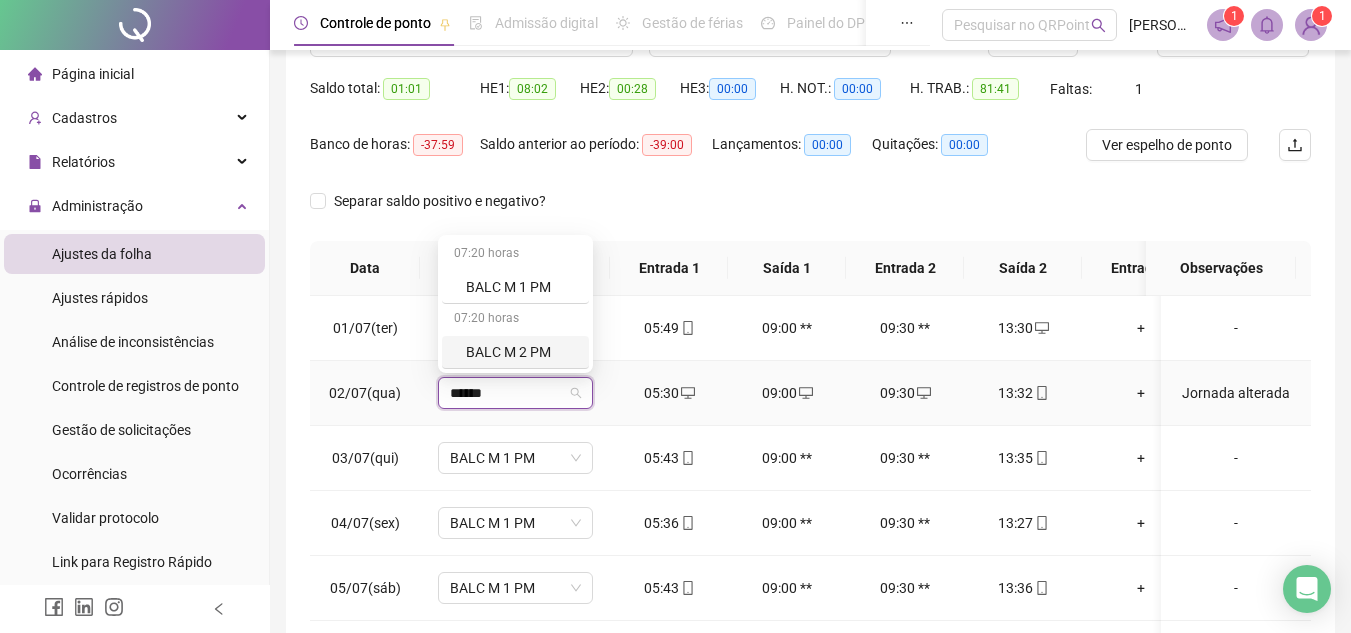 click on "BALC M 2 PM" at bounding box center (521, 352) 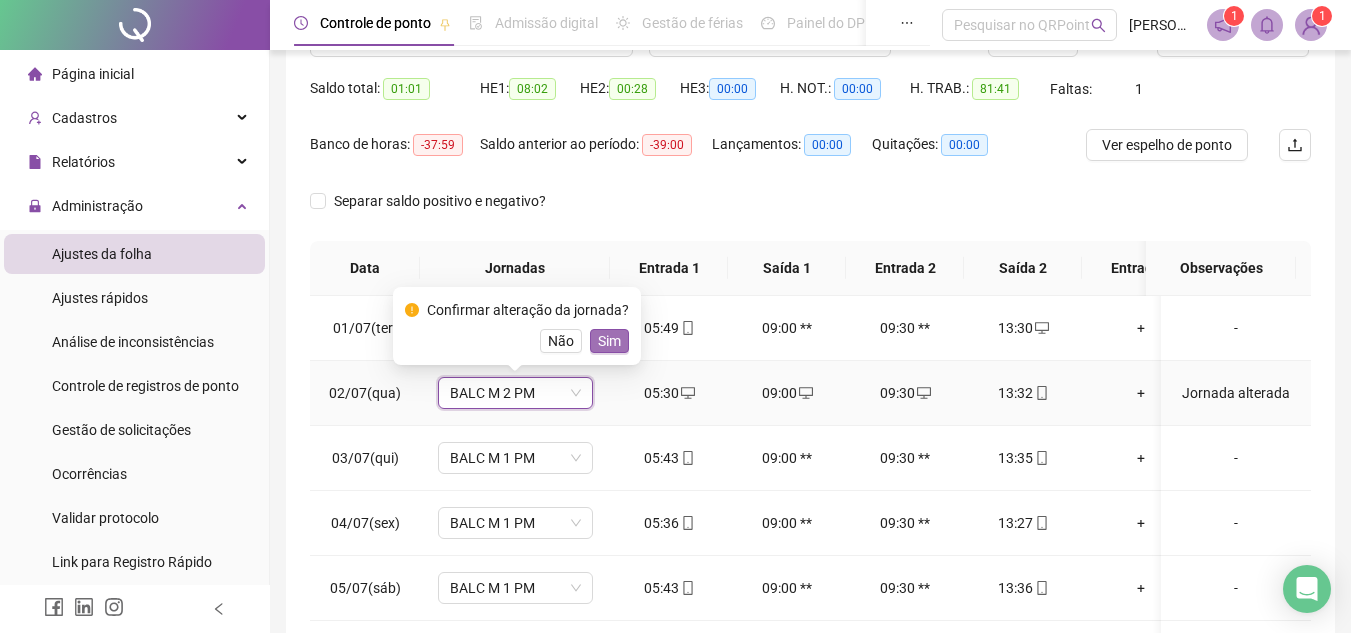 click on "Sim" at bounding box center [609, 341] 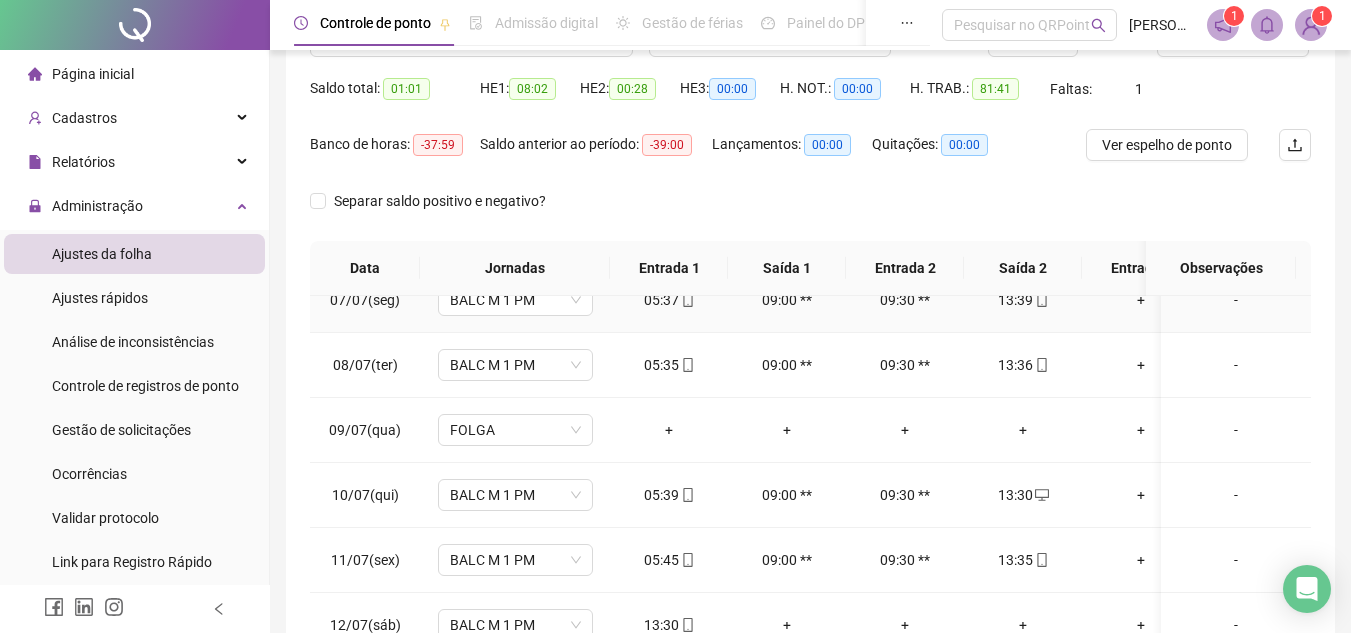 scroll, scrollTop: 433, scrollLeft: 0, axis: vertical 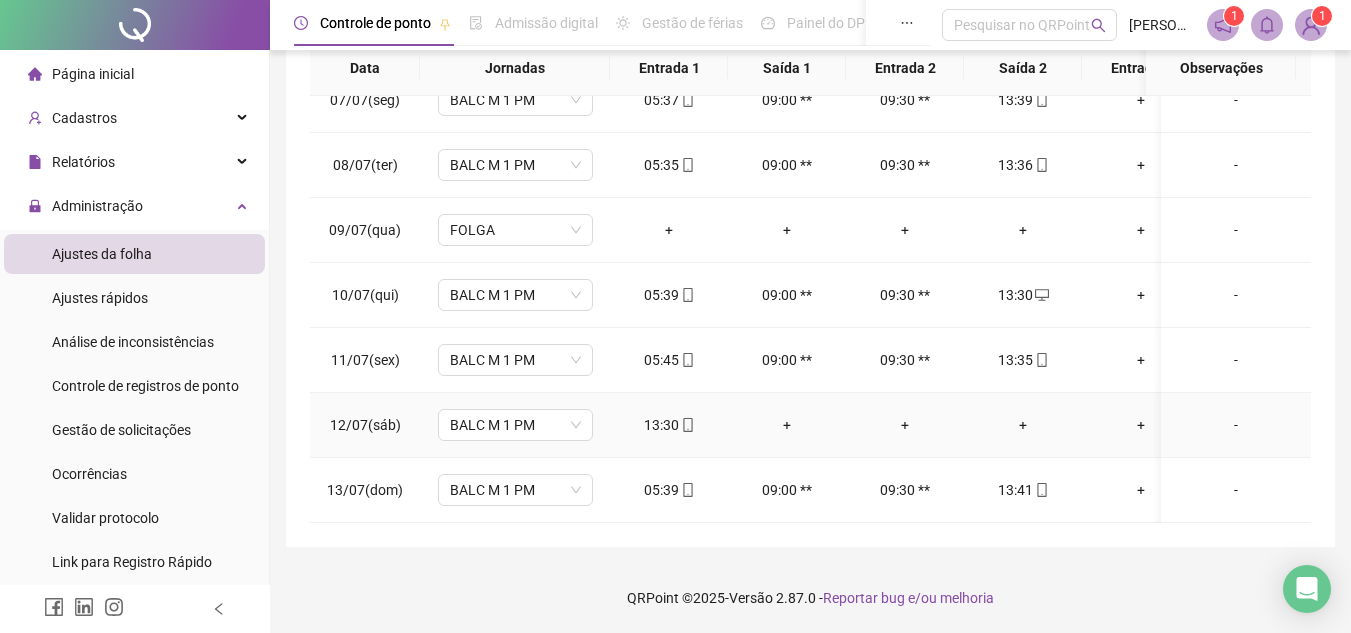 click on "+" at bounding box center (1023, 425) 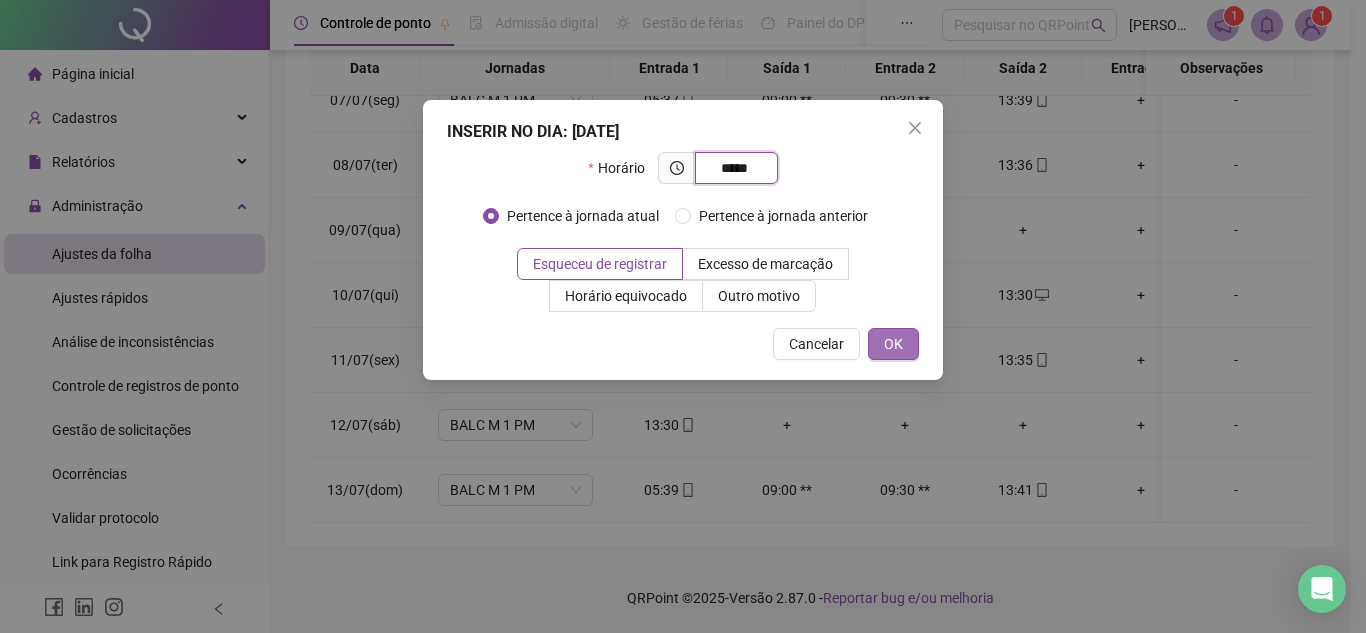 type on "*****" 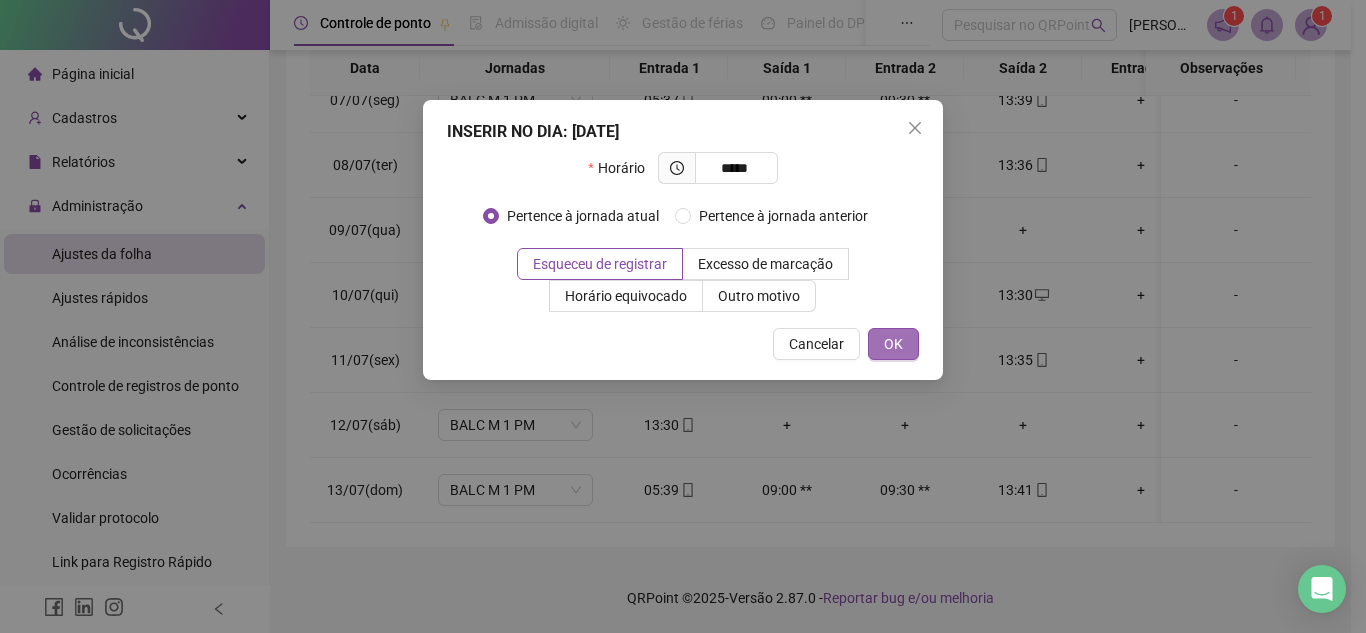 click on "OK" at bounding box center (893, 344) 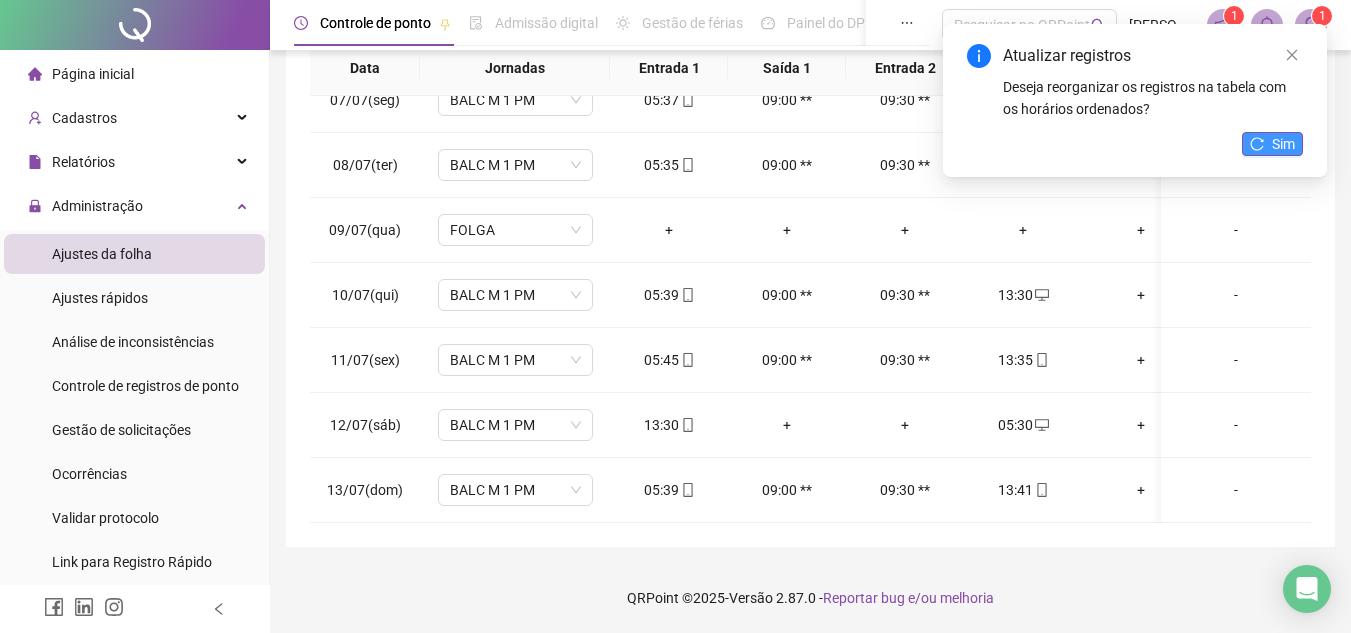 click on "Sim" at bounding box center [1283, 144] 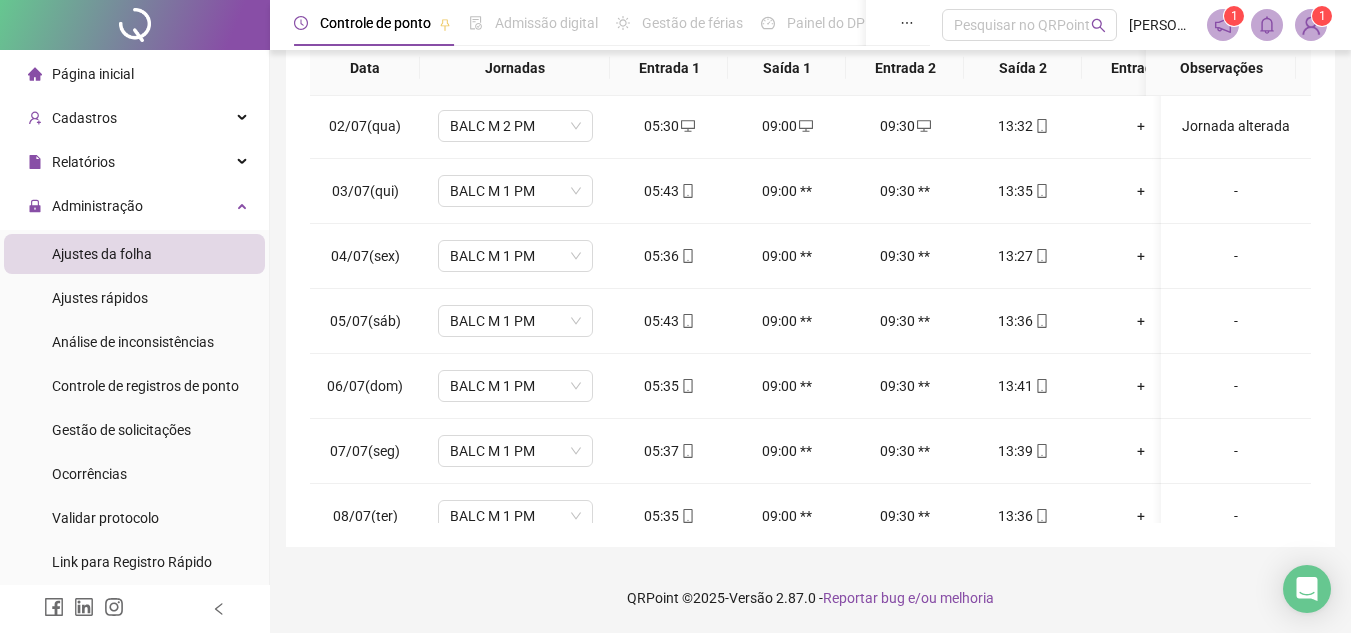 scroll, scrollTop: 0, scrollLeft: 0, axis: both 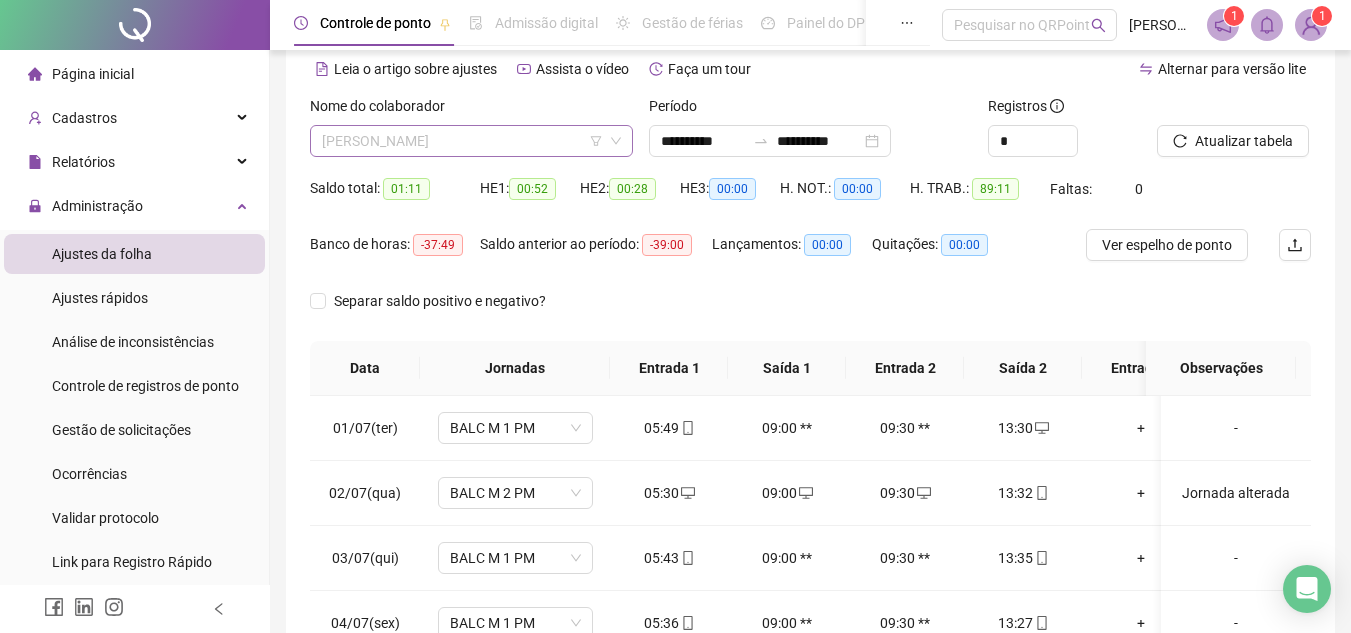 click on "[PERSON_NAME]" at bounding box center [471, 141] 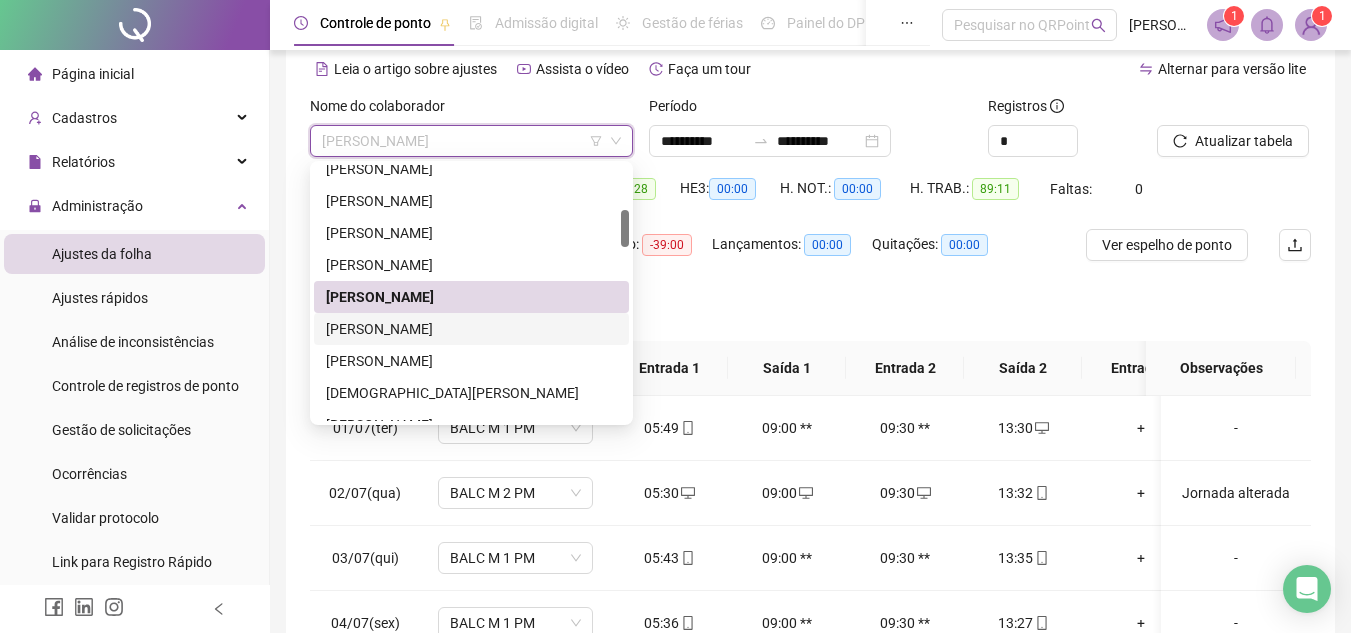 click on "[PERSON_NAME]" at bounding box center [471, 329] 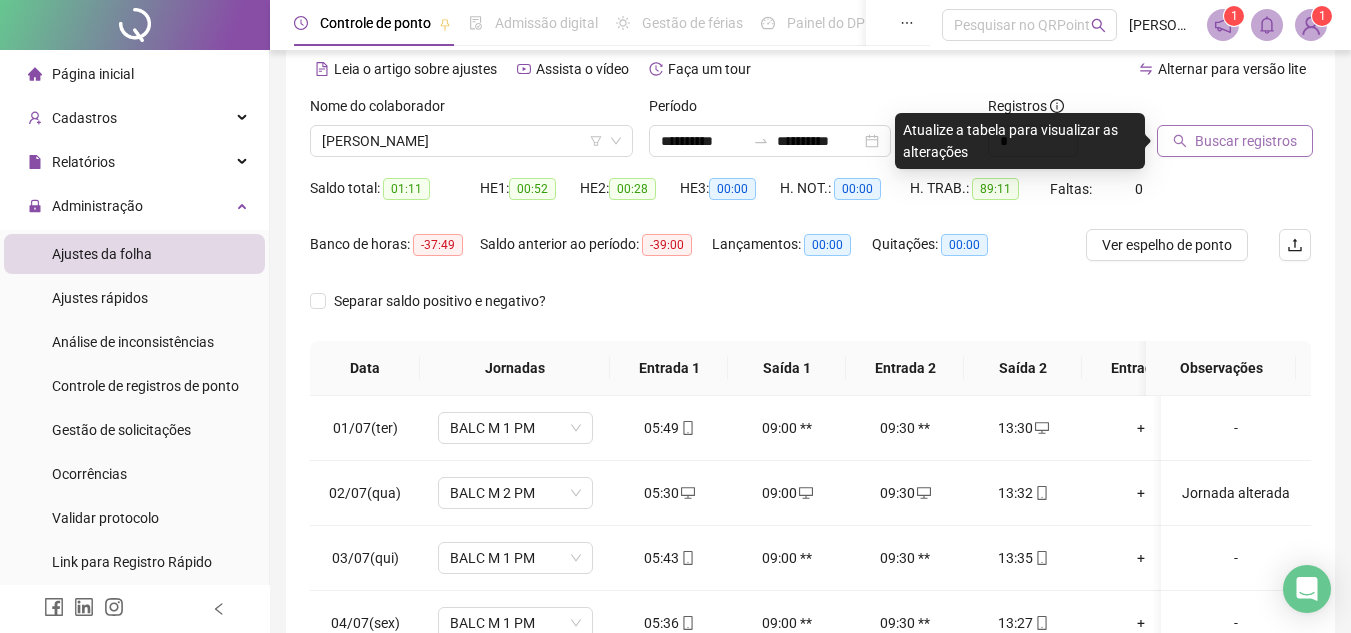 click on "Buscar registros" at bounding box center (1246, 141) 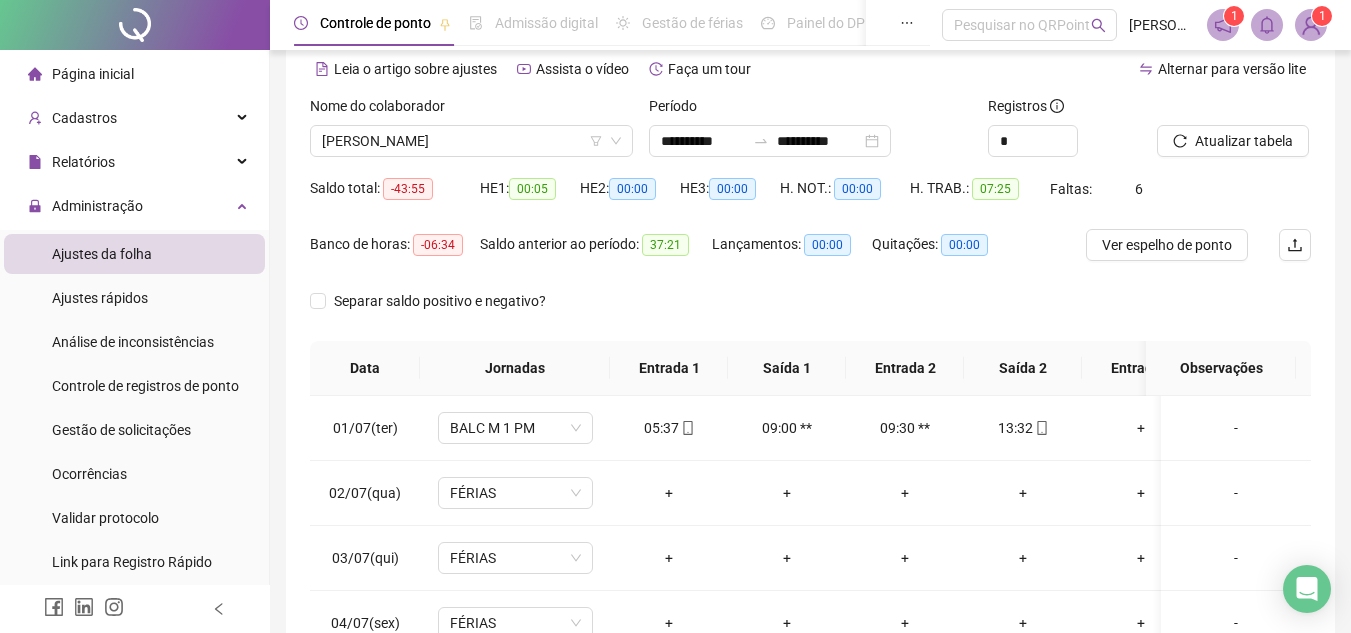 scroll, scrollTop: 389, scrollLeft: 0, axis: vertical 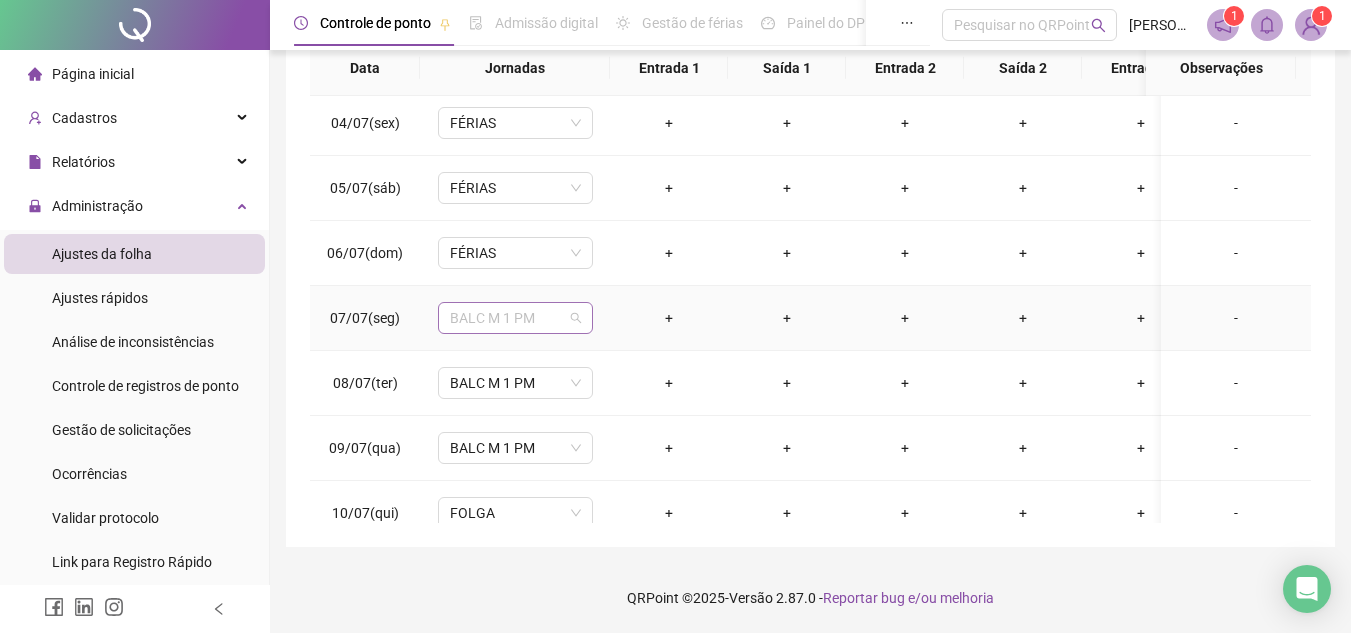 click on "BALC M 1 PM" at bounding box center (515, 318) 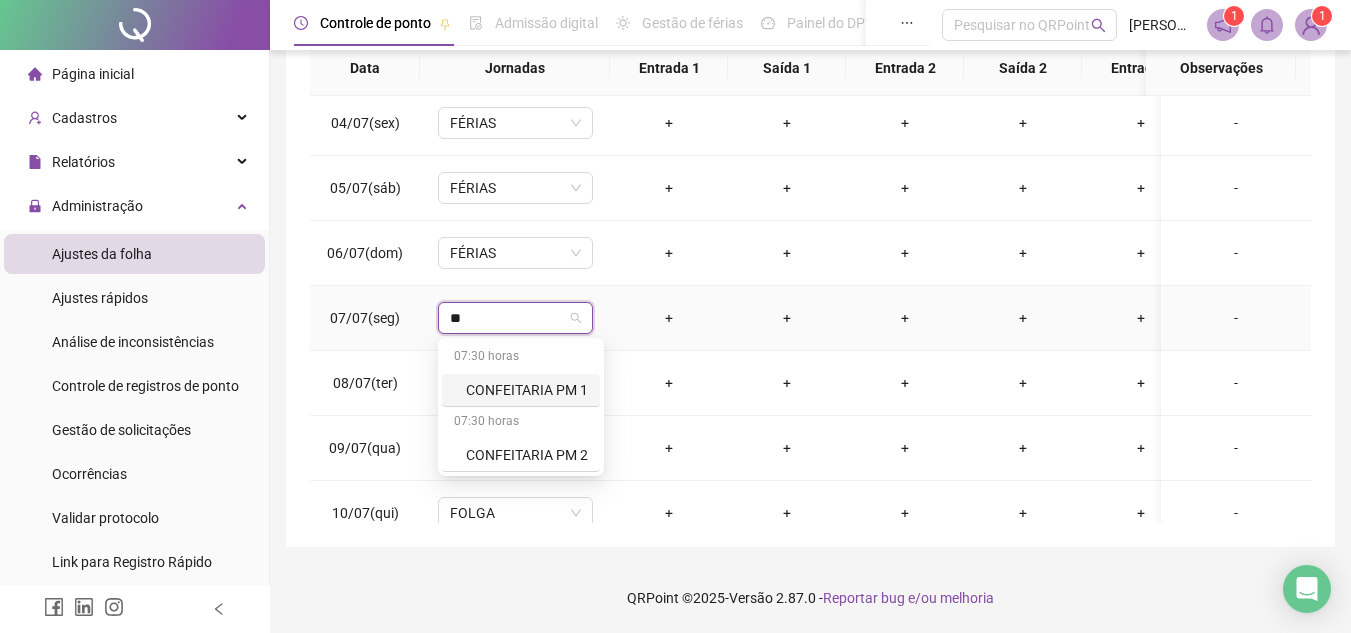 type on "*" 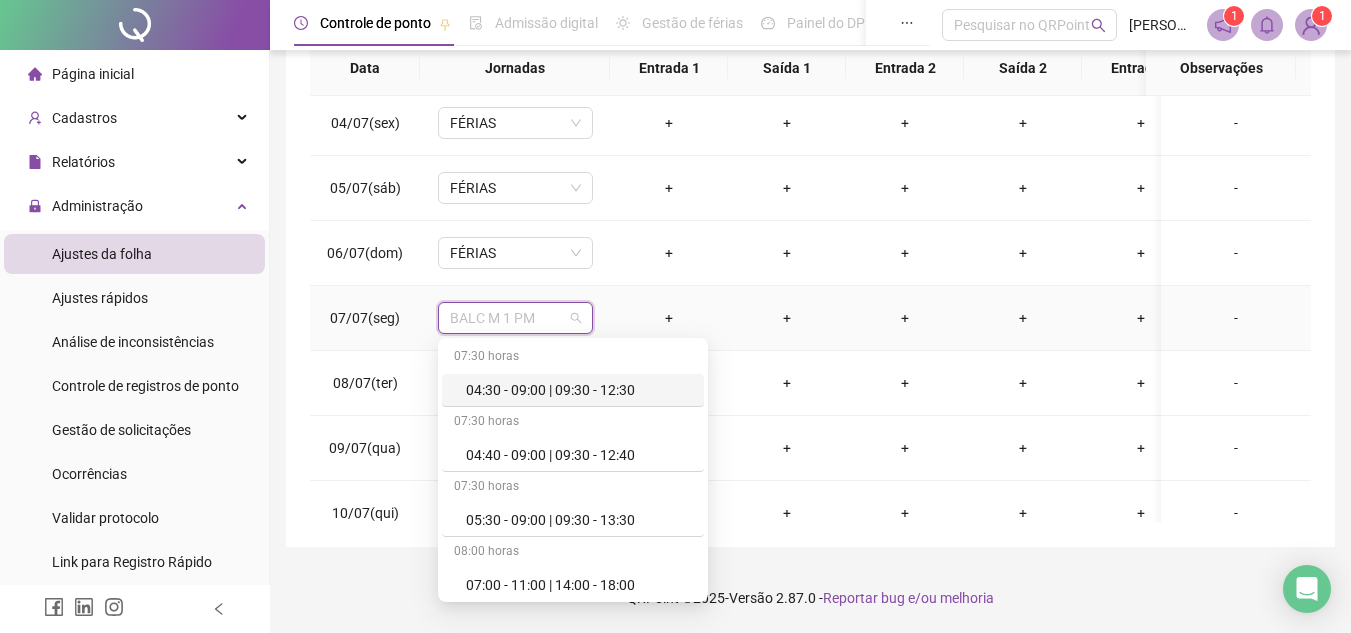 type on "*" 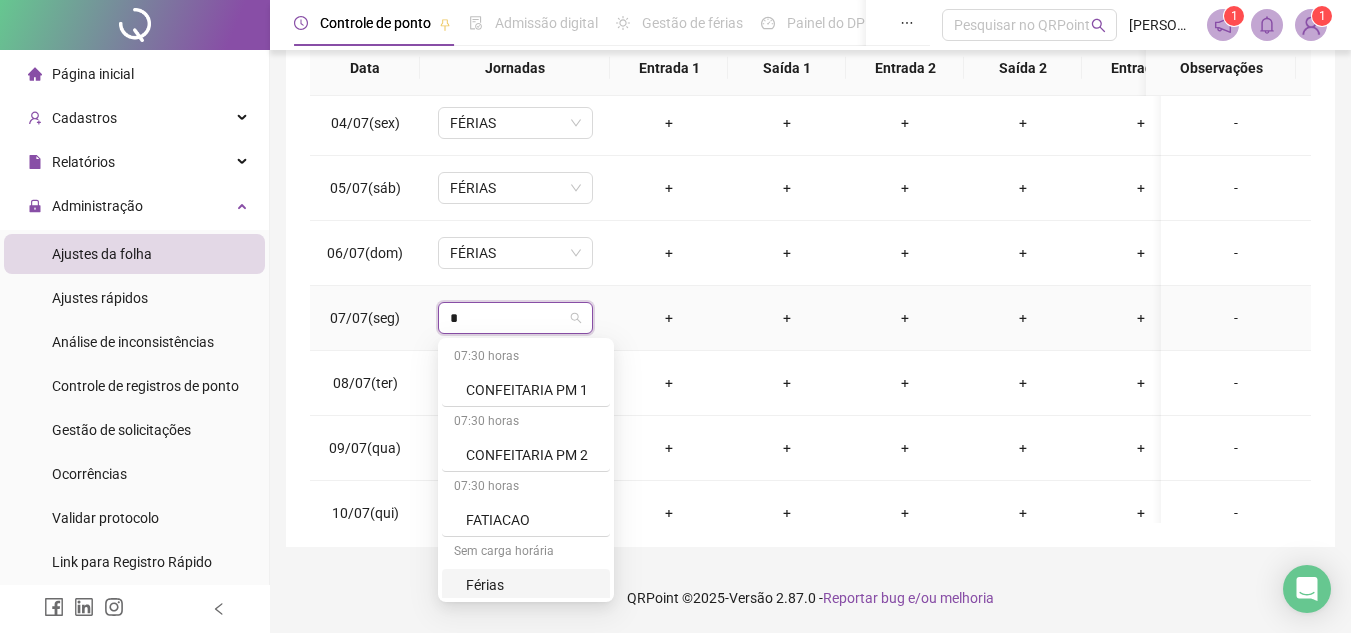 click on "Férias" at bounding box center (532, 585) 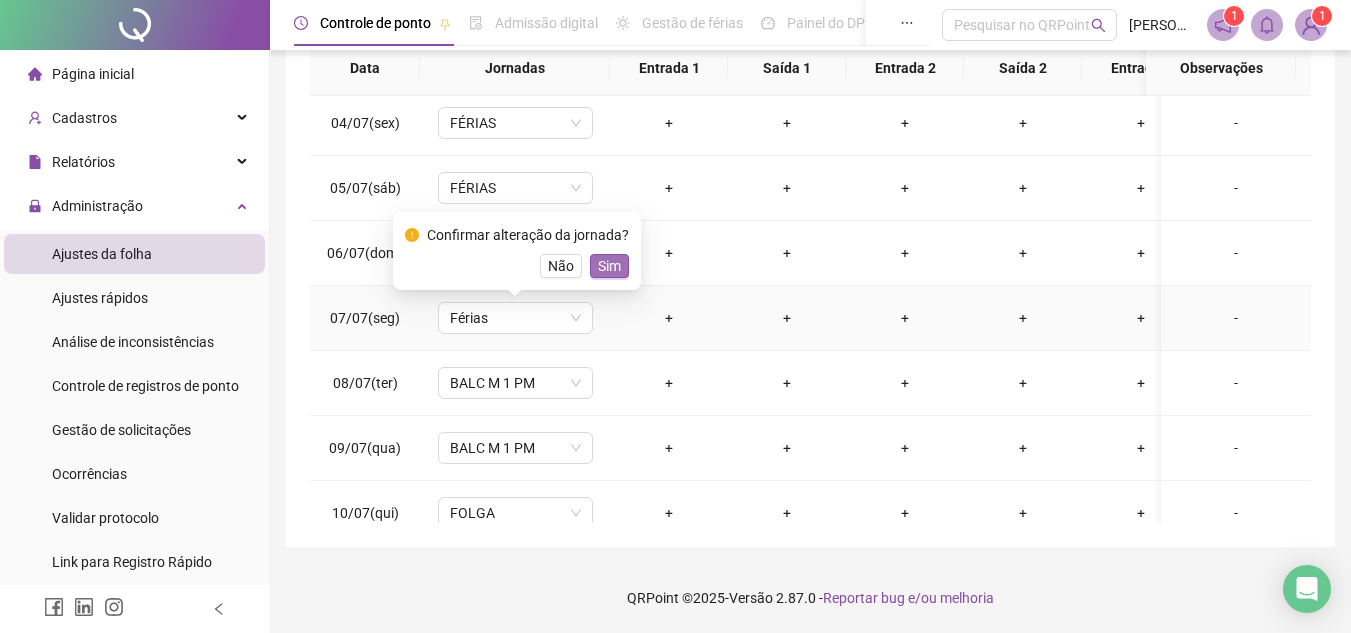 click on "Sim" at bounding box center (609, 266) 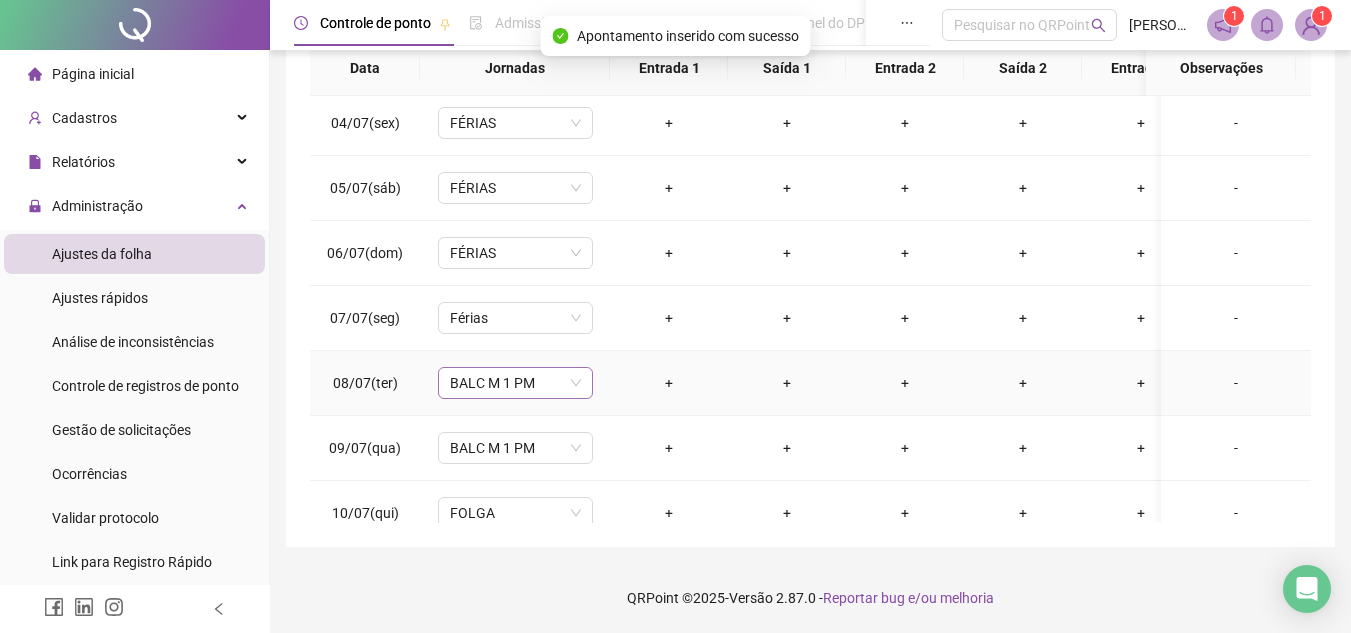 click on "BALC M 1 PM" at bounding box center (515, 383) 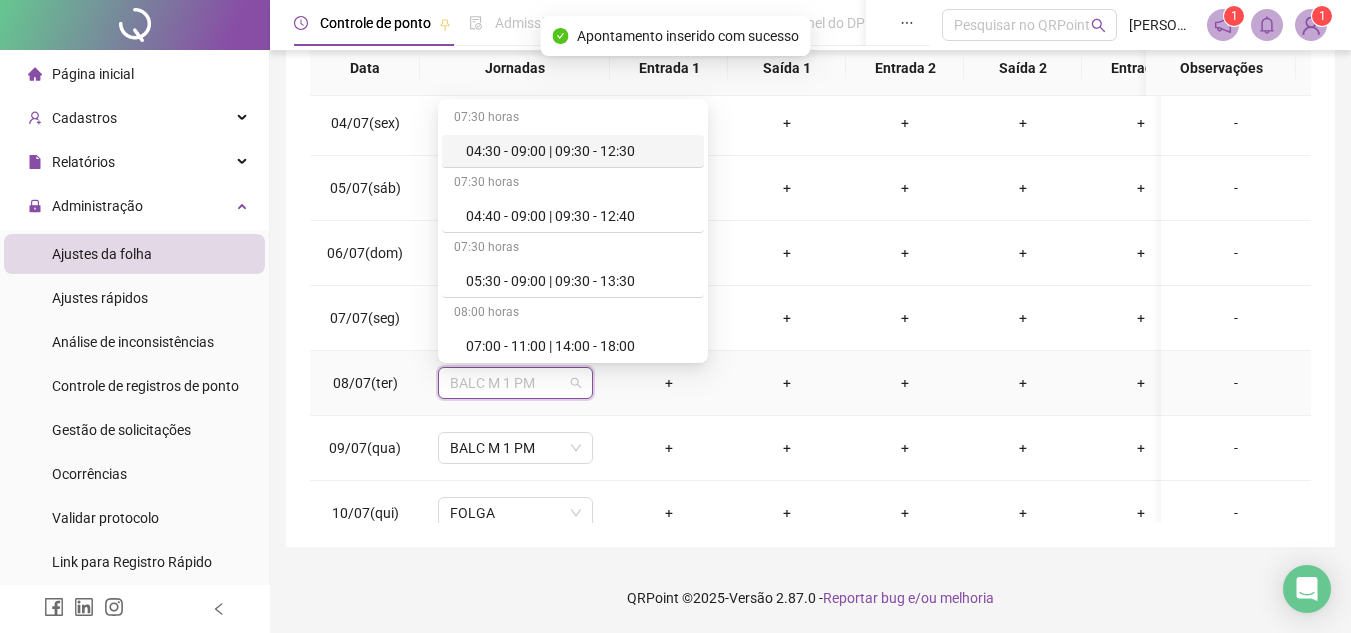 type on "*" 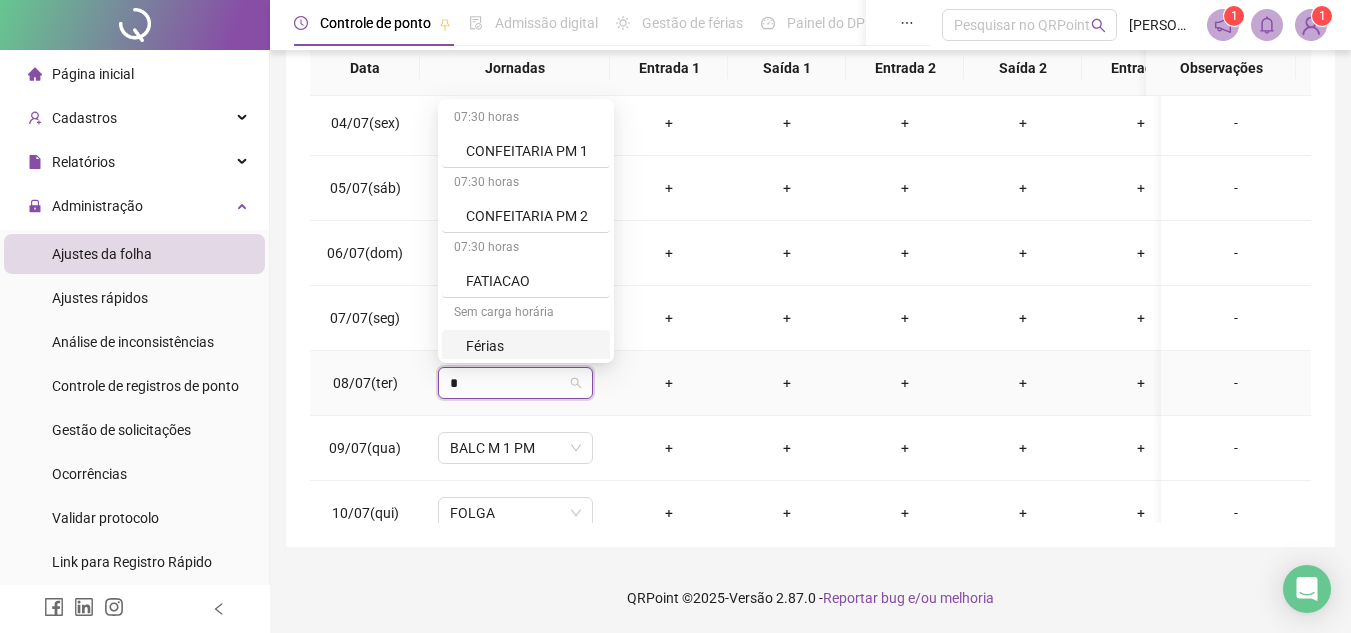 scroll, scrollTop: 100, scrollLeft: 0, axis: vertical 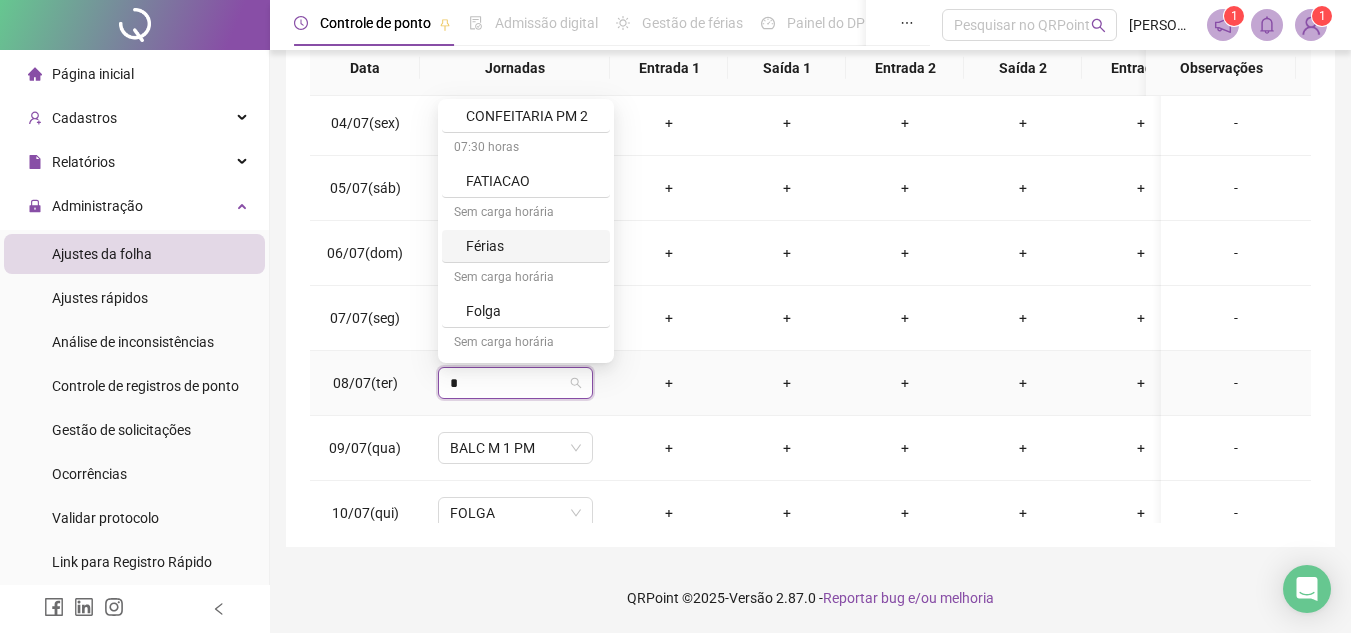 click on "Férias" at bounding box center [532, 246] 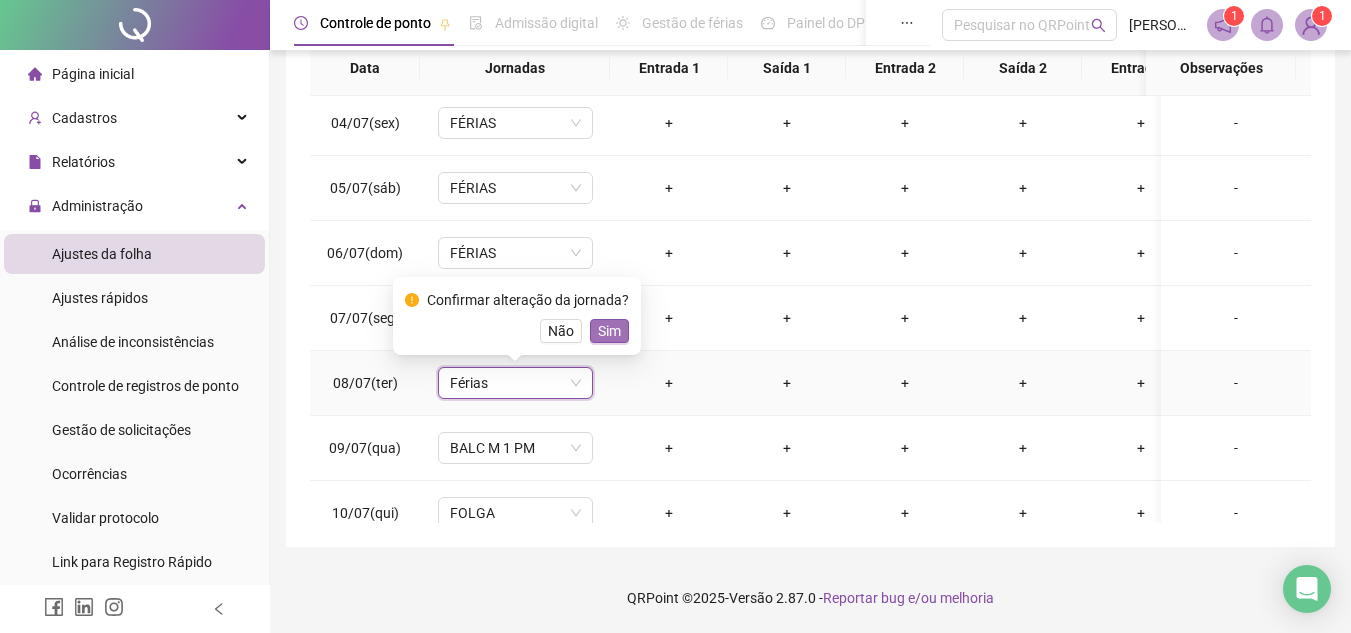 click on "Sim" at bounding box center [609, 331] 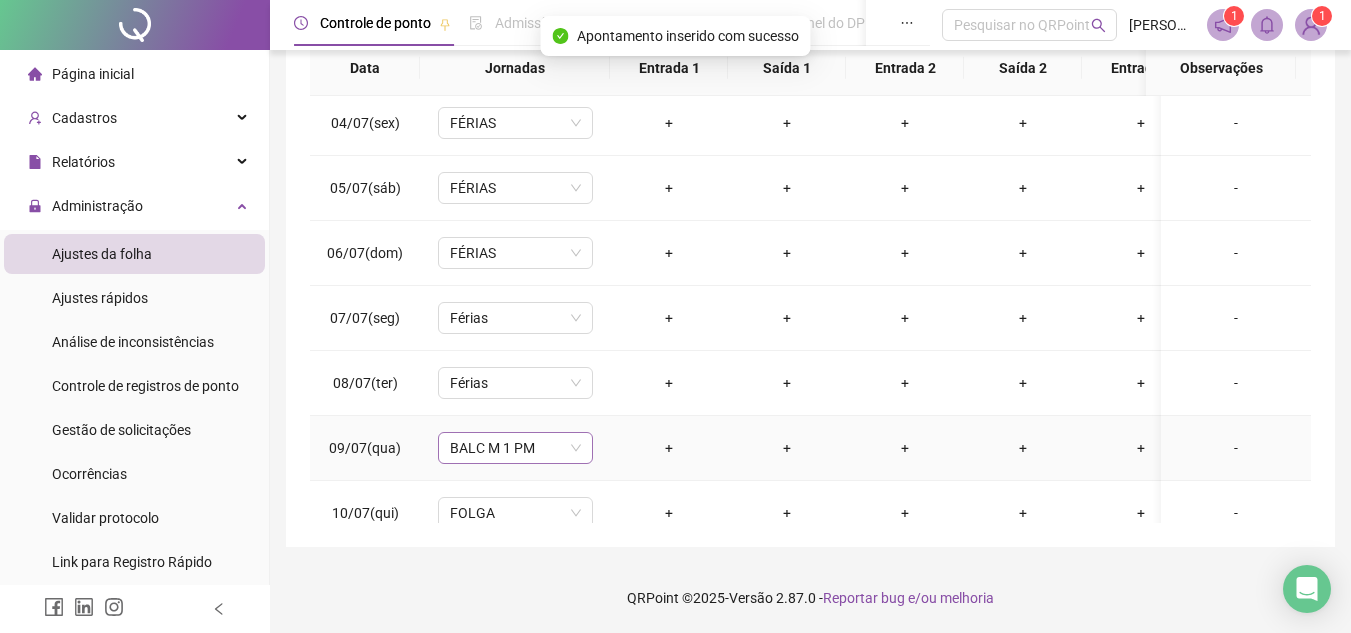 scroll, scrollTop: 300, scrollLeft: 0, axis: vertical 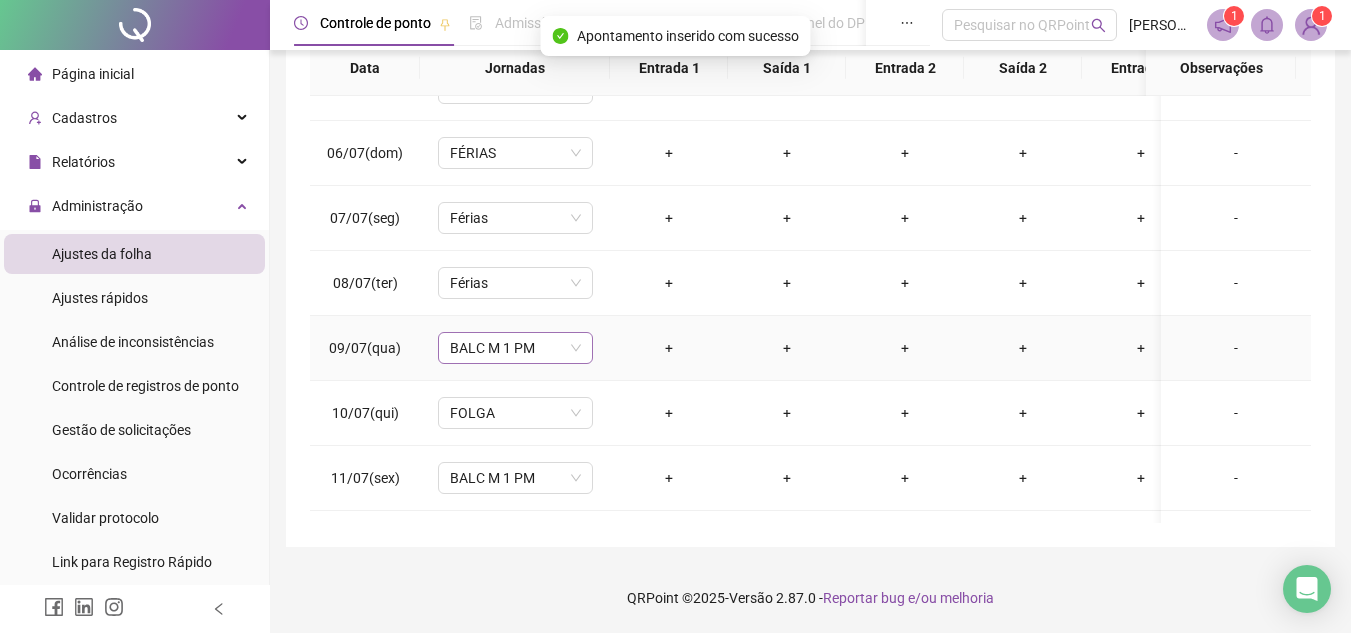 click on "BALC M 1 PM" at bounding box center [515, 348] 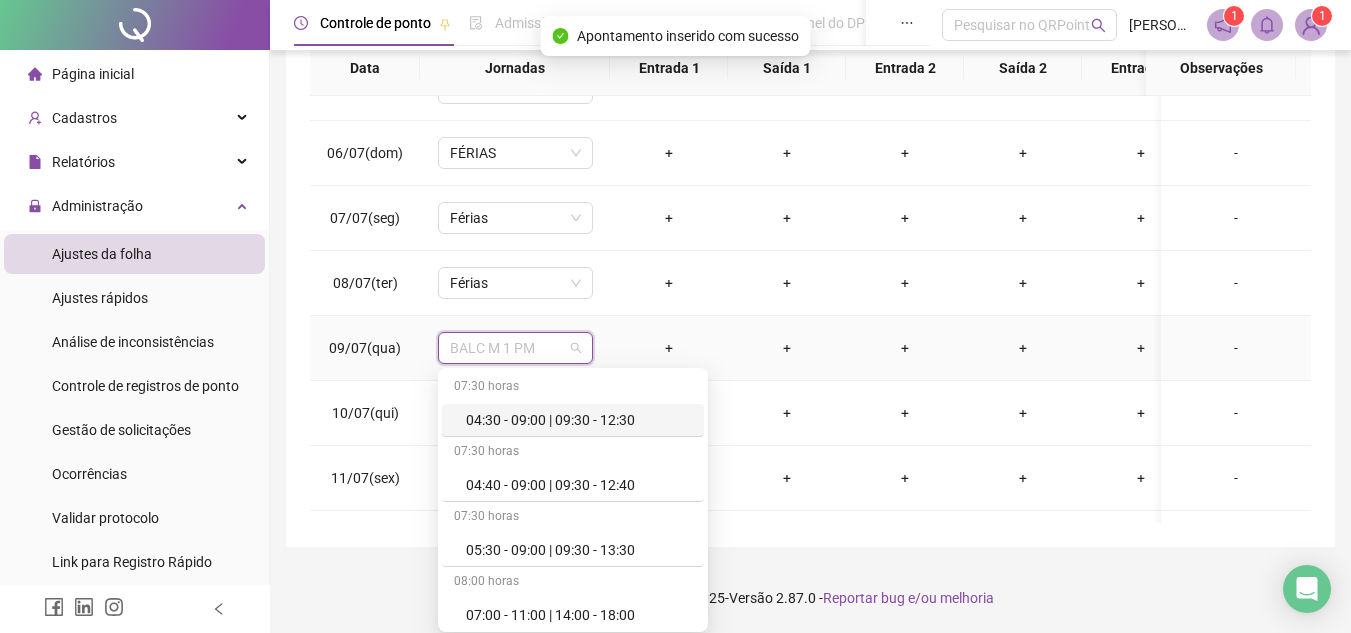 type on "*" 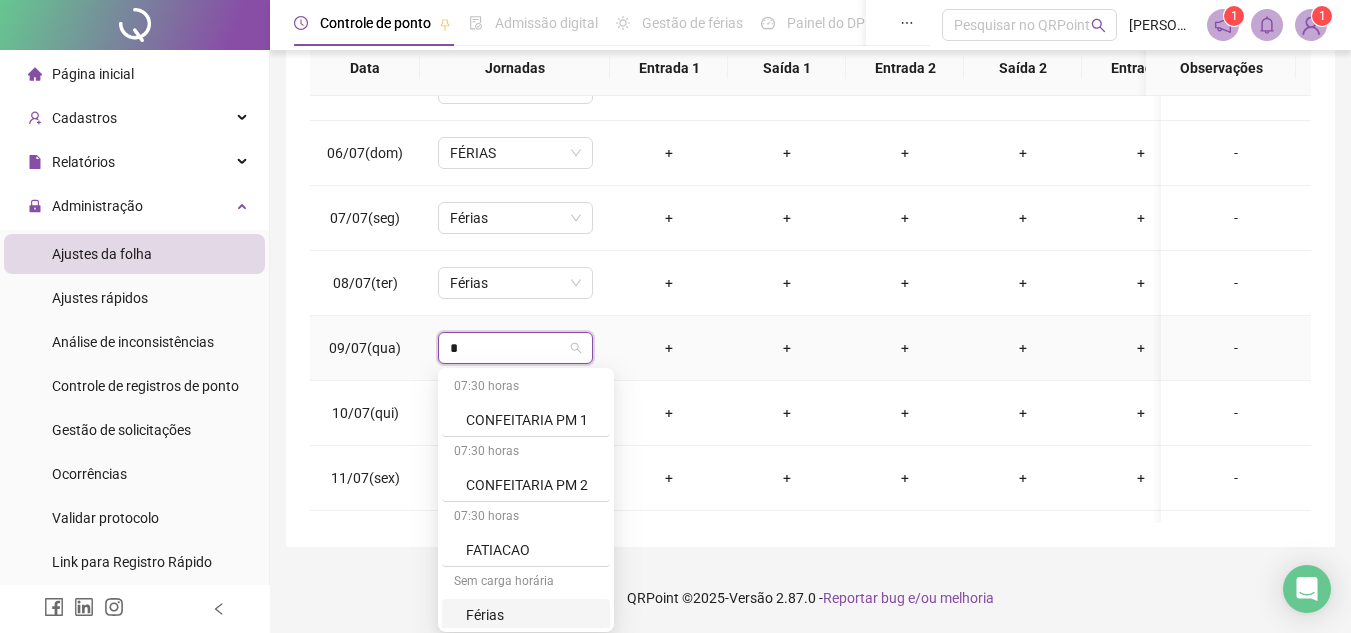 click on "Férias" at bounding box center [532, 615] 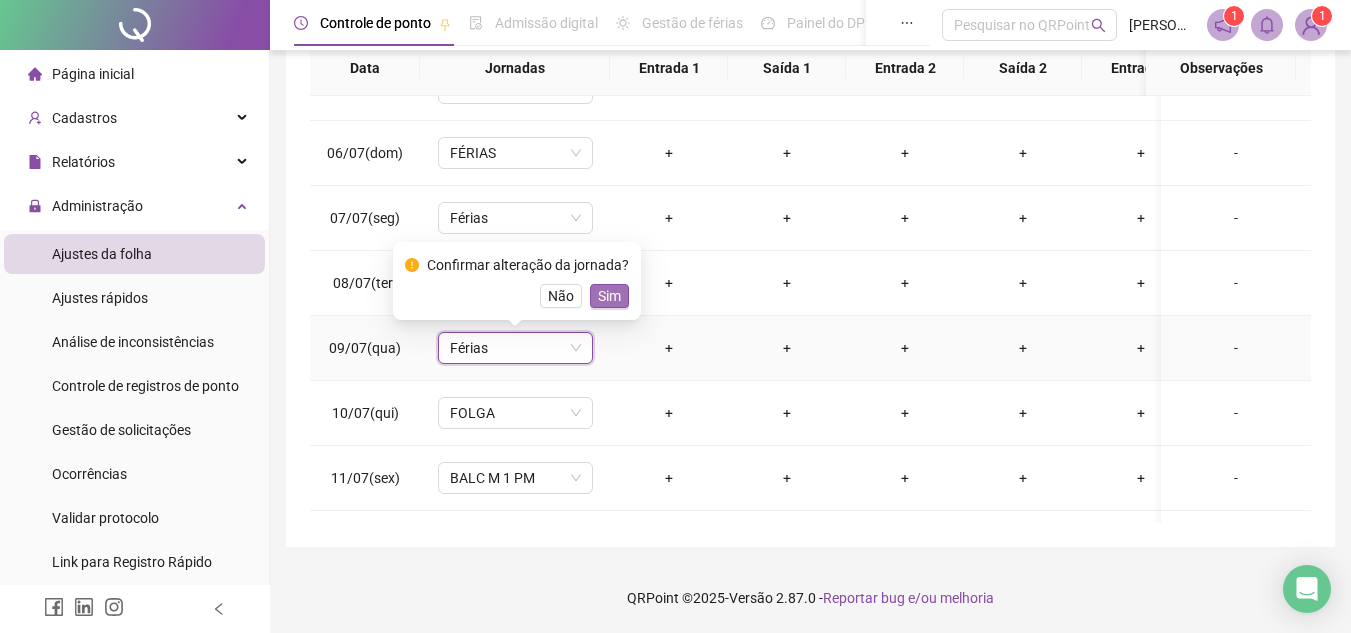 click on "Sim" at bounding box center (609, 296) 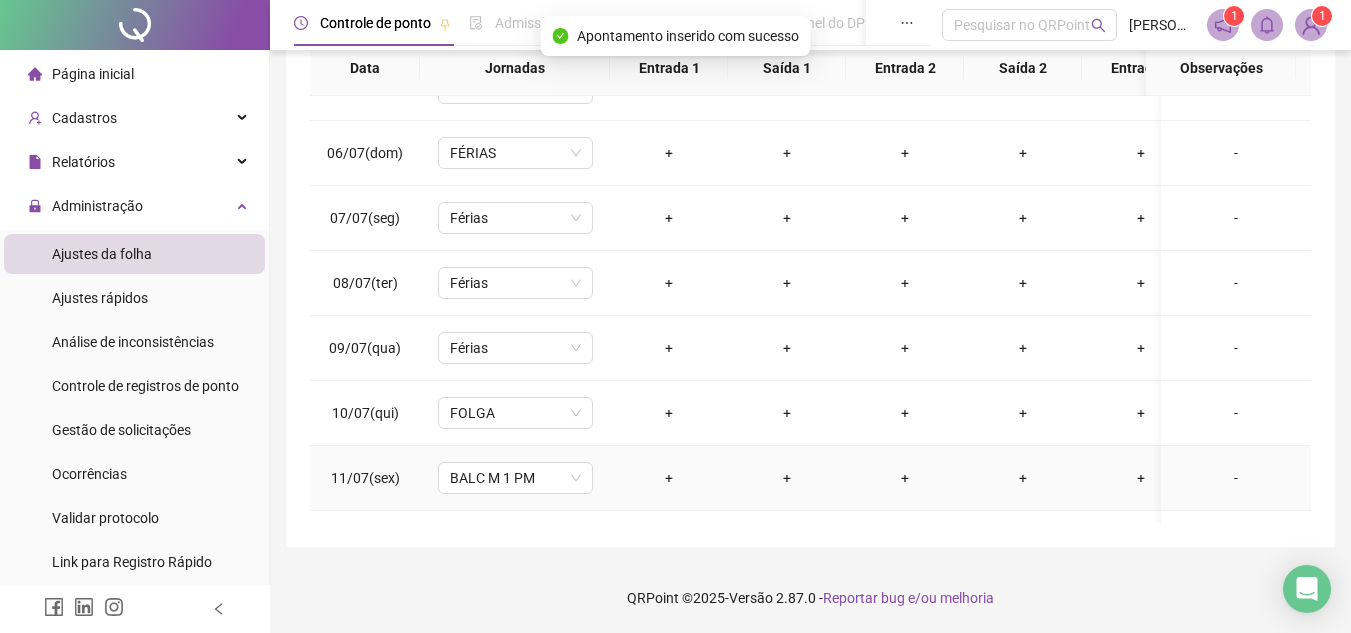 scroll, scrollTop: 400, scrollLeft: 0, axis: vertical 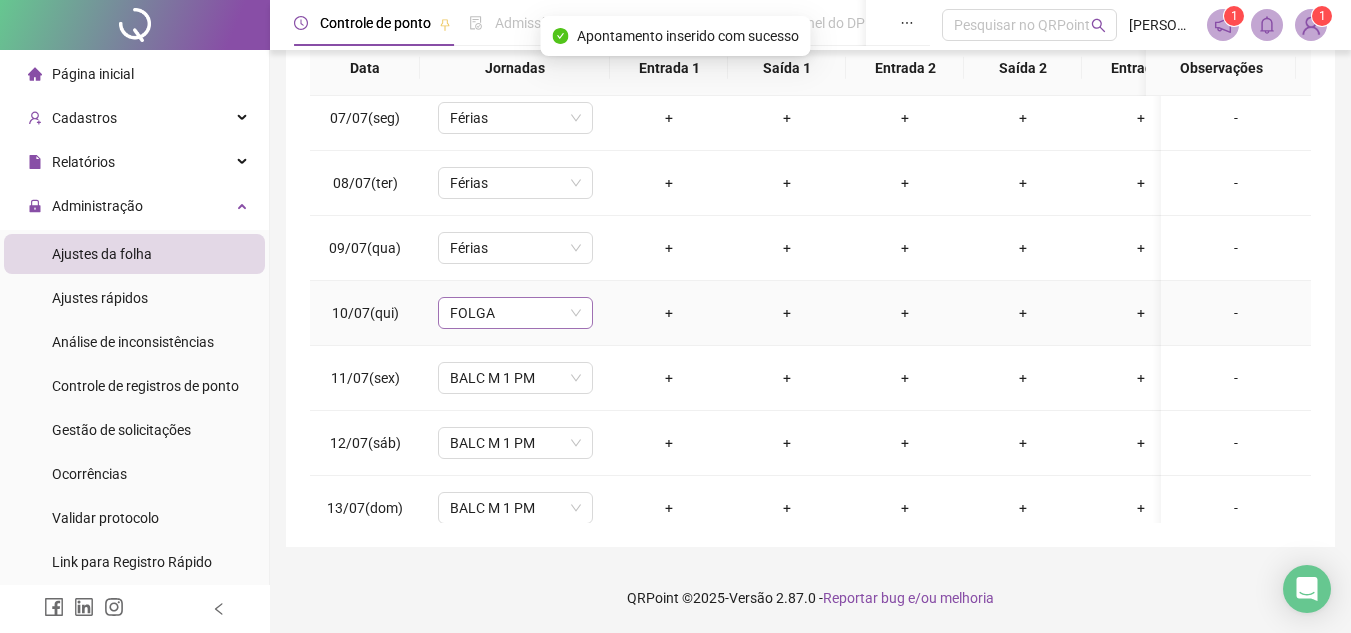 click on "FOLGA" at bounding box center (515, 313) 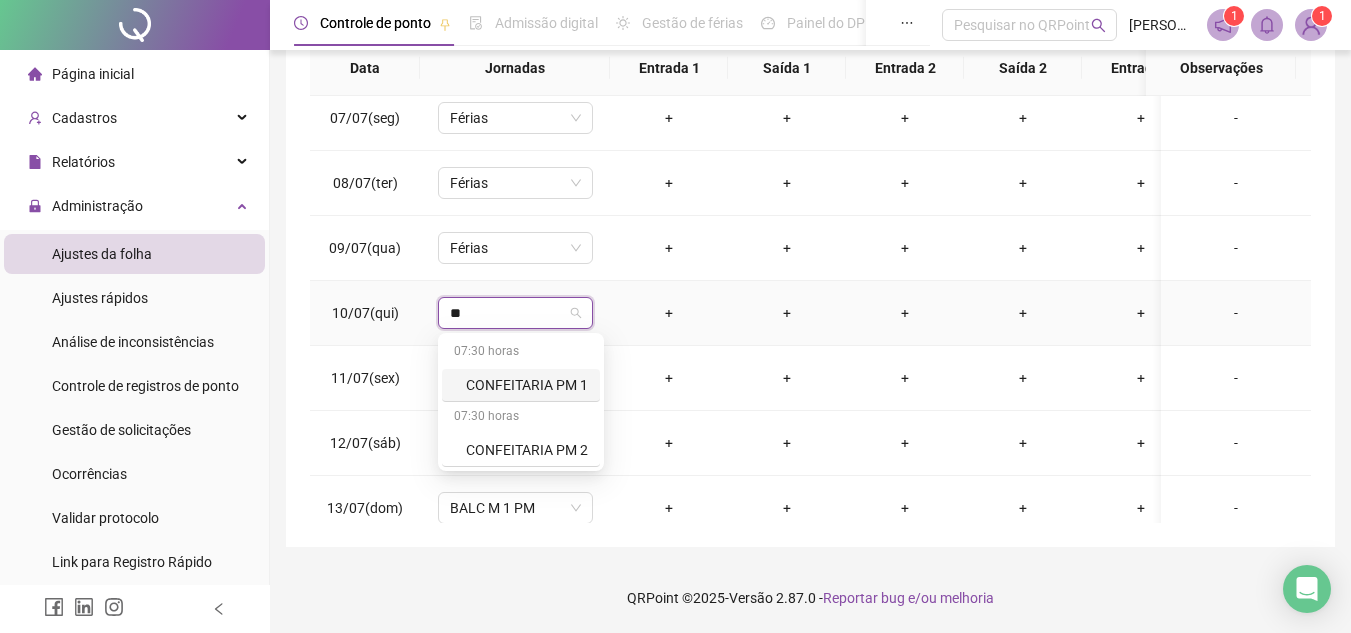 type on "*" 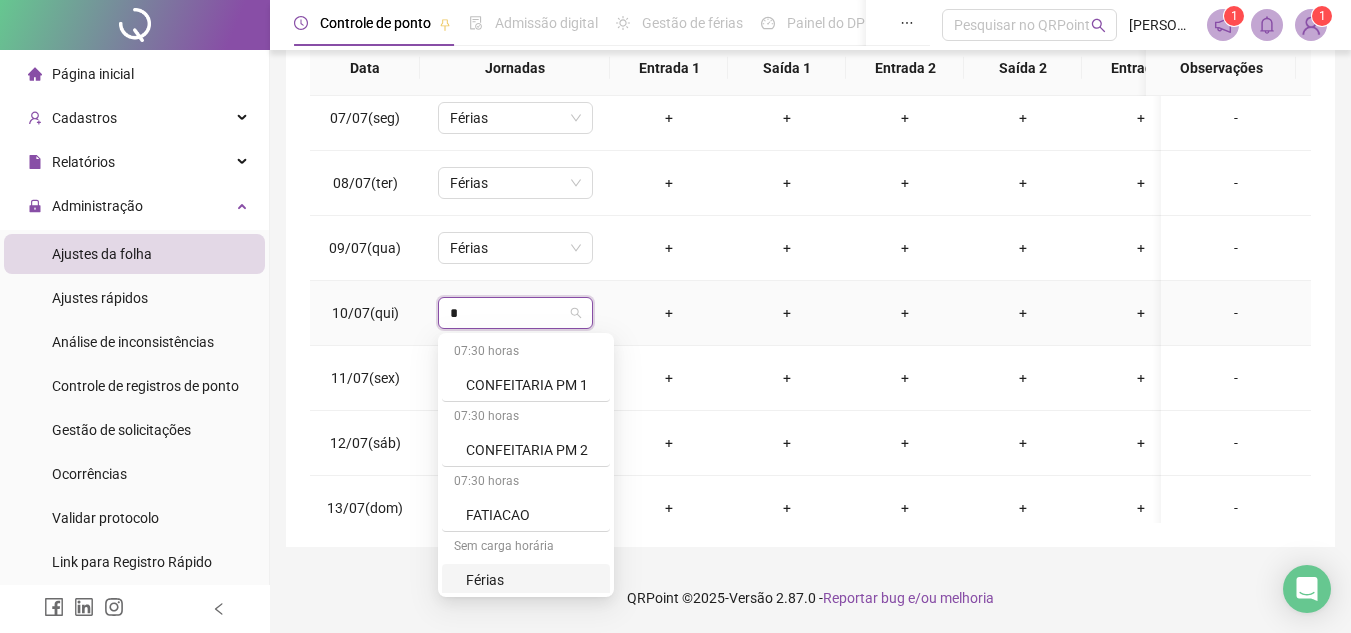 click on "Férias" at bounding box center (532, 580) 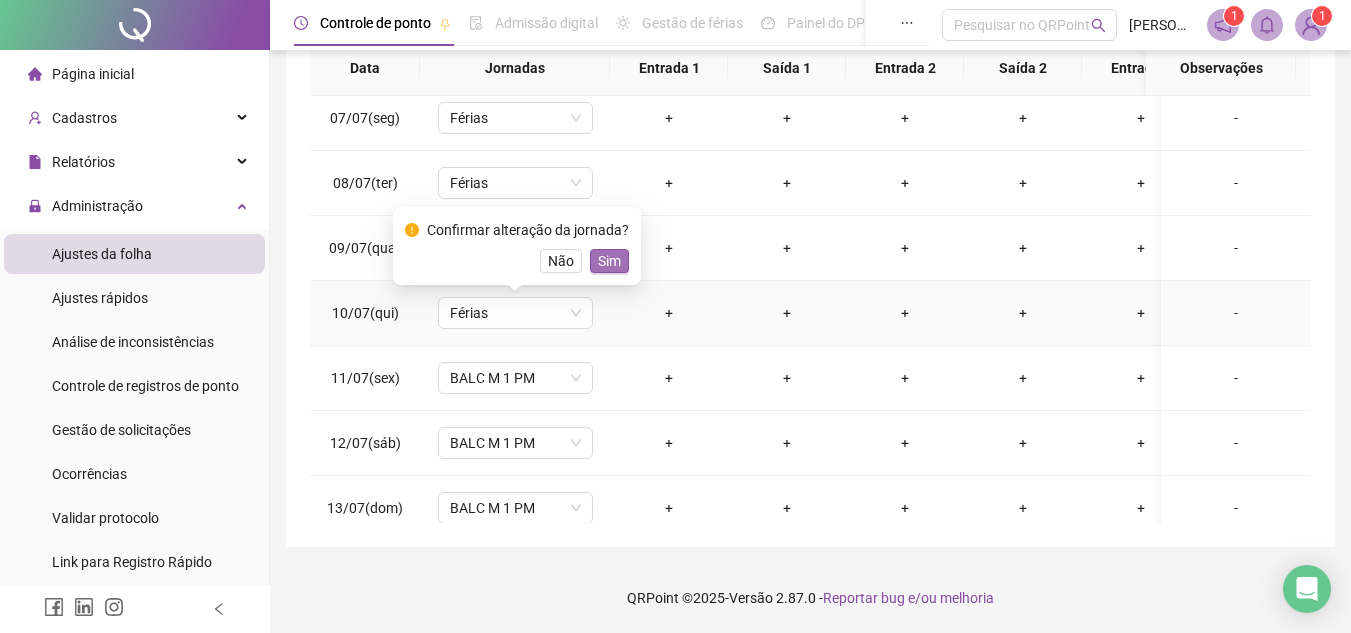 click on "Sim" at bounding box center (609, 261) 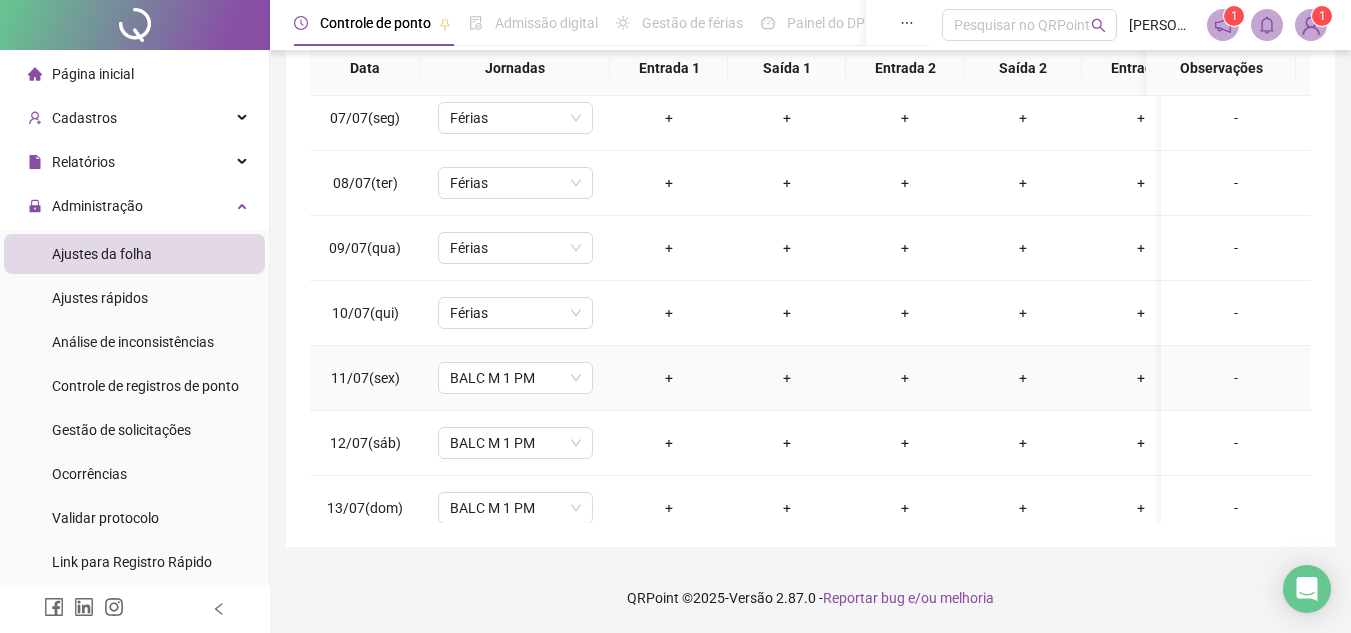 scroll, scrollTop: 433, scrollLeft: 0, axis: vertical 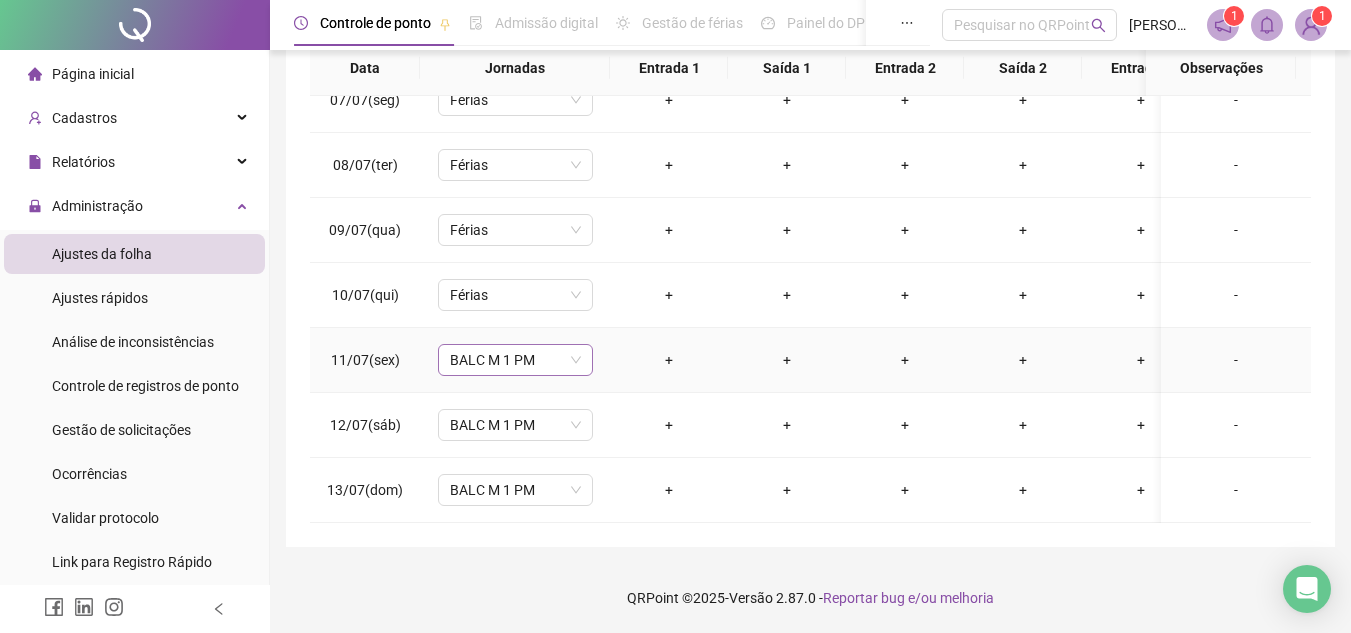 click on "BALC M 1 PM" at bounding box center (515, 360) 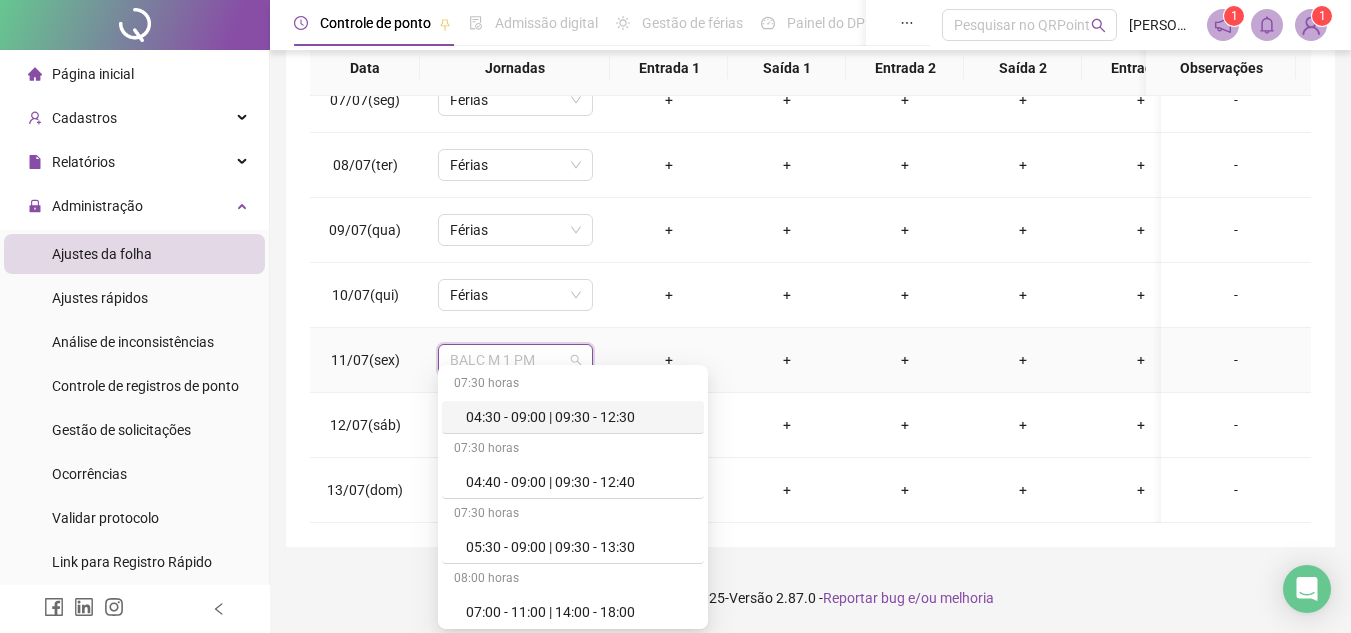type on "*" 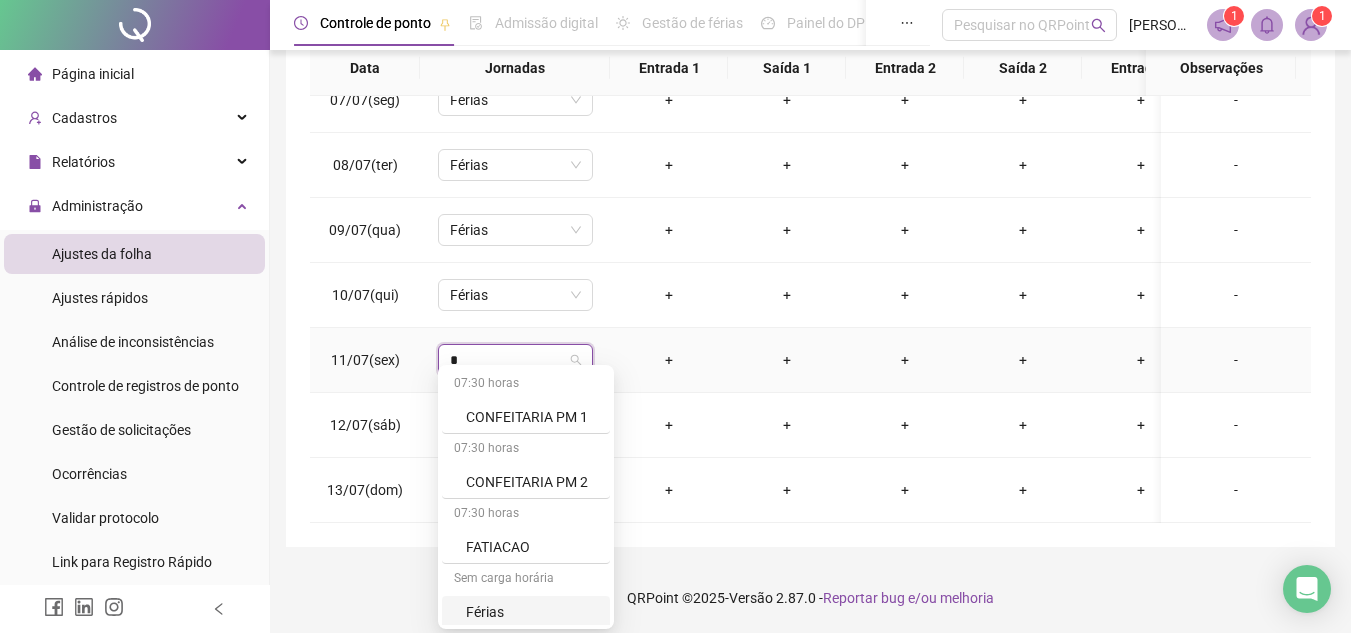 click on "Férias" at bounding box center (532, 612) 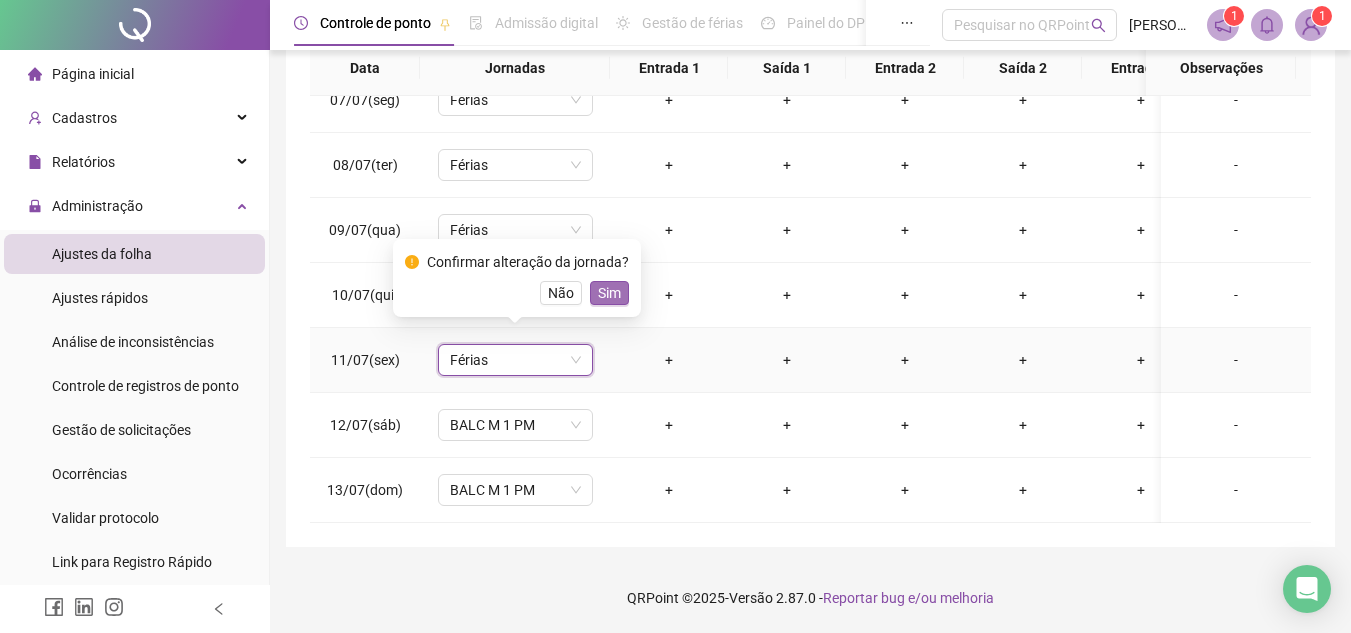 click on "Sim" at bounding box center (609, 293) 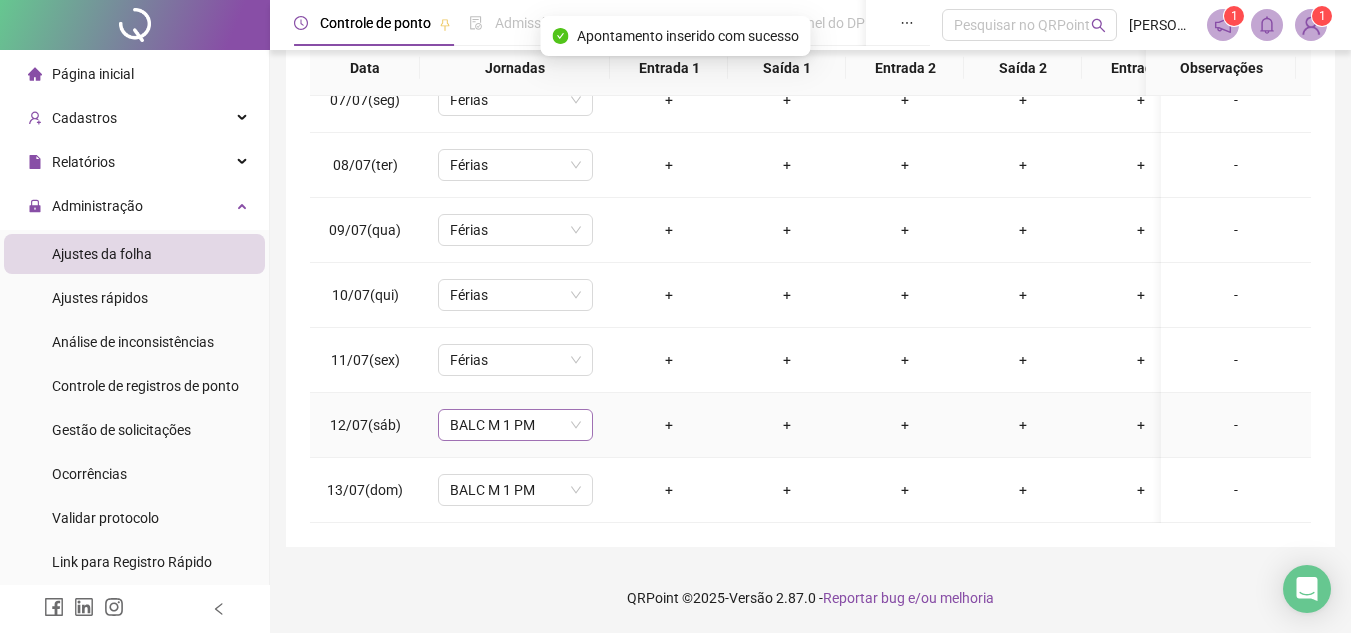 click on "BALC M 1 PM" at bounding box center [515, 425] 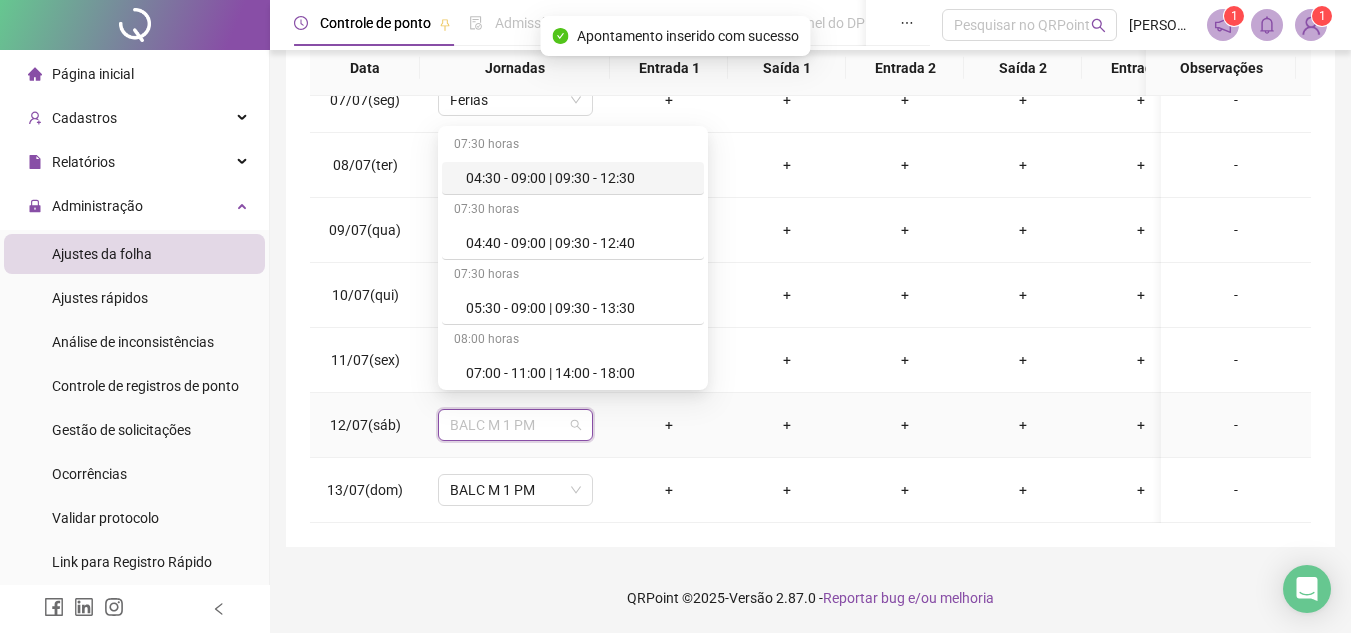 type on "*" 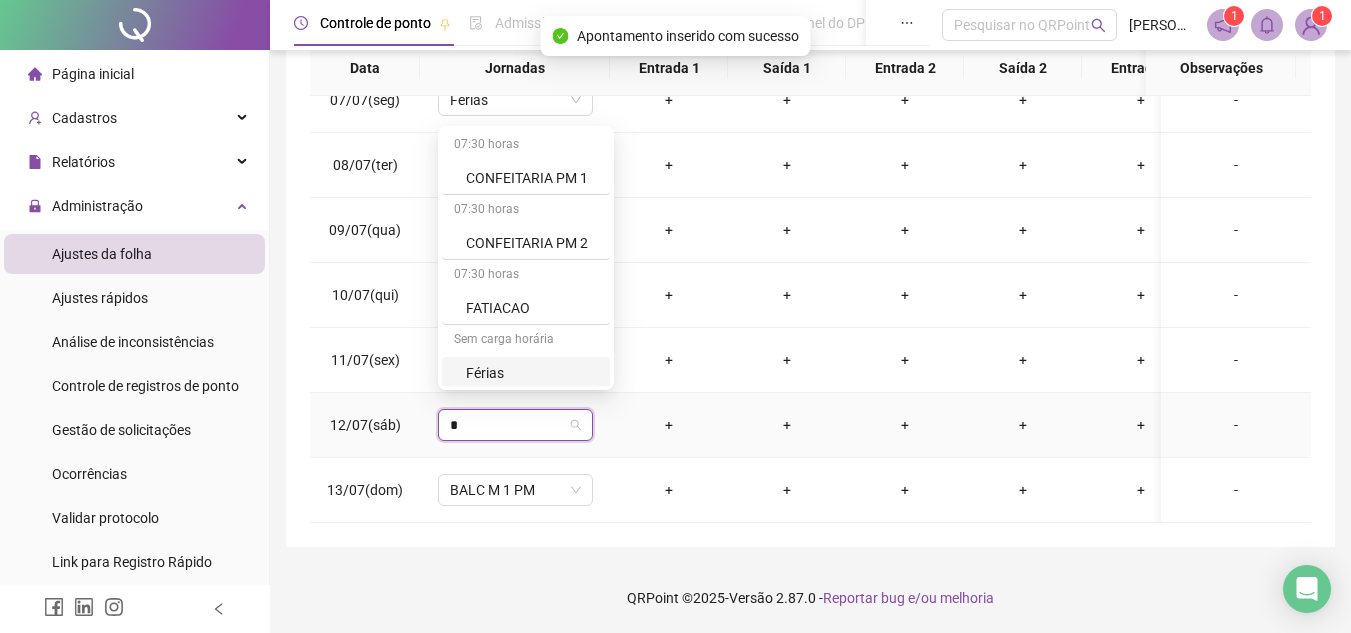 click on "Férias" at bounding box center [532, 373] 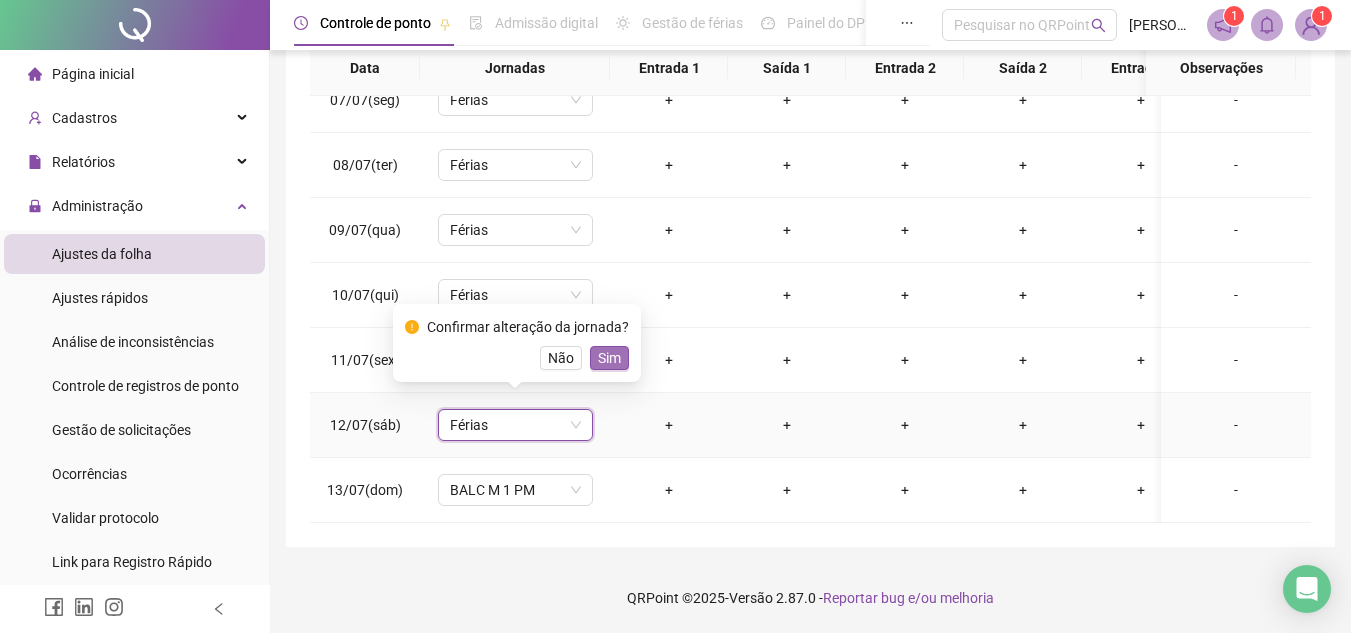 click on "Sim" at bounding box center (609, 358) 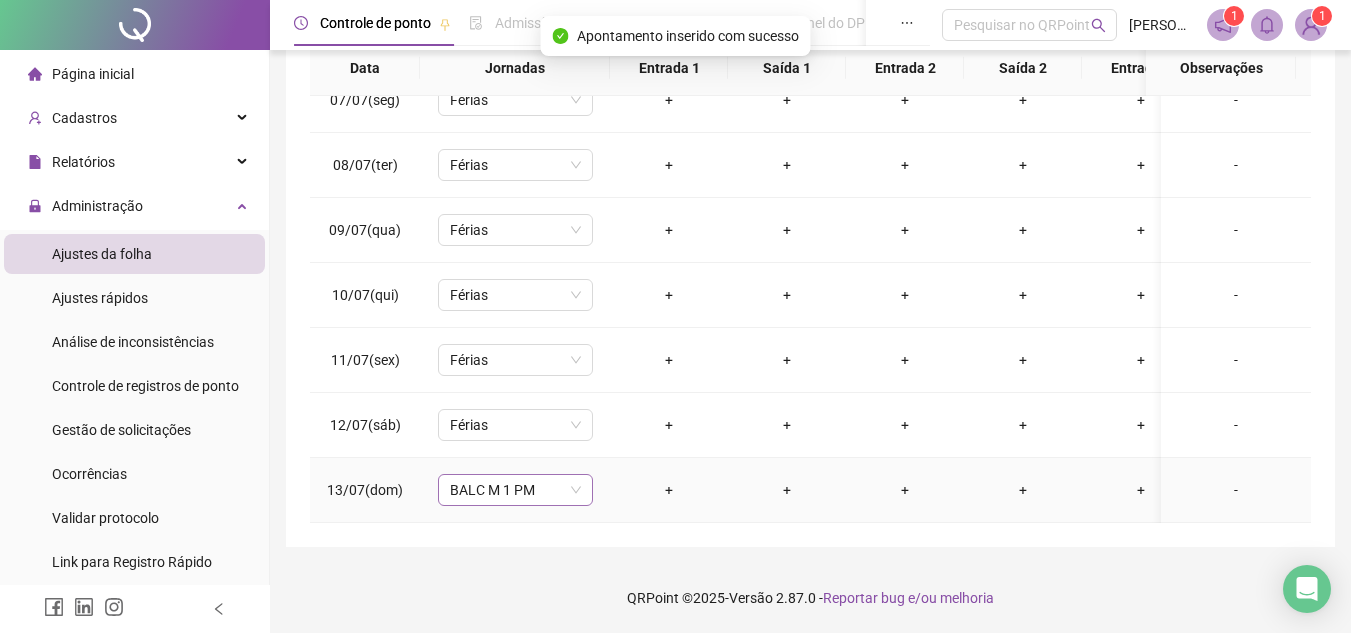 click on "BALC M 1 PM" at bounding box center [515, 490] 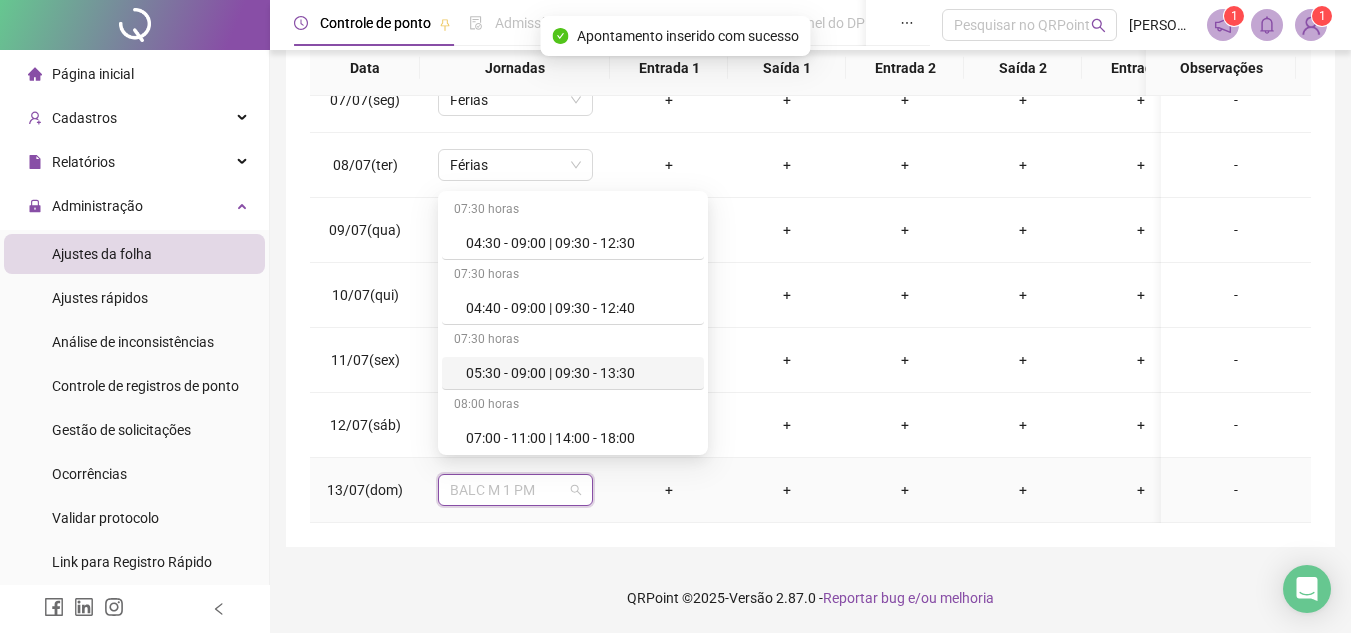 type on "*" 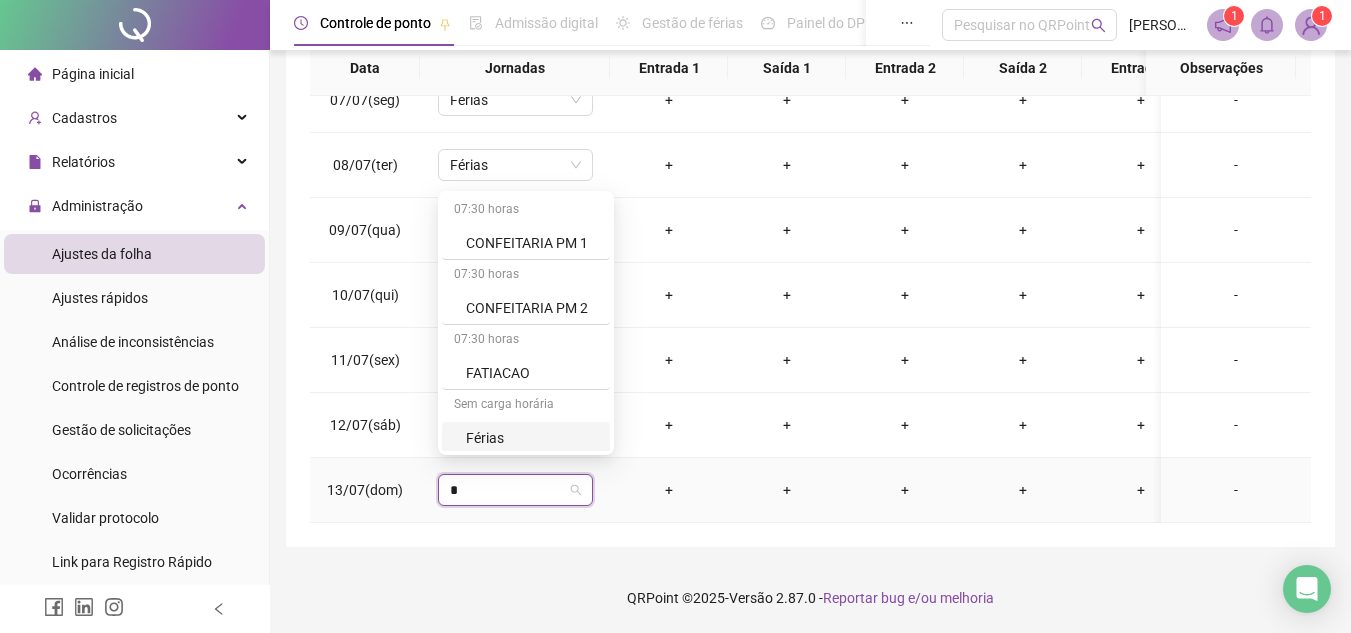 click on "Férias" at bounding box center (532, 438) 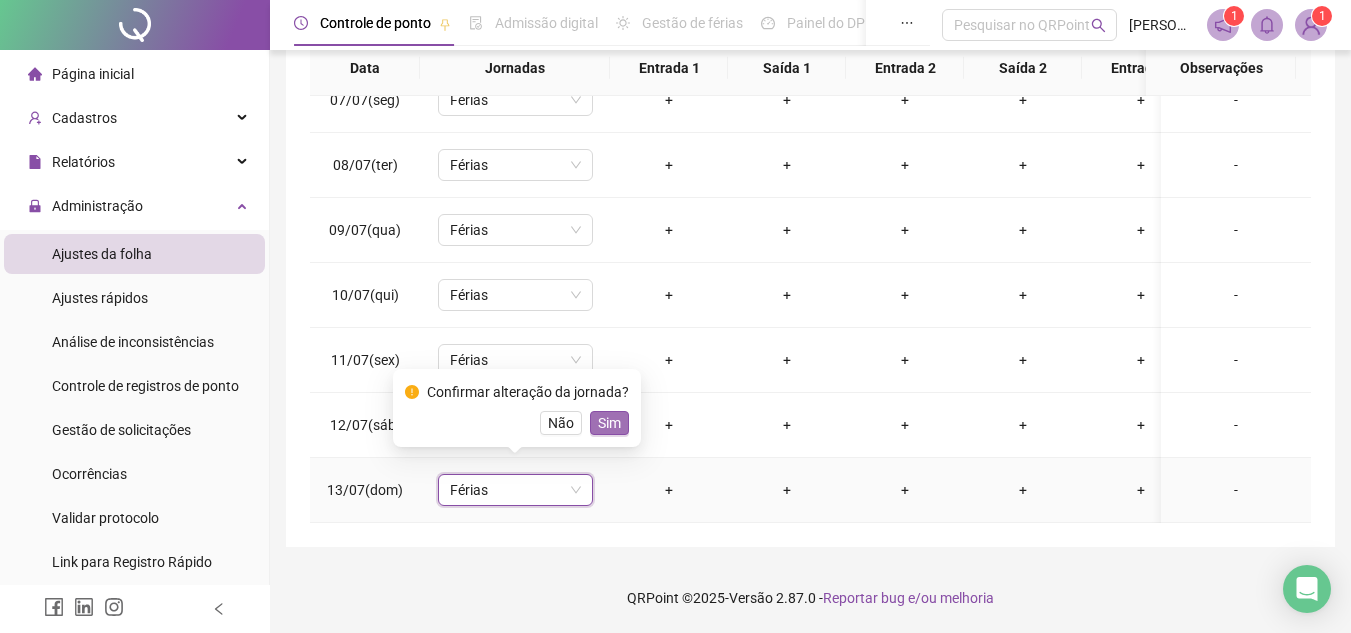 click on "Sim" at bounding box center (609, 423) 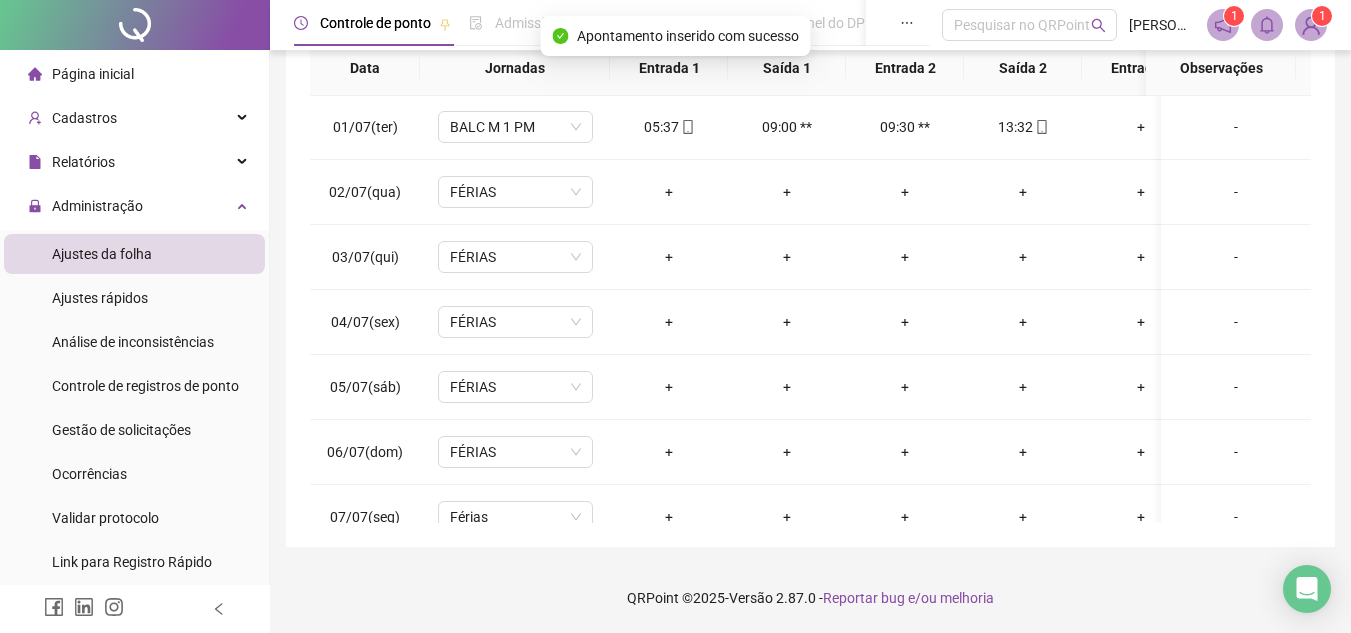 scroll, scrollTop: 0, scrollLeft: 0, axis: both 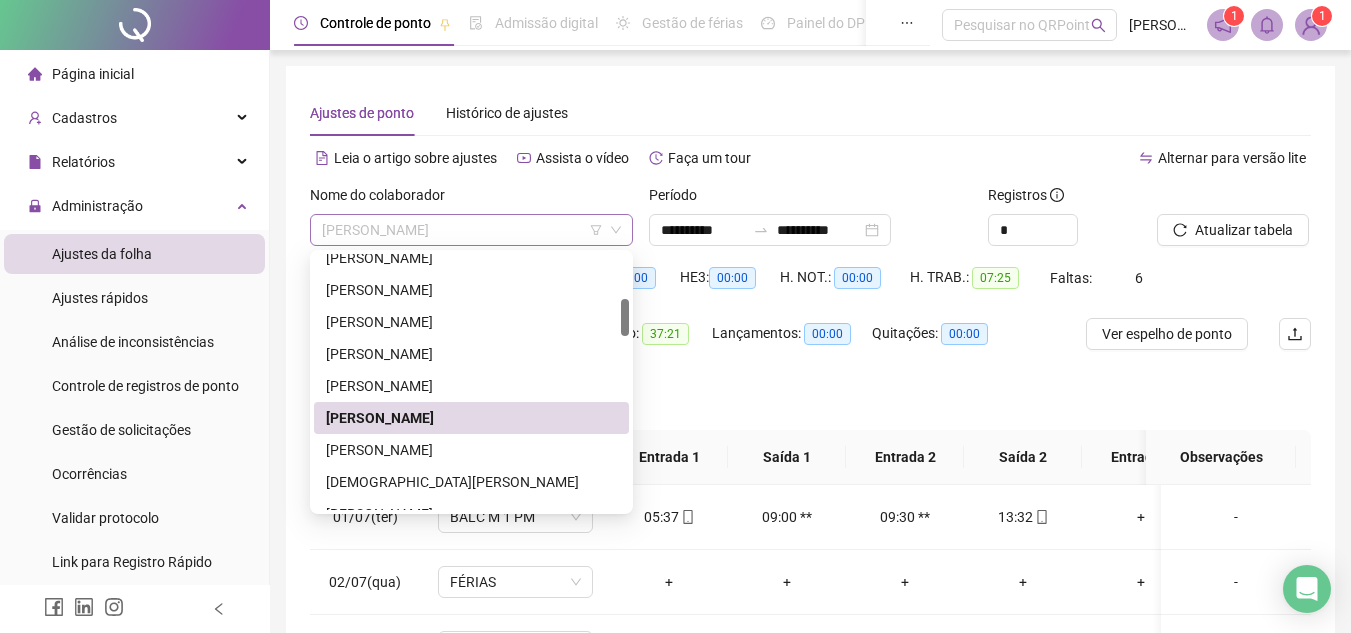click on "[PERSON_NAME]" at bounding box center (471, 230) 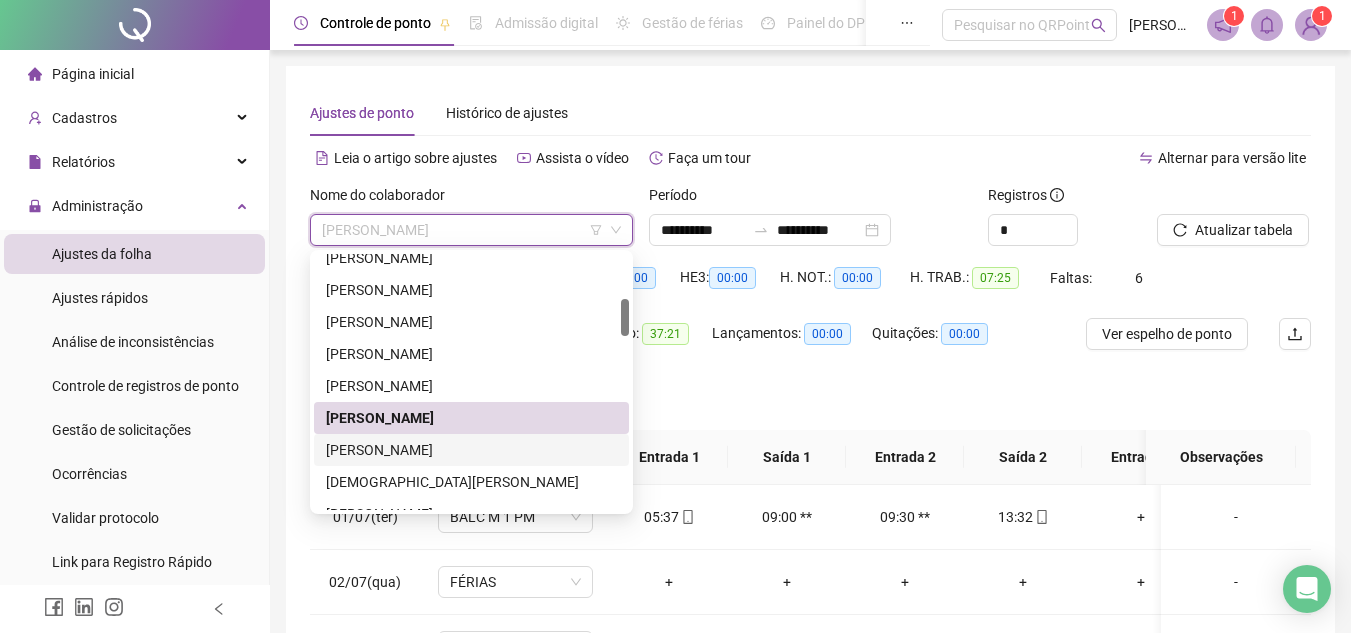 click on "[PERSON_NAME]" at bounding box center [471, 450] 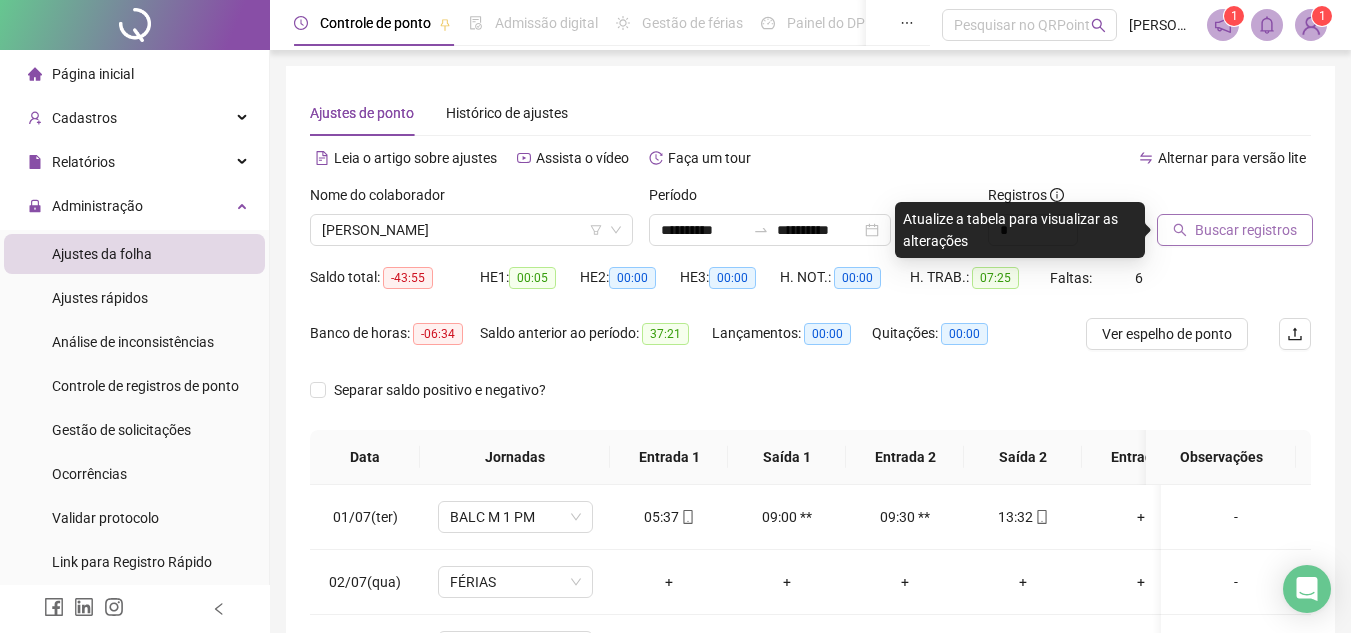 click on "Buscar registros" at bounding box center (1246, 230) 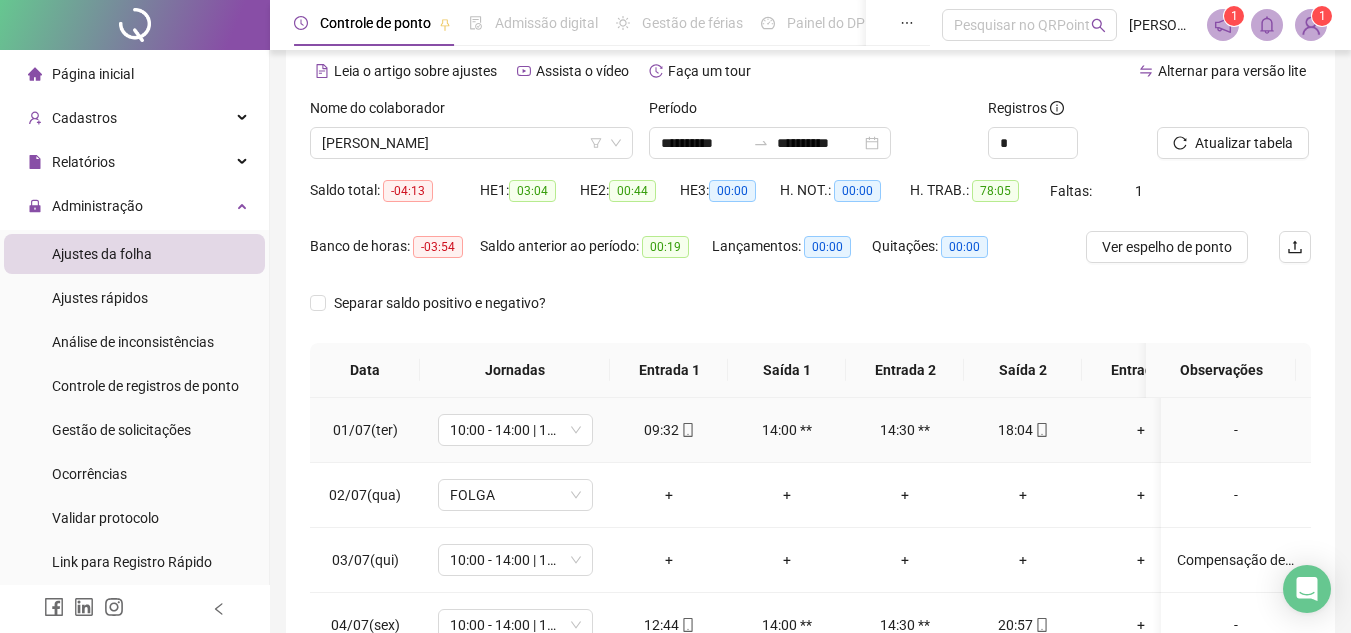 scroll, scrollTop: 200, scrollLeft: 0, axis: vertical 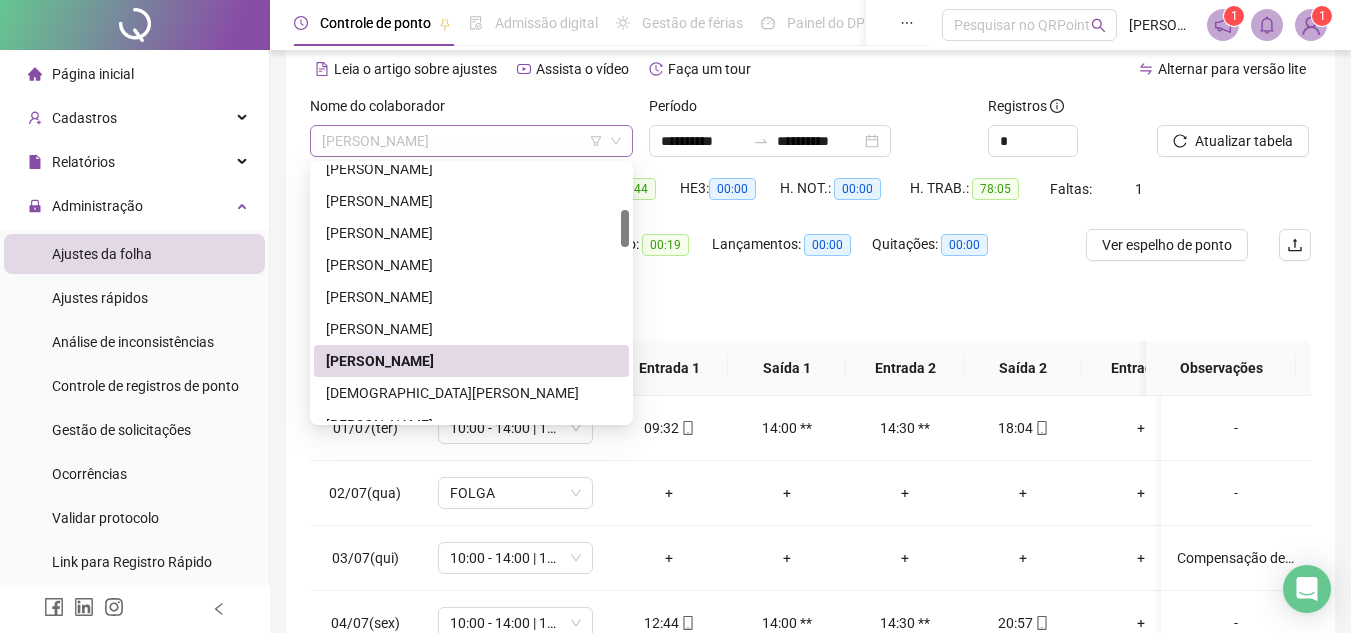 click on "[PERSON_NAME]" at bounding box center (471, 141) 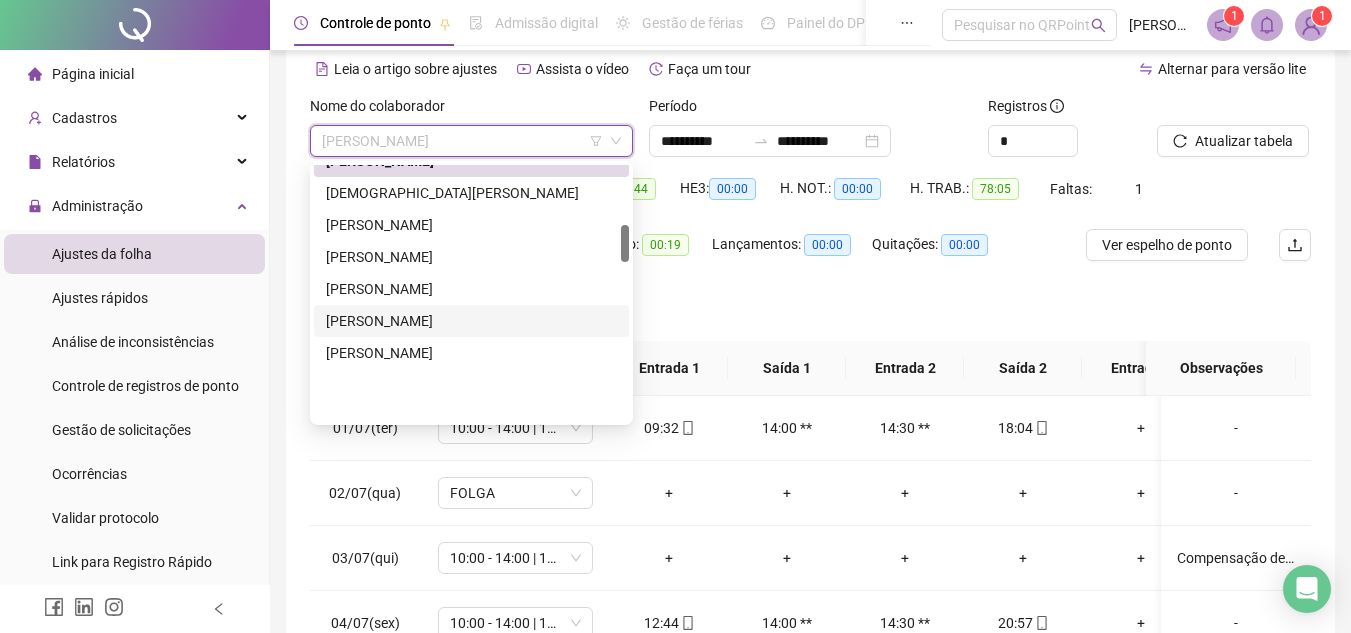 scroll, scrollTop: 400, scrollLeft: 0, axis: vertical 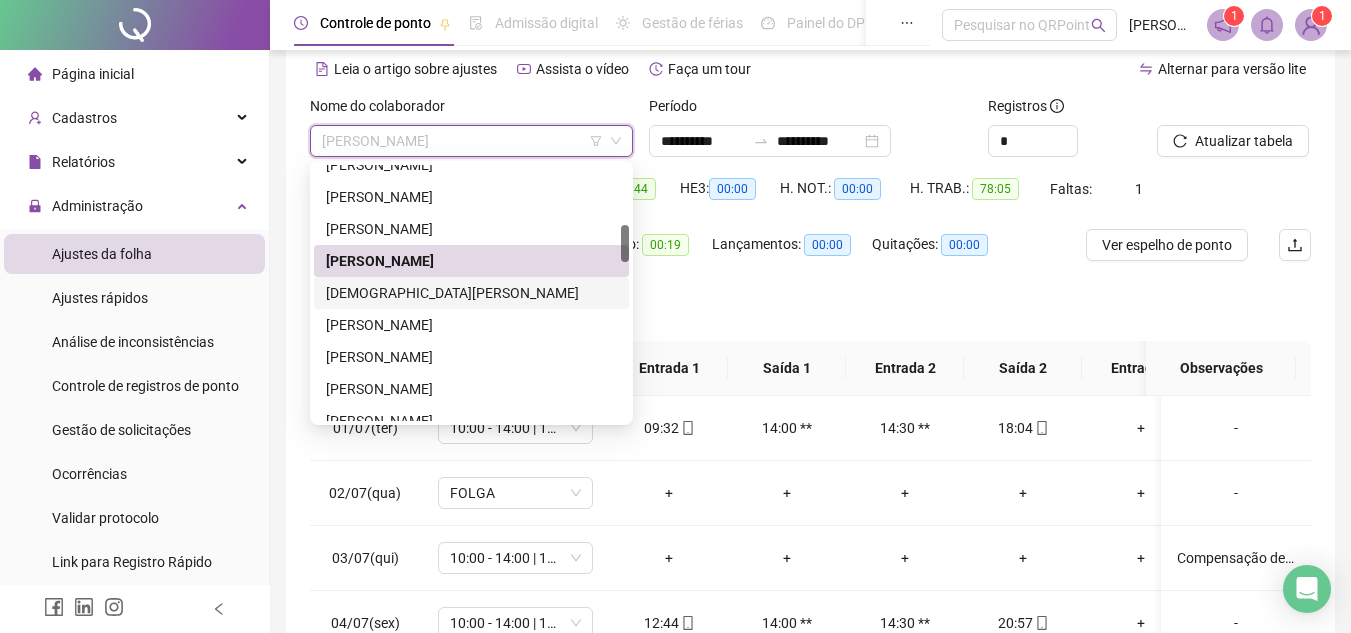 click on "[DEMOGRAPHIC_DATA][PERSON_NAME]" at bounding box center [471, 293] 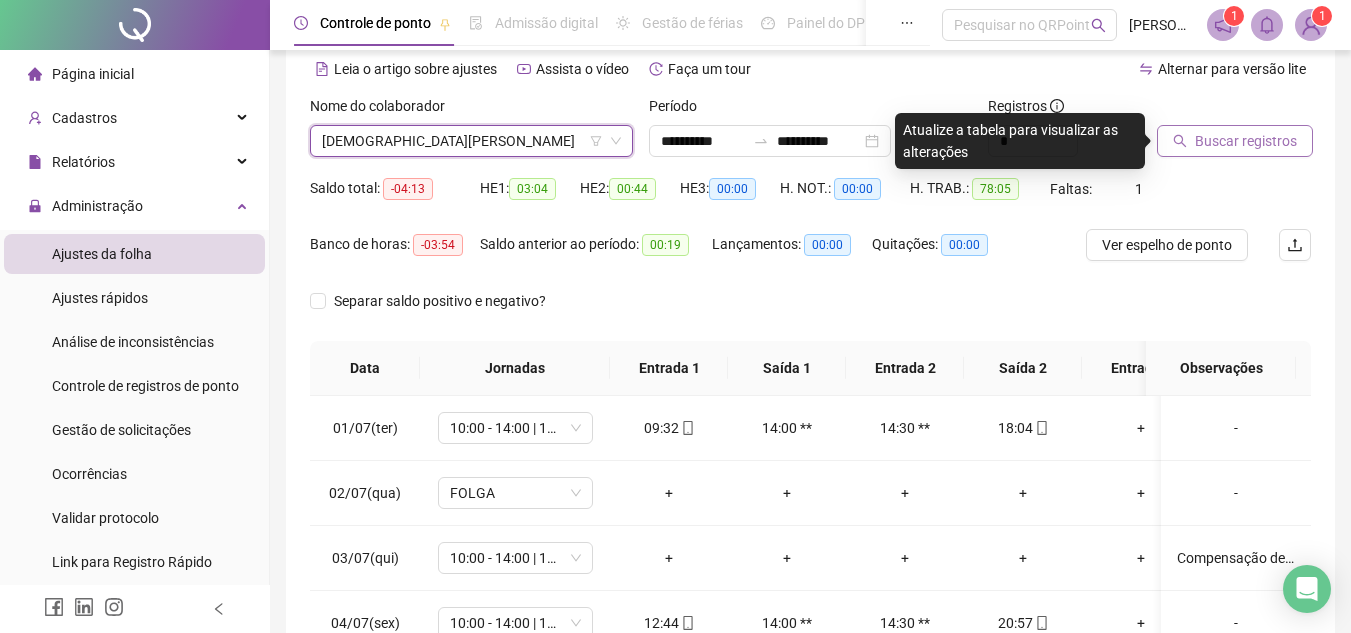 click on "Buscar registros" at bounding box center (1246, 141) 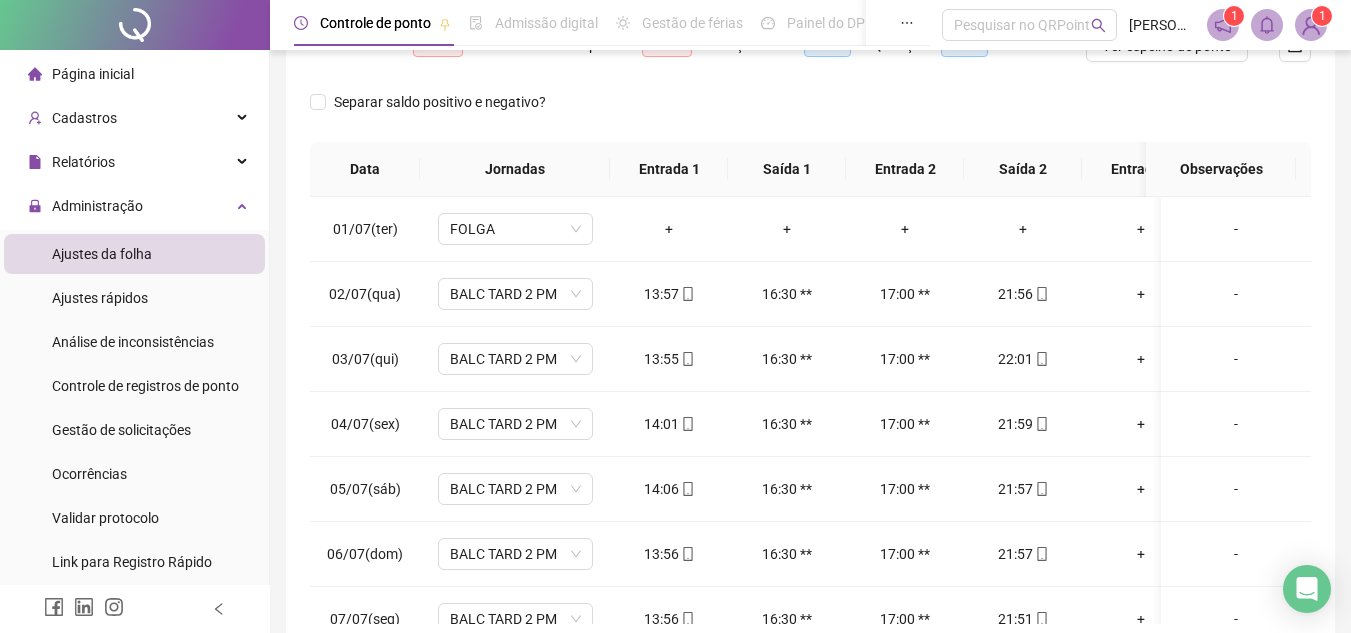 scroll, scrollTop: 289, scrollLeft: 0, axis: vertical 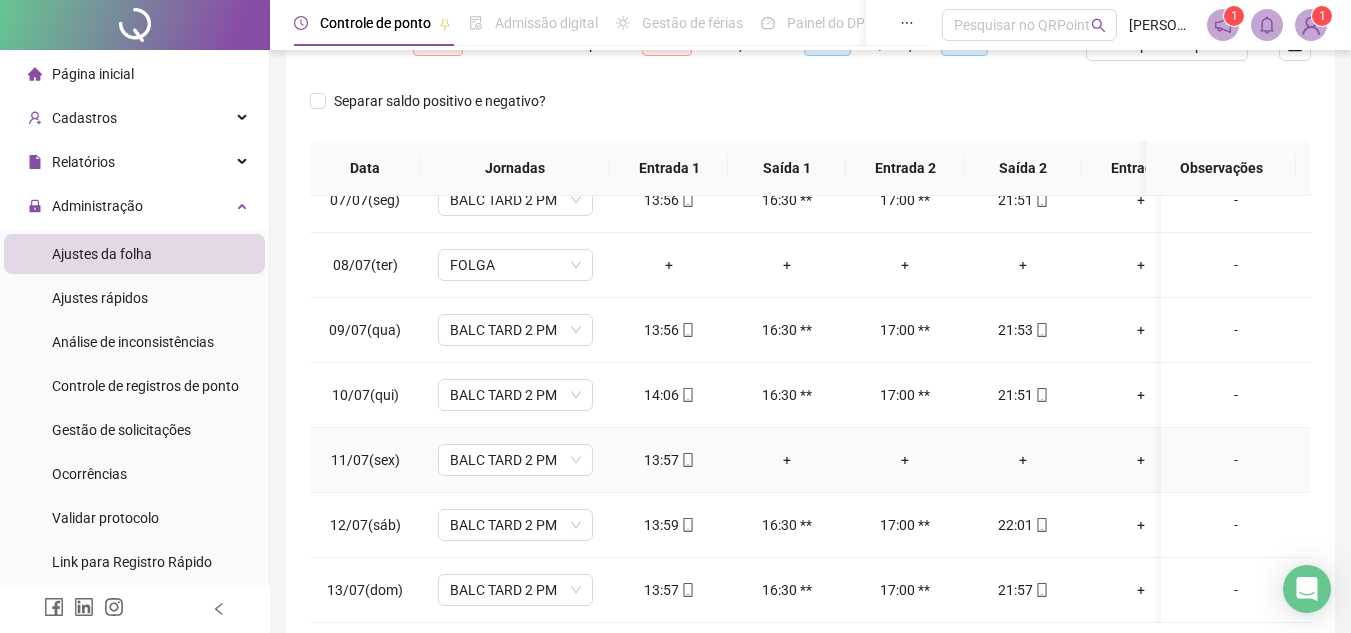 click on "+" at bounding box center (1023, 460) 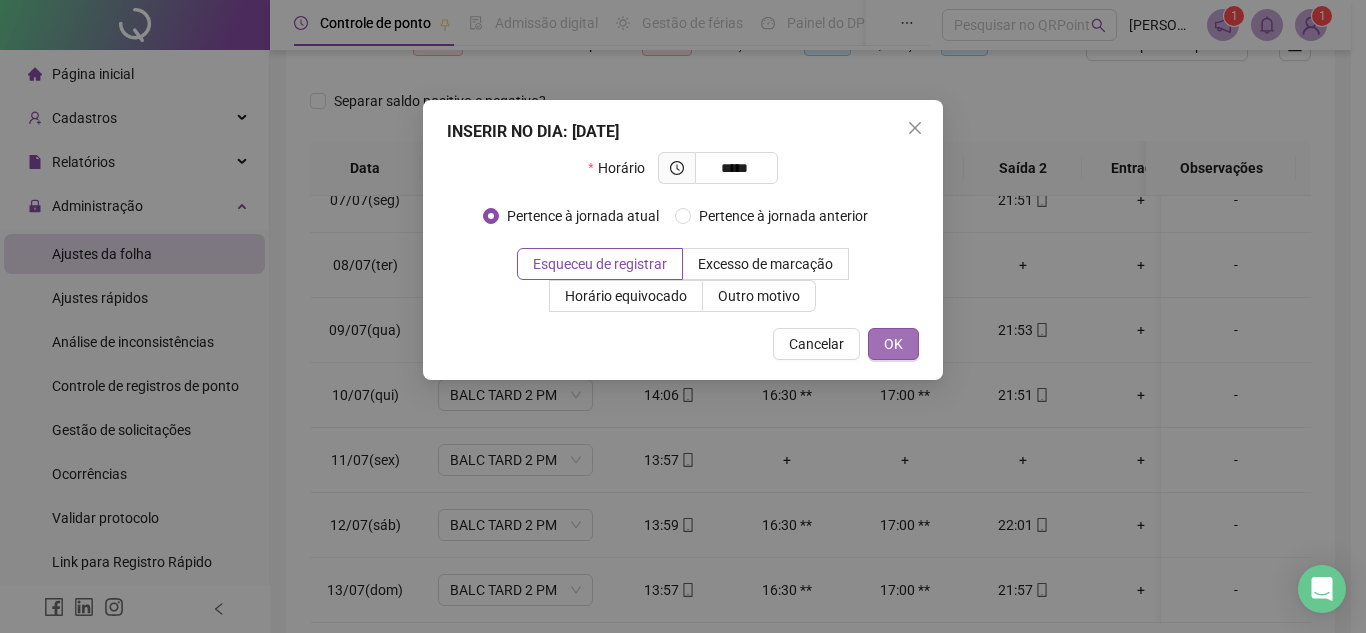 type on "*****" 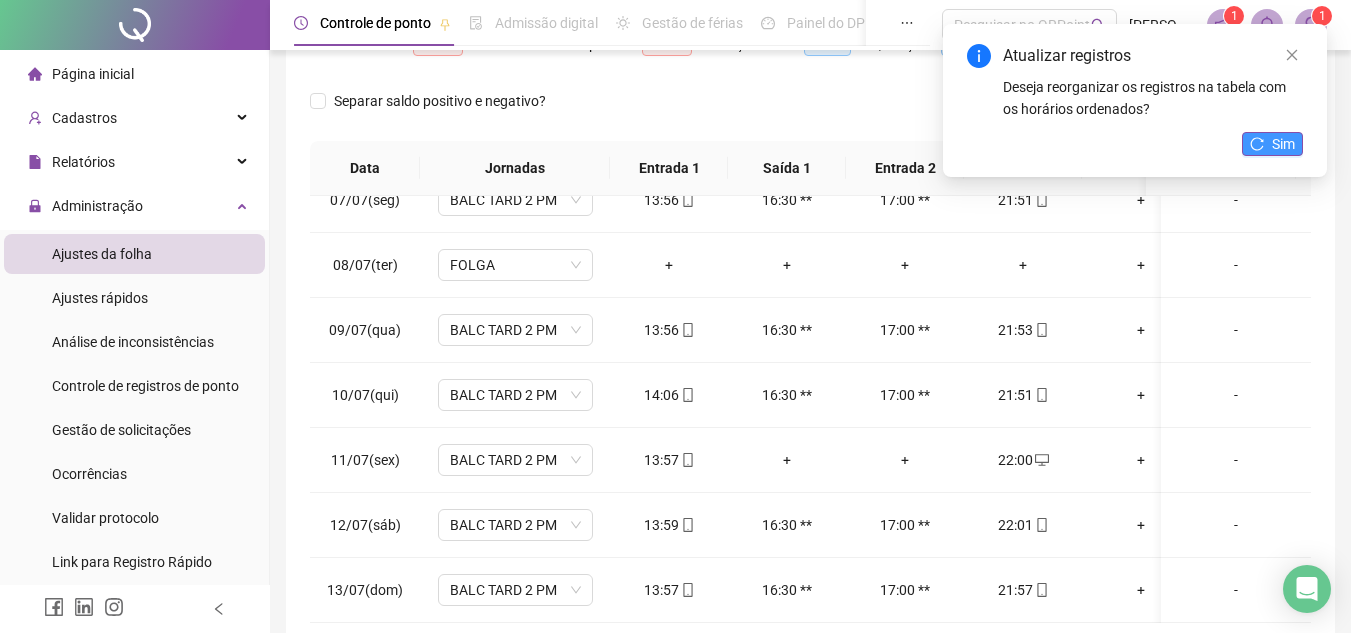 click on "Sim" at bounding box center (1283, 144) 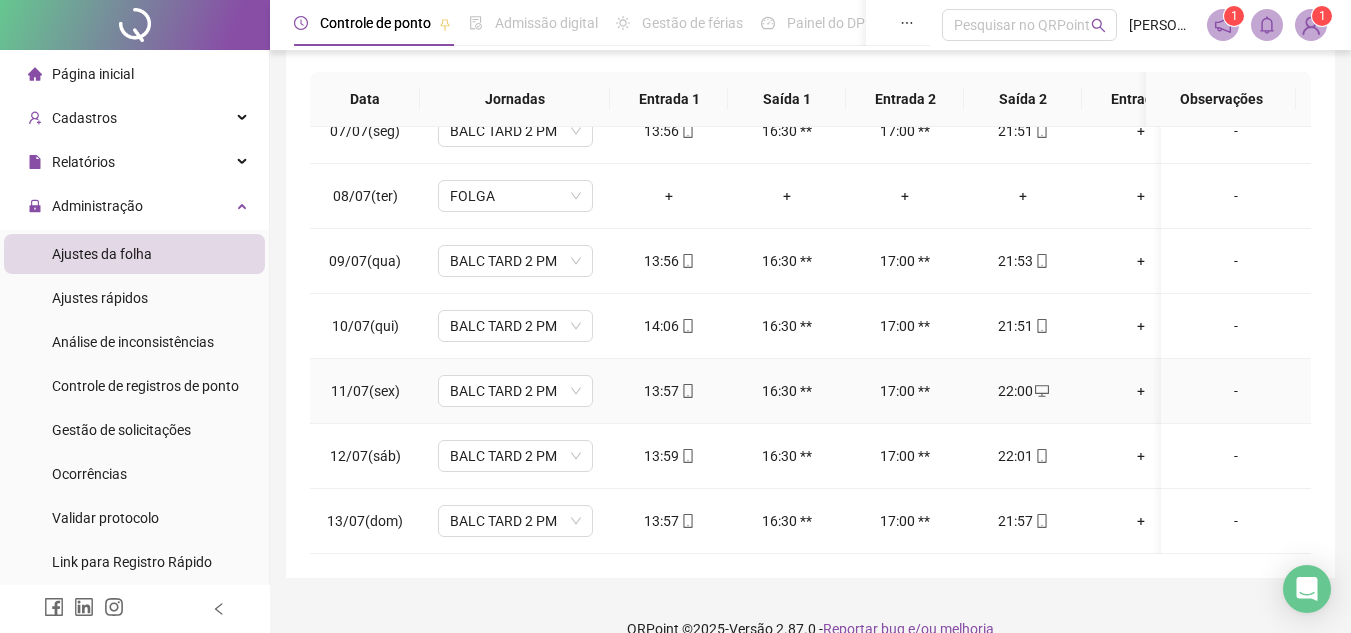 scroll, scrollTop: 389, scrollLeft: 0, axis: vertical 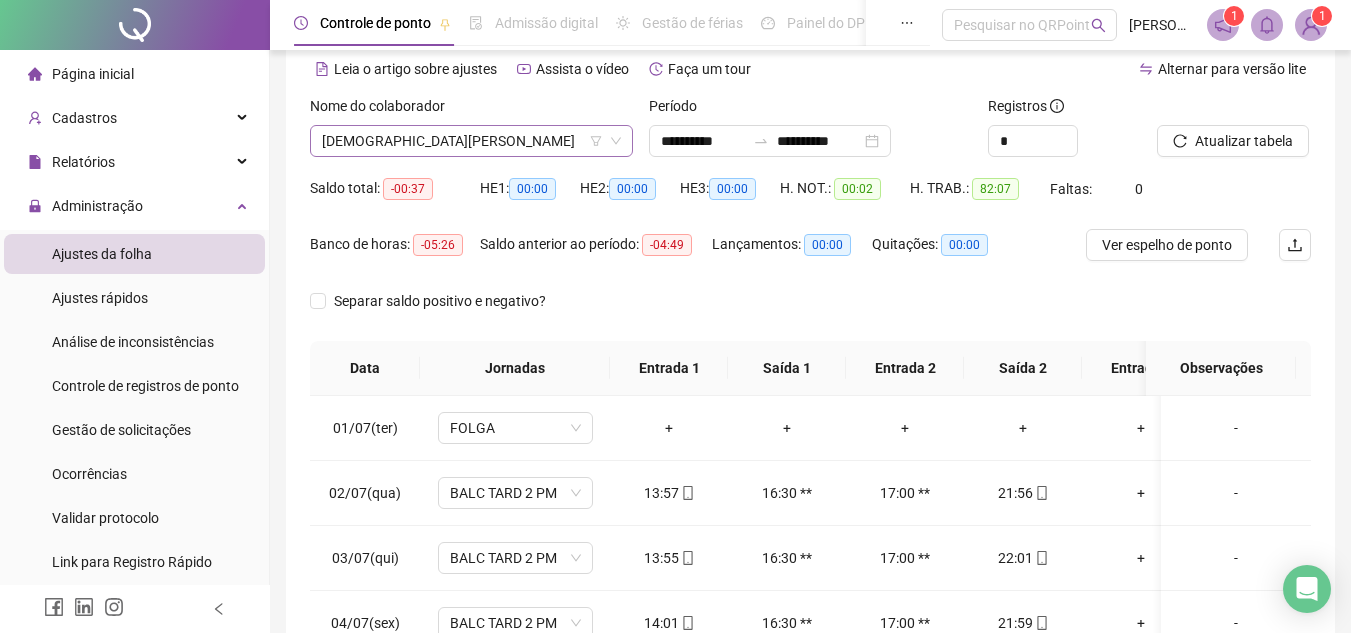 click on "[DEMOGRAPHIC_DATA][PERSON_NAME]" at bounding box center (471, 141) 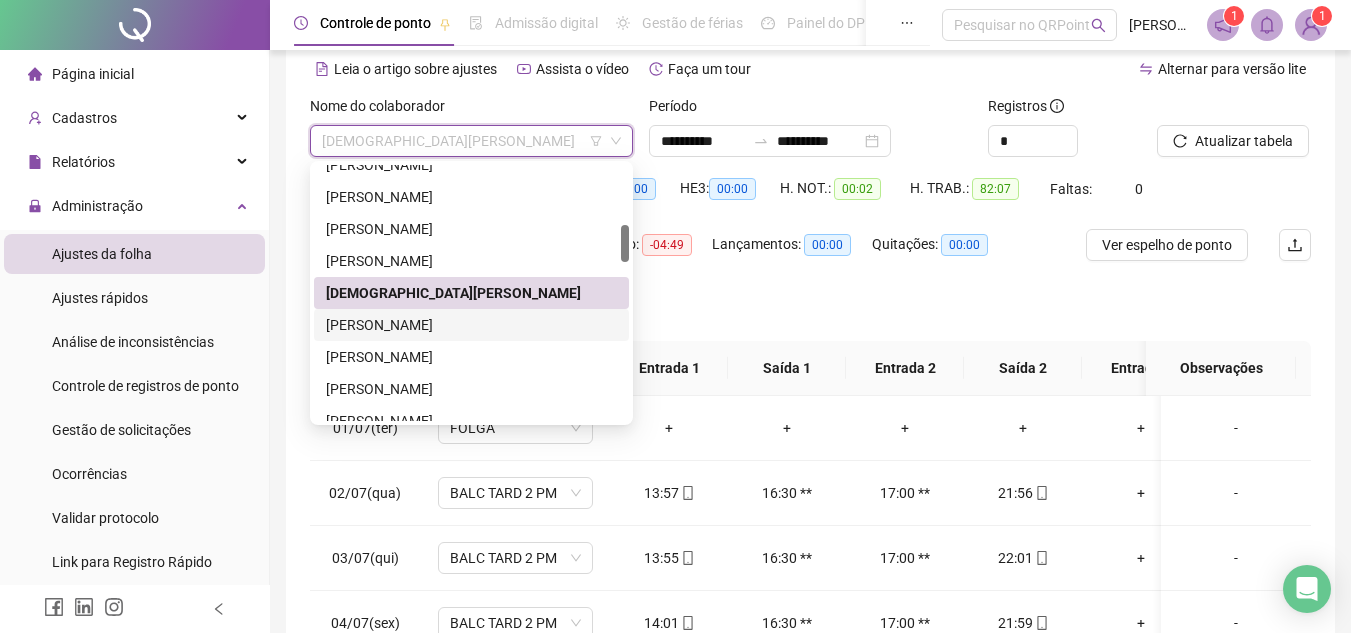 click on "[PERSON_NAME]" at bounding box center [471, 325] 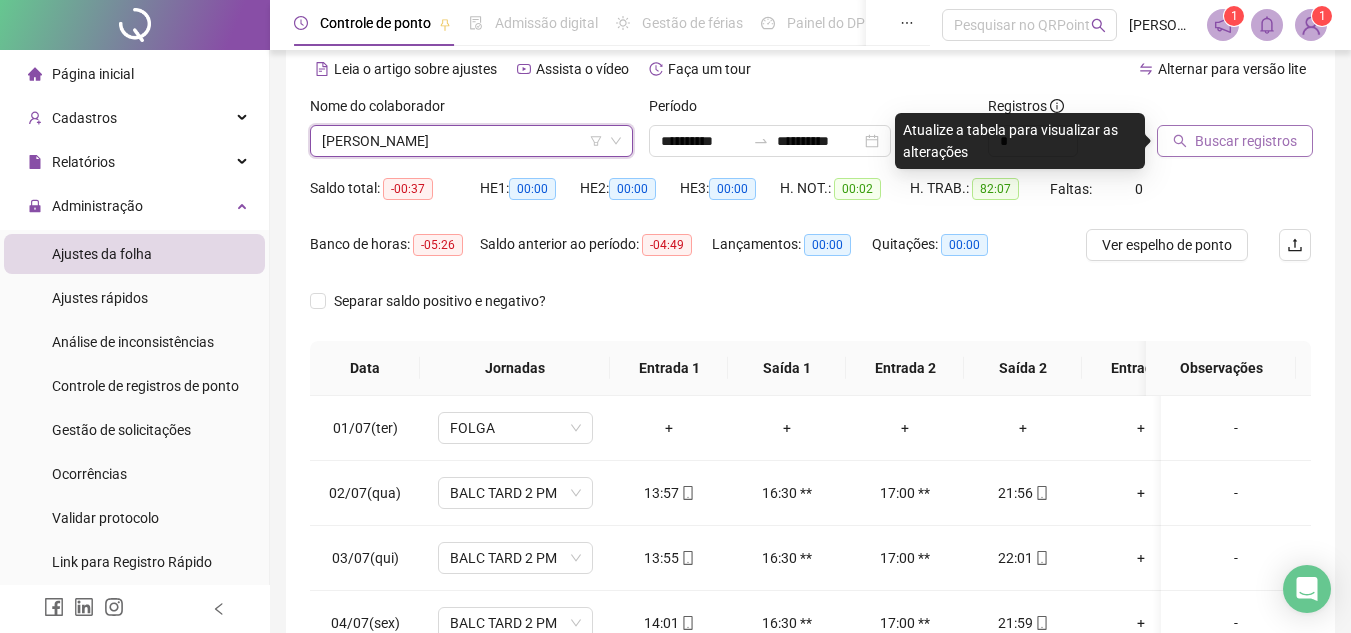 click on "Buscar registros" at bounding box center (1246, 141) 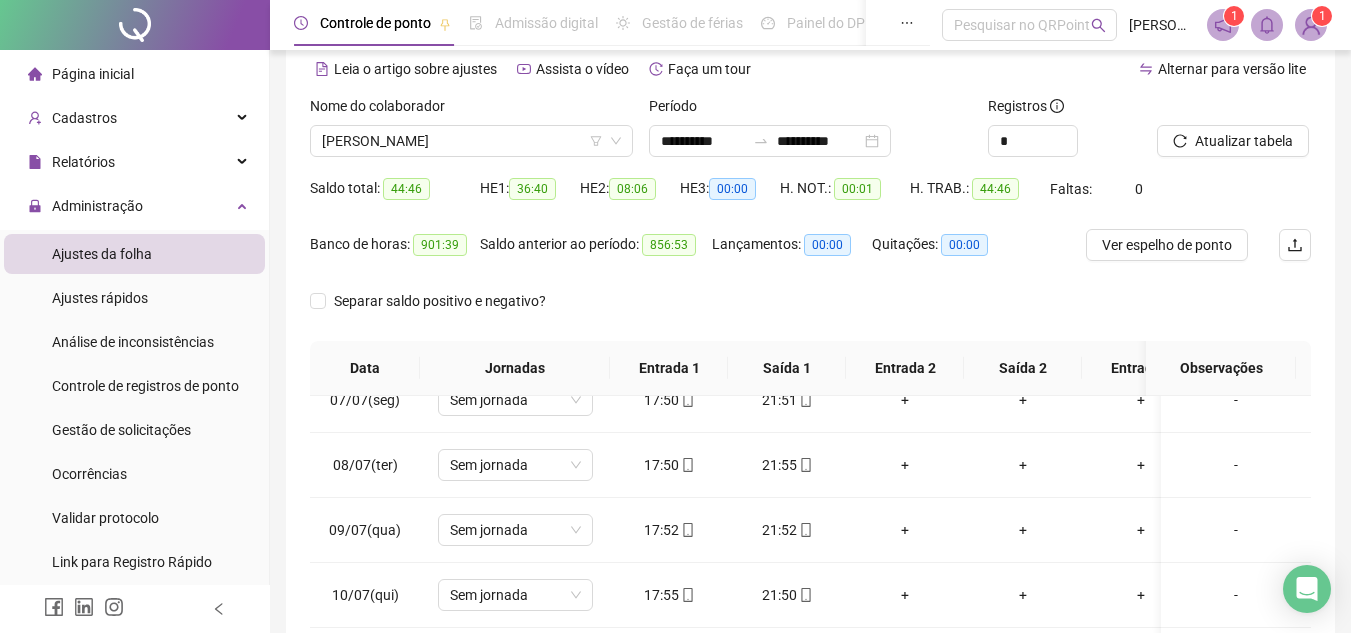 scroll, scrollTop: 433, scrollLeft: 0, axis: vertical 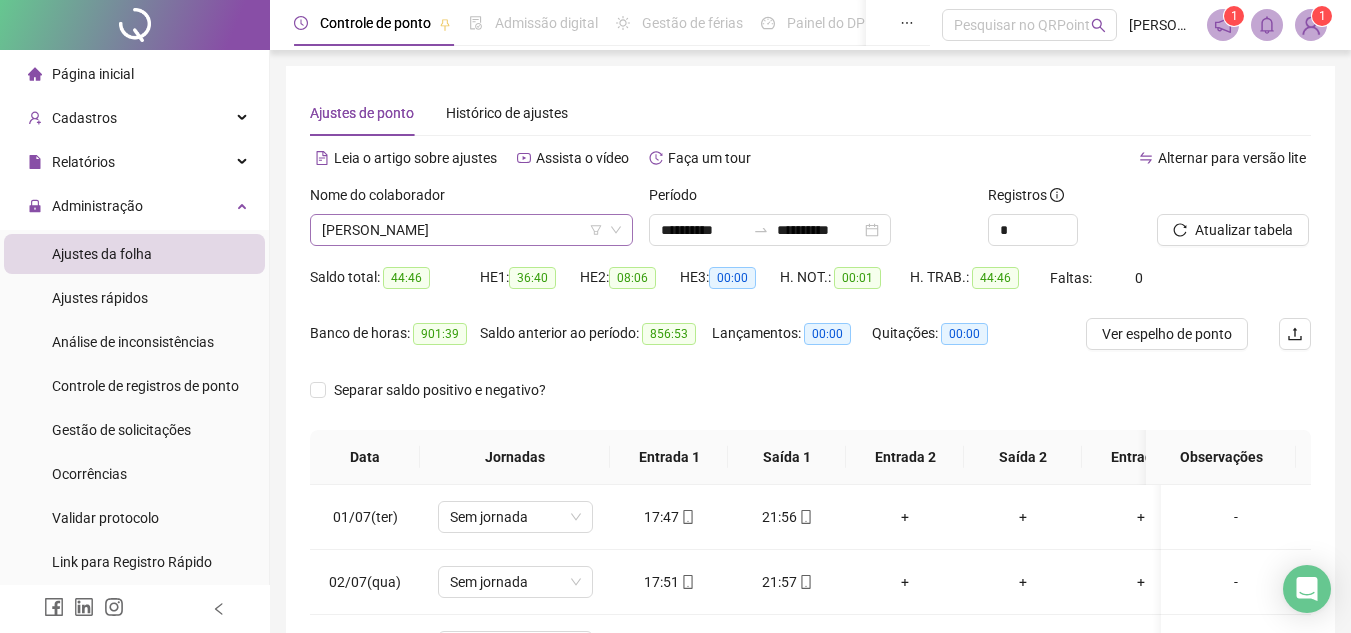 click on "[PERSON_NAME]" at bounding box center (471, 230) 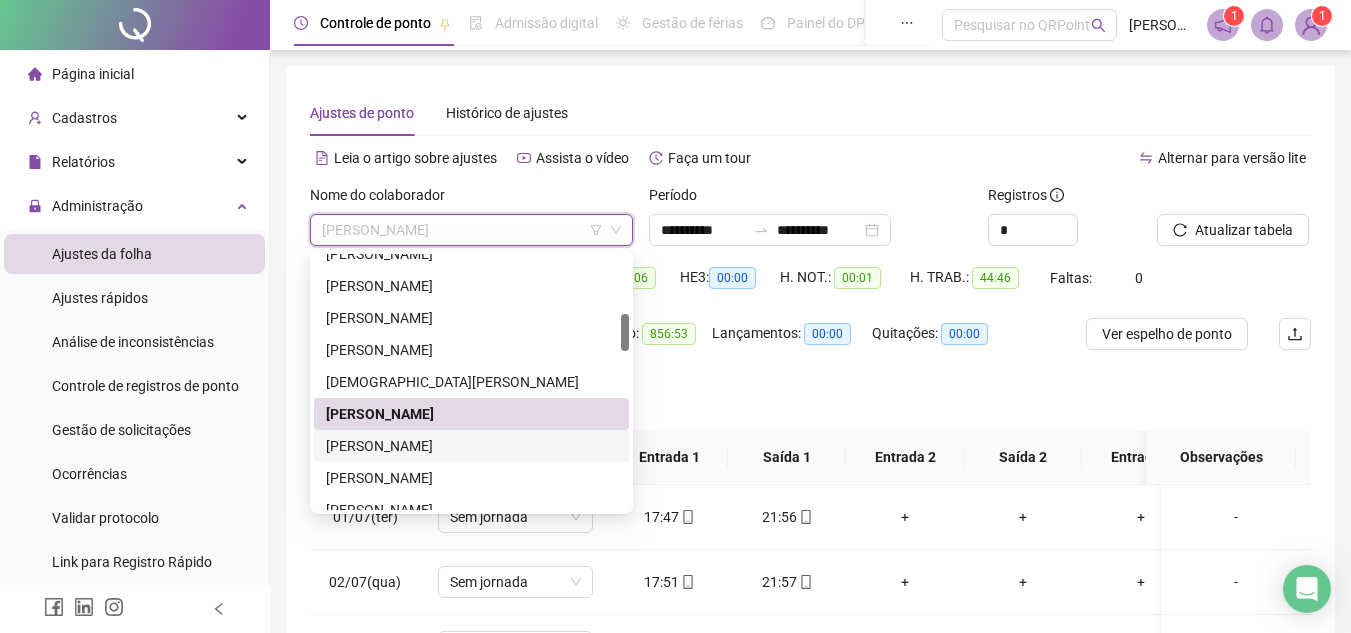 click on "[PERSON_NAME]" at bounding box center (471, 446) 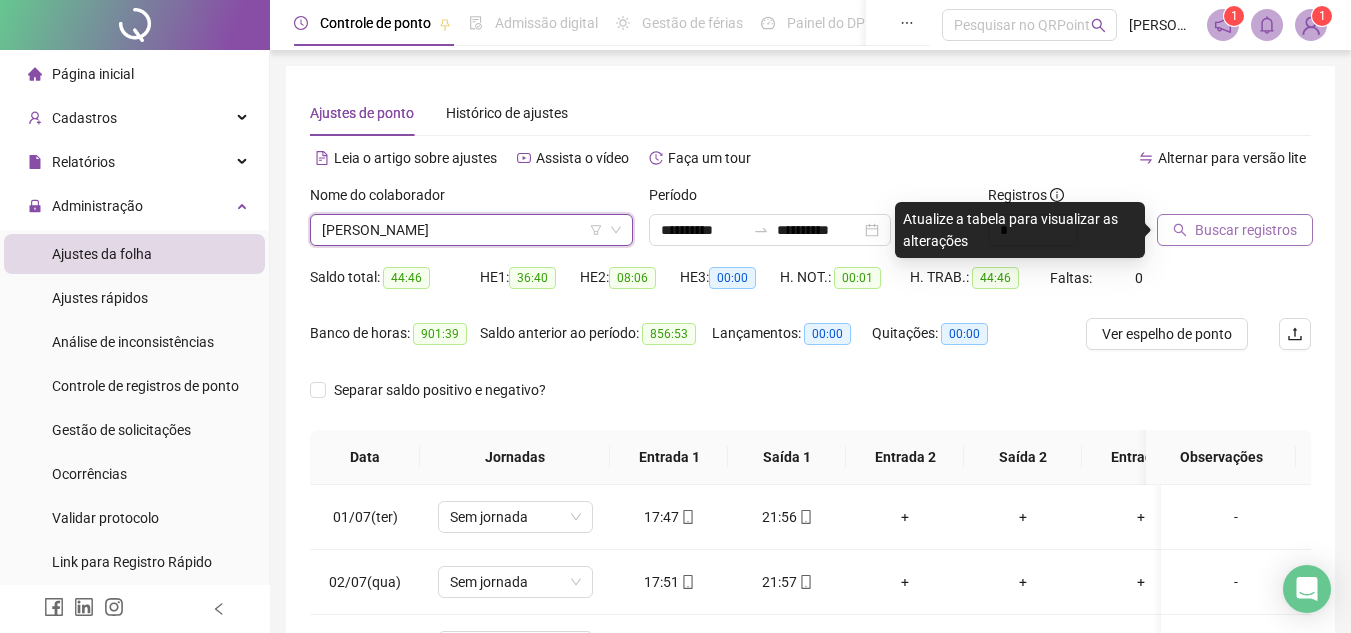 click on "Buscar registros" at bounding box center (1246, 230) 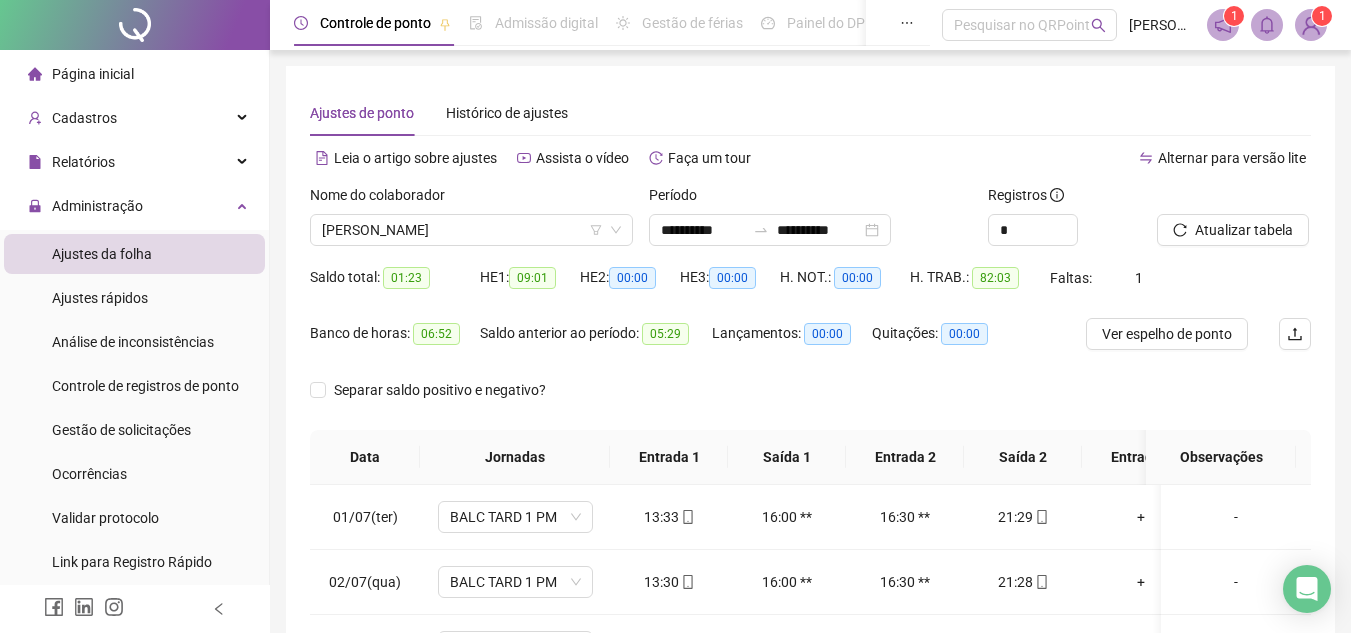 scroll, scrollTop: 200, scrollLeft: 0, axis: vertical 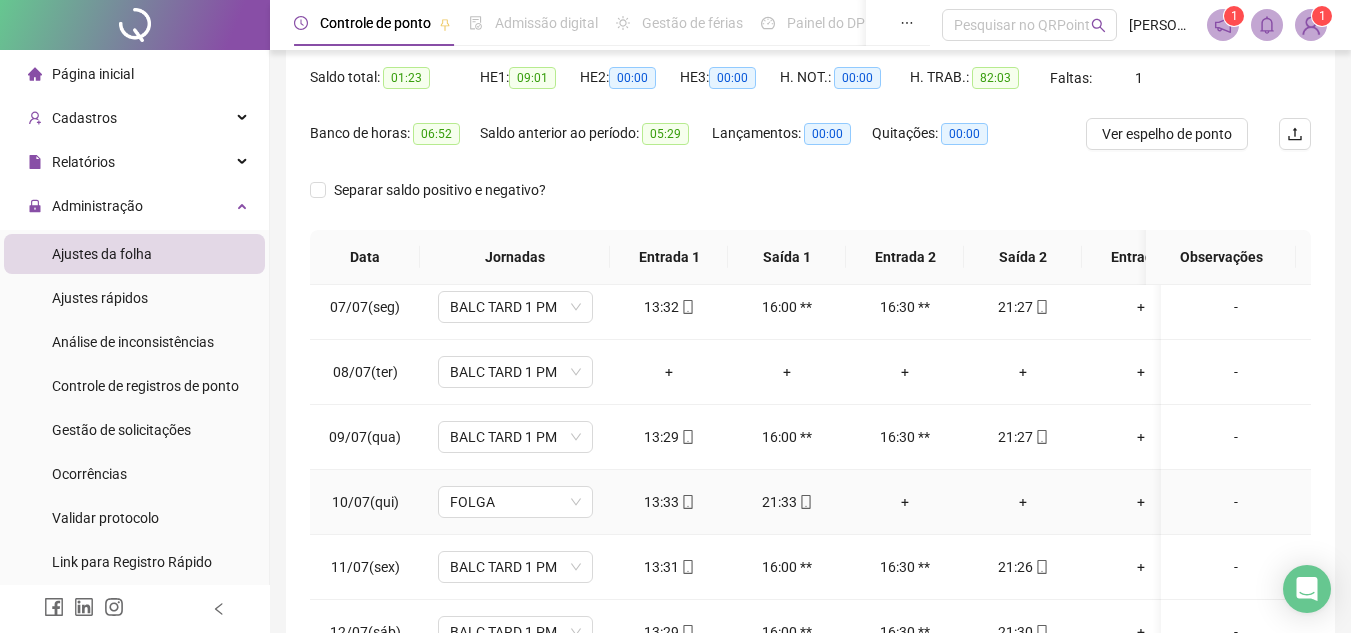 click on "+" at bounding box center (905, 502) 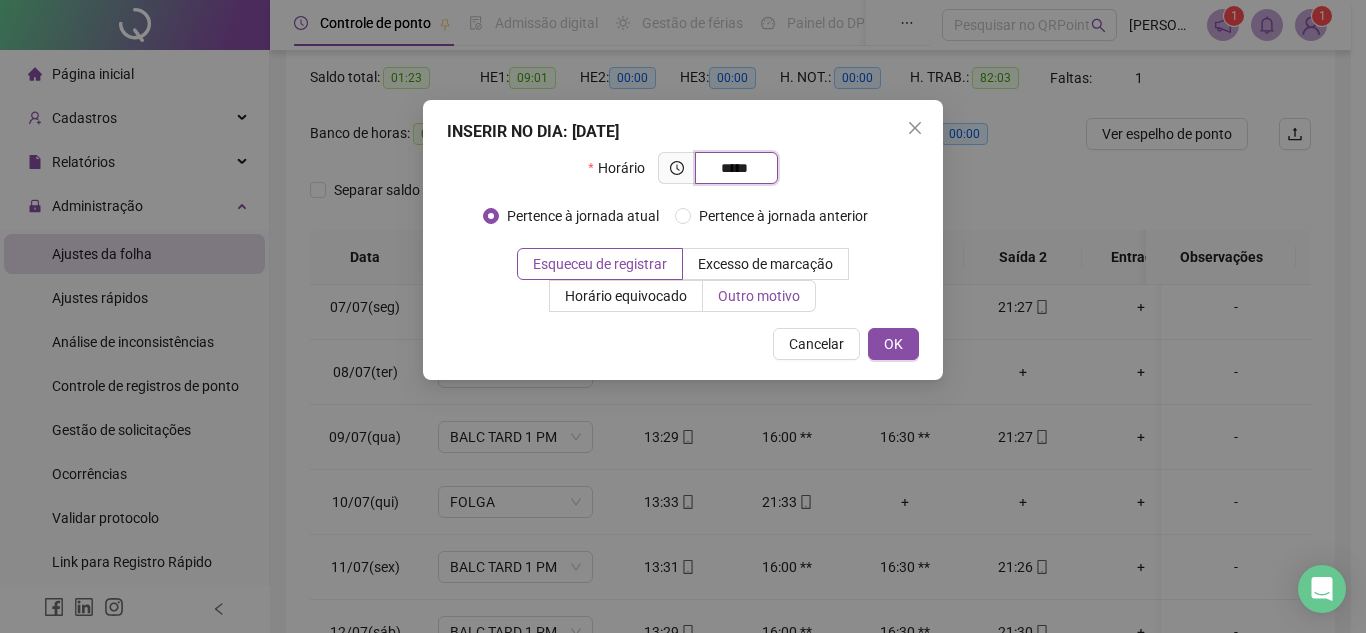 type on "*****" 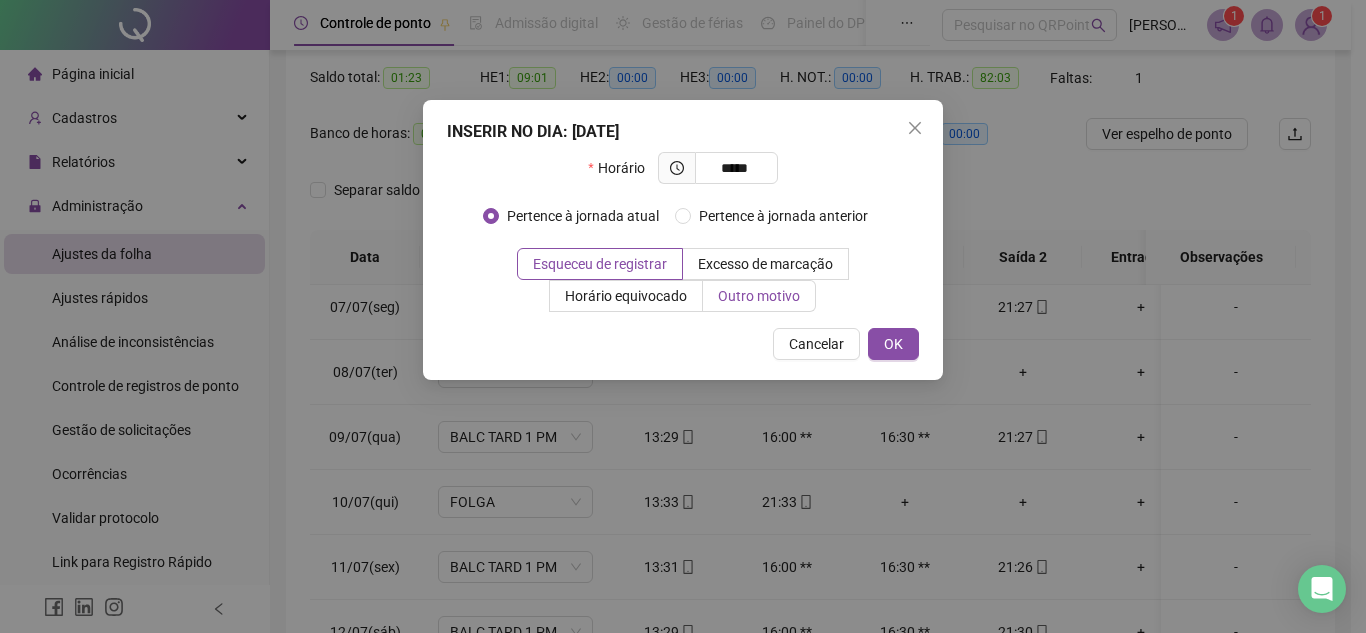 click on "Outro motivo" at bounding box center [759, 296] 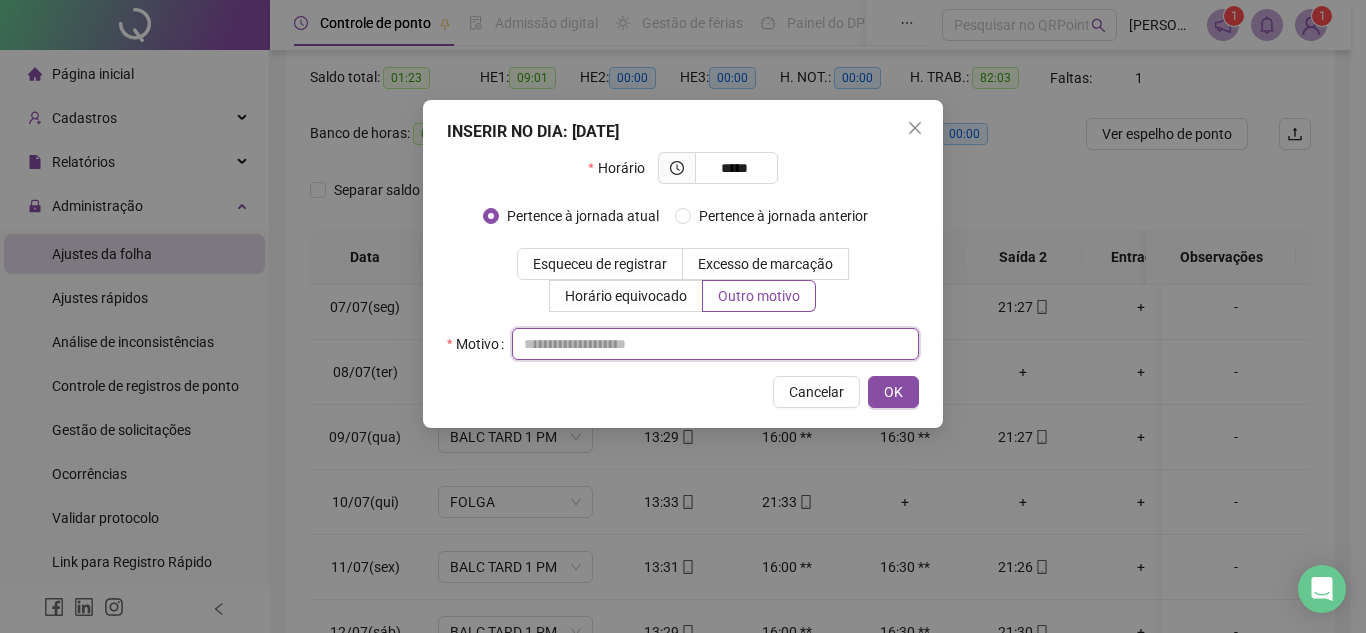 click at bounding box center [715, 344] 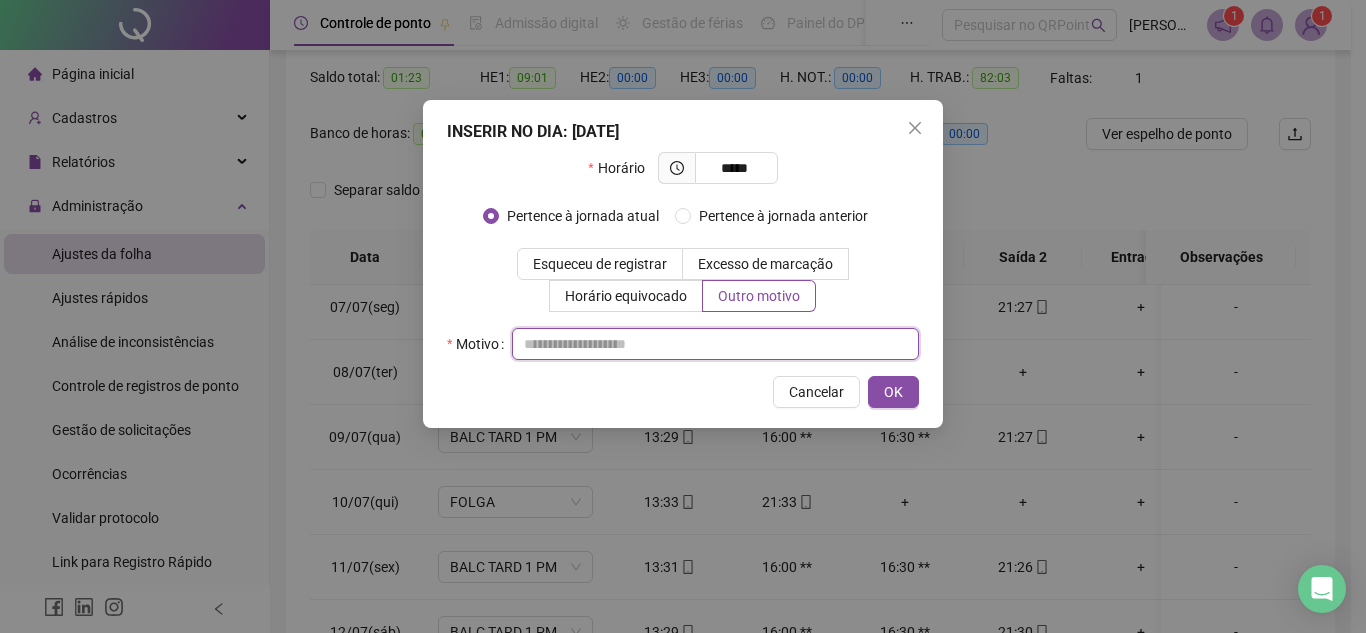 paste on "**********" 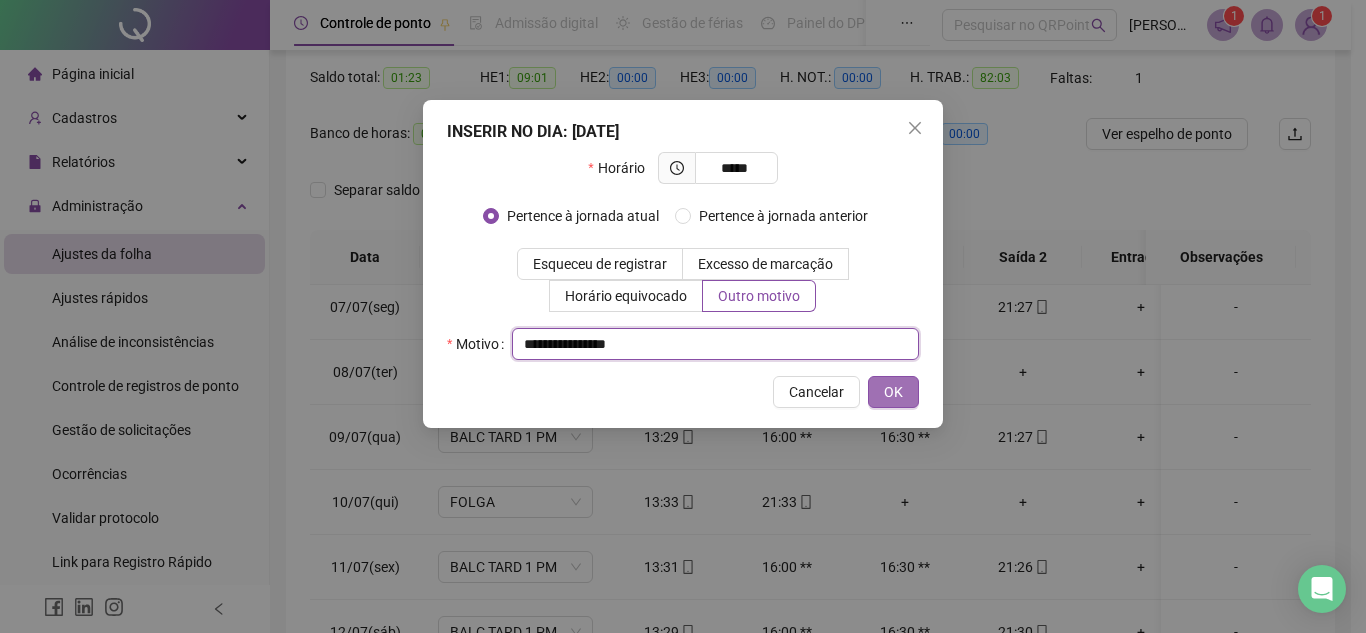 type on "**********" 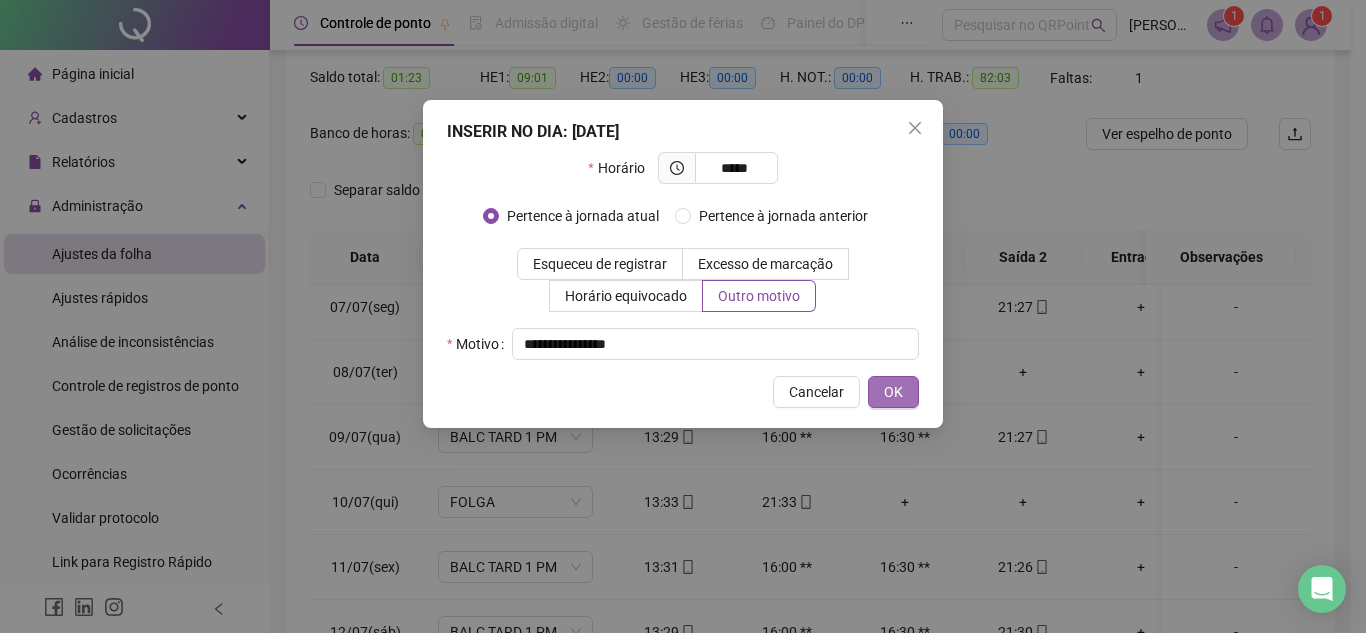 click on "OK" at bounding box center [893, 392] 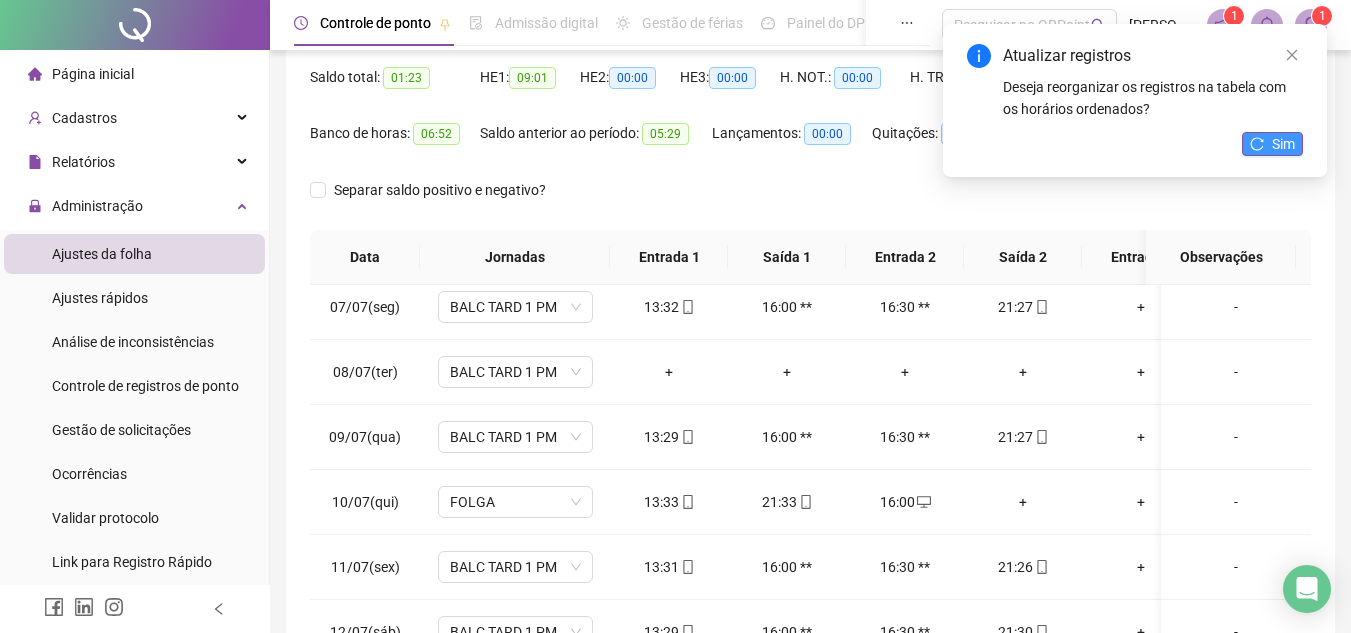 click on "Sim" at bounding box center (1283, 144) 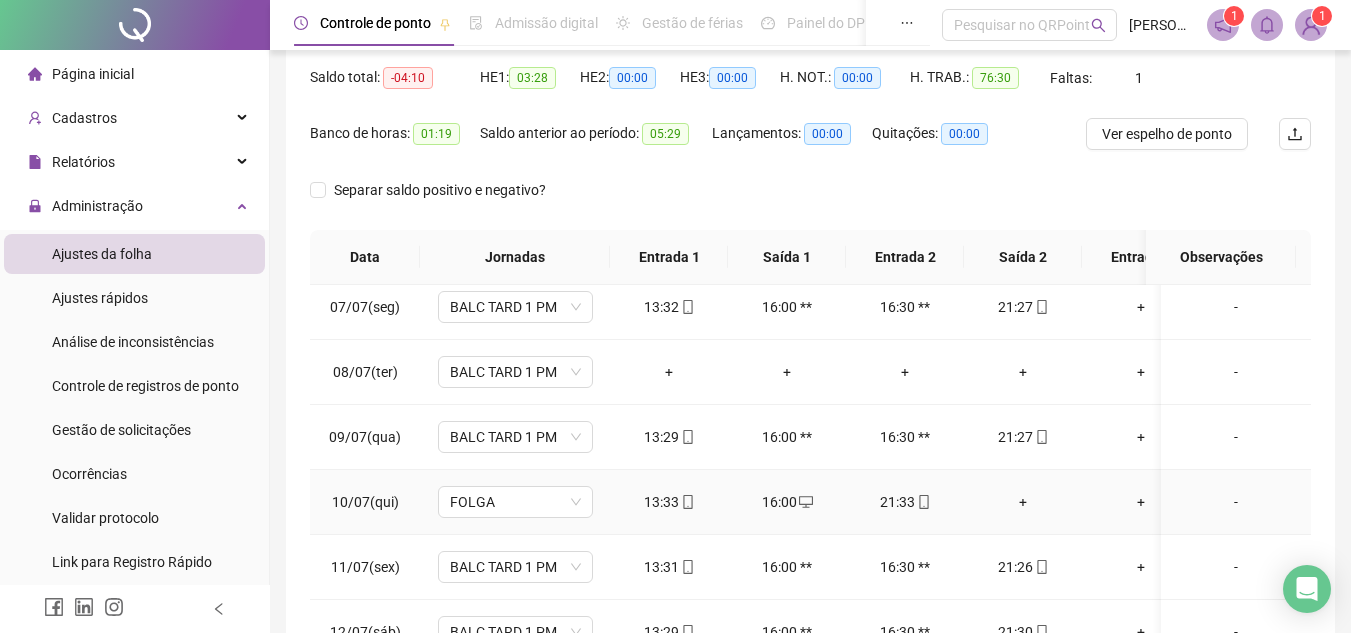 click on "+" at bounding box center (1023, 502) 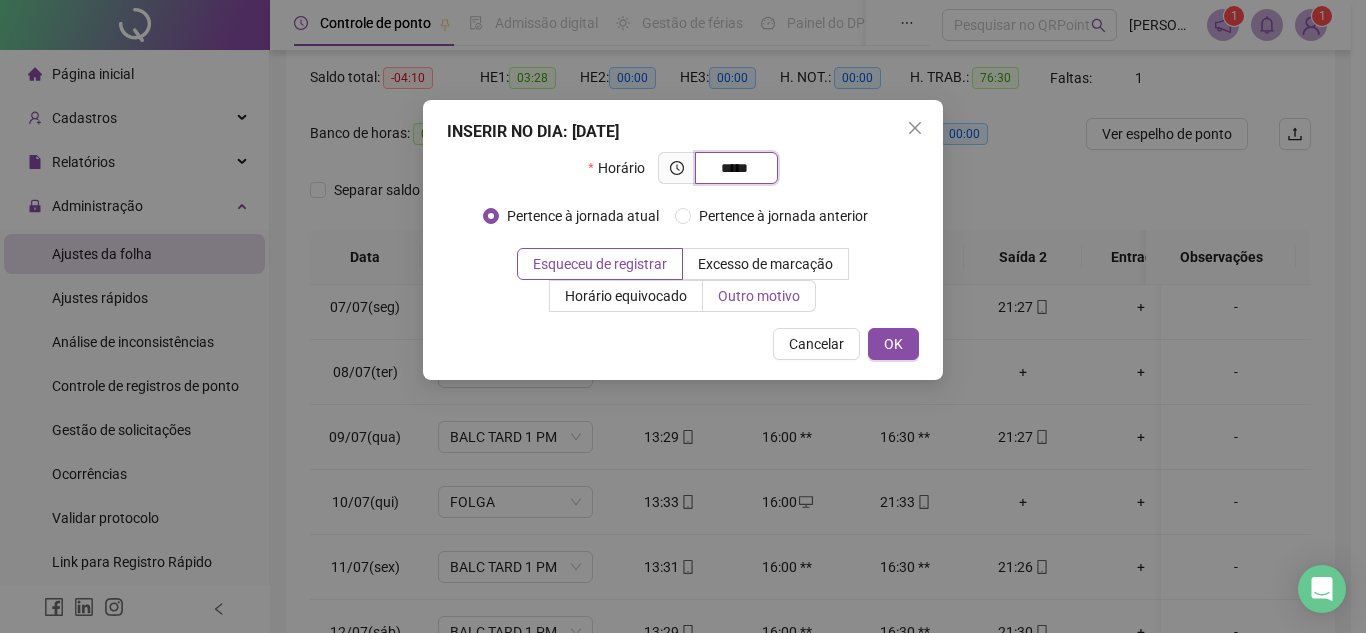 type on "*****" 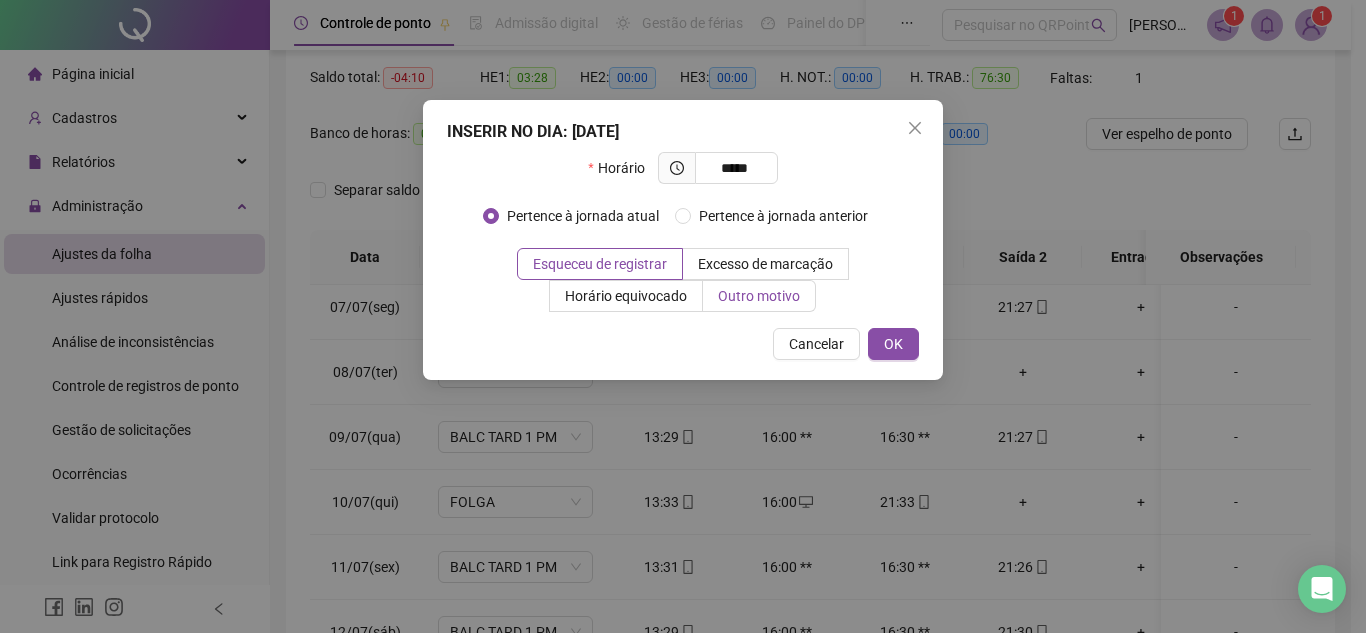 click on "Outro motivo" at bounding box center [759, 296] 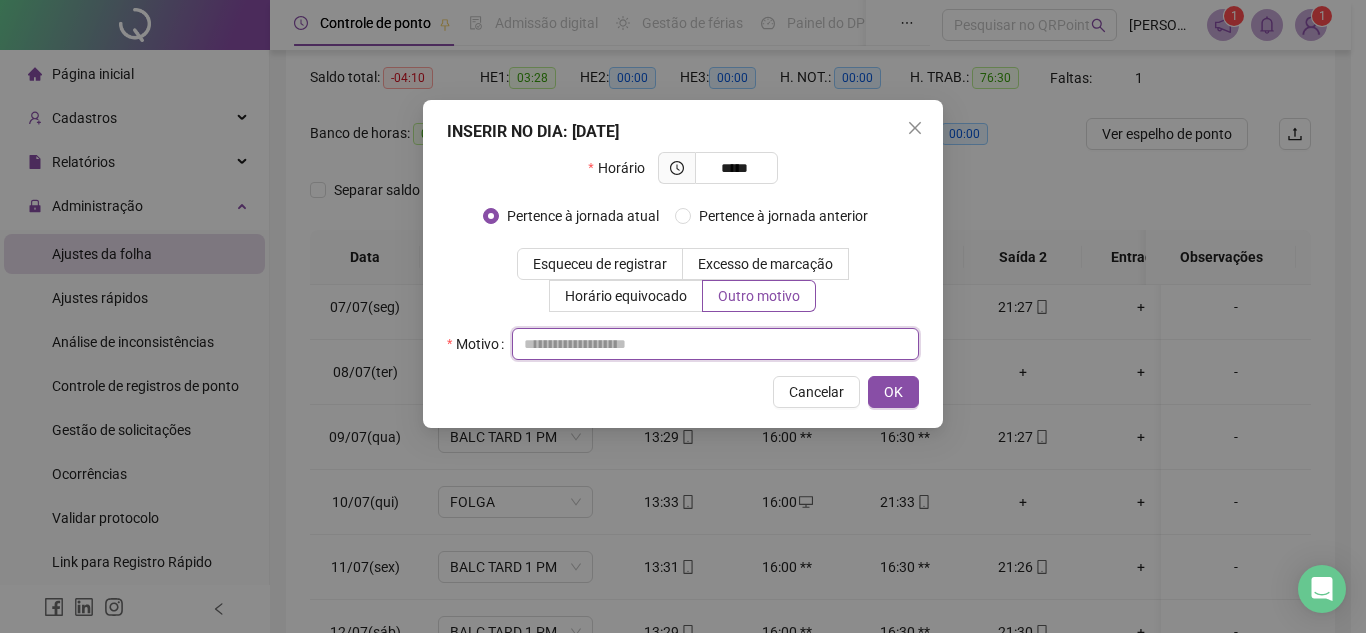 click at bounding box center (715, 344) 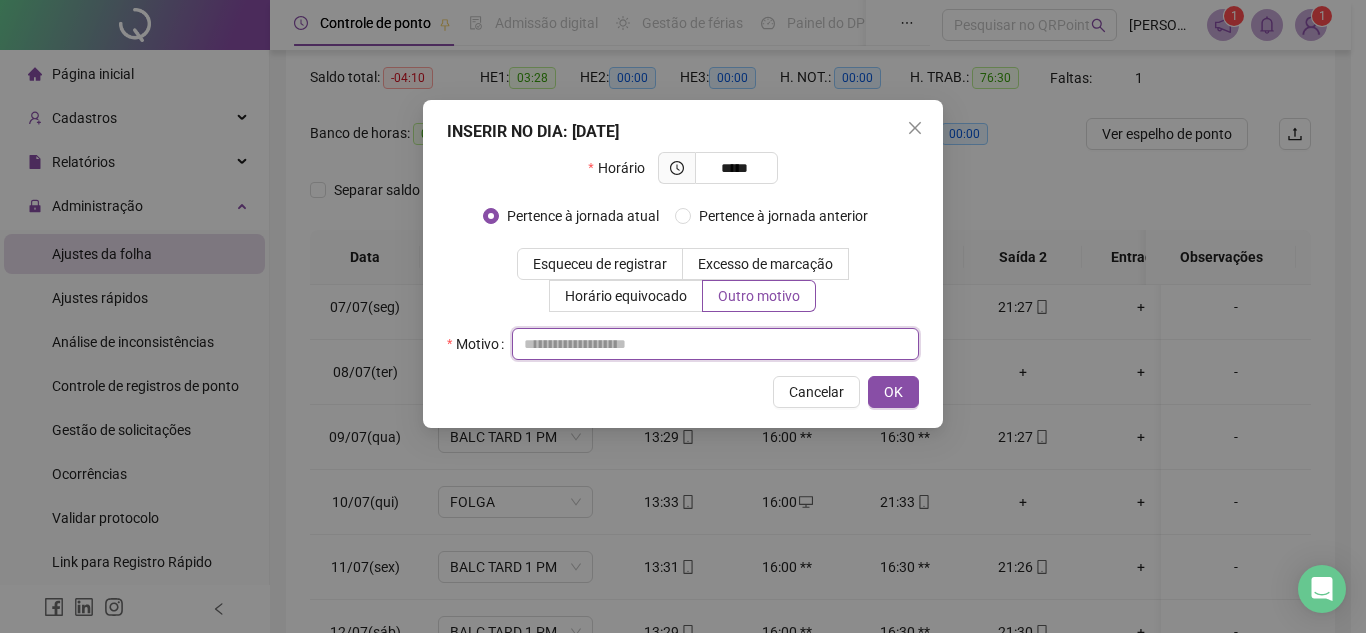 paste on "**********" 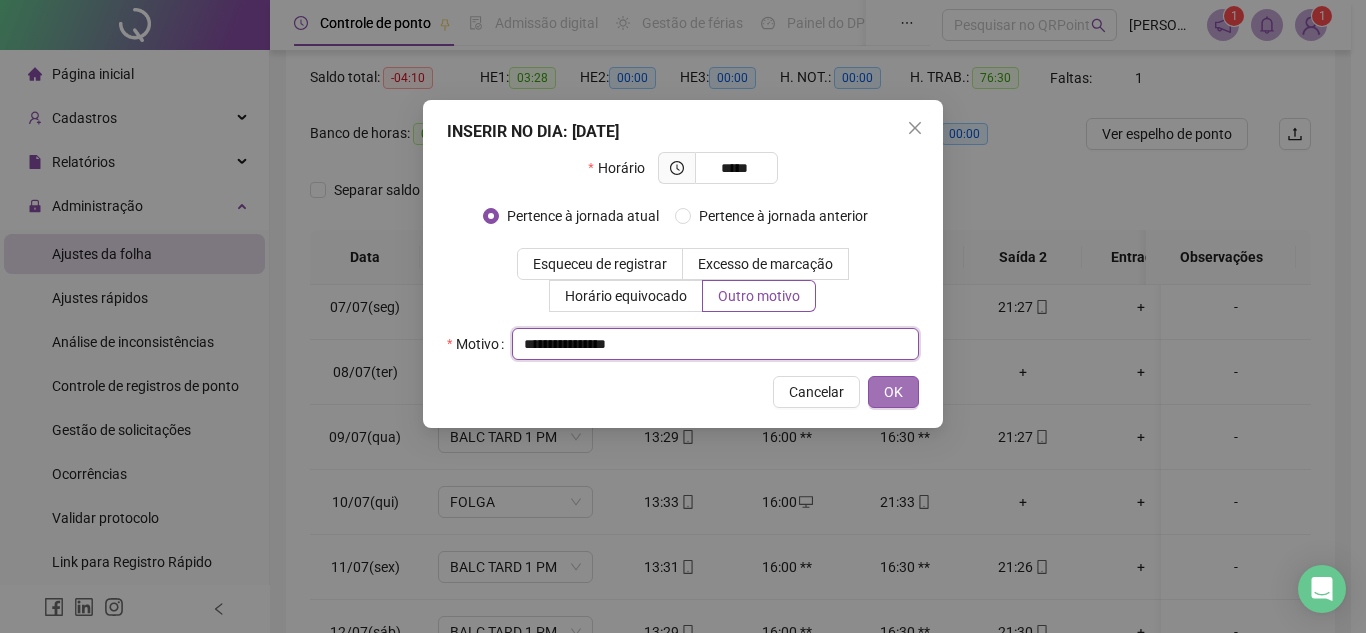 type on "**********" 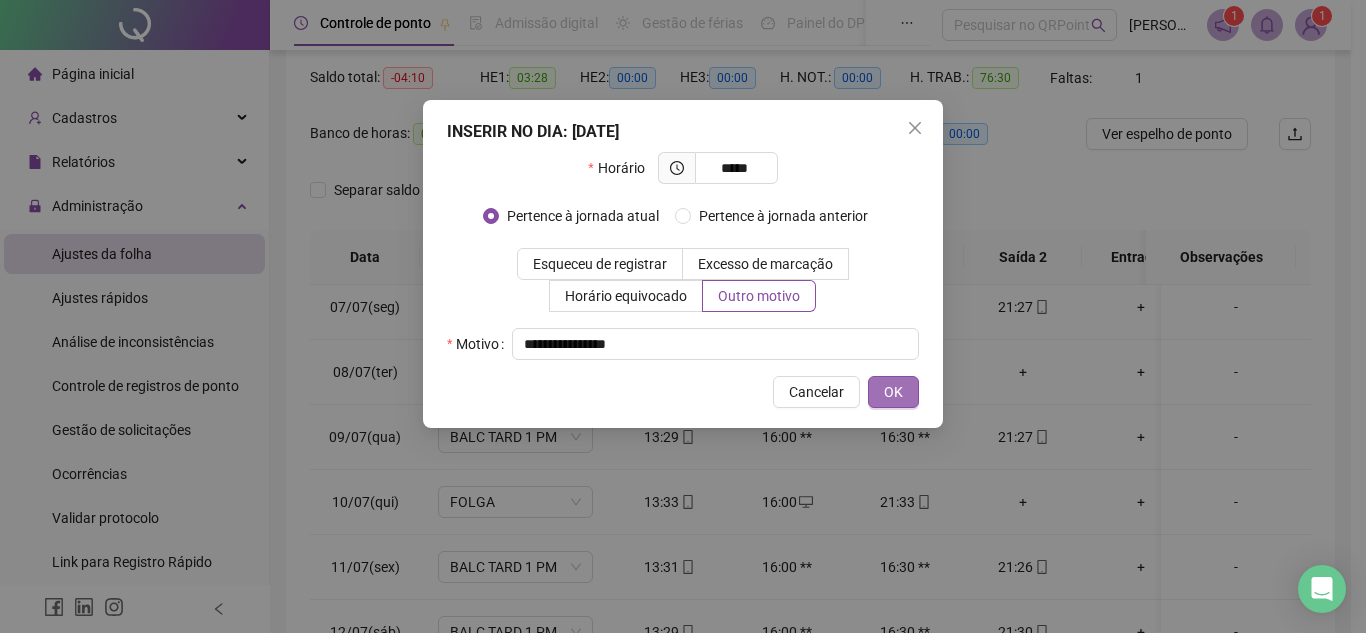 click on "OK" at bounding box center (893, 392) 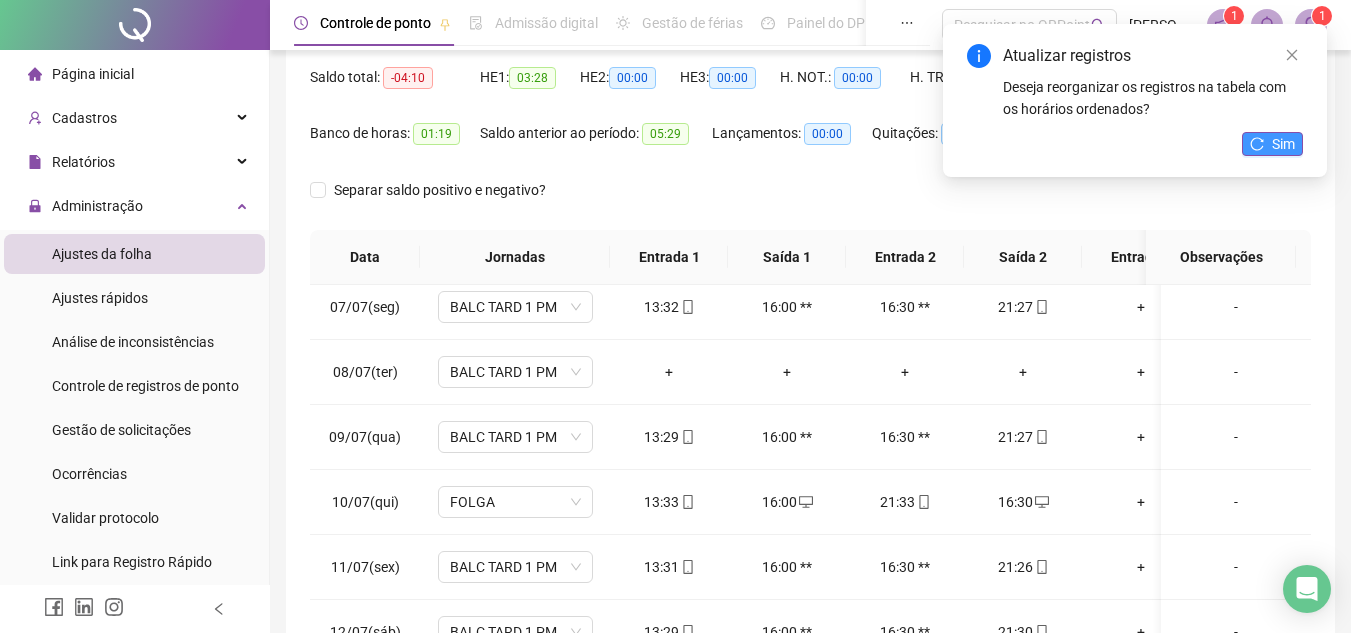 click on "Sim" at bounding box center [1283, 144] 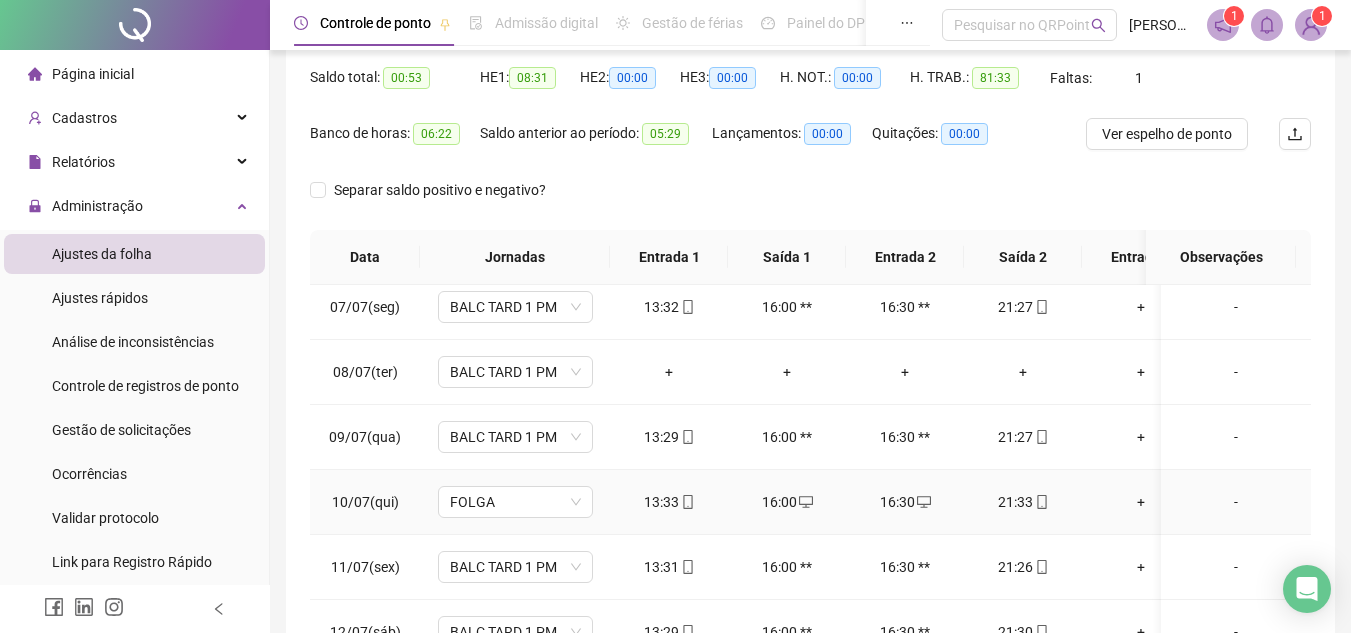 click on "-" at bounding box center [1236, 502] 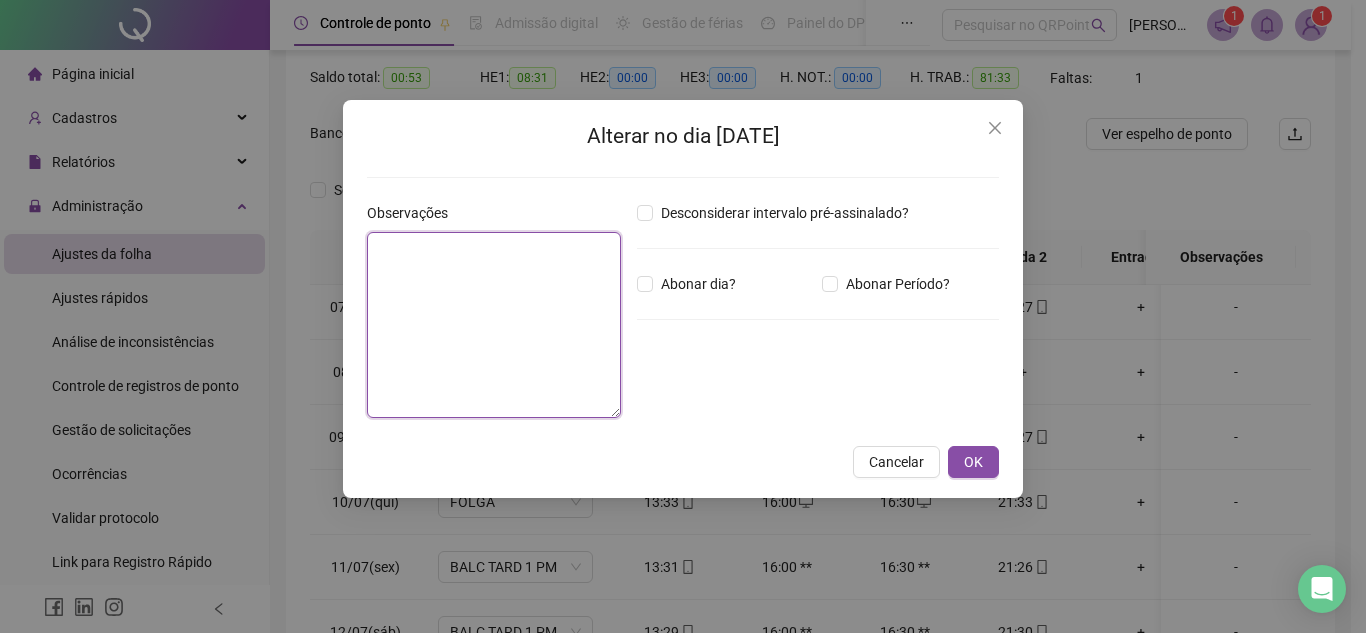 click at bounding box center (494, 325) 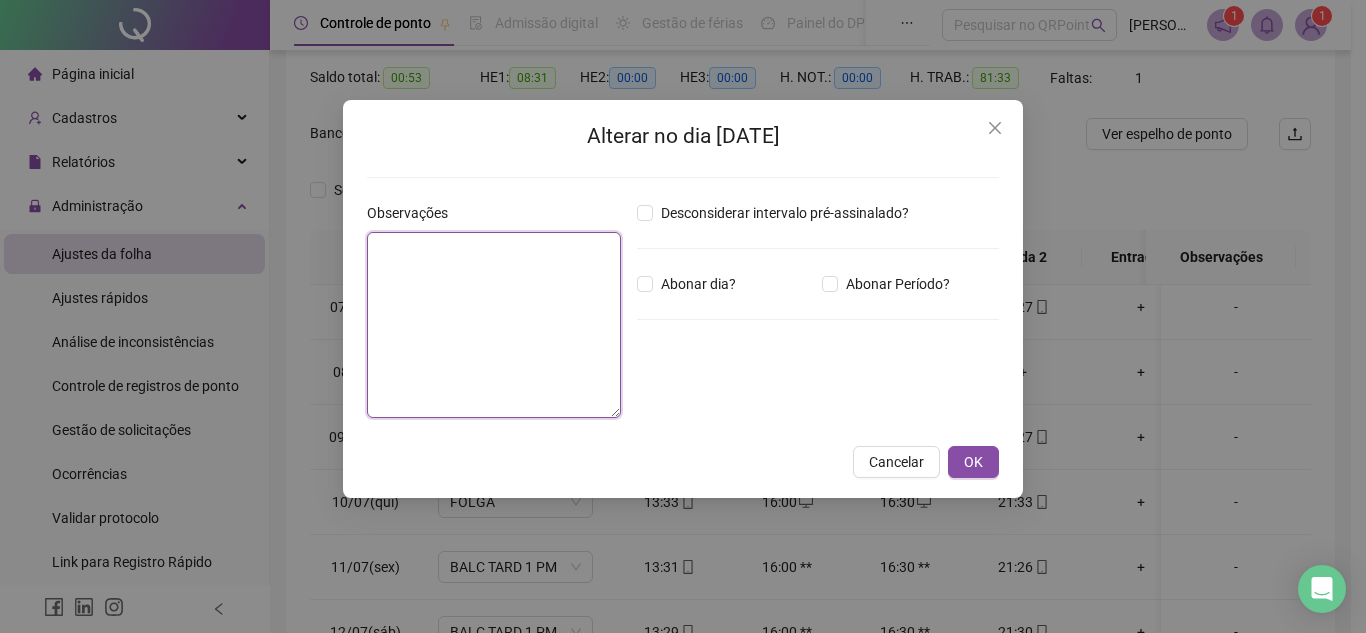 paste on "**********" 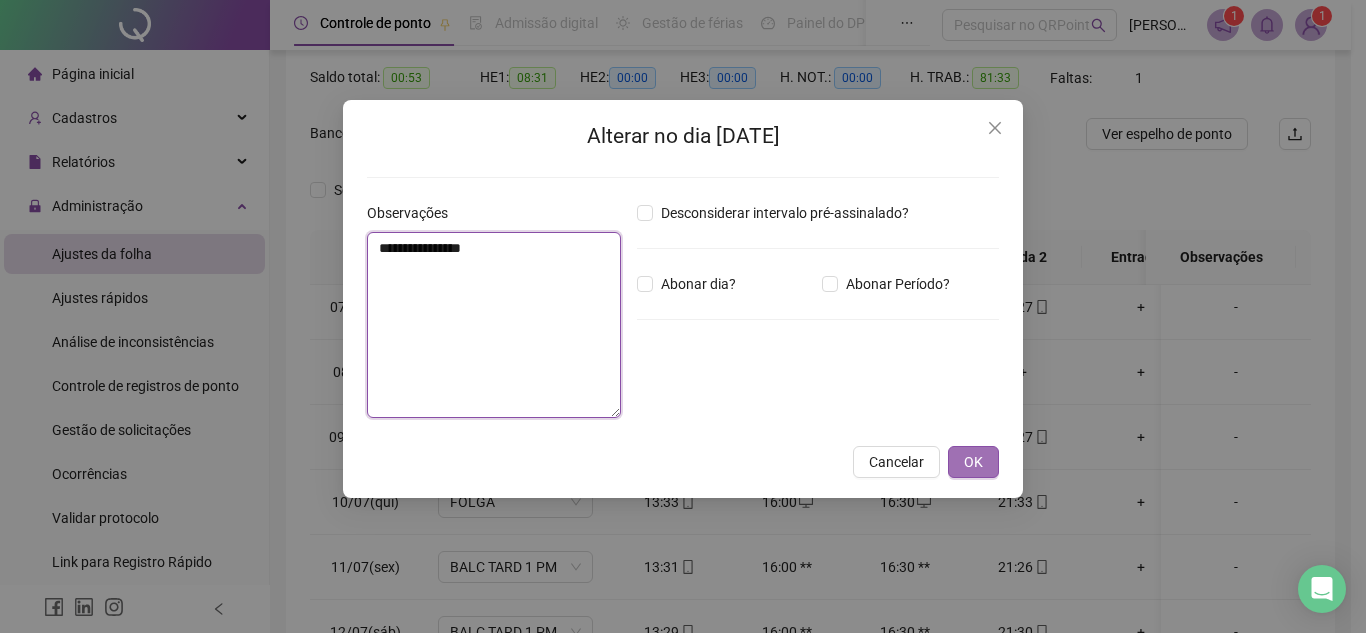 type on "**********" 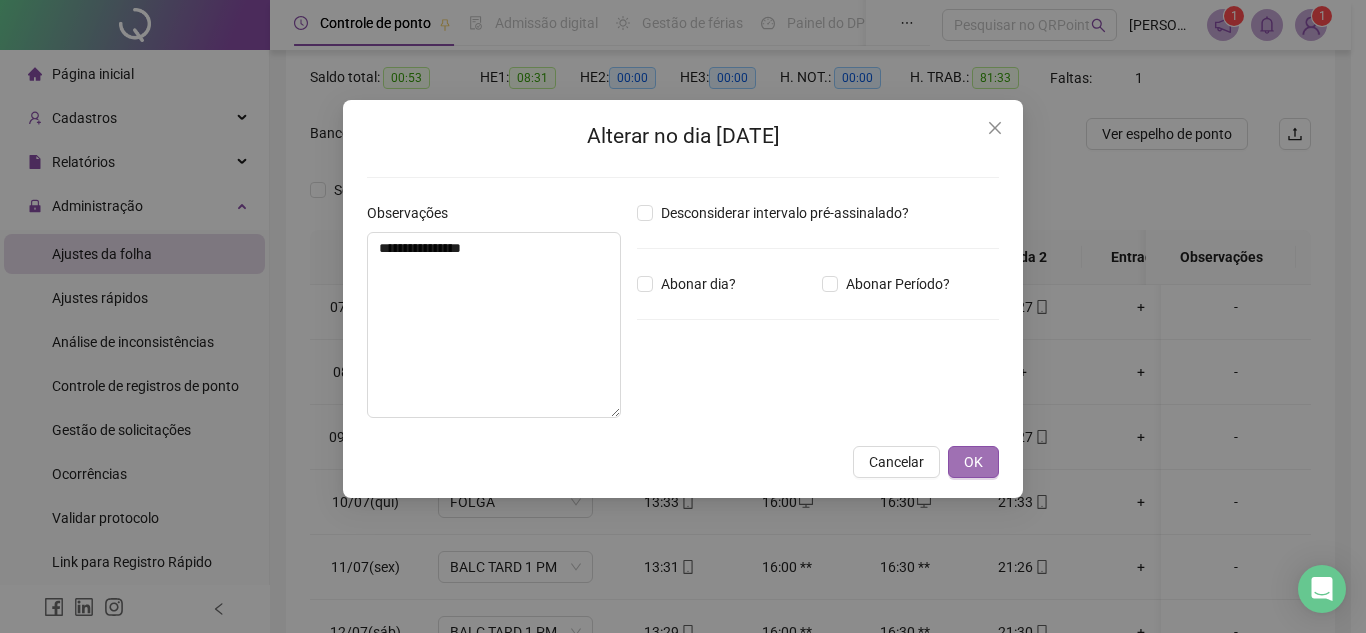 click on "OK" at bounding box center [973, 462] 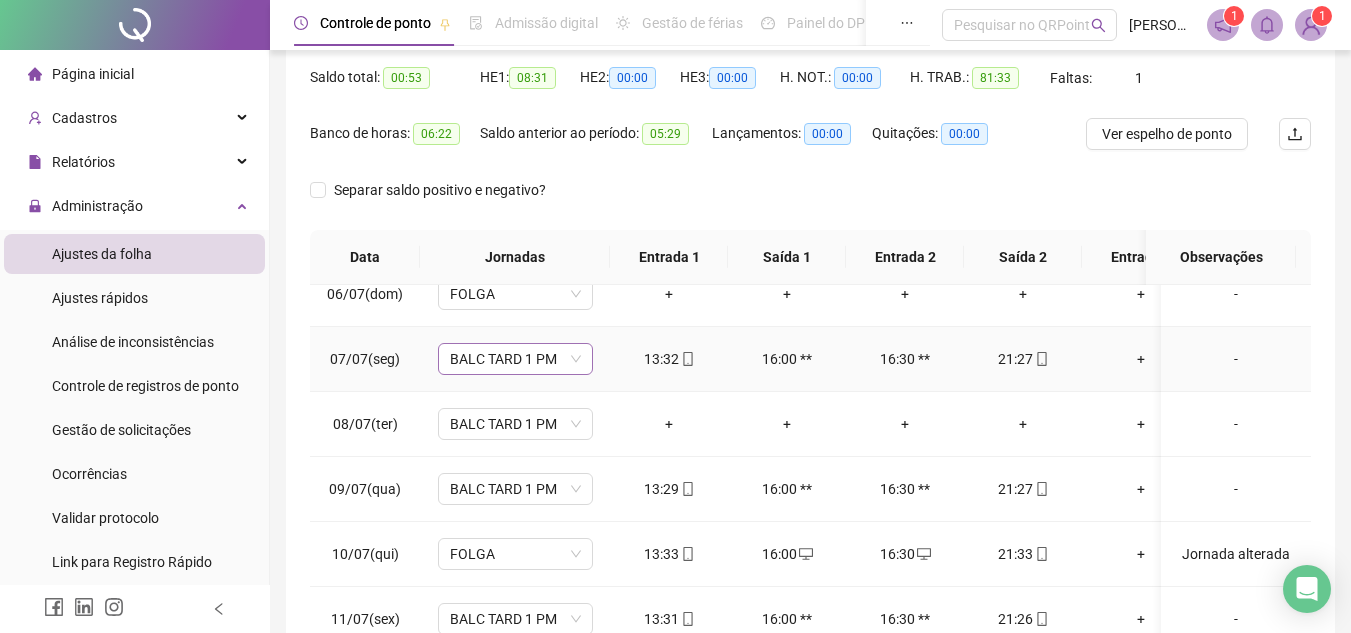 scroll, scrollTop: 400, scrollLeft: 0, axis: vertical 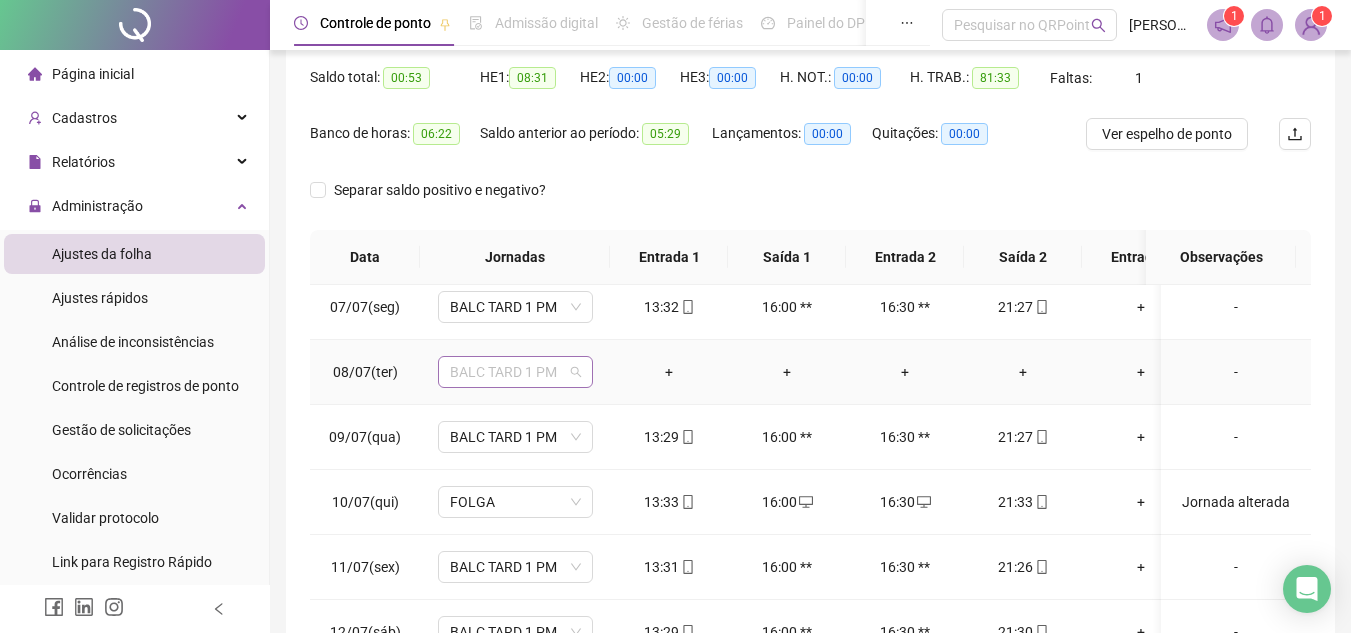 click on "BALC TARD 1 PM" at bounding box center [515, 372] 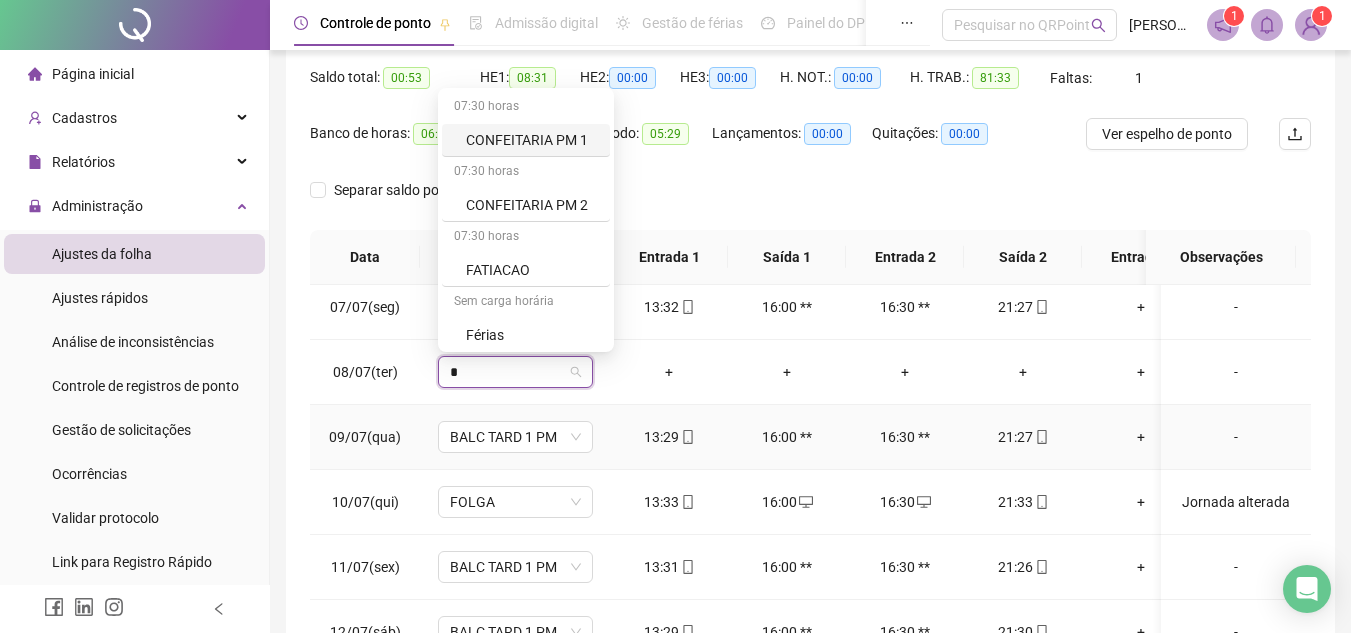 type on "**" 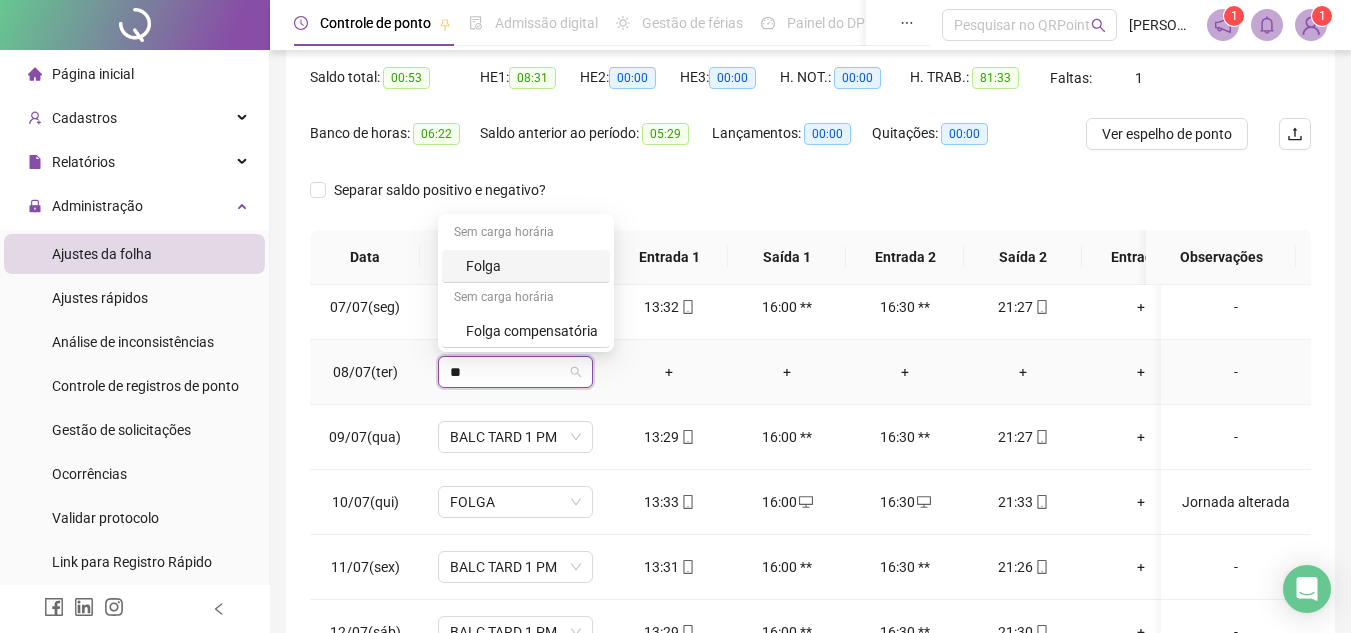 click on "Folga" at bounding box center (532, 266) 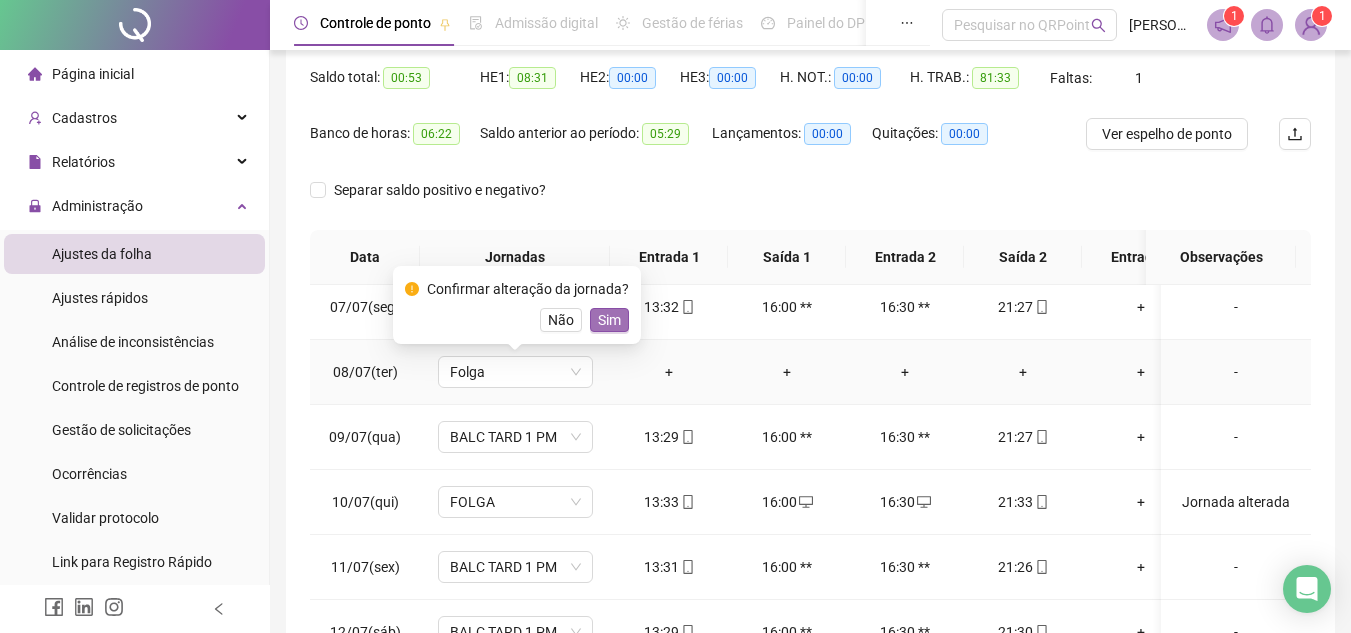 click on "Sim" at bounding box center (609, 320) 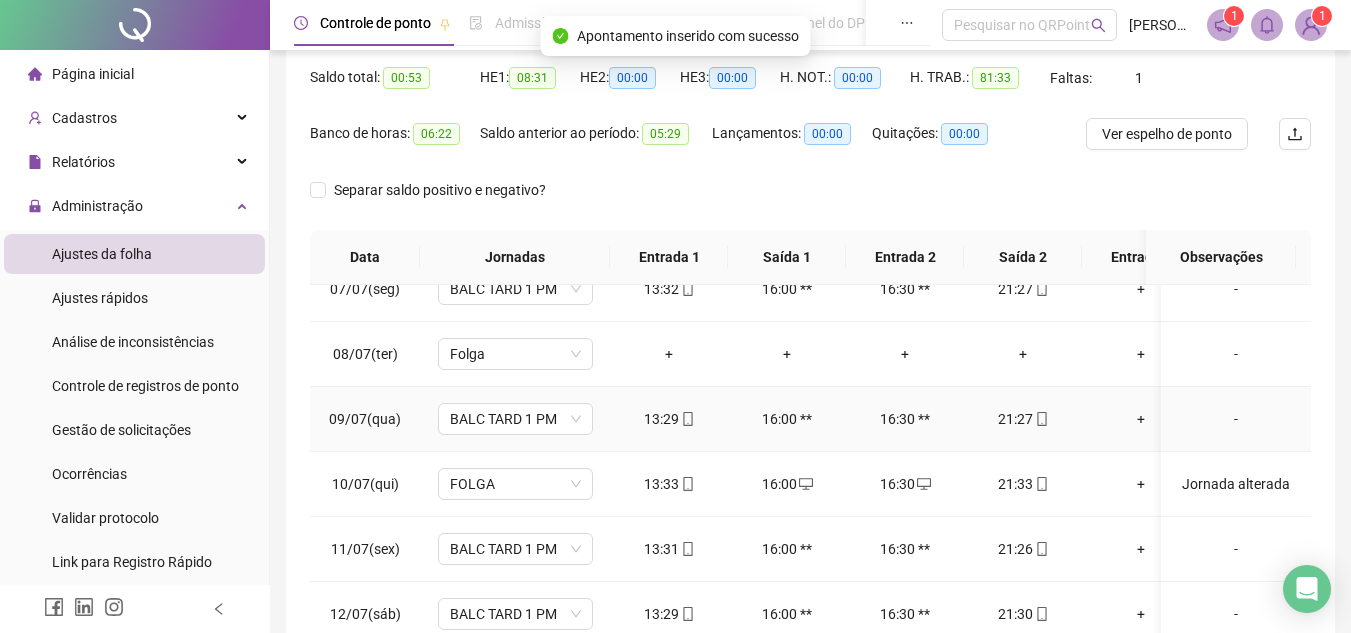 scroll, scrollTop: 433, scrollLeft: 0, axis: vertical 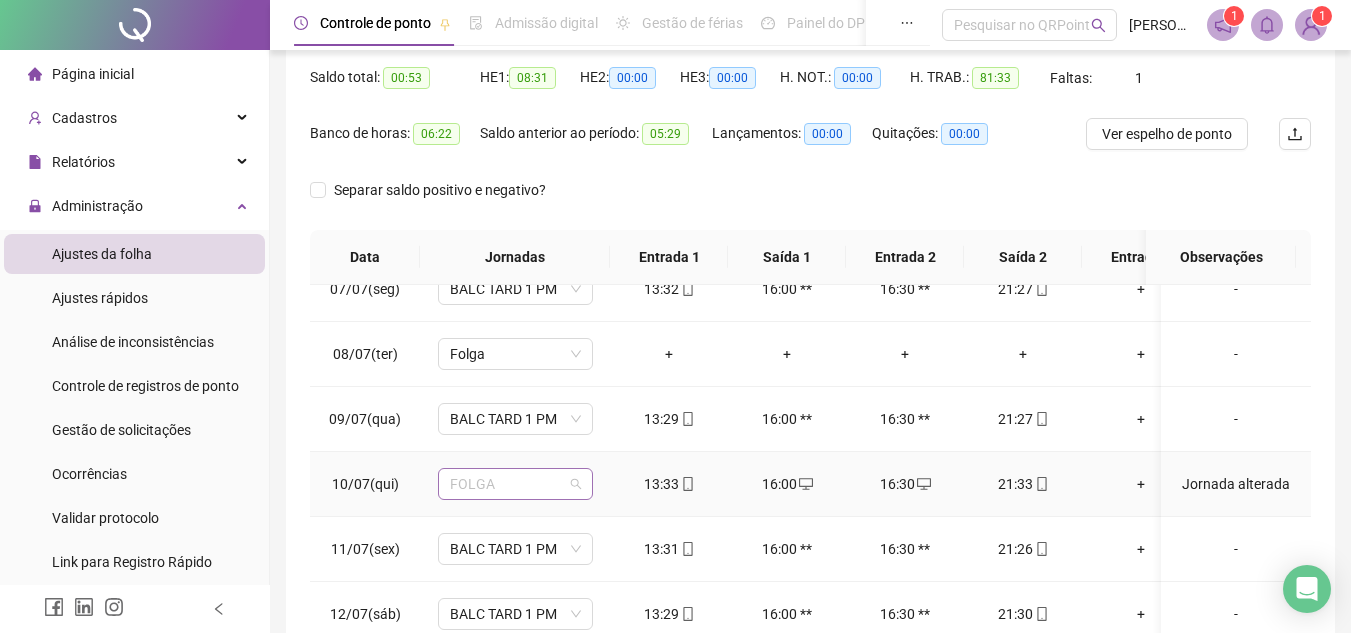 click on "FOLGA" at bounding box center [515, 484] 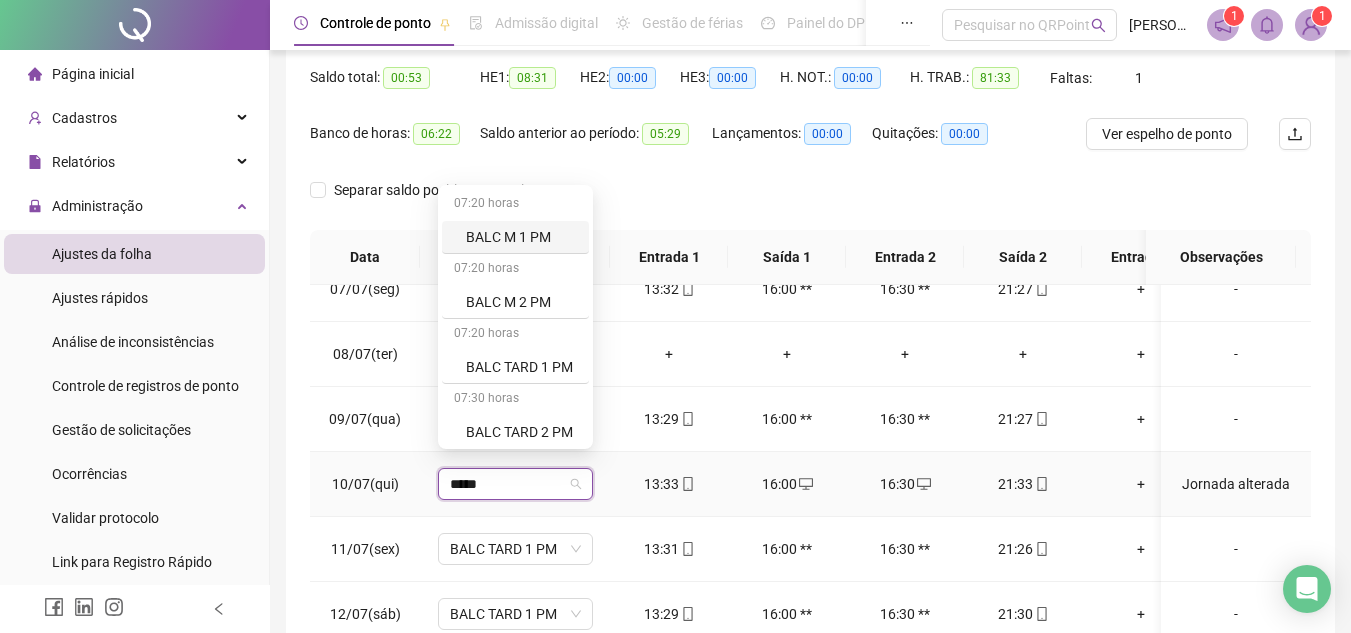 type on "******" 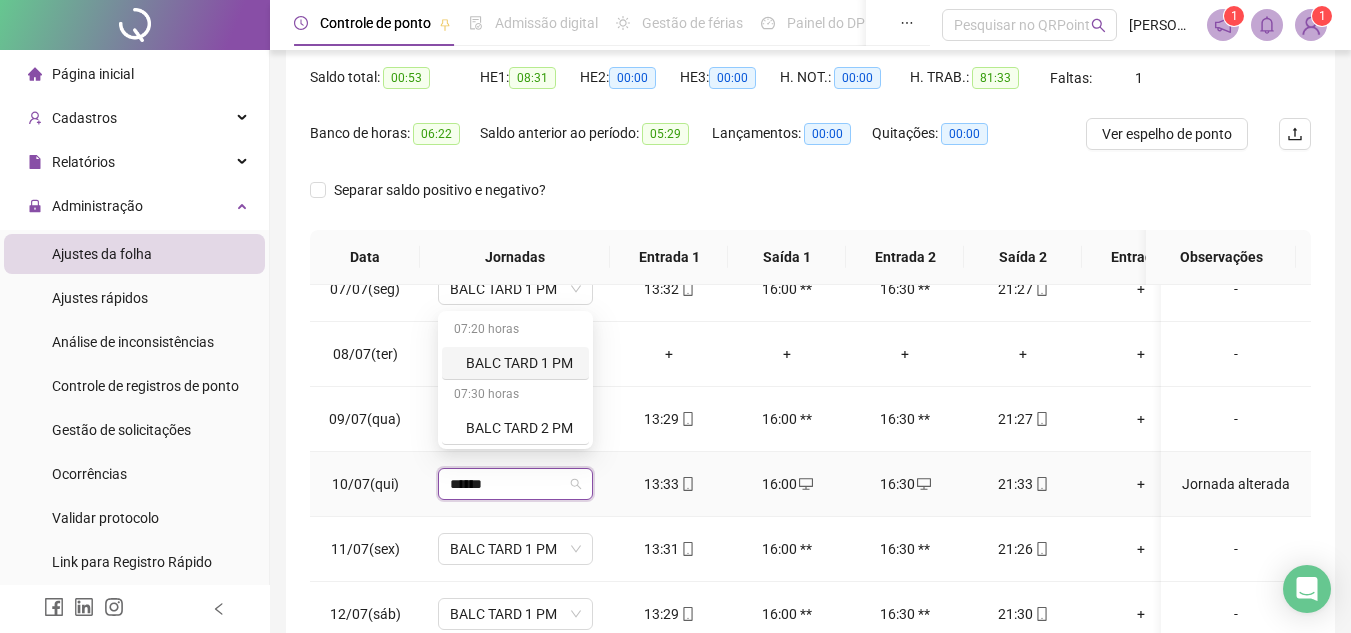 click on "BALC TARD 1 PM" at bounding box center (521, 363) 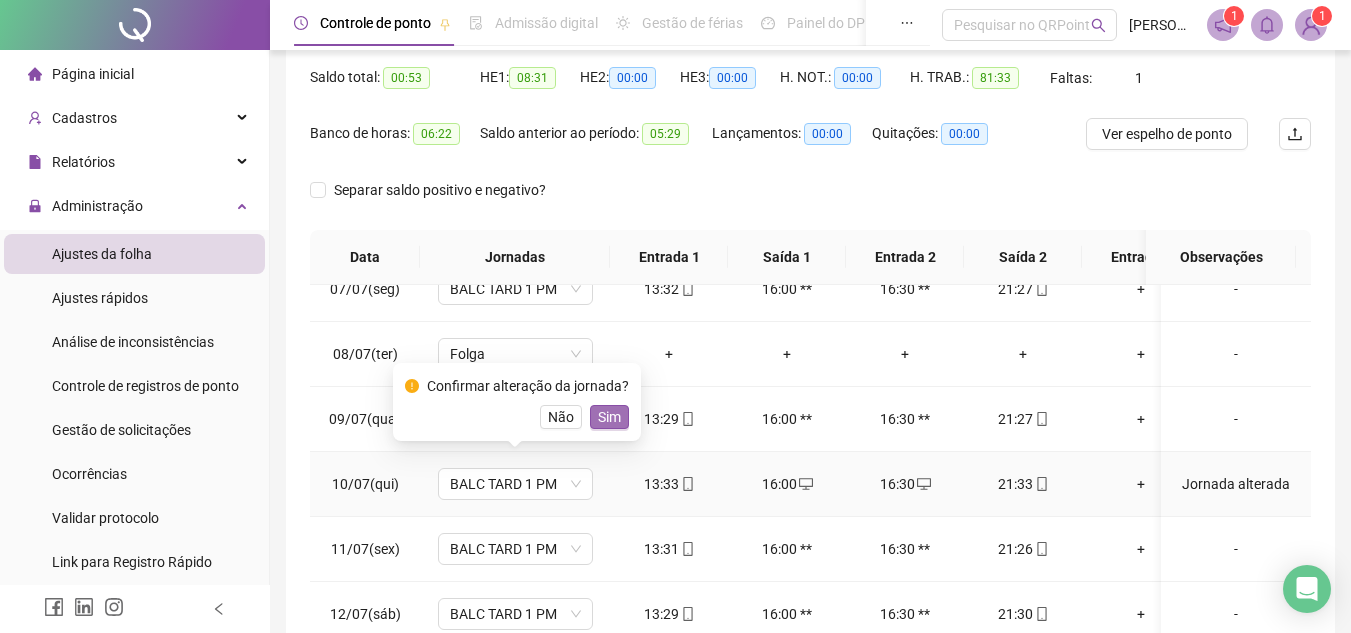 click on "Sim" at bounding box center (609, 417) 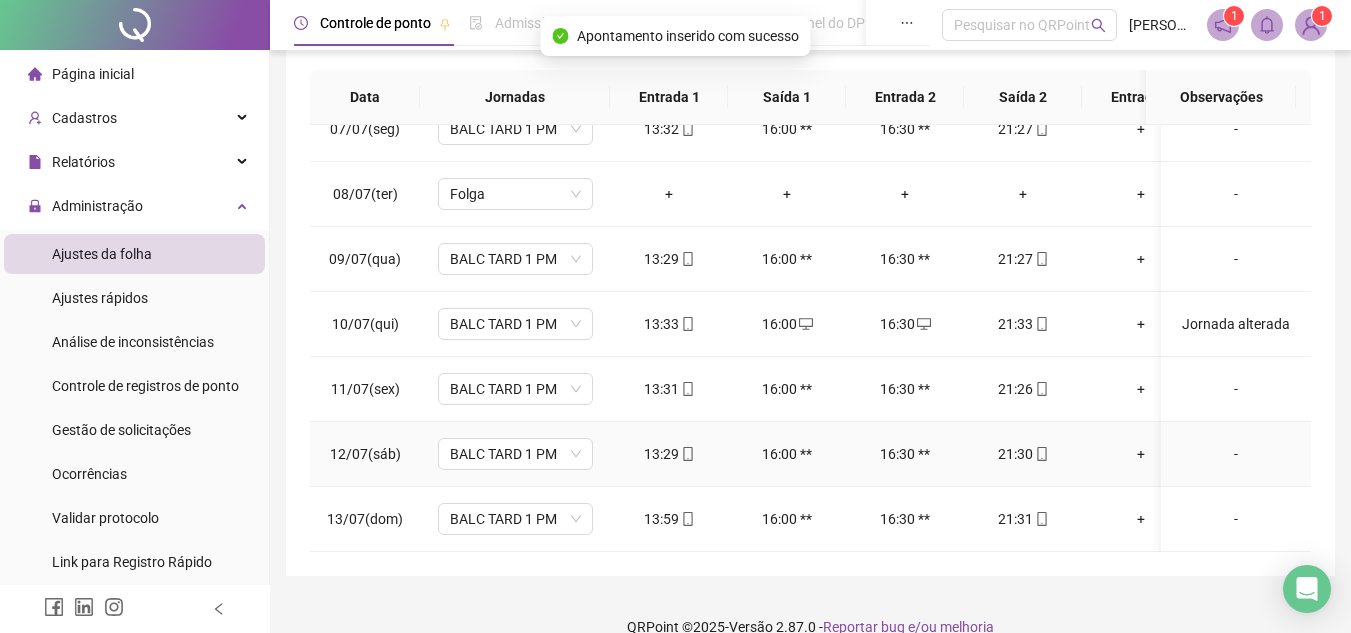scroll, scrollTop: 389, scrollLeft: 0, axis: vertical 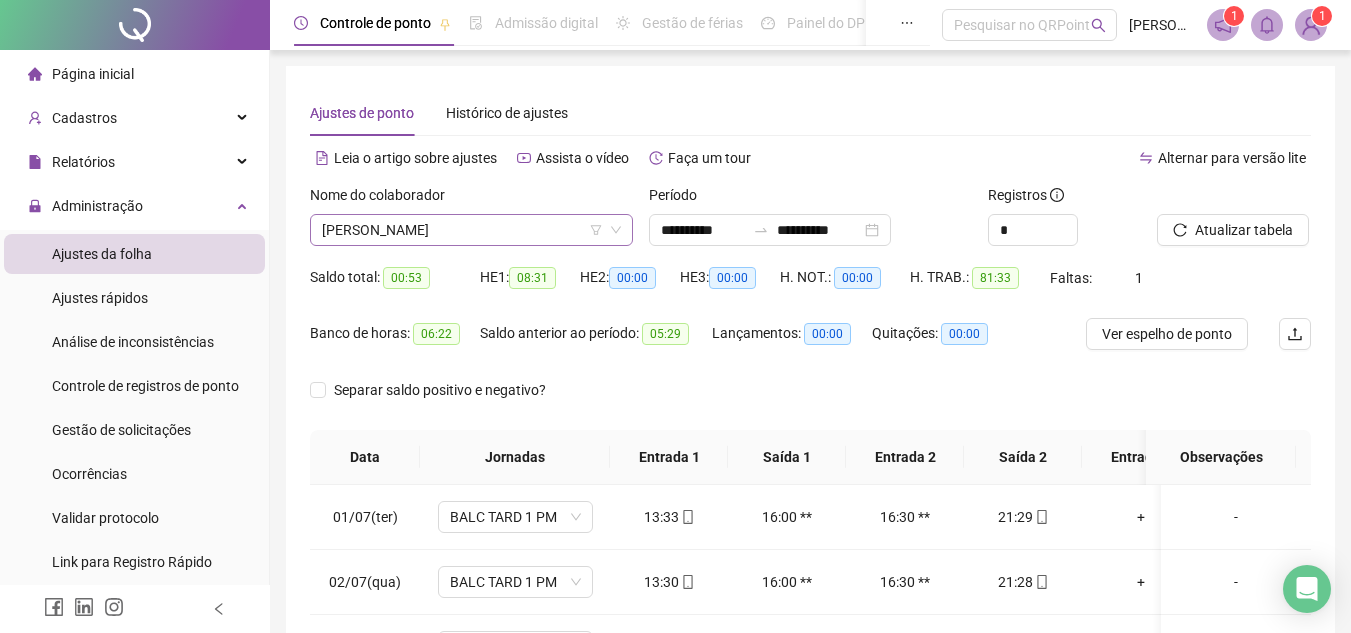 click on "[PERSON_NAME]" at bounding box center [471, 230] 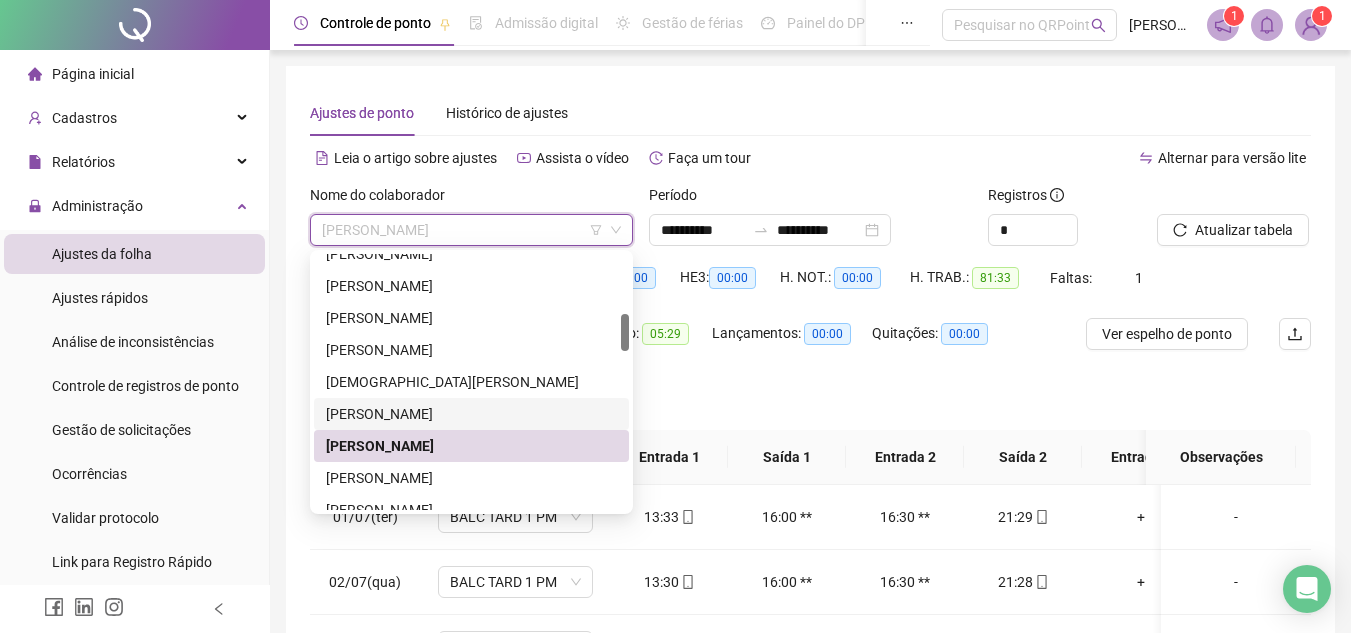 scroll, scrollTop: 500, scrollLeft: 0, axis: vertical 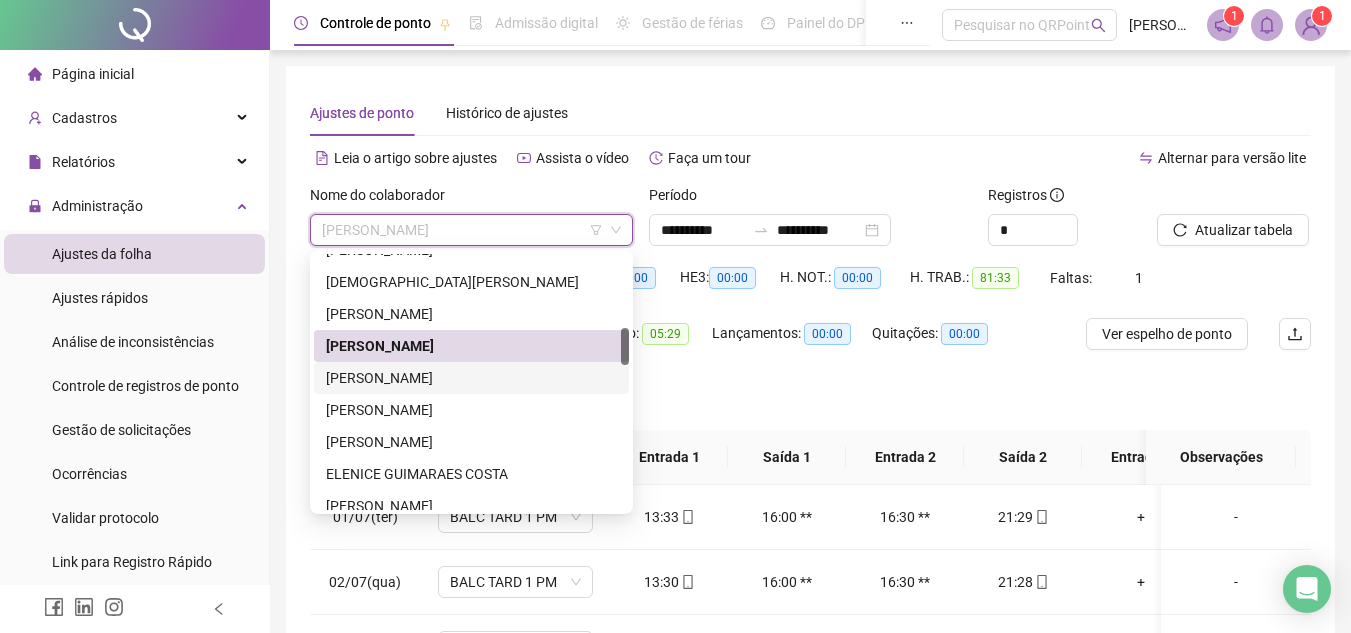 click on "[PERSON_NAME]" at bounding box center [471, 378] 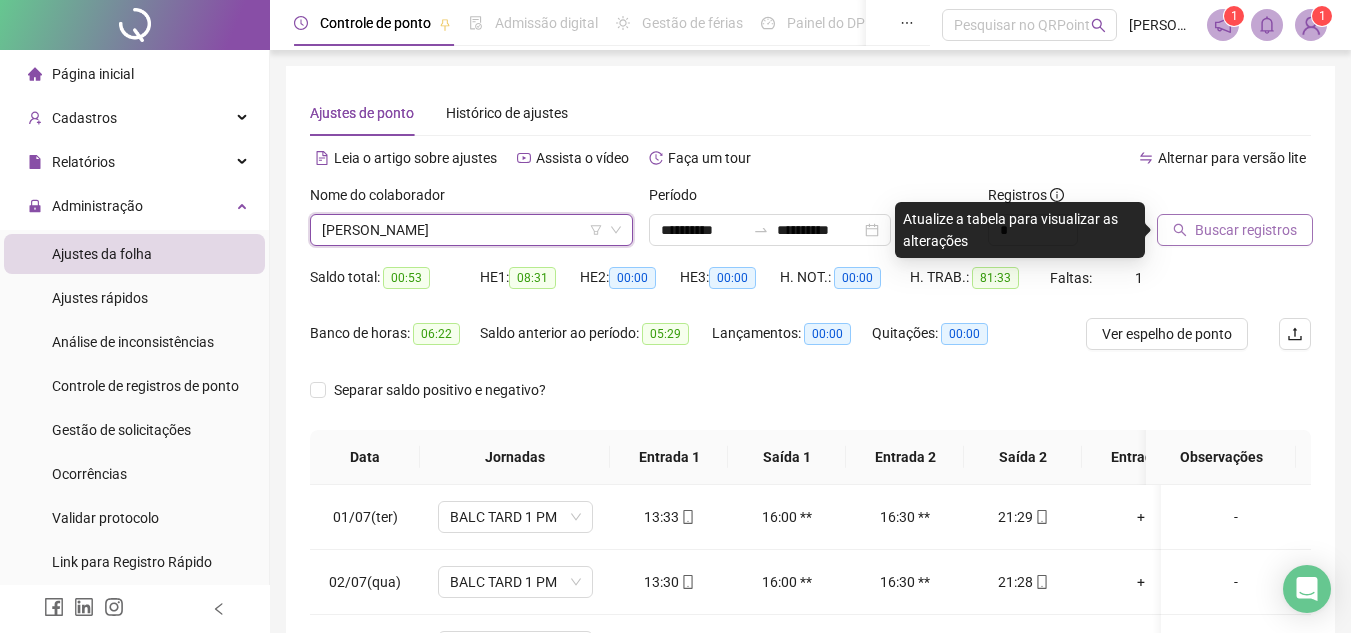 click on "Buscar registros" at bounding box center (1246, 230) 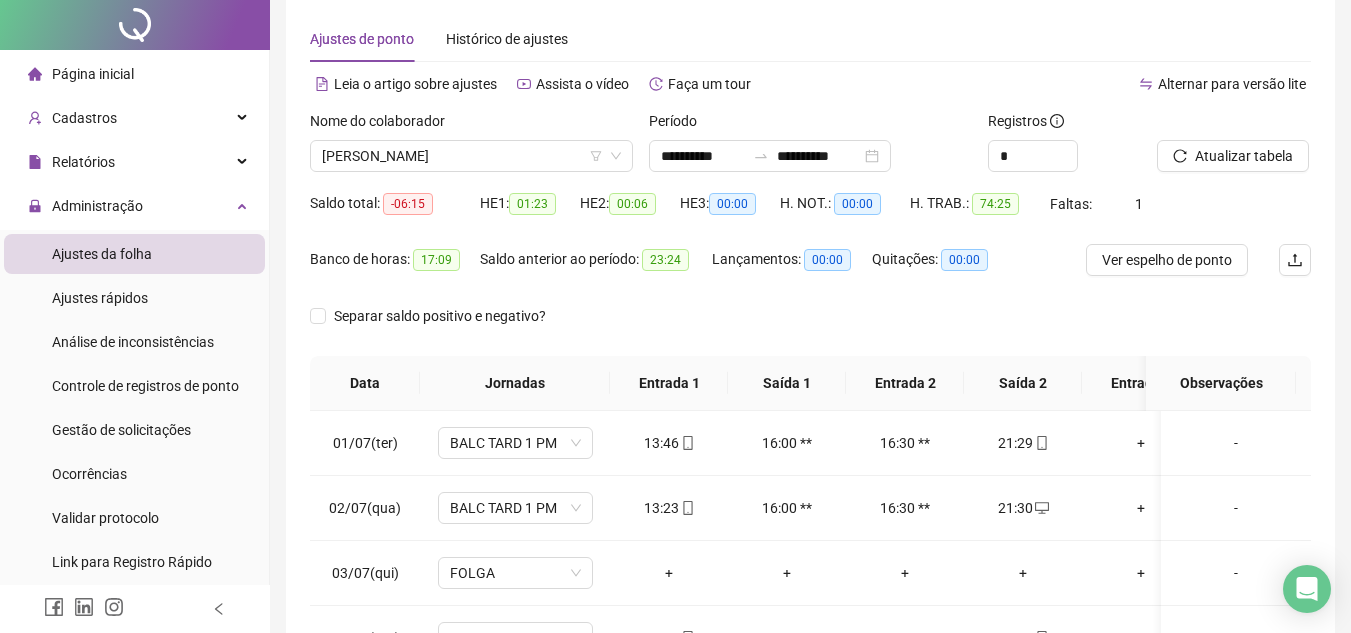 scroll, scrollTop: 100, scrollLeft: 0, axis: vertical 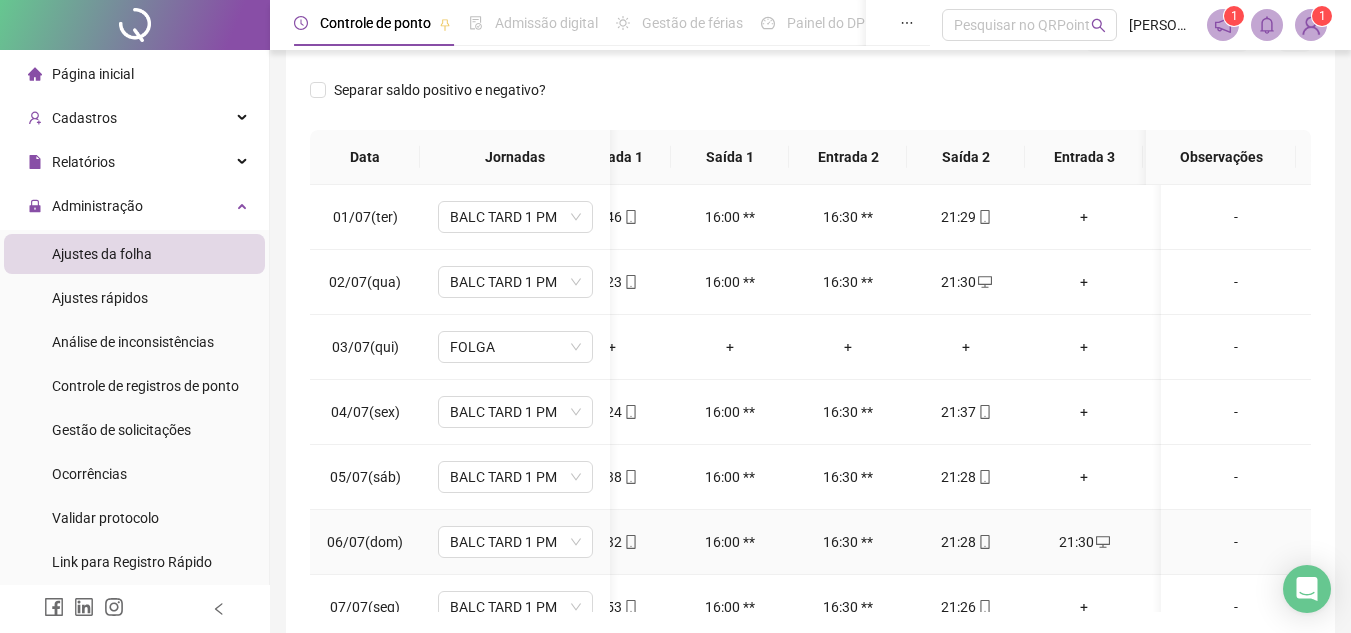 click on "21:30" at bounding box center (1084, 542) 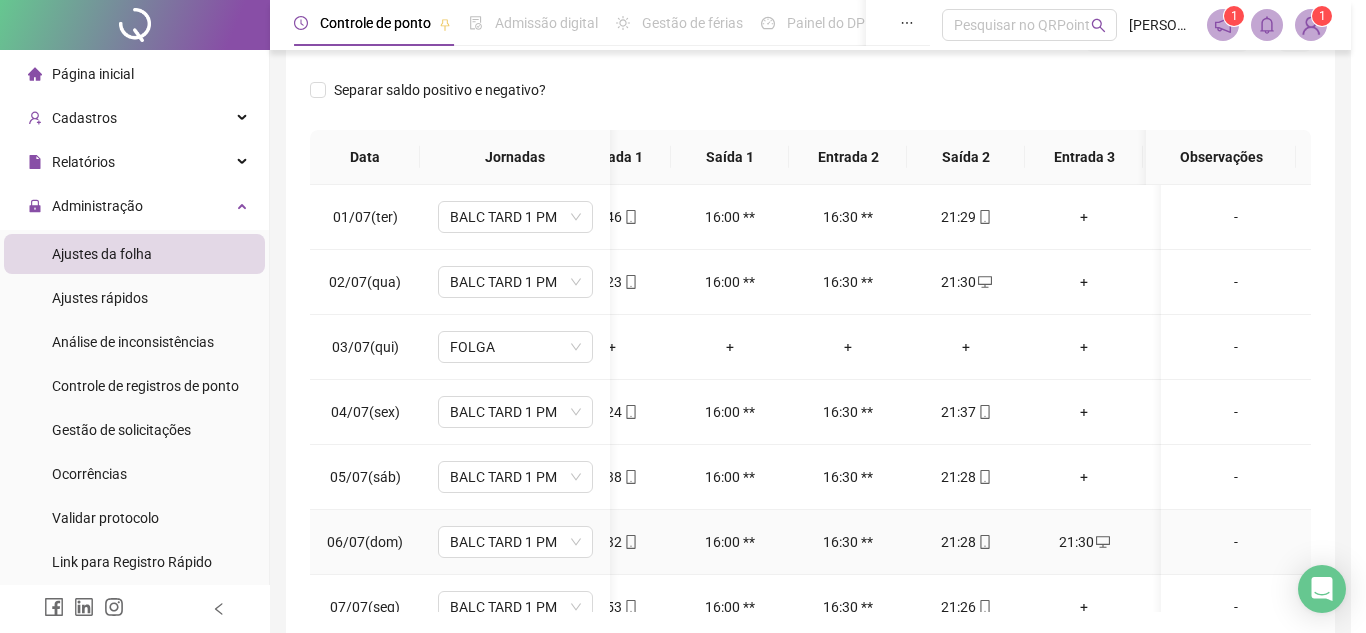 type on "**********" 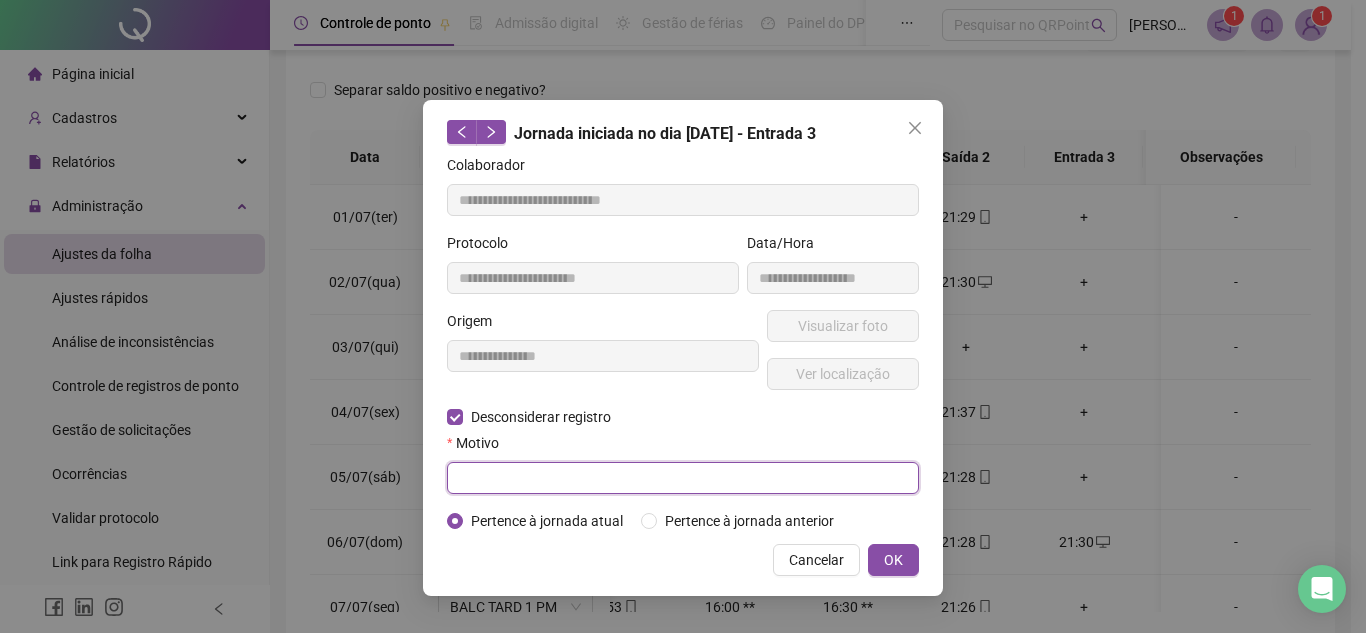 click at bounding box center (683, 478) 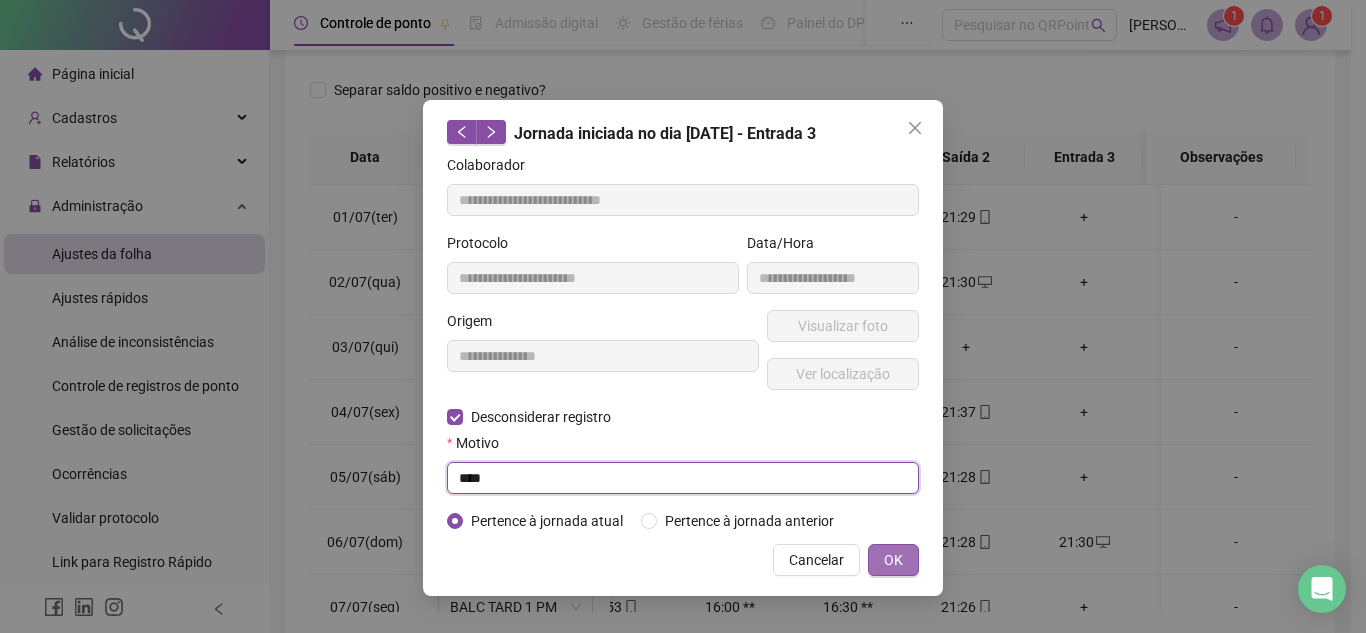 type on "****" 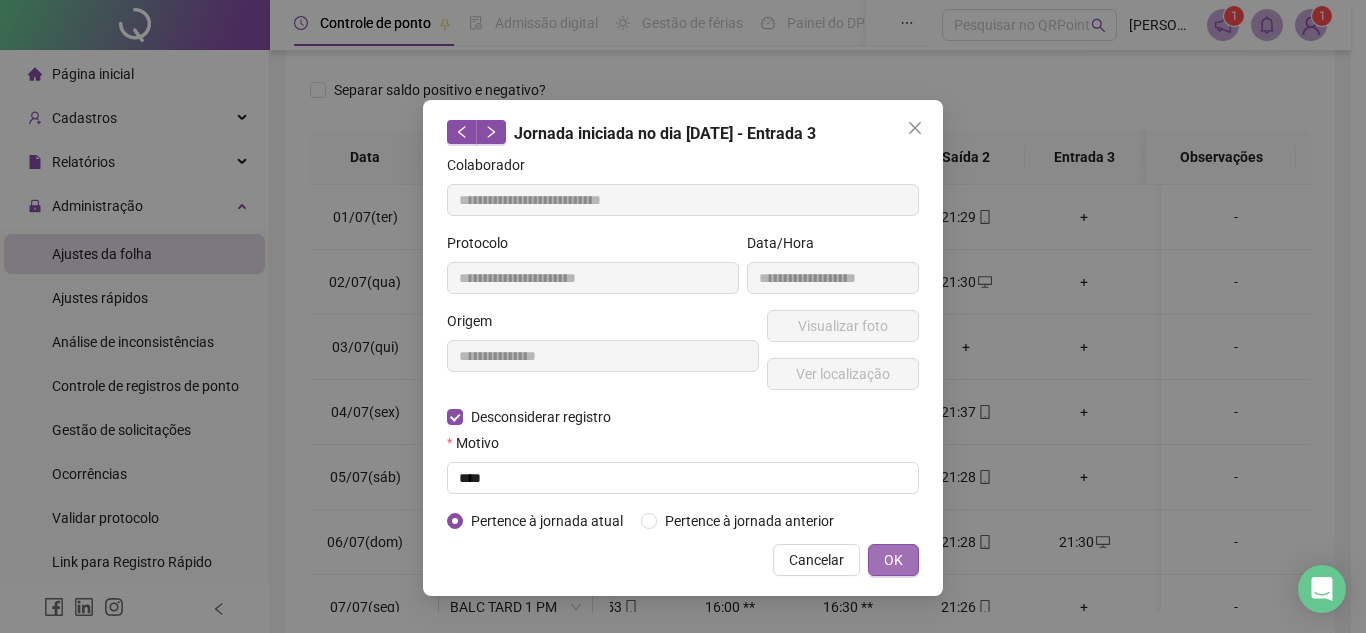 click on "OK" at bounding box center [893, 560] 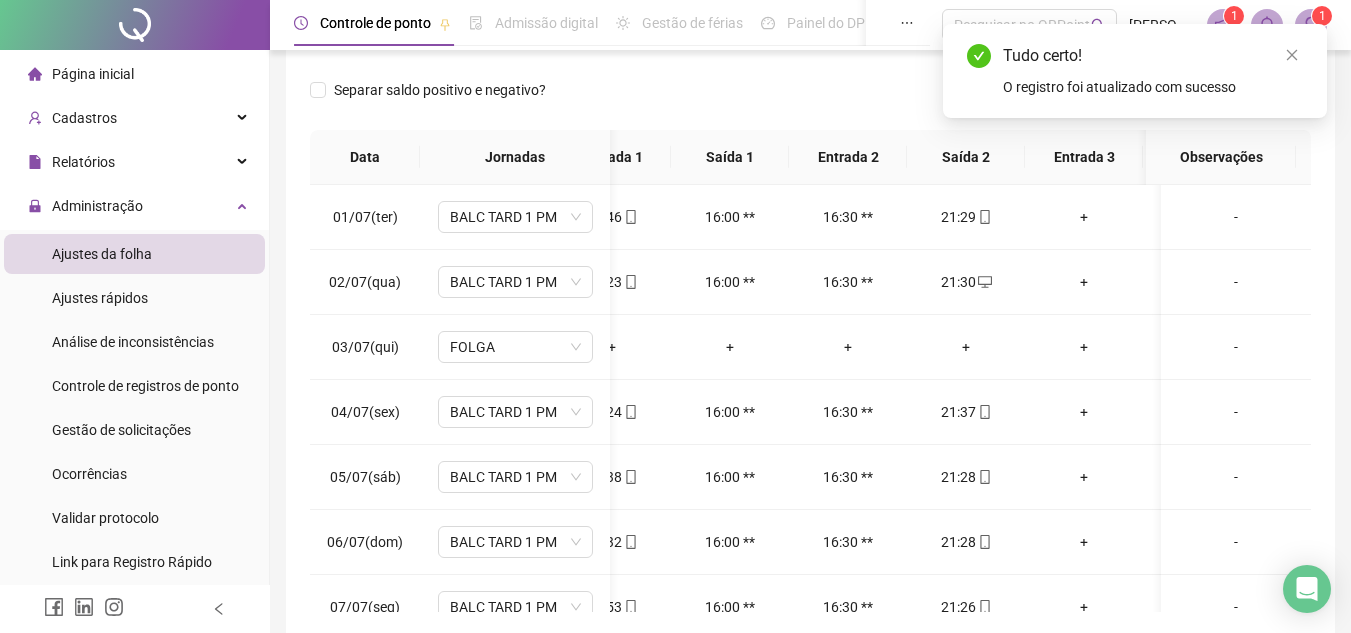 scroll, scrollTop: 0, scrollLeft: 13, axis: horizontal 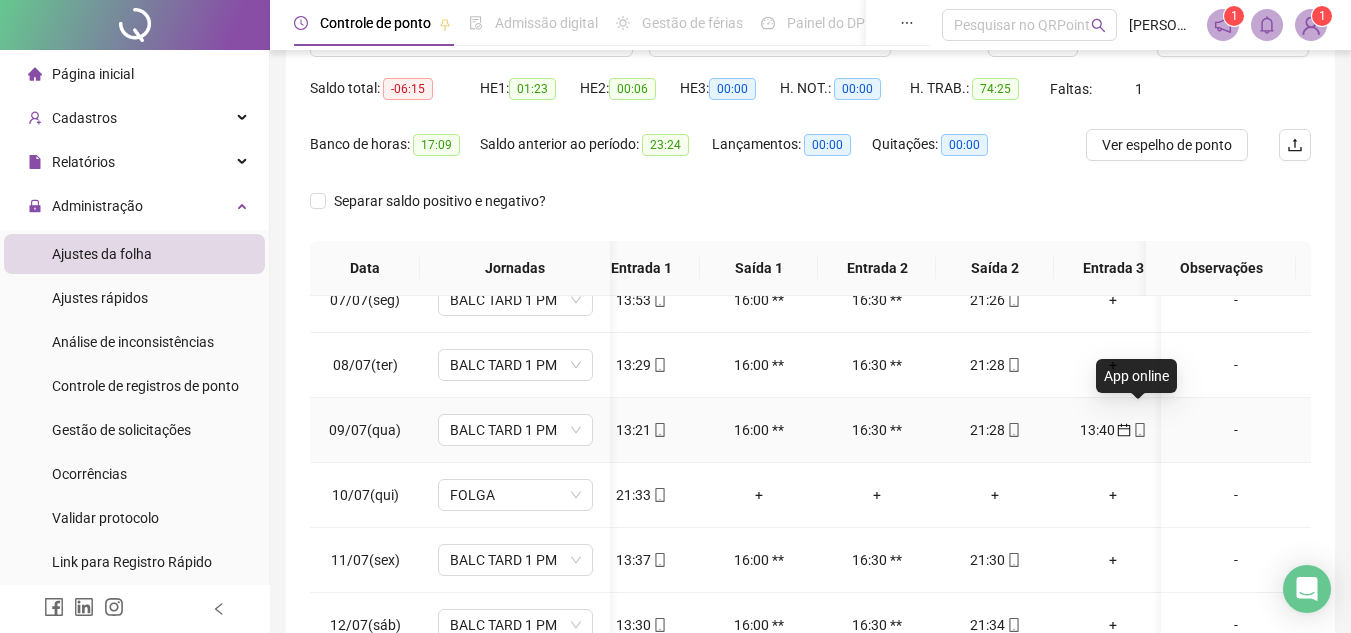 click 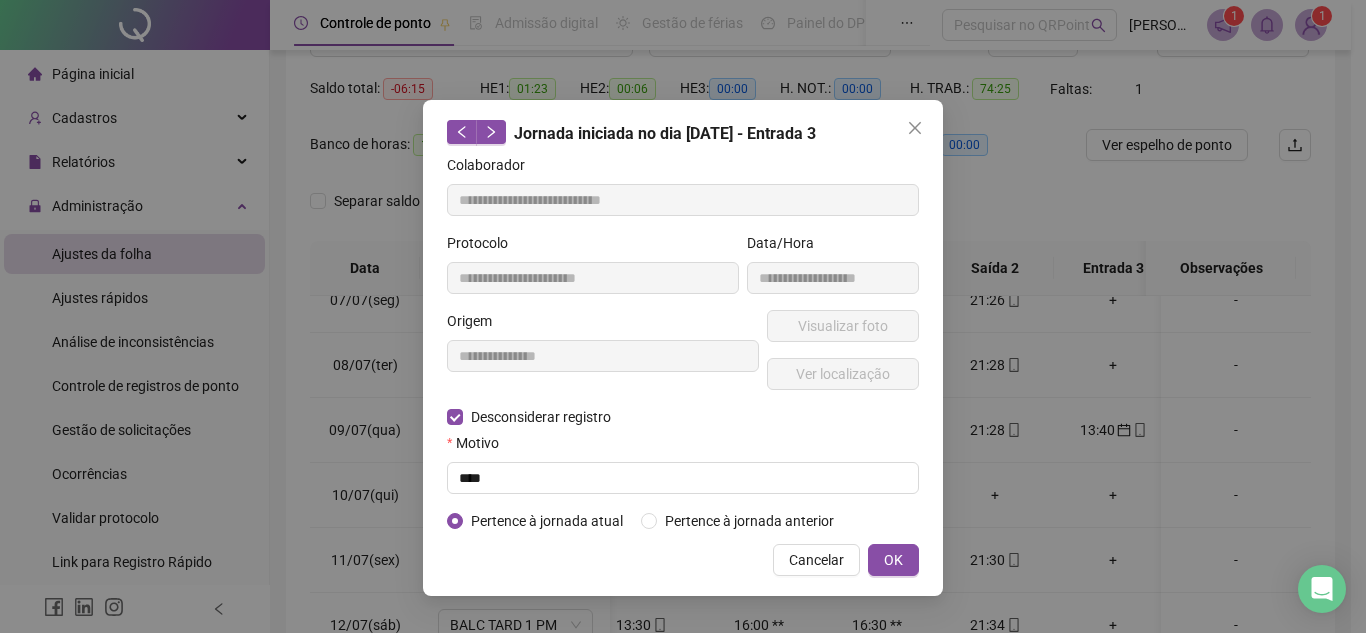 type on "**********" 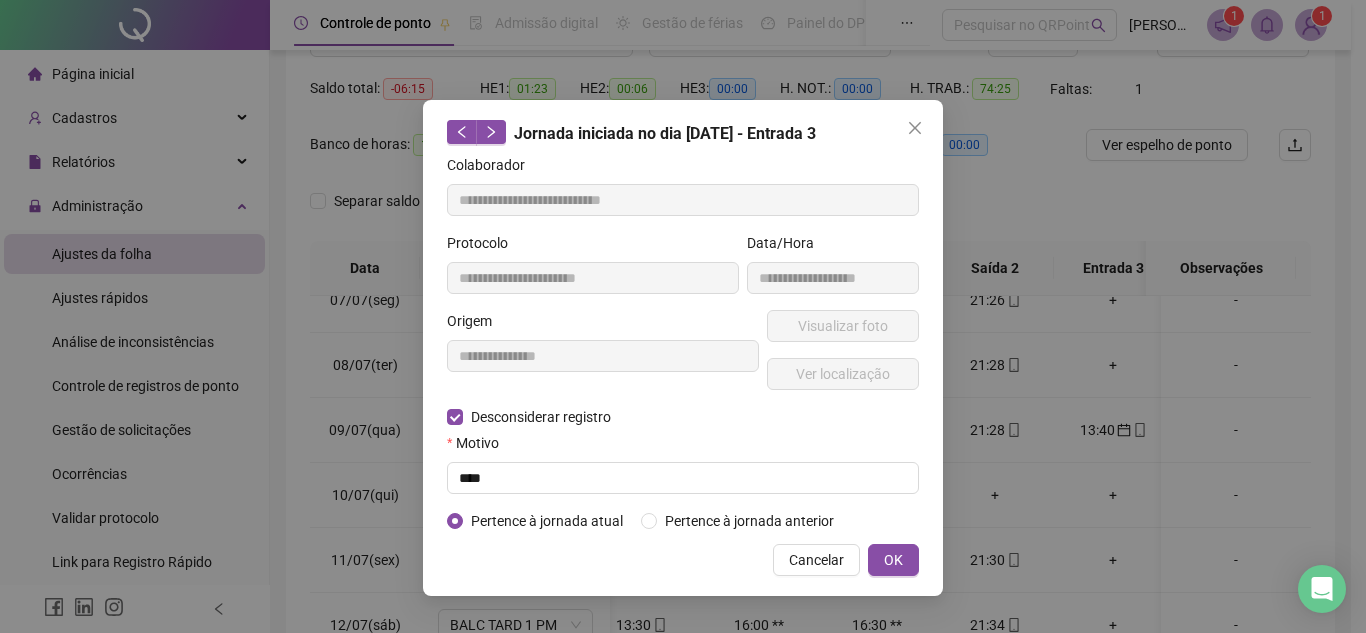 type on "**********" 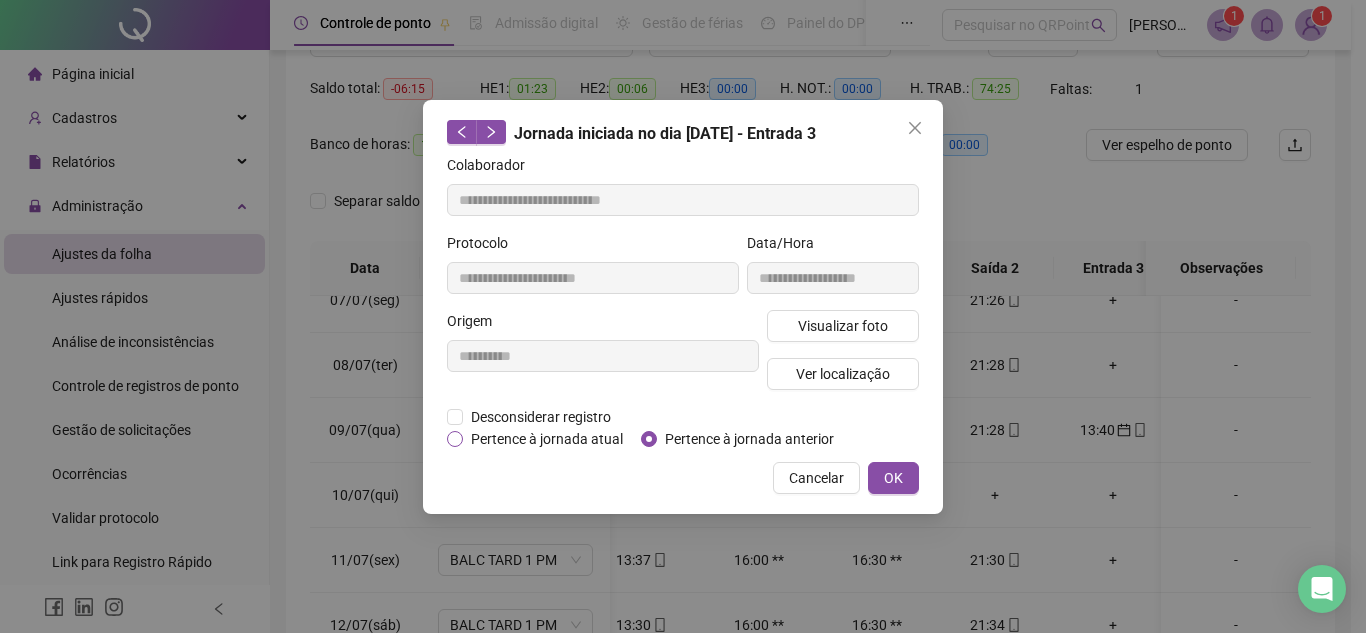 click on "Pertence à jornada atual" at bounding box center [547, 439] 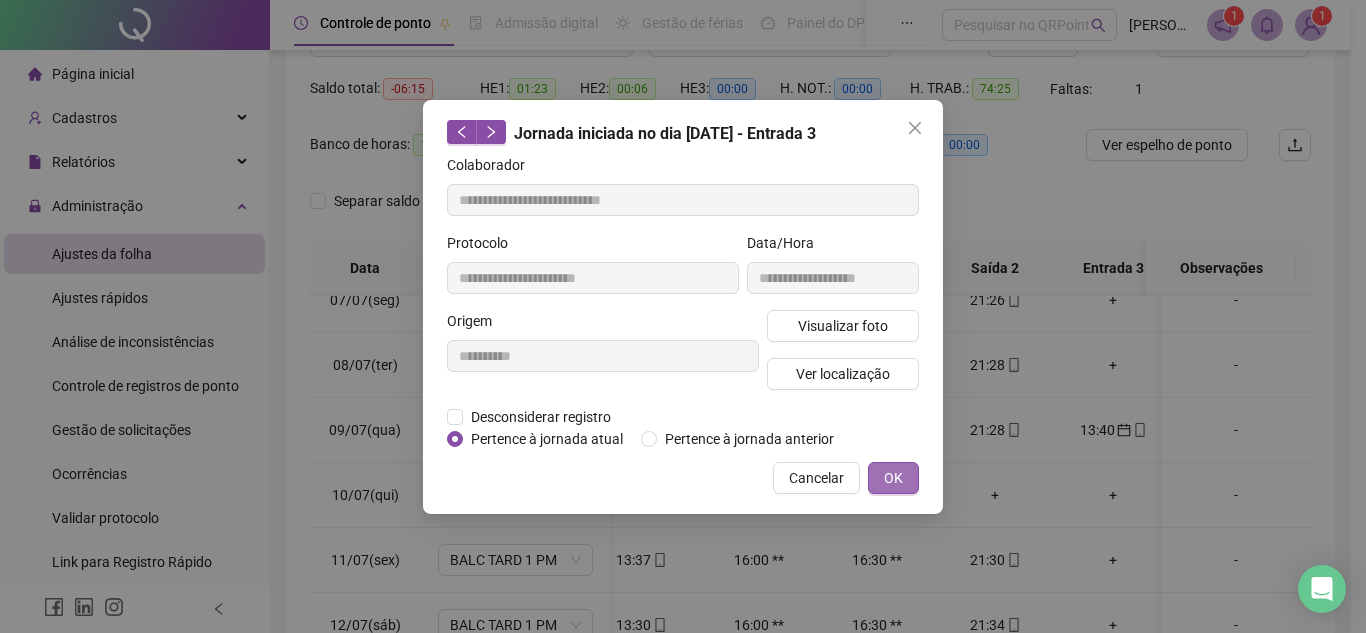 click on "OK" at bounding box center [893, 478] 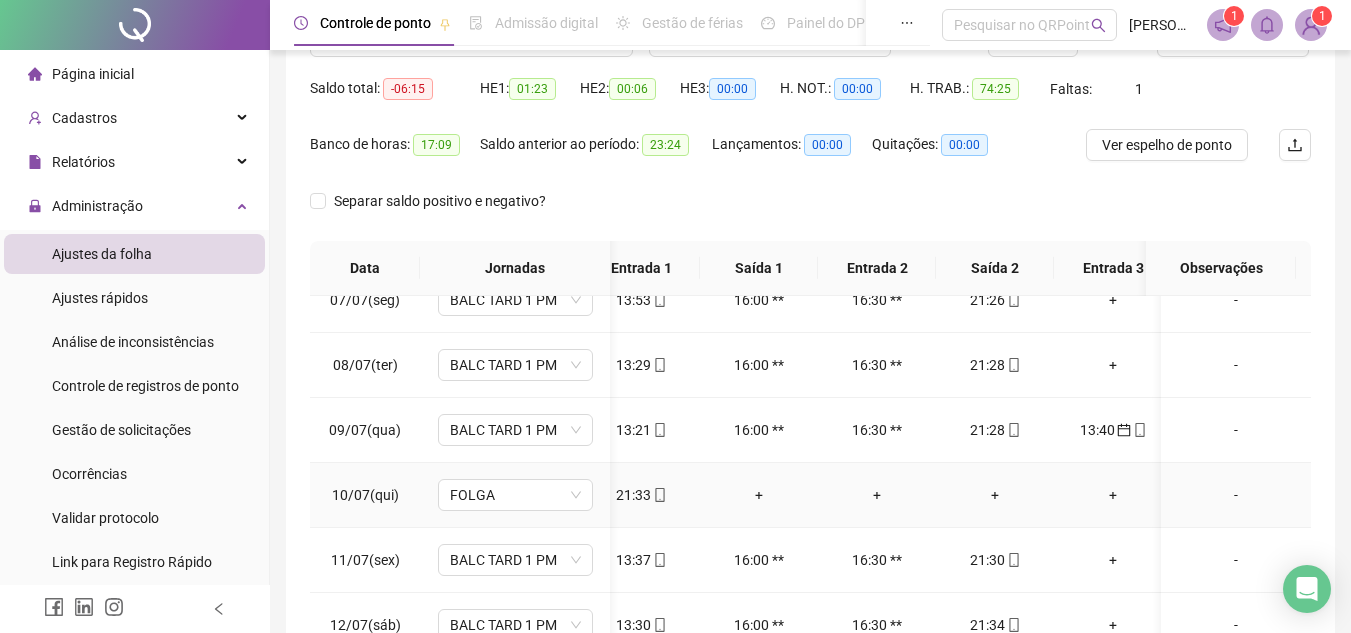 click on "+" at bounding box center [995, 495] 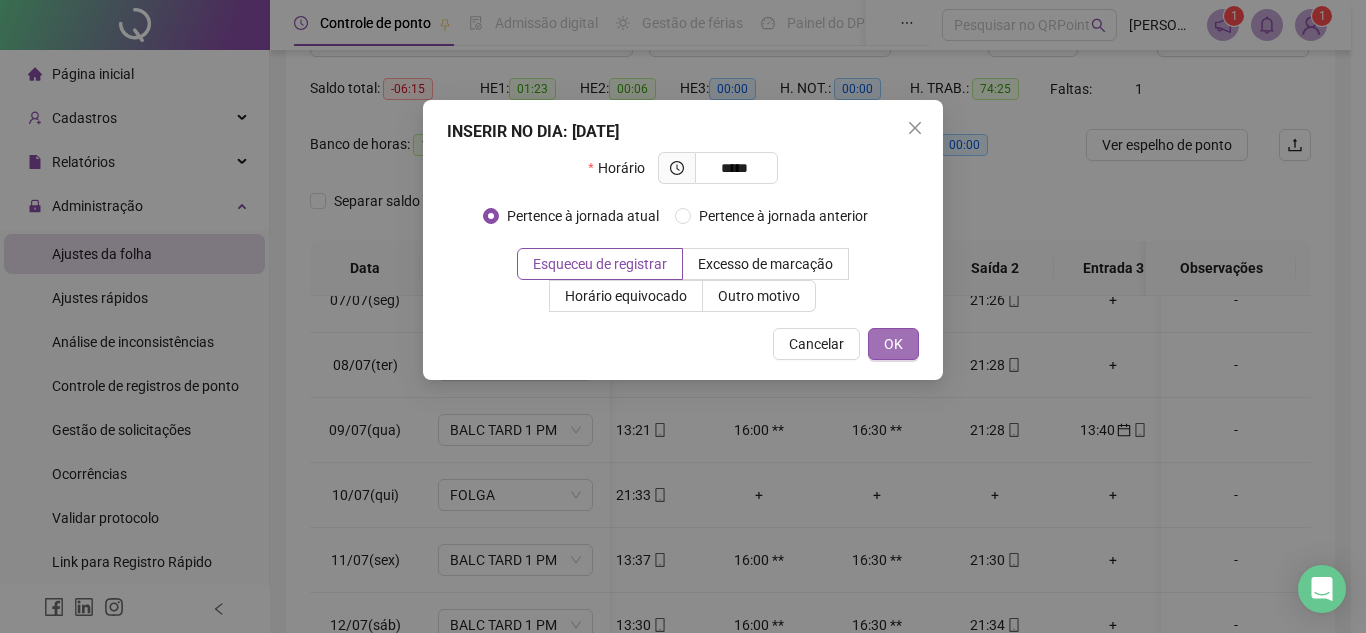 type on "*****" 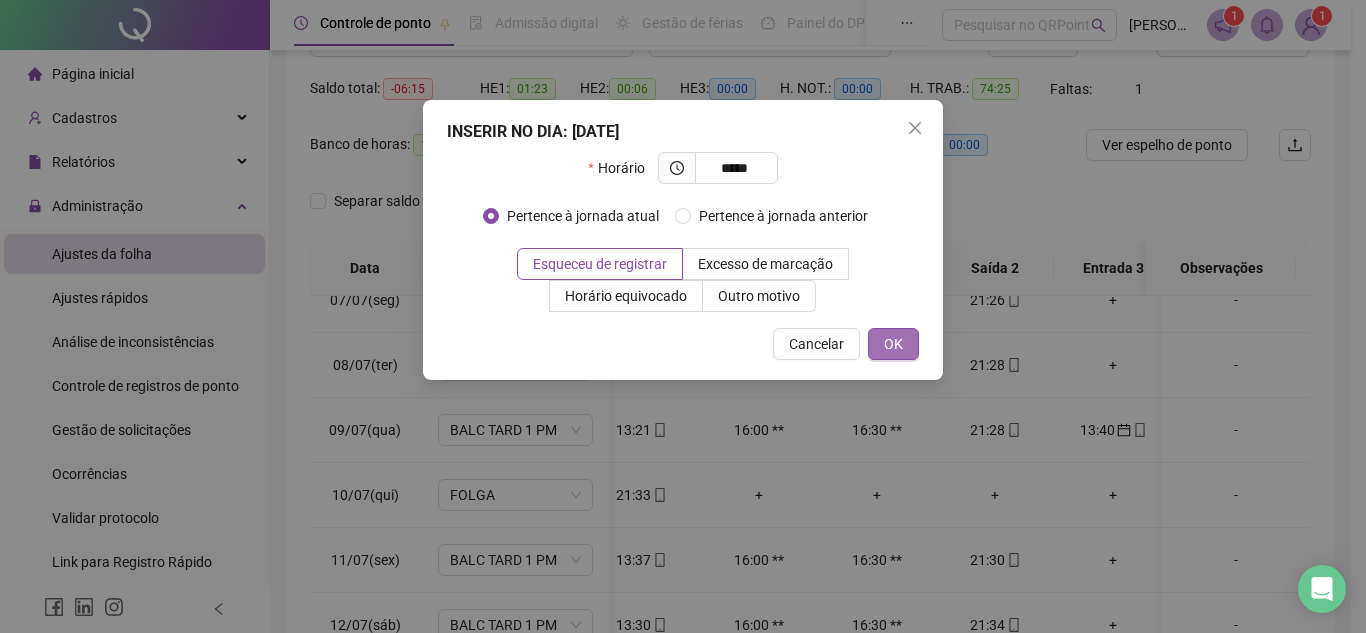 click on "OK" at bounding box center [893, 344] 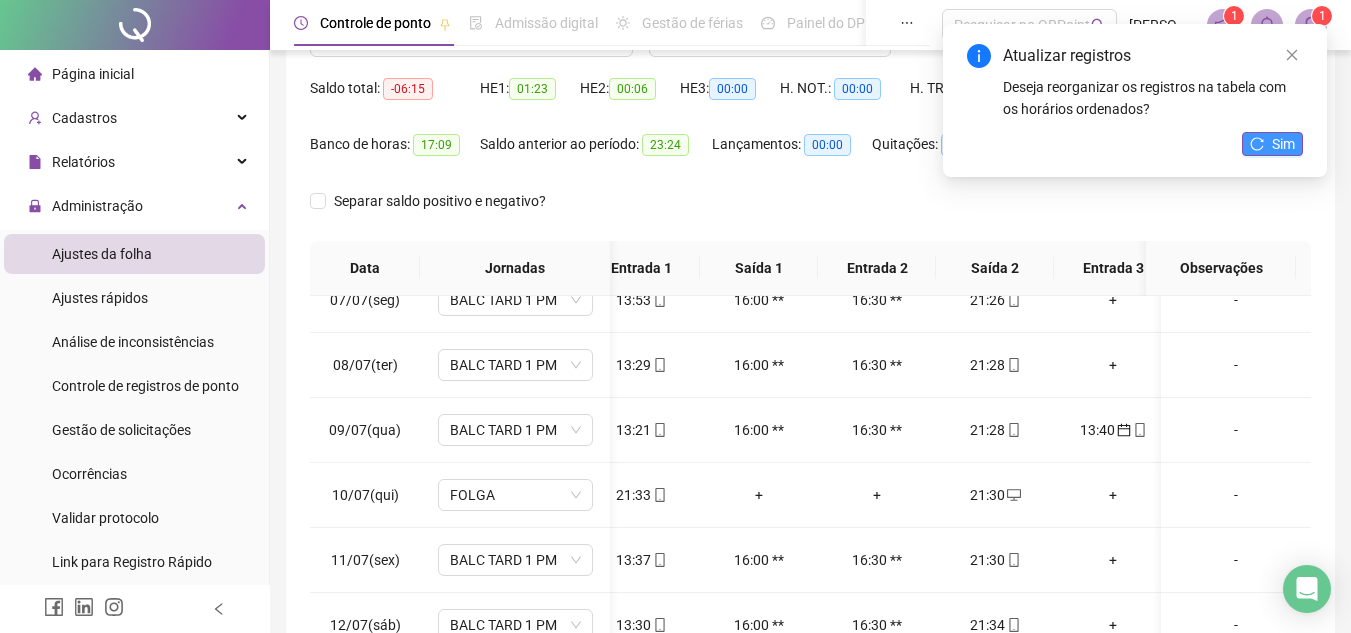 click on "Sim" at bounding box center [1272, 144] 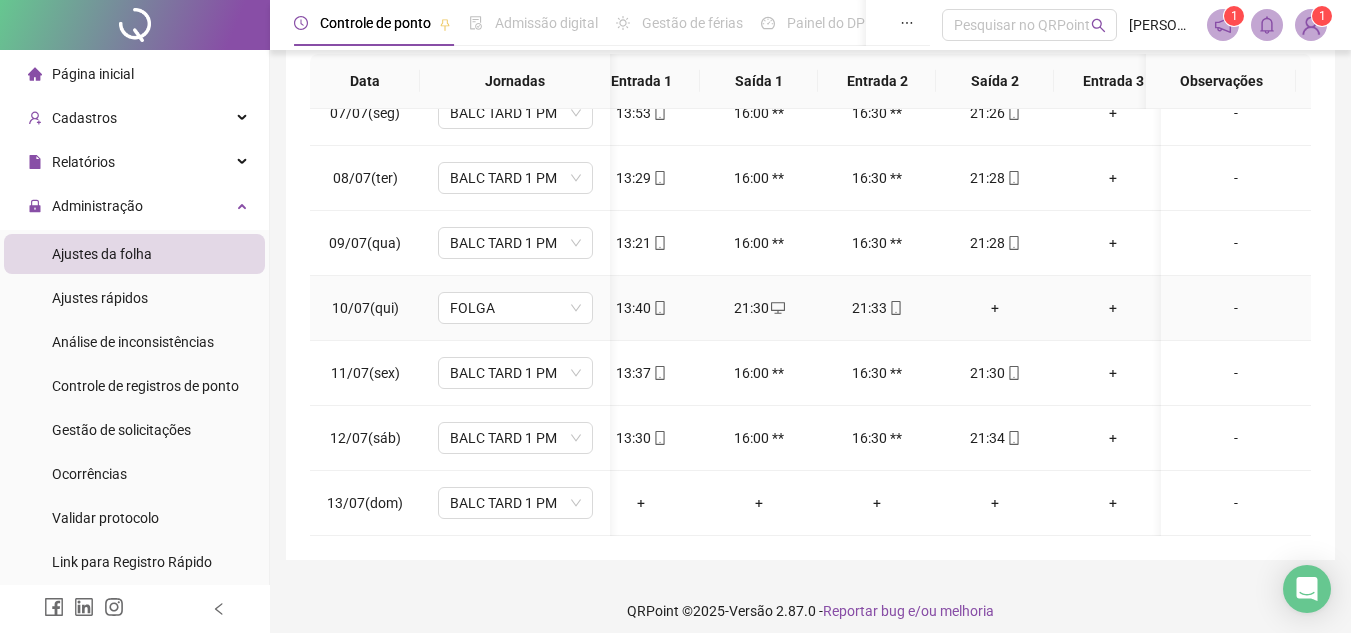 scroll, scrollTop: 389, scrollLeft: 0, axis: vertical 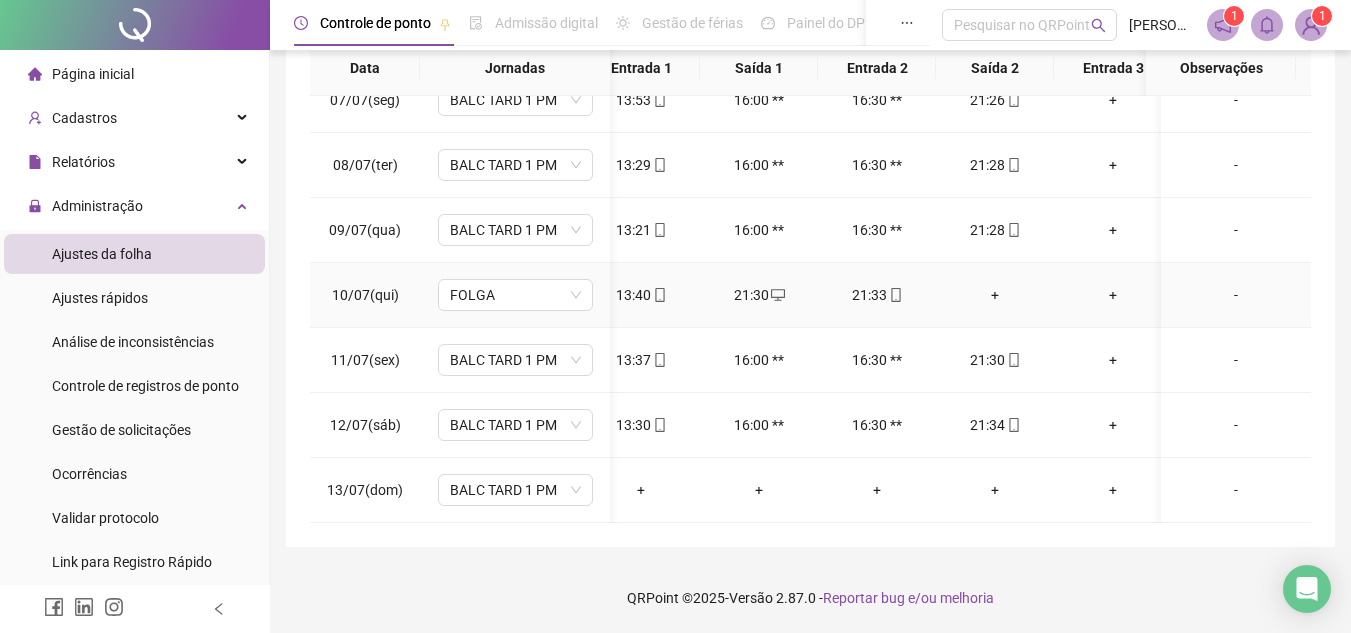 click on "21:30" at bounding box center (759, 295) 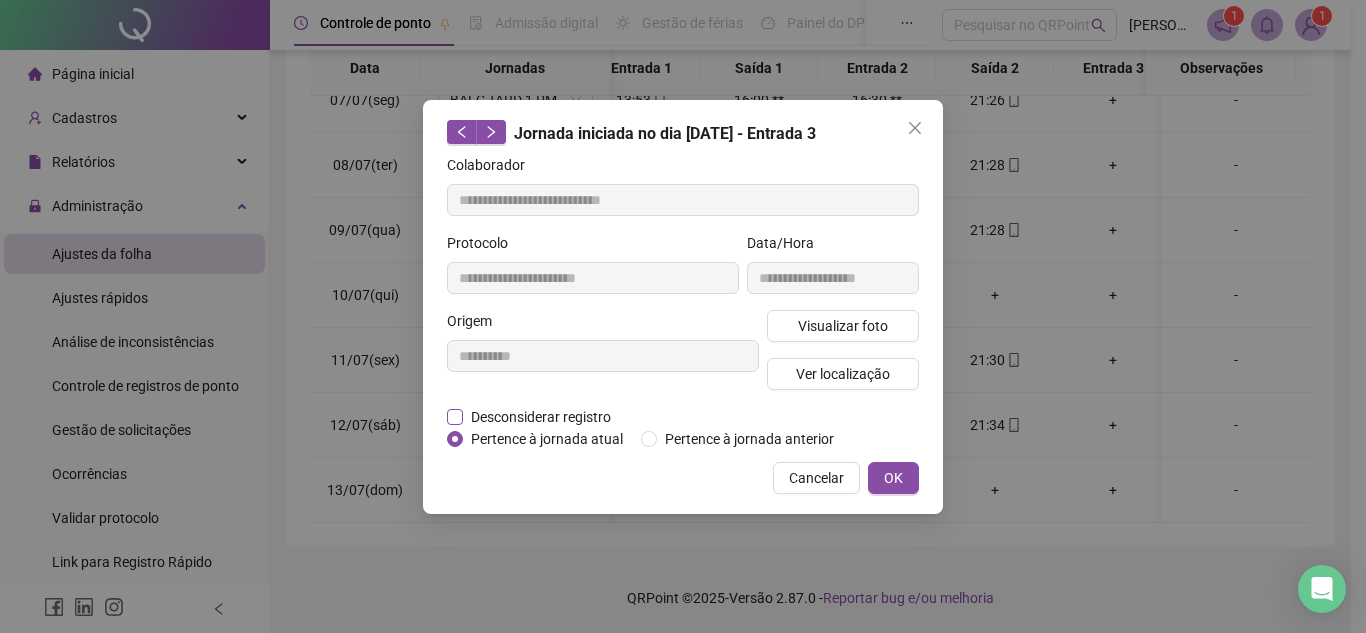 type on "**********" 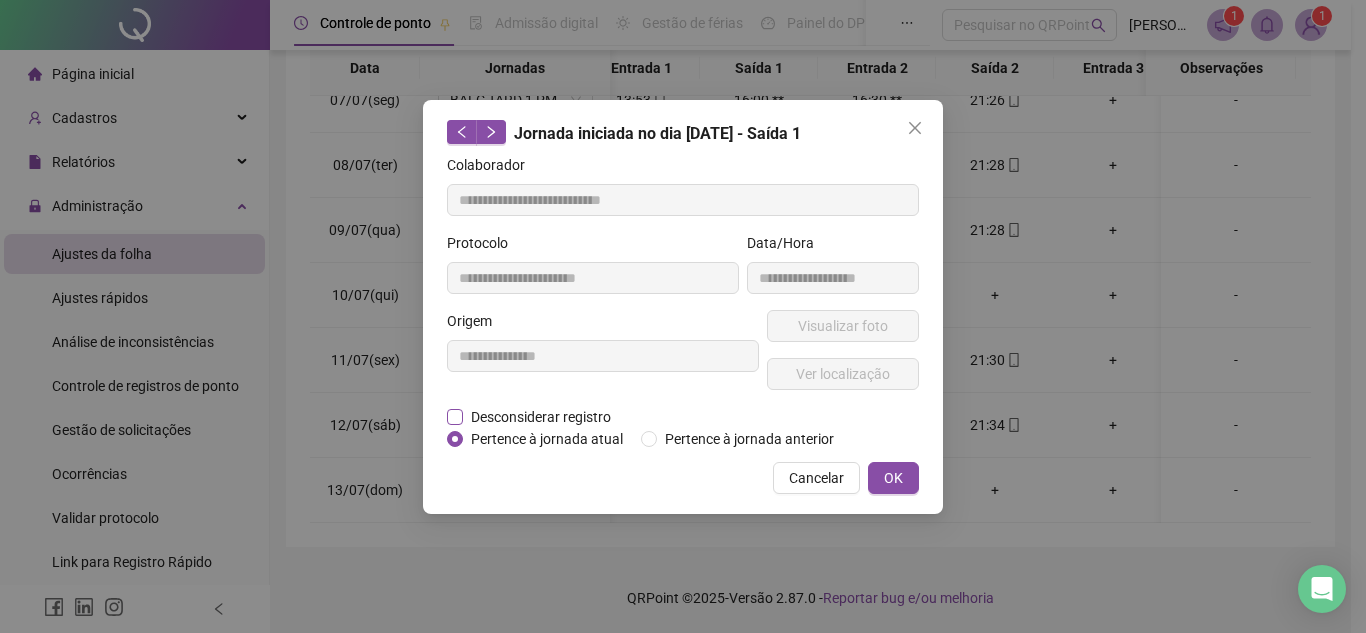 click on "Desconsiderar registro" at bounding box center [541, 417] 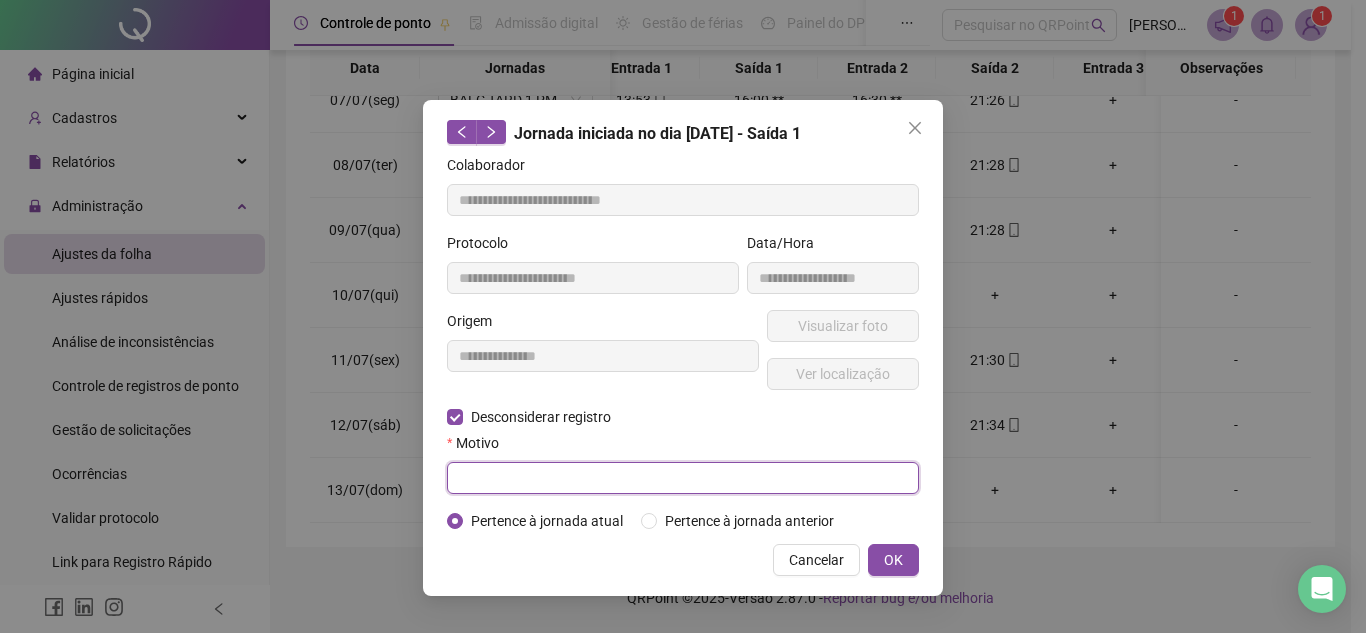 click at bounding box center (683, 478) 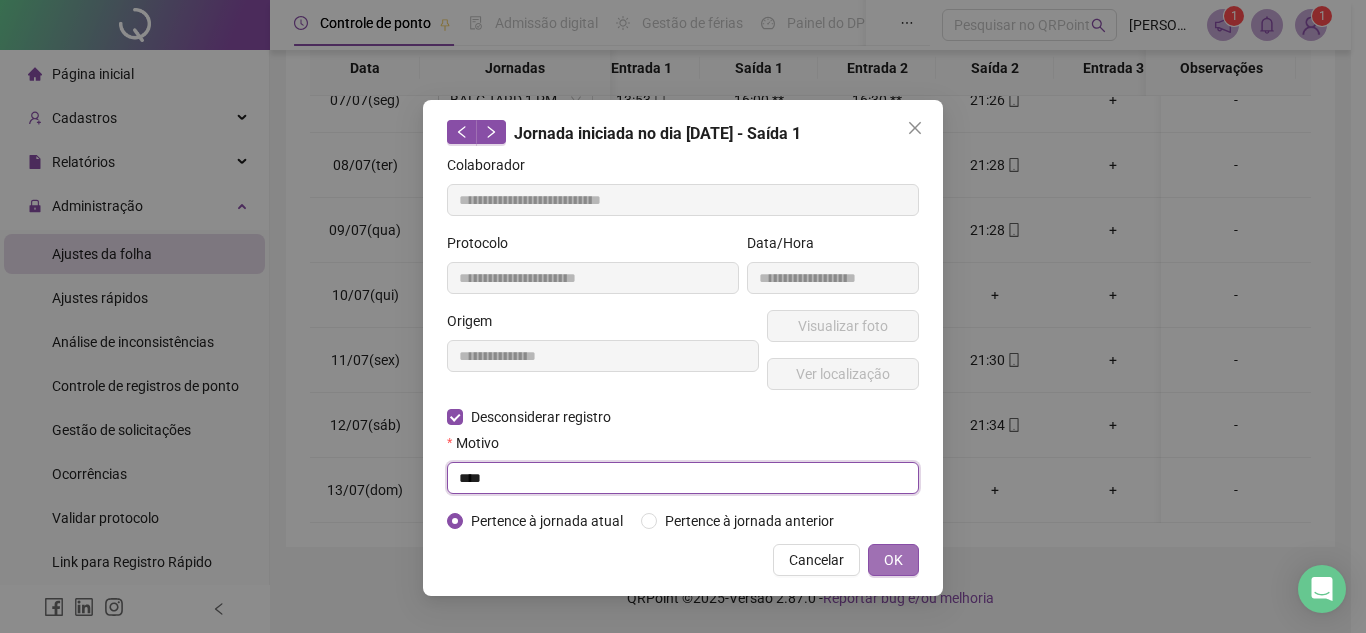 type on "****" 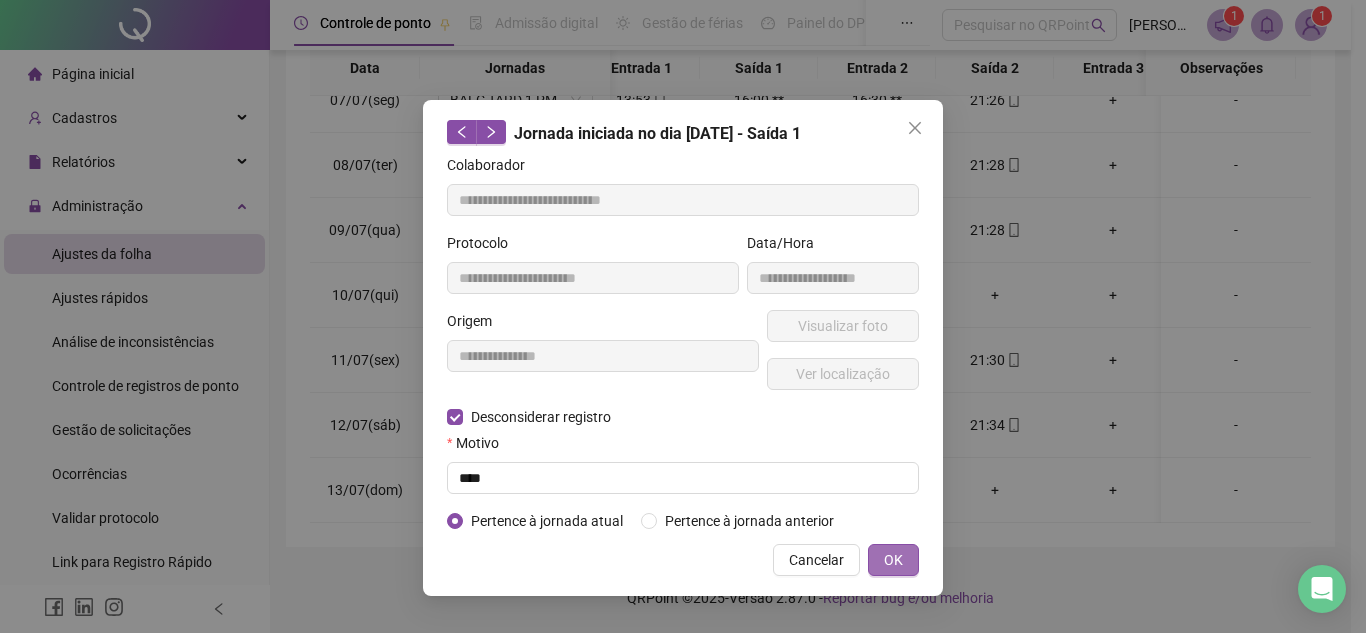 click on "OK" at bounding box center (893, 560) 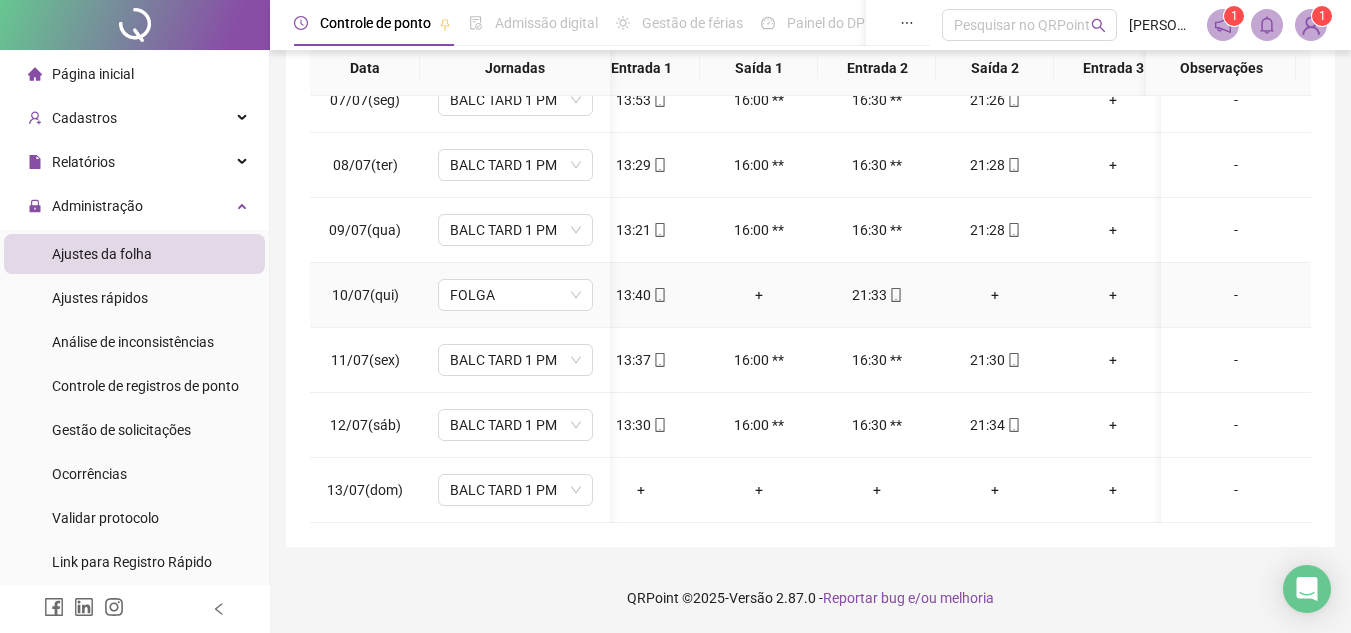 click on "+" at bounding box center (759, 295) 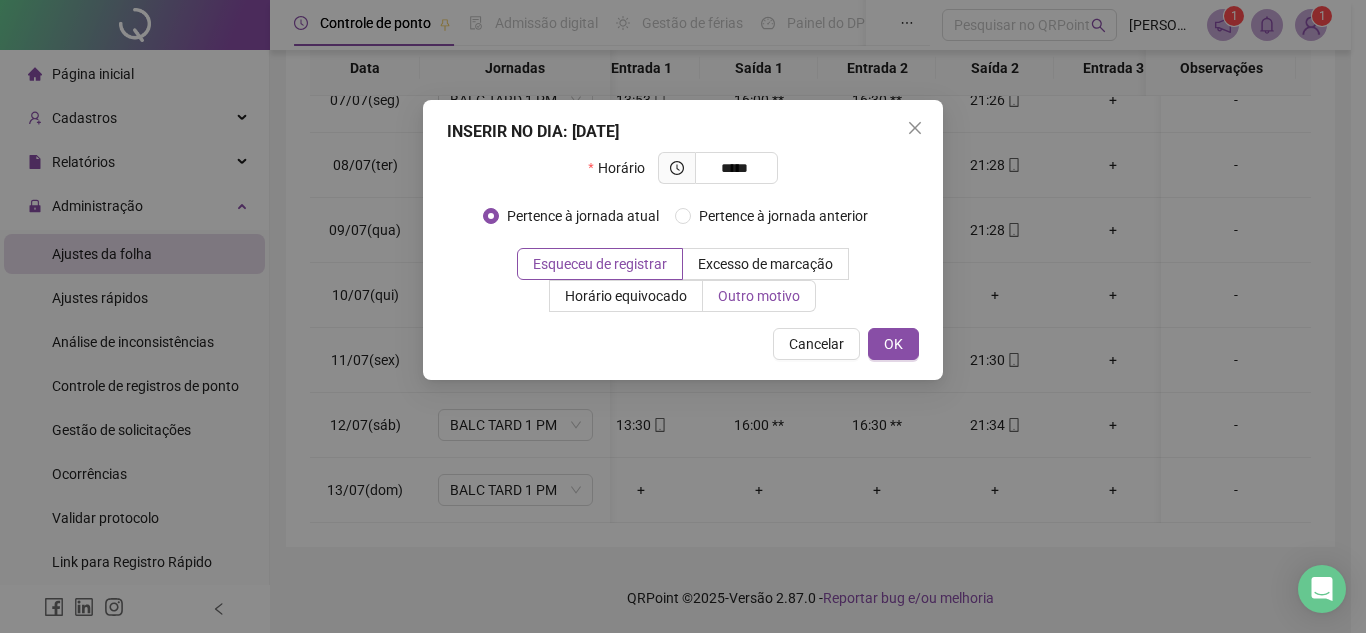 type on "*****" 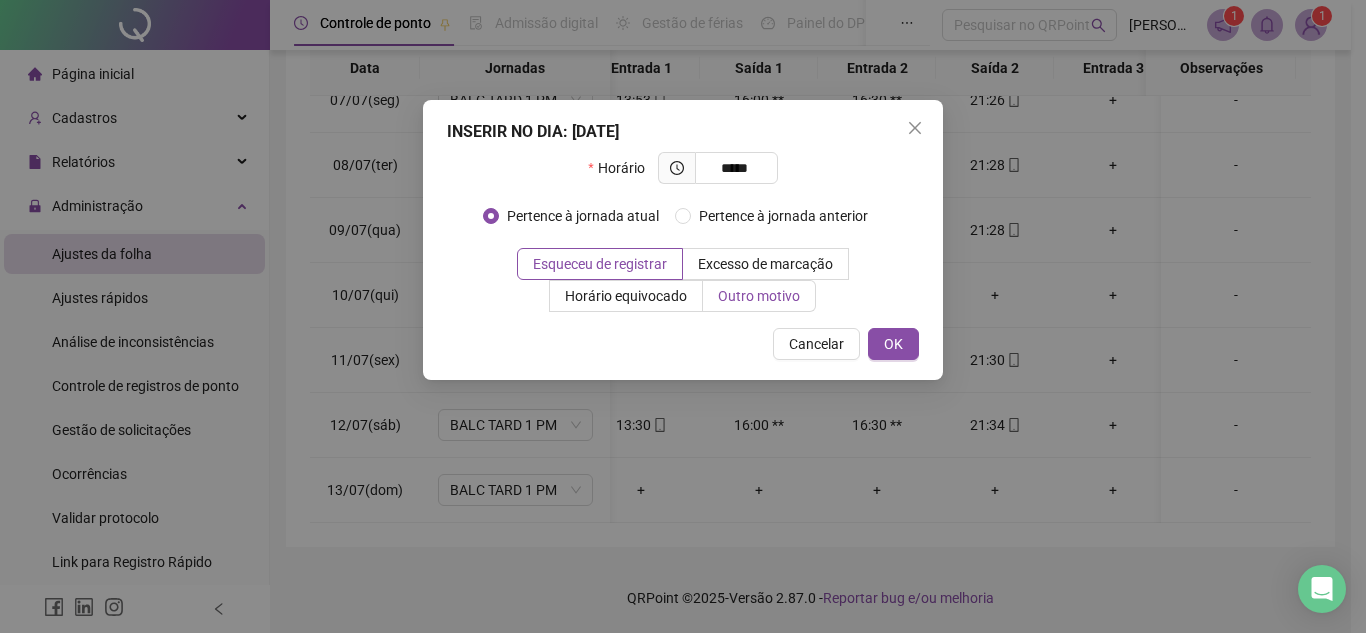 click on "Outro motivo" at bounding box center [759, 296] 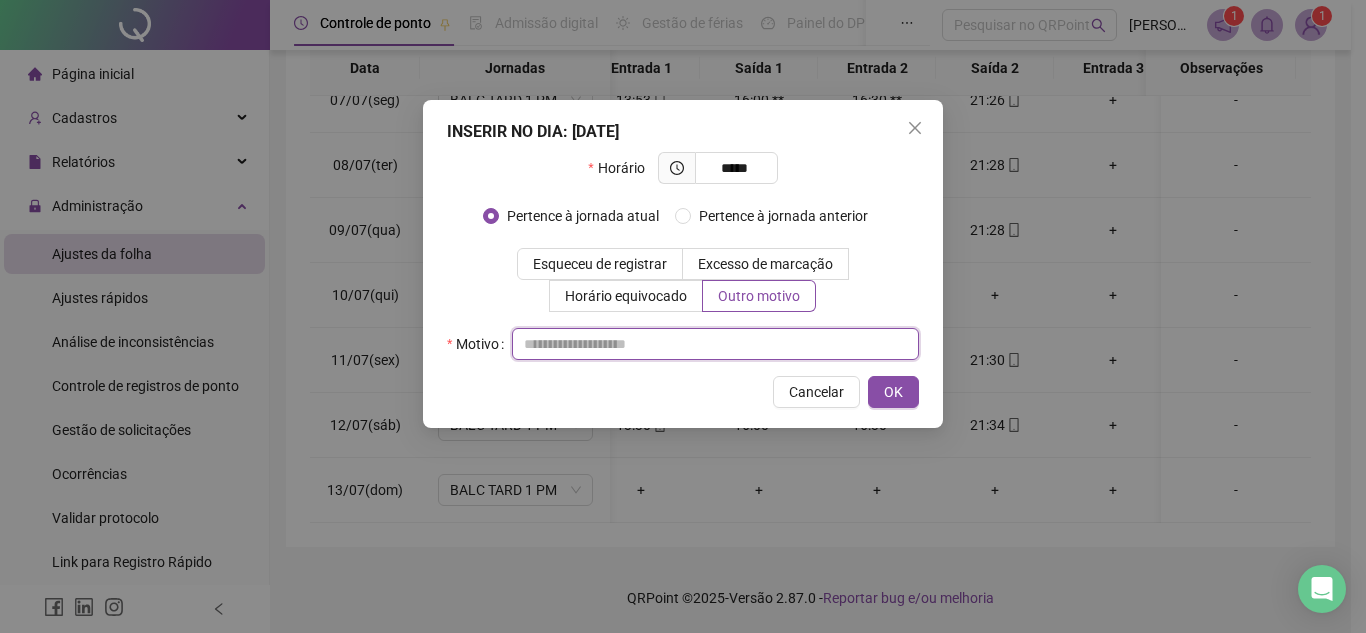 click at bounding box center [715, 344] 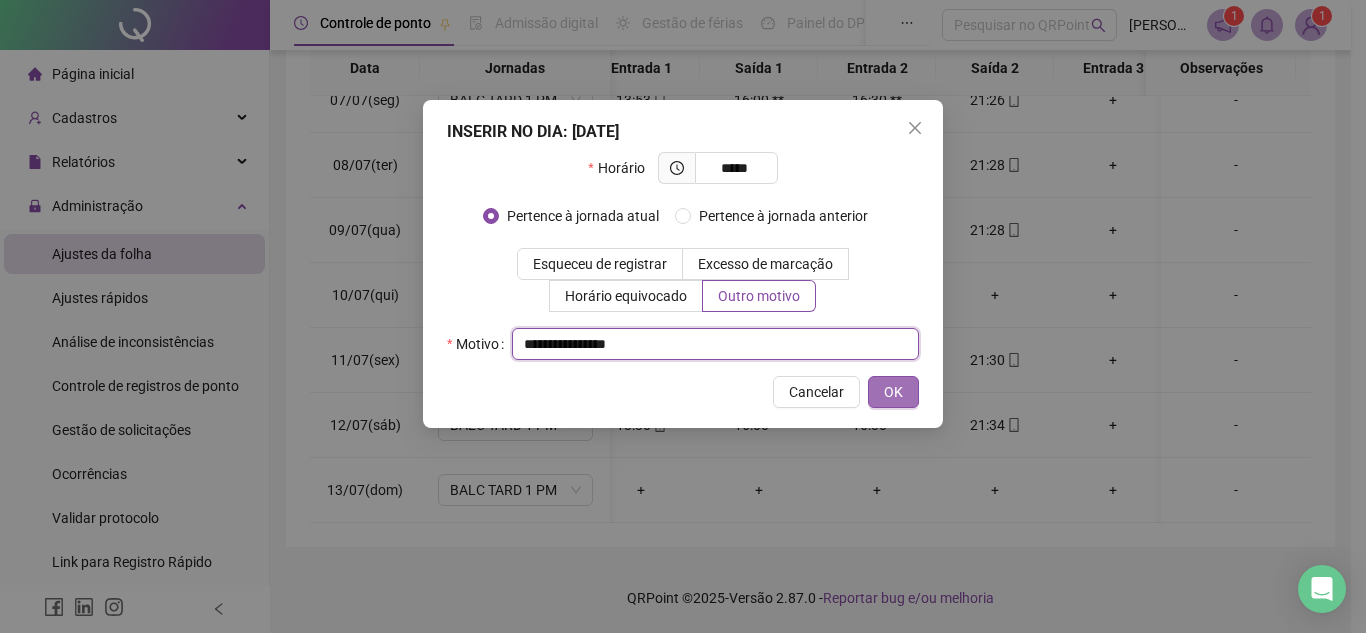 type on "**********" 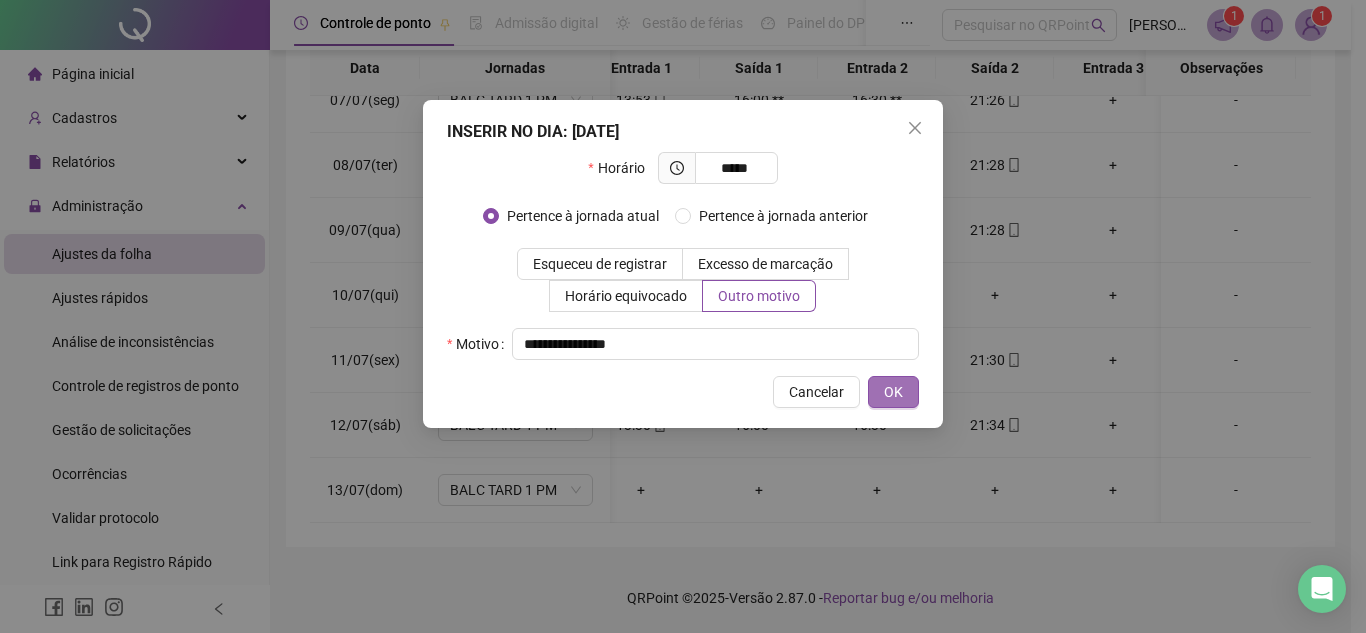 click on "OK" at bounding box center [893, 392] 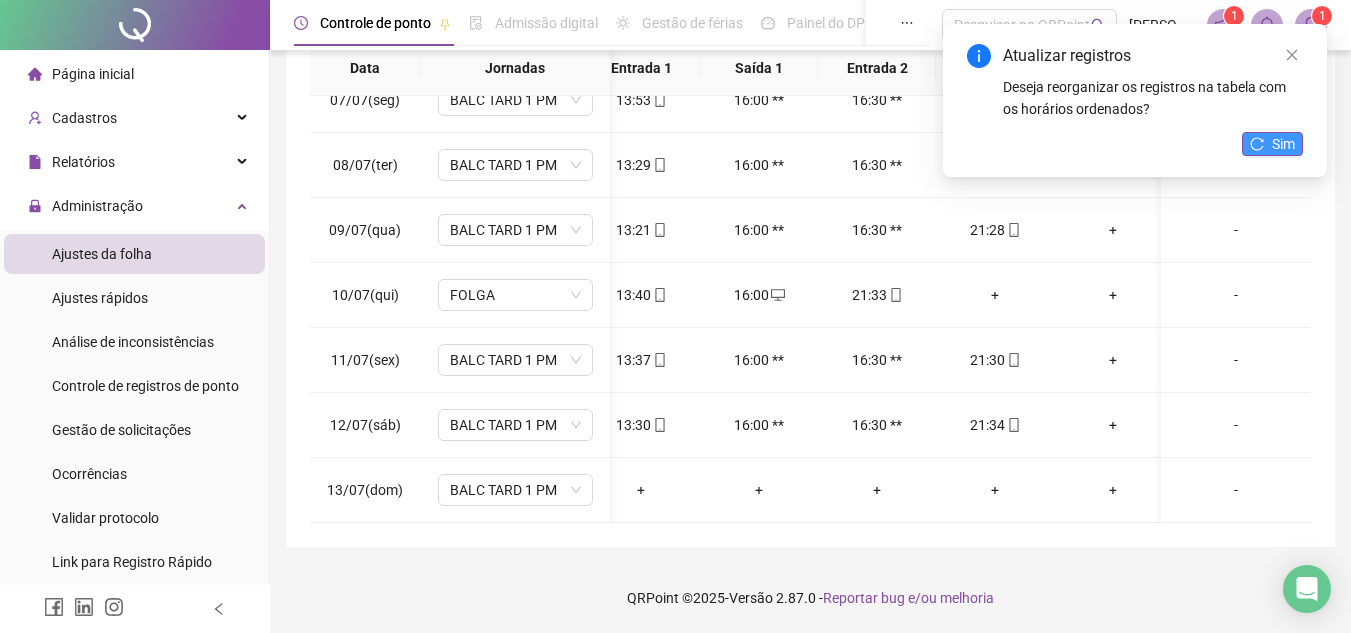 click on "Sim" at bounding box center [1283, 144] 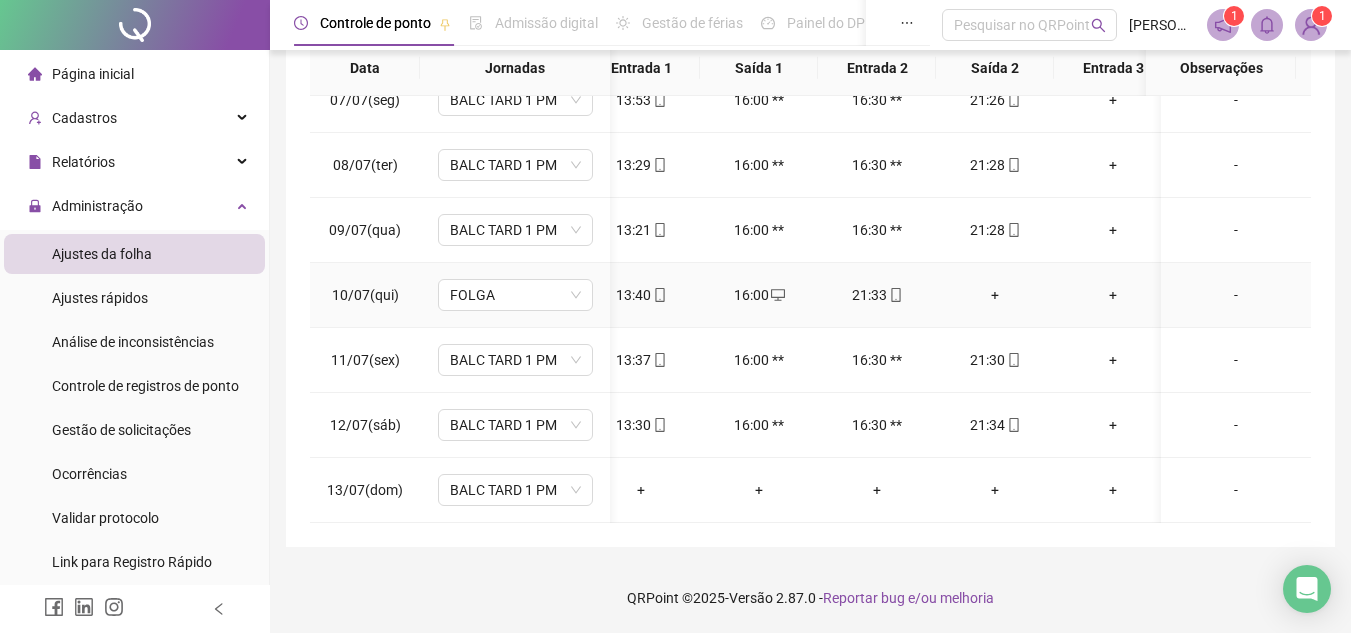 click on "+" at bounding box center (995, 295) 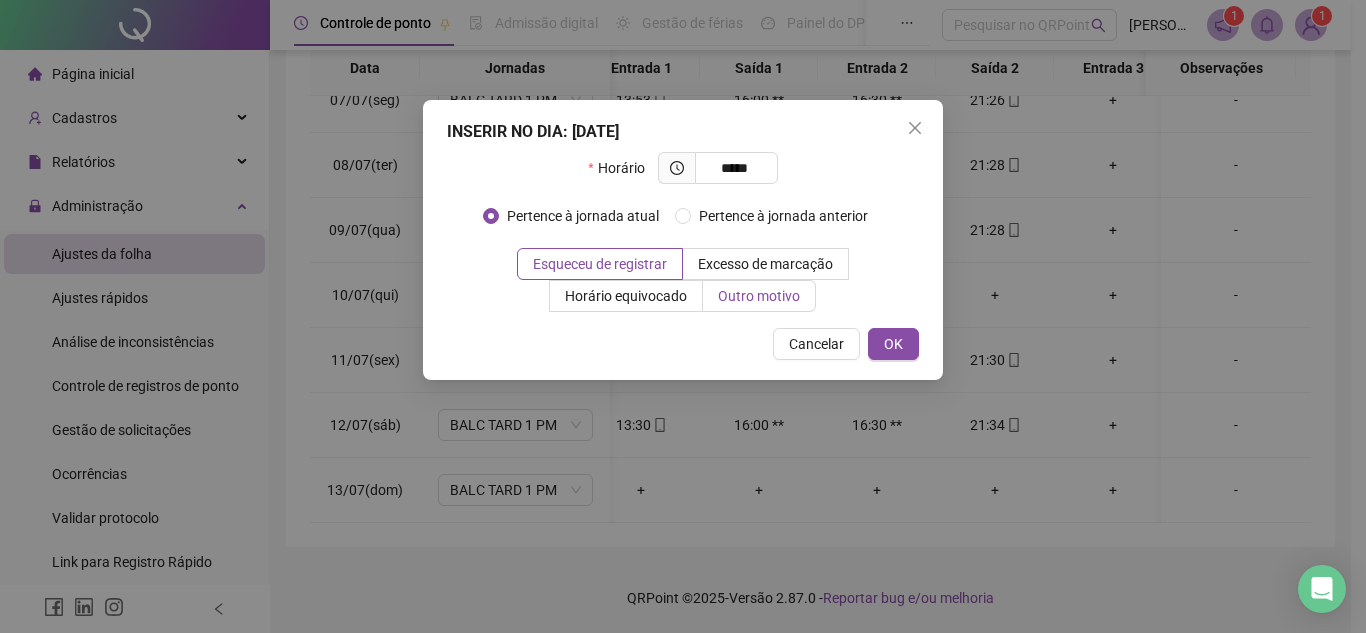 type on "*****" 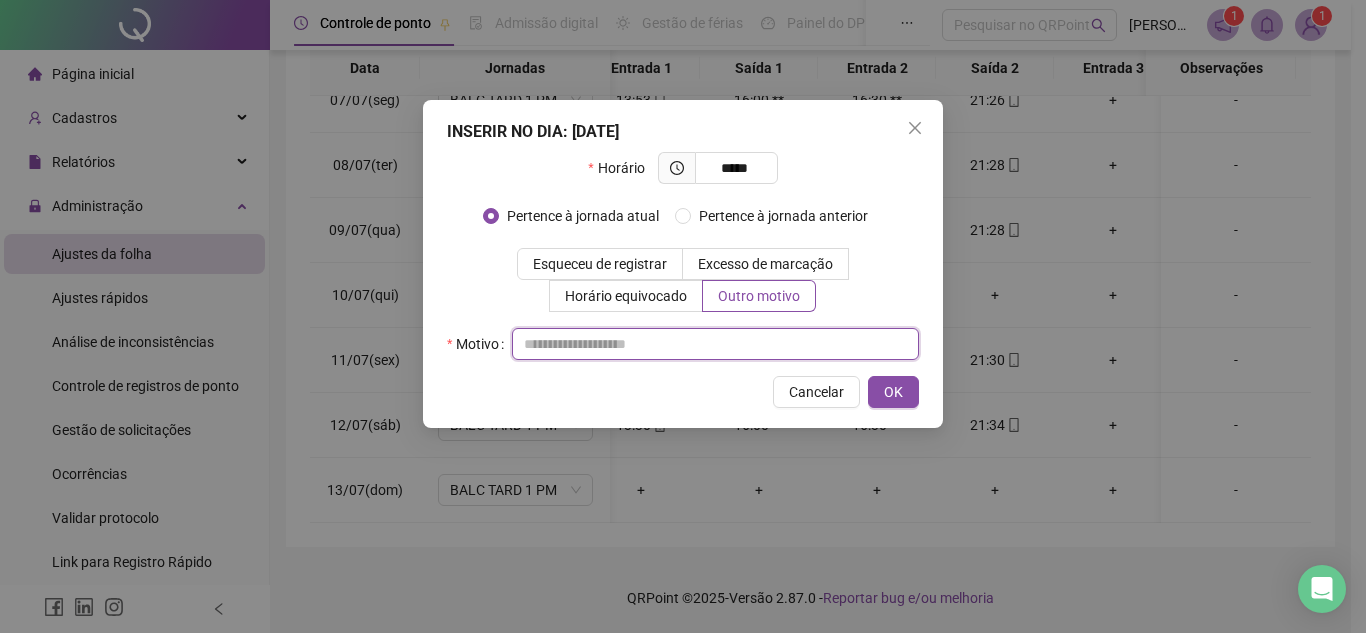 click at bounding box center [715, 344] 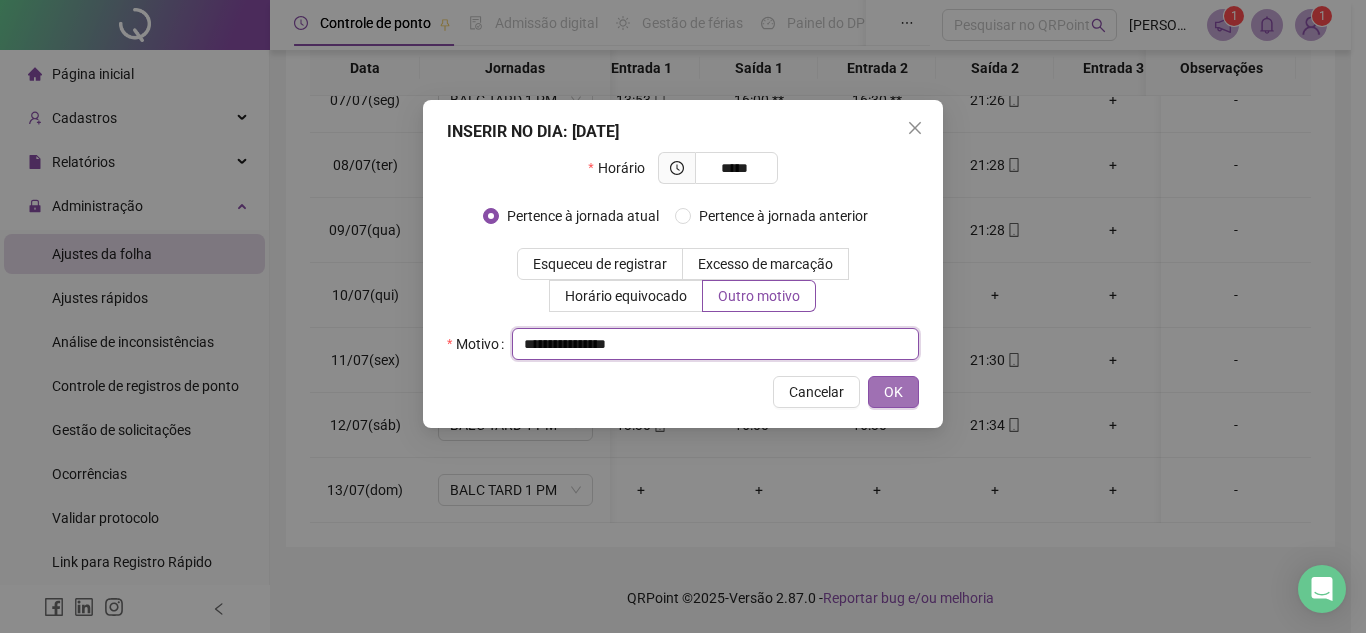 type on "**********" 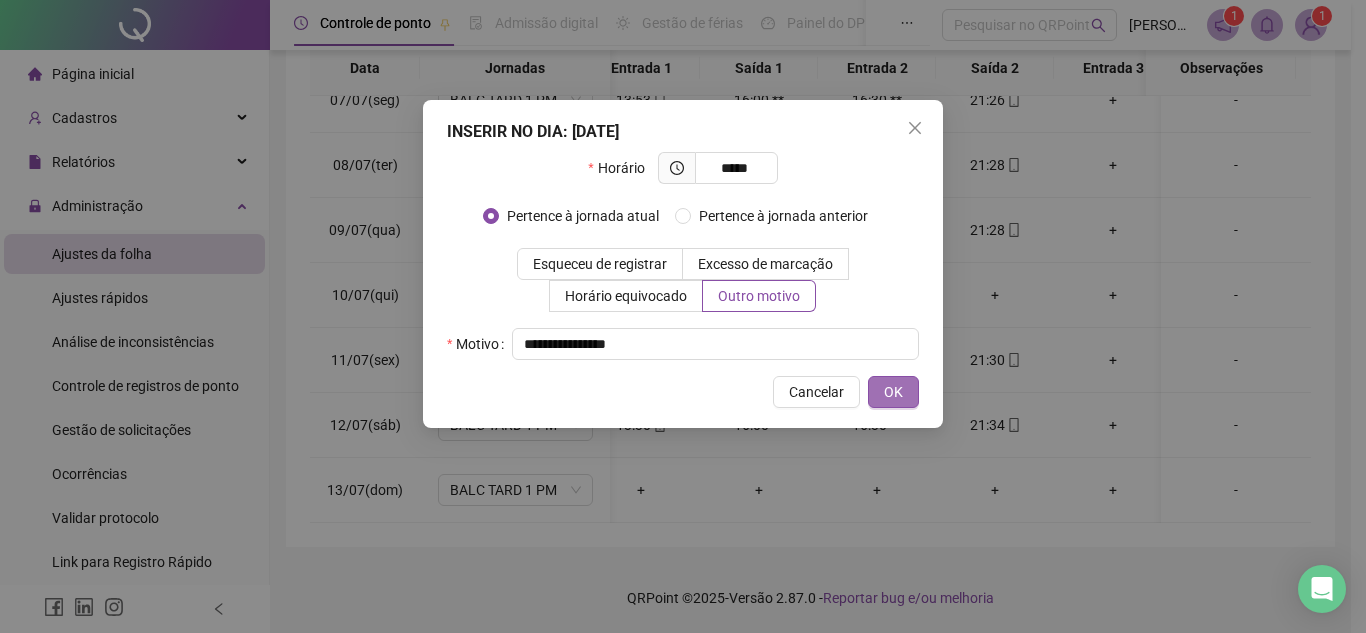 click on "OK" at bounding box center [893, 392] 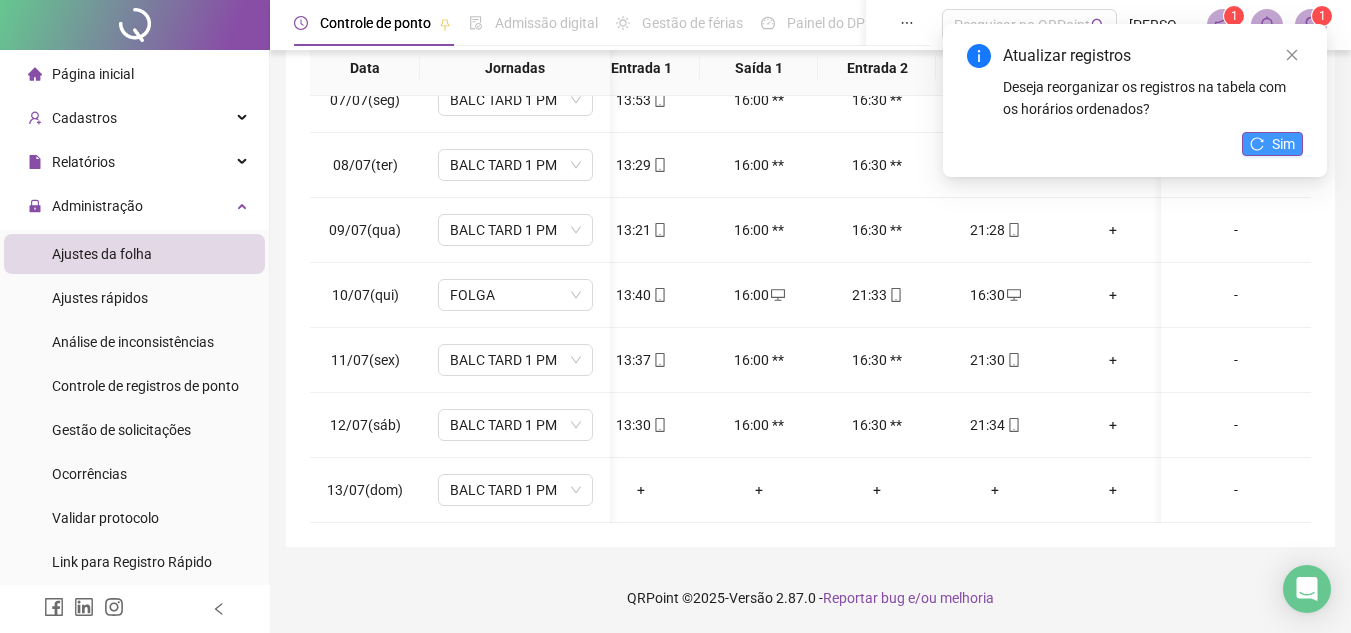 click on "Sim" at bounding box center [1272, 144] 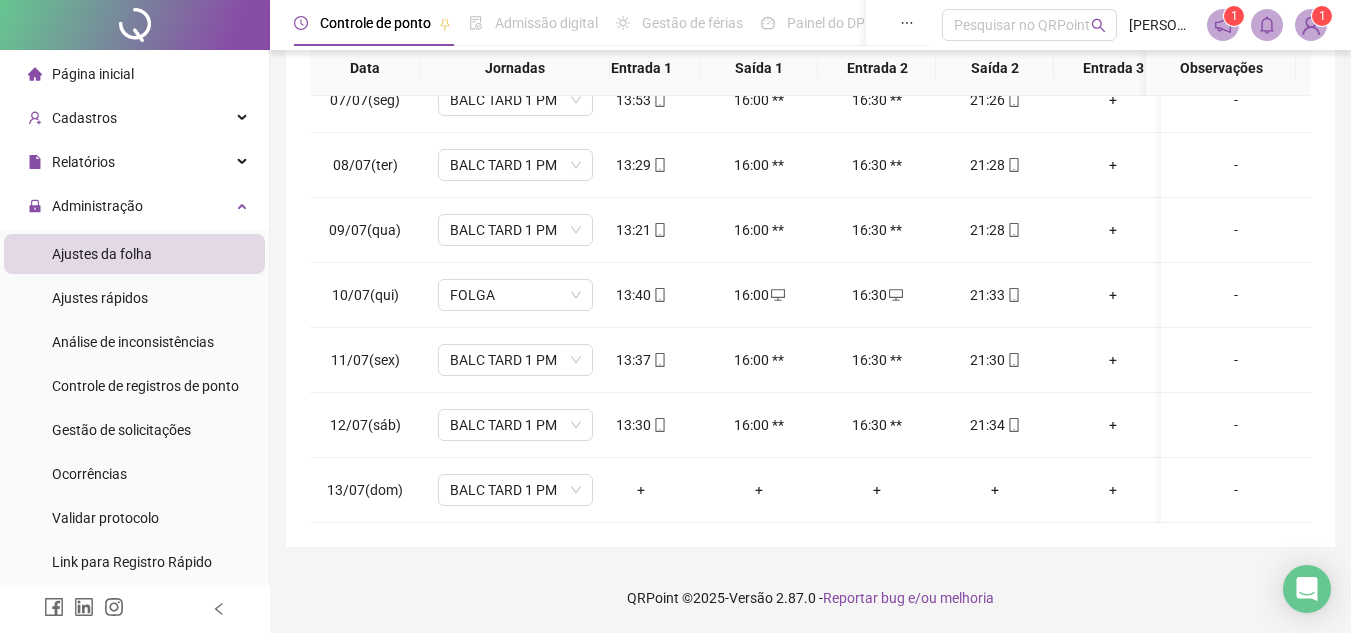 scroll, scrollTop: 433, scrollLeft: 0, axis: vertical 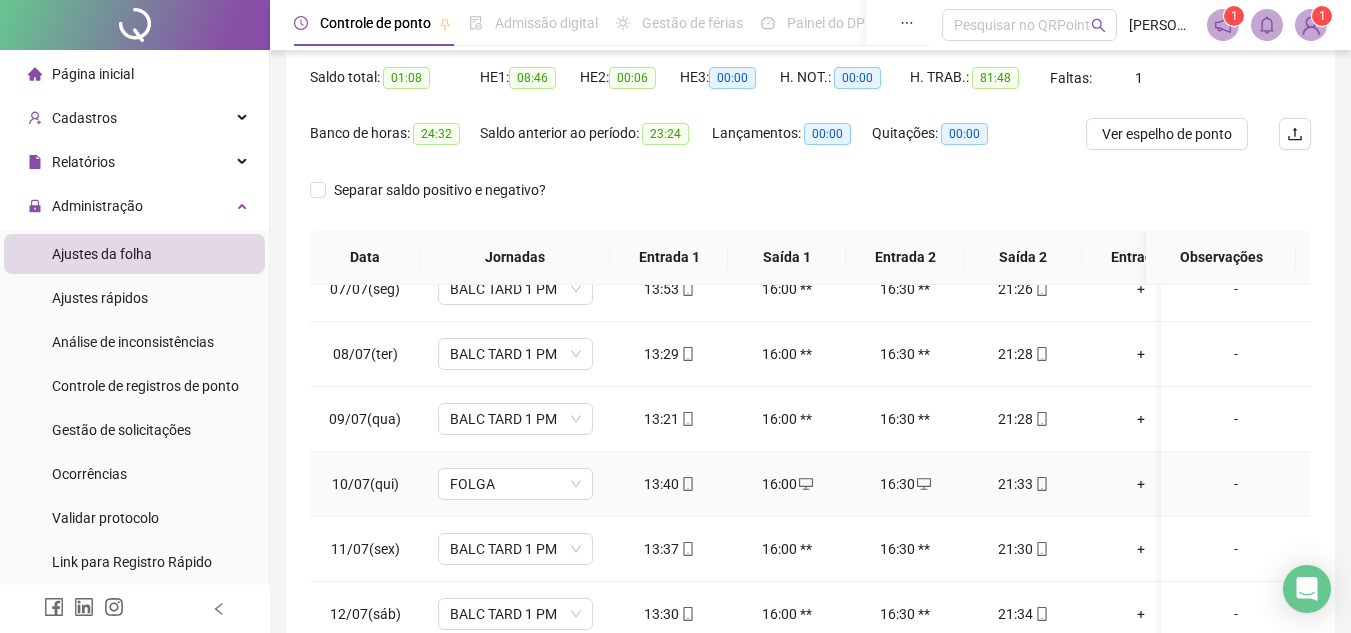 click on "-" at bounding box center [1236, 484] 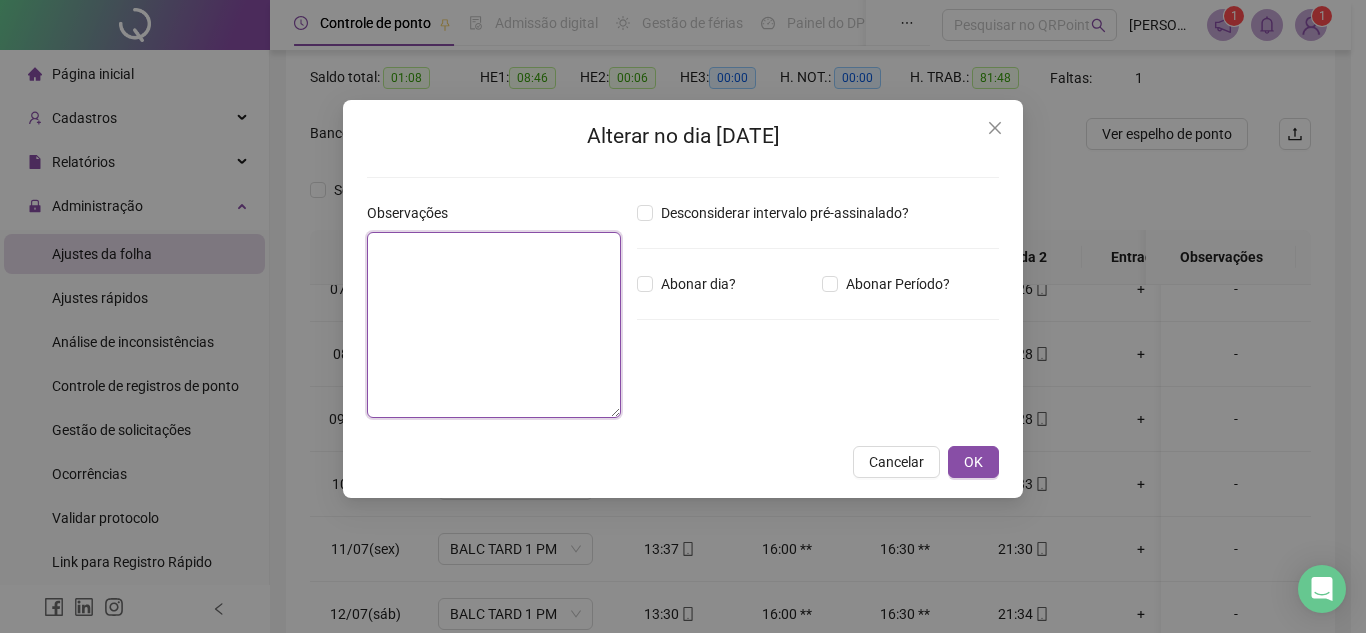 click at bounding box center [494, 325] 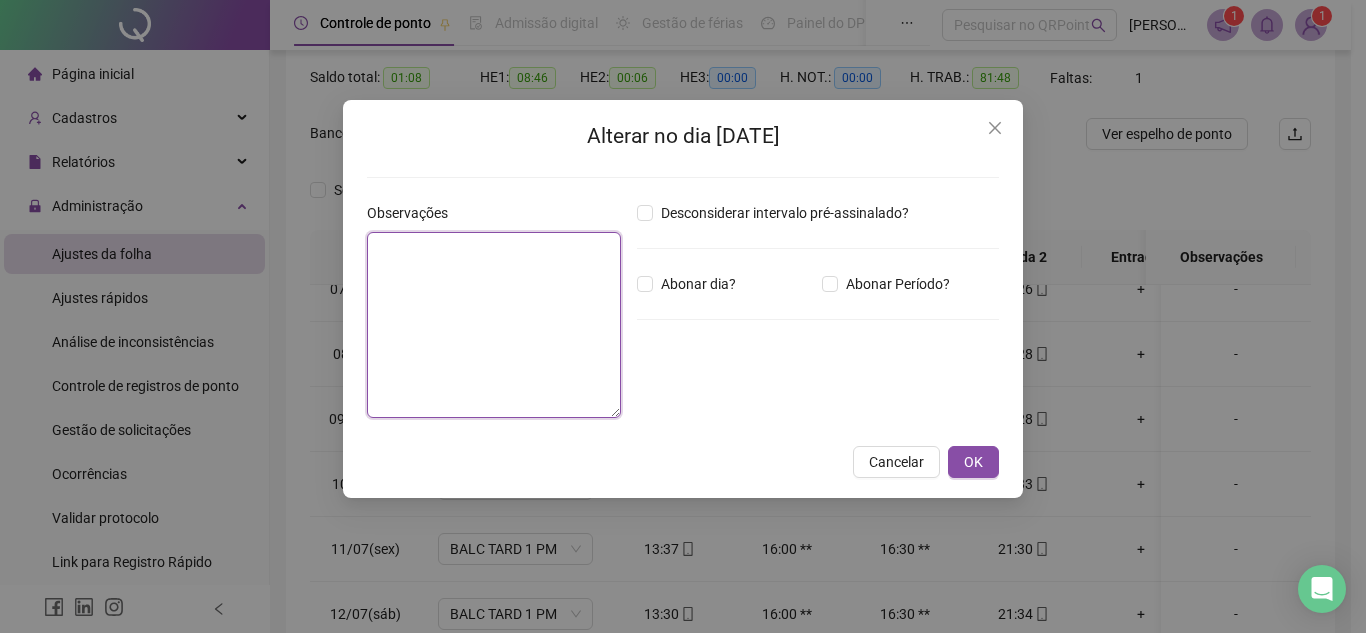 paste on "**********" 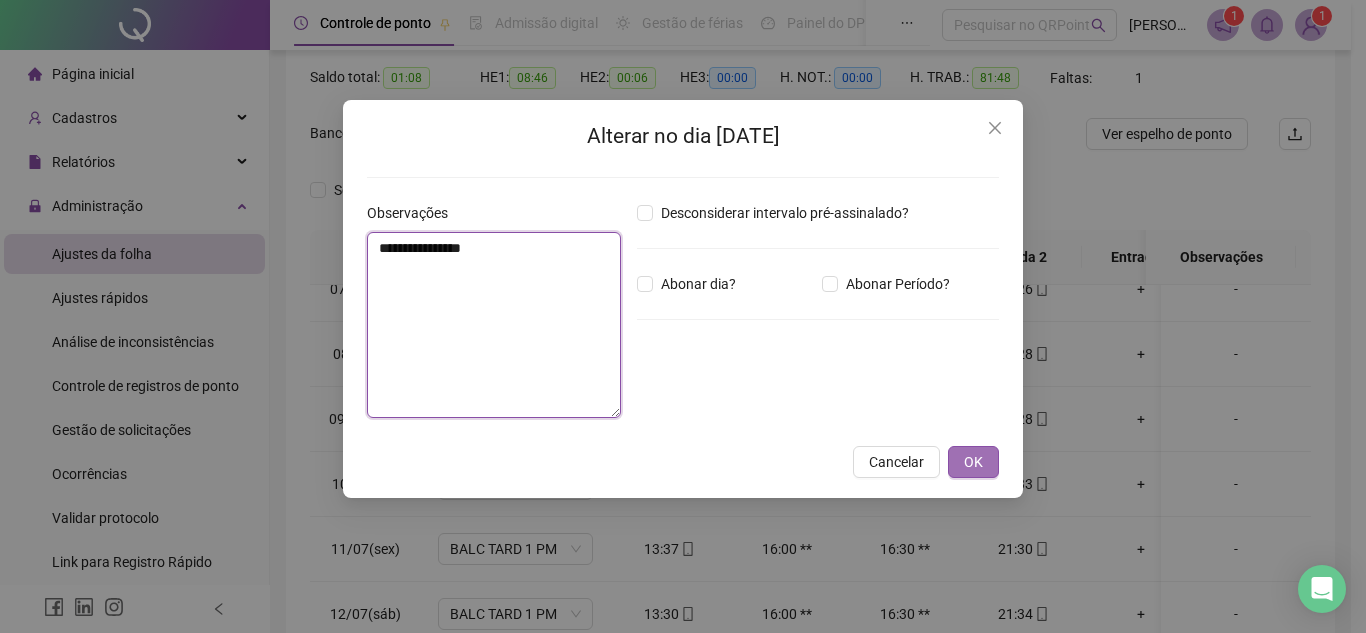 type on "**********" 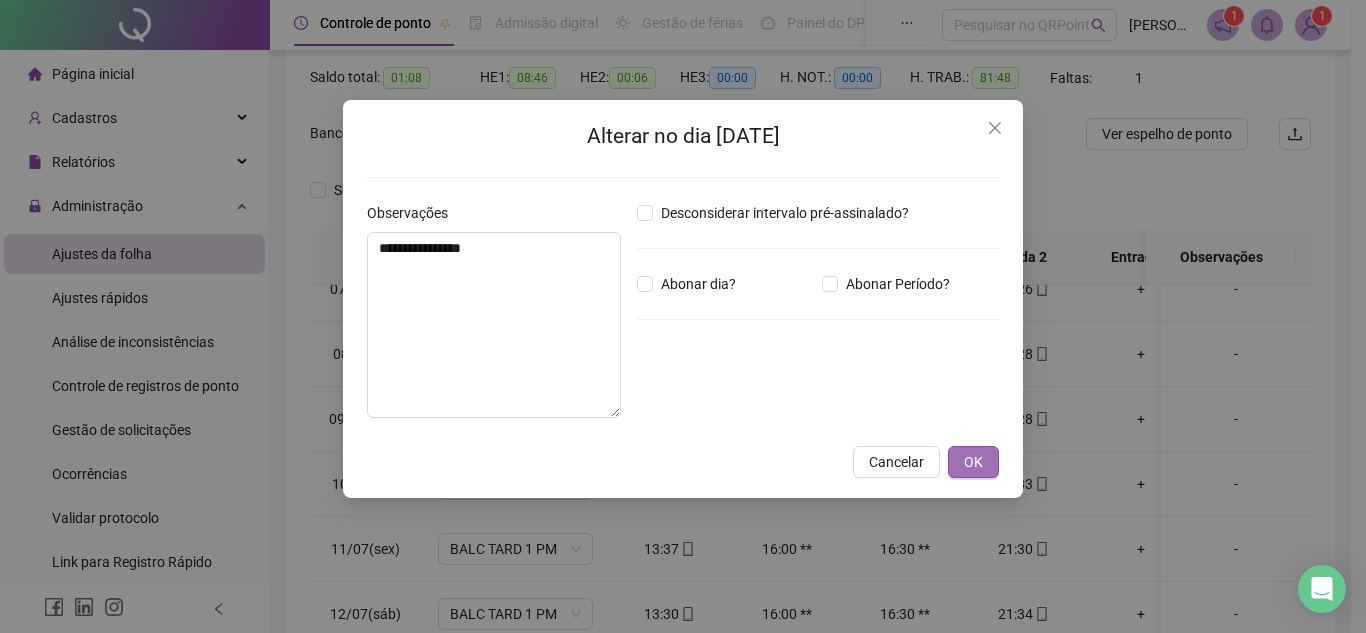 click on "OK" at bounding box center [973, 462] 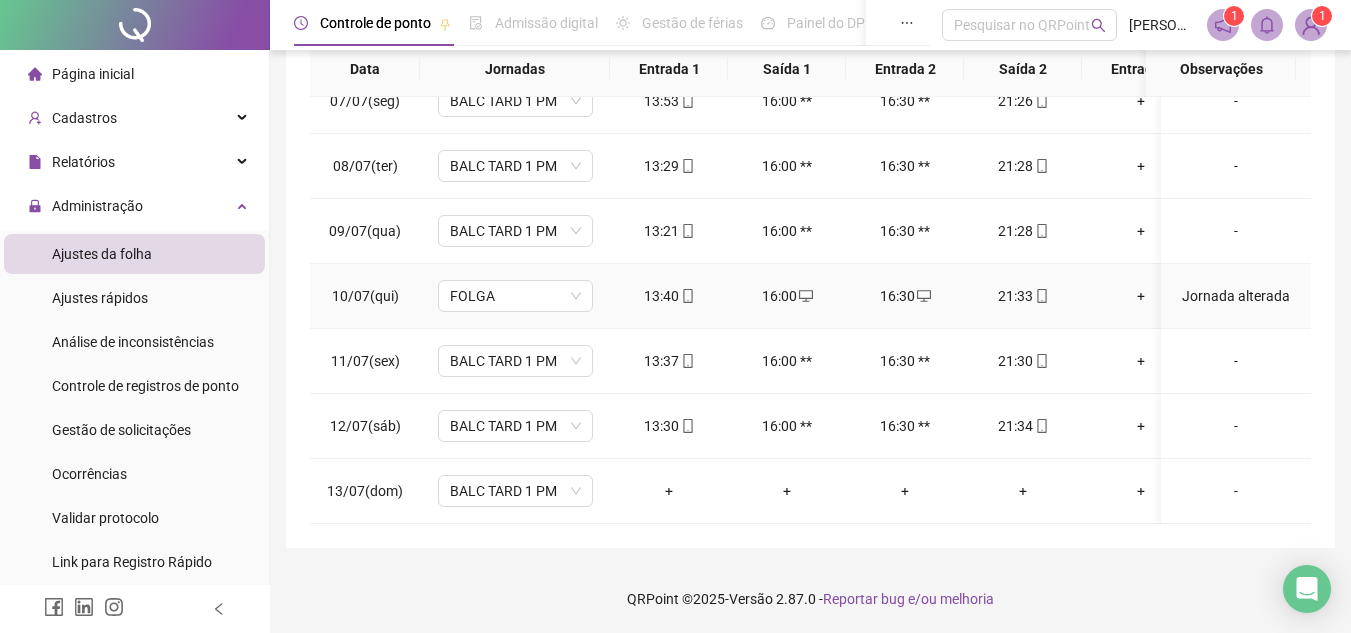 scroll, scrollTop: 389, scrollLeft: 0, axis: vertical 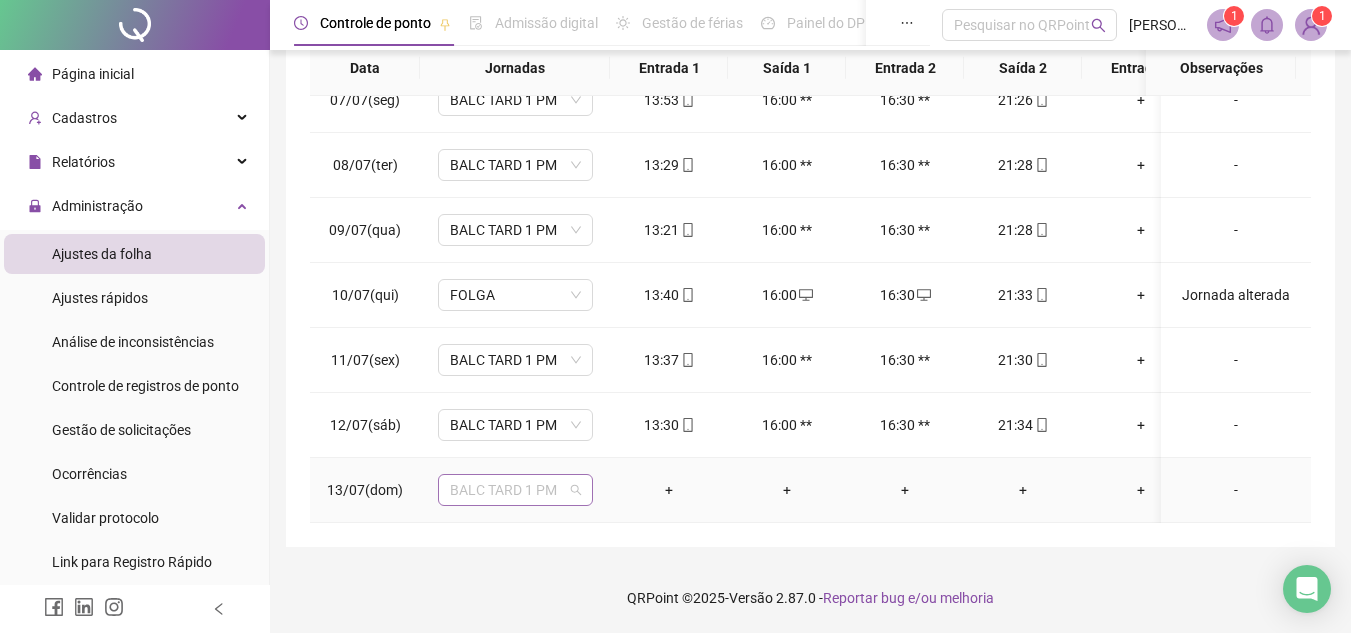click on "BALC TARD 1 PM" at bounding box center [515, 490] 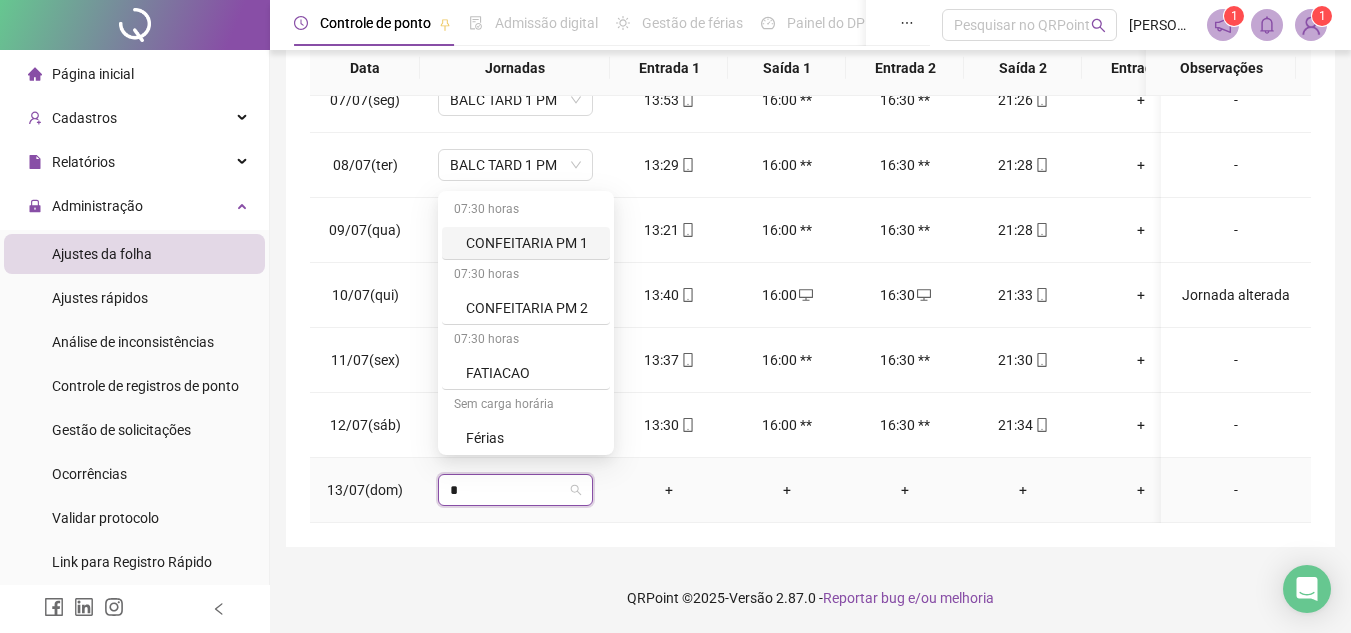 type on "**" 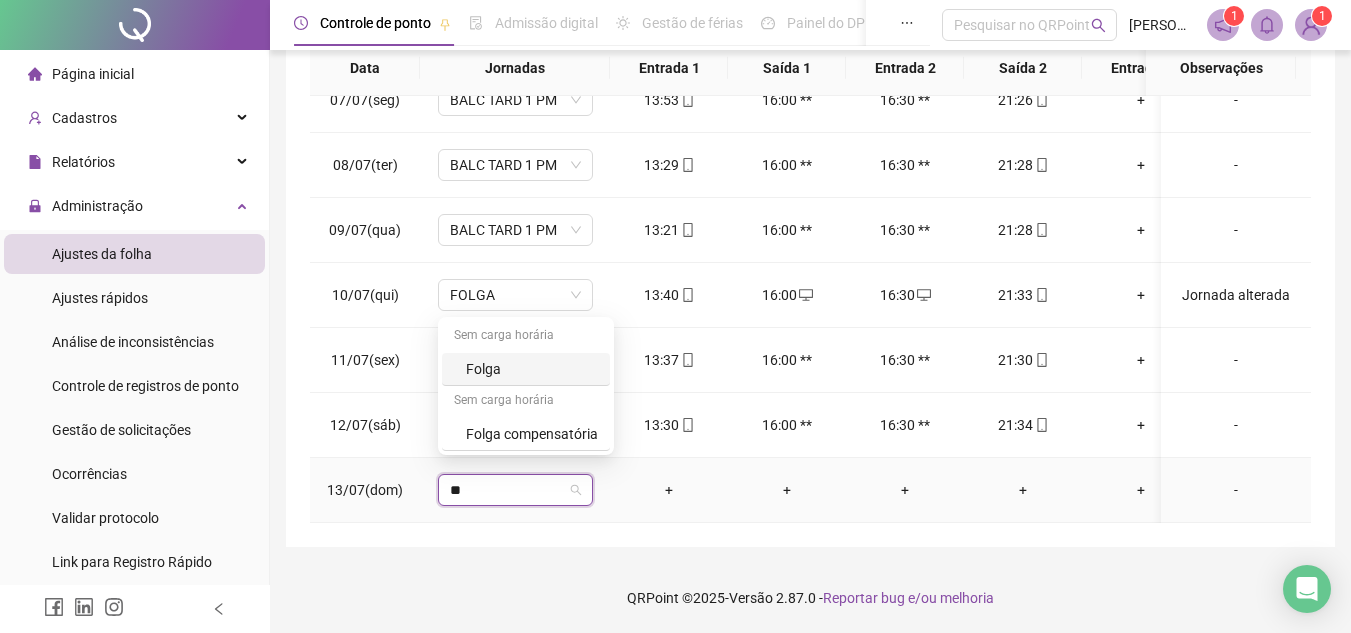 click on "Folga" at bounding box center (532, 369) 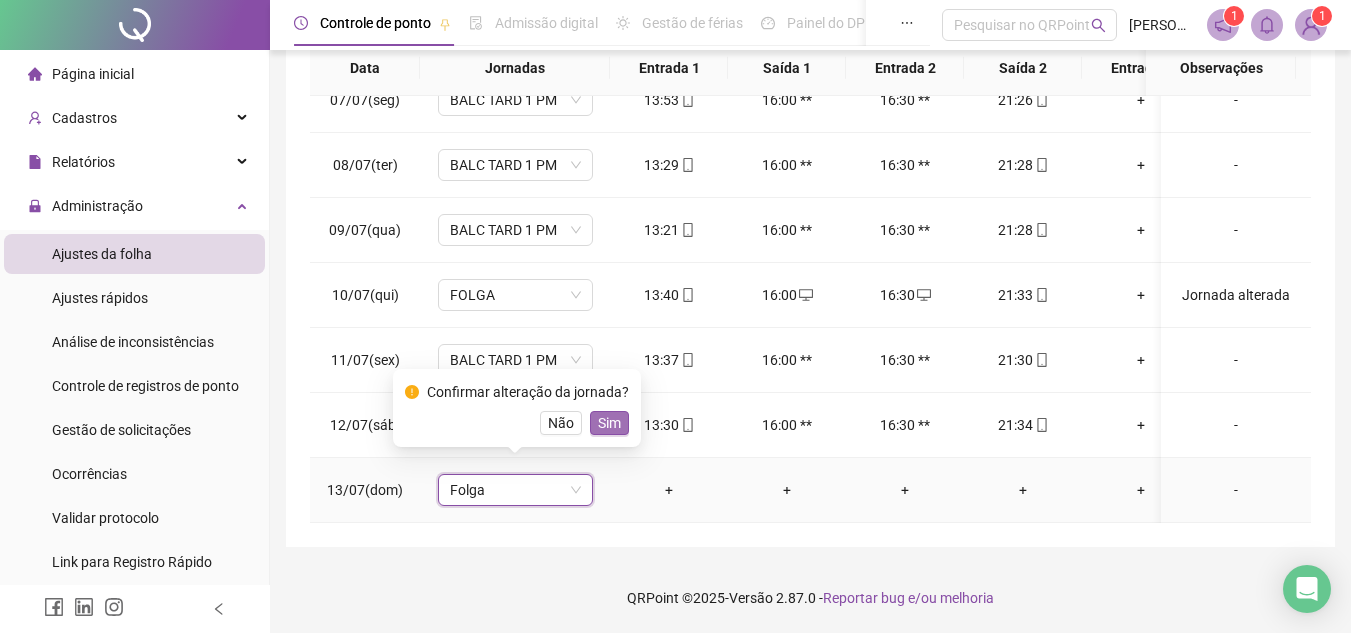 click on "Sim" at bounding box center (609, 423) 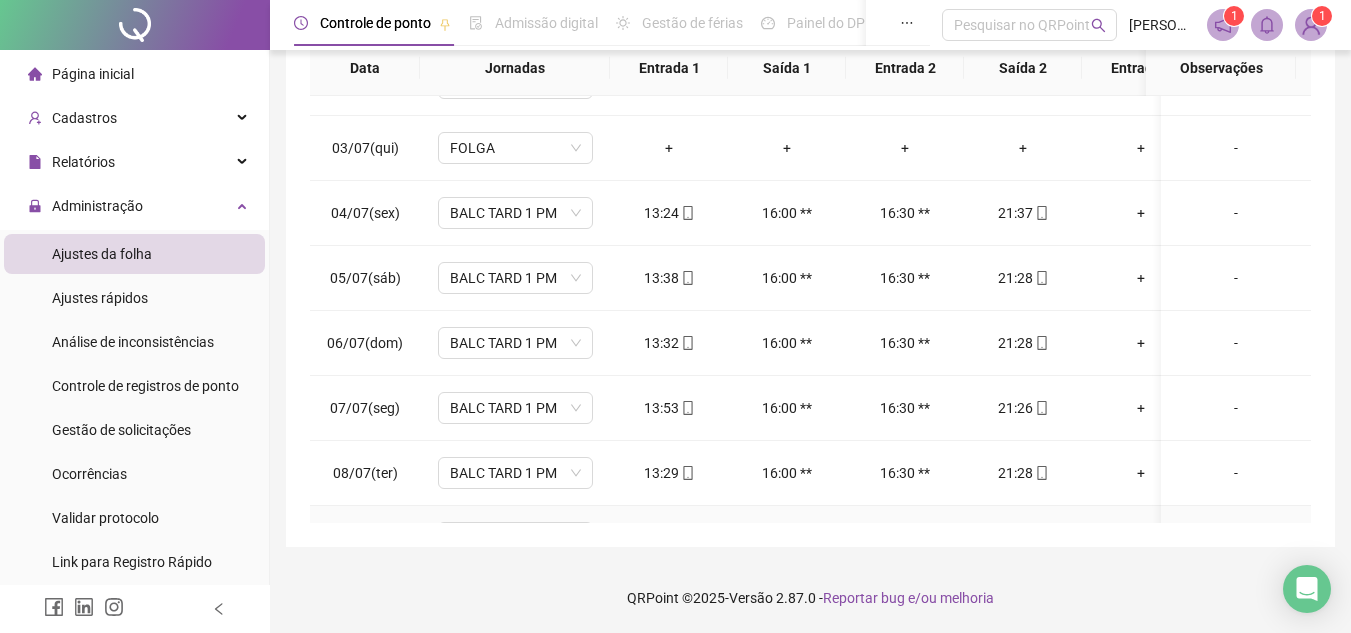scroll, scrollTop: 0, scrollLeft: 0, axis: both 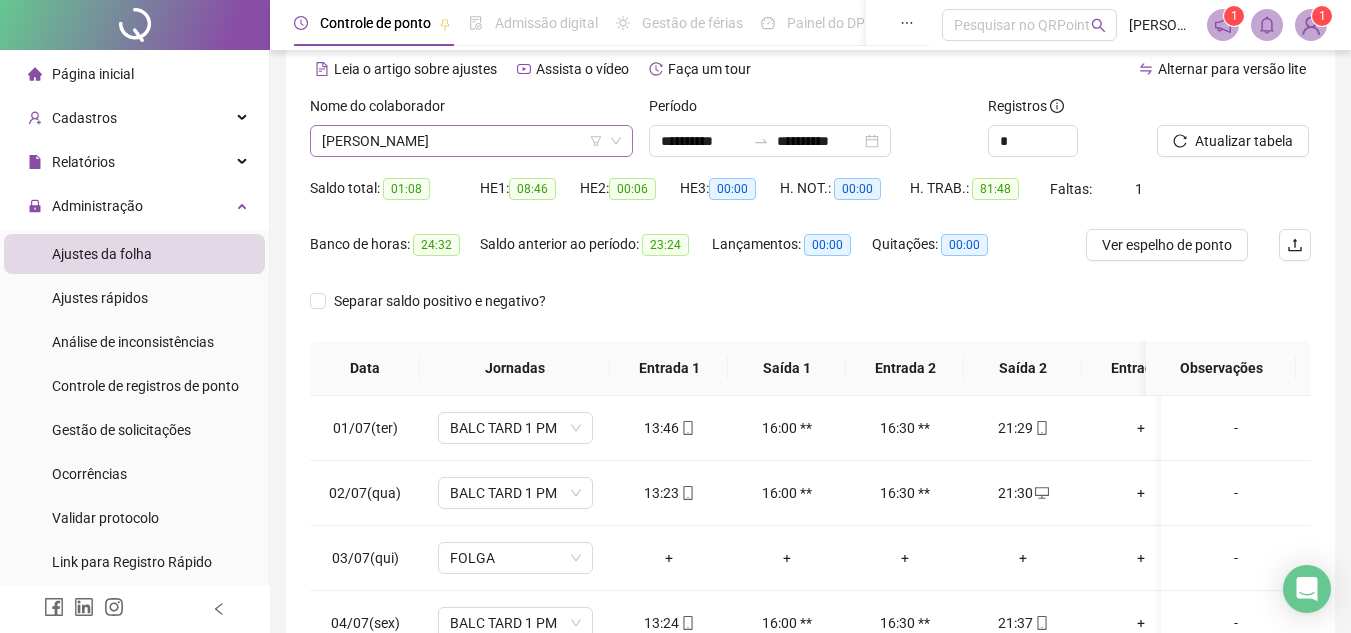 click on "[PERSON_NAME]" at bounding box center (471, 141) 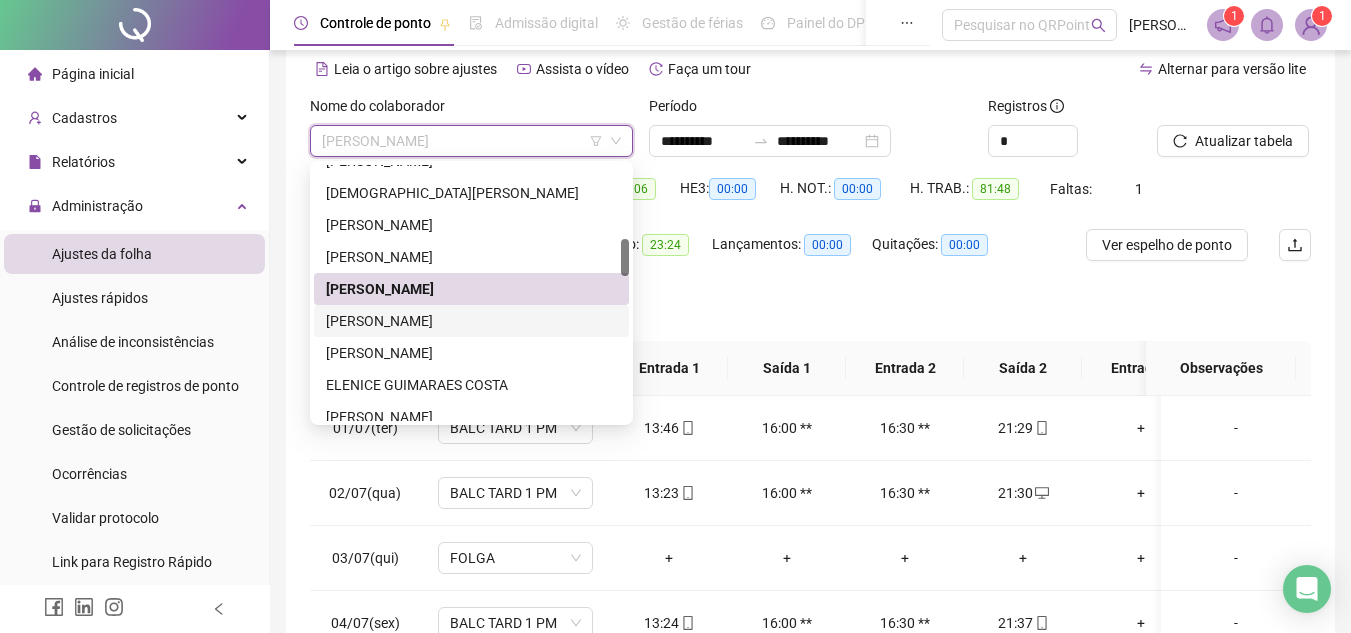 click on "[PERSON_NAME]" at bounding box center [471, 321] 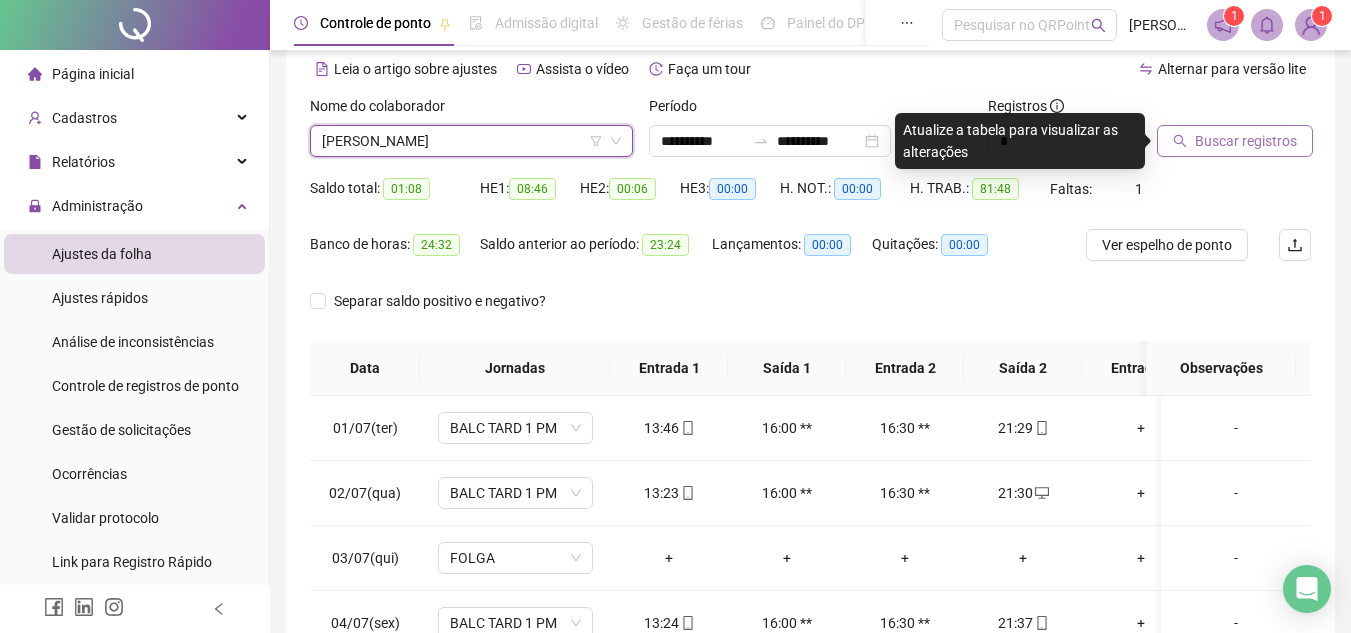 click on "Buscar registros" at bounding box center [1246, 141] 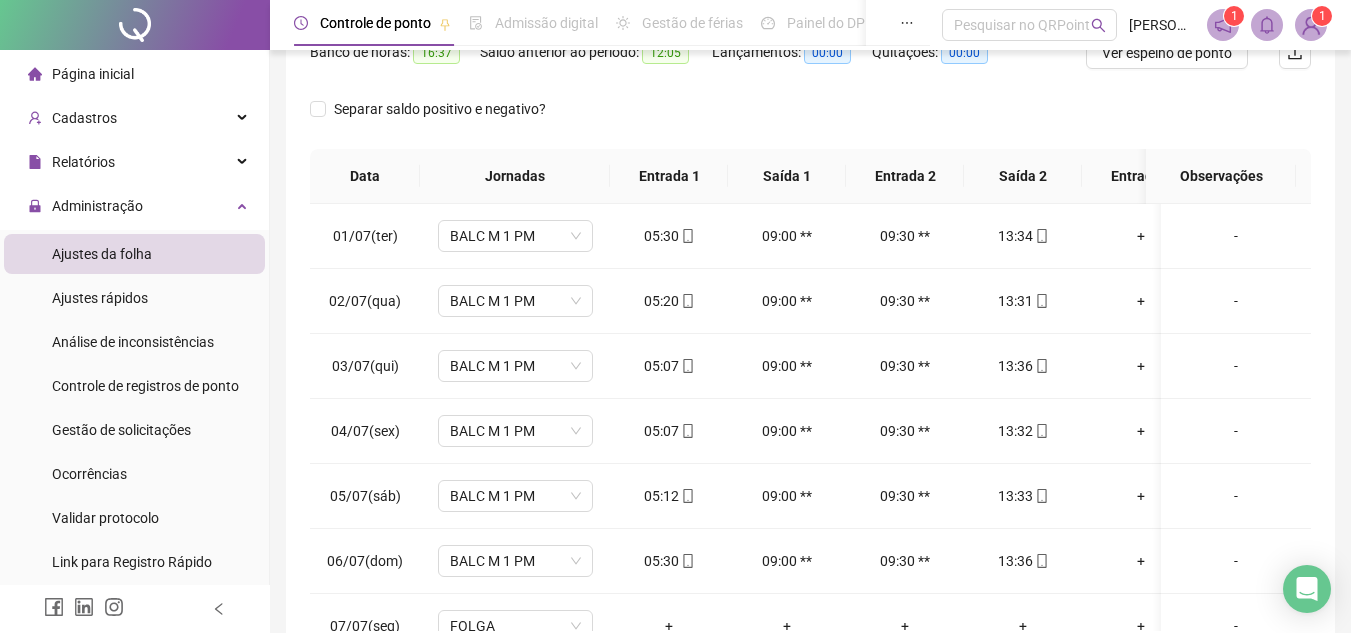 scroll, scrollTop: 289, scrollLeft: 0, axis: vertical 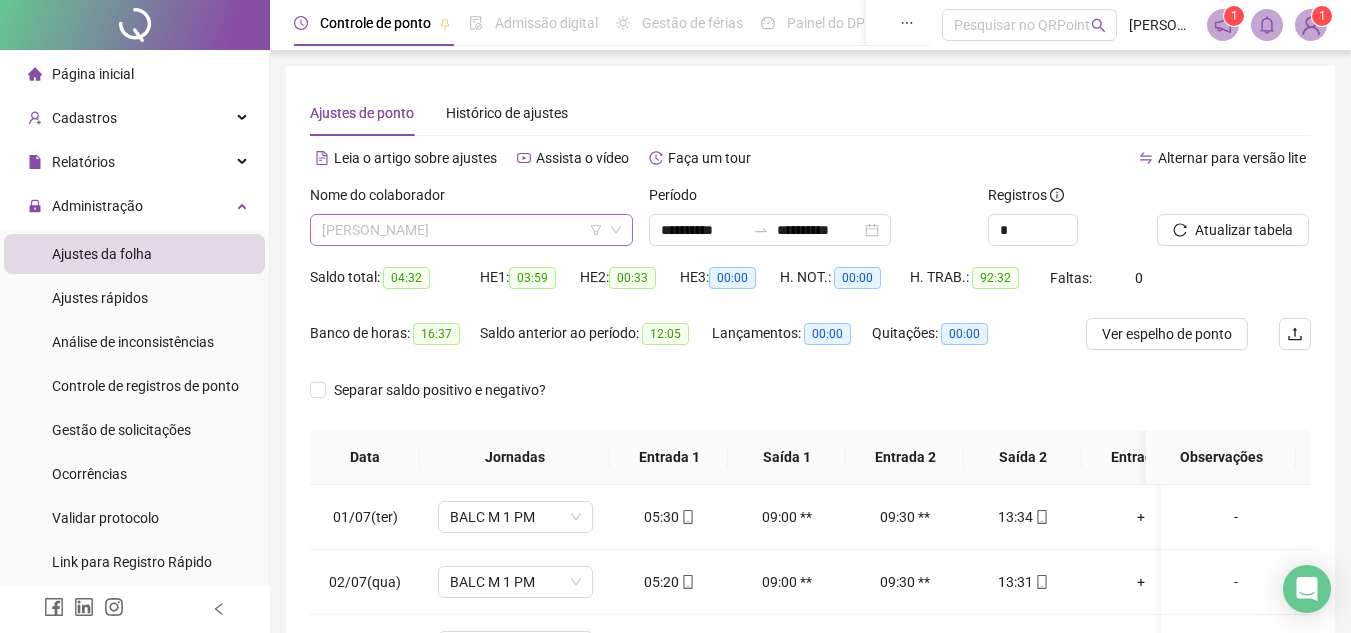 click on "[PERSON_NAME]" at bounding box center (471, 230) 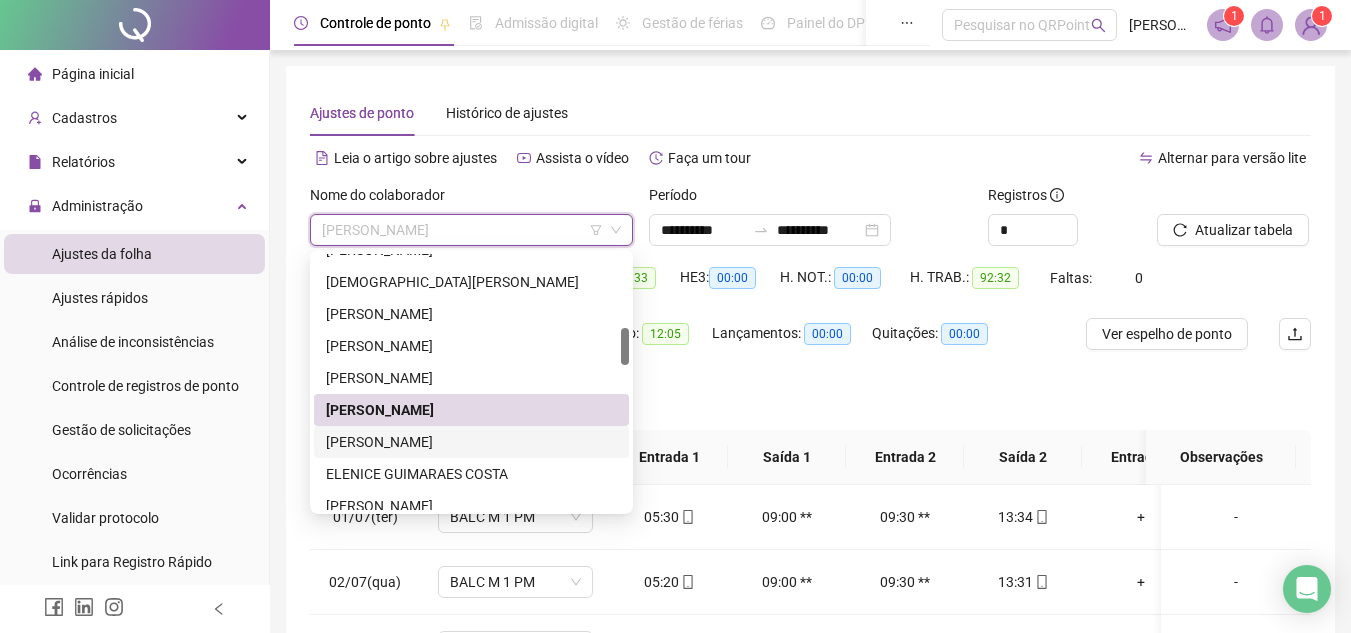 click on "[PERSON_NAME]" at bounding box center [471, 442] 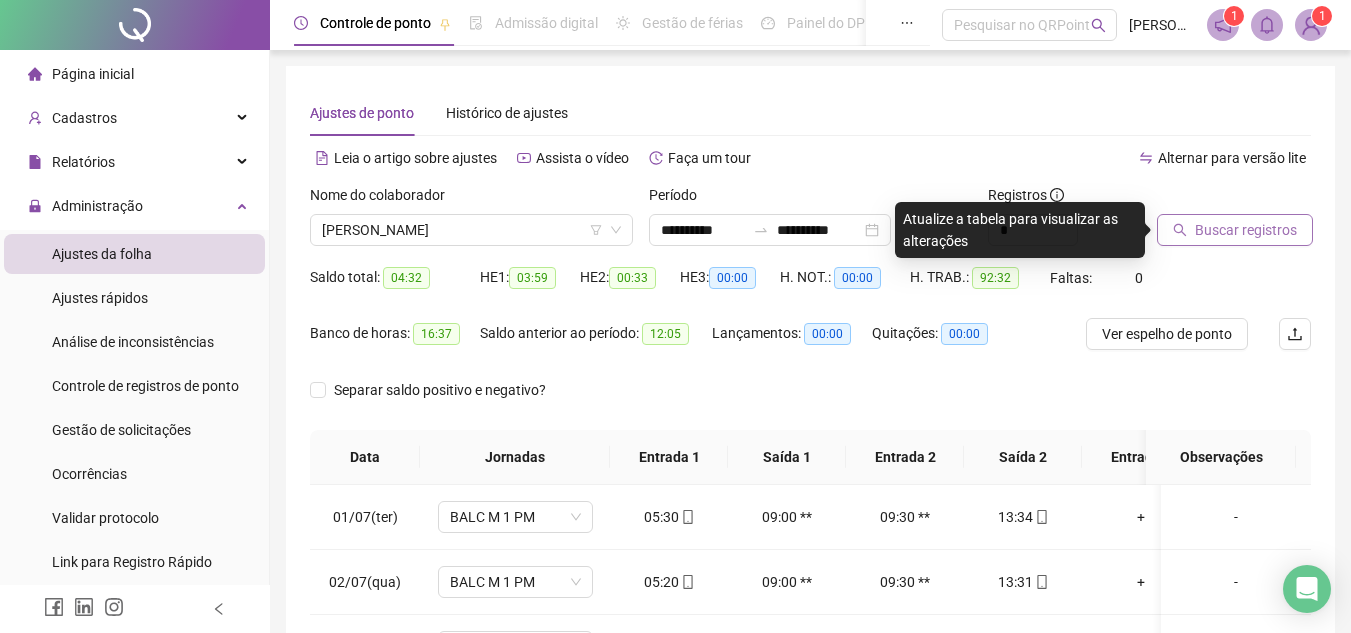 click on "Buscar registros" at bounding box center [1246, 230] 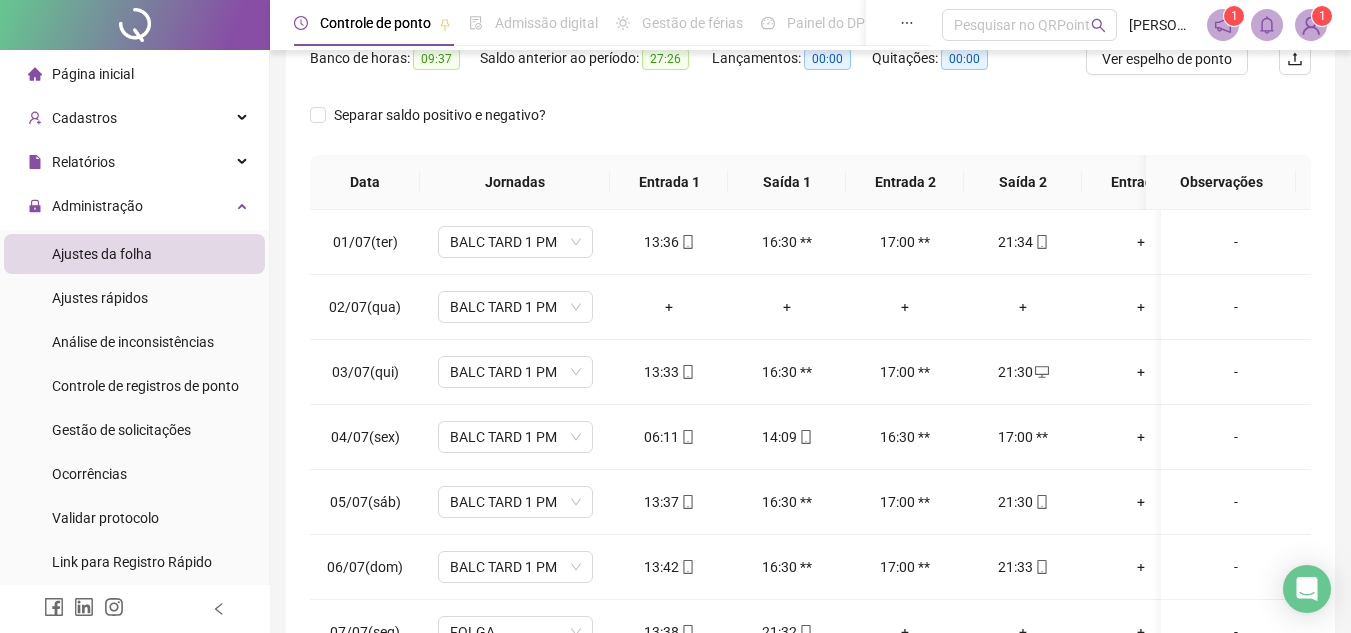 scroll, scrollTop: 300, scrollLeft: 0, axis: vertical 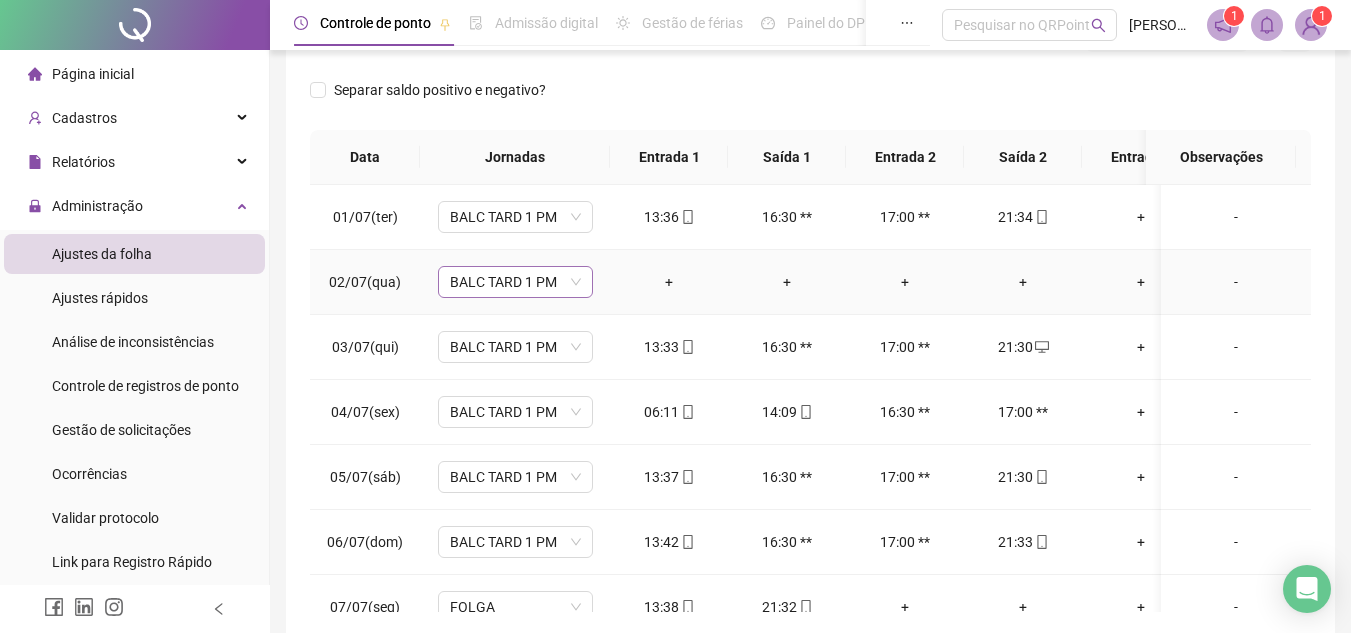 click on "BALC TARD 1 PM" at bounding box center [515, 282] 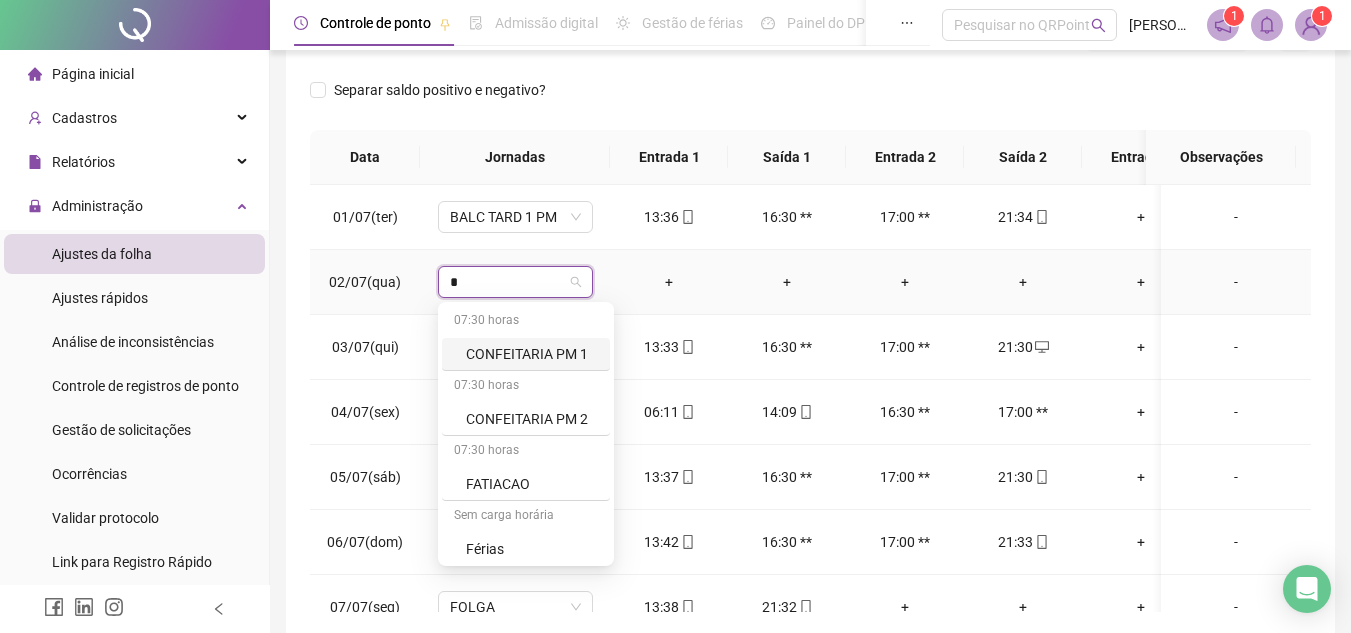 type on "**" 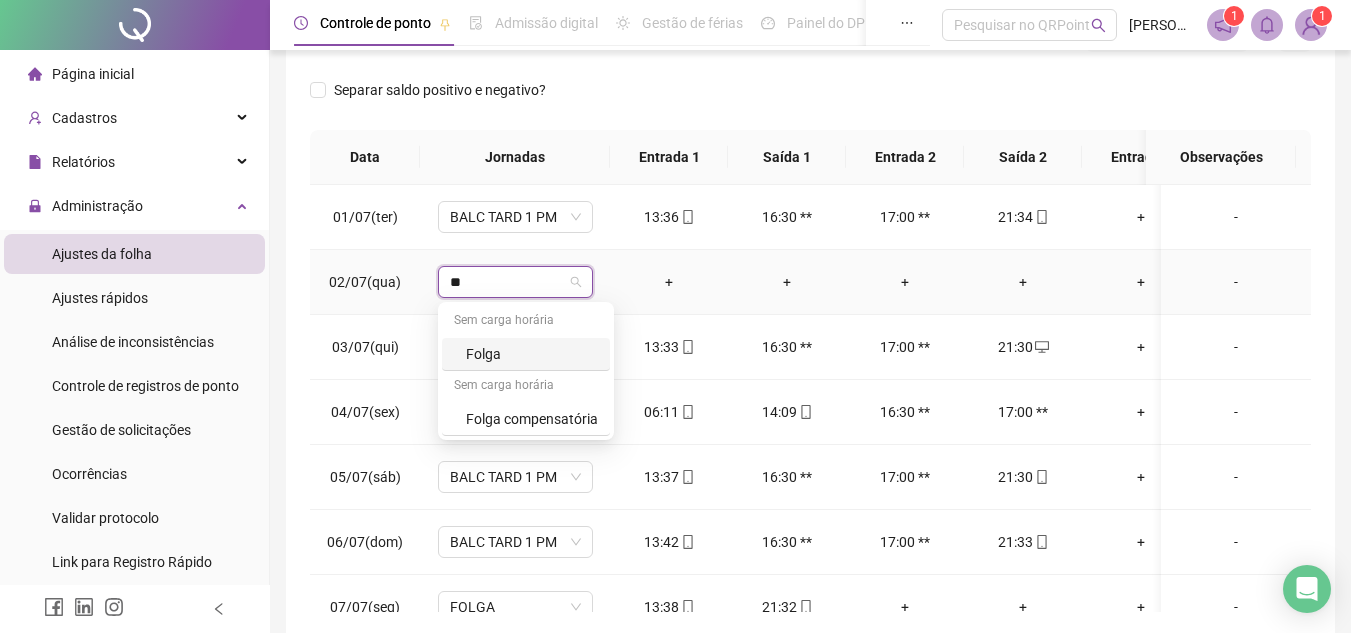 click on "Folga" at bounding box center [532, 354] 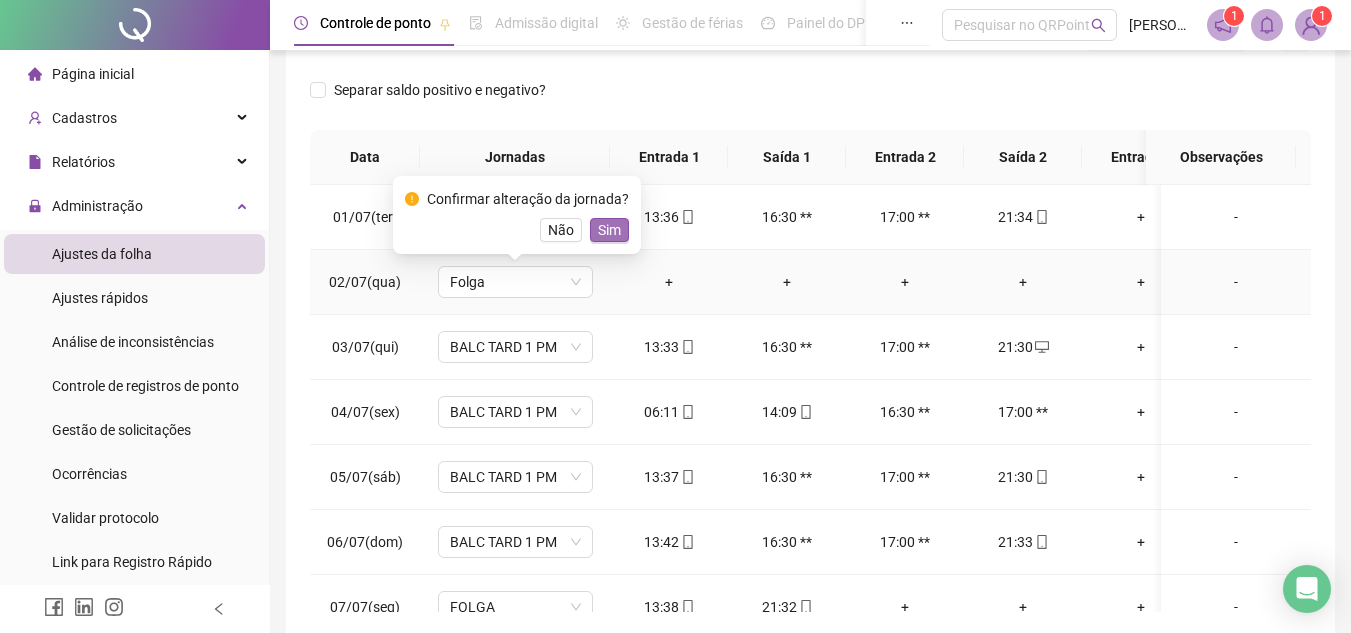 click on "Sim" at bounding box center (609, 230) 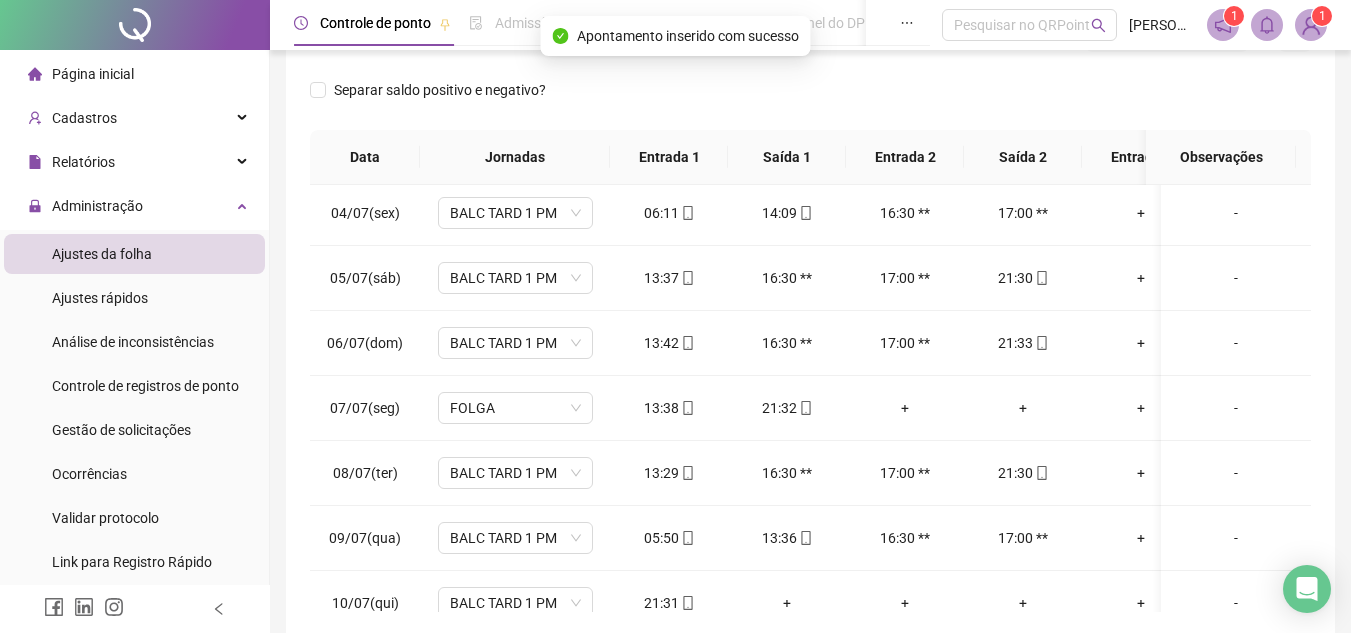 scroll, scrollTop: 200, scrollLeft: 0, axis: vertical 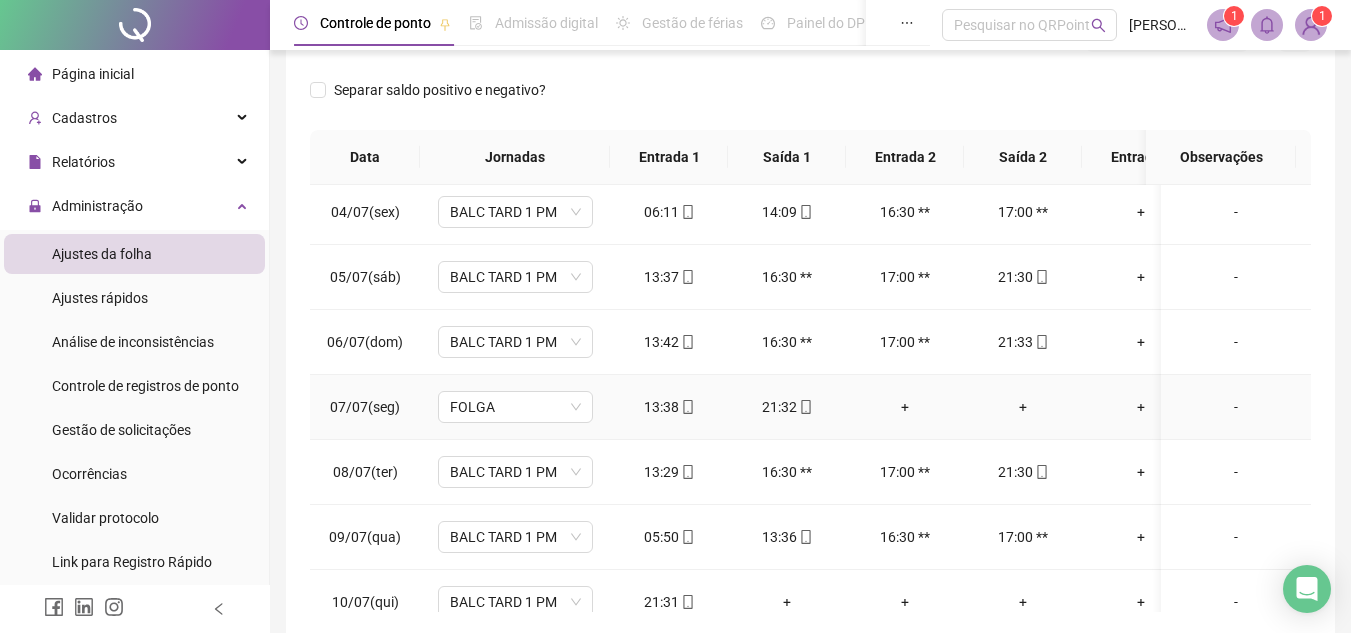 click on "+" at bounding box center [905, 407] 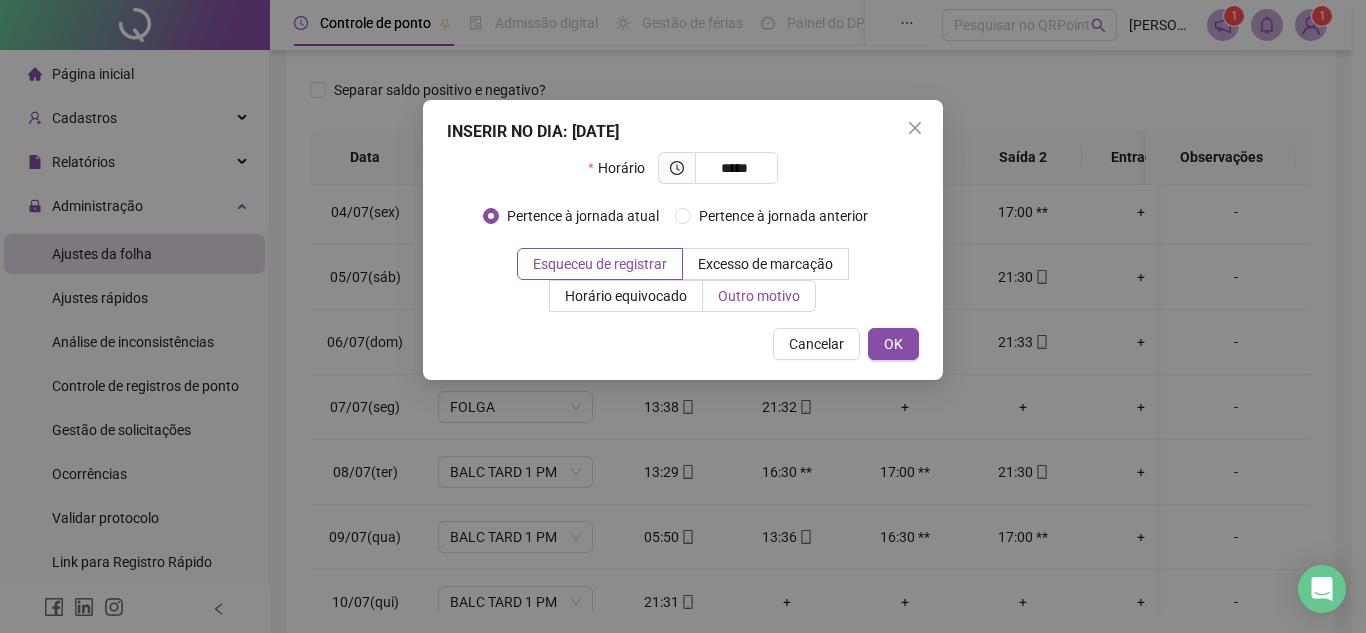 type on "*****" 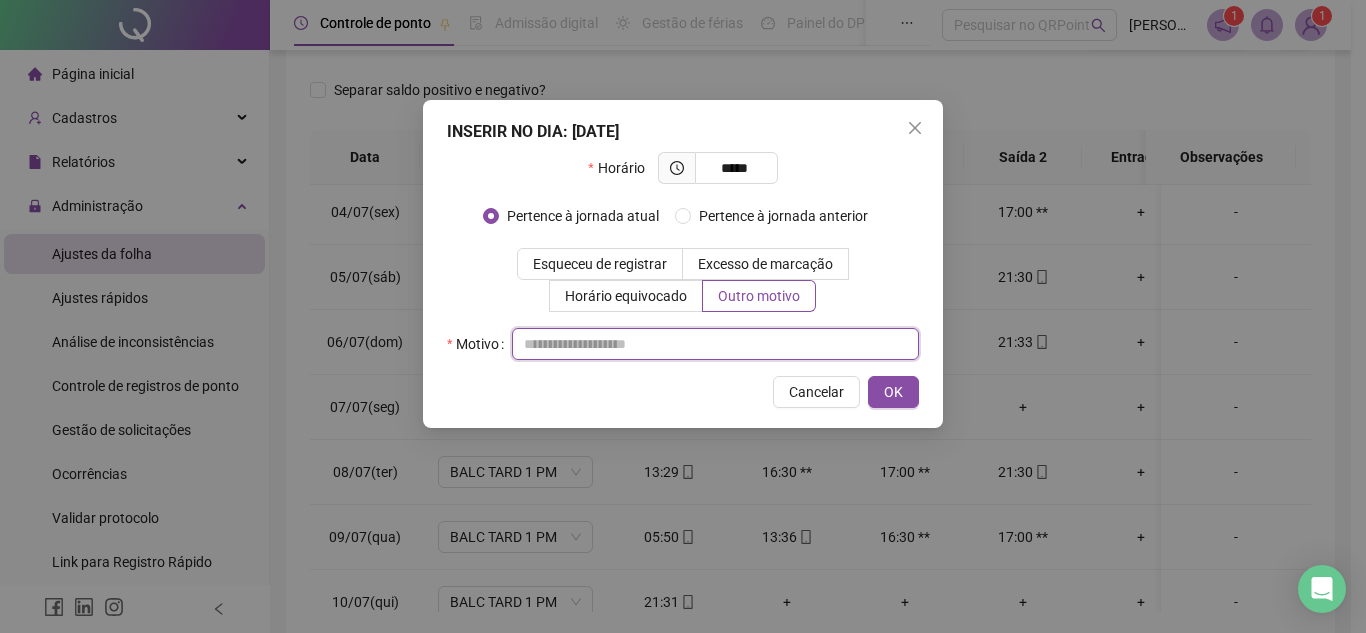 click at bounding box center [715, 344] 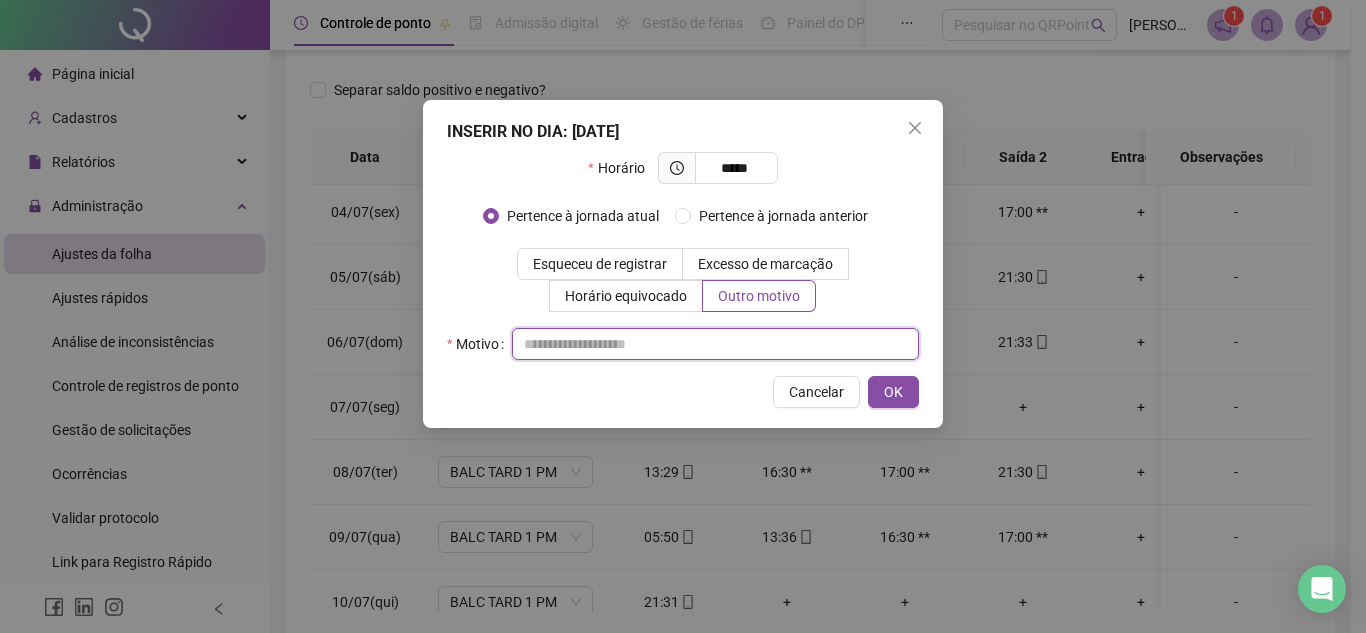 paste on "**********" 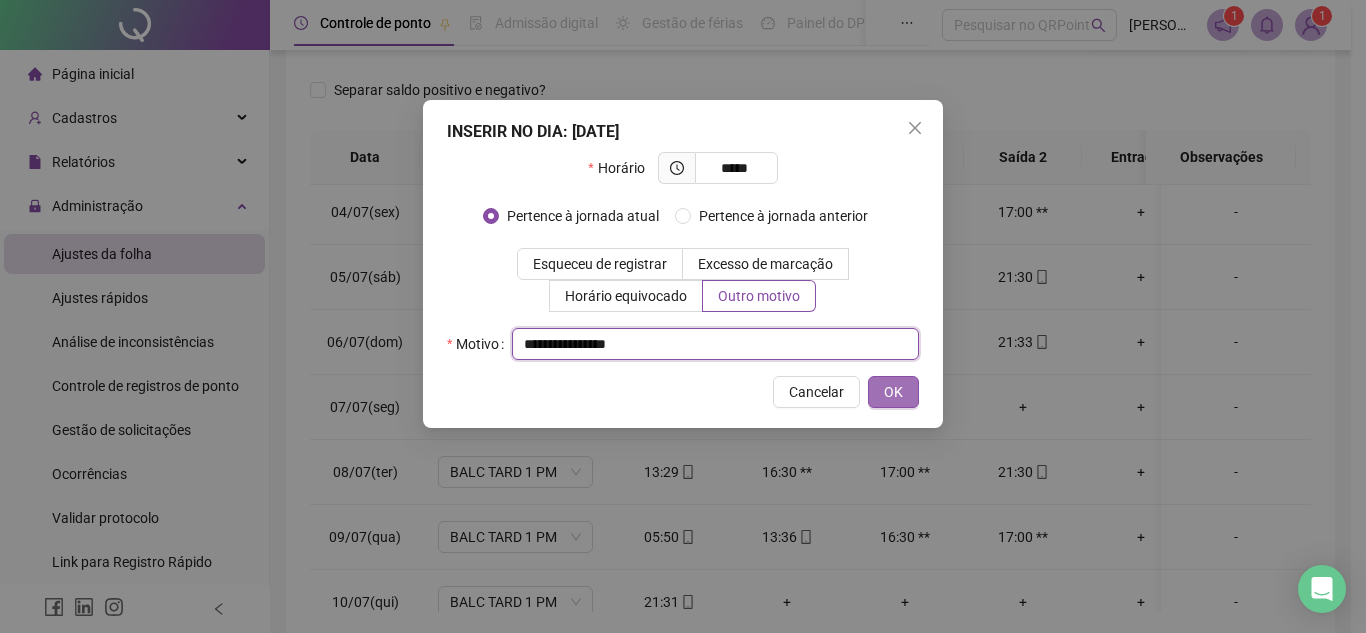 type on "**********" 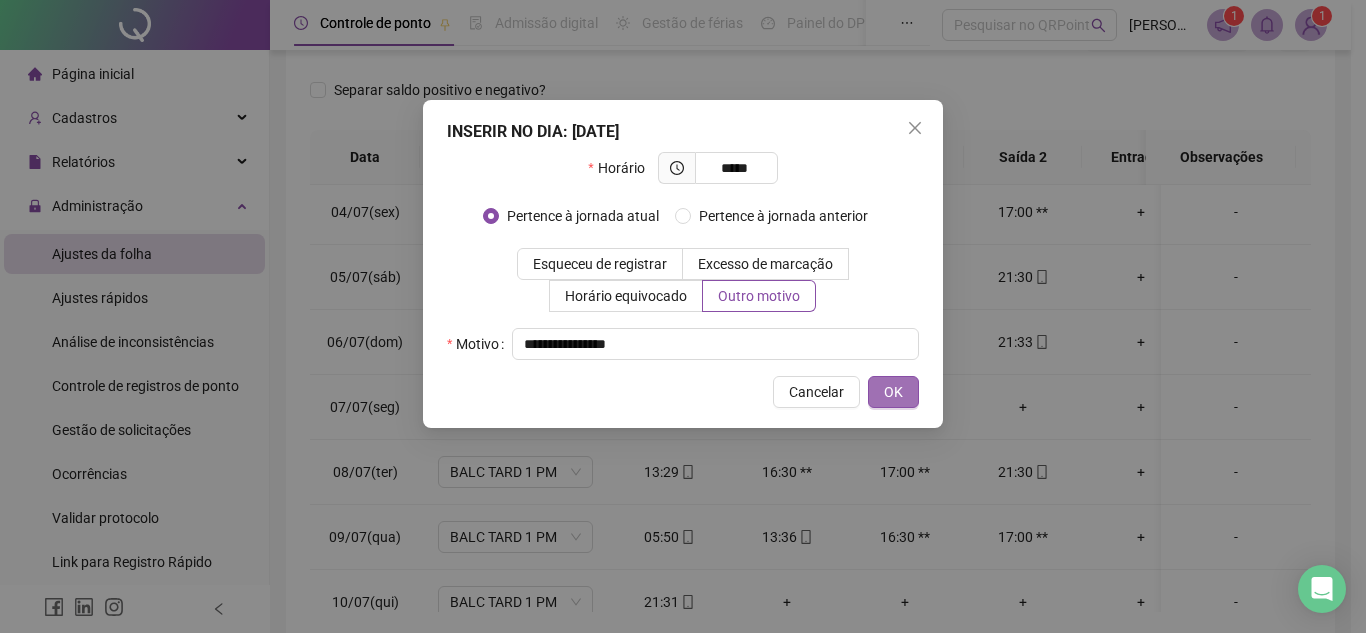 click on "OK" at bounding box center (893, 392) 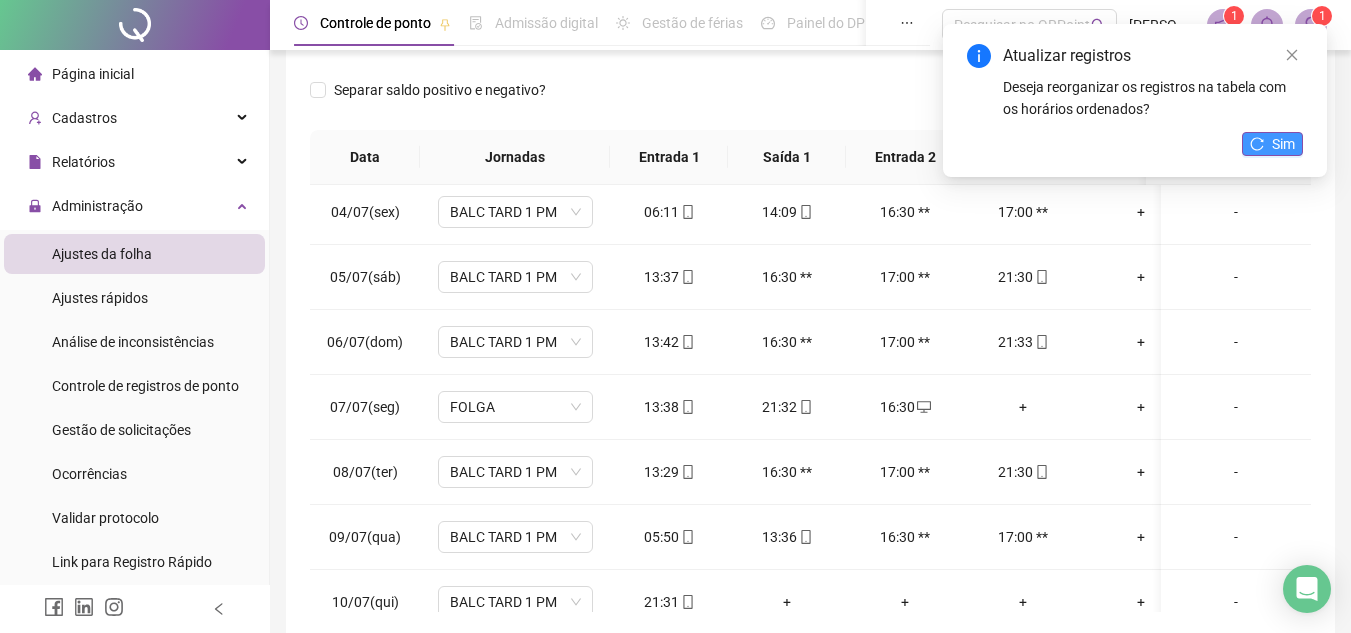 click on "Sim" at bounding box center [1283, 144] 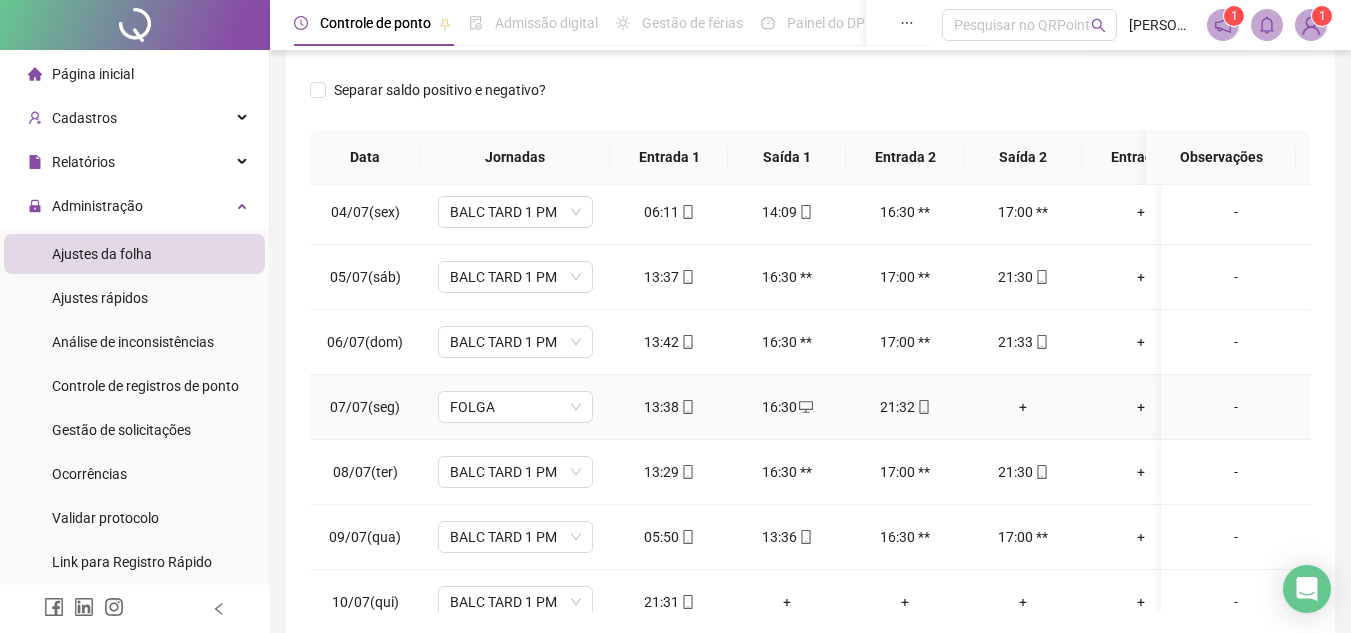 click on "+" at bounding box center [1023, 407] 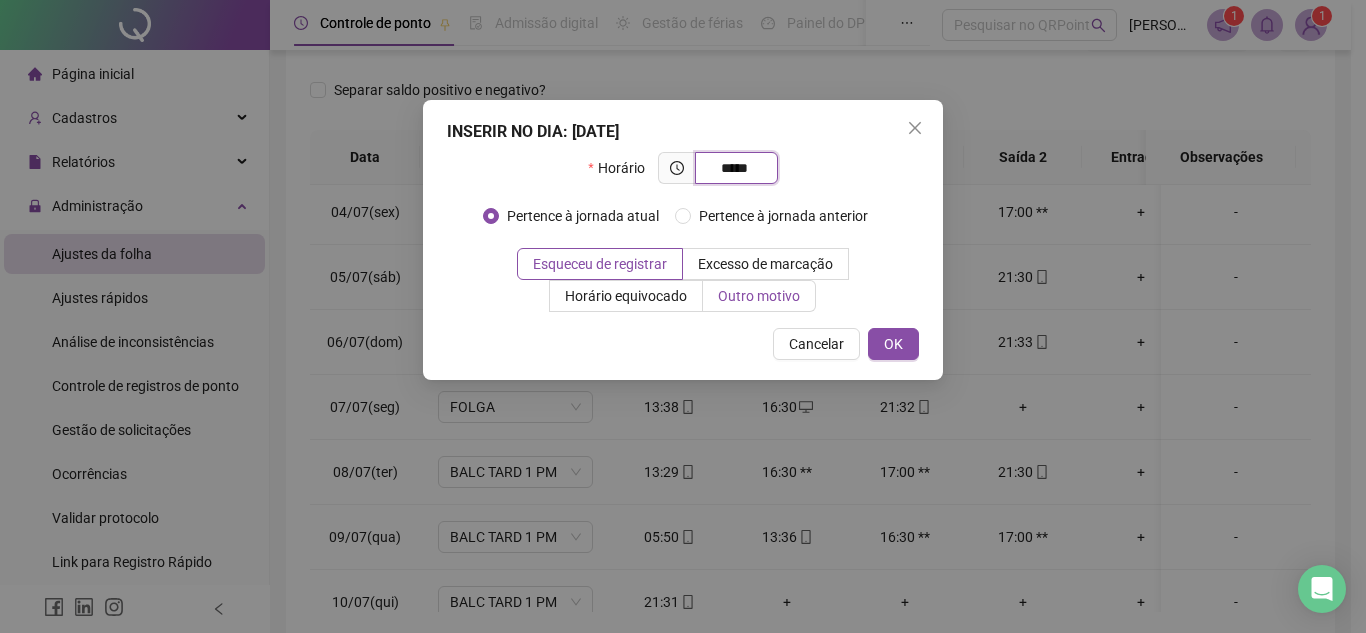 type on "*****" 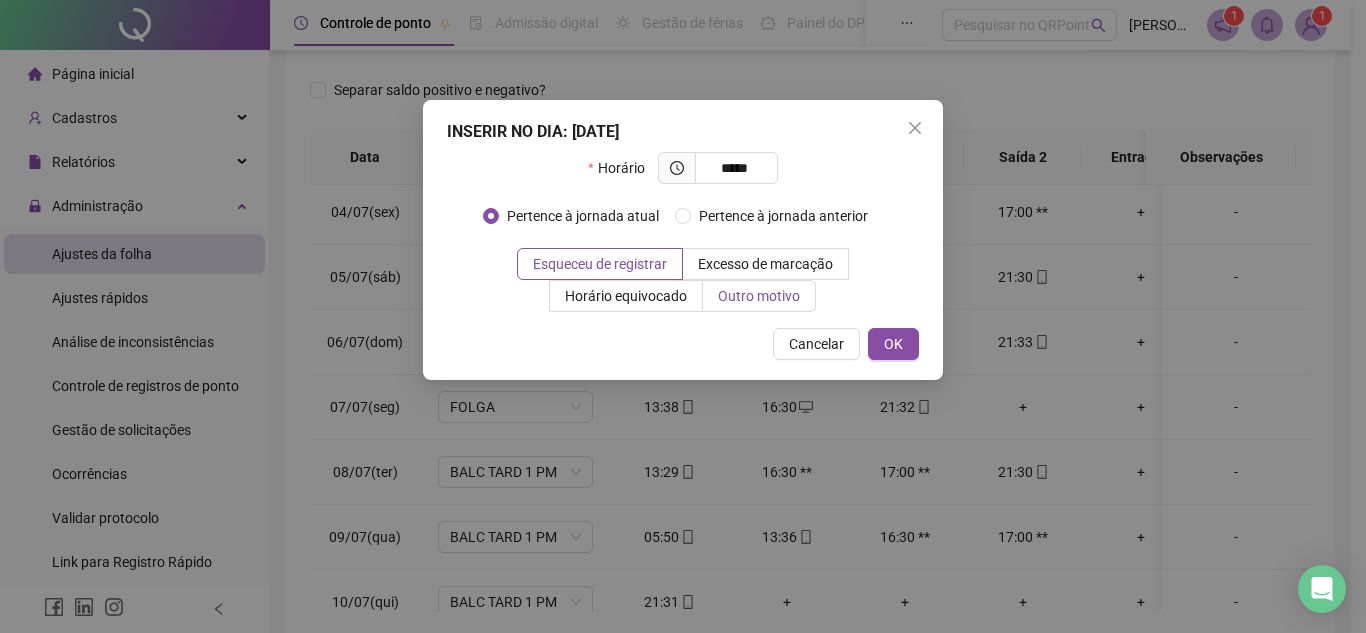 click on "Outro motivo" at bounding box center [759, 296] 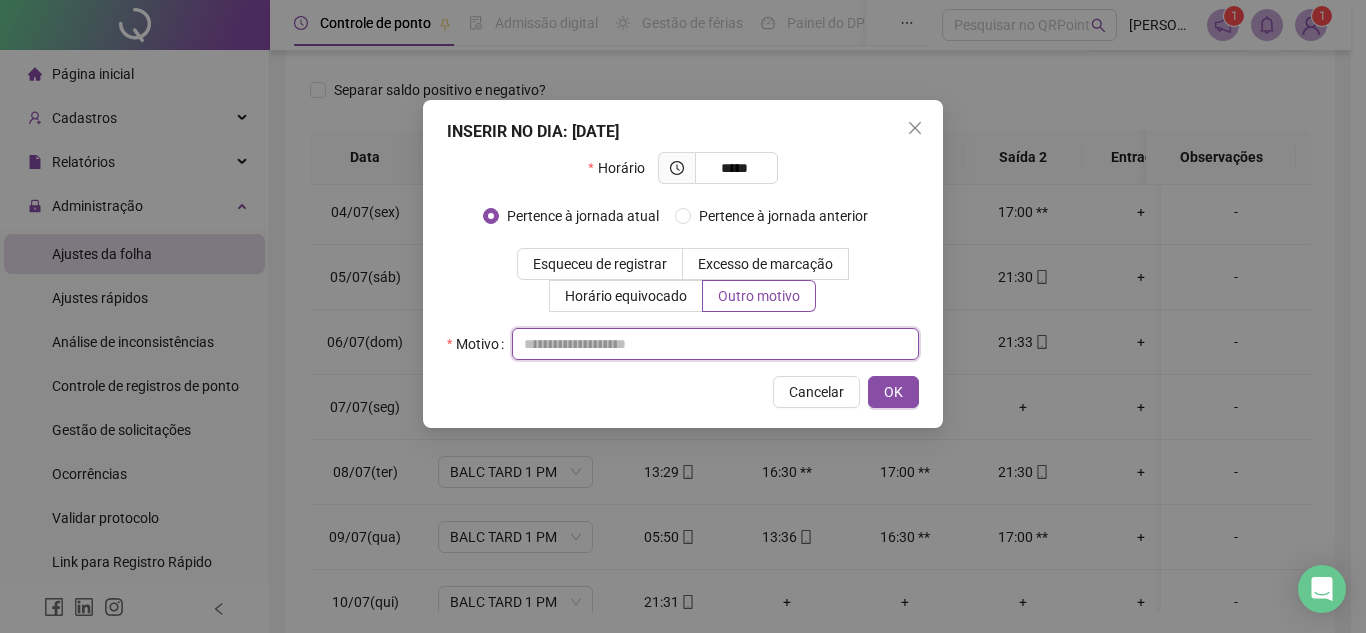 click at bounding box center (715, 344) 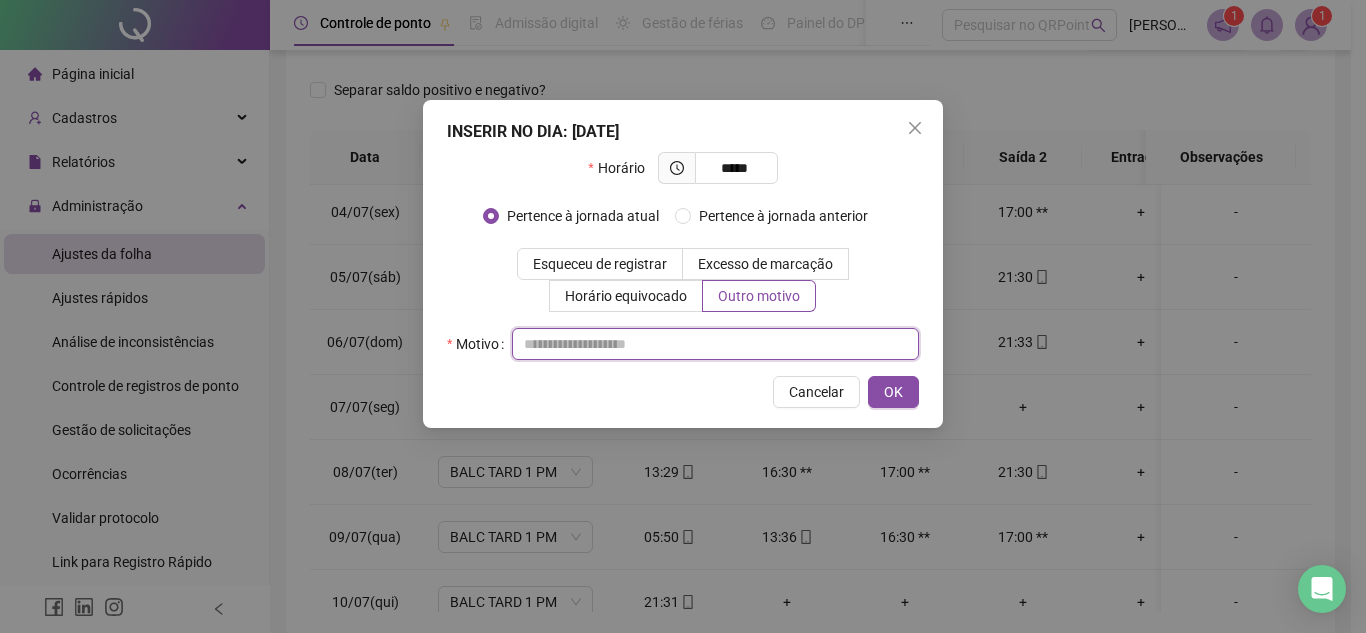 paste on "**********" 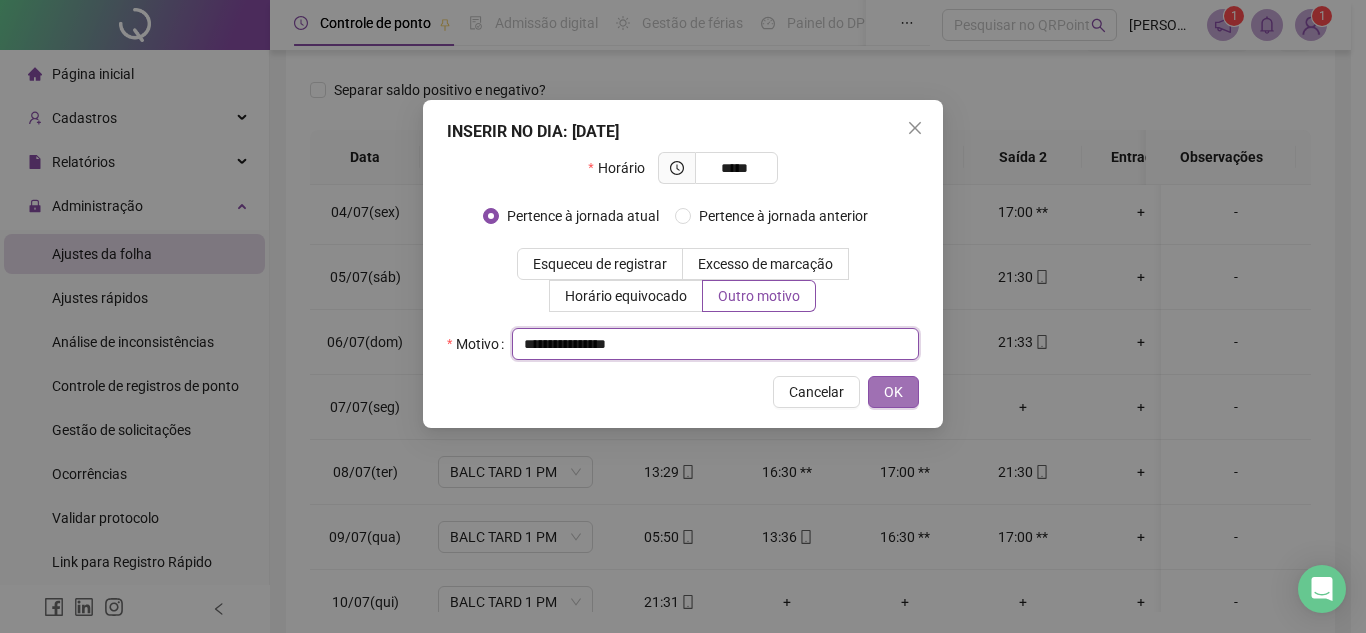 type on "**********" 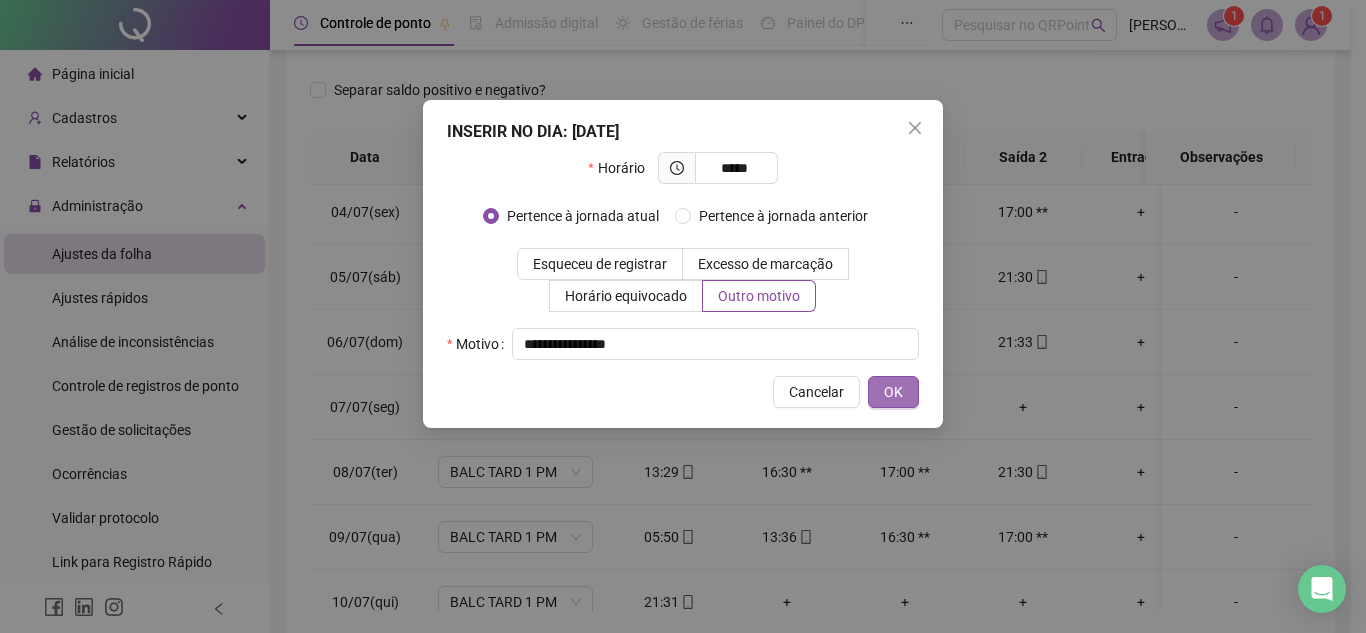 click on "OK" at bounding box center [893, 392] 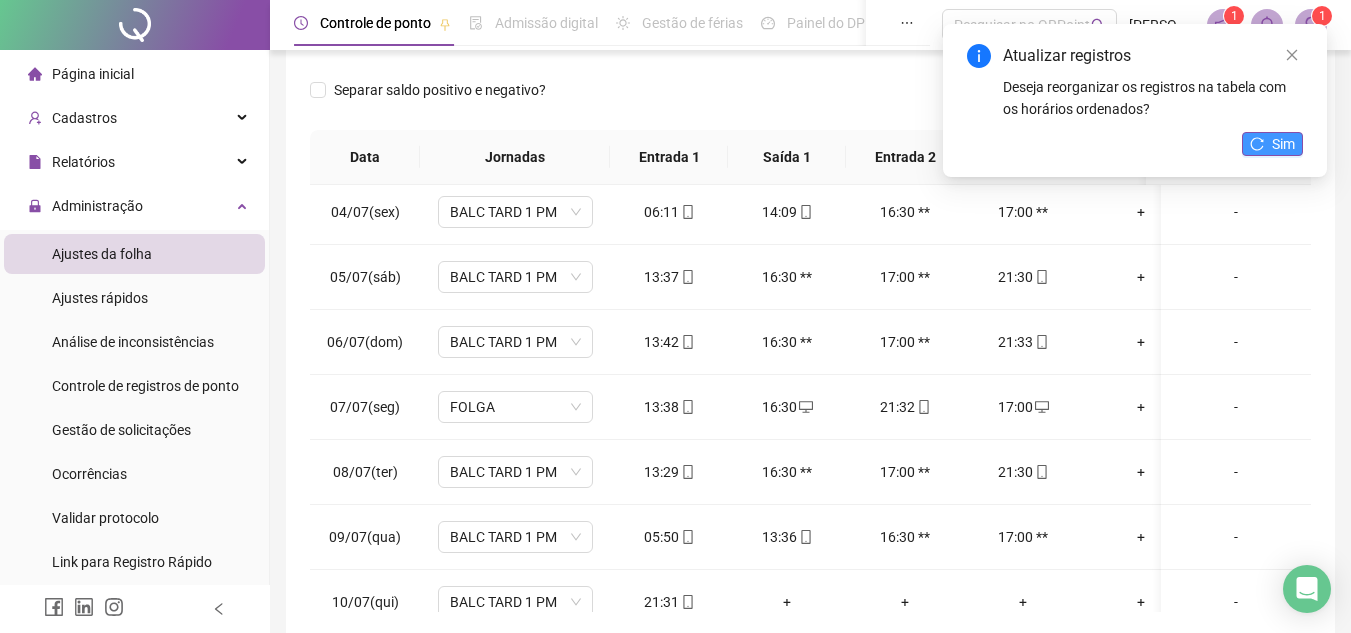 click on "Sim" at bounding box center [1283, 144] 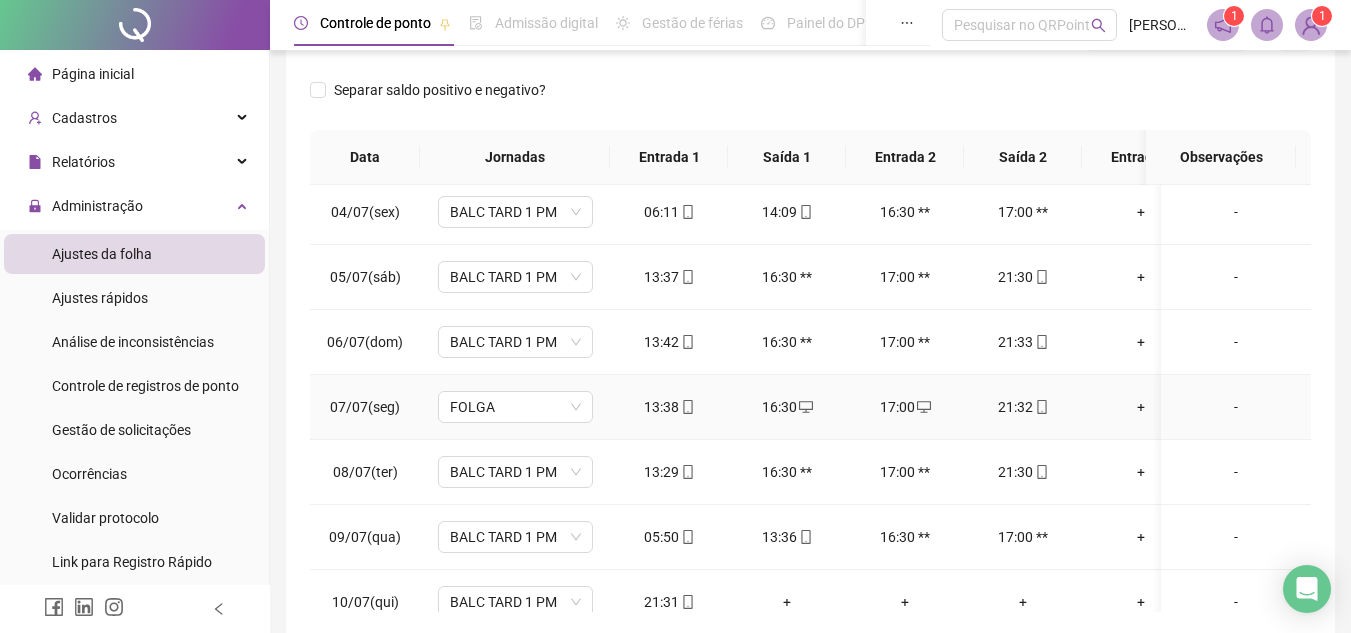 click on "-" at bounding box center [1236, 407] 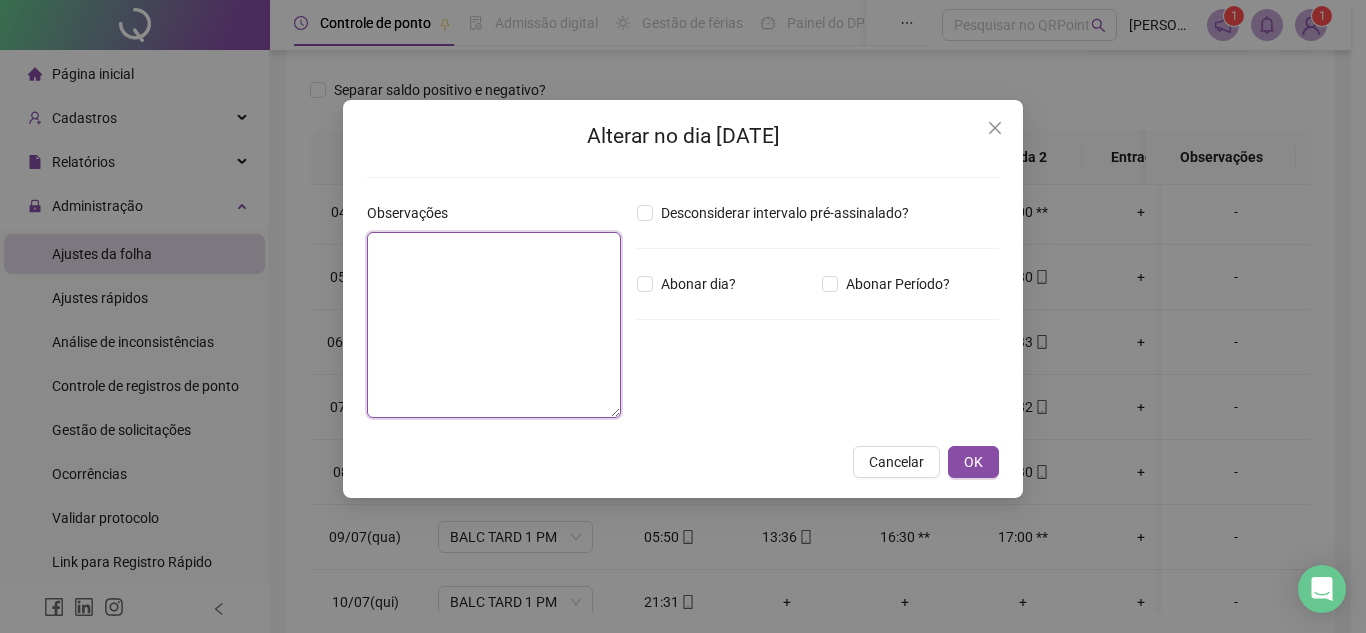 click at bounding box center (494, 325) 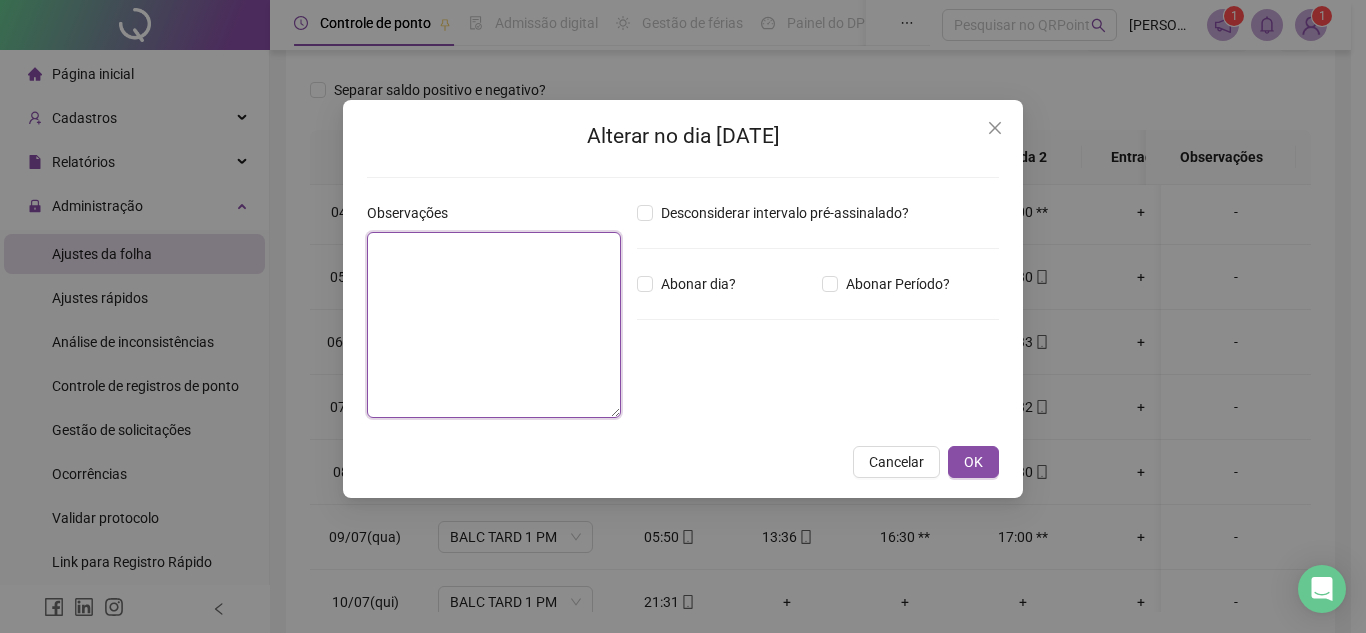 paste on "**********" 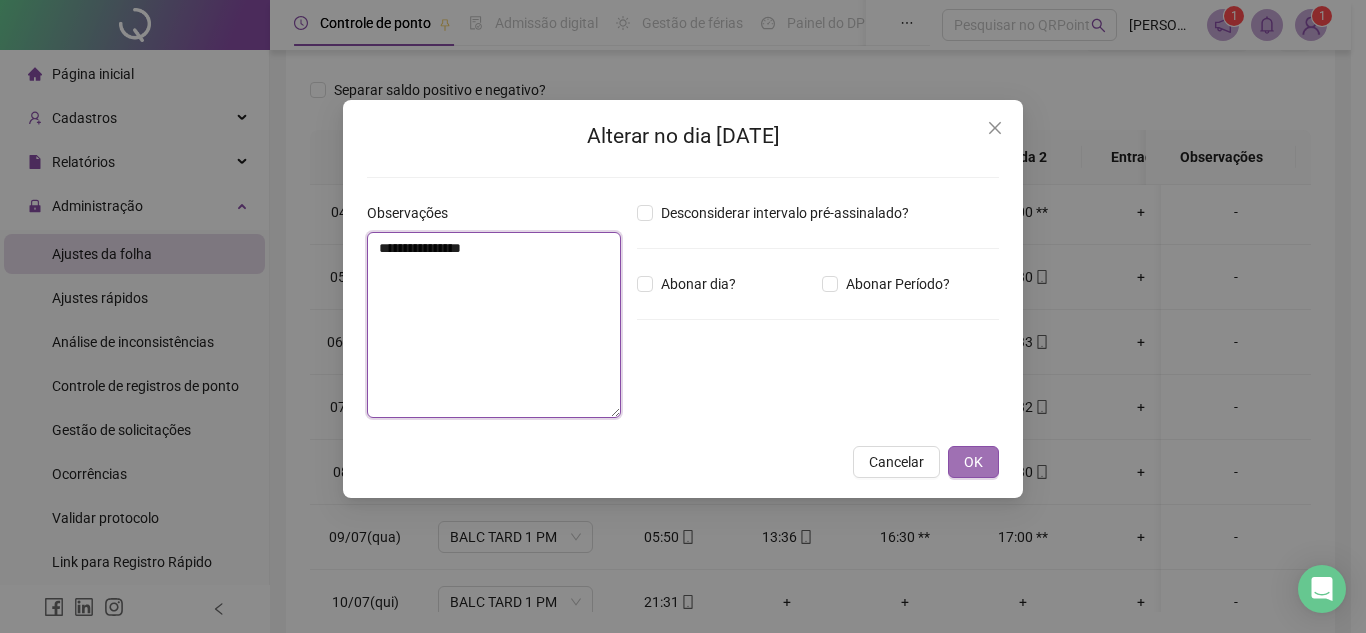 type on "**********" 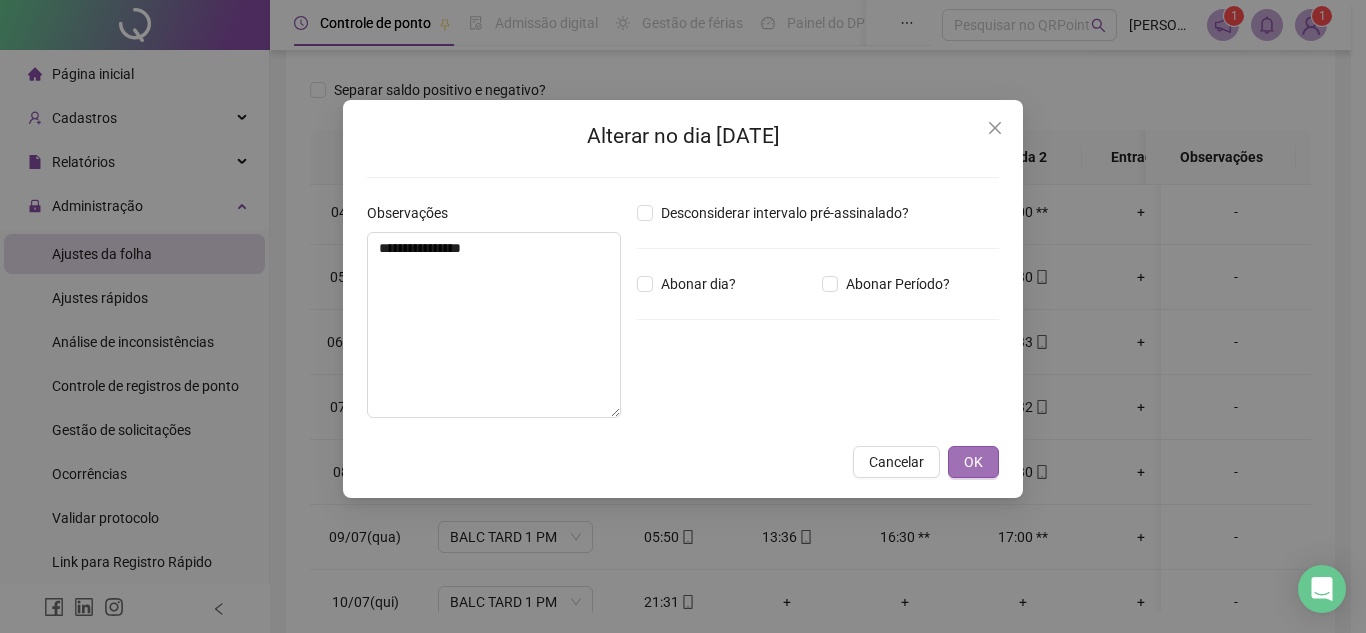 click on "OK" at bounding box center [973, 462] 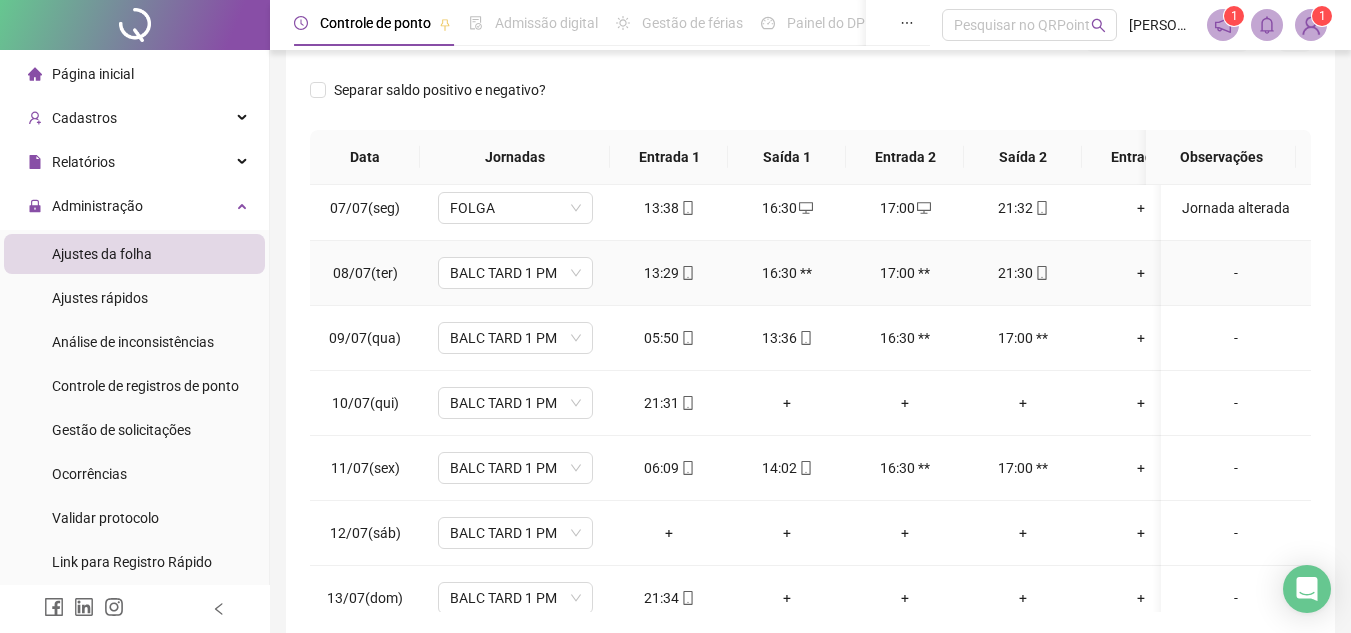 scroll, scrollTop: 400, scrollLeft: 0, axis: vertical 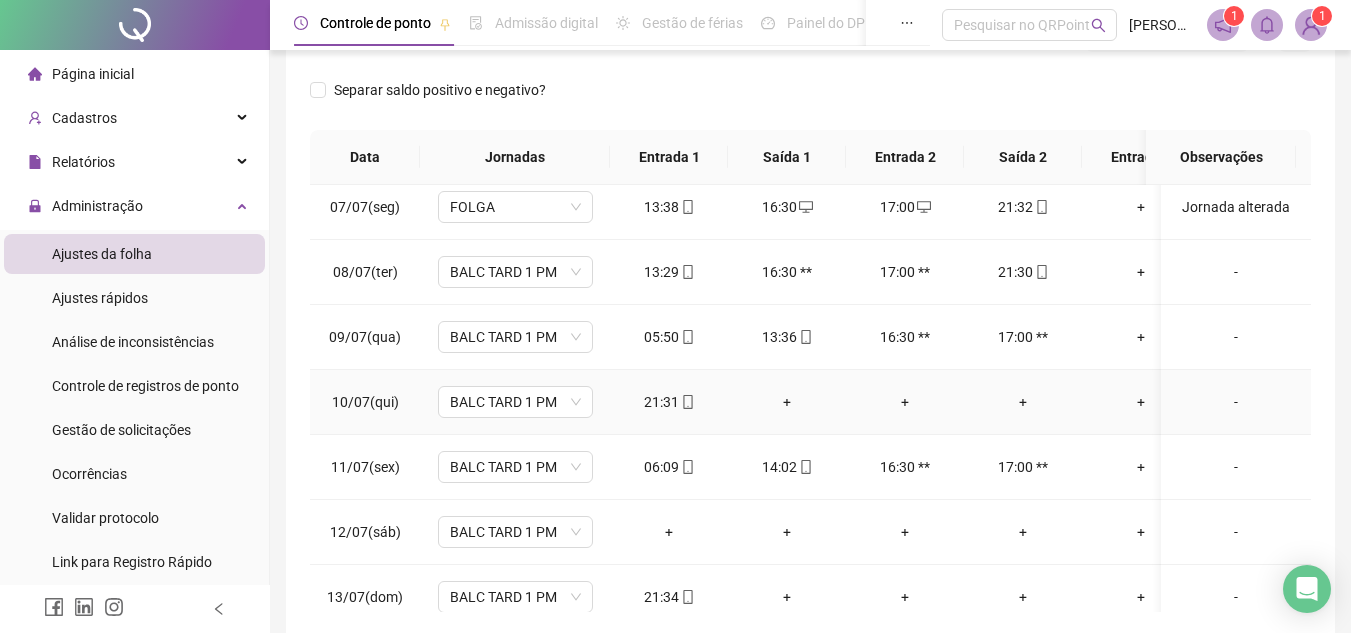 click on "+" at bounding box center [1023, 402] 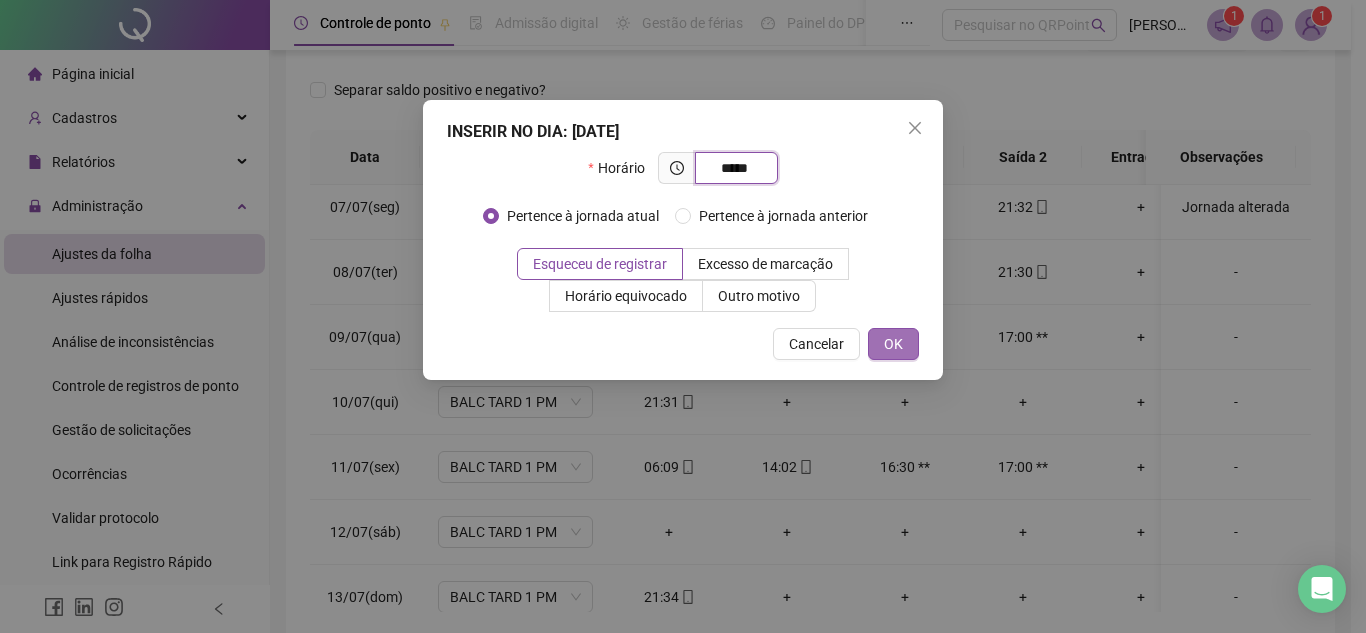 type on "*****" 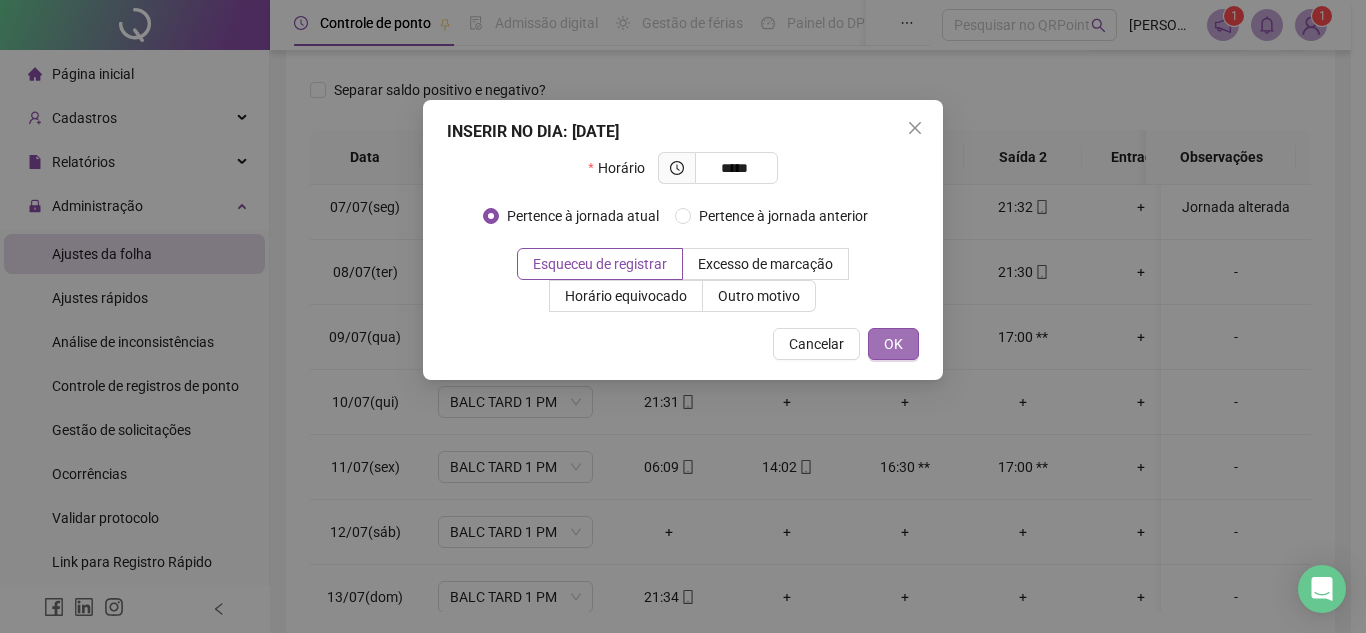 click on "OK" at bounding box center [893, 344] 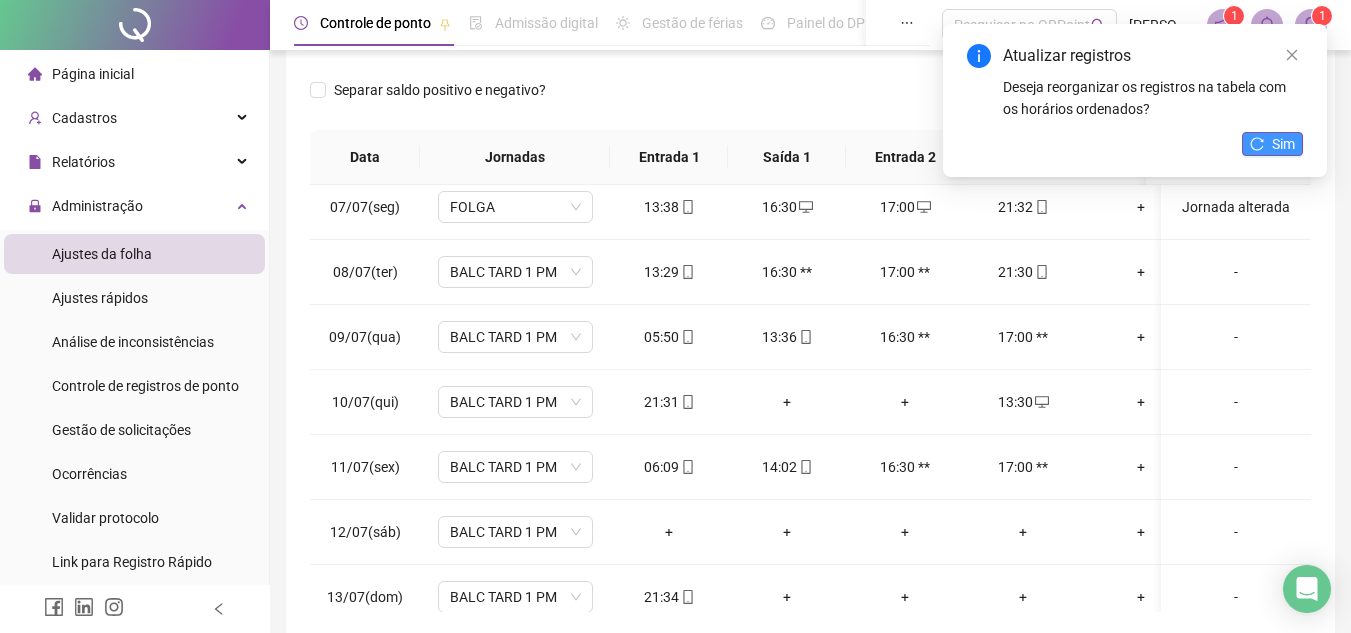 click on "Sim" at bounding box center (1283, 144) 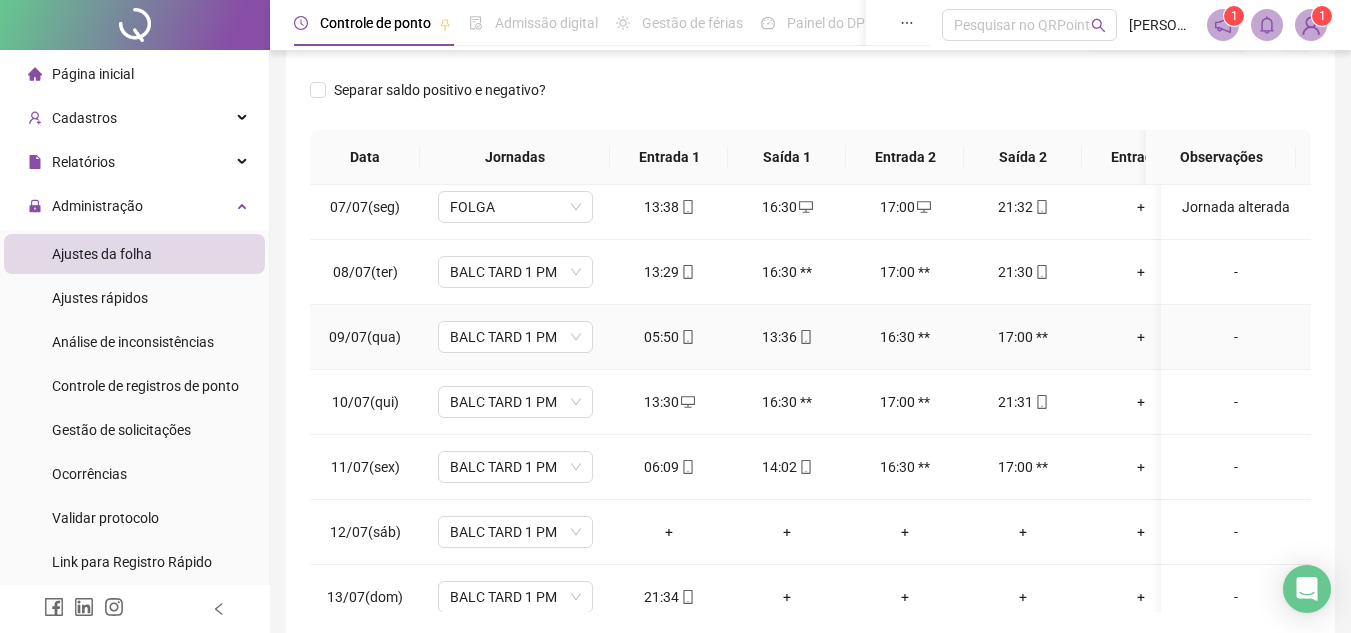 click on "-" at bounding box center (1236, 337) 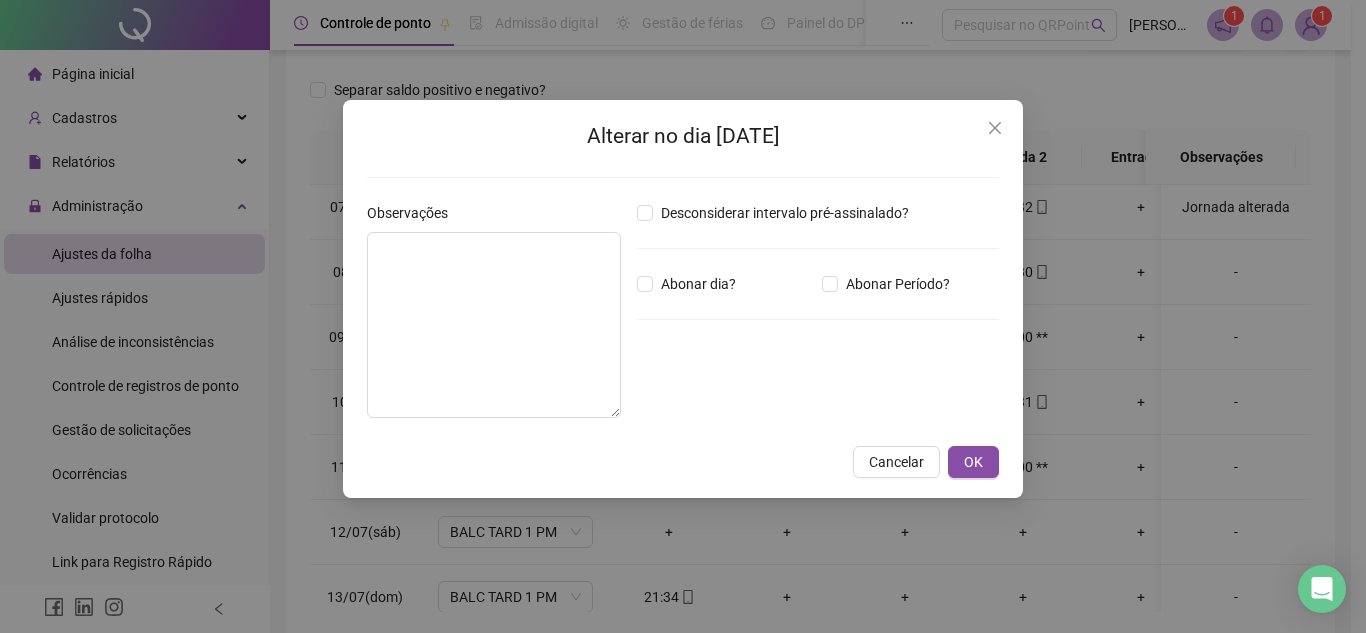 type 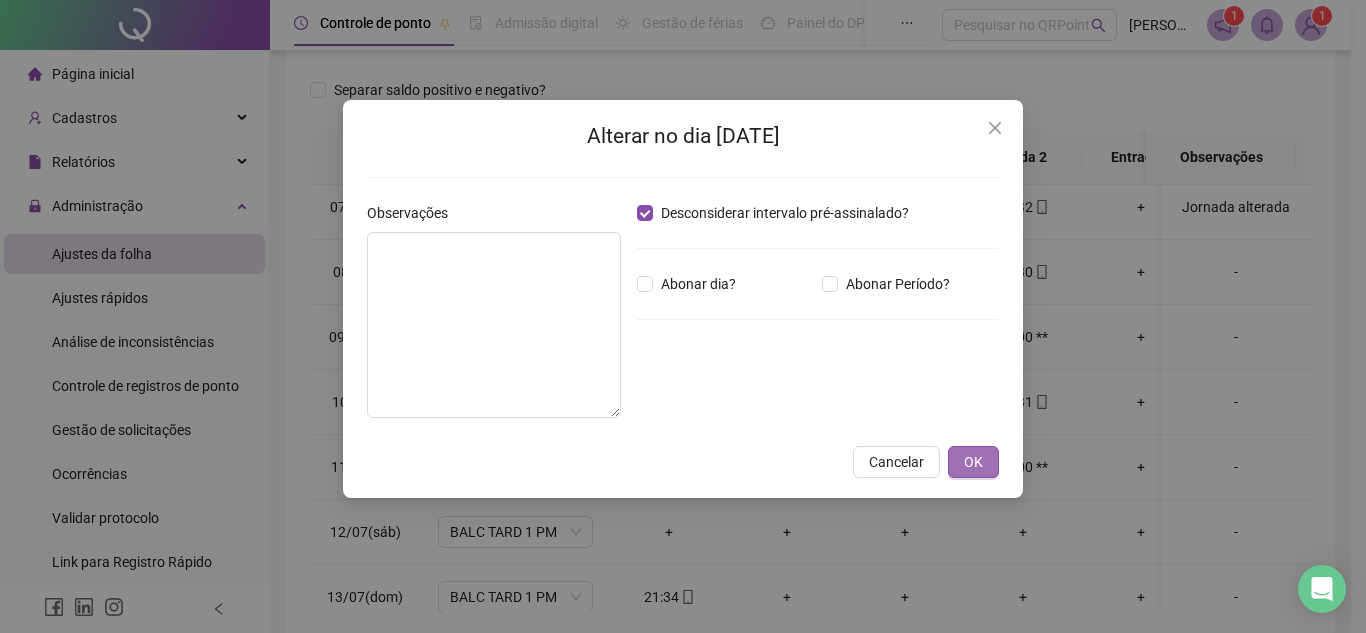 click on "OK" at bounding box center [973, 462] 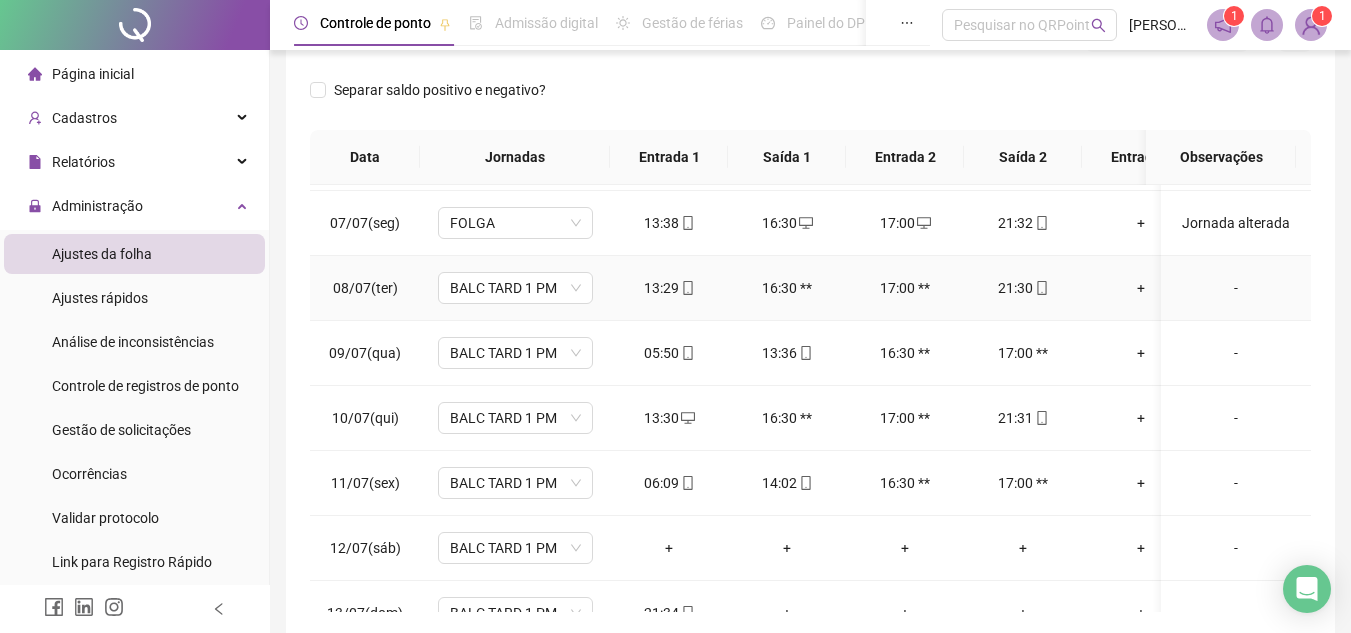 scroll, scrollTop: 433, scrollLeft: 0, axis: vertical 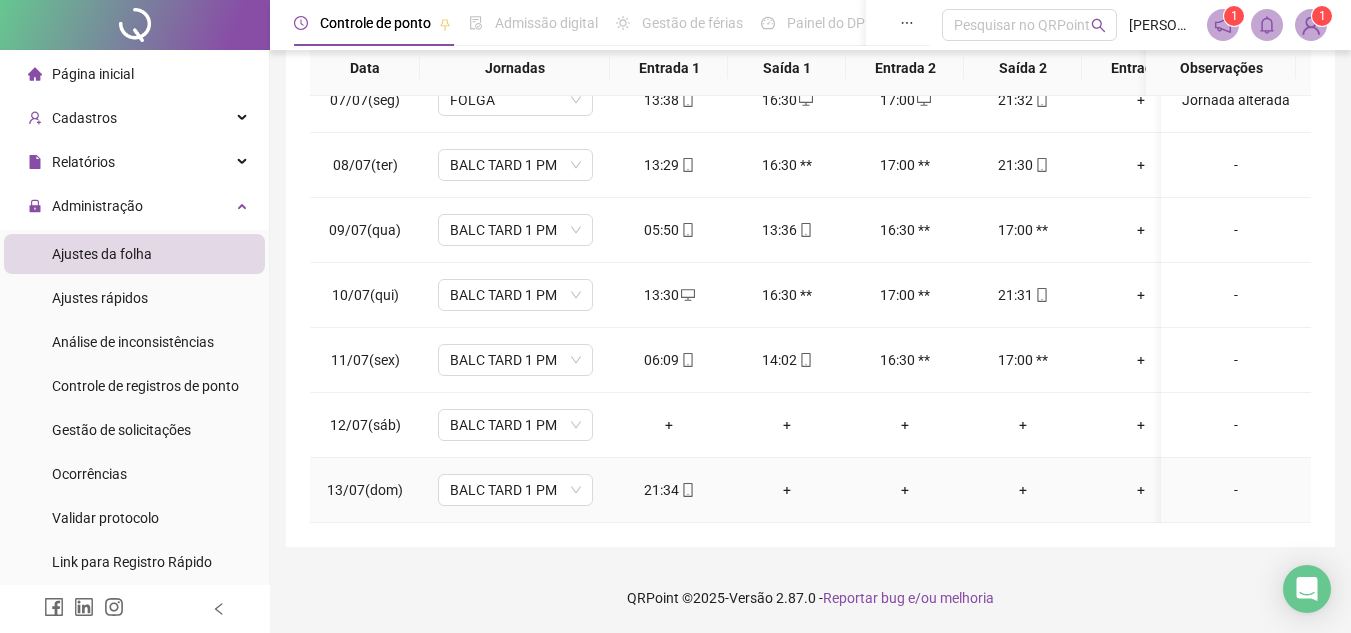 click on "+" at bounding box center [1023, 490] 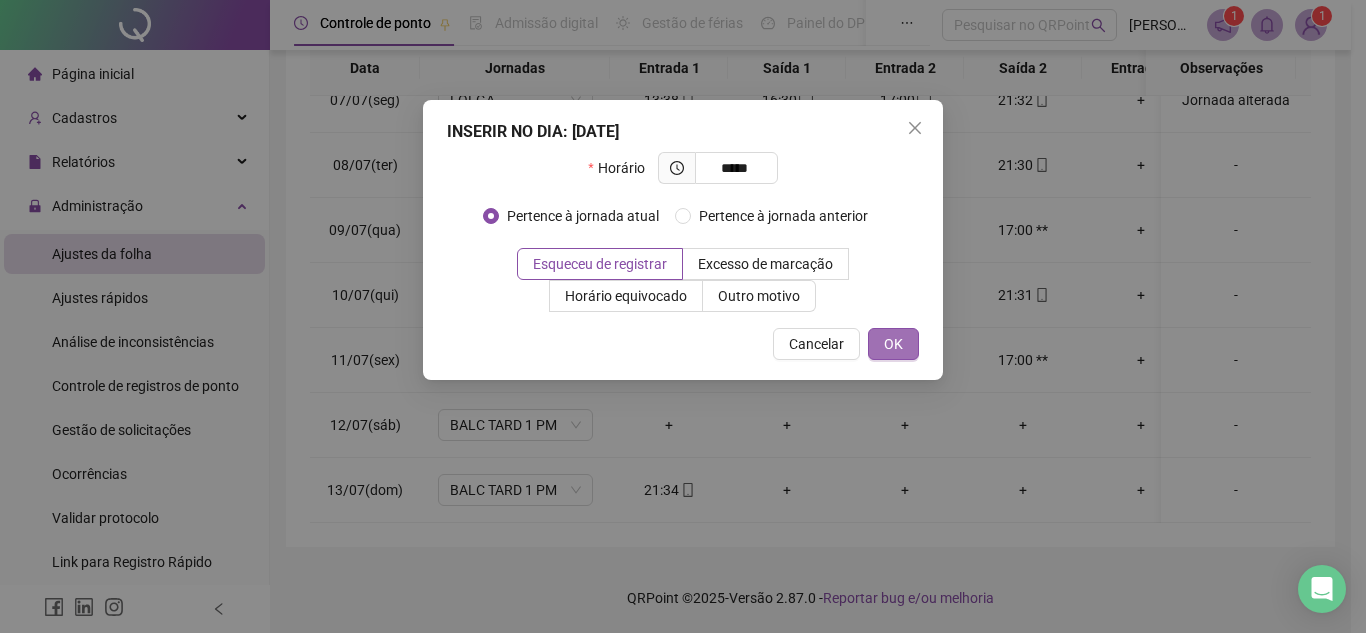 type on "*****" 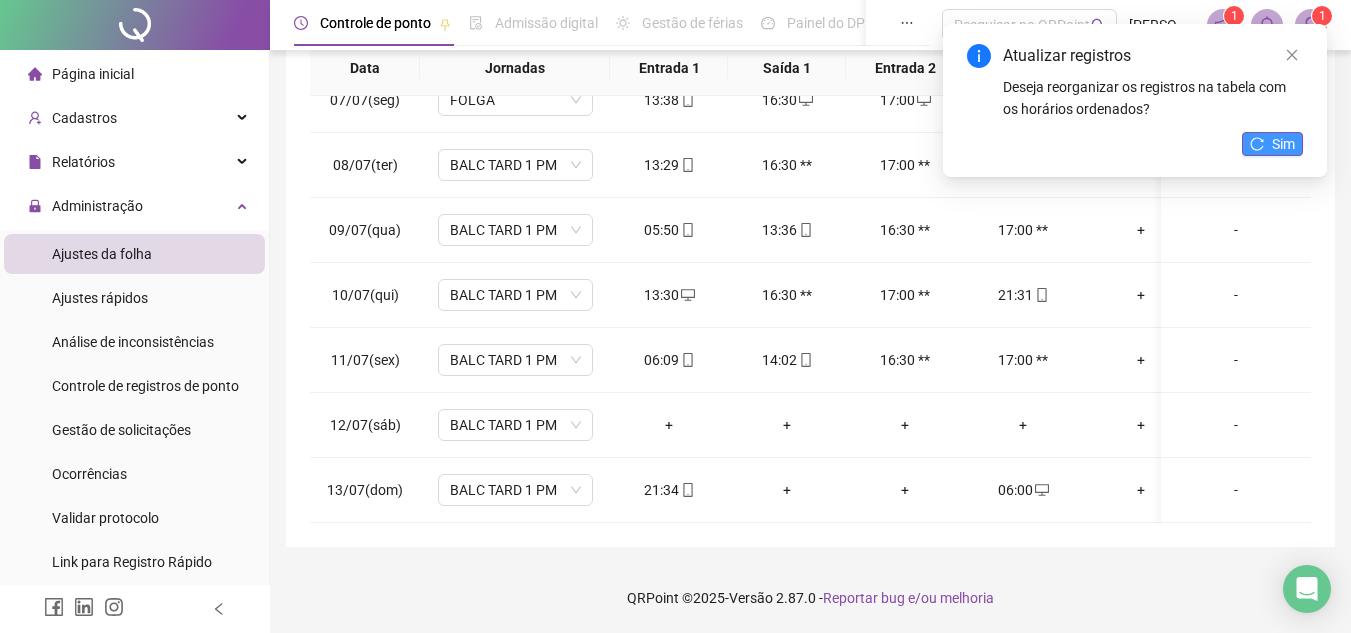 click on "Sim" at bounding box center [1272, 144] 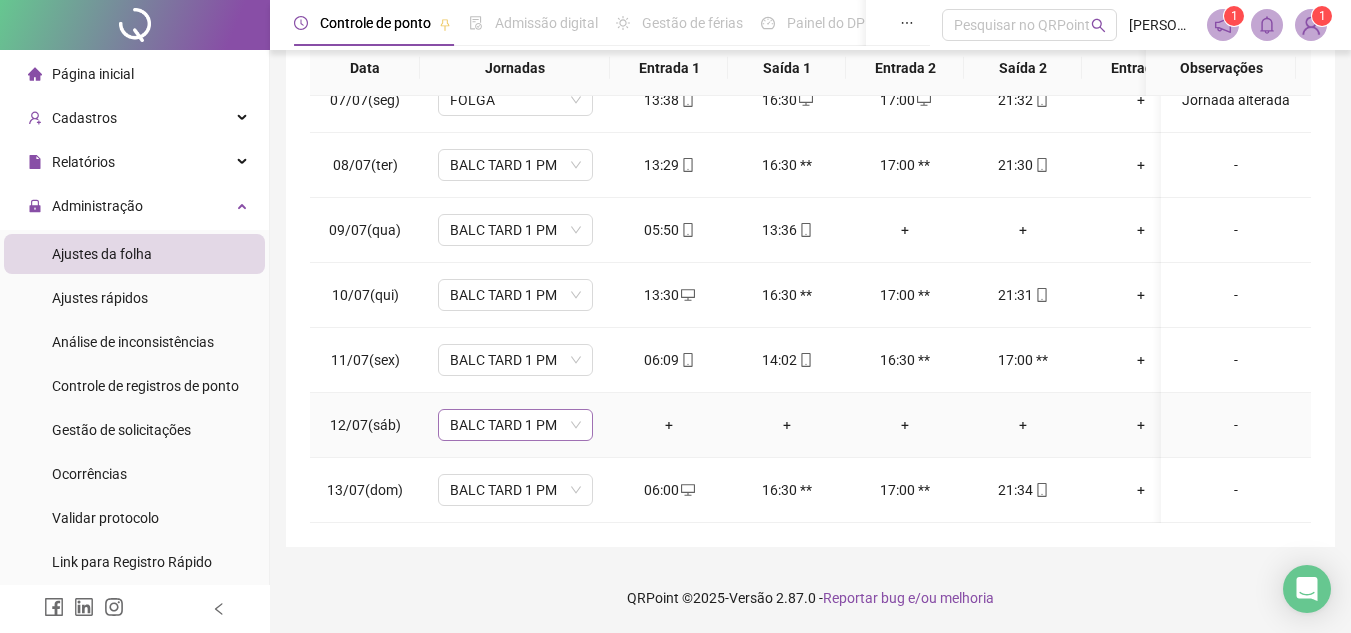 click on "BALC TARD 1 PM" at bounding box center [515, 425] 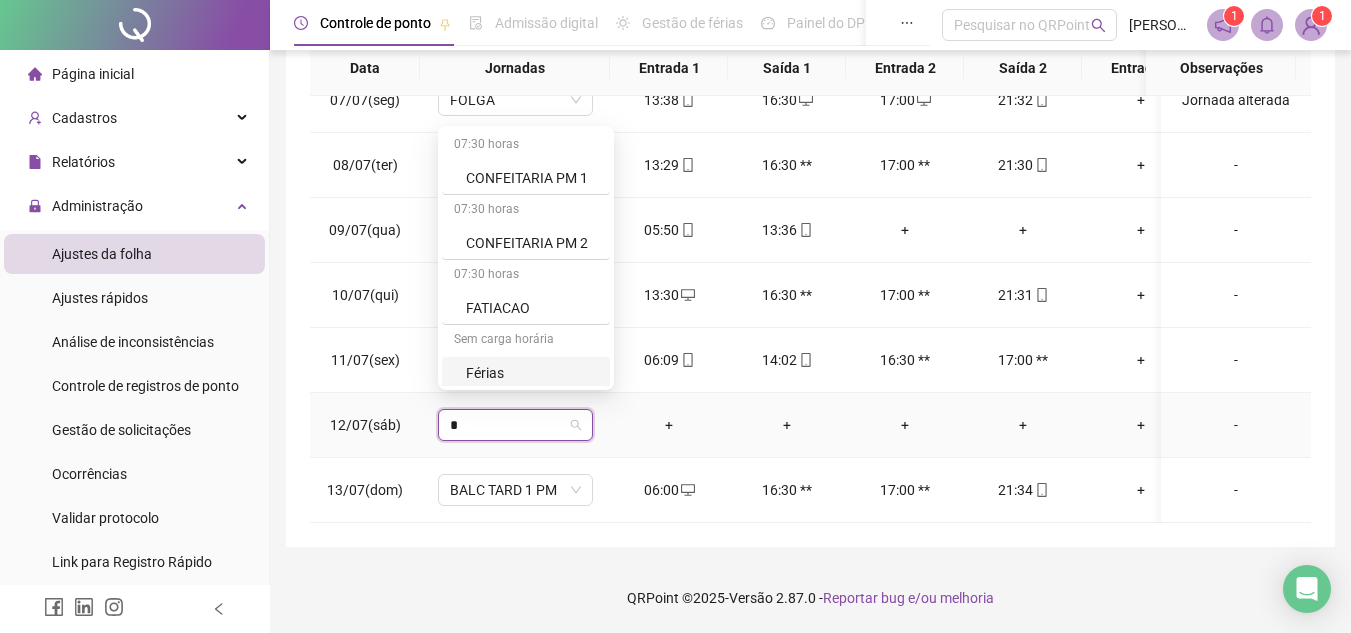 type on "**" 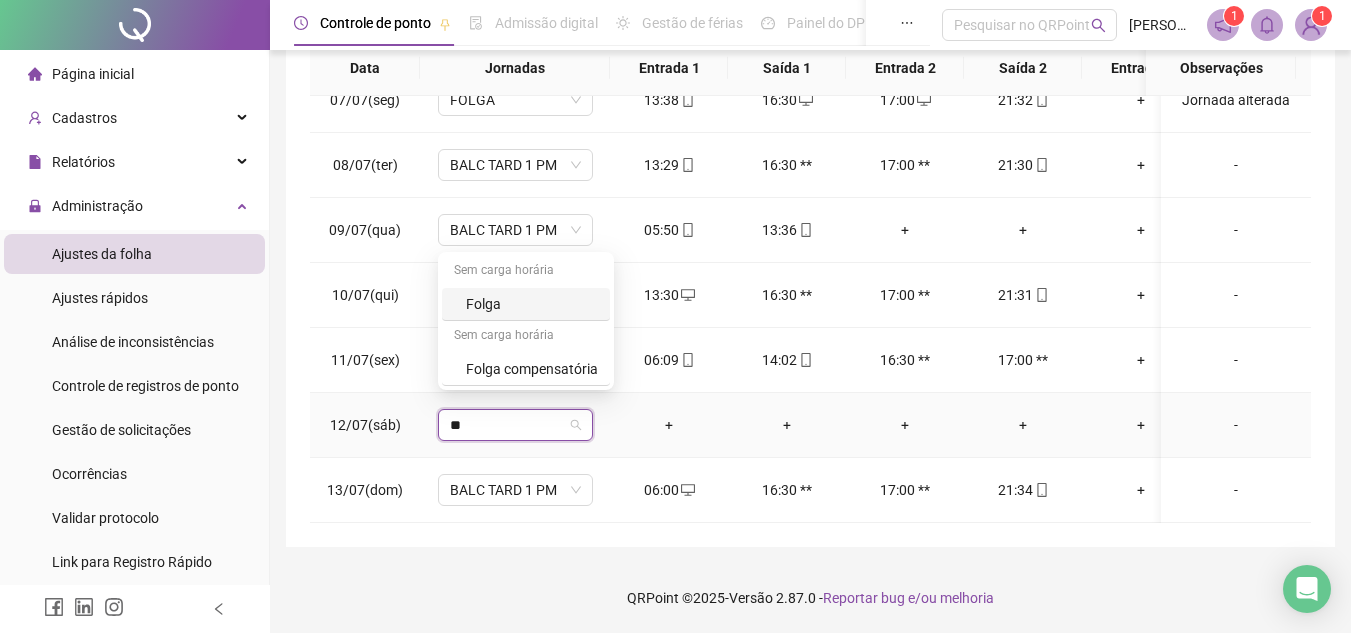 click on "Folga" at bounding box center (532, 304) 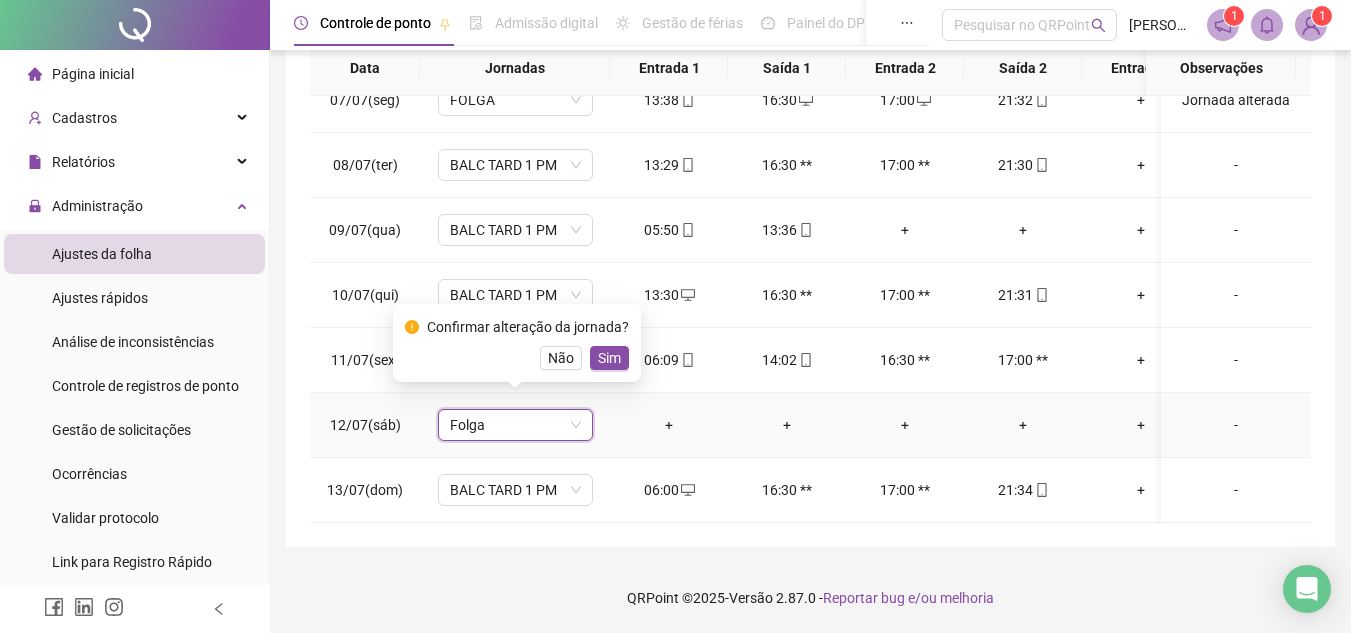 drag, startPoint x: 599, startPoint y: 351, endPoint x: 606, endPoint y: 362, distance: 13.038404 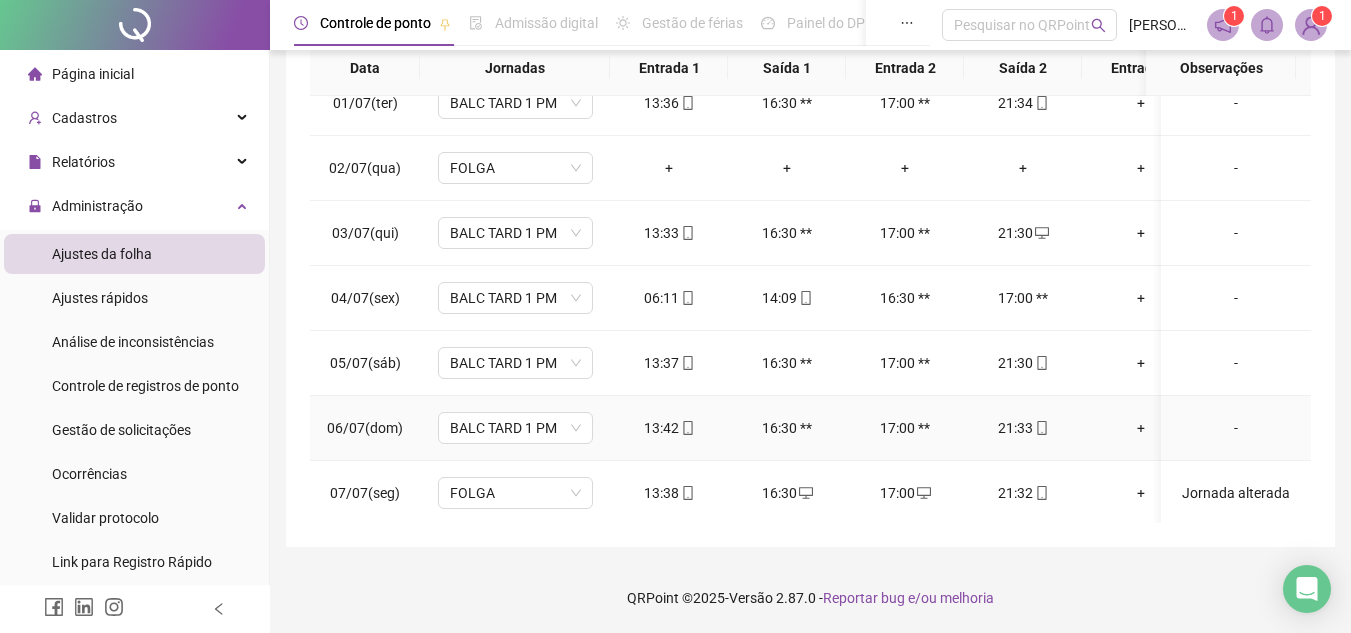 scroll, scrollTop: 0, scrollLeft: 0, axis: both 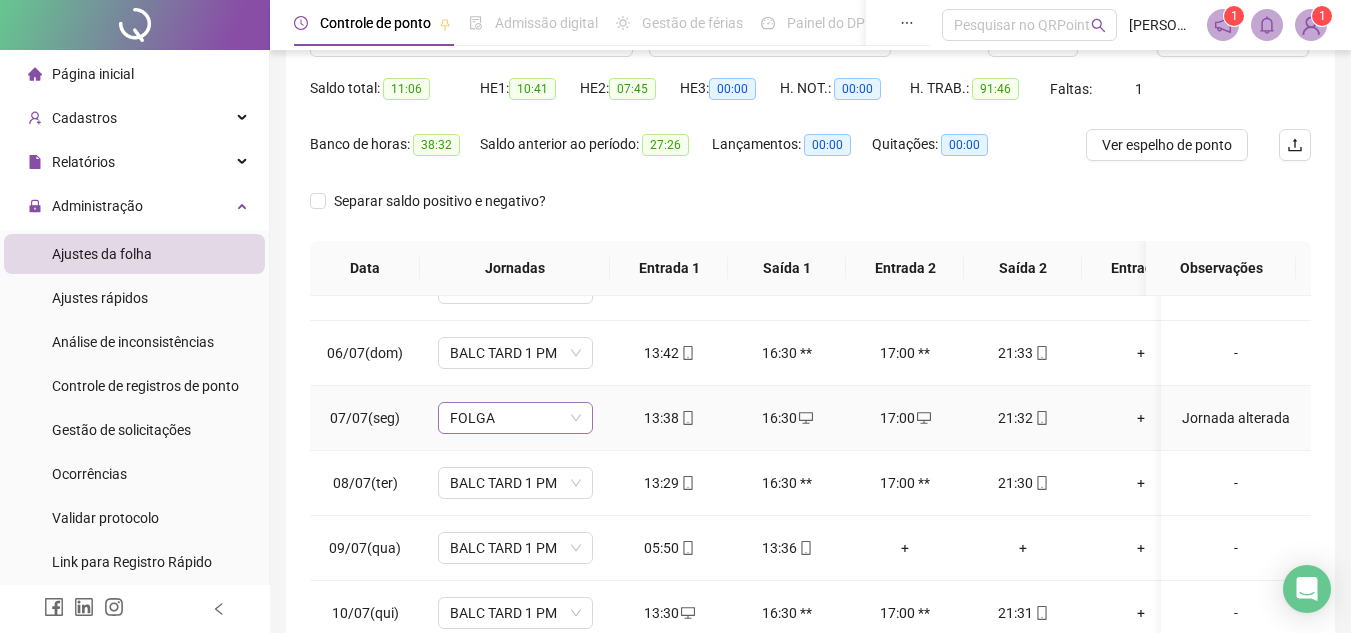 click on "FOLGA" at bounding box center (515, 418) 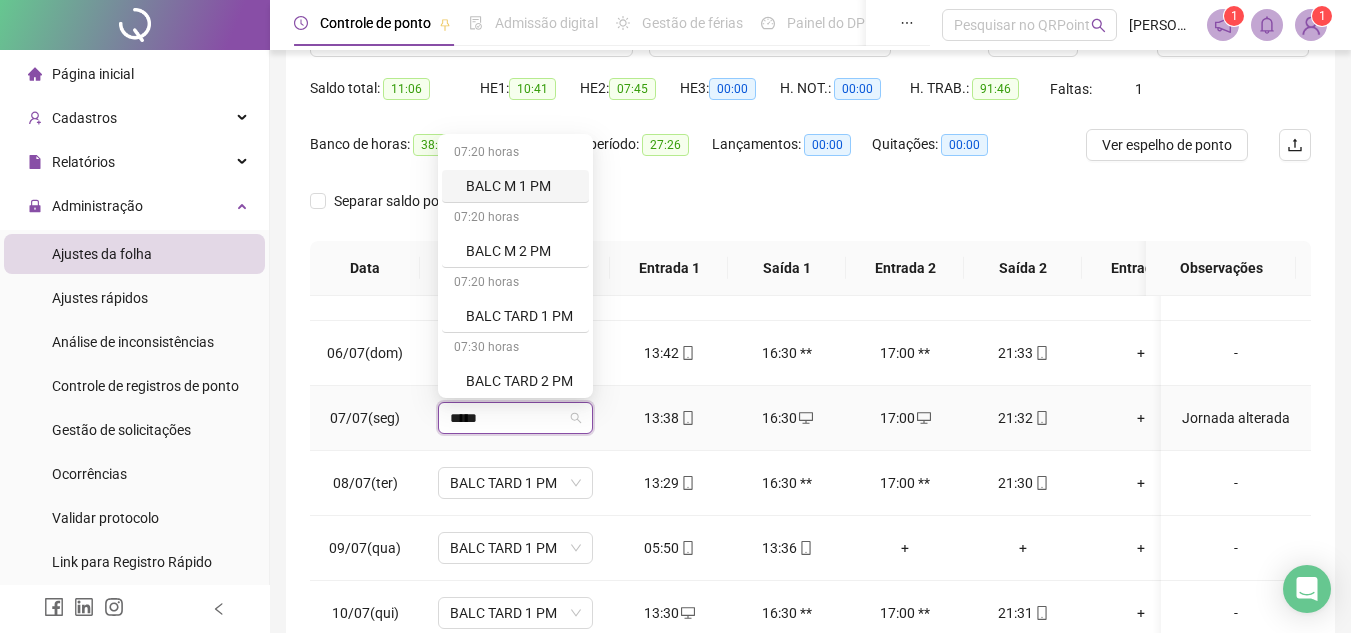type on "******" 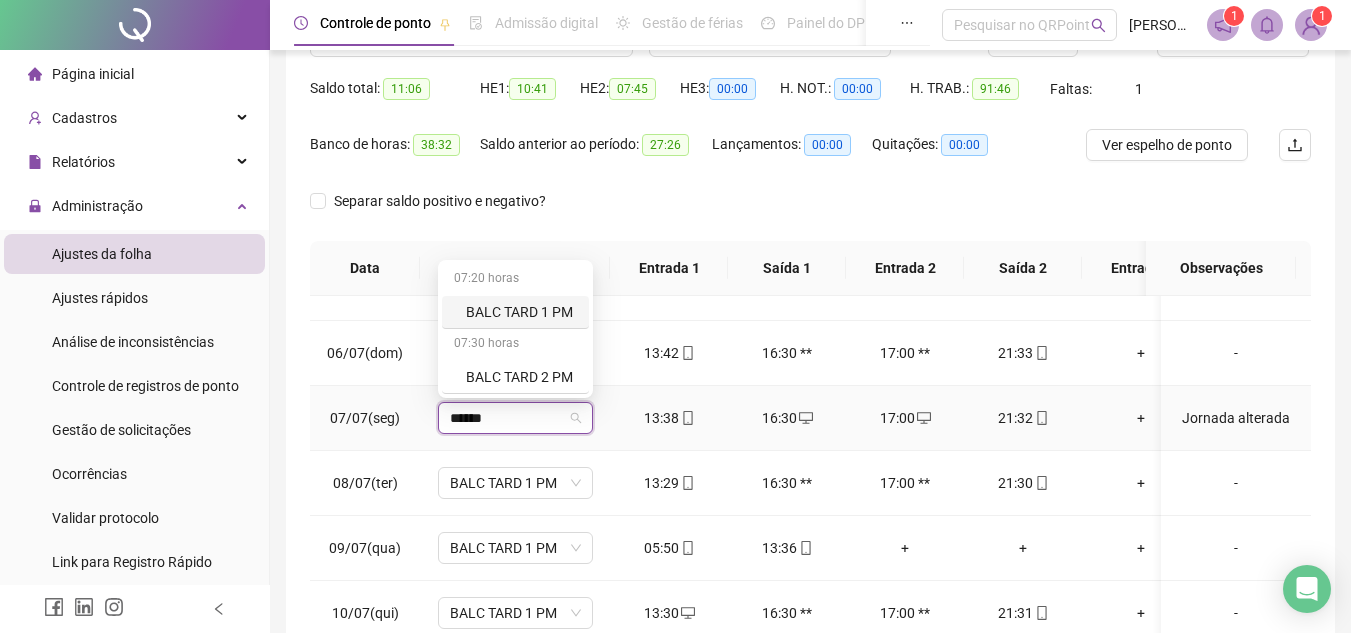 click on "BALC TARD 1 PM" at bounding box center [521, 312] 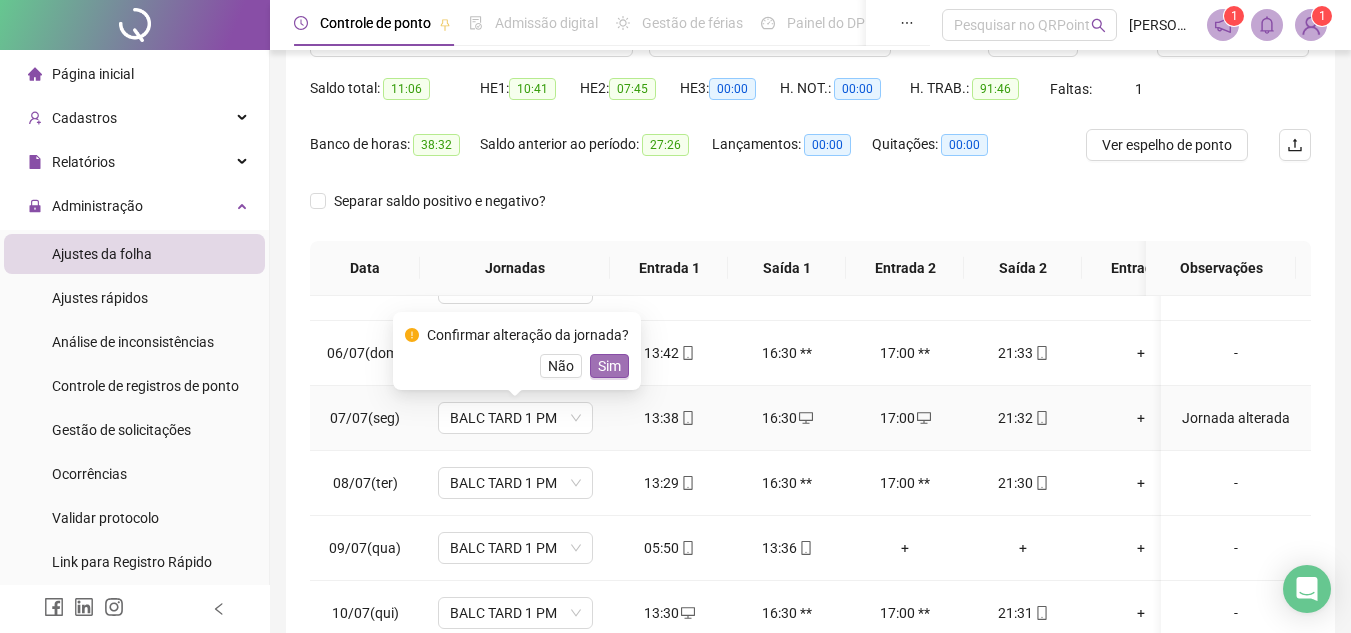 click on "Sim" at bounding box center [609, 366] 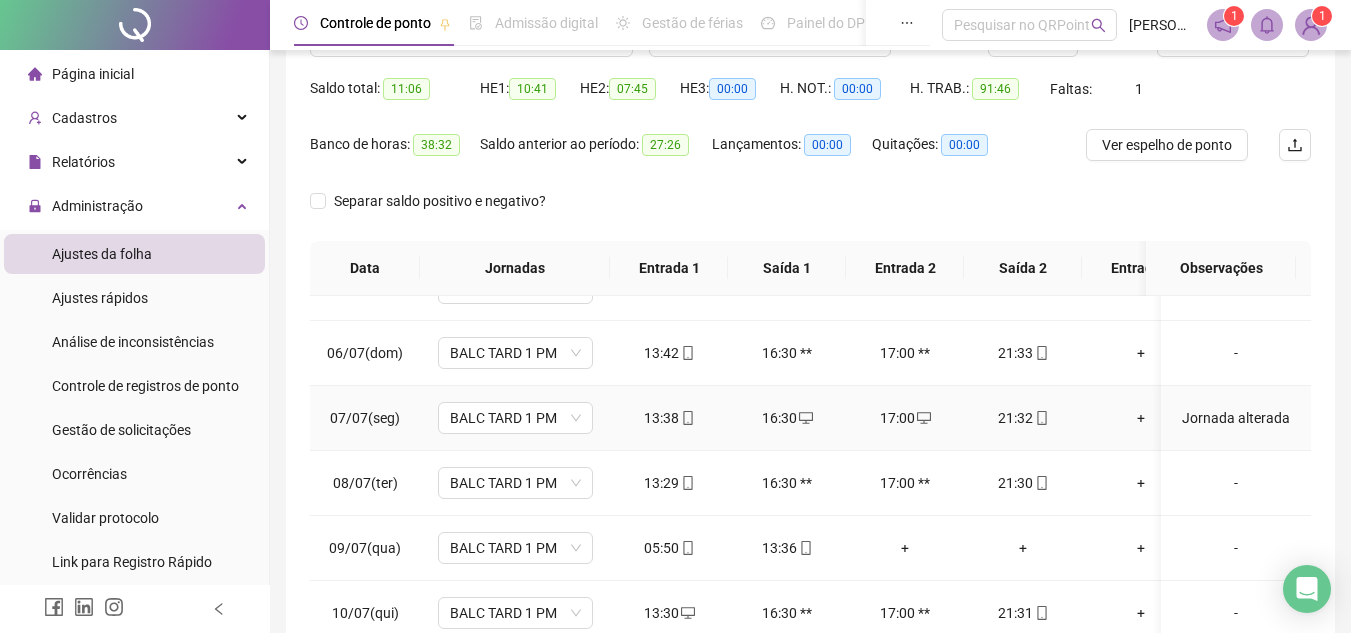 click on "Jornada alterada" at bounding box center [1236, 418] 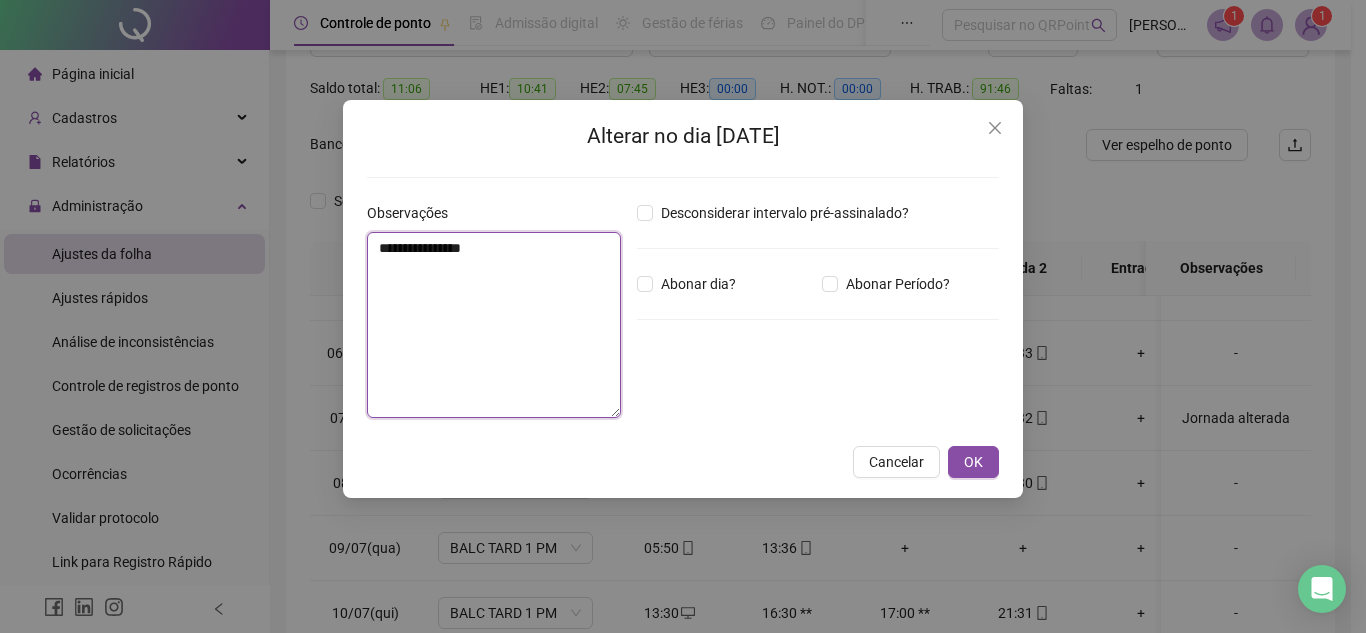click on "**********" at bounding box center [494, 325] 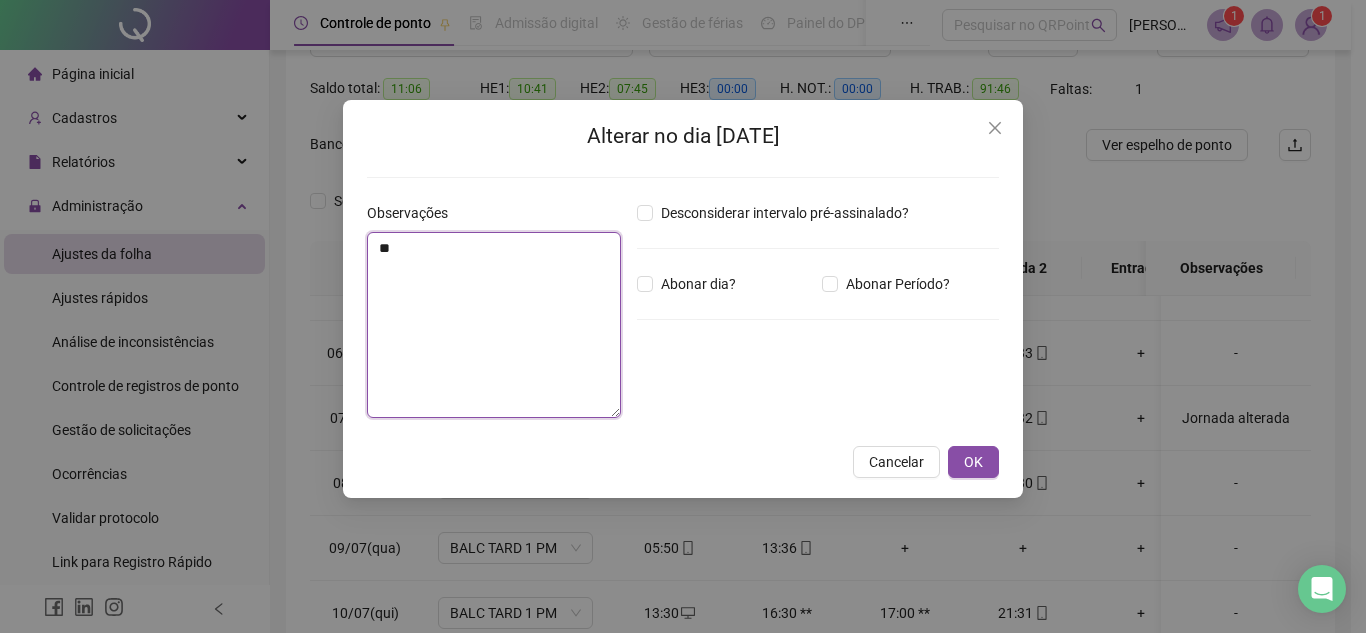 type on "*" 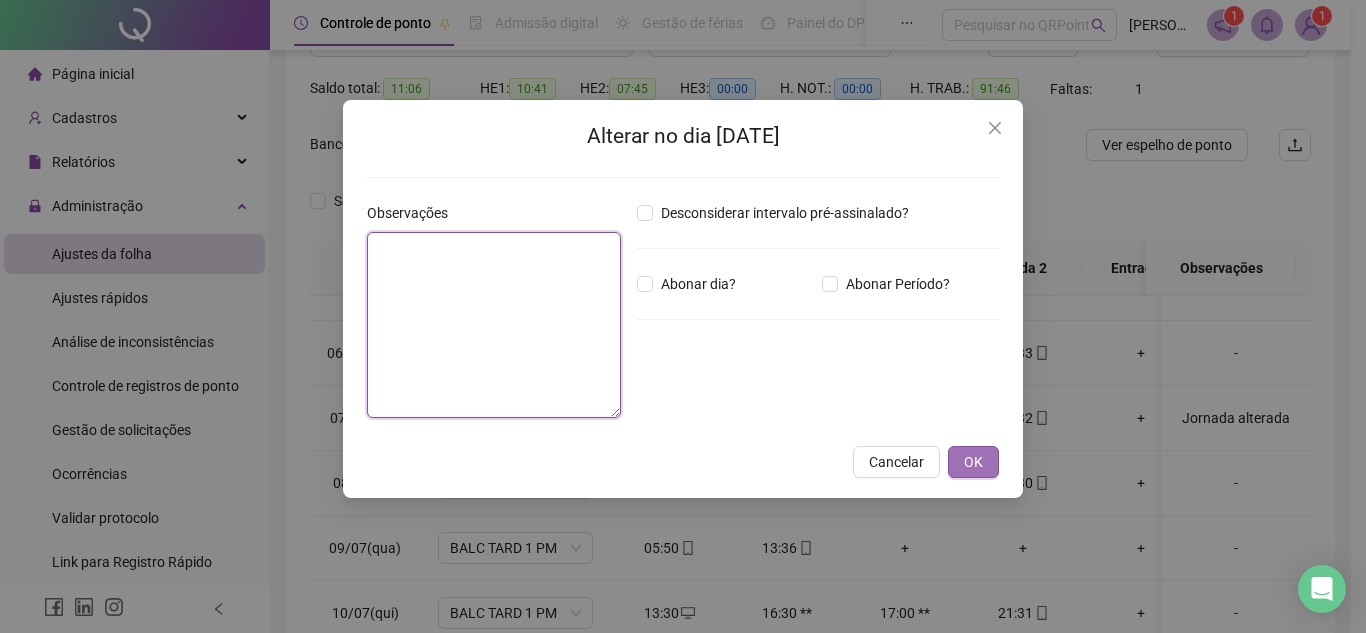 type 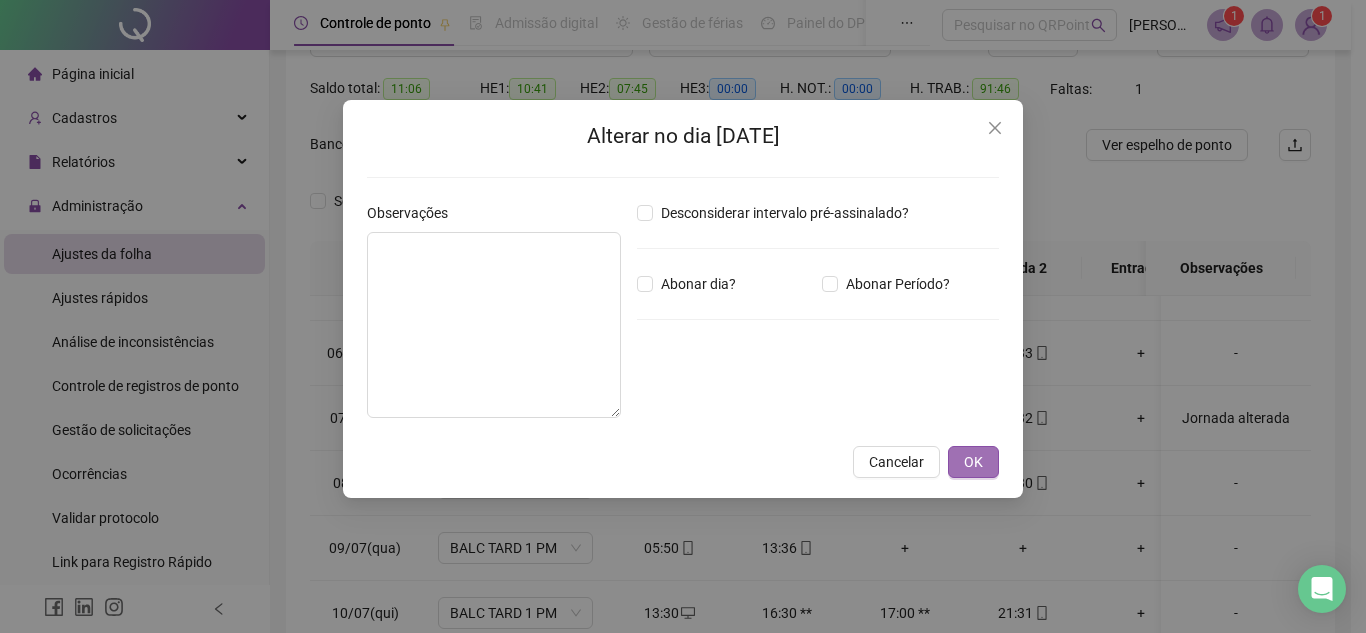click on "OK" at bounding box center (973, 462) 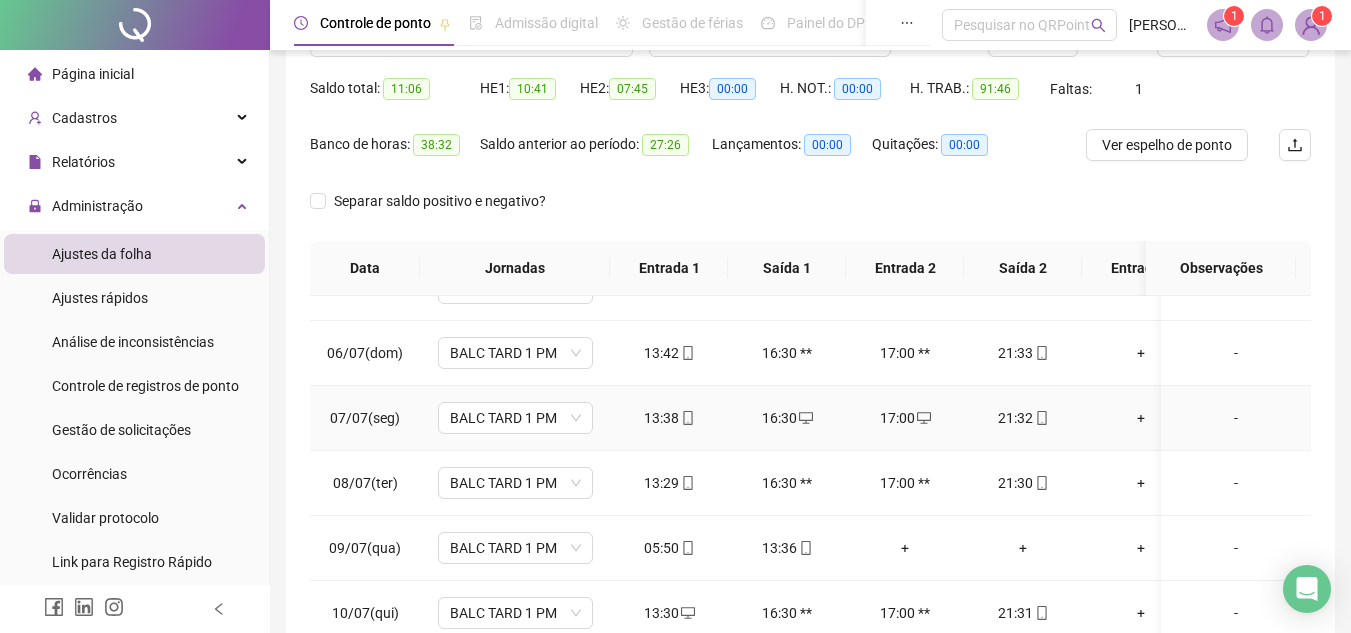 scroll, scrollTop: 400, scrollLeft: 0, axis: vertical 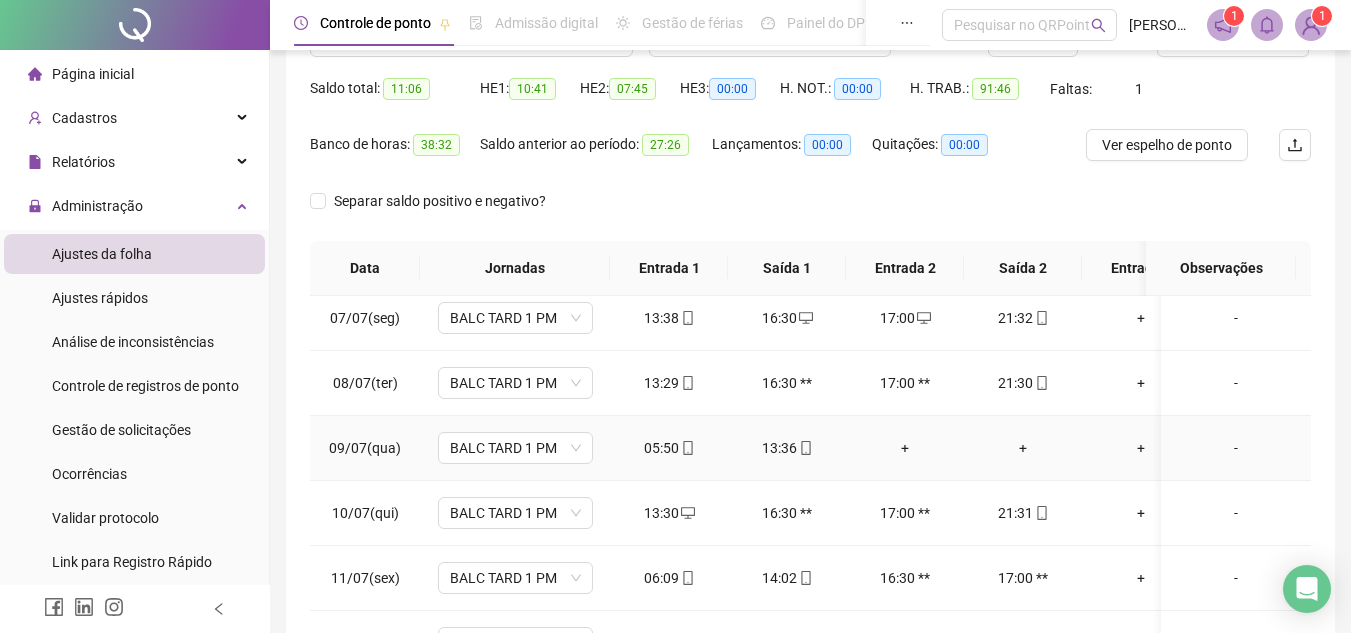 click on "+" at bounding box center [905, 448] 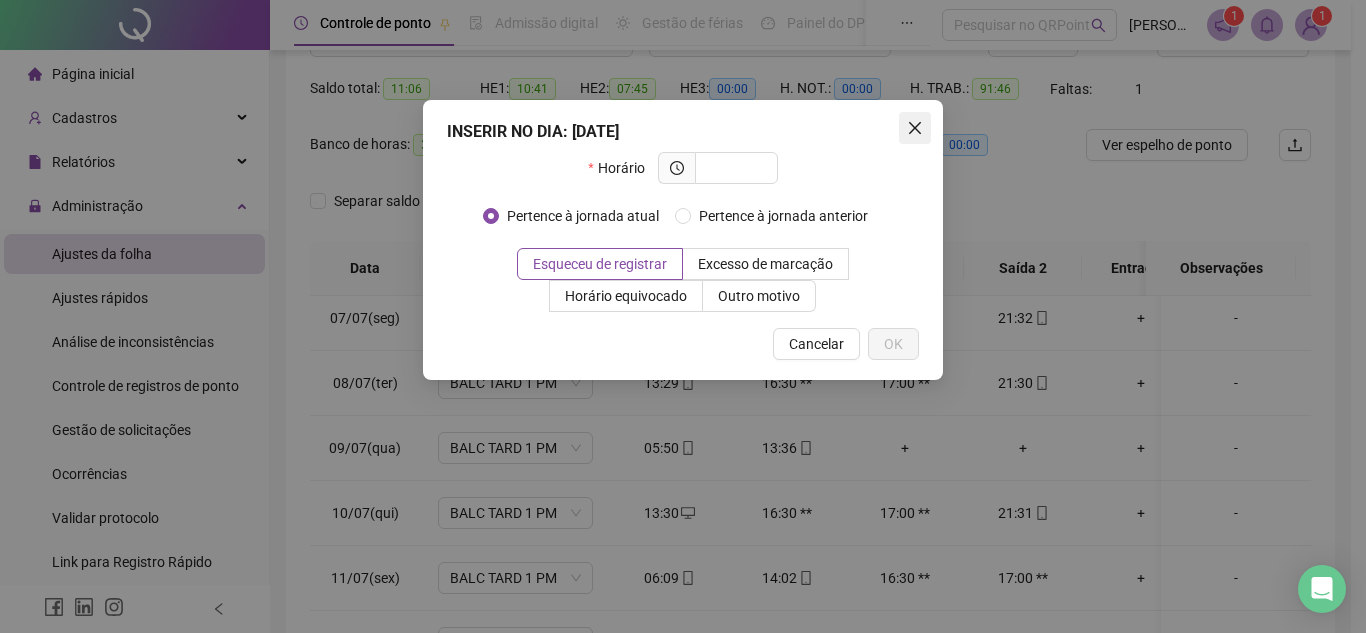 click 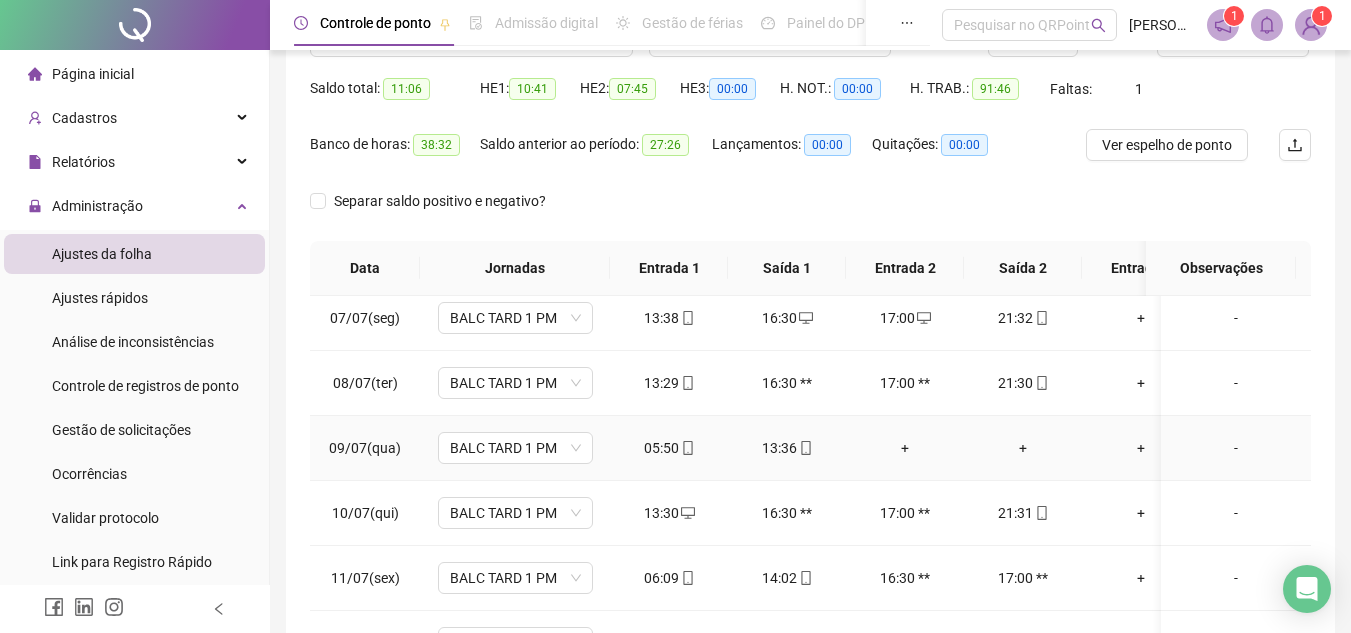 click on "+" at bounding box center [905, 448] 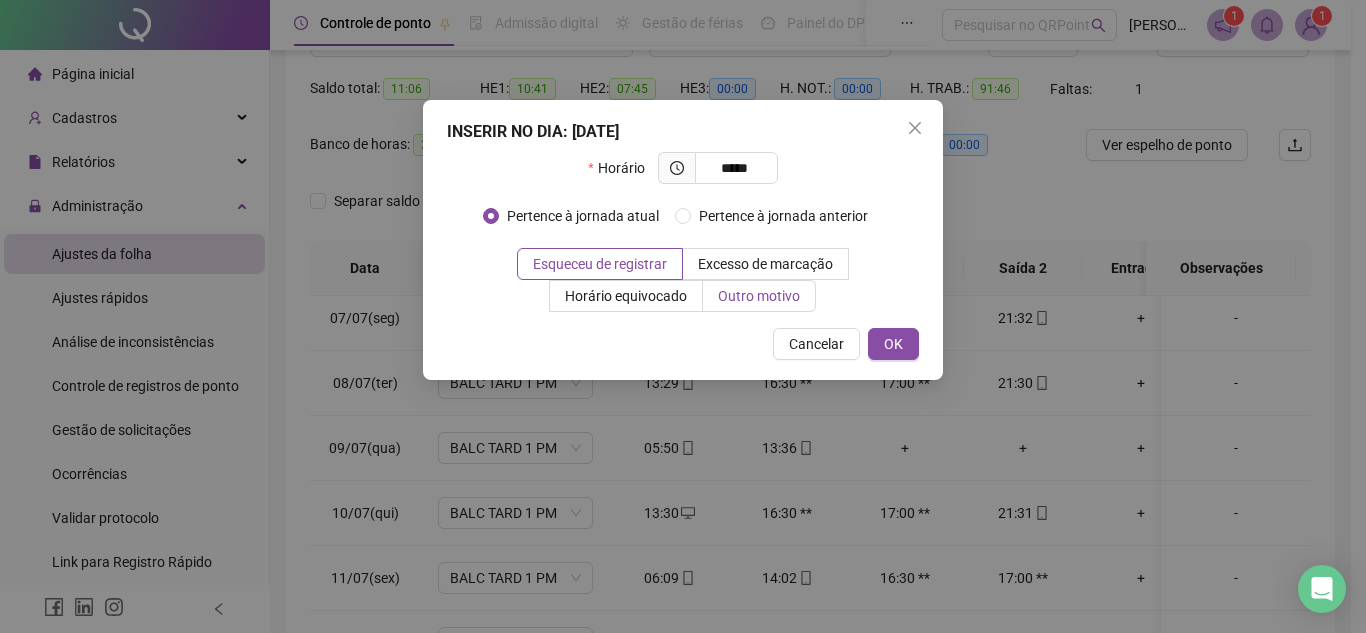 type on "*****" 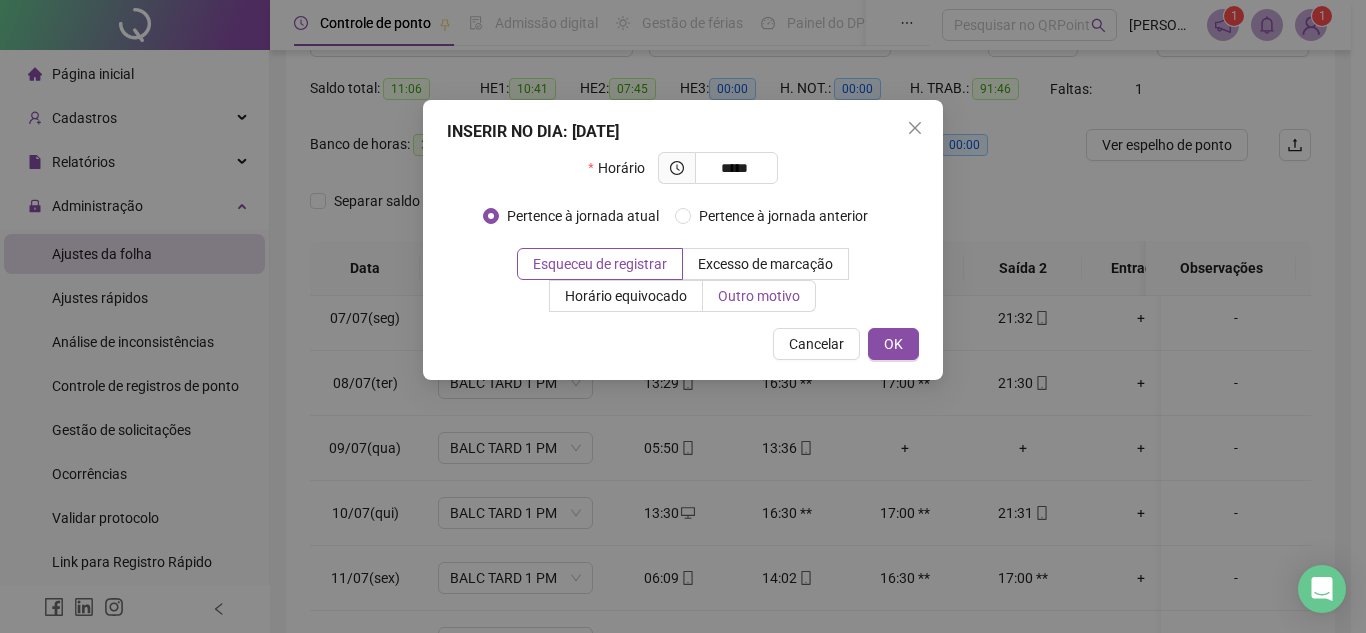 click on "Outro motivo" at bounding box center (759, 296) 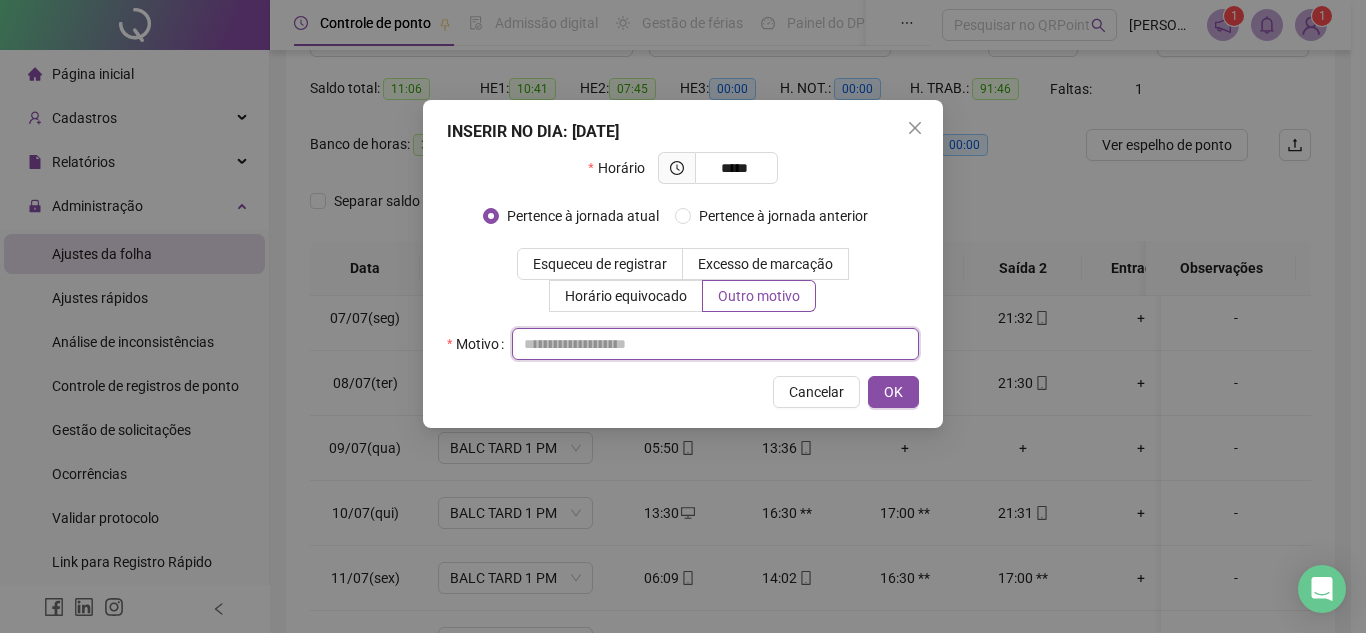 click at bounding box center [715, 344] 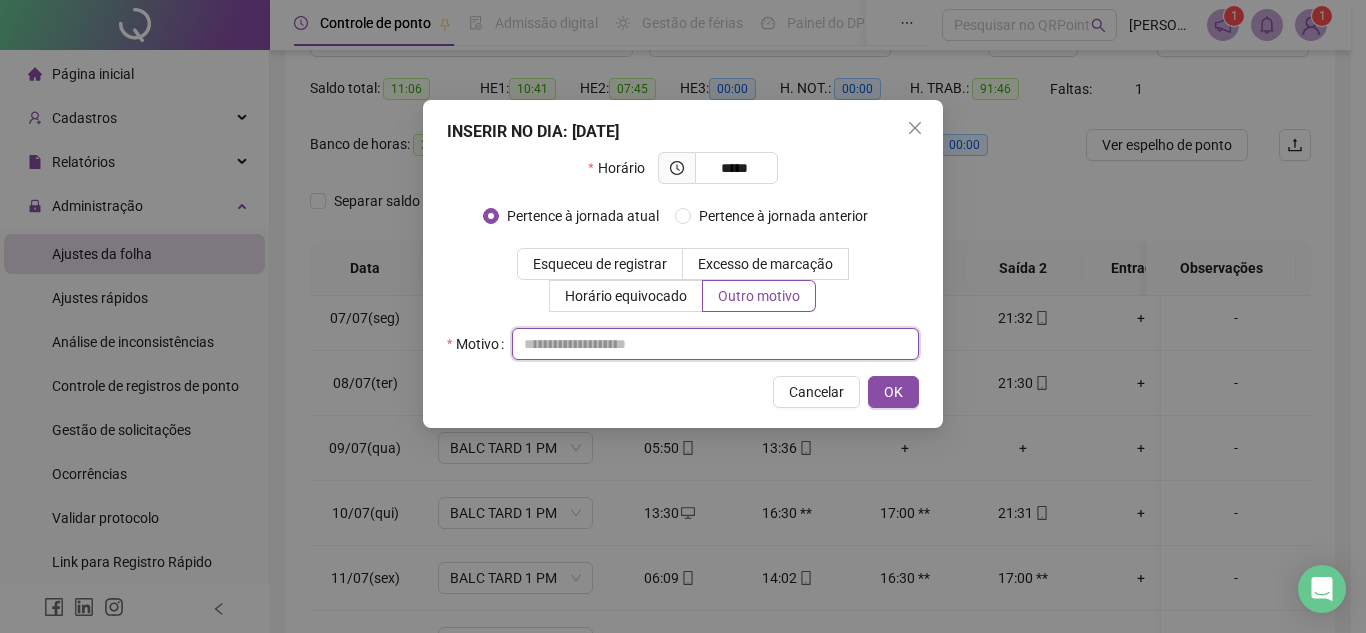 paste on "**********" 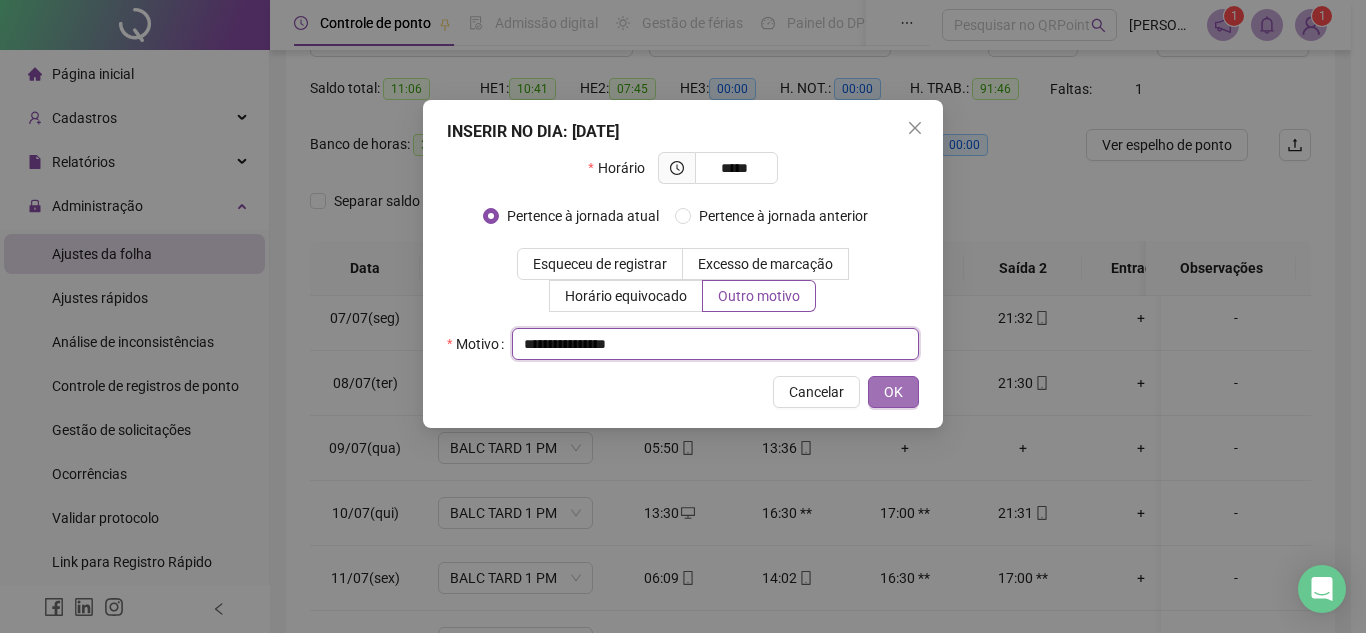 type on "**********" 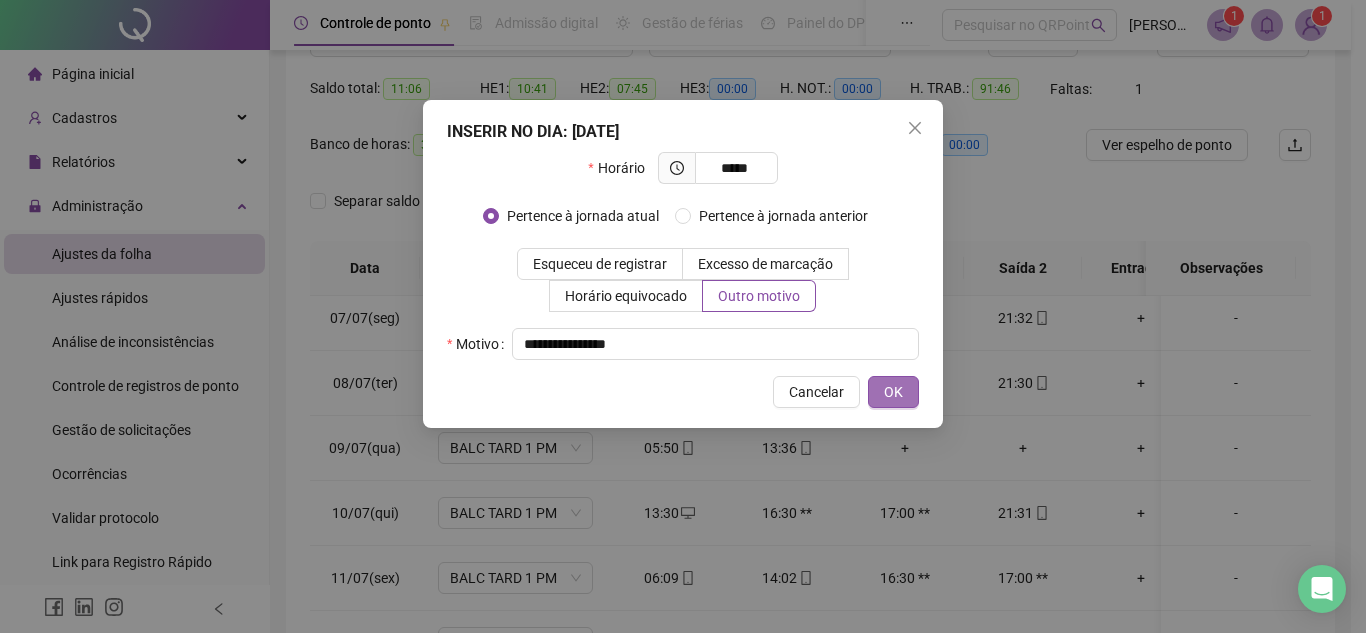 click on "OK" at bounding box center (893, 392) 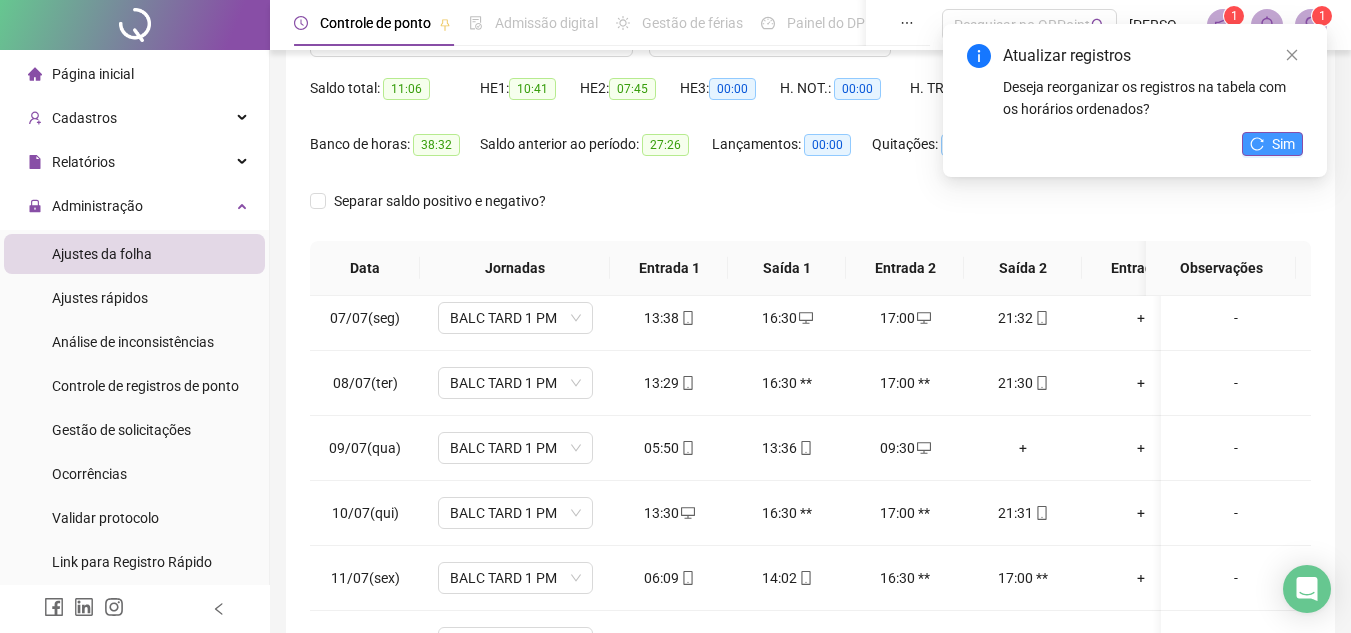 click 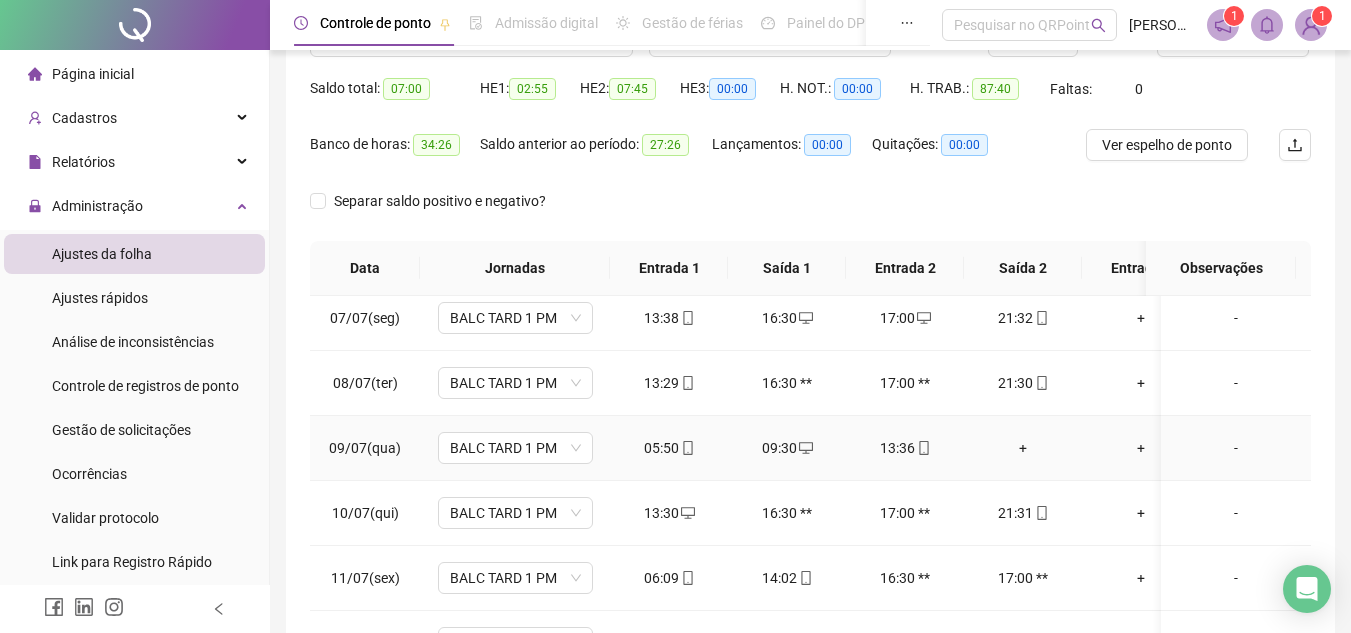 click on "+" at bounding box center [1023, 448] 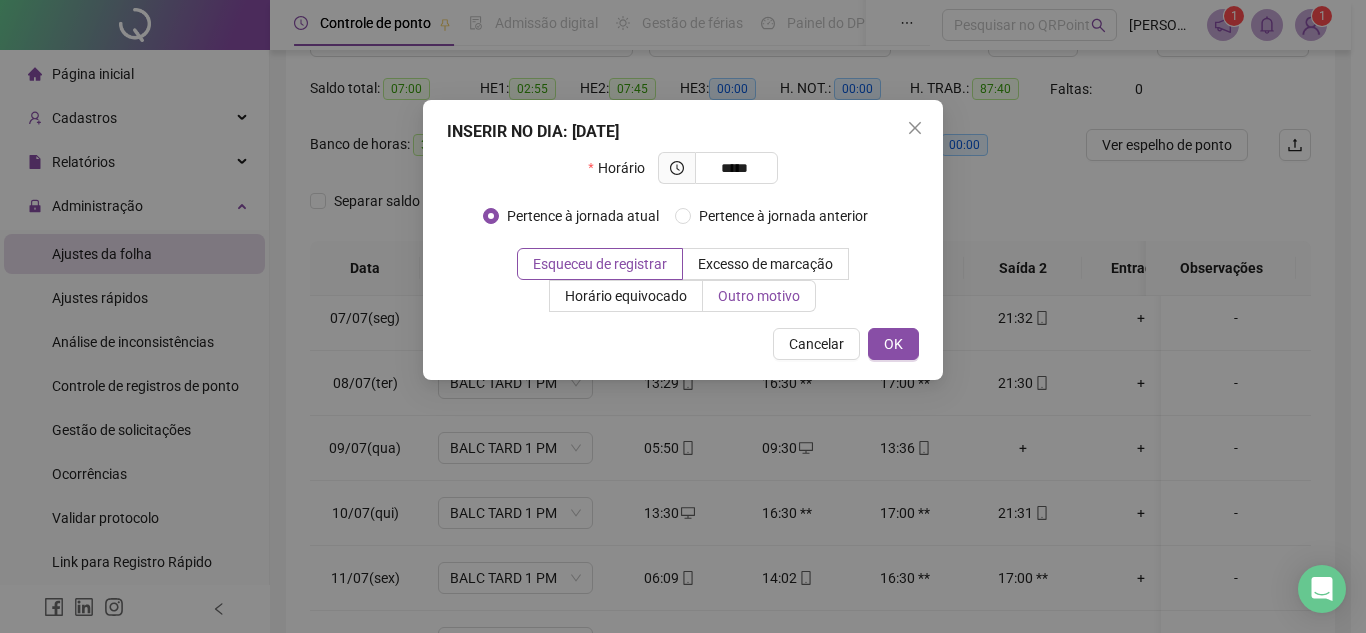 type on "*****" 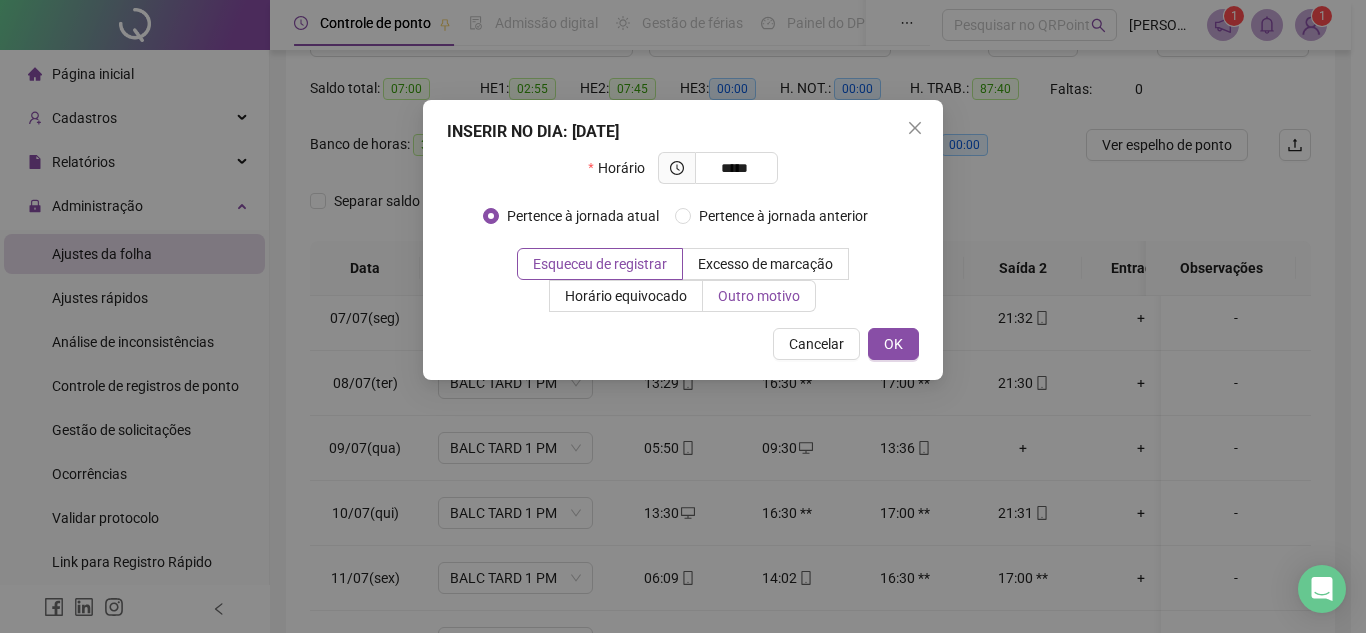 click on "Outro motivo" at bounding box center (759, 296) 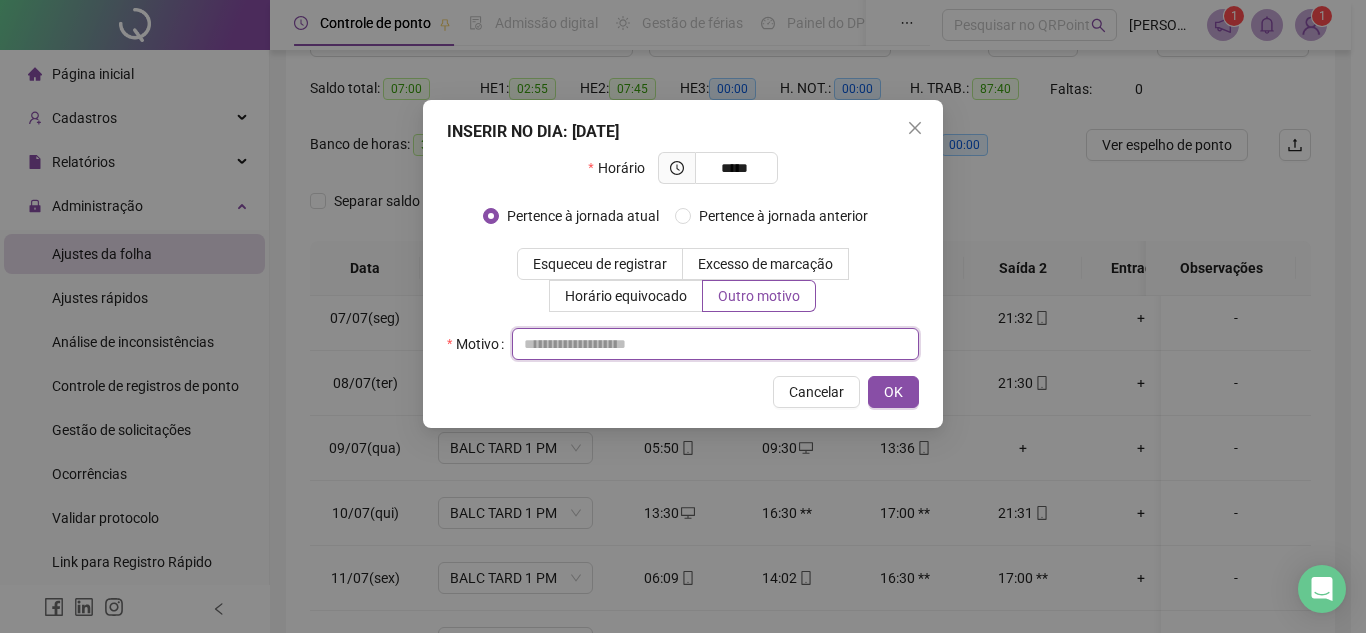 click at bounding box center (715, 344) 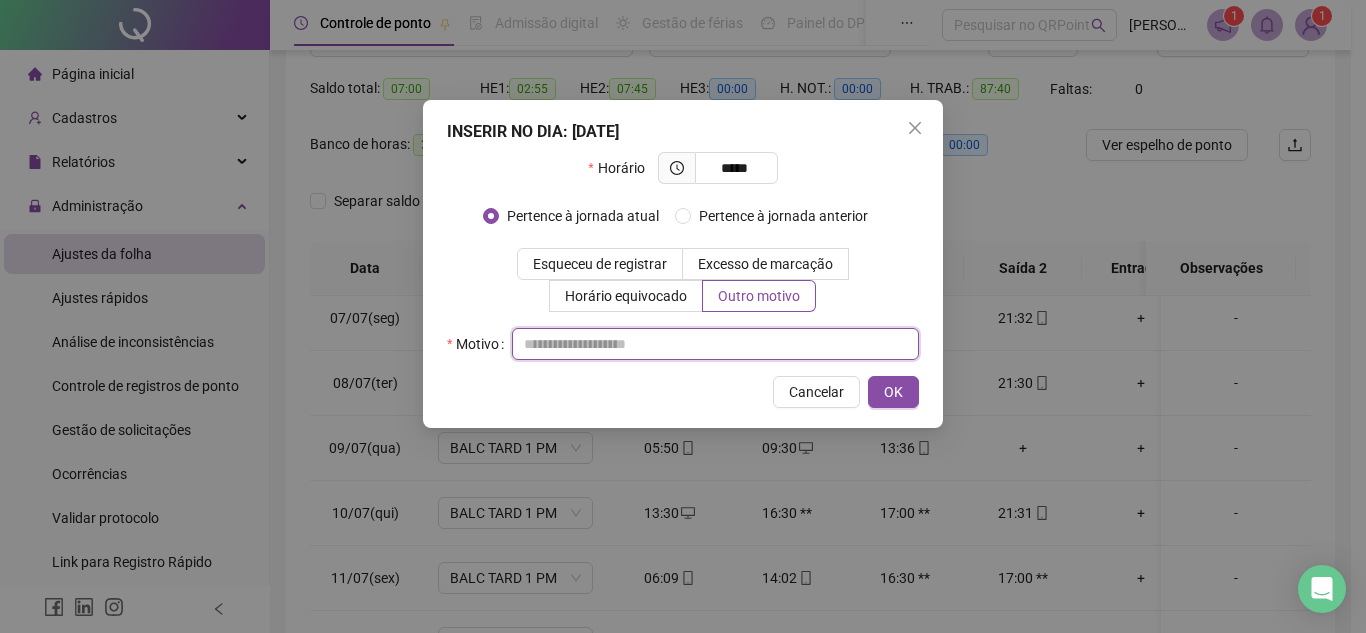 paste on "**********" 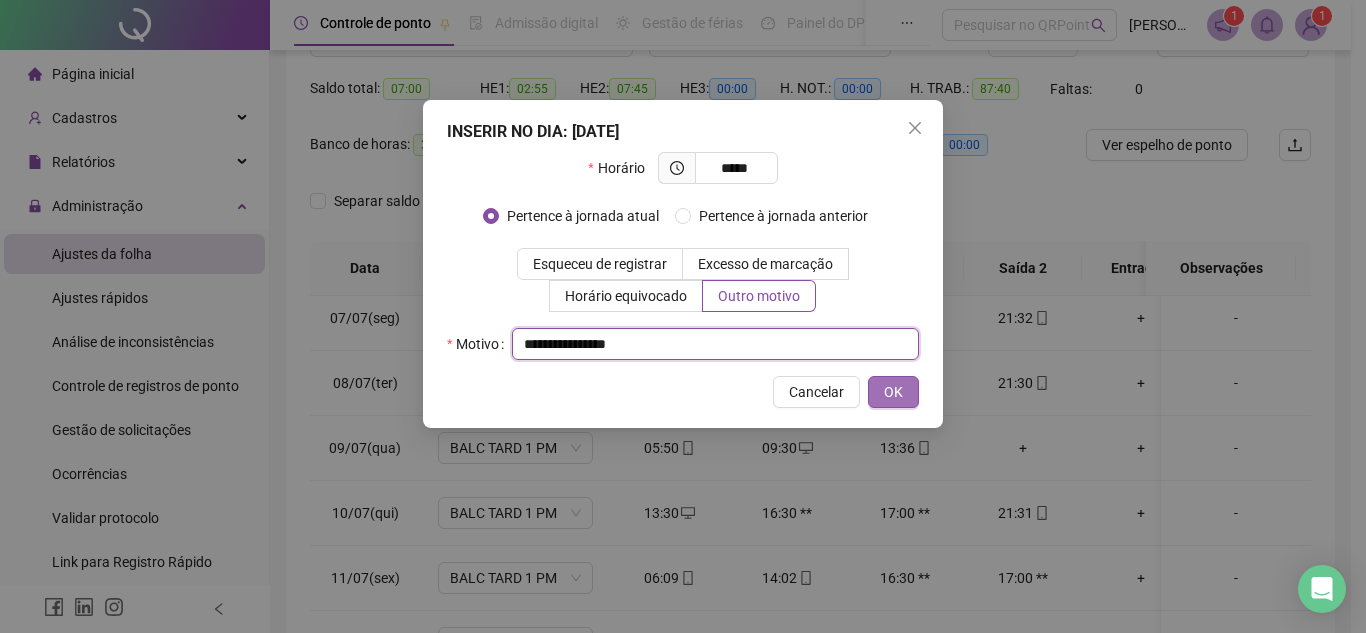 type on "**********" 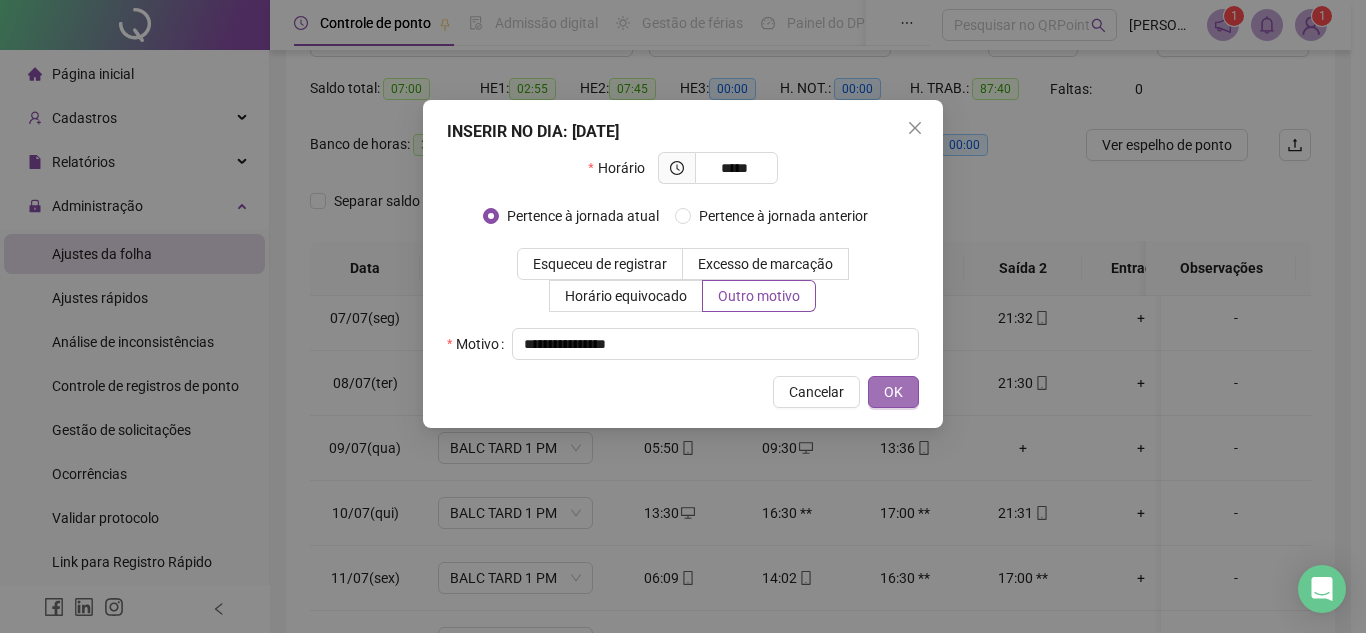 click on "OK" at bounding box center [893, 392] 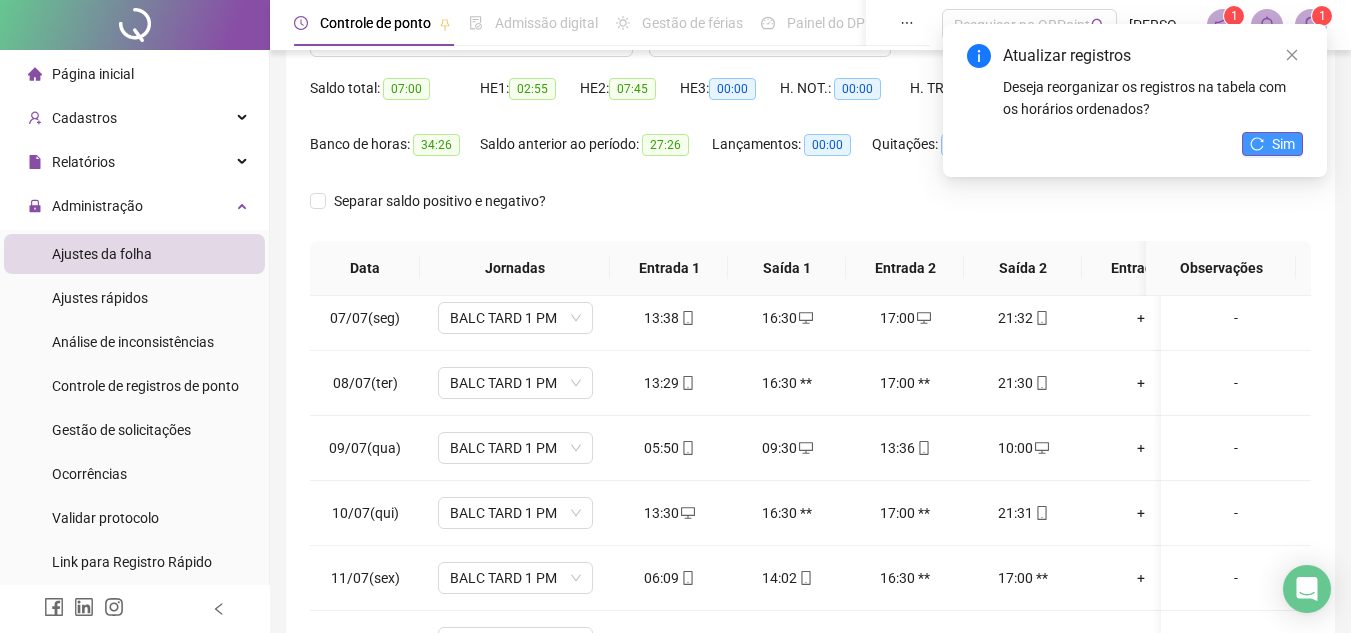click on "Sim" at bounding box center (1272, 144) 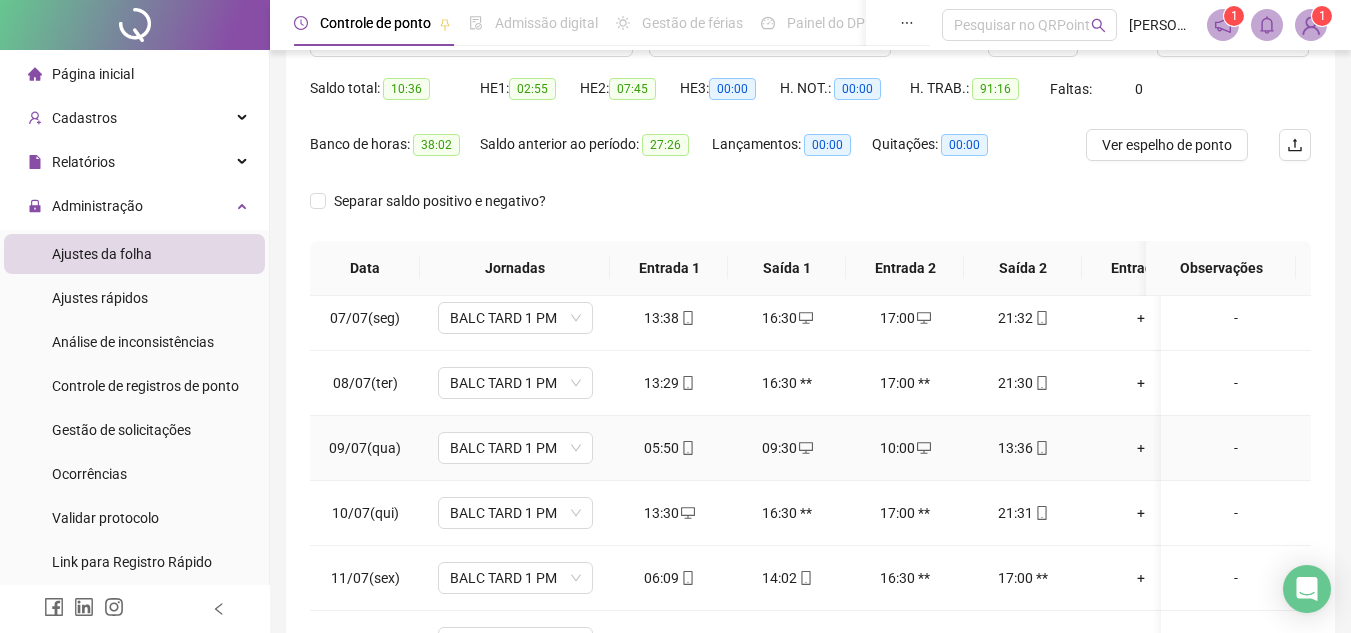 click on "-" at bounding box center [1236, 448] 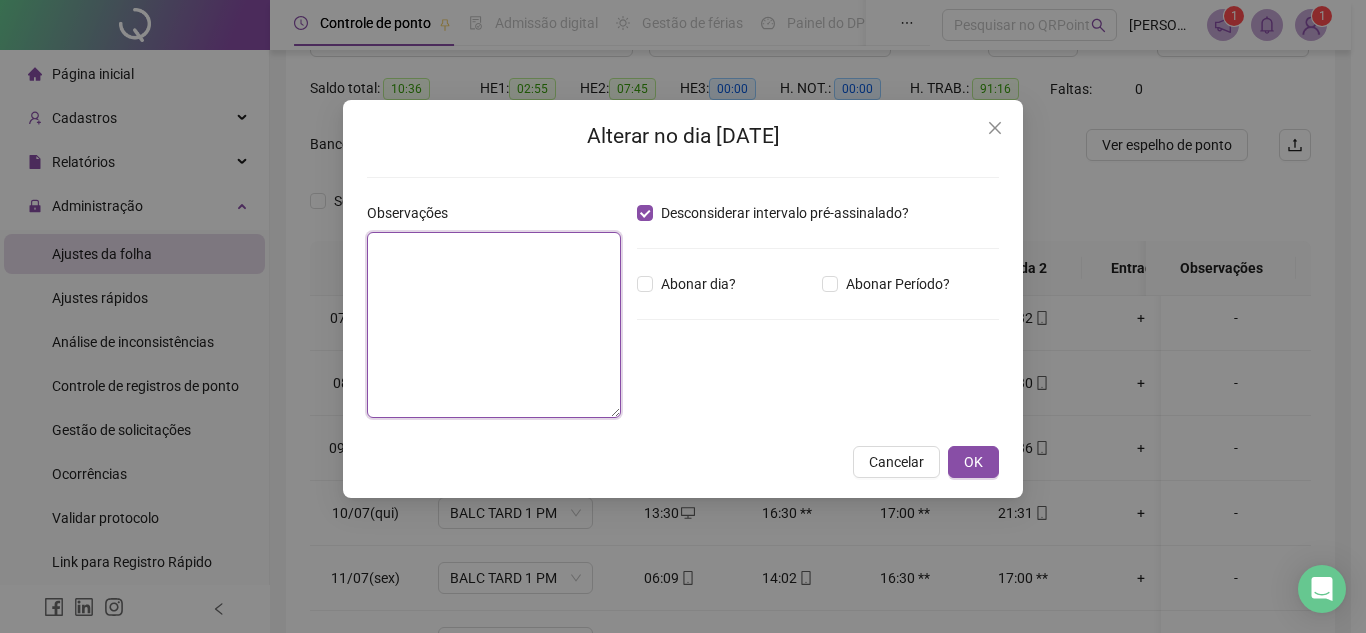 click at bounding box center [494, 325] 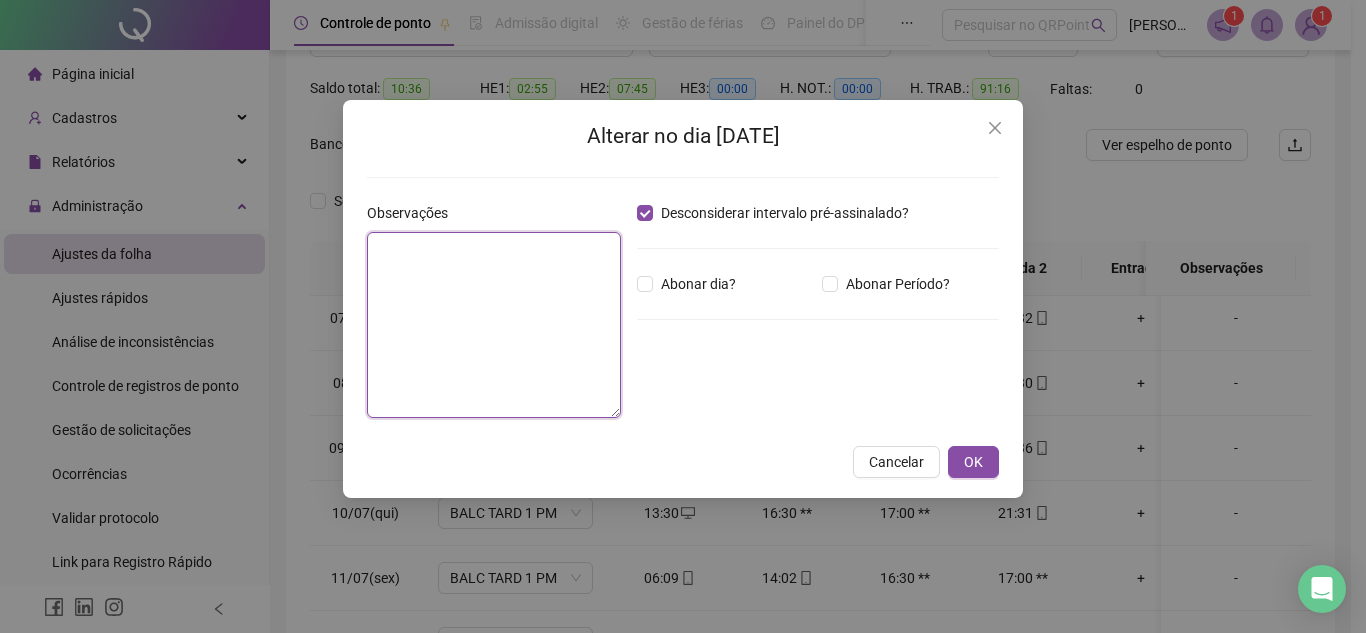 paste on "**********" 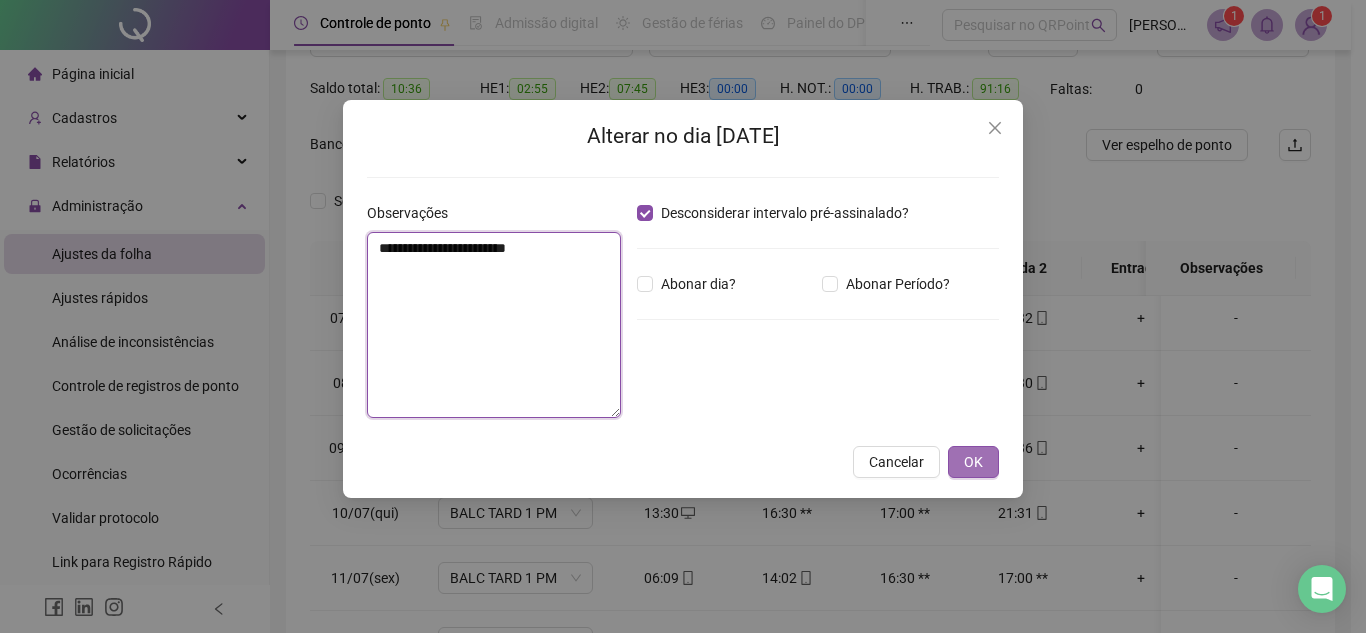 type on "**********" 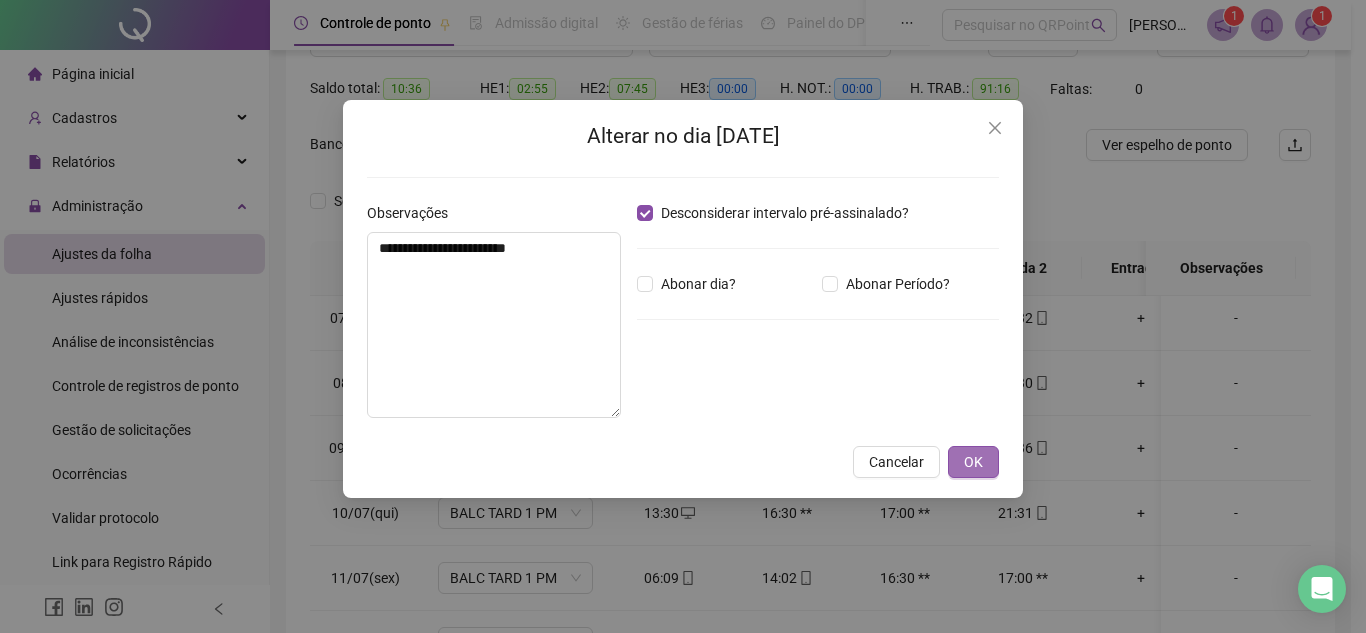 click on "OK" at bounding box center [973, 462] 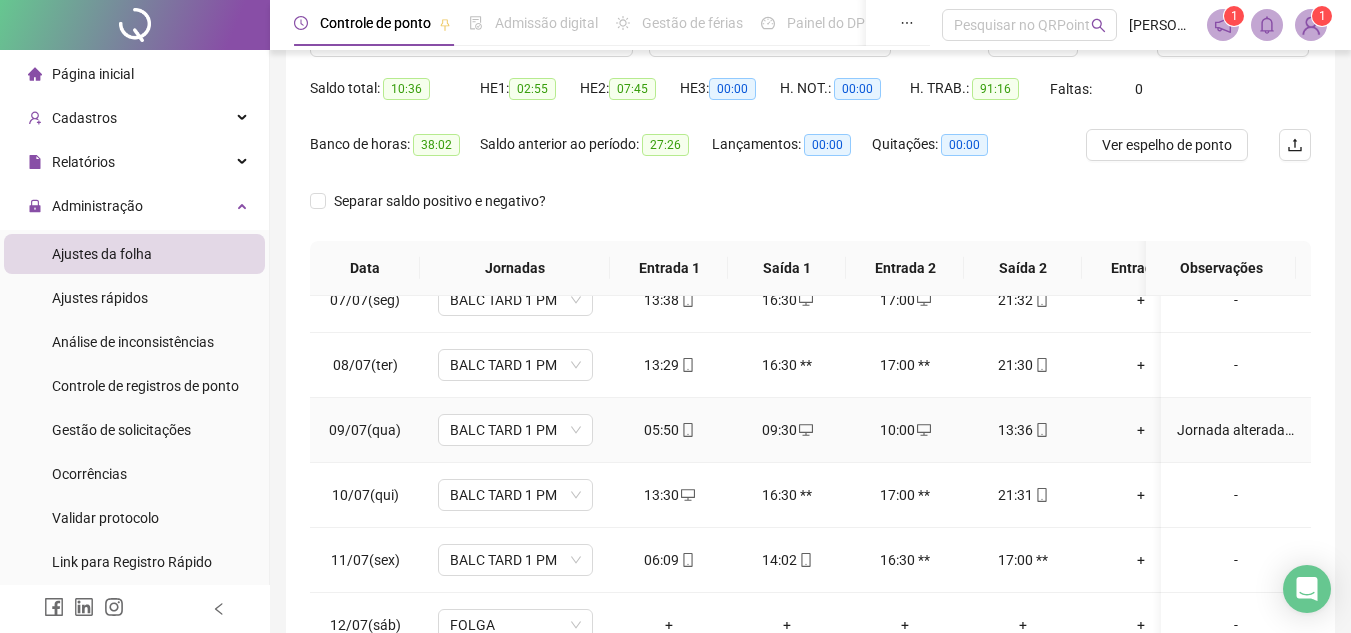 scroll, scrollTop: 433, scrollLeft: 0, axis: vertical 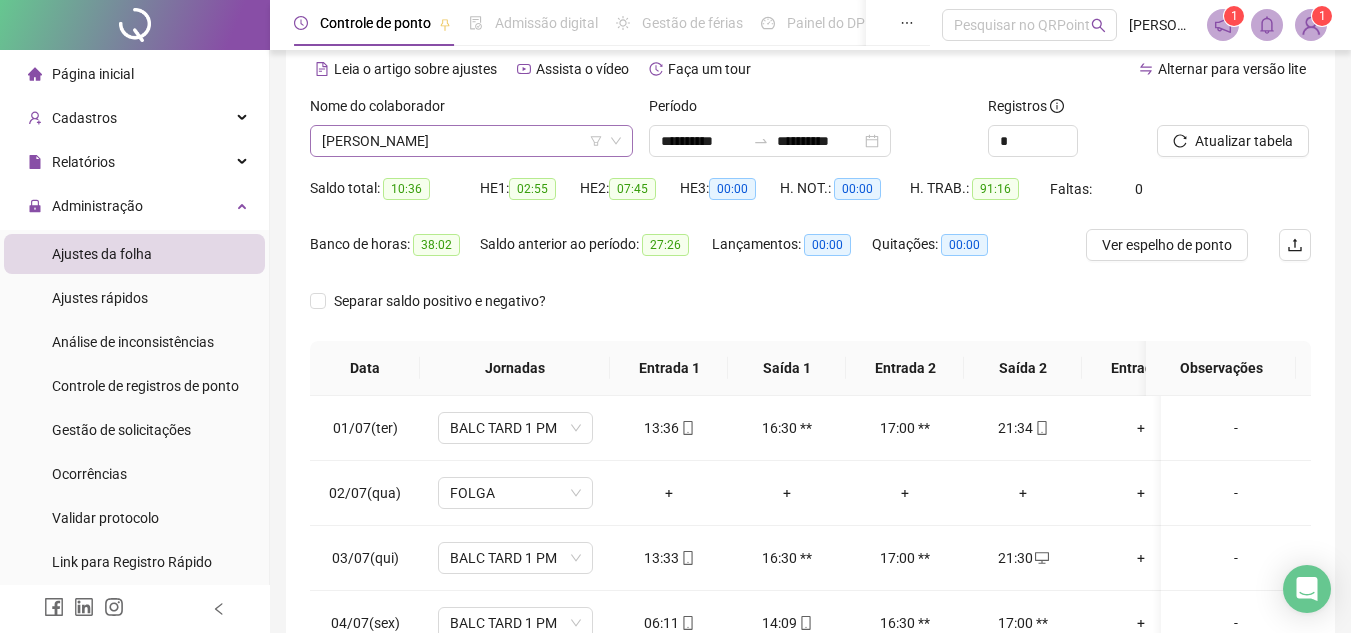 click on "[PERSON_NAME]" at bounding box center [471, 141] 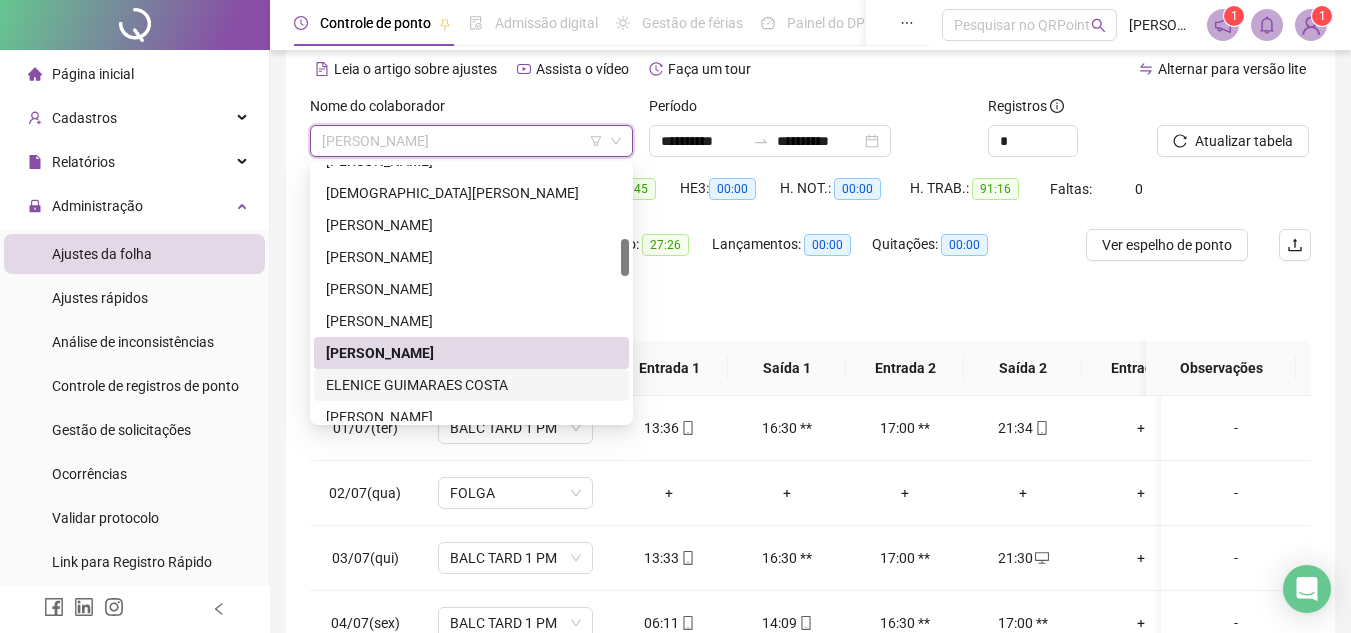 click on "ELENICE GUIMARAES COSTA" at bounding box center (471, 385) 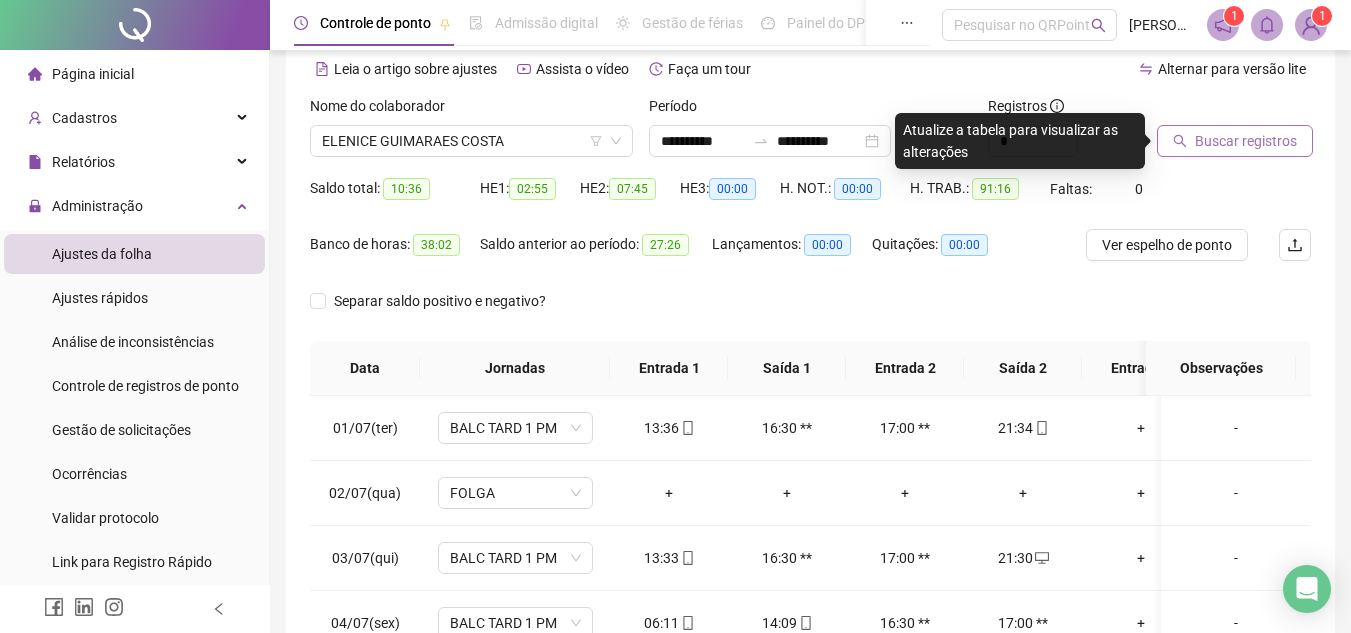 click on "Buscar registros" at bounding box center [1246, 141] 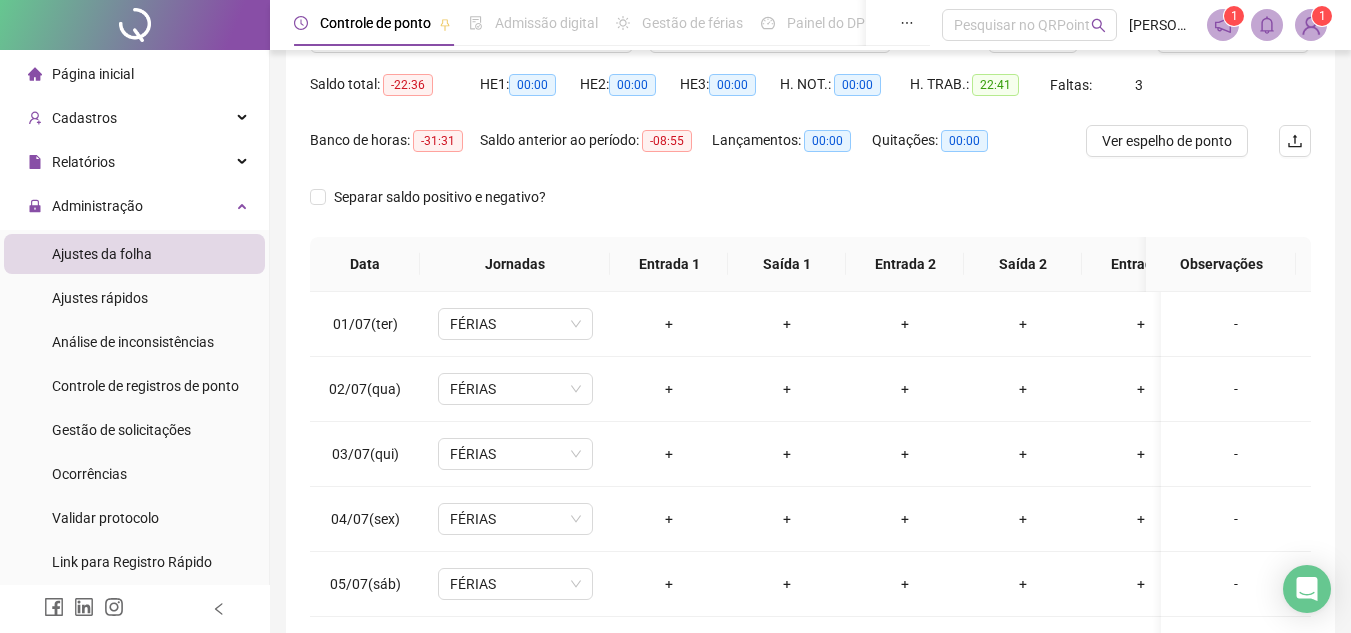 scroll, scrollTop: 289, scrollLeft: 0, axis: vertical 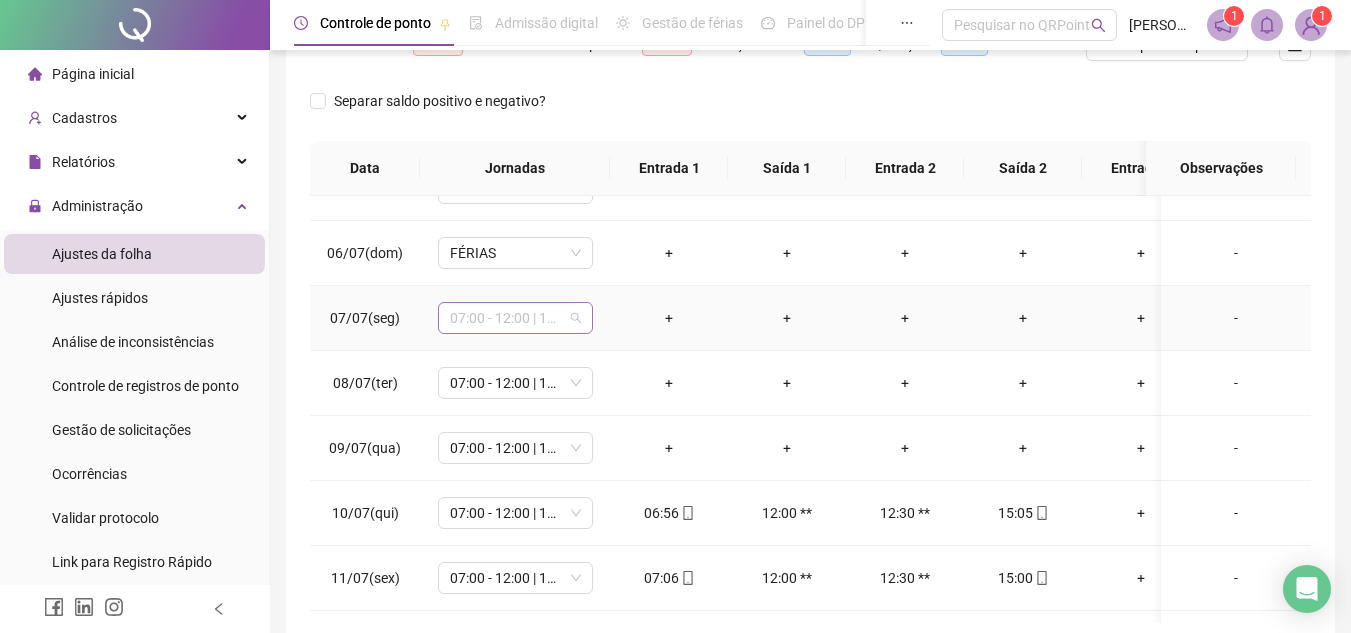 click on "07:00 - 12:00 | 12:30 - 15:00" at bounding box center [515, 318] 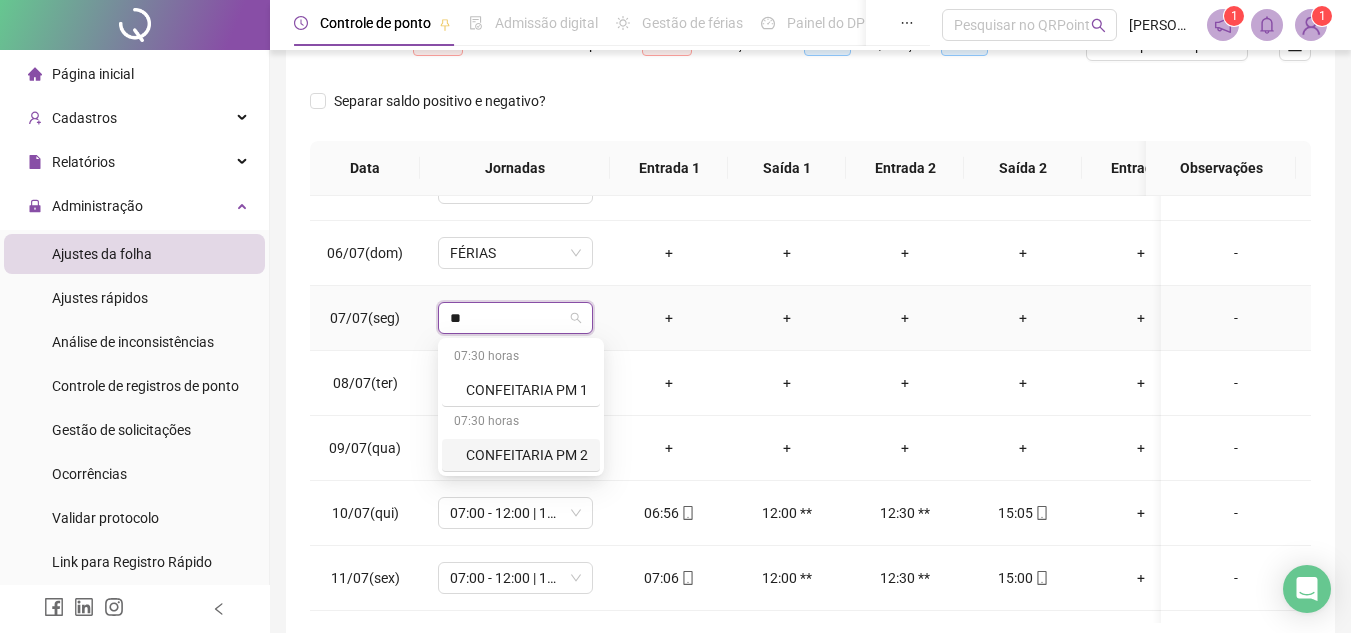 type on "*" 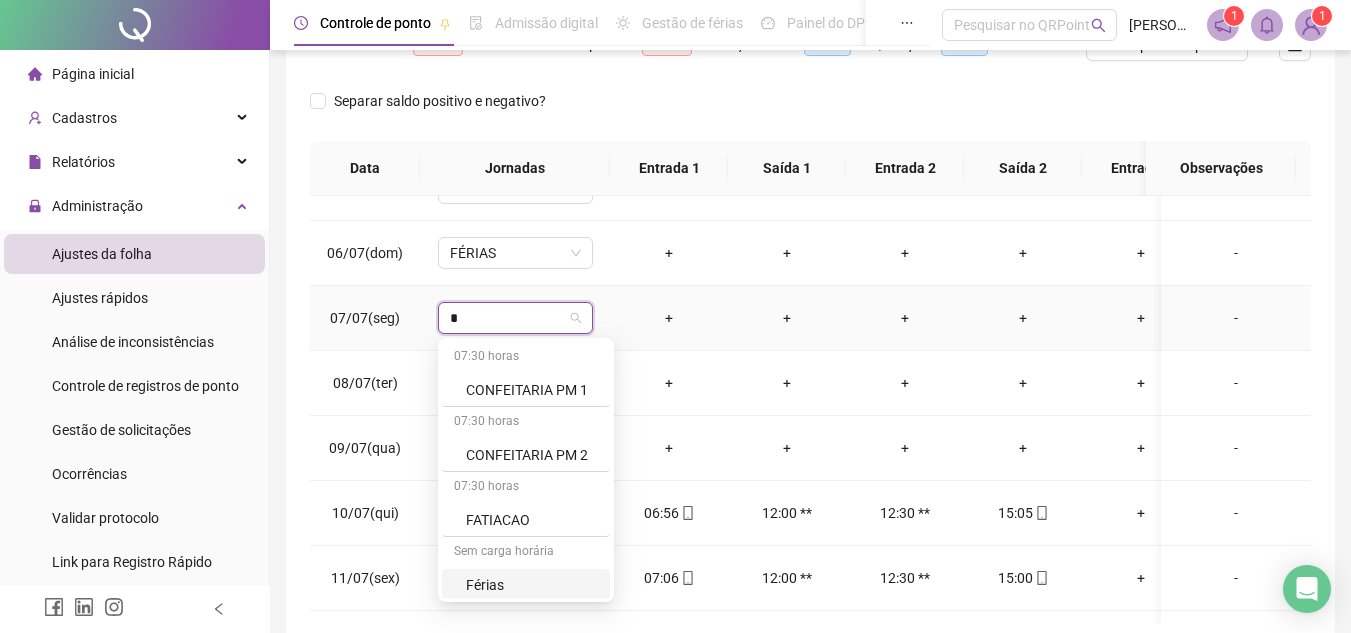 click on "Férias" at bounding box center (532, 585) 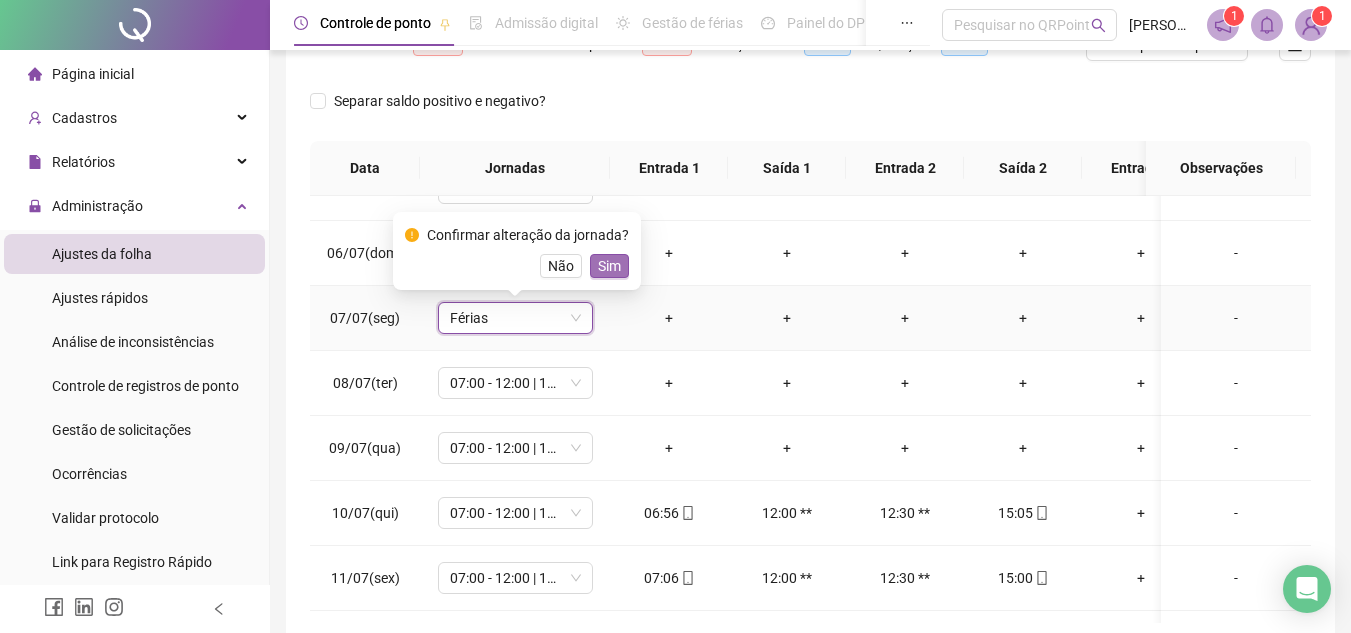 click on "Sim" at bounding box center [609, 266] 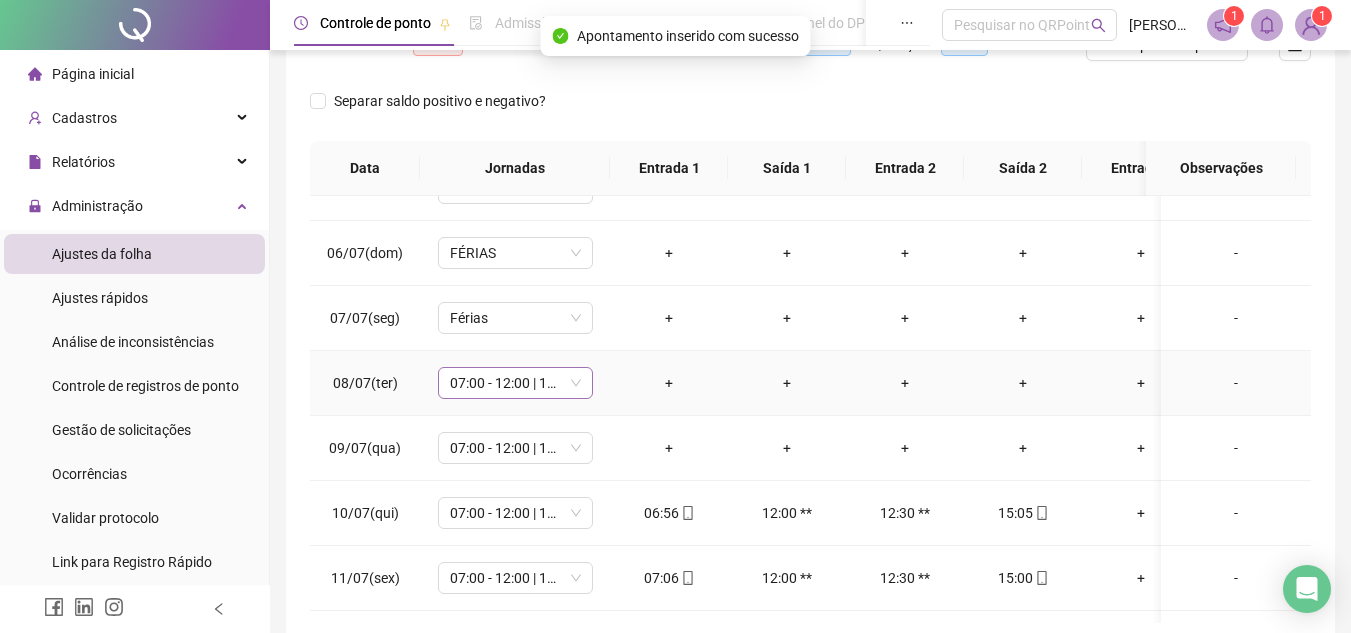 click on "07:00 - 12:00 | 12:30 - 15:00" at bounding box center (515, 383) 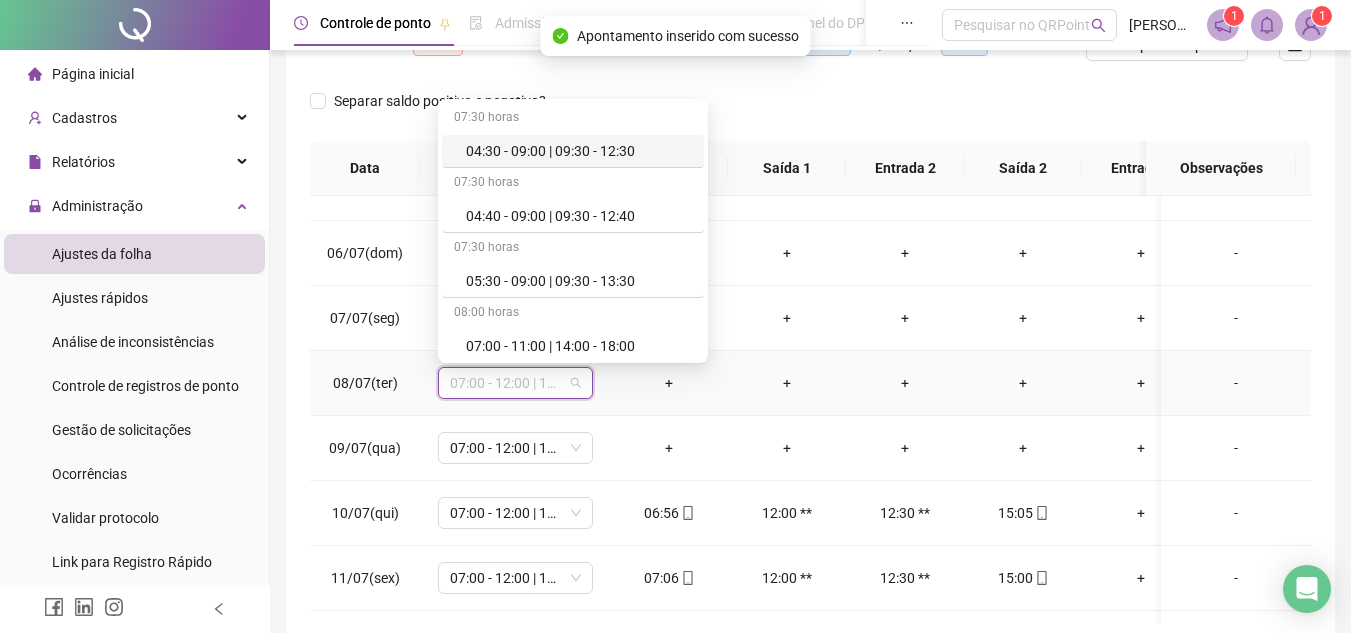 type on "*" 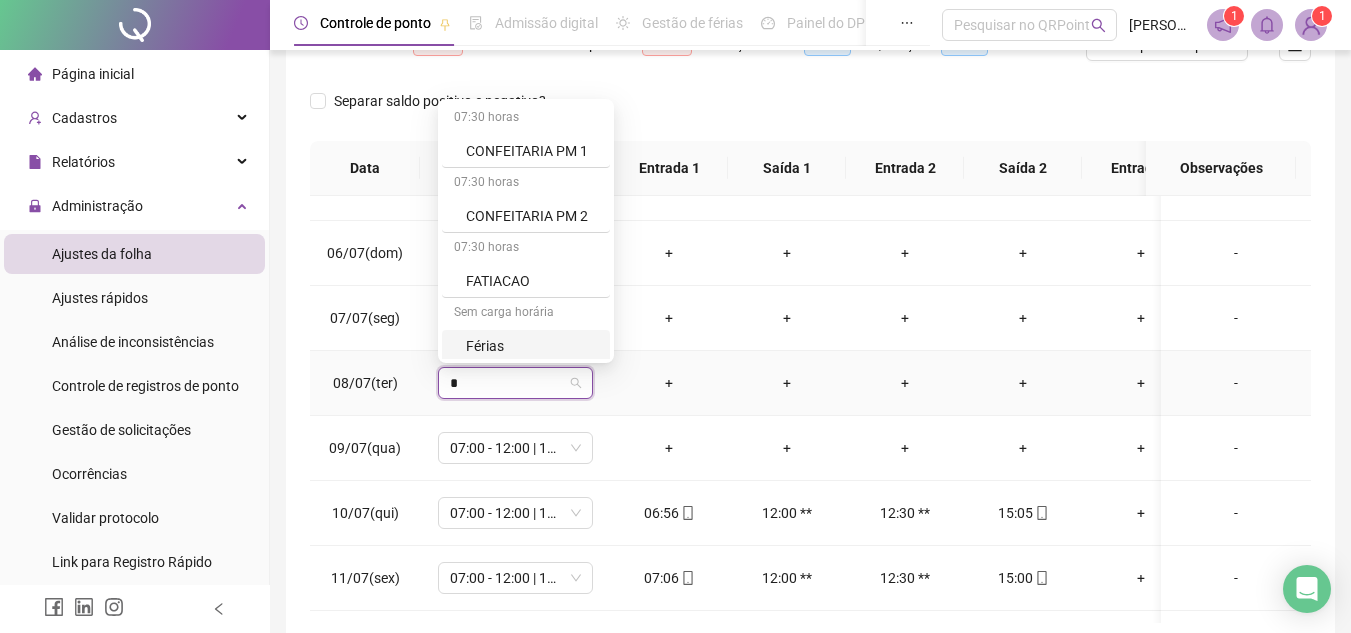 click on "Férias" at bounding box center (532, 346) 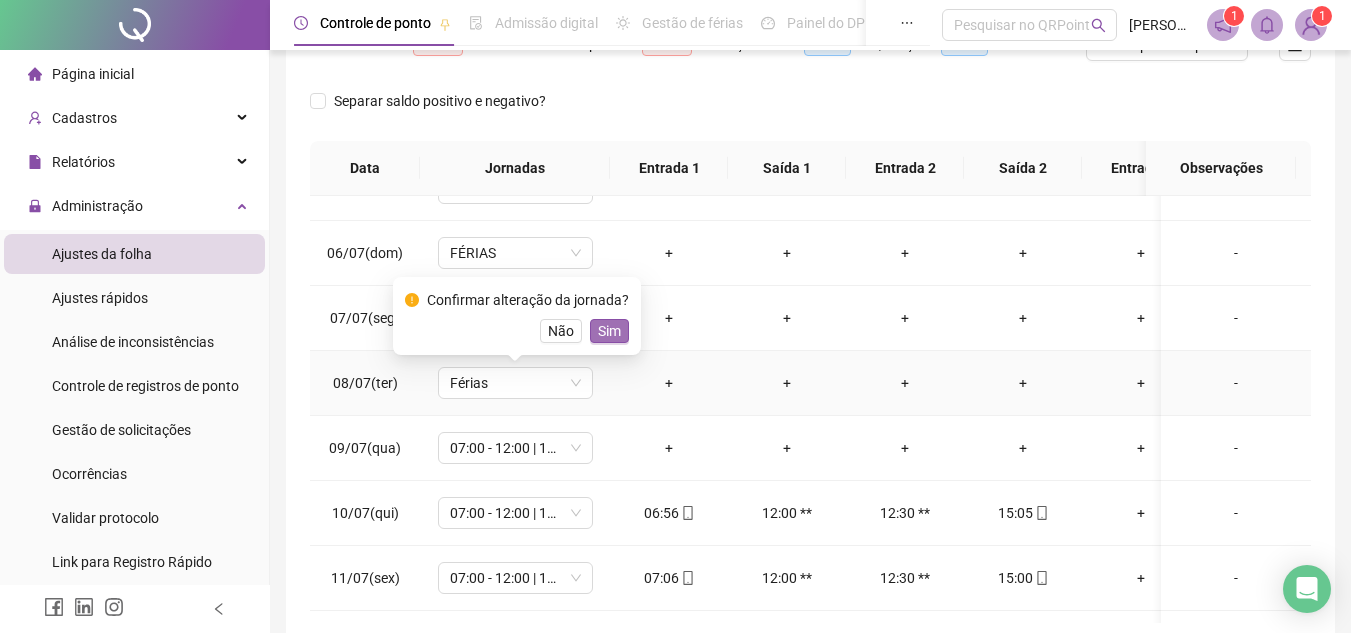 click on "Sim" at bounding box center [609, 331] 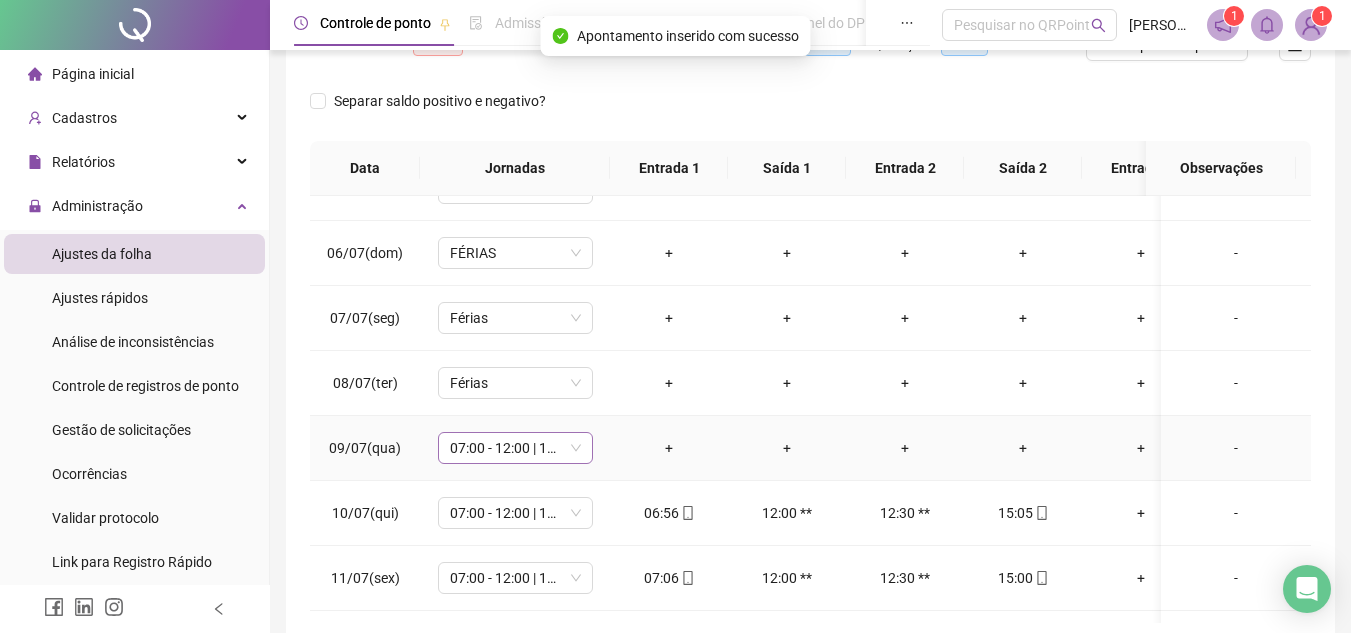click on "07:00 - 12:00 | 12:30 - 15:00" at bounding box center [515, 448] 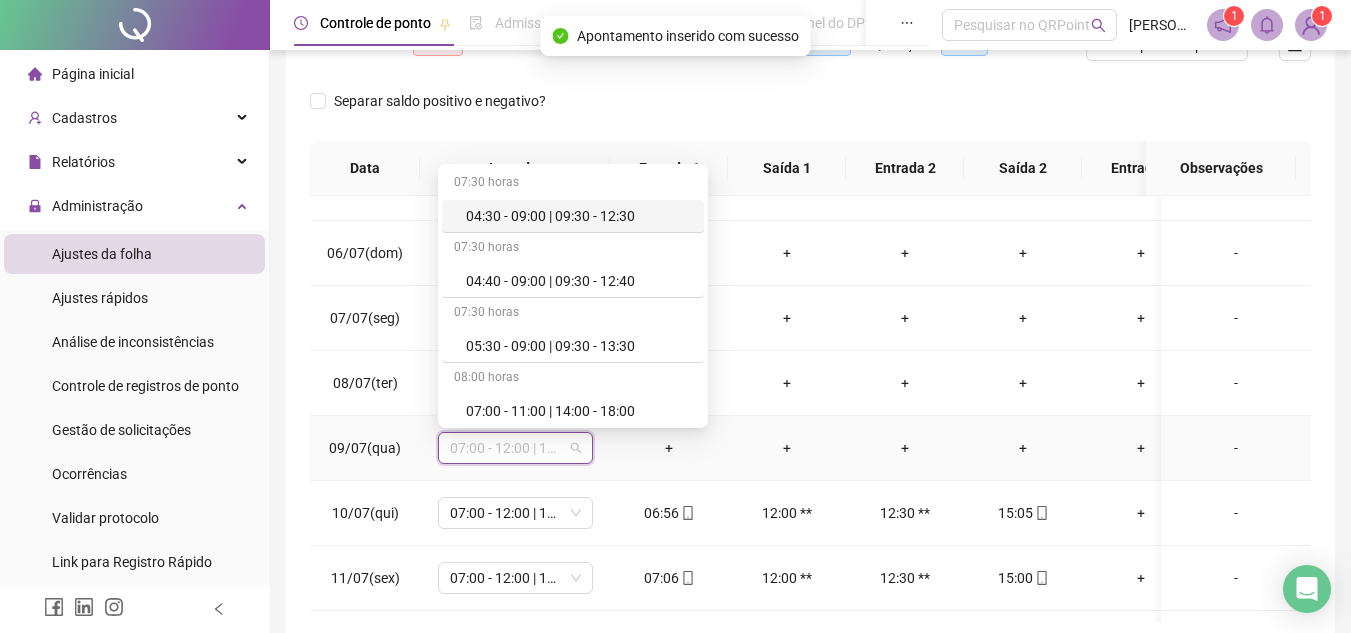 type on "*" 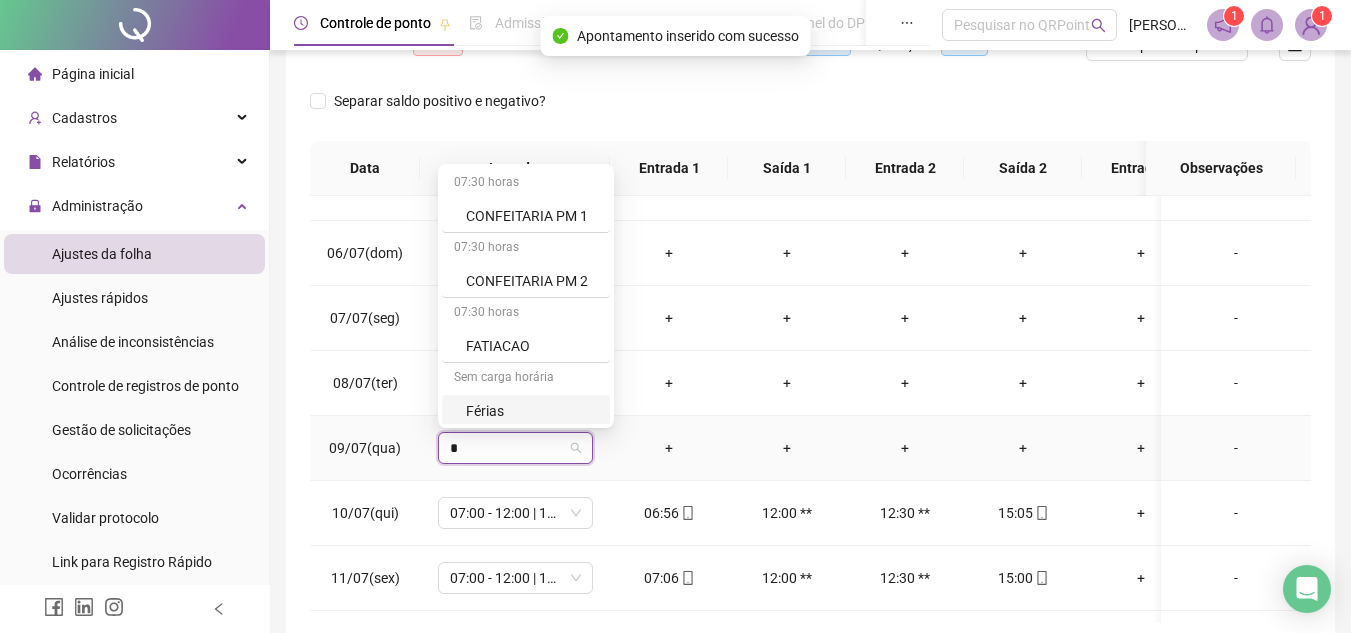click on "Férias" at bounding box center (532, 411) 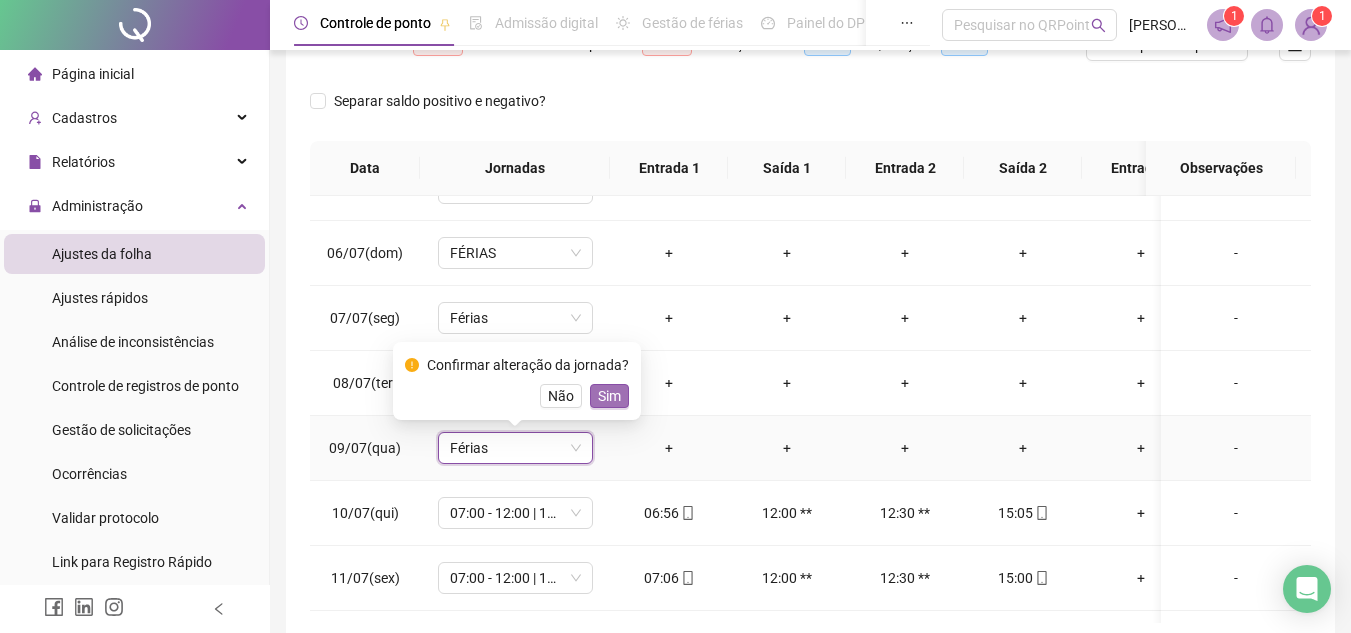 click on "Sim" at bounding box center (609, 396) 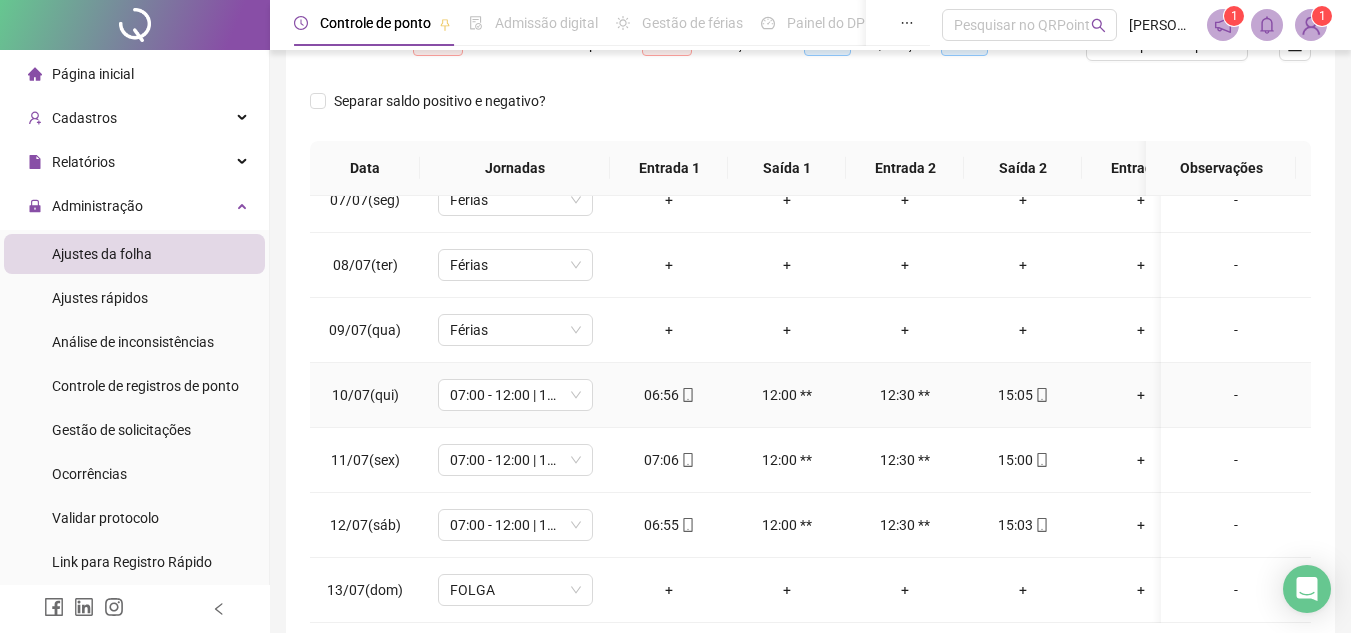 scroll, scrollTop: 433, scrollLeft: 0, axis: vertical 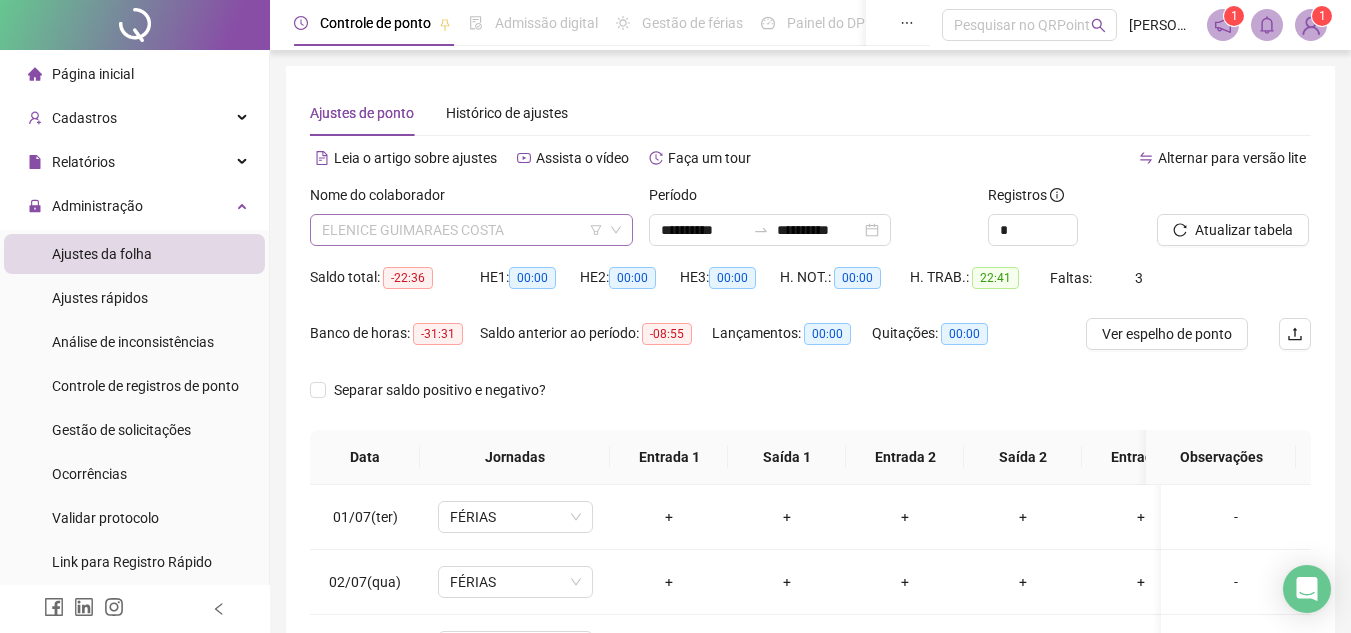 click on "ELENICE GUIMARAES COSTA" at bounding box center (471, 230) 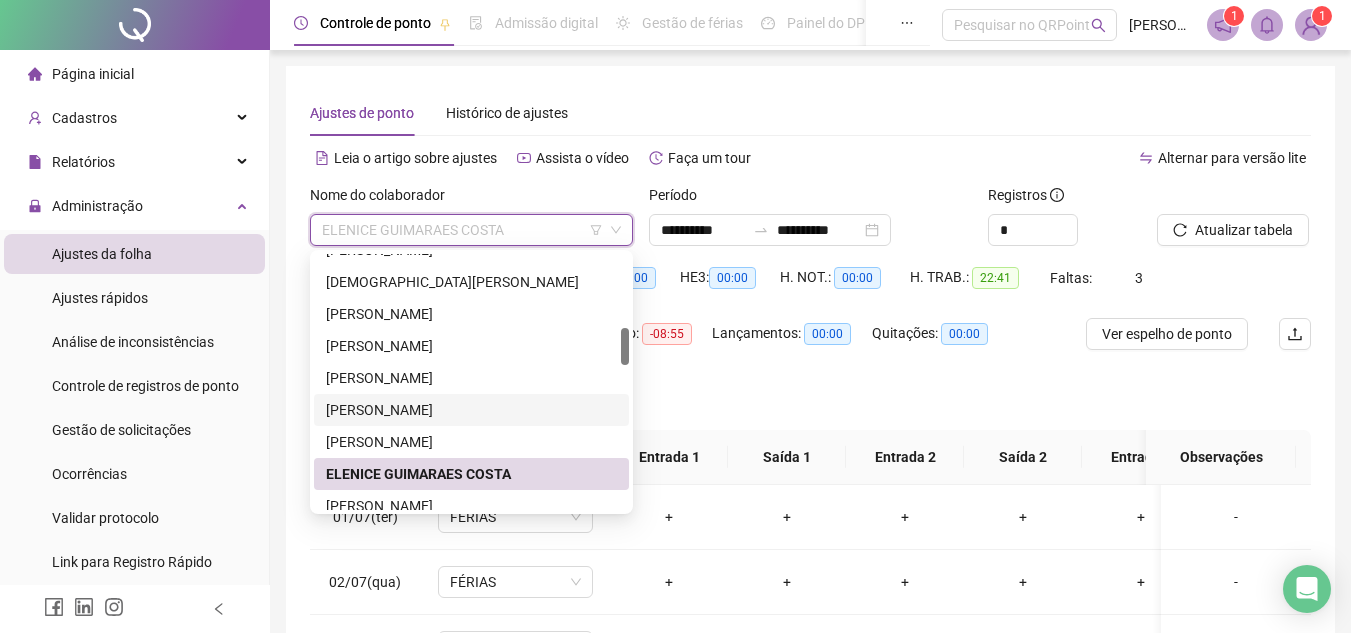 scroll, scrollTop: 600, scrollLeft: 0, axis: vertical 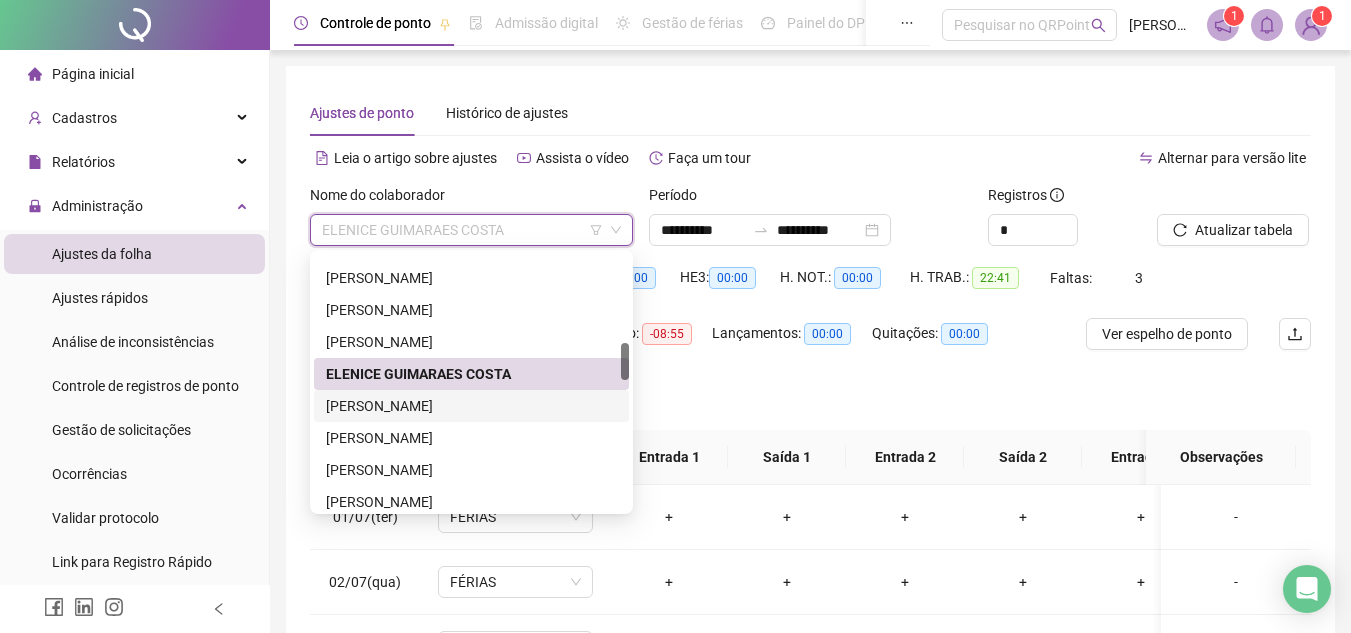 click on "[PERSON_NAME]" at bounding box center [471, 406] 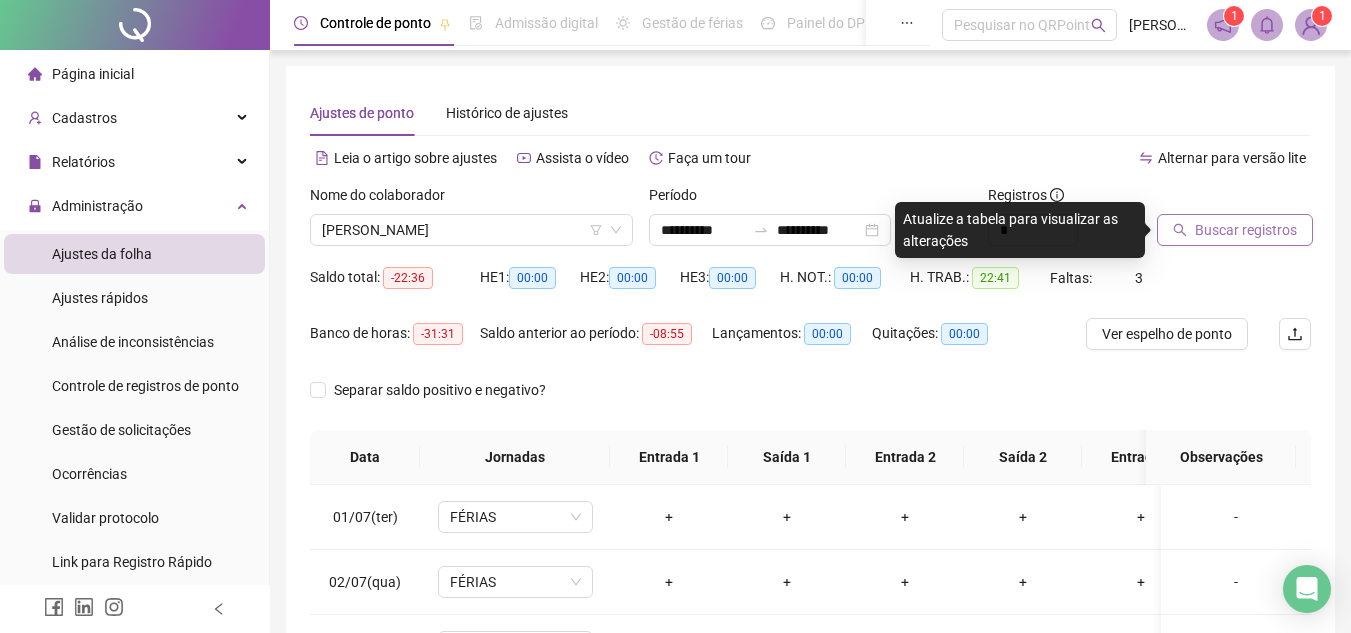 click on "Buscar registros" at bounding box center (1246, 230) 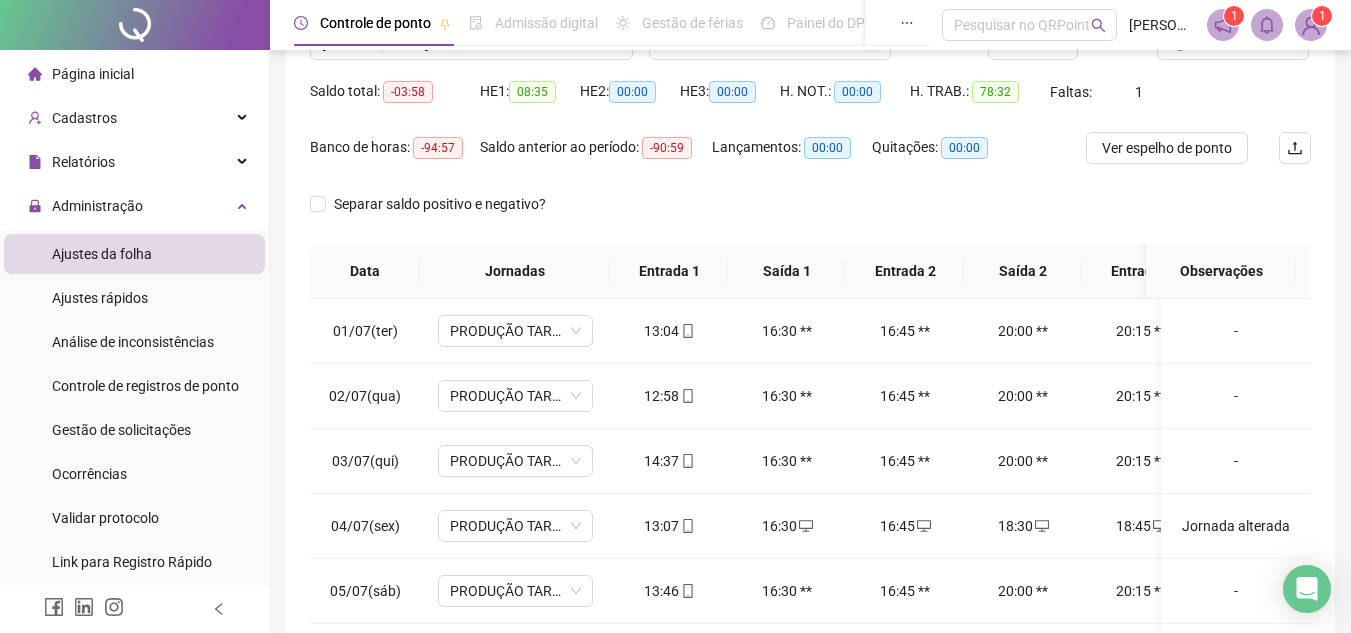 scroll, scrollTop: 200, scrollLeft: 0, axis: vertical 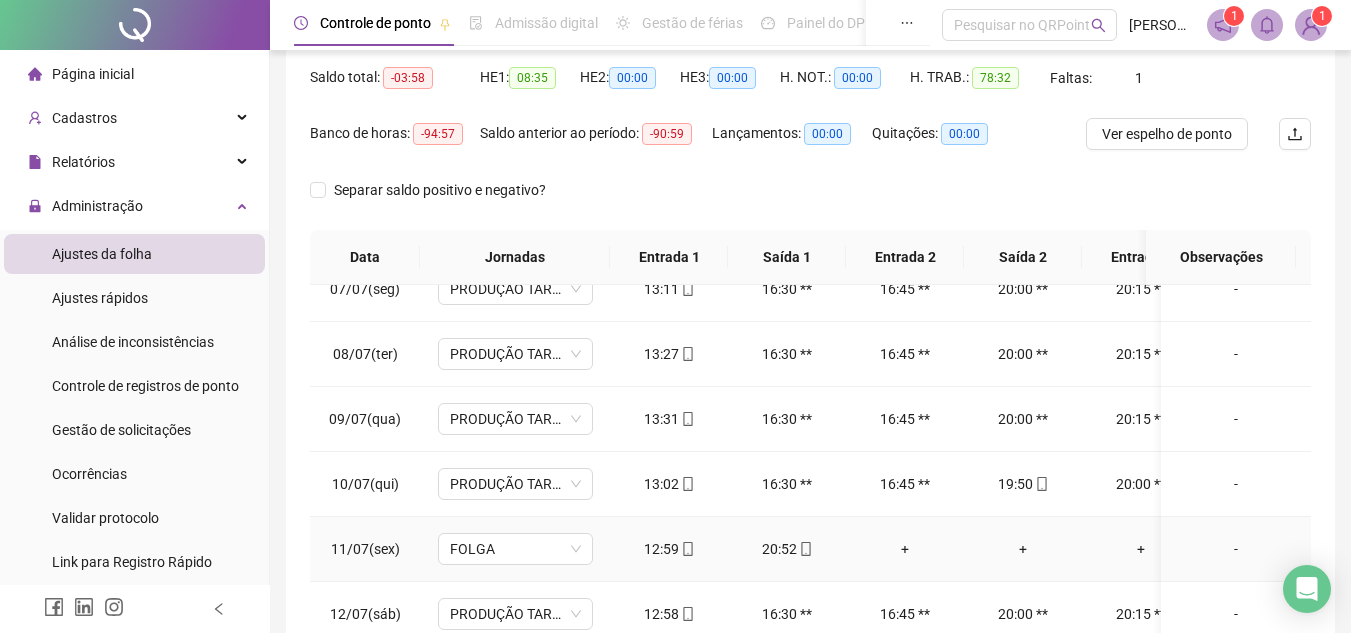 click on "+" at bounding box center [905, 549] 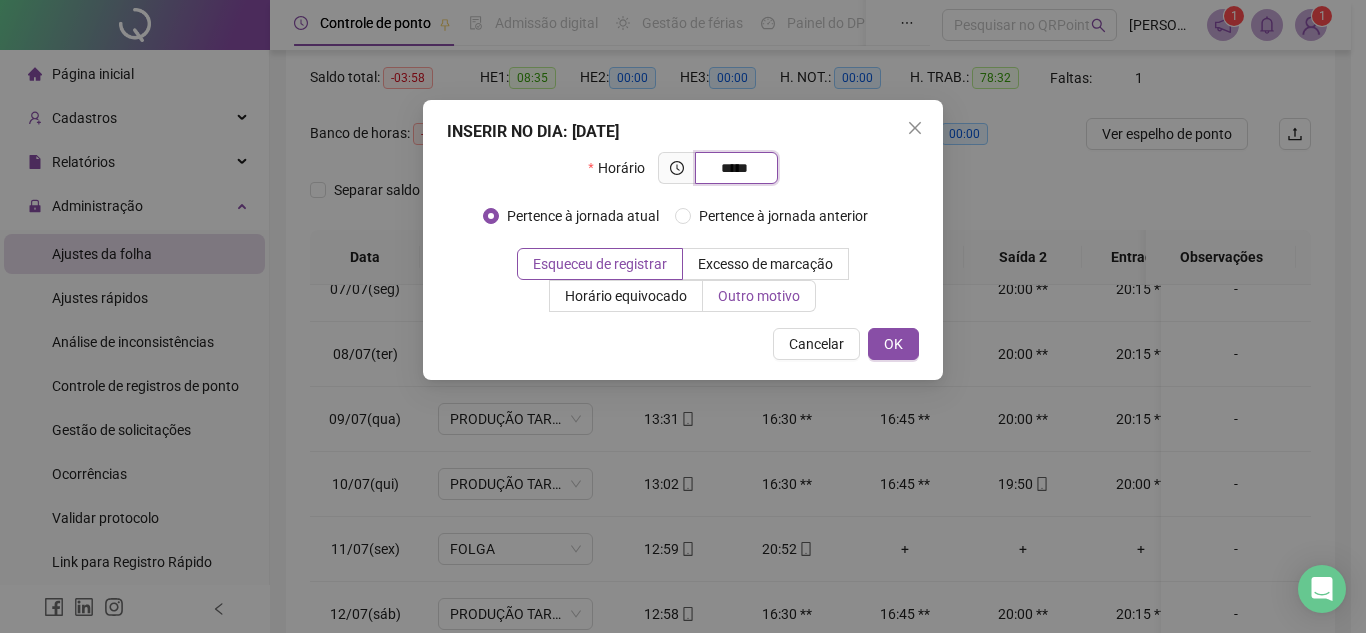 type on "*****" 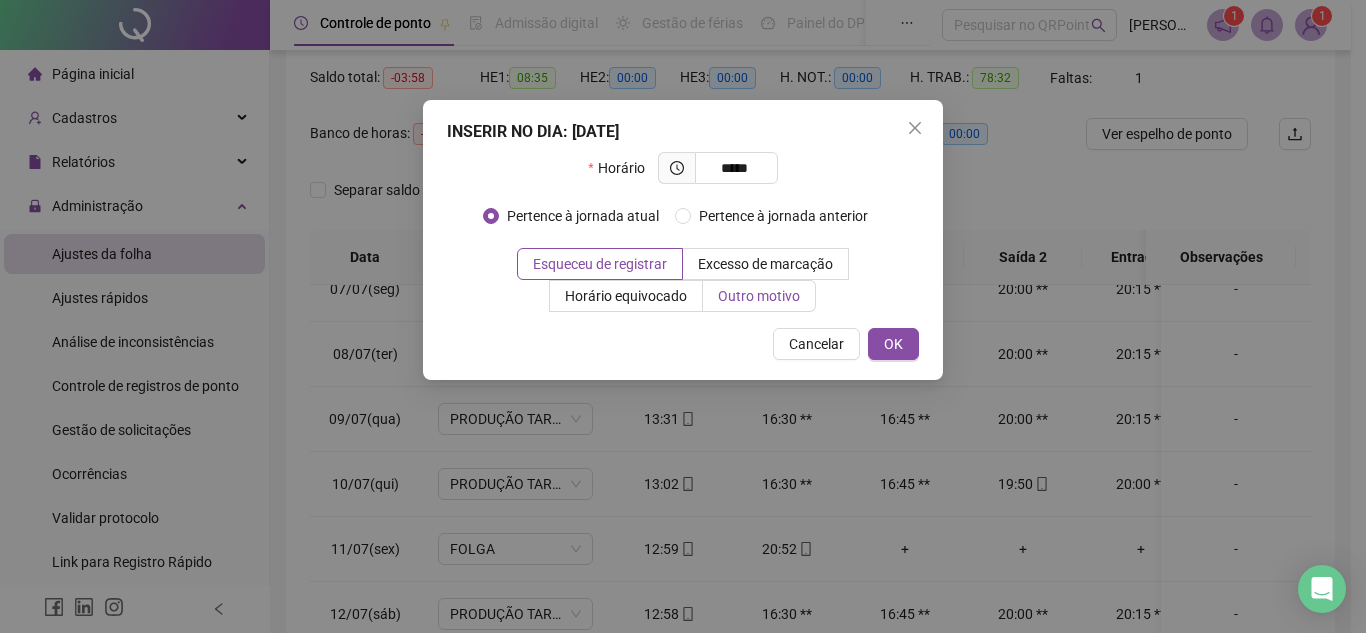 click on "Outro motivo" at bounding box center (759, 296) 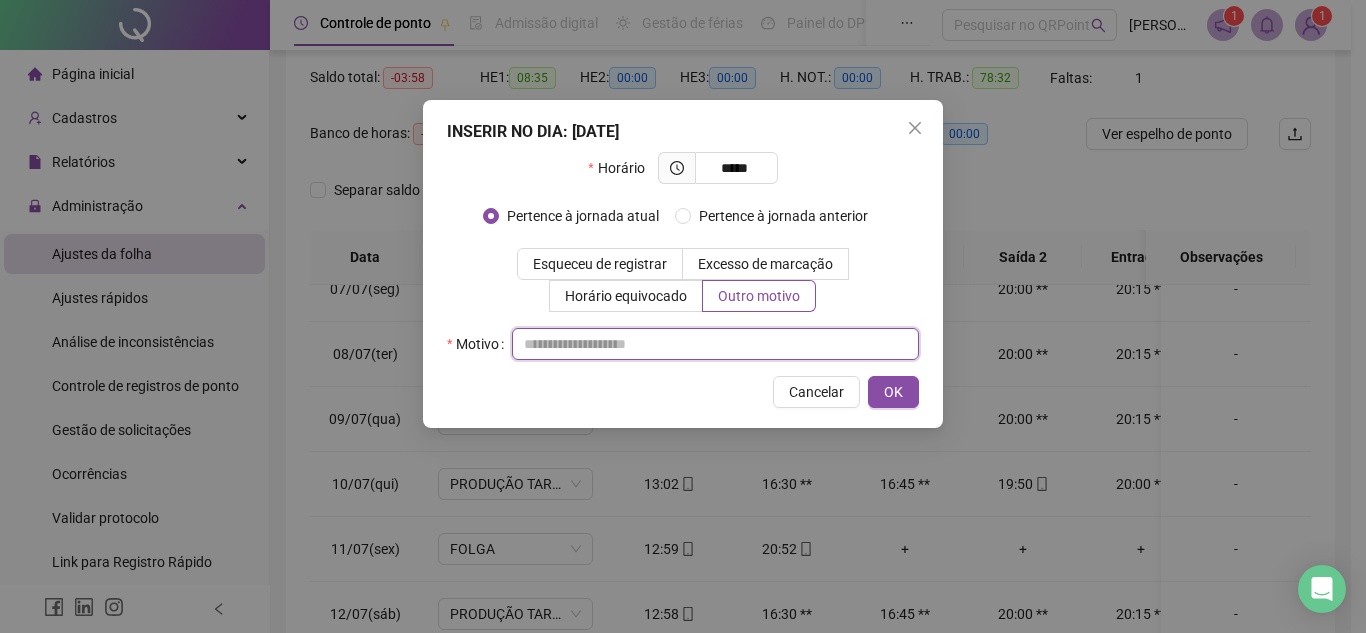 click at bounding box center [715, 344] 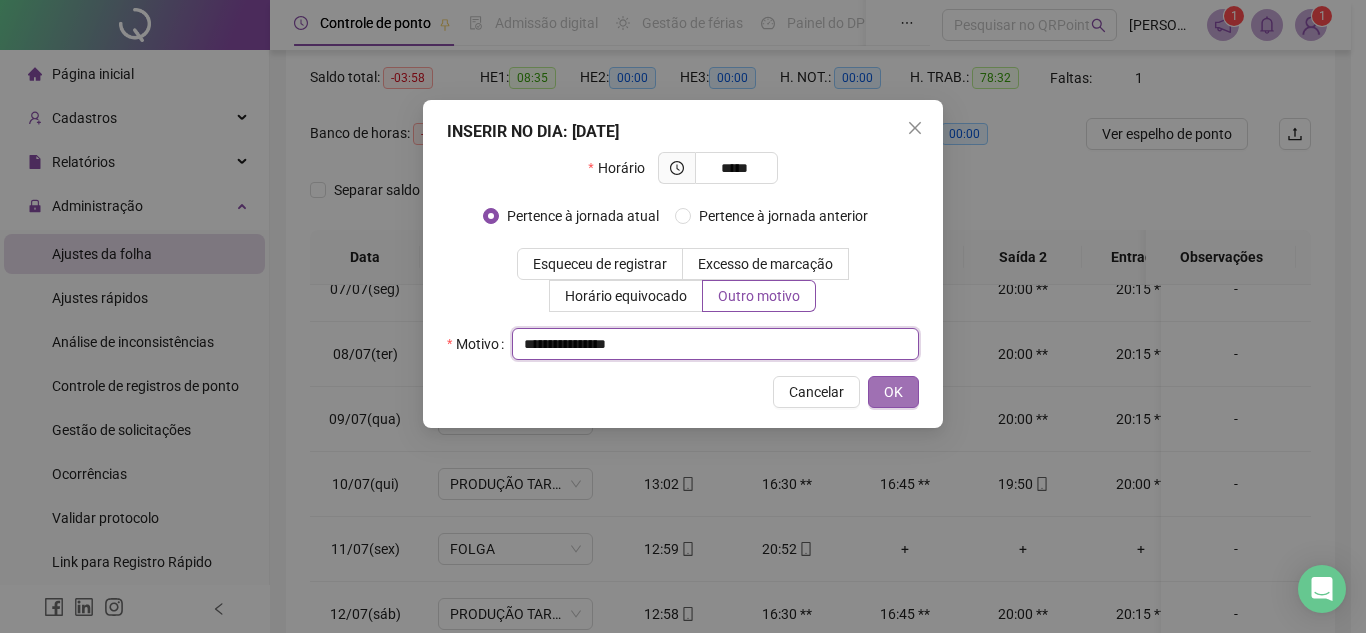 type on "**********" 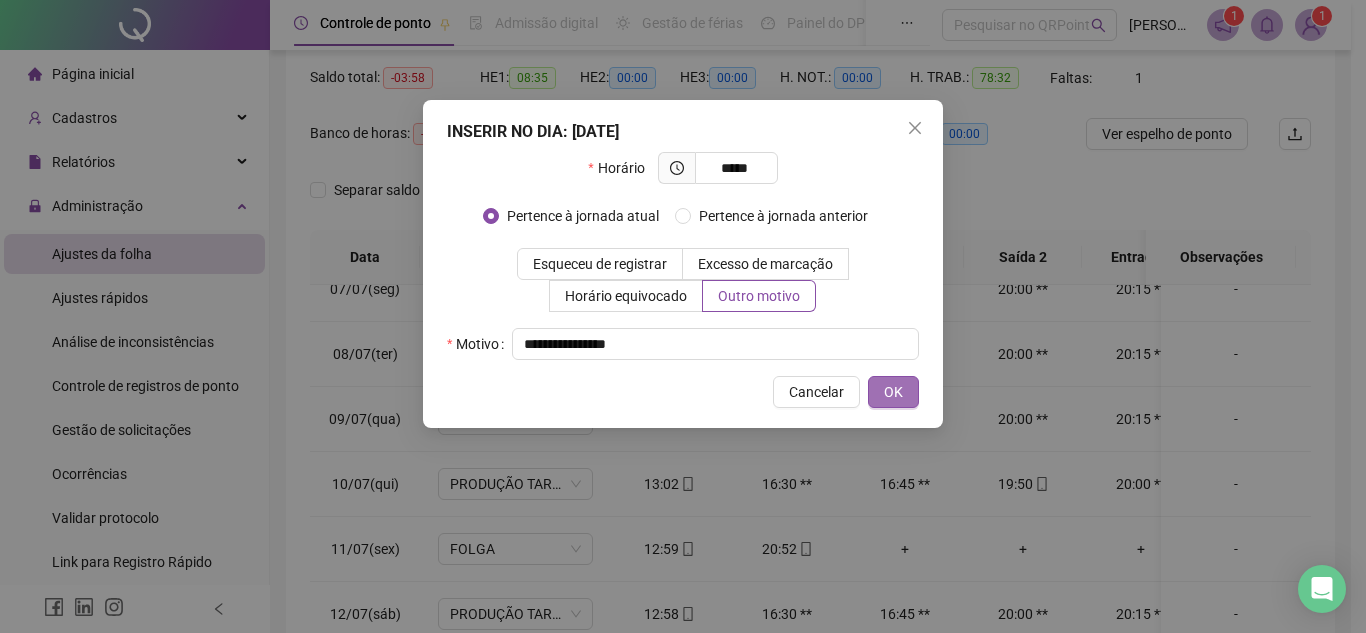 click on "OK" at bounding box center (893, 392) 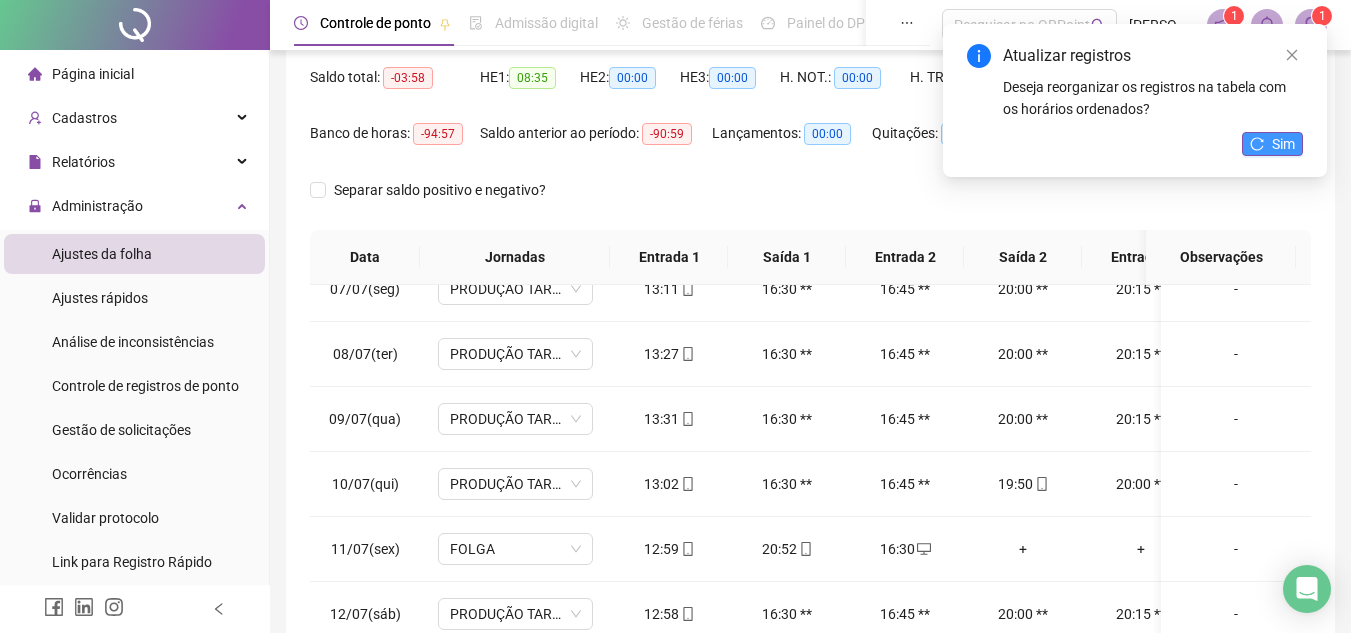 click 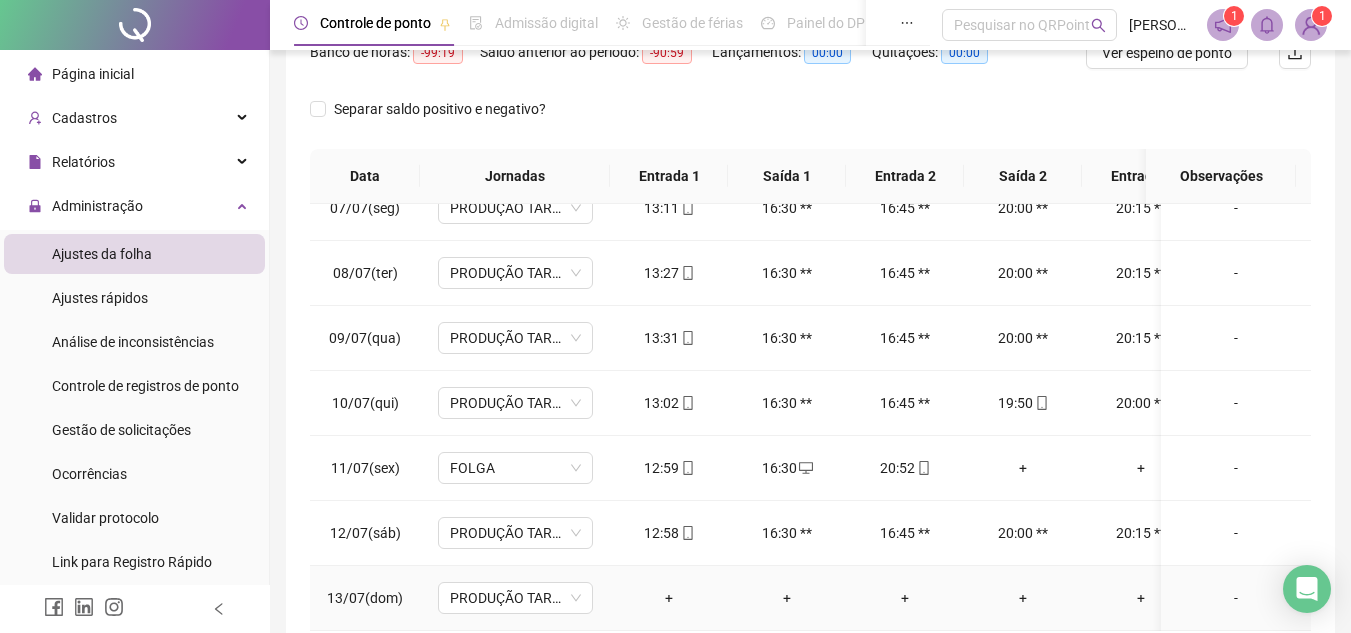 scroll, scrollTop: 389, scrollLeft: 0, axis: vertical 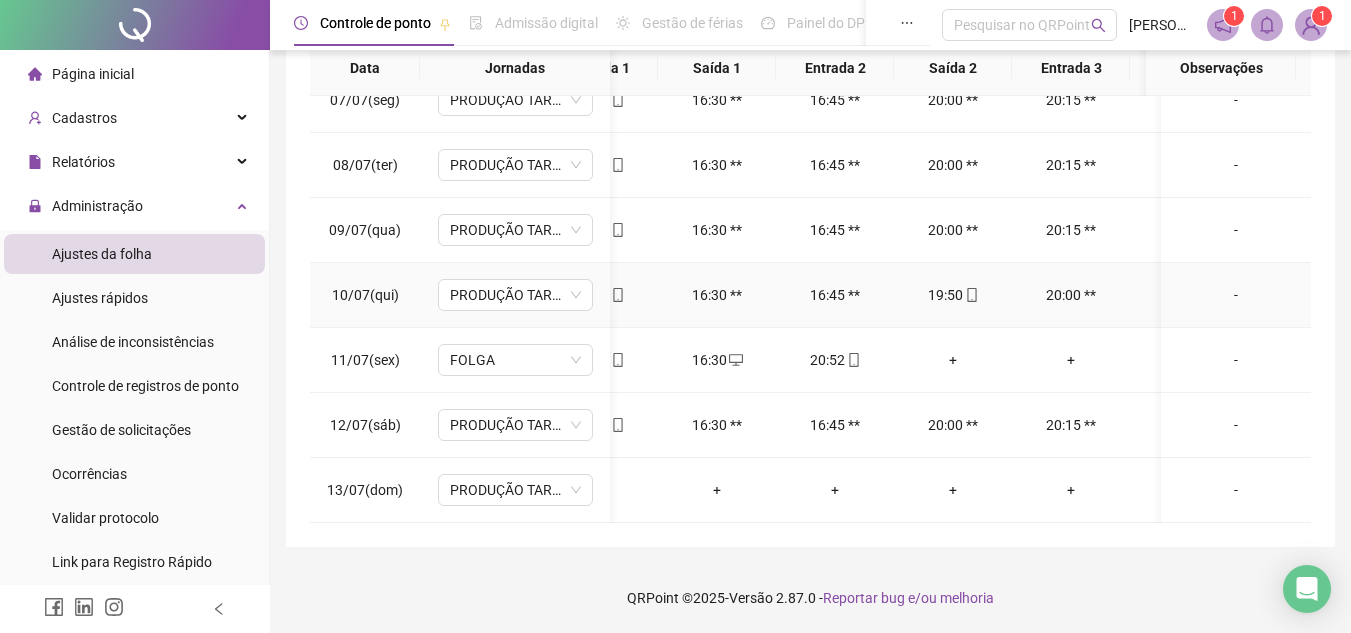 click on "-" at bounding box center [1236, 295] 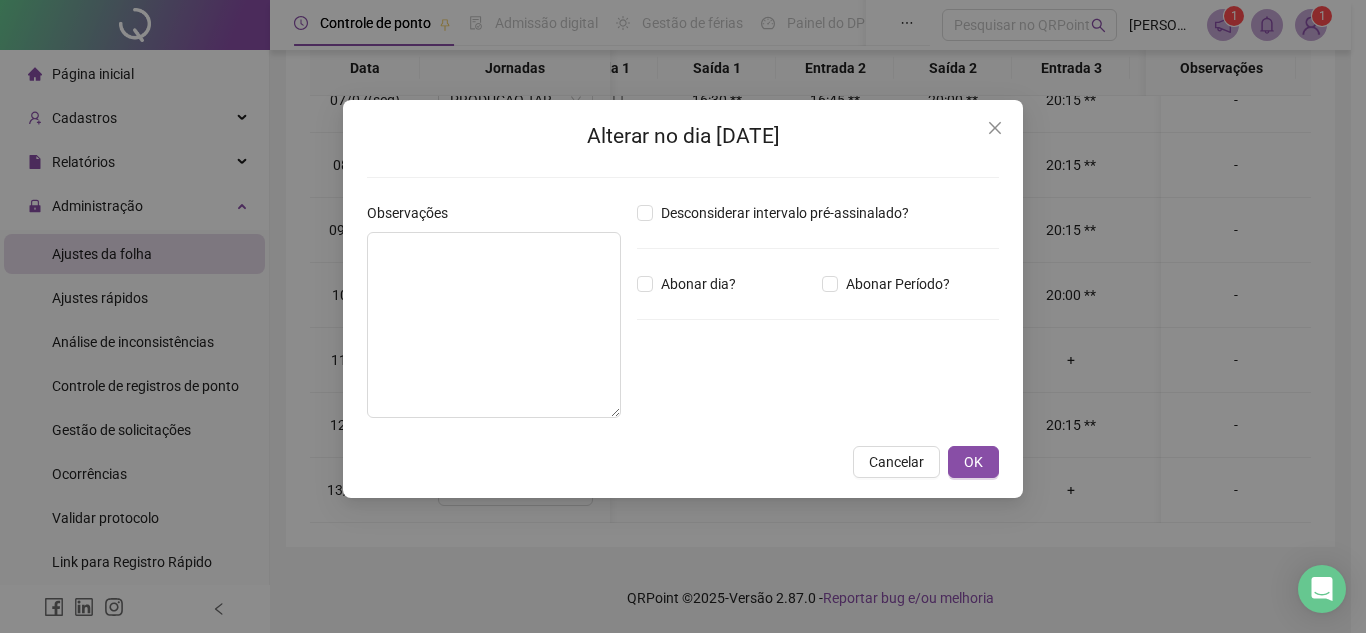 type 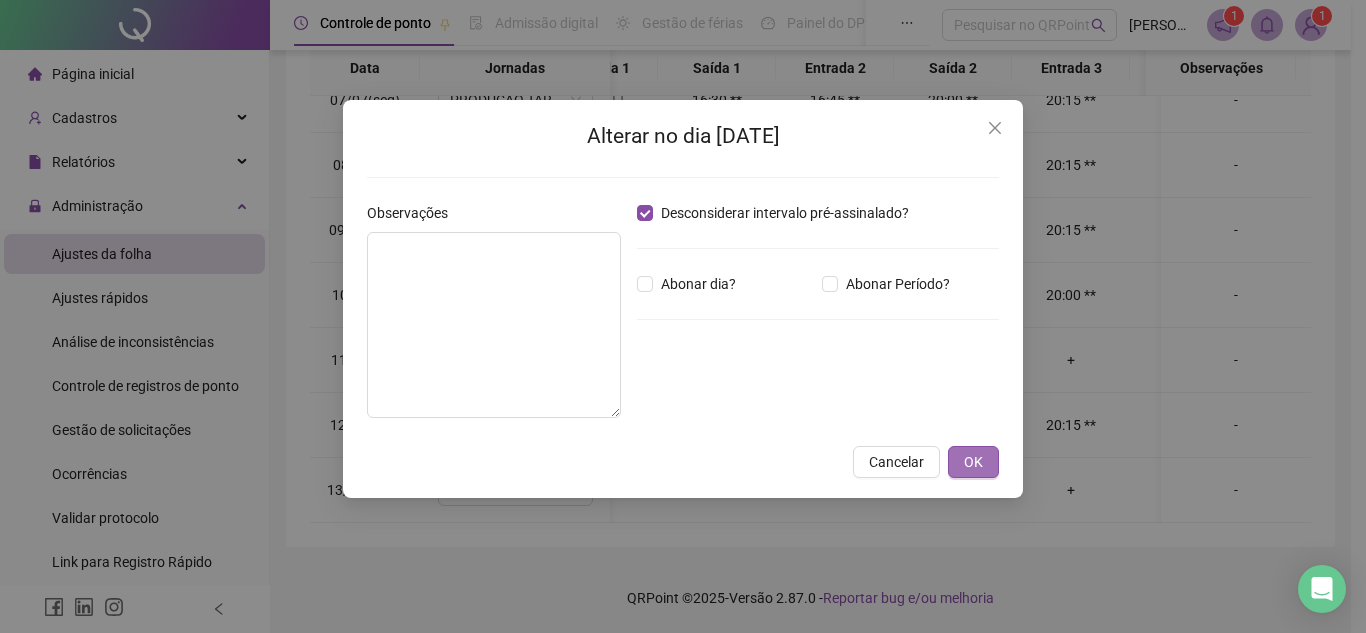 click on "OK" at bounding box center (973, 462) 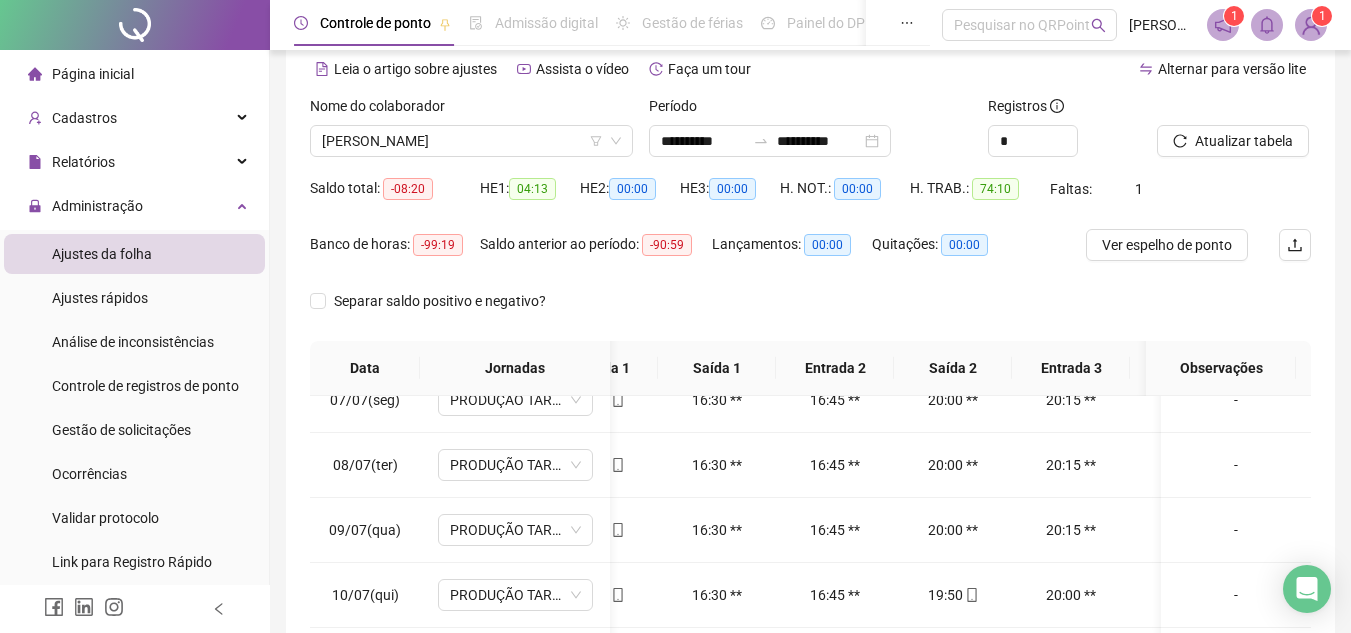 scroll, scrollTop: 0, scrollLeft: 0, axis: both 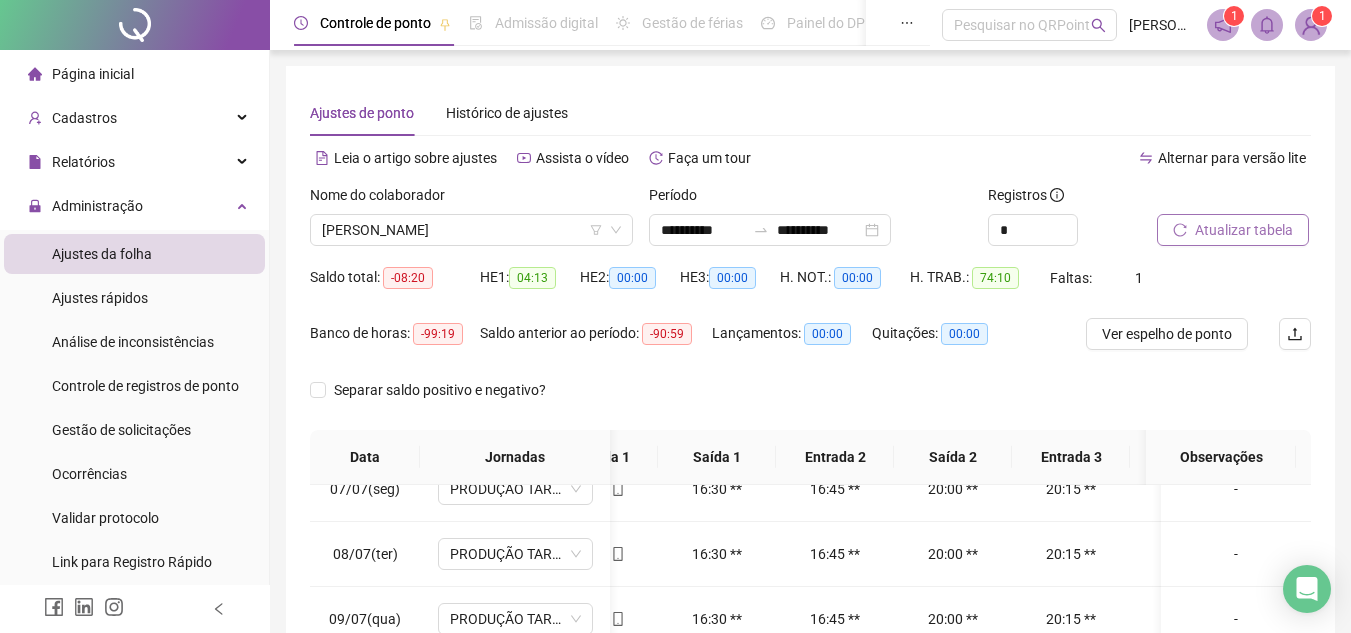 click on "Atualizar tabela" at bounding box center [1244, 230] 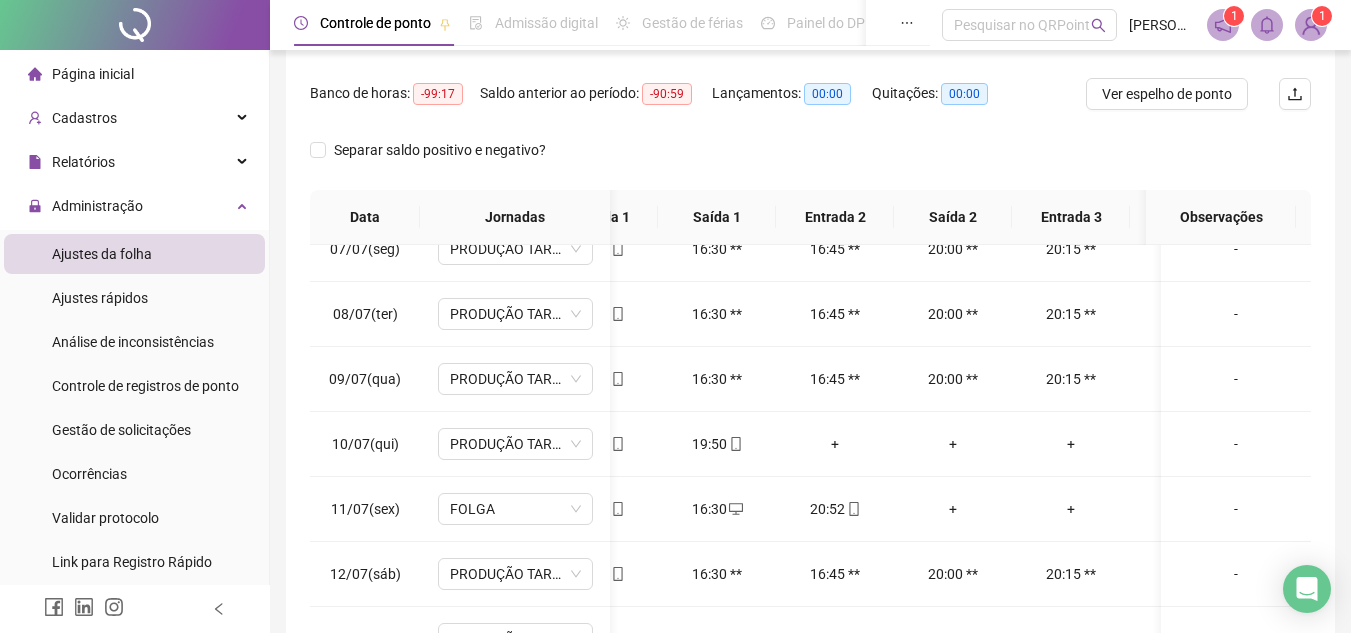 scroll, scrollTop: 300, scrollLeft: 0, axis: vertical 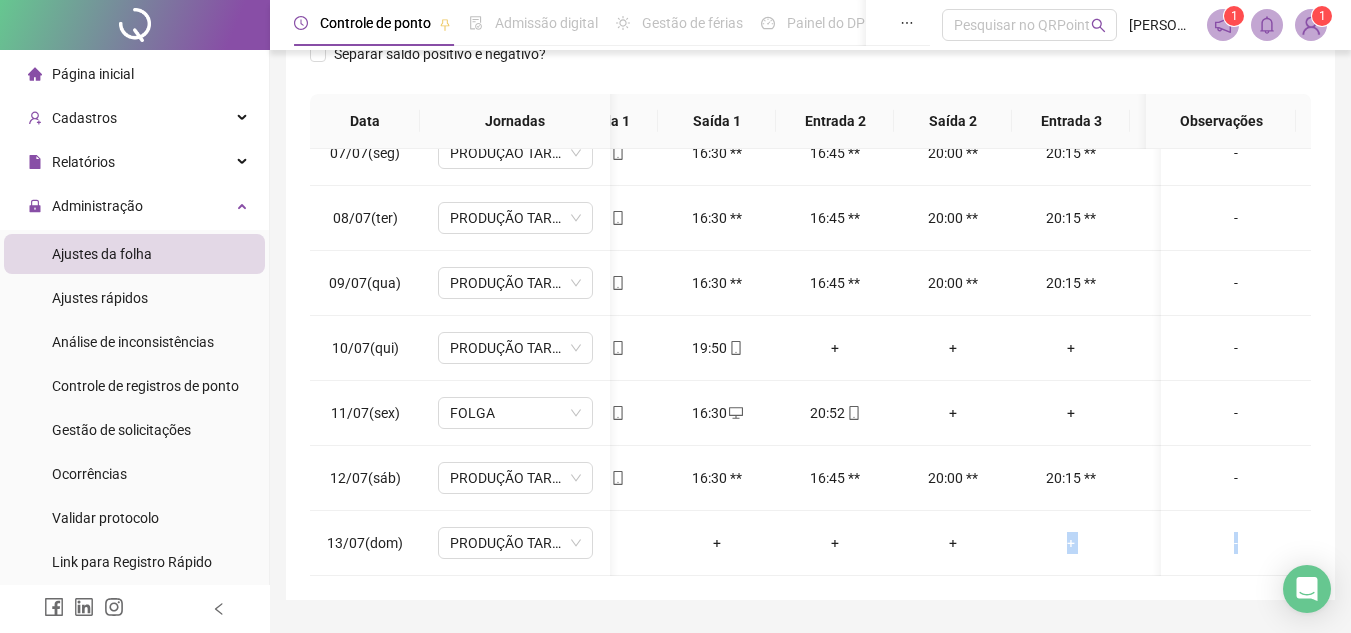 drag, startPoint x: 1000, startPoint y: 596, endPoint x: 908, endPoint y: 615, distance: 93.941475 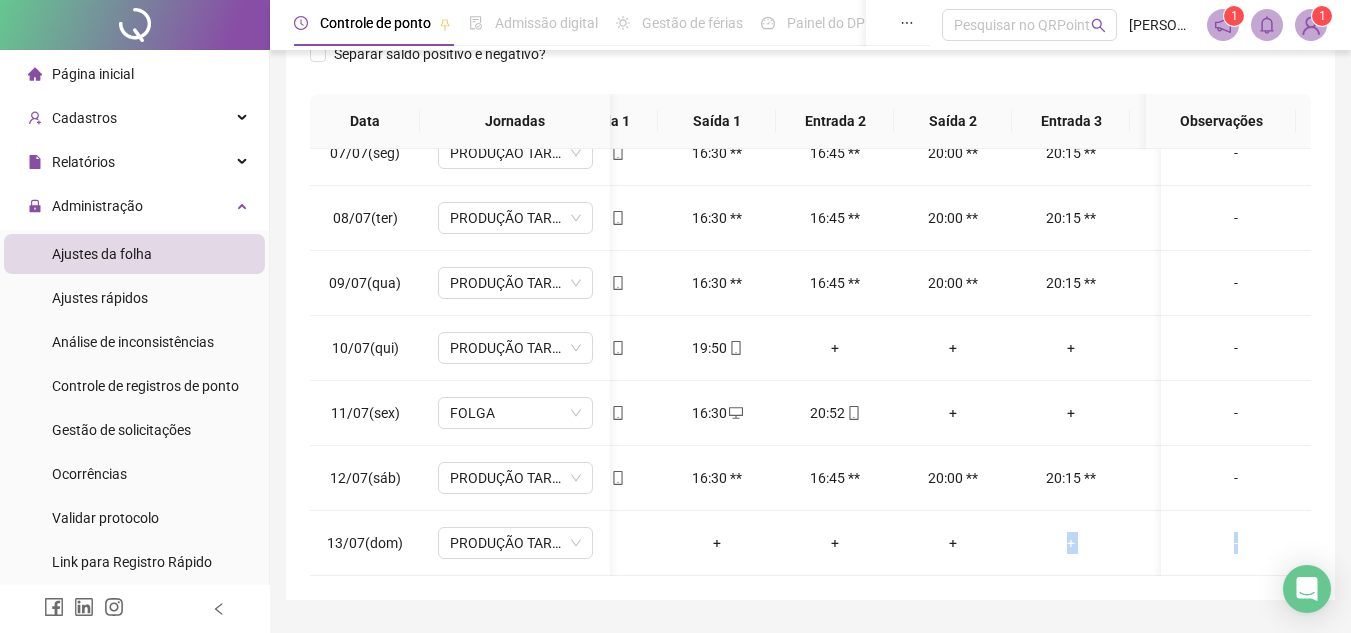 scroll, scrollTop: 433, scrollLeft: 0, axis: vertical 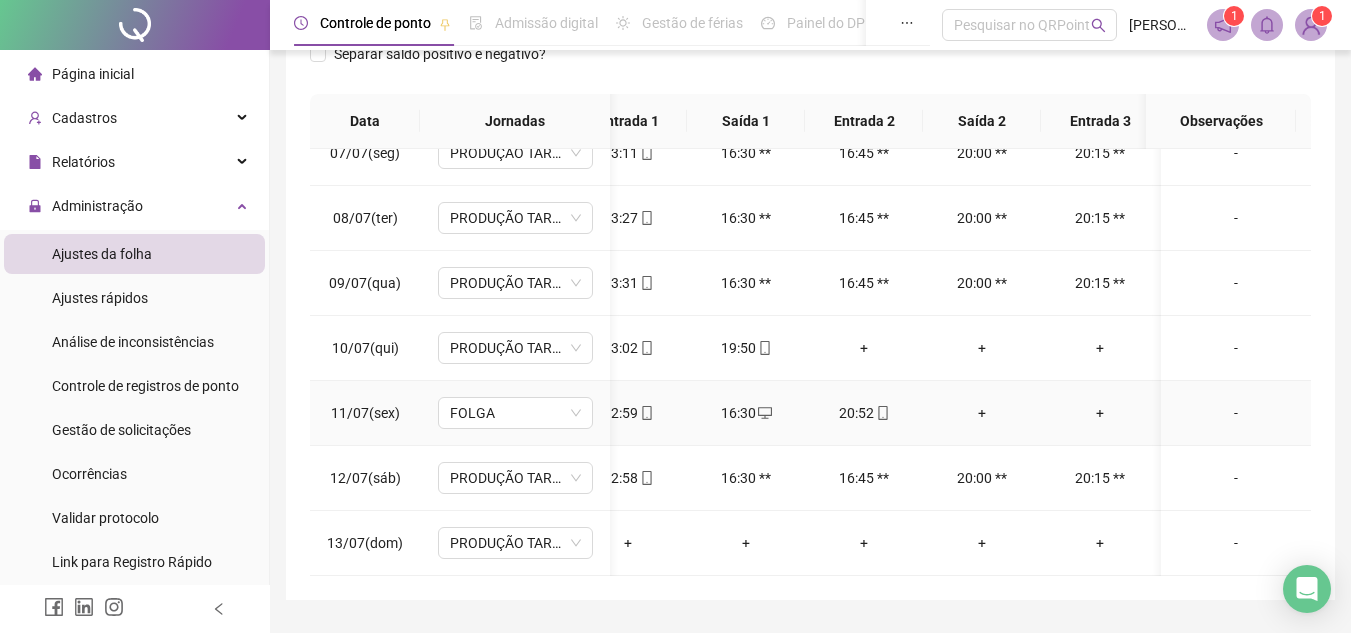click on "+" at bounding box center (1100, 413) 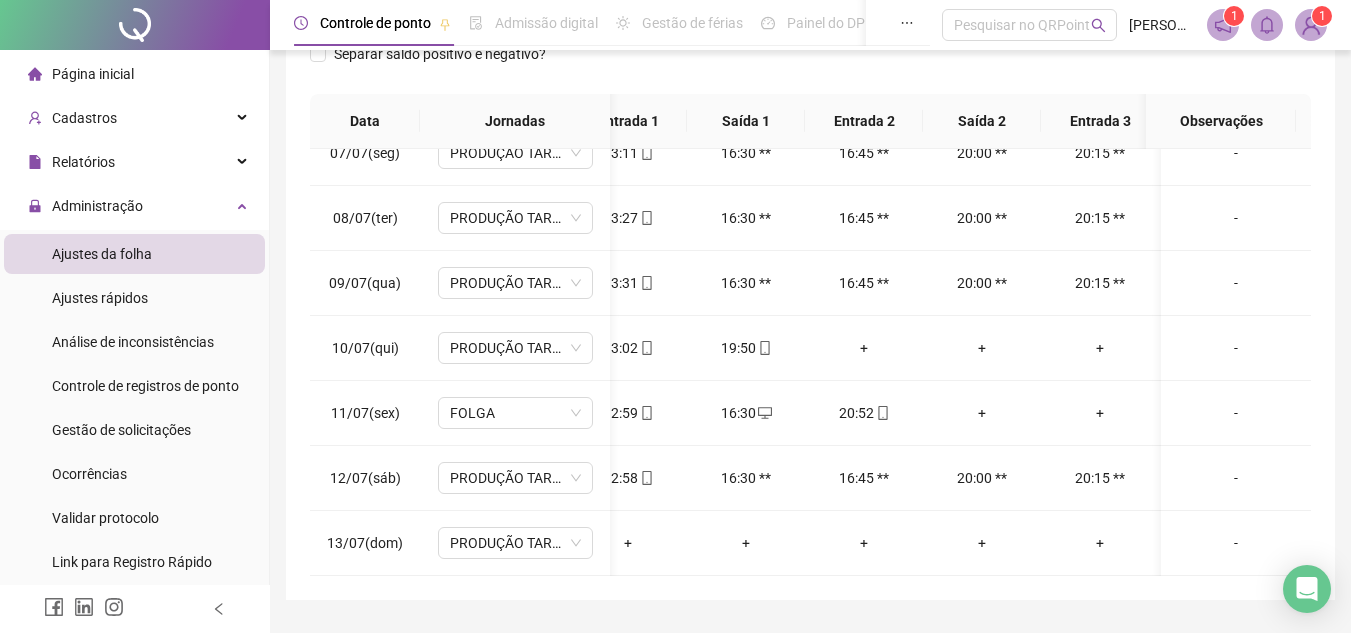 scroll, scrollTop: 433, scrollLeft: 0, axis: vertical 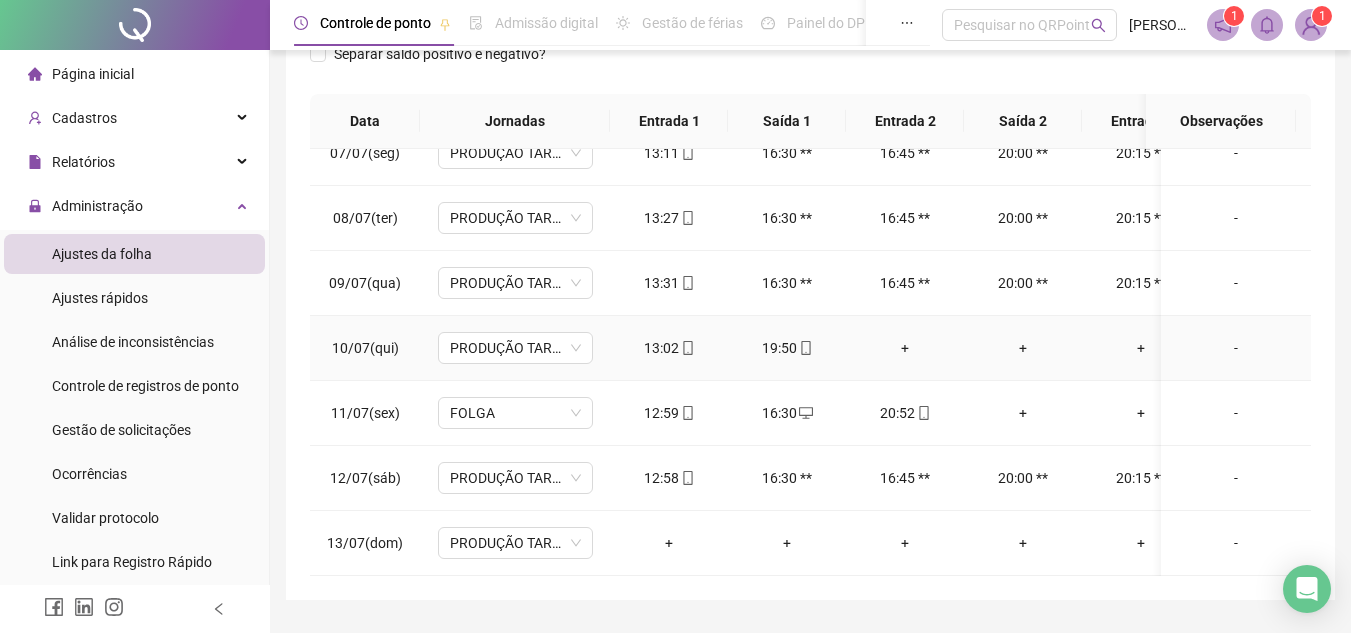 click on "+" at bounding box center (905, 348) 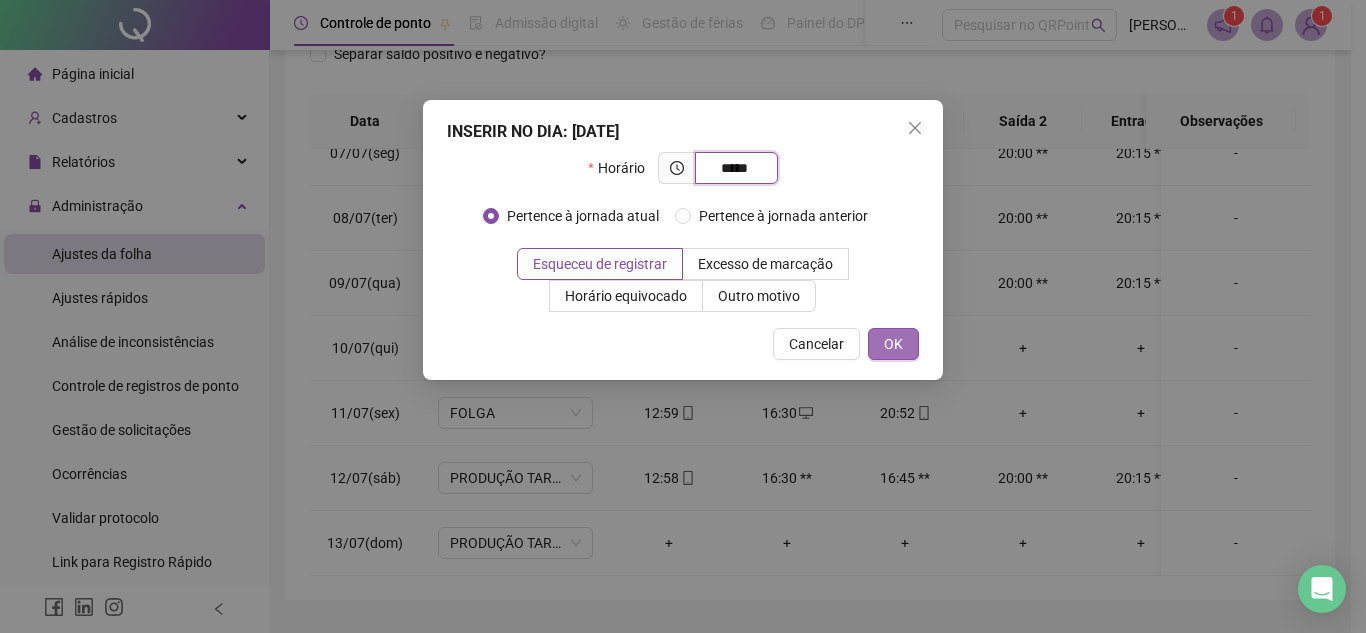 type on "*****" 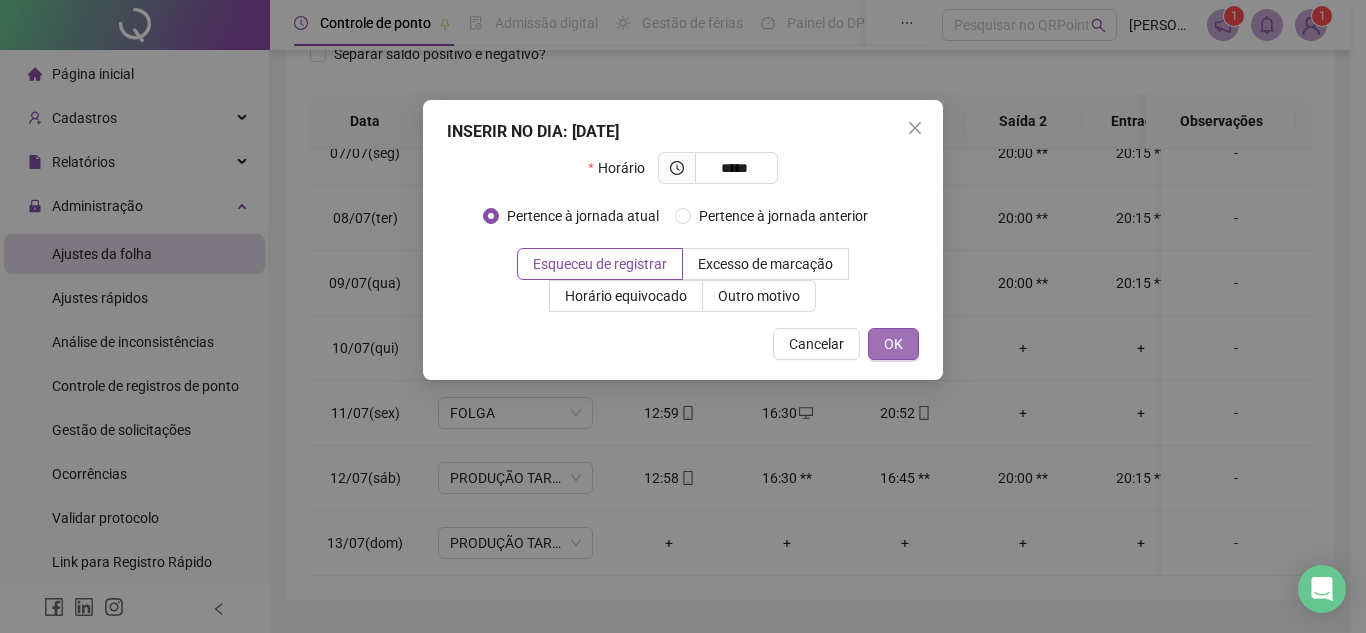click on "OK" at bounding box center (893, 344) 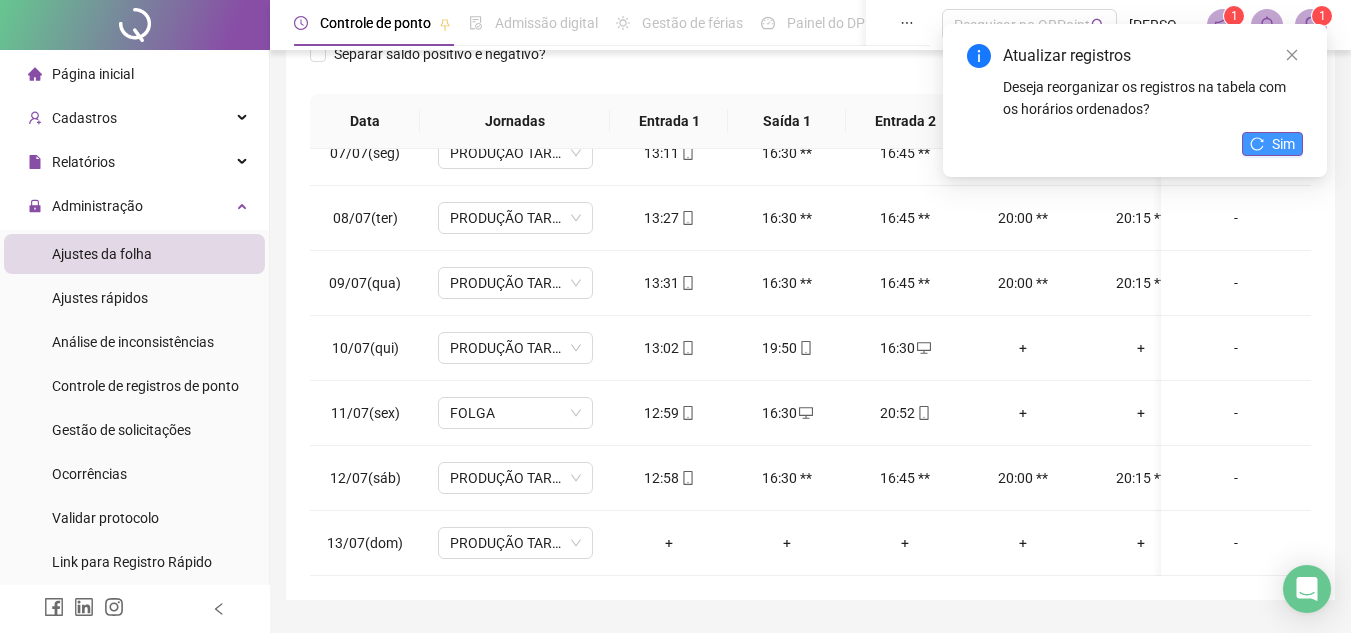 click on "Sim" at bounding box center (1283, 144) 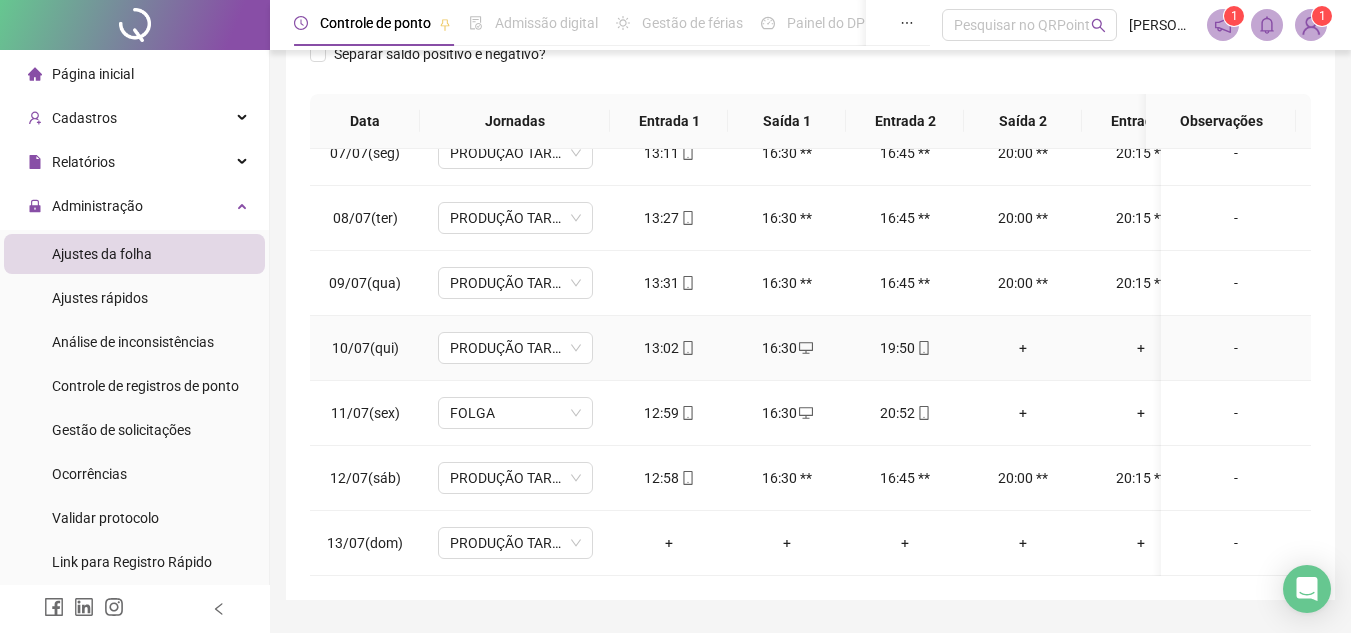 click on "+" at bounding box center (1023, 348) 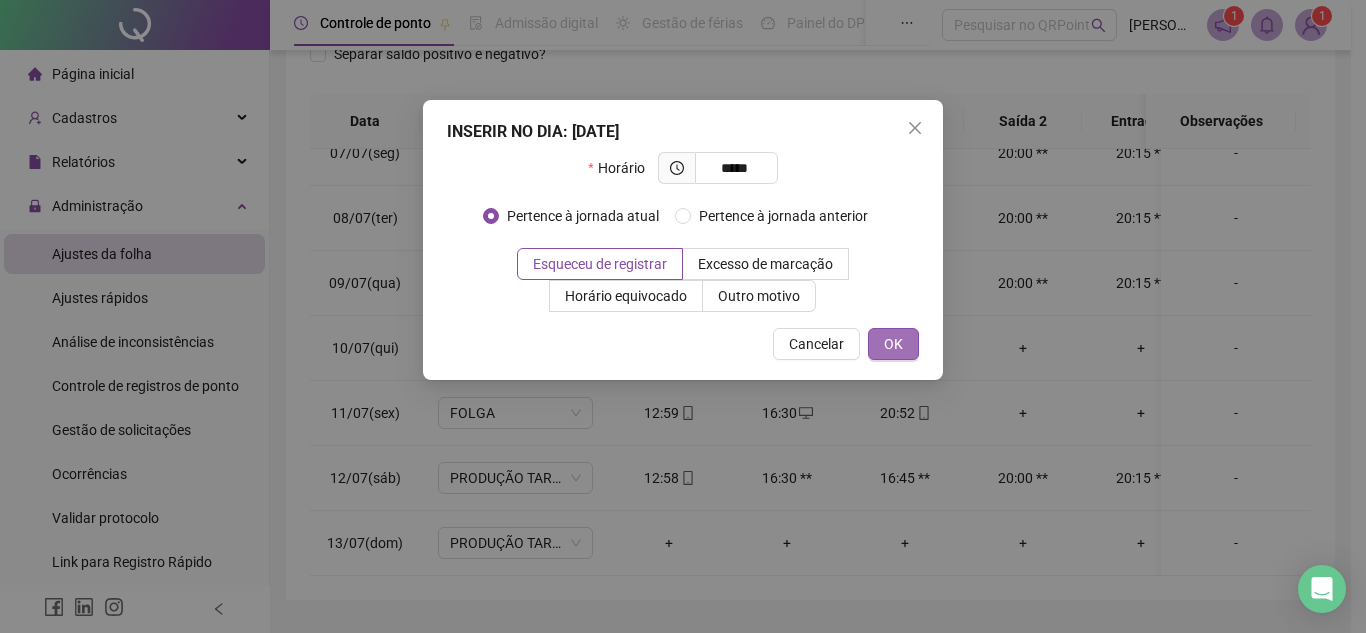 type on "*****" 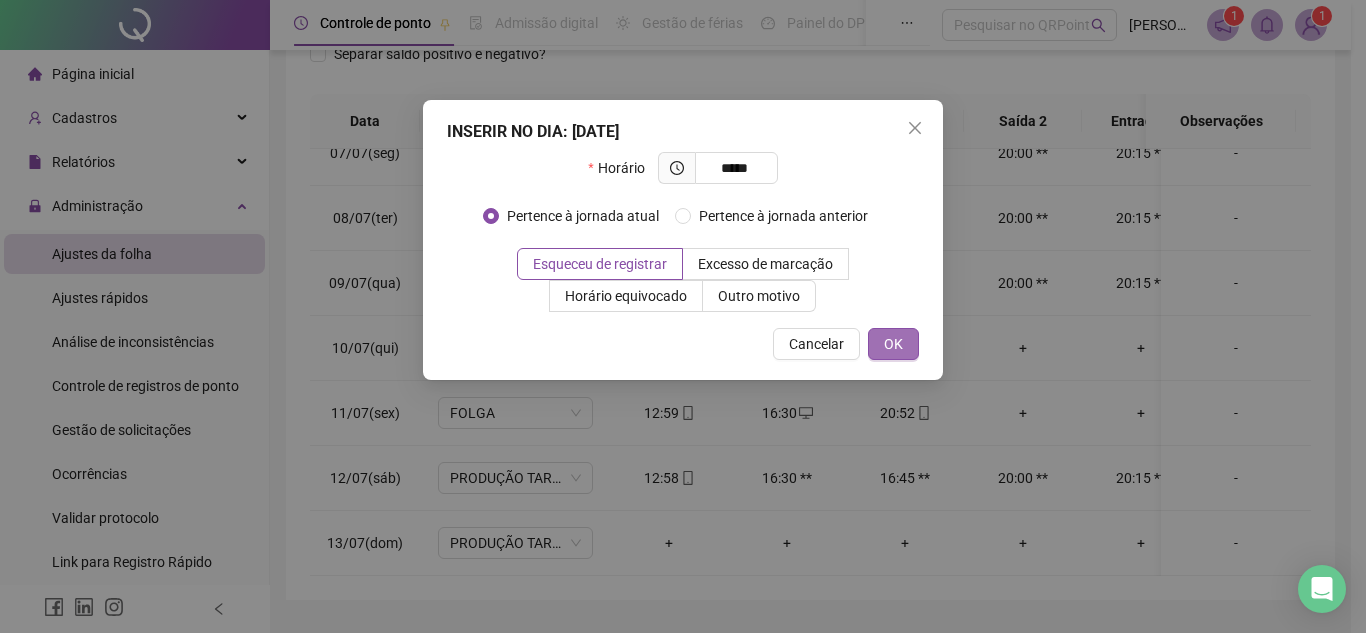 click on "OK" at bounding box center (893, 344) 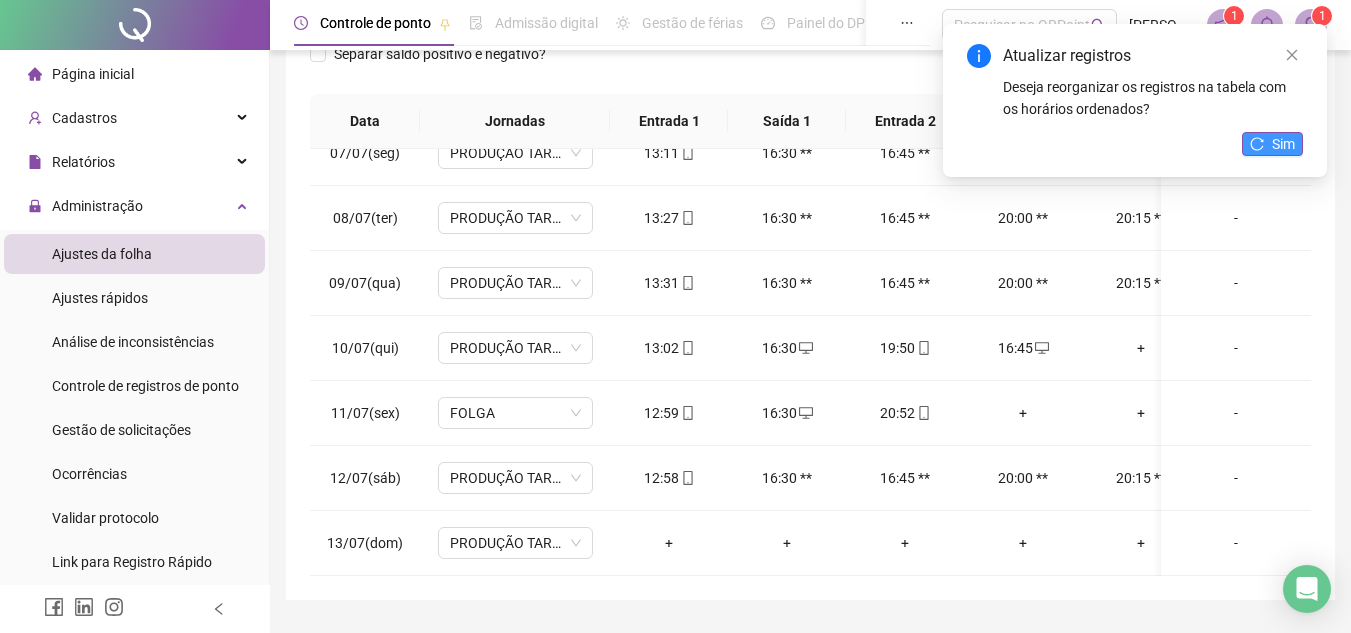 click on "Sim" at bounding box center (1283, 144) 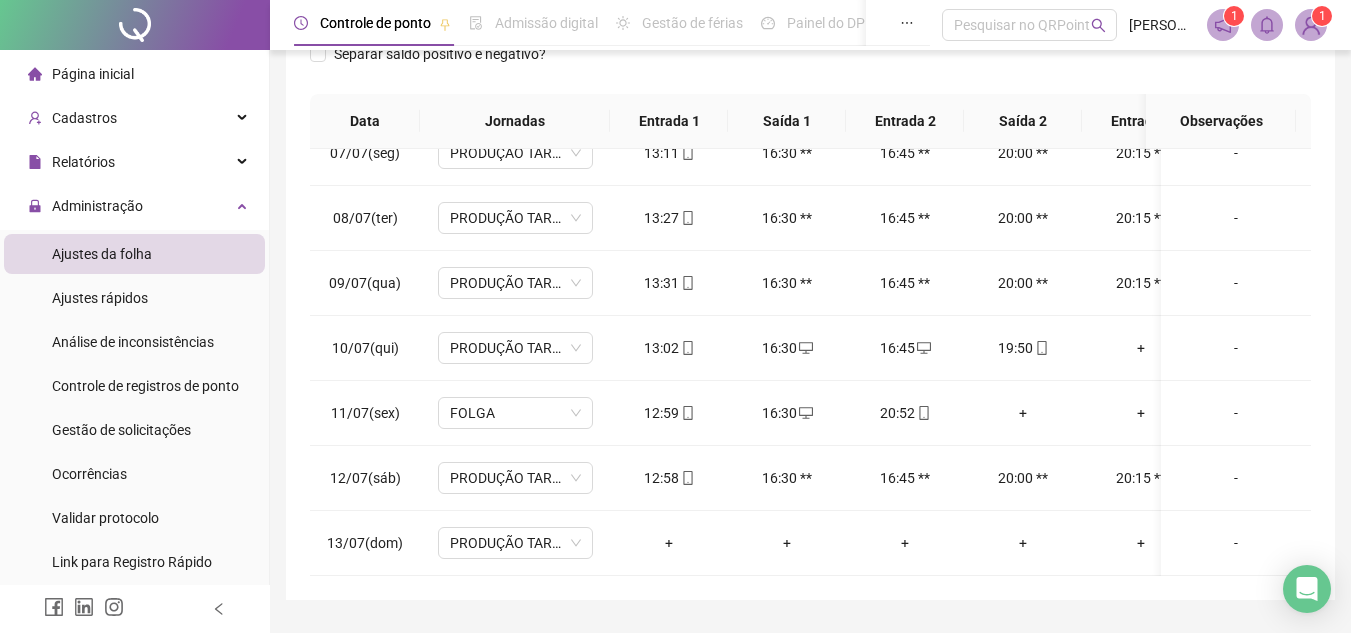 scroll, scrollTop: 433, scrollLeft: 6, axis: both 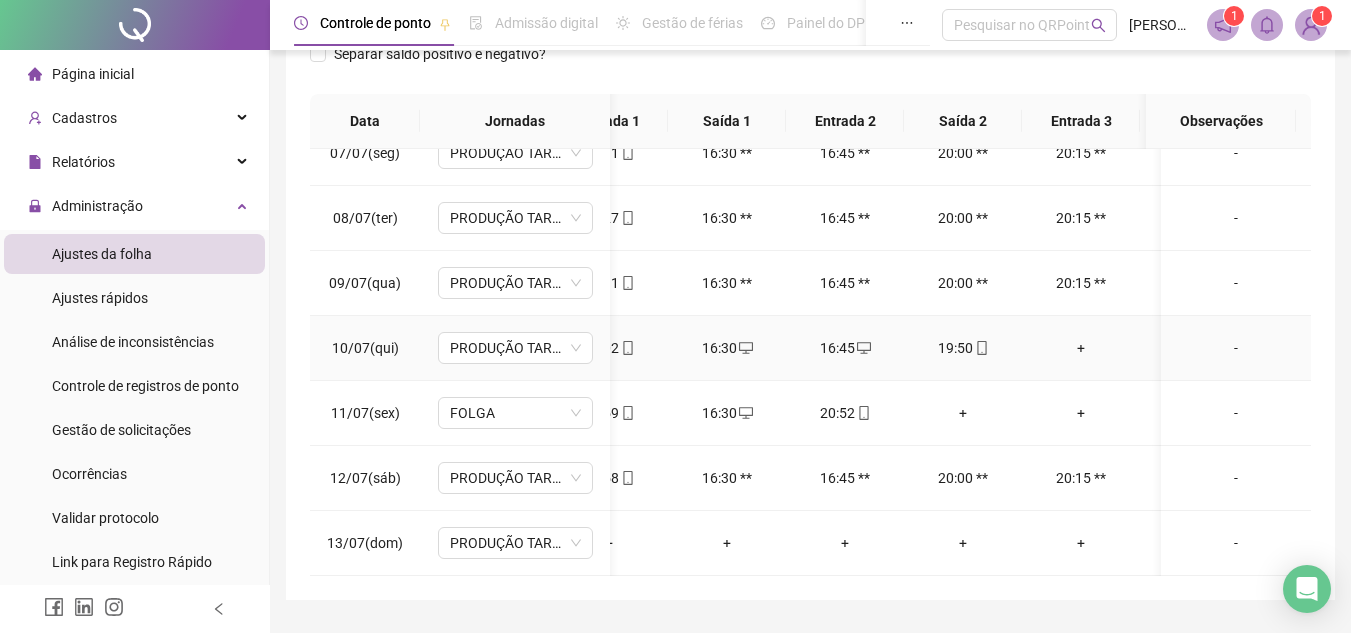 click on "+" at bounding box center [1081, 348] 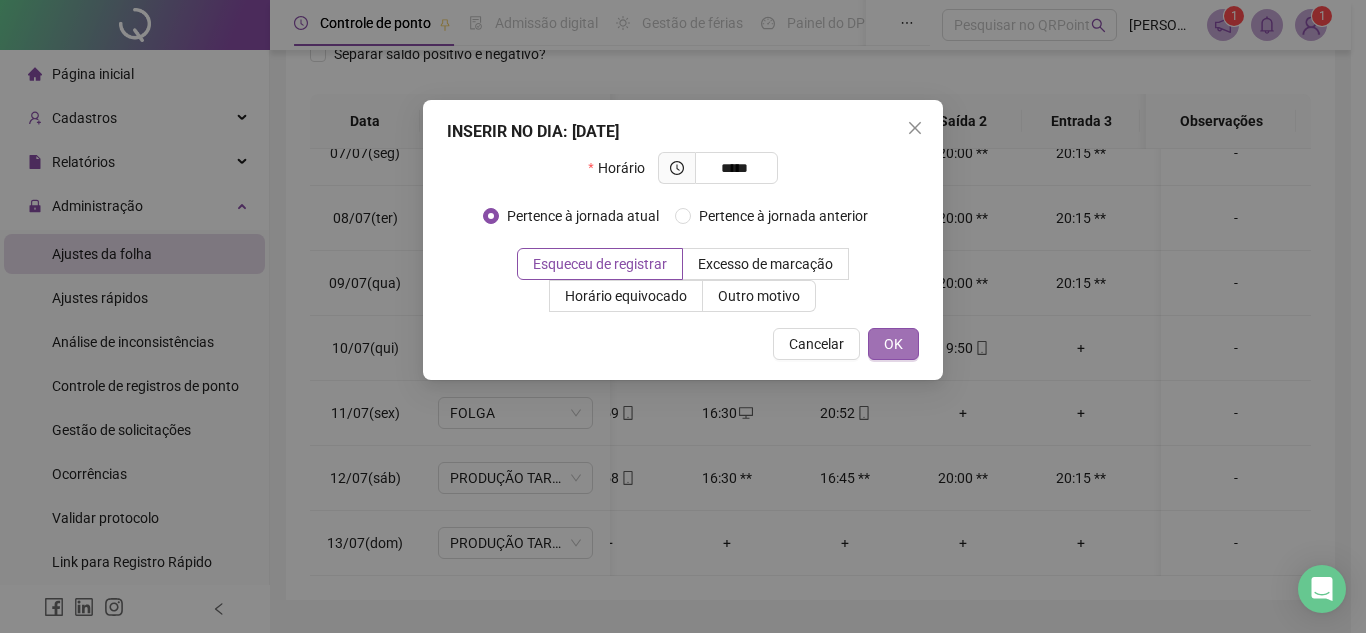 type on "*****" 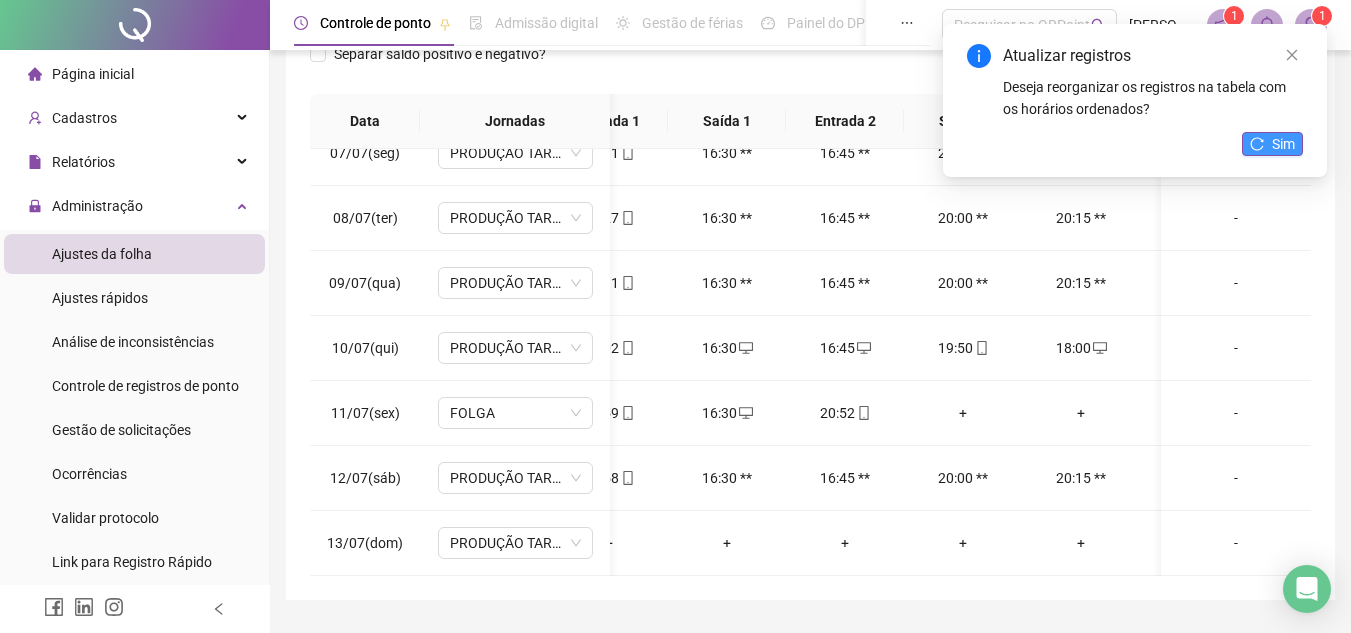 click on "Sim" at bounding box center [1283, 144] 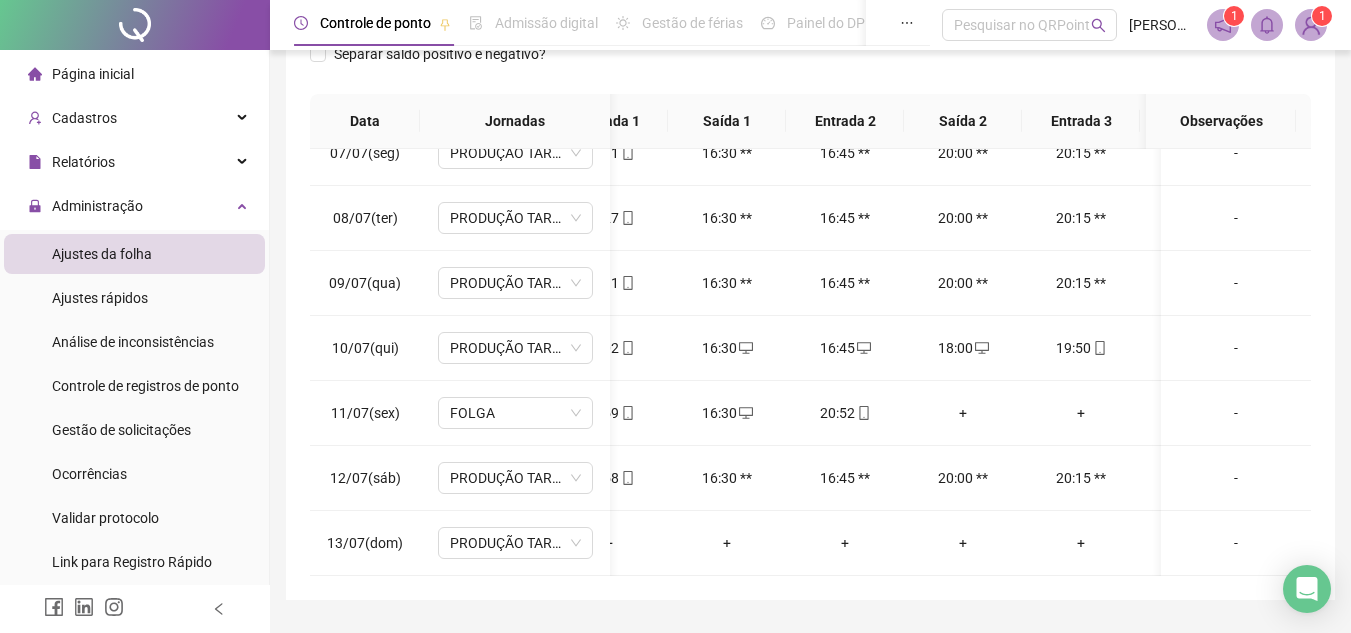 scroll, scrollTop: 433, scrollLeft: 32, axis: both 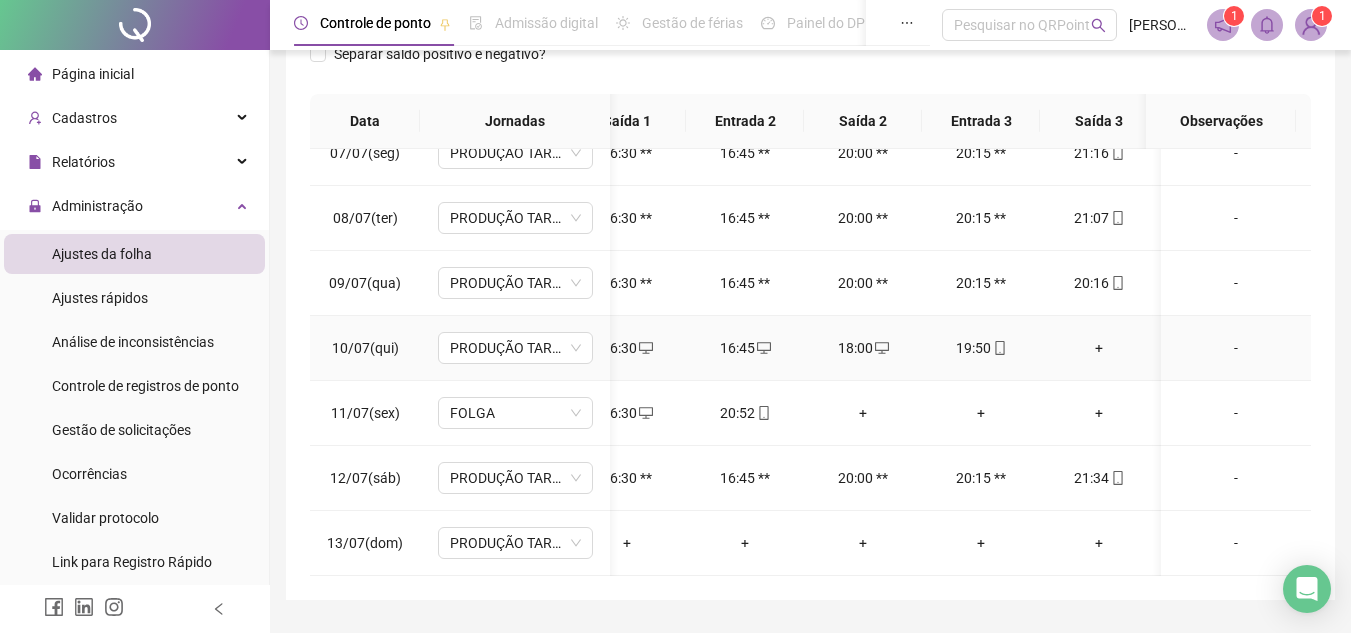 click on "+" at bounding box center (1099, 348) 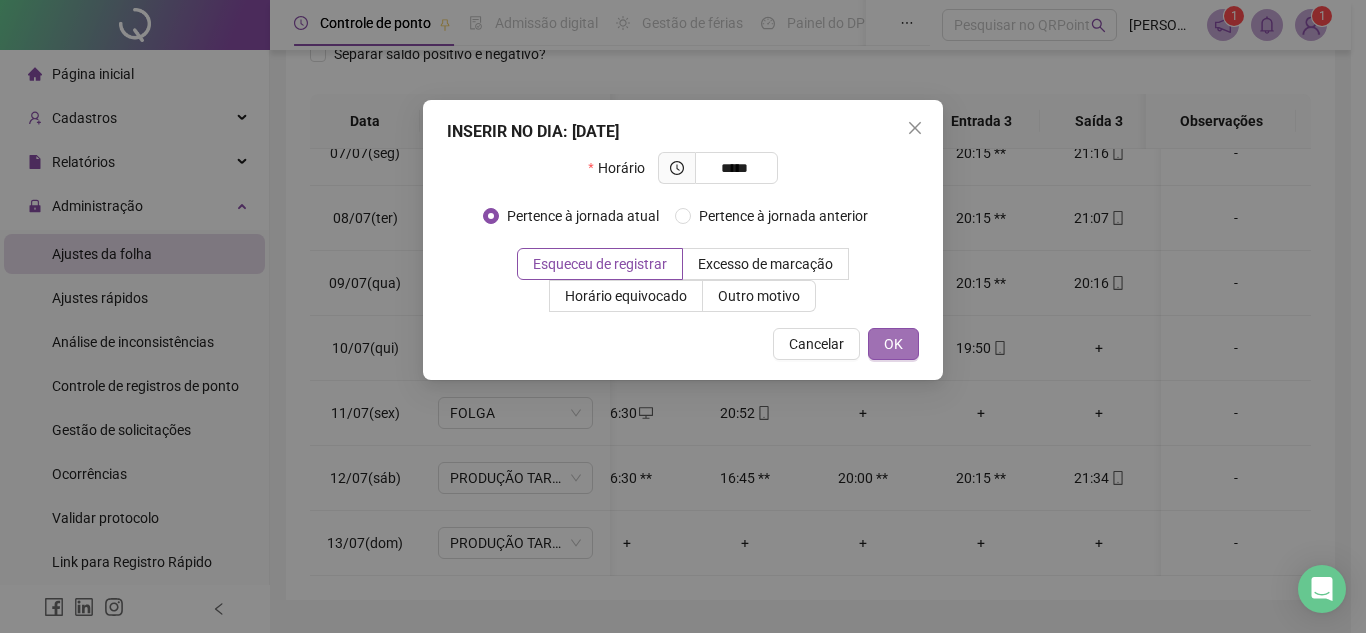 type on "*****" 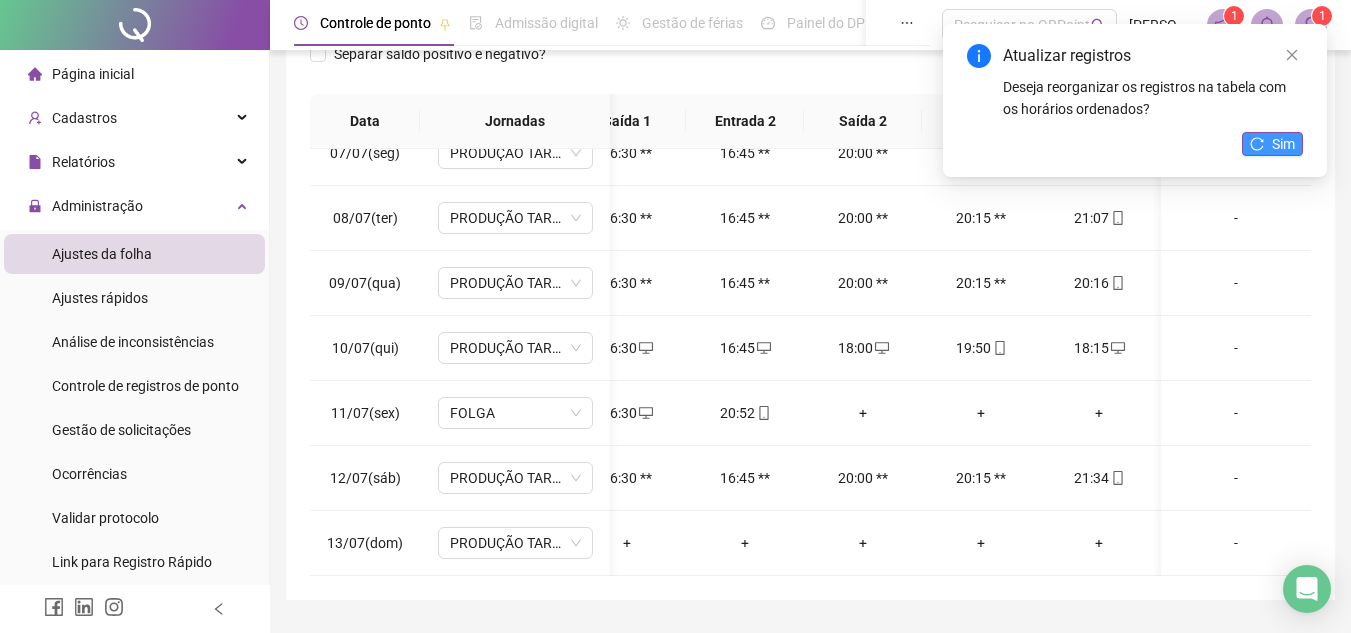 click 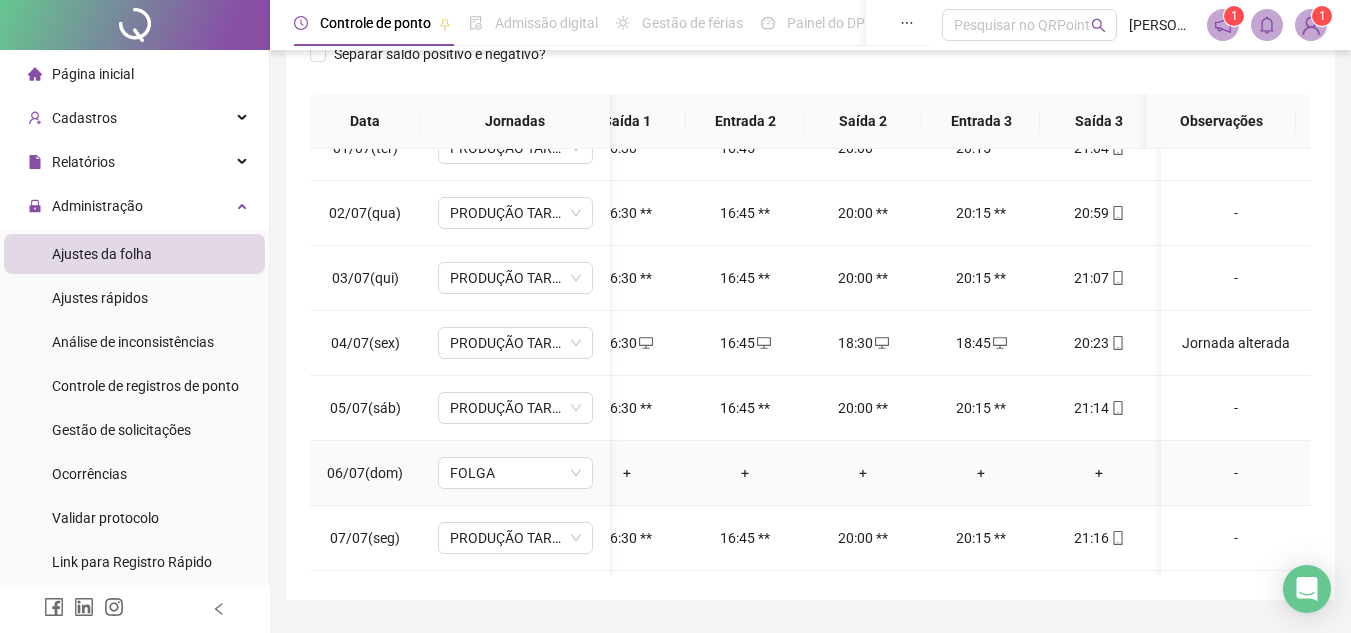 scroll, scrollTop: 0, scrollLeft: 160, axis: horizontal 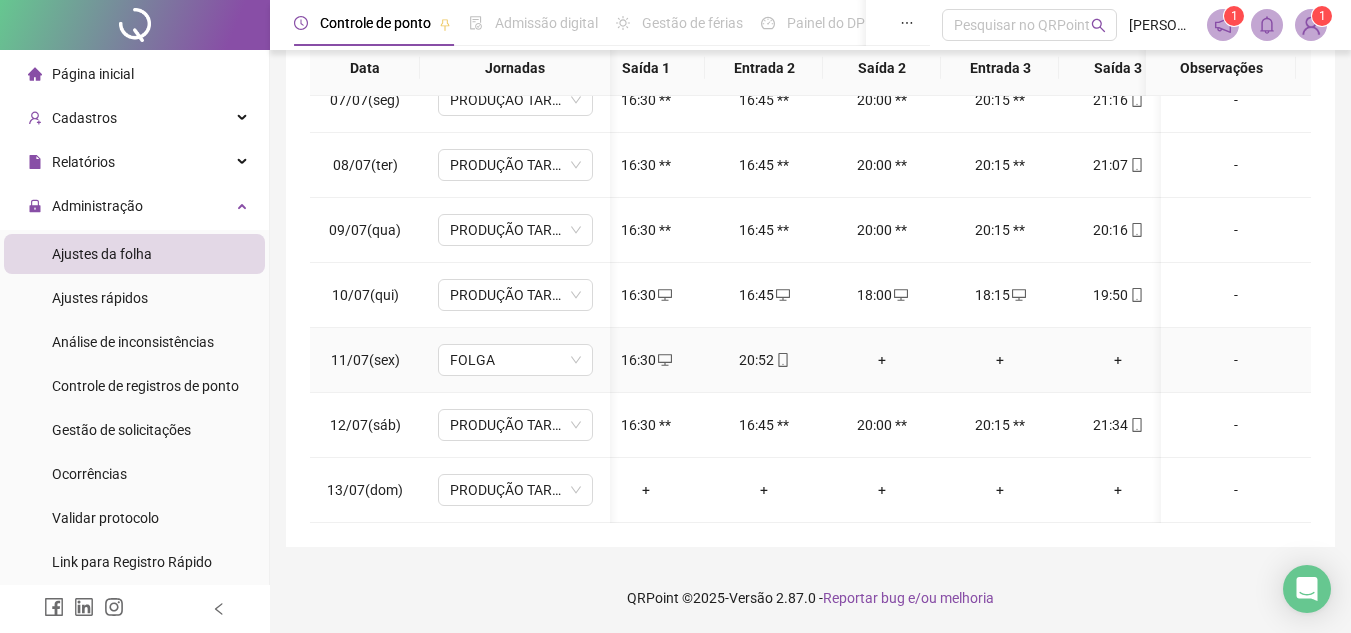 click on "+" at bounding box center [882, 360] 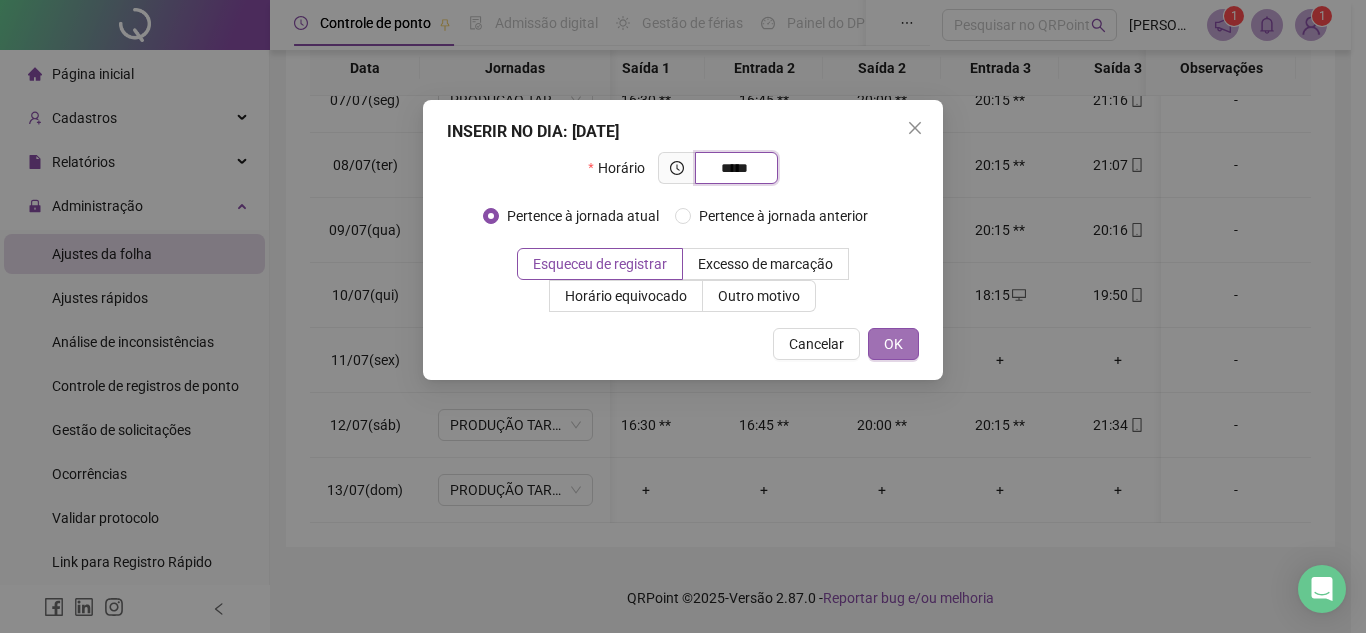 type on "*****" 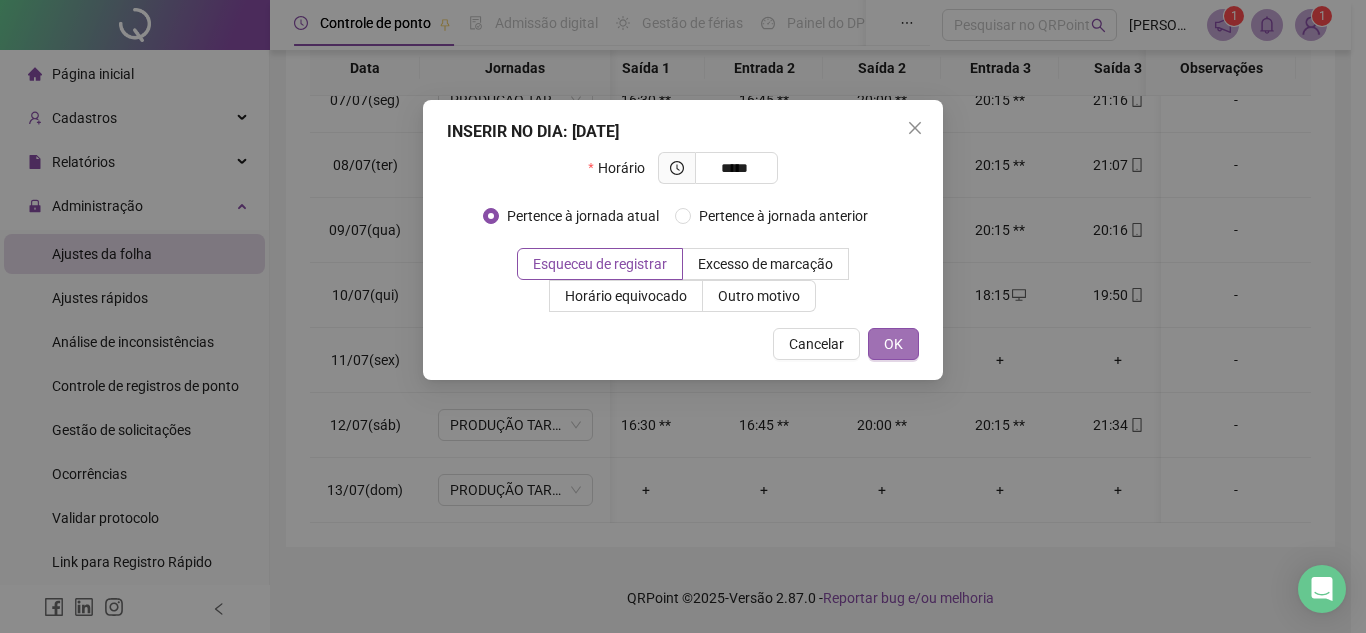click on "OK" at bounding box center [893, 344] 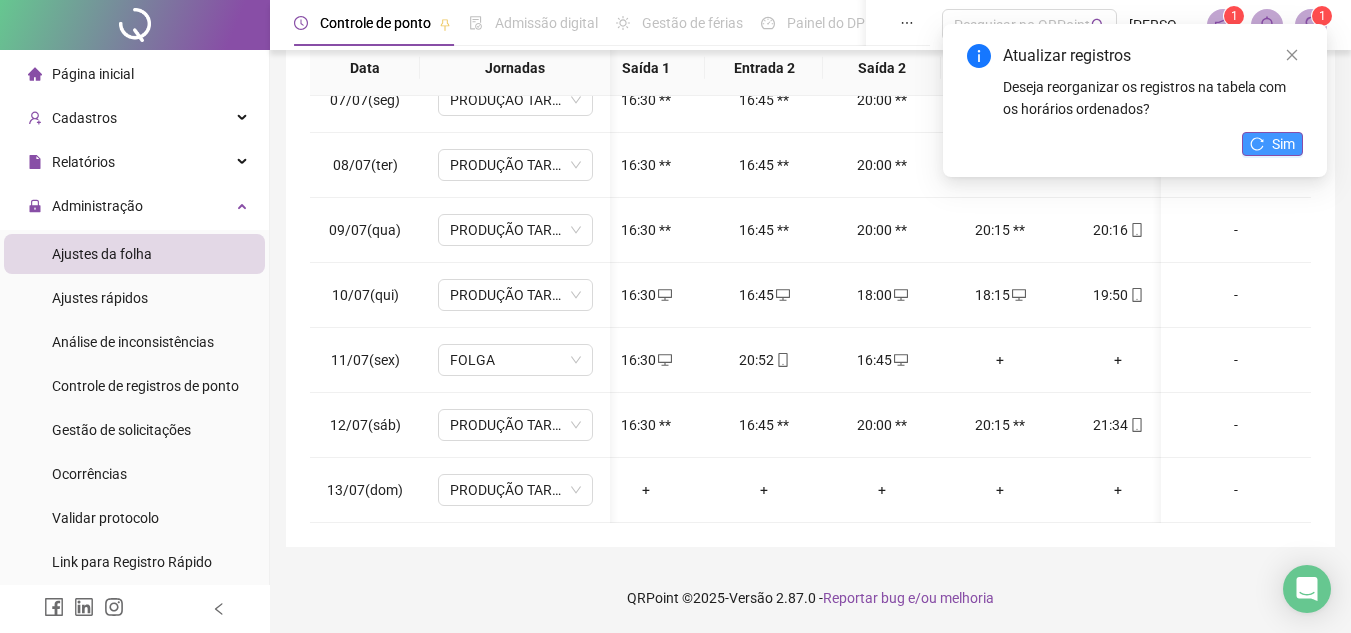 click 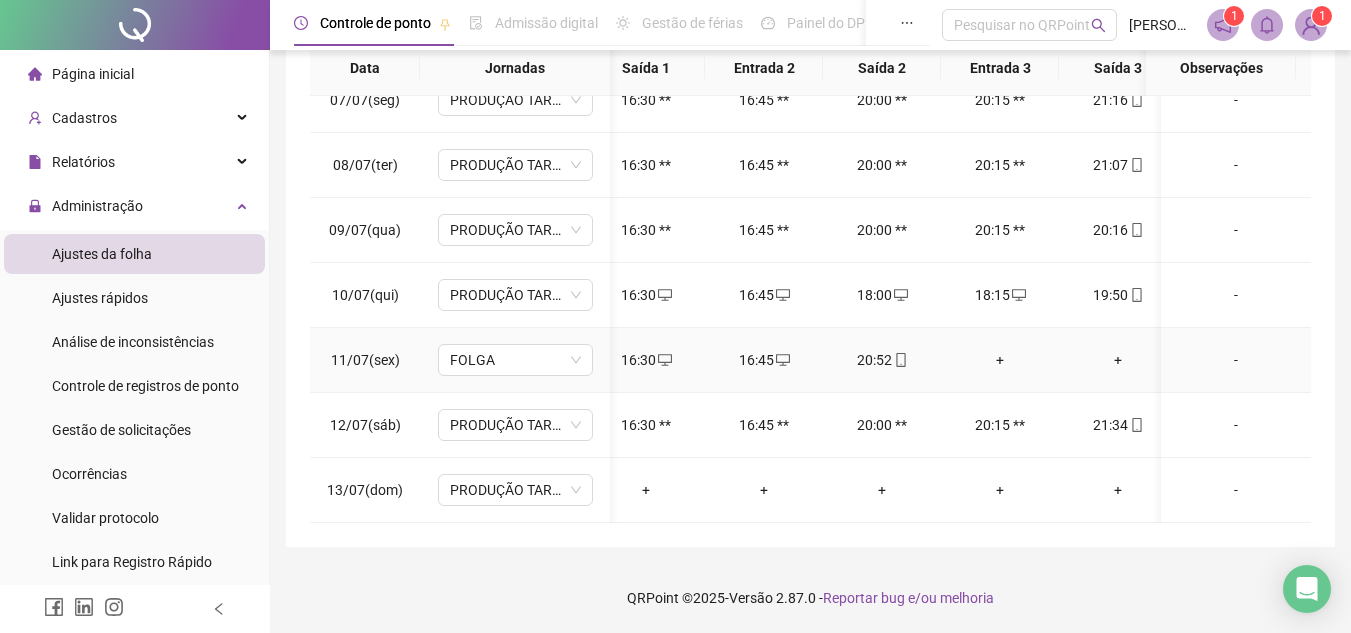 click on "+" at bounding box center (1000, 360) 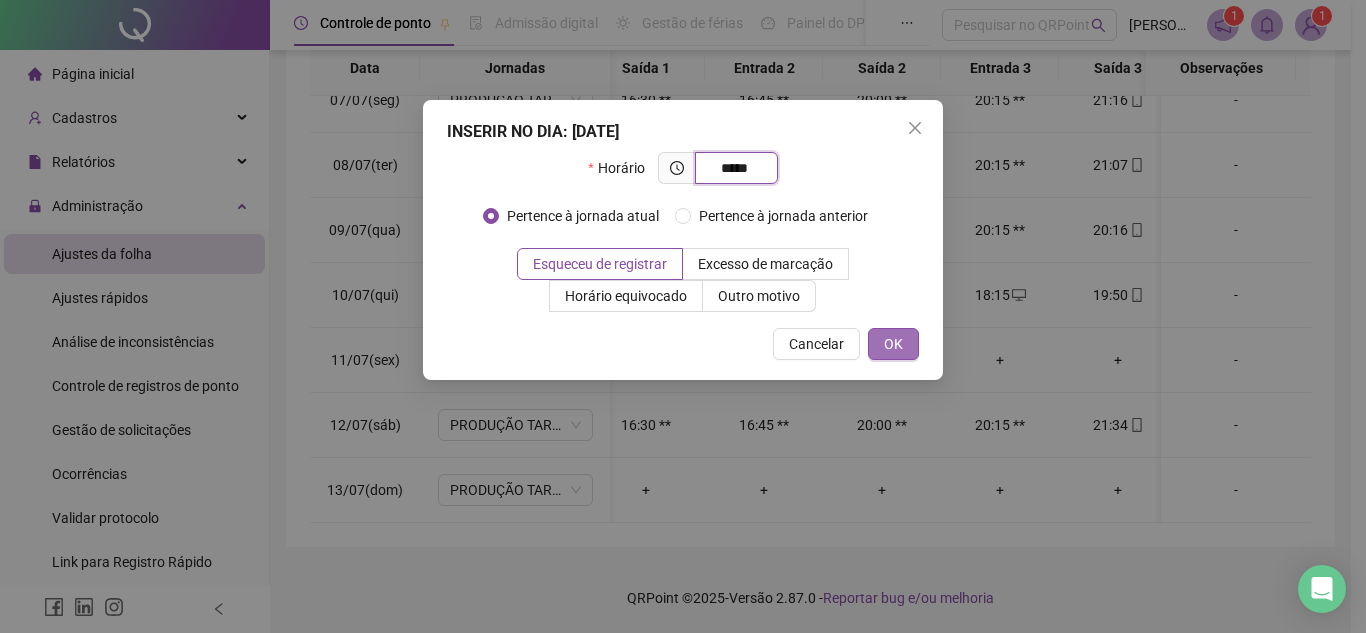 type on "*****" 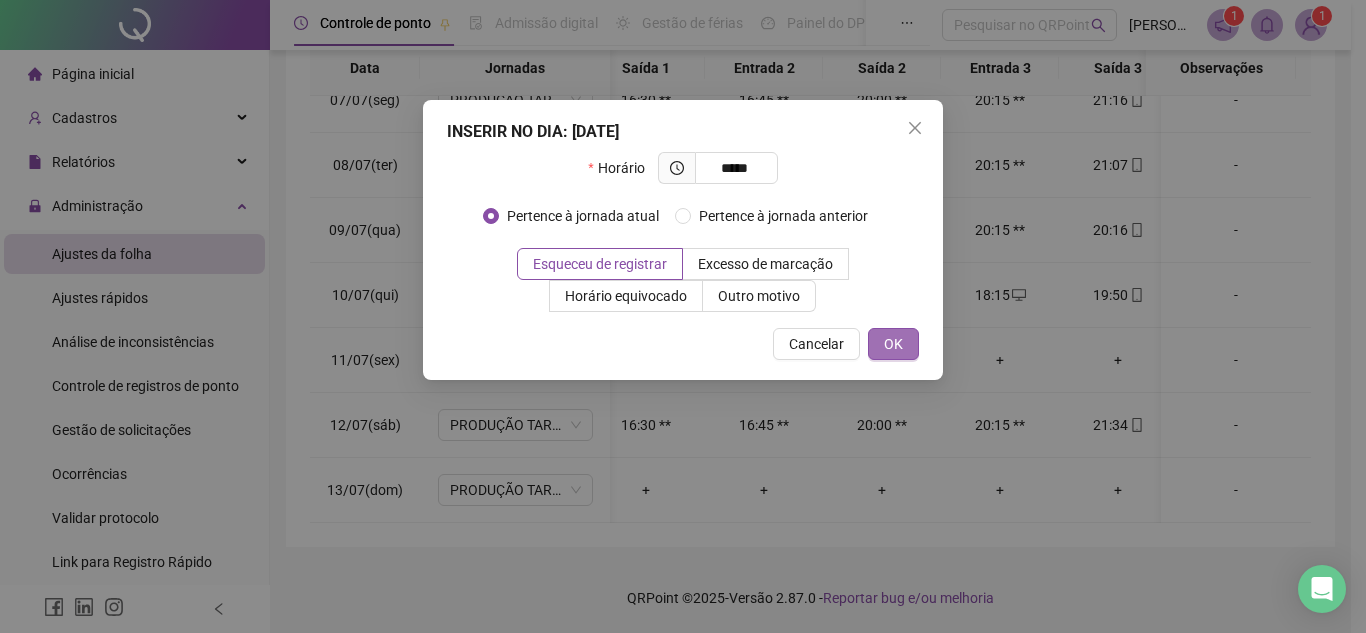 click on "OK" at bounding box center (893, 344) 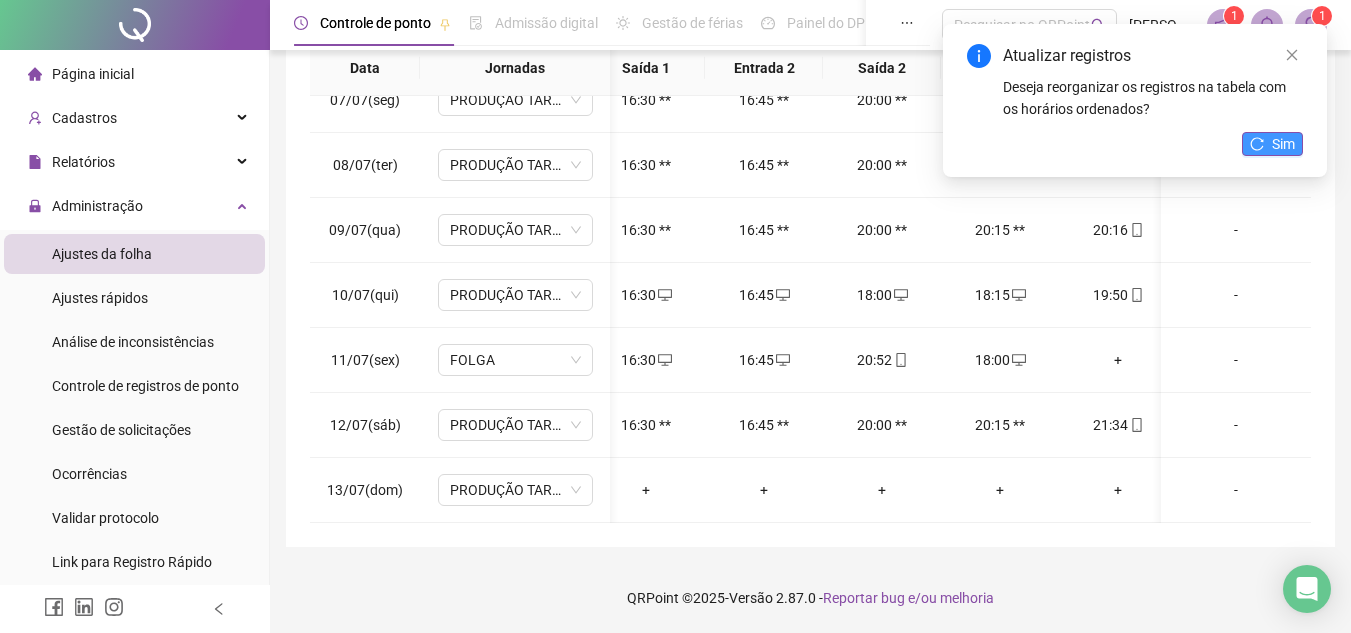 click on "Sim" at bounding box center [1272, 144] 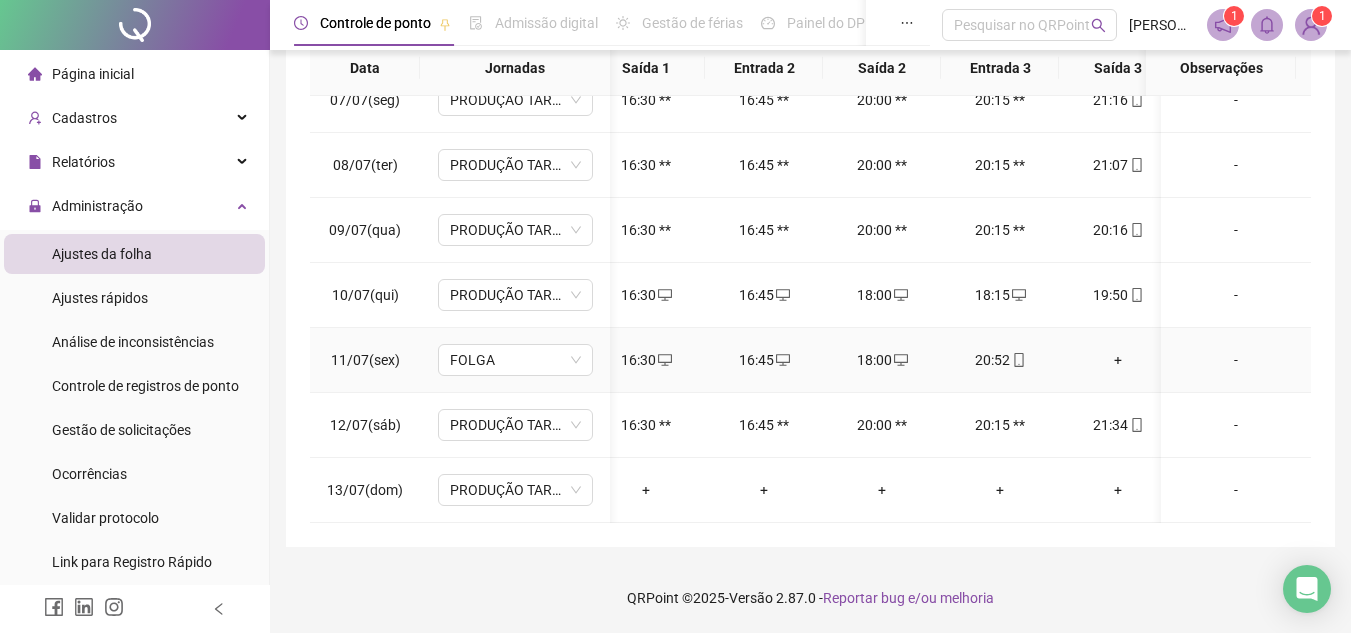 click on "+" at bounding box center (1118, 360) 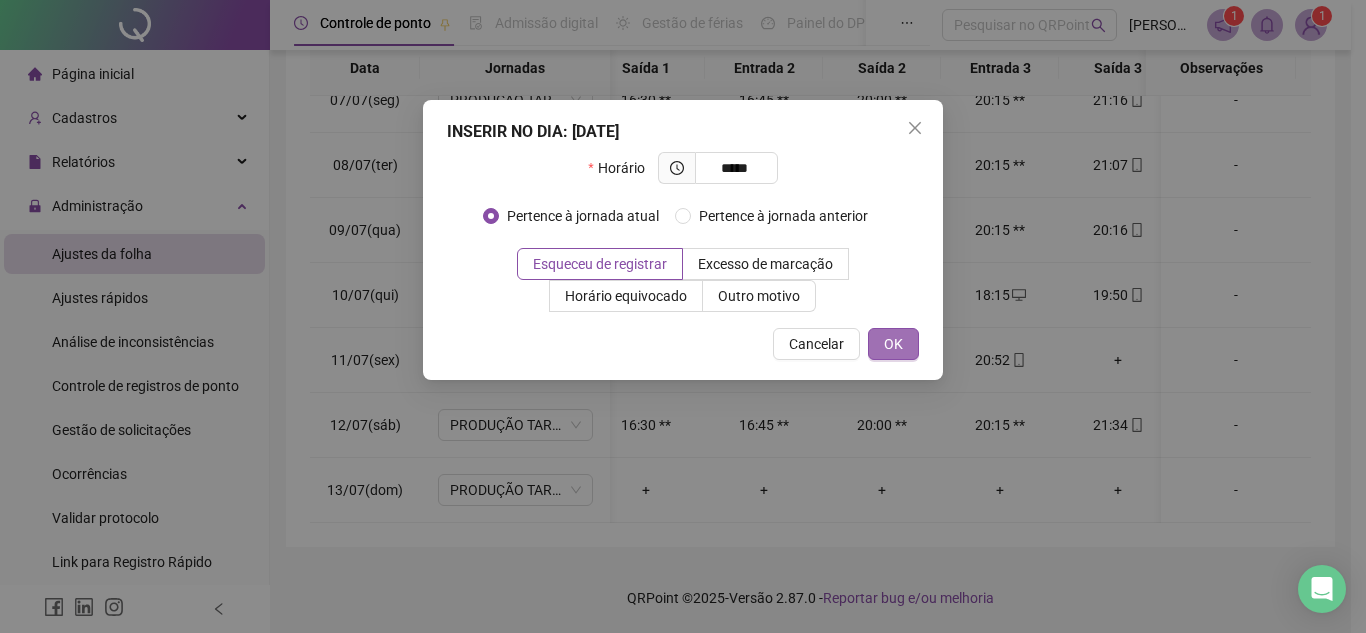 type on "*****" 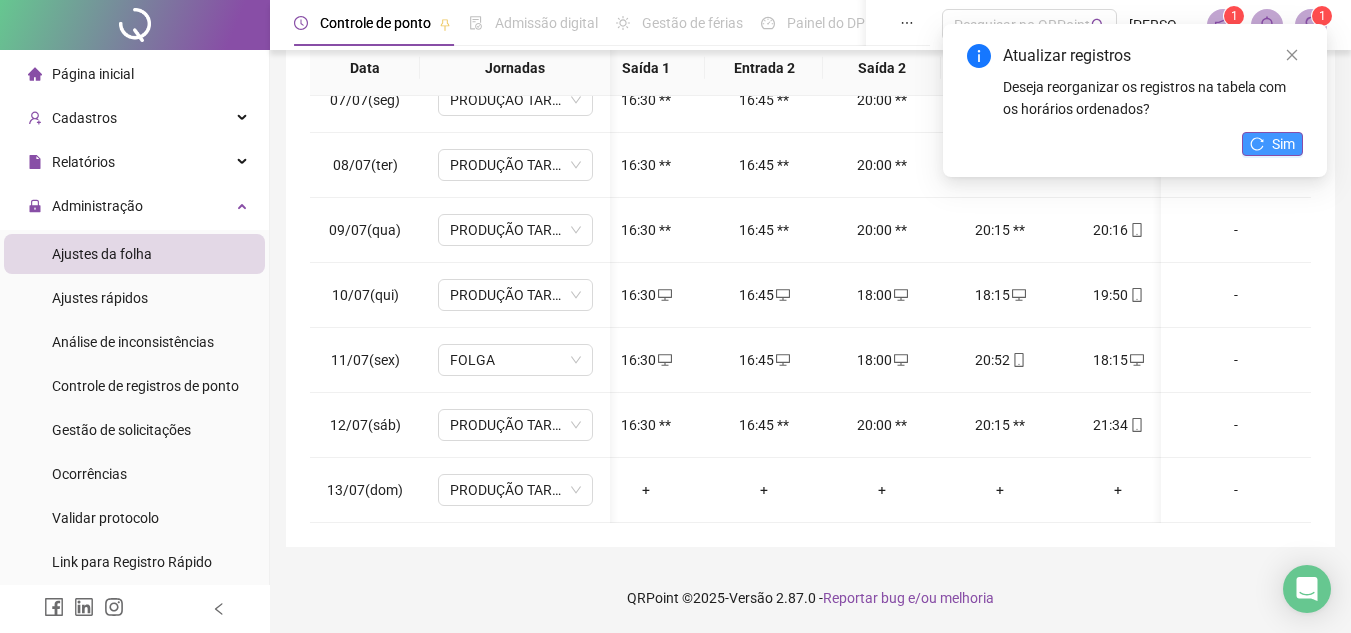 click on "Sim" at bounding box center (1272, 144) 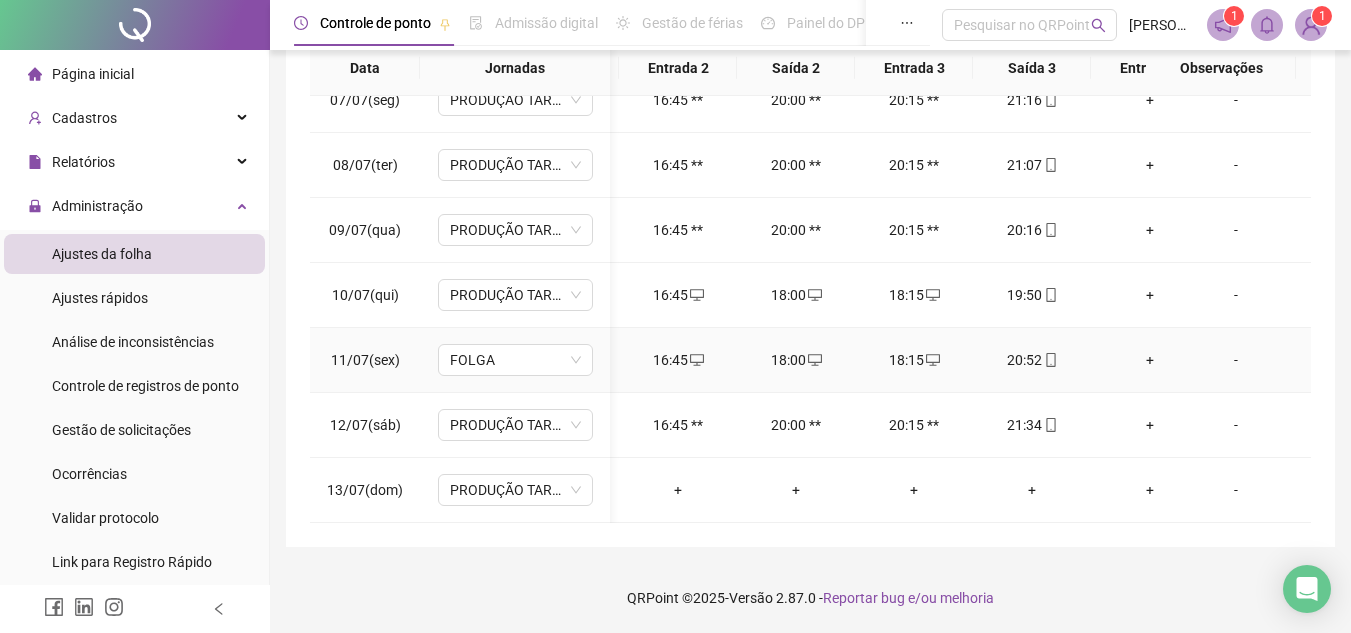 click on "-" at bounding box center [1236, 360] 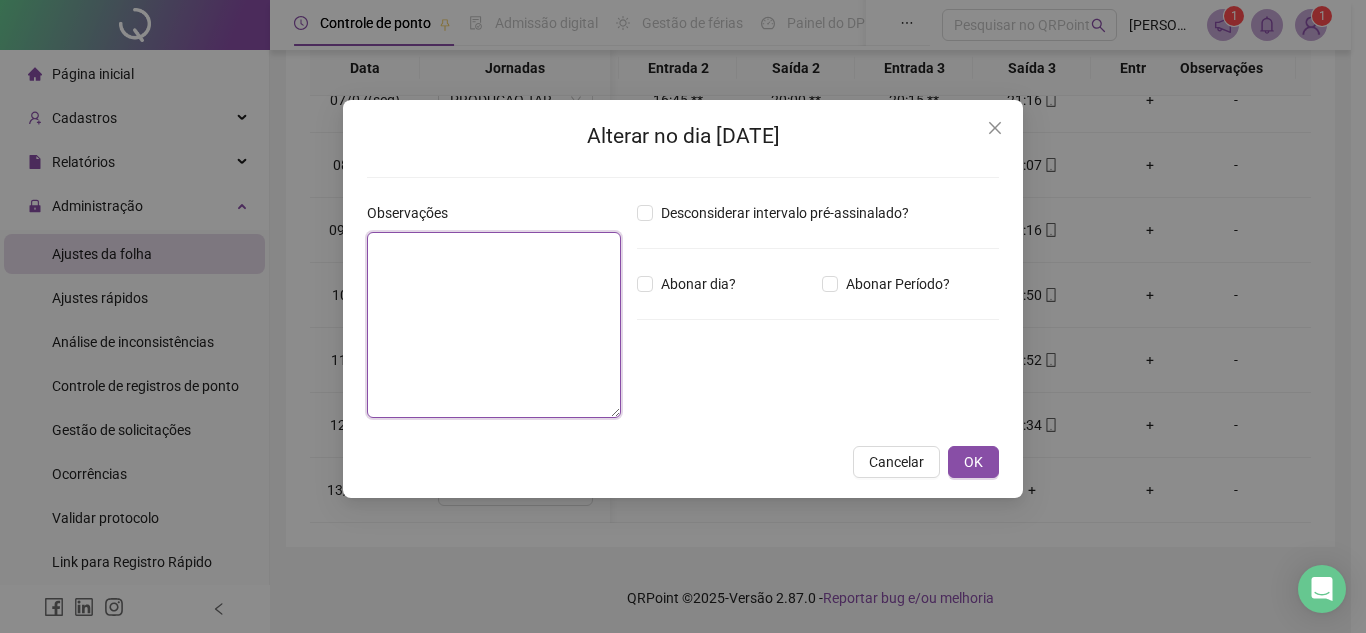 click at bounding box center [494, 325] 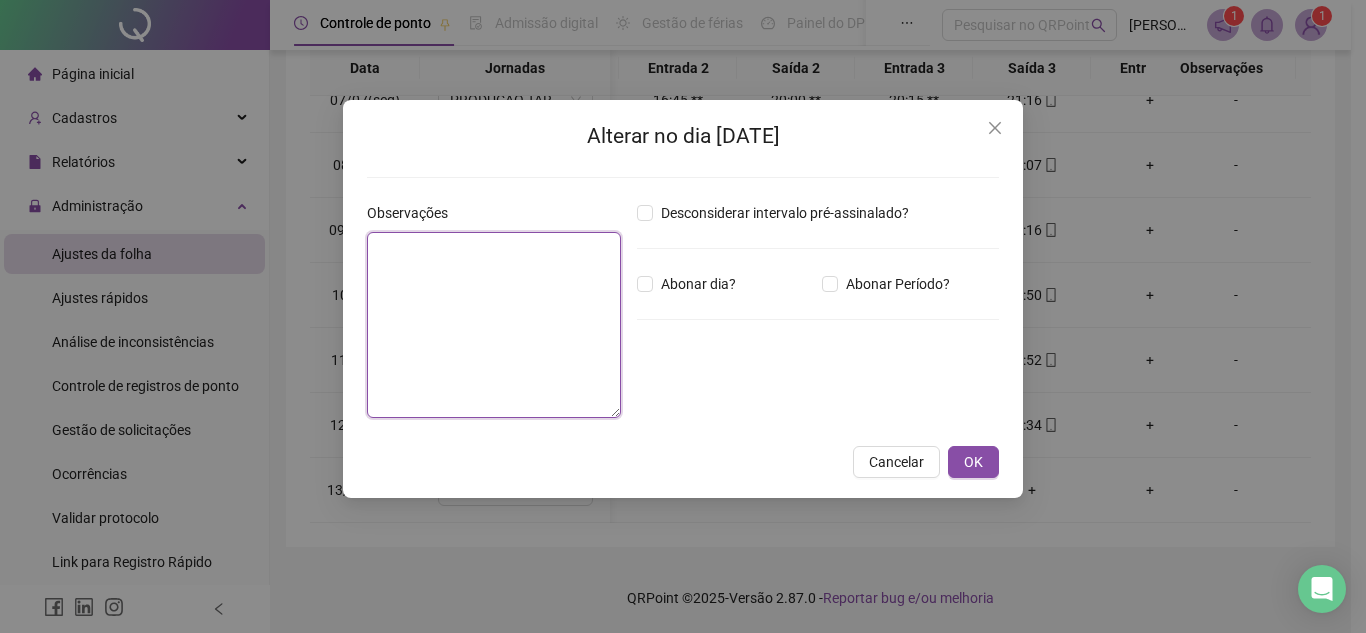 paste on "**********" 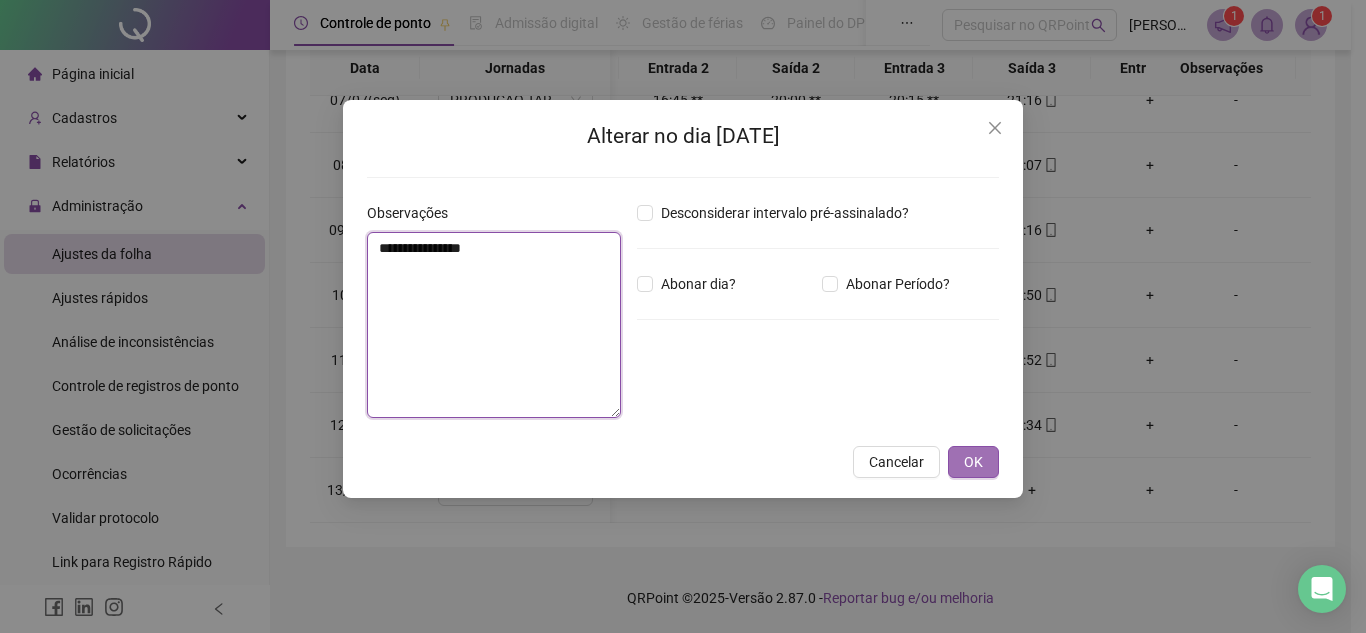 type on "**********" 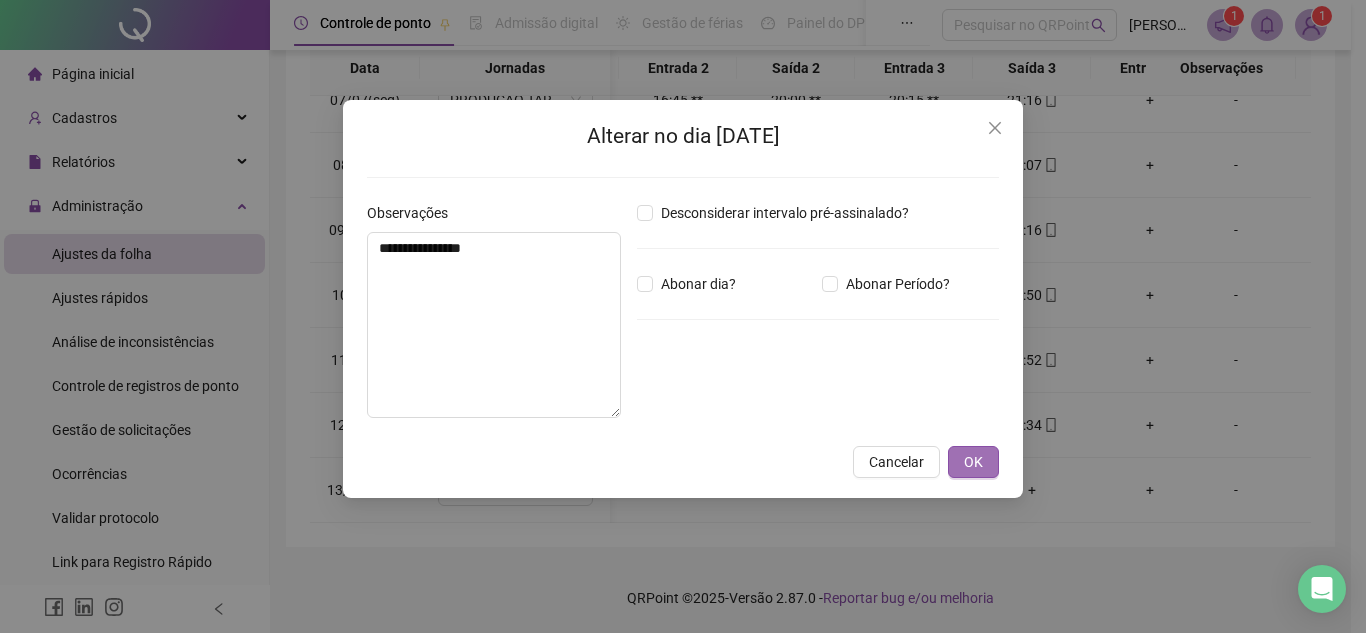 click on "OK" at bounding box center [973, 462] 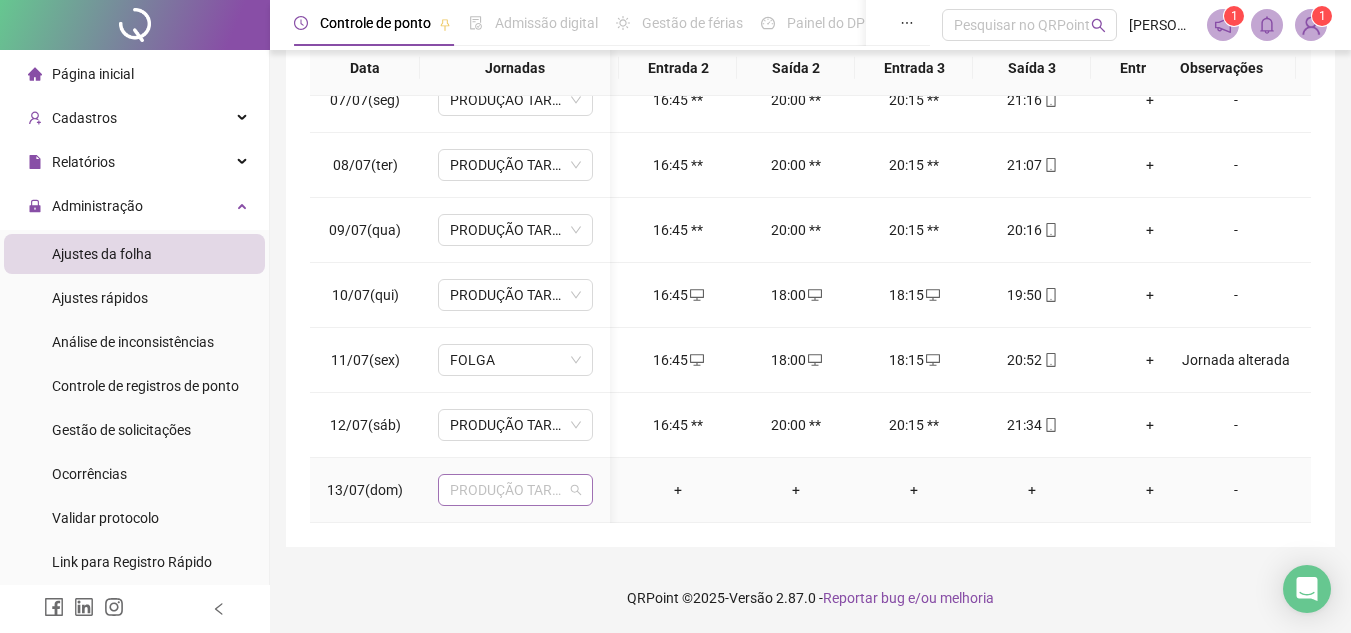 click on "PRODUÇÃO TARDE 1" at bounding box center (515, 490) 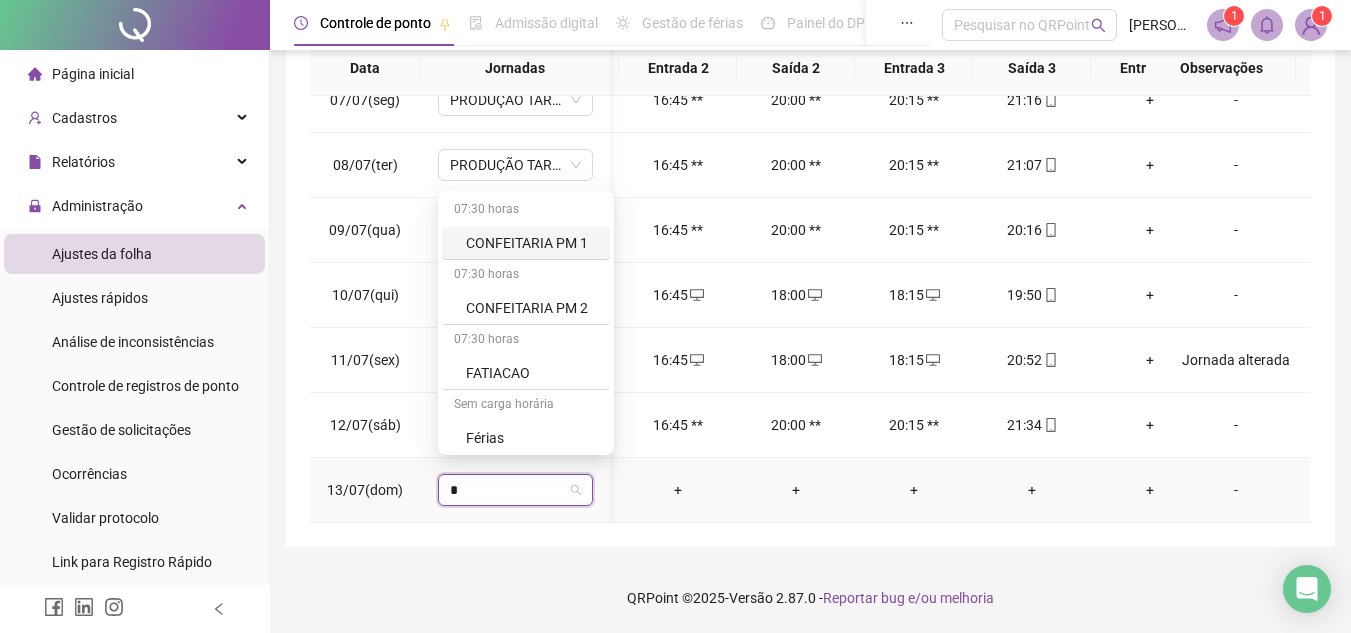 type on "**" 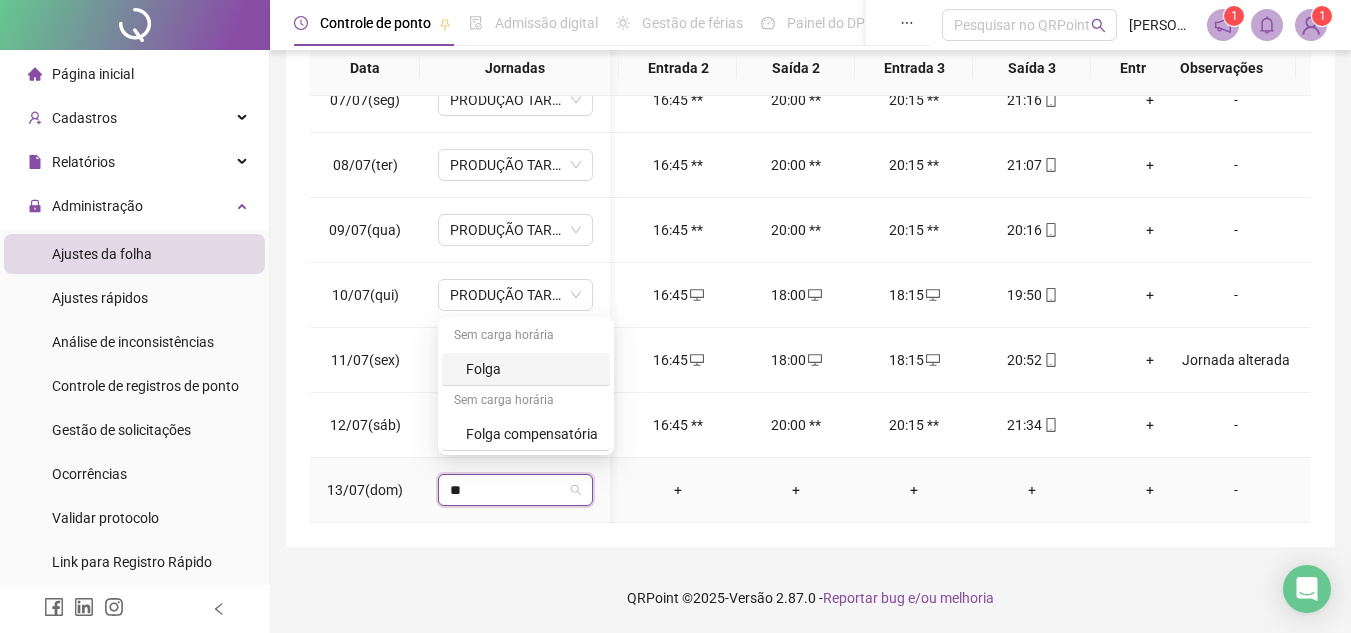 click on "Folga" at bounding box center [532, 369] 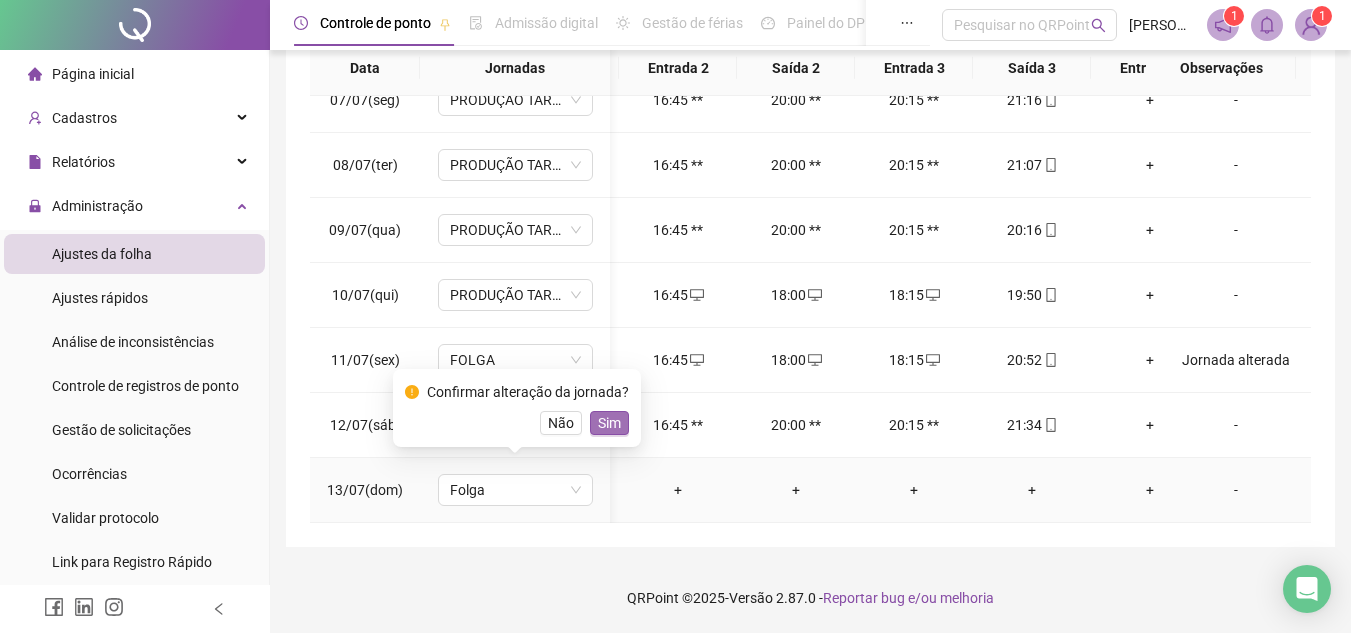 click on "Sim" at bounding box center (609, 423) 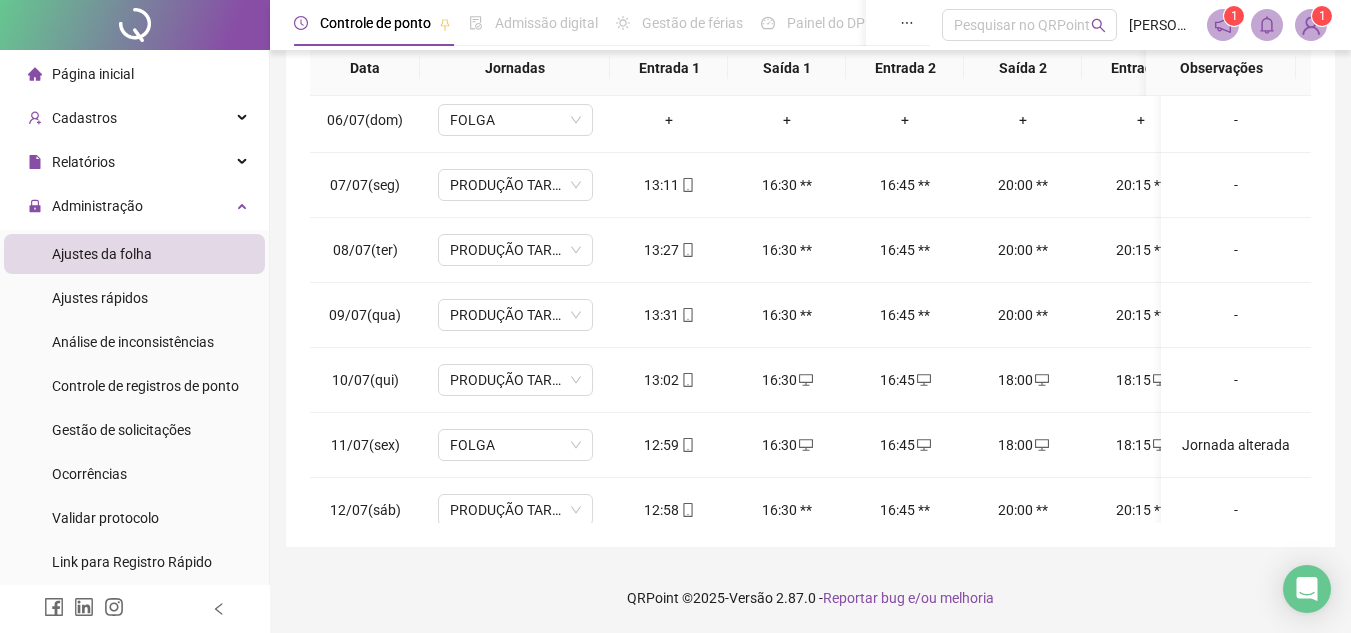 scroll, scrollTop: 433, scrollLeft: 0, axis: vertical 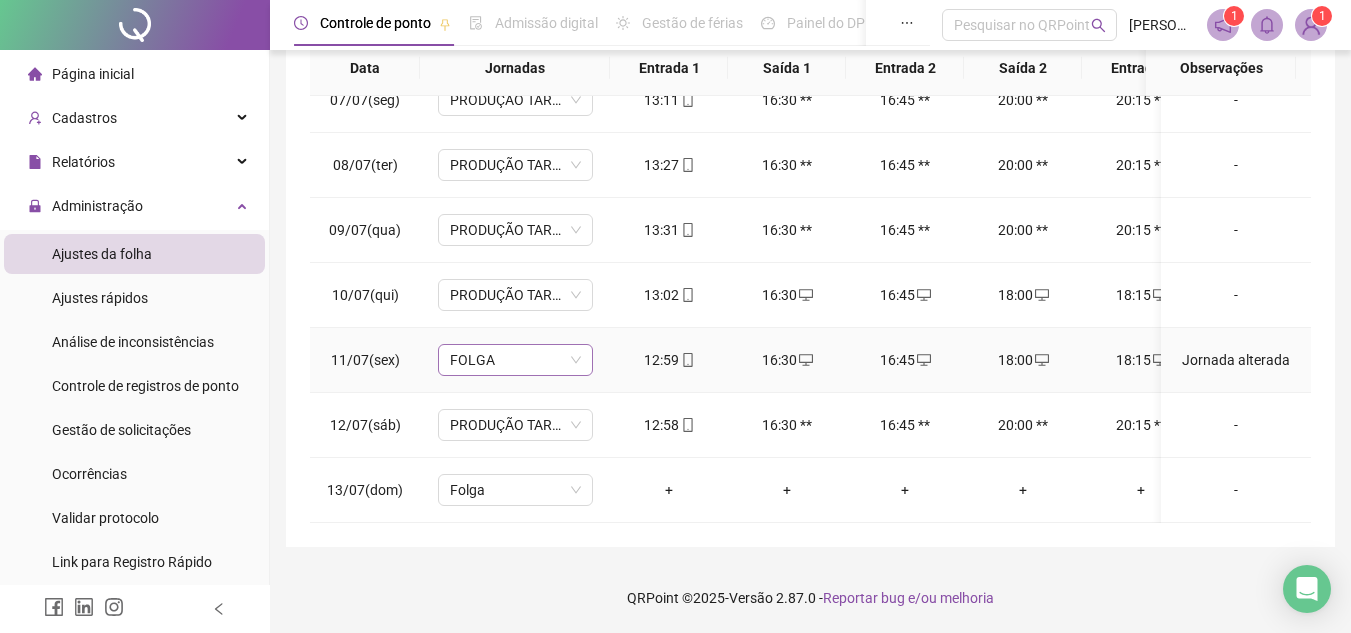 click on "FOLGA" at bounding box center (515, 360) 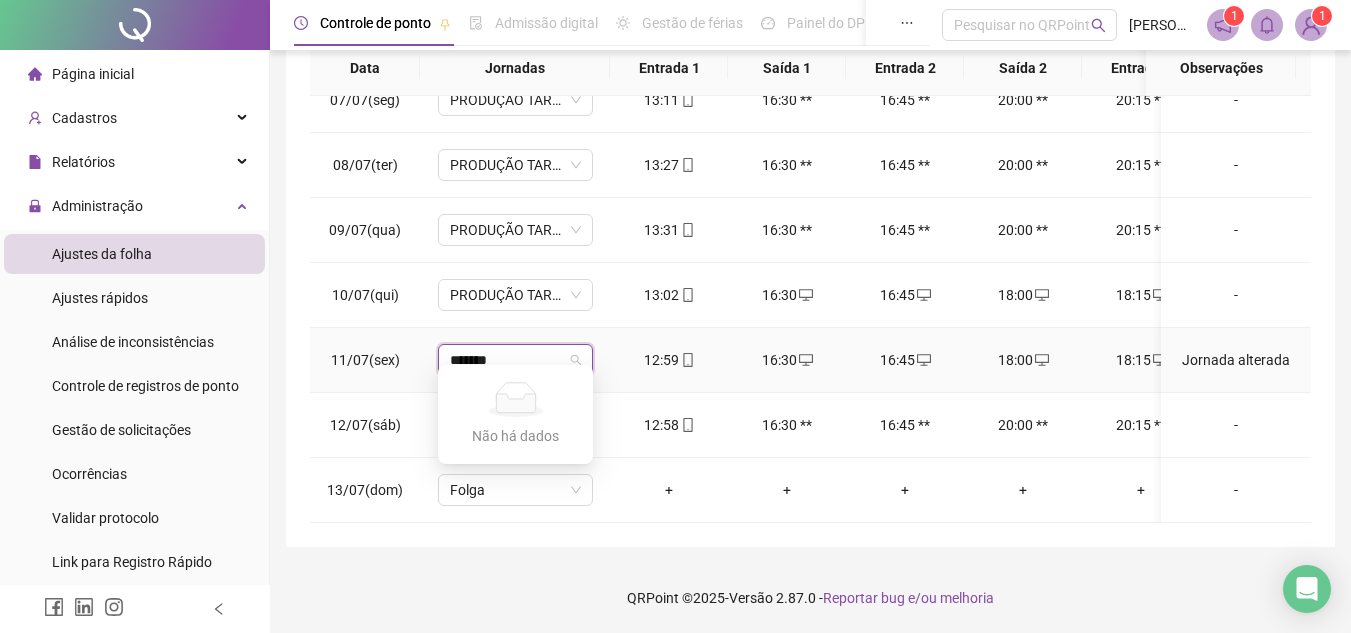 type on "******" 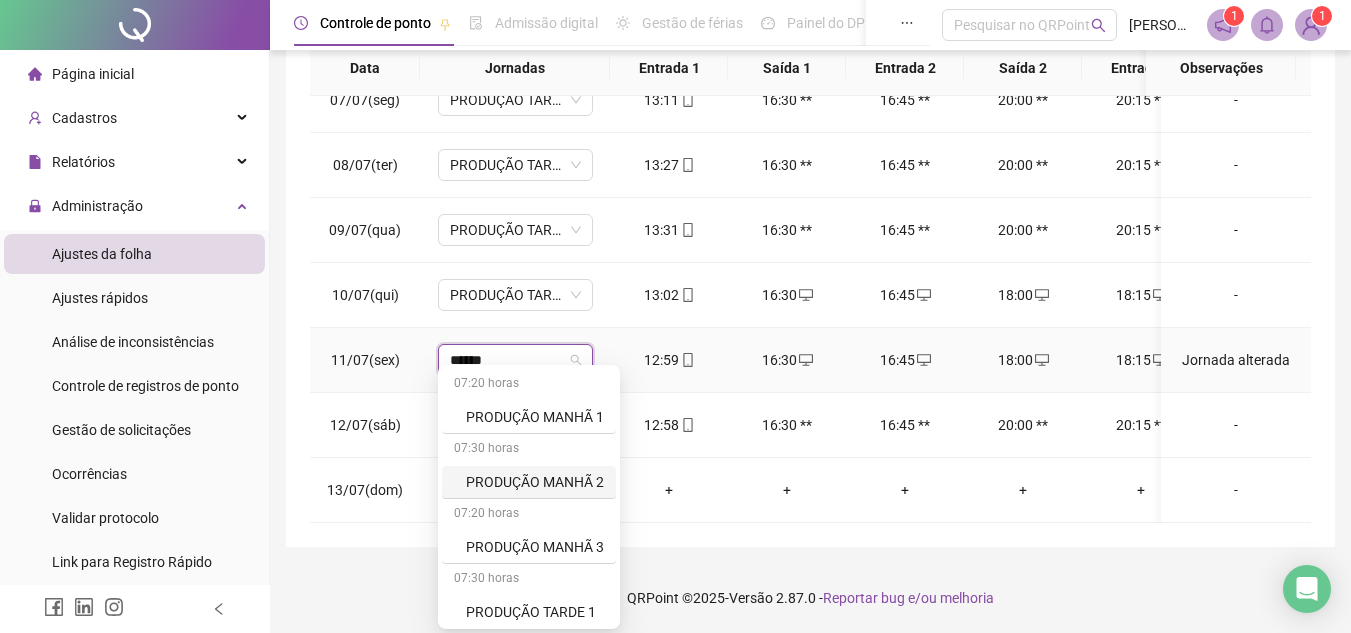 scroll, scrollTop: 100, scrollLeft: 0, axis: vertical 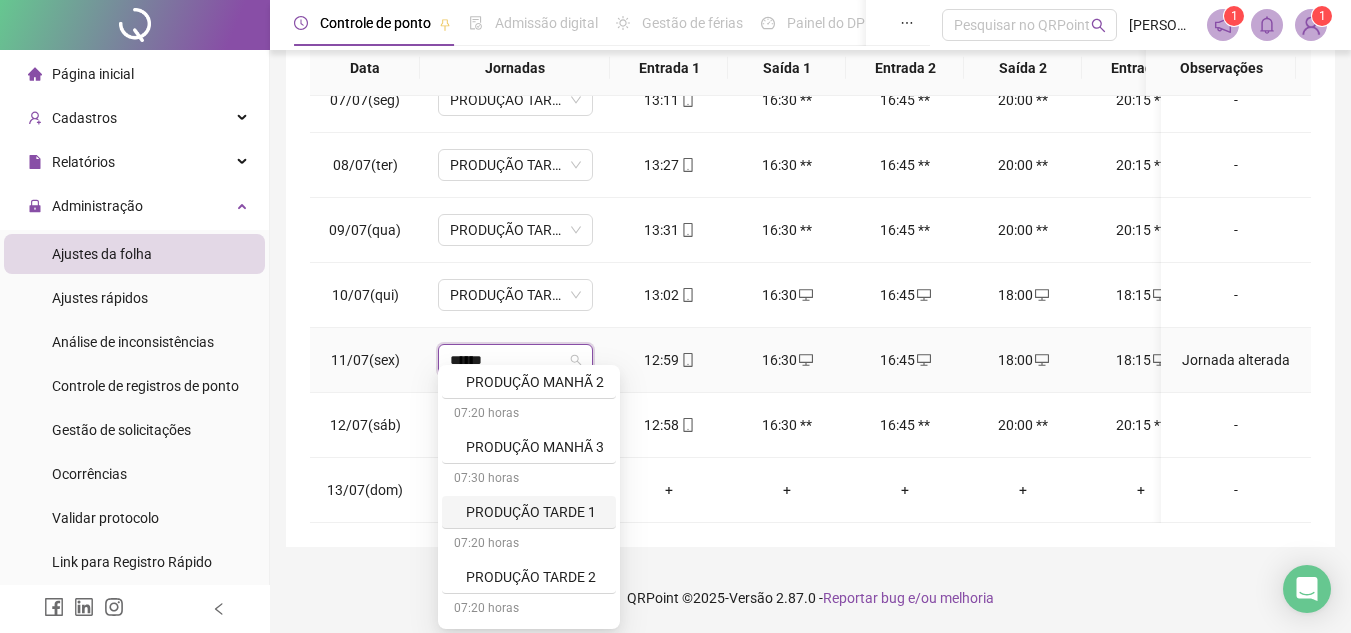 click on "PRODUÇÃO TARDE 1" at bounding box center (535, 512) 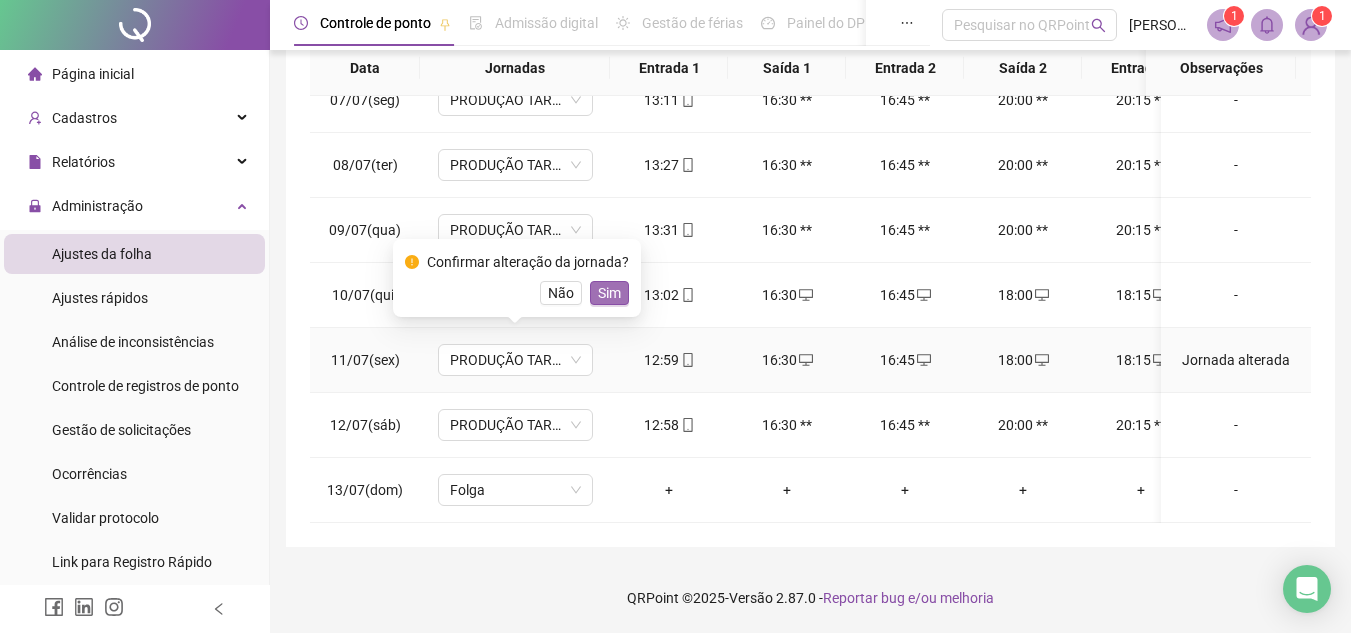 click on "Sim" at bounding box center (609, 293) 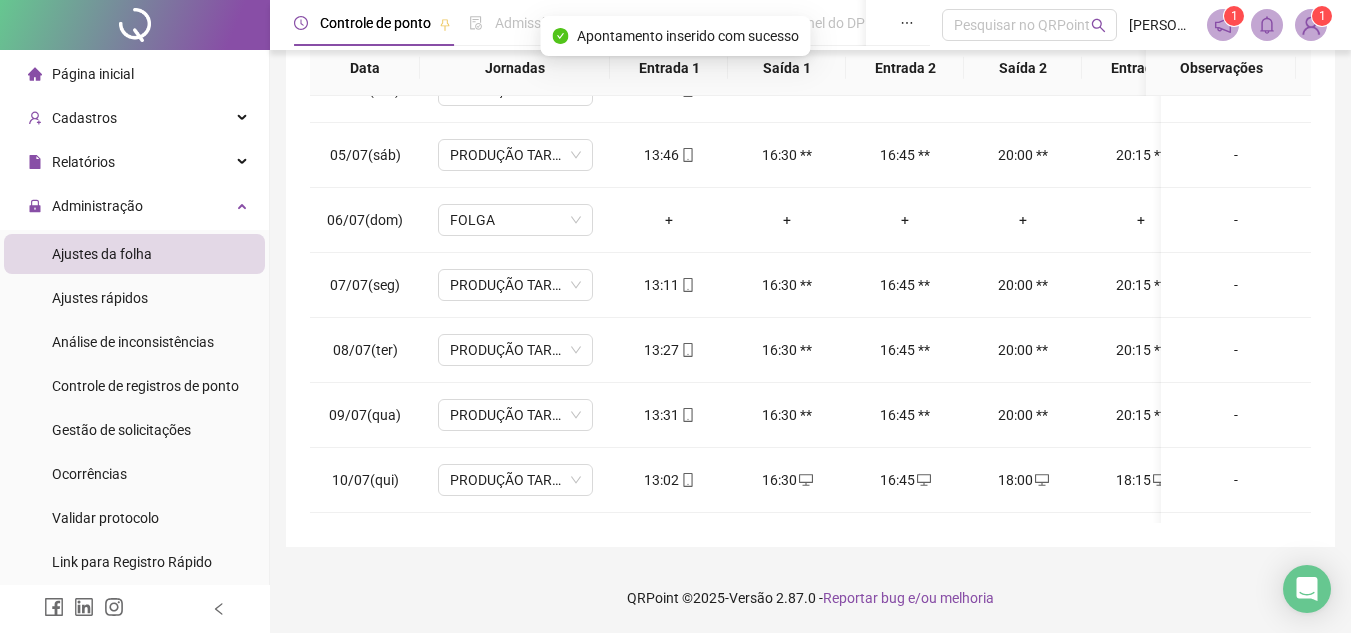 scroll, scrollTop: 0, scrollLeft: 0, axis: both 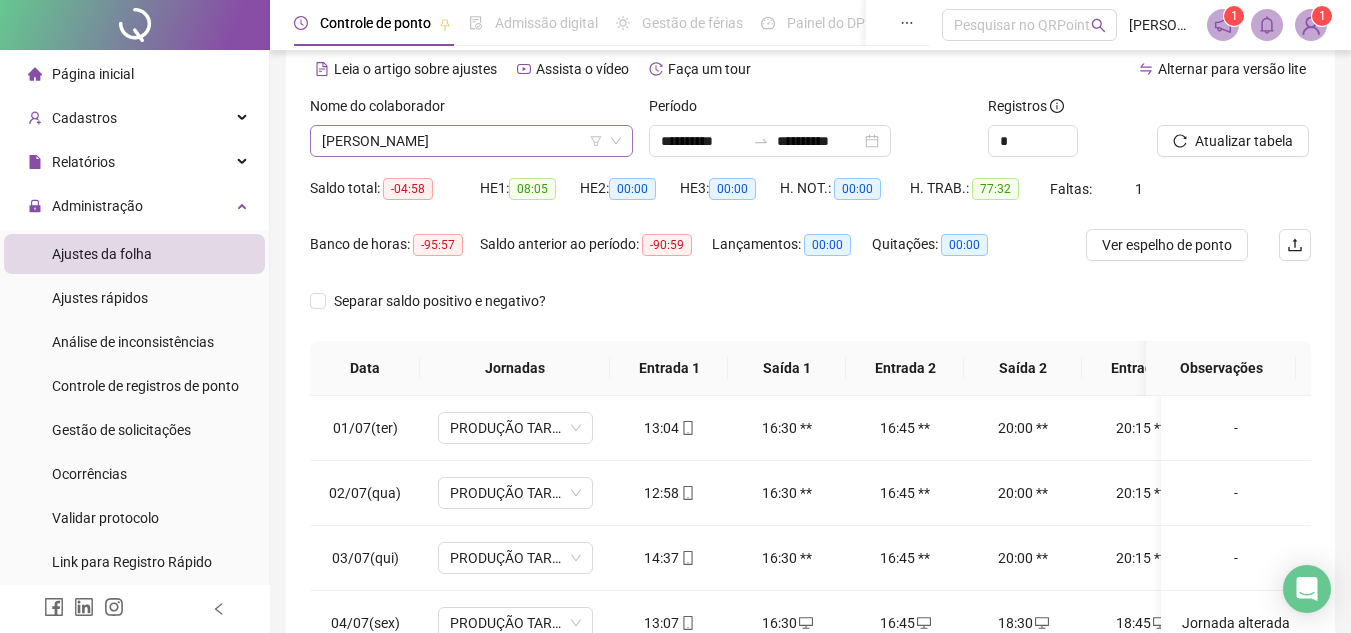 click on "[PERSON_NAME]" at bounding box center [471, 141] 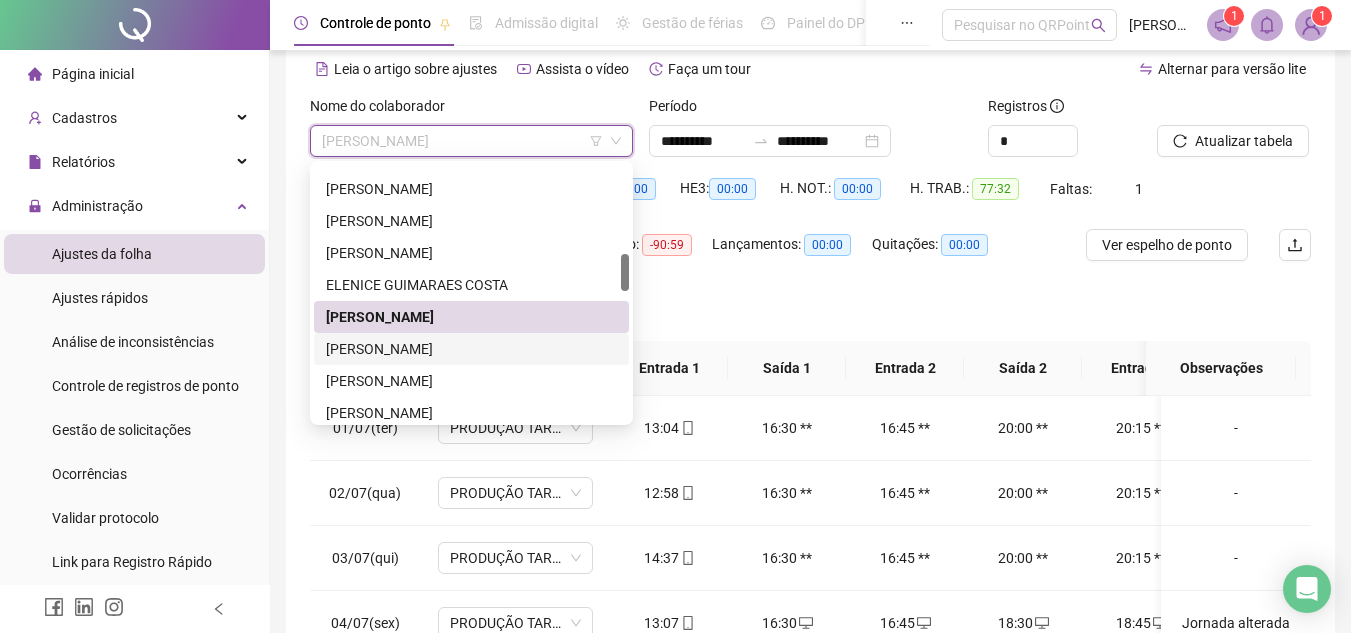 click on "[PERSON_NAME]" at bounding box center (471, 349) 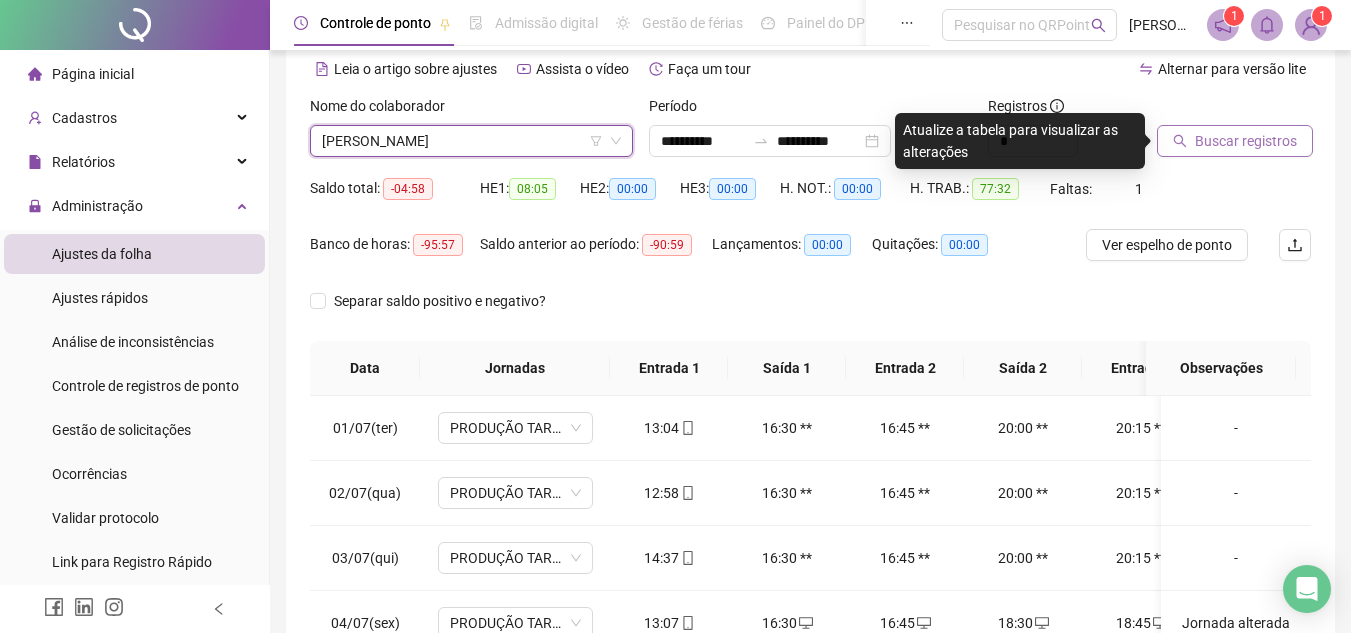 click on "Buscar registros" at bounding box center (1246, 141) 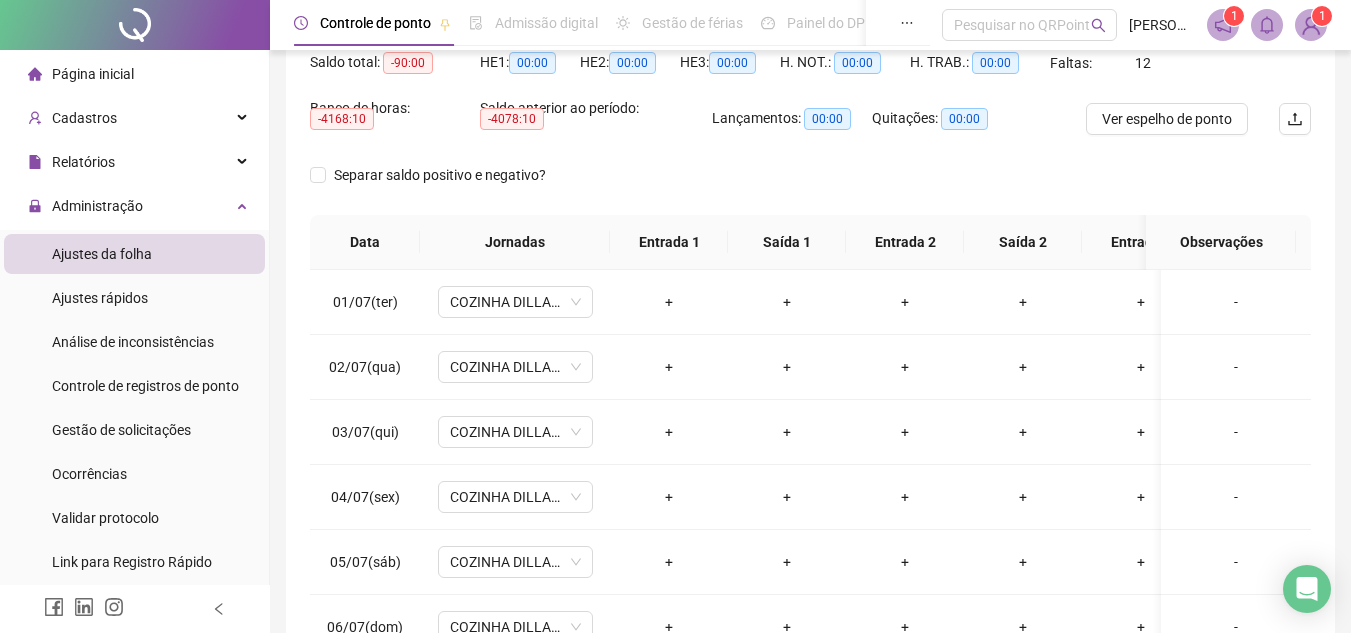 scroll, scrollTop: 389, scrollLeft: 0, axis: vertical 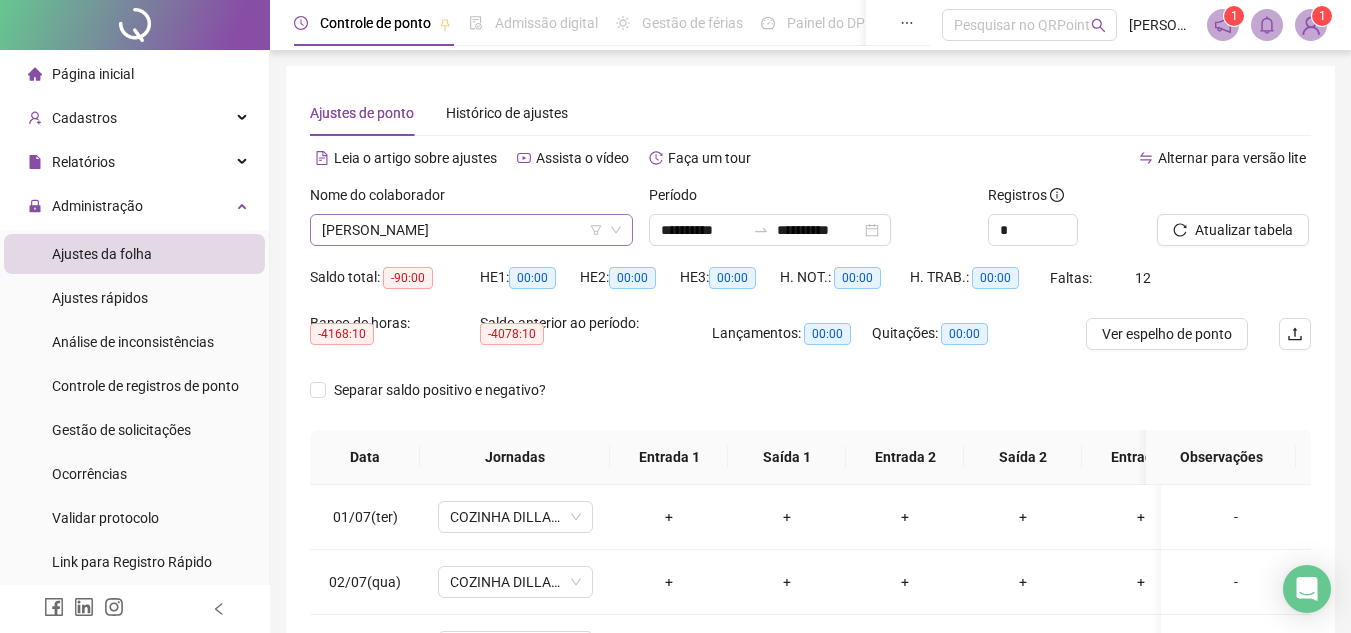 click on "[PERSON_NAME]" at bounding box center (471, 230) 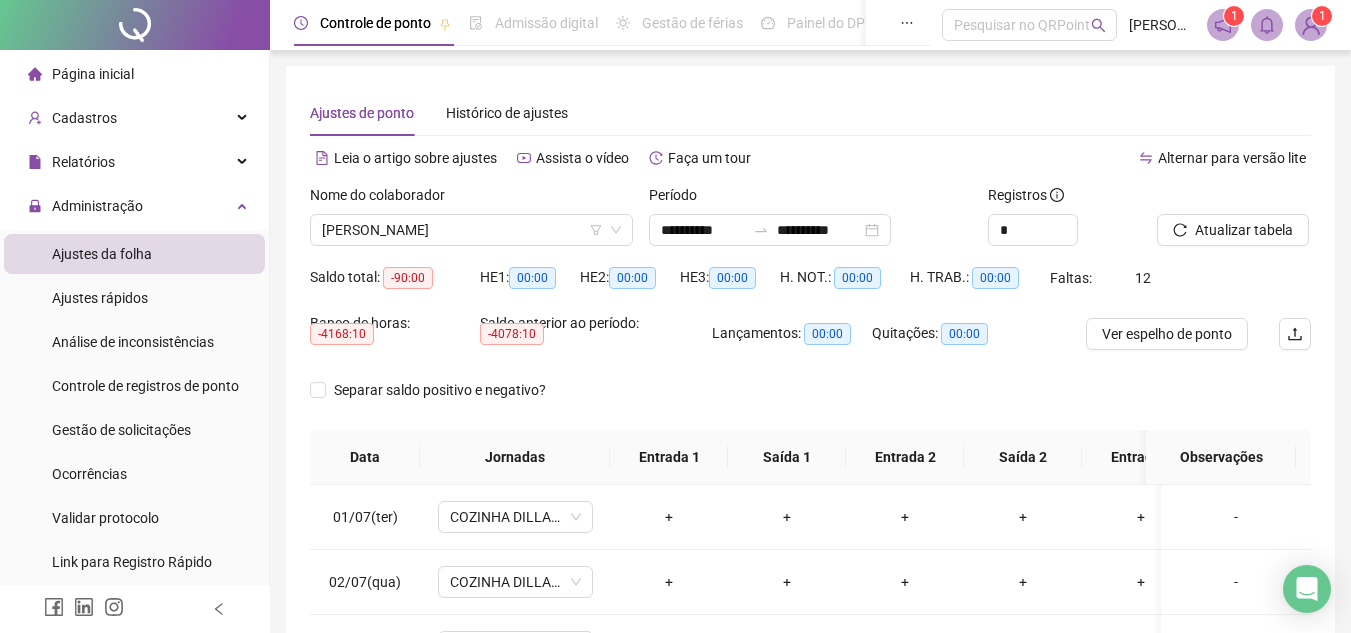 click on "Separar saldo positivo e negativo?" at bounding box center (810, 402) 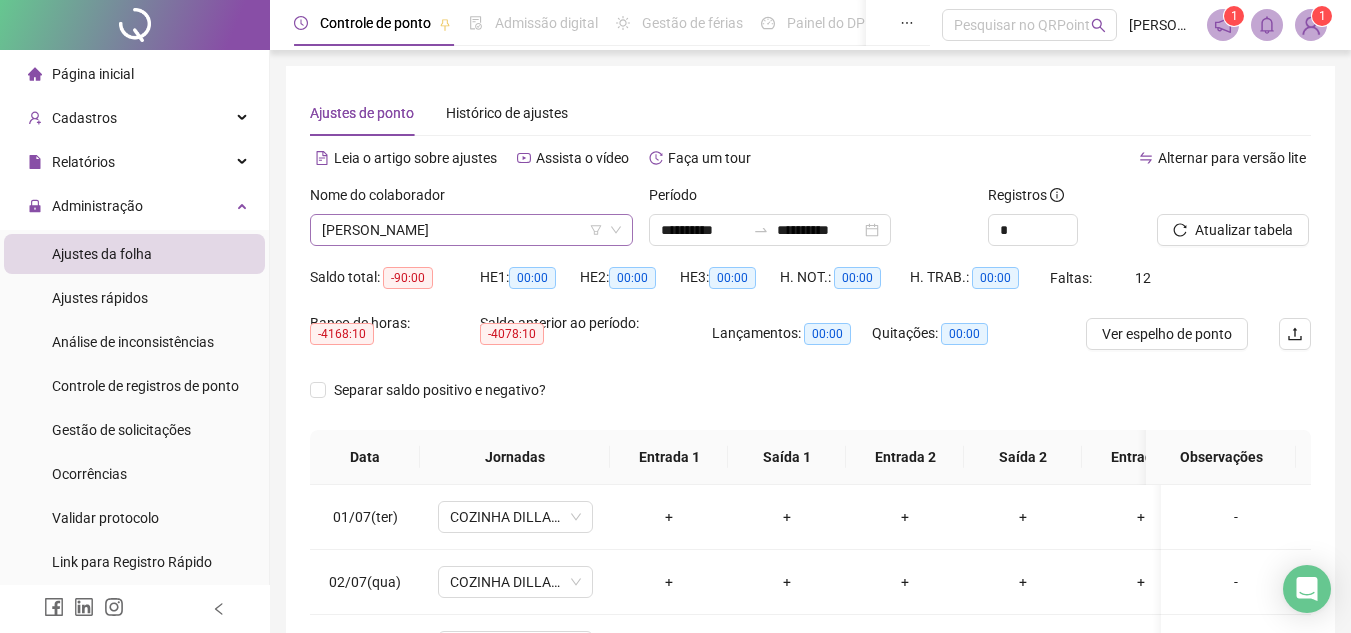 click on "[PERSON_NAME]" at bounding box center [471, 230] 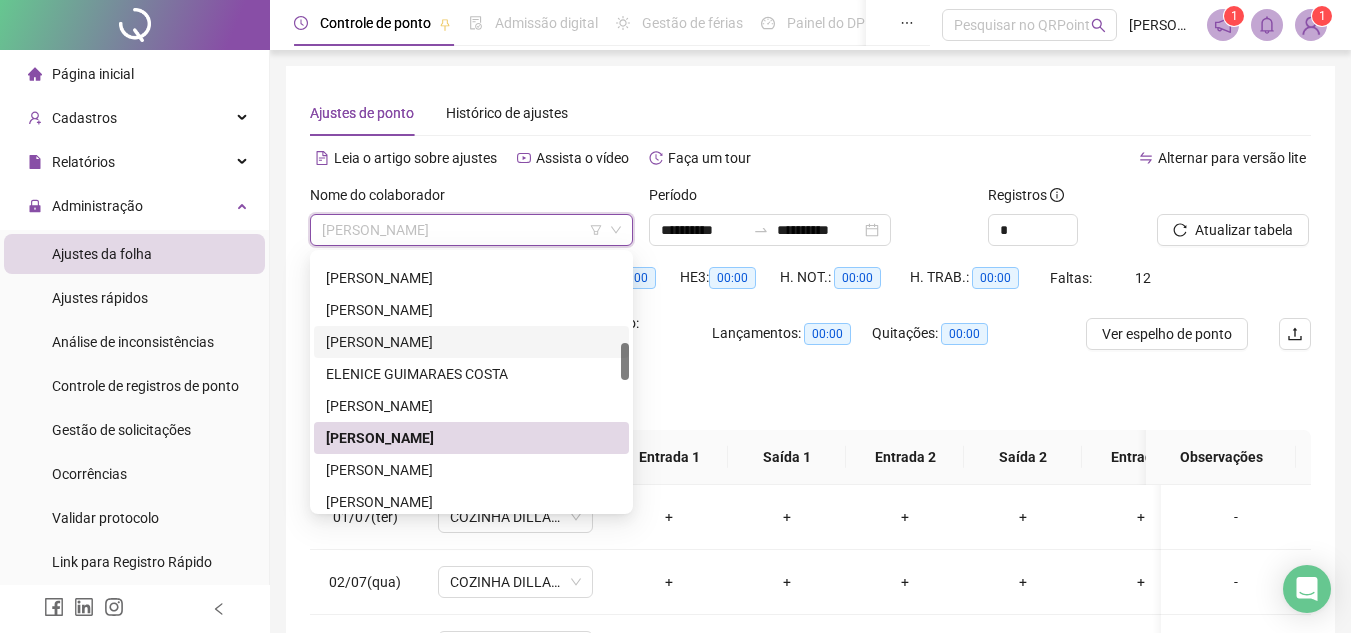 scroll, scrollTop: 700, scrollLeft: 0, axis: vertical 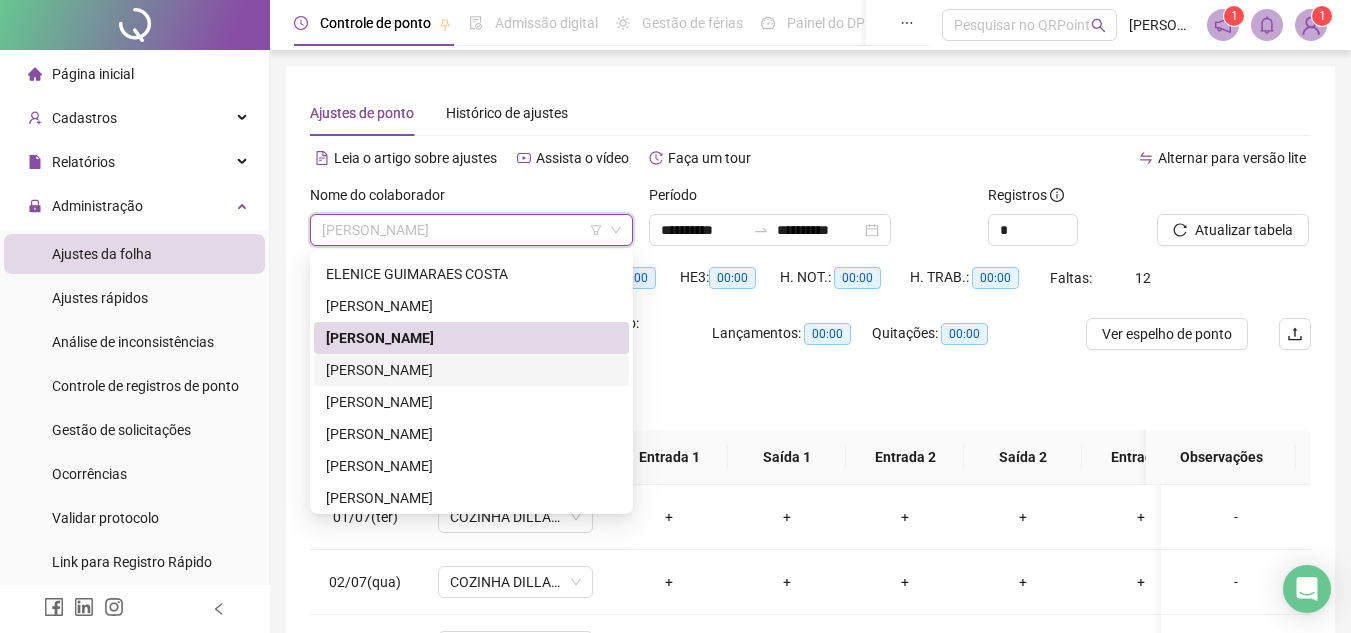 click on "[PERSON_NAME]" at bounding box center (471, 370) 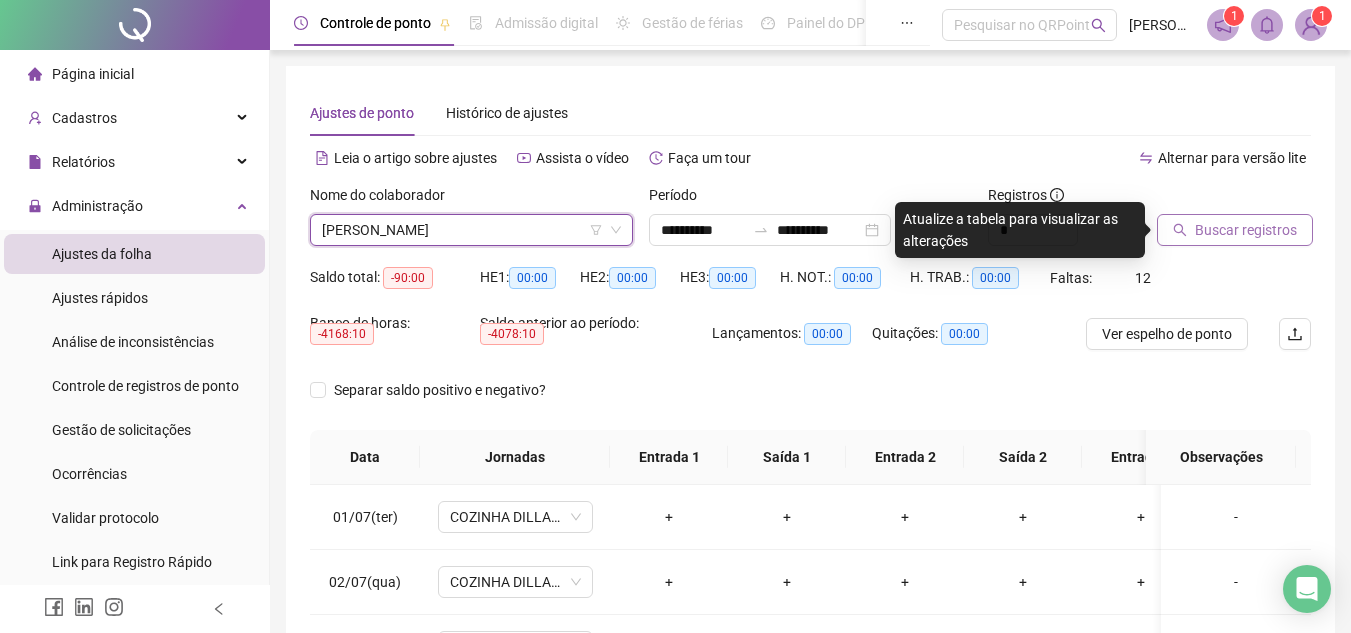 click on "Buscar registros" at bounding box center (1246, 230) 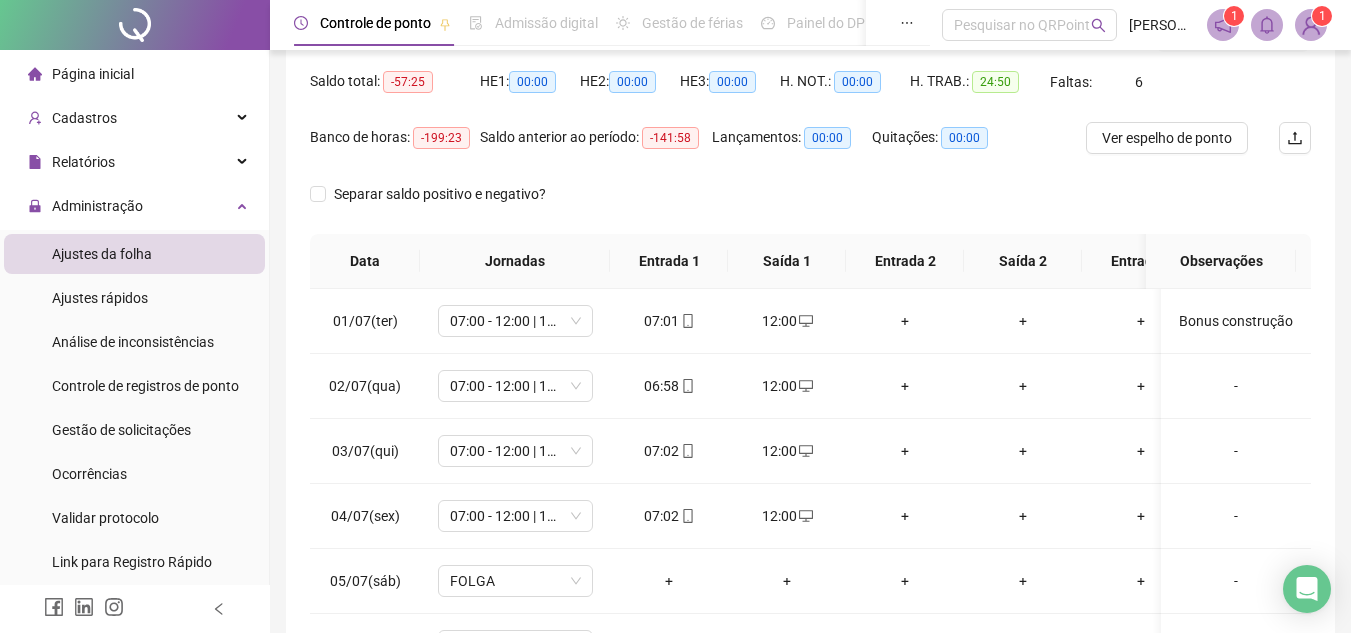 scroll, scrollTop: 200, scrollLeft: 0, axis: vertical 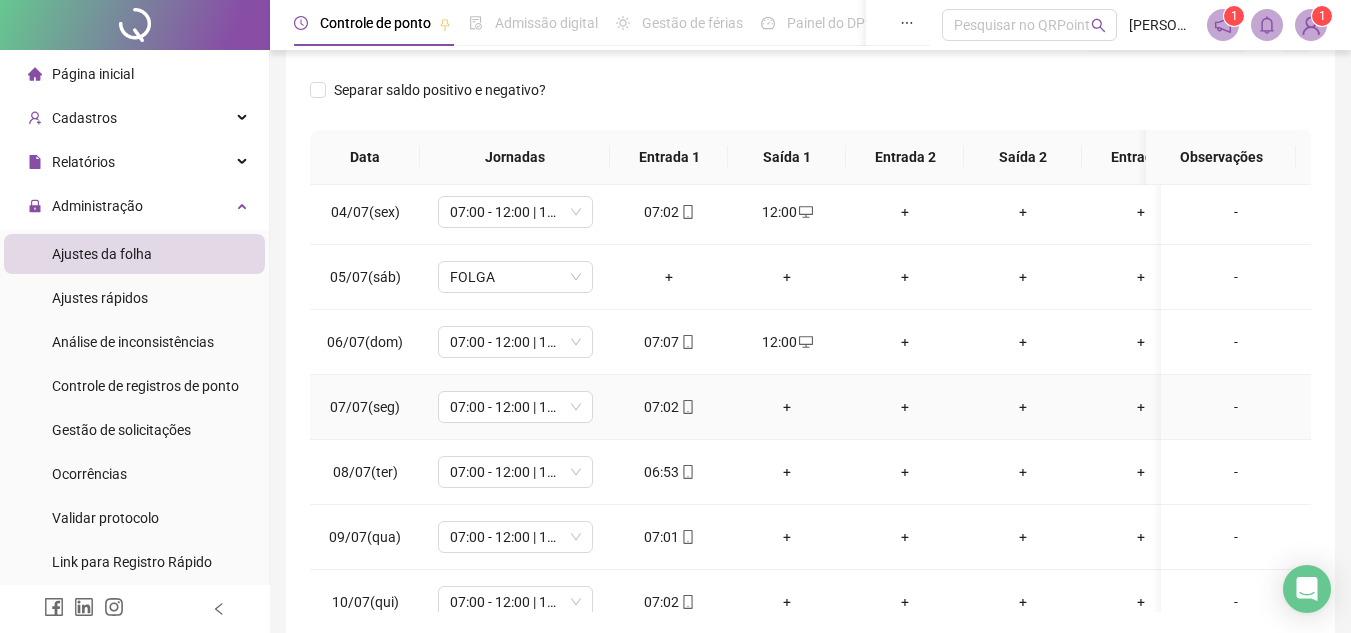 click on "+" at bounding box center [787, 407] 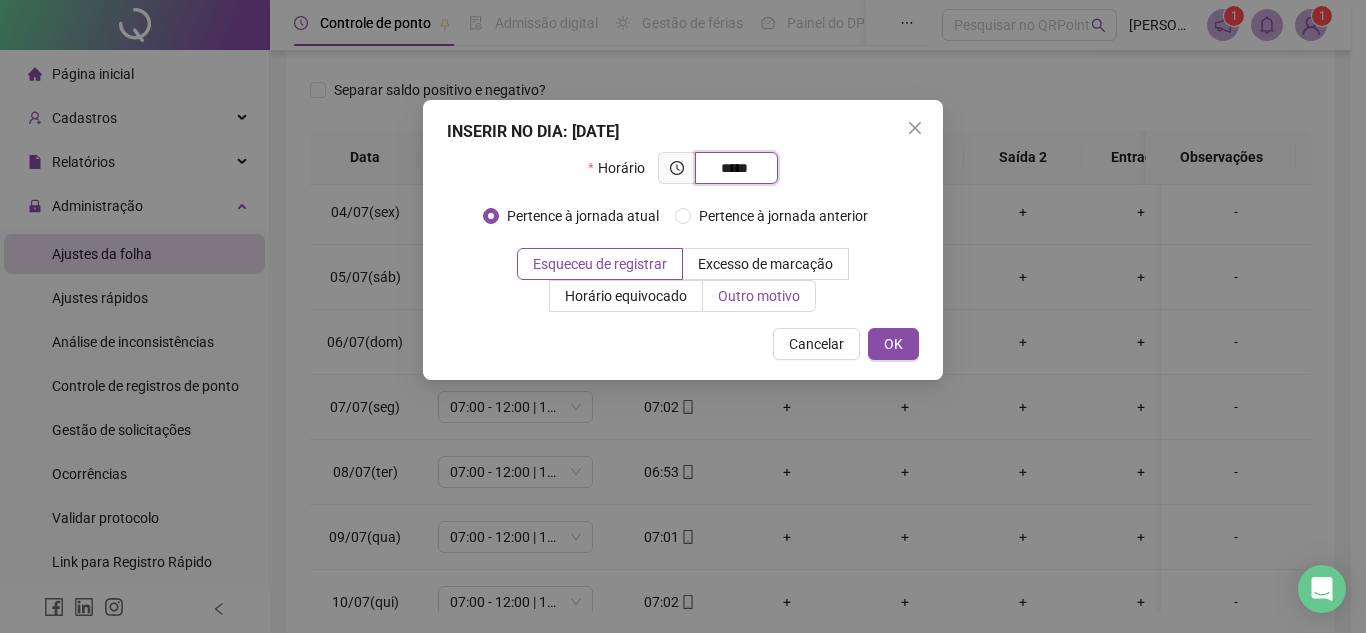 type on "*****" 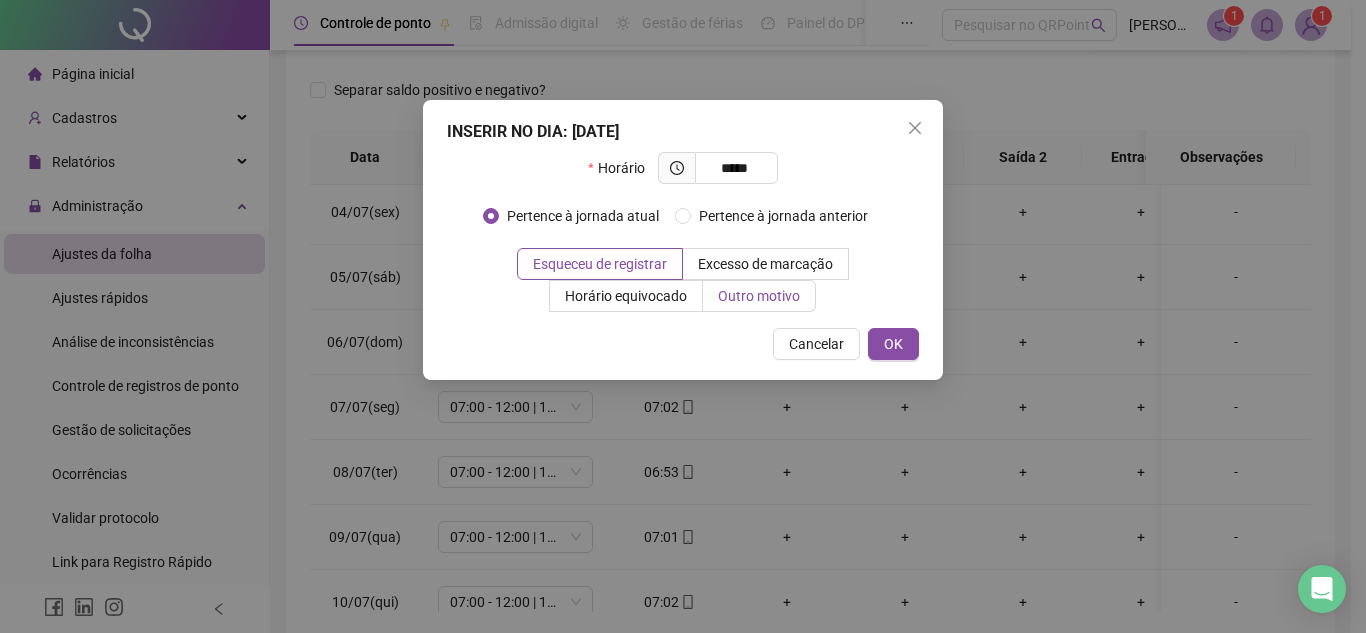 click on "Outro motivo" at bounding box center [759, 296] 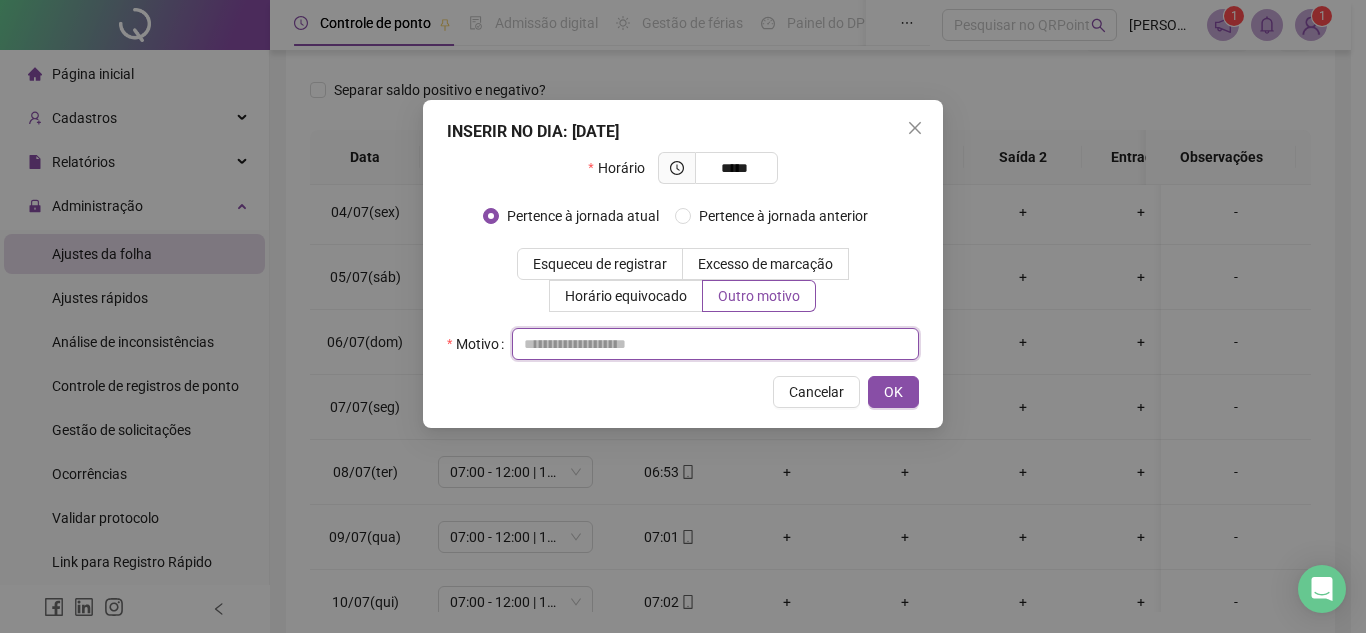 click at bounding box center (715, 344) 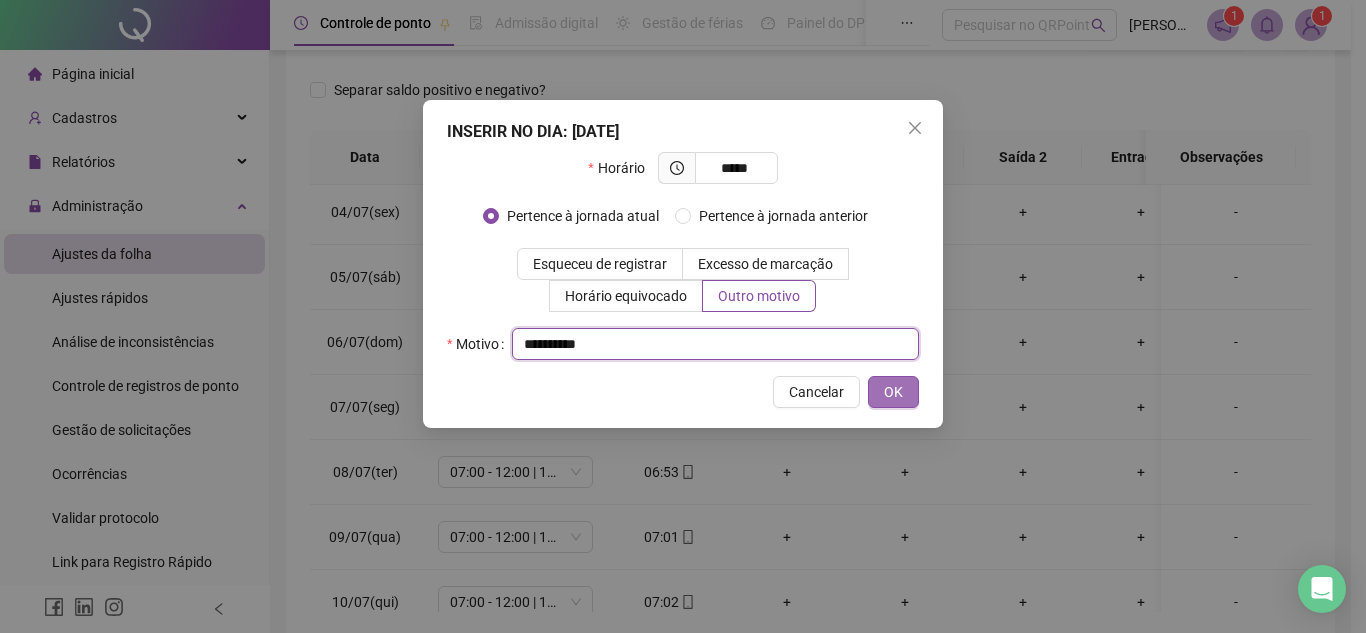 type on "**********" 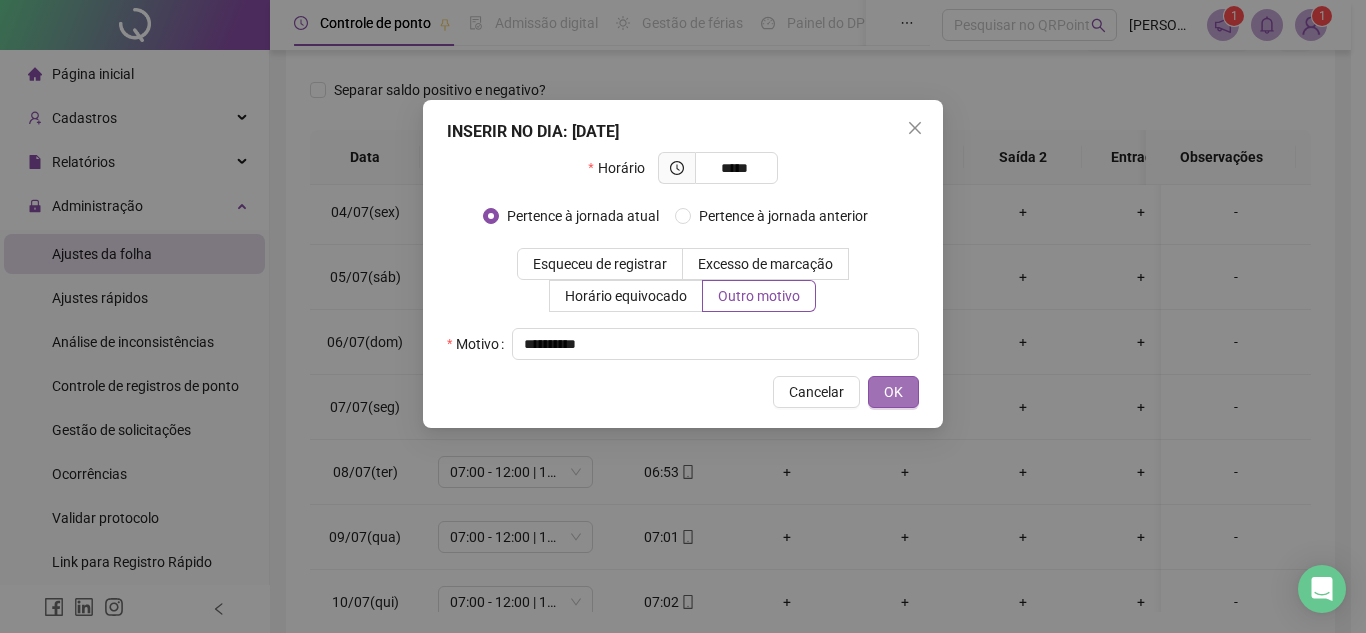 click on "OK" at bounding box center (893, 392) 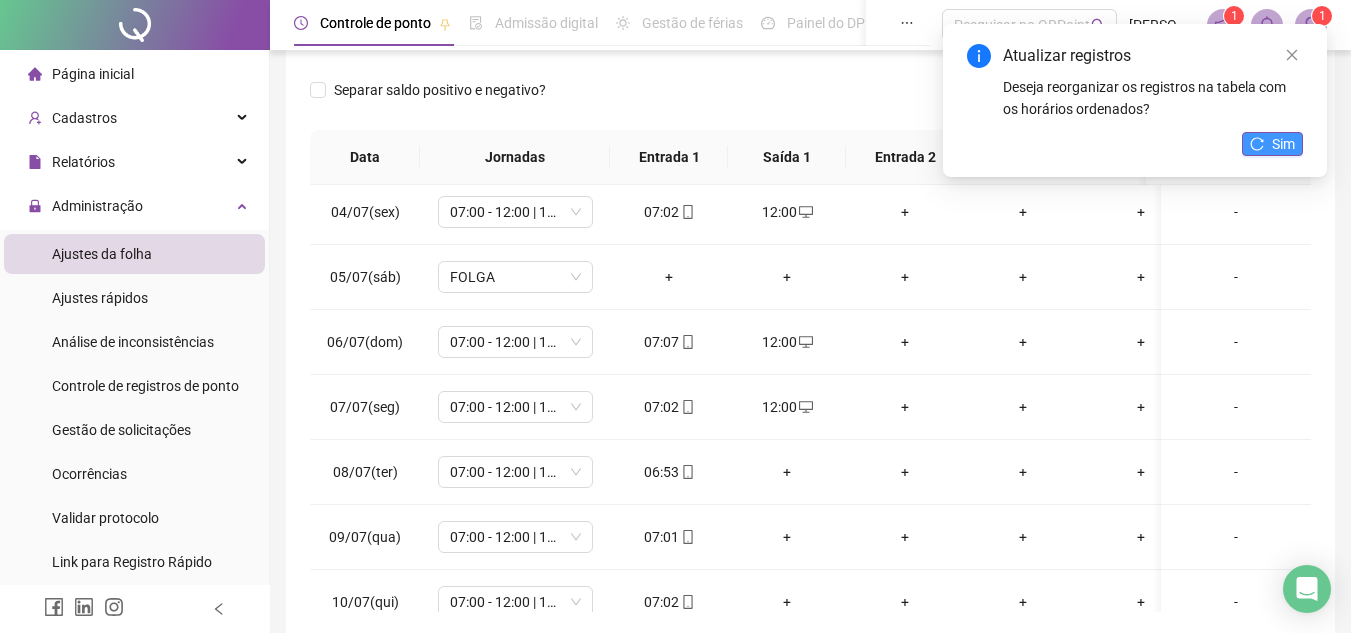 click on "Sim" at bounding box center (1283, 144) 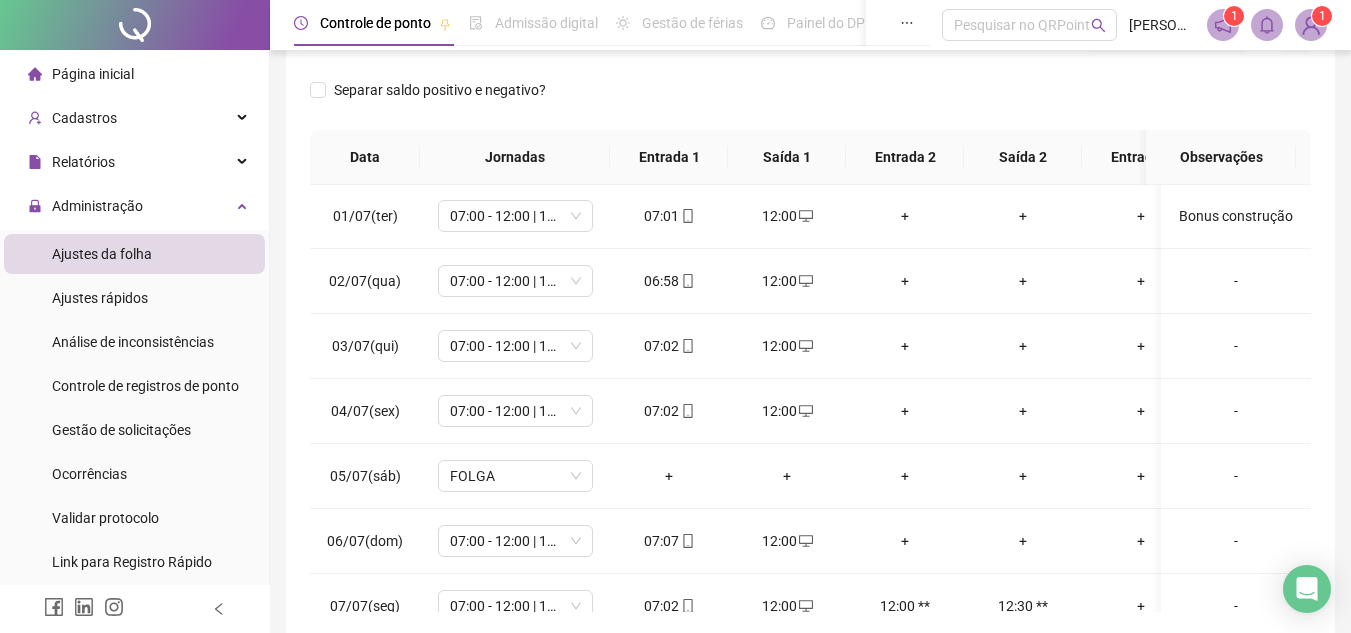 scroll, scrollTop: 0, scrollLeft: 0, axis: both 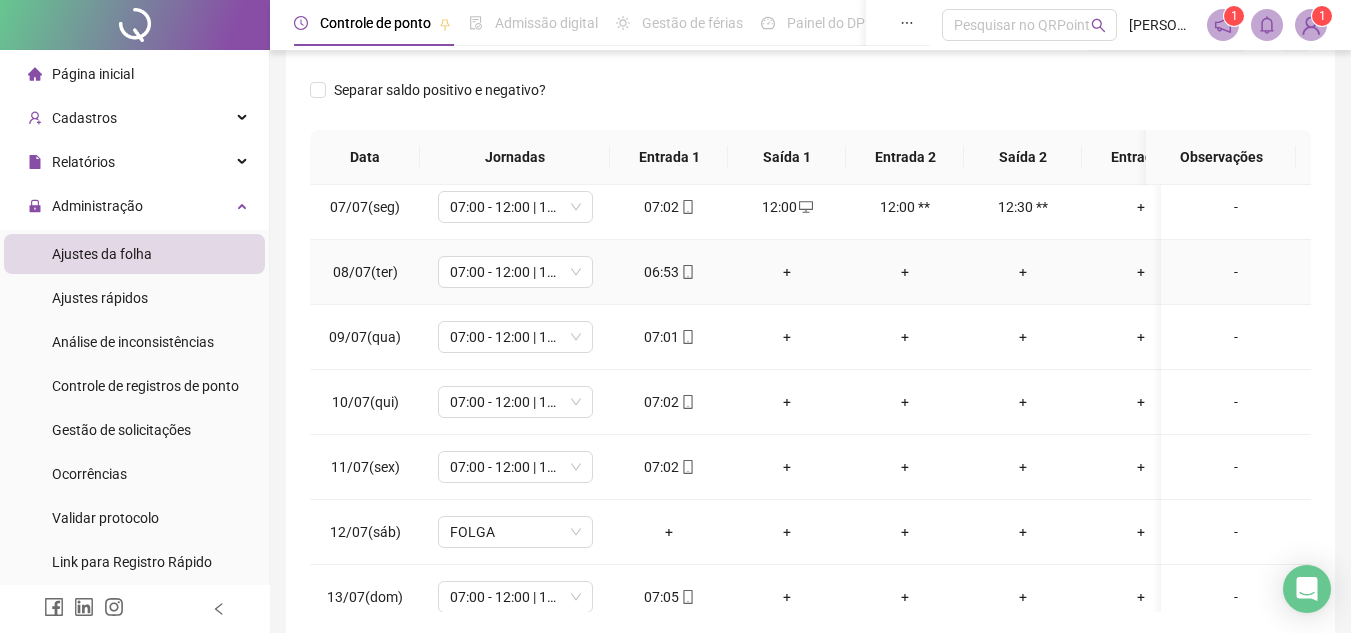 click on "+" at bounding box center [787, 272] 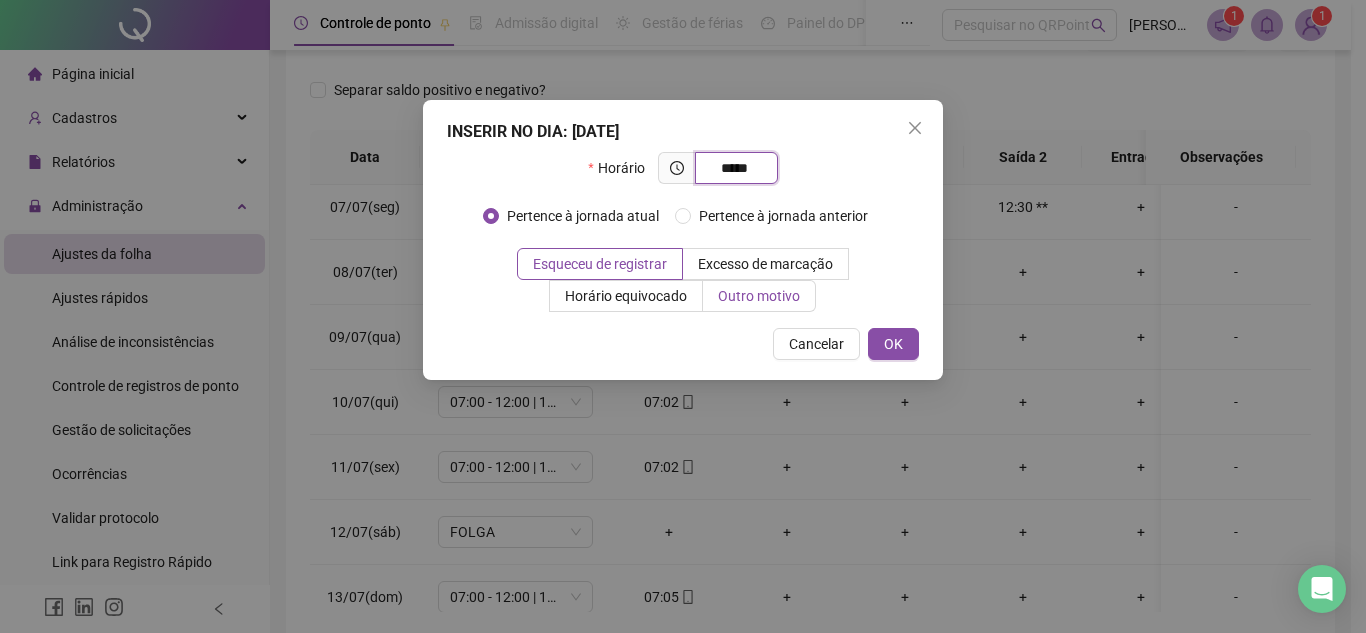 type on "*****" 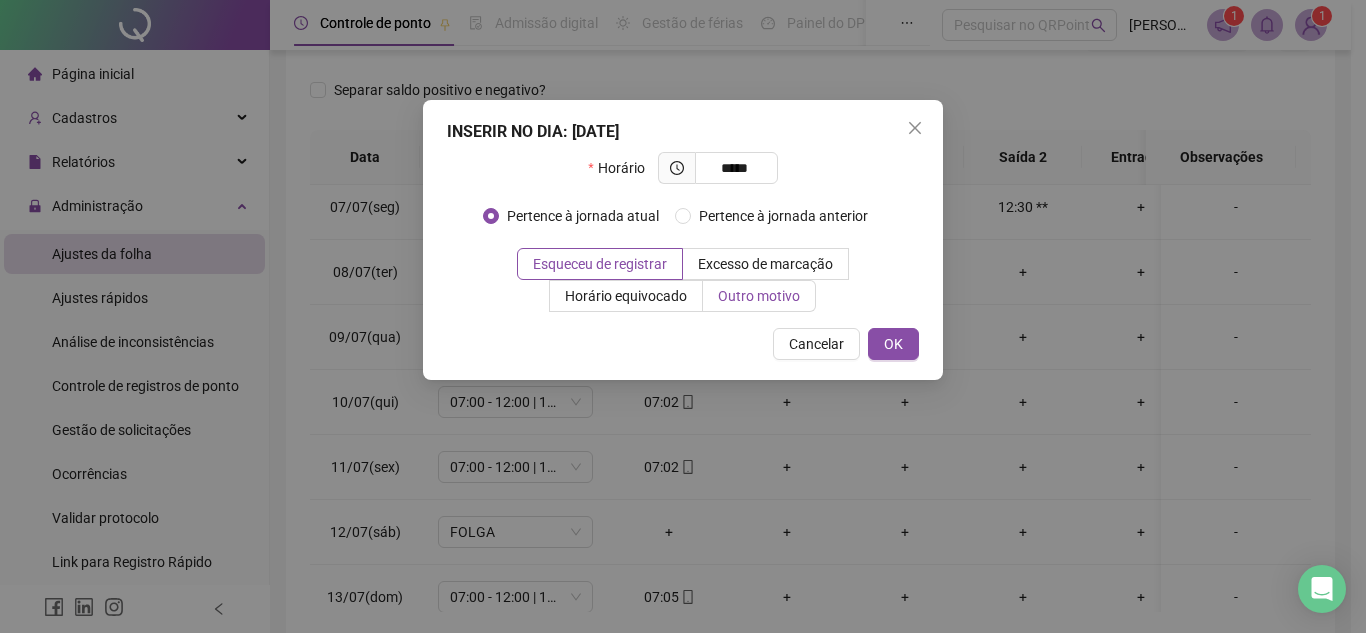 click on "Outro motivo" at bounding box center [759, 296] 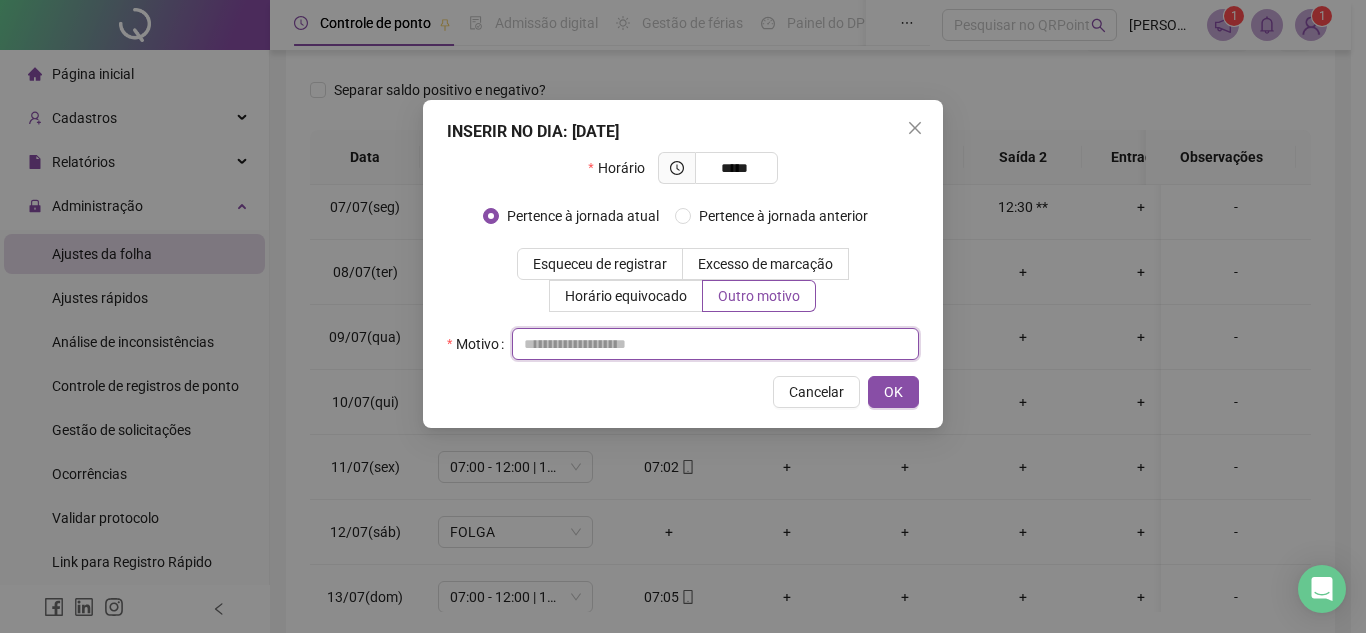 click at bounding box center [715, 344] 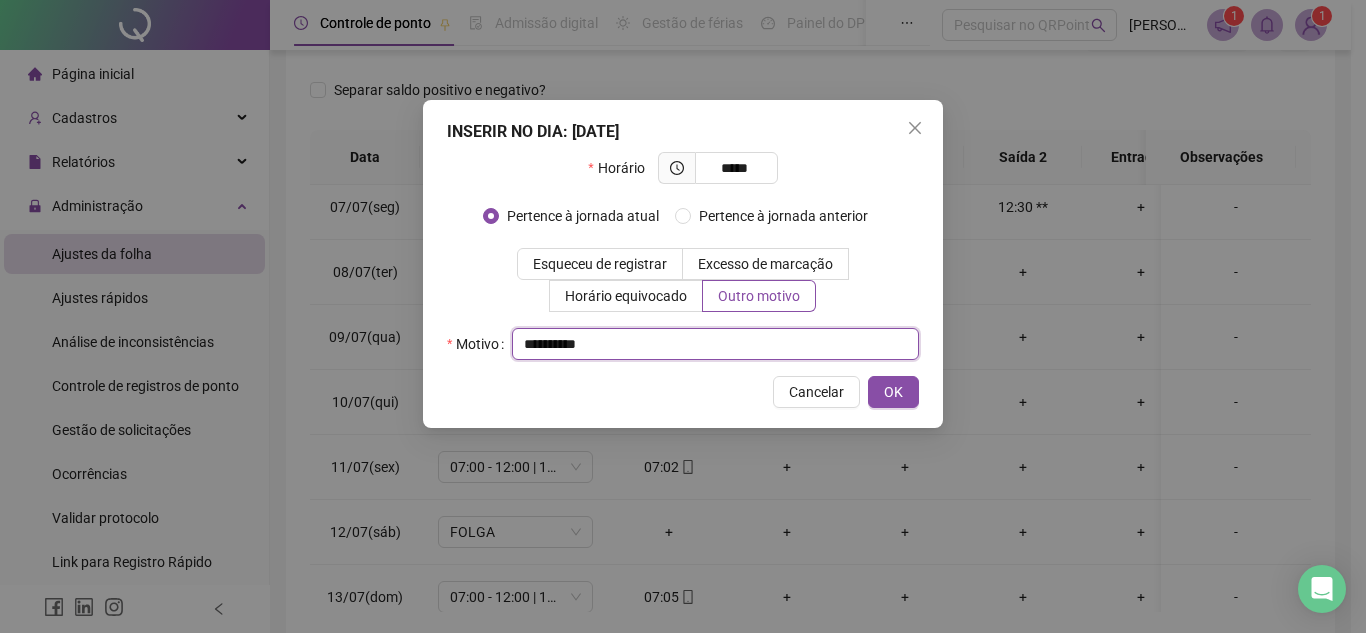drag, startPoint x: 526, startPoint y: 348, endPoint x: 614, endPoint y: 361, distance: 88.95505 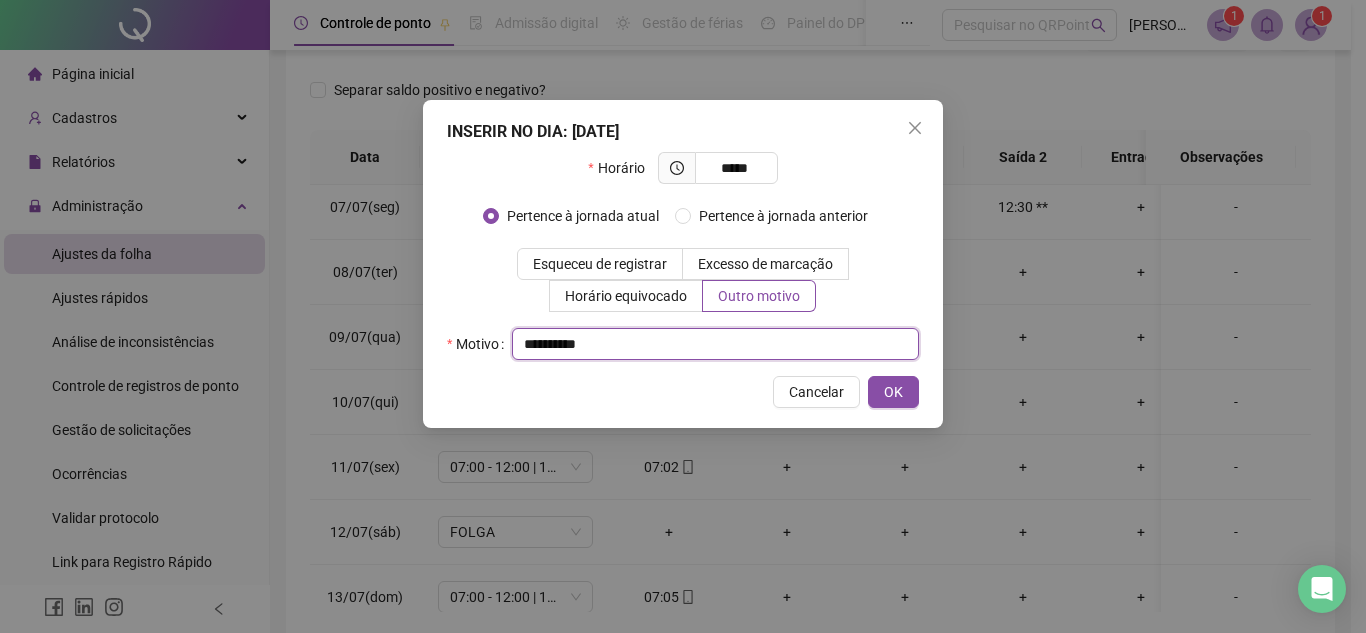click on "**********" at bounding box center [715, 344] 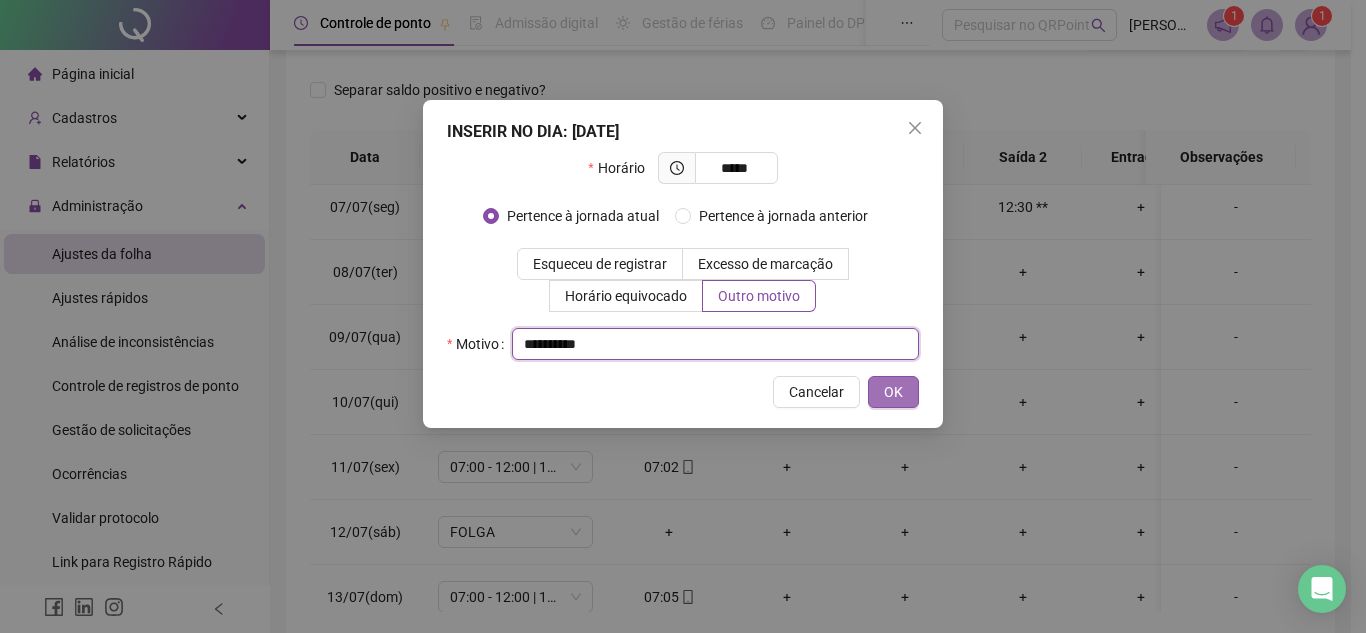 type on "**********" 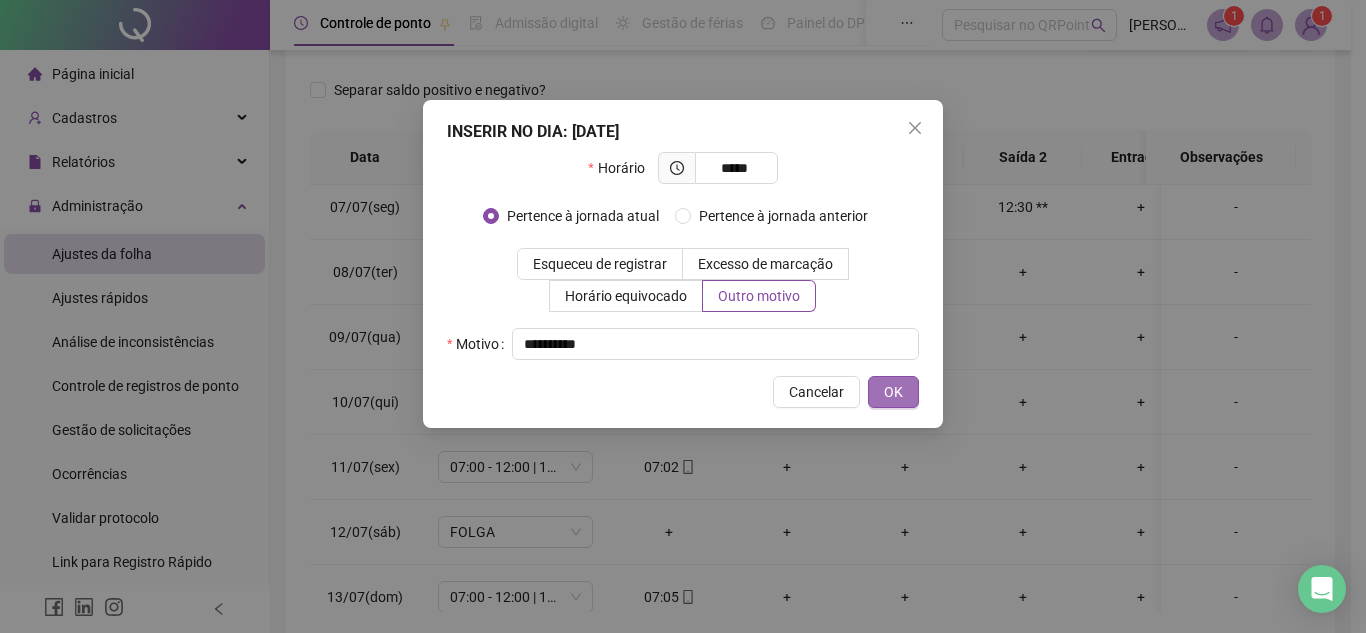 click on "OK" at bounding box center (893, 392) 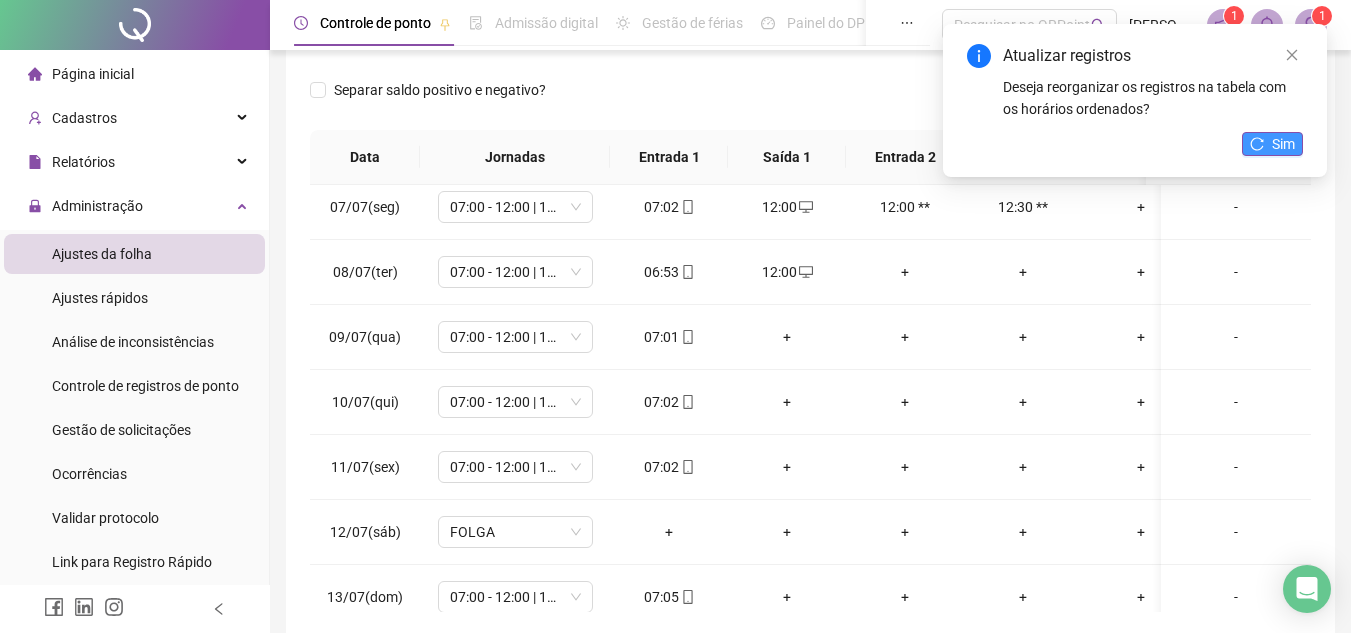 click on "Sim" at bounding box center [1283, 144] 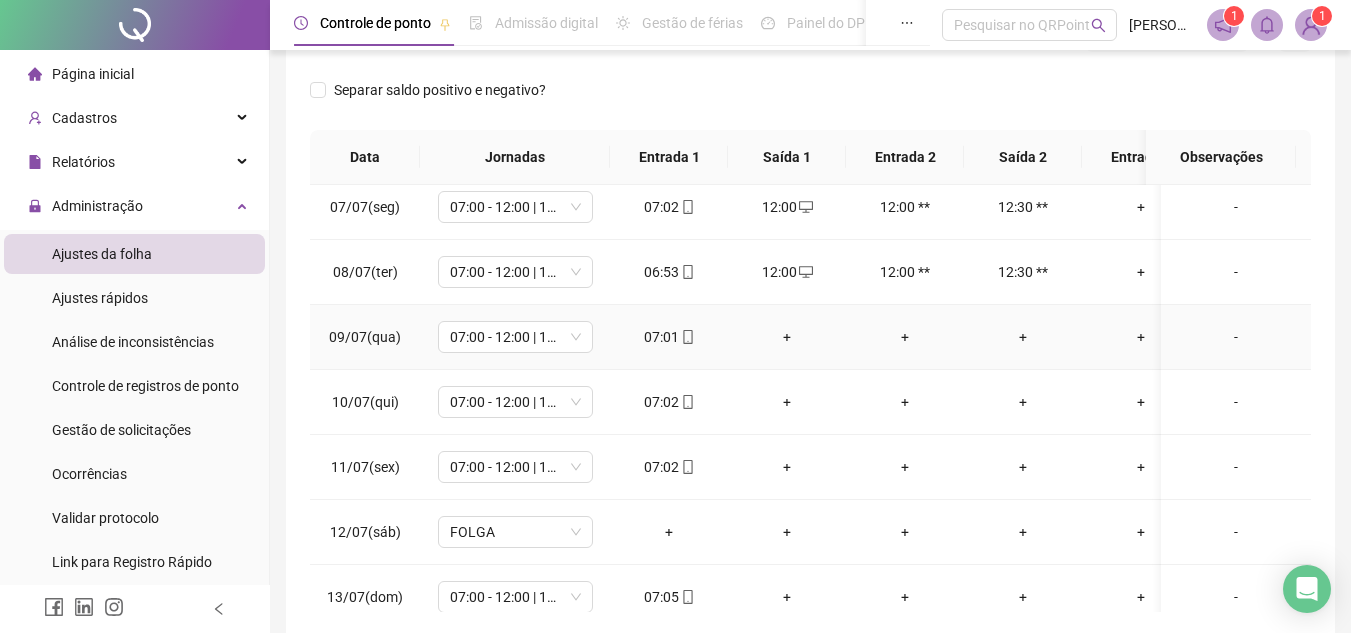 click on "+" at bounding box center (787, 337) 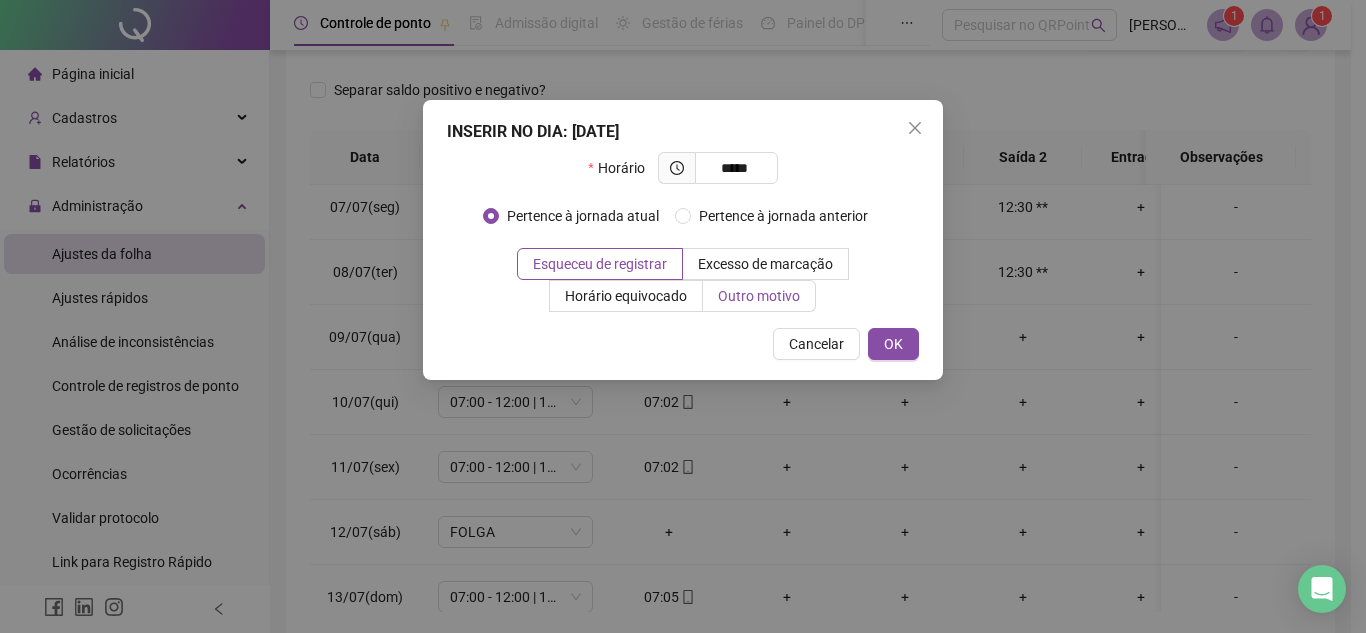 type on "*****" 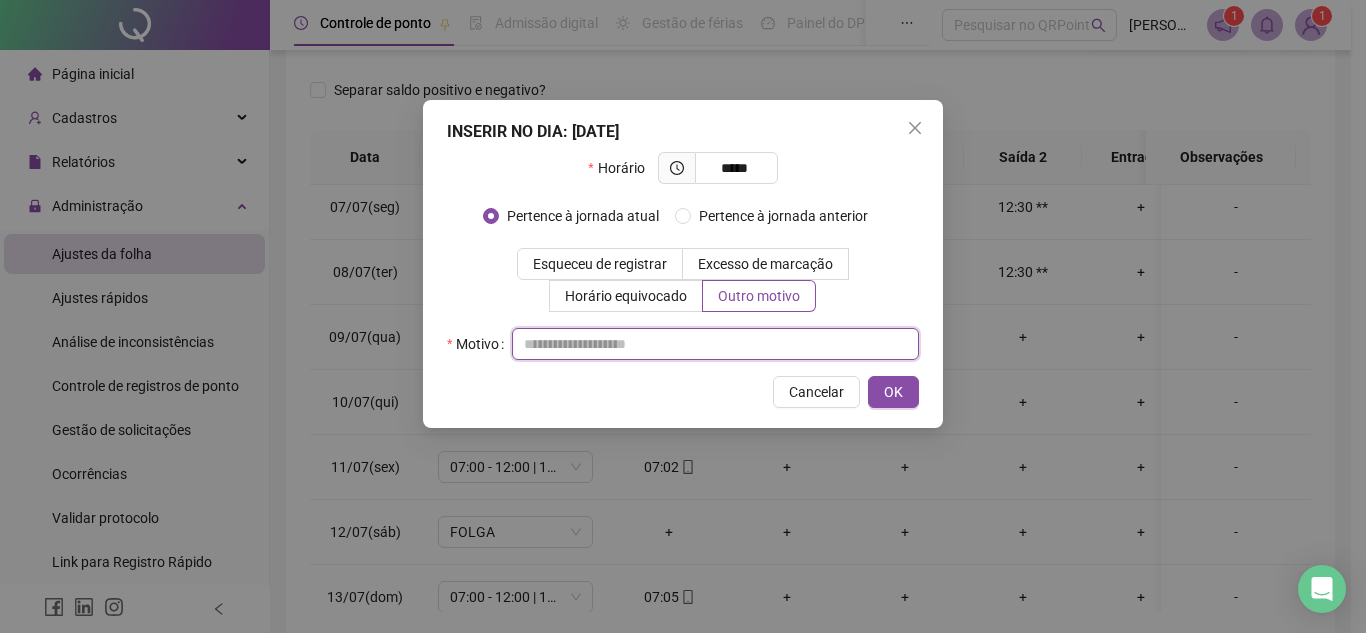 click at bounding box center [715, 344] 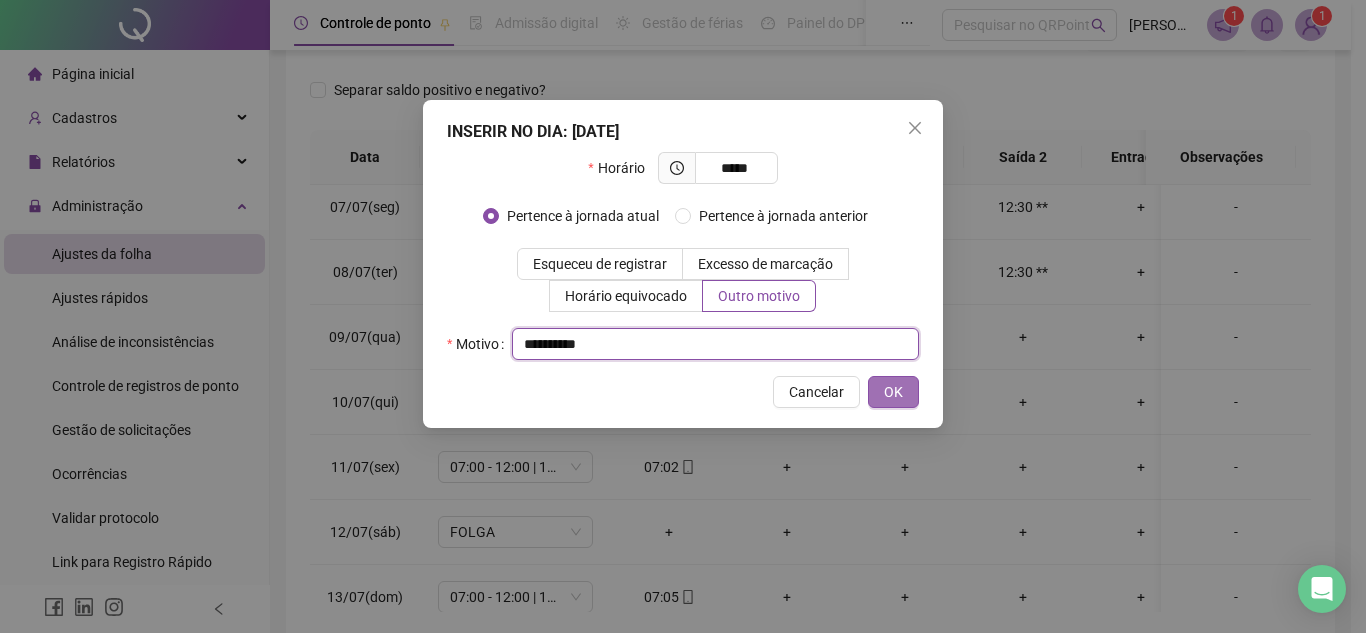 type on "**********" 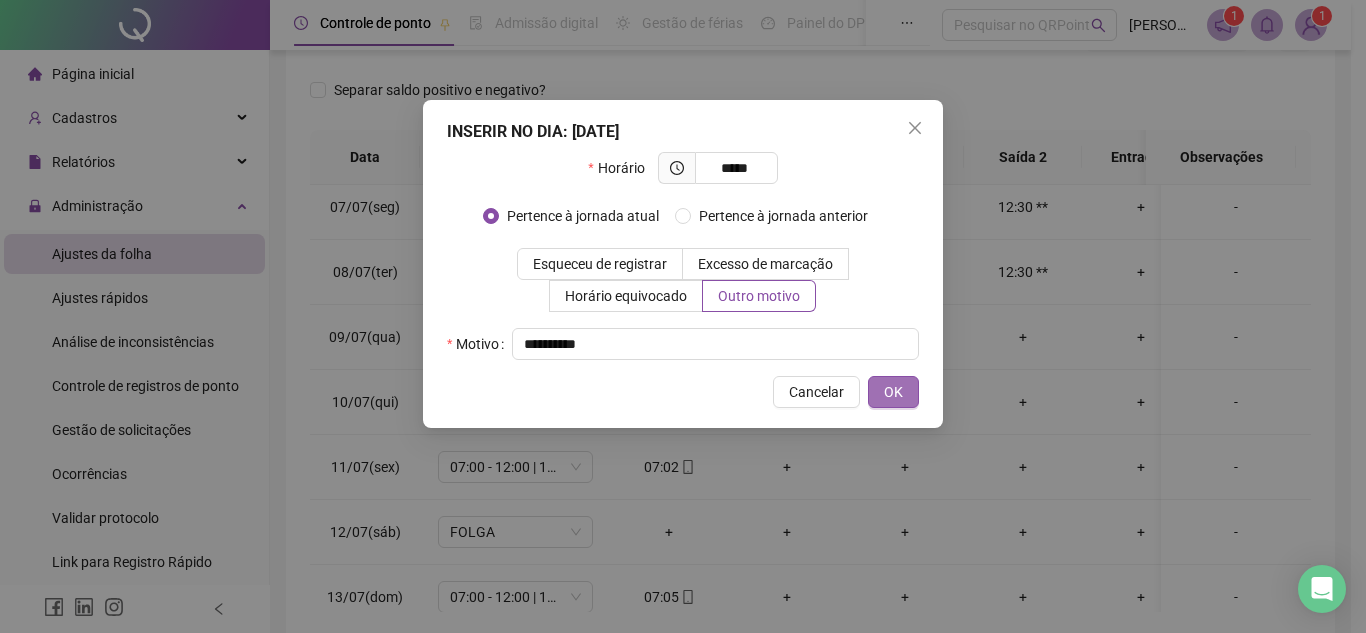 click on "OK" at bounding box center [893, 392] 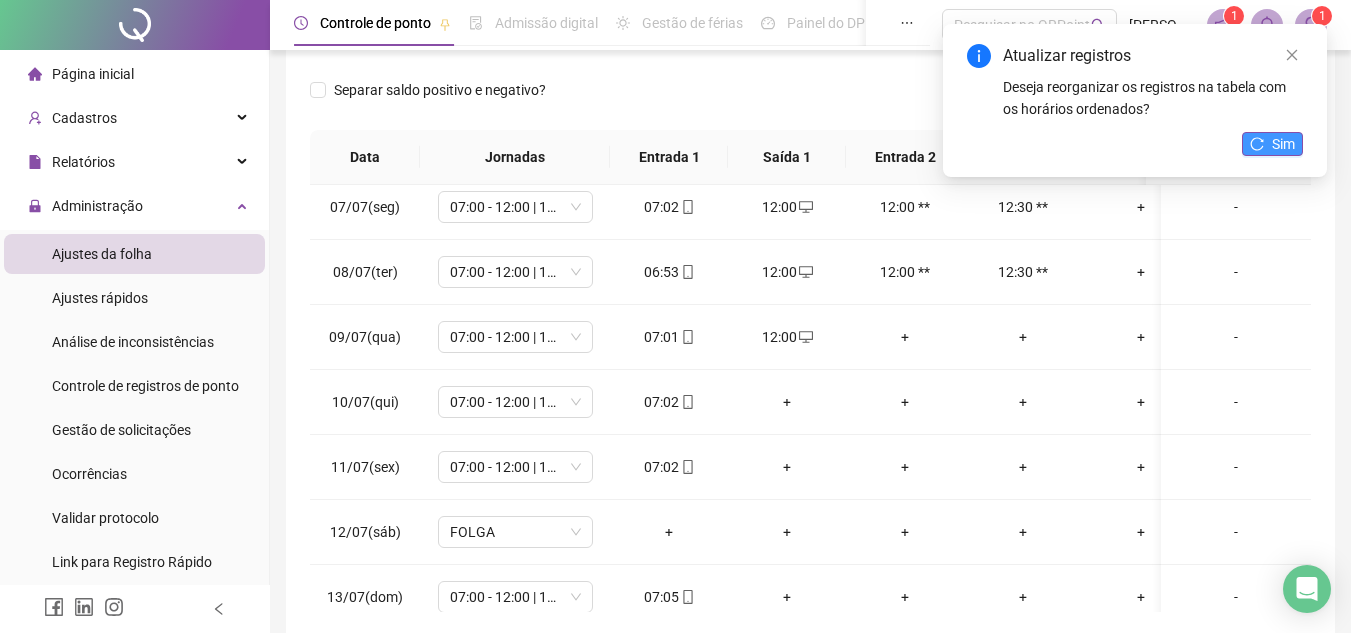 click on "Sim" at bounding box center [1283, 144] 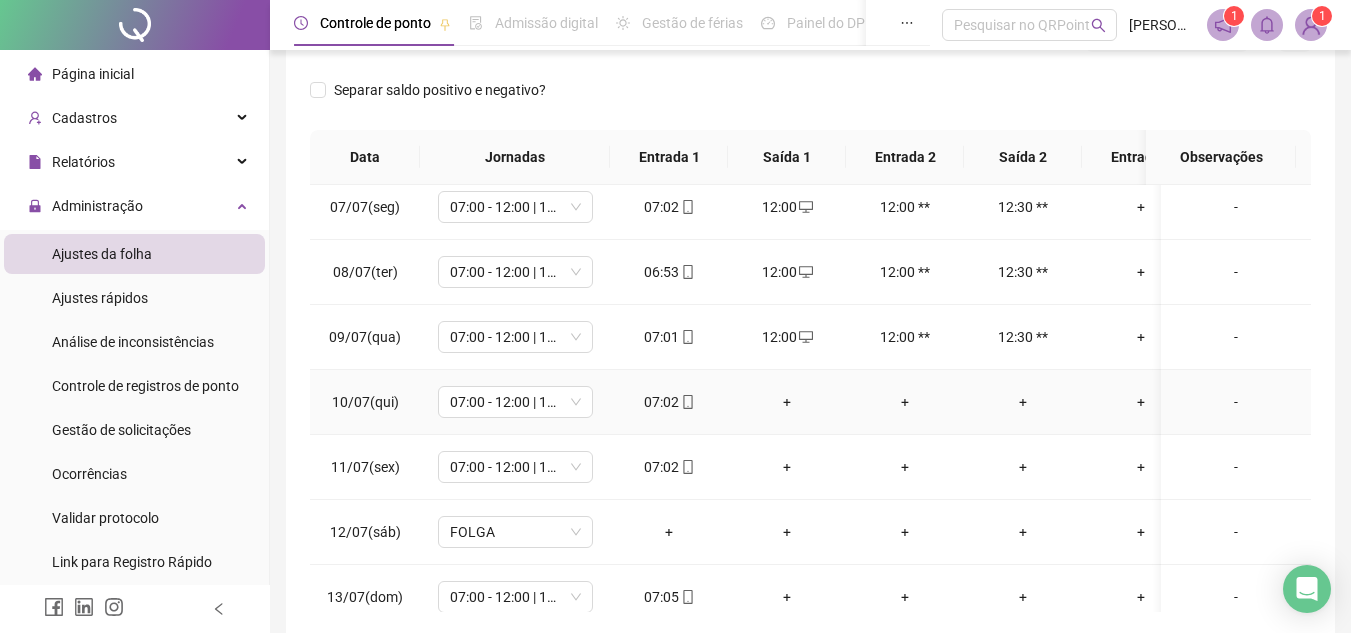 click on "+" at bounding box center [787, 402] 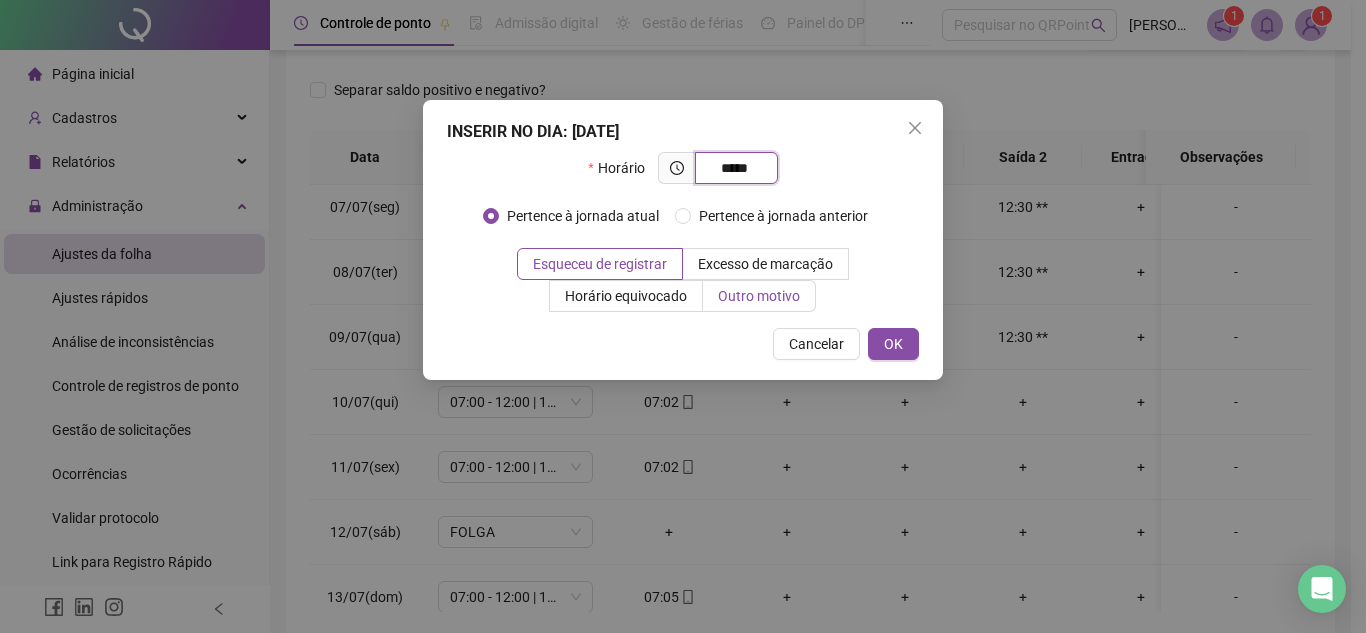 type on "*****" 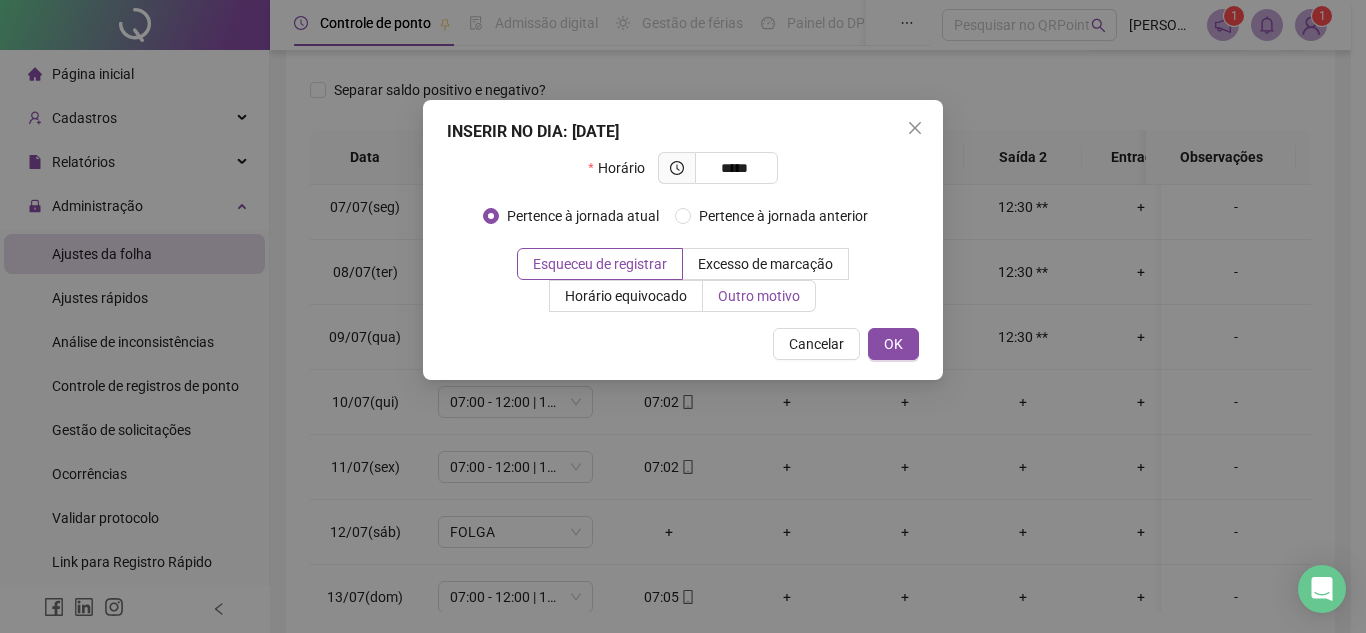 click on "Outro motivo" at bounding box center [759, 296] 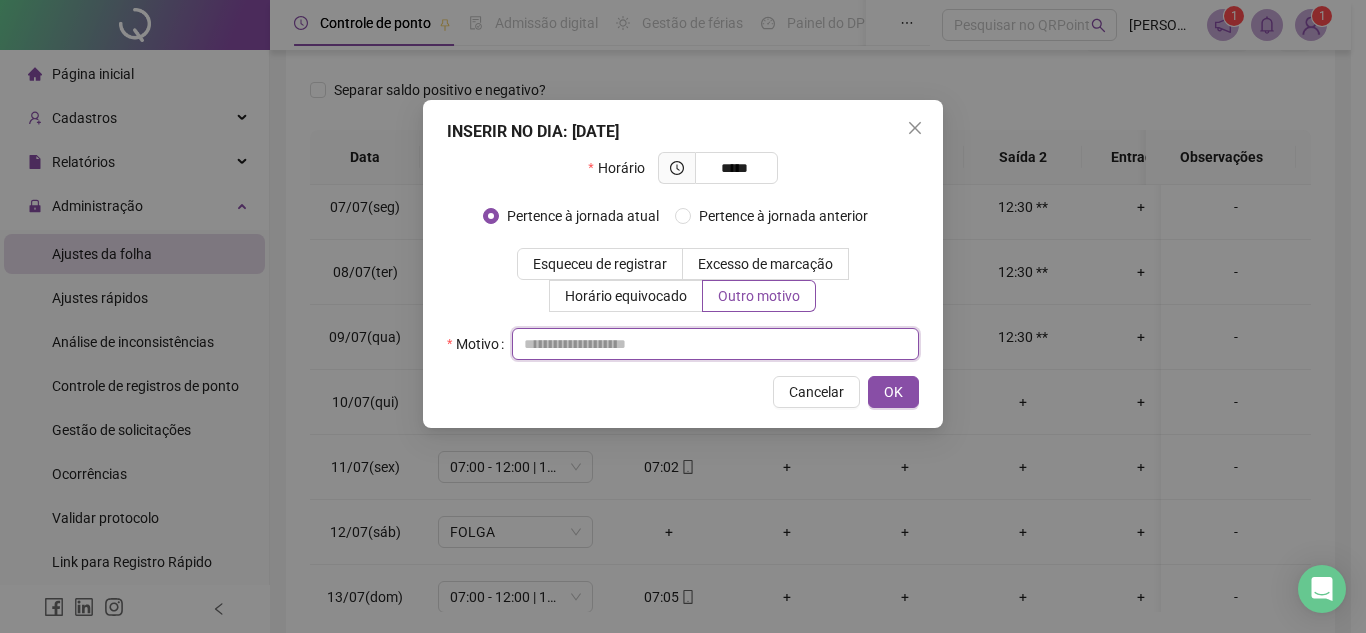 click at bounding box center (715, 344) 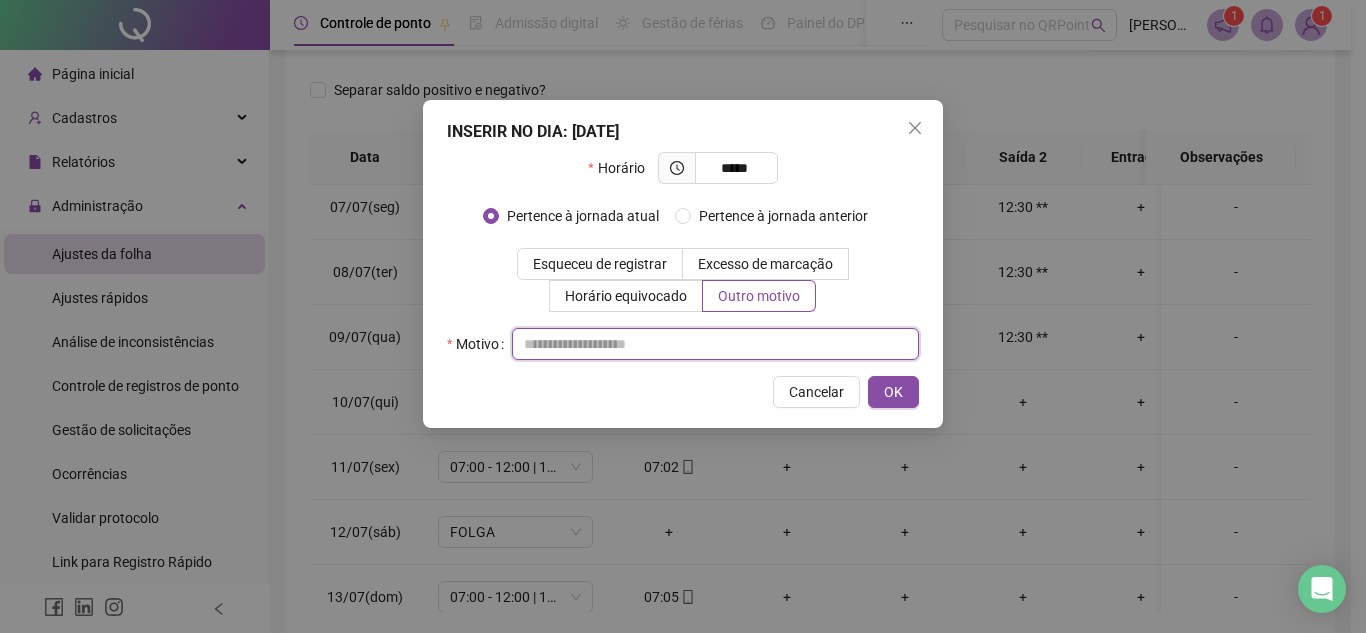 paste on "**********" 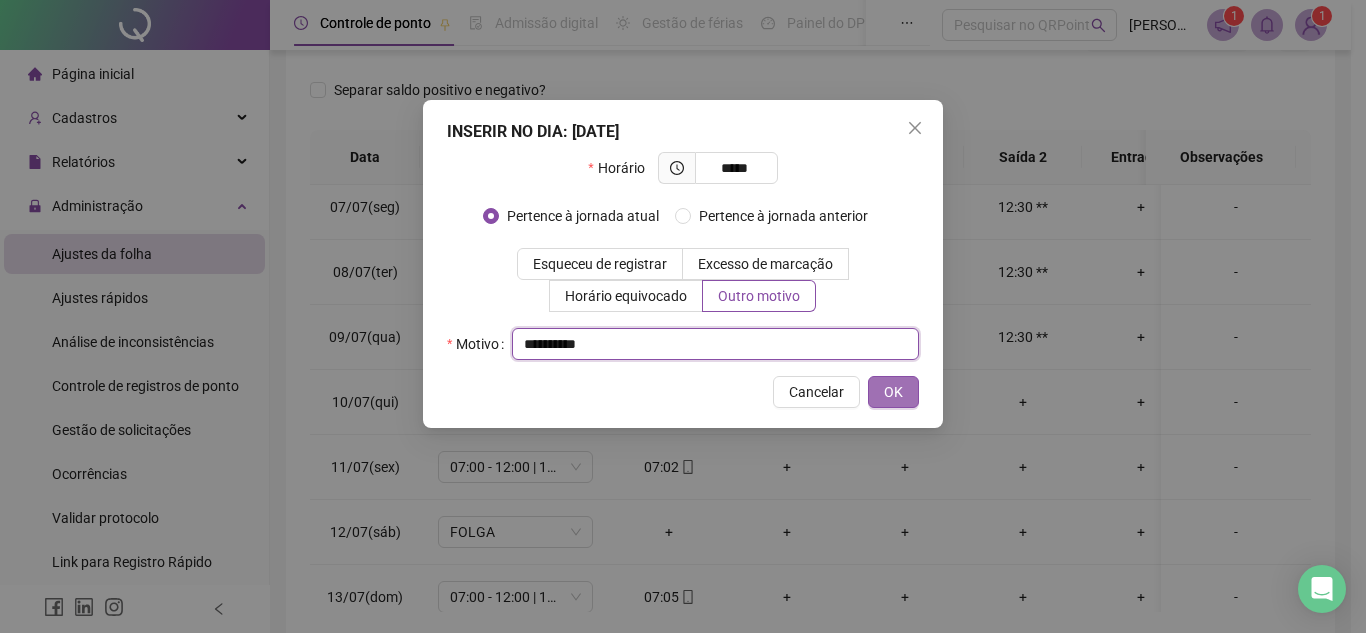 type on "**********" 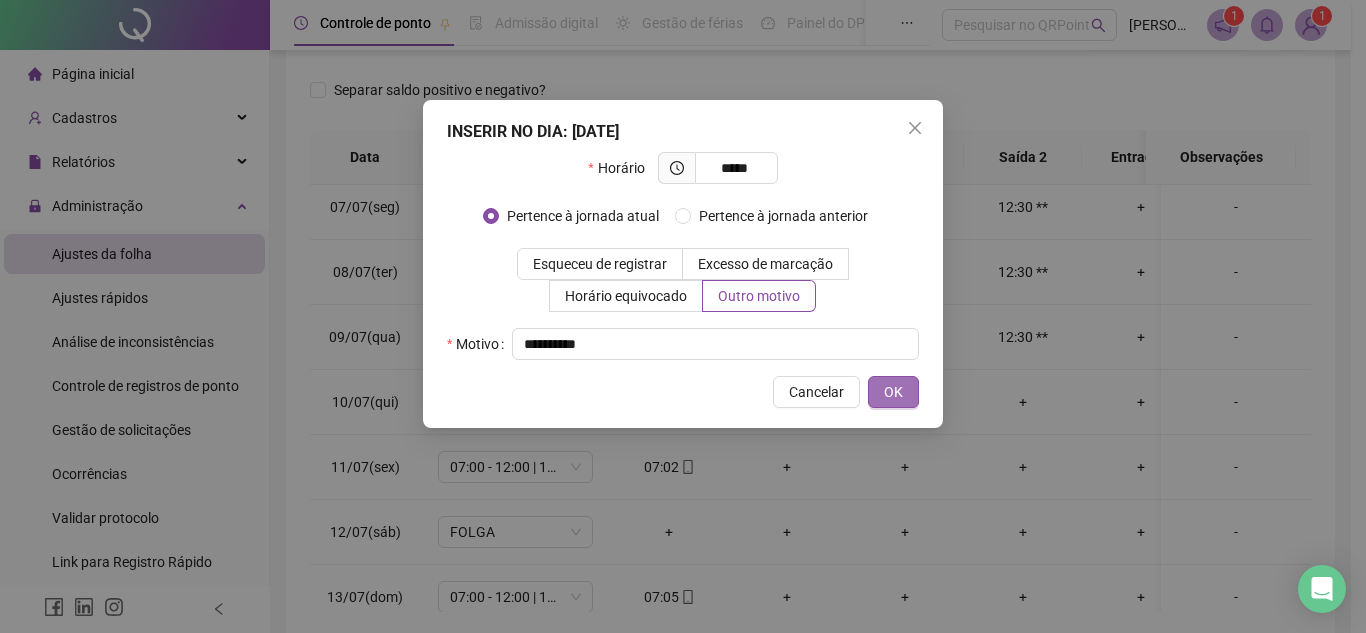 click on "OK" at bounding box center [893, 392] 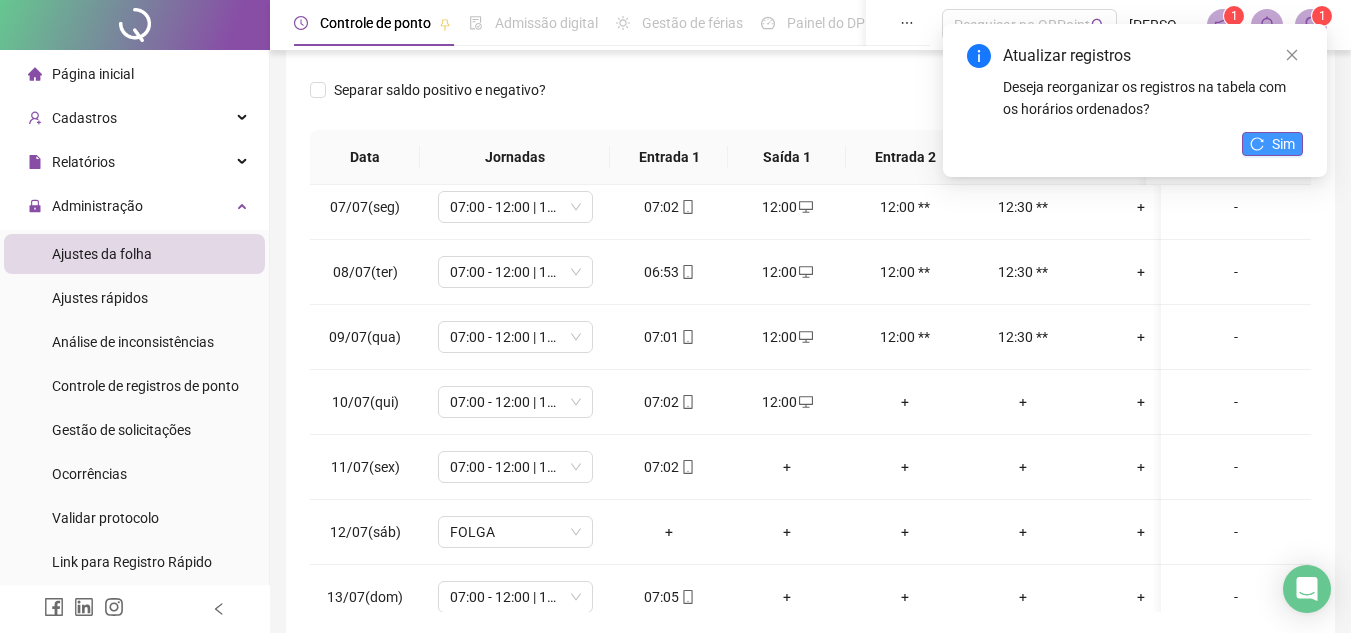 click 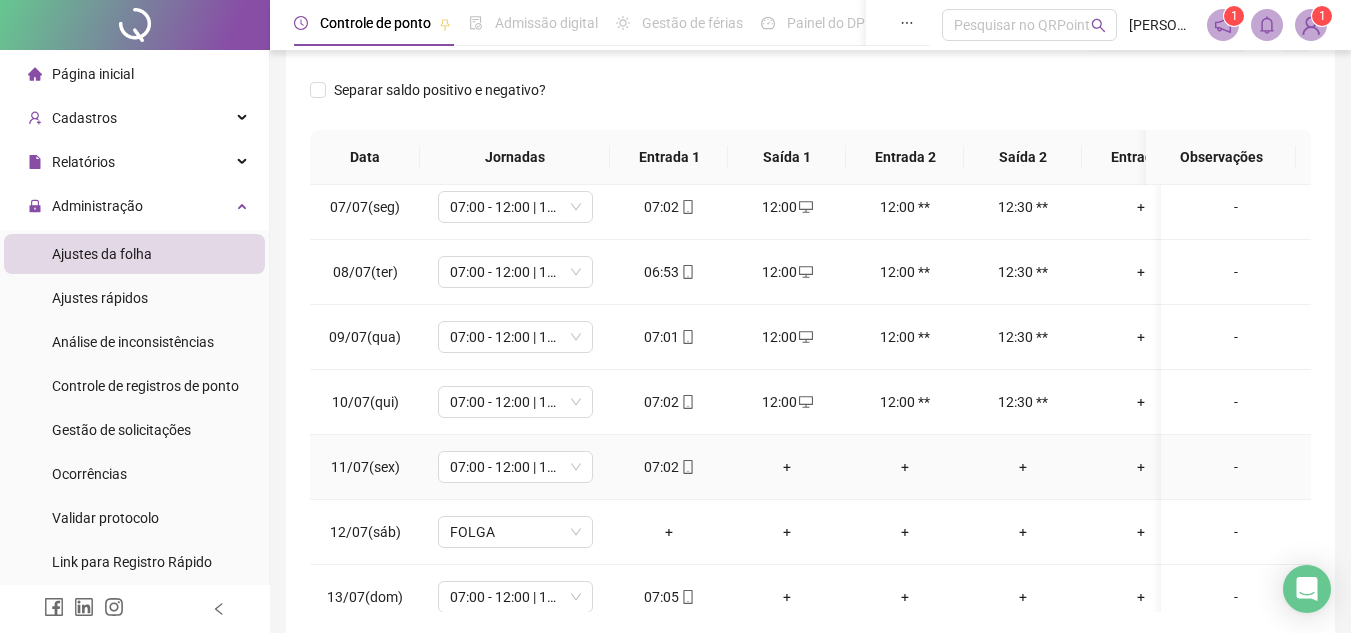 click on "+" at bounding box center [787, 467] 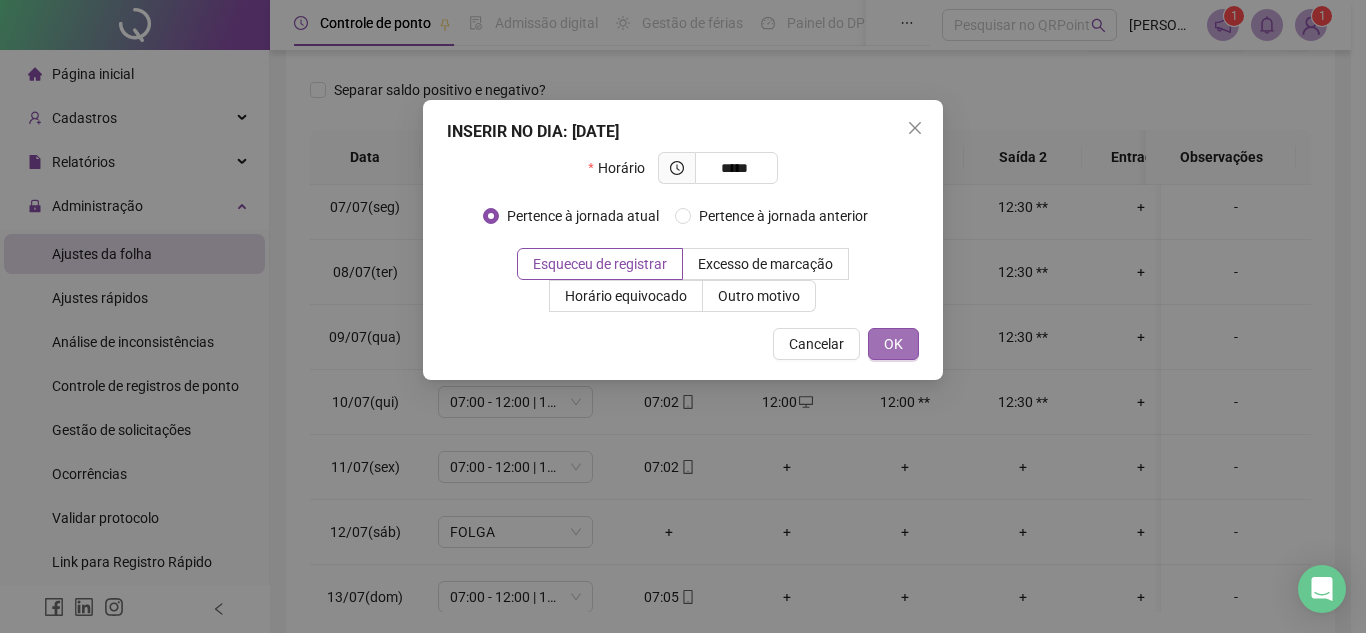 type on "*****" 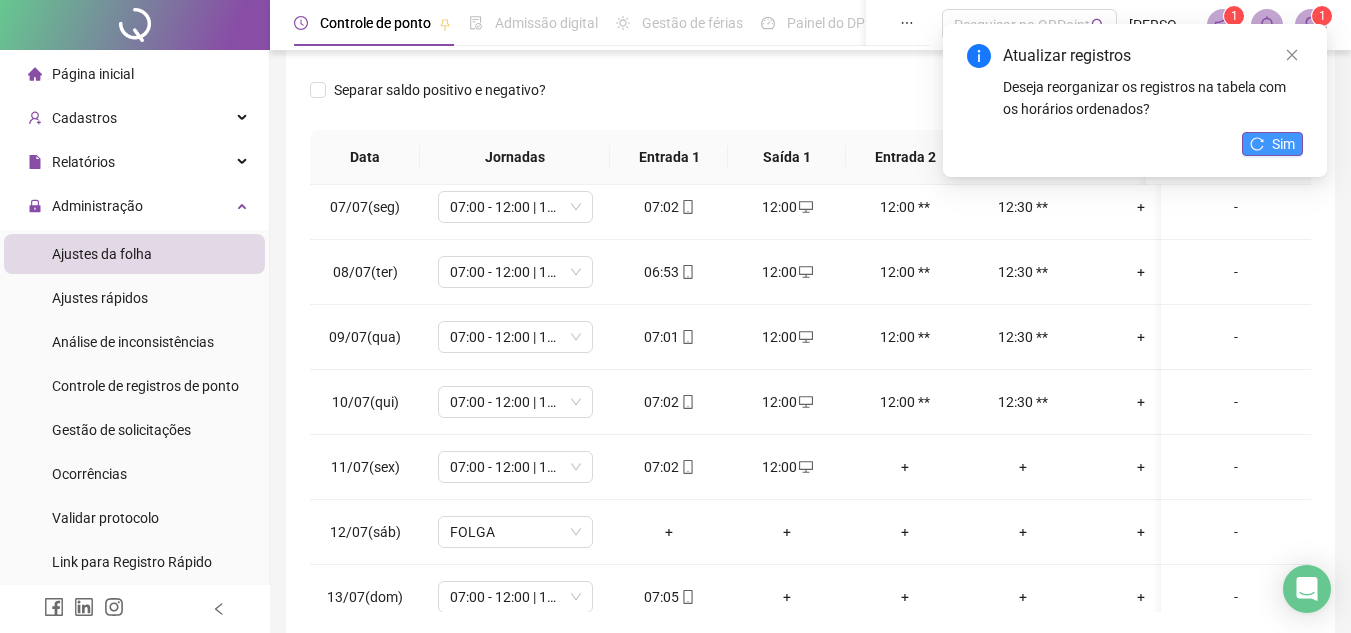 click on "Sim" at bounding box center (1283, 144) 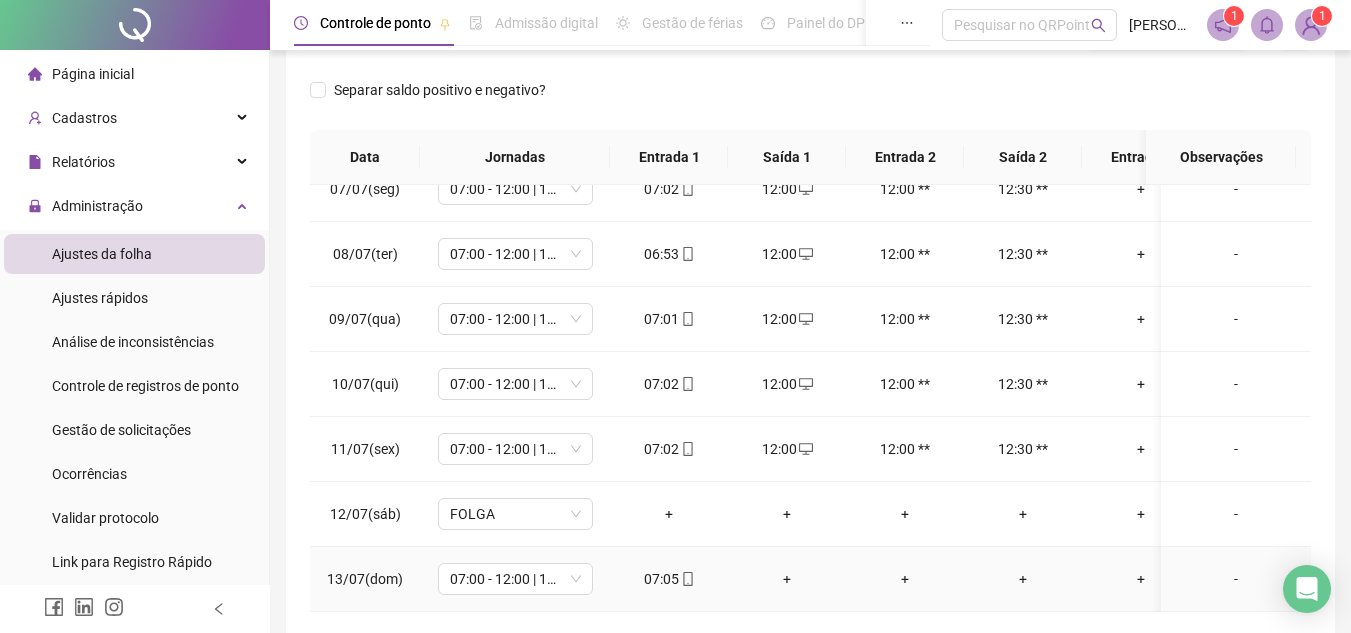 scroll, scrollTop: 433, scrollLeft: 0, axis: vertical 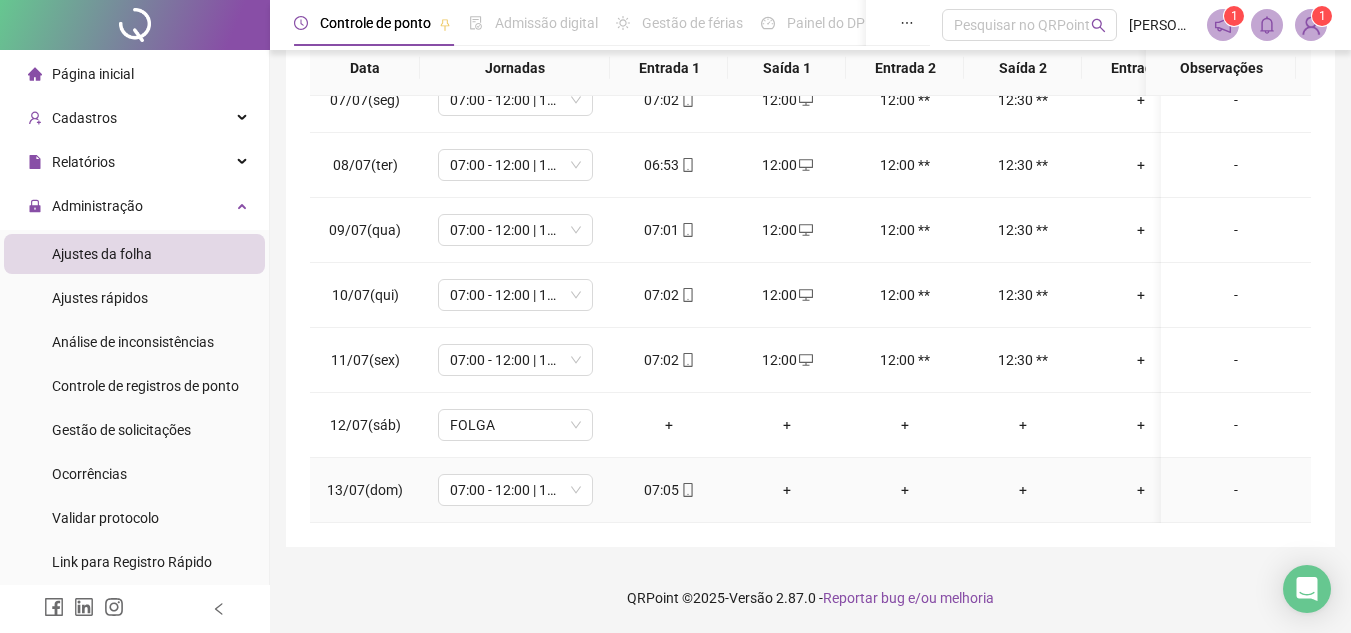 click on "+" at bounding box center (787, 490) 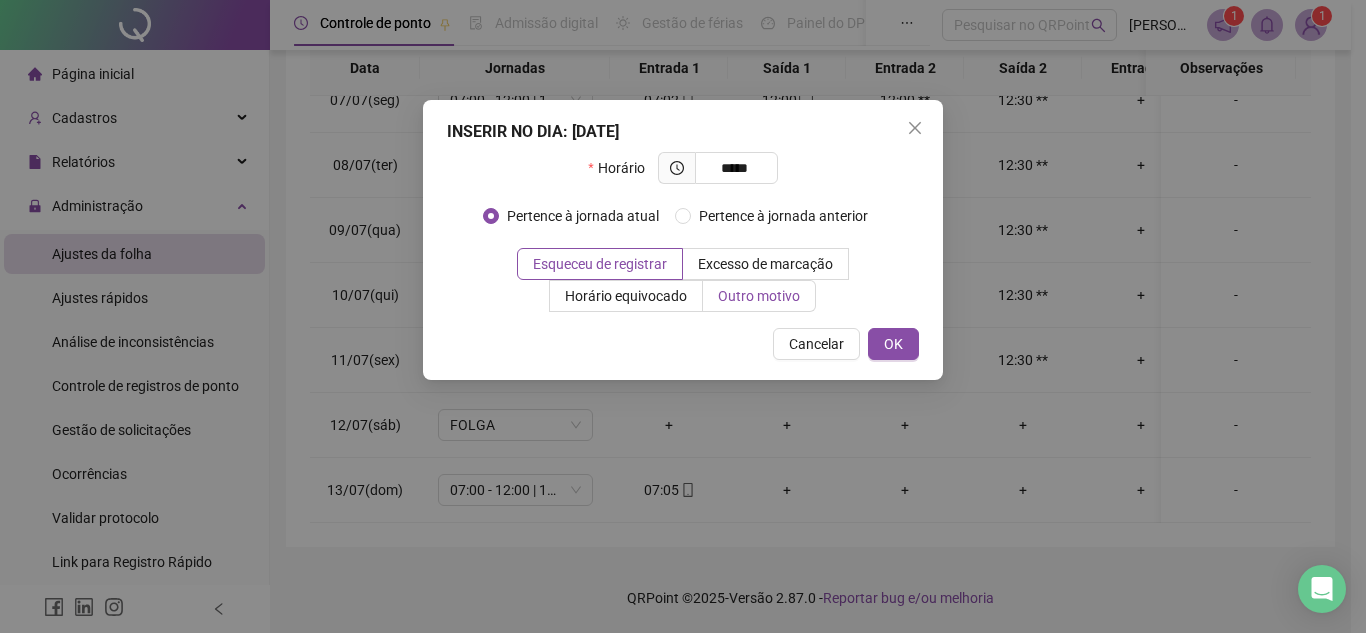 type on "*****" 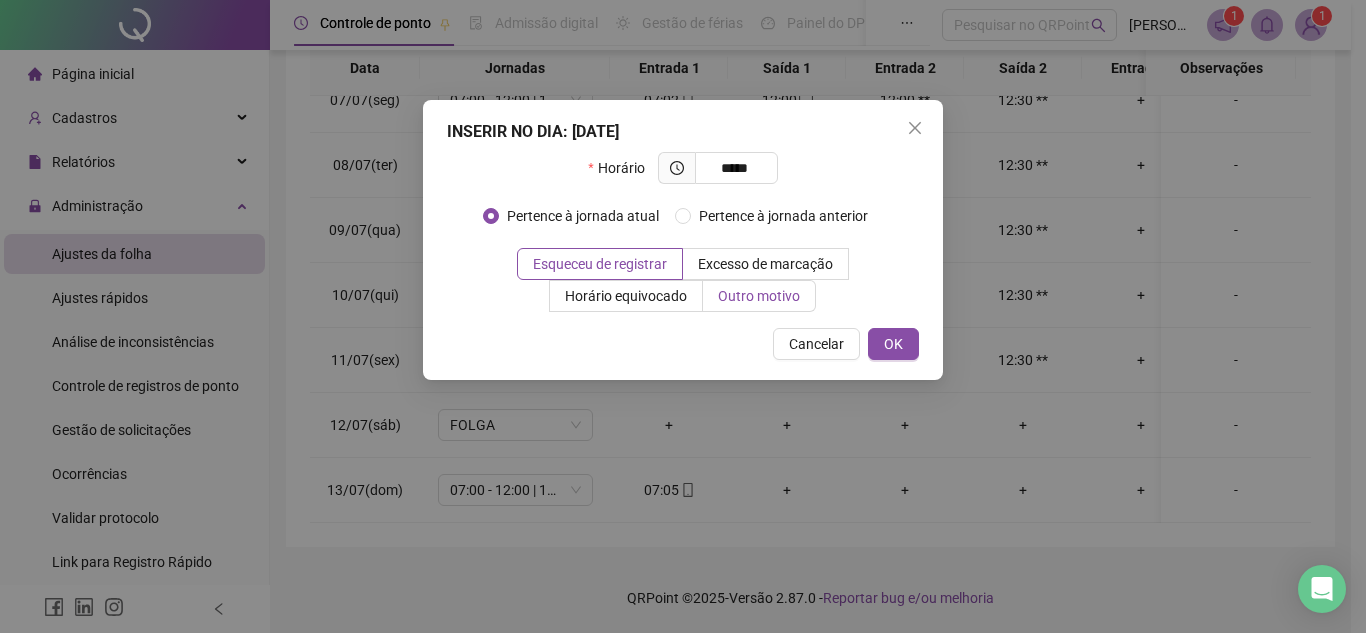 click on "Outro motivo" at bounding box center [759, 296] 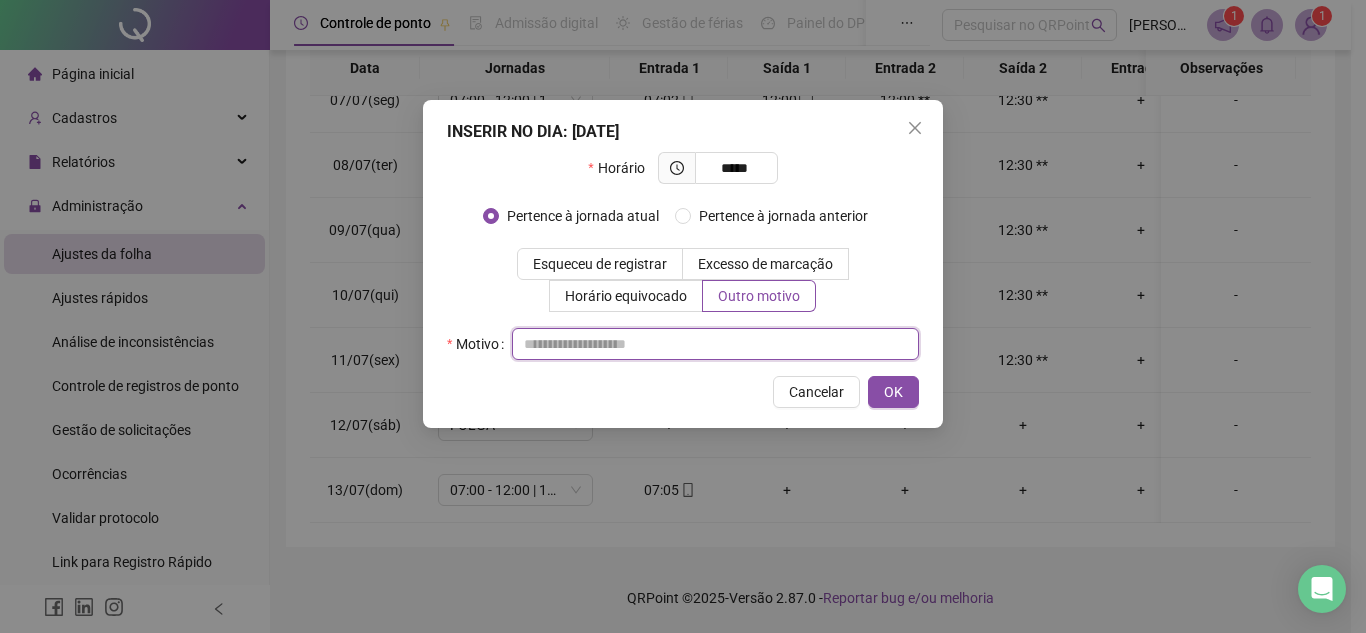 click at bounding box center (715, 344) 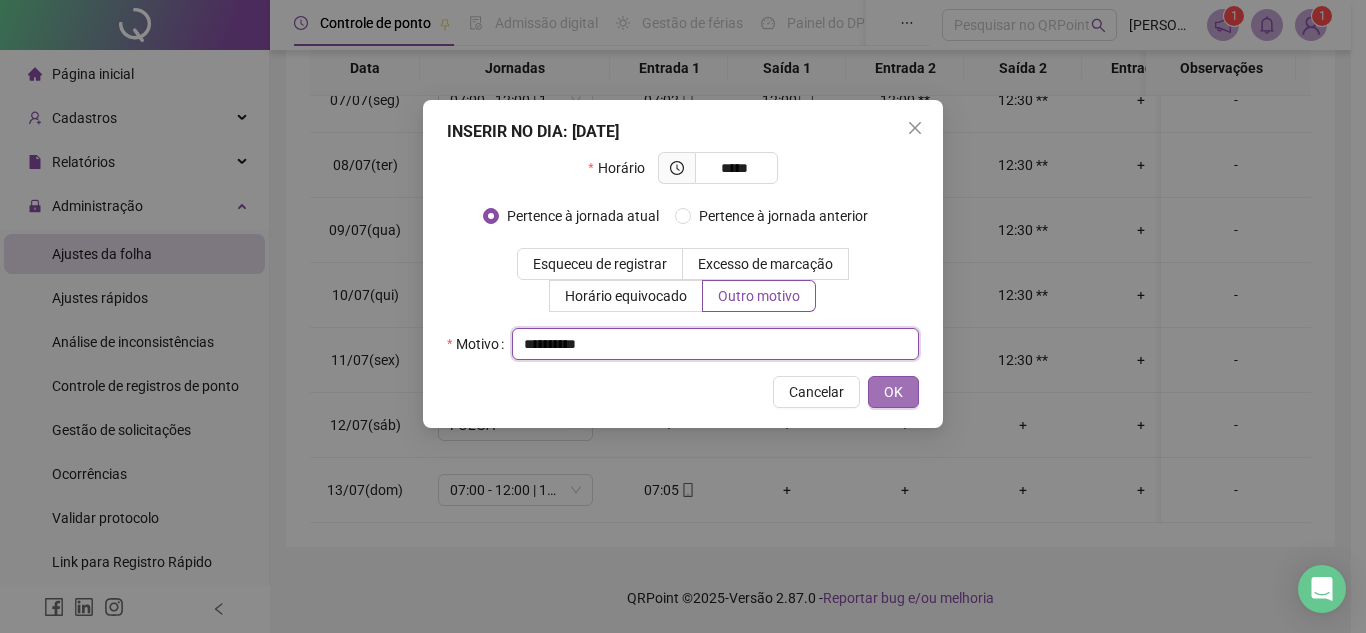 type on "**********" 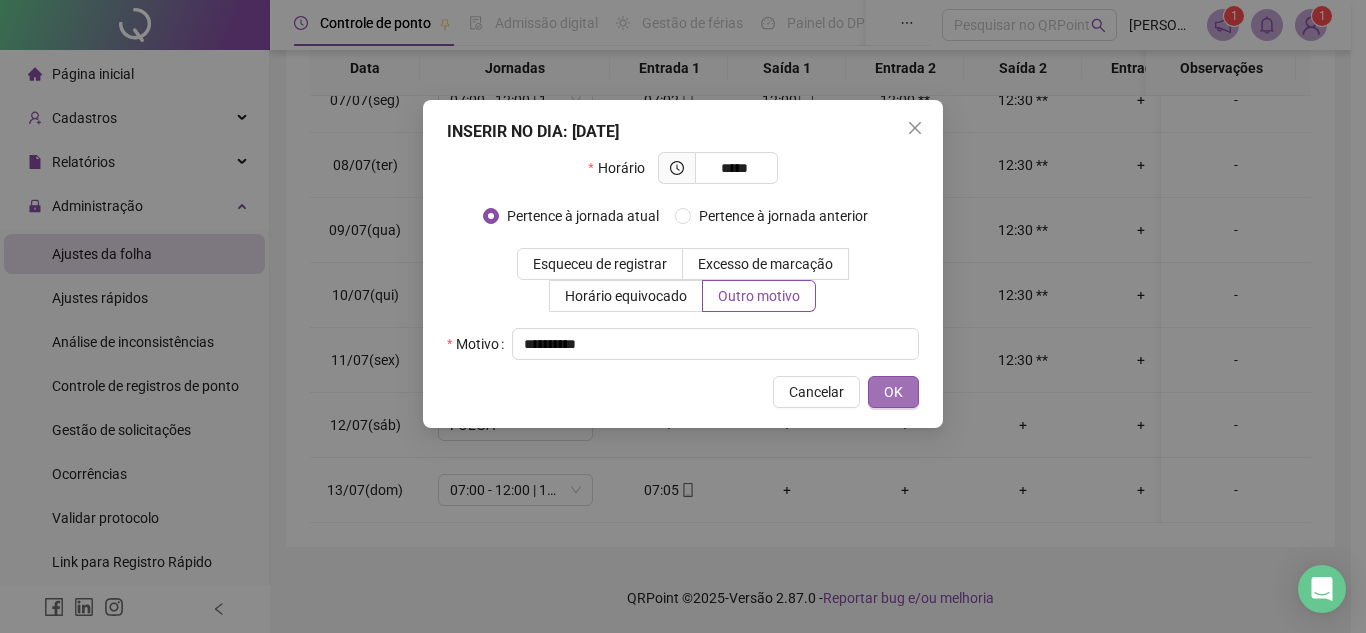 click on "OK" at bounding box center (893, 392) 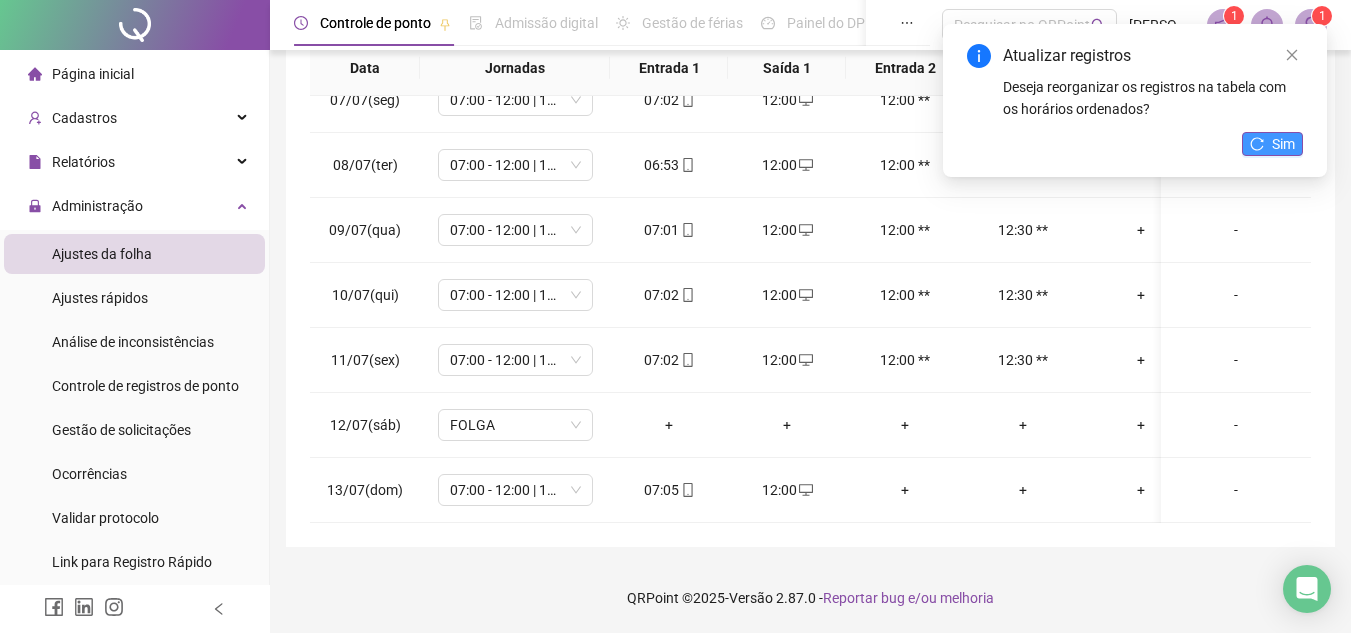 click on "Sim" at bounding box center (1272, 144) 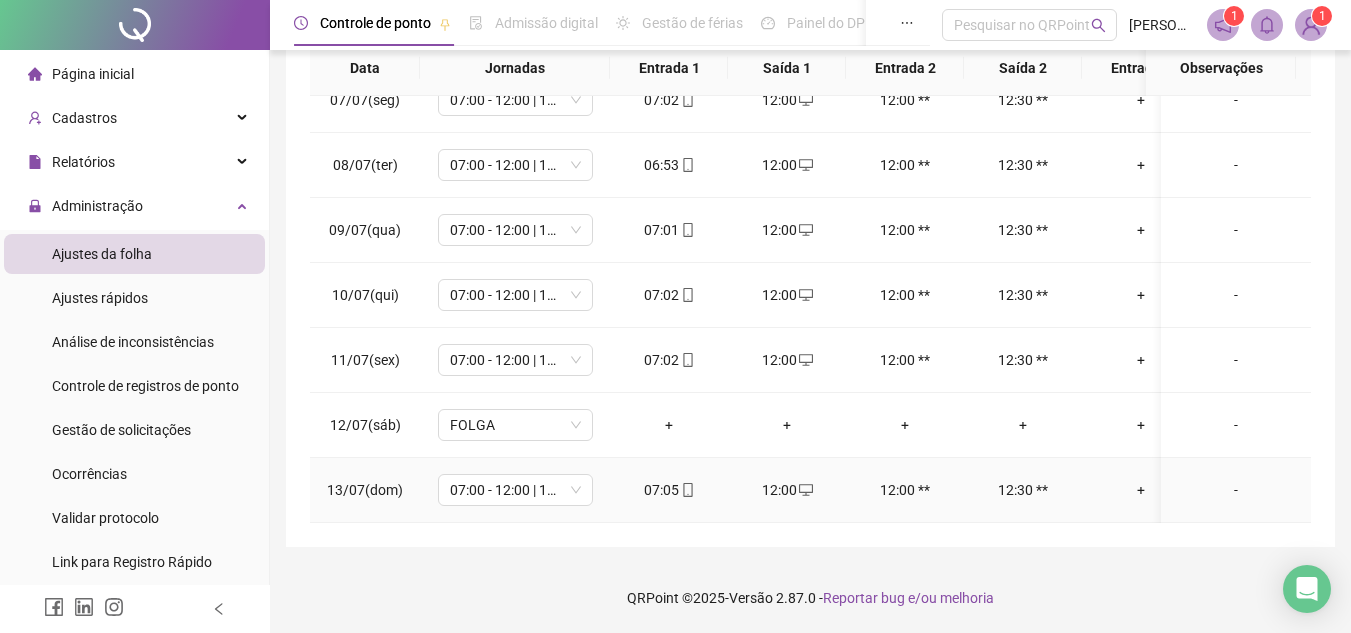 click on "-" at bounding box center [1236, 490] 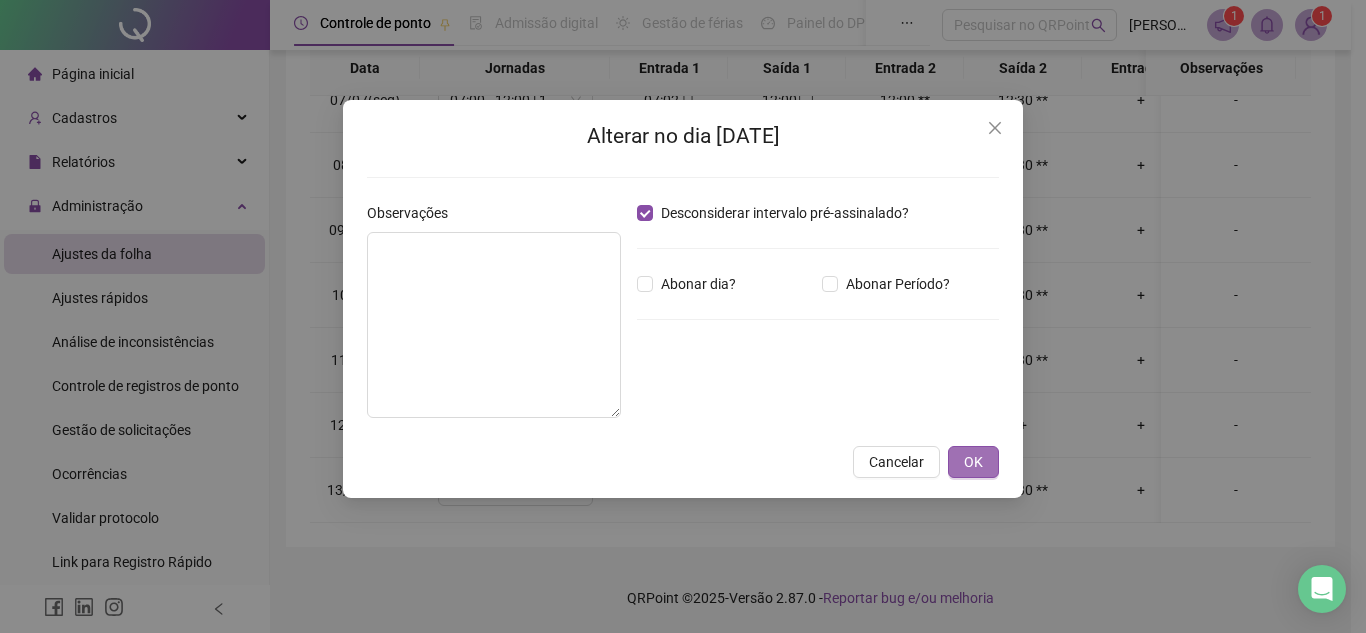 click on "OK" at bounding box center [973, 462] 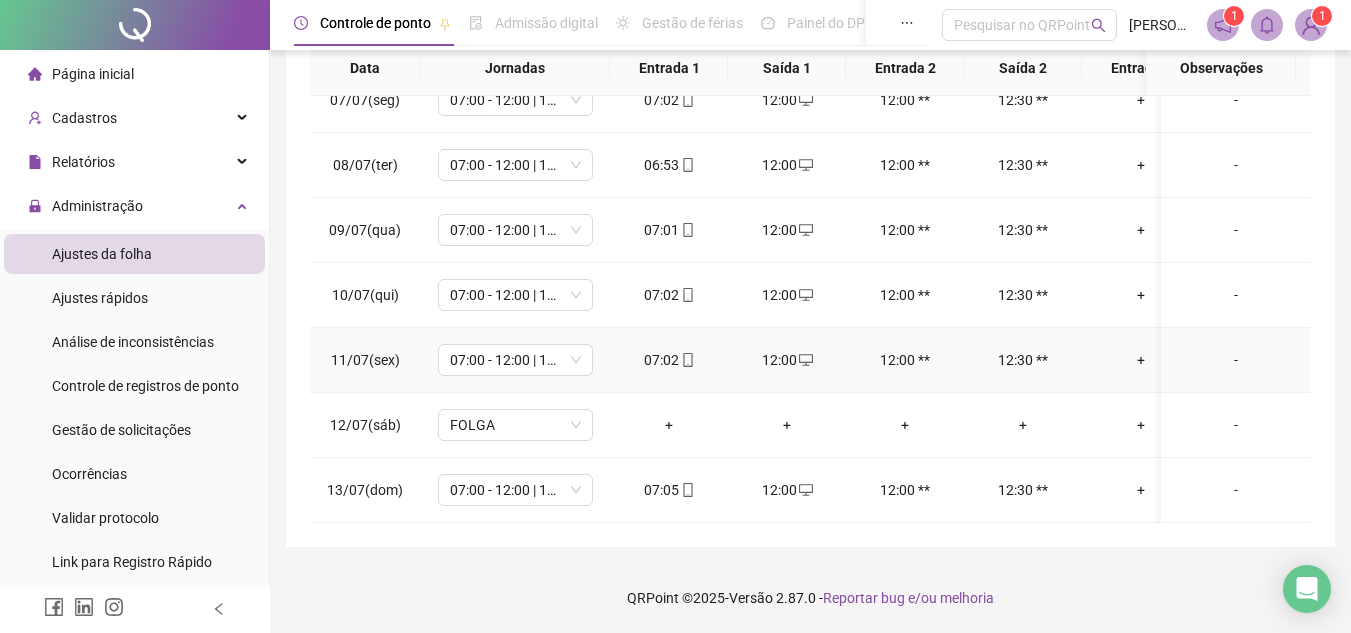 click on "-" at bounding box center [1236, 360] 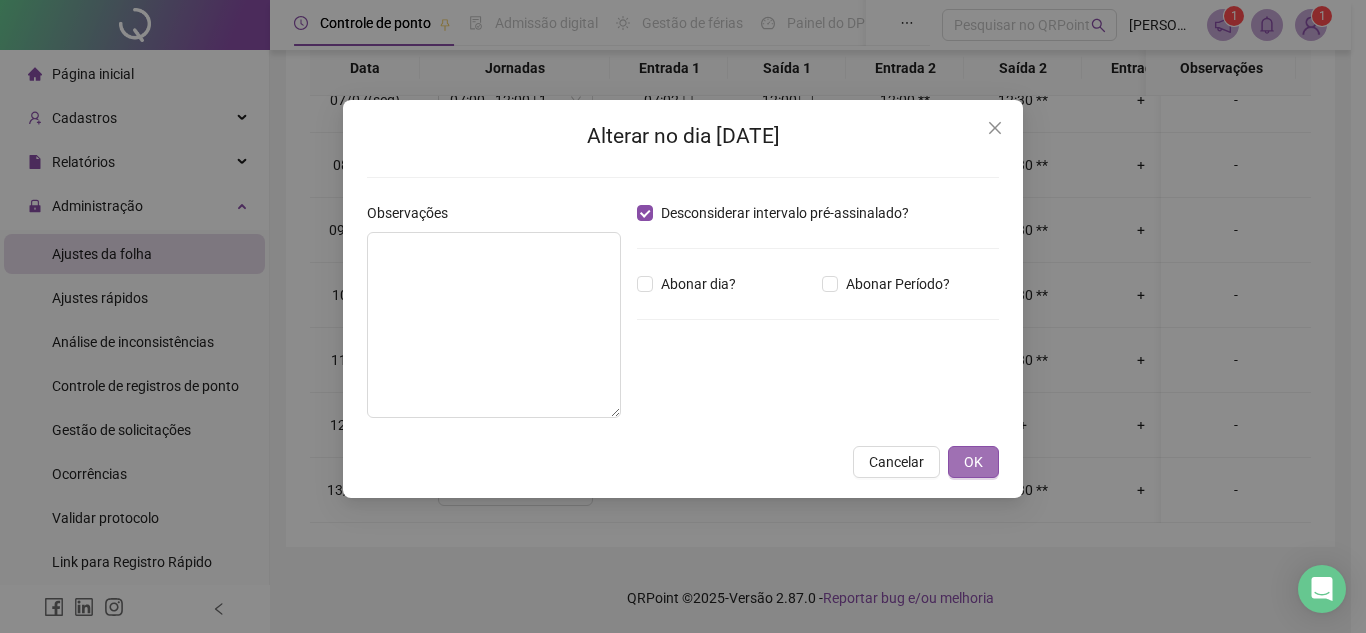 click on "OK" at bounding box center (973, 462) 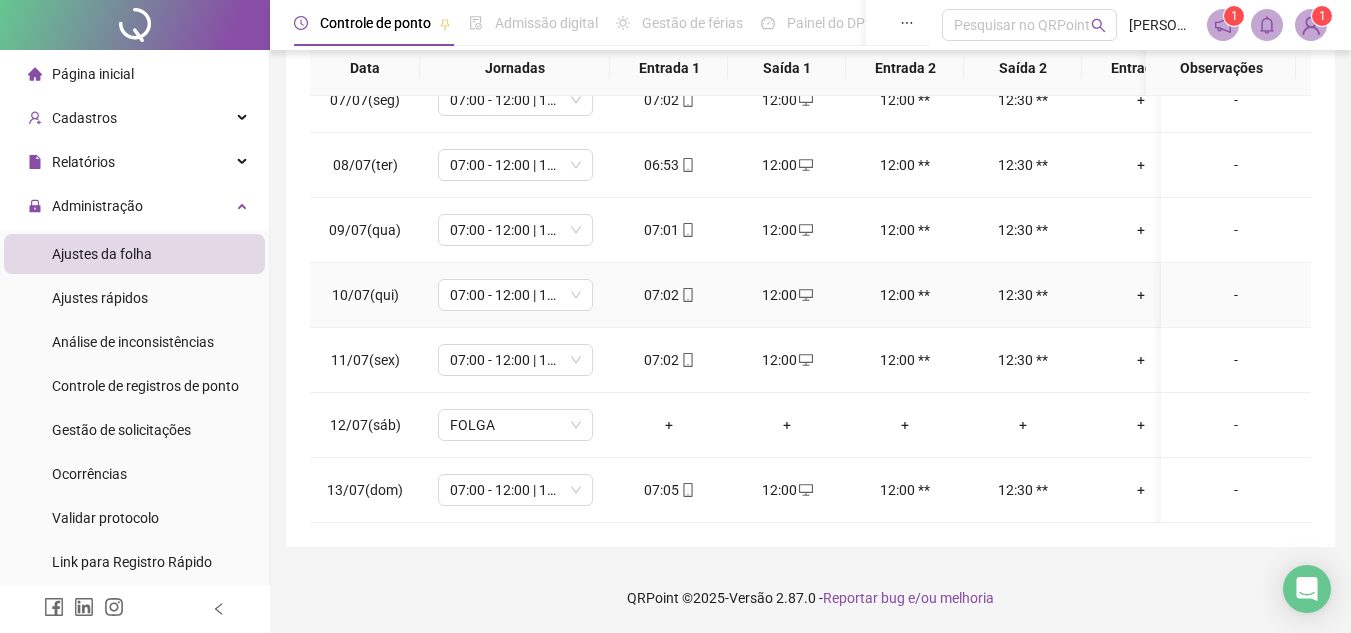 click on "-" at bounding box center [1236, 295] 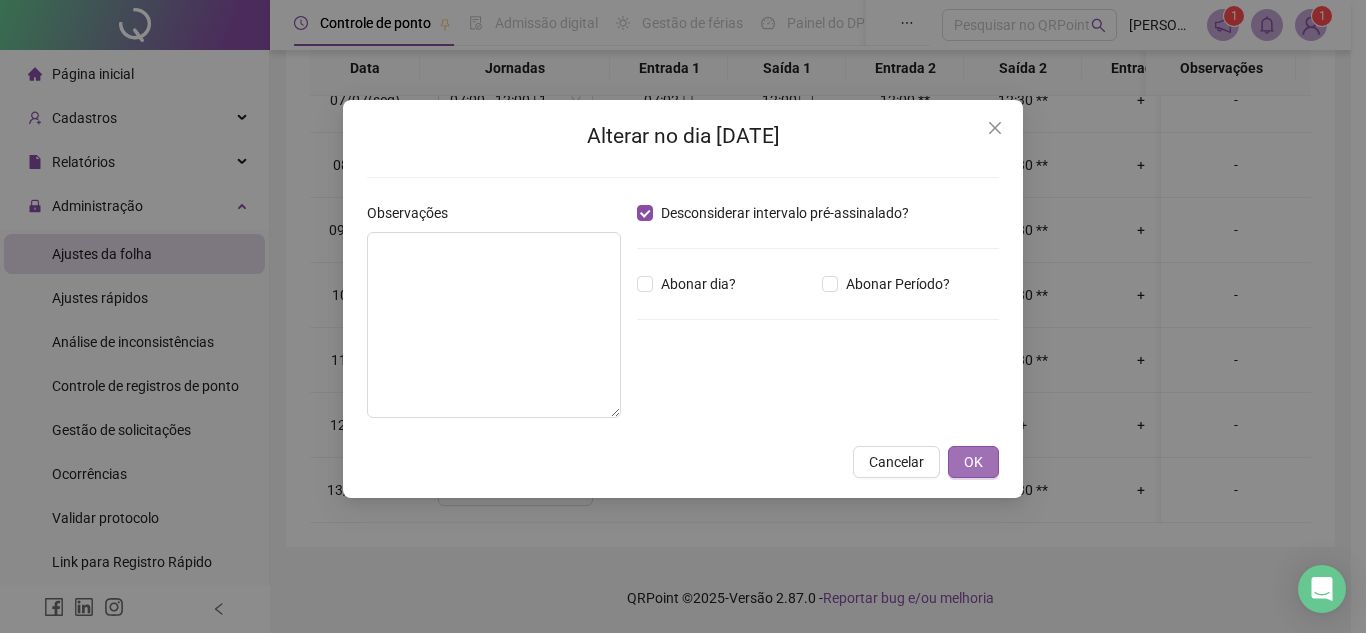 click on "OK" at bounding box center [973, 462] 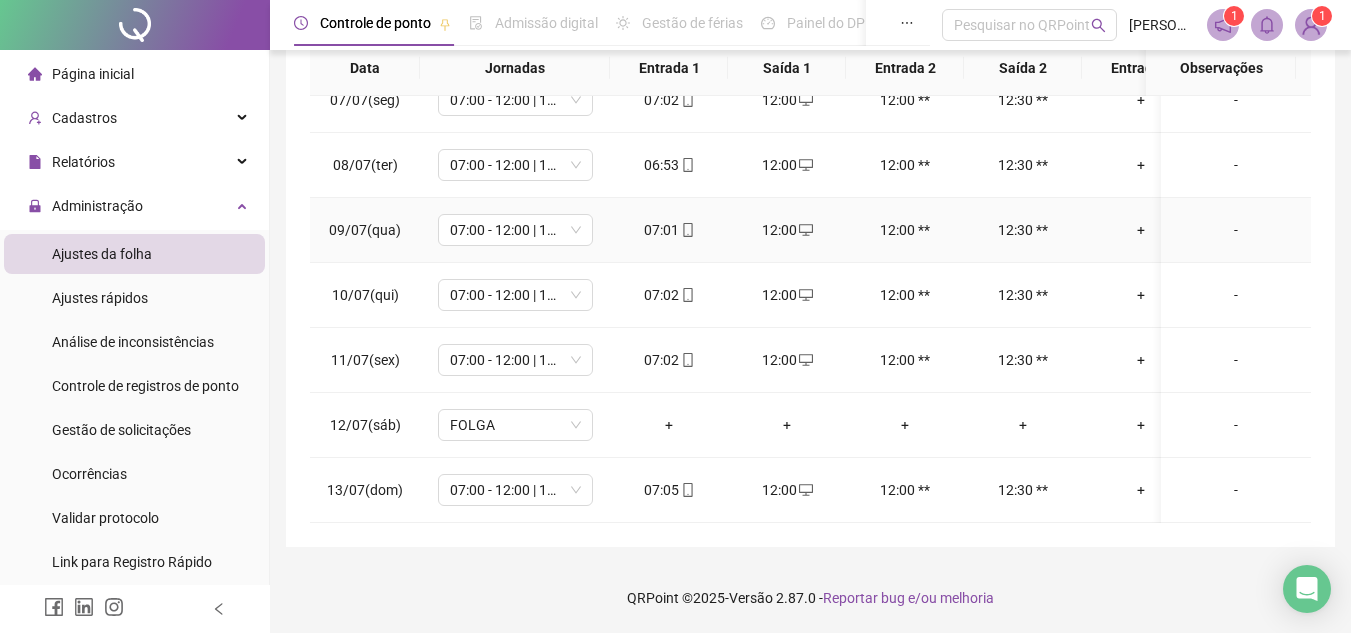click on "-" at bounding box center [1236, 230] 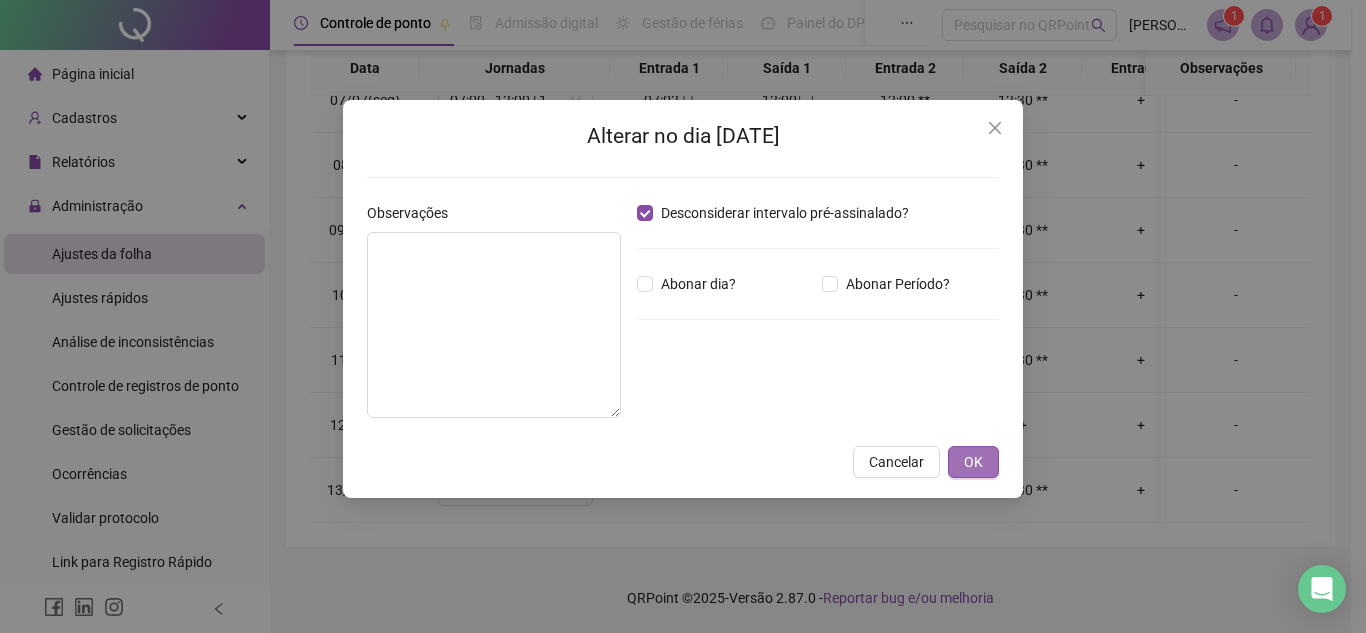 click on "OK" at bounding box center (973, 462) 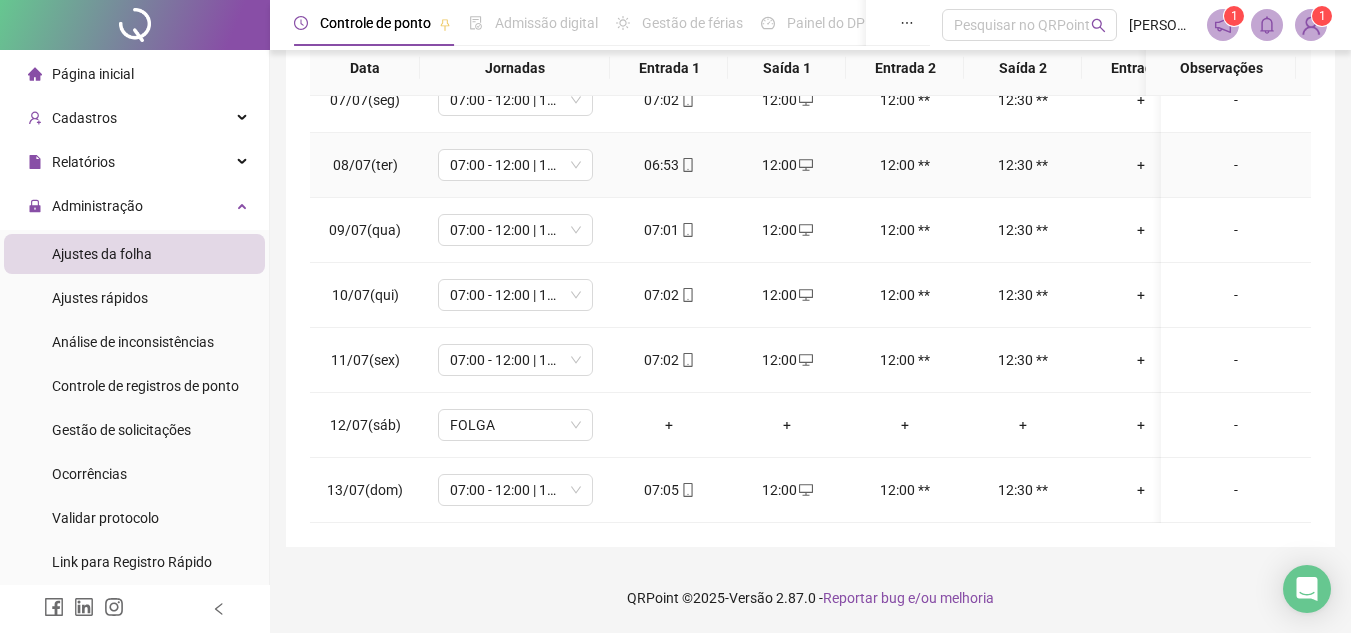 click on "-" at bounding box center (1236, 165) 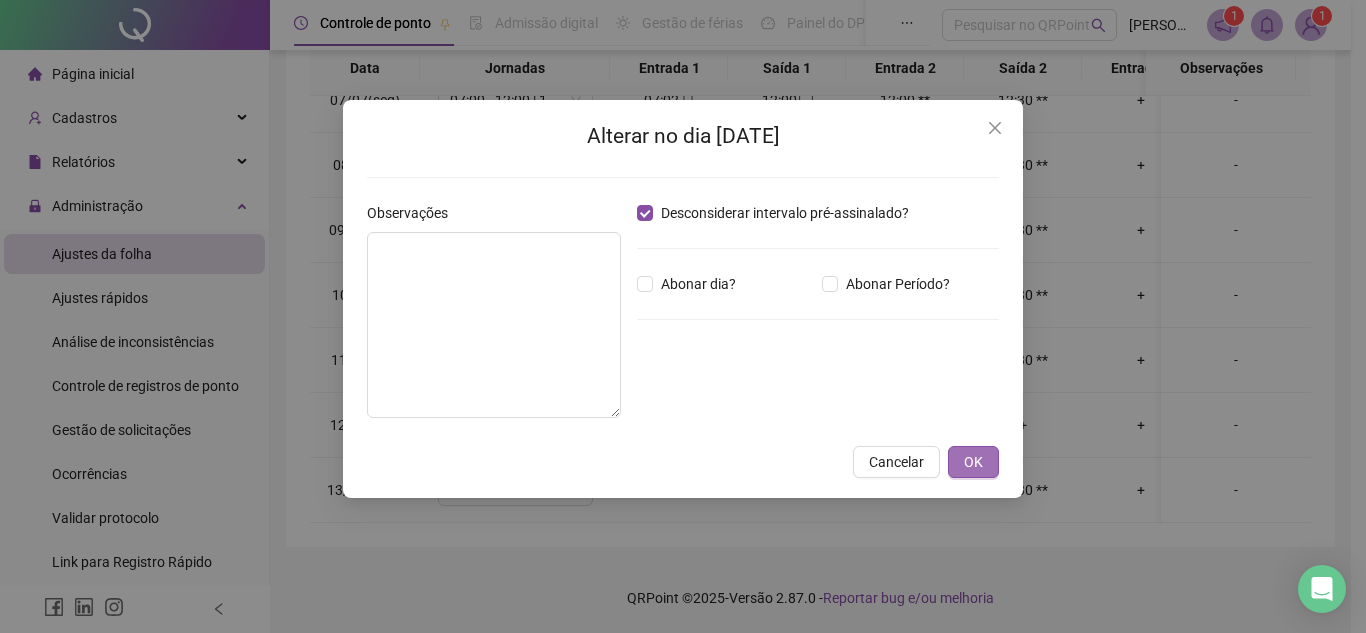 click on "OK" at bounding box center [973, 462] 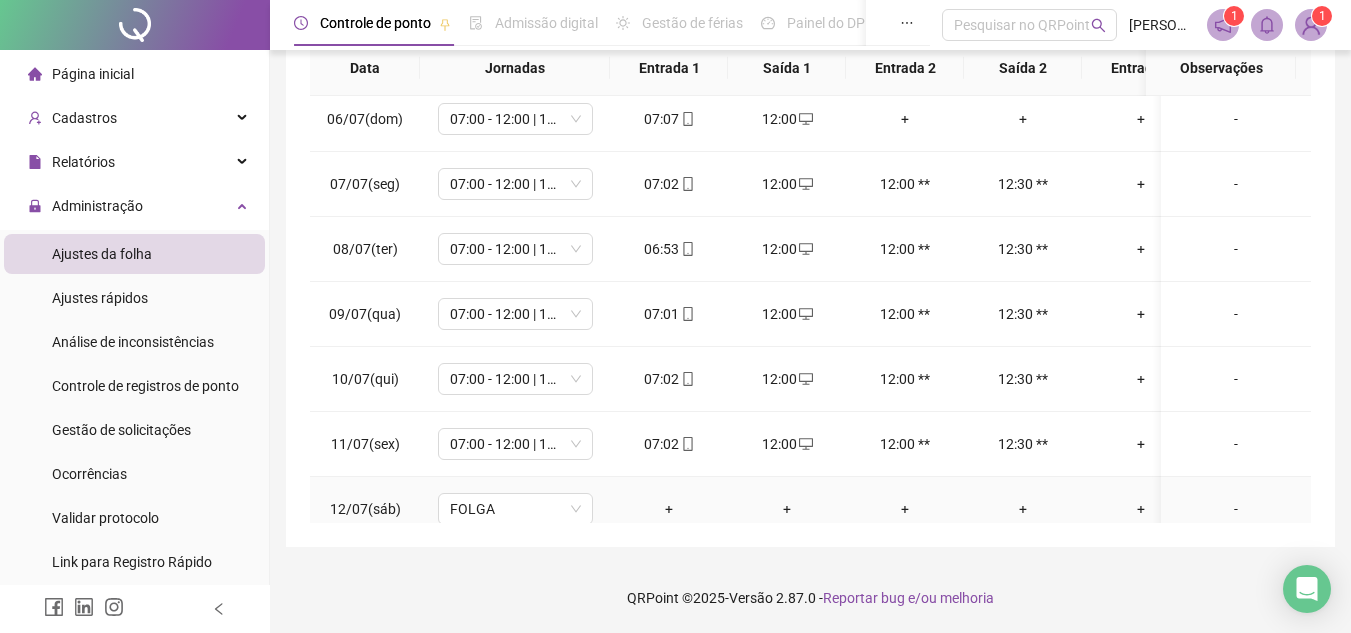 scroll, scrollTop: 333, scrollLeft: 0, axis: vertical 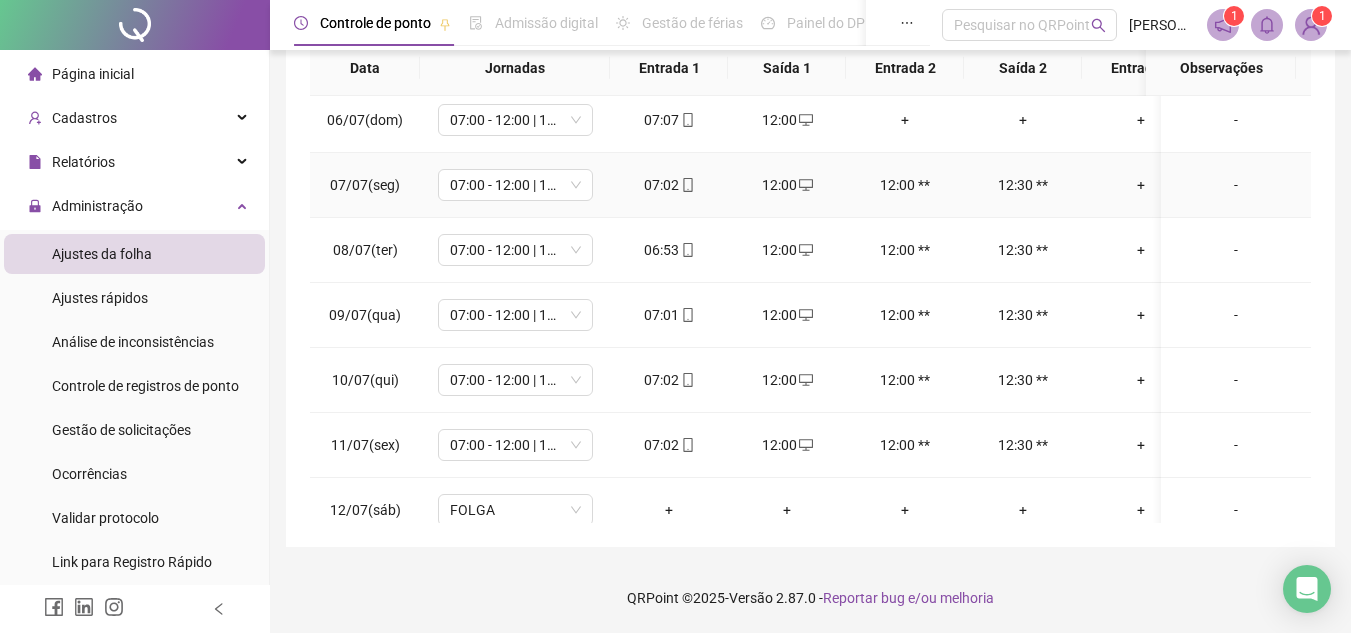 click on "-" at bounding box center [1236, 185] 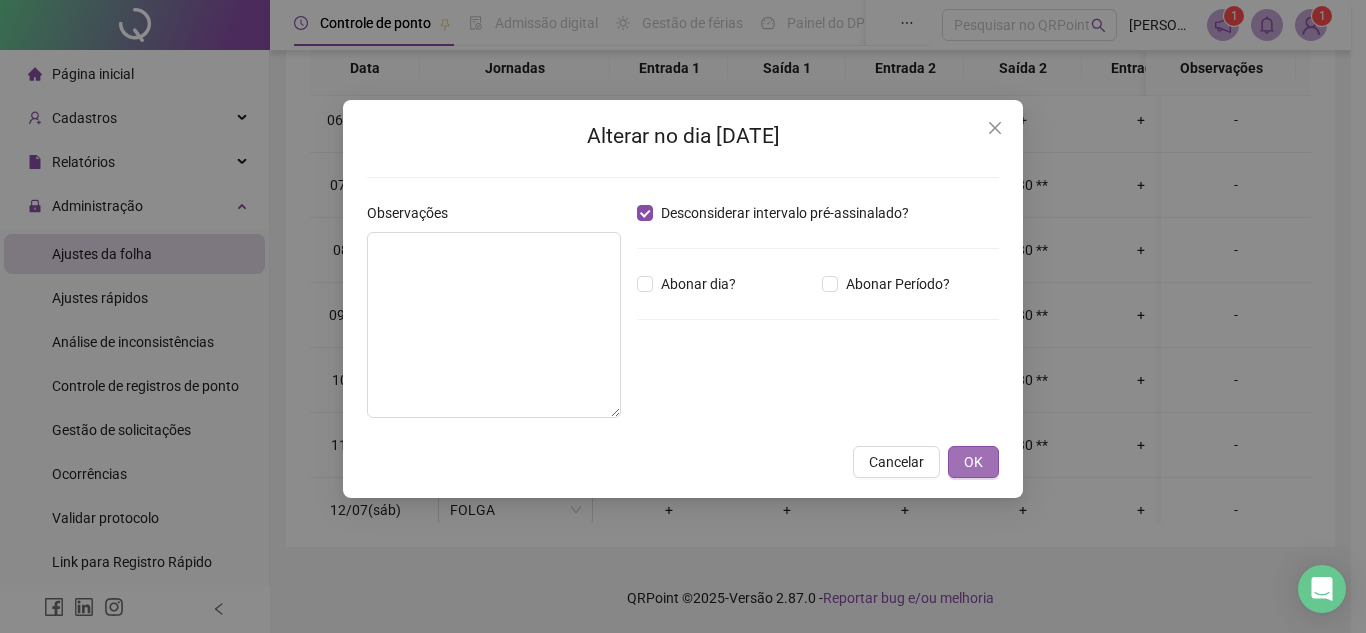 click on "OK" at bounding box center (973, 462) 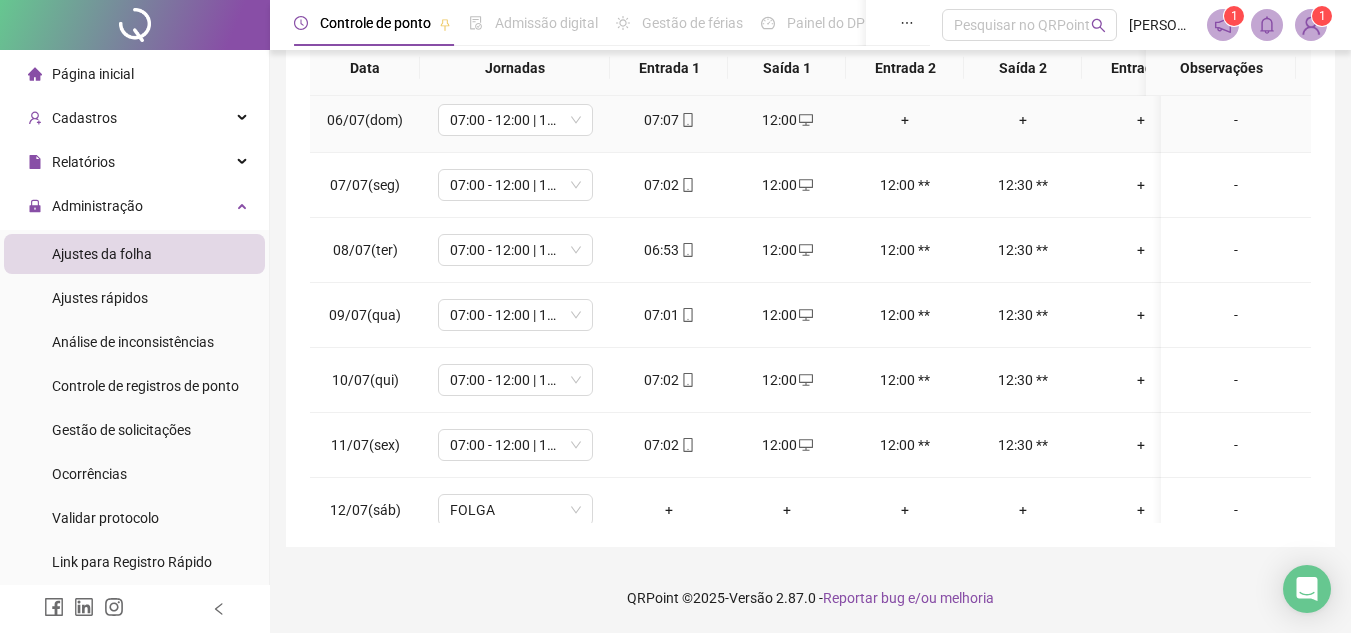 click on "-" at bounding box center [1236, 120] 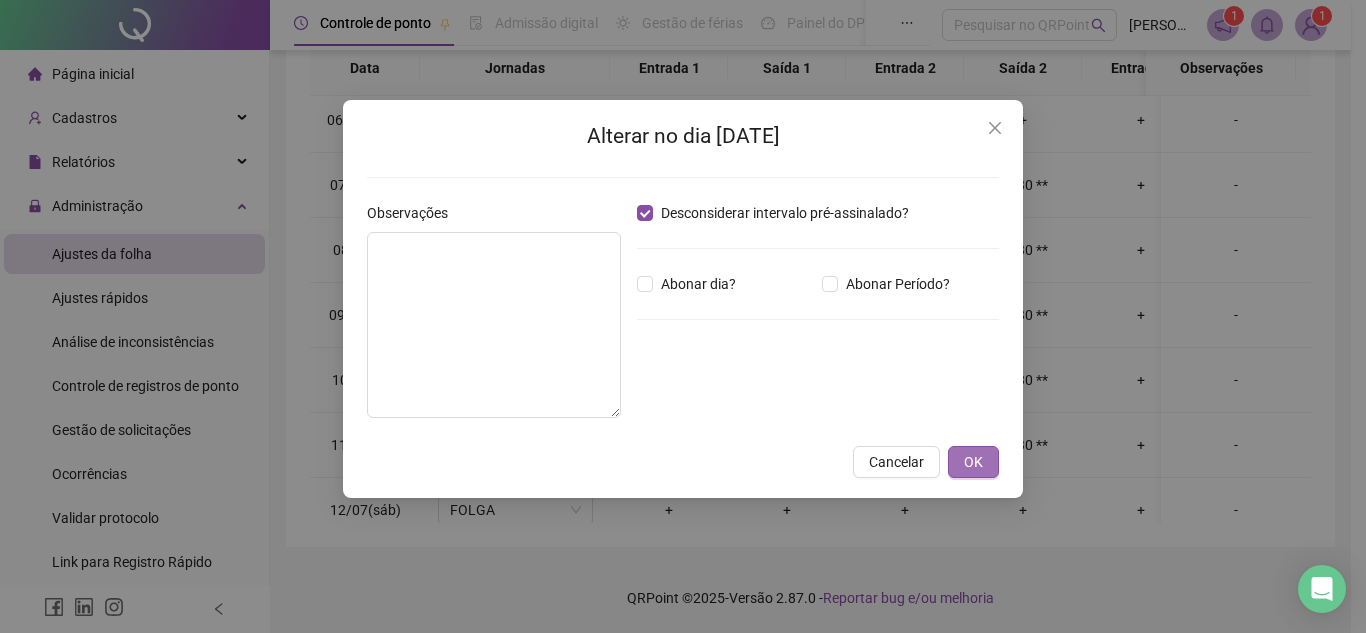 click on "OK" at bounding box center [973, 462] 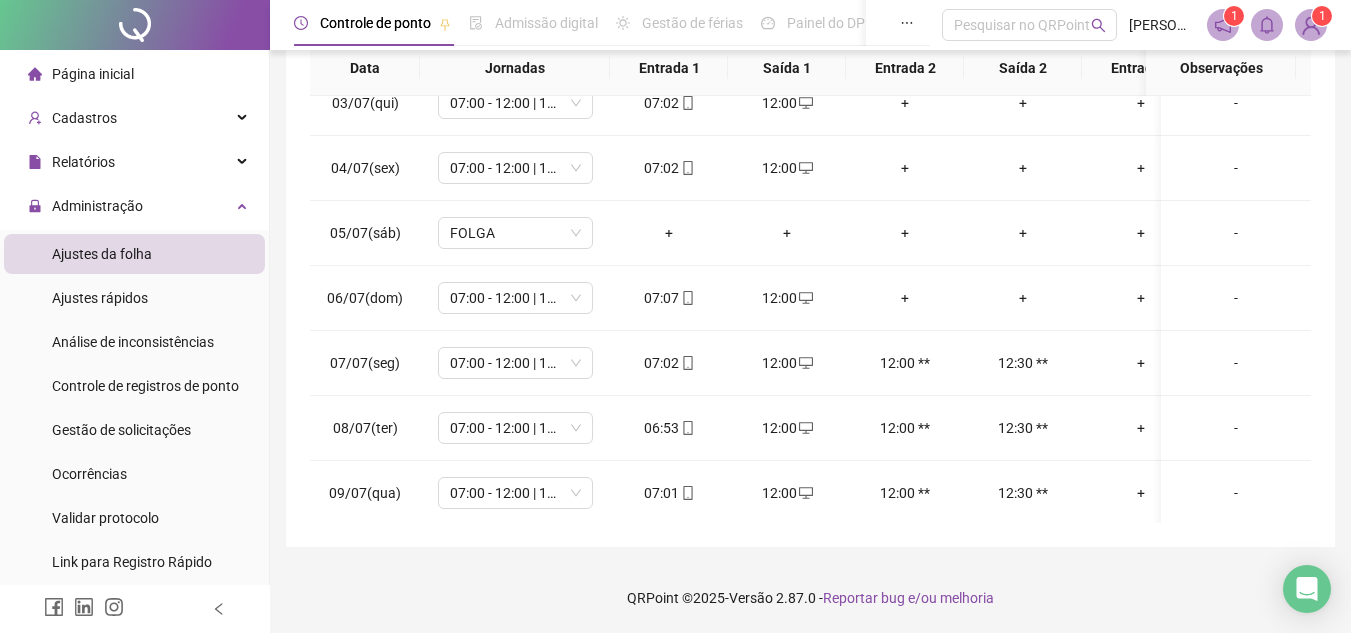 scroll, scrollTop: 133, scrollLeft: 0, axis: vertical 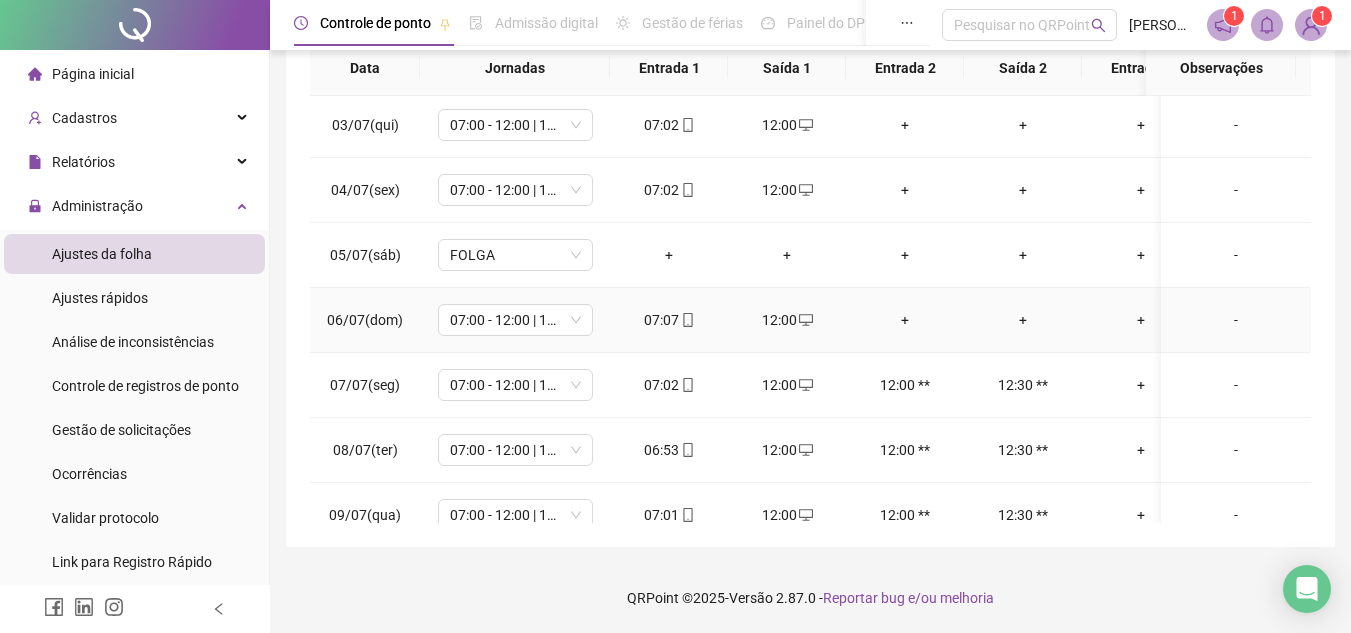 click on "-" at bounding box center (1236, 320) 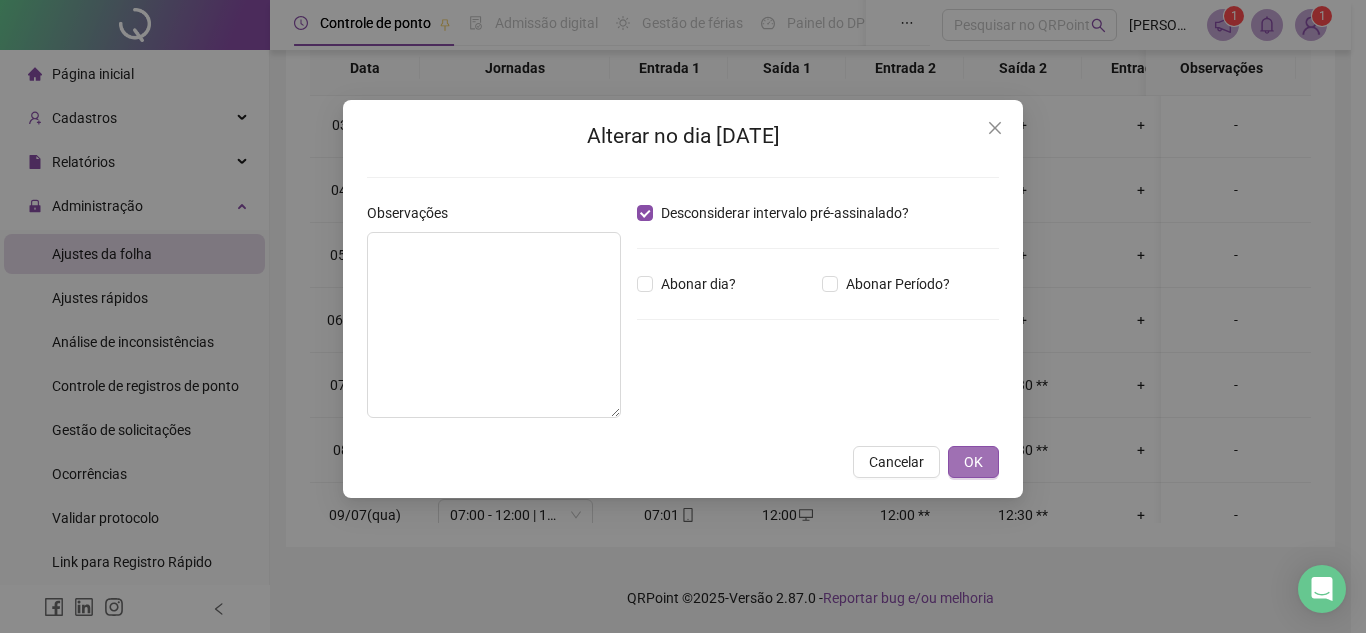 click on "OK" at bounding box center (973, 462) 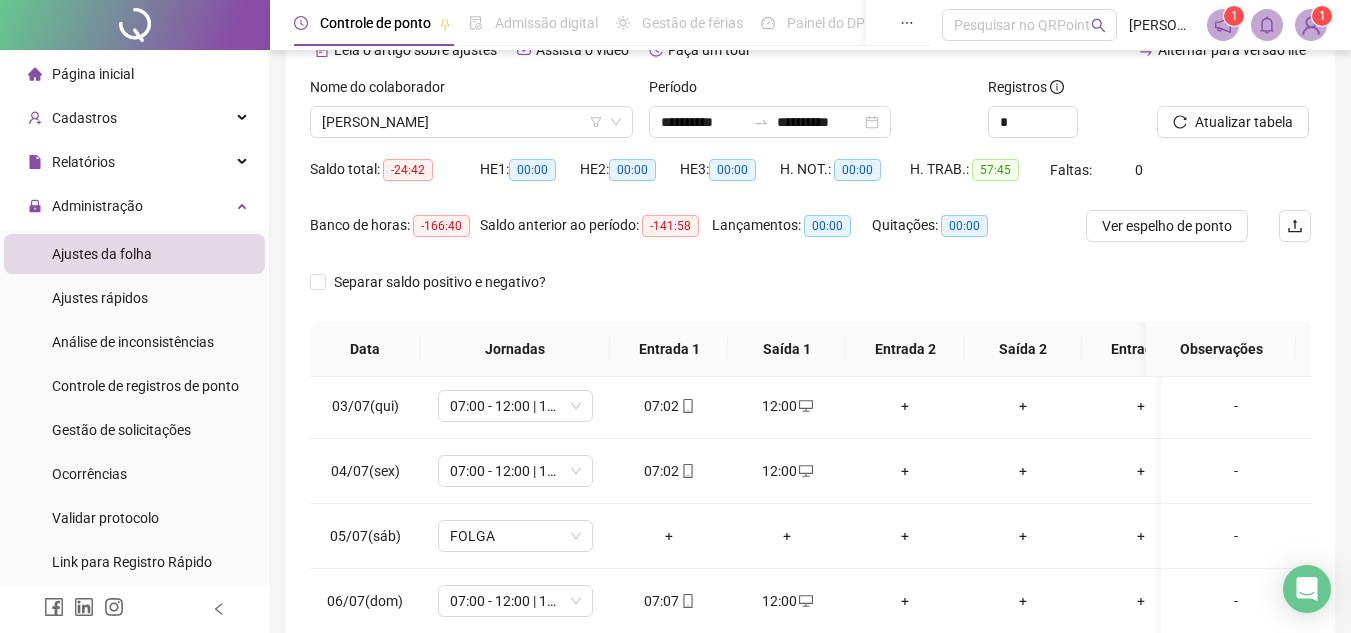 scroll, scrollTop: 0, scrollLeft: 0, axis: both 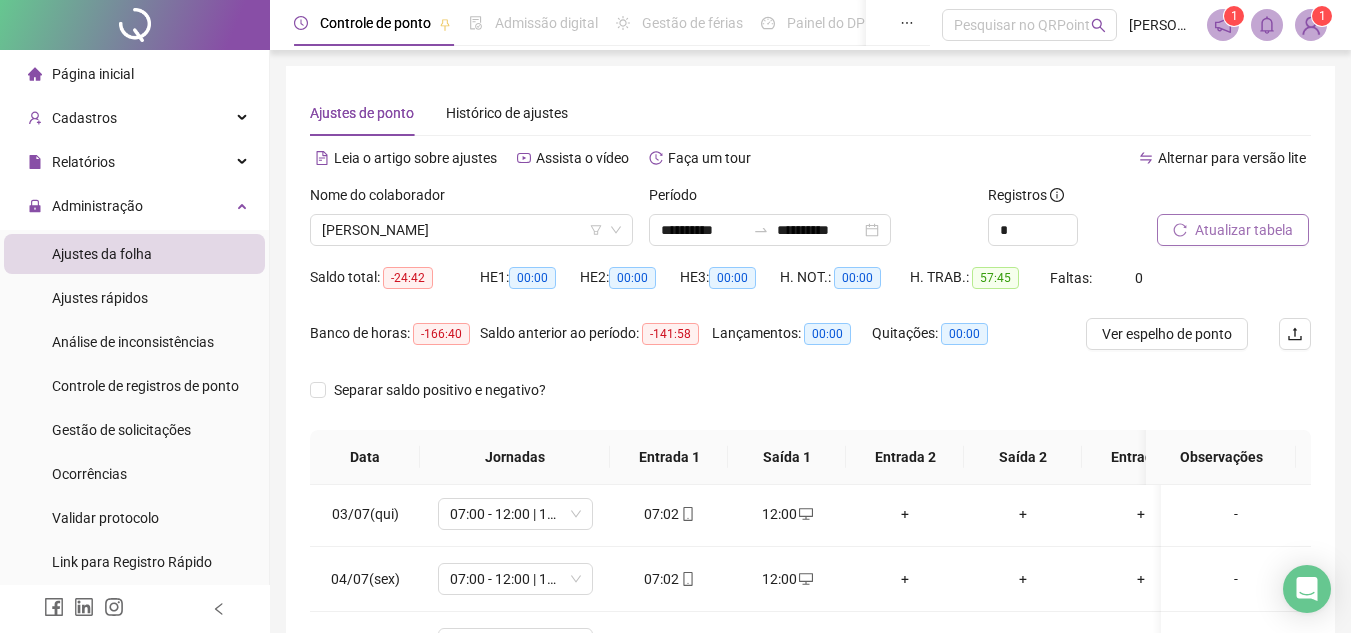 click on "Atualizar tabela" at bounding box center (1244, 230) 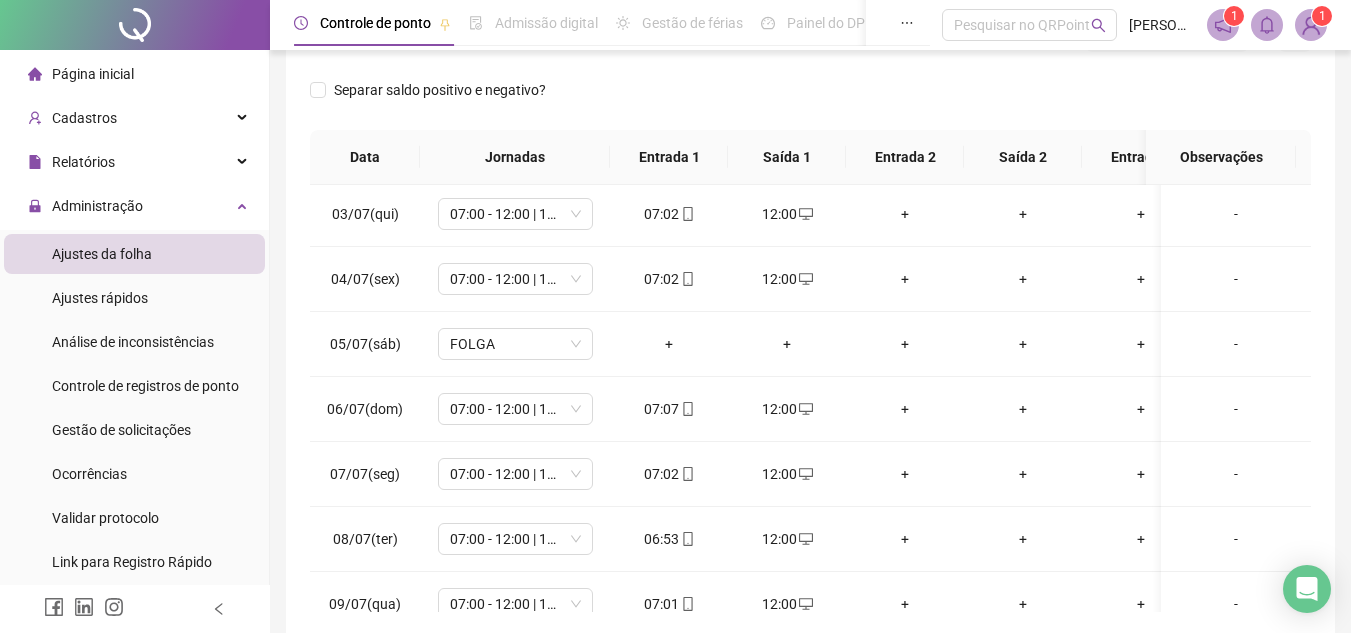 scroll, scrollTop: 389, scrollLeft: 0, axis: vertical 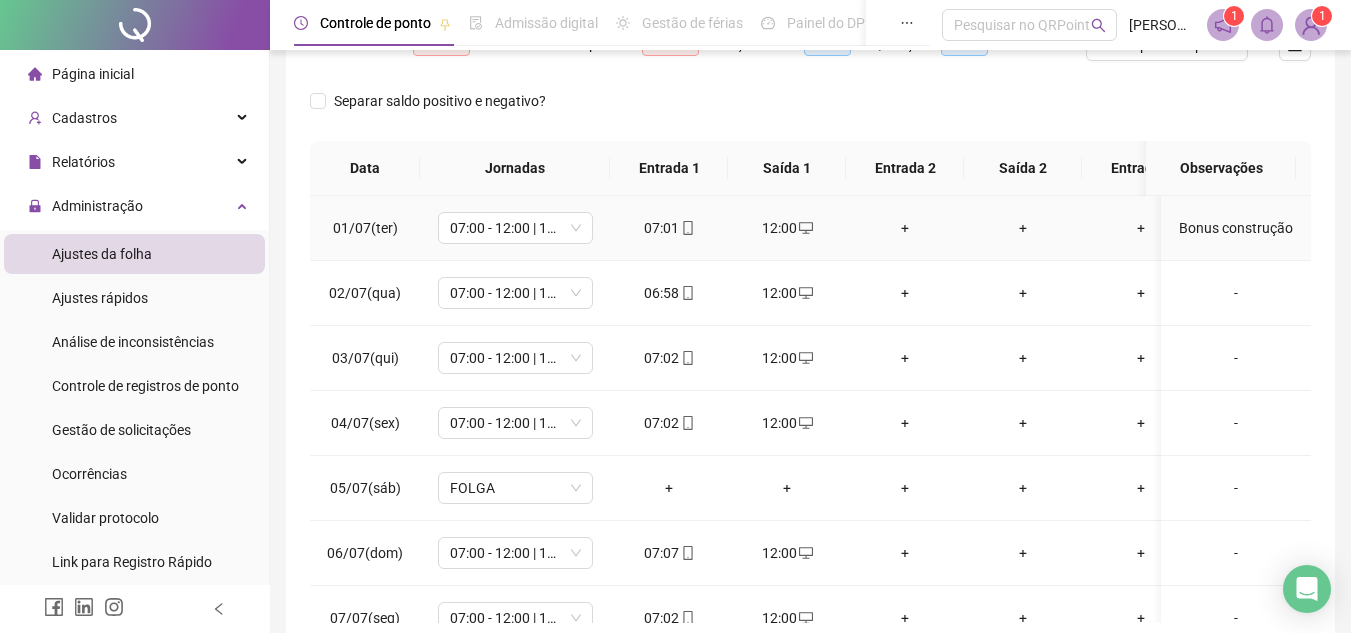 click on "Bonus construção" at bounding box center [1236, 228] 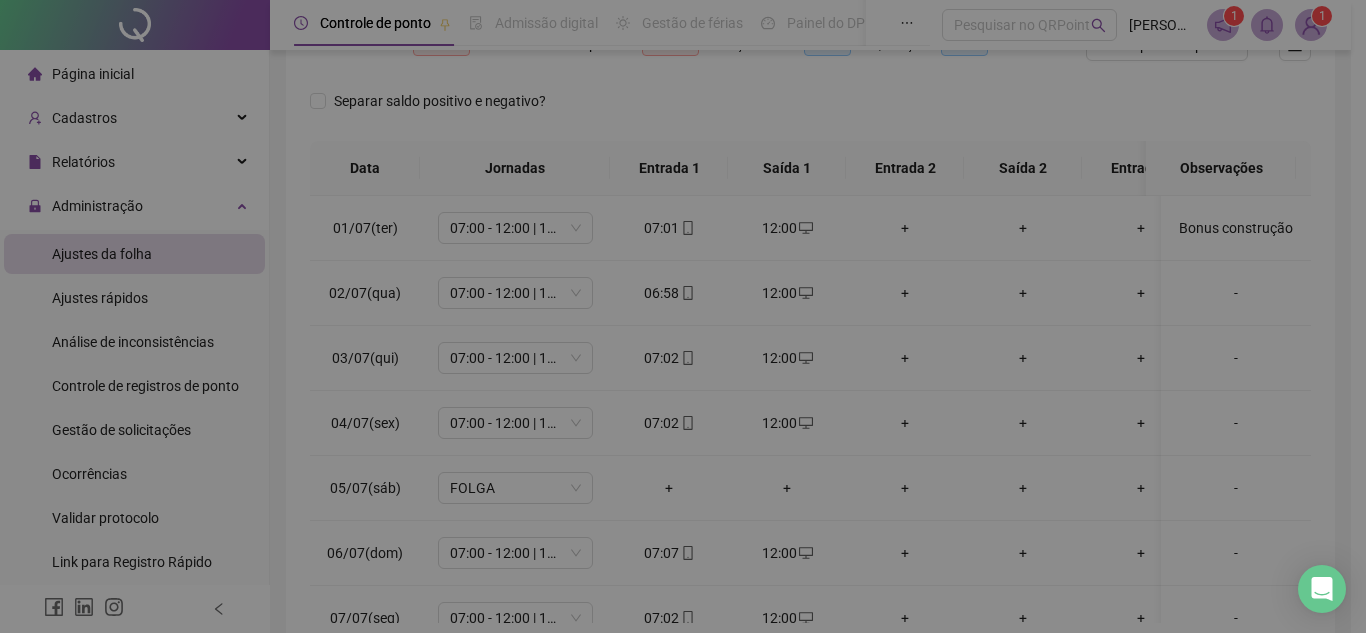 type on "**********" 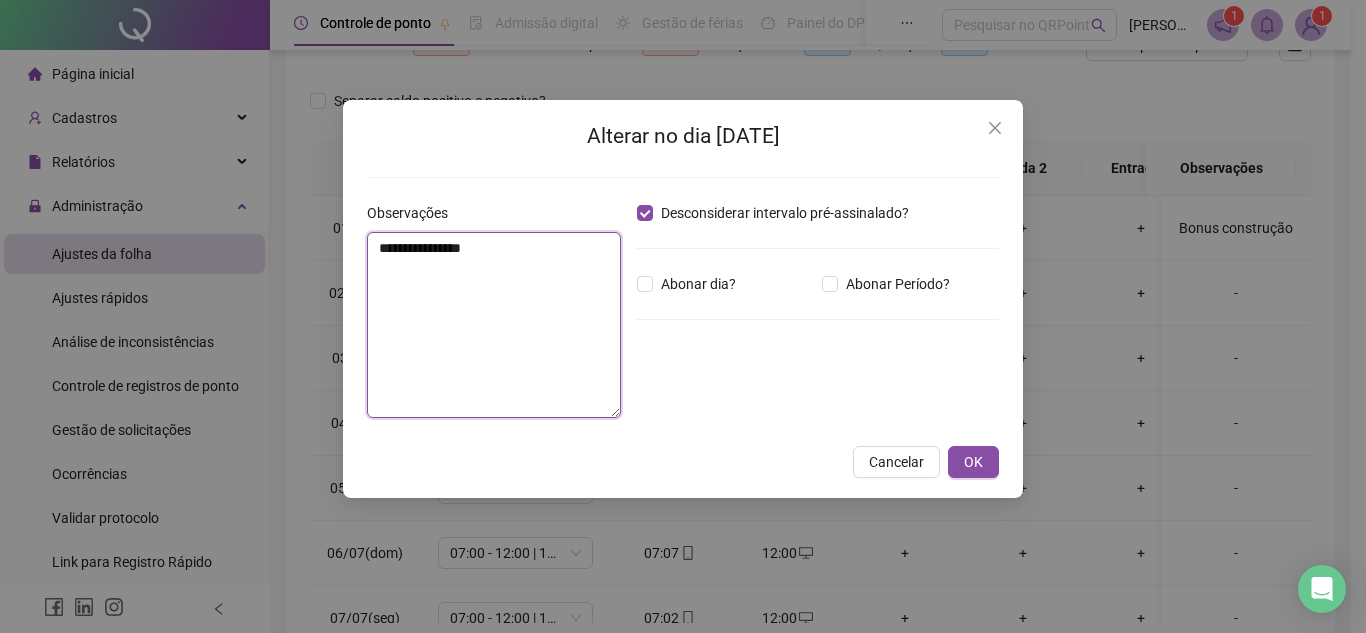 drag, startPoint x: 378, startPoint y: 251, endPoint x: 490, endPoint y: 257, distance: 112.1606 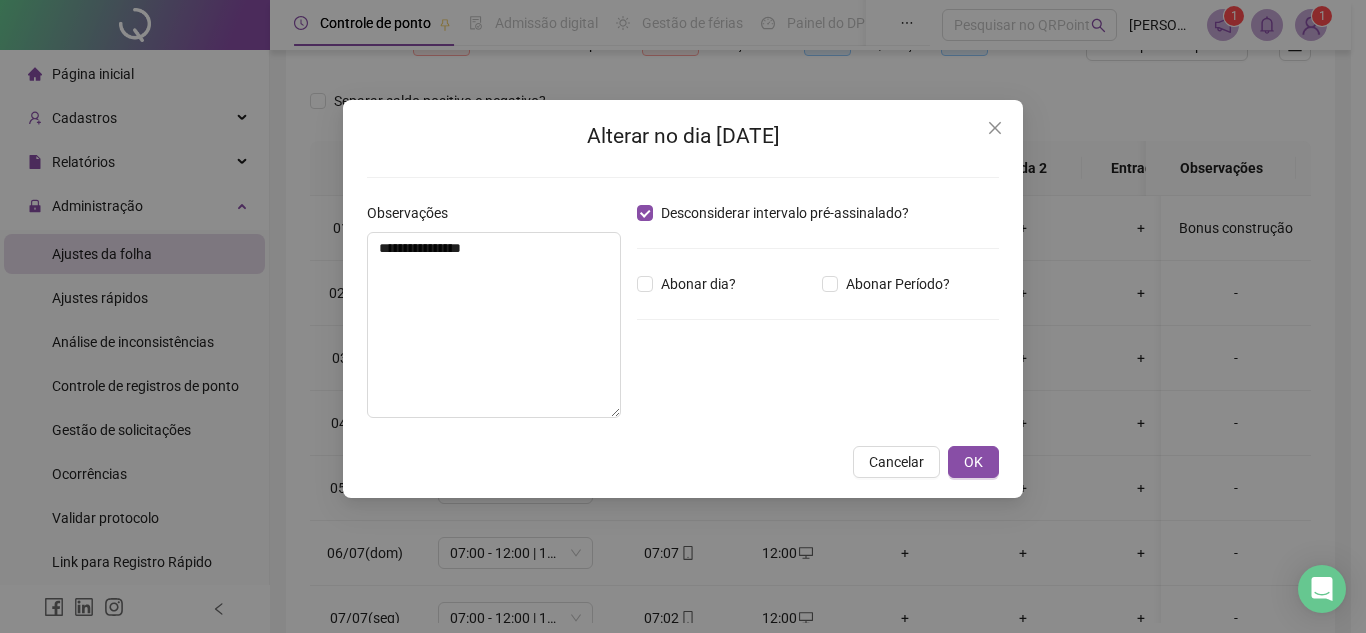 click on "Desconsiderar intervalo pré-assinalado? Abonar dia? Abonar Período? Horas a abonar ***** Aplicar regime de compensação" at bounding box center (818, 318) 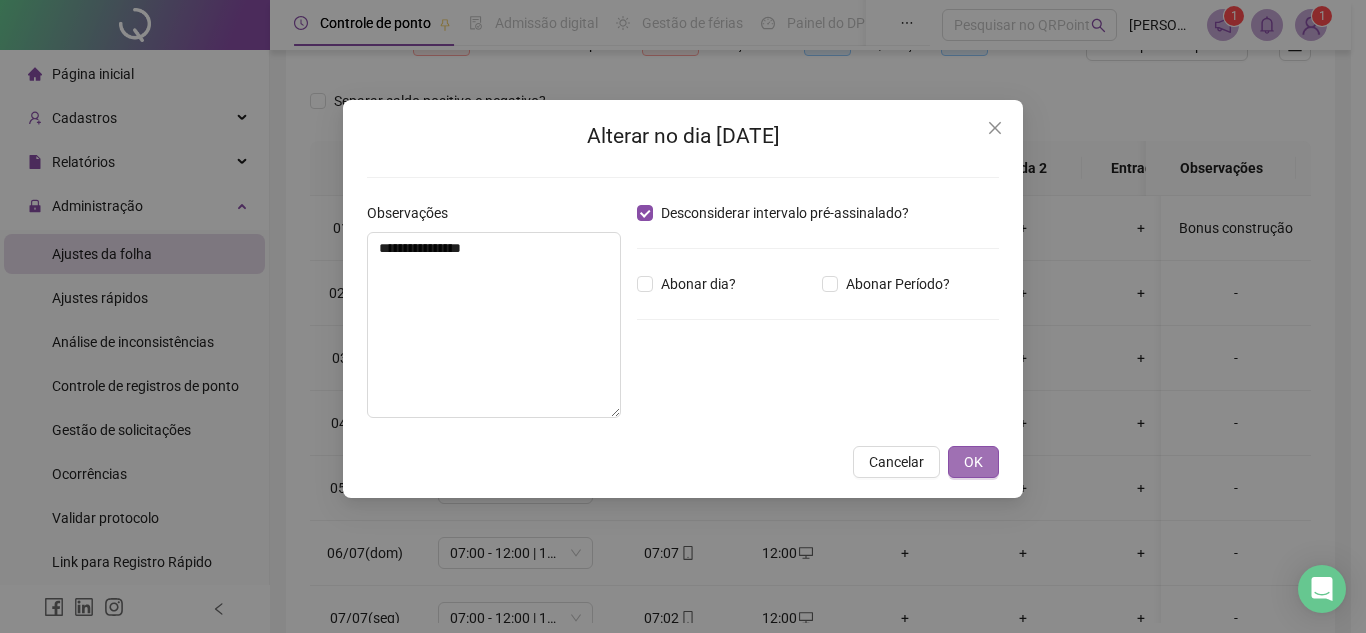 click on "OK" at bounding box center (973, 462) 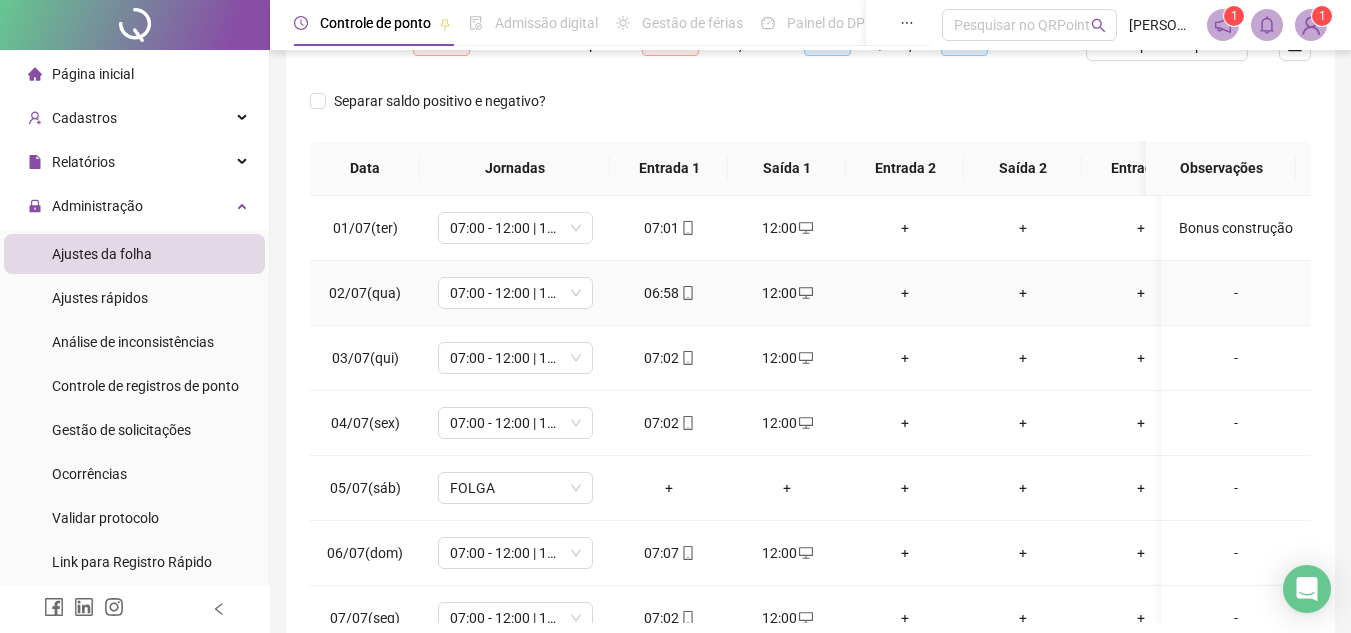 click on "-" at bounding box center (1236, 293) 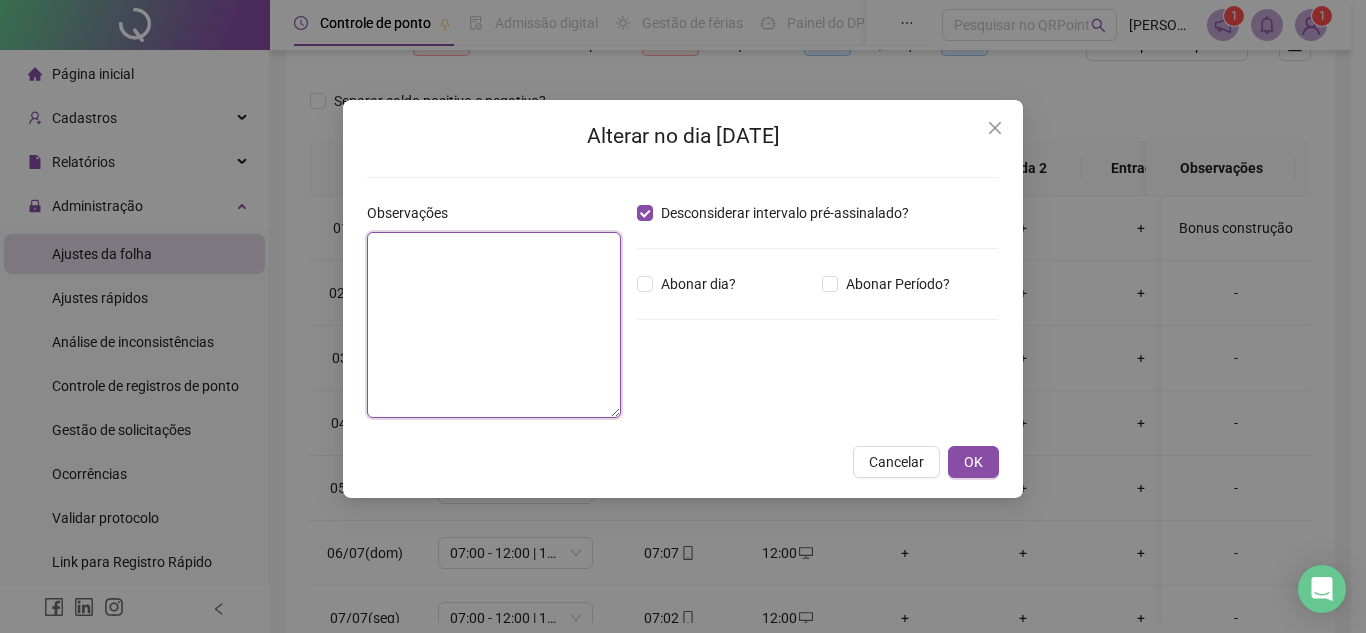 click at bounding box center (494, 325) 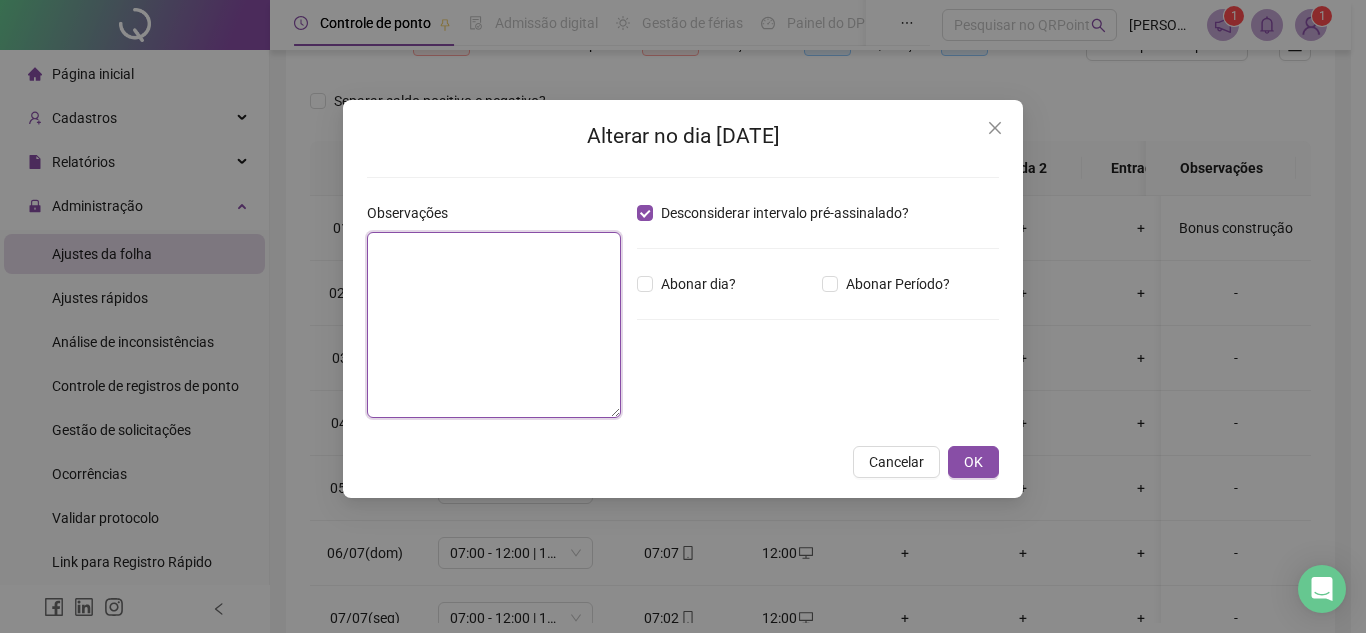 paste on "**********" 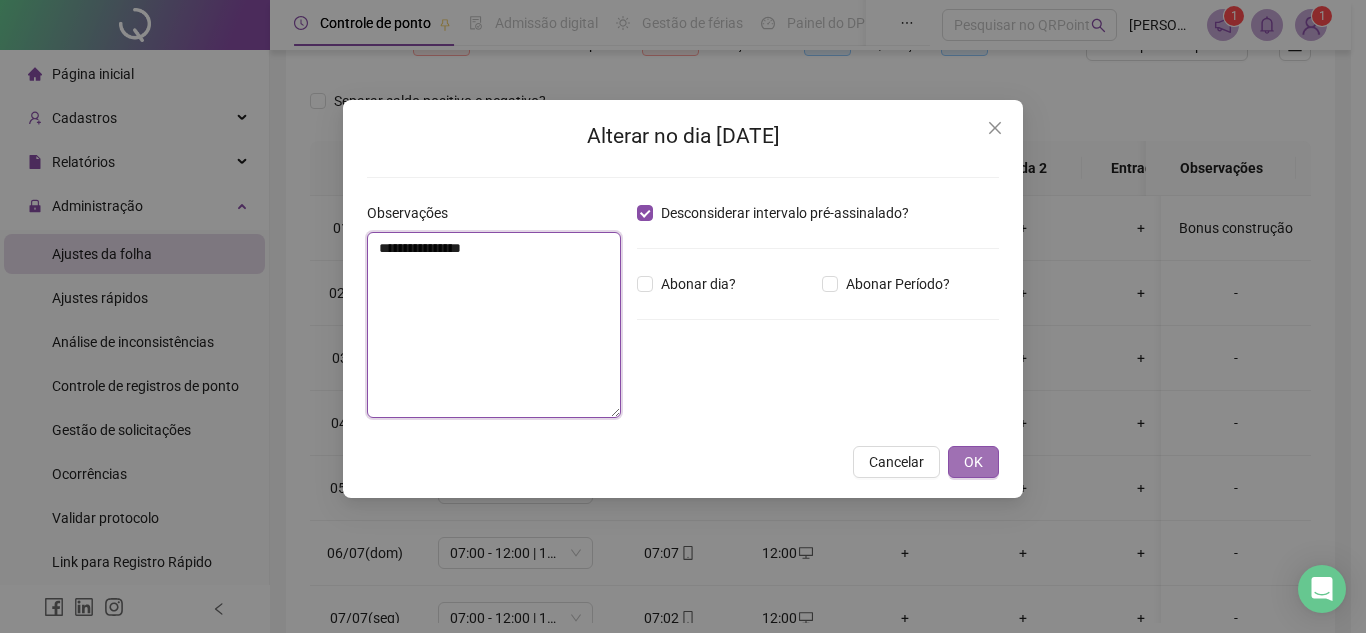 type on "**********" 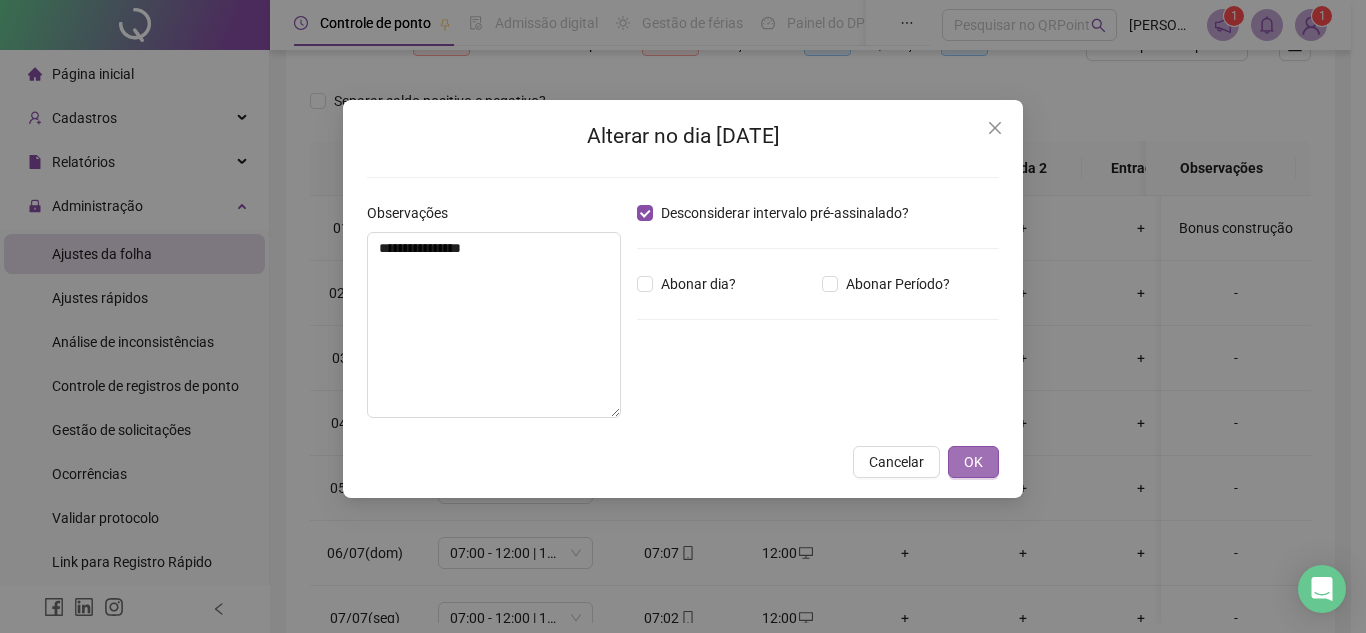 click on "OK" at bounding box center [973, 462] 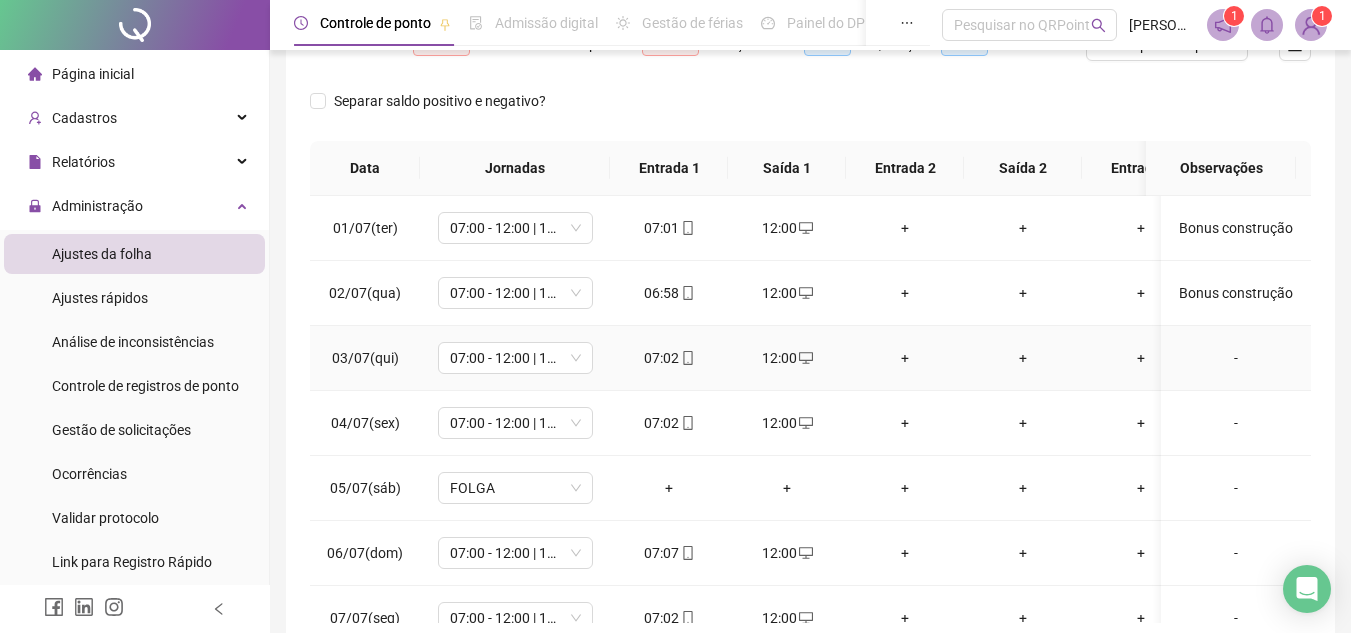click on "-" at bounding box center (1236, 358) 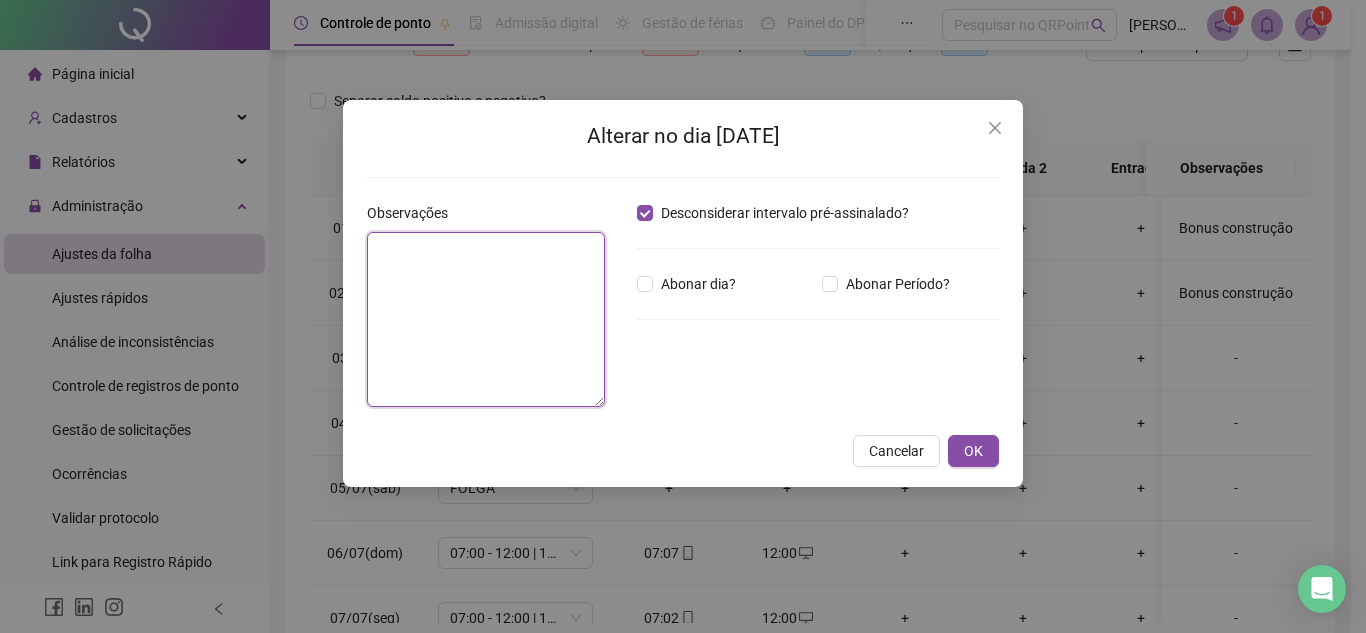 click at bounding box center [486, 319] 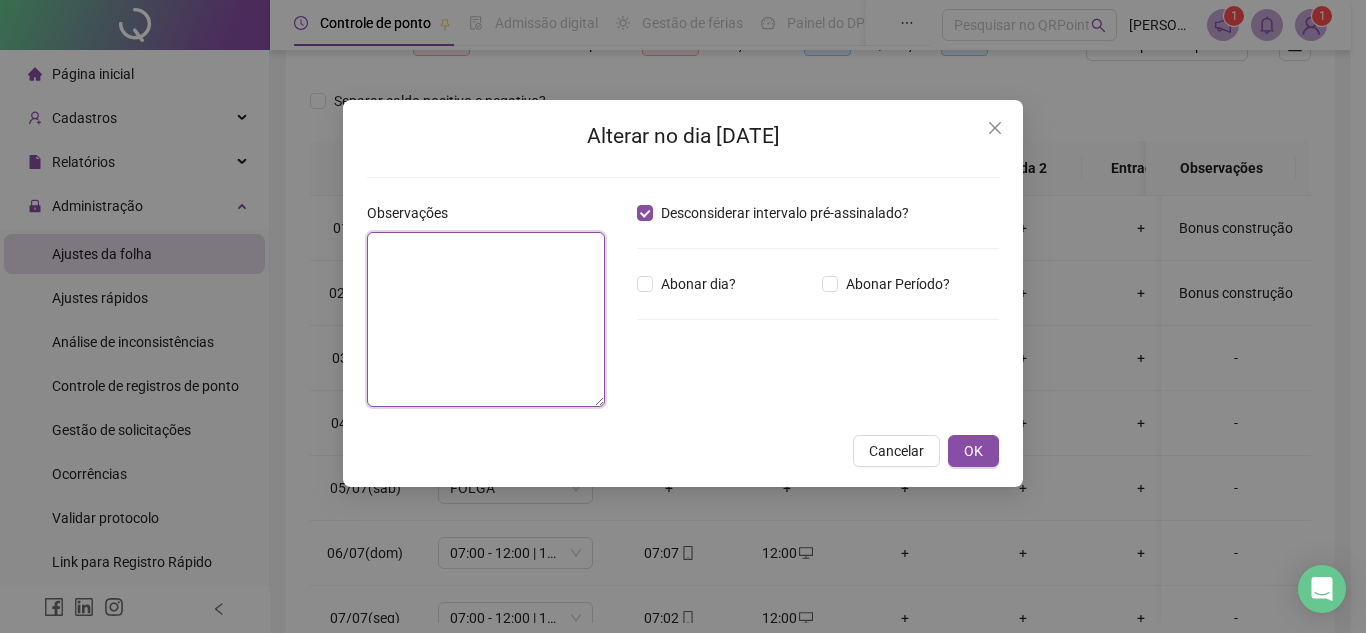 paste on "**********" 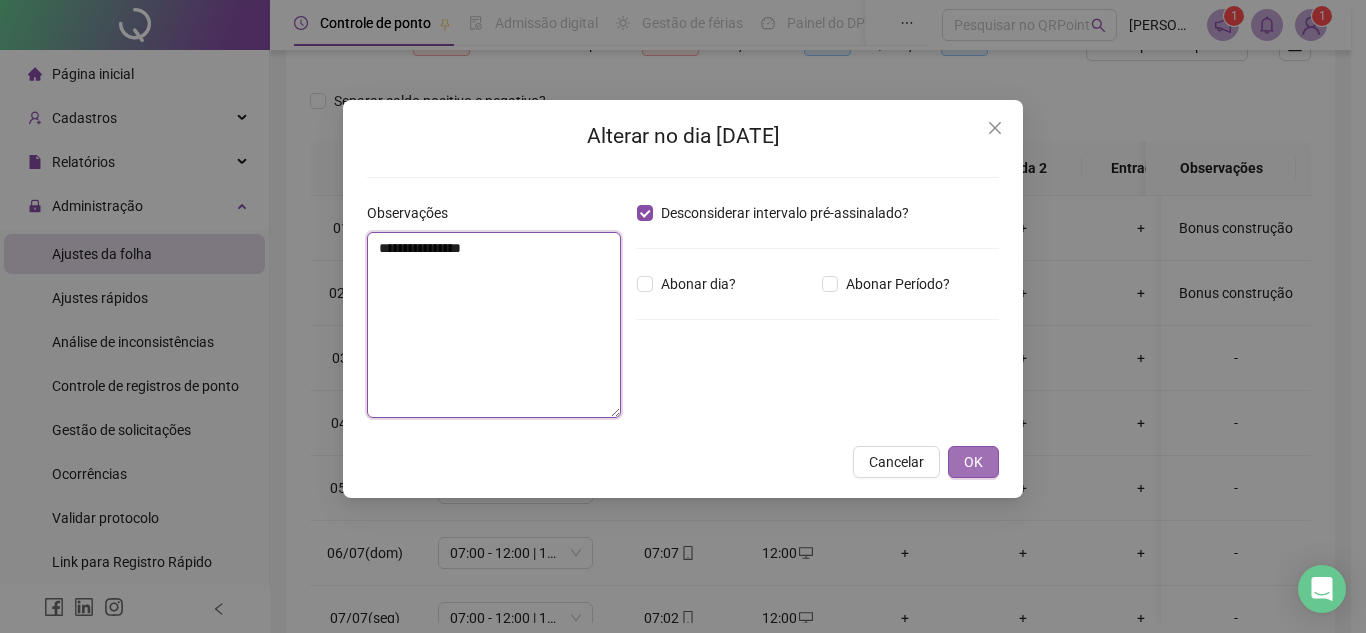 type on "**********" 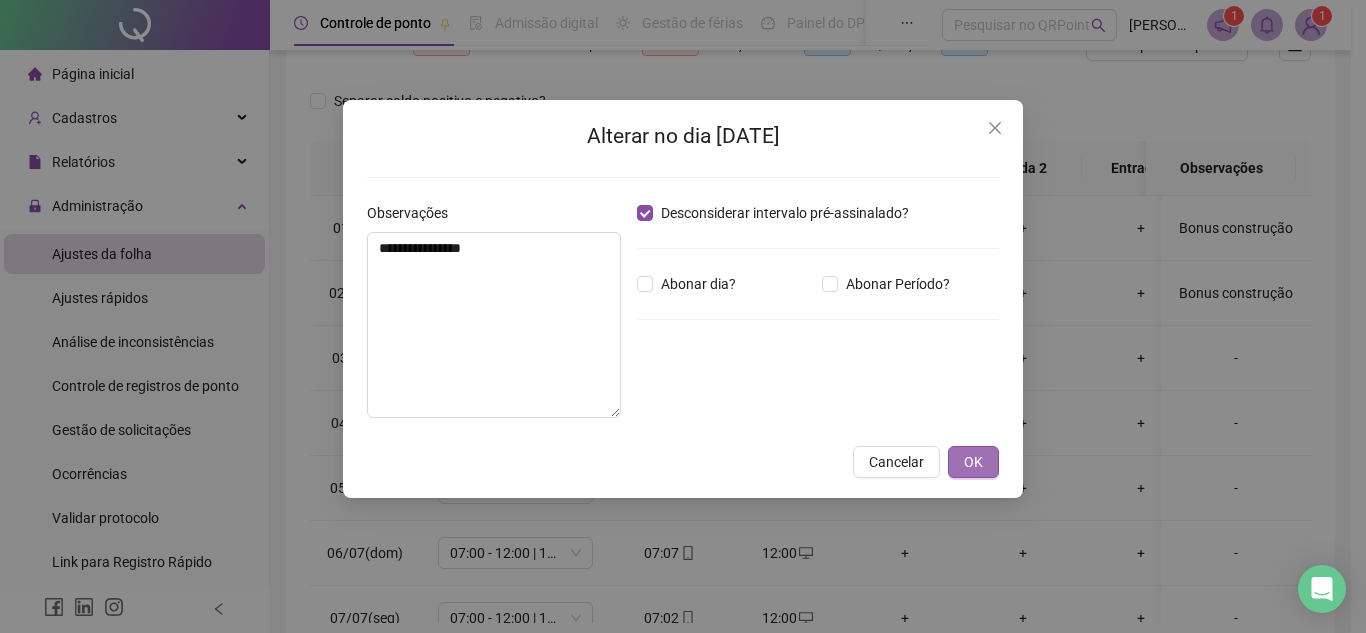 click on "OK" at bounding box center (973, 462) 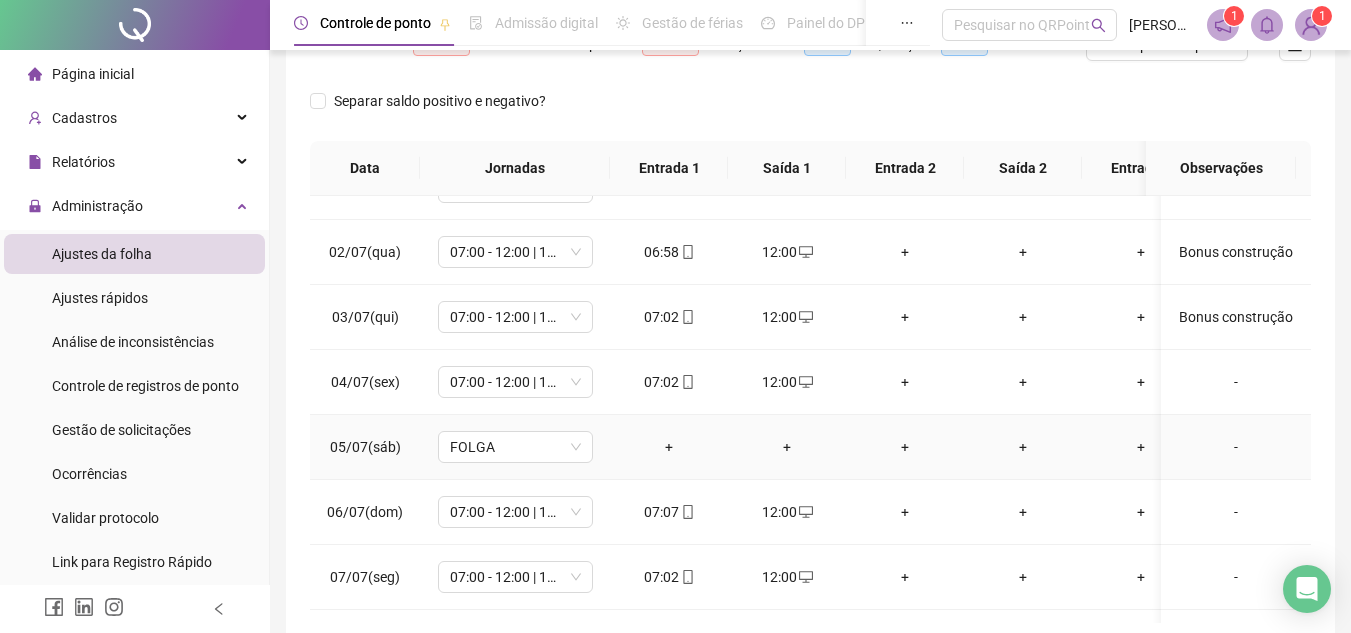scroll, scrollTop: 100, scrollLeft: 0, axis: vertical 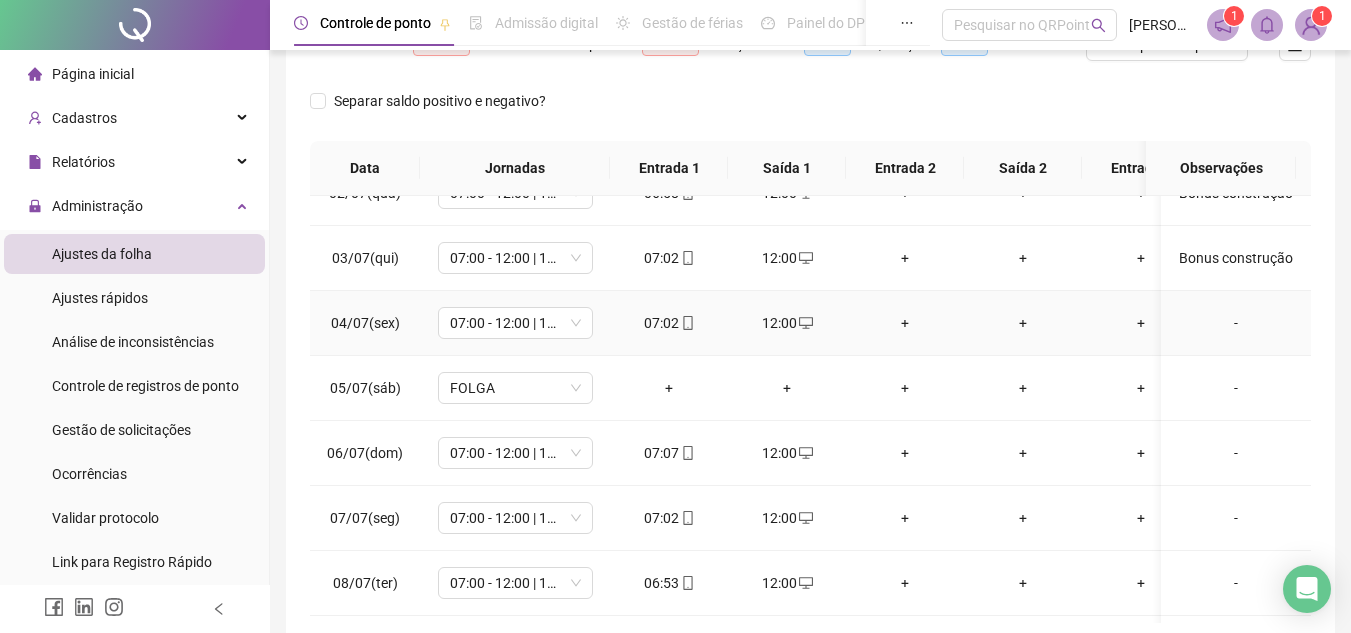 click on "-" at bounding box center [1236, 323] 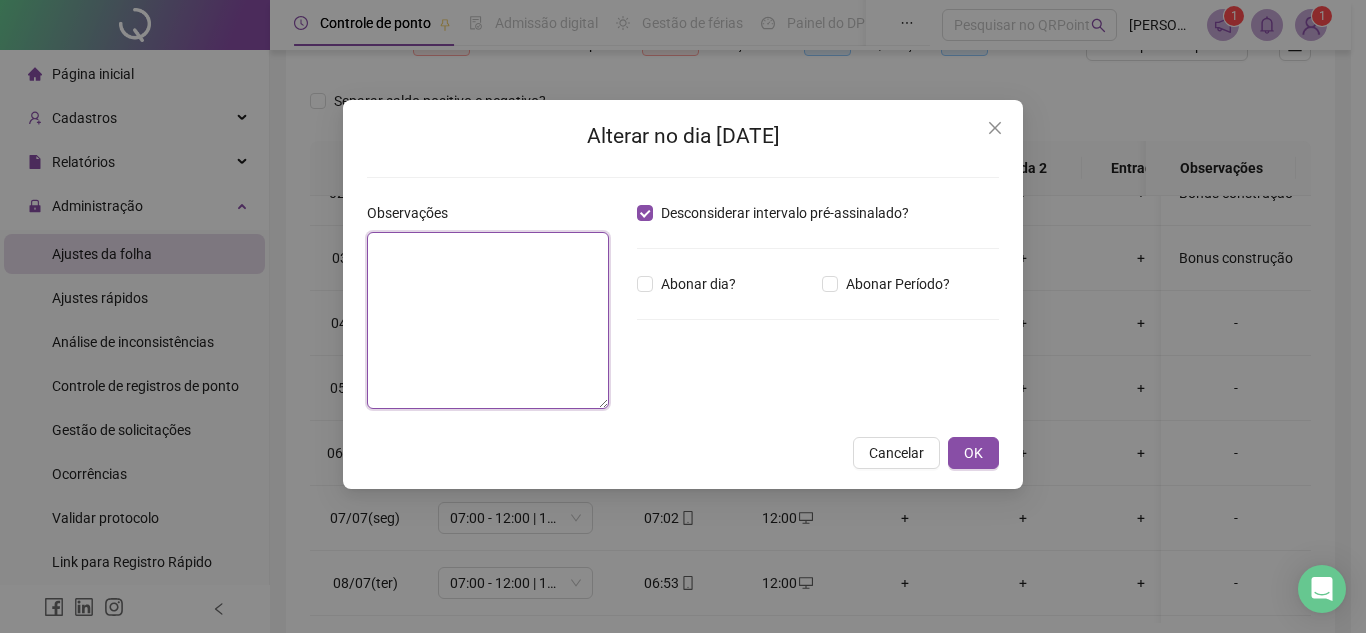 click at bounding box center [488, 320] 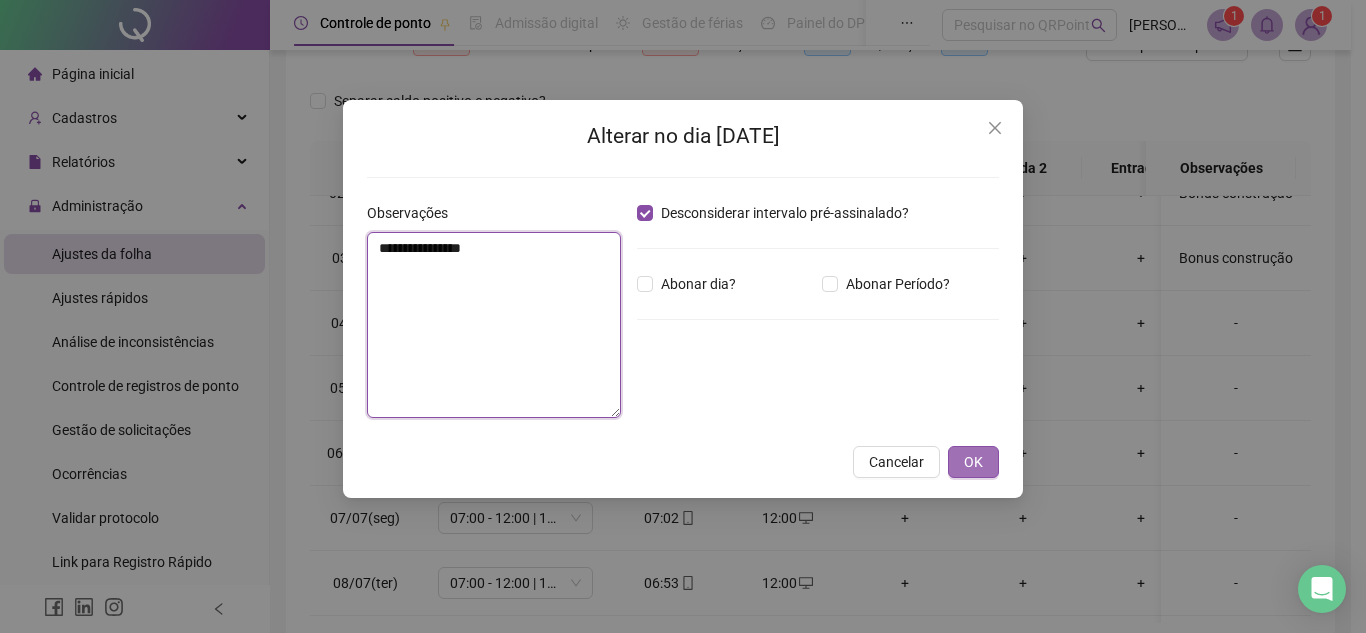 type on "**********" 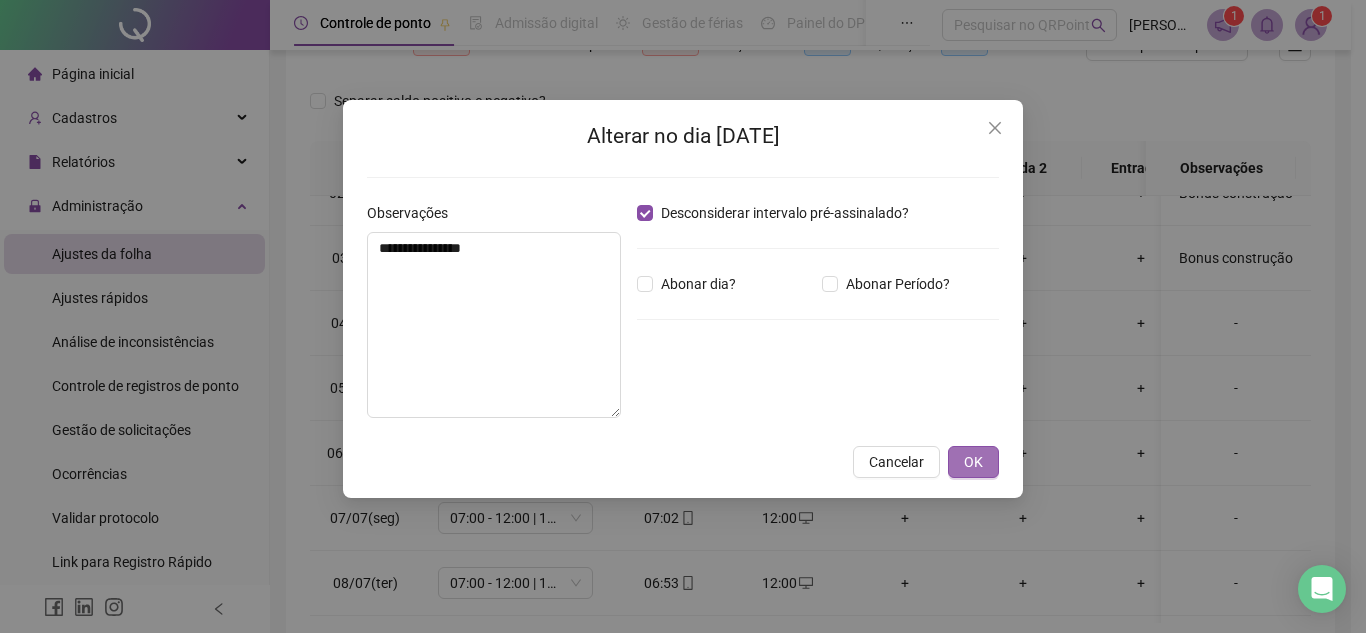 click on "OK" at bounding box center (973, 462) 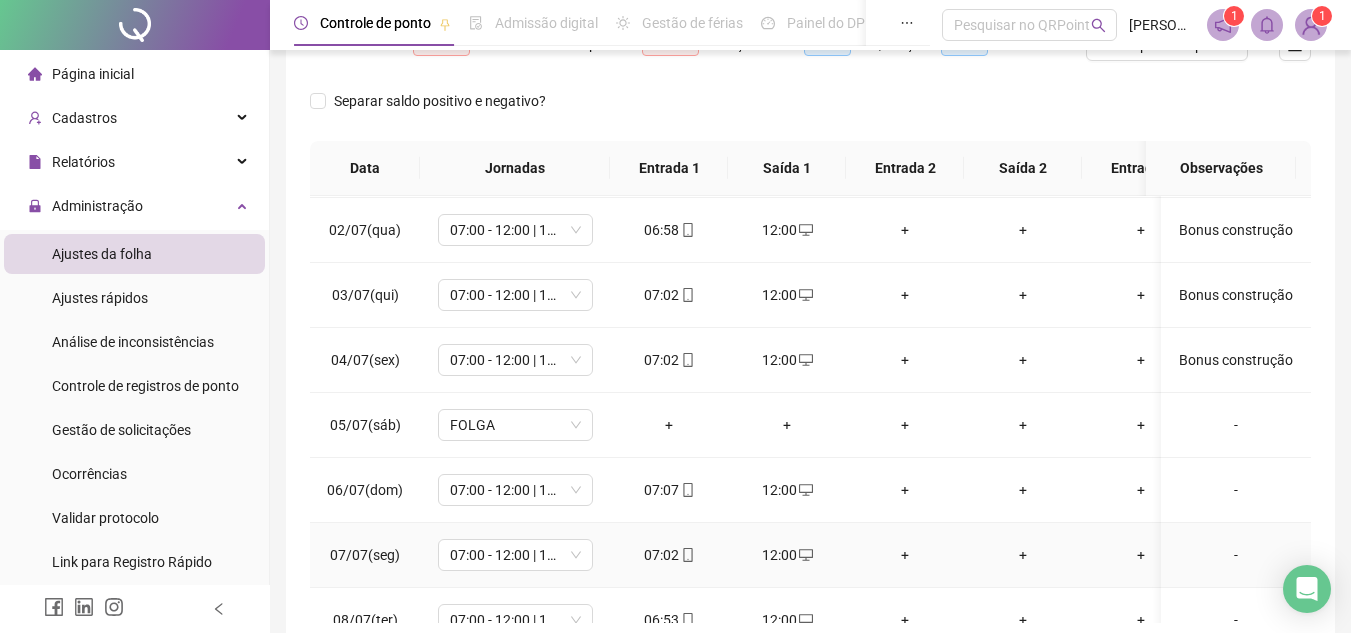 scroll, scrollTop: 0, scrollLeft: 0, axis: both 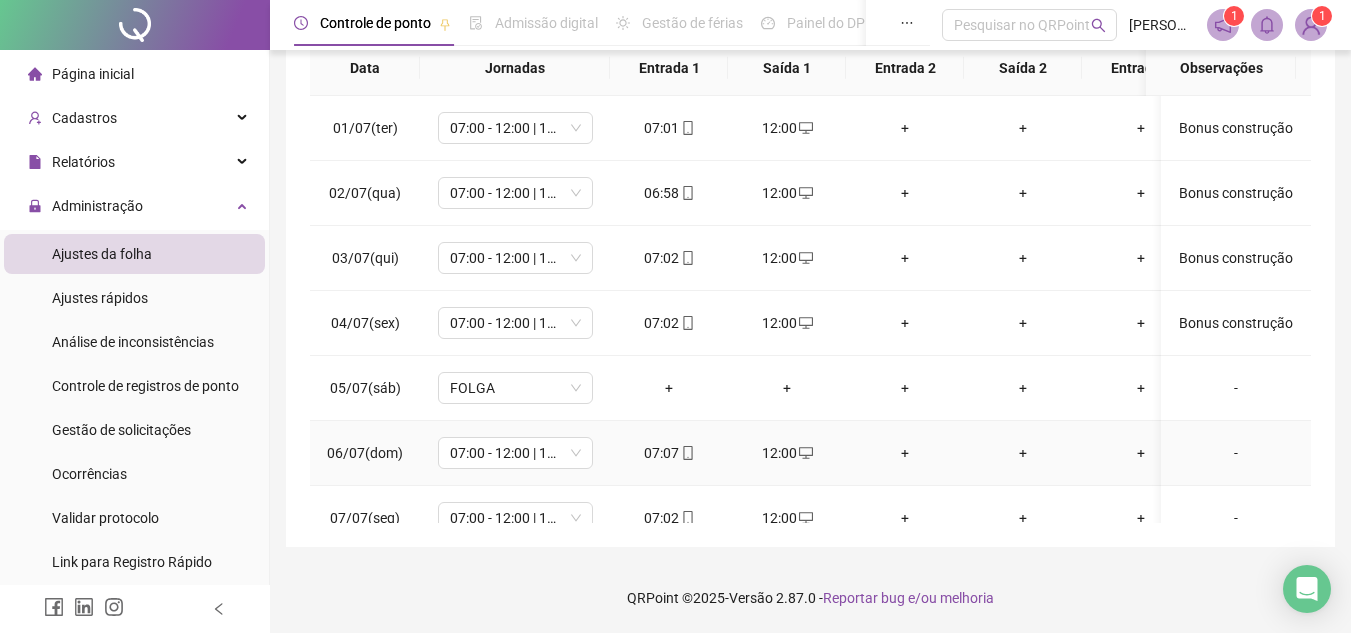 click on "-" at bounding box center [1236, 453] 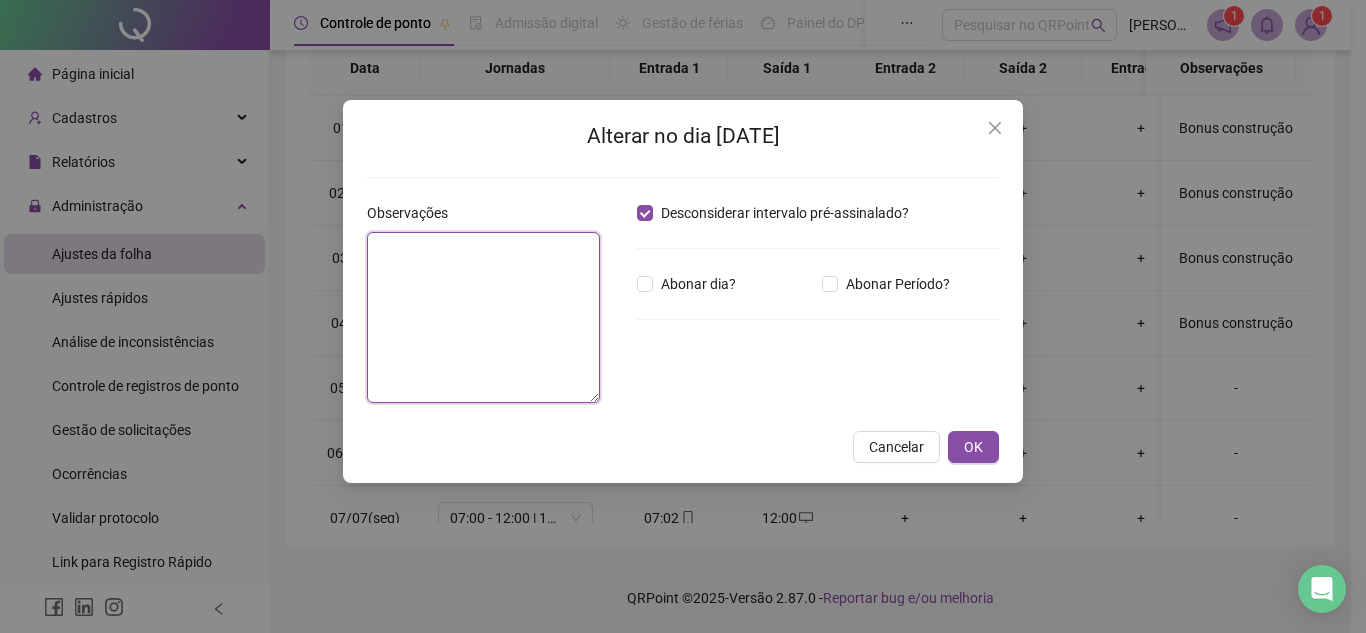 click at bounding box center [483, 317] 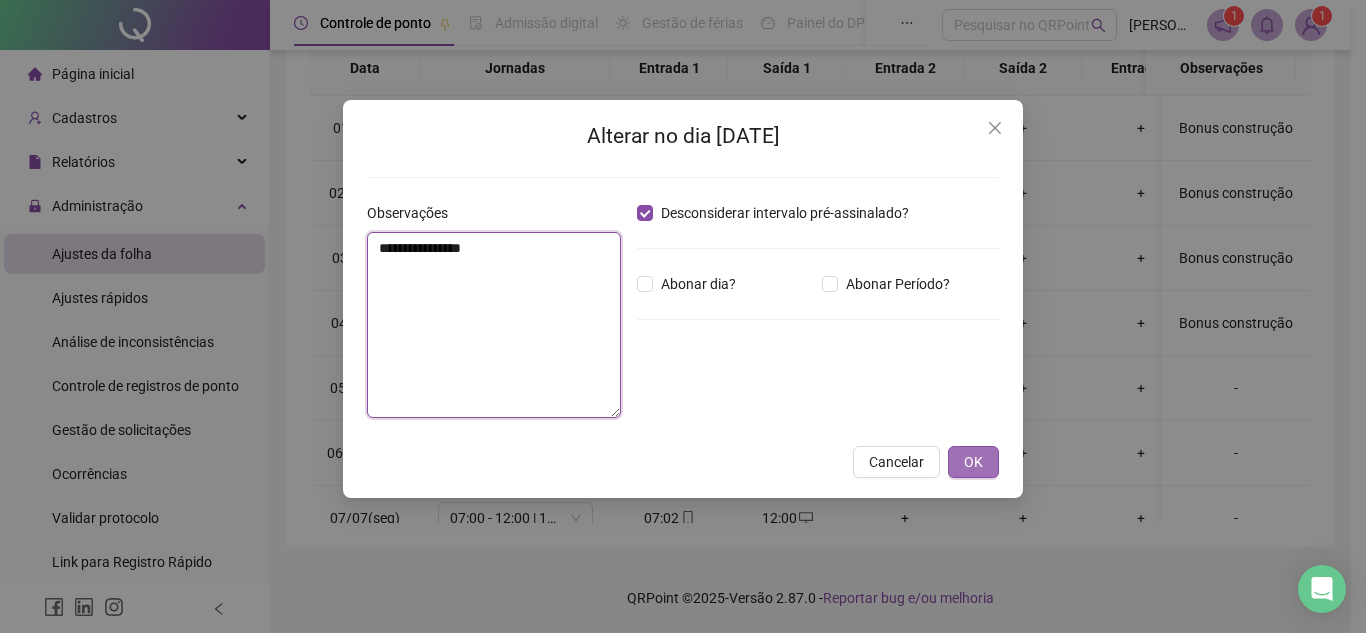 type on "**********" 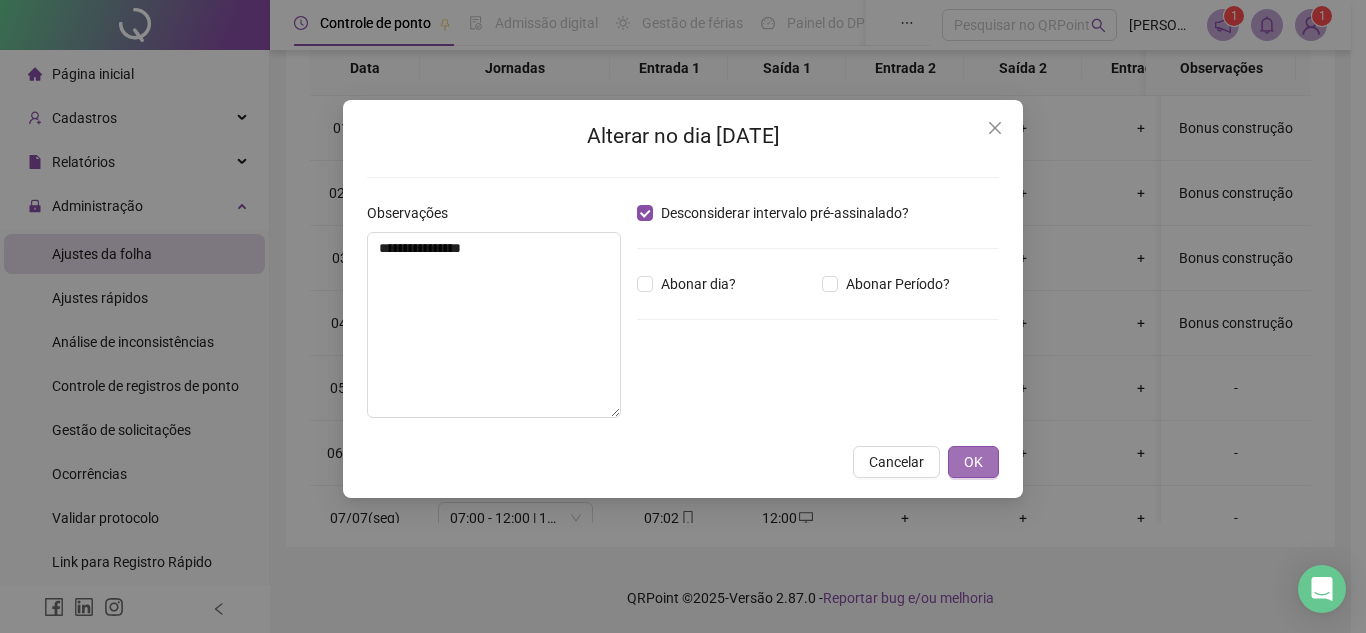 click on "OK" at bounding box center (973, 462) 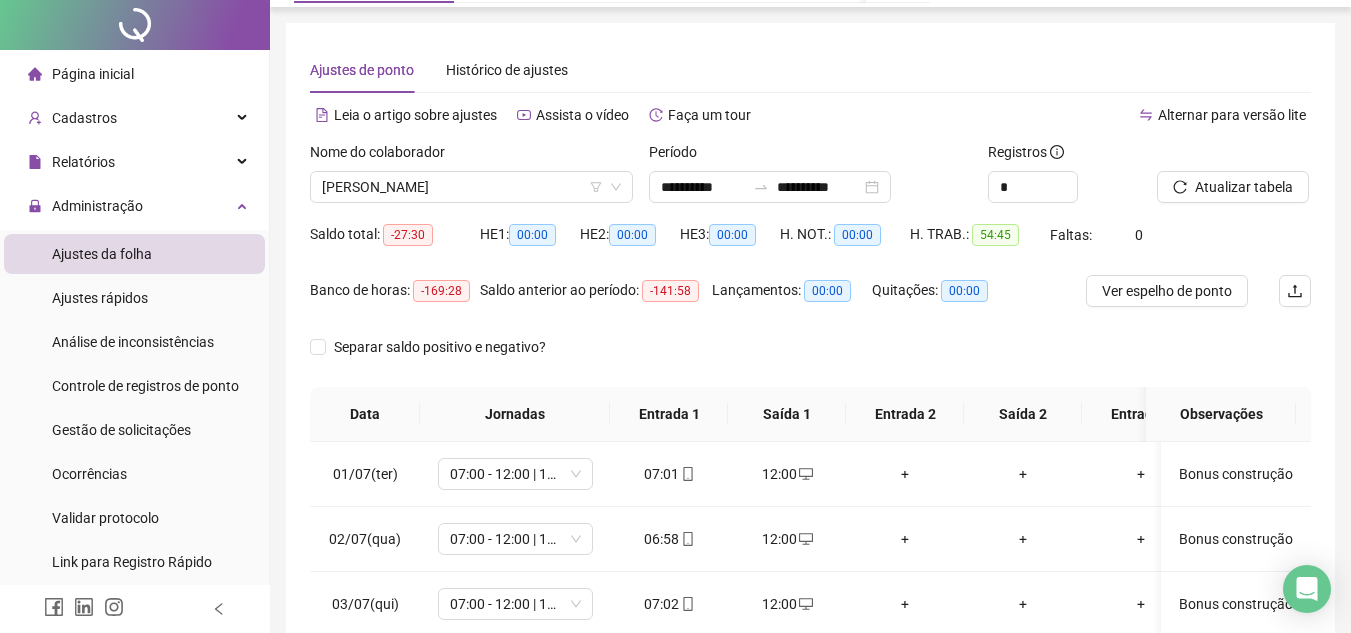 scroll, scrollTop: 0, scrollLeft: 0, axis: both 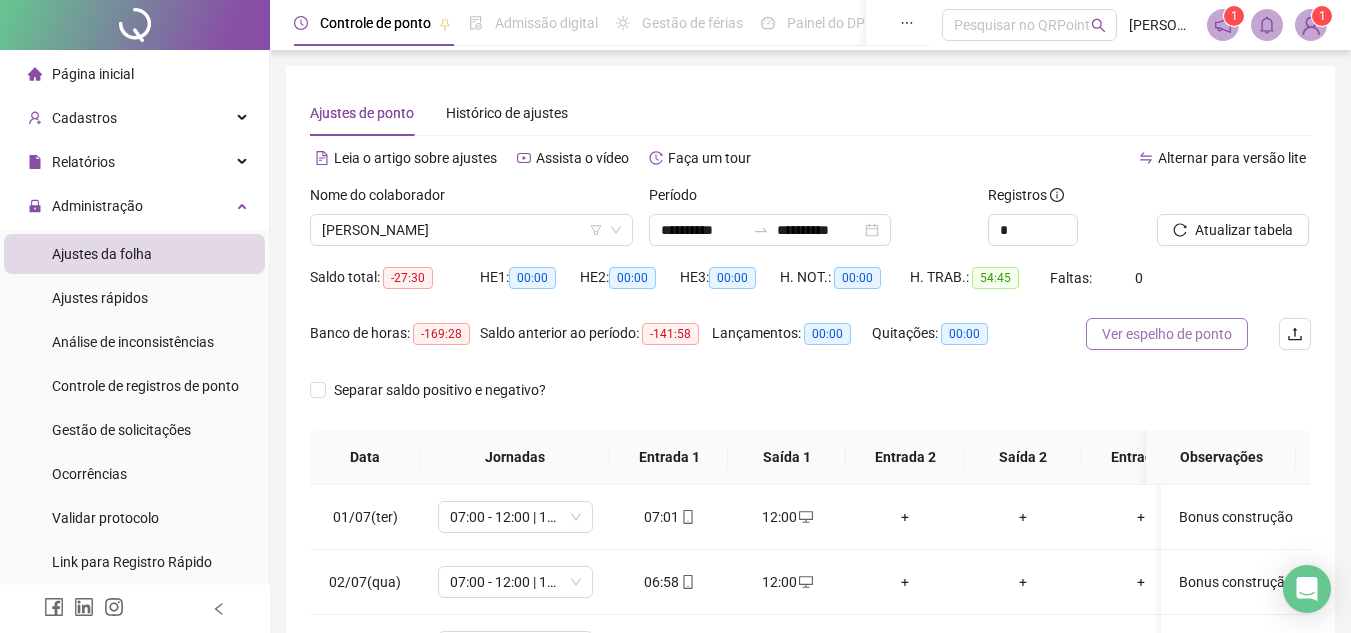 click on "Ver espelho de ponto" at bounding box center (1167, 334) 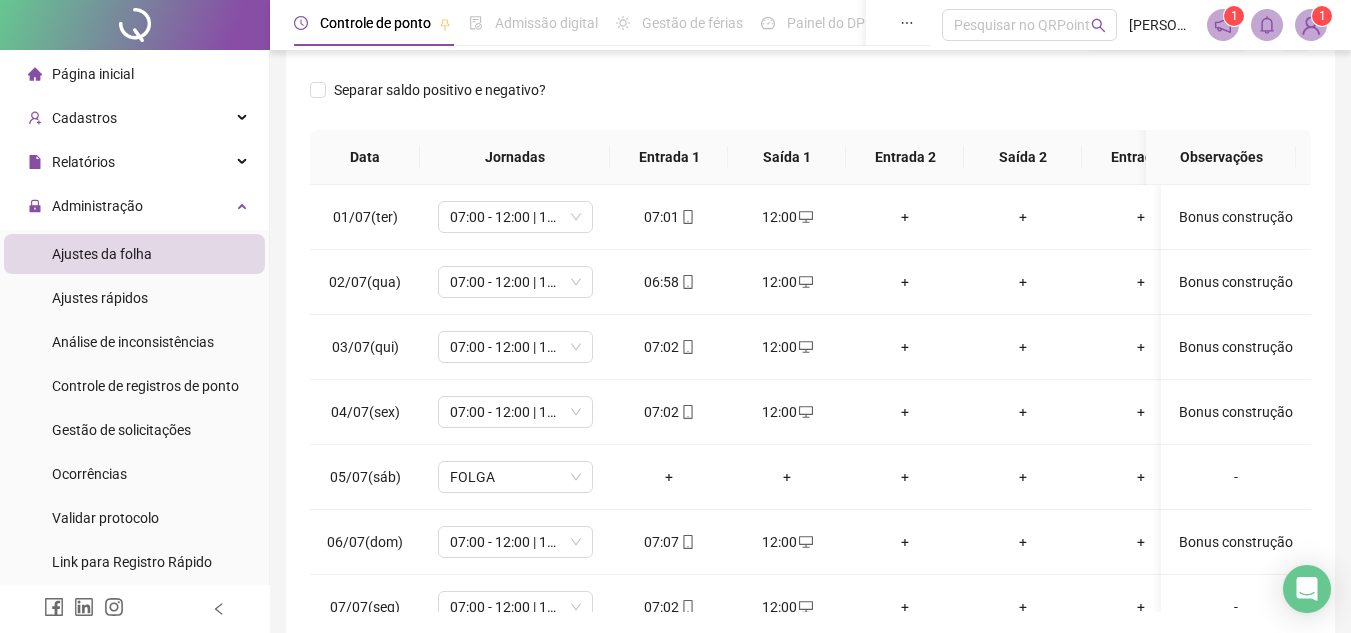 scroll, scrollTop: 389, scrollLeft: 0, axis: vertical 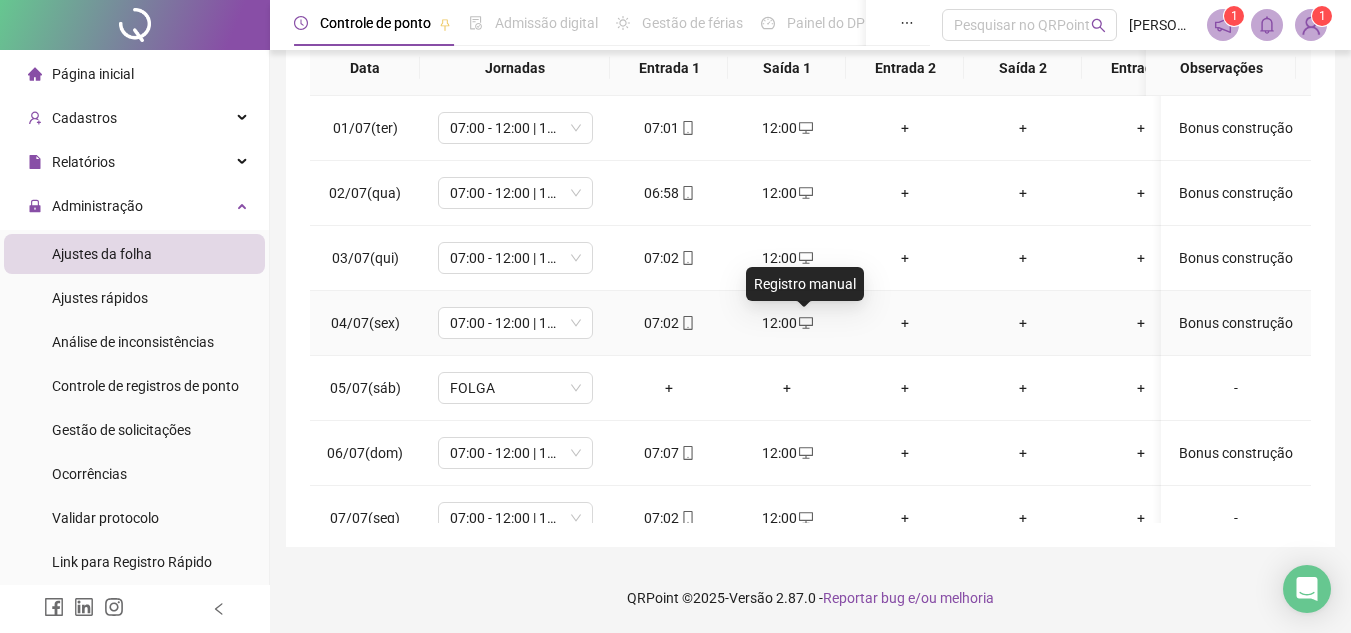 click 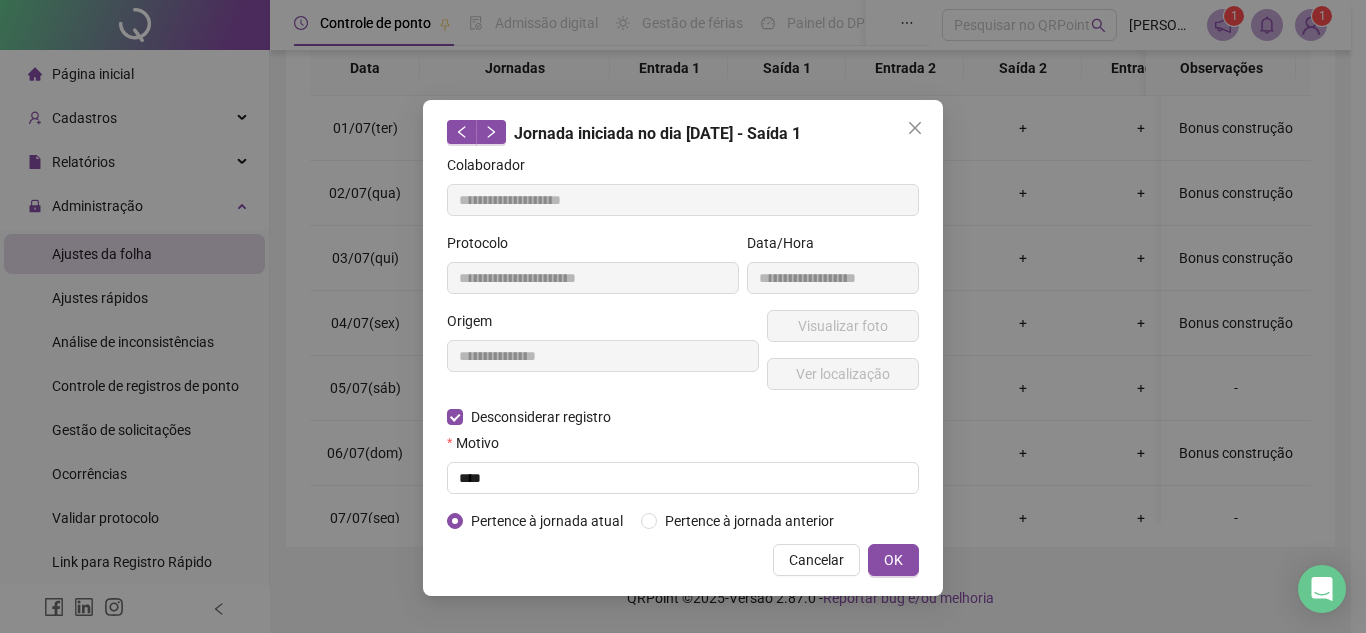 type on "**********" 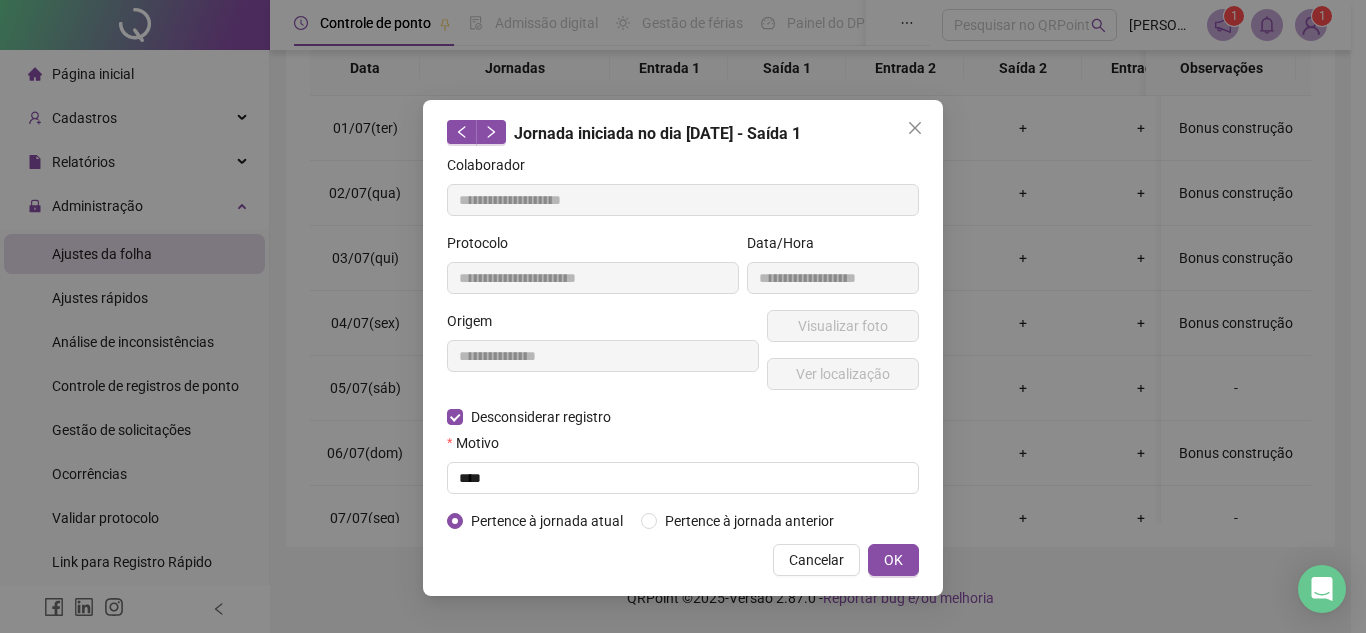 type on "**********" 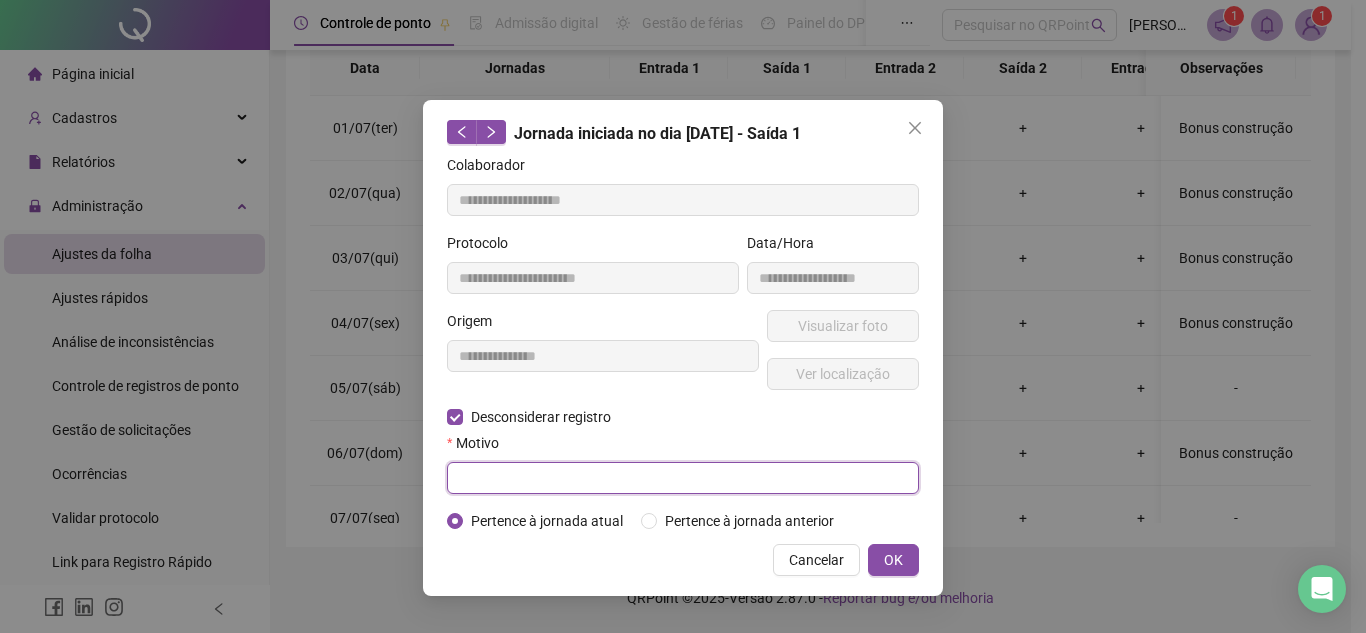 click at bounding box center [683, 478] 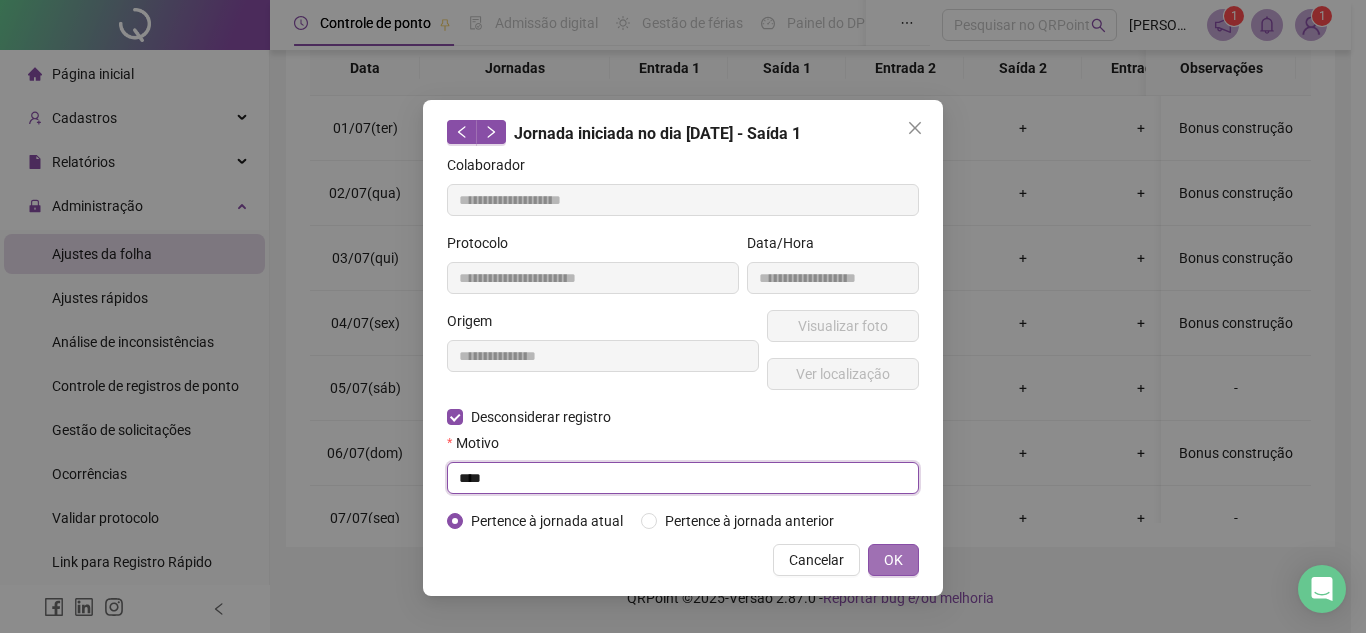 type on "****" 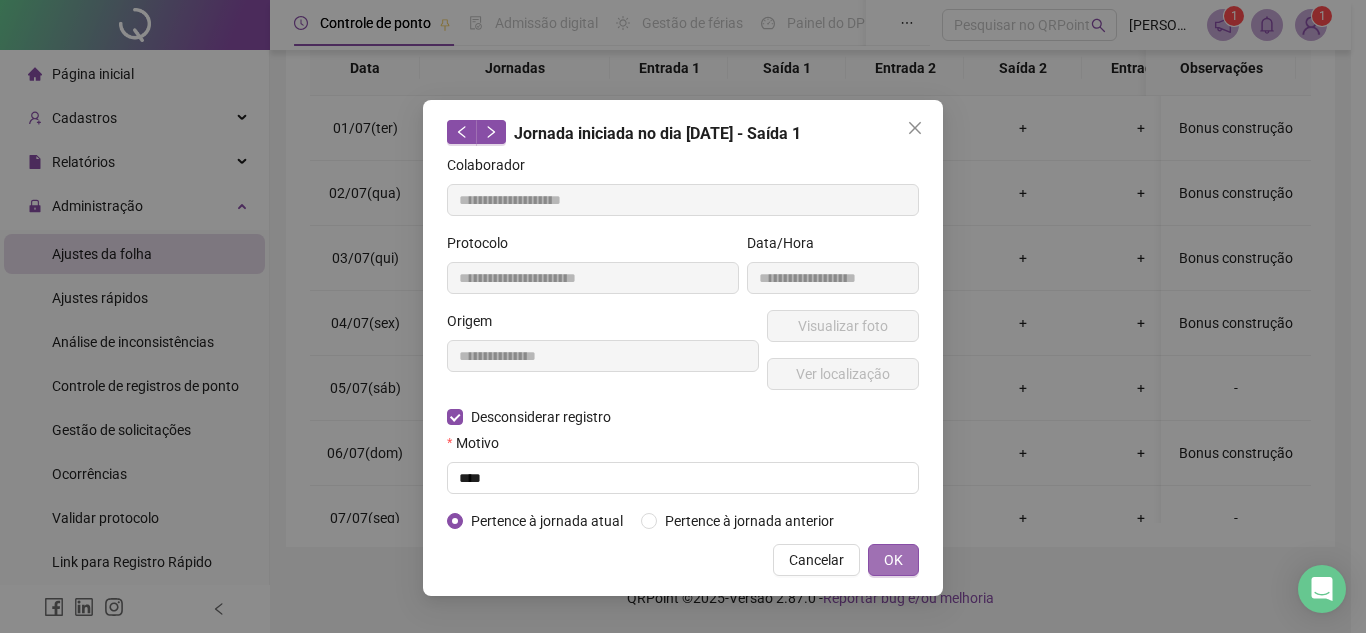 click on "OK" at bounding box center [893, 560] 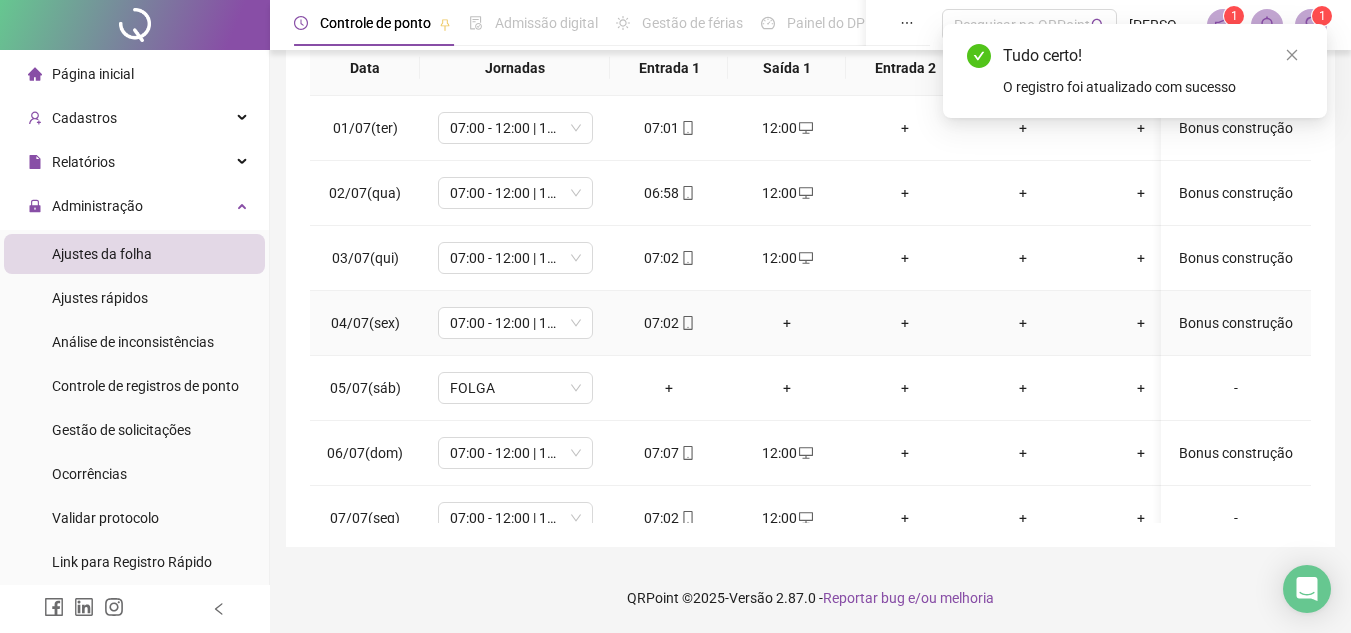 click on "+" at bounding box center (787, 323) 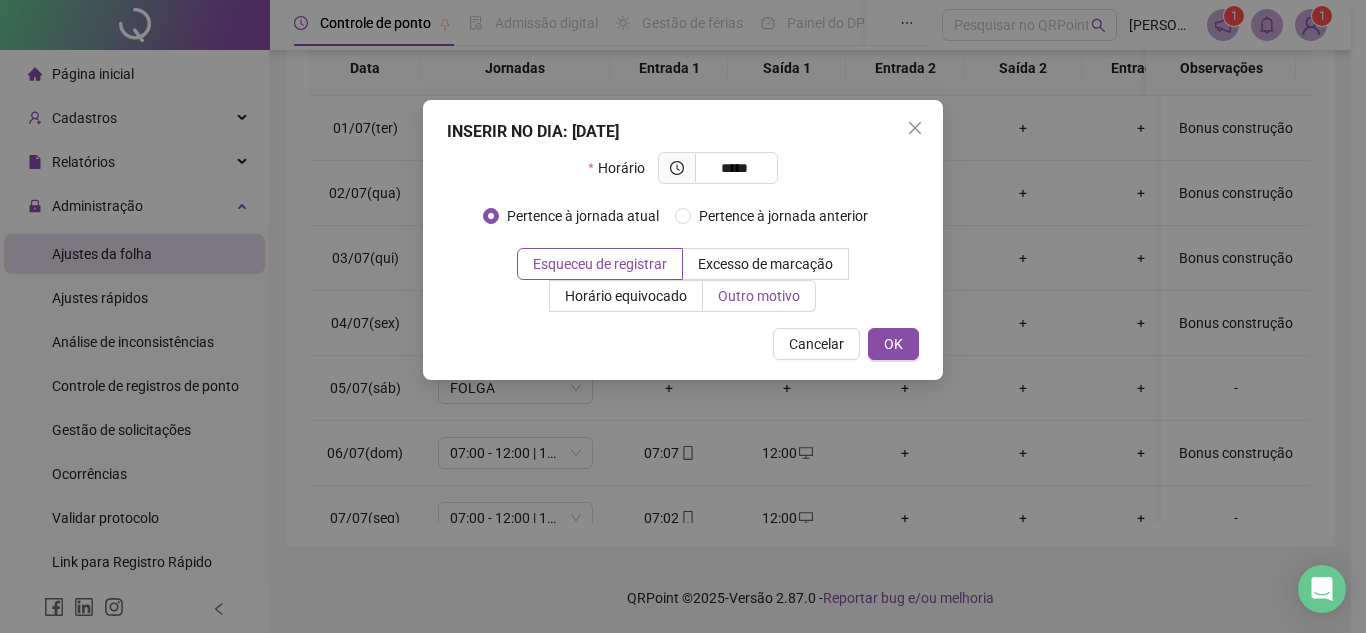 type on "*****" 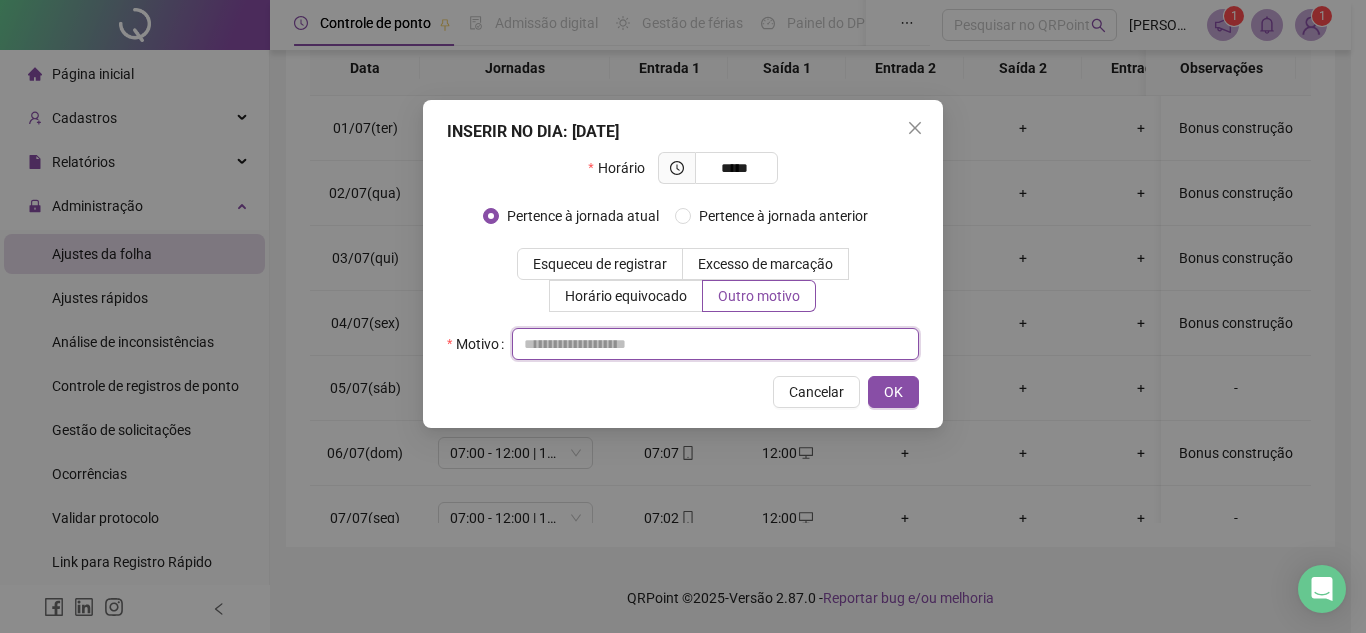 click at bounding box center [715, 344] 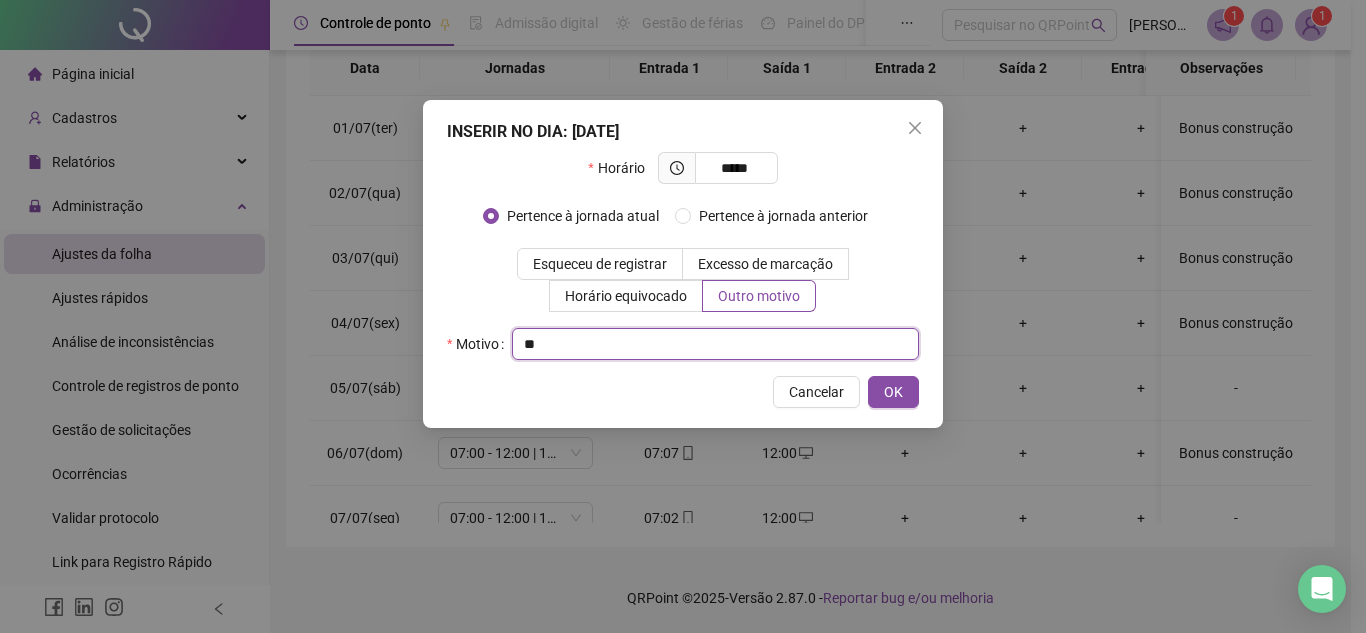 type on "*" 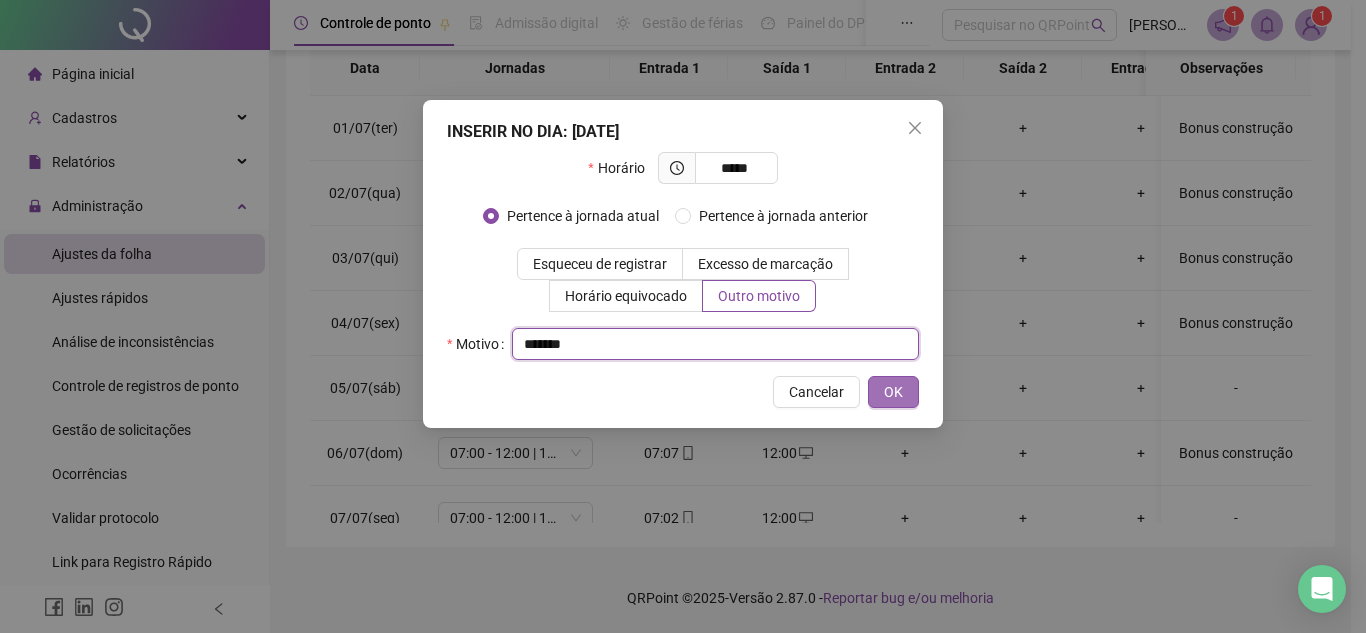 type on "*******" 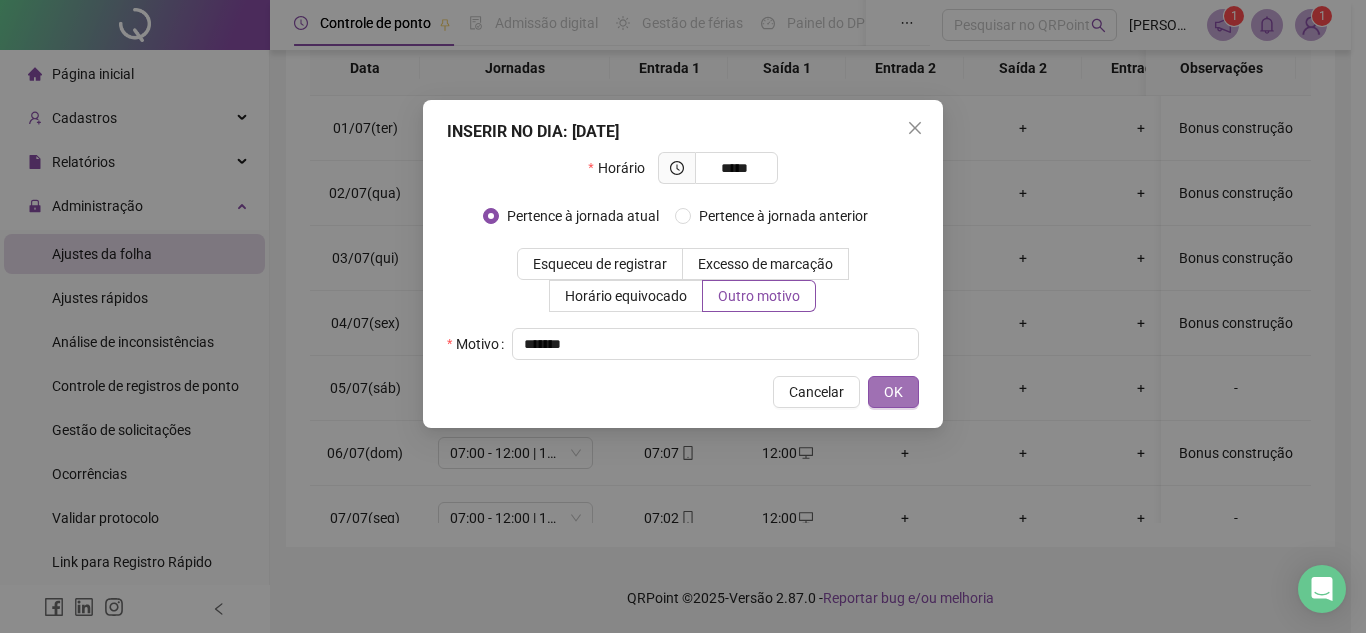 click on "OK" at bounding box center (893, 392) 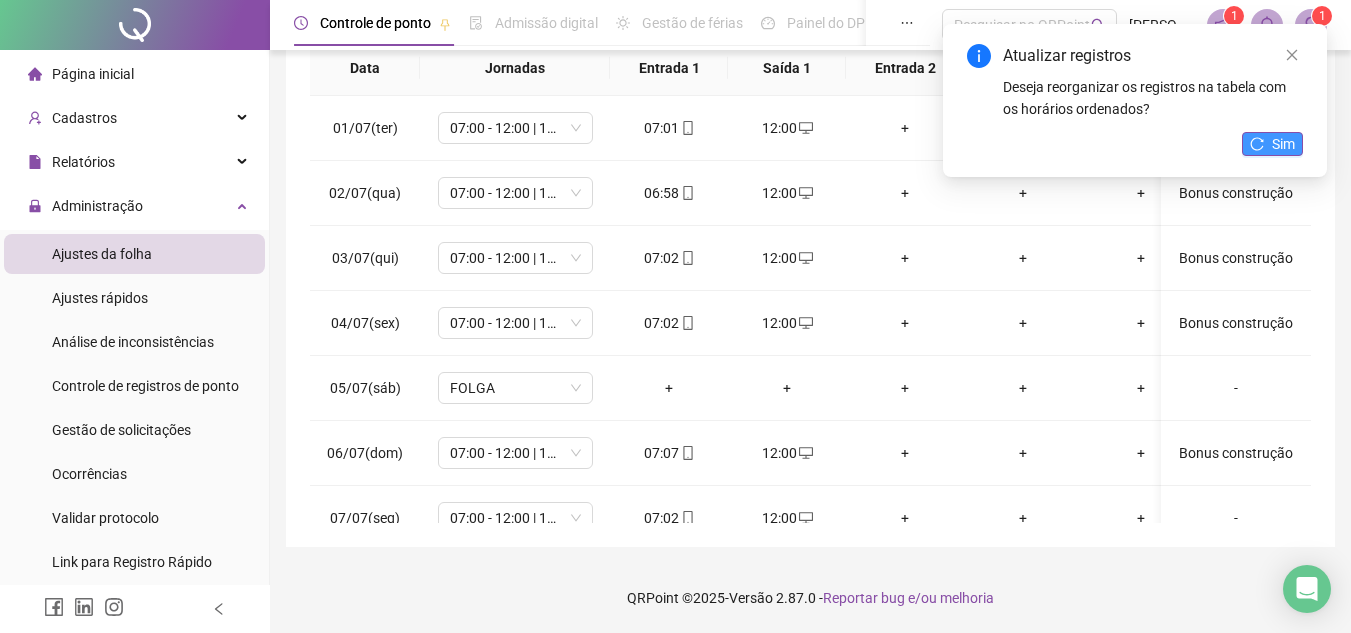 click on "Sim" at bounding box center (1283, 144) 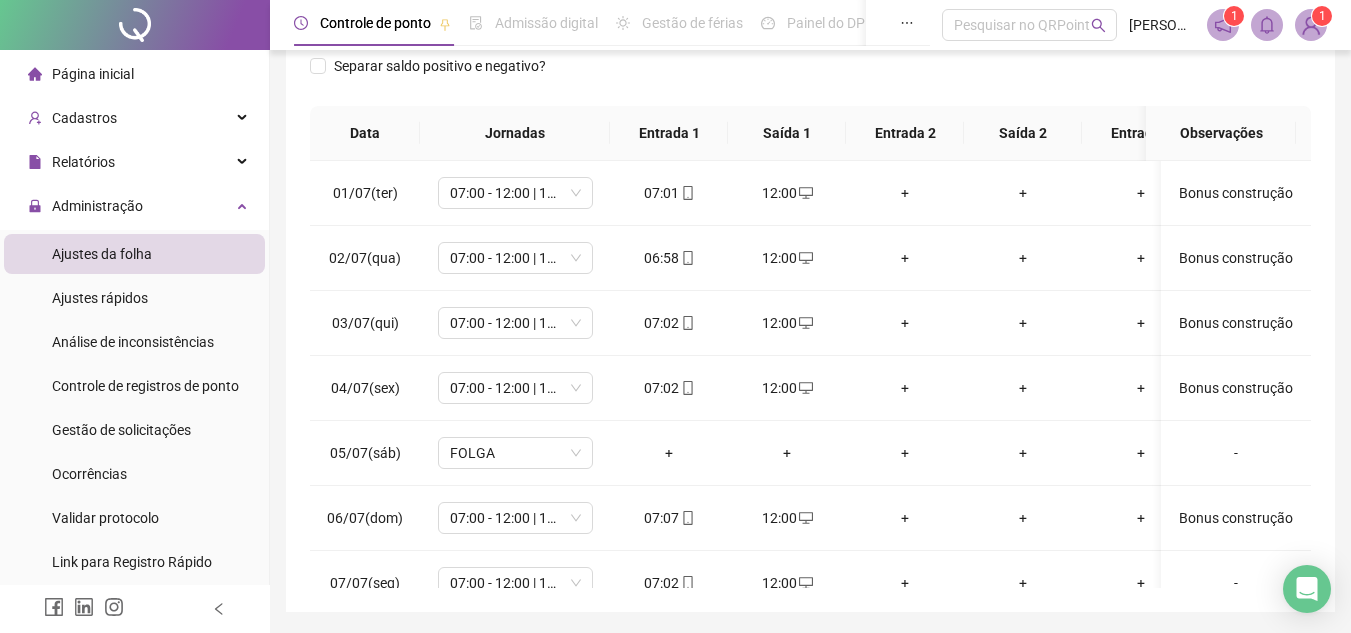 scroll, scrollTop: 289, scrollLeft: 0, axis: vertical 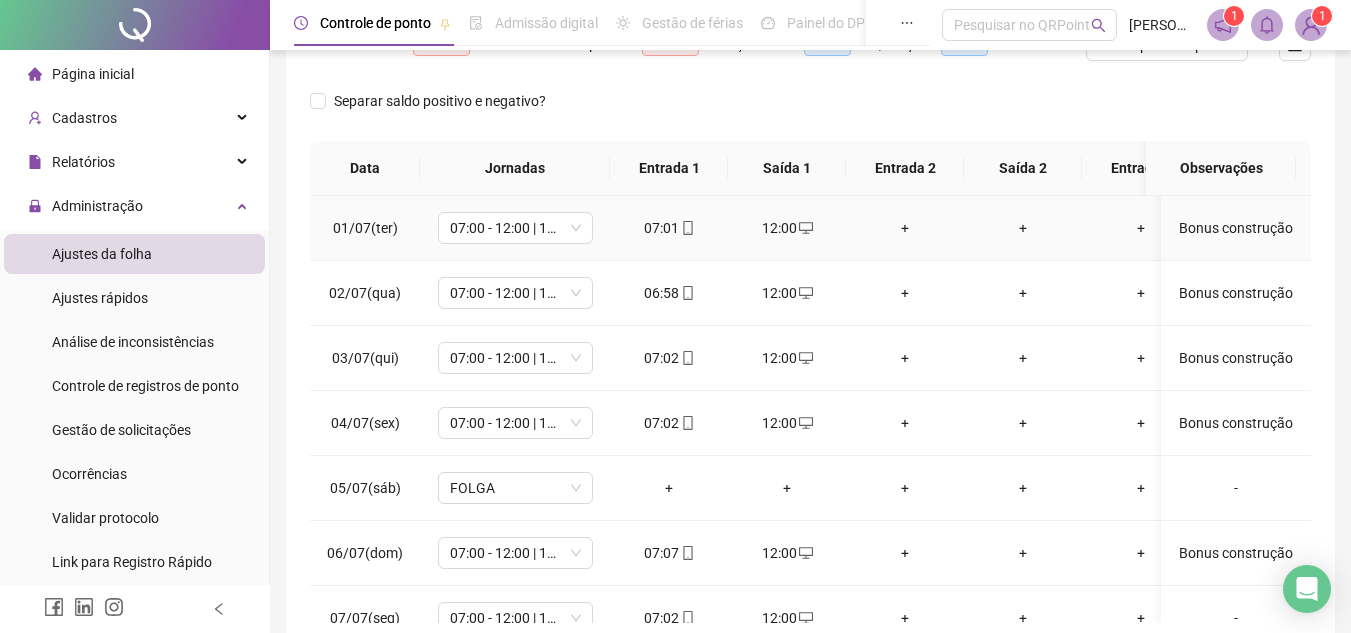 click on "12:00" at bounding box center [787, 228] 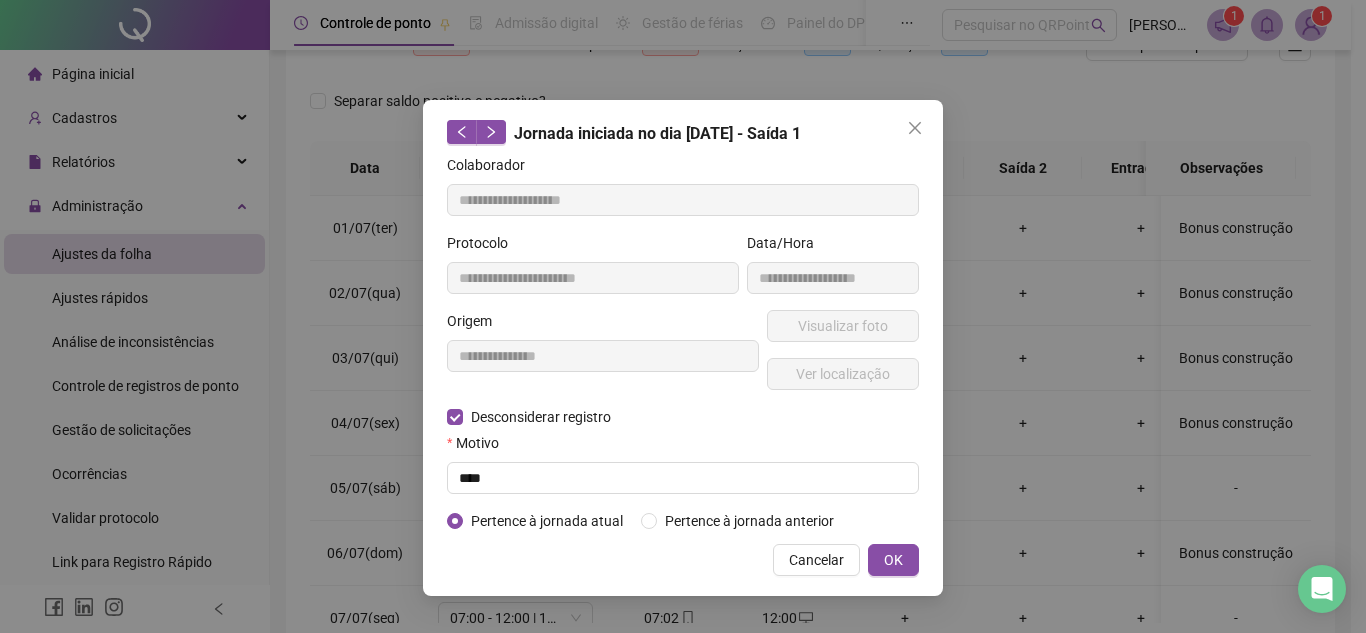 type on "**********" 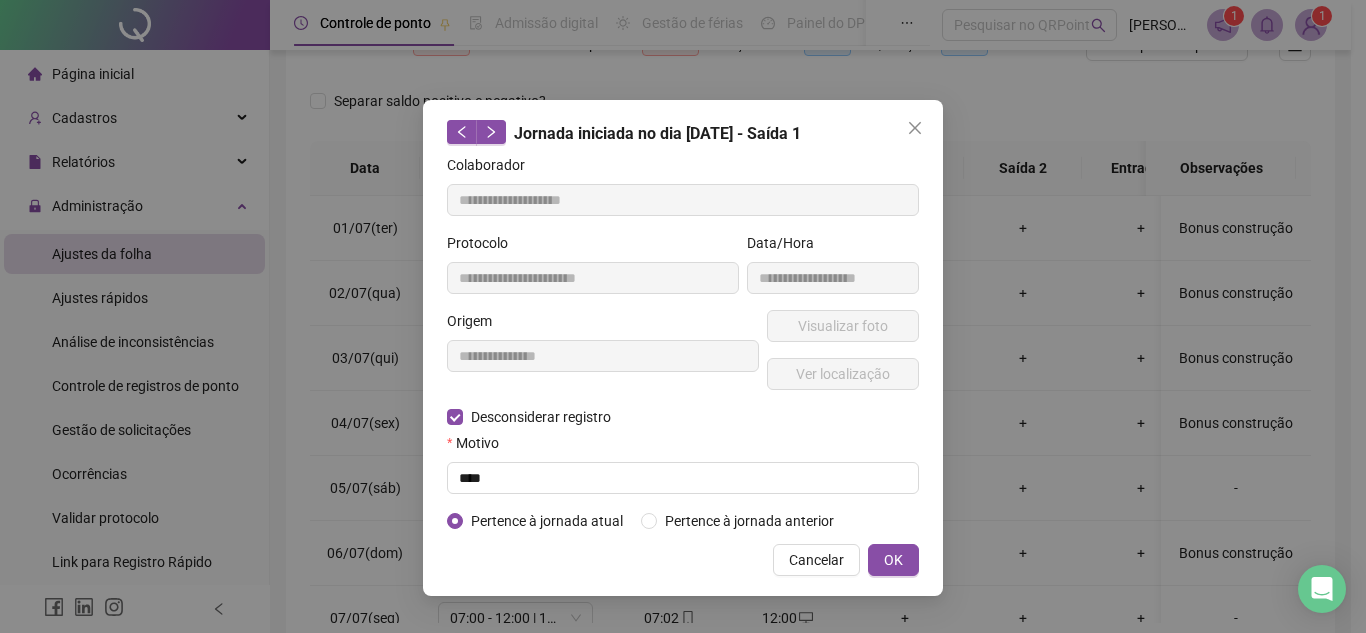 type on "**********" 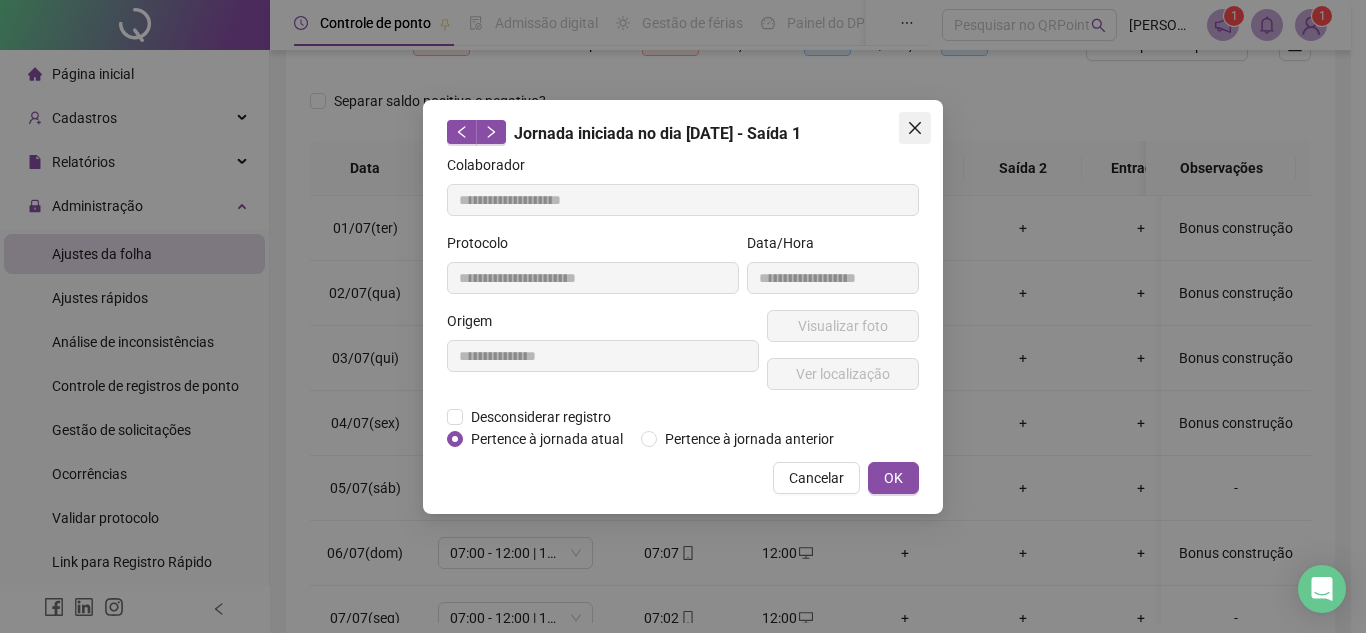 click 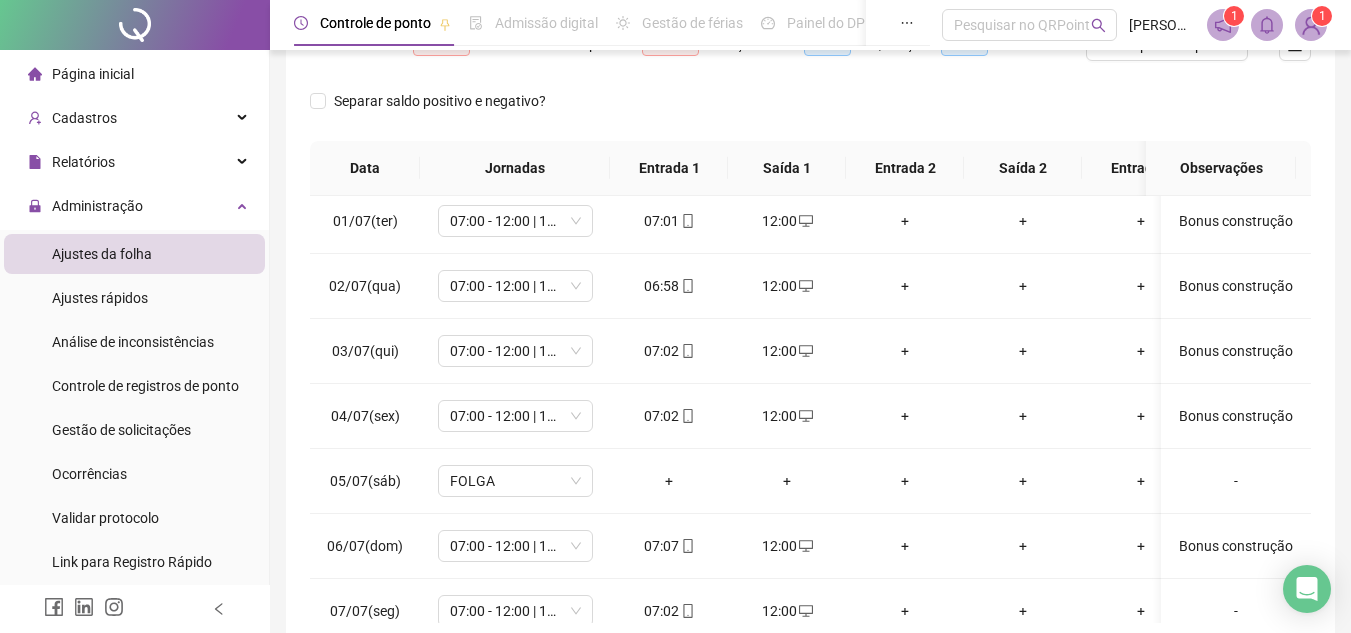 scroll, scrollTop: 0, scrollLeft: 0, axis: both 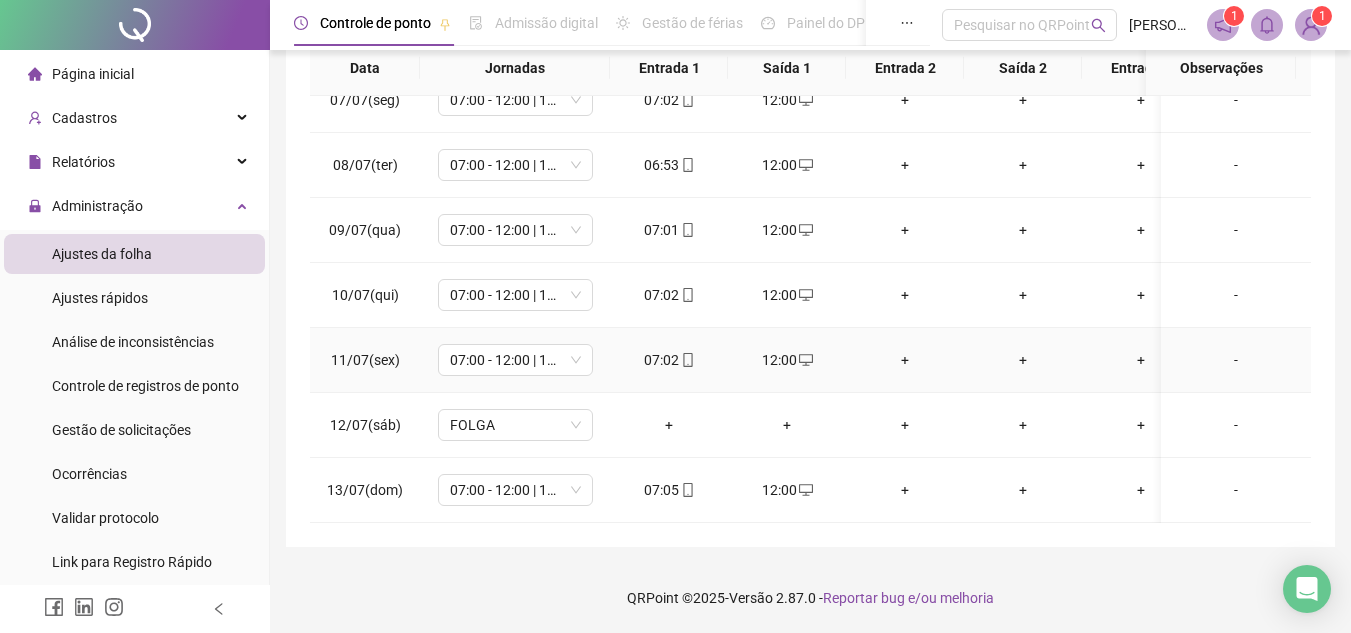click on "-" at bounding box center [1236, 360] 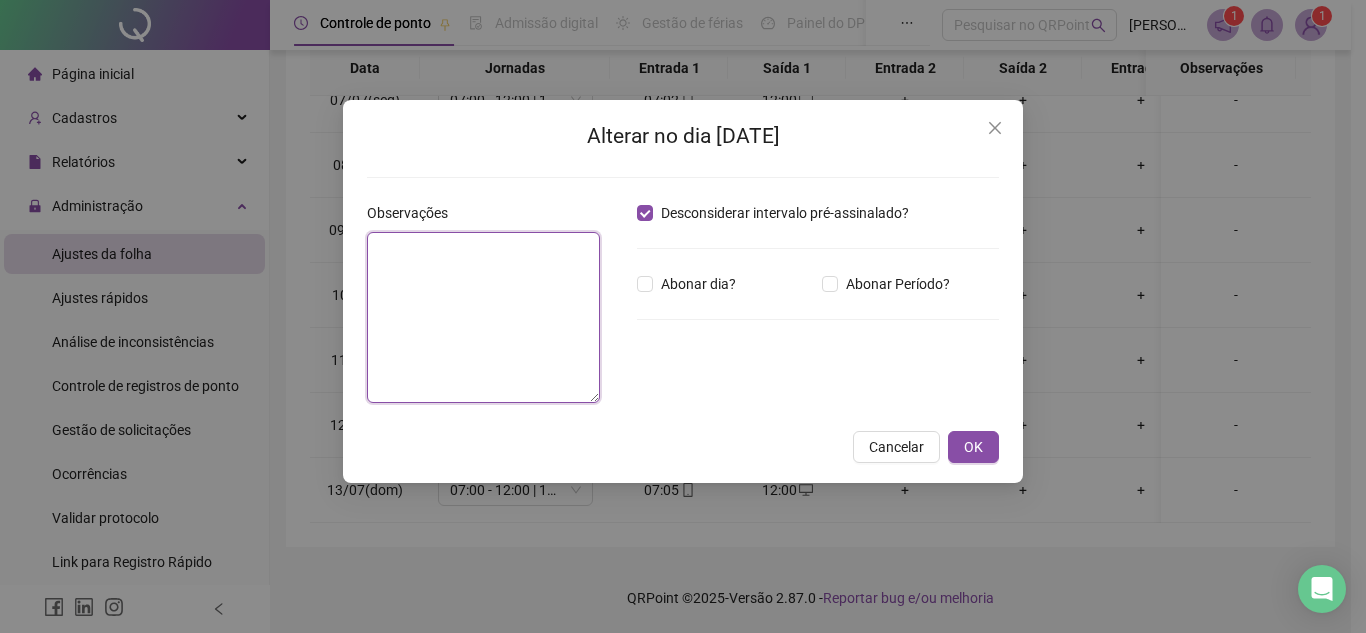click at bounding box center [483, 317] 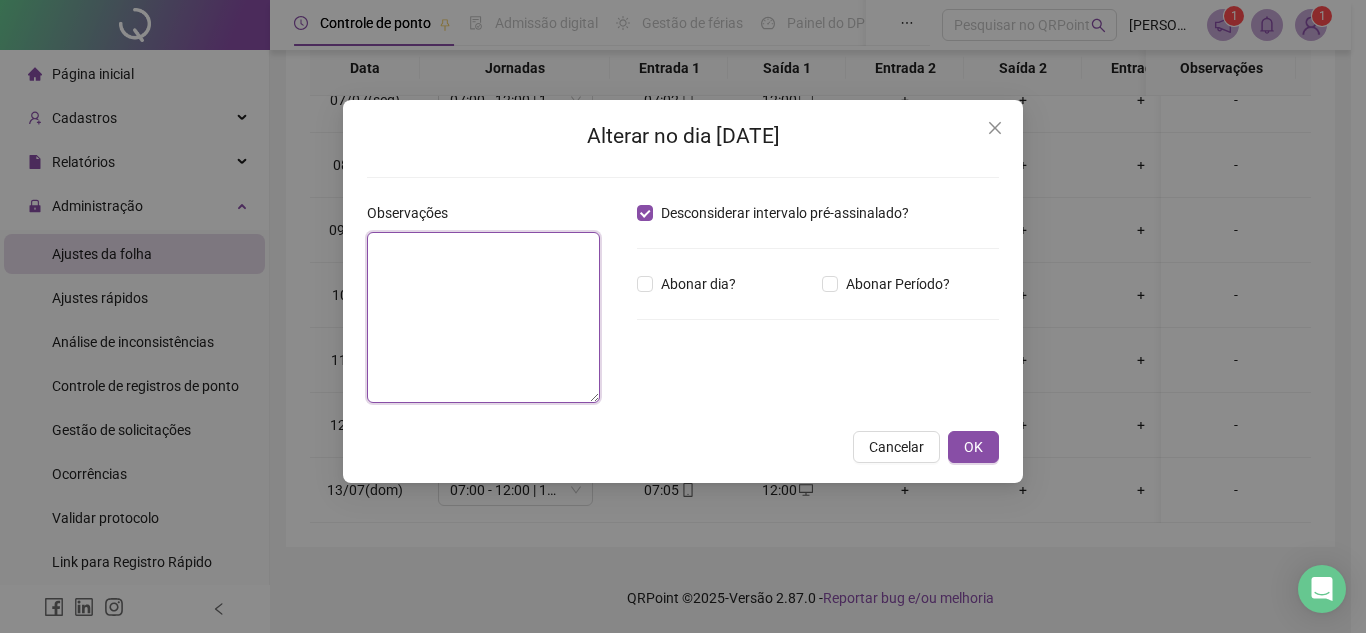paste on "**********" 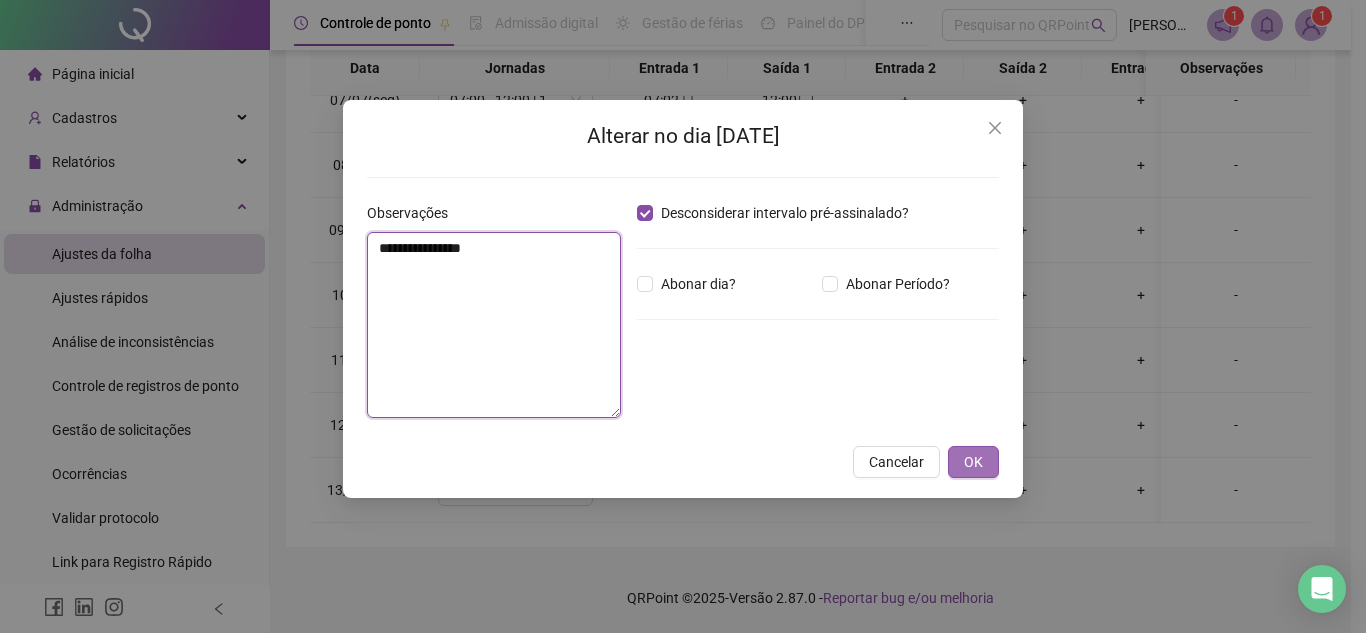 type on "**********" 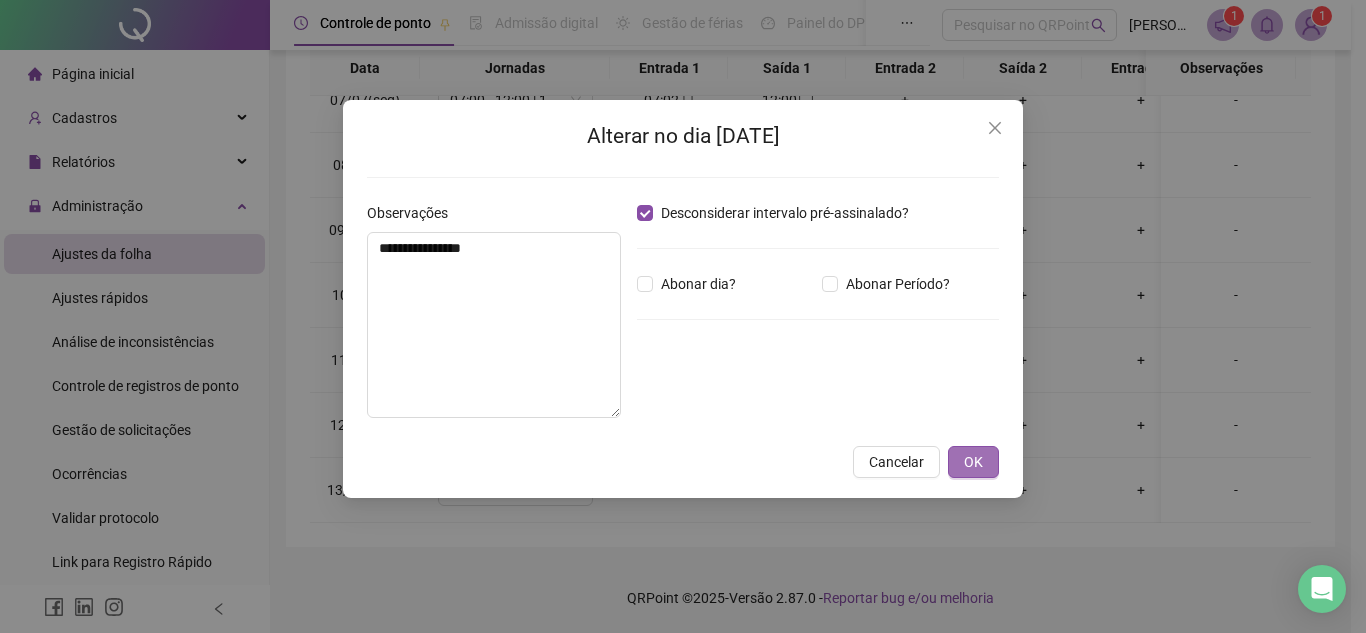 click on "OK" at bounding box center [973, 462] 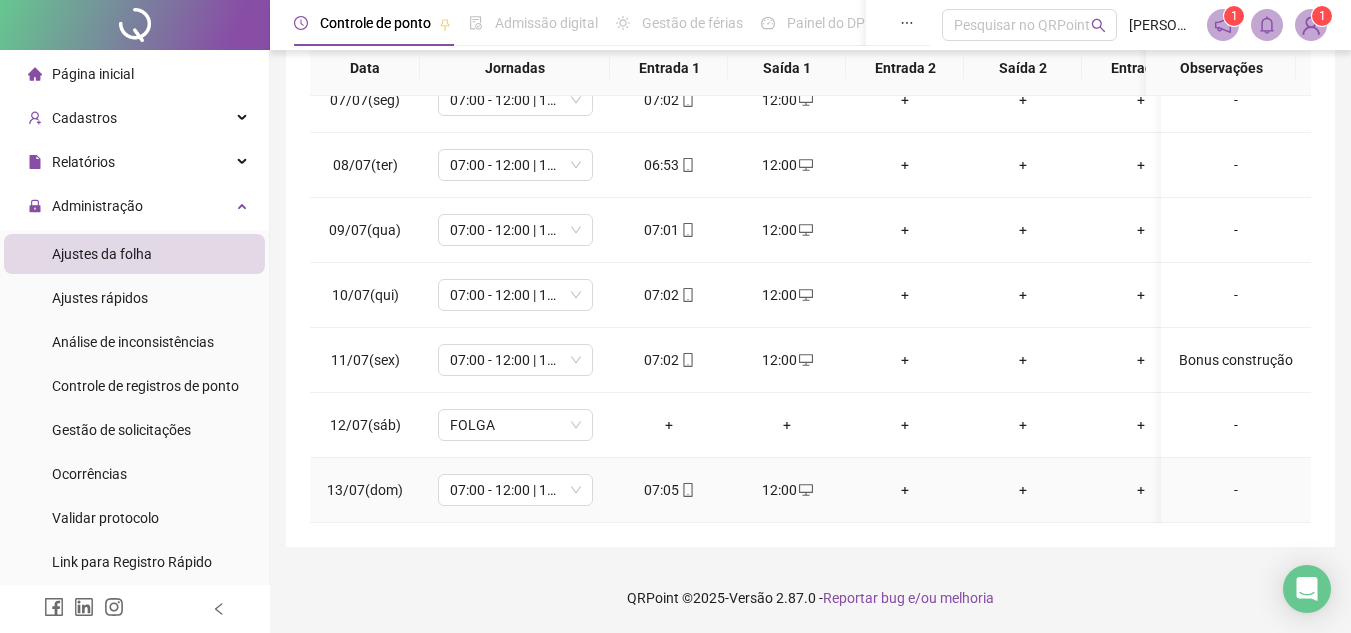 click on "-" at bounding box center (1236, 490) 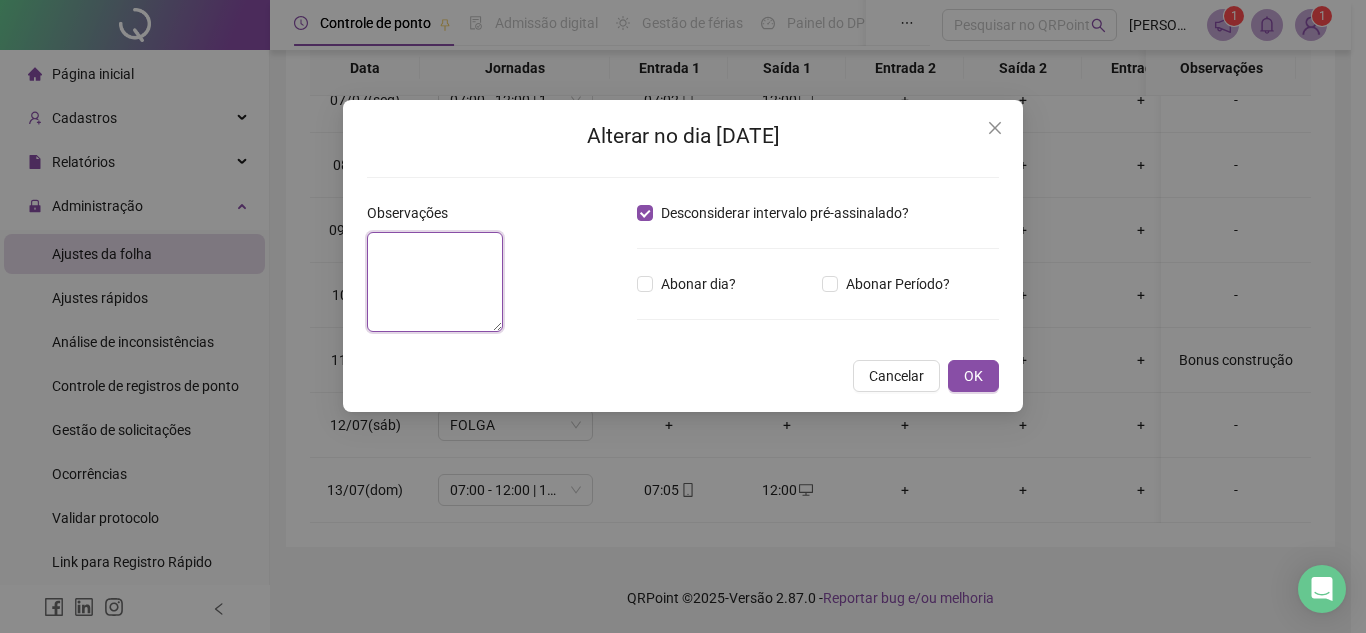 click at bounding box center [435, 282] 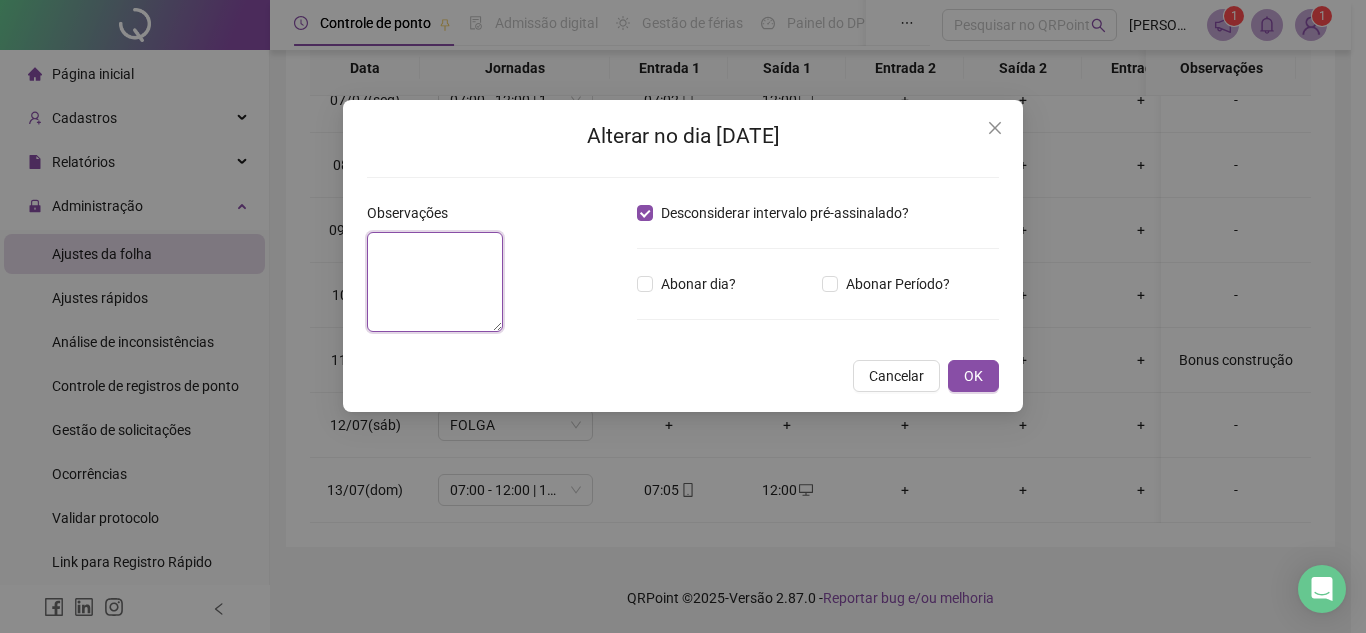 paste on "**********" 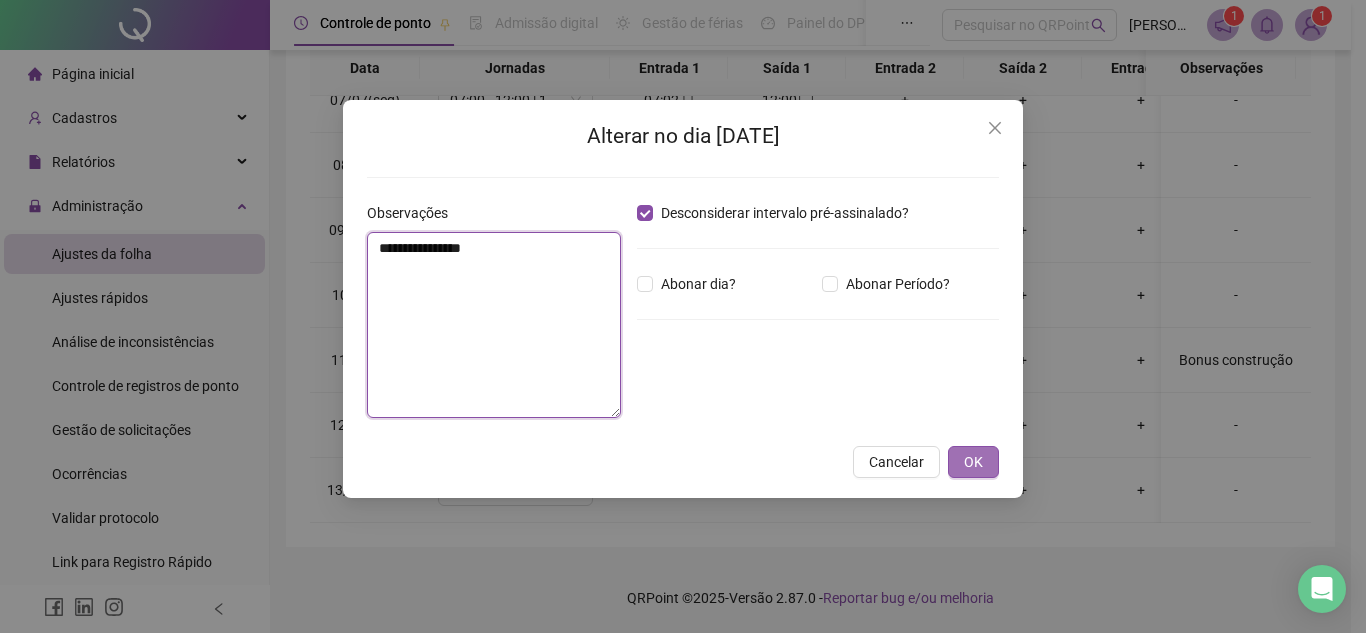 type on "**********" 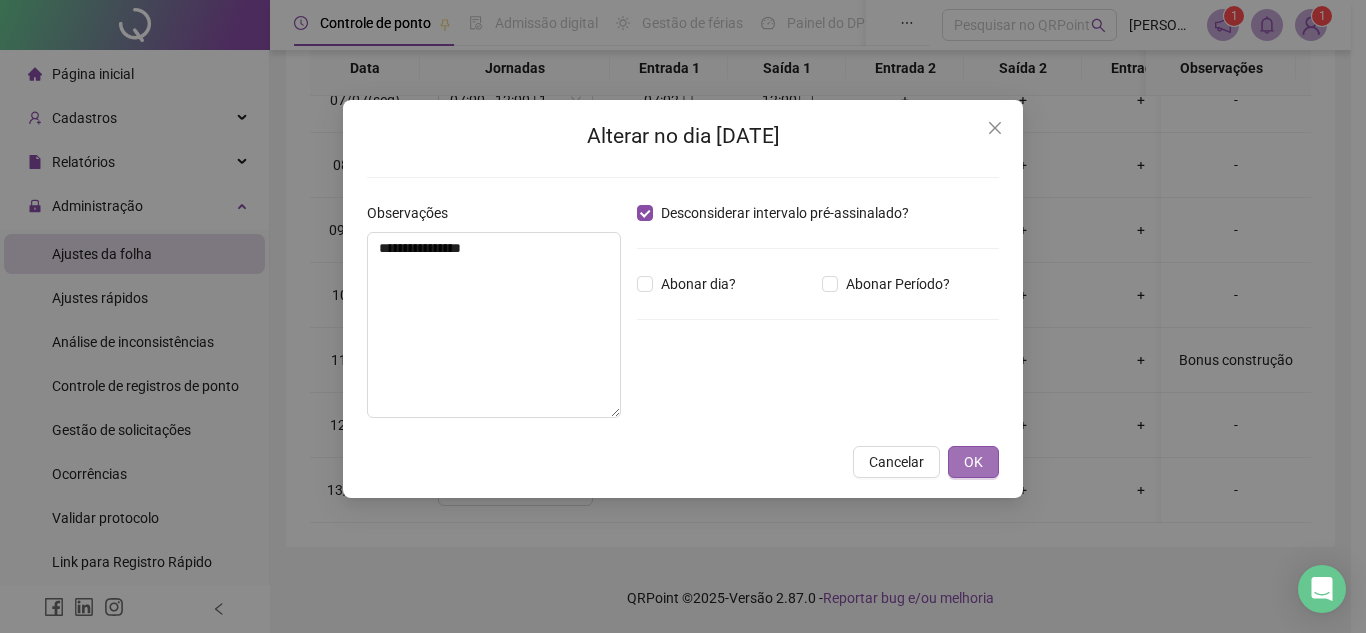 click on "OK" at bounding box center (973, 462) 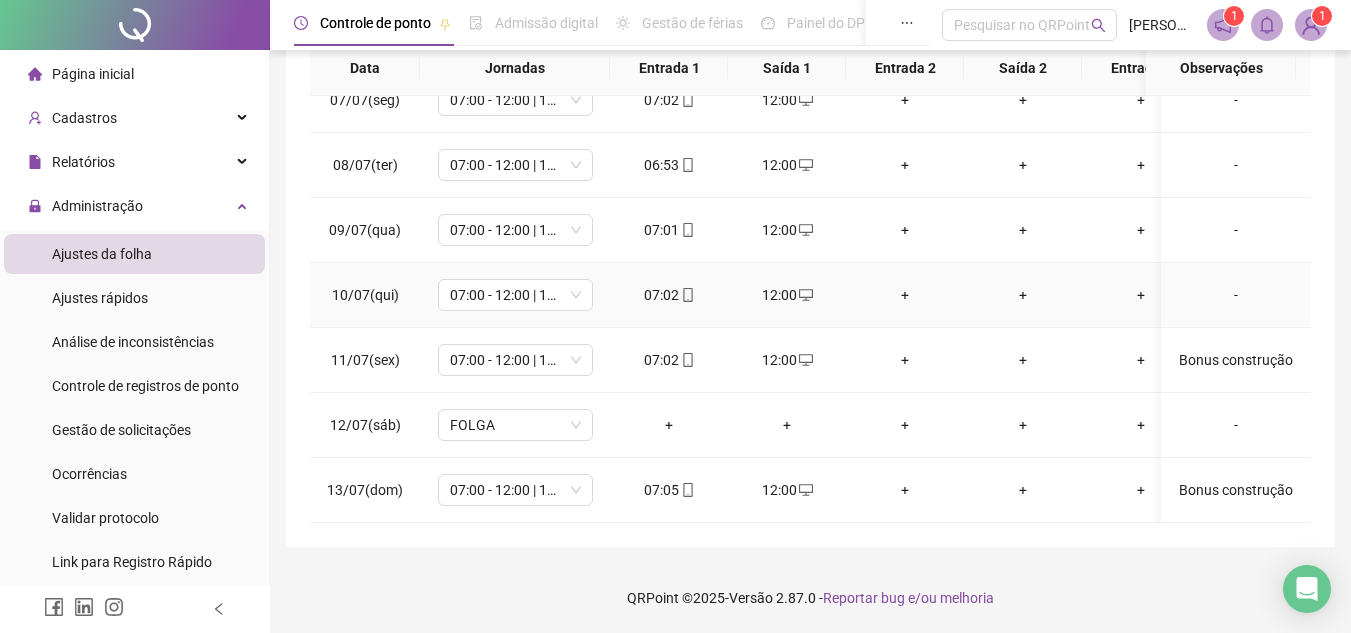 click on "-" at bounding box center (1236, 295) 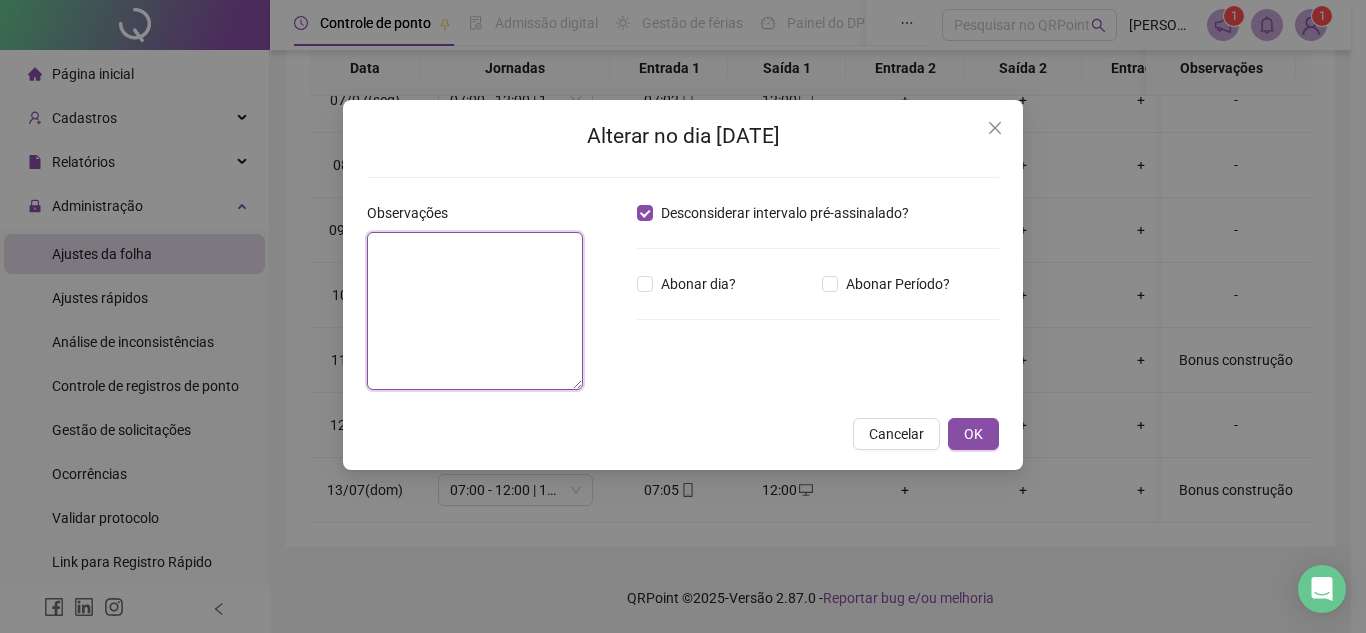click at bounding box center (475, 311) 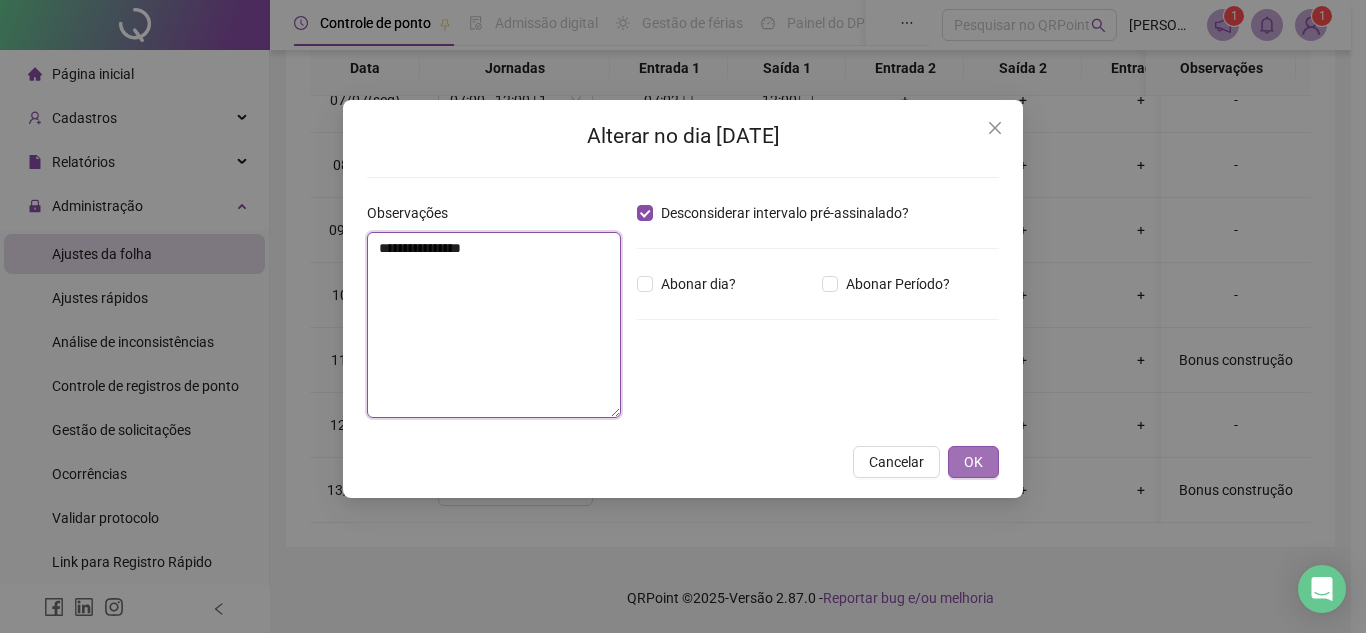 type on "**********" 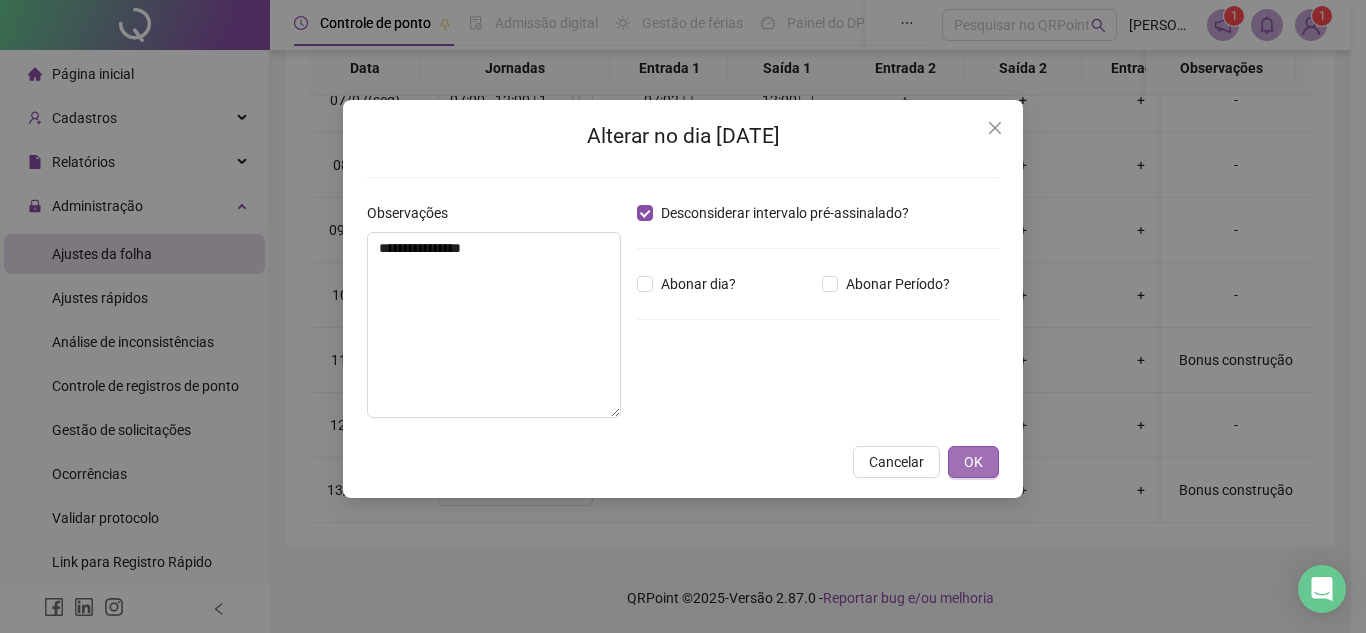 click on "OK" at bounding box center [973, 462] 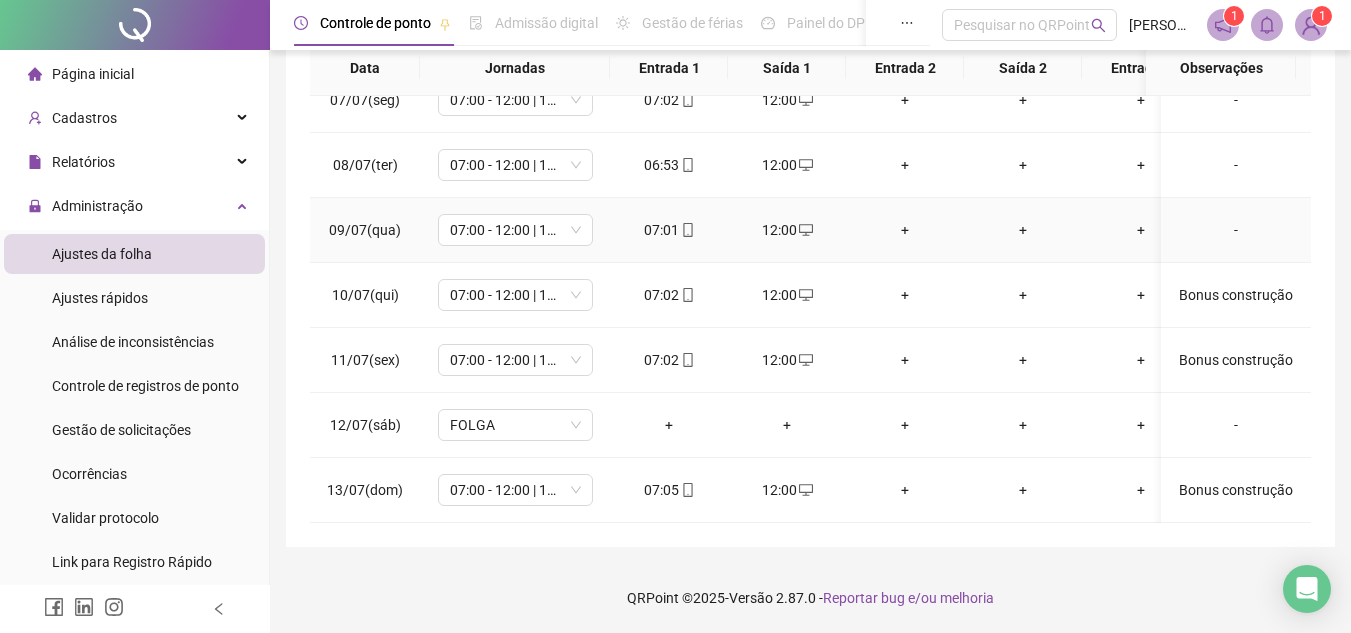 click on "-" at bounding box center (1236, 230) 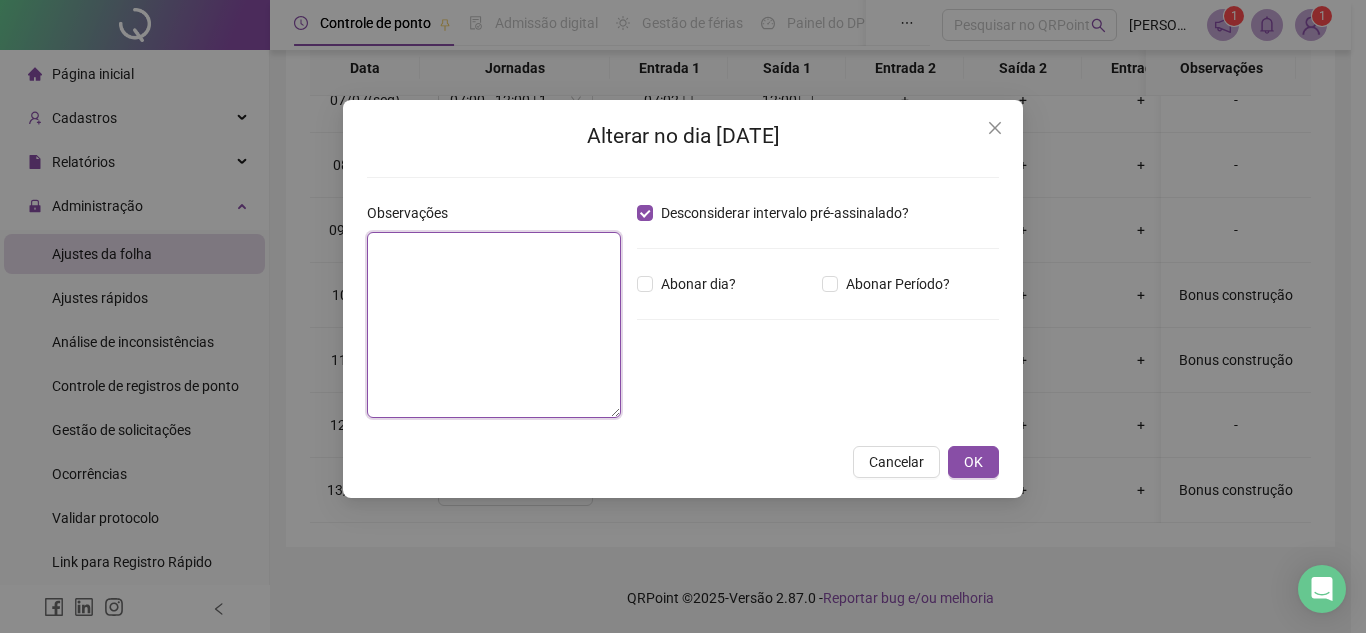 click at bounding box center [494, 325] 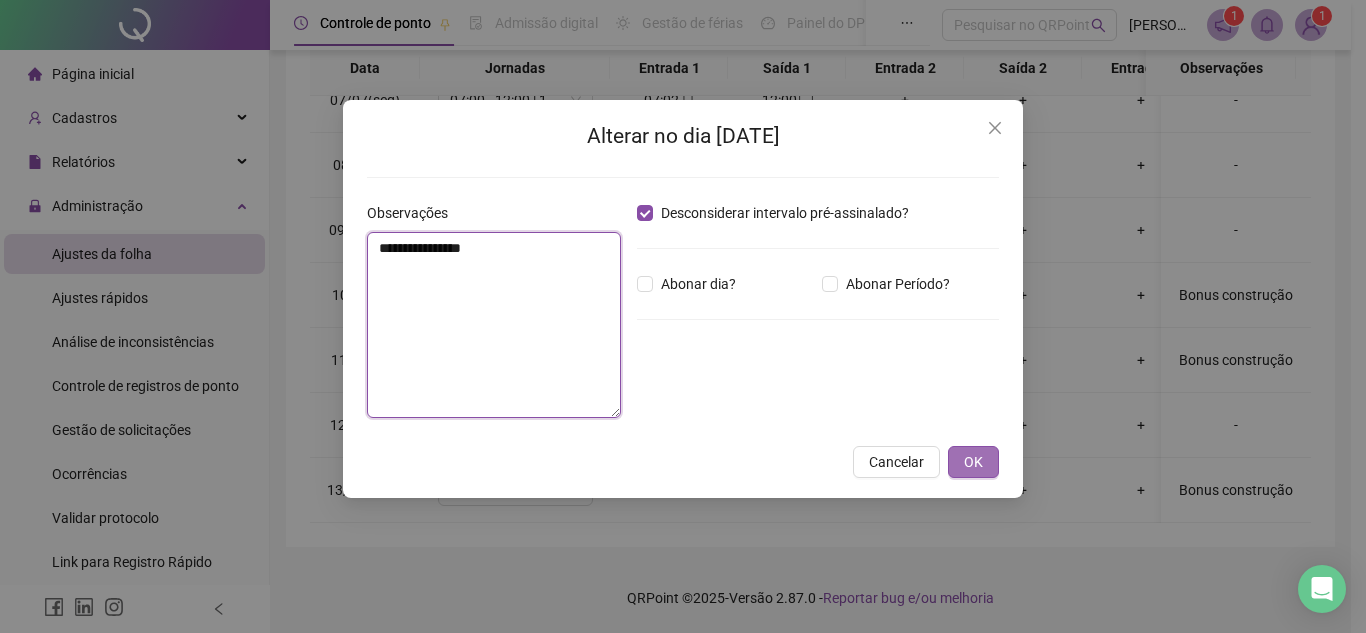 type on "**********" 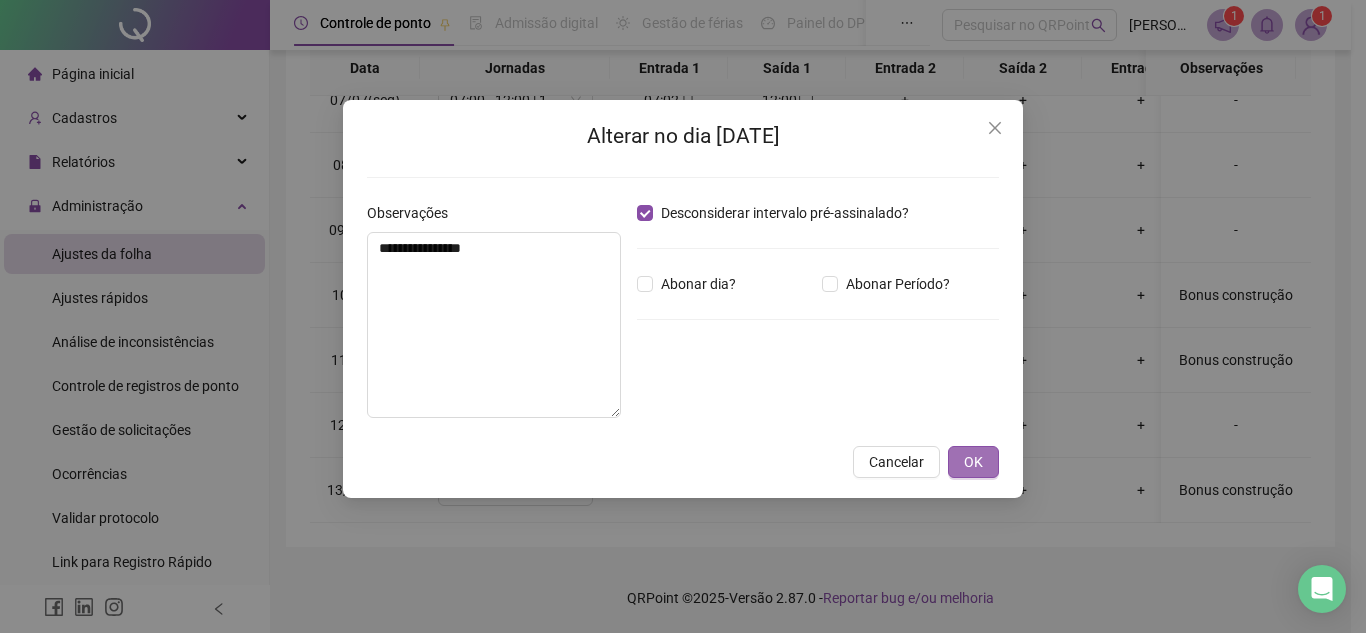 click on "OK" at bounding box center [973, 462] 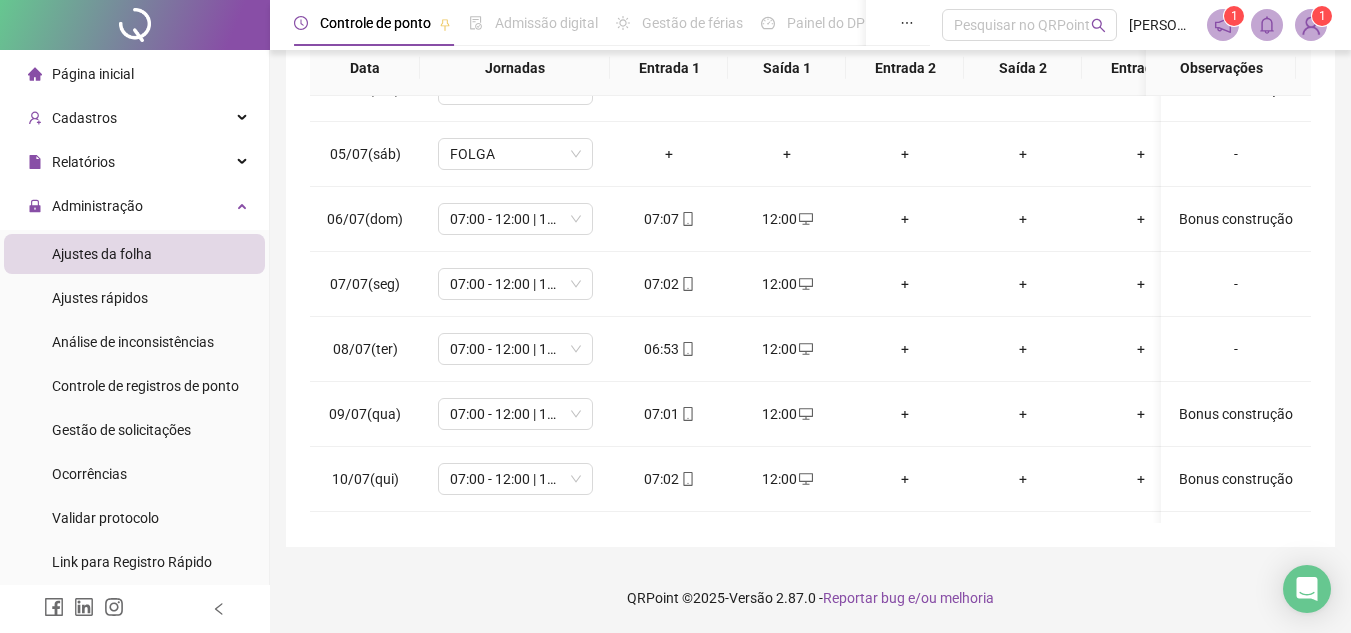 scroll, scrollTop: 233, scrollLeft: 0, axis: vertical 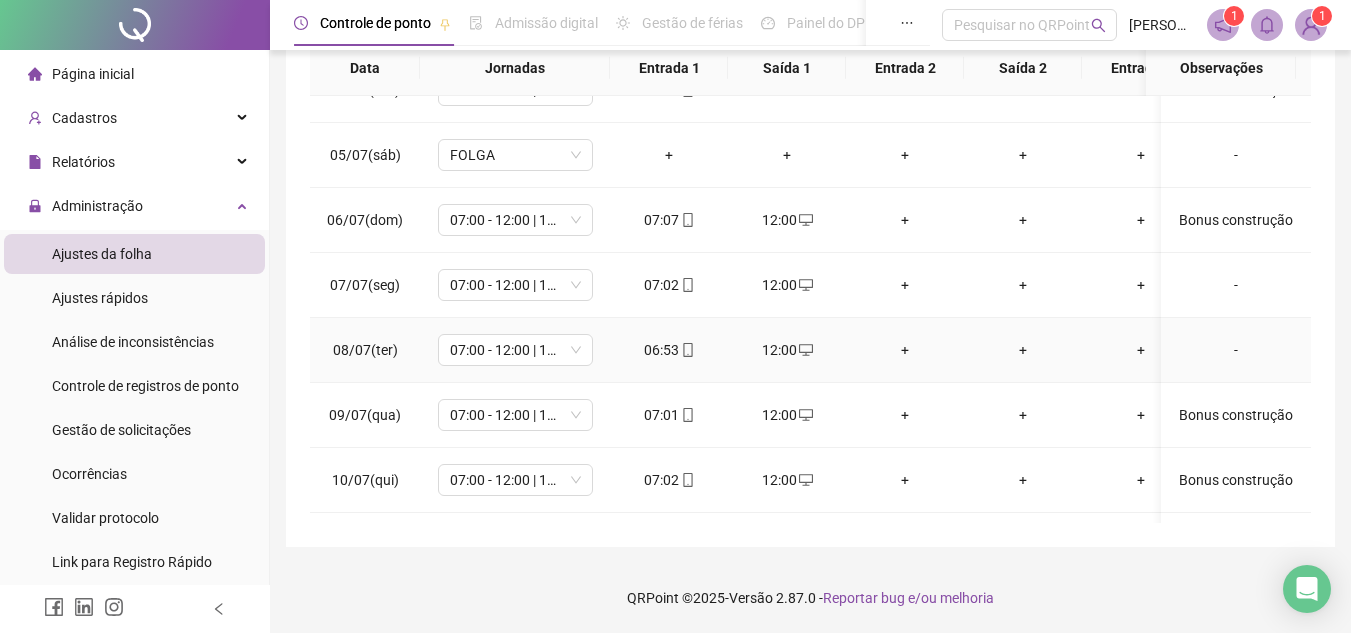 click on "-" at bounding box center (1236, 350) 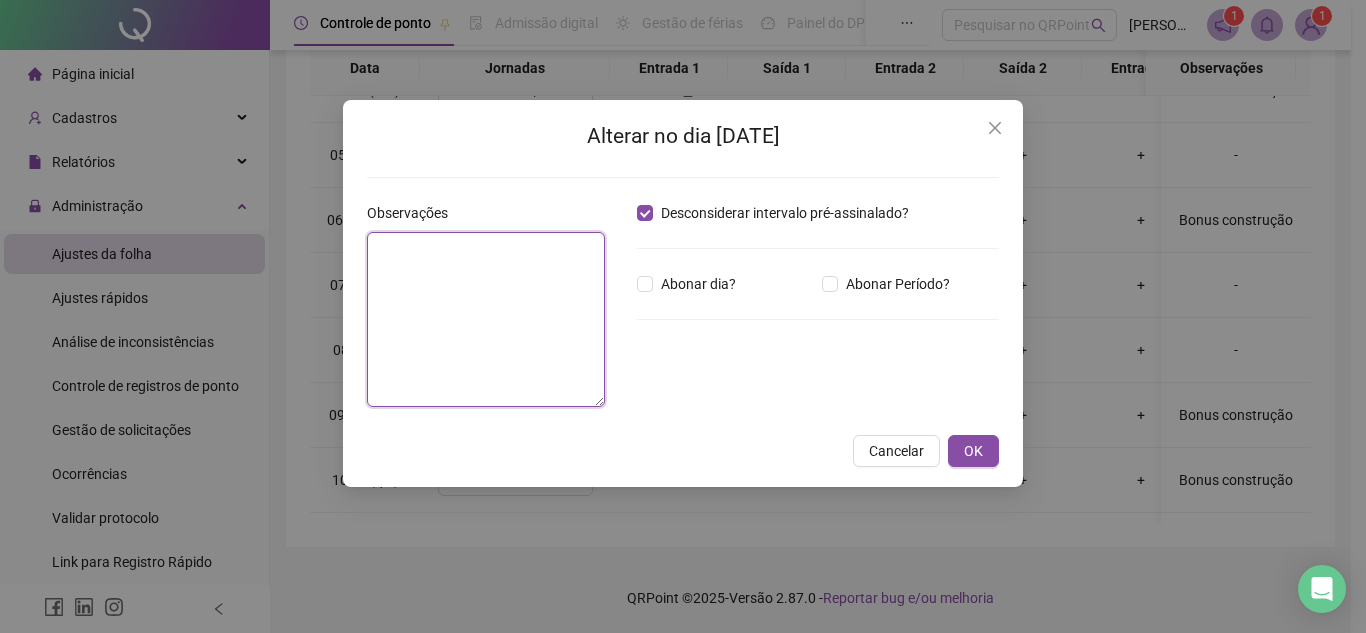 click at bounding box center [486, 319] 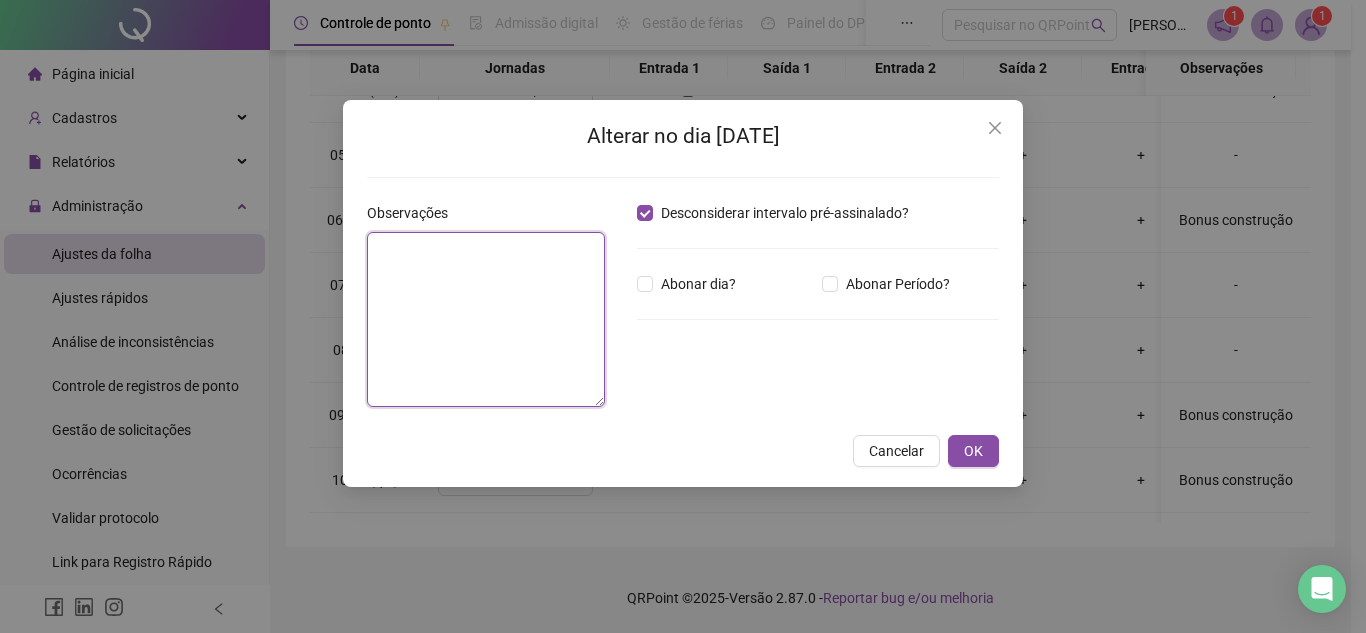 paste on "**********" 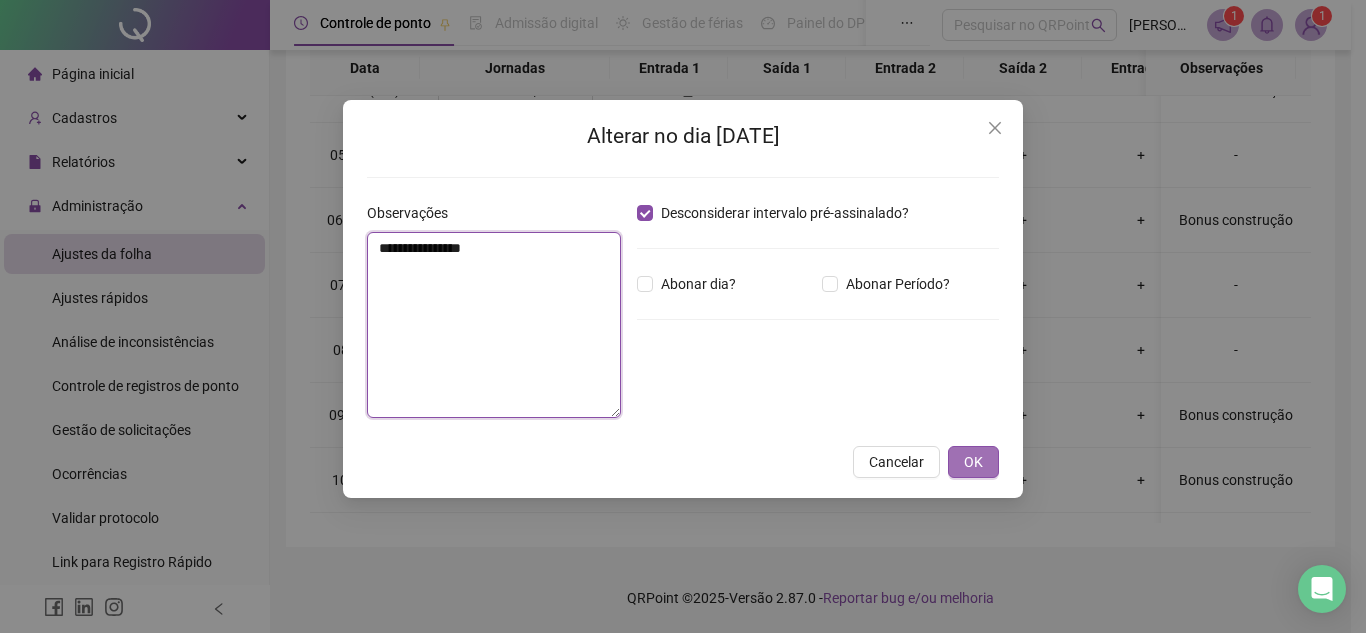 type on "**********" 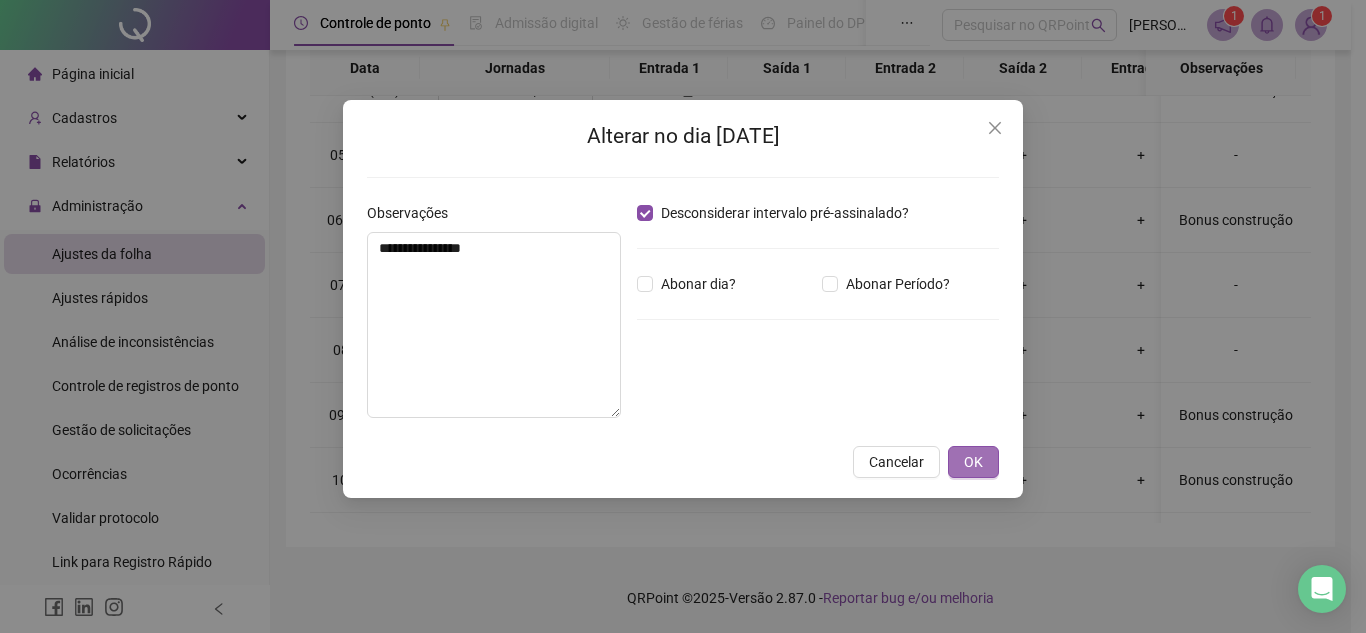 click on "OK" at bounding box center [973, 462] 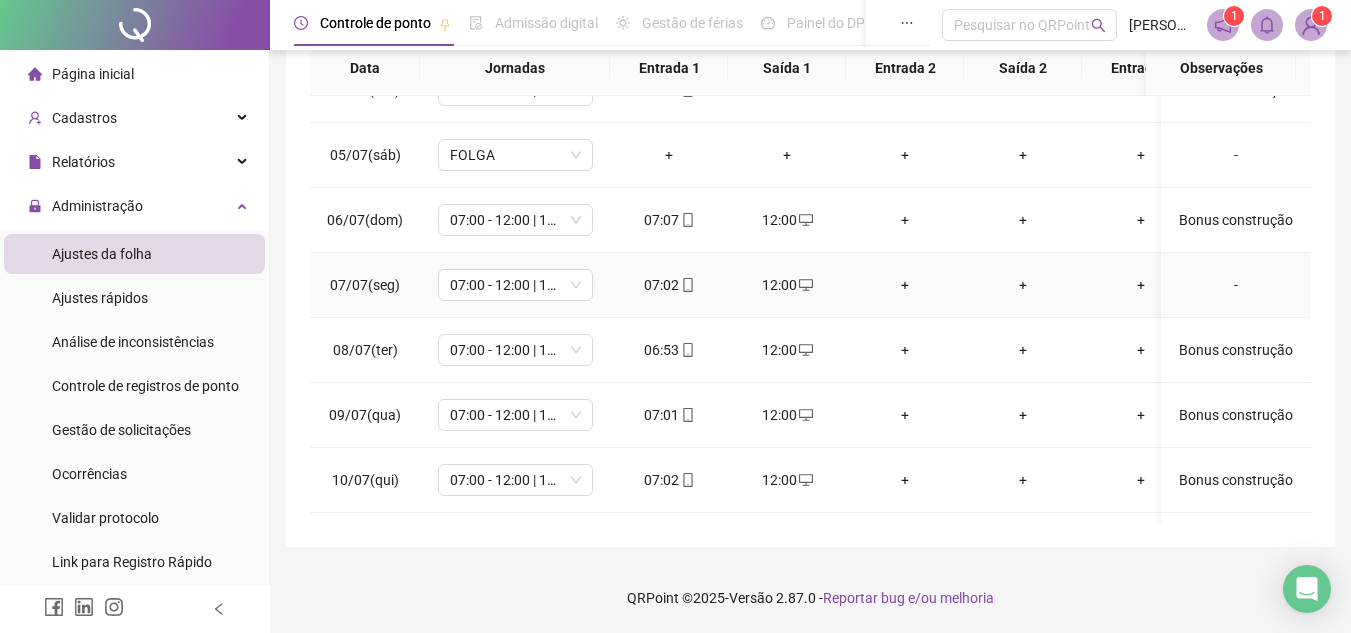 click on "-" at bounding box center [1236, 285] 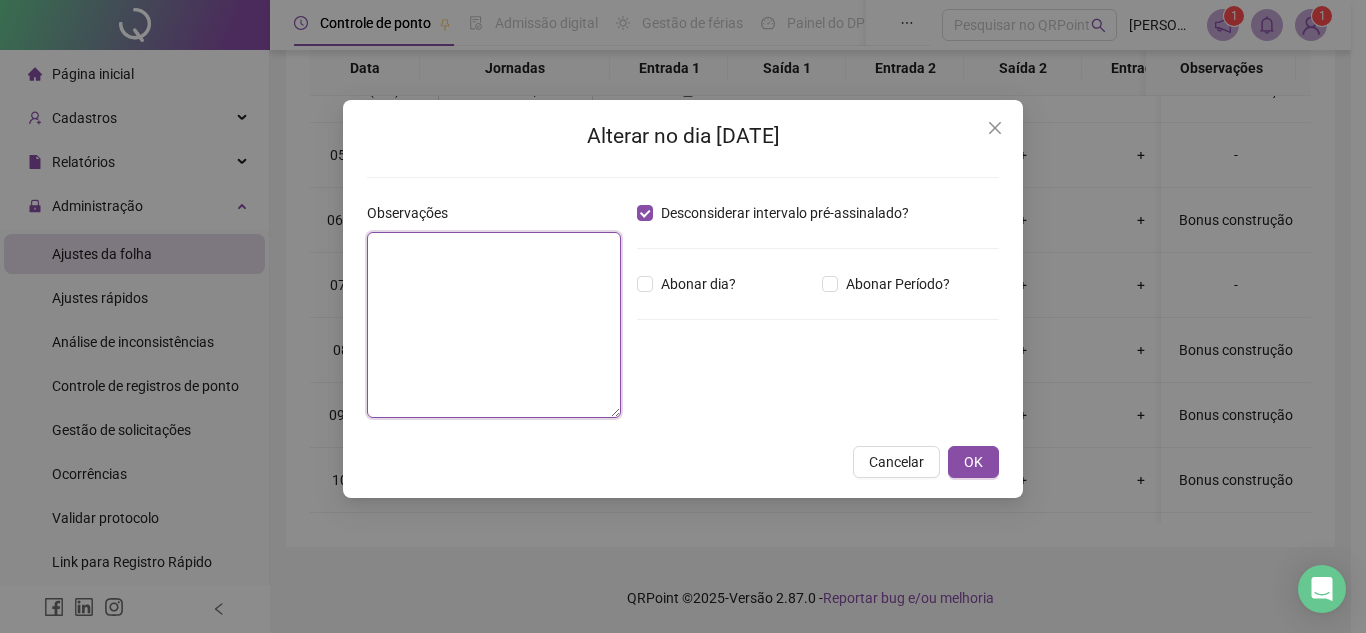 click at bounding box center (494, 325) 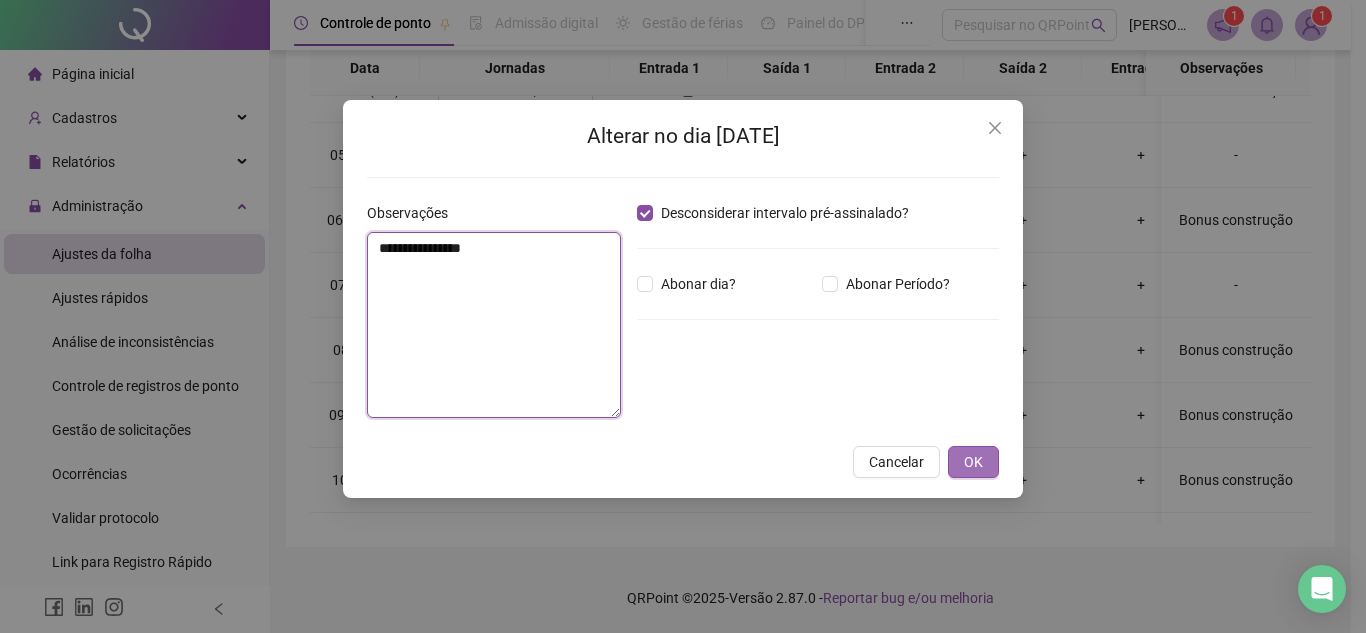 type on "**********" 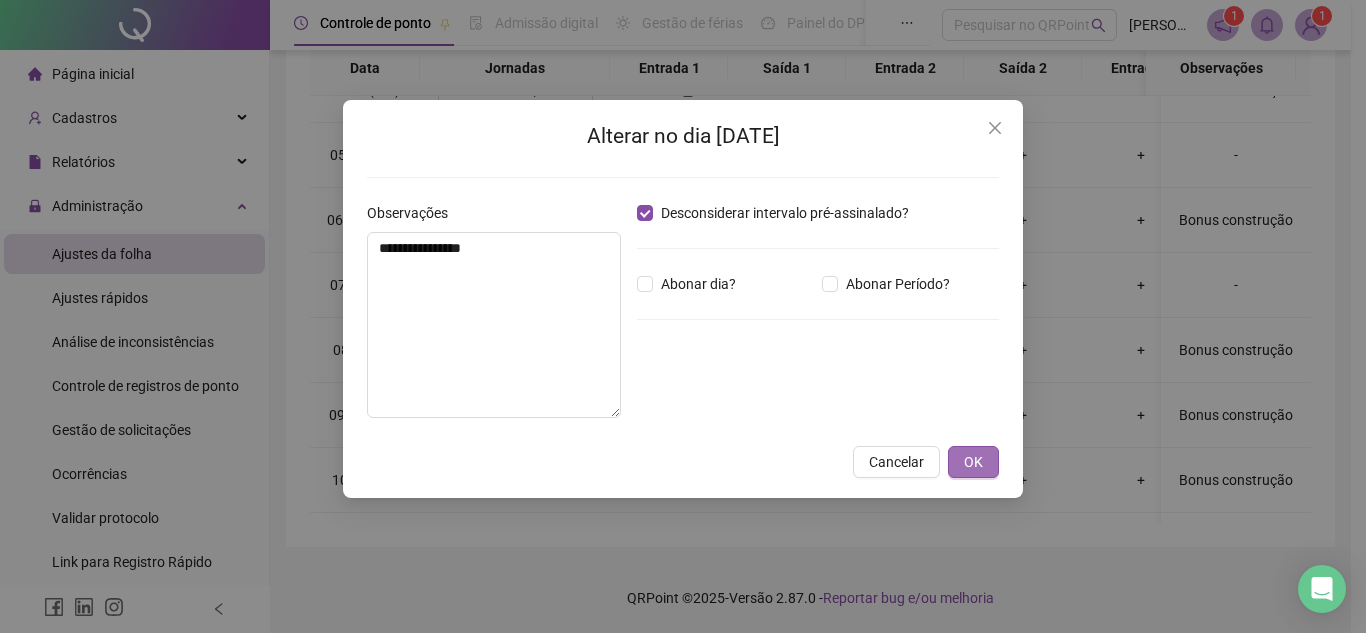 click on "OK" at bounding box center [973, 462] 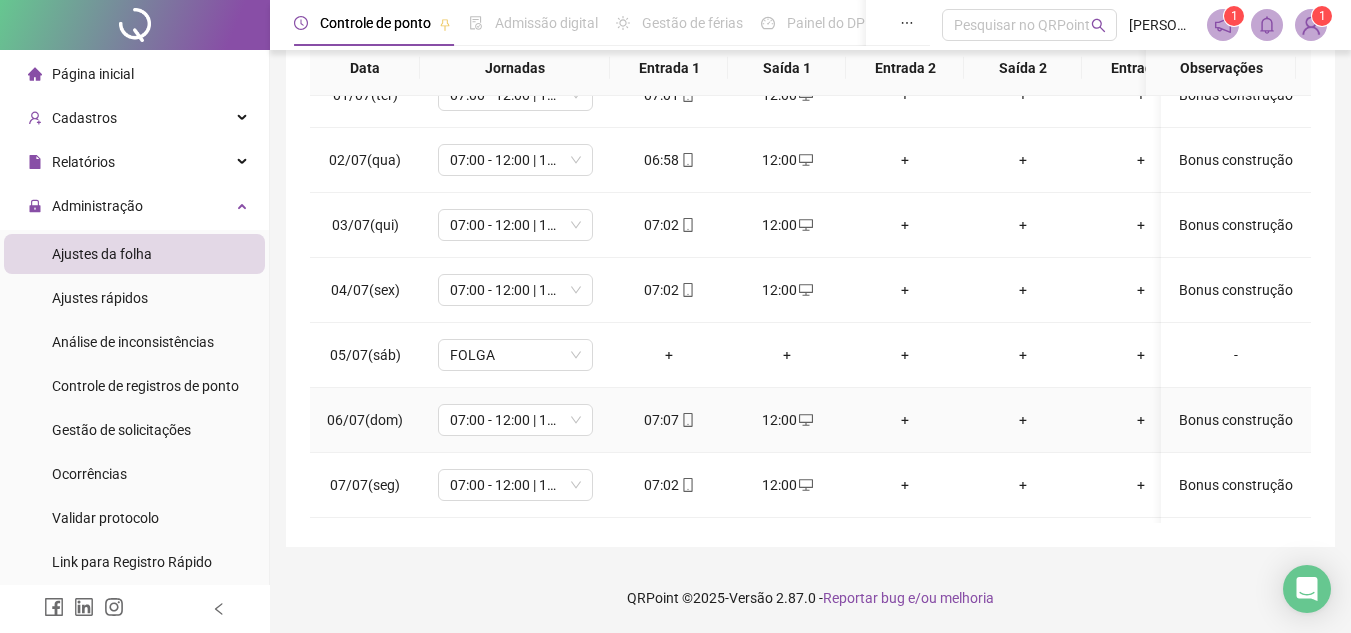 scroll, scrollTop: 0, scrollLeft: 0, axis: both 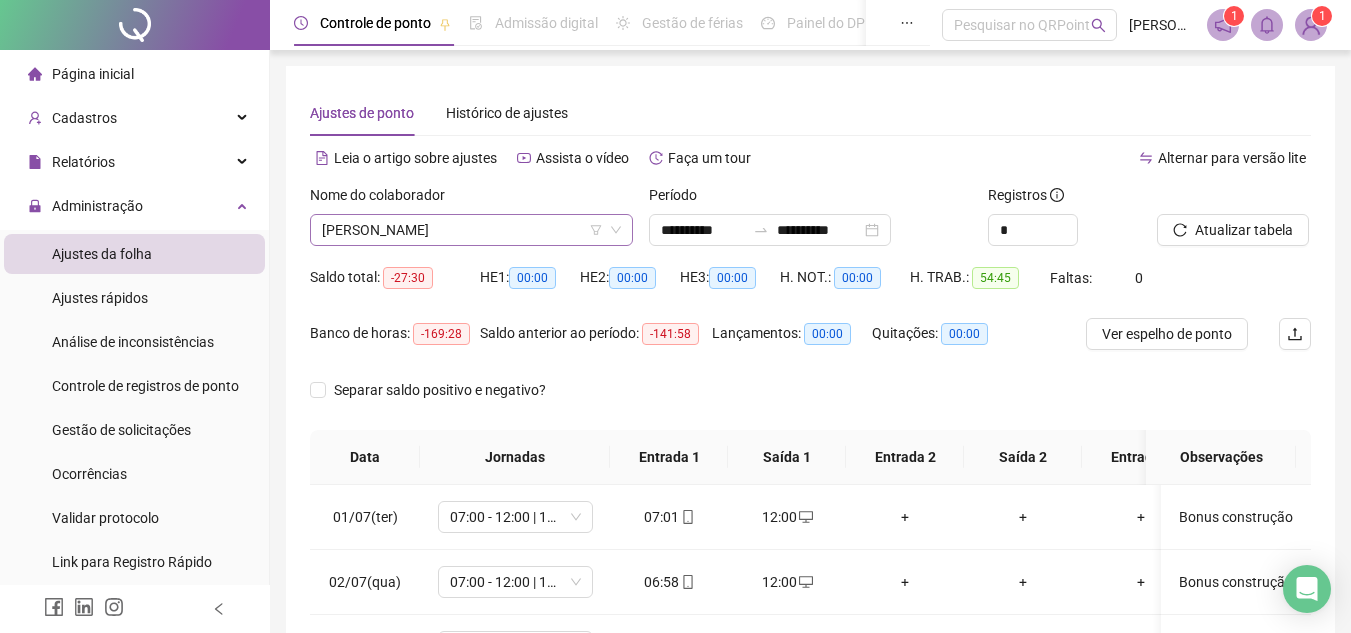 click on "[PERSON_NAME]" at bounding box center [471, 230] 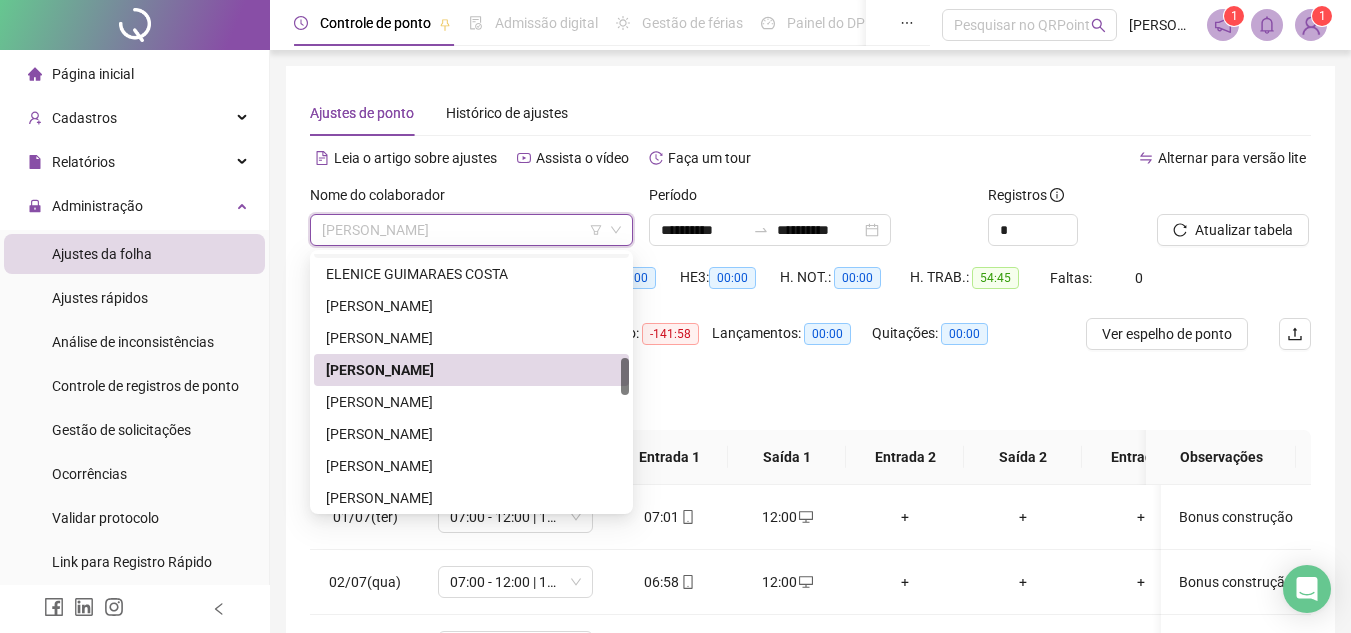 click on "Ajustes de ponto Histórico de ajustes" at bounding box center [810, 113] 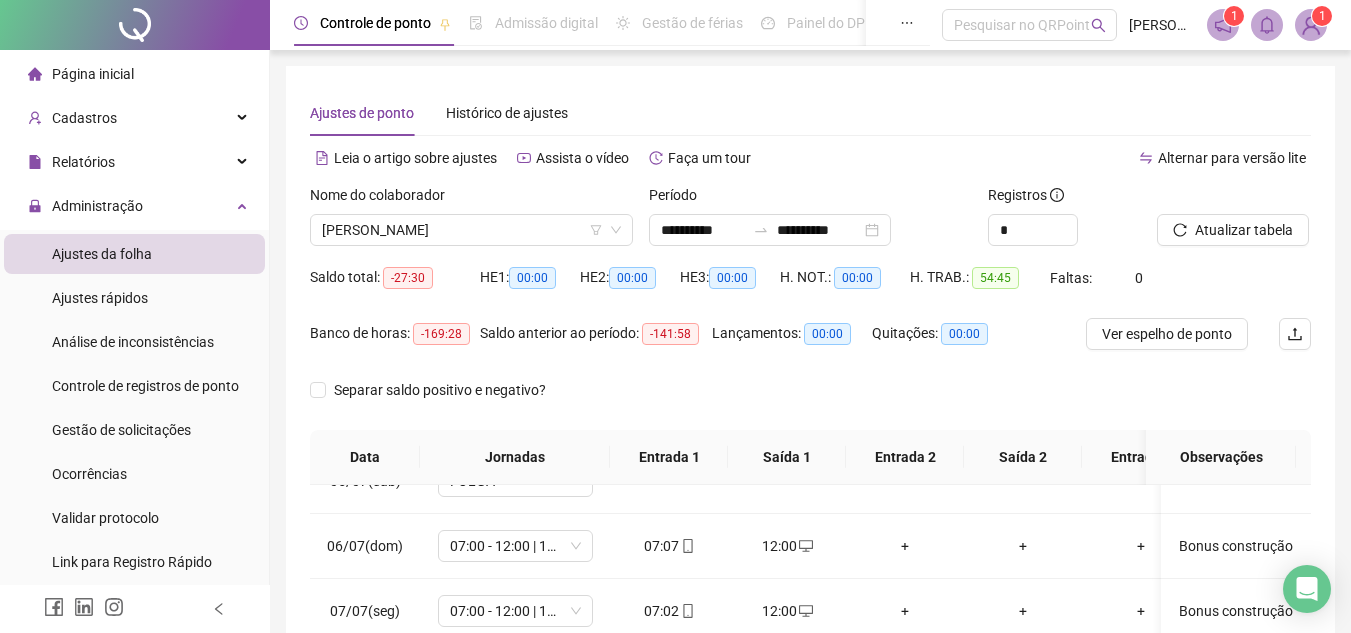 scroll, scrollTop: 300, scrollLeft: 0, axis: vertical 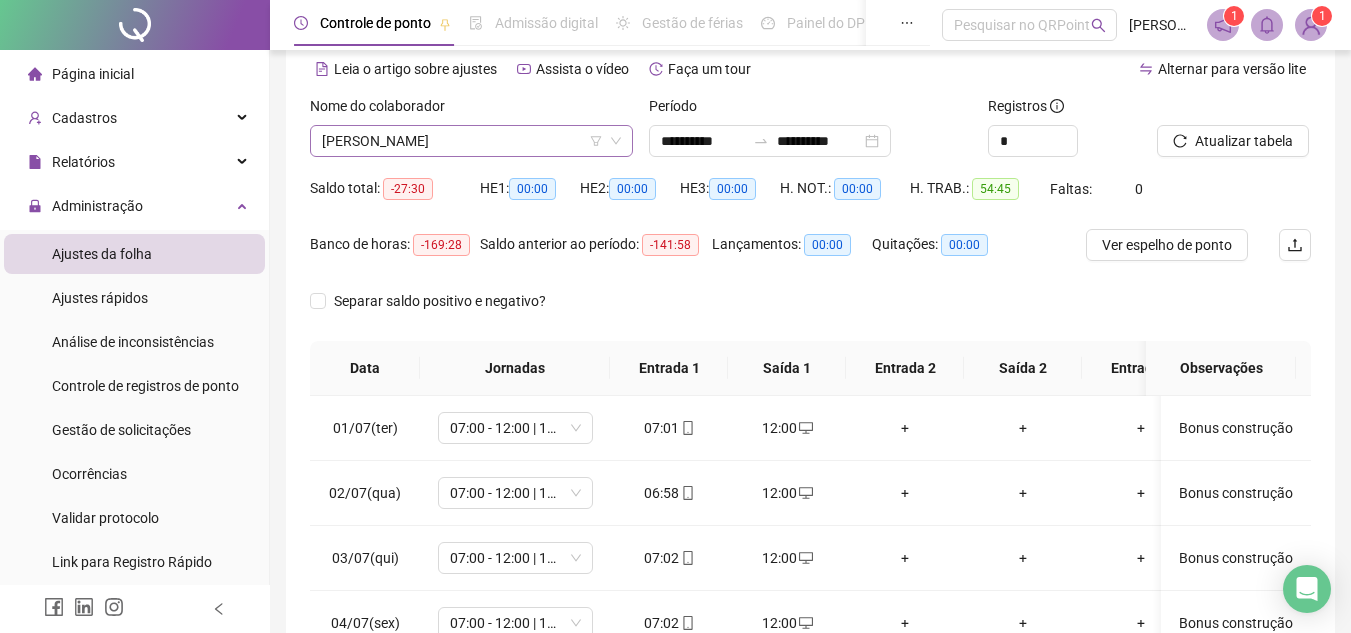 click on "[PERSON_NAME]" at bounding box center [471, 141] 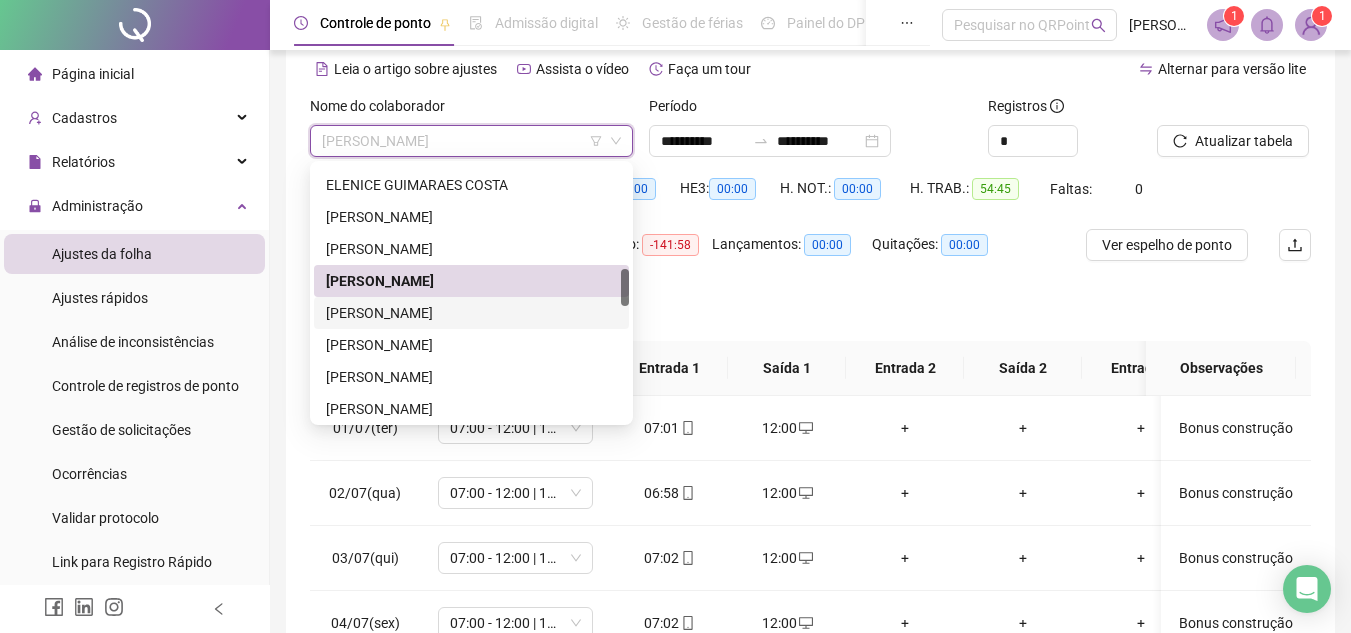 click on "[PERSON_NAME]" at bounding box center [471, 313] 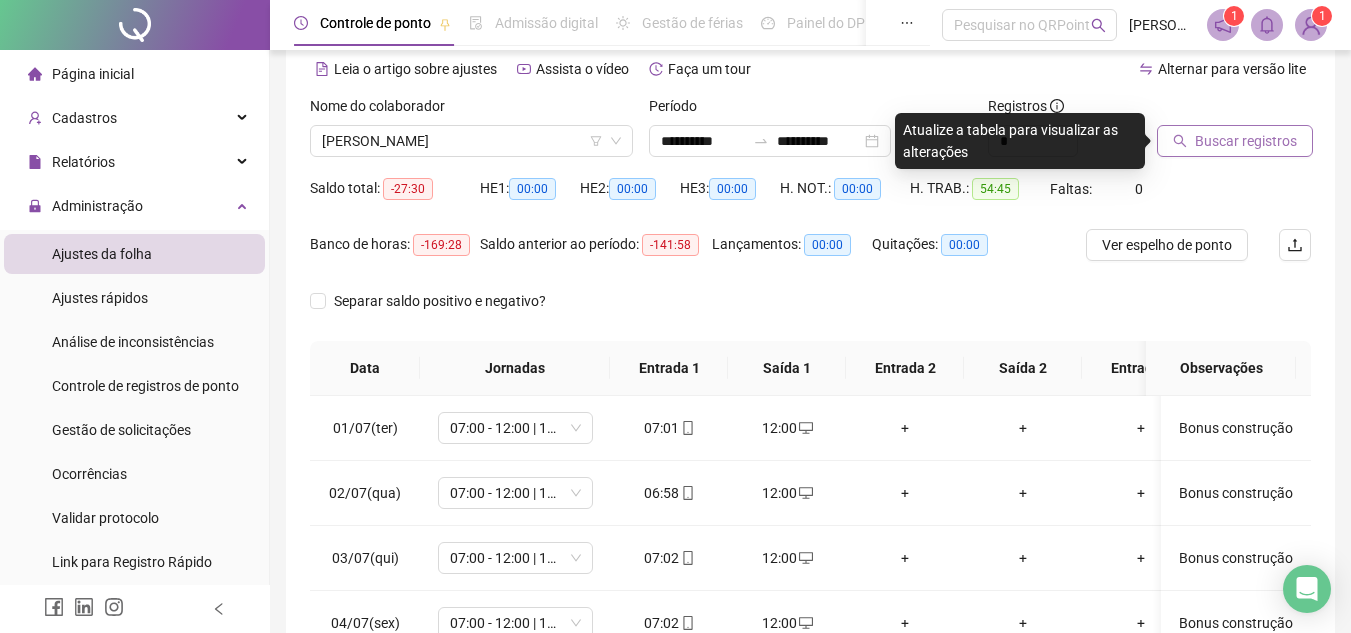 click on "Buscar registros" at bounding box center (1246, 141) 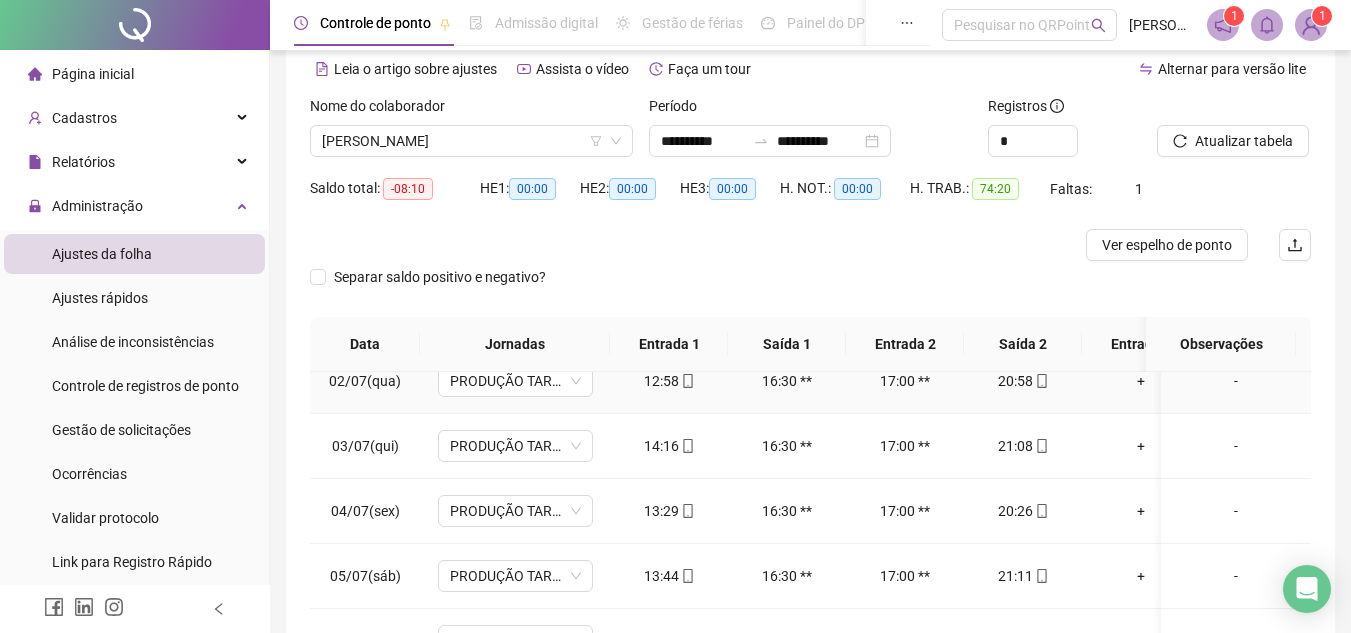 scroll, scrollTop: 200, scrollLeft: 0, axis: vertical 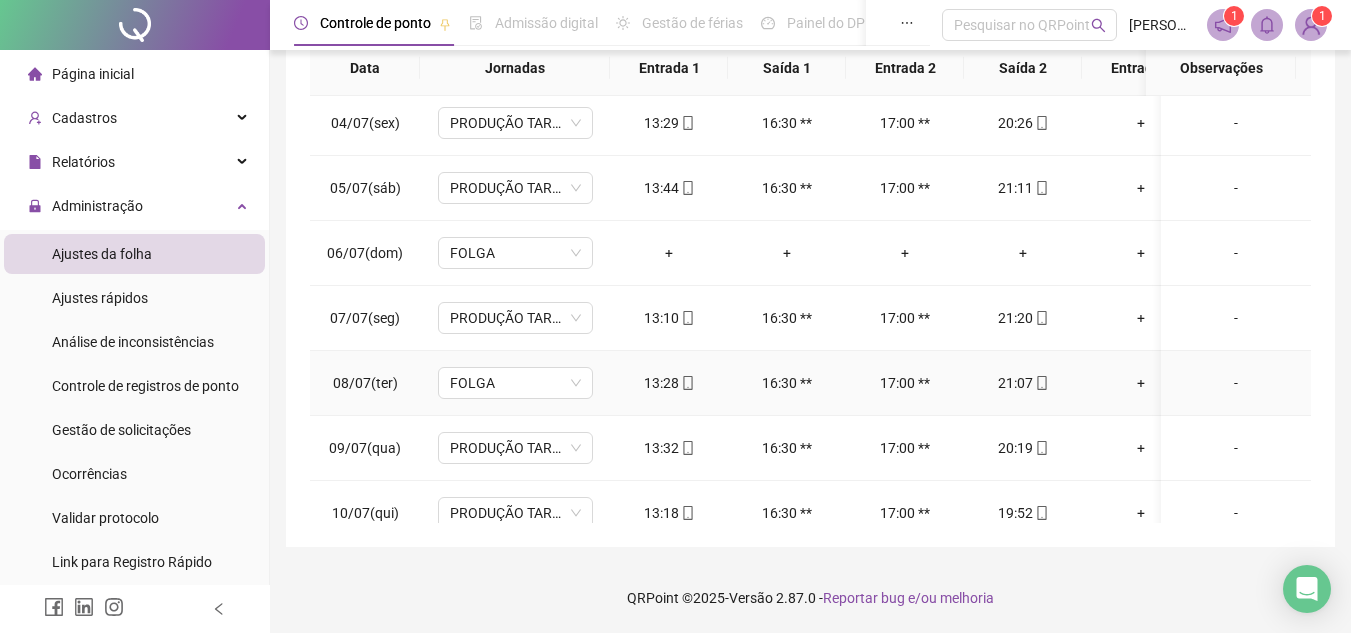 click on "-" at bounding box center (1236, 383) 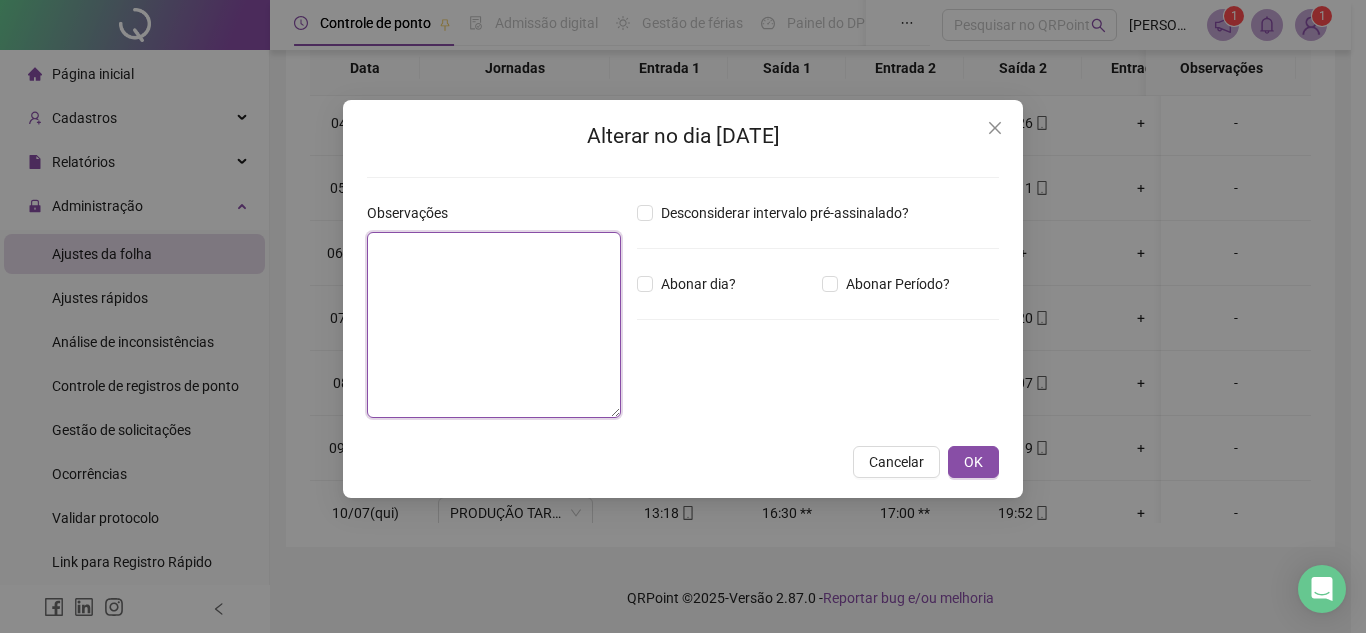click at bounding box center (494, 325) 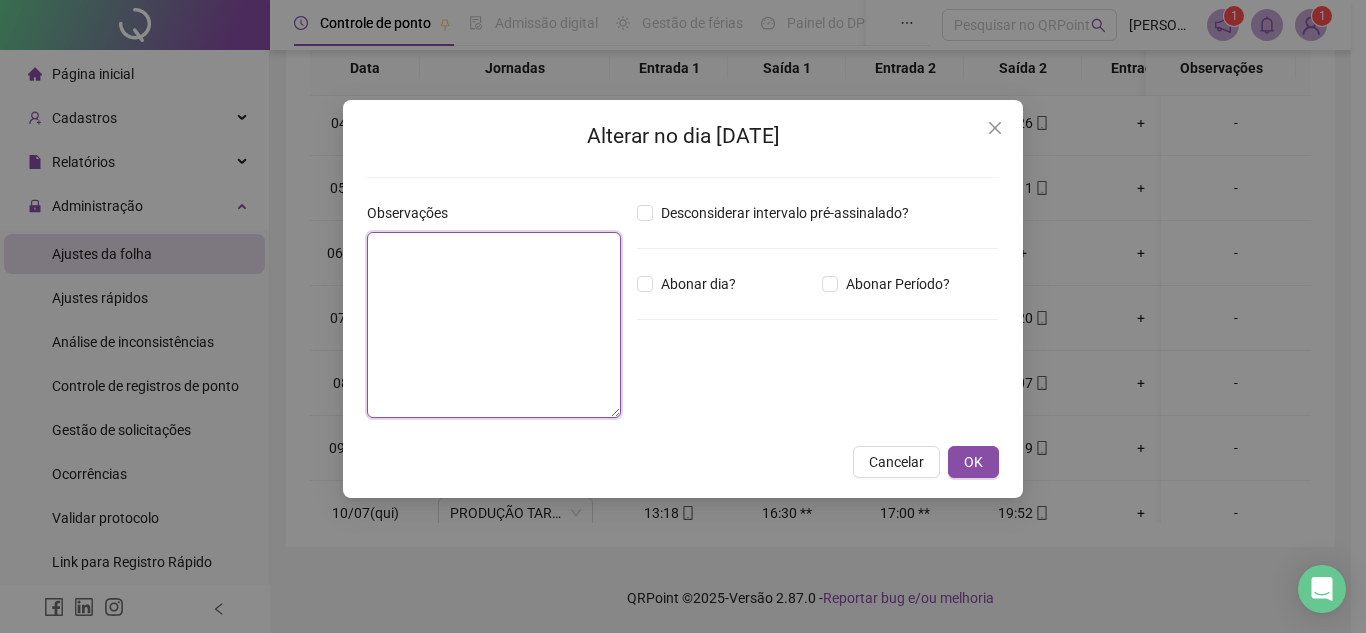 paste on "**********" 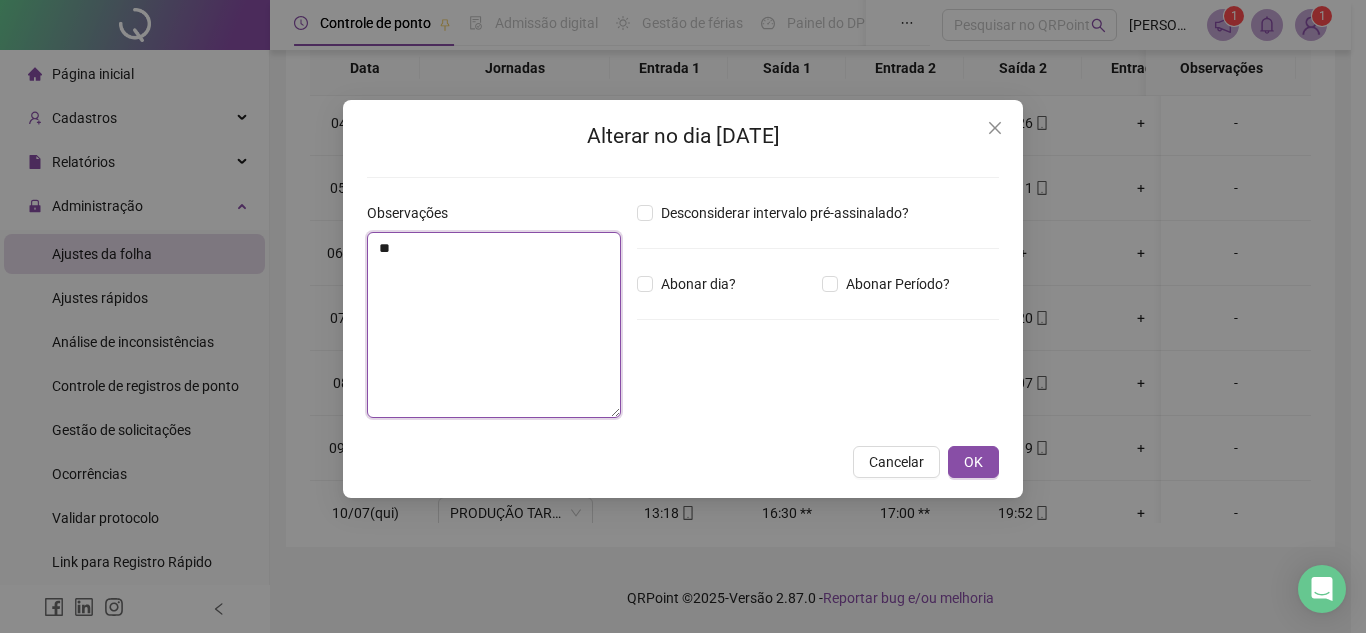 type on "*" 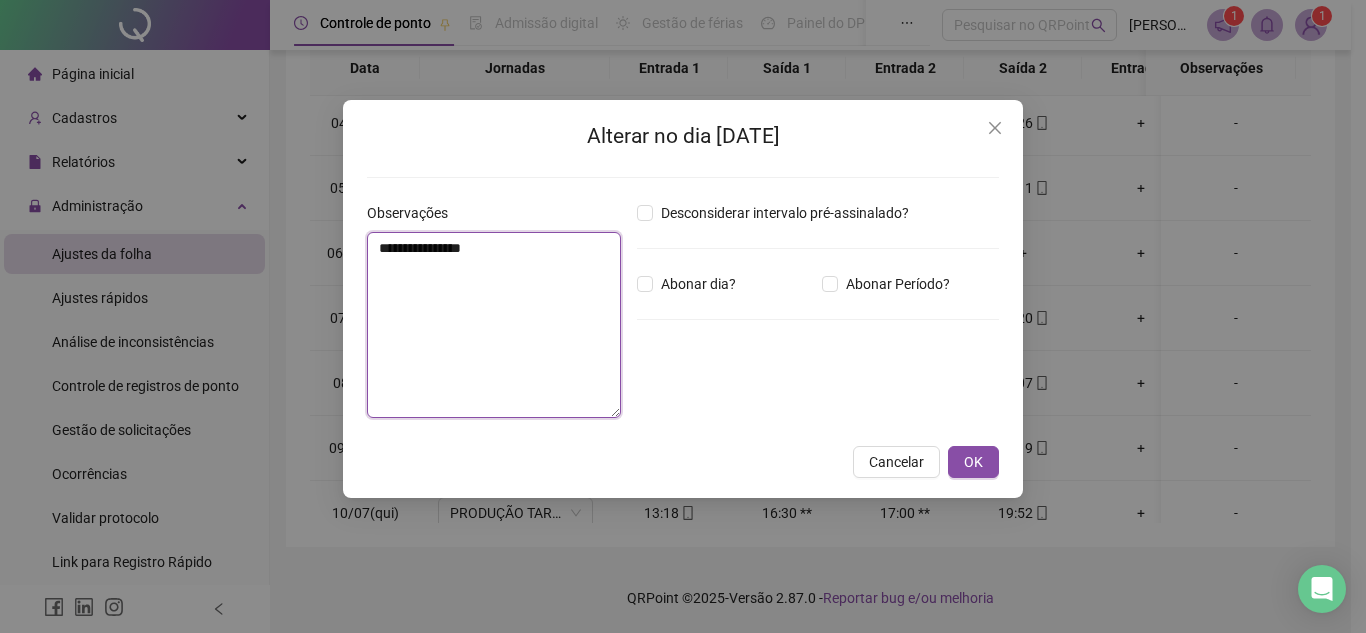 drag, startPoint x: 377, startPoint y: 248, endPoint x: 485, endPoint y: 248, distance: 108 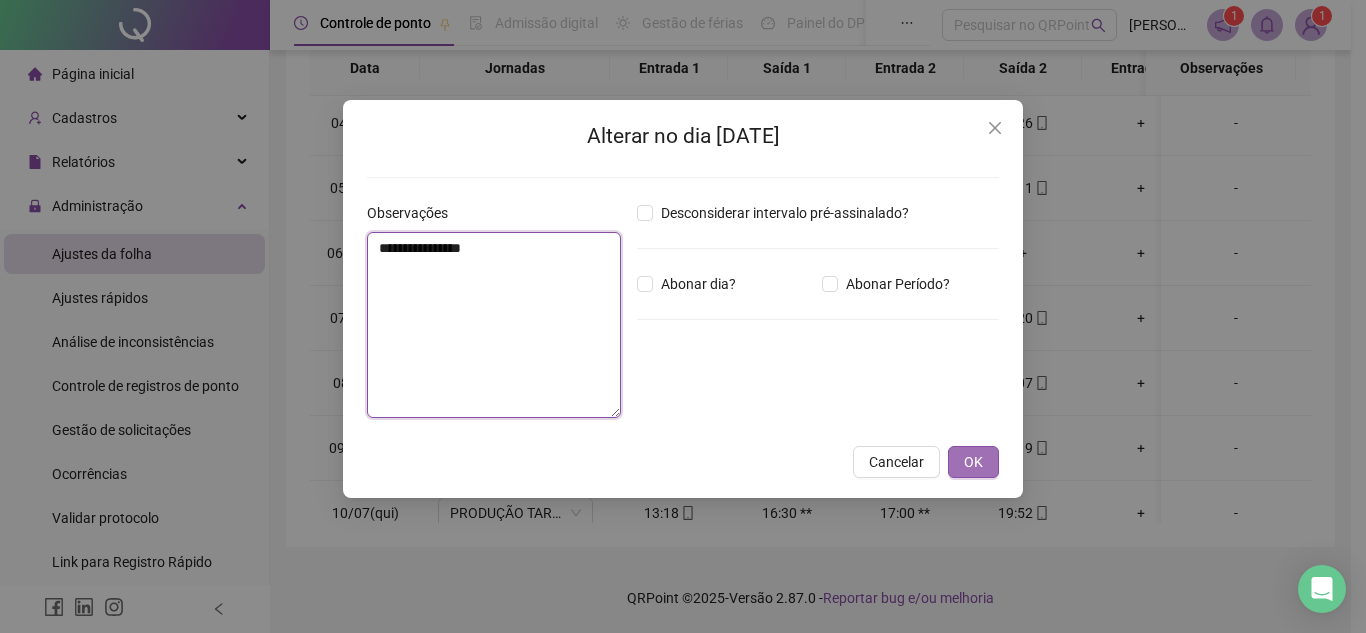type on "**********" 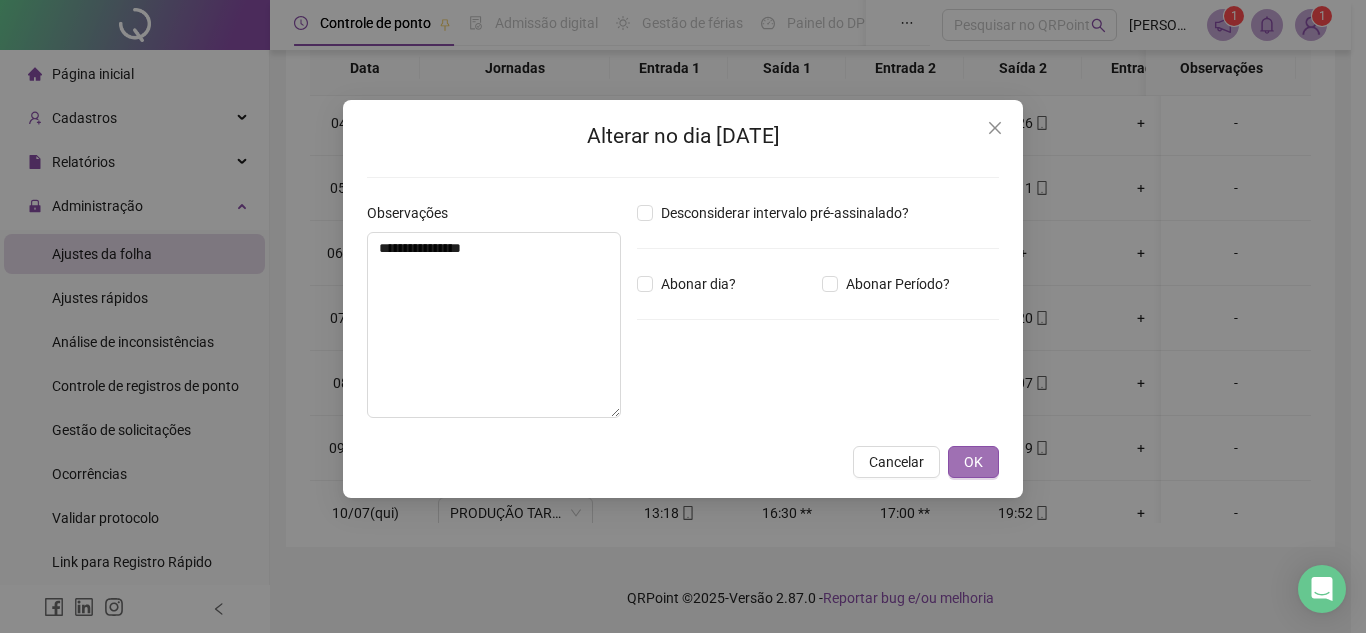 click on "OK" at bounding box center (973, 462) 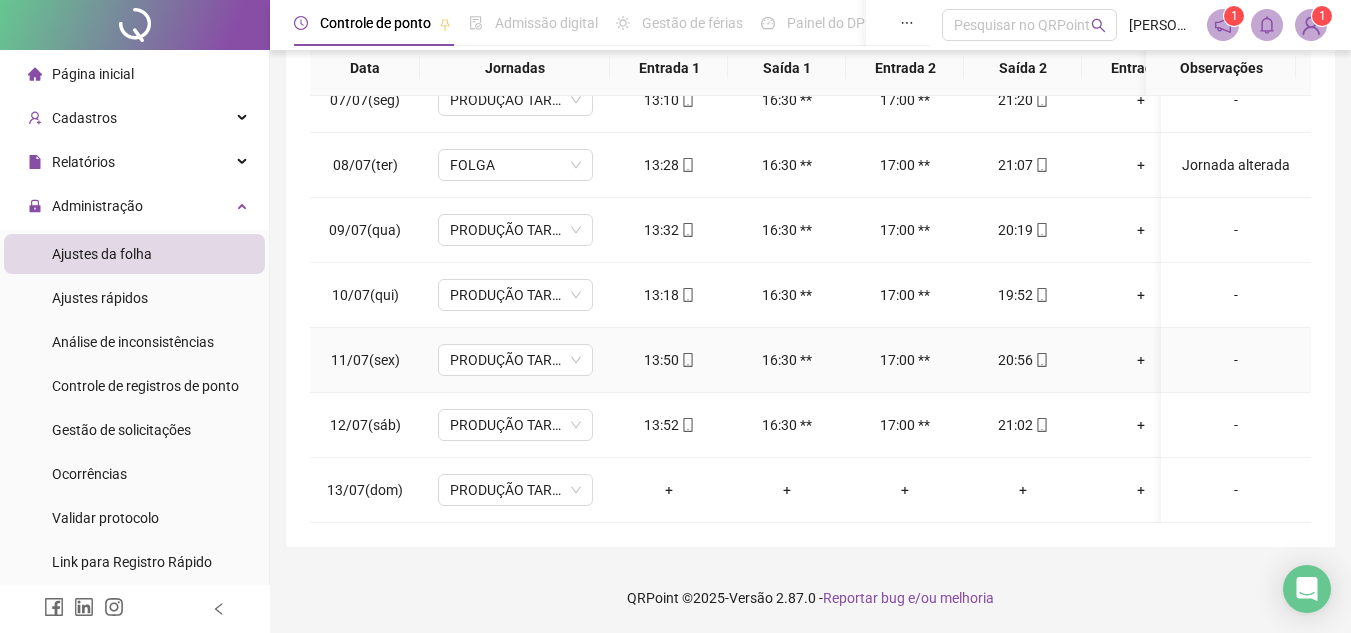 scroll, scrollTop: 433, scrollLeft: 0, axis: vertical 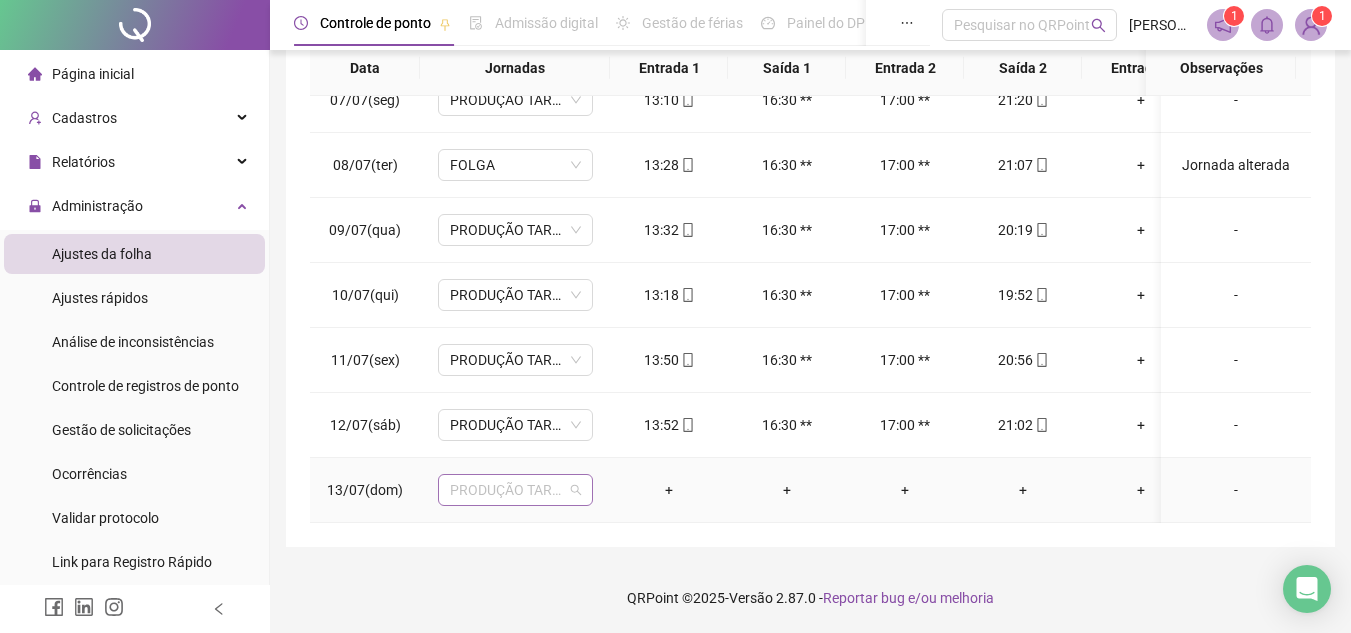 click on "PRODUÇÃO TARDE 1" at bounding box center [515, 490] 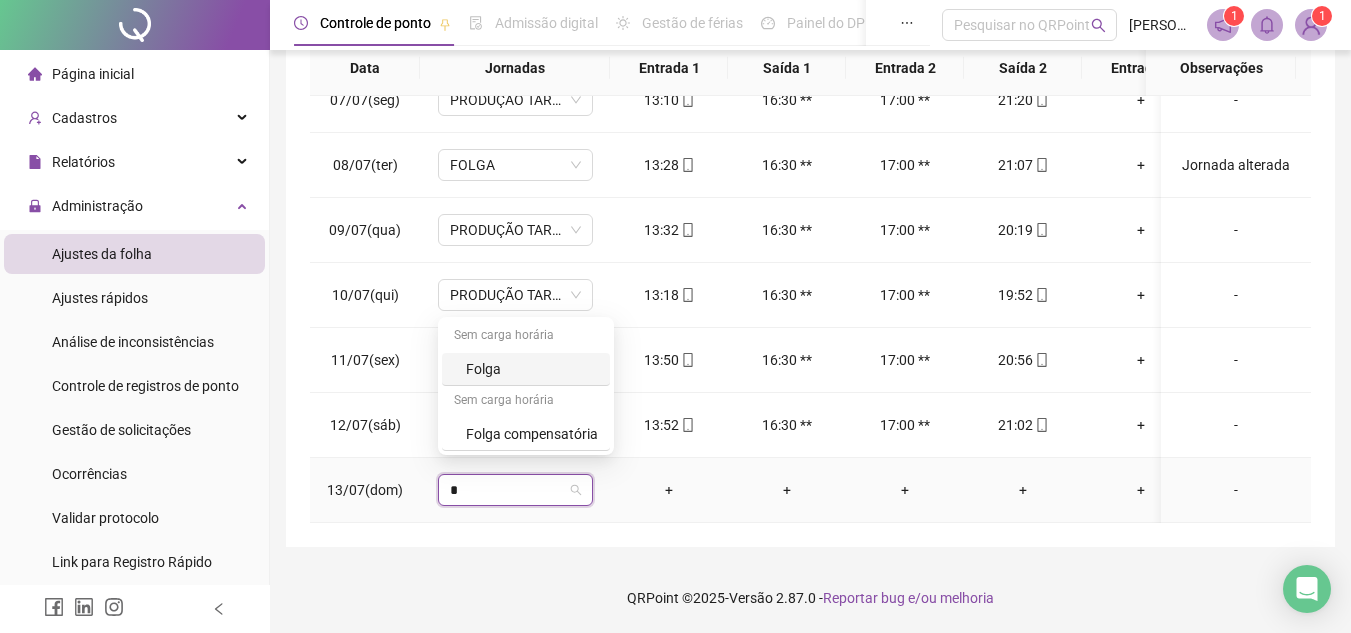 type on "**" 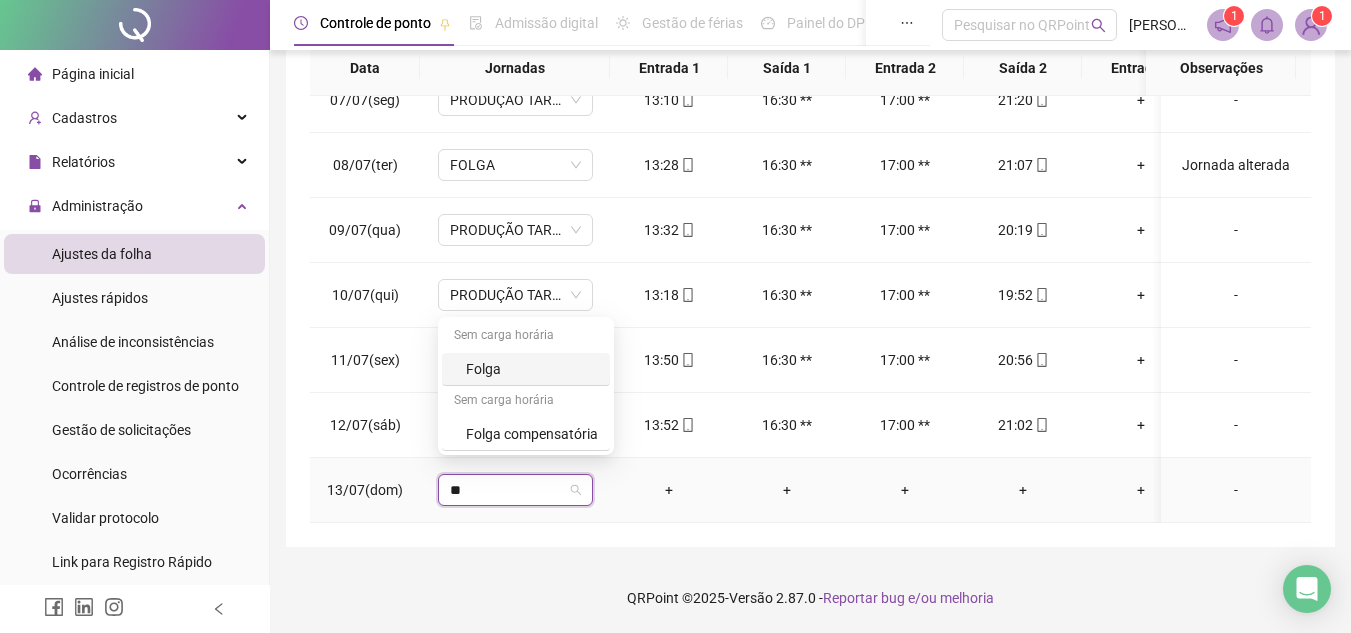 click on "Folga" at bounding box center [532, 369] 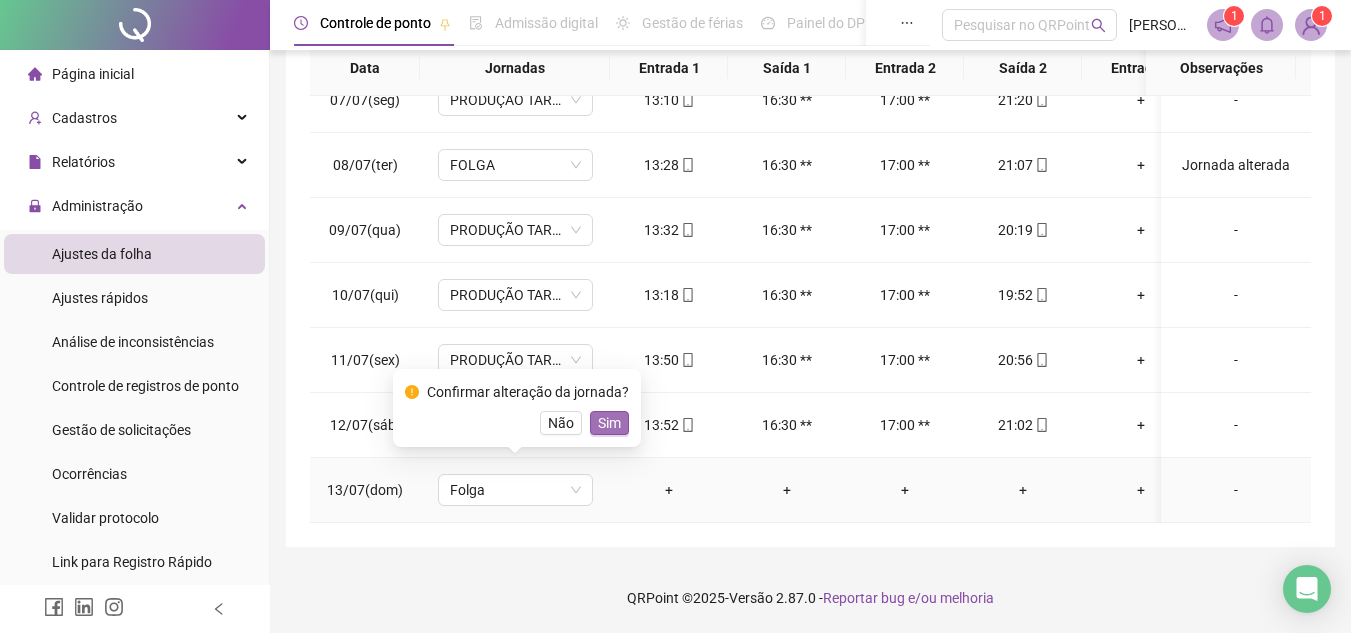 click on "Sim" at bounding box center [609, 423] 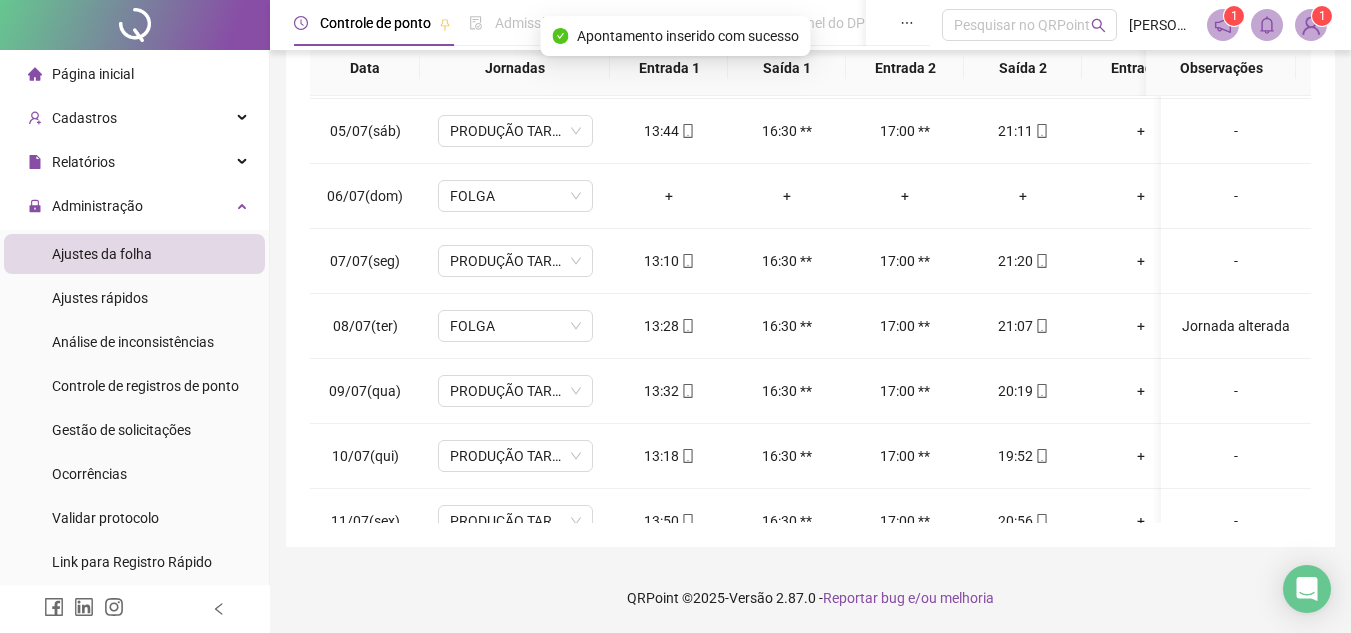 scroll, scrollTop: 233, scrollLeft: 0, axis: vertical 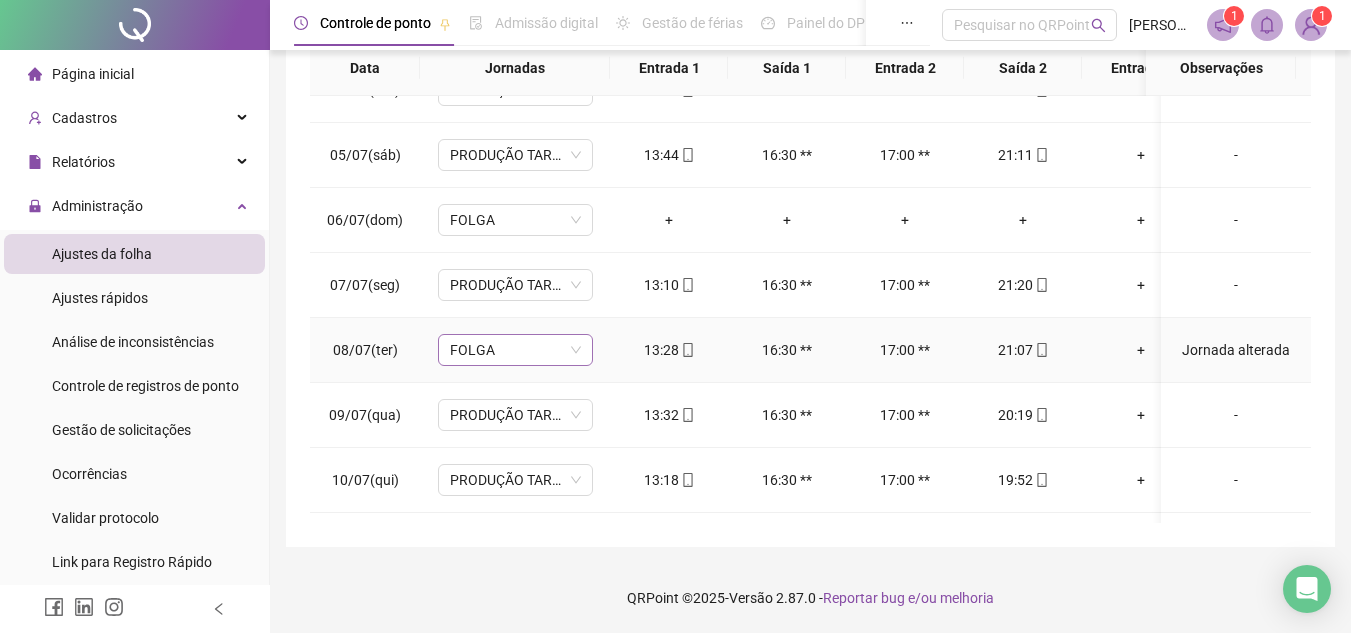 click on "FOLGA" at bounding box center (515, 350) 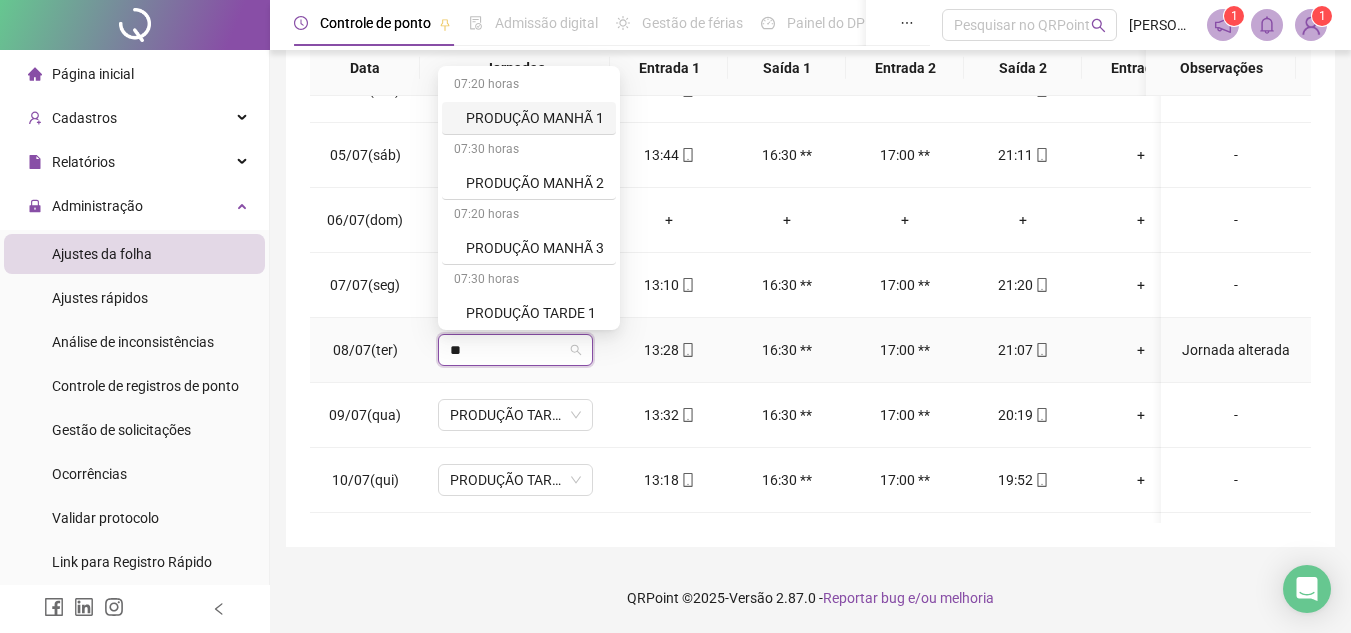 type on "*" 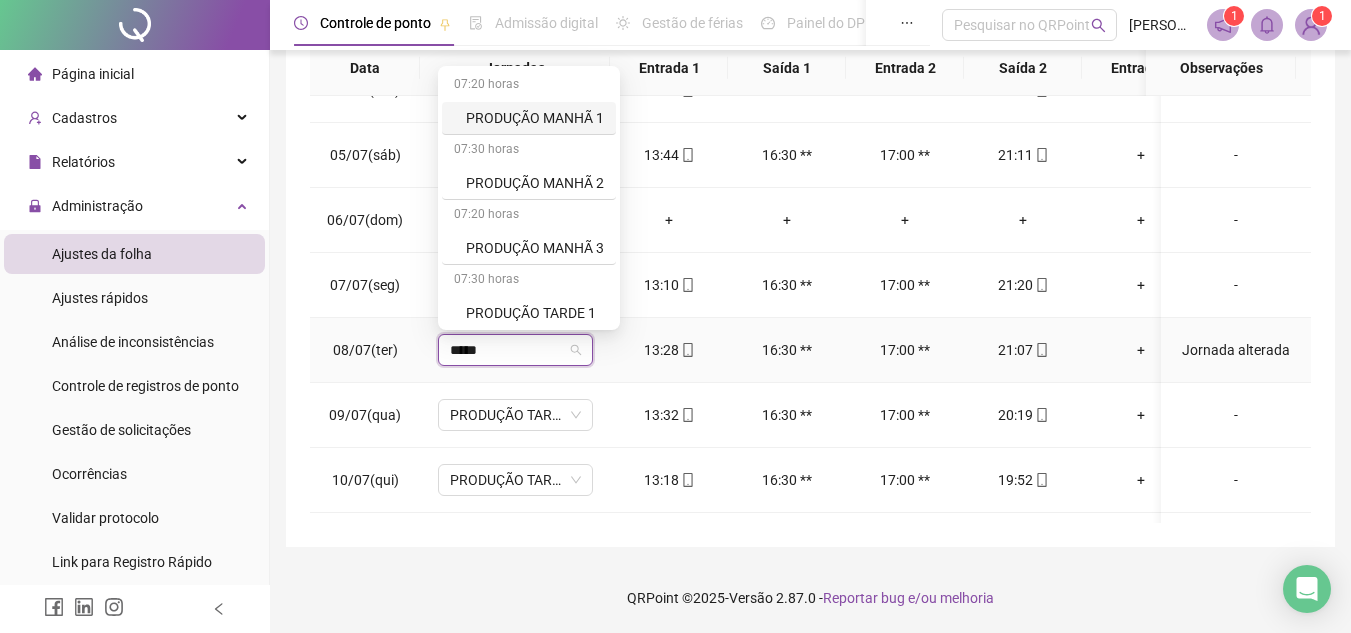 type on "******" 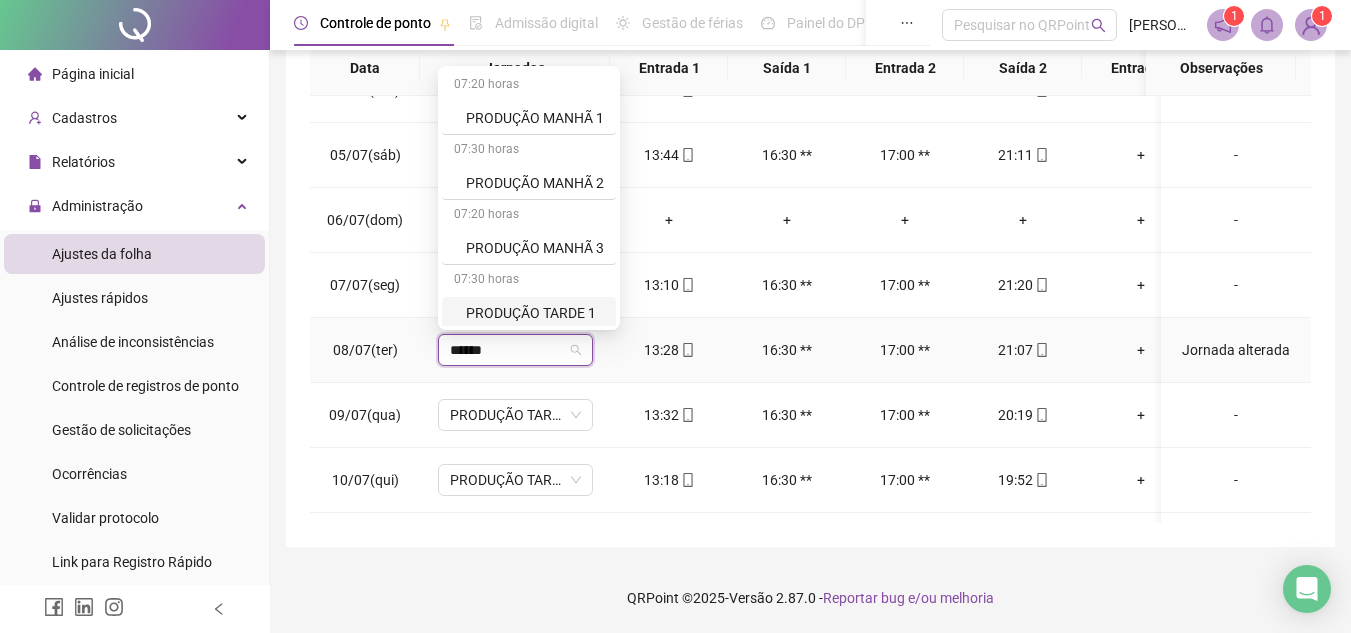 click on "PRODUÇÃO TARDE 1" at bounding box center [535, 313] 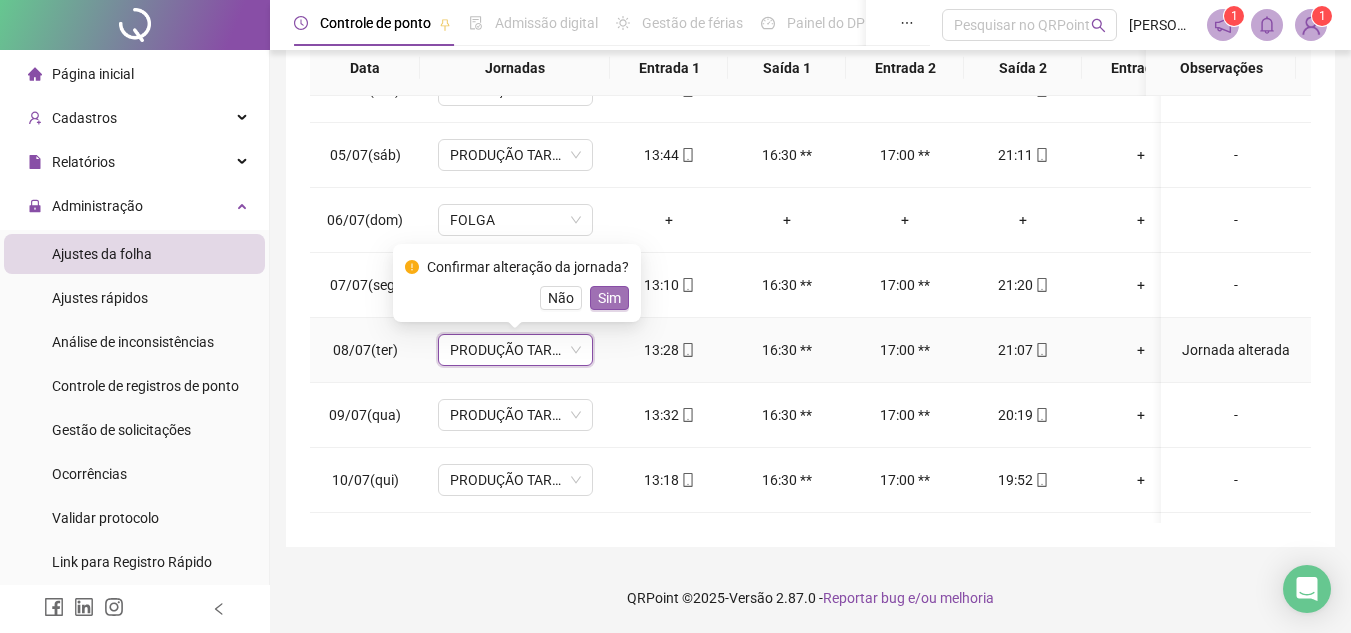 click on "Sim" at bounding box center [609, 298] 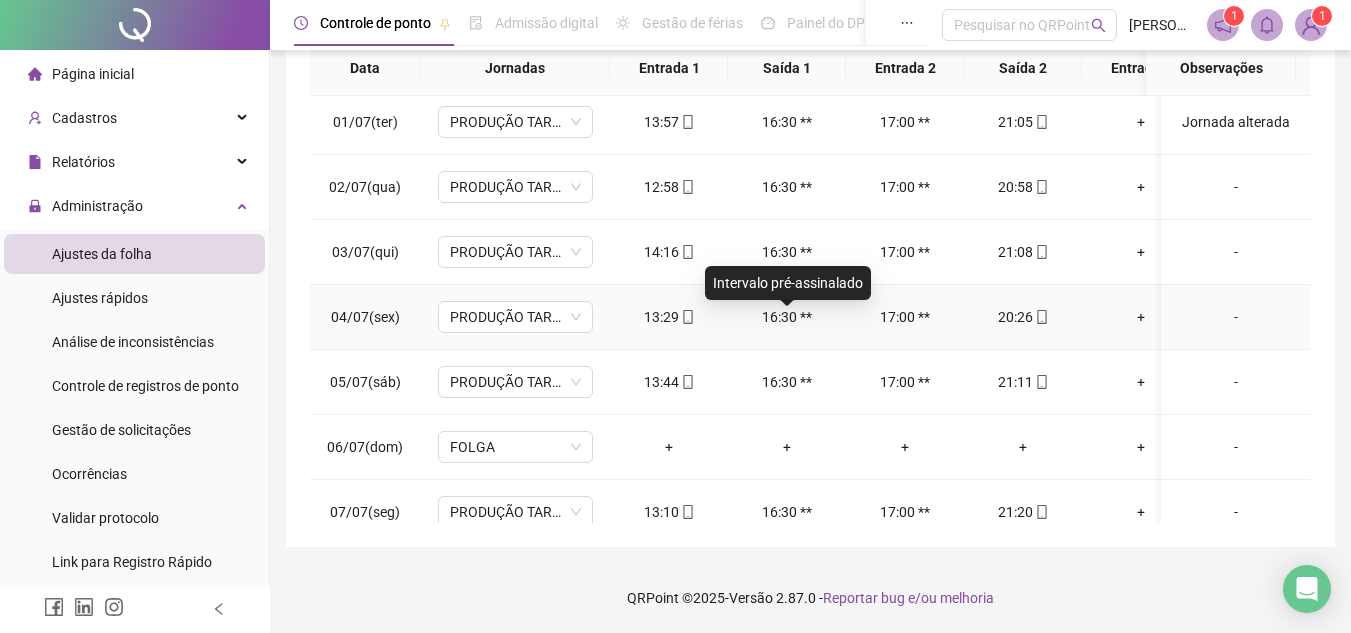 scroll, scrollTop: 0, scrollLeft: 0, axis: both 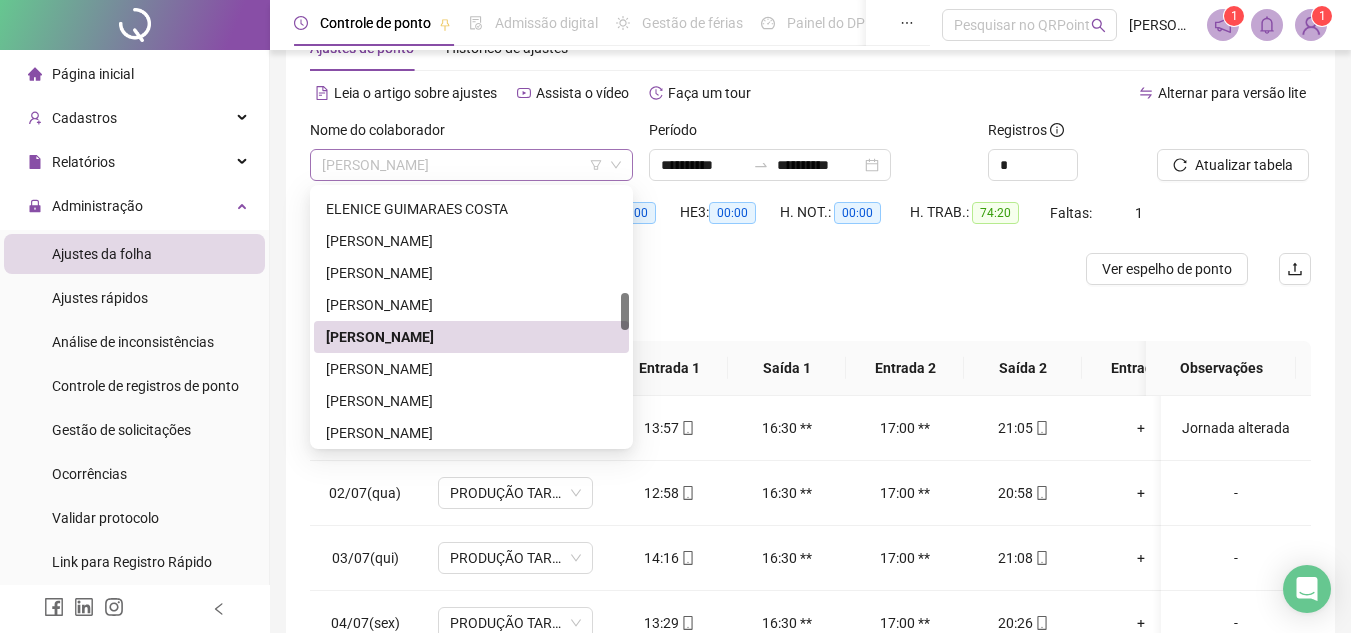 click on "[PERSON_NAME]" at bounding box center [471, 165] 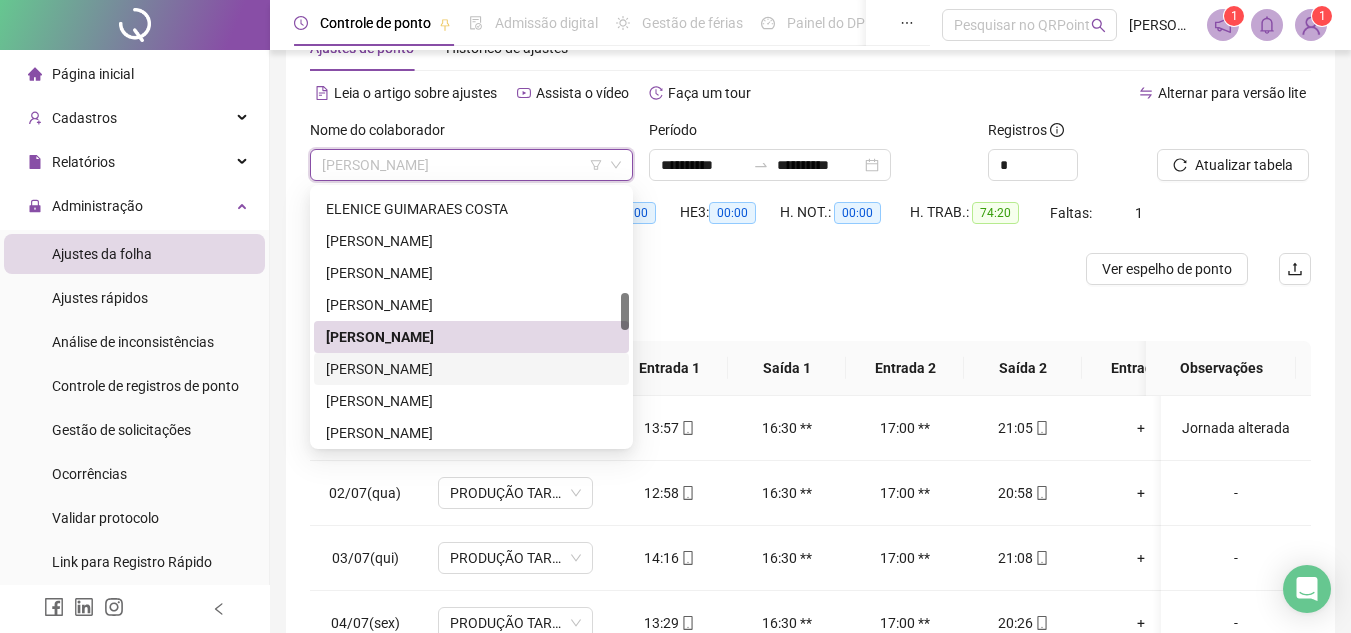 click on "[PERSON_NAME]" at bounding box center (471, 369) 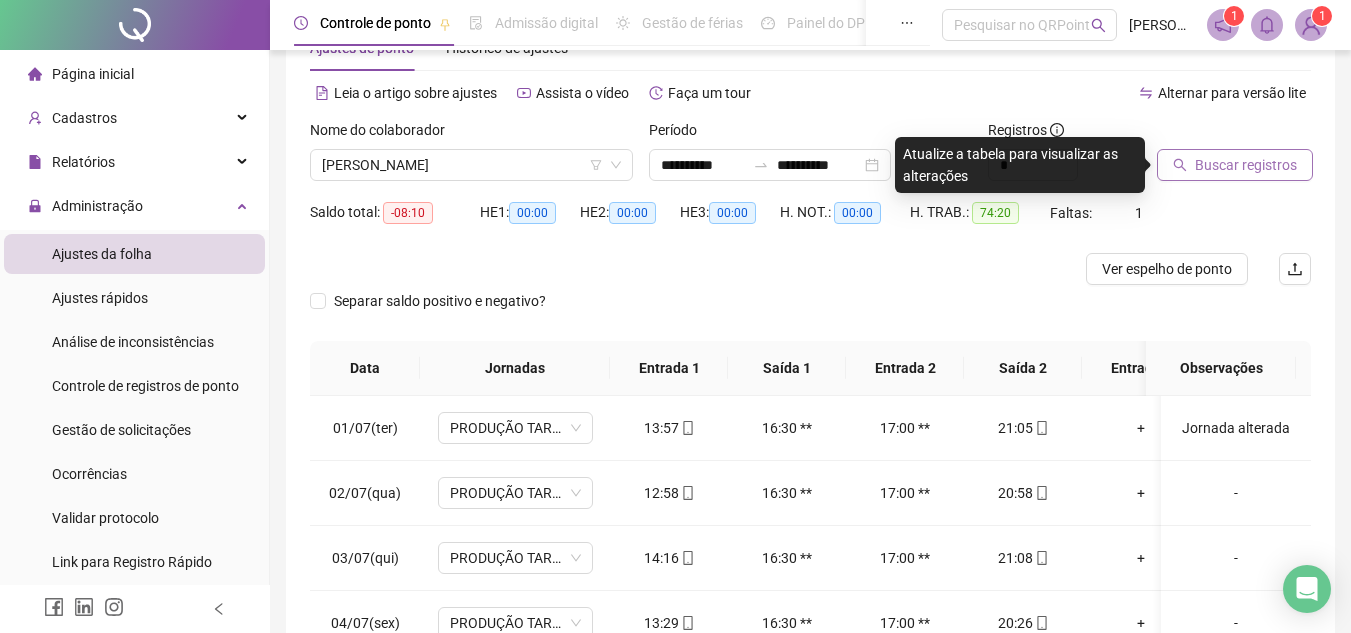 click on "Buscar registros" at bounding box center [1246, 165] 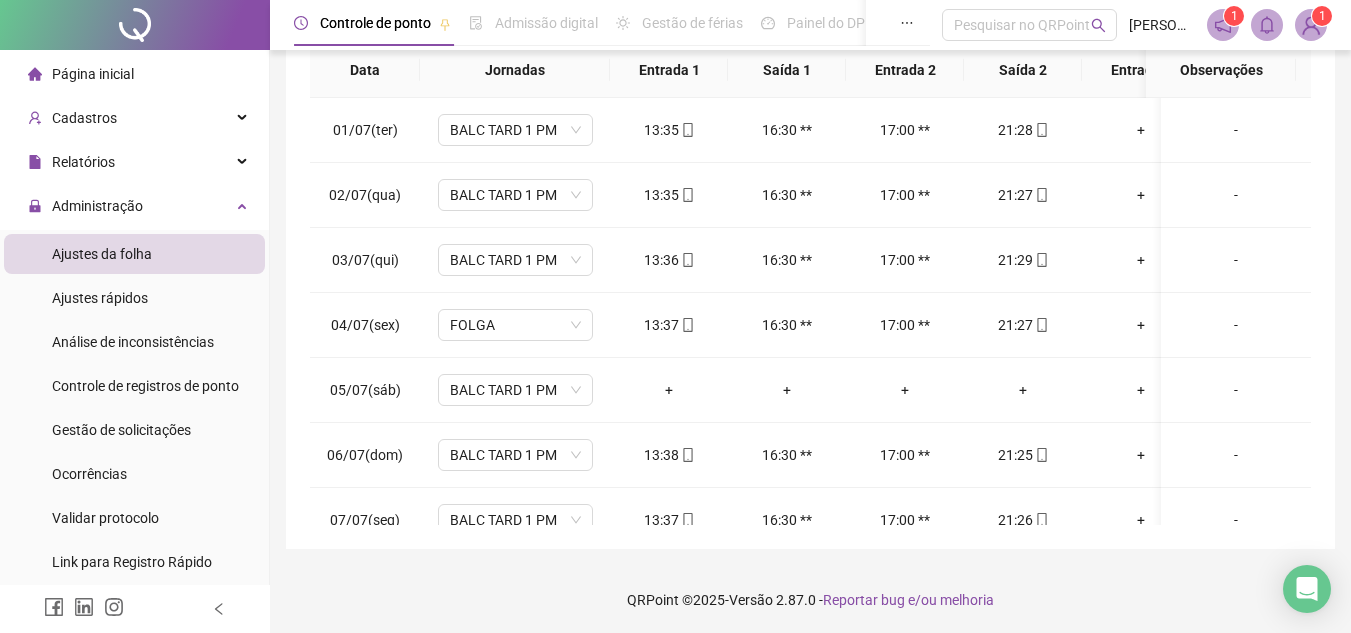 scroll, scrollTop: 365, scrollLeft: 0, axis: vertical 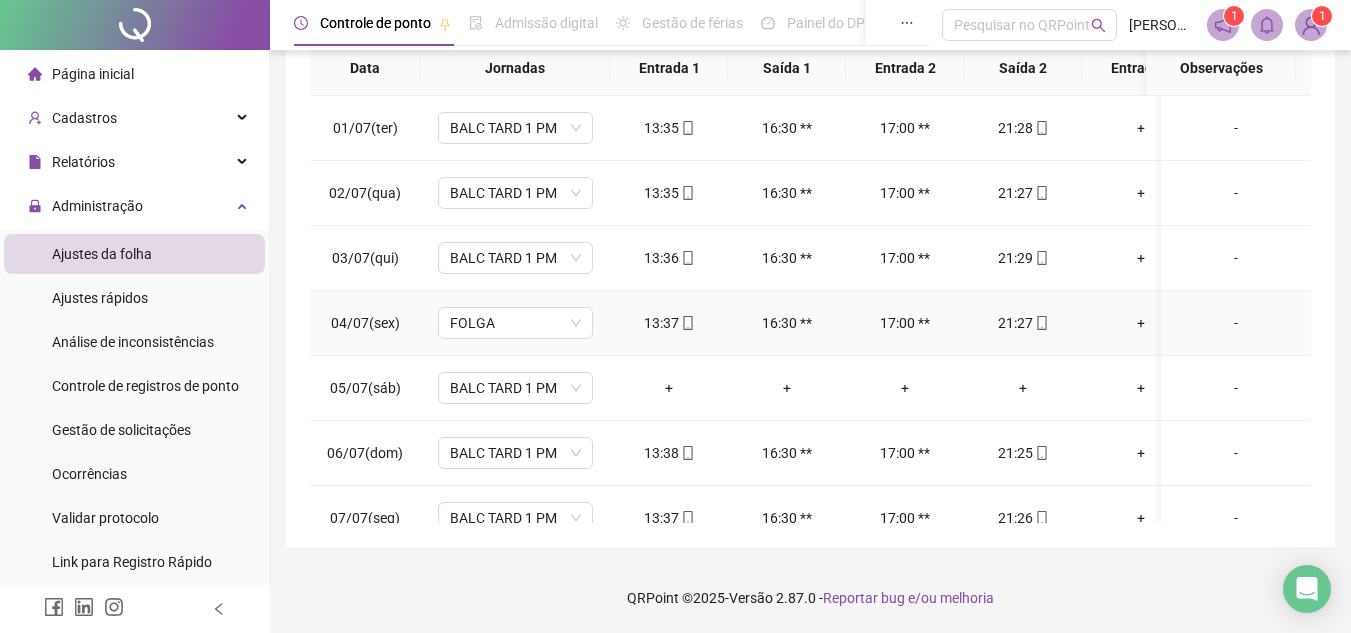 click on "-" at bounding box center (1236, 323) 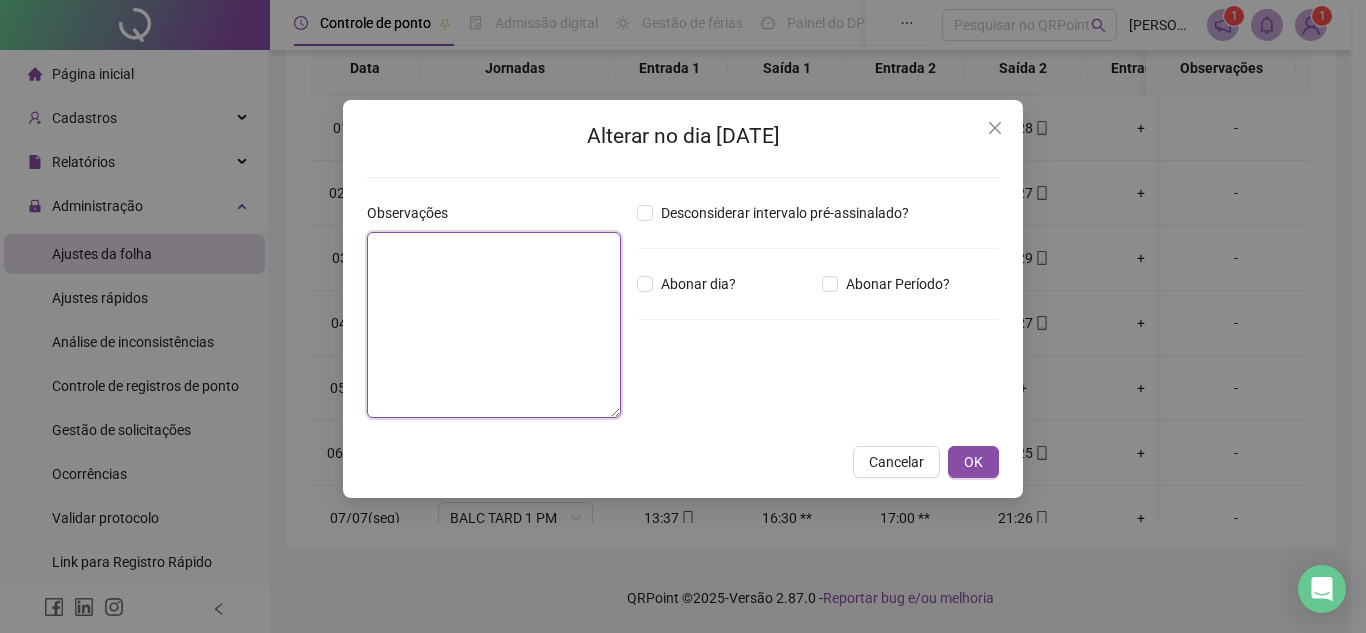 click at bounding box center [494, 325] 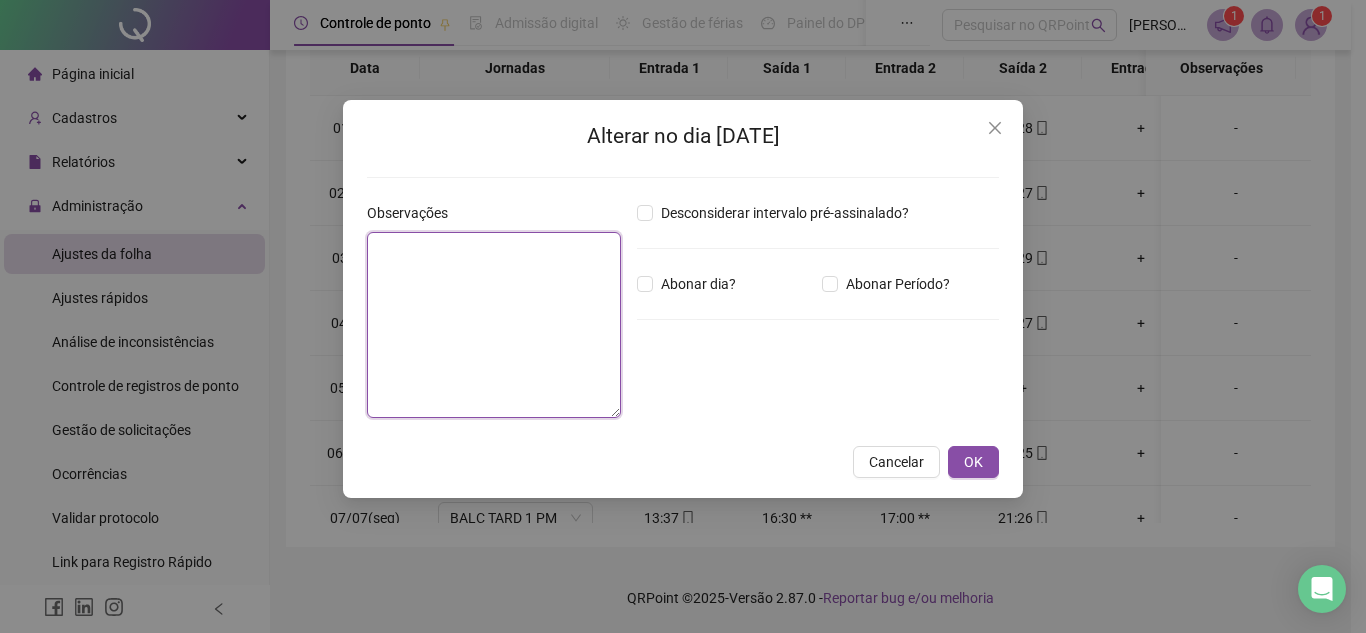 paste on "**********" 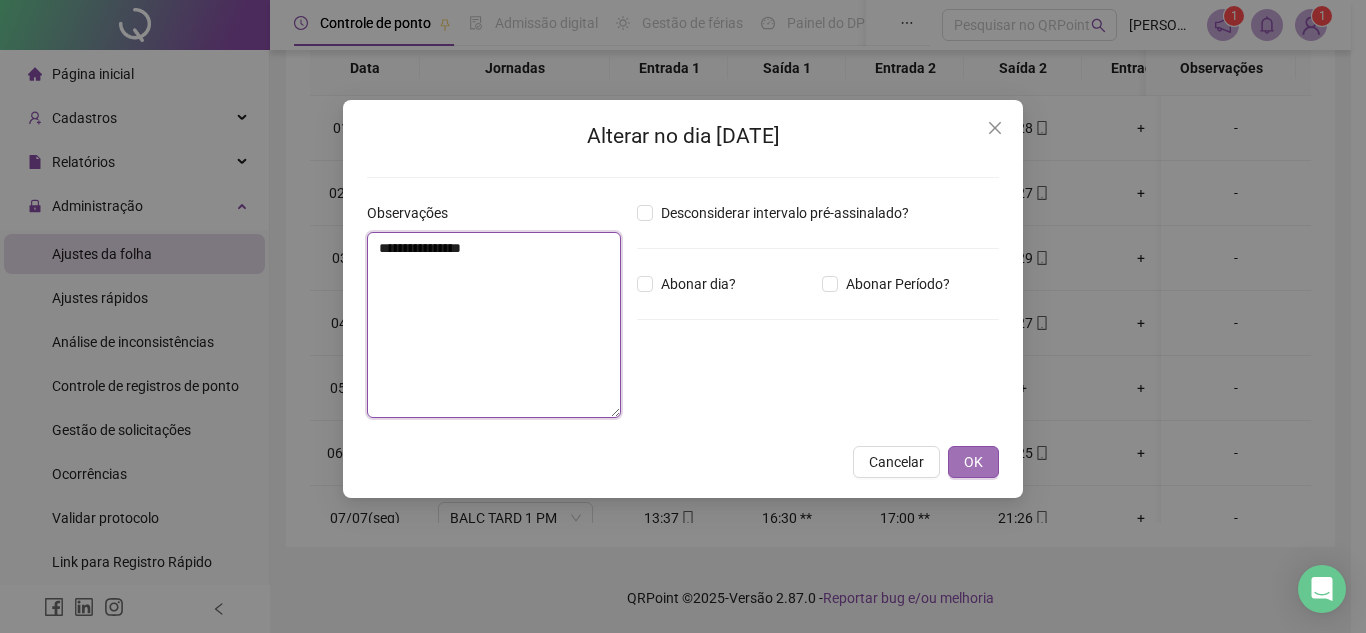 type on "**********" 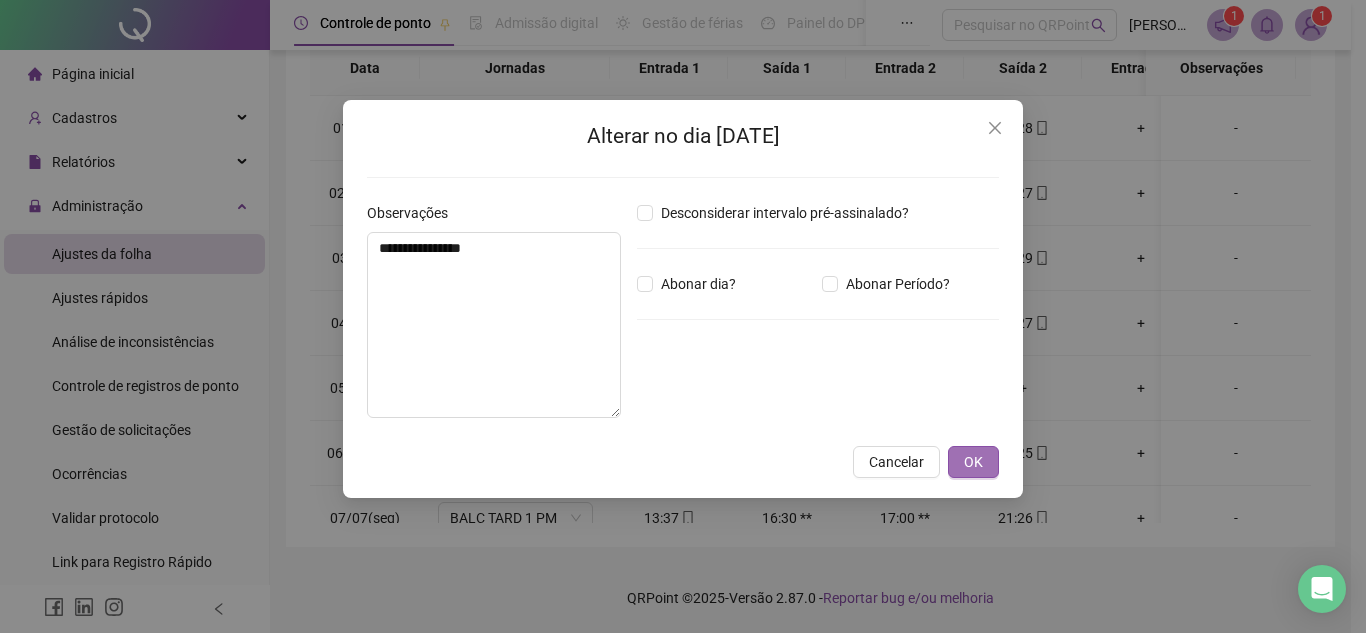 click on "OK" at bounding box center (973, 462) 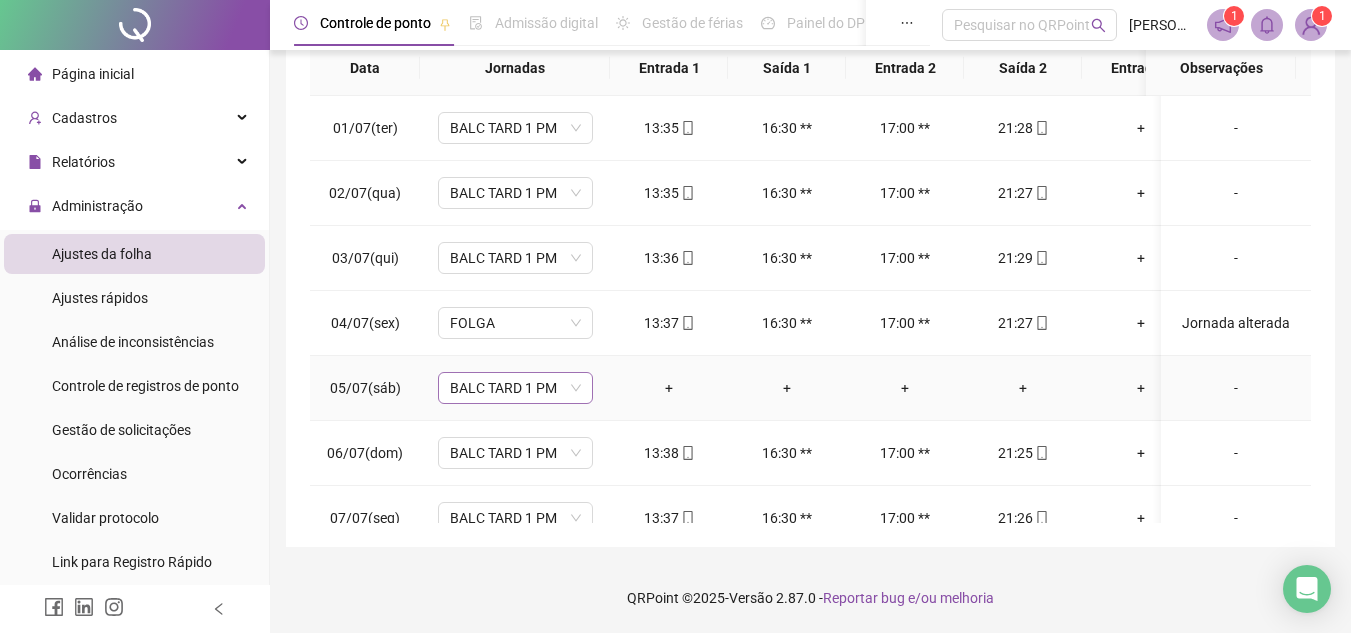 click on "BALC TARD 1 PM" at bounding box center [515, 388] 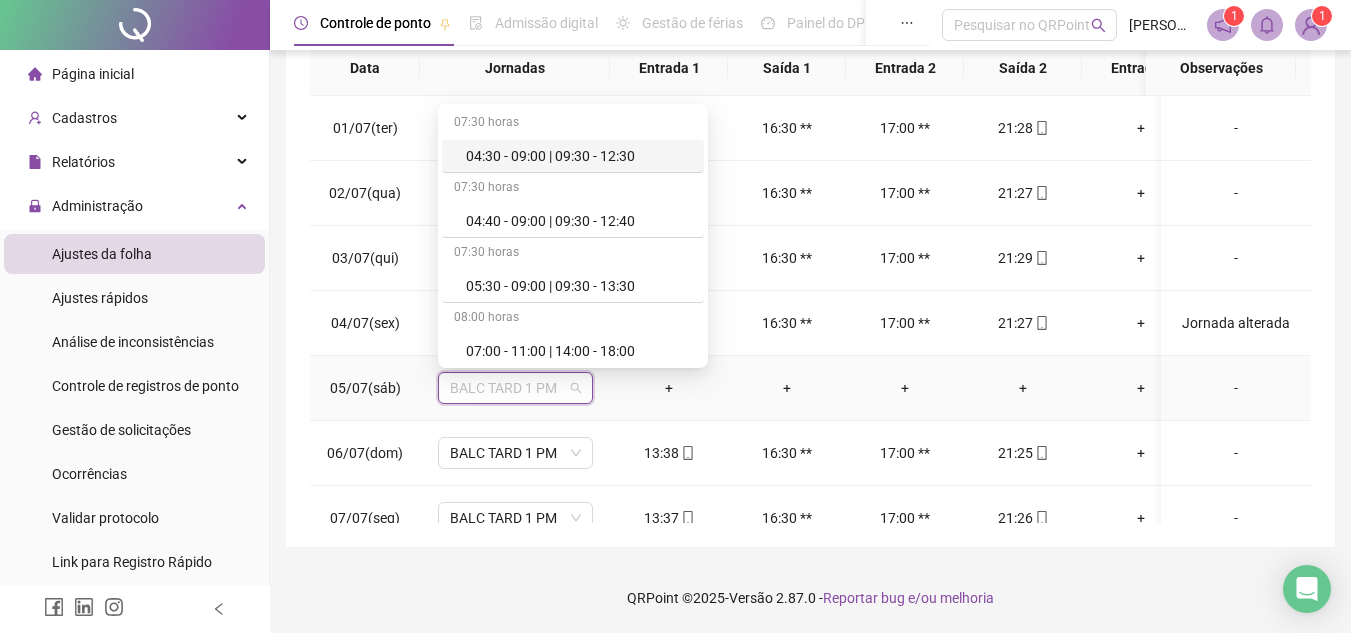 type on "*" 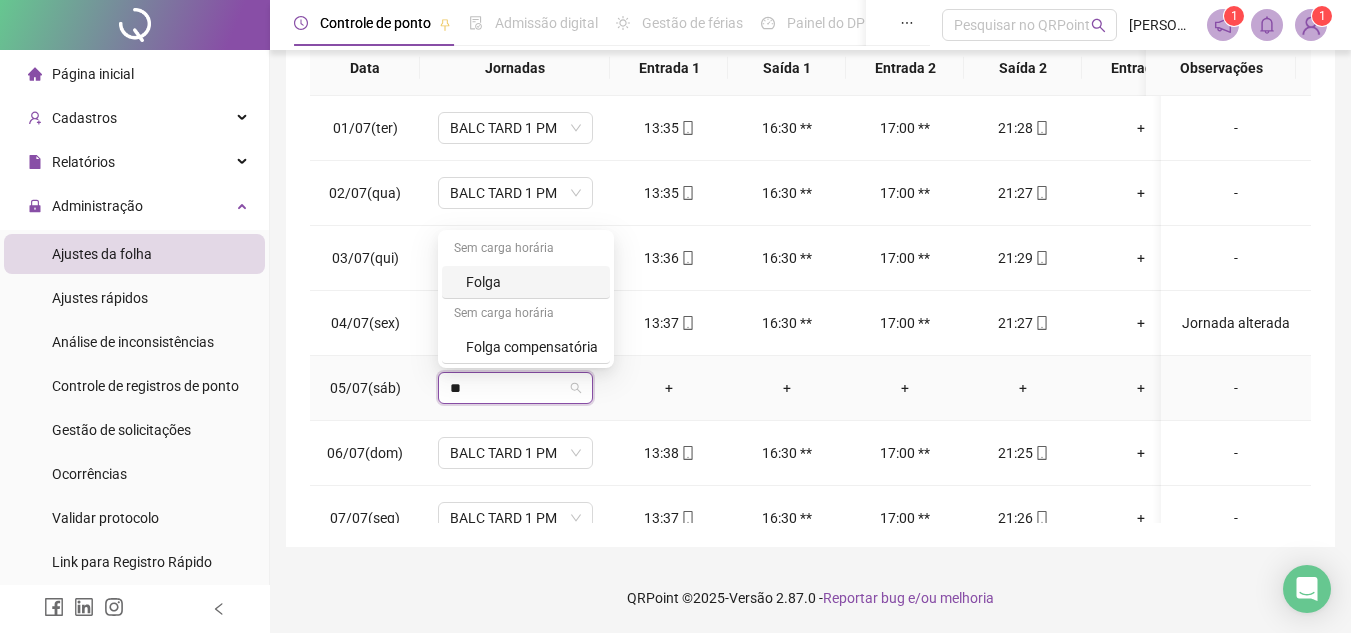 type on "***" 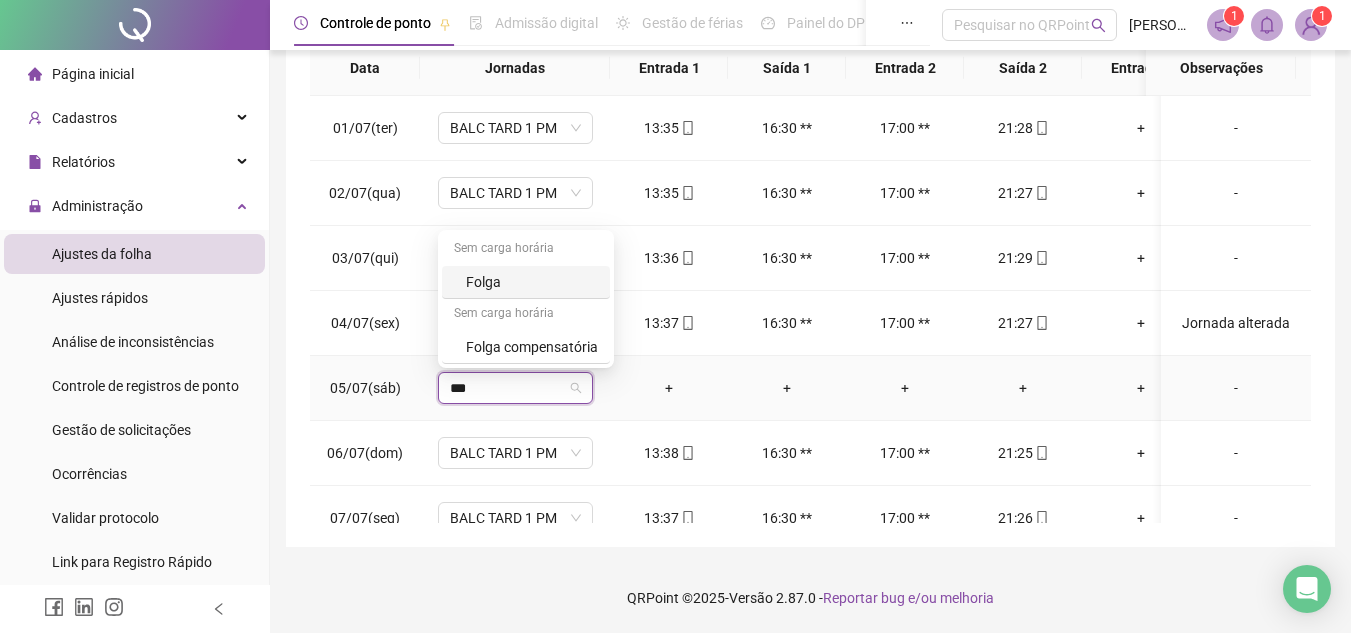 click on "Folga" at bounding box center [532, 282] 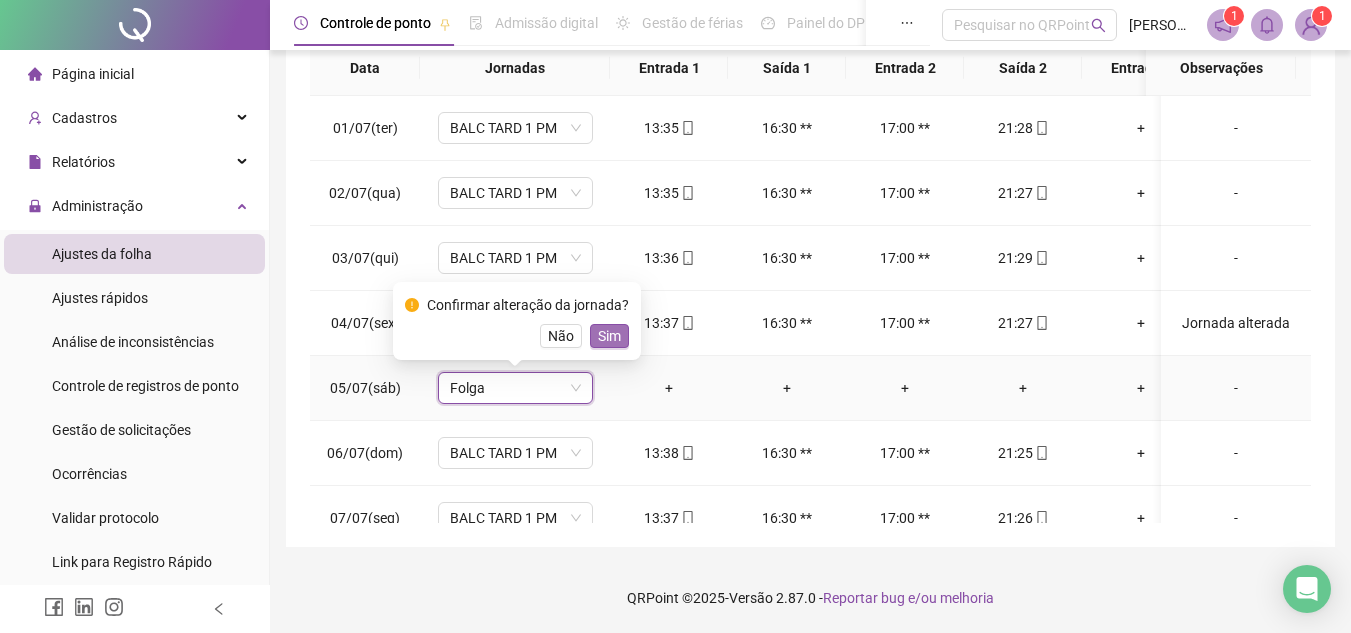 click on "Sim" at bounding box center (609, 336) 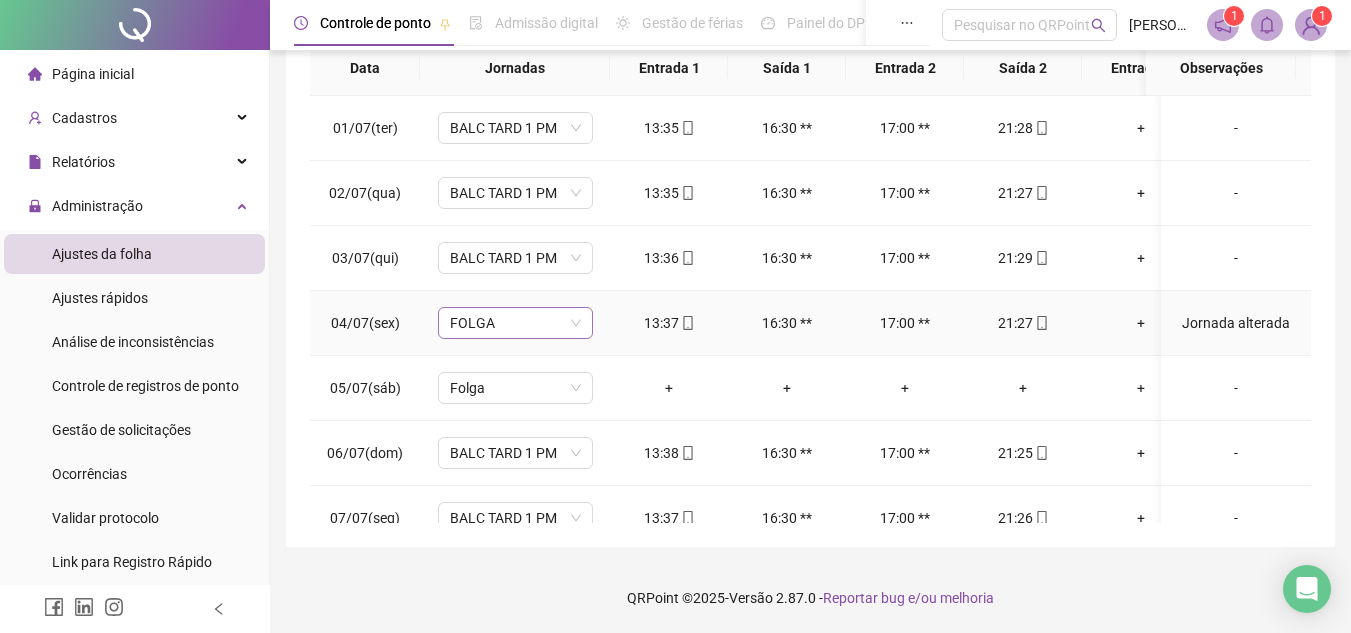 click on "FOLGA" at bounding box center (515, 323) 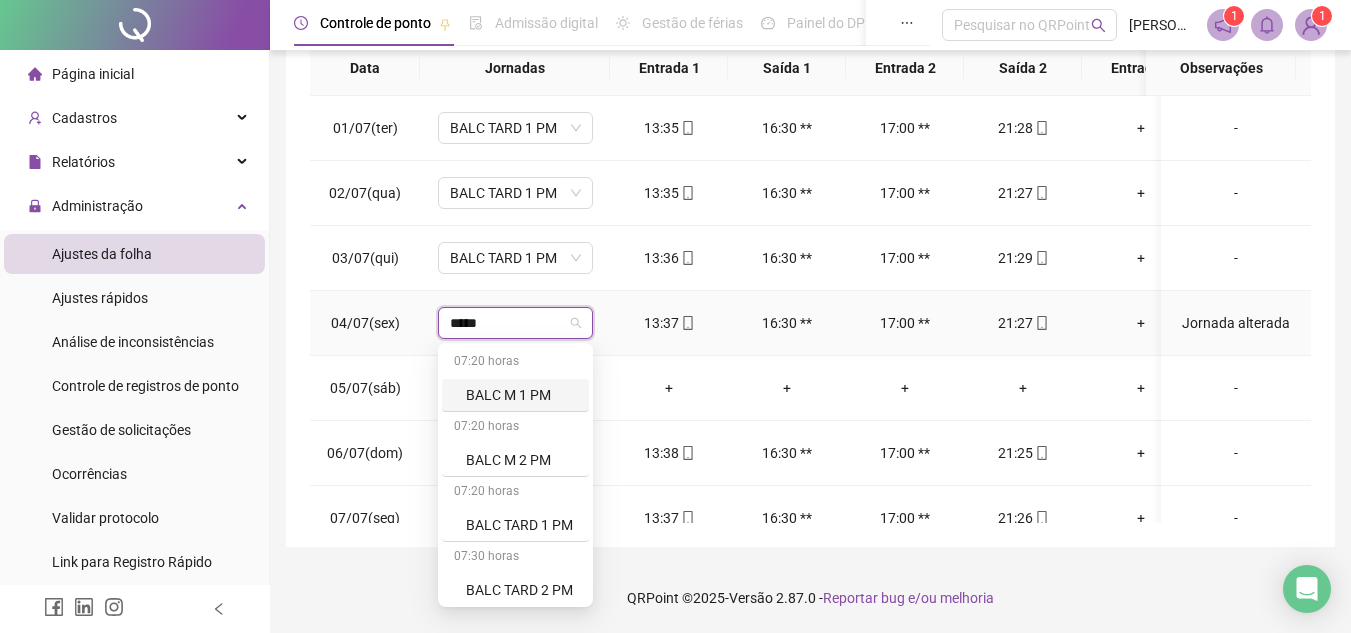 type on "******" 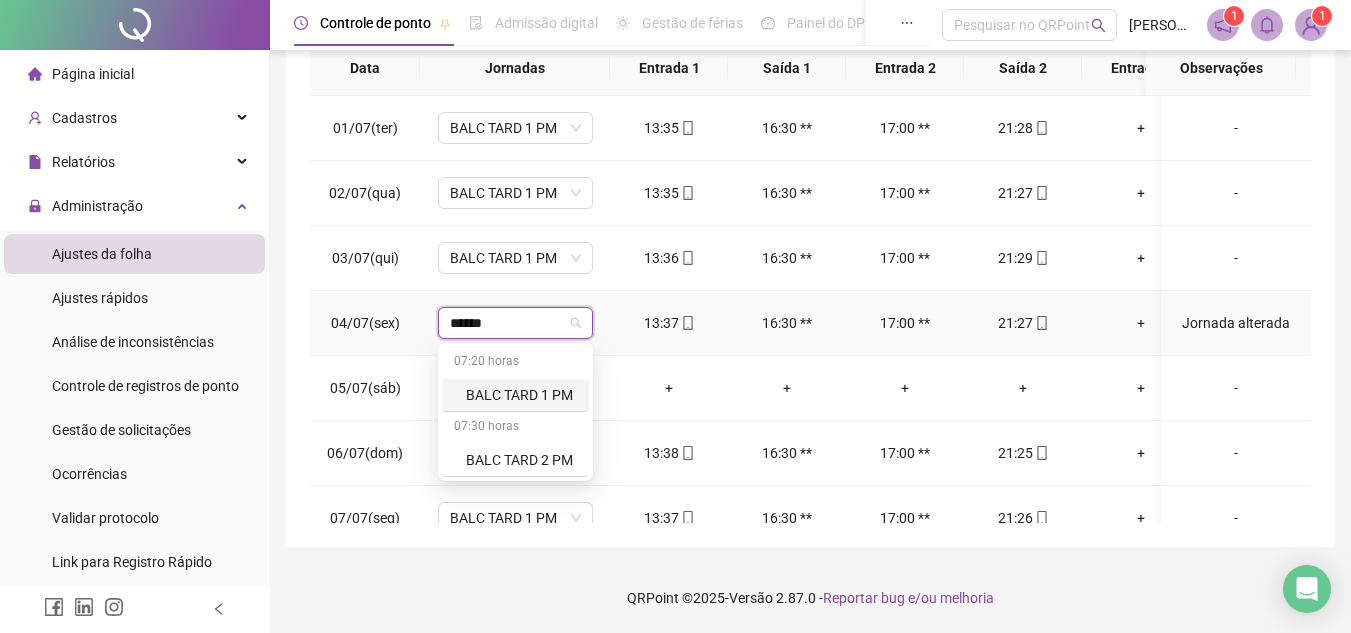 click on "BALC TARD 1 PM" at bounding box center [521, 395] 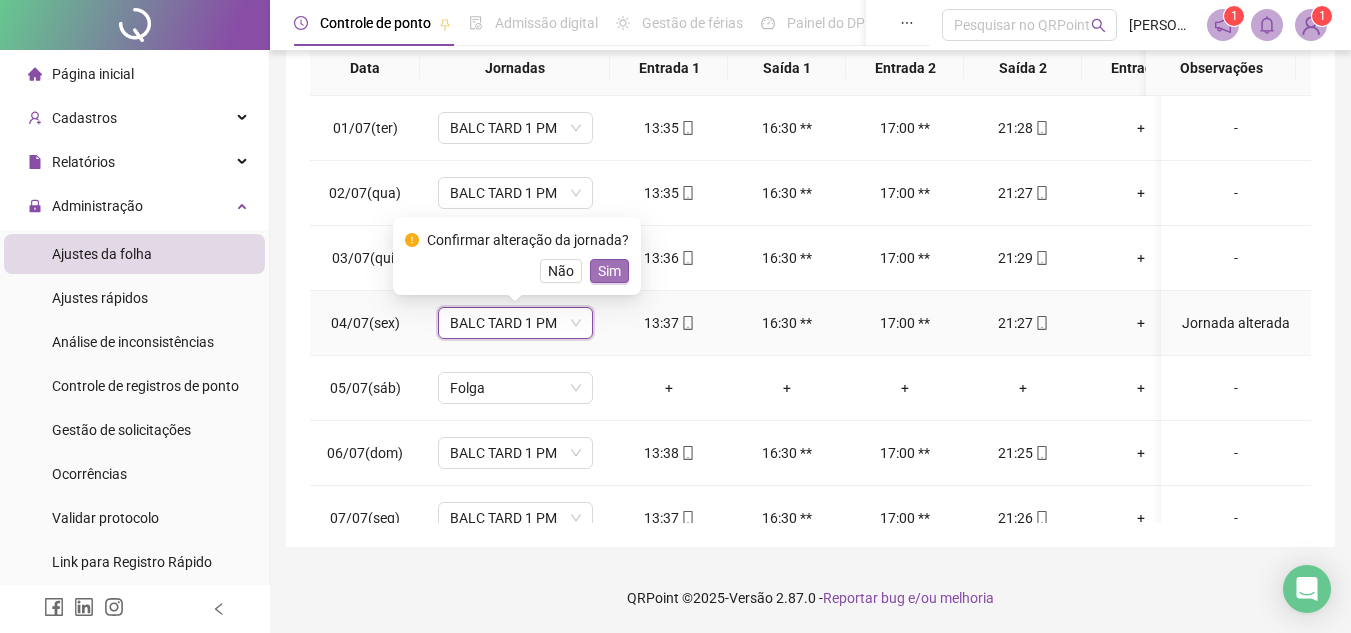 click on "Sim" at bounding box center (609, 271) 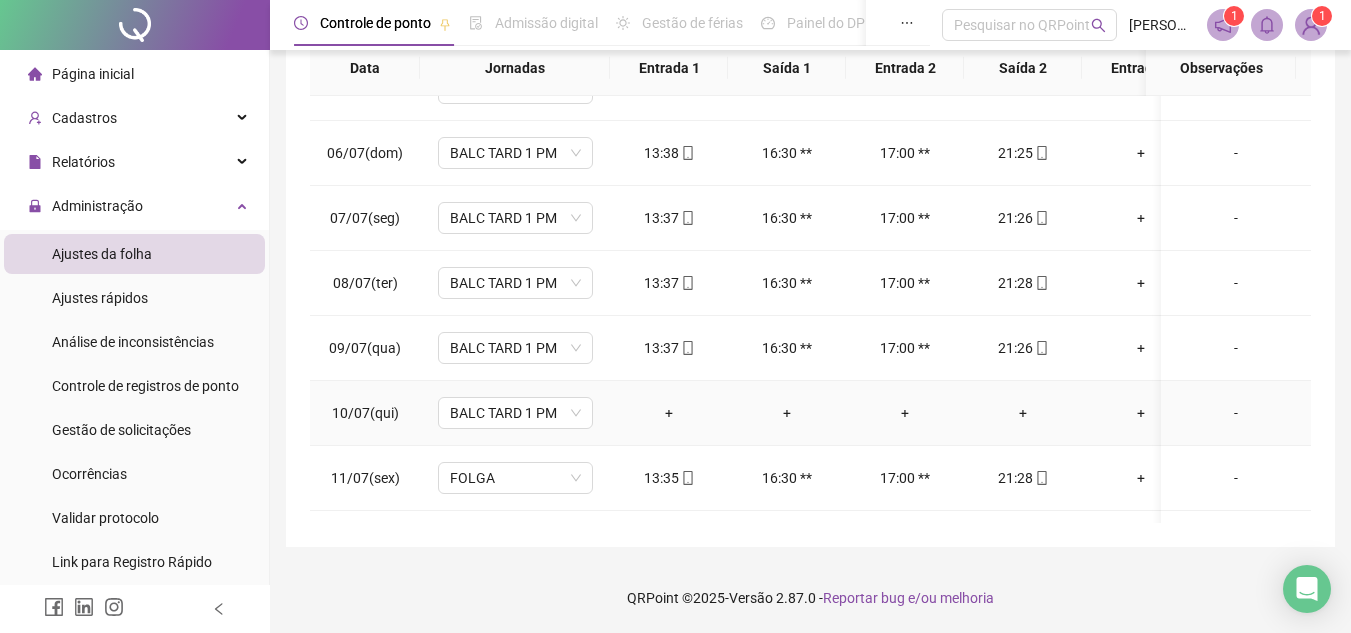 scroll, scrollTop: 400, scrollLeft: 0, axis: vertical 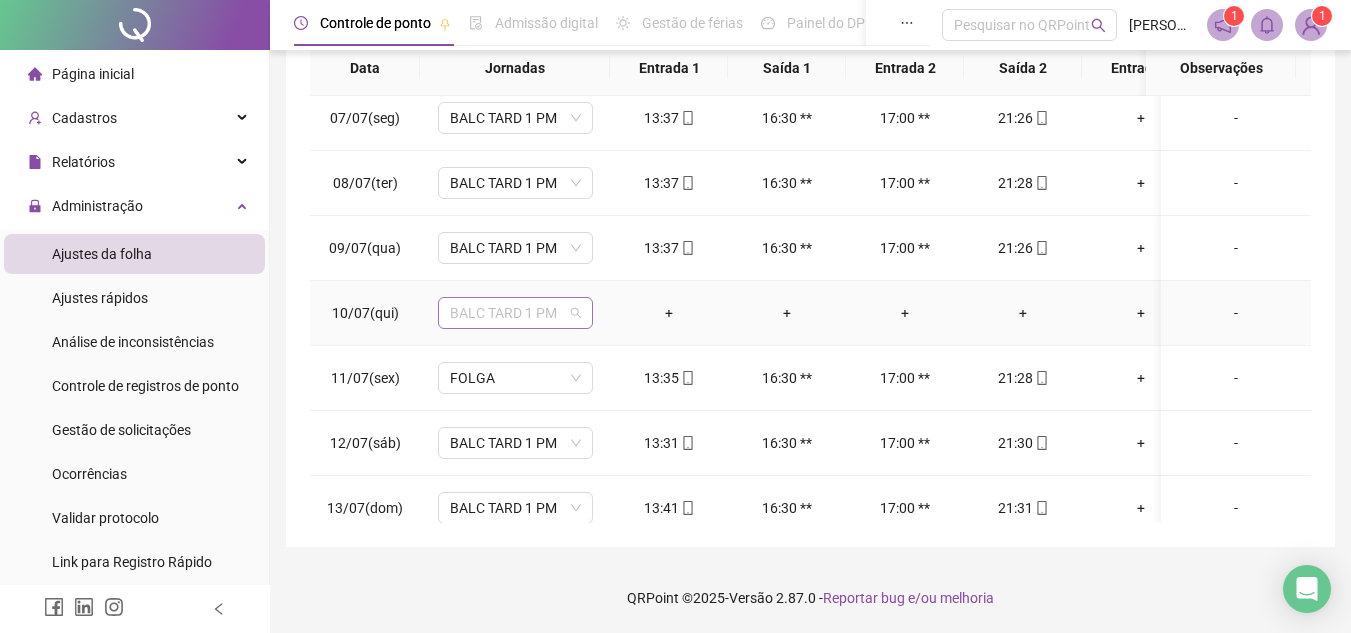 click on "BALC TARD 1 PM" at bounding box center (515, 313) 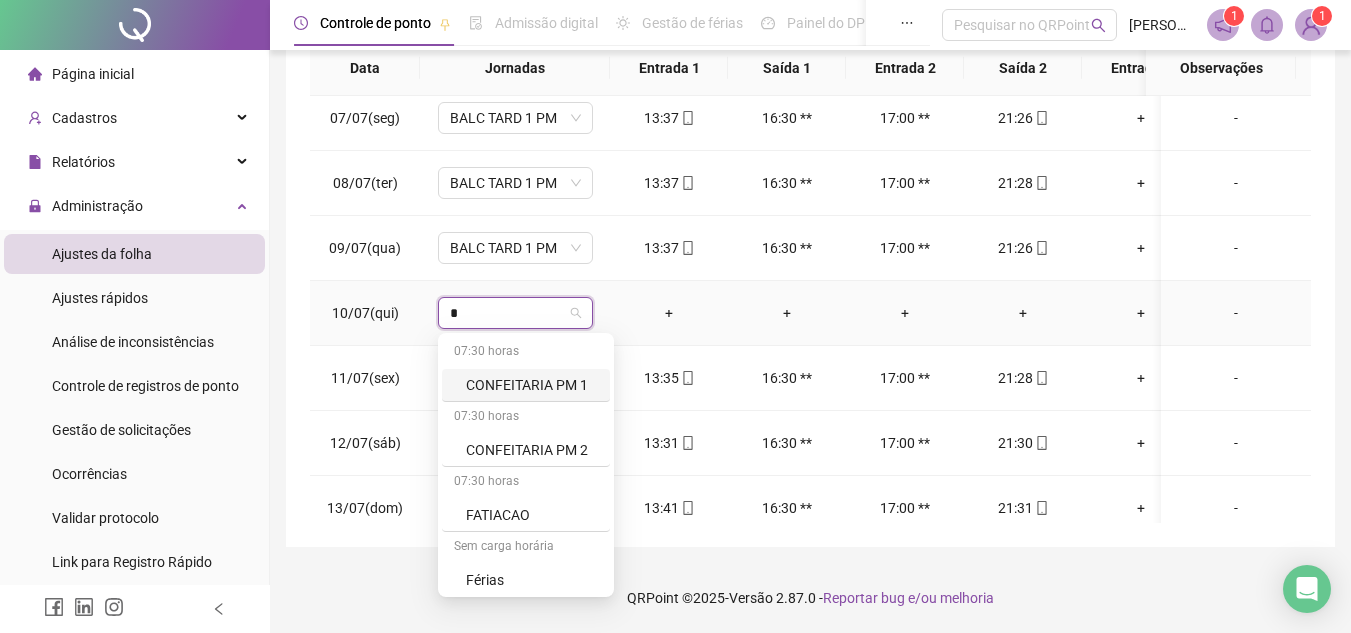 type on "**" 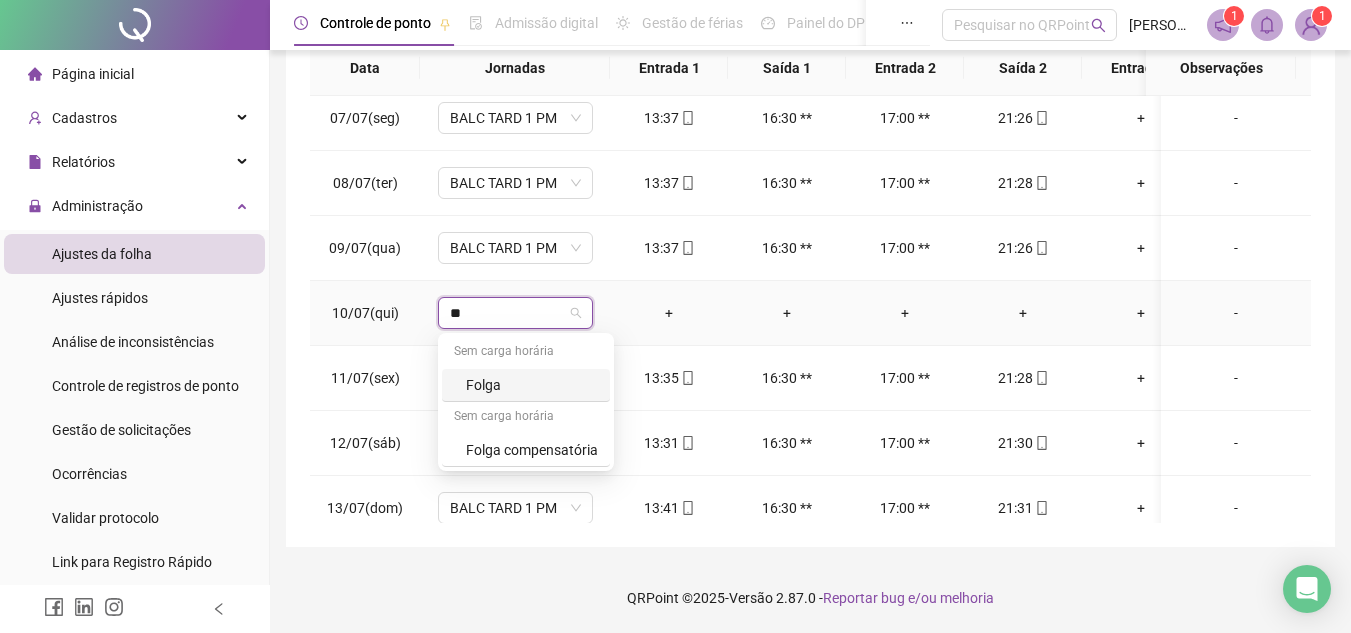 click on "Folga" at bounding box center (532, 385) 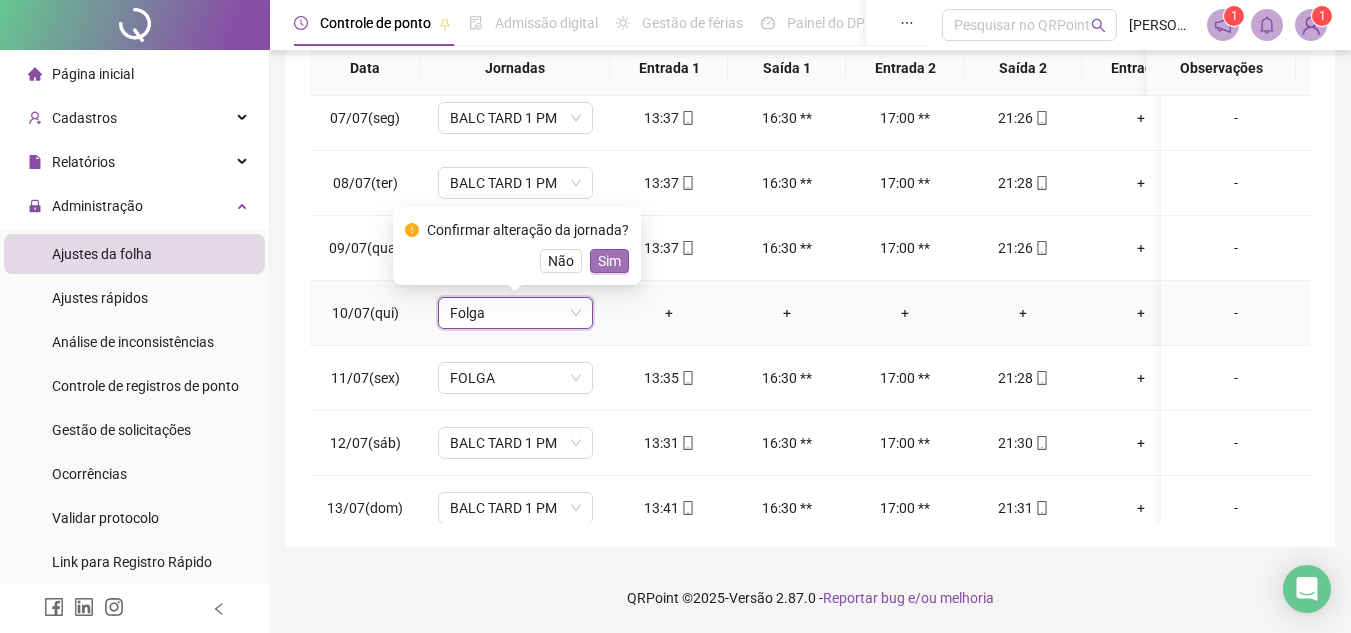 click on "Sim" at bounding box center (609, 261) 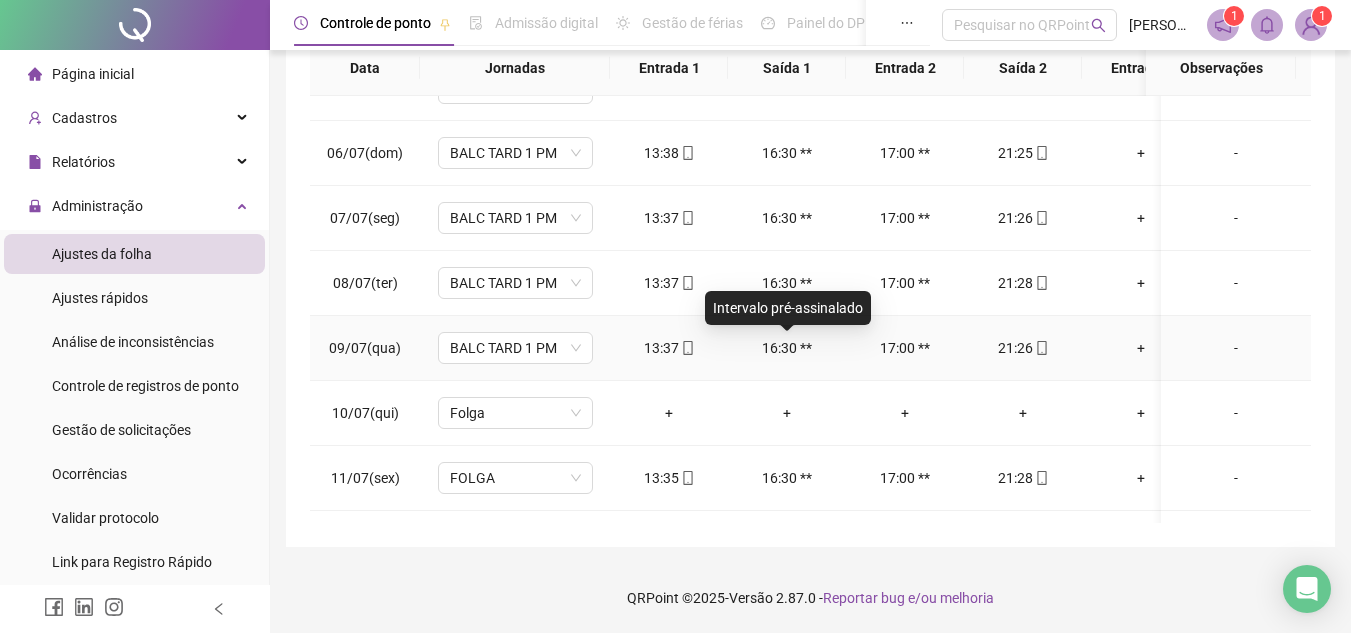 scroll, scrollTop: 400, scrollLeft: 0, axis: vertical 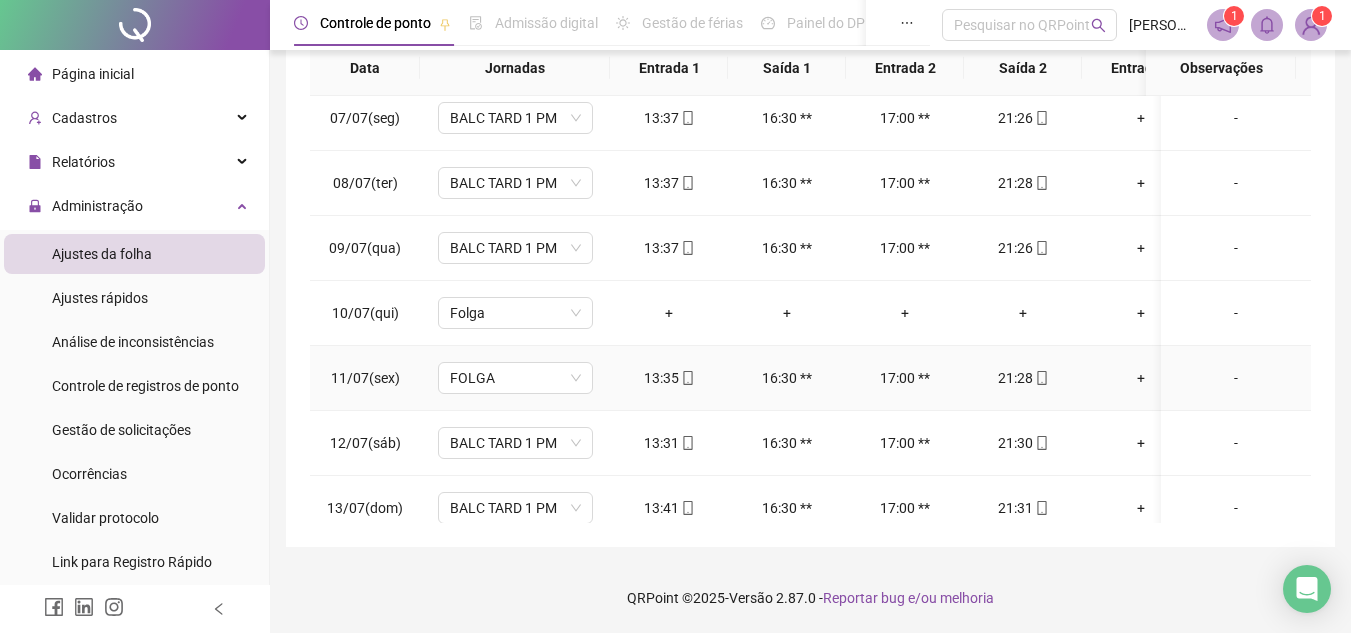 click on "-" at bounding box center [1236, 378] 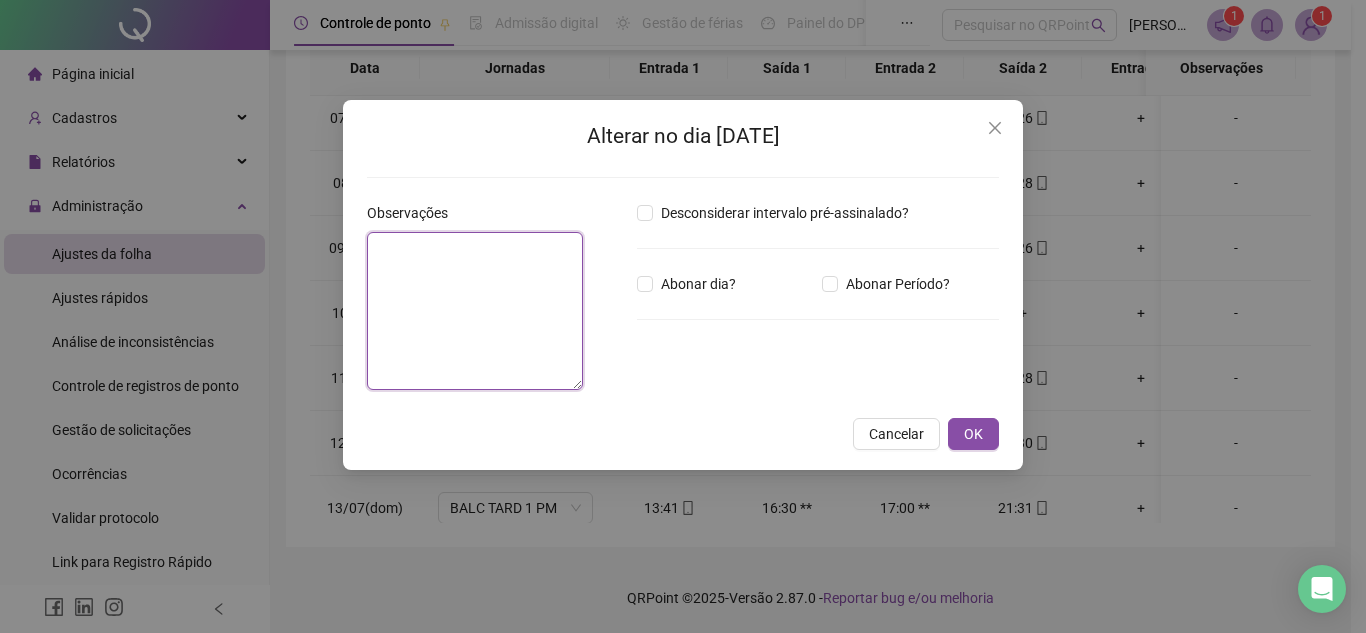 click at bounding box center [475, 311] 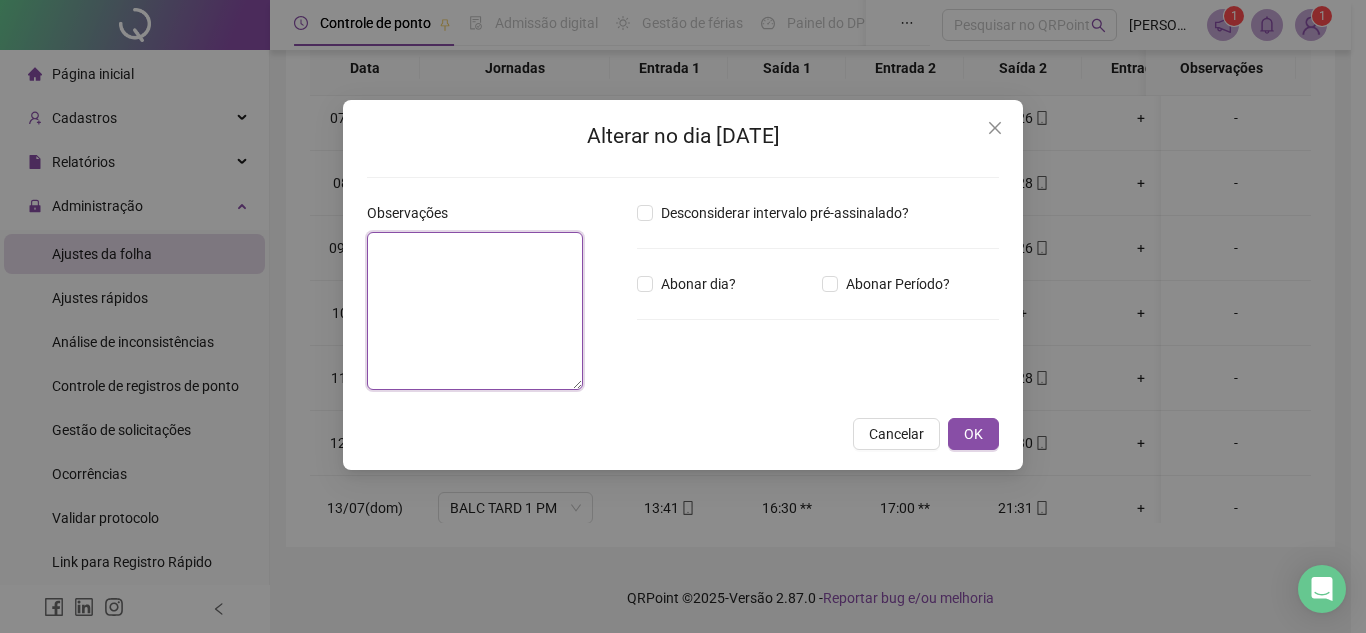 paste on "**********" 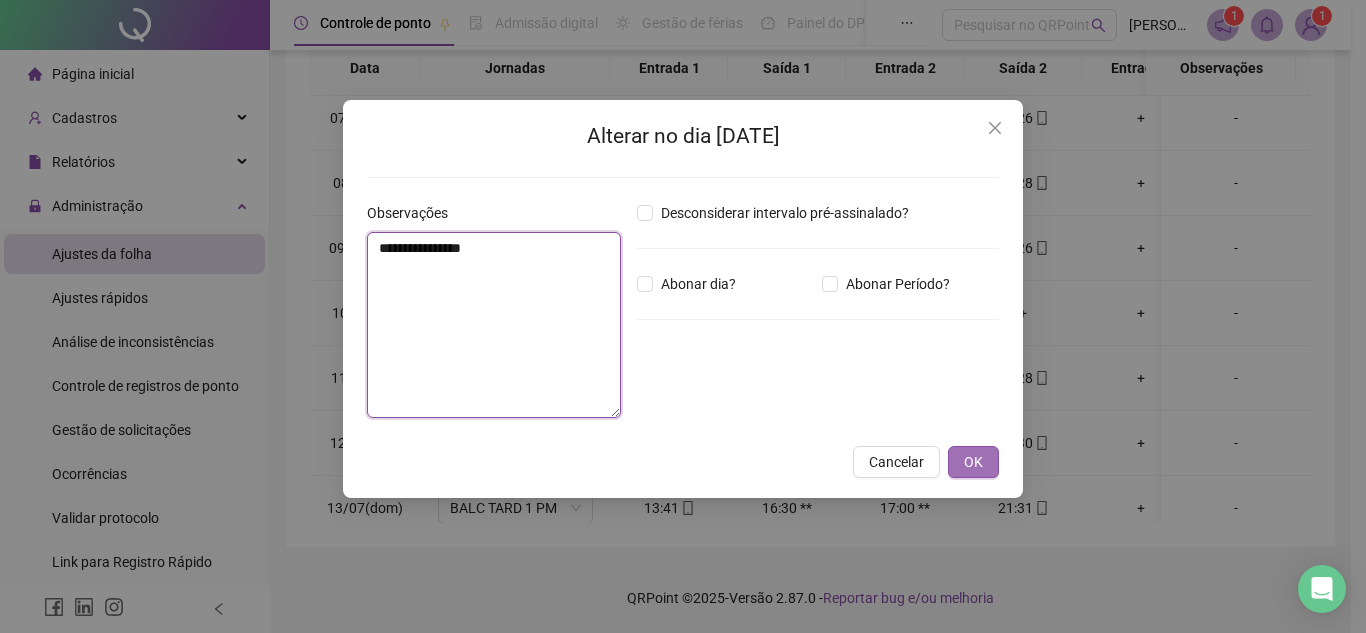 type on "**********" 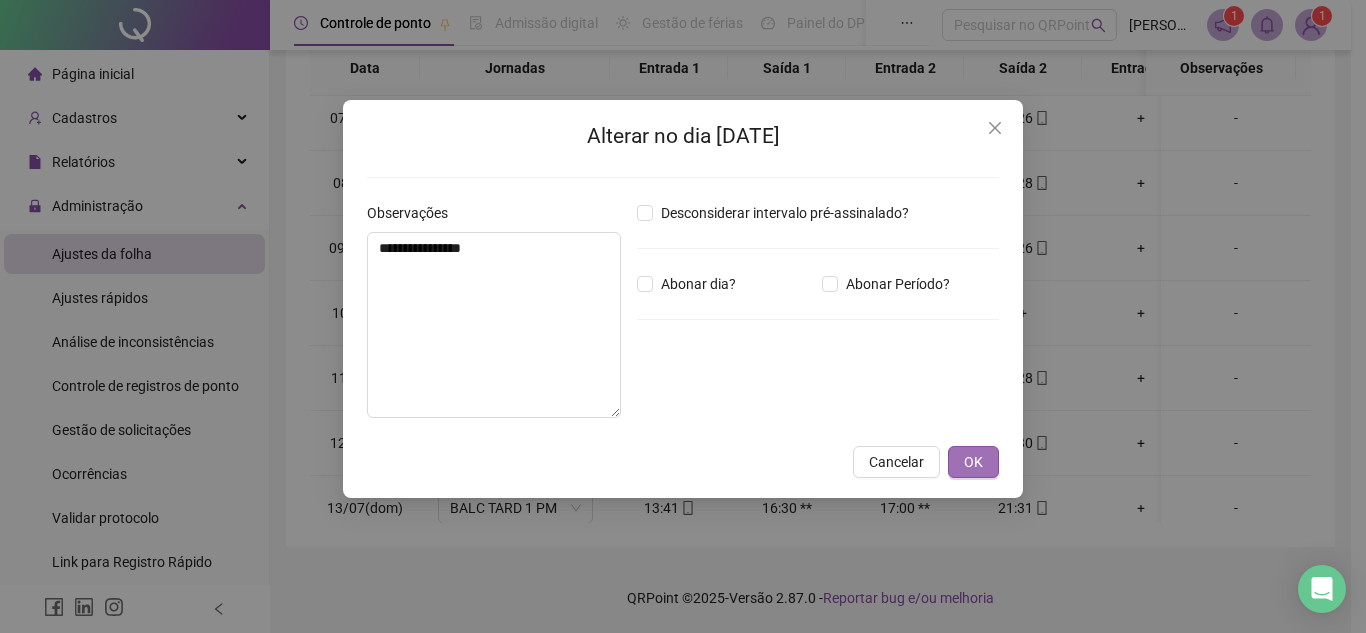 click on "OK" at bounding box center (973, 462) 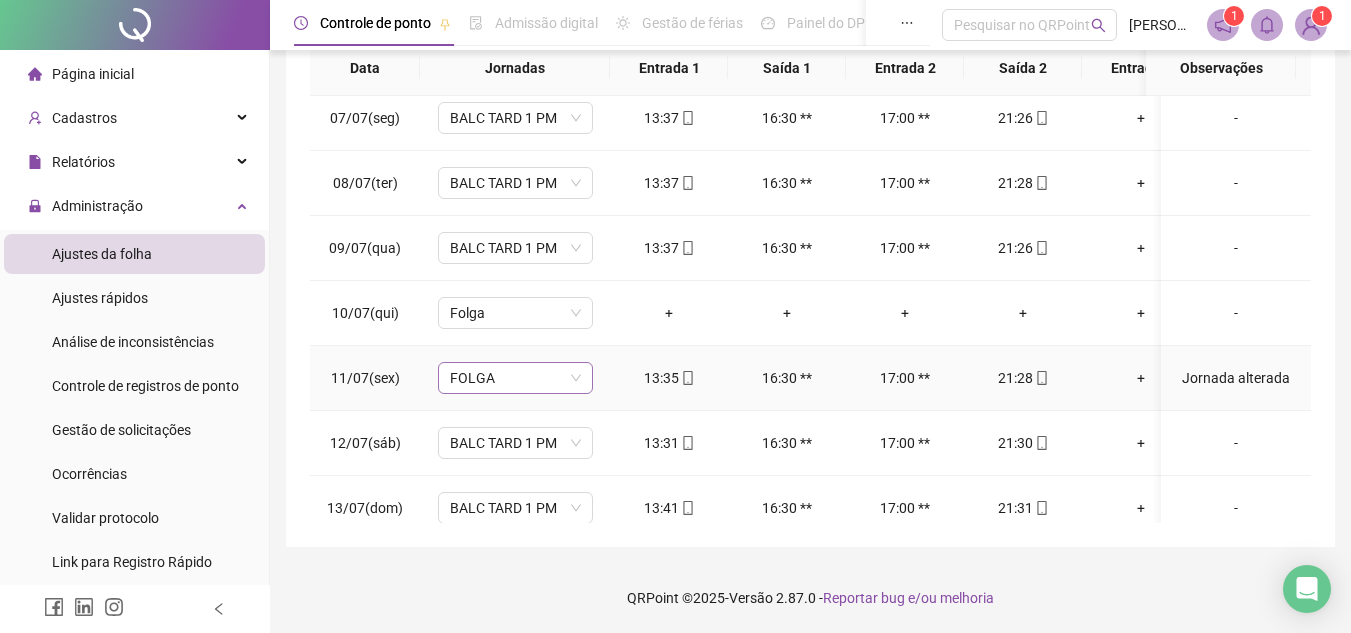 click on "FOLGA" at bounding box center [515, 378] 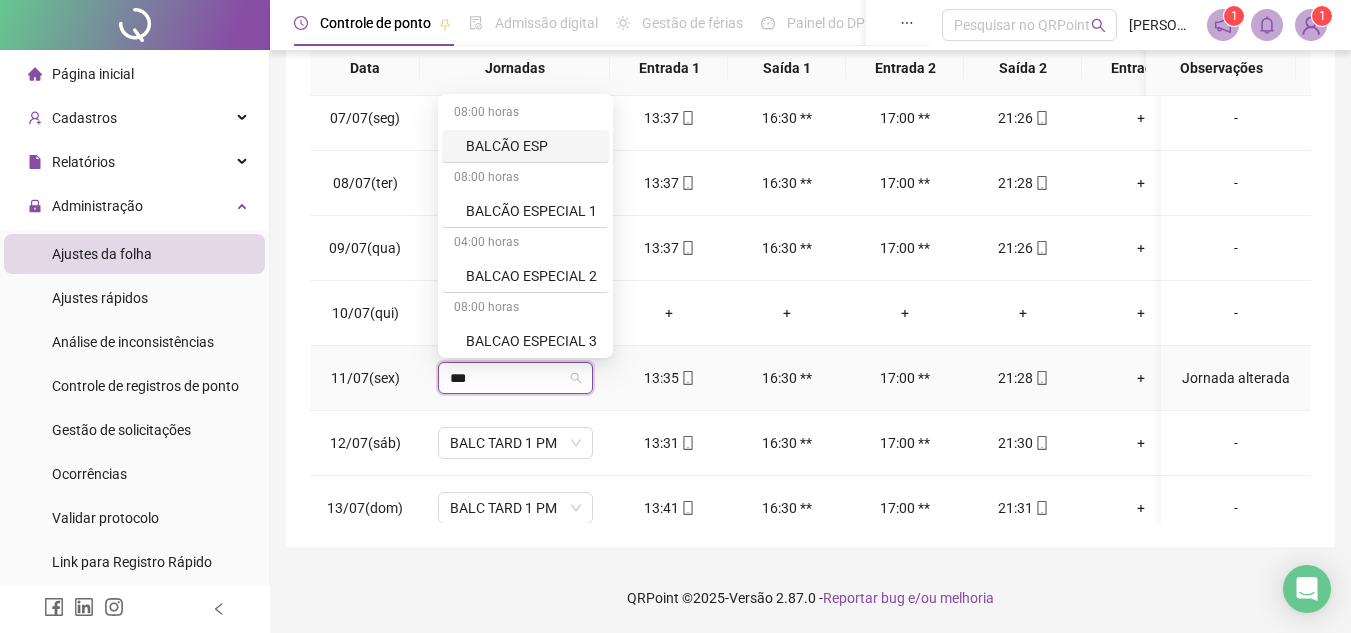 type on "****" 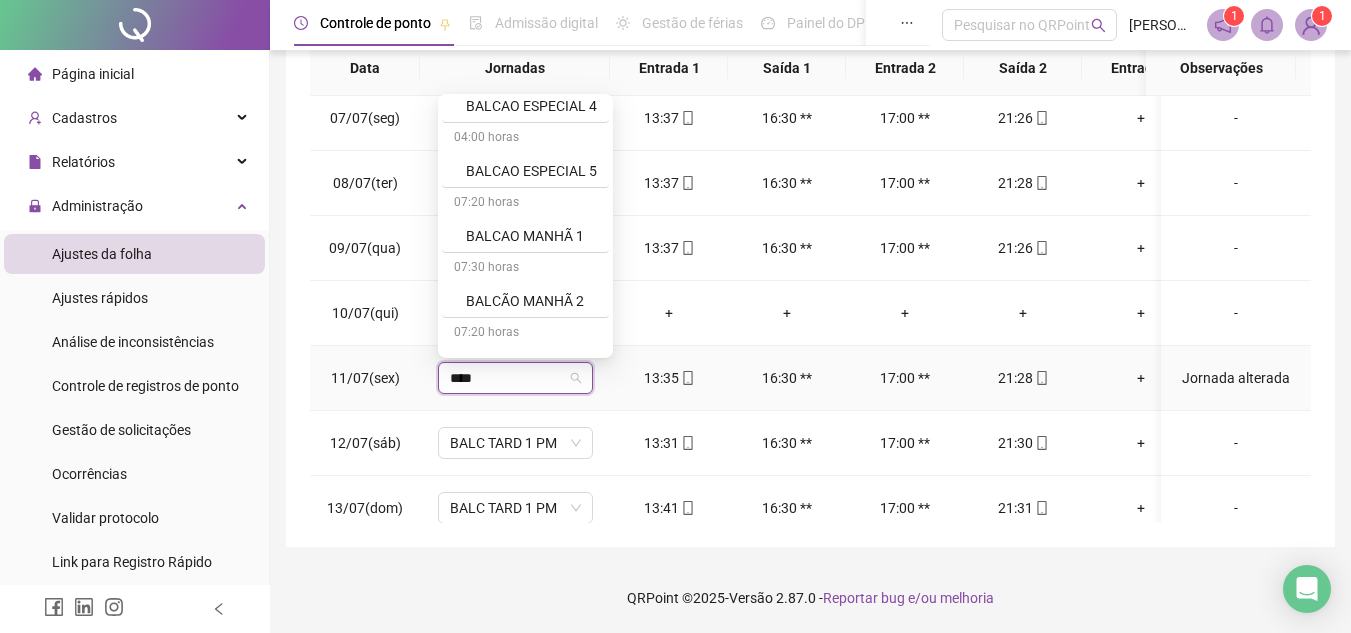 scroll, scrollTop: 500, scrollLeft: 0, axis: vertical 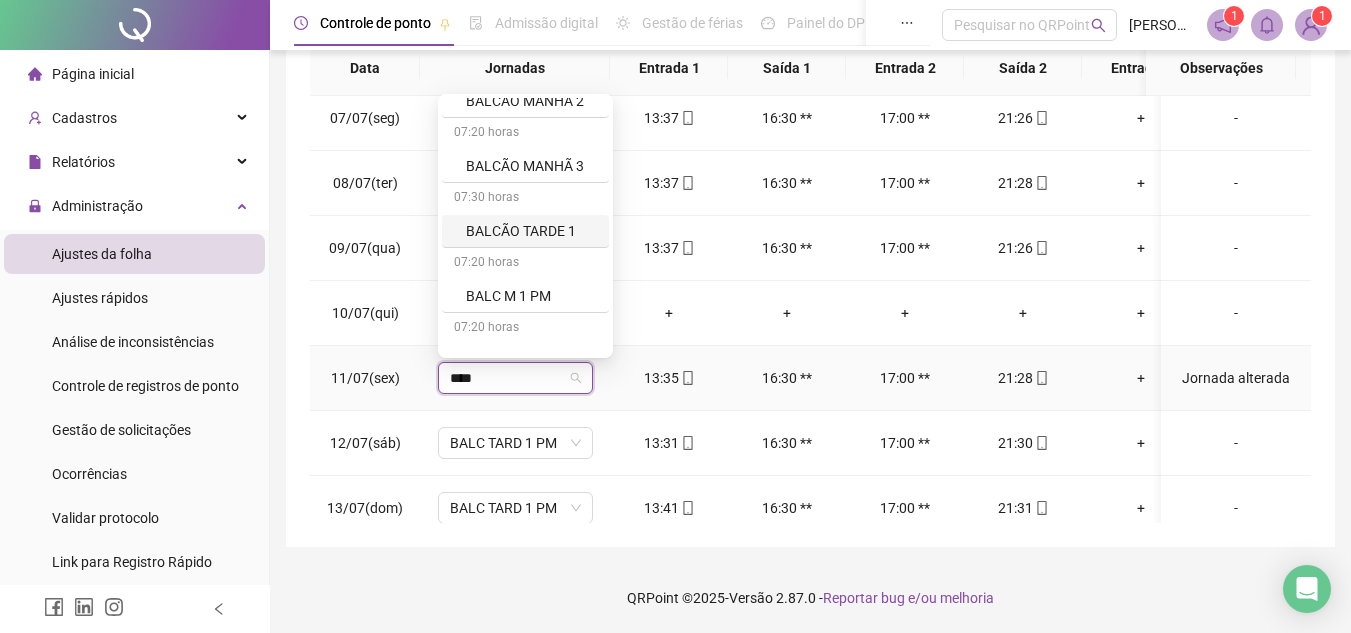 click on "BALCÃO TARDE 1" at bounding box center [531, 231] 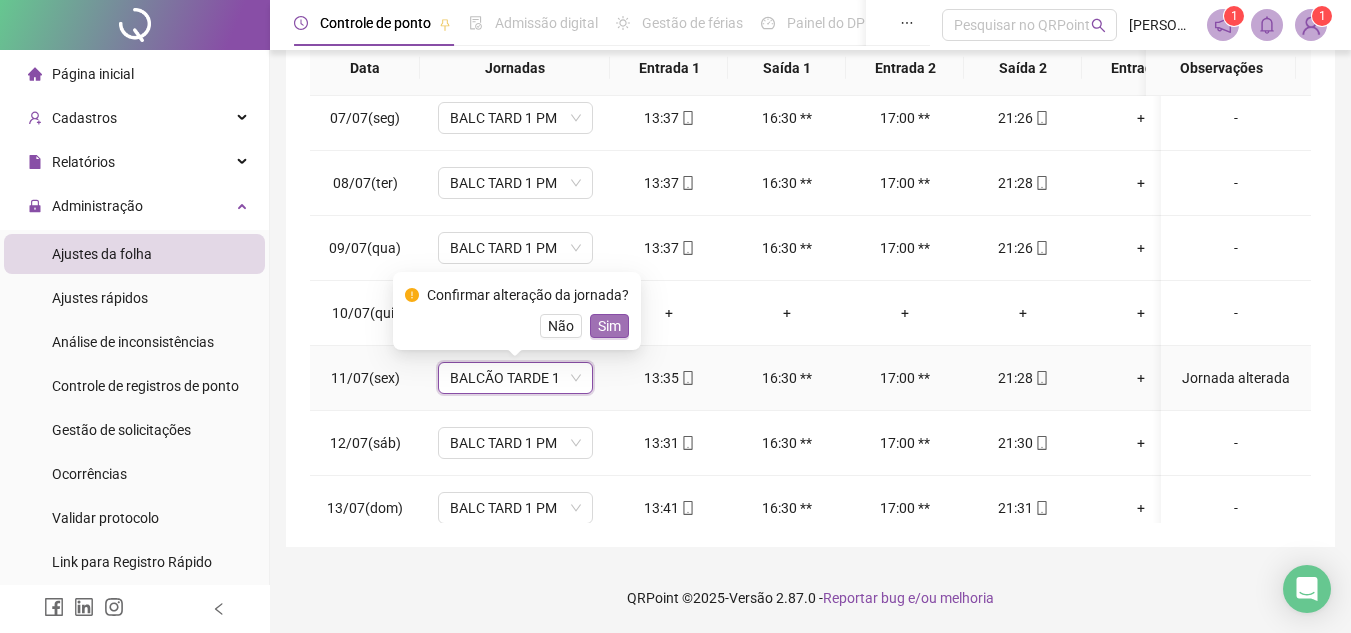 click on "Sim" at bounding box center [609, 326] 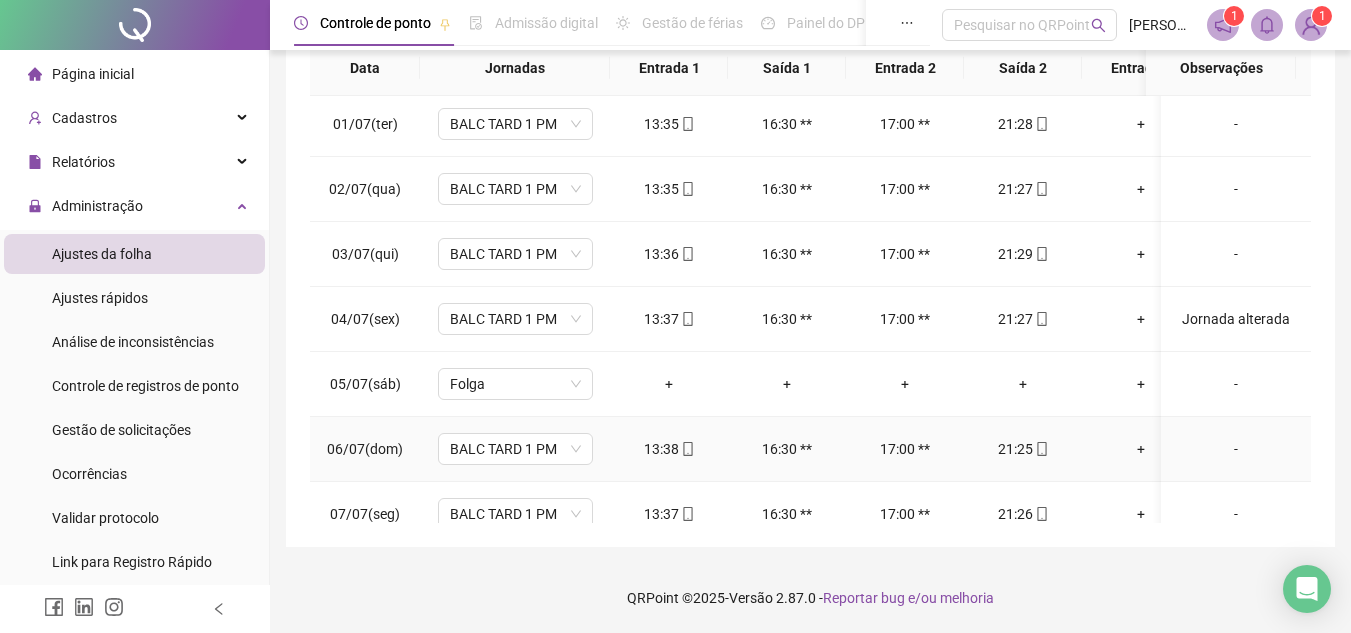 scroll, scrollTop: 0, scrollLeft: 0, axis: both 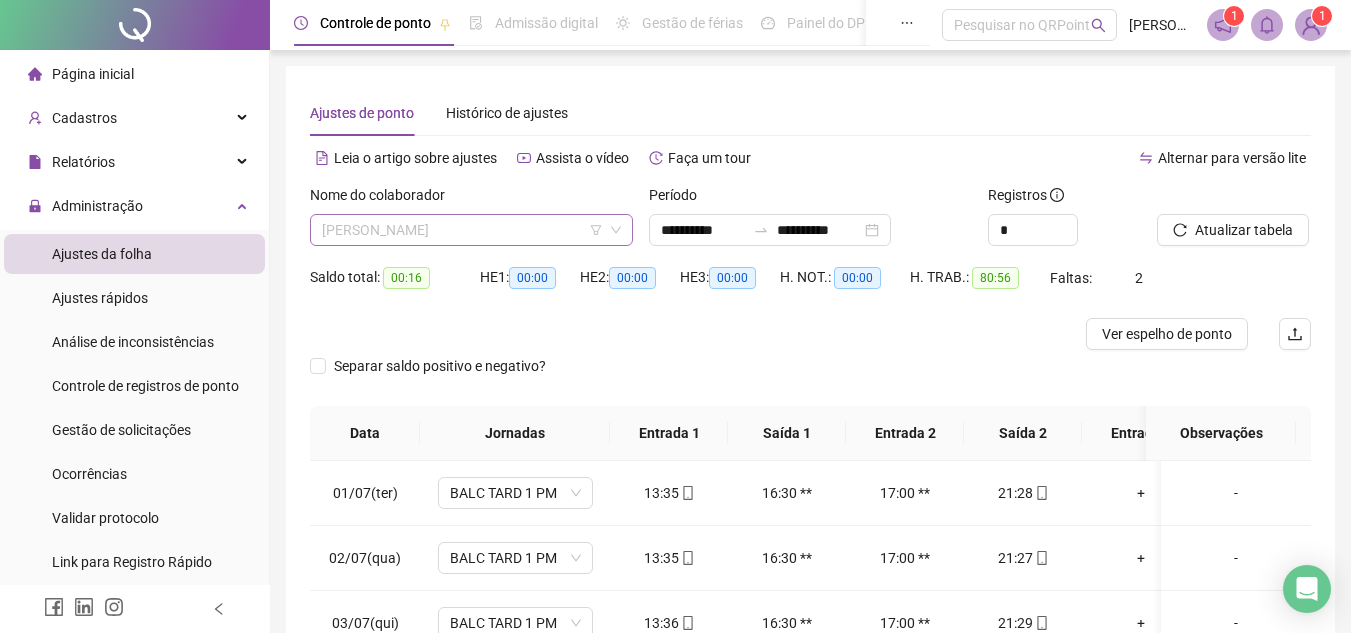 click on "[PERSON_NAME]" at bounding box center (471, 230) 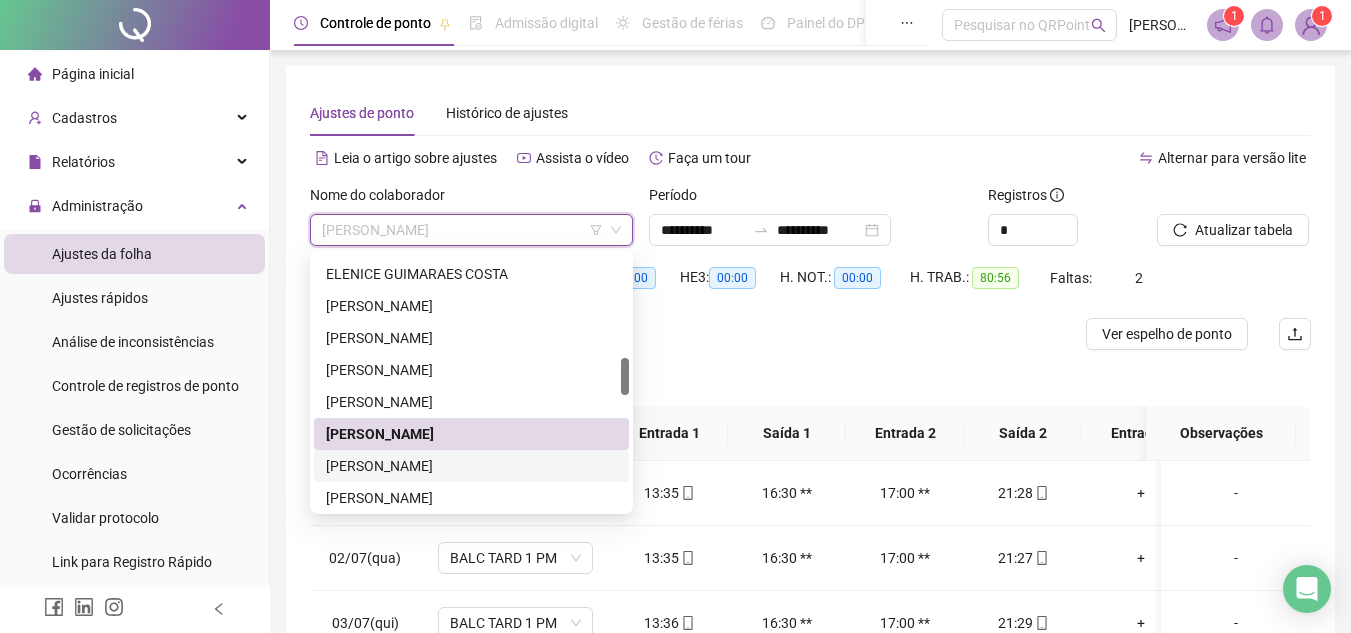 click on "[PERSON_NAME]" at bounding box center [471, 466] 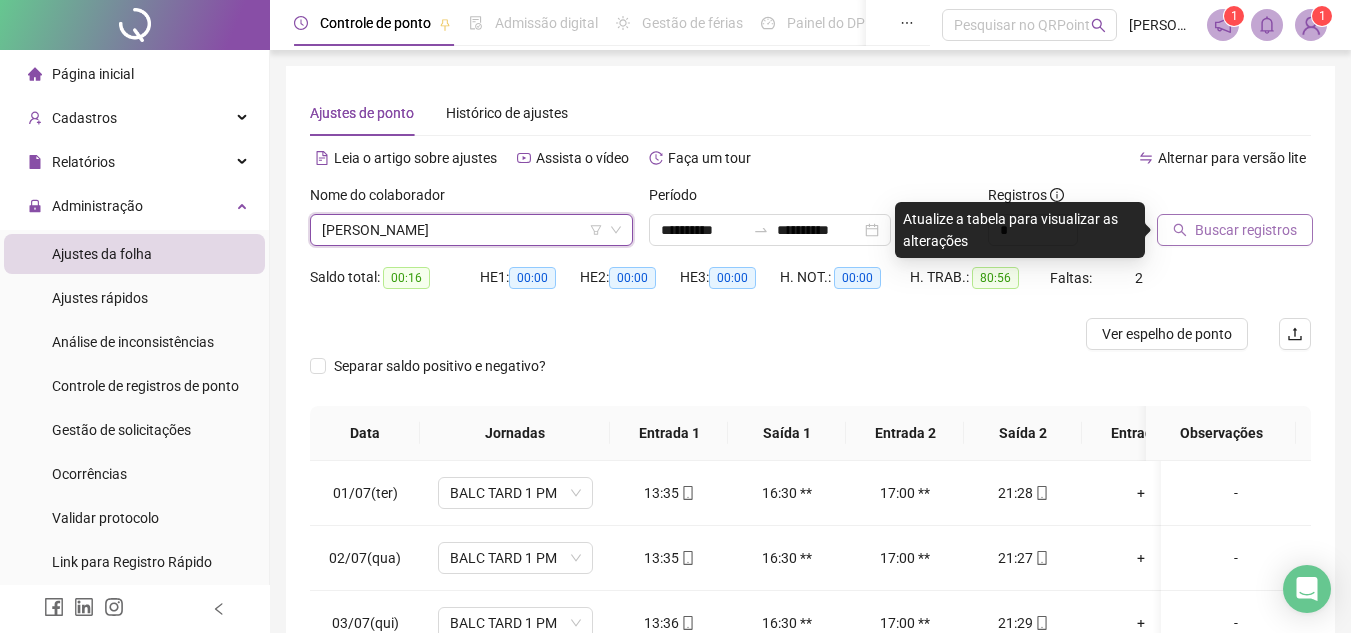 click on "Buscar registros" at bounding box center (1246, 230) 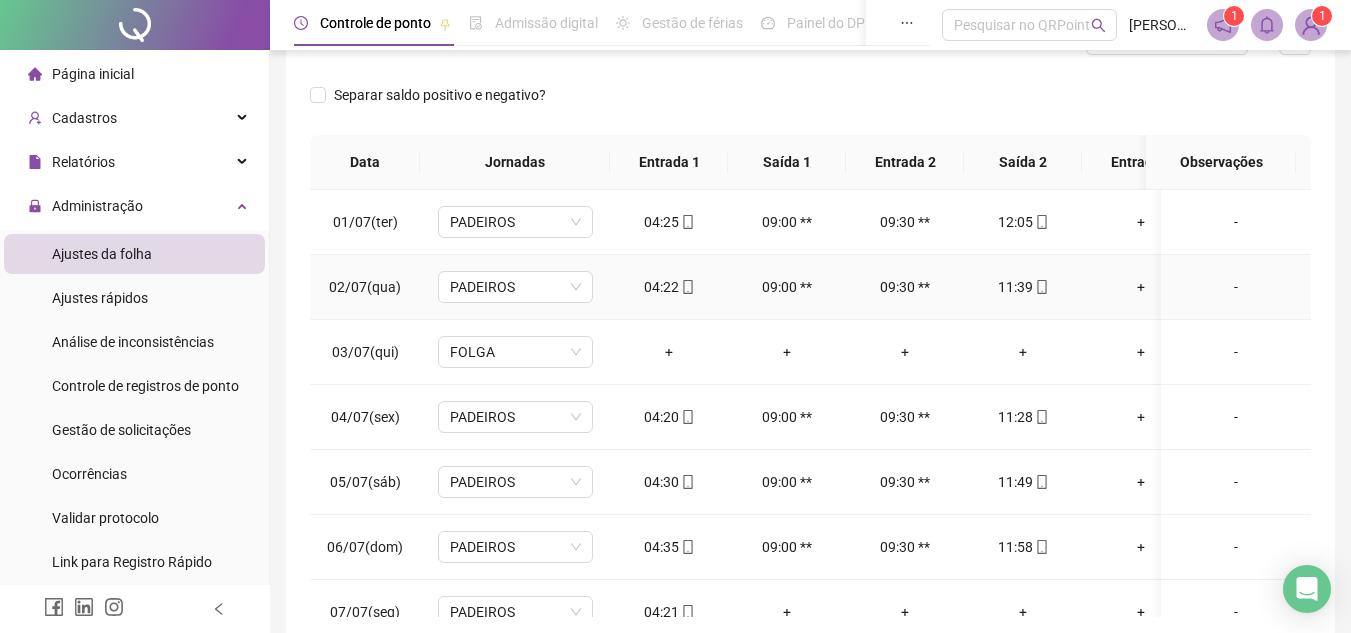 scroll, scrollTop: 300, scrollLeft: 0, axis: vertical 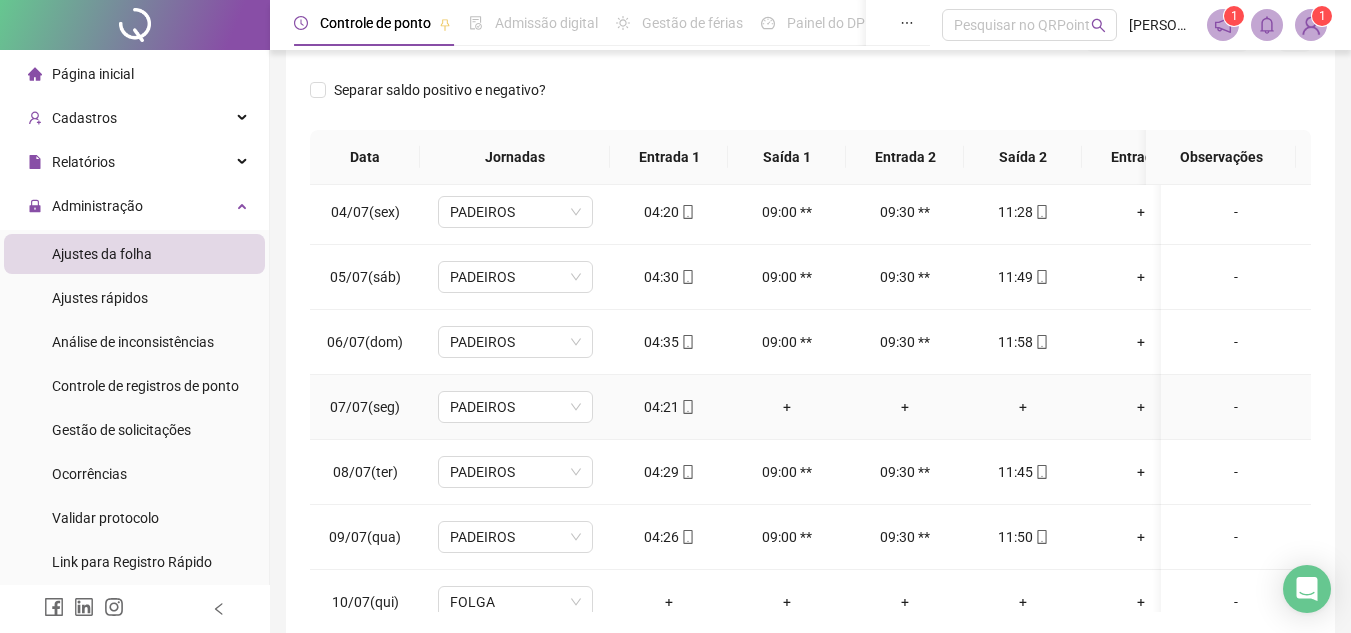 click on "+" at bounding box center (1023, 407) 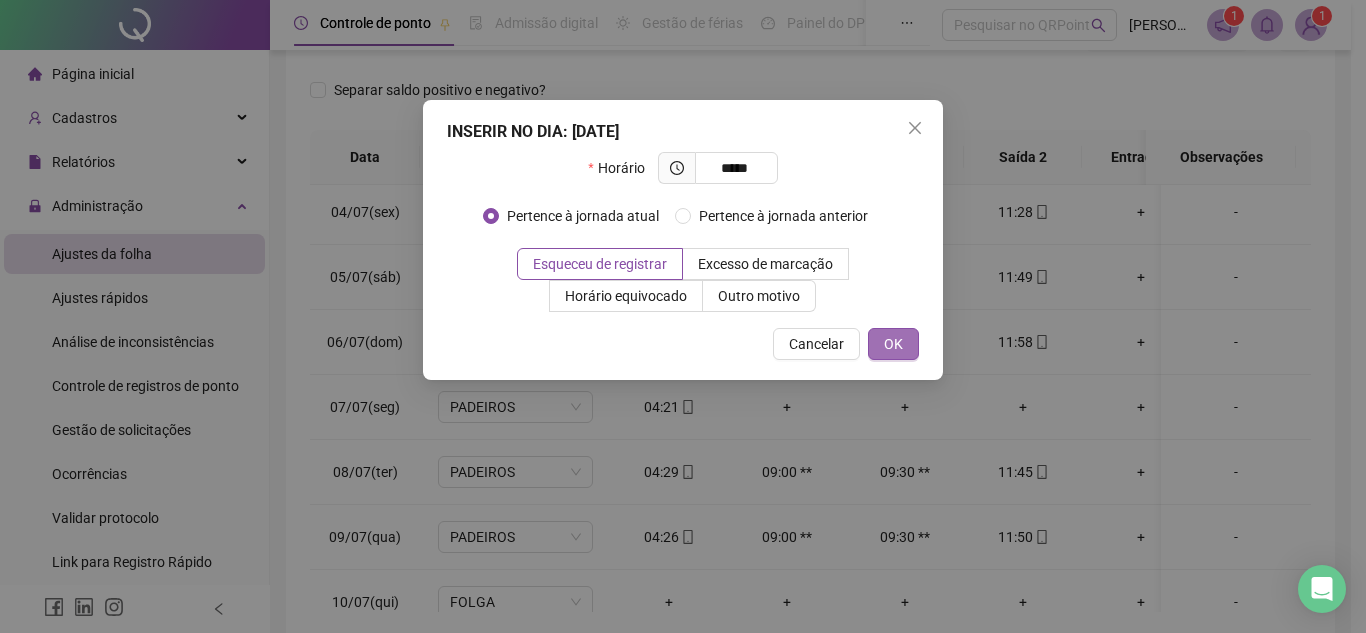 type on "*****" 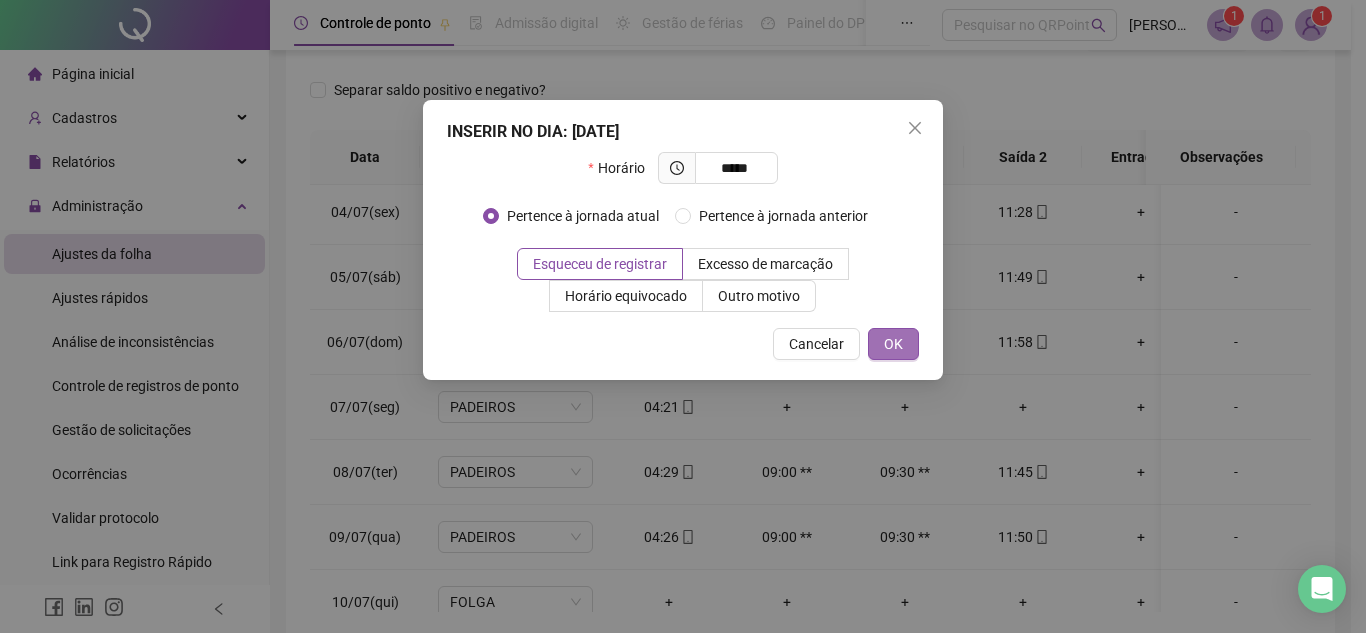 click on "OK" at bounding box center (893, 344) 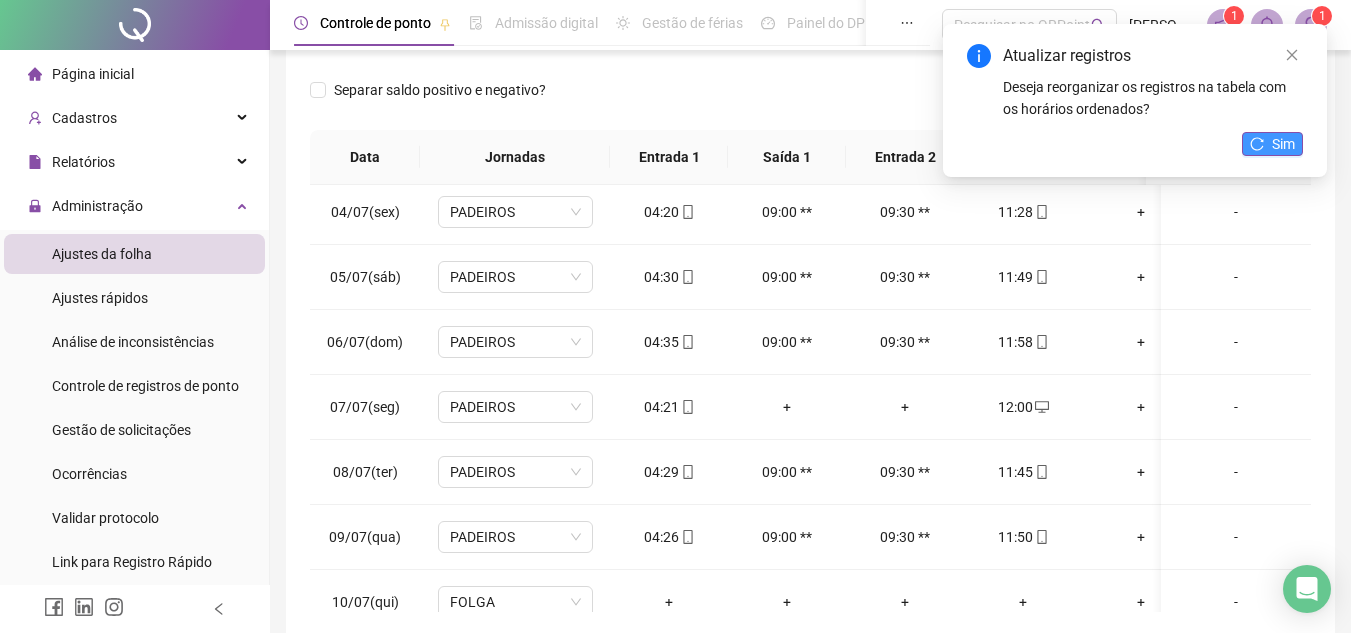 click on "Sim" at bounding box center (1283, 144) 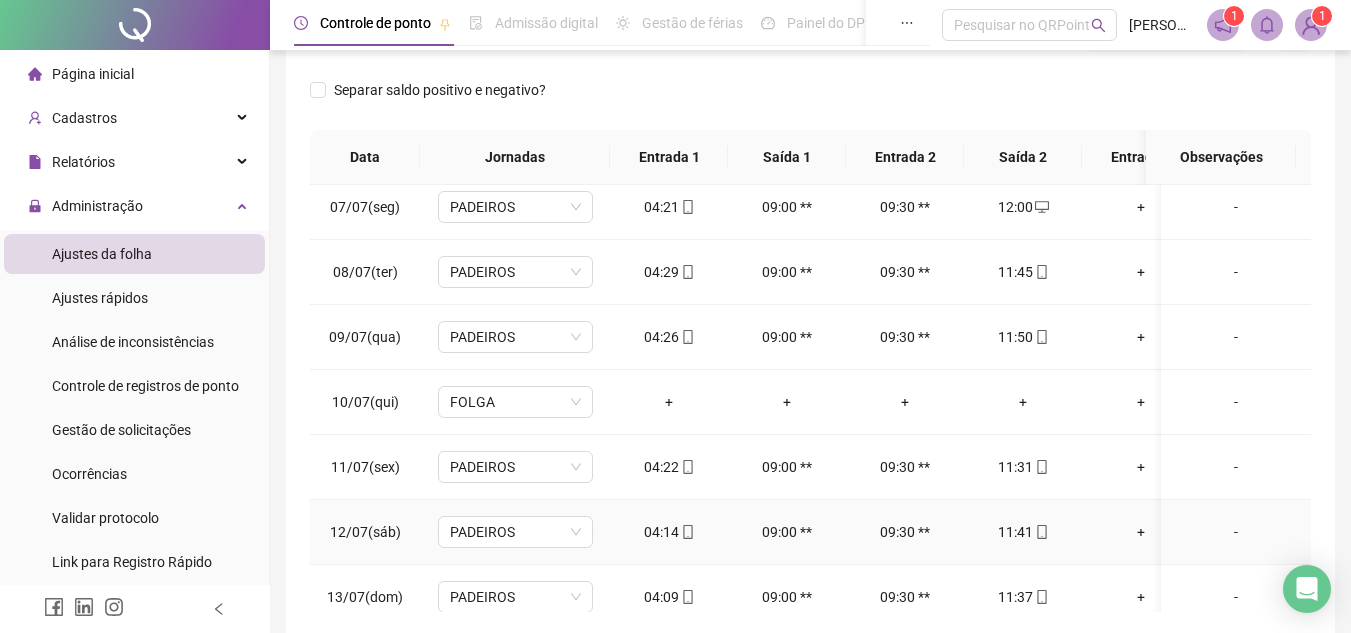 scroll, scrollTop: 433, scrollLeft: 0, axis: vertical 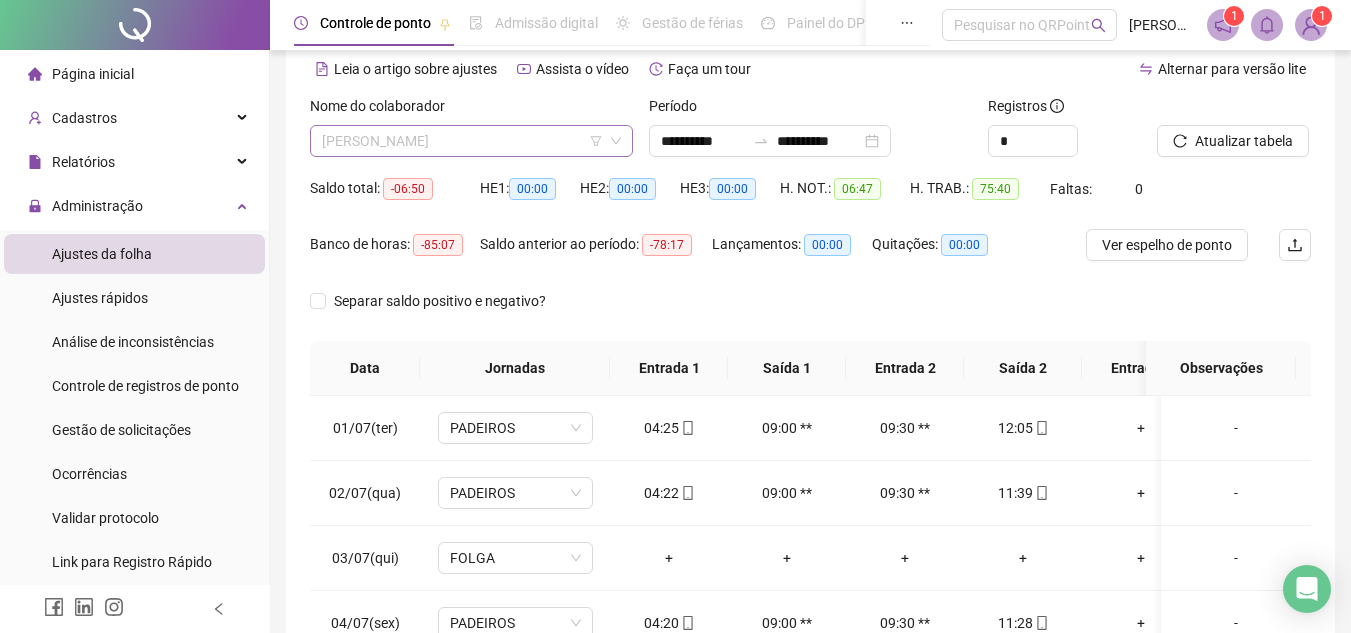 click on "[PERSON_NAME]" at bounding box center [471, 141] 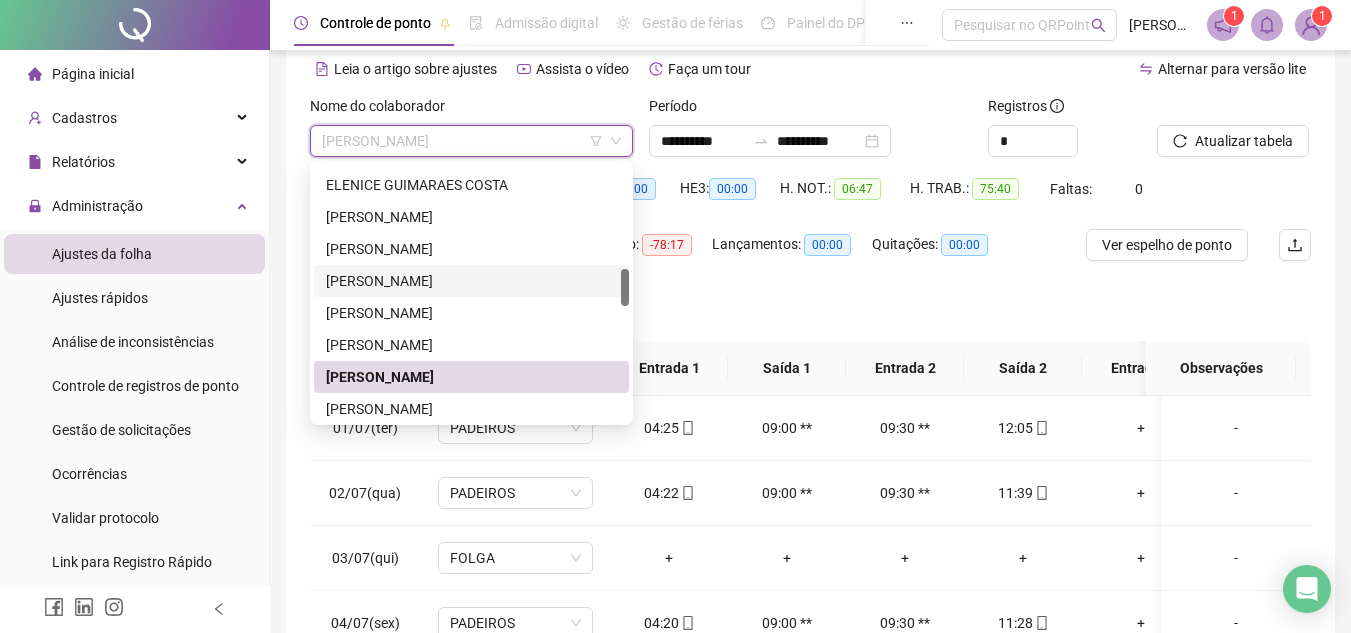 scroll, scrollTop: 800, scrollLeft: 0, axis: vertical 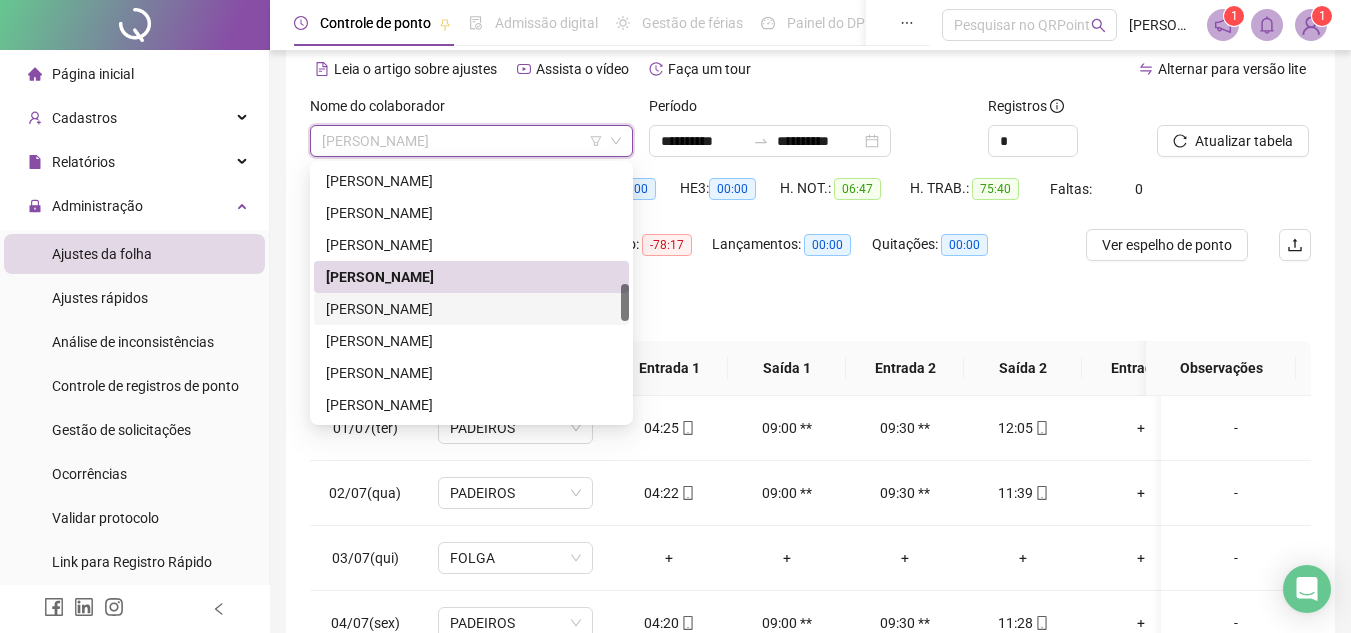 click on "[PERSON_NAME]" at bounding box center (471, 309) 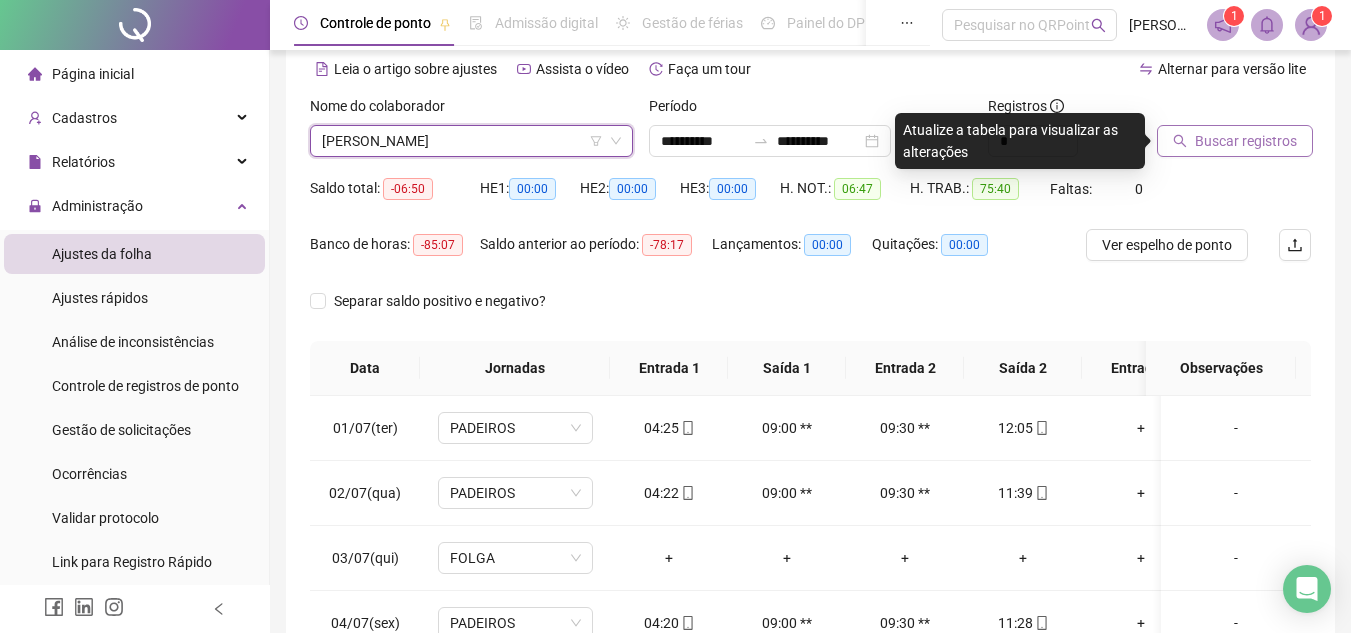 click on "Buscar registros" at bounding box center [1246, 141] 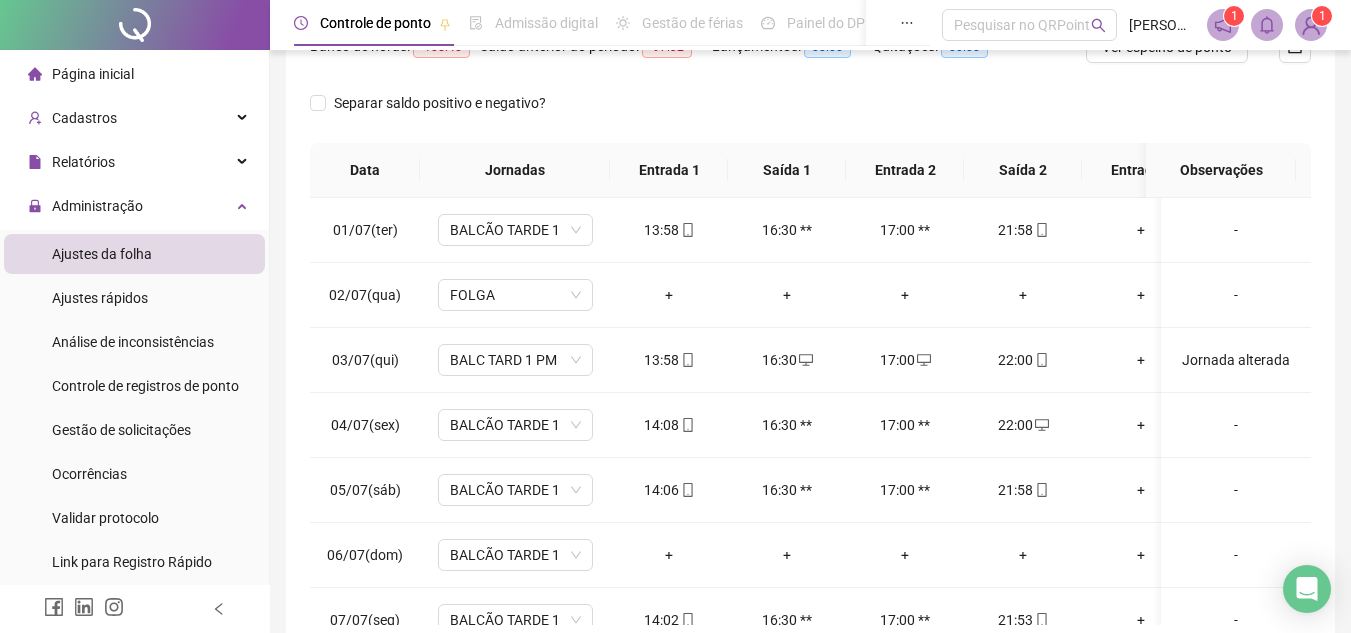 scroll, scrollTop: 289, scrollLeft: 0, axis: vertical 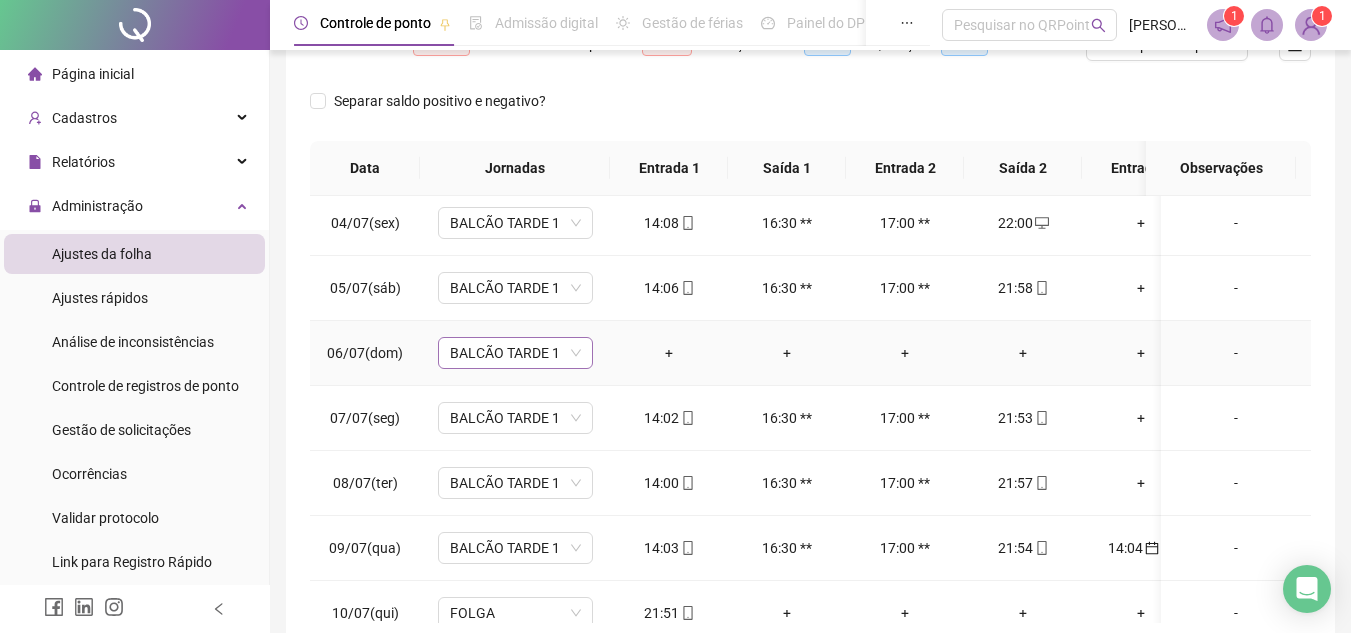 click on "BALCÃO TARDE 1" at bounding box center [515, 353] 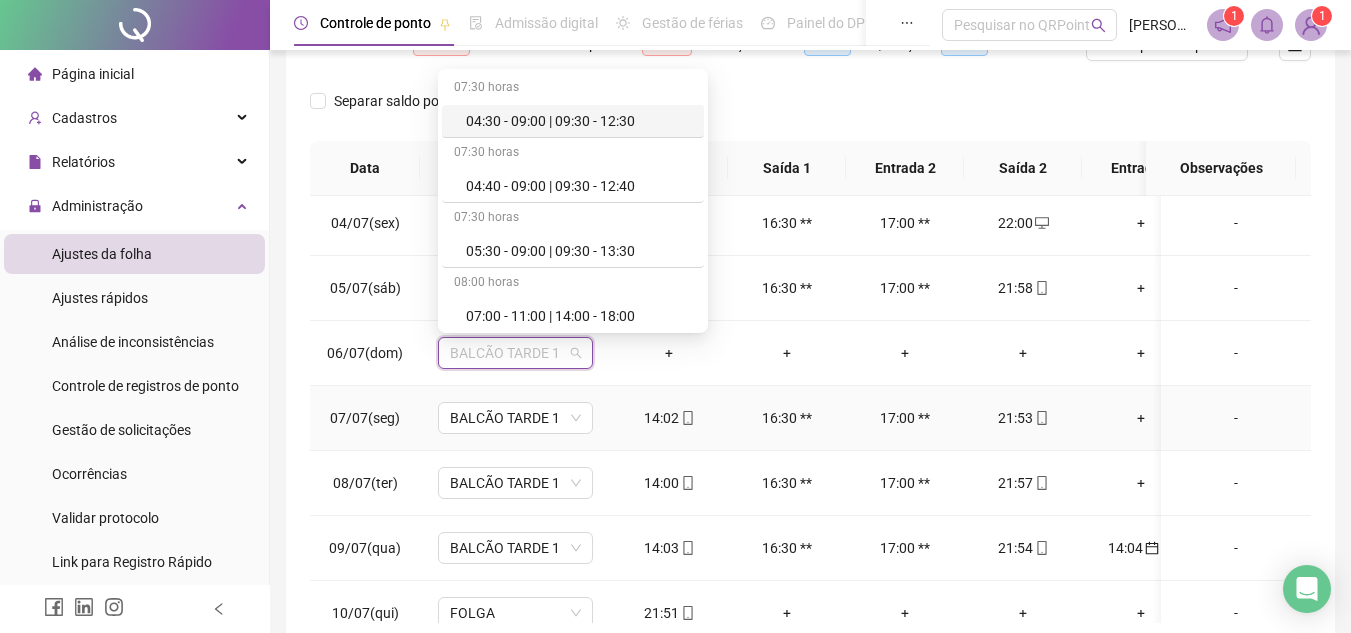 type on "*" 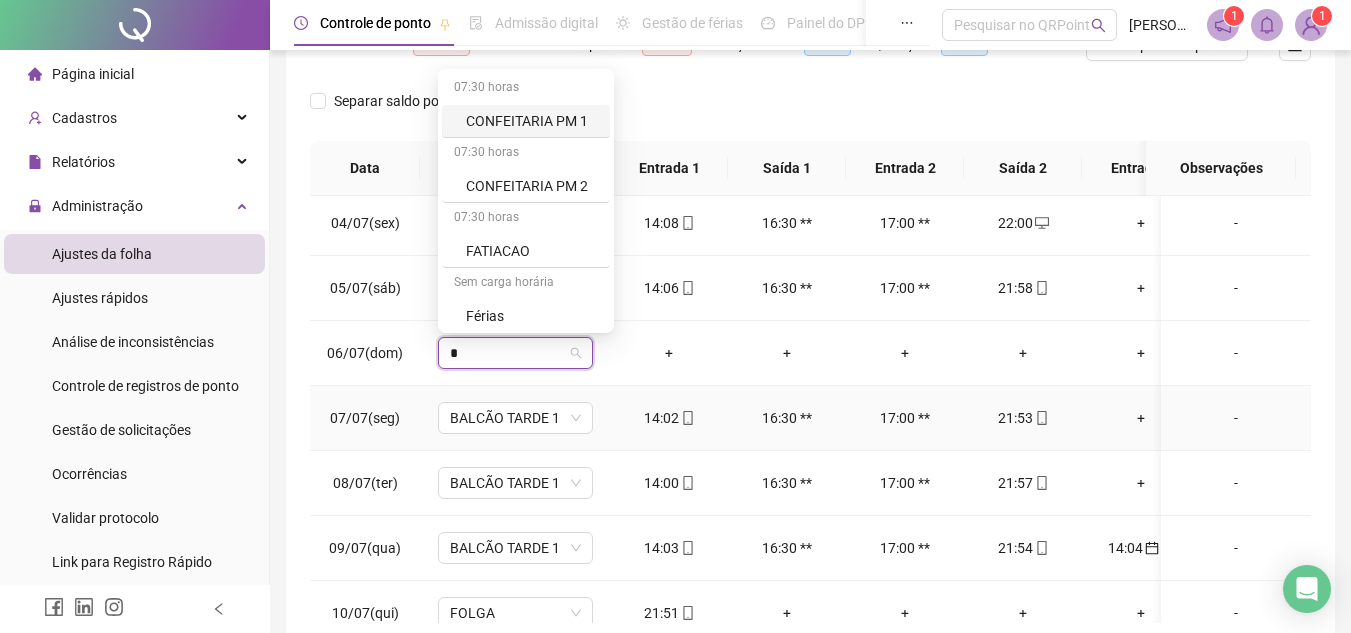 type on "**" 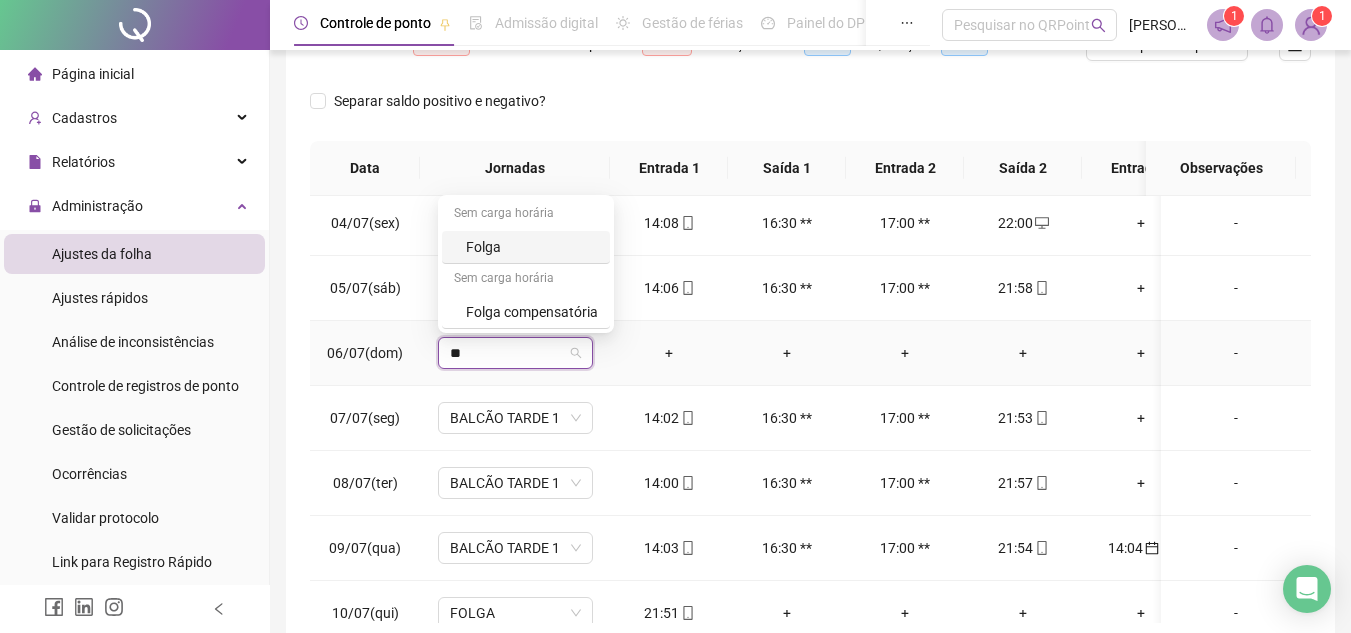 click on "Folga" at bounding box center [532, 247] 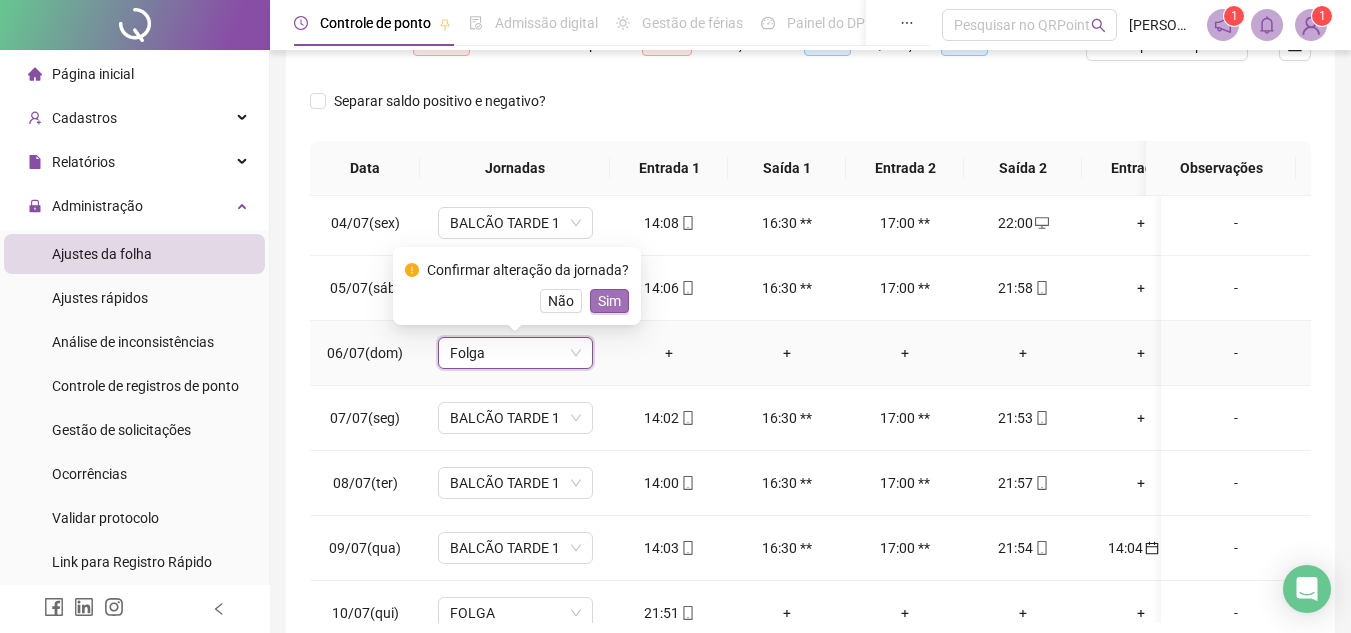click on "Sim" at bounding box center (609, 301) 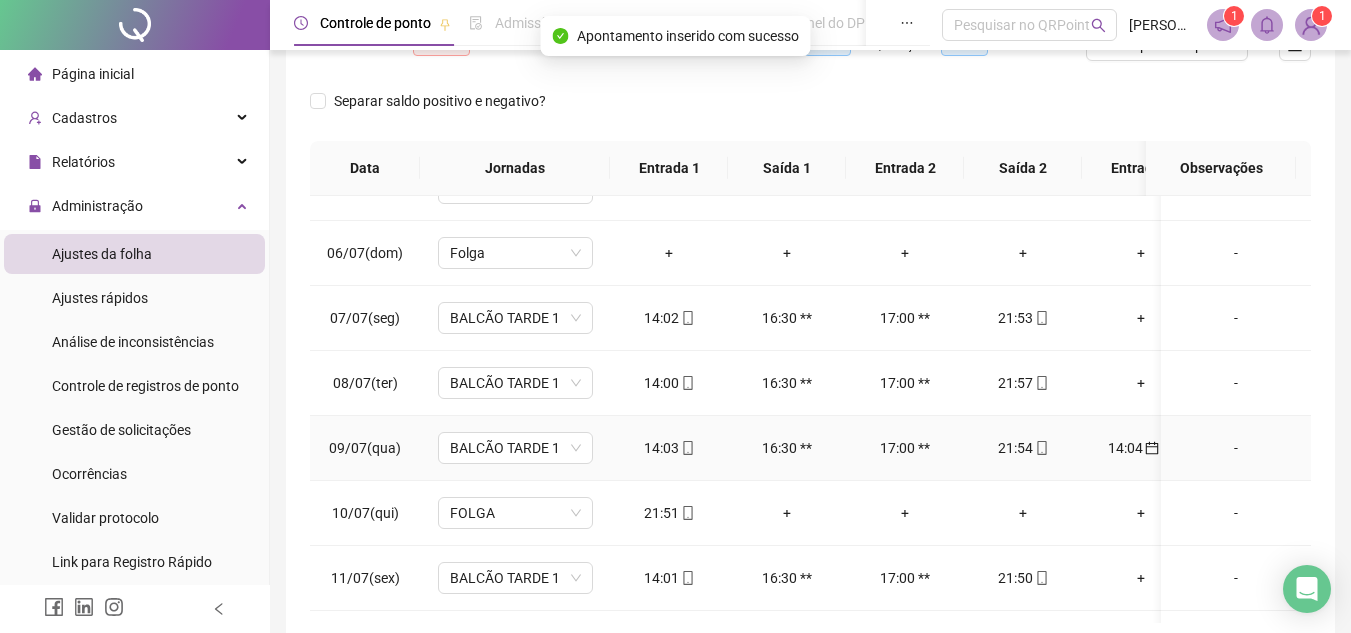 scroll, scrollTop: 400, scrollLeft: 0, axis: vertical 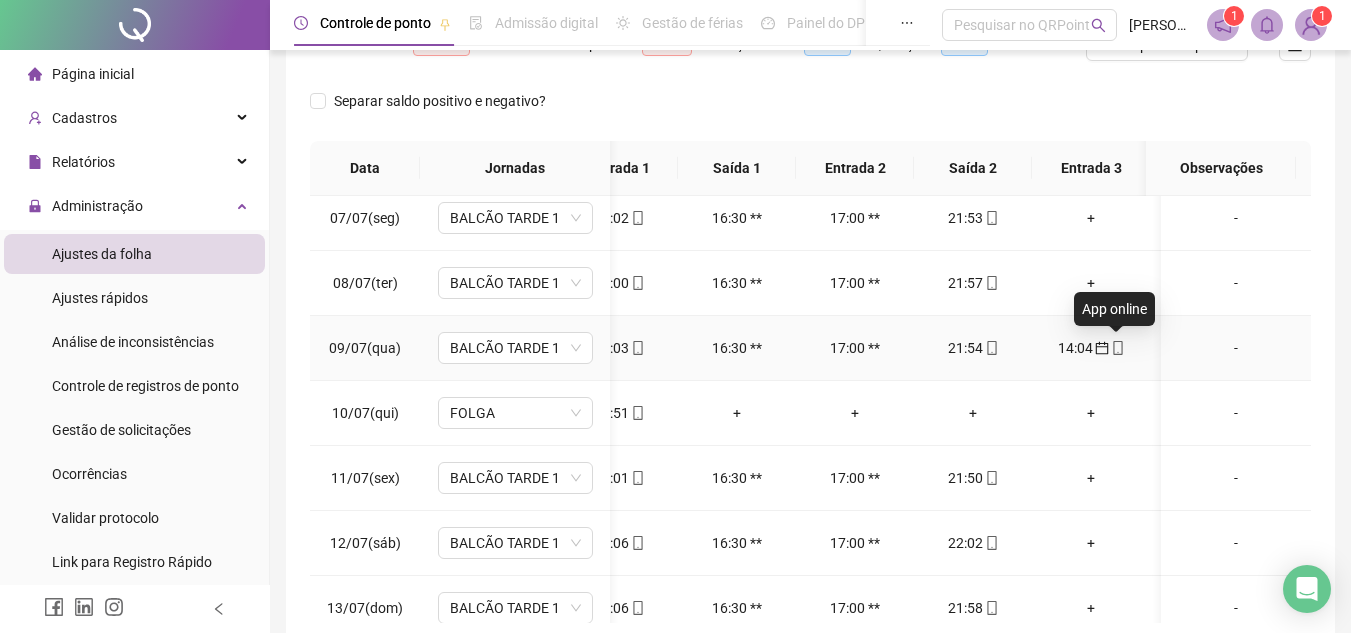 click 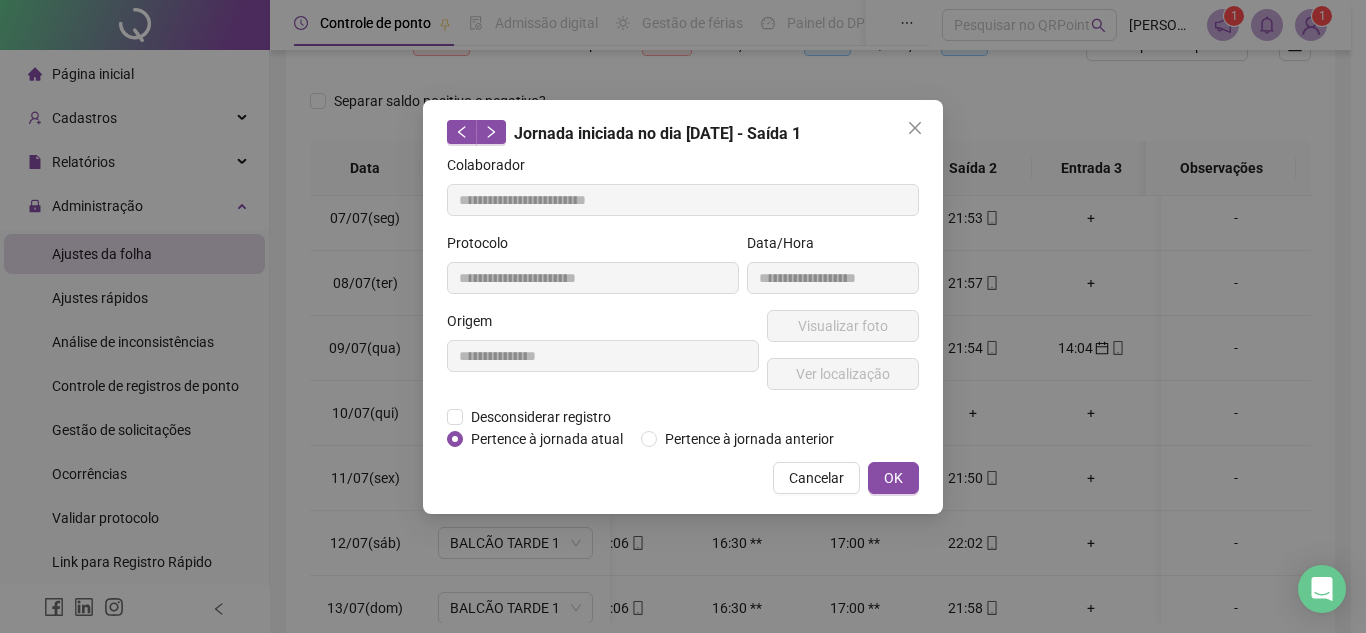 type on "**********" 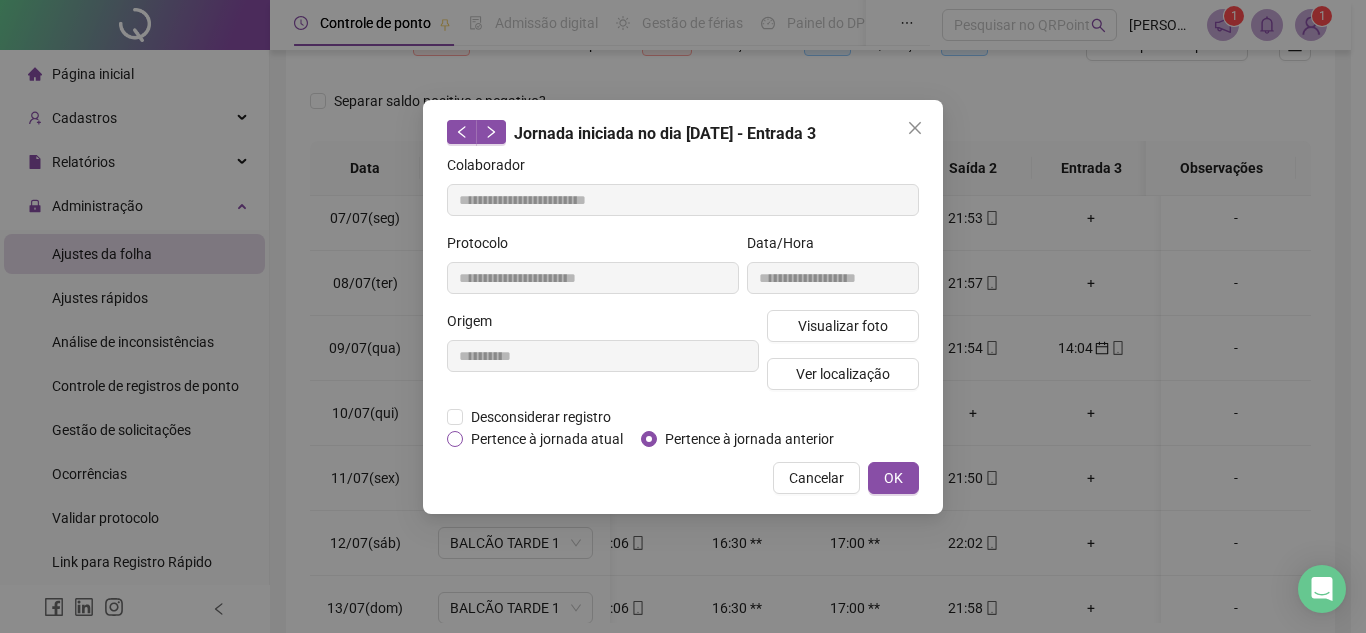 click on "Pertence à jornada atual" at bounding box center [547, 439] 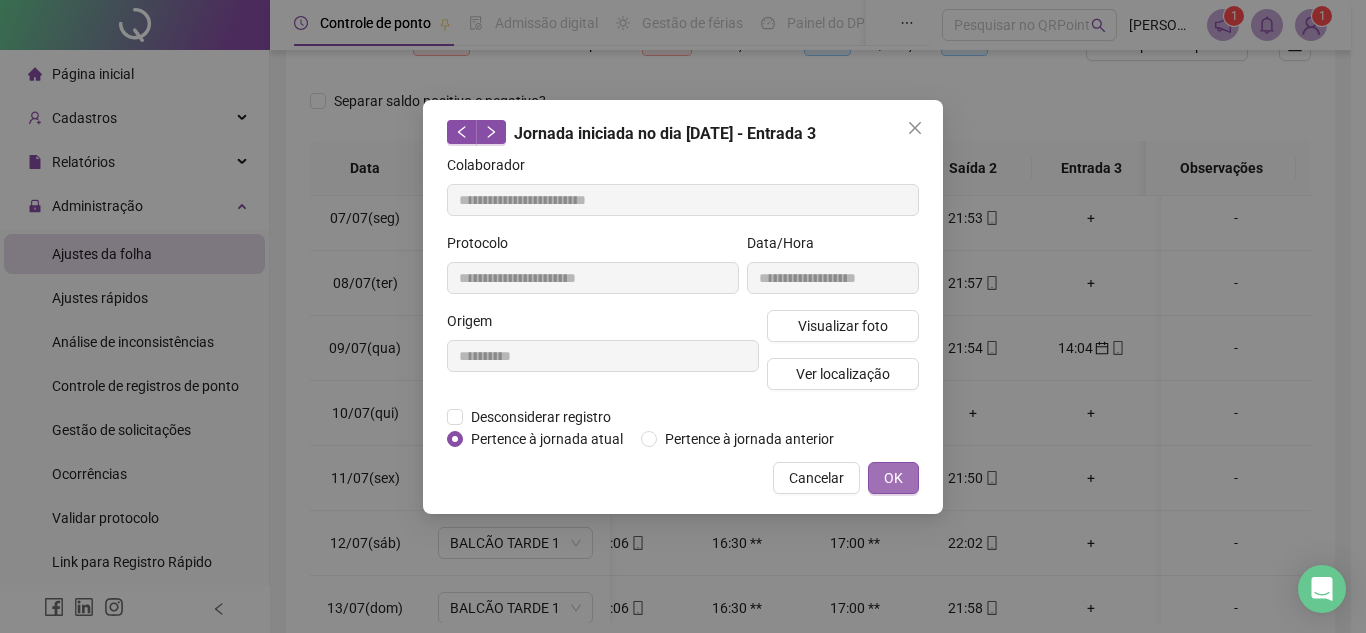 click on "OK" at bounding box center (893, 478) 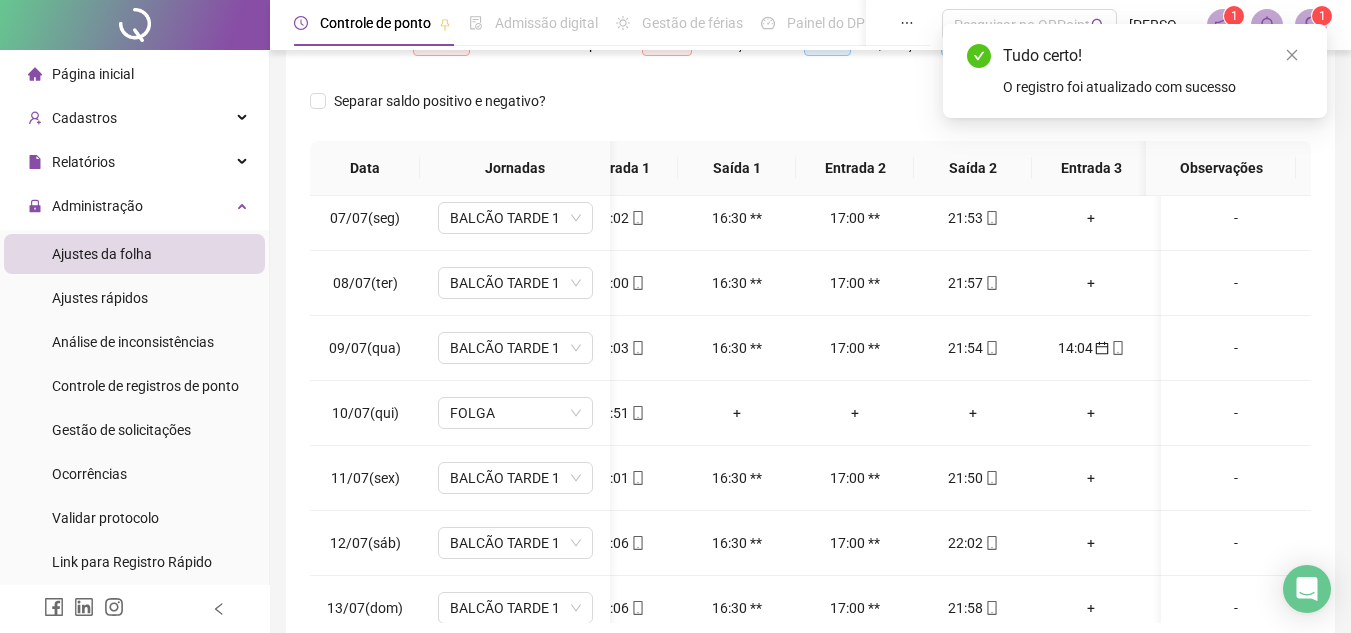 scroll, scrollTop: 400, scrollLeft: 0, axis: vertical 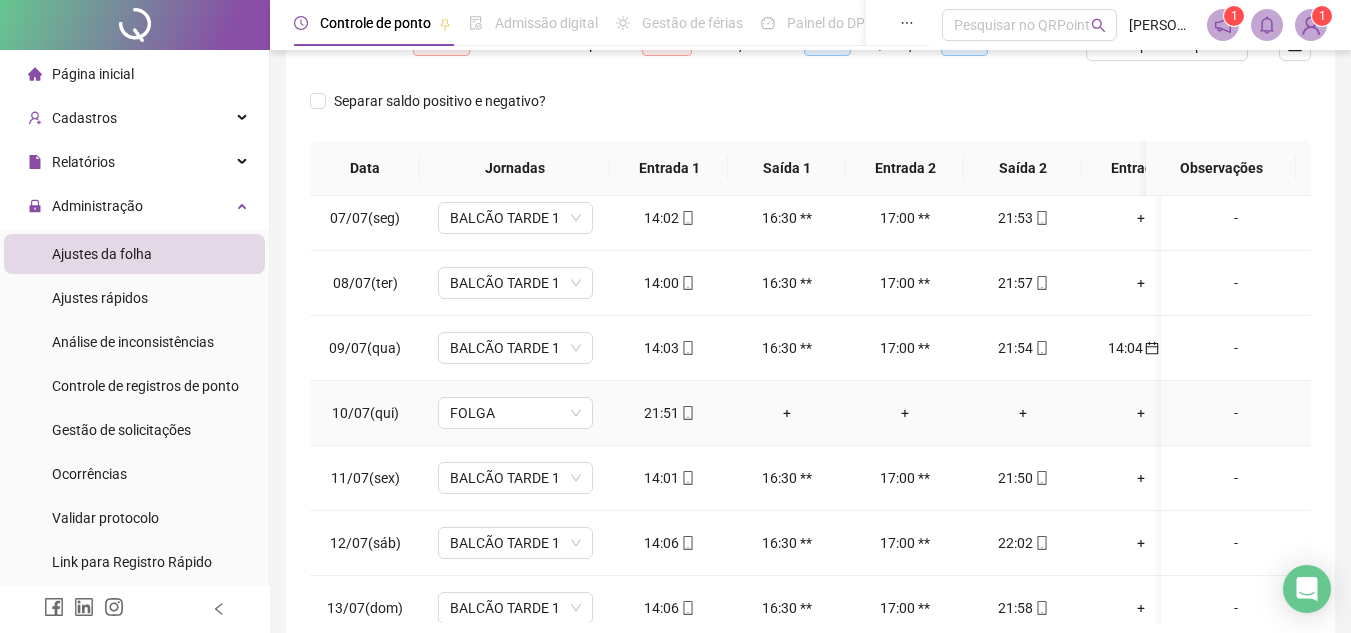 click on "+" at bounding box center (1023, 413) 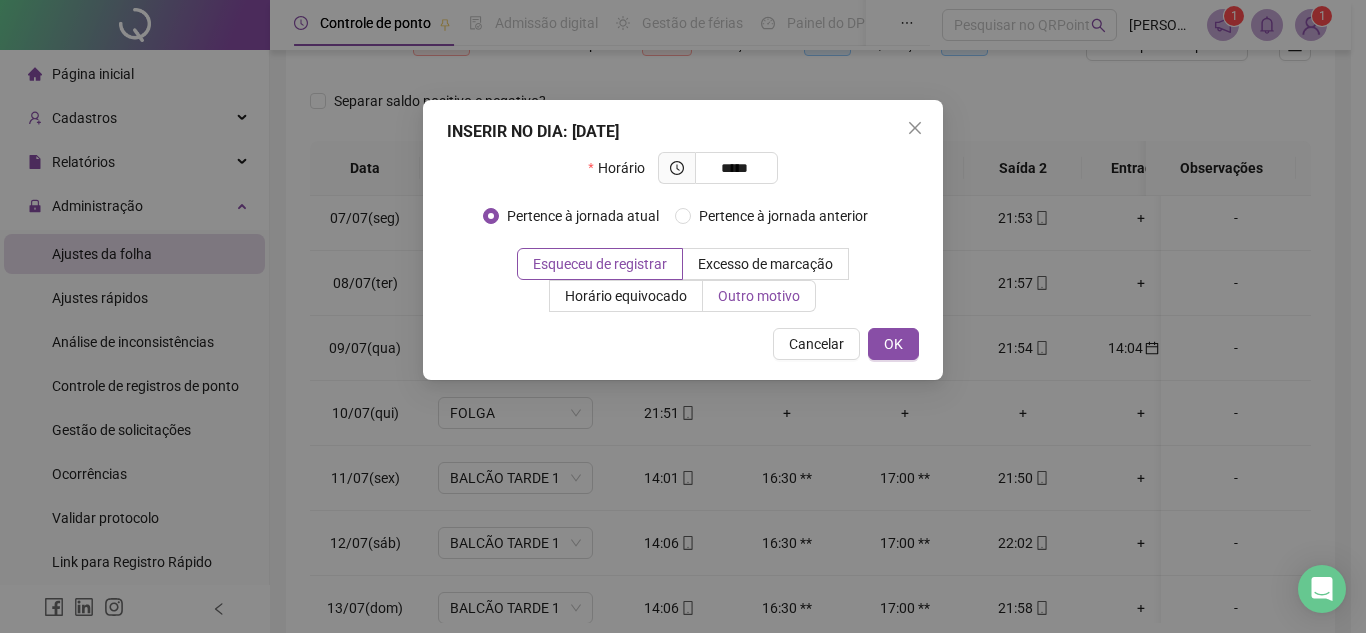 type on "*****" 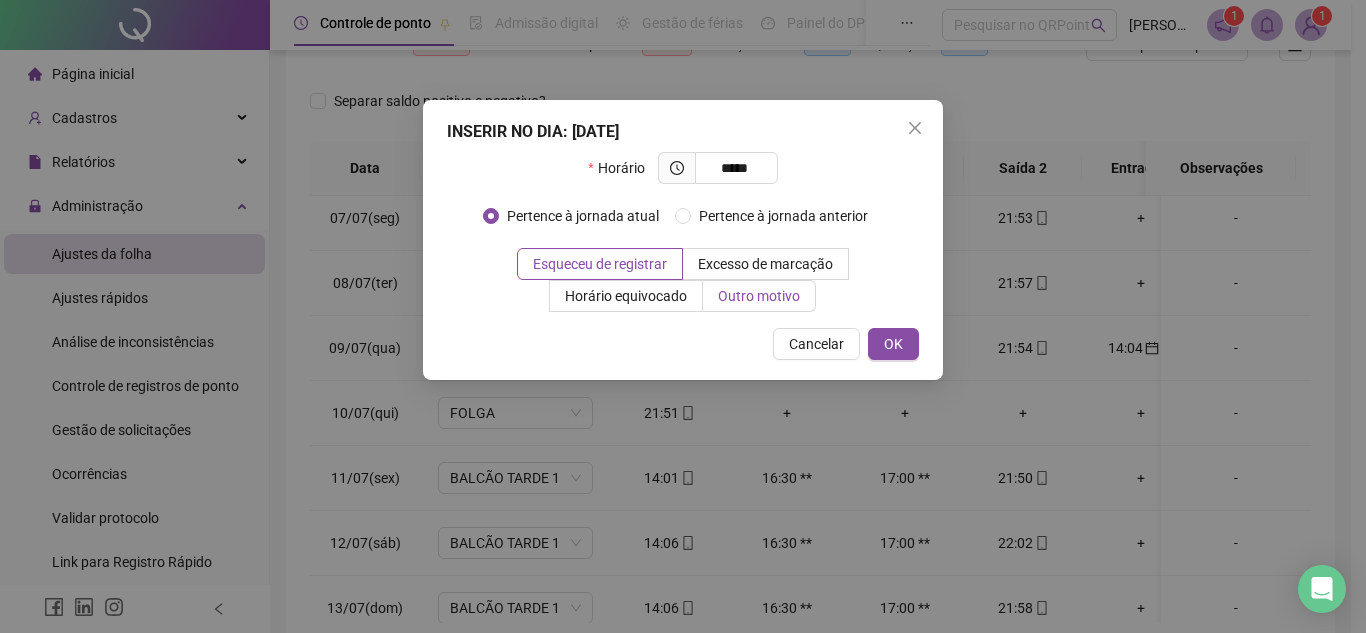 click on "Outro motivo" at bounding box center (759, 296) 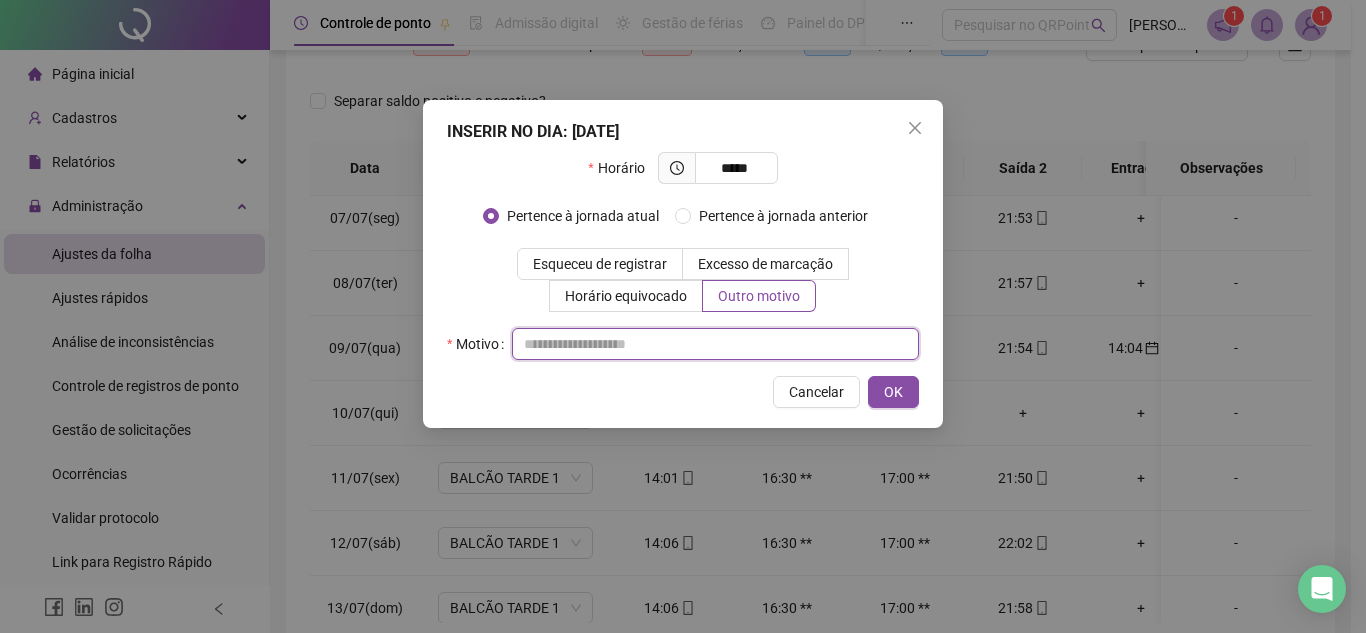 click at bounding box center (715, 344) 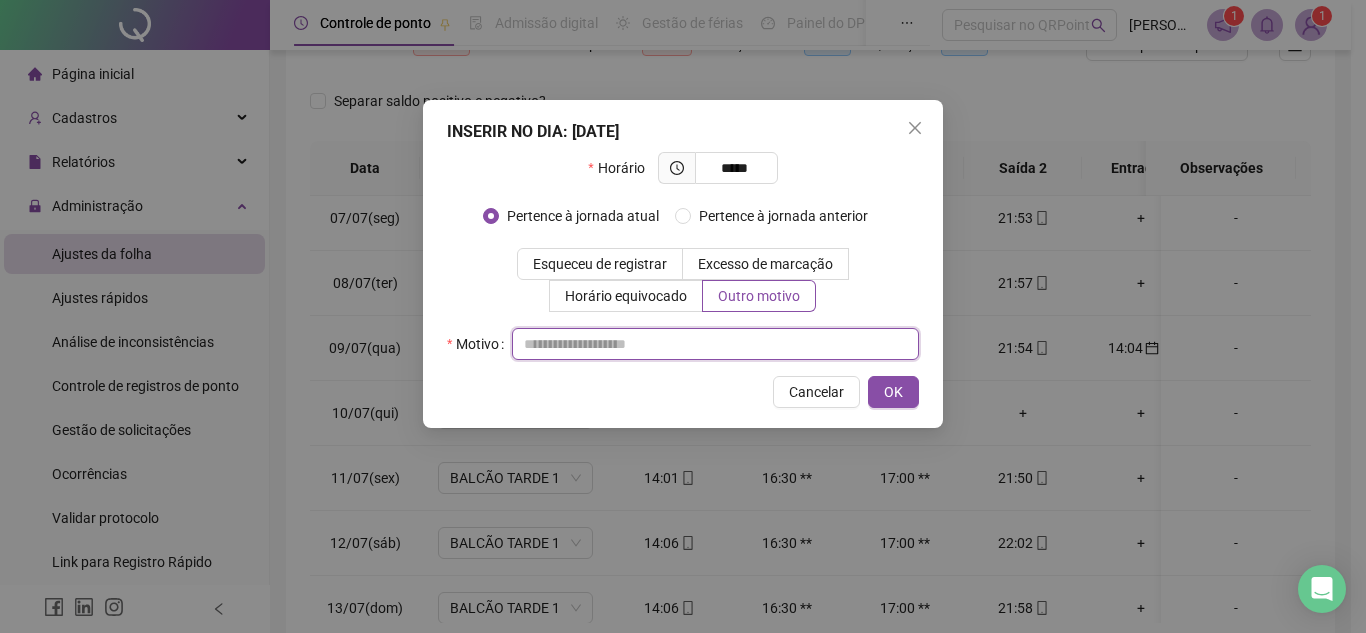 paste on "**********" 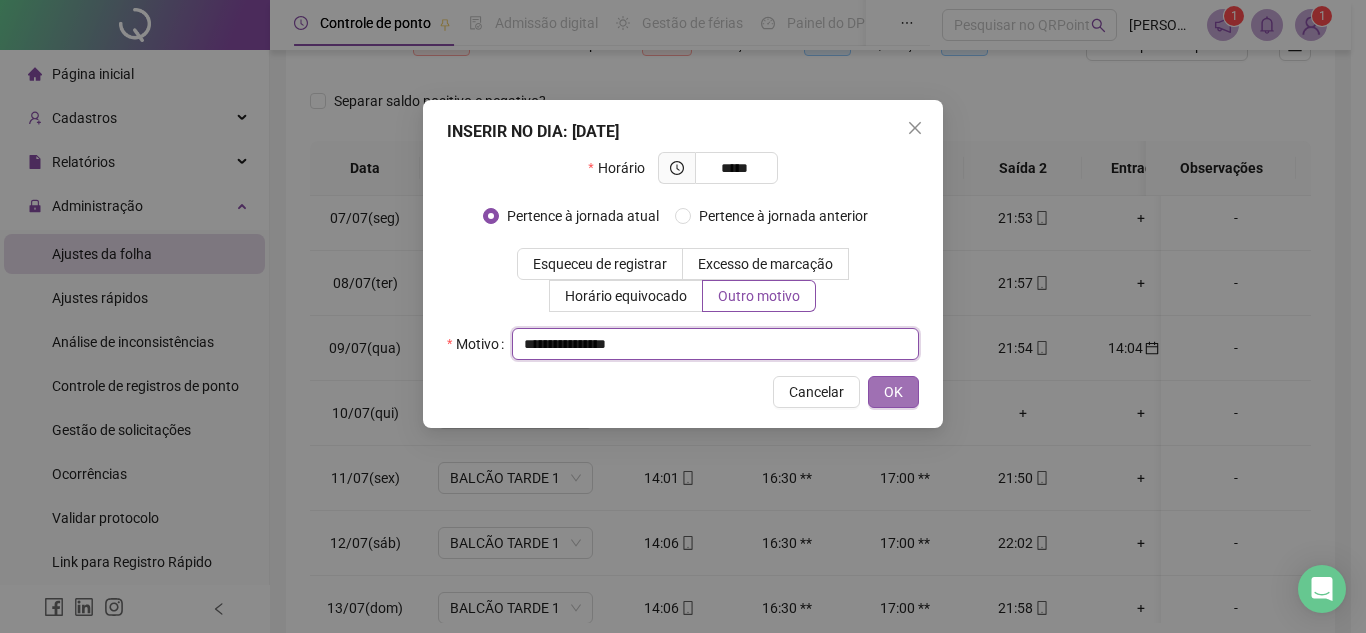 type on "**********" 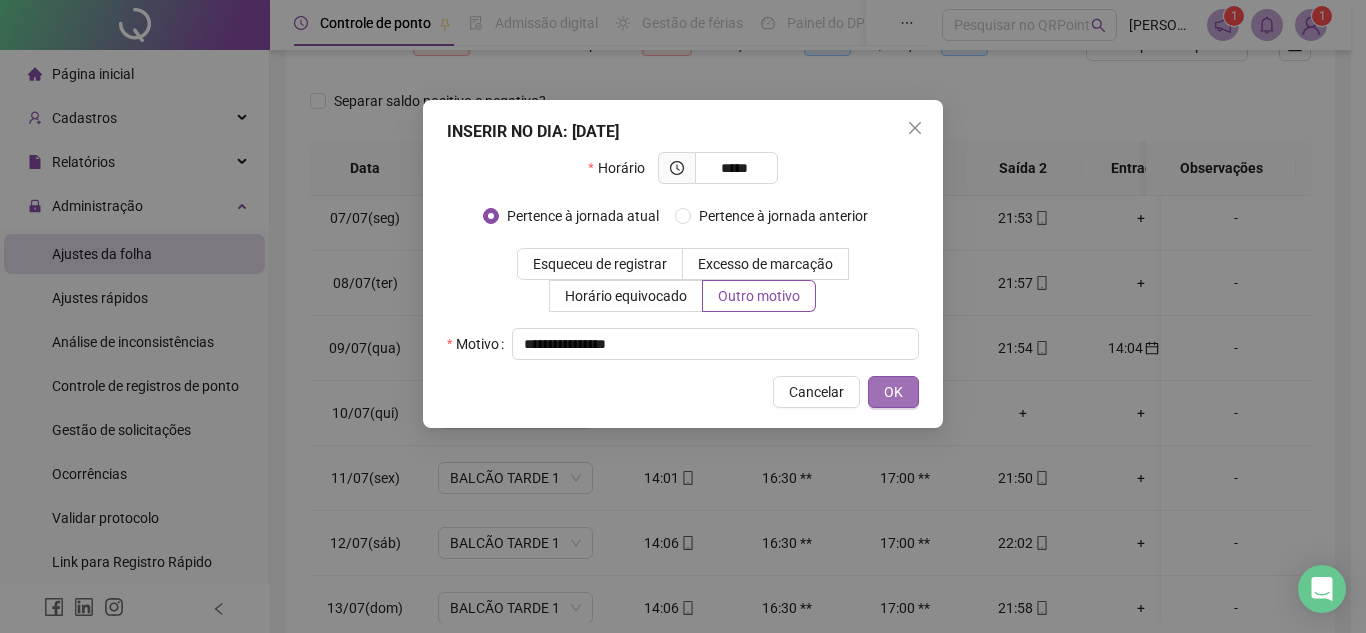click on "OK" at bounding box center [893, 392] 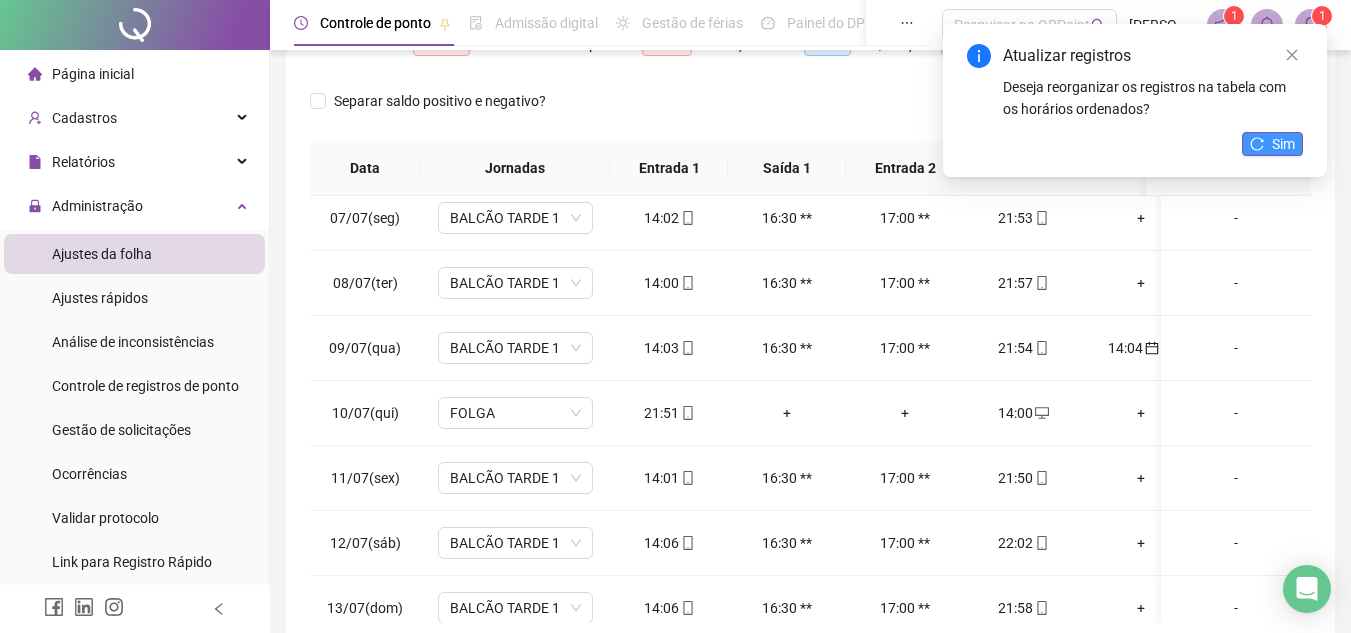 click on "Sim" at bounding box center (1272, 144) 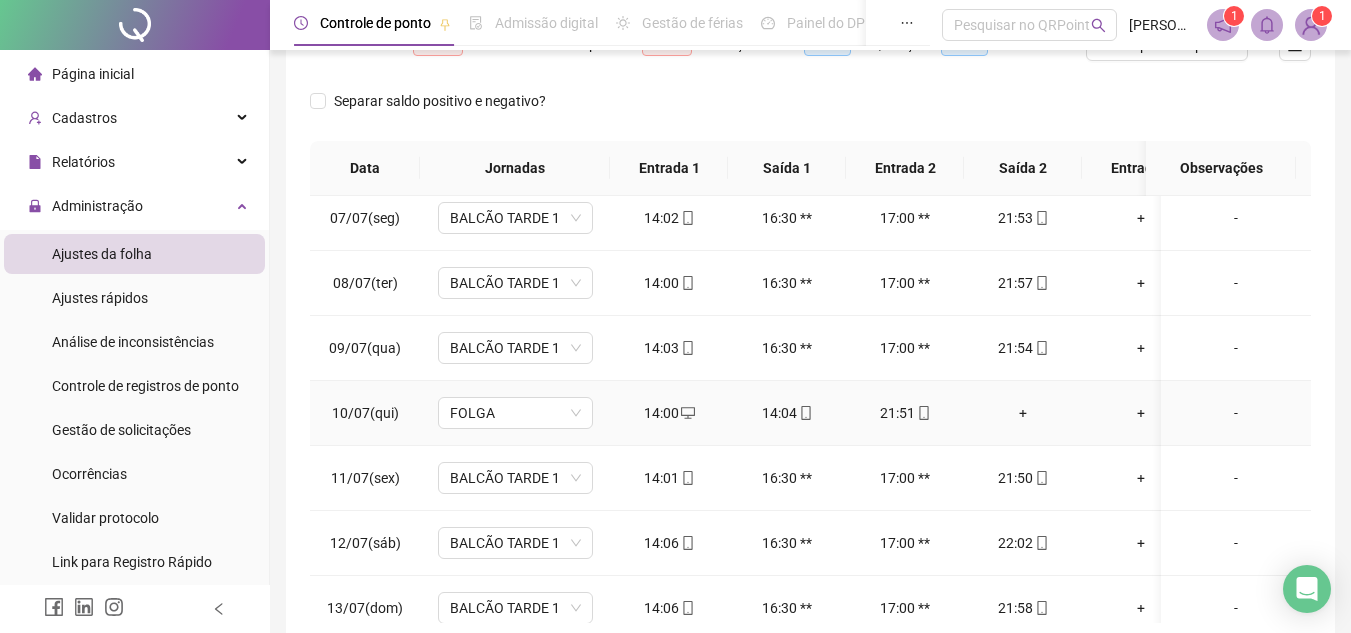 click on "14:00" at bounding box center (669, 413) 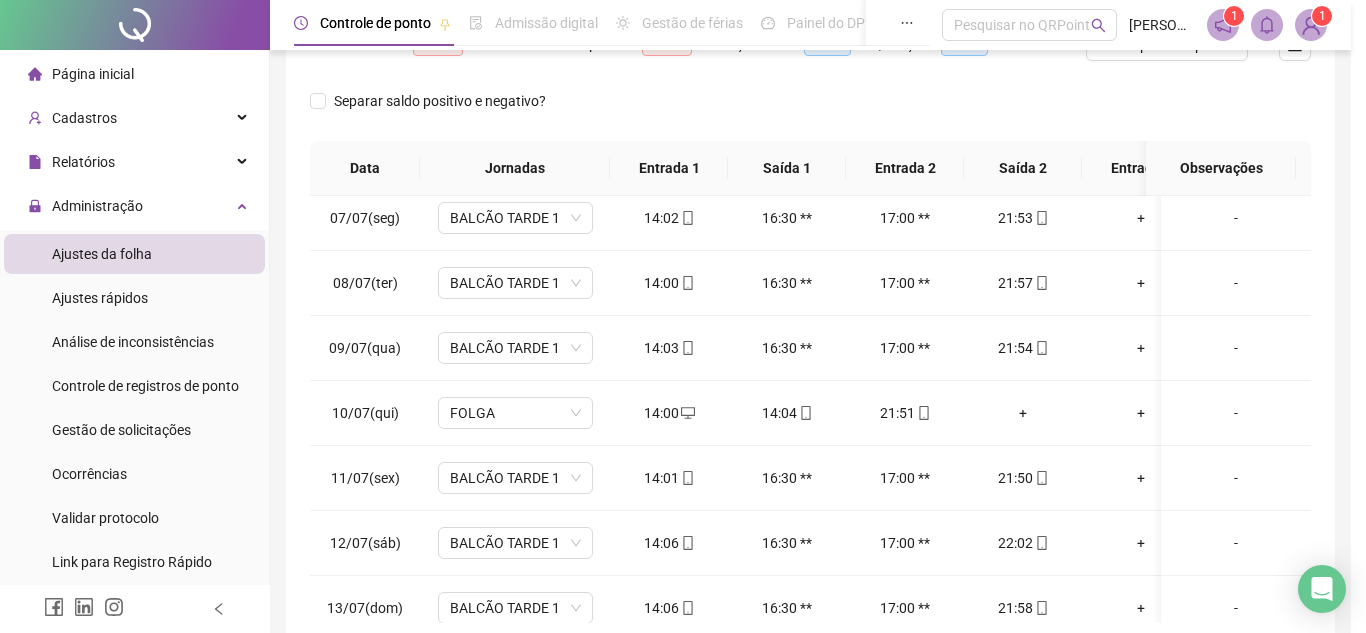 type on "**********" 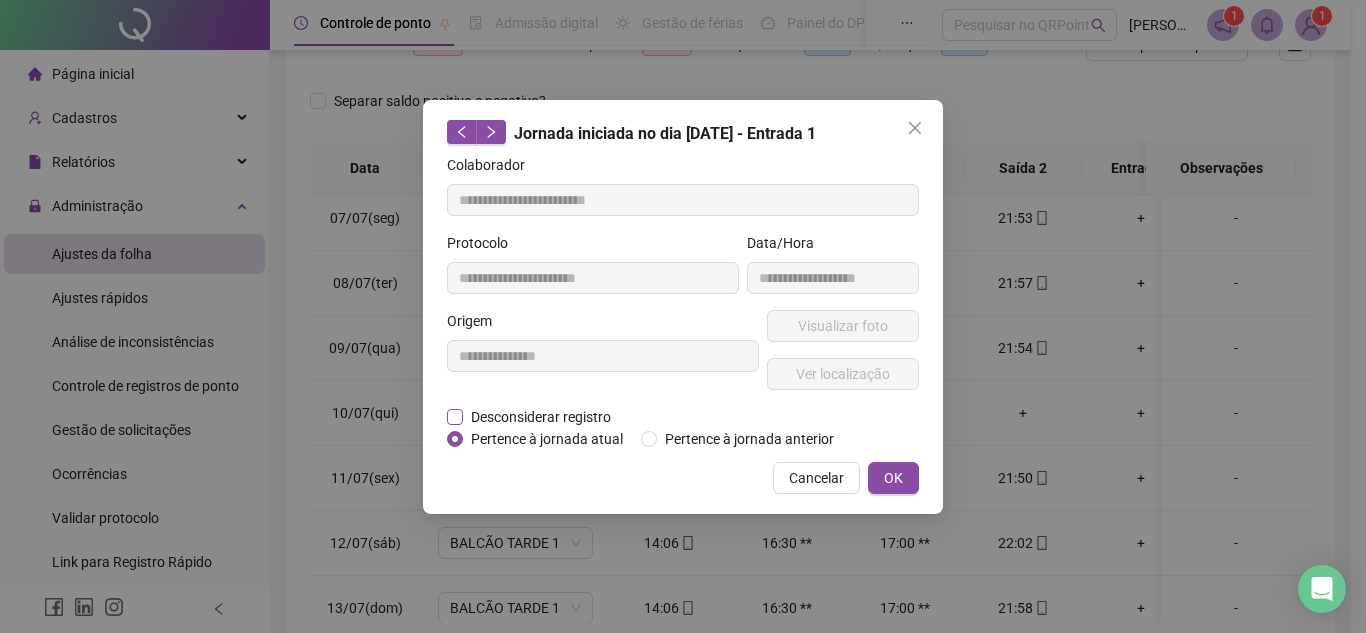 click on "Desconsiderar registro" at bounding box center (541, 417) 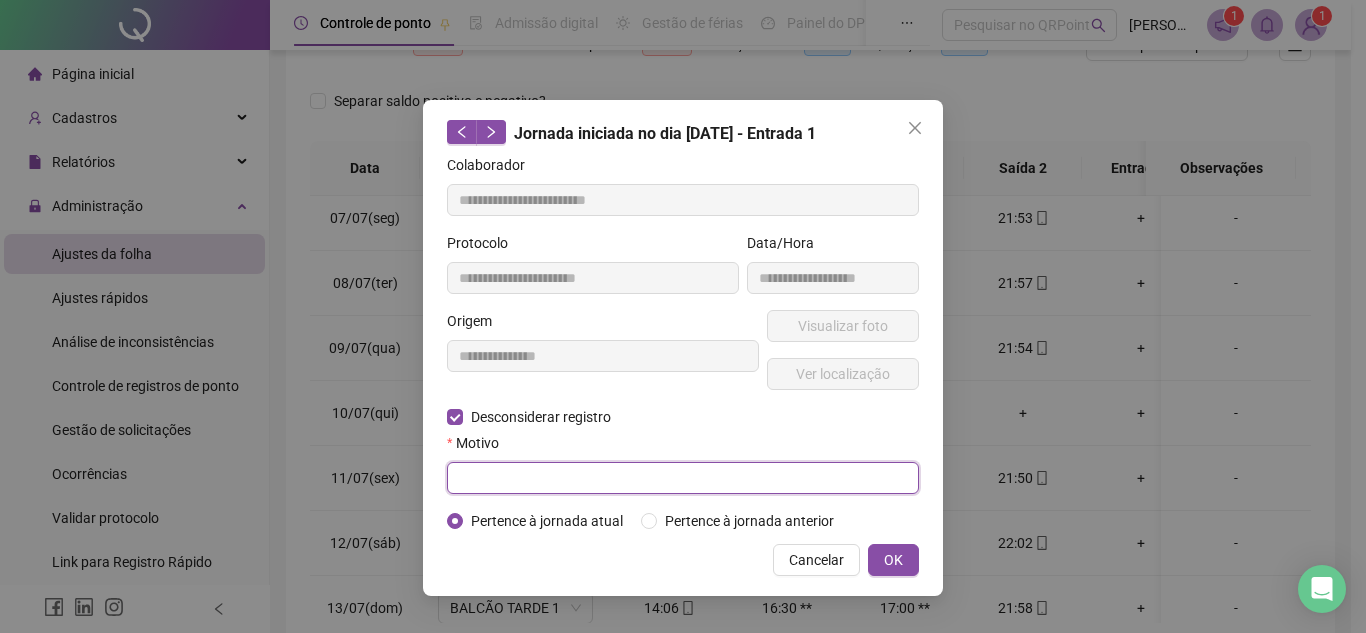 click at bounding box center [683, 478] 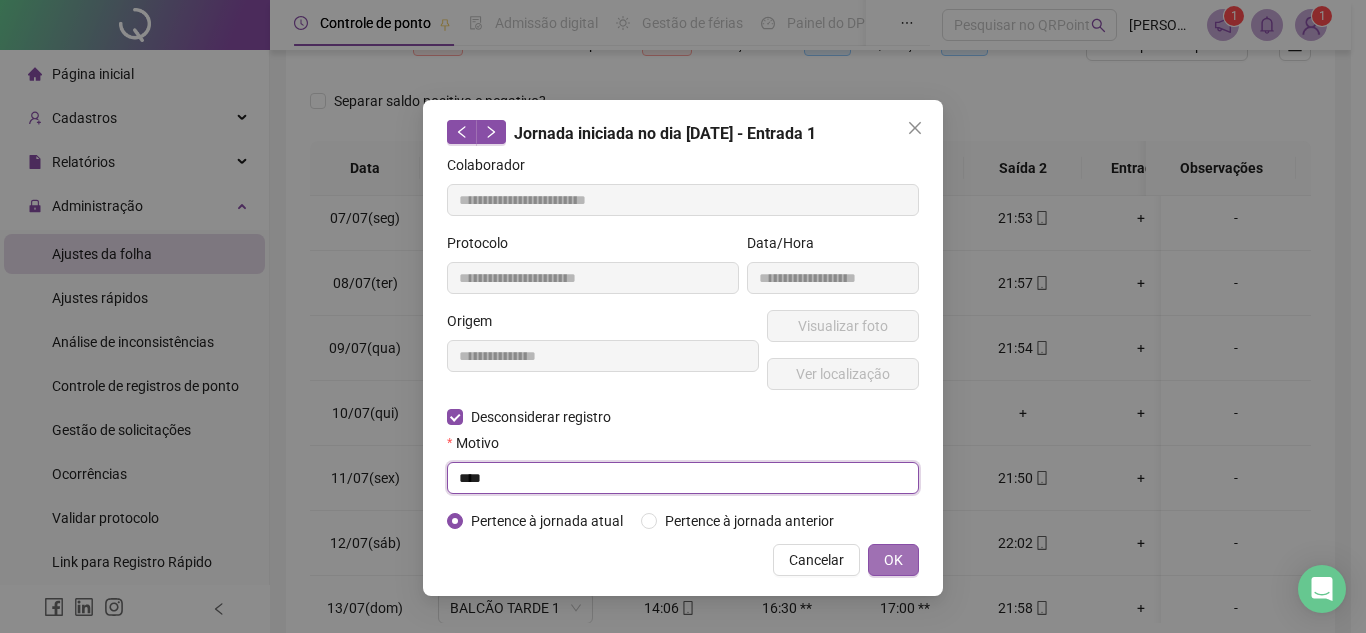 type on "****" 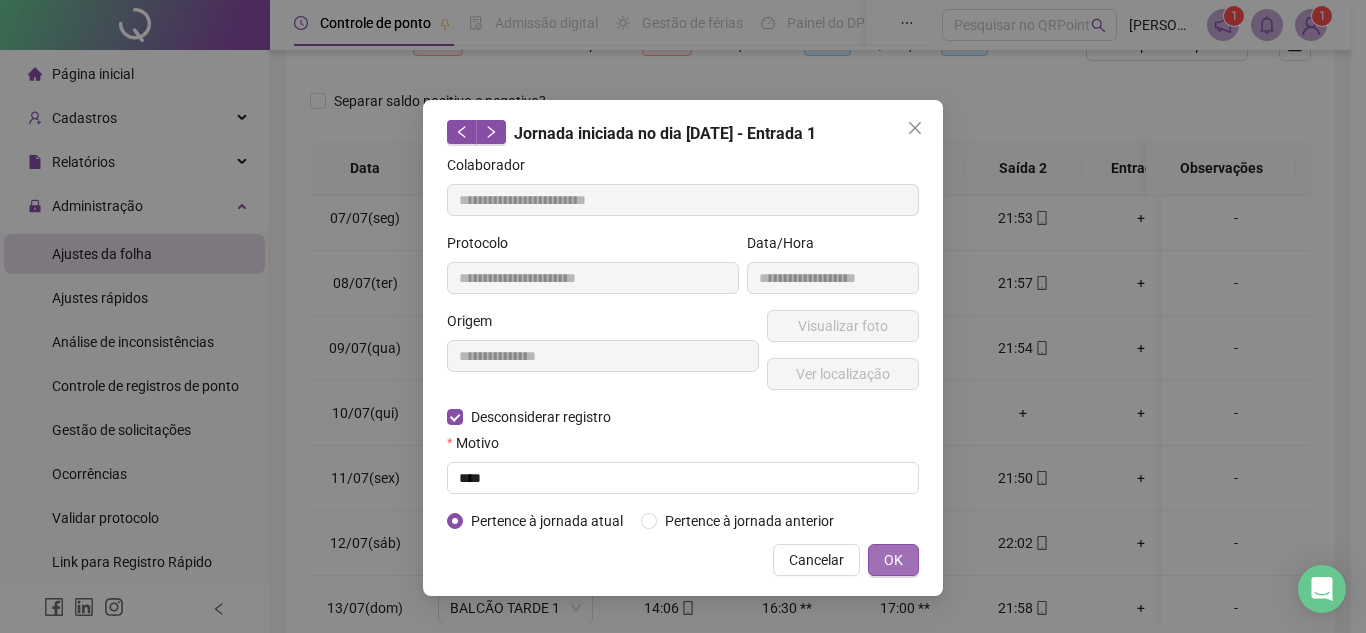 click on "OK" at bounding box center (893, 560) 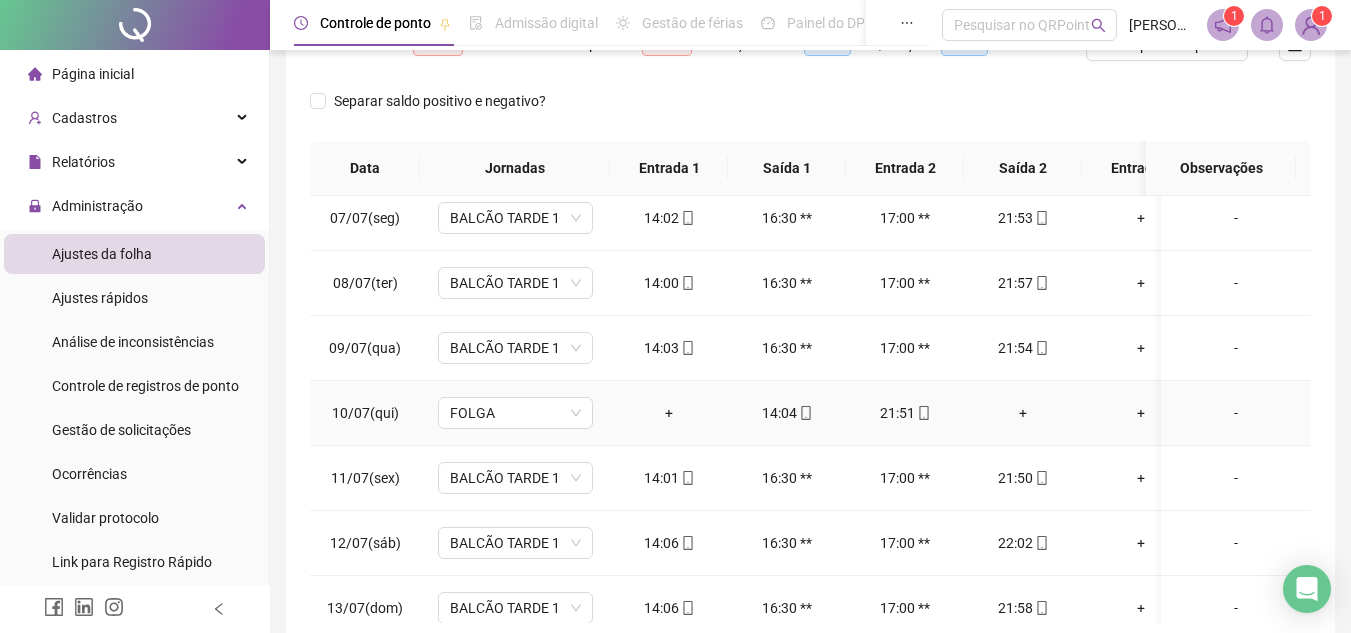 click on "+" at bounding box center (1023, 413) 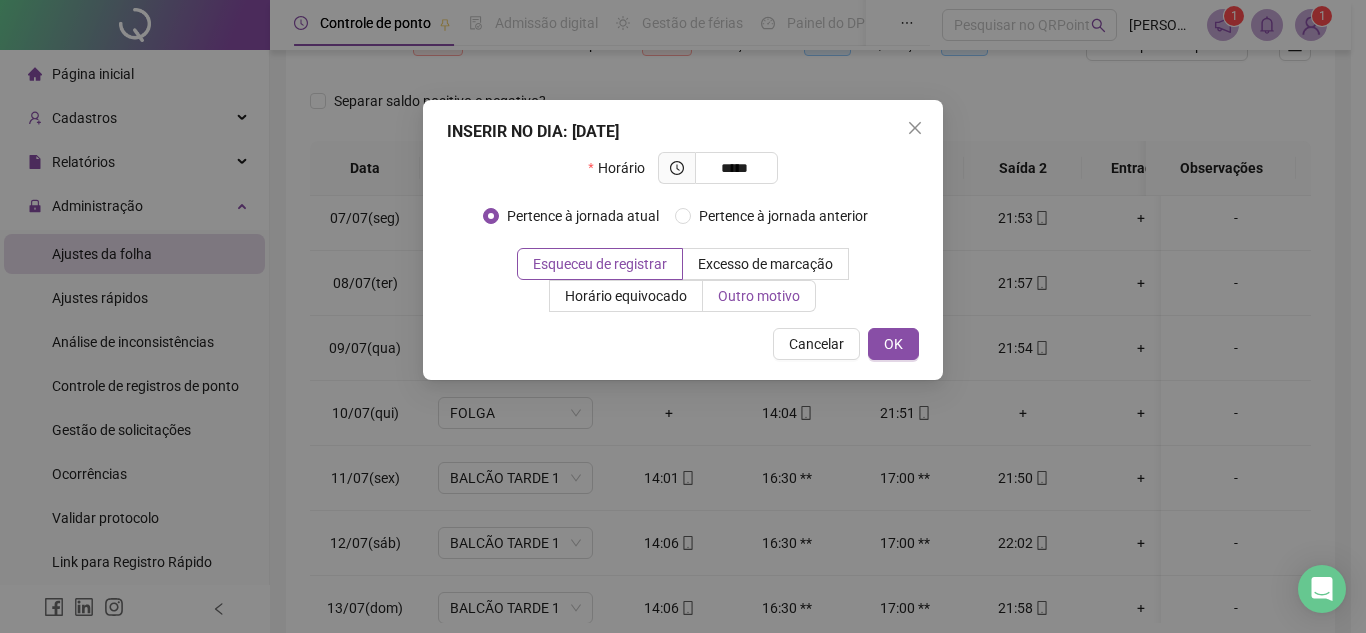 type on "*****" 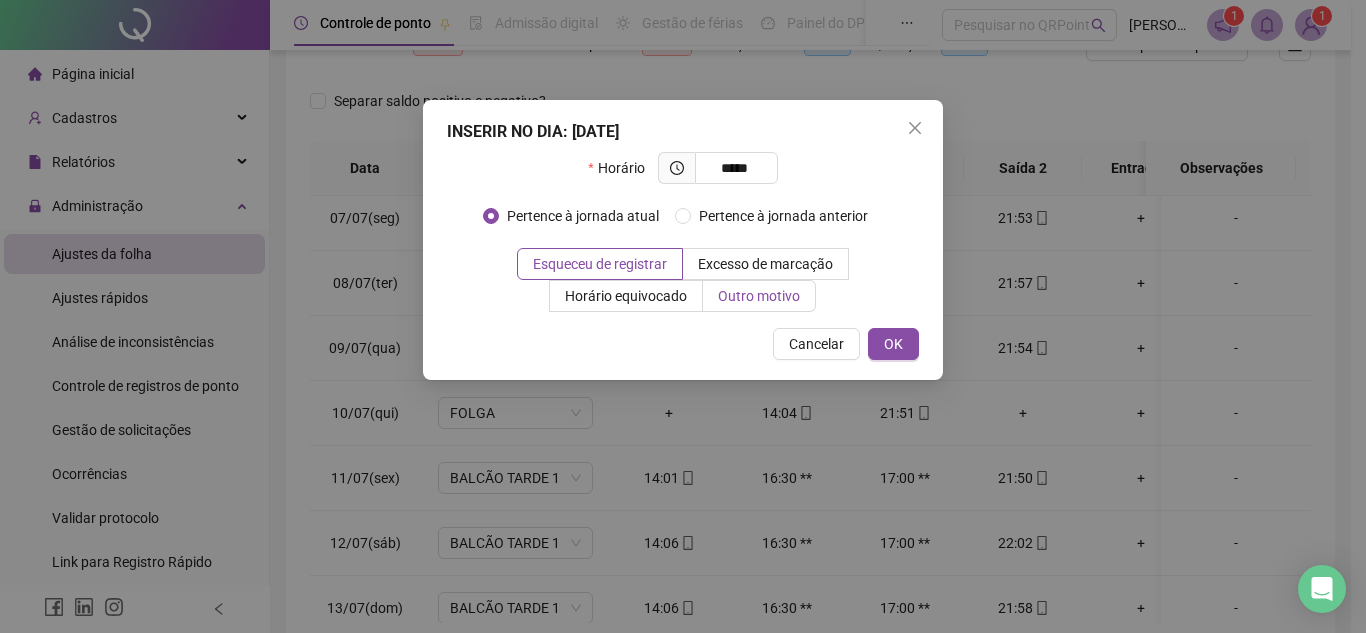 click on "Outro motivo" at bounding box center [759, 296] 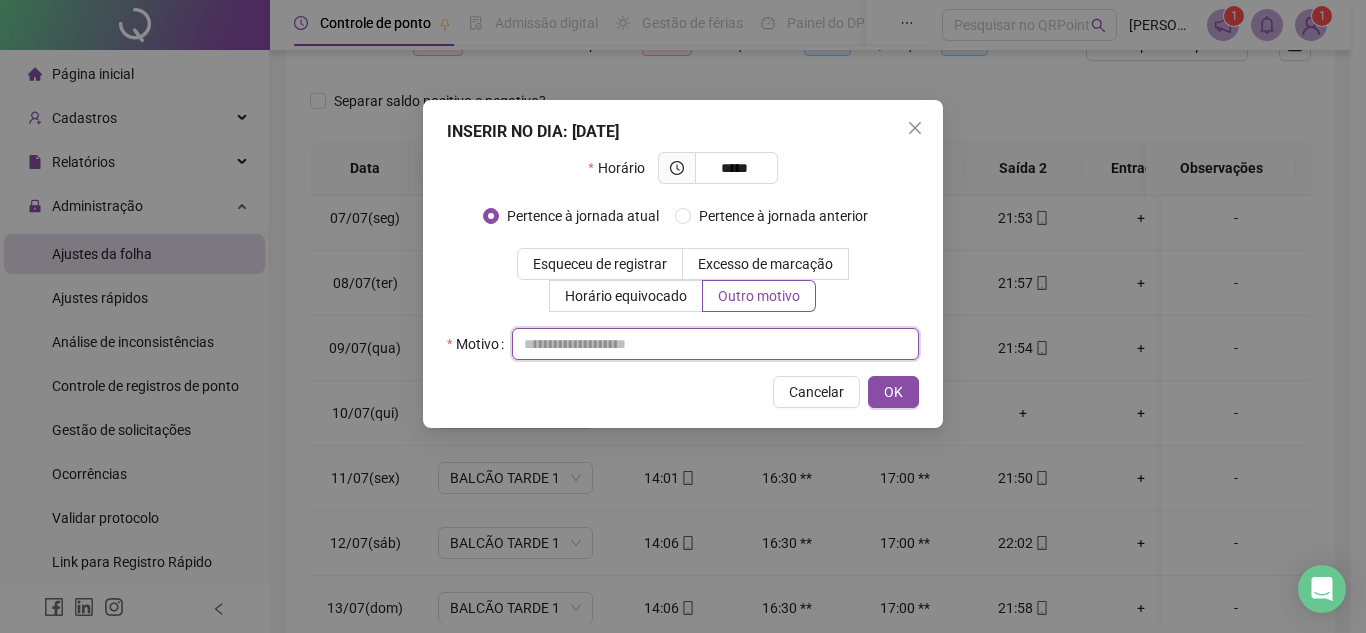 click at bounding box center (715, 344) 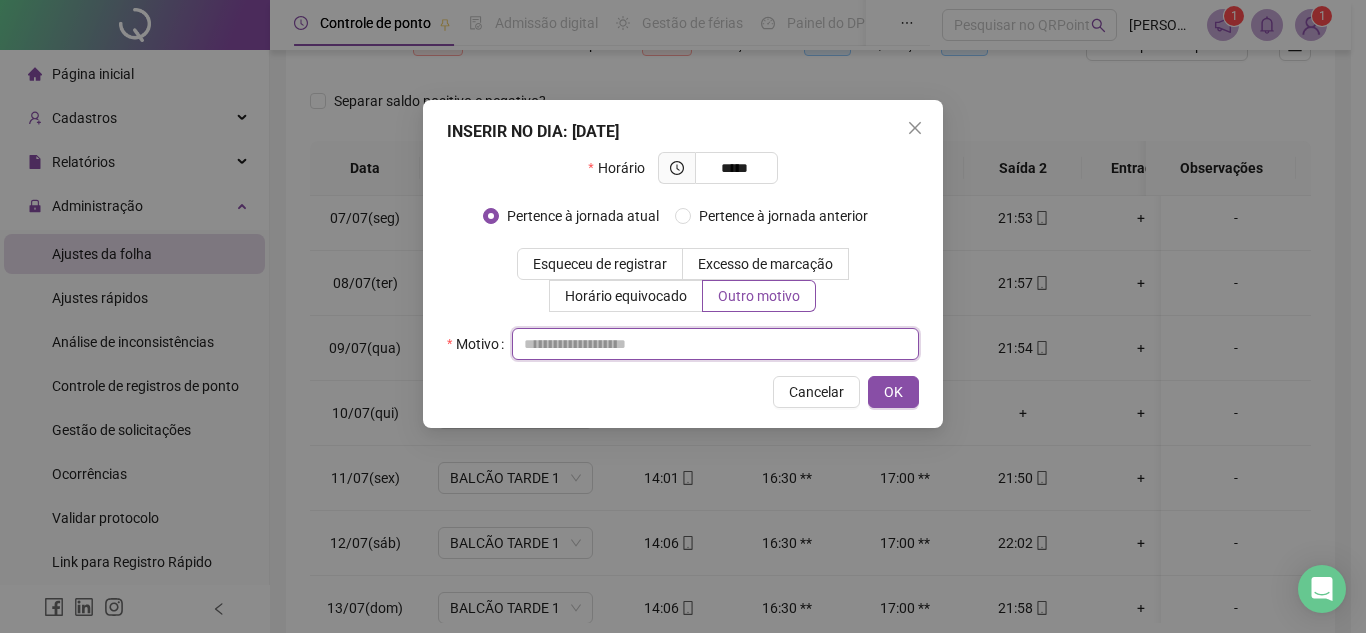 paste on "**********" 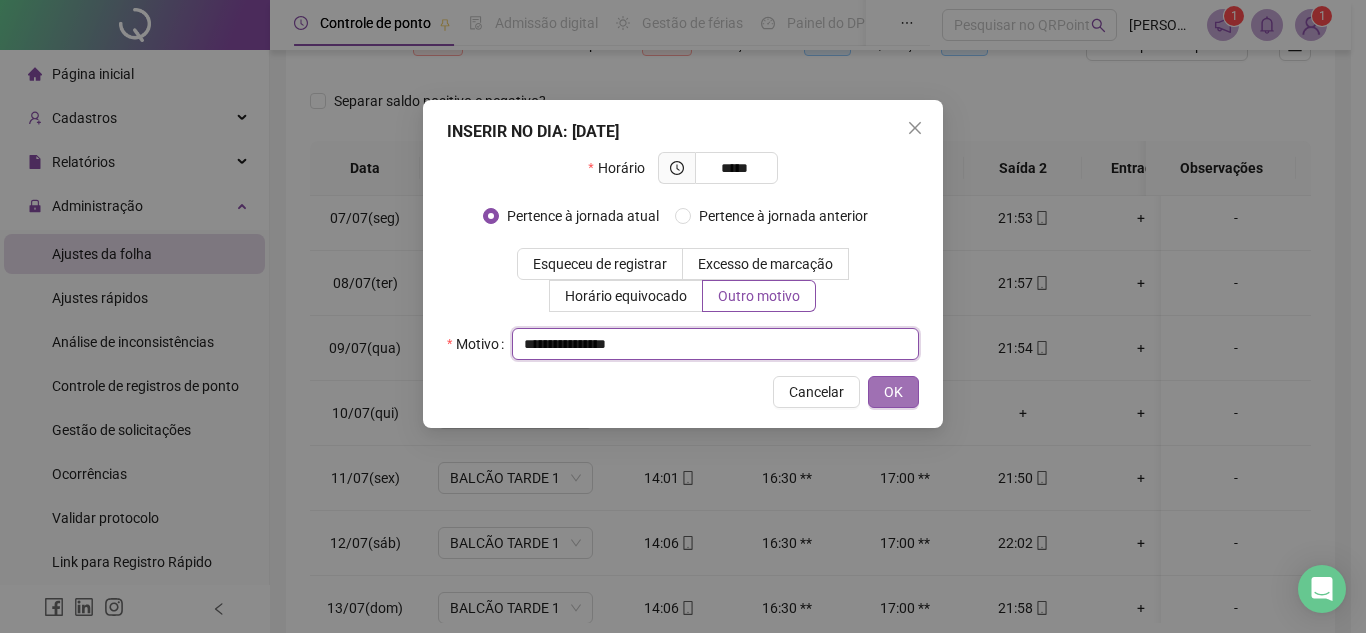 type on "**********" 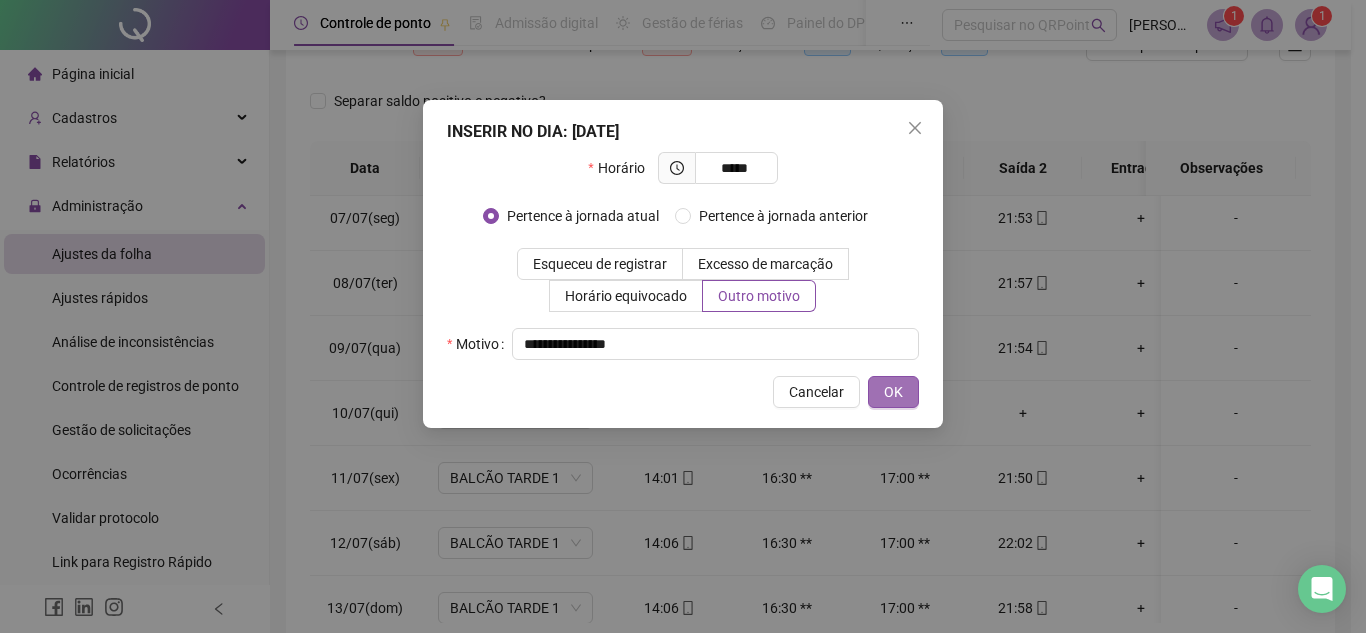 click on "OK" at bounding box center [893, 392] 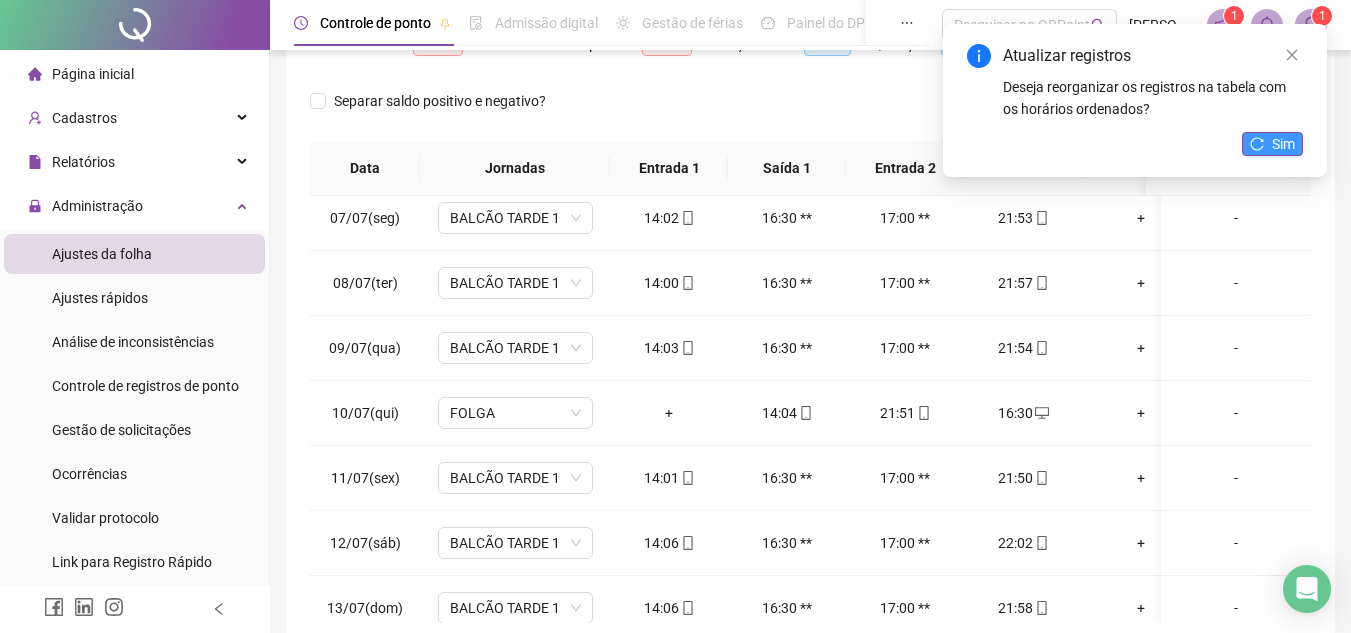 click on "Sim" at bounding box center [1283, 144] 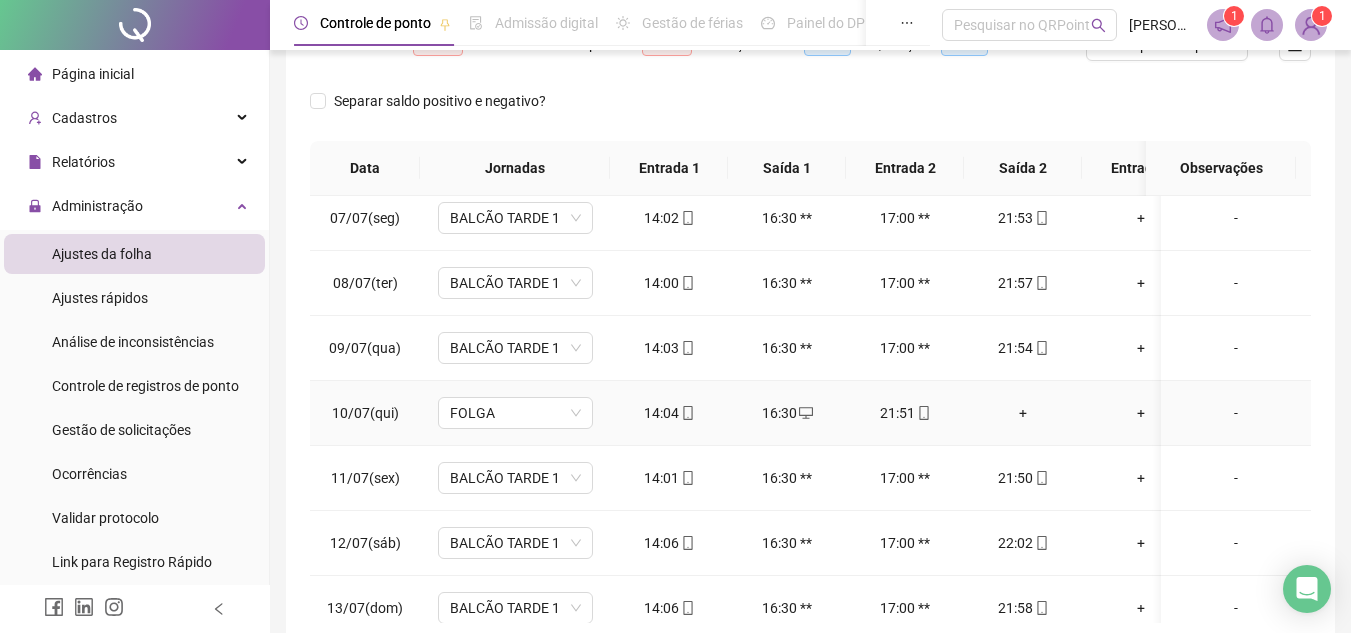 click on "+" at bounding box center [1023, 413] 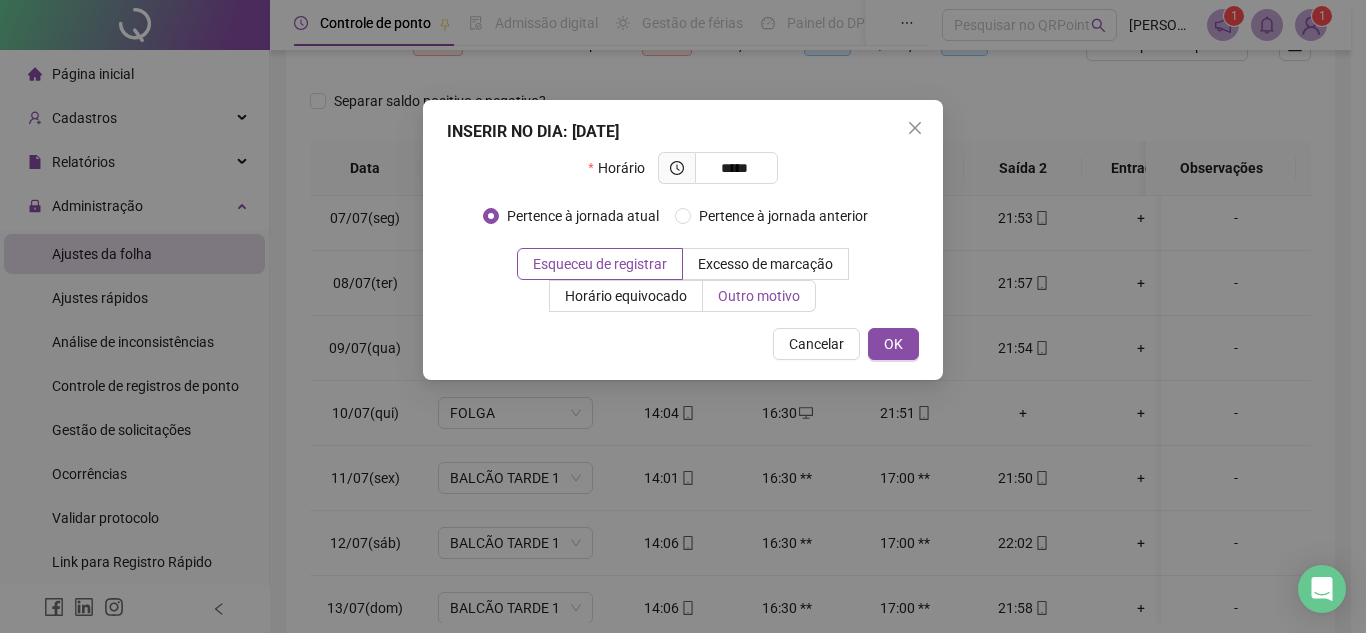 type on "*****" 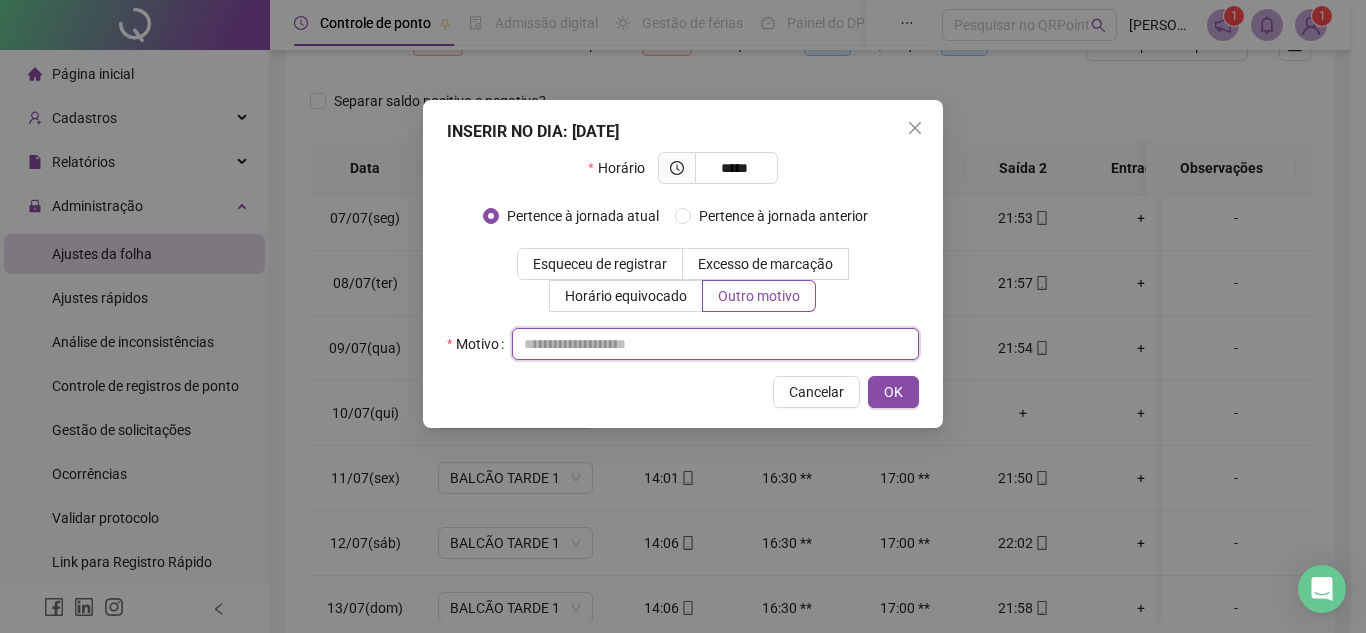 click at bounding box center (715, 344) 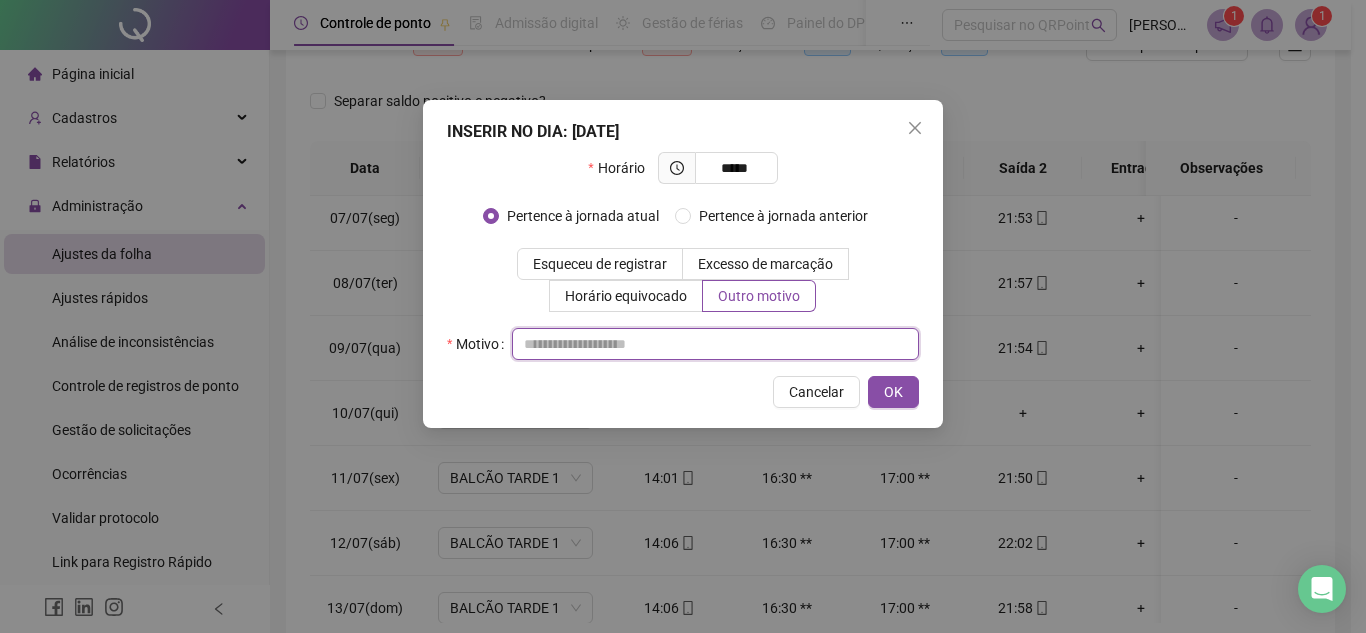 paste on "**********" 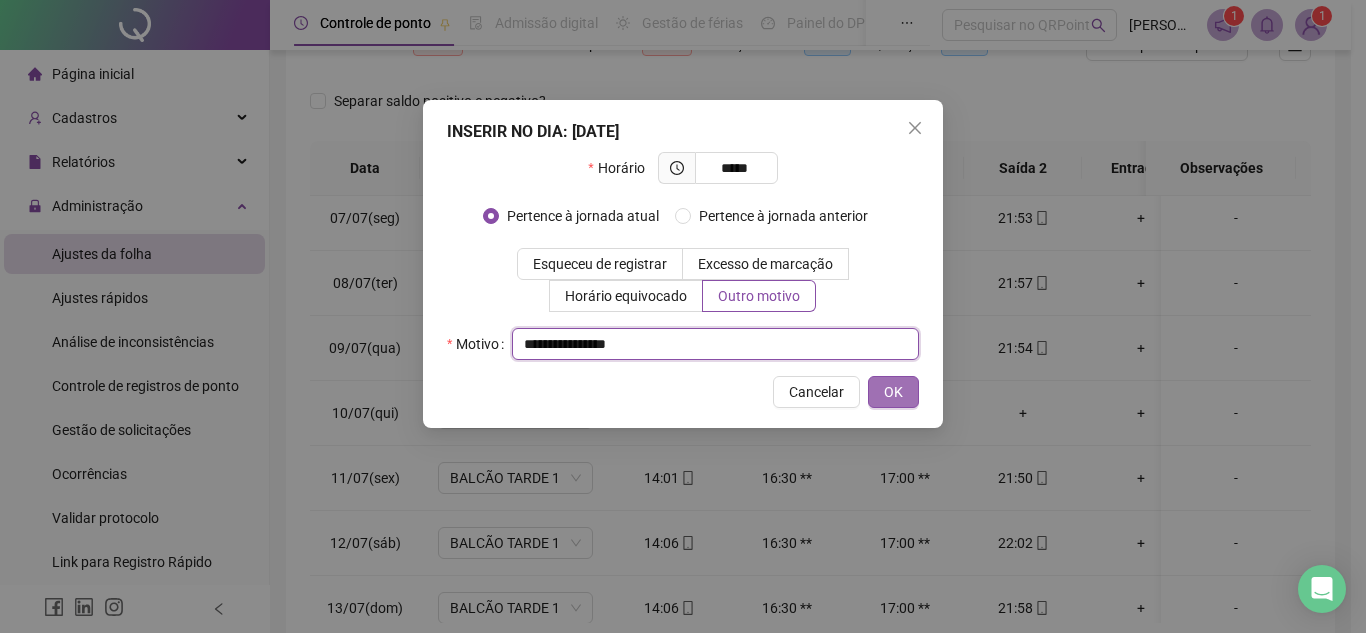 type on "**********" 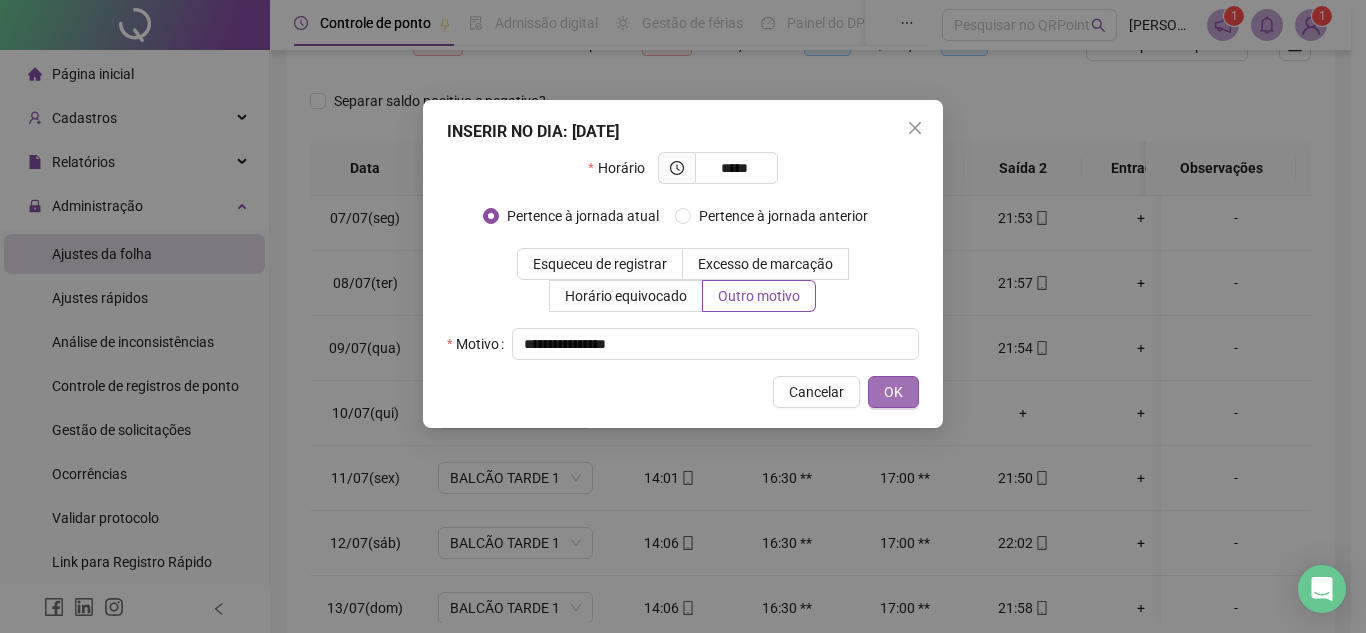 click on "OK" at bounding box center (893, 392) 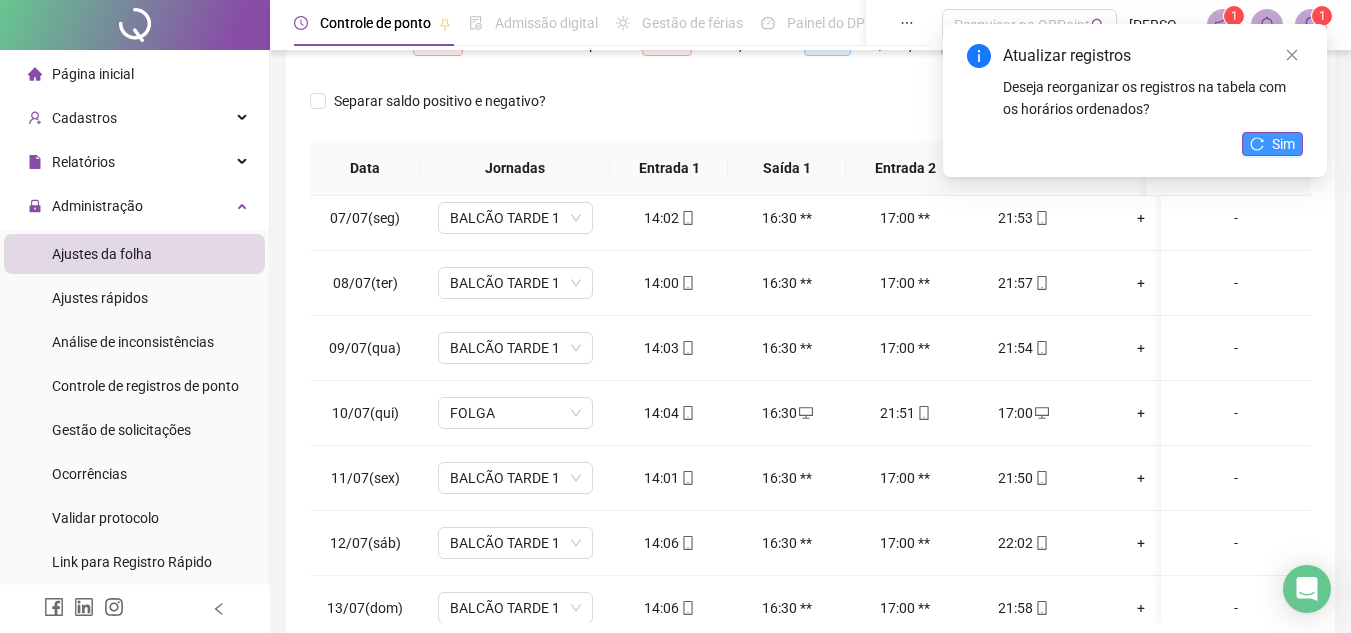 click on "Sim" at bounding box center [1272, 144] 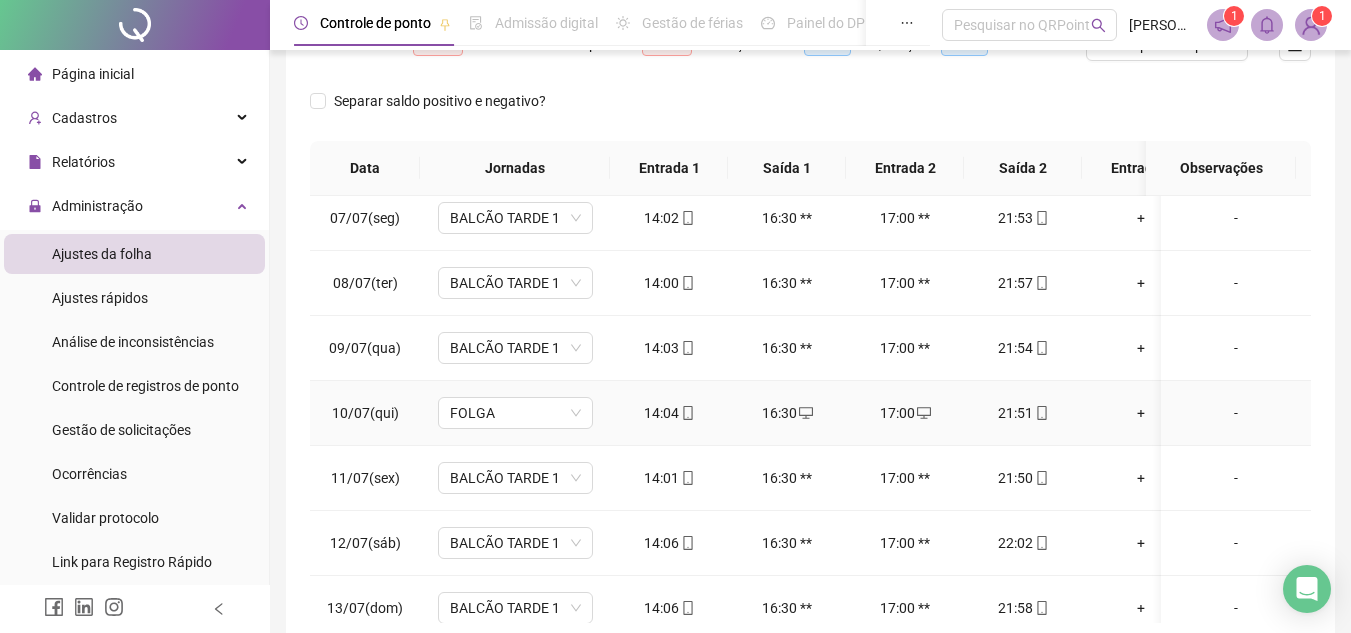 click on "-" at bounding box center [1236, 413] 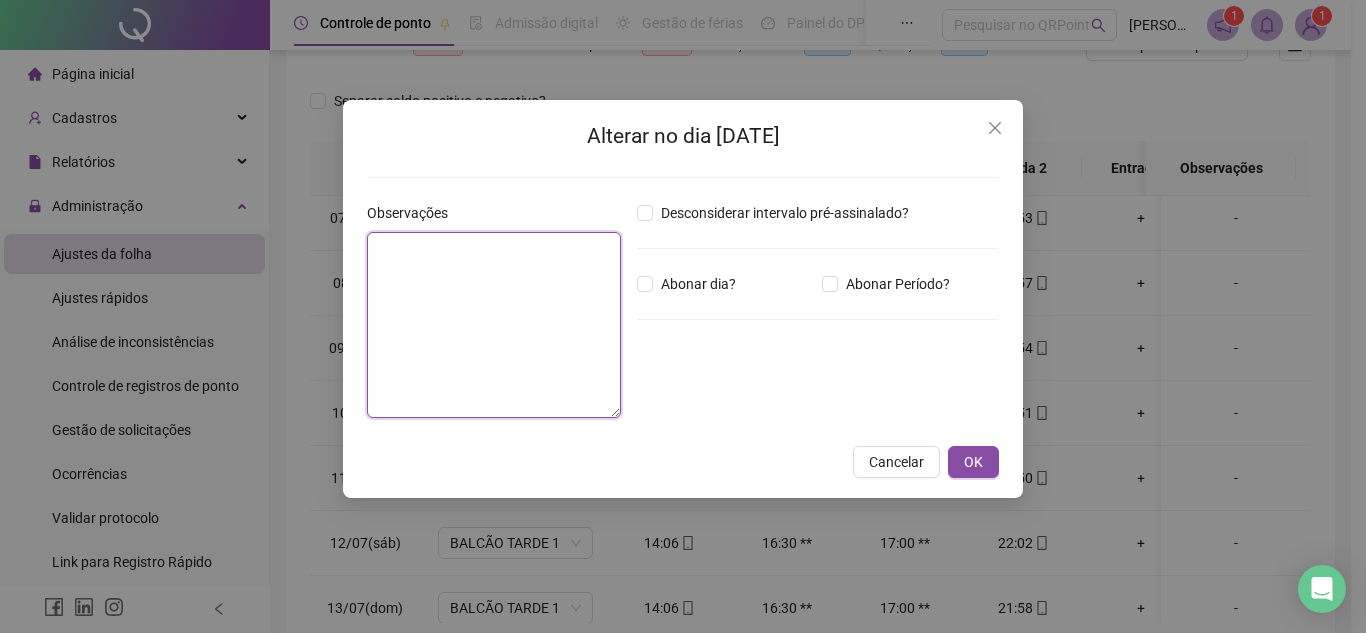 click at bounding box center [494, 325] 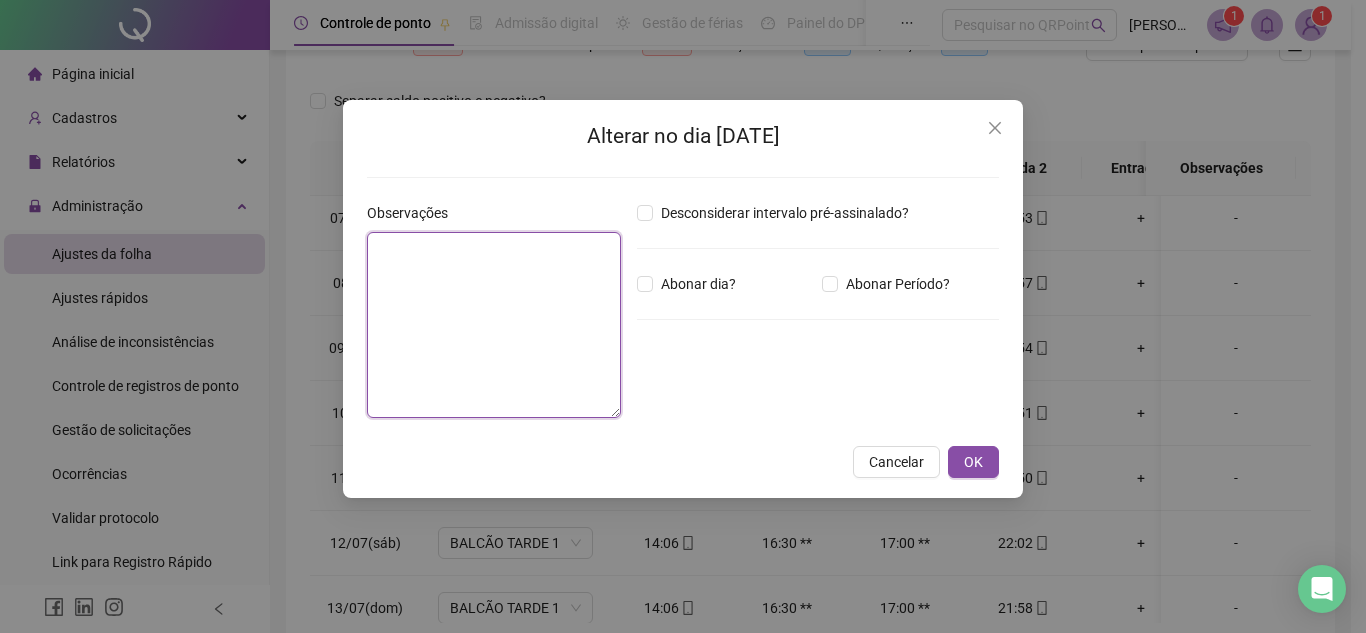 paste on "**********" 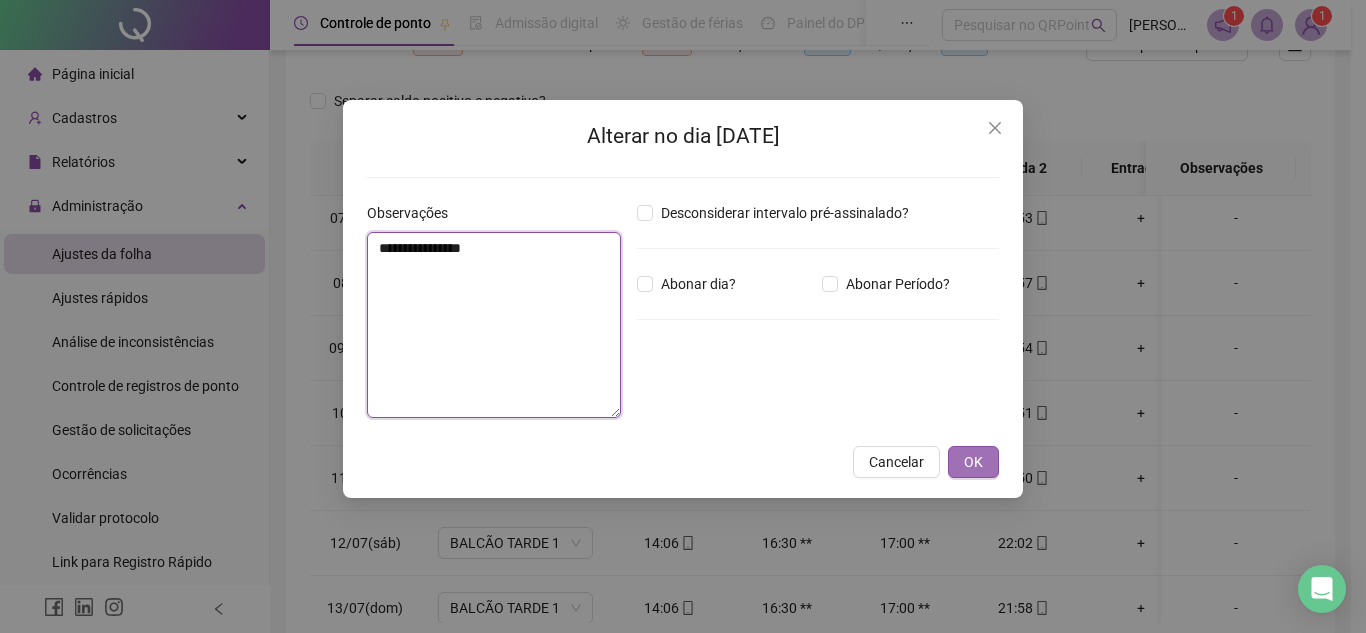 type on "**********" 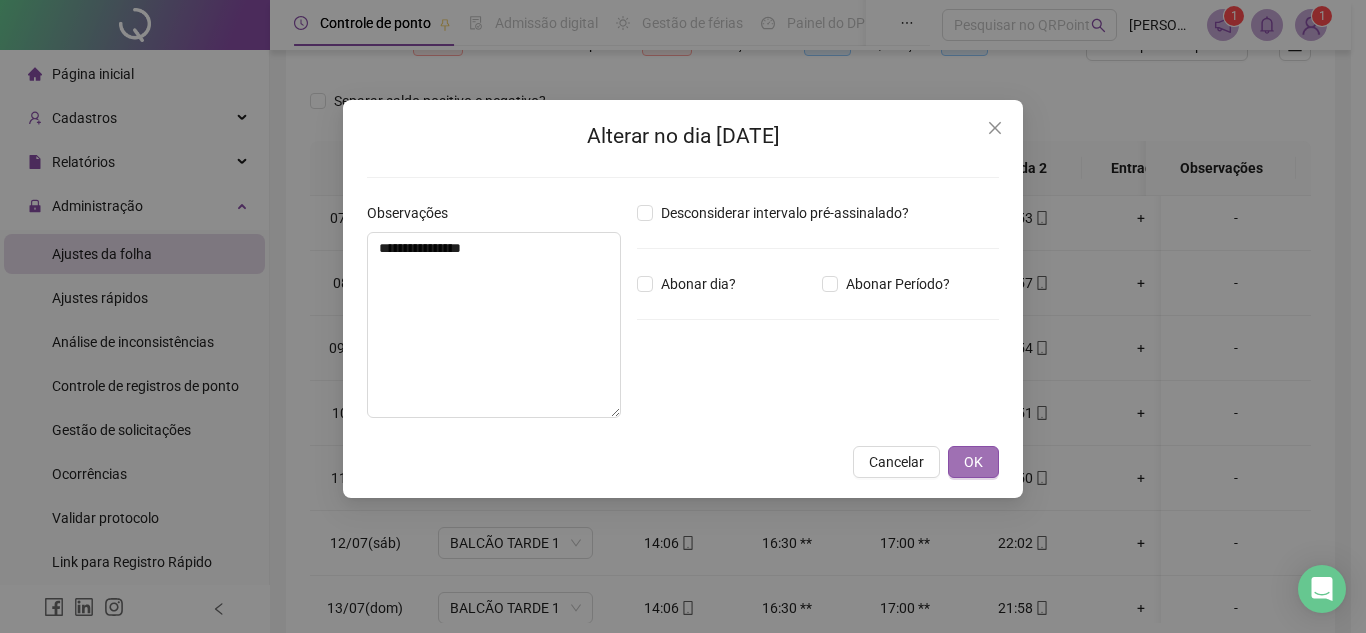 click on "OK" at bounding box center (973, 462) 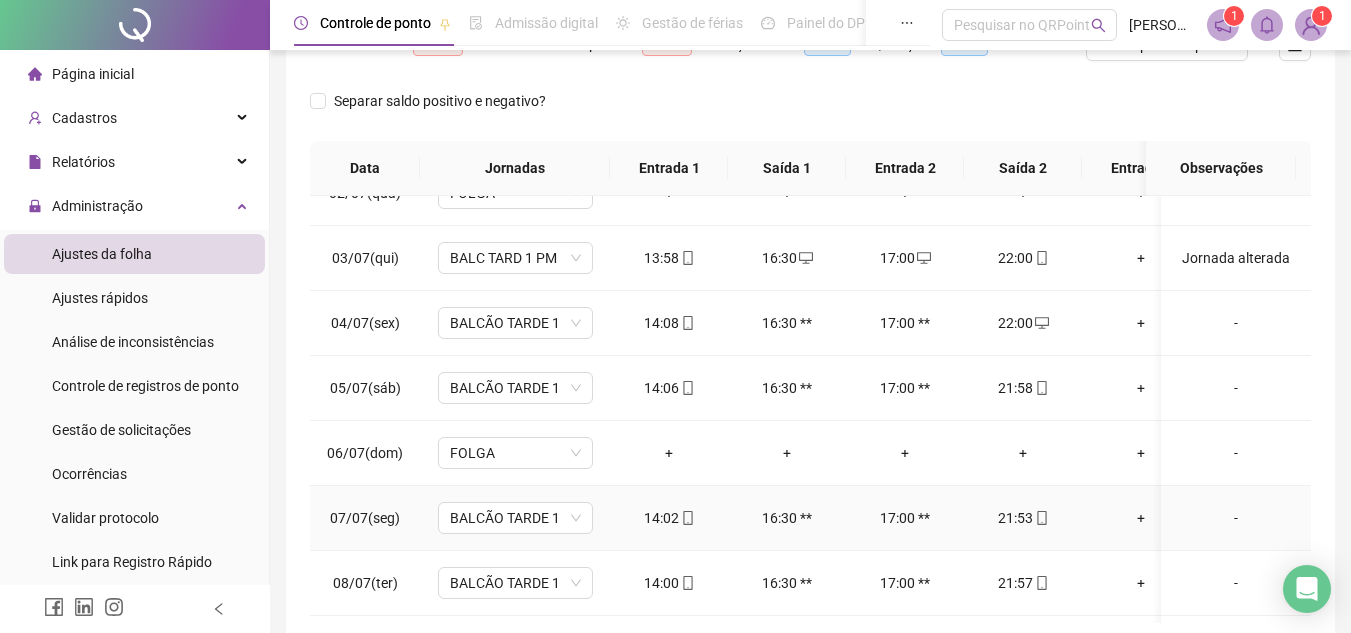 scroll, scrollTop: 0, scrollLeft: 0, axis: both 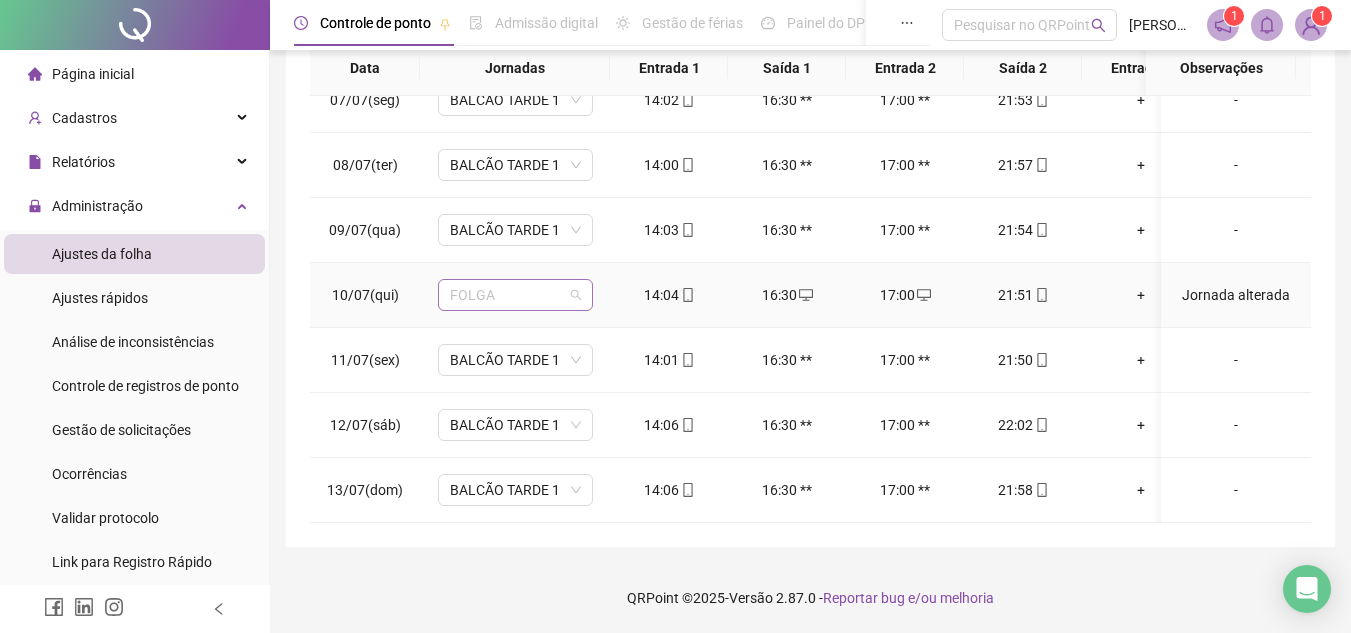 click on "FOLGA" at bounding box center [515, 295] 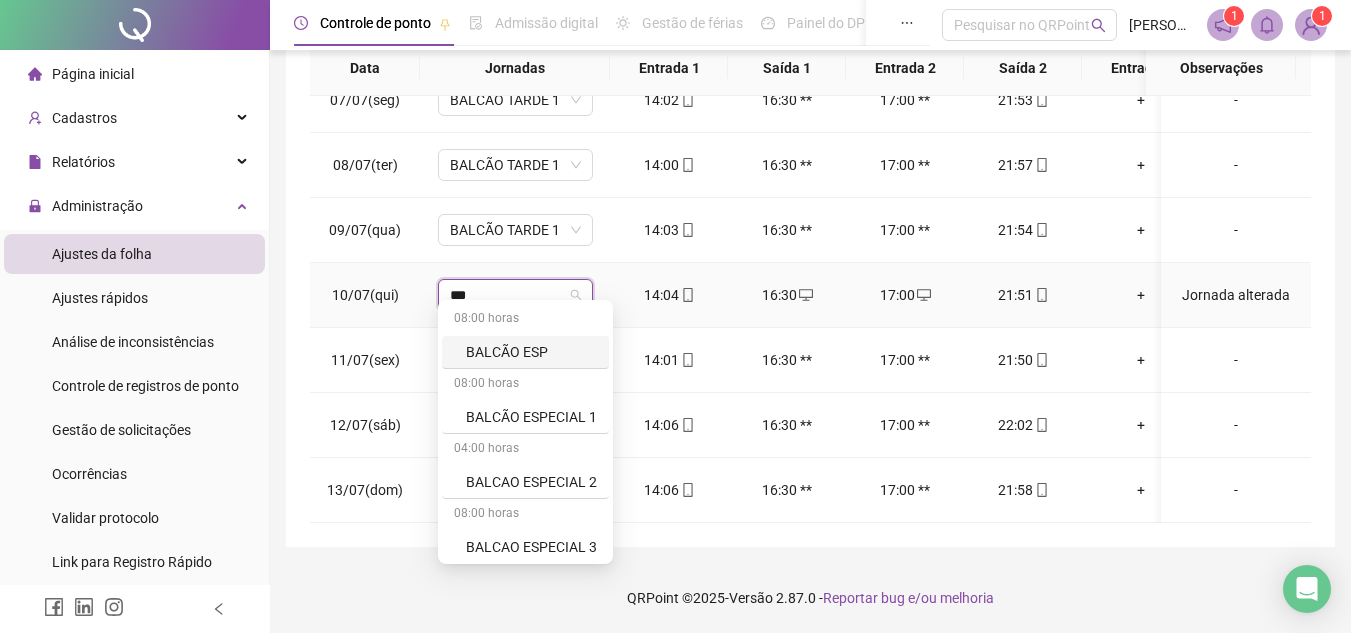 type on "****" 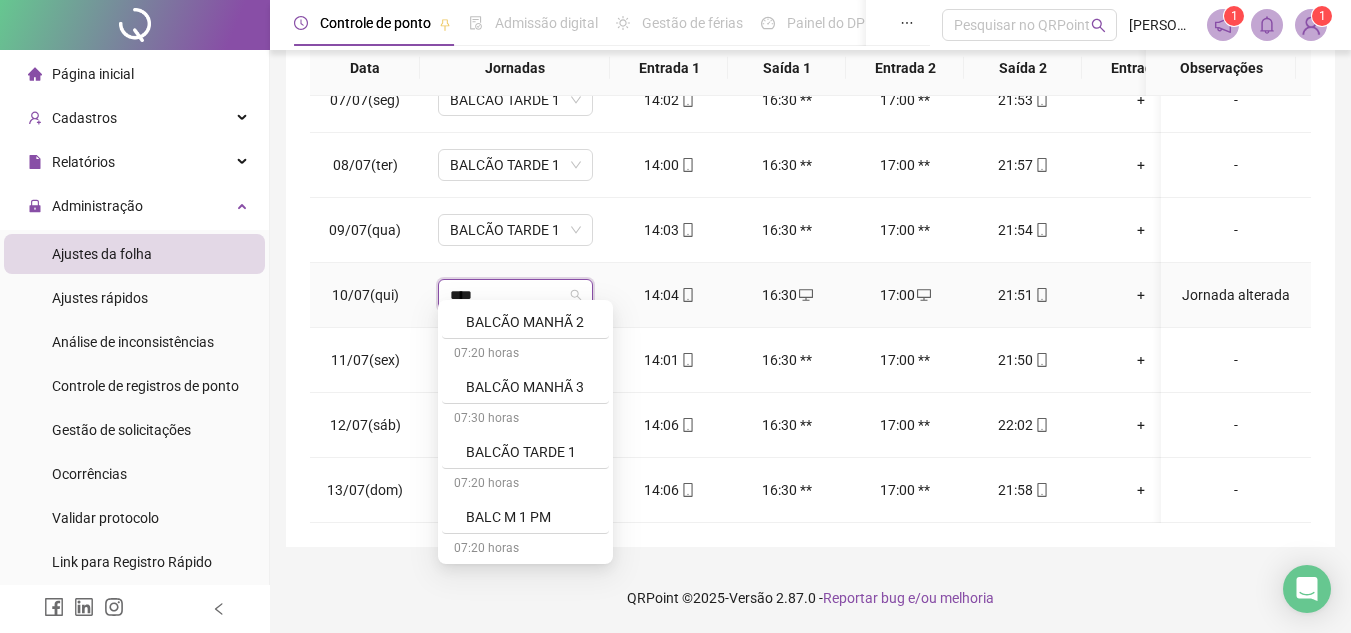 scroll, scrollTop: 500, scrollLeft: 0, axis: vertical 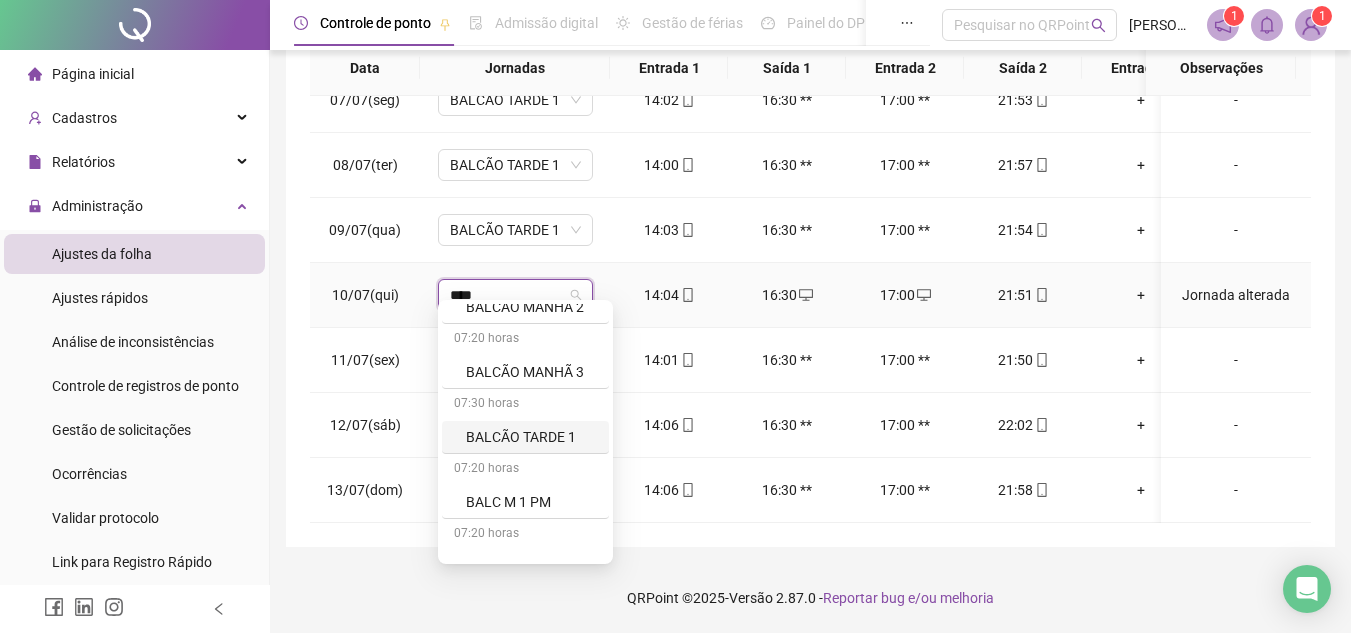 click on "BALCÃO TARDE 1" at bounding box center (531, 437) 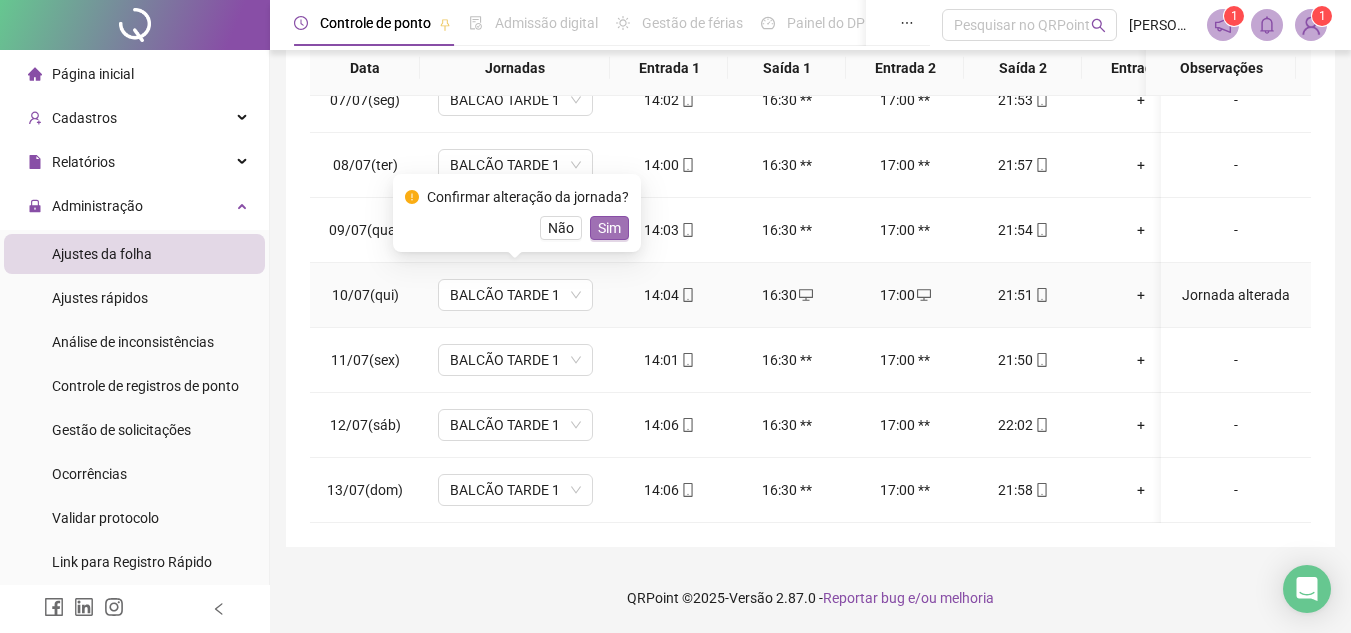 click on "Sim" at bounding box center (609, 228) 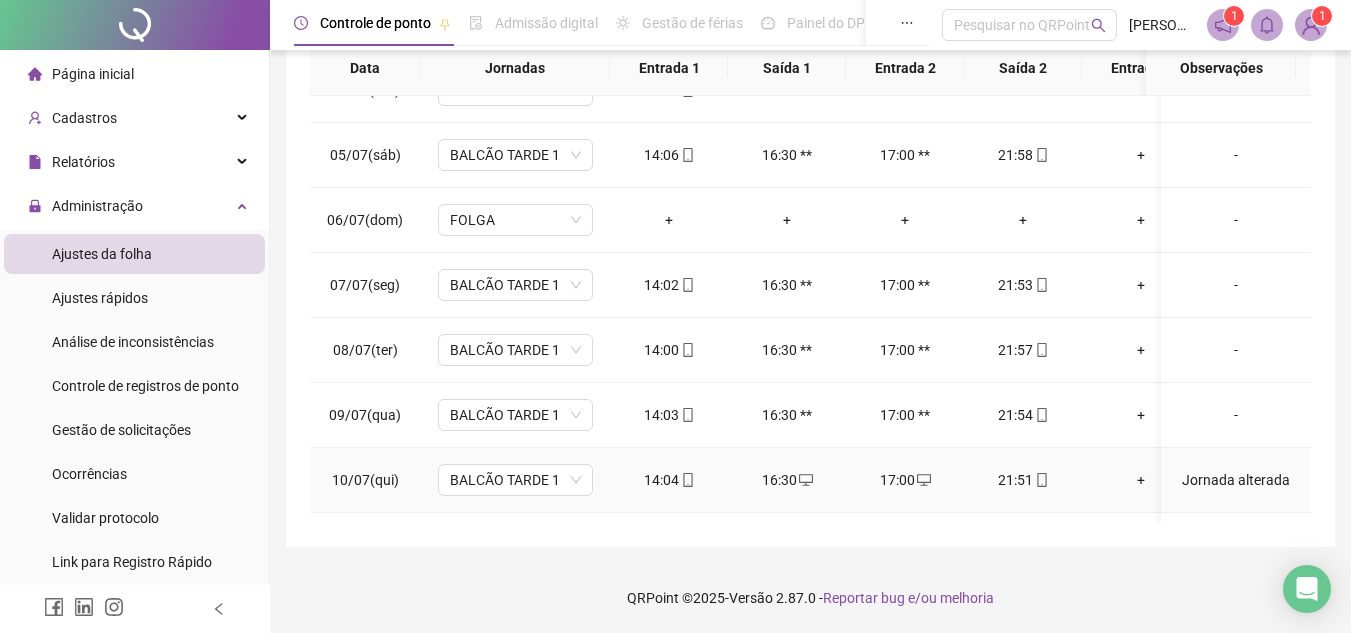 scroll, scrollTop: 0, scrollLeft: 0, axis: both 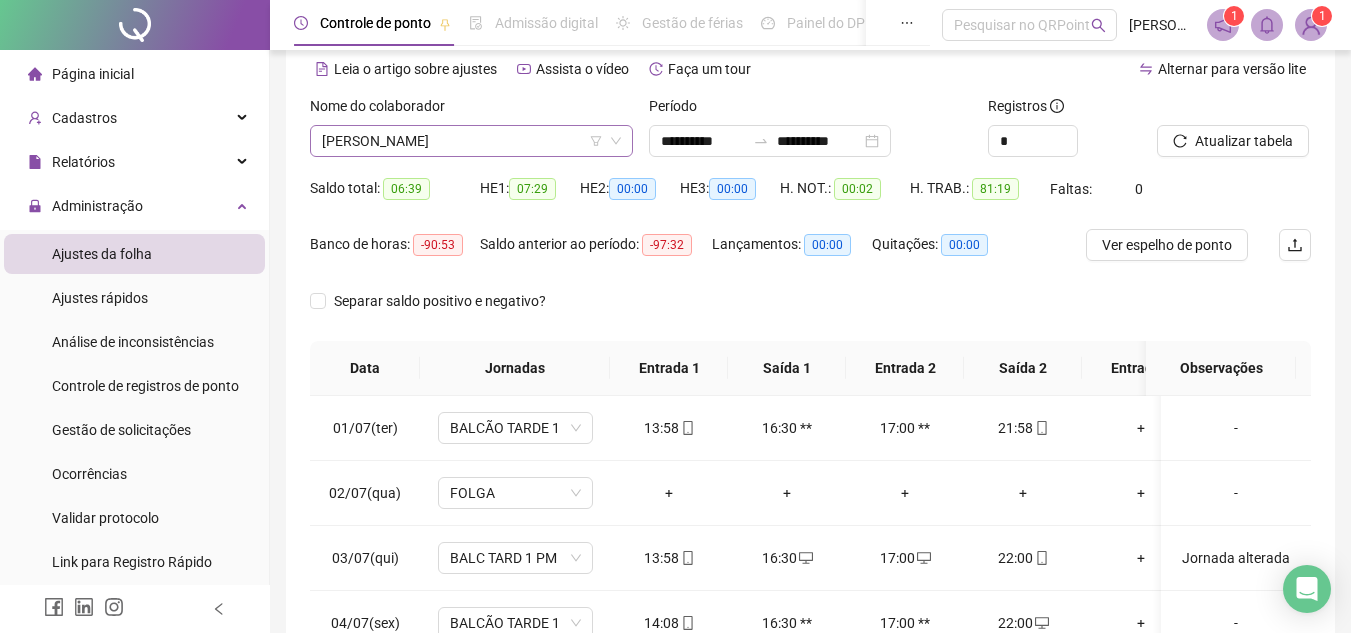 click on "[PERSON_NAME]" at bounding box center (471, 141) 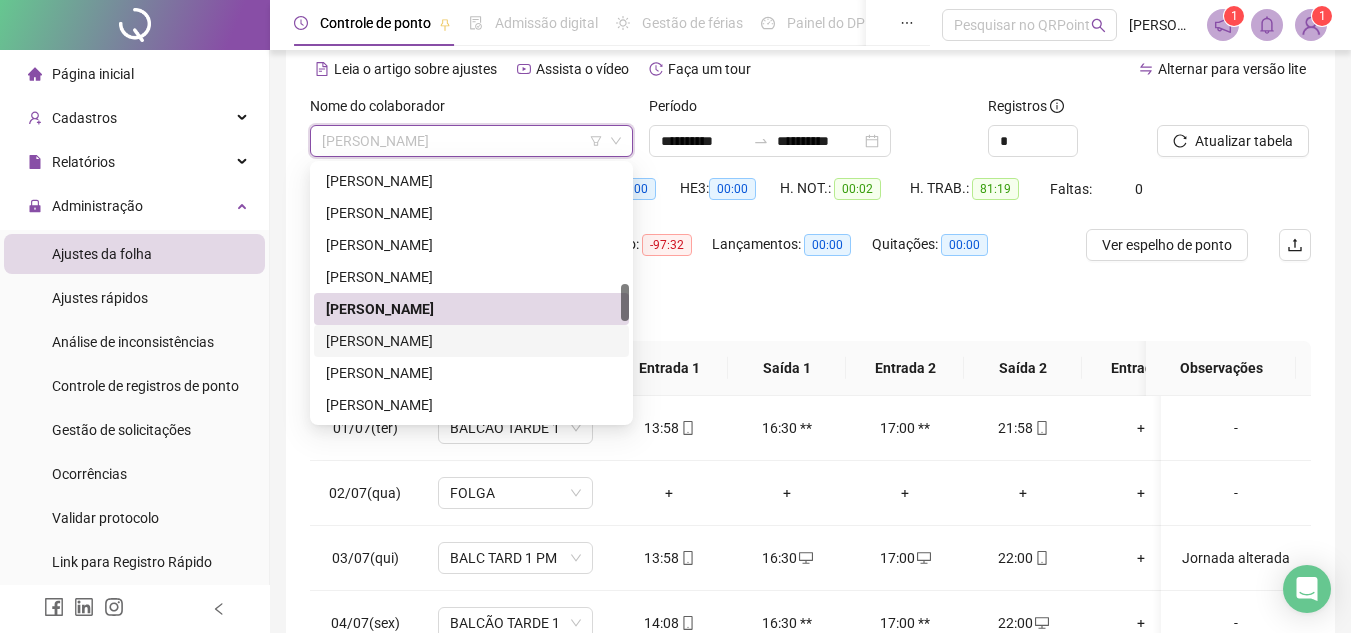 click on "[PERSON_NAME]" at bounding box center (471, 341) 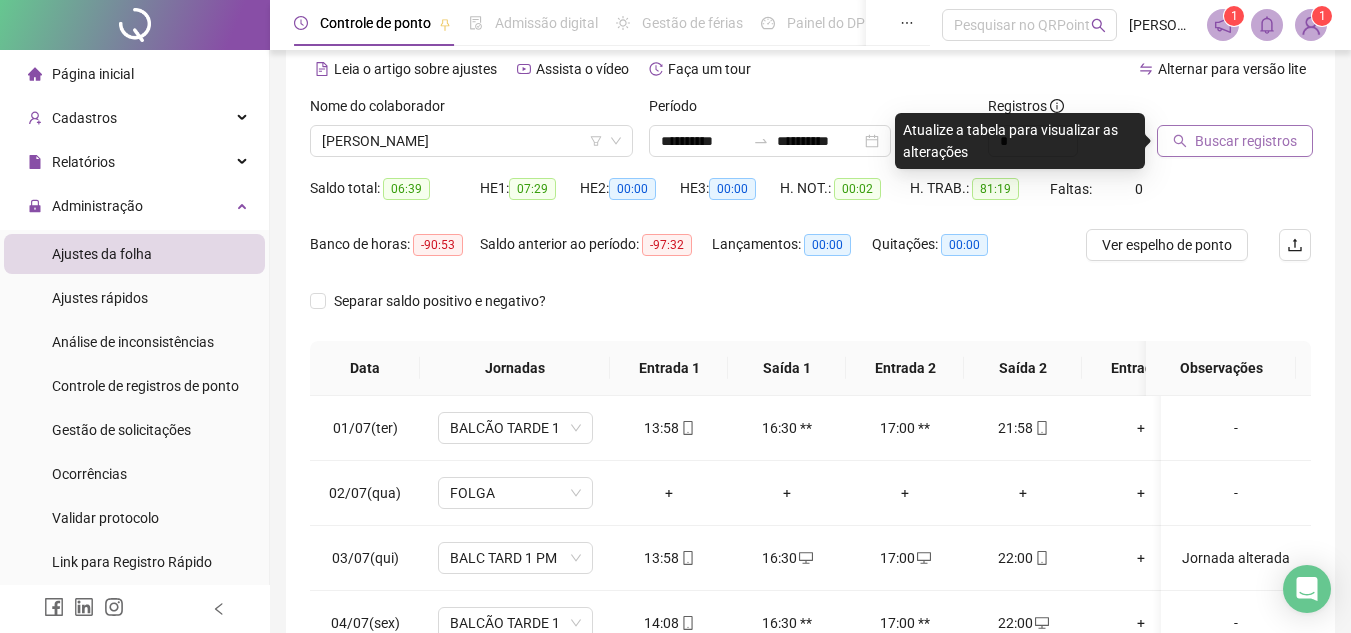 click on "Buscar registros" at bounding box center (1246, 141) 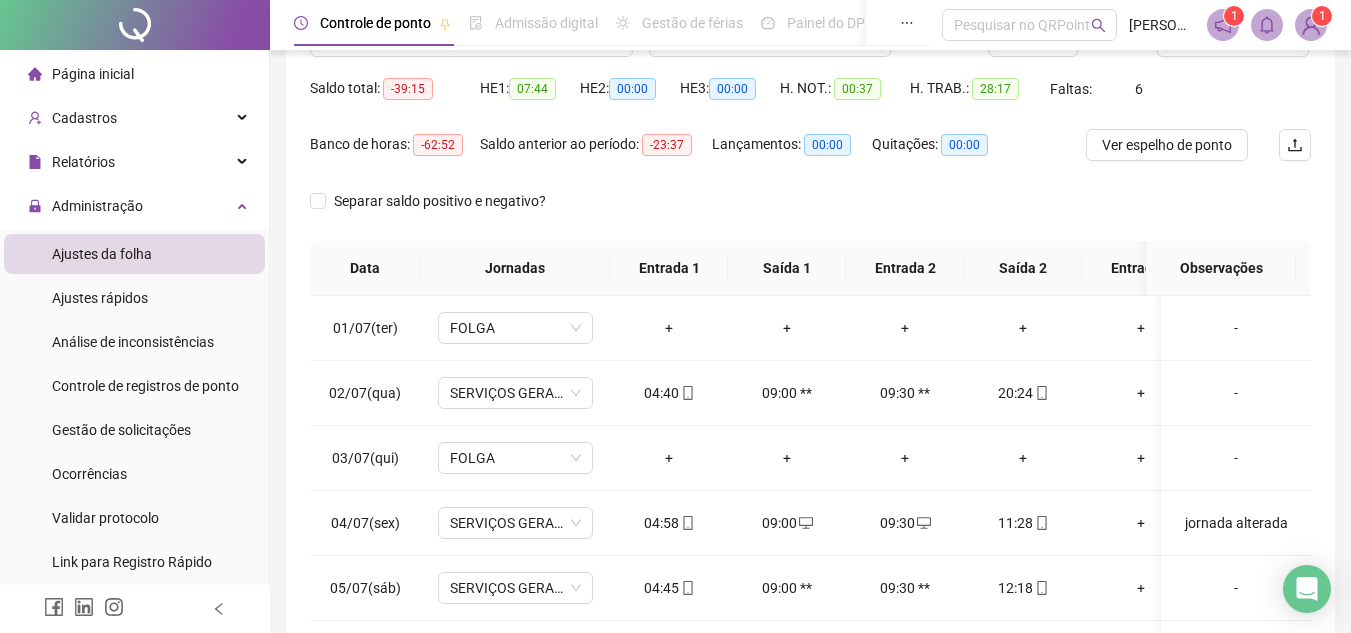 scroll, scrollTop: 389, scrollLeft: 0, axis: vertical 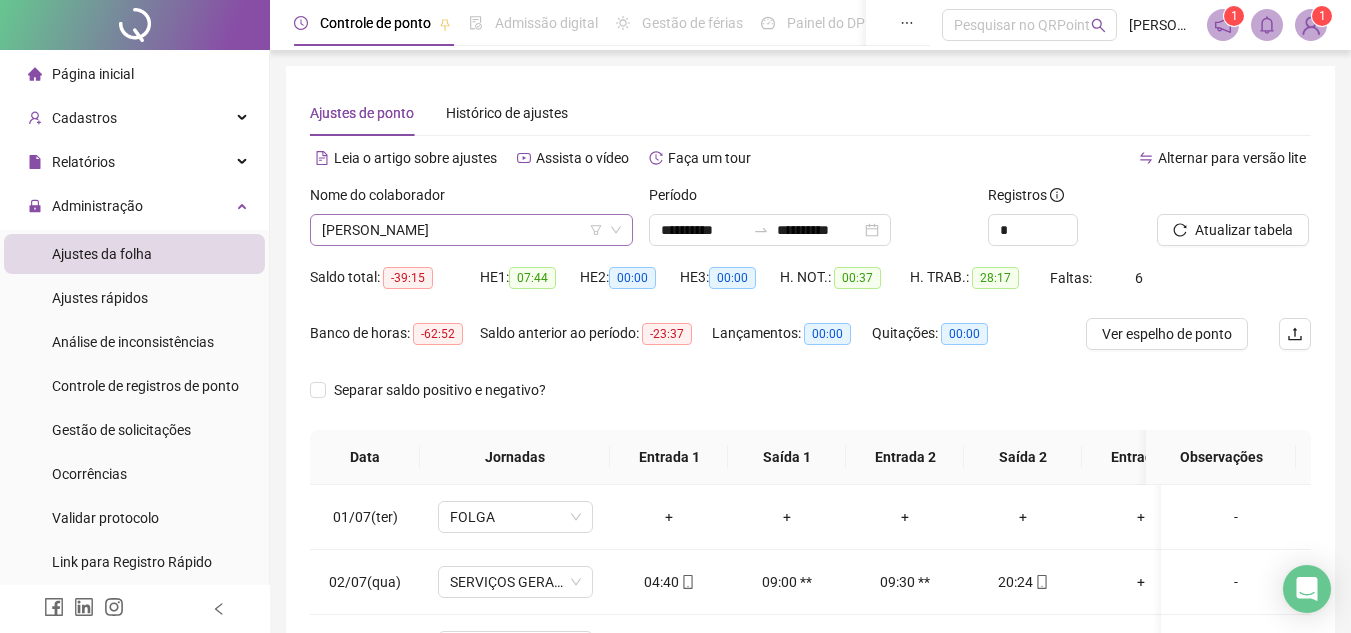 click on "[PERSON_NAME]" at bounding box center (471, 230) 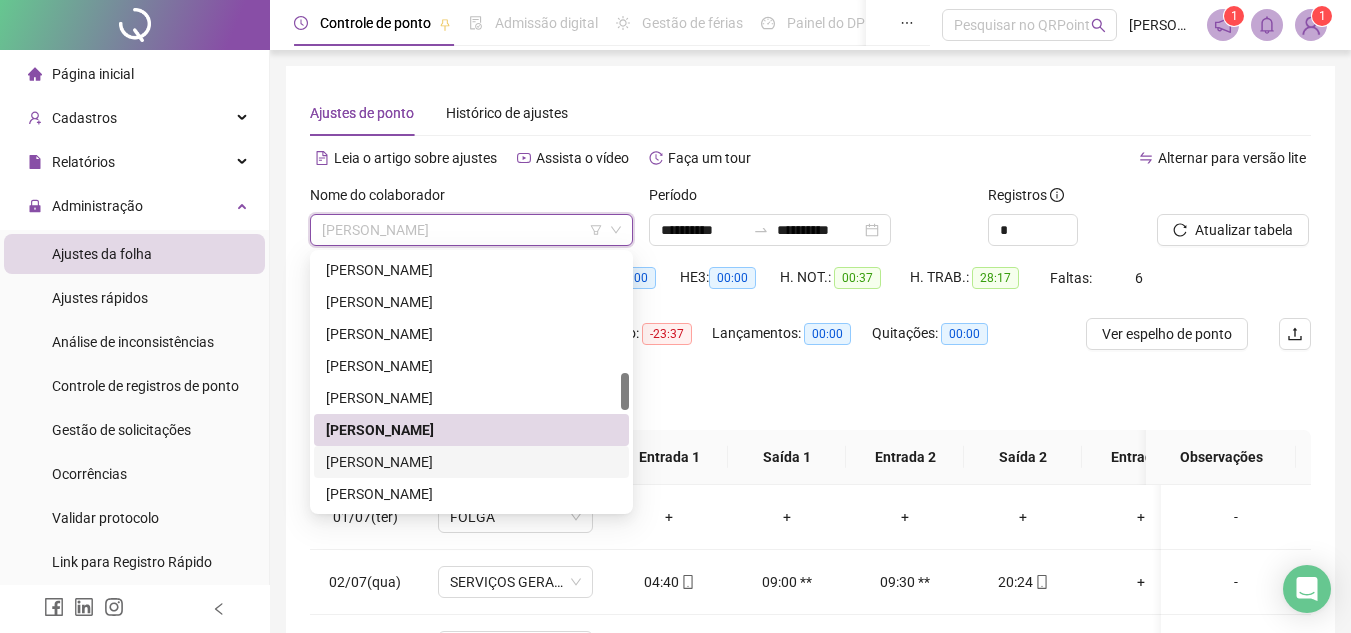 click on "[PERSON_NAME]" at bounding box center [471, 462] 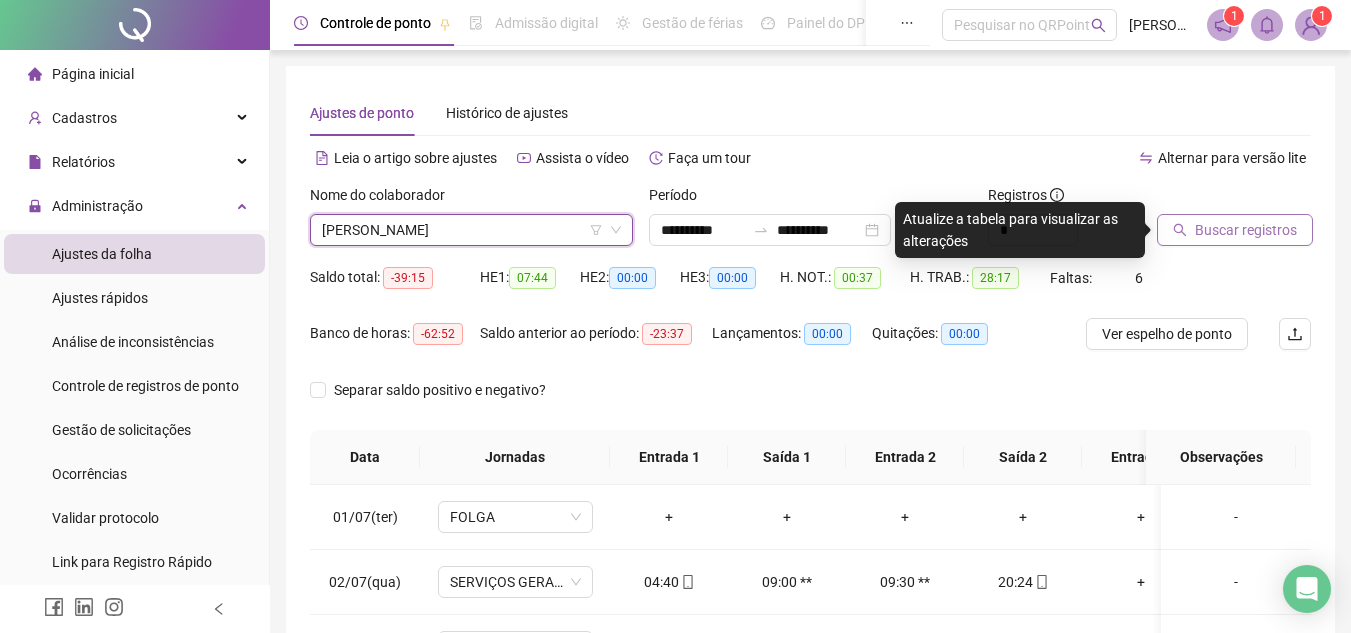 click on "Buscar registros" at bounding box center [1246, 230] 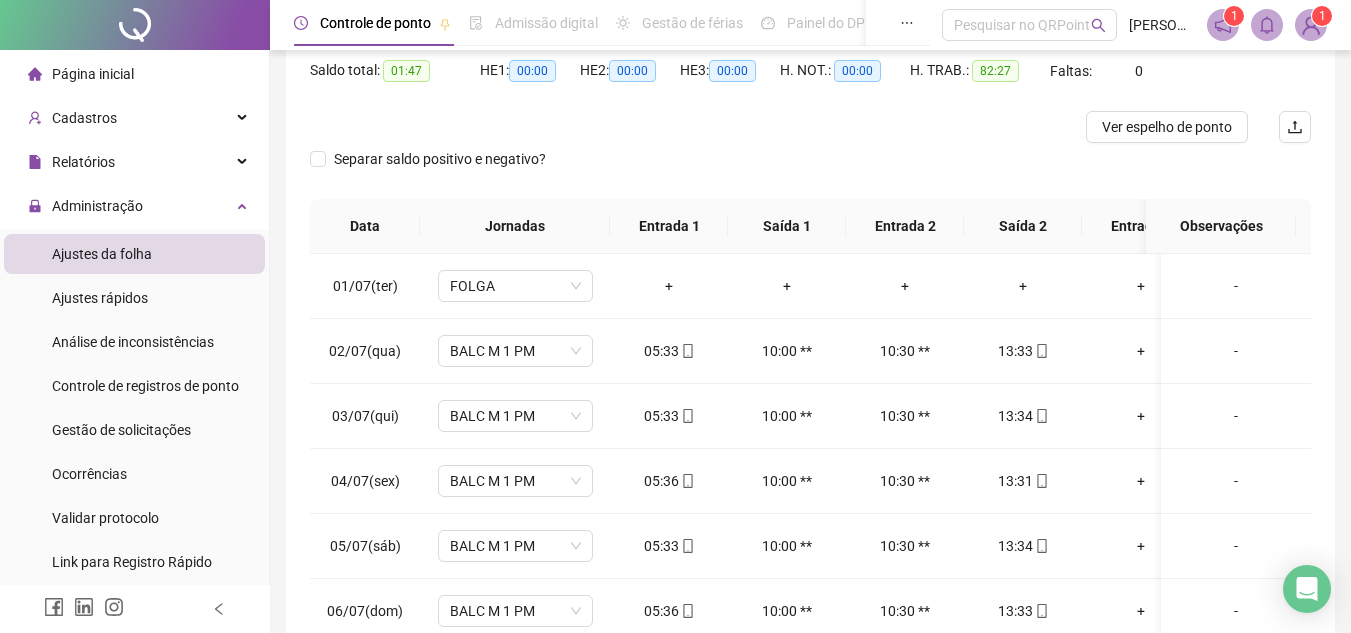 scroll, scrollTop: 300, scrollLeft: 0, axis: vertical 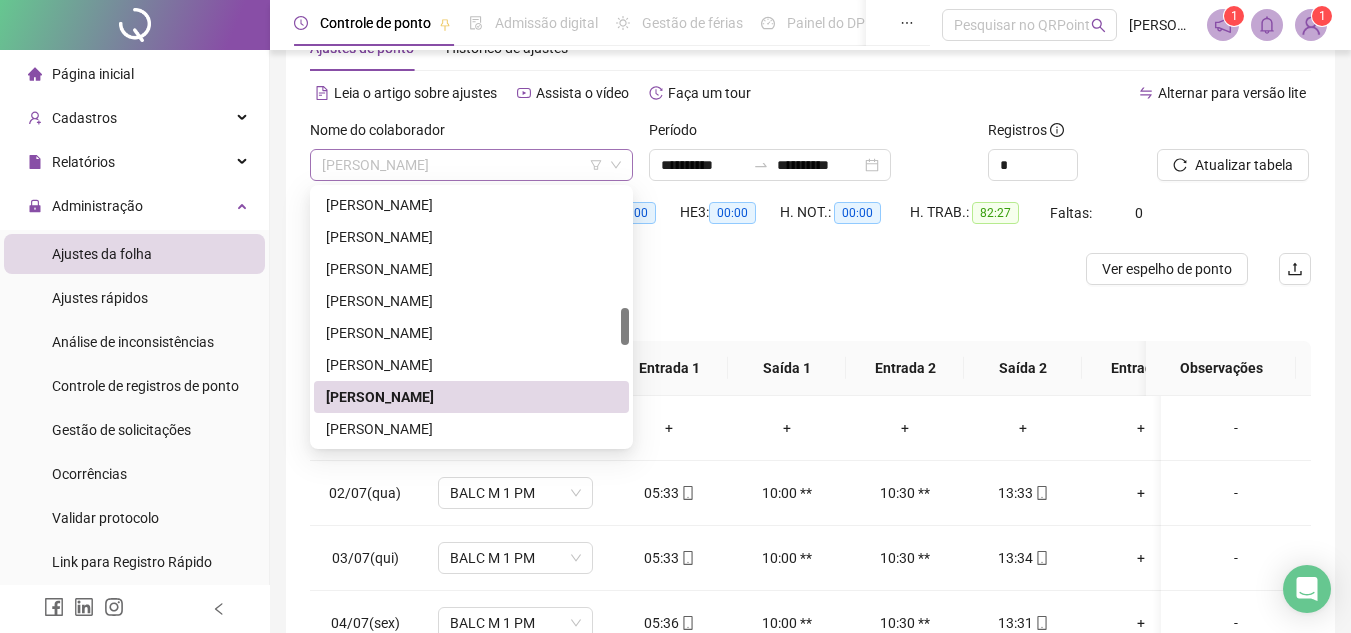 click on "[PERSON_NAME]" at bounding box center (471, 165) 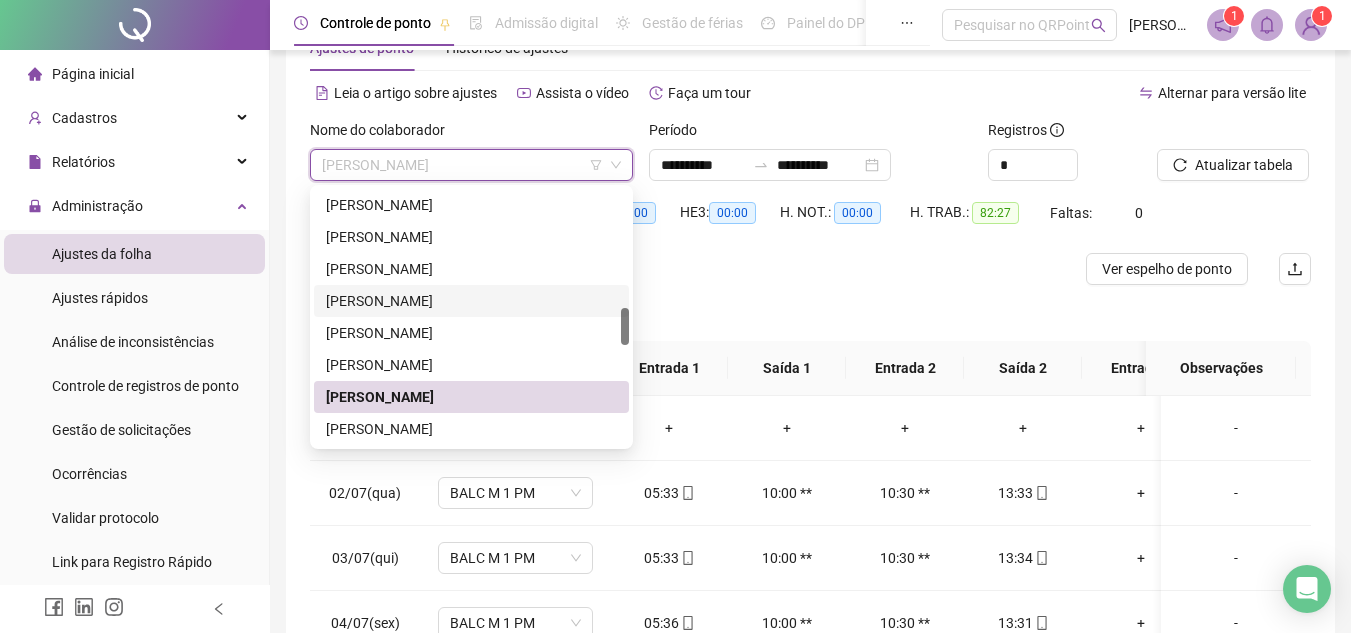 scroll, scrollTop: 900, scrollLeft: 0, axis: vertical 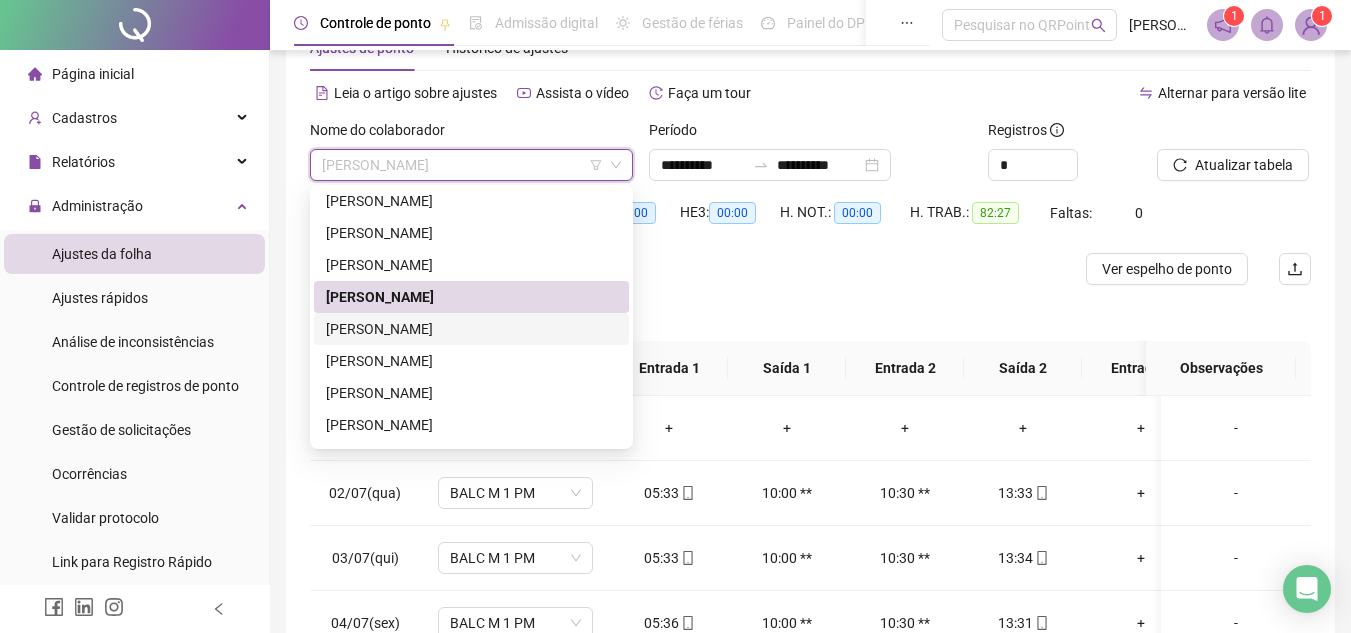 click on "[PERSON_NAME]" at bounding box center [471, 329] 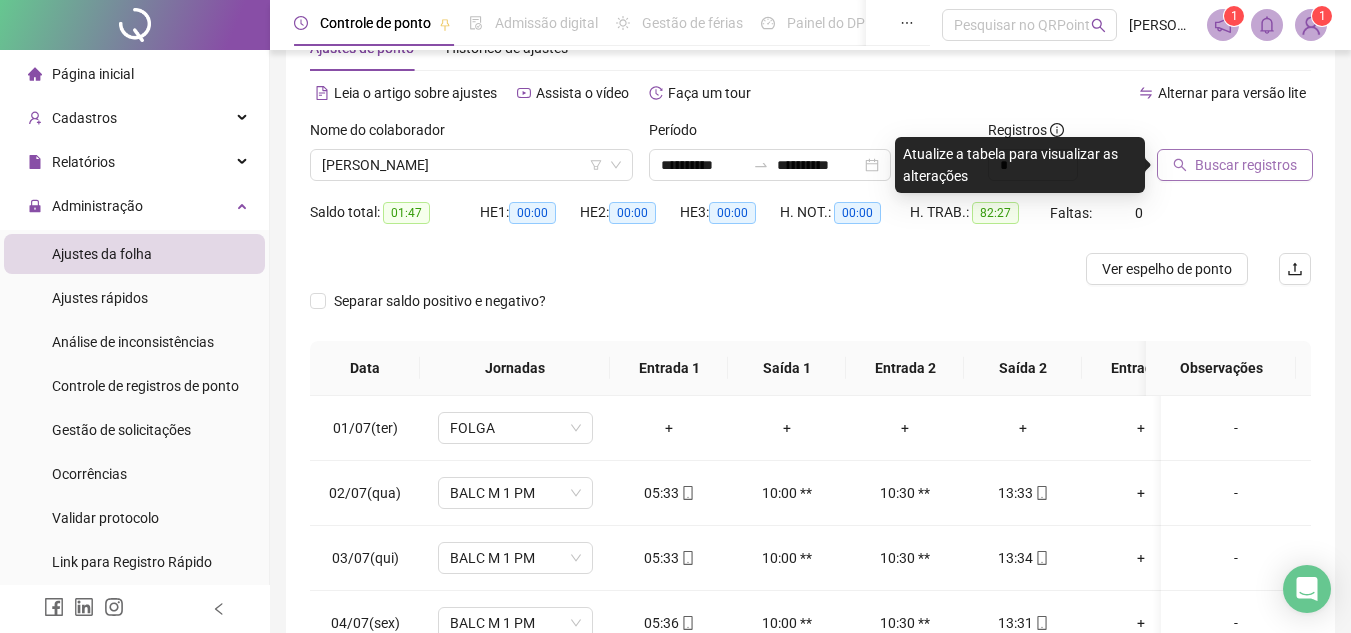 click on "Buscar registros" at bounding box center [1246, 165] 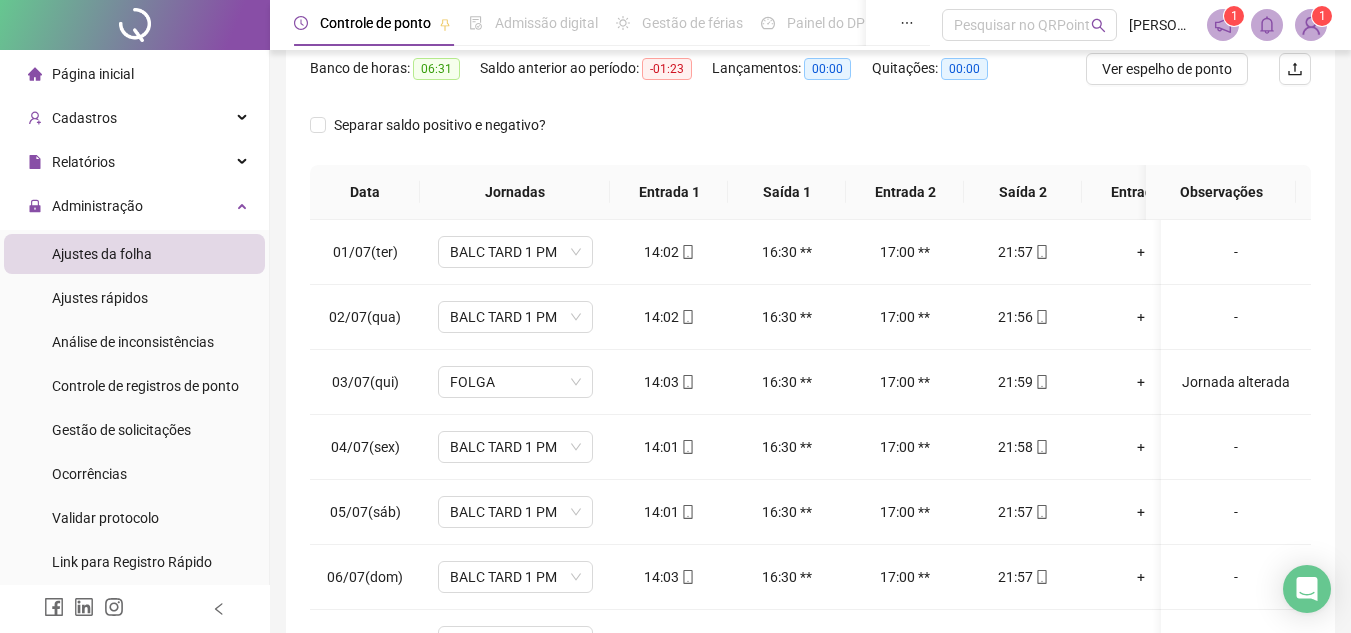 scroll, scrollTop: 365, scrollLeft: 0, axis: vertical 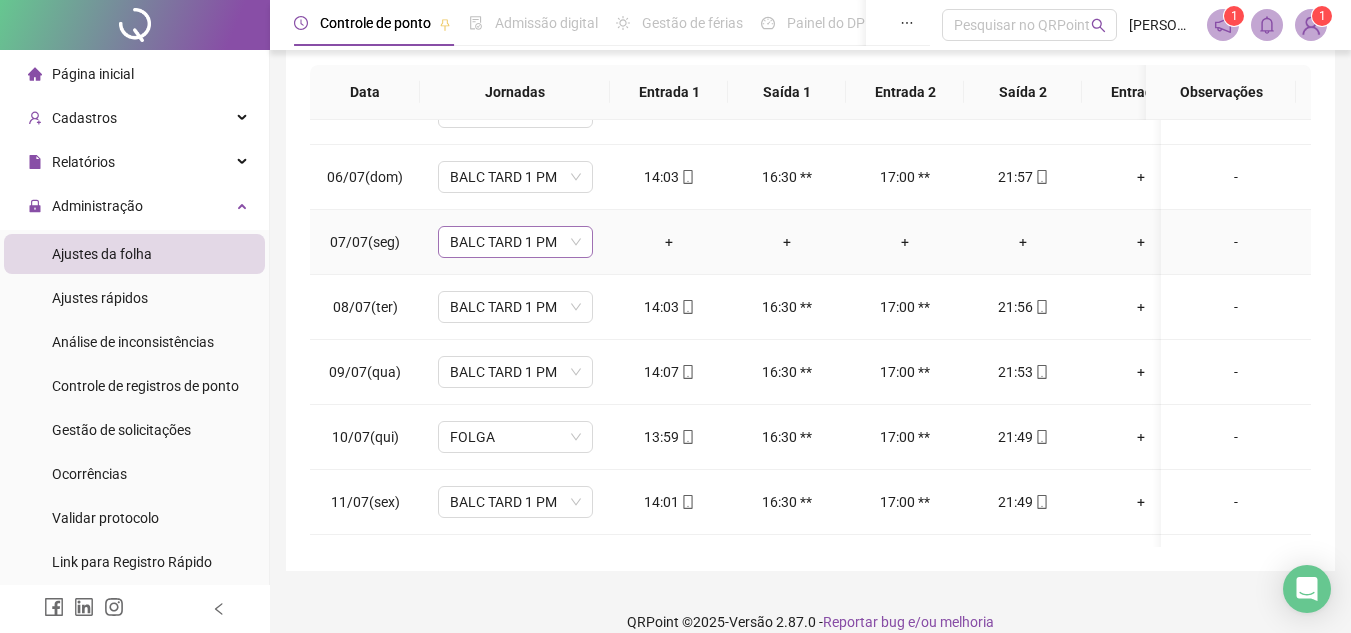 click on "BALC TARD 1 PM" at bounding box center [515, 242] 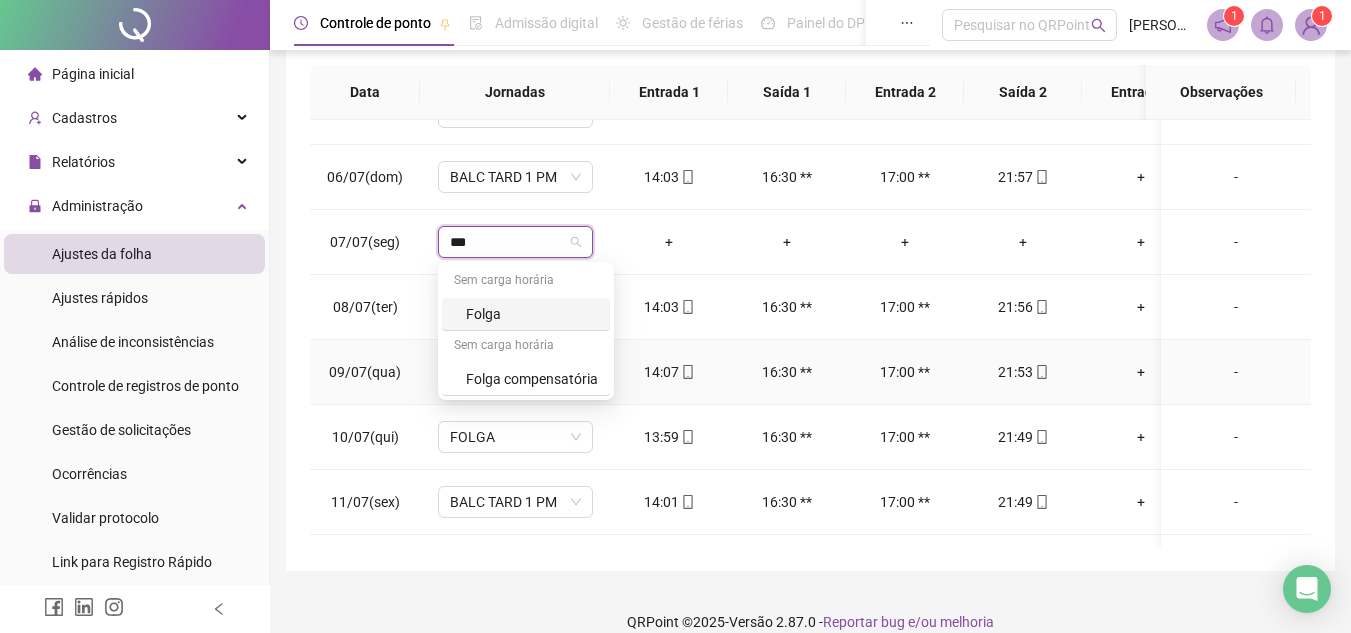 type on "****" 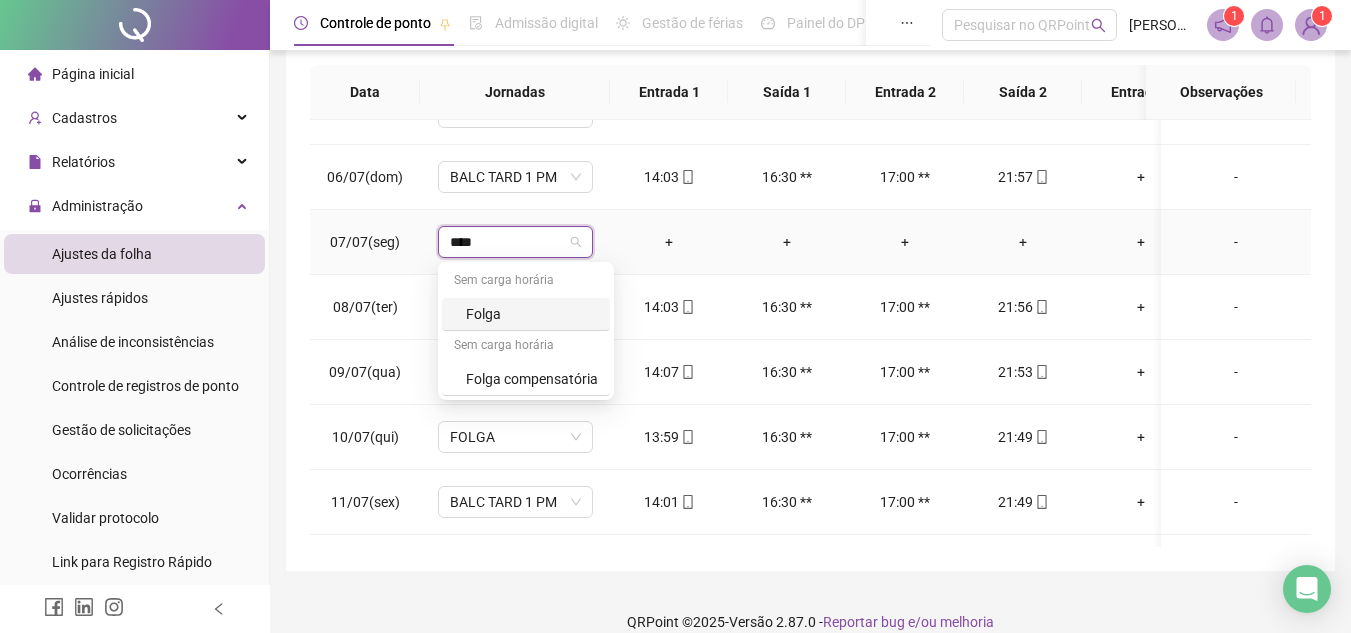 click on "Folga" at bounding box center [532, 314] 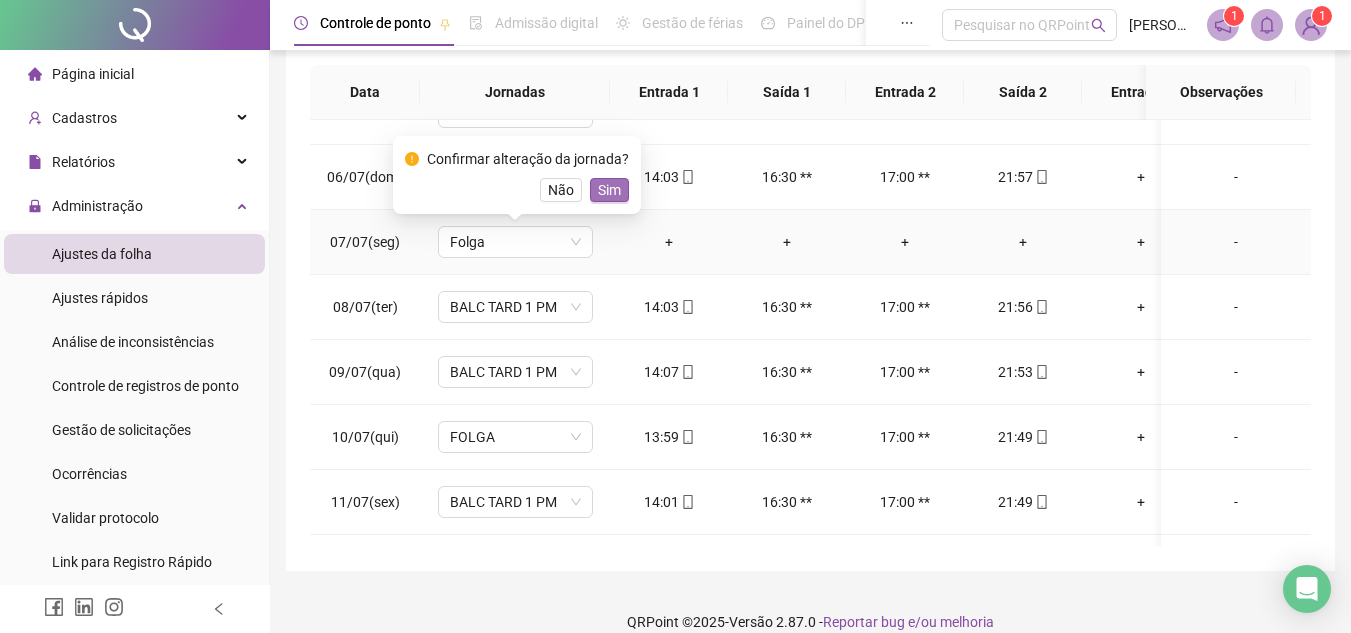 click on "Sim" at bounding box center (609, 190) 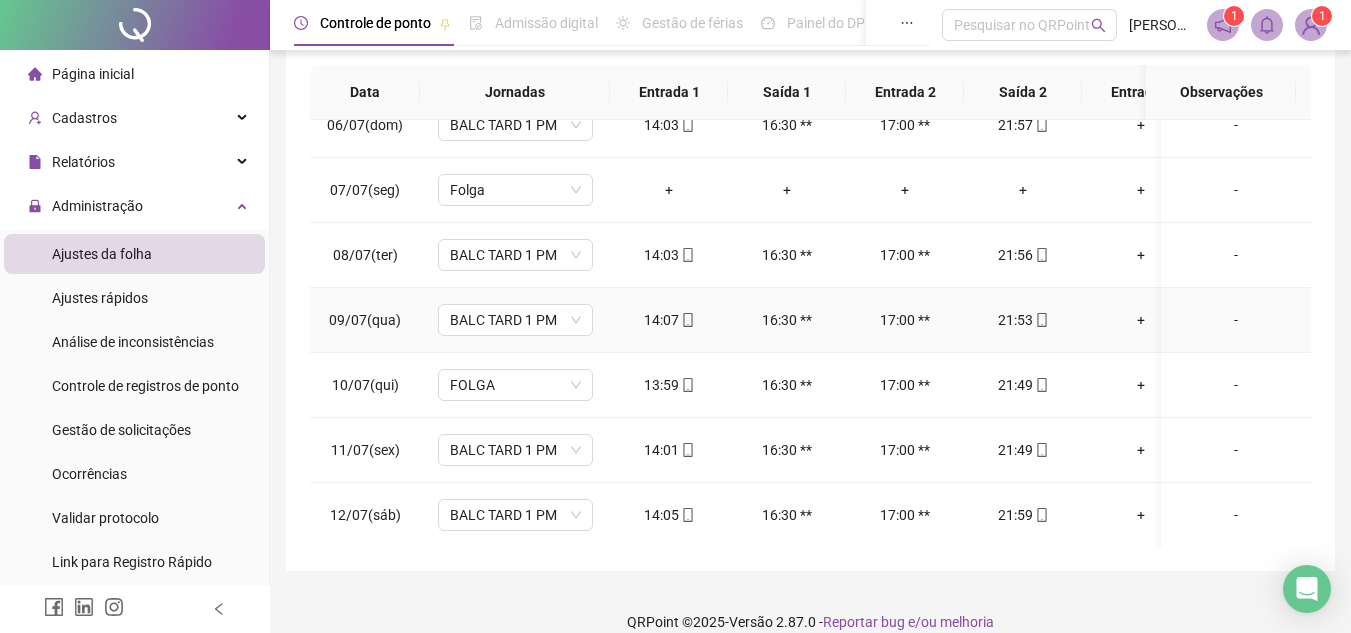 scroll, scrollTop: 400, scrollLeft: 0, axis: vertical 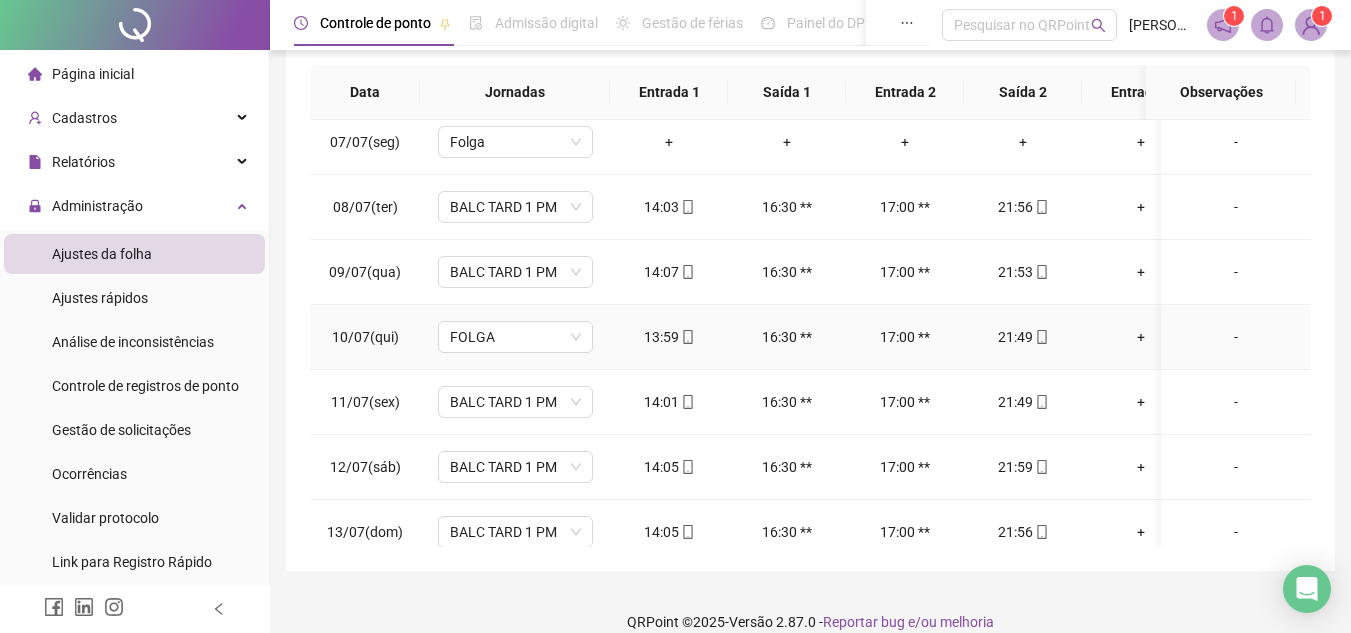click on "-" at bounding box center [1236, 337] 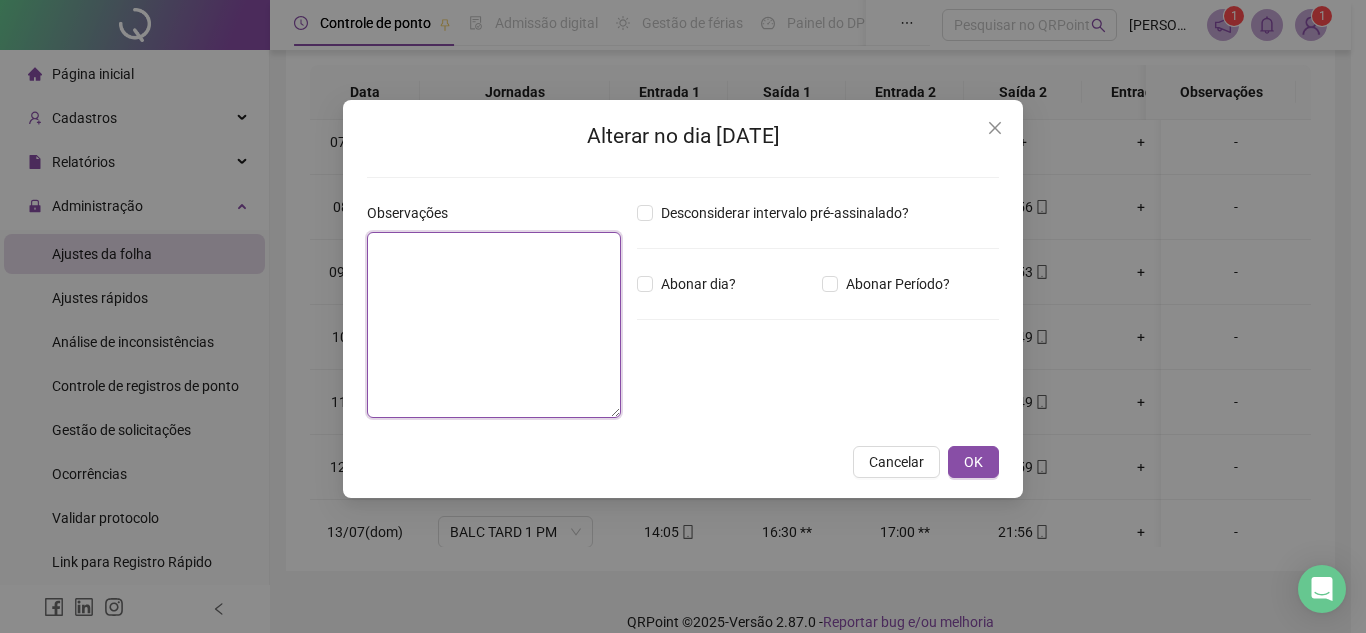 click at bounding box center [494, 325] 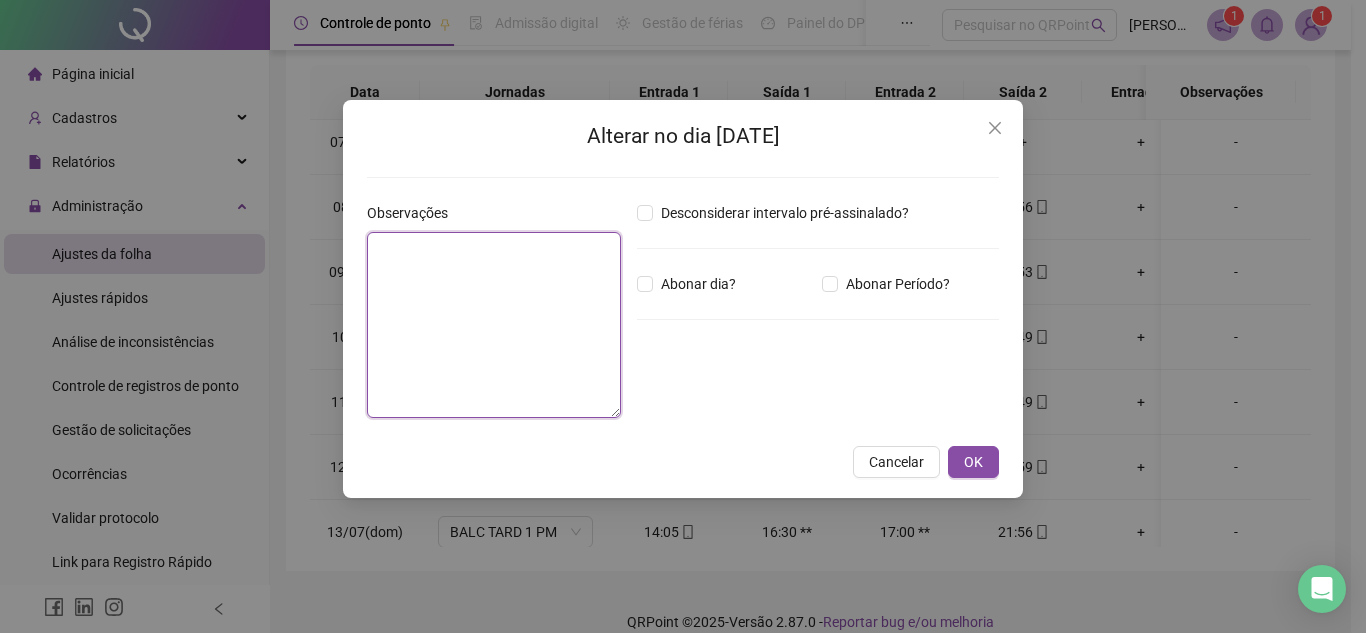 paste on "**********" 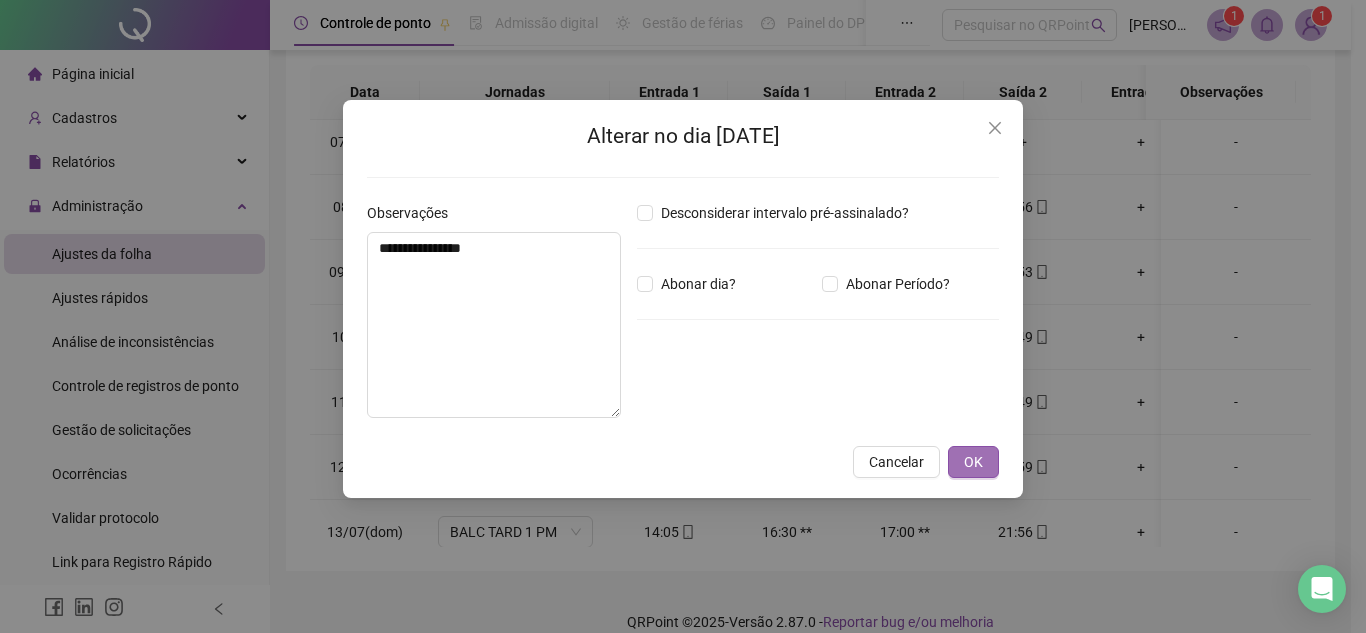 click on "OK" at bounding box center (973, 462) 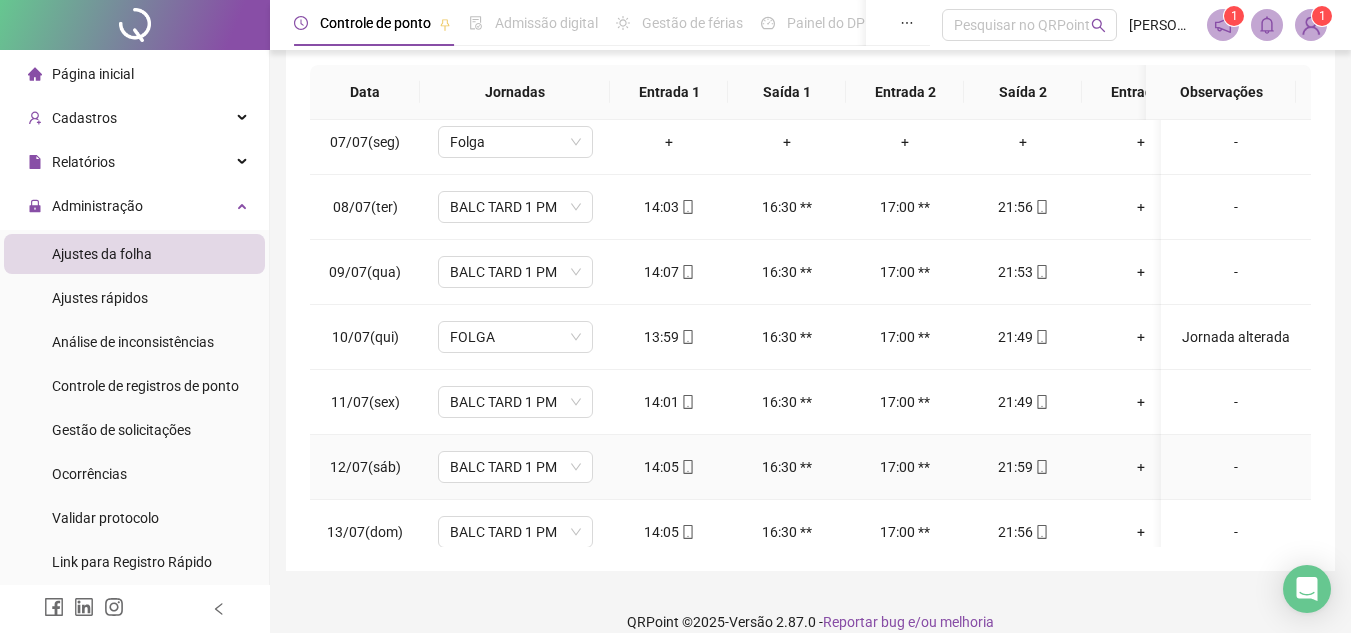 scroll, scrollTop: 433, scrollLeft: 0, axis: vertical 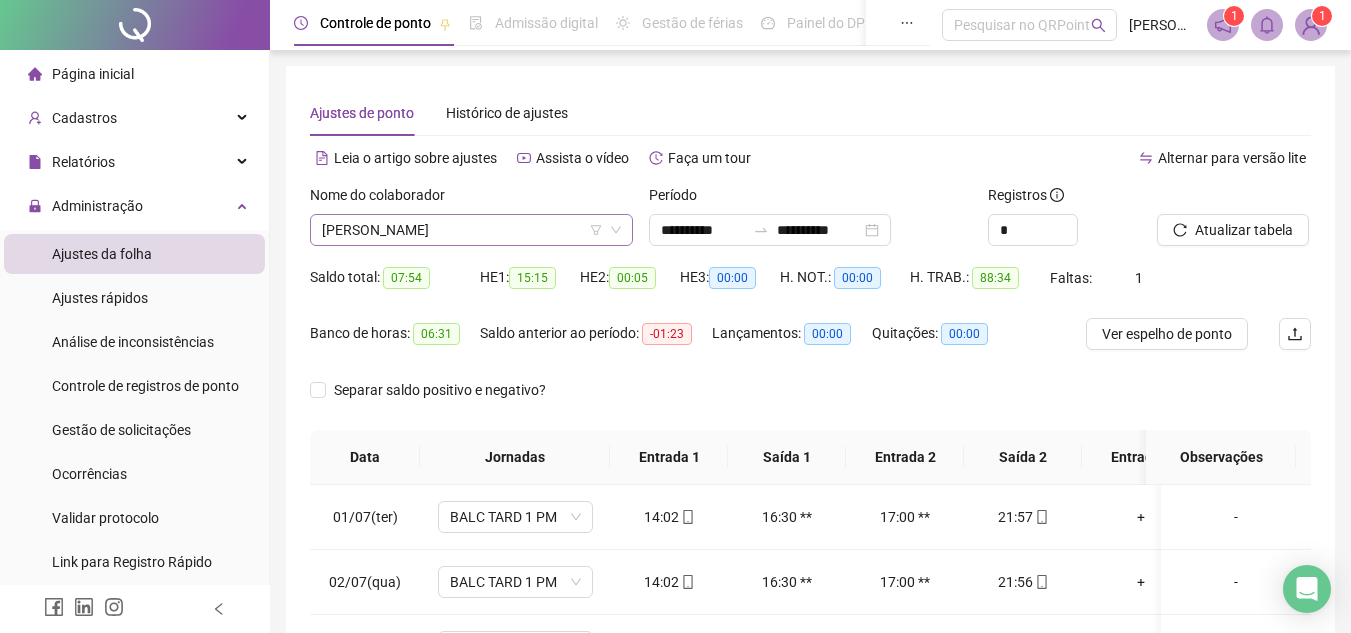 click on "[PERSON_NAME]" at bounding box center [471, 230] 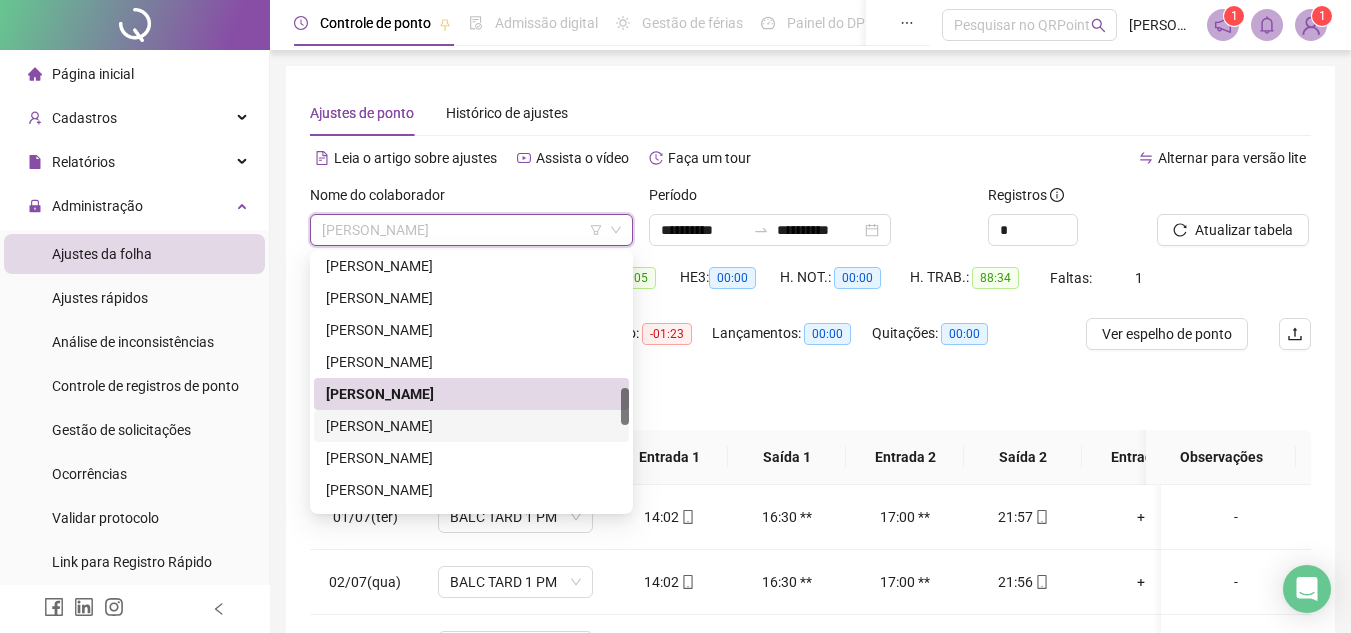 click on "[PERSON_NAME]" at bounding box center (471, 426) 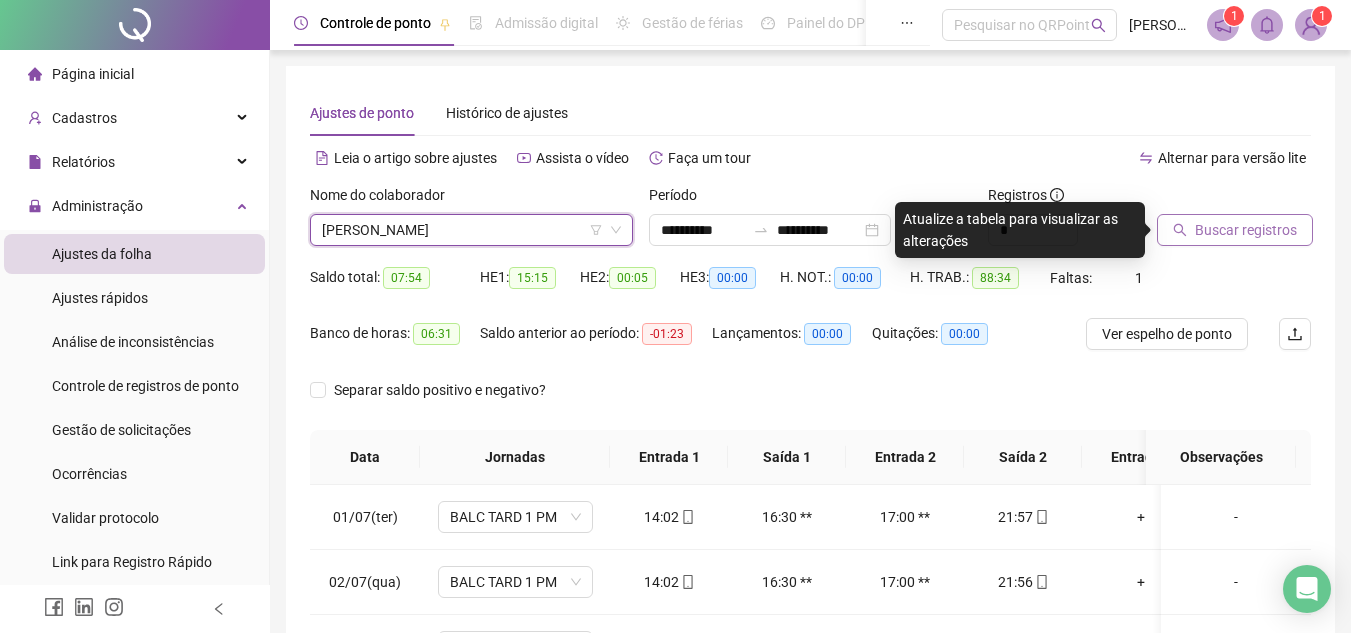 click on "Buscar registros" at bounding box center [1246, 230] 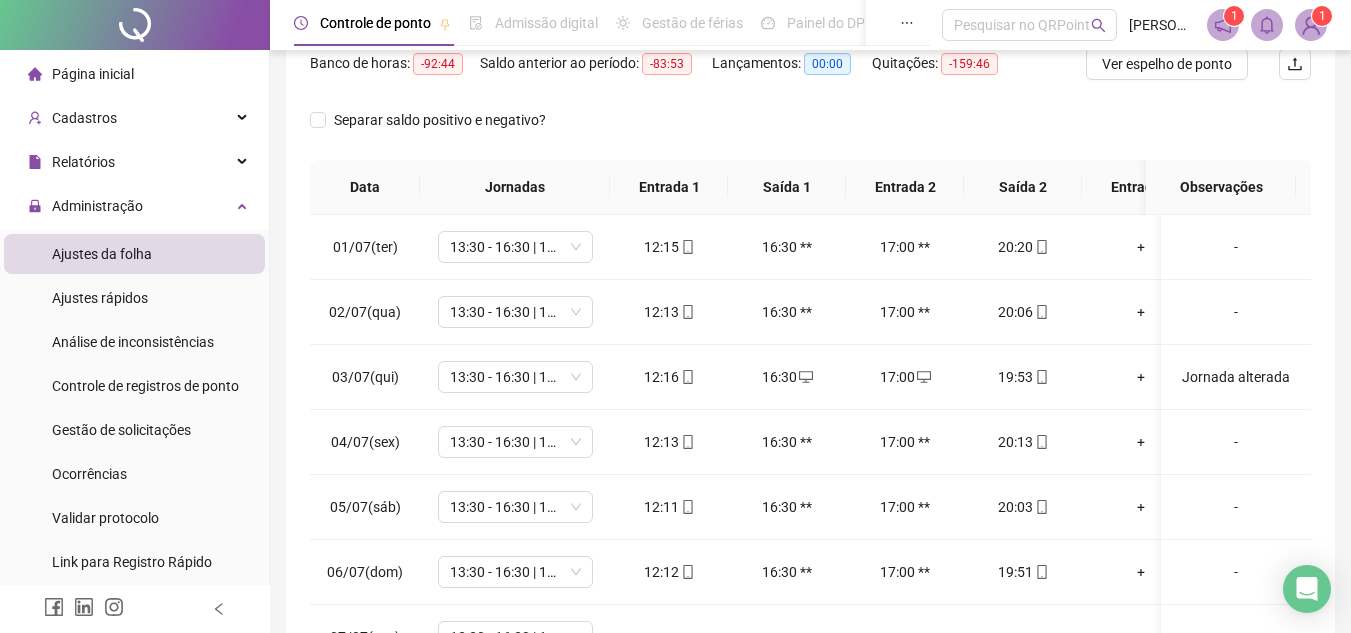 scroll, scrollTop: 300, scrollLeft: 0, axis: vertical 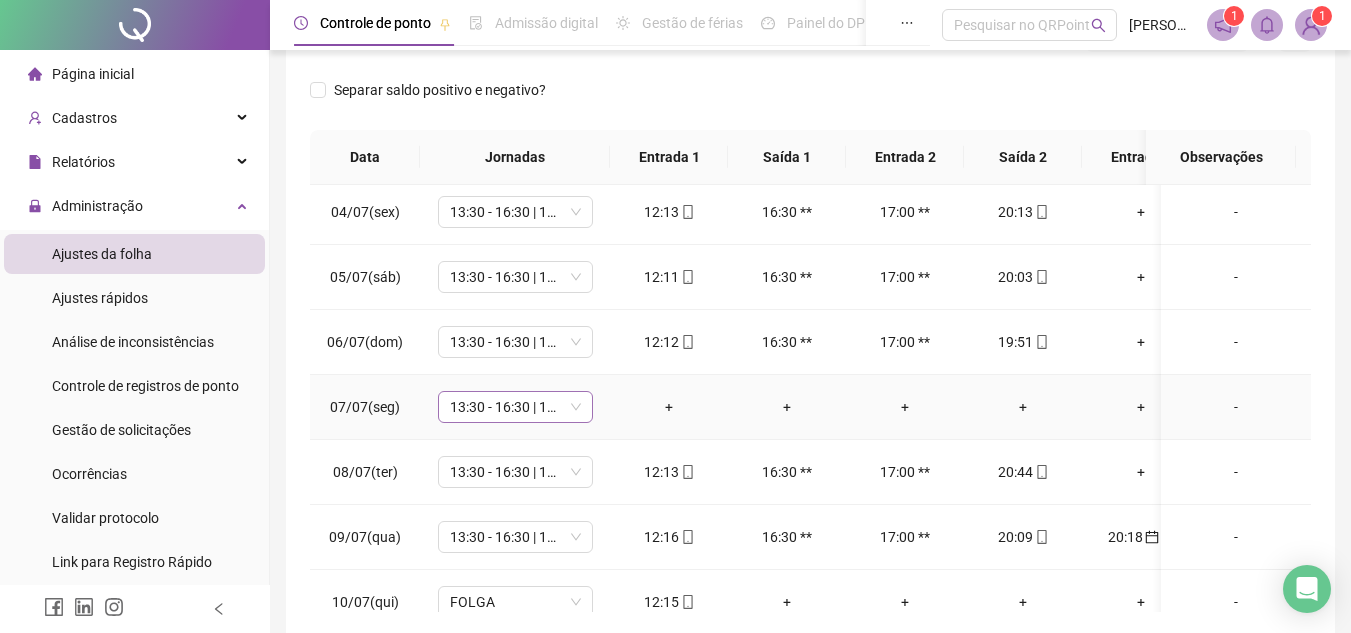 click on "13:30 - 16:30 | 17:00 - 21:30" at bounding box center (515, 407) 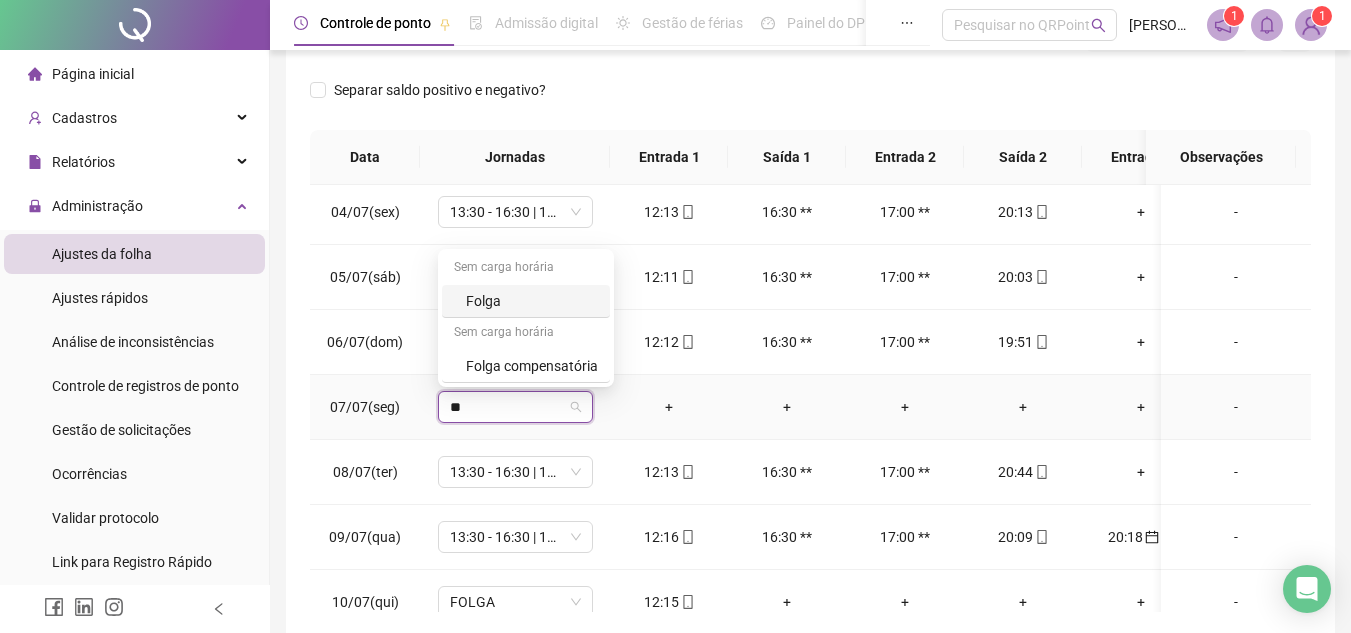 click on "Folga" at bounding box center (532, 301) 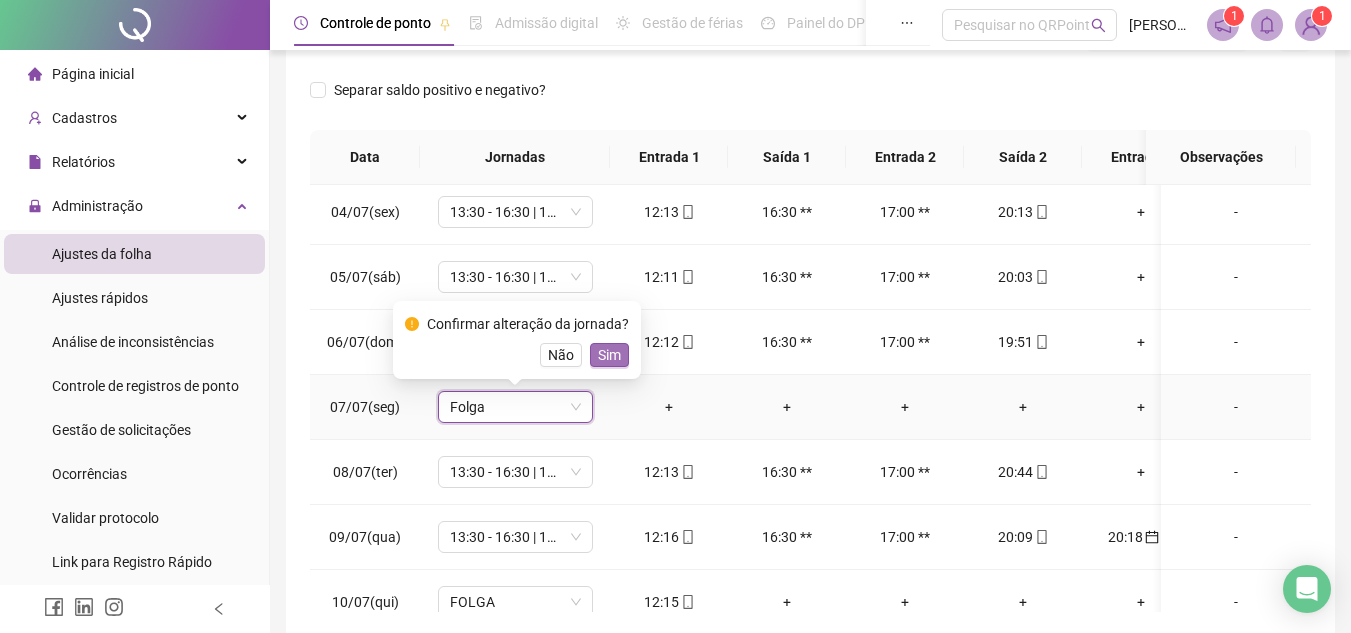 click on "Sim" at bounding box center [609, 355] 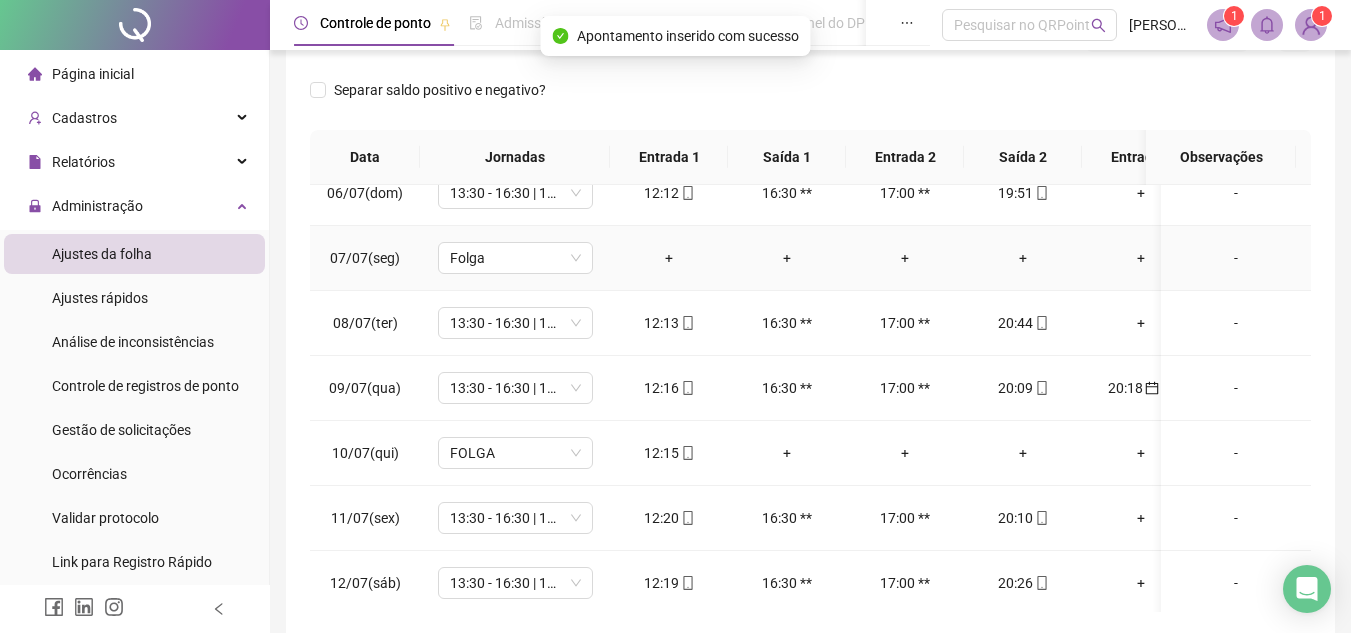 scroll, scrollTop: 400, scrollLeft: 0, axis: vertical 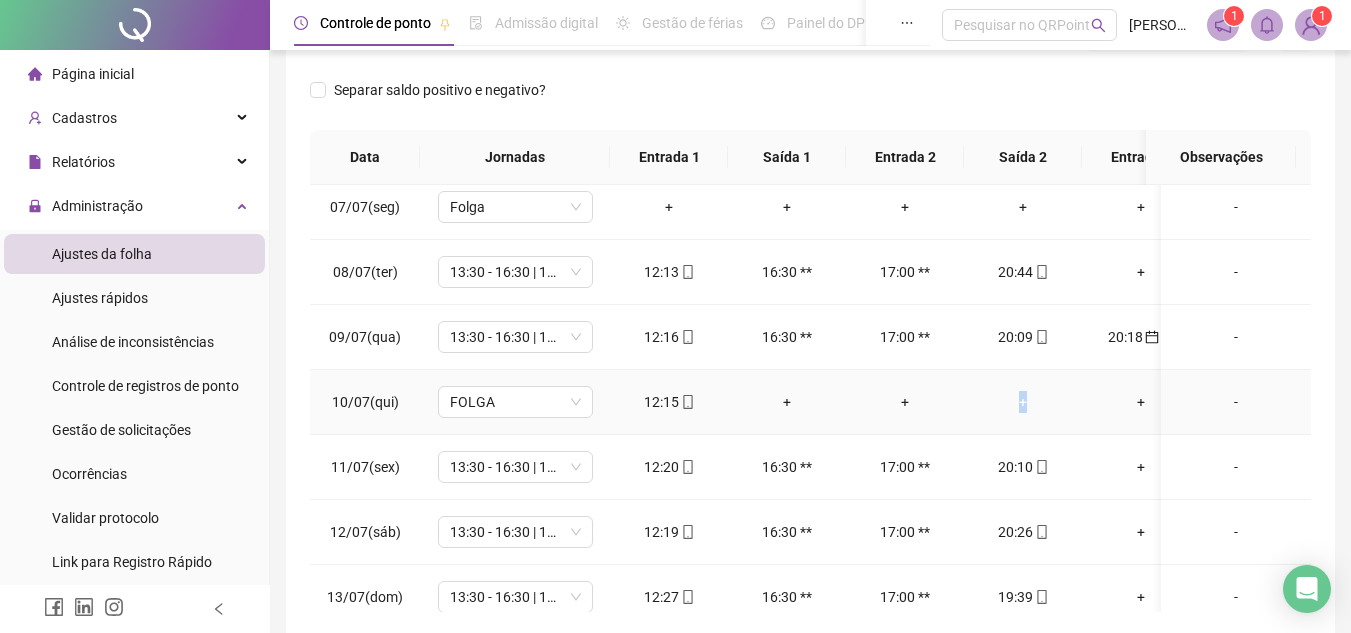click on "+" at bounding box center (1023, 402) 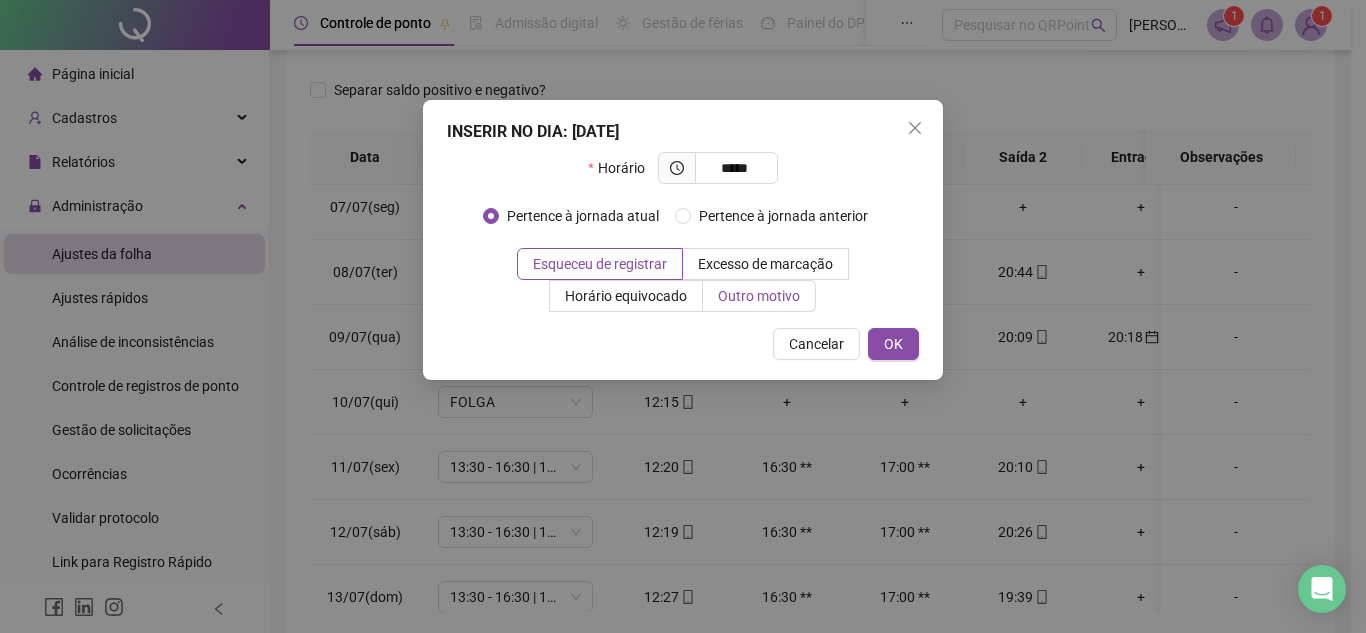 click on "Outro motivo" at bounding box center [759, 296] 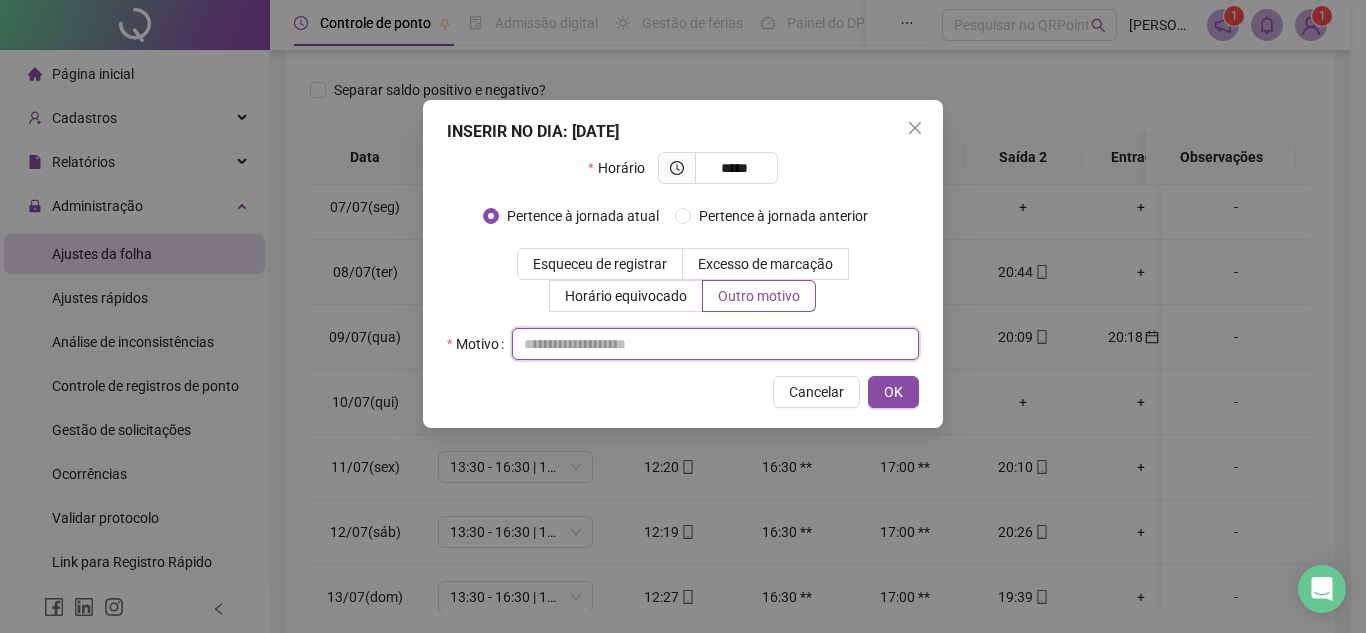 click at bounding box center [715, 344] 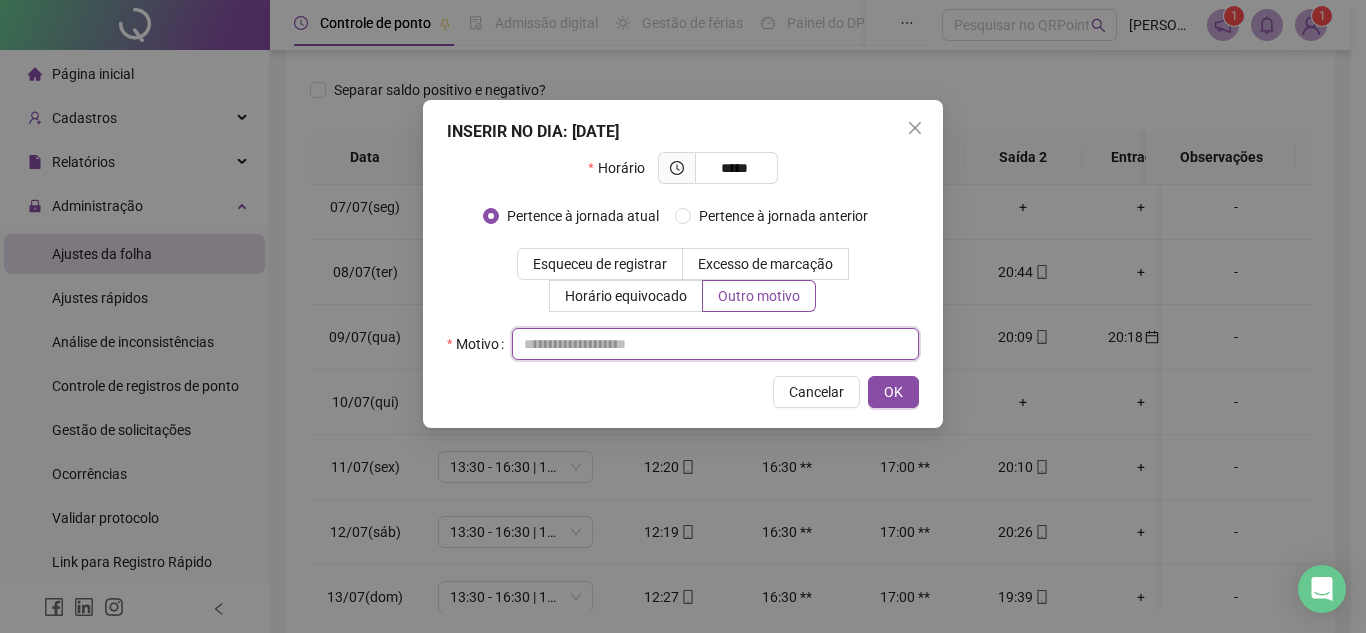 paste on "**********" 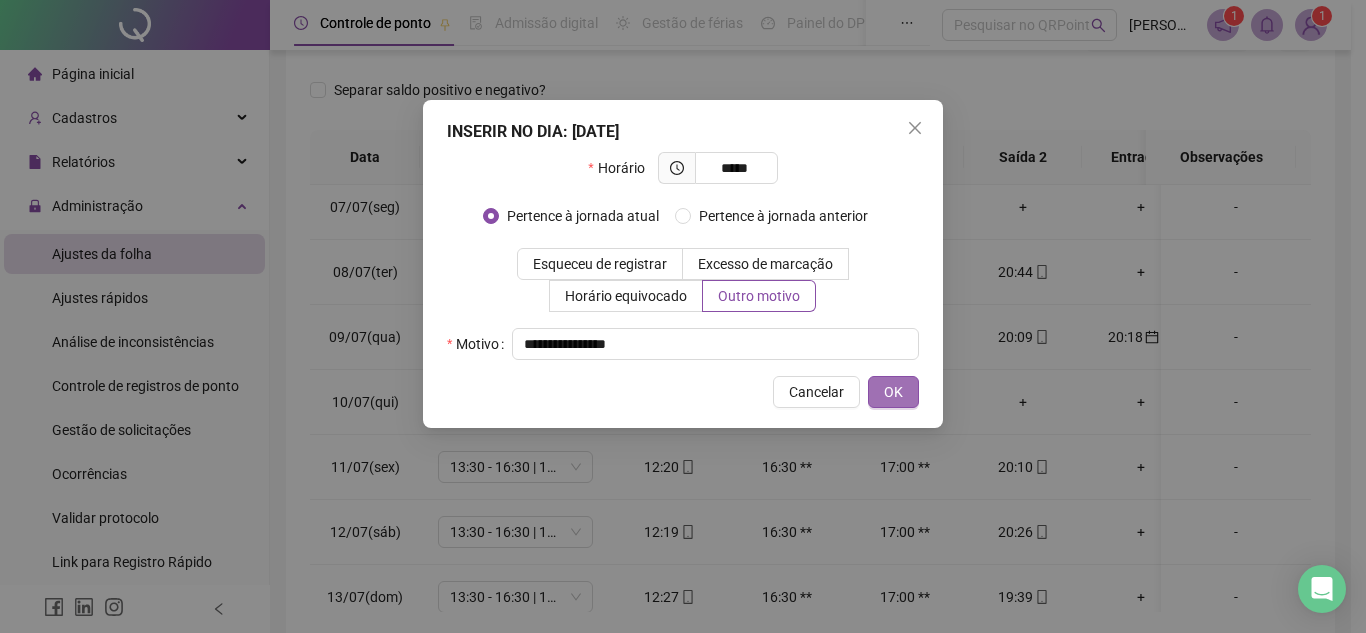 click on "OK" at bounding box center (893, 392) 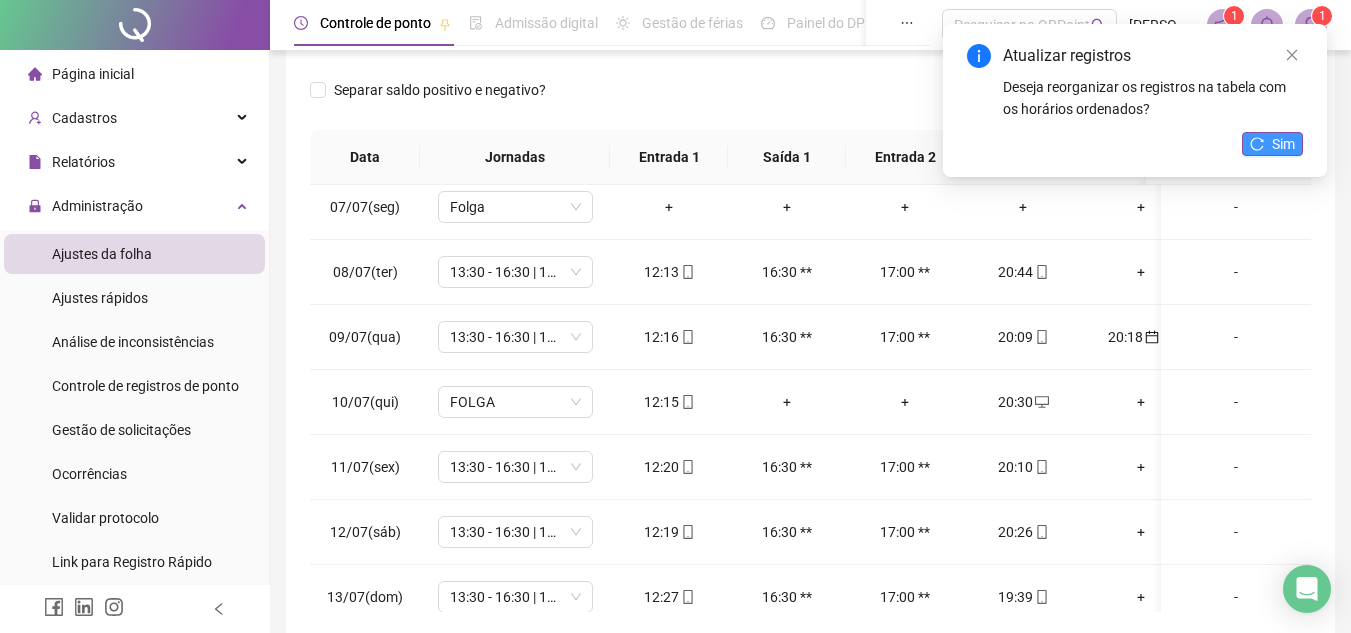 click on "Sim" at bounding box center [1283, 144] 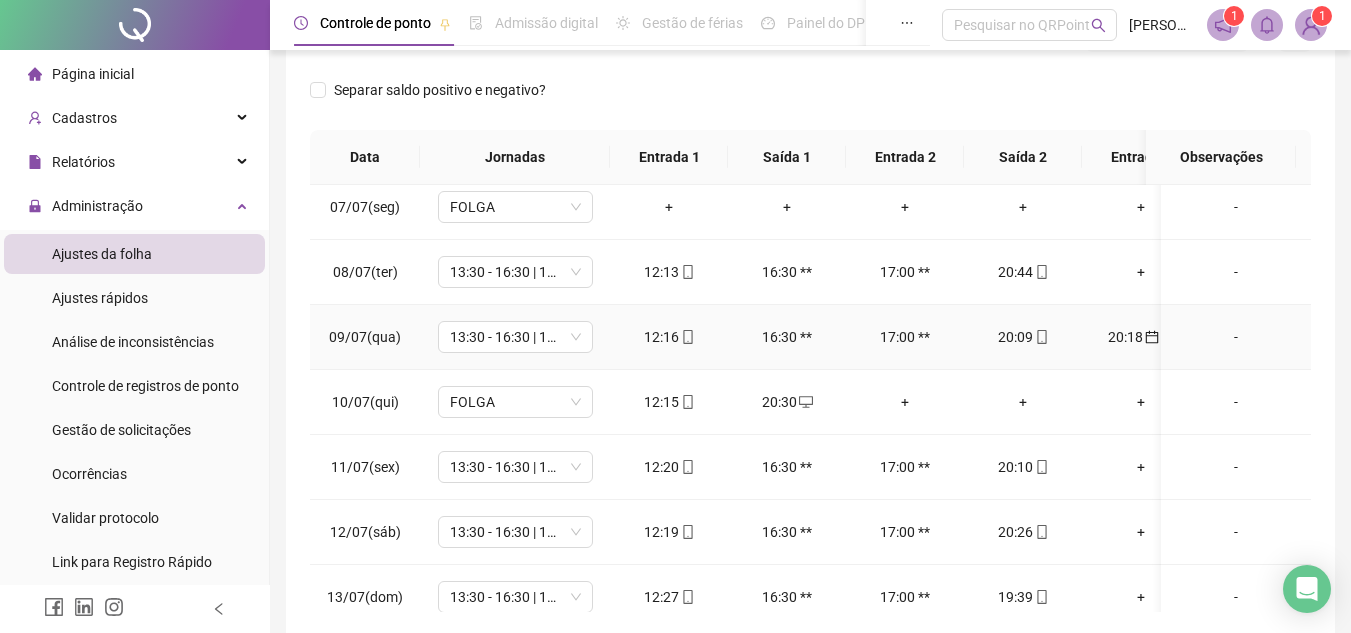 click on "20:18" at bounding box center [1141, 337] 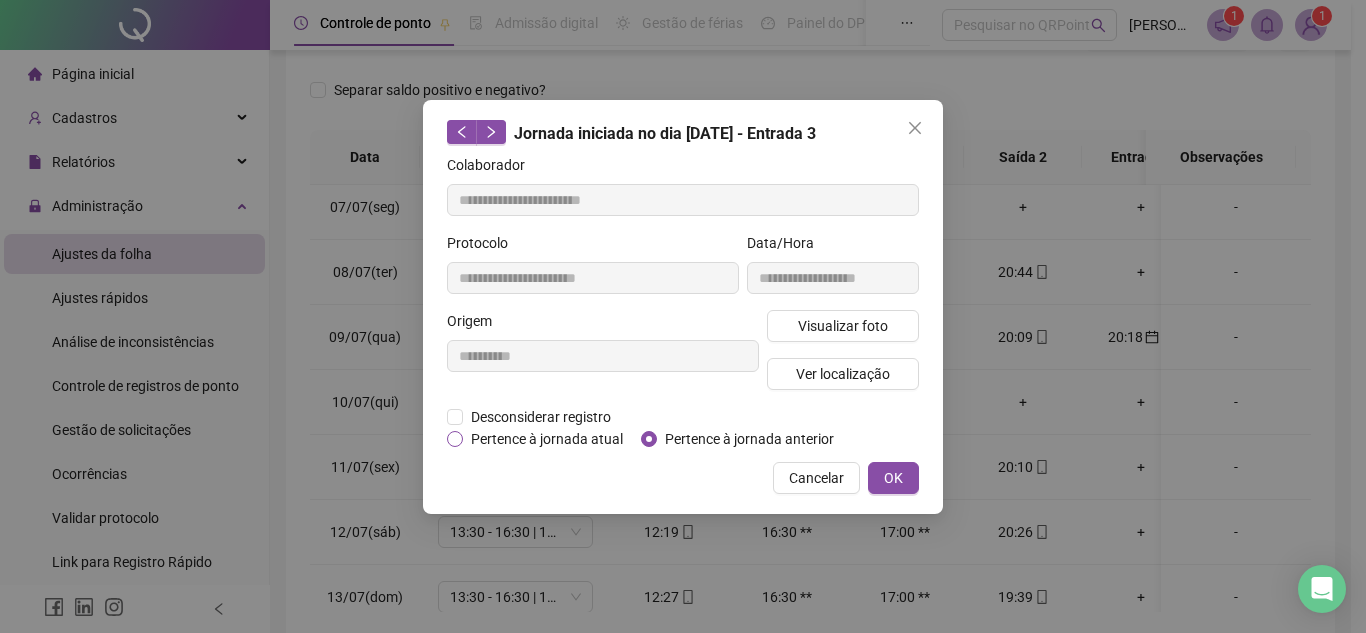click on "Pertence à jornada atual" at bounding box center [547, 439] 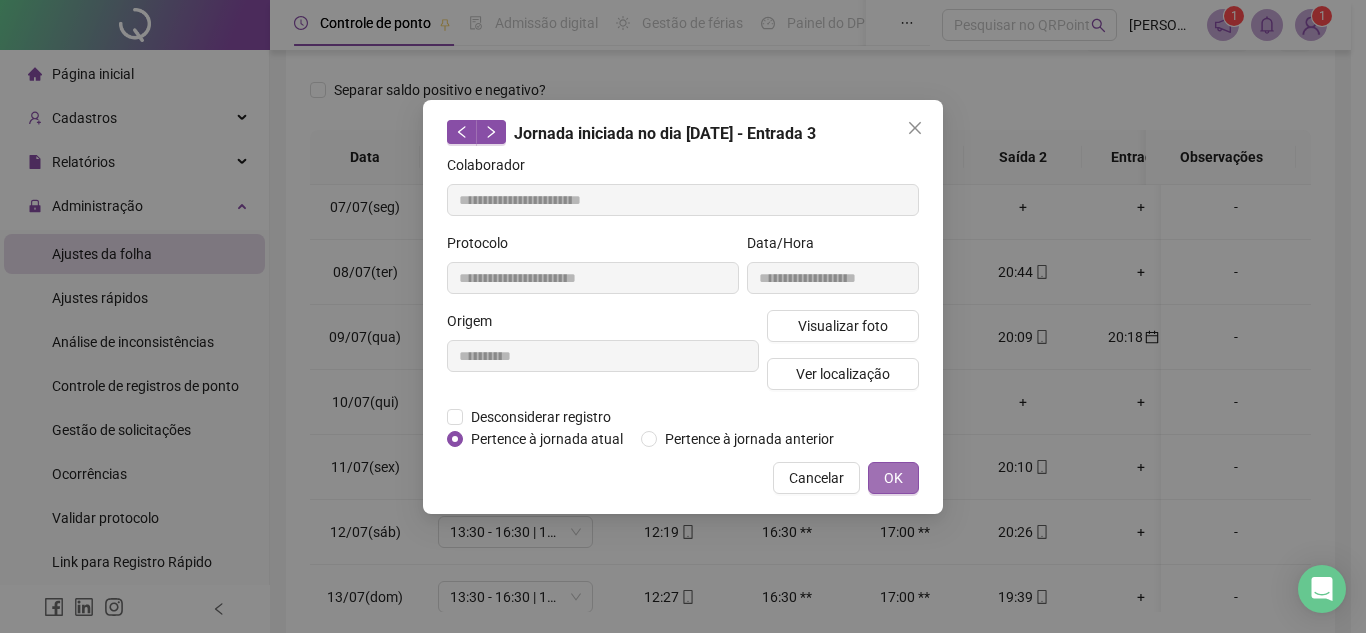 click on "OK" at bounding box center [893, 478] 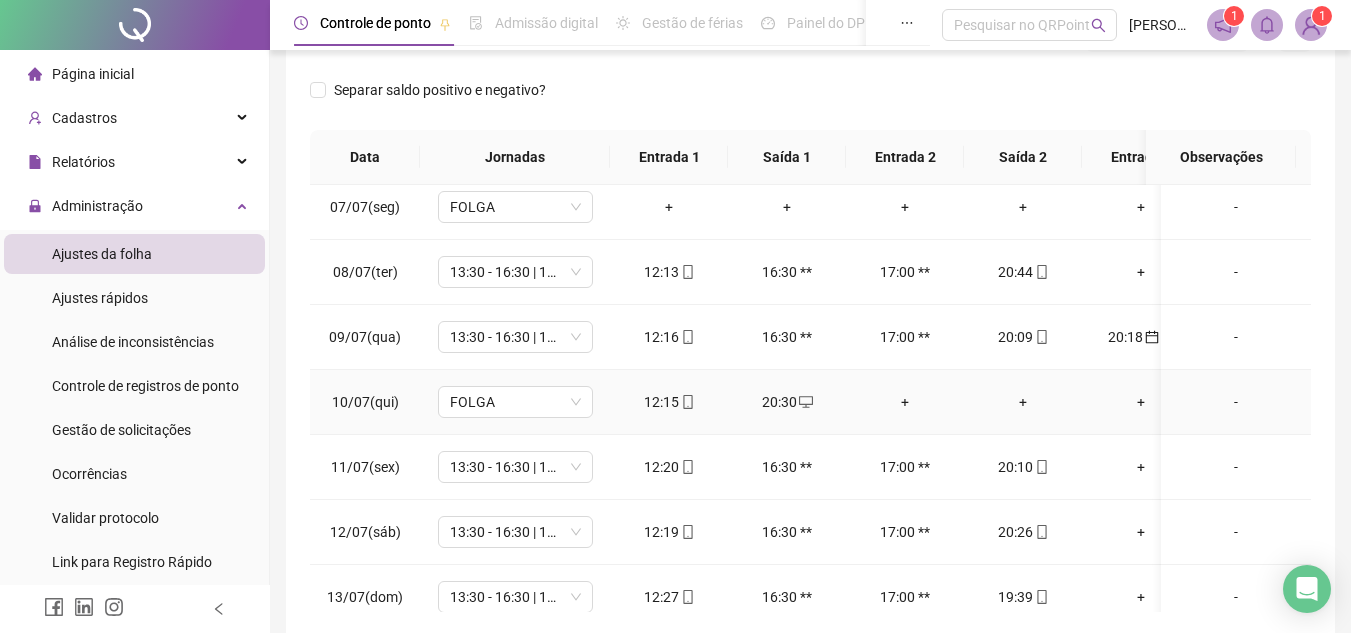 click on "+" at bounding box center (905, 402) 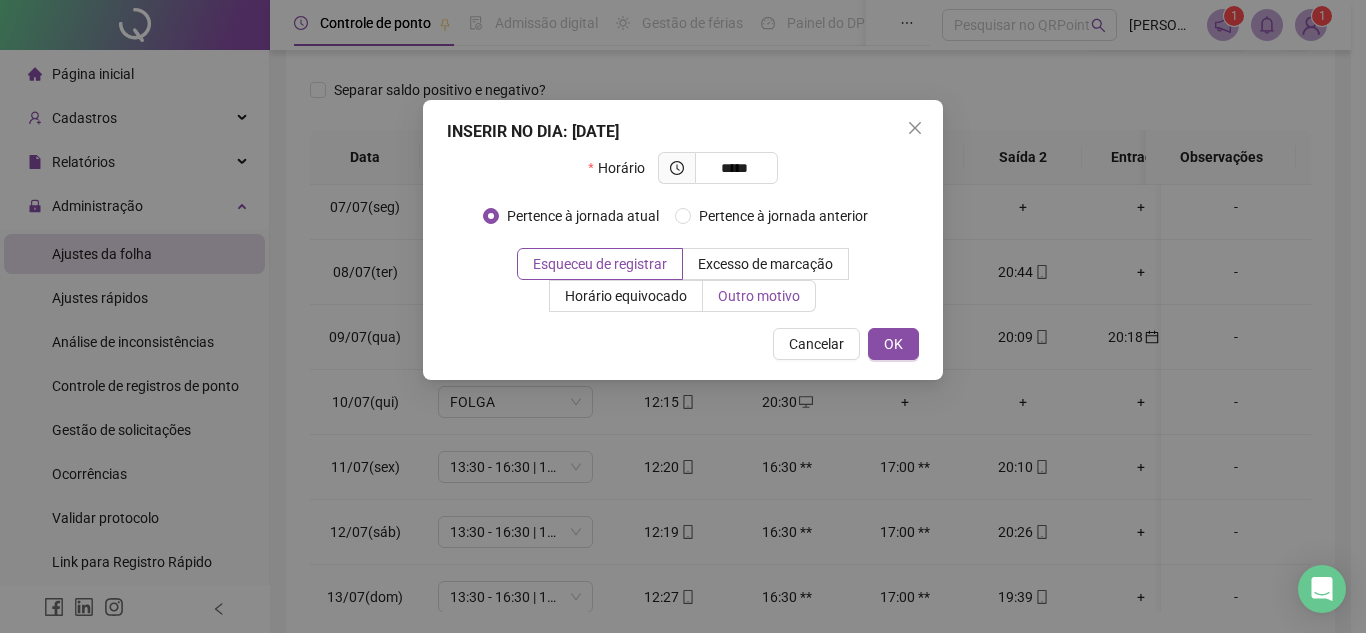click on "Outro motivo" at bounding box center (759, 296) 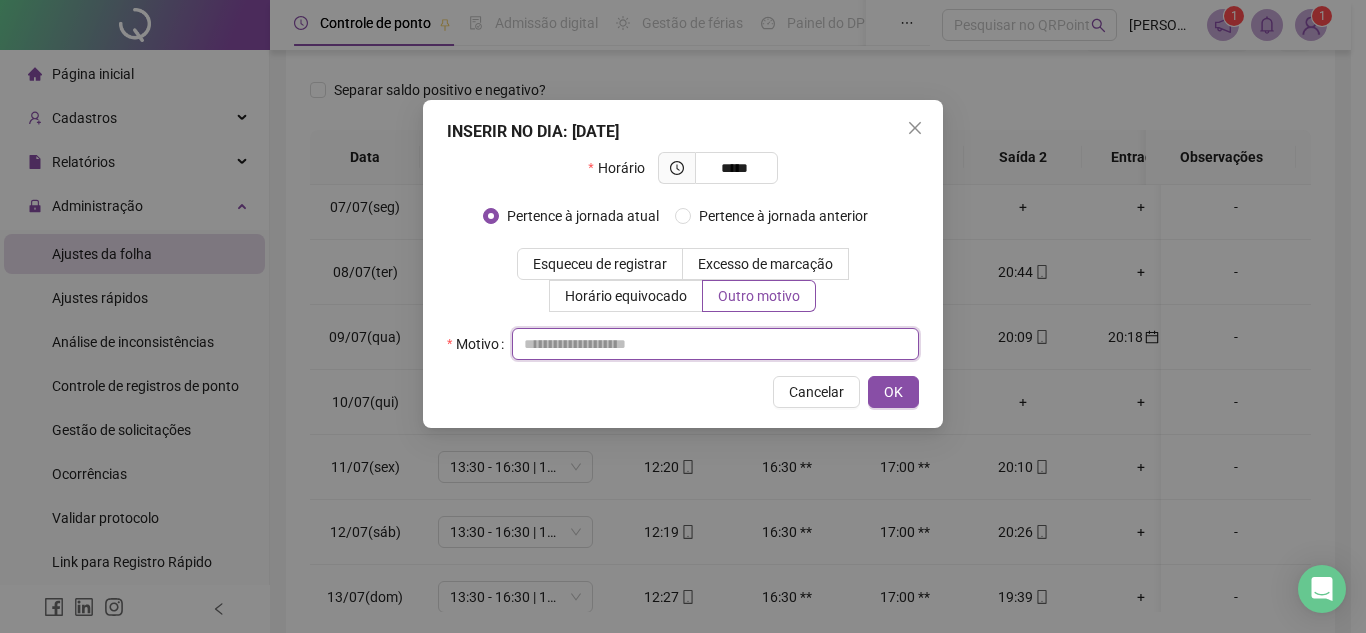 click at bounding box center [715, 344] 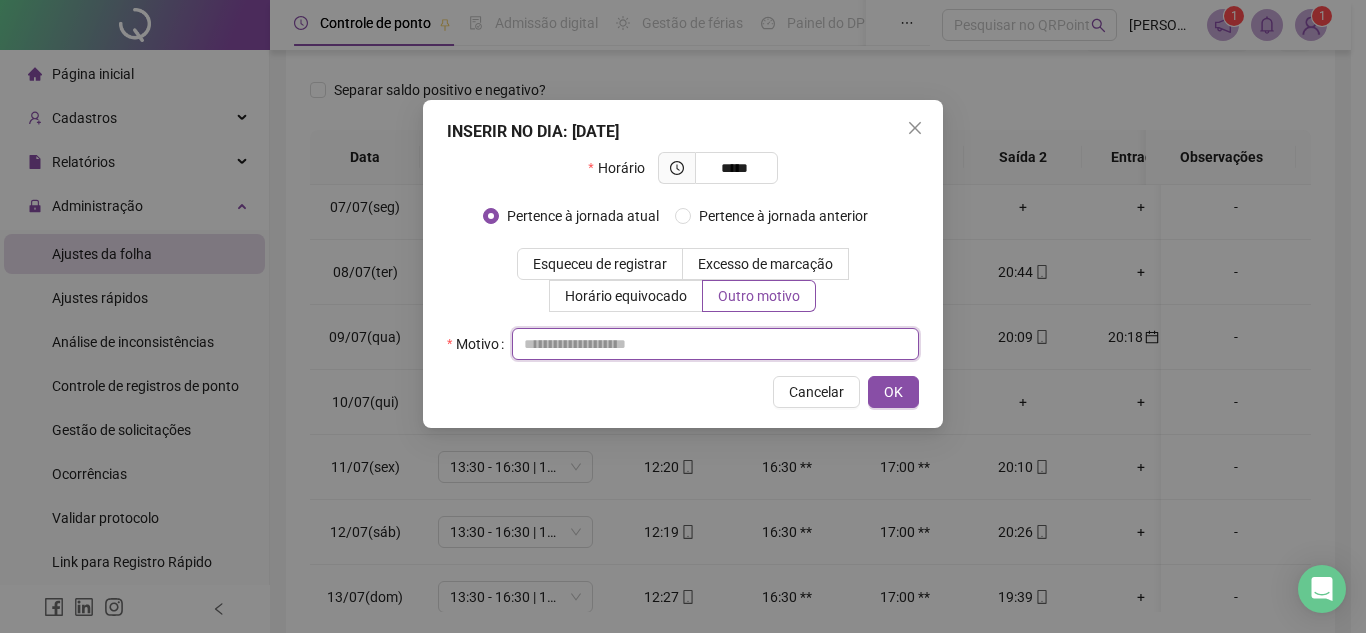 paste on "**********" 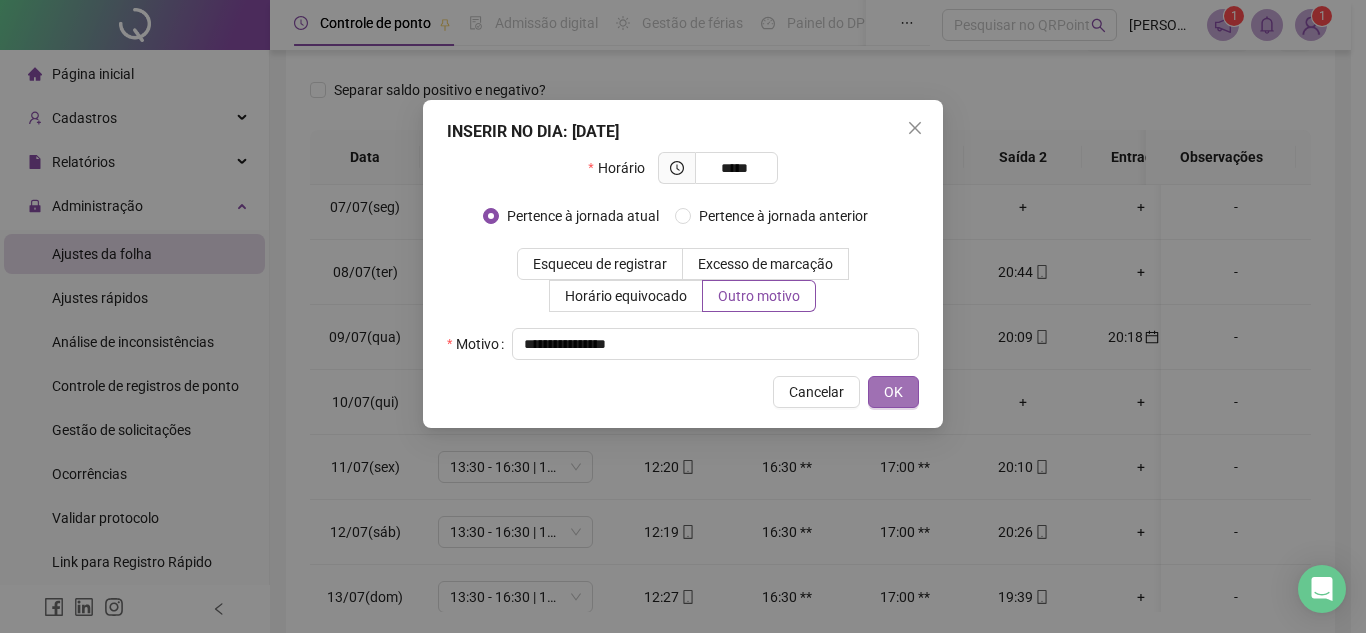 click on "OK" at bounding box center (893, 392) 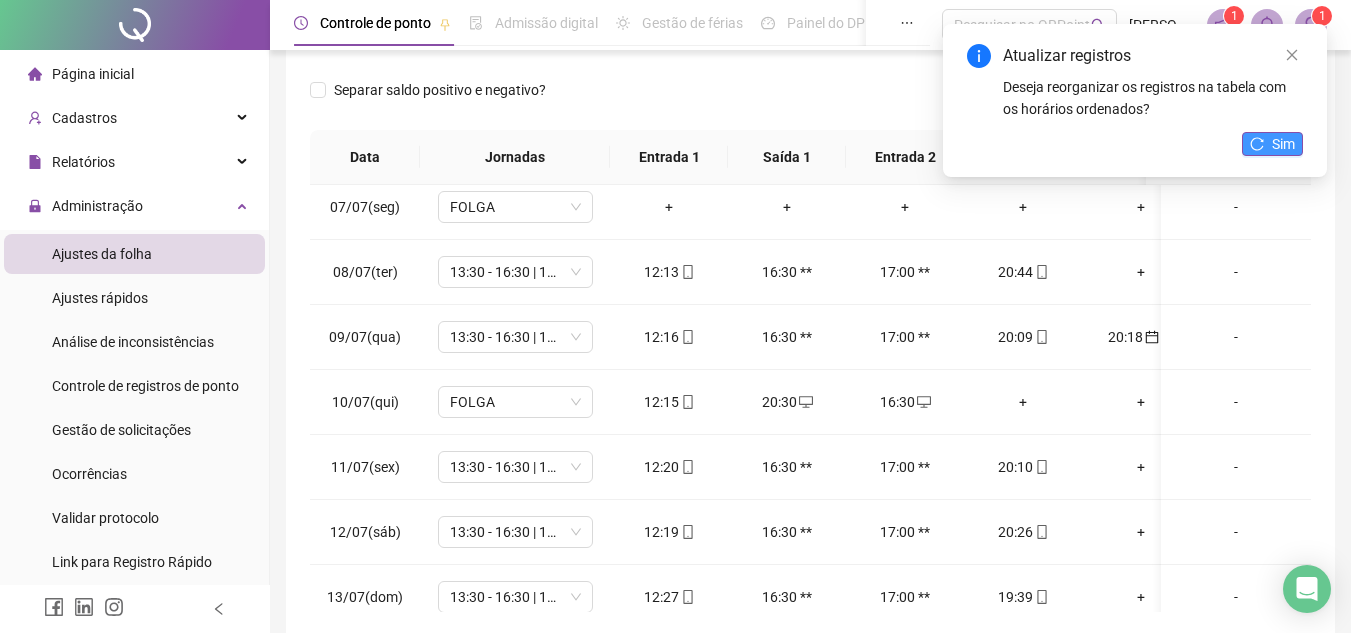 click on "Sim" at bounding box center (1283, 144) 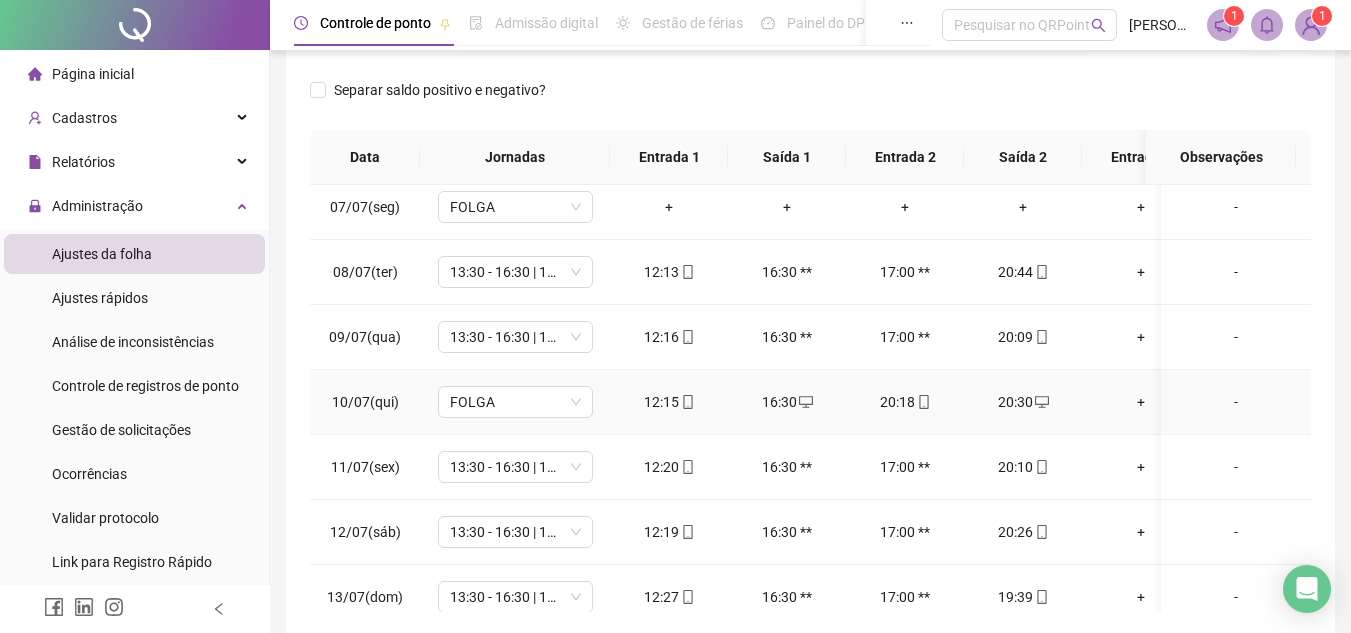 scroll, scrollTop: 433, scrollLeft: 0, axis: vertical 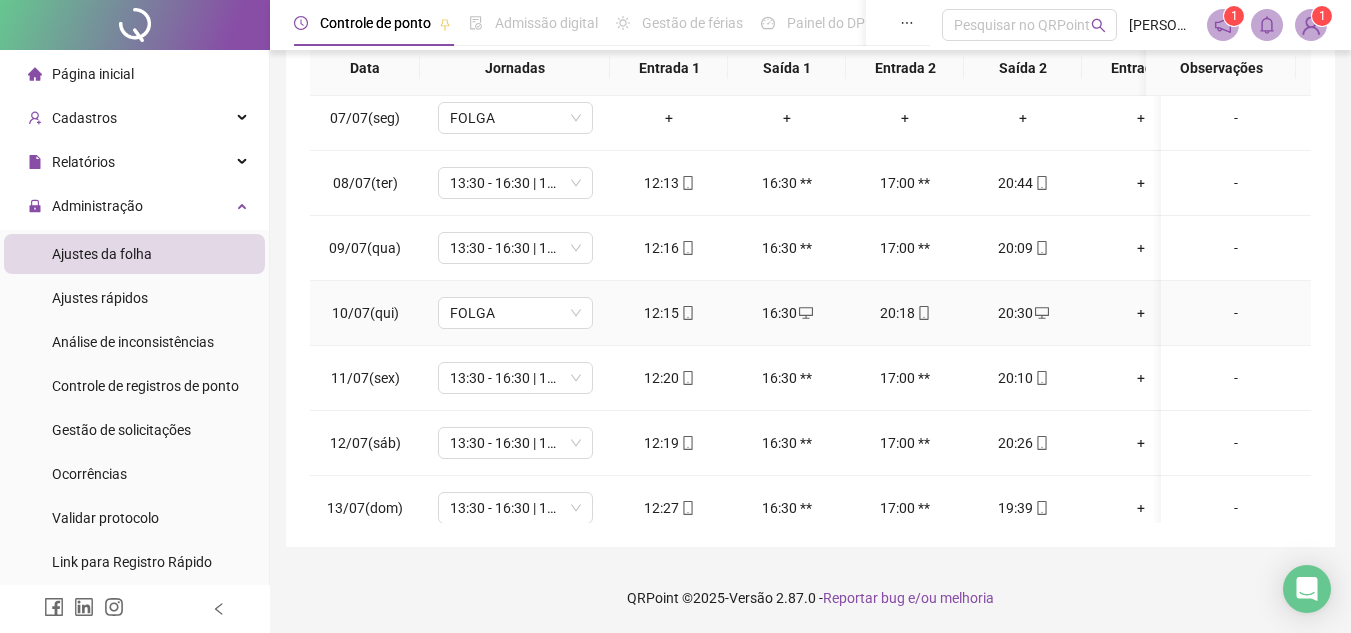 click on "-" at bounding box center [1236, 313] 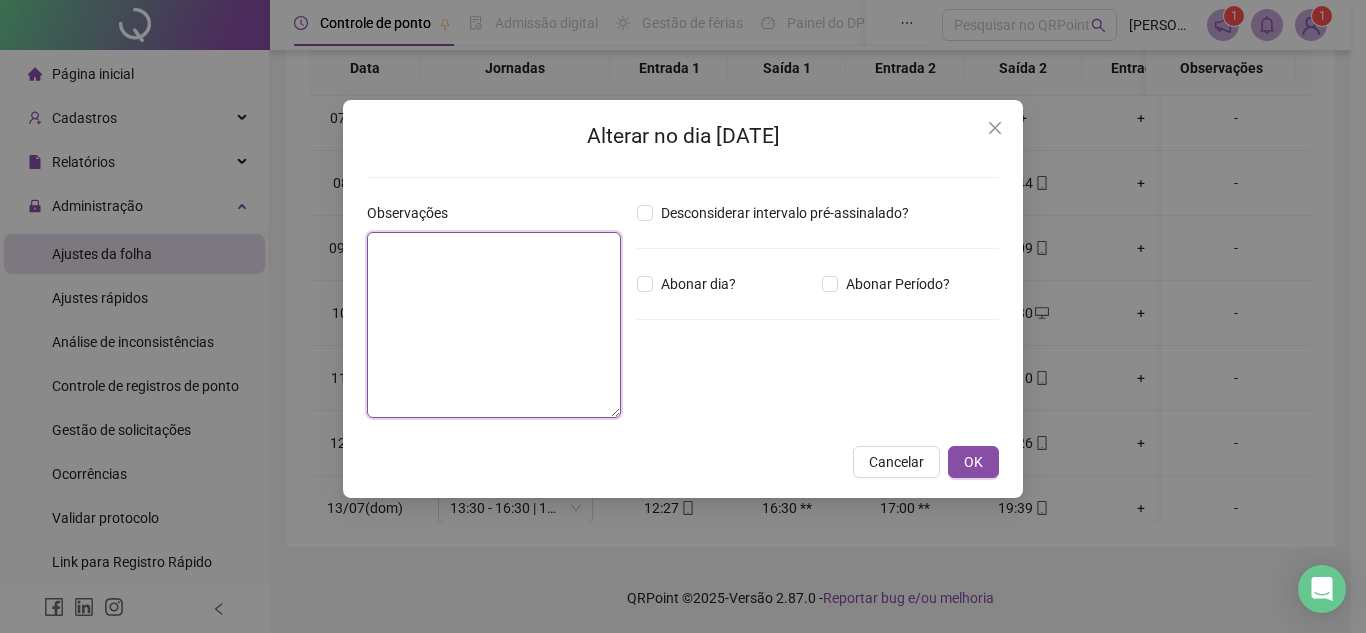 paste on "**********" 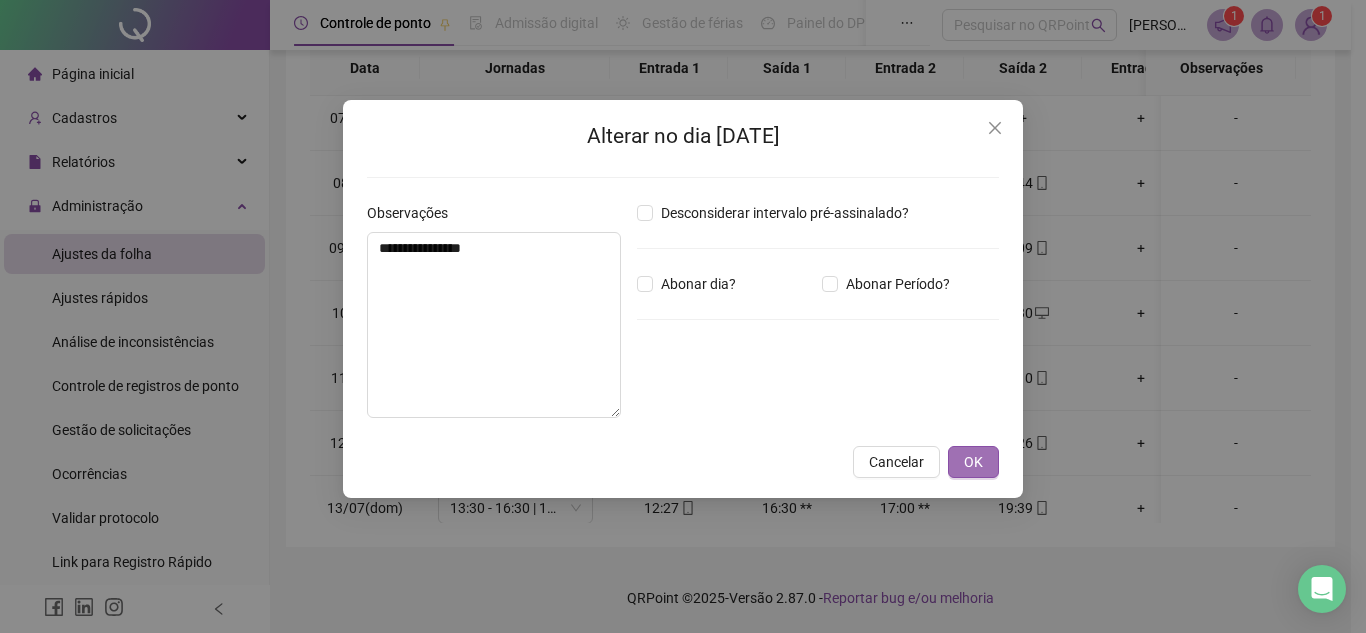 click on "OK" at bounding box center (973, 462) 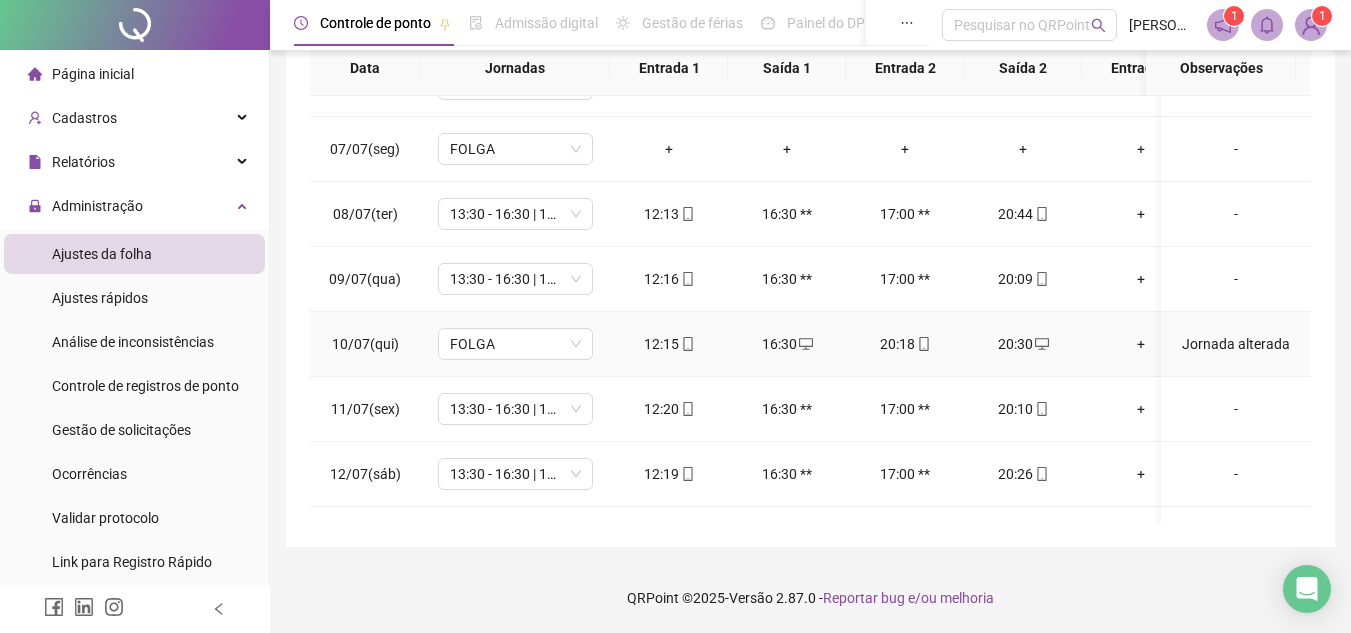scroll, scrollTop: 433, scrollLeft: 0, axis: vertical 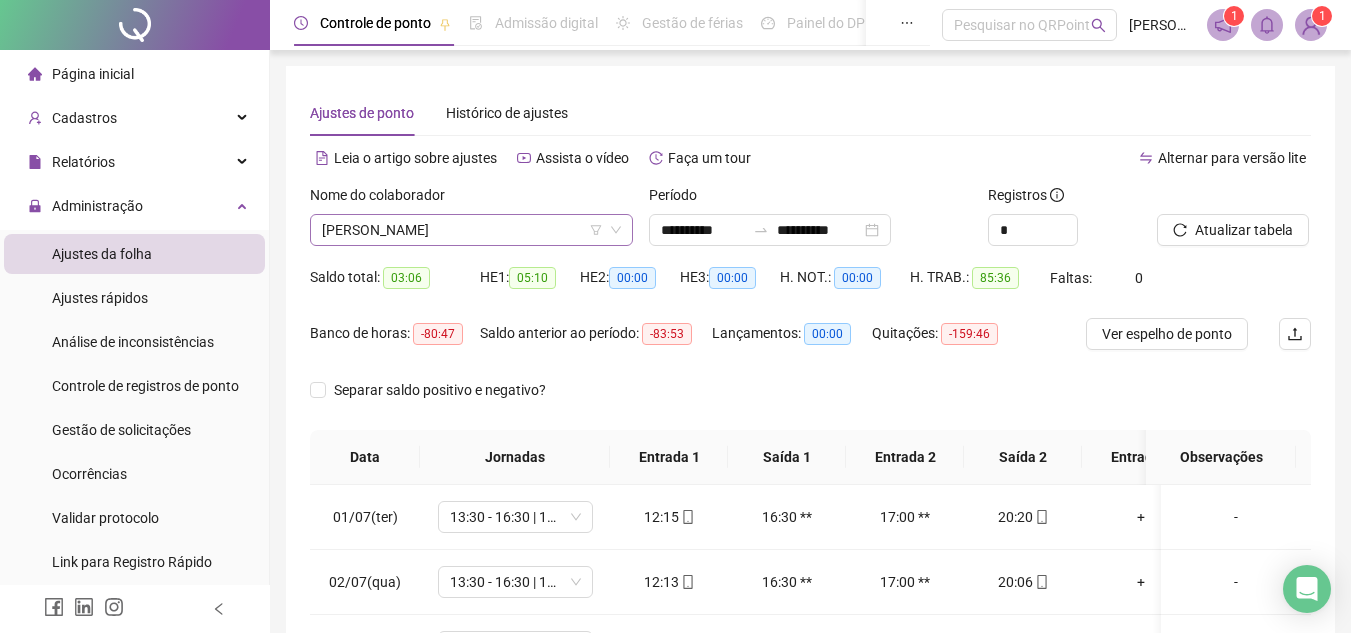 click on "[PERSON_NAME]" at bounding box center (471, 230) 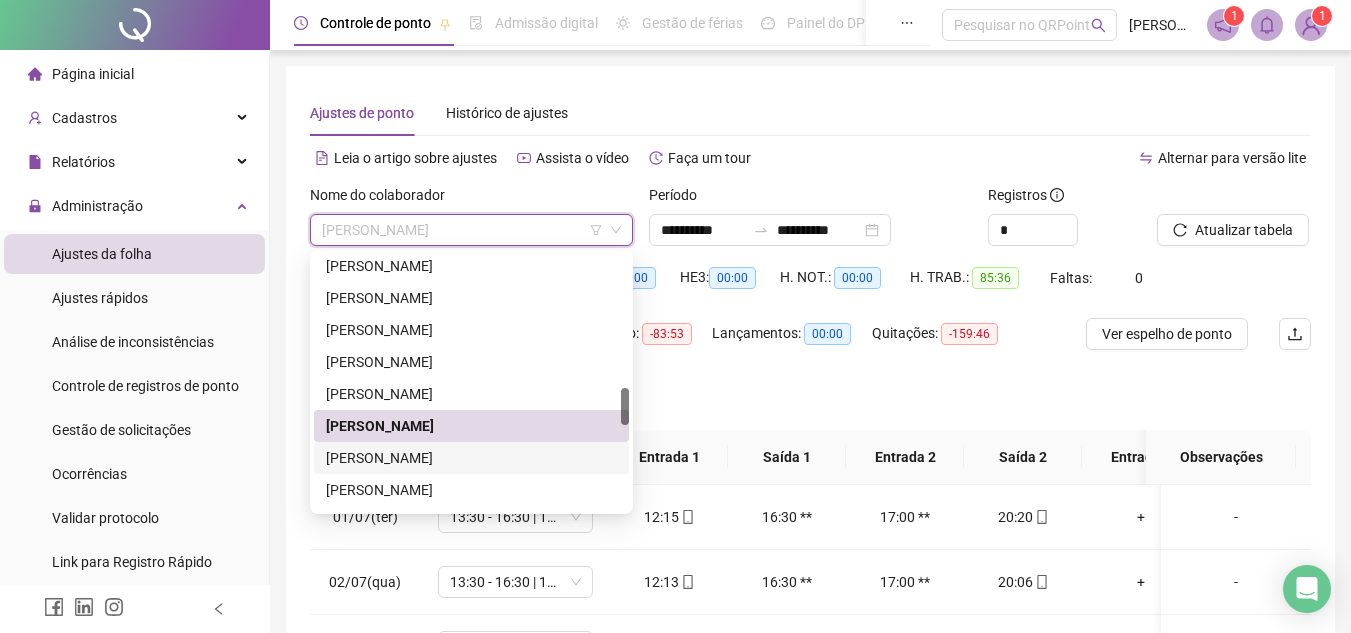 click on "[PERSON_NAME]" at bounding box center [471, 458] 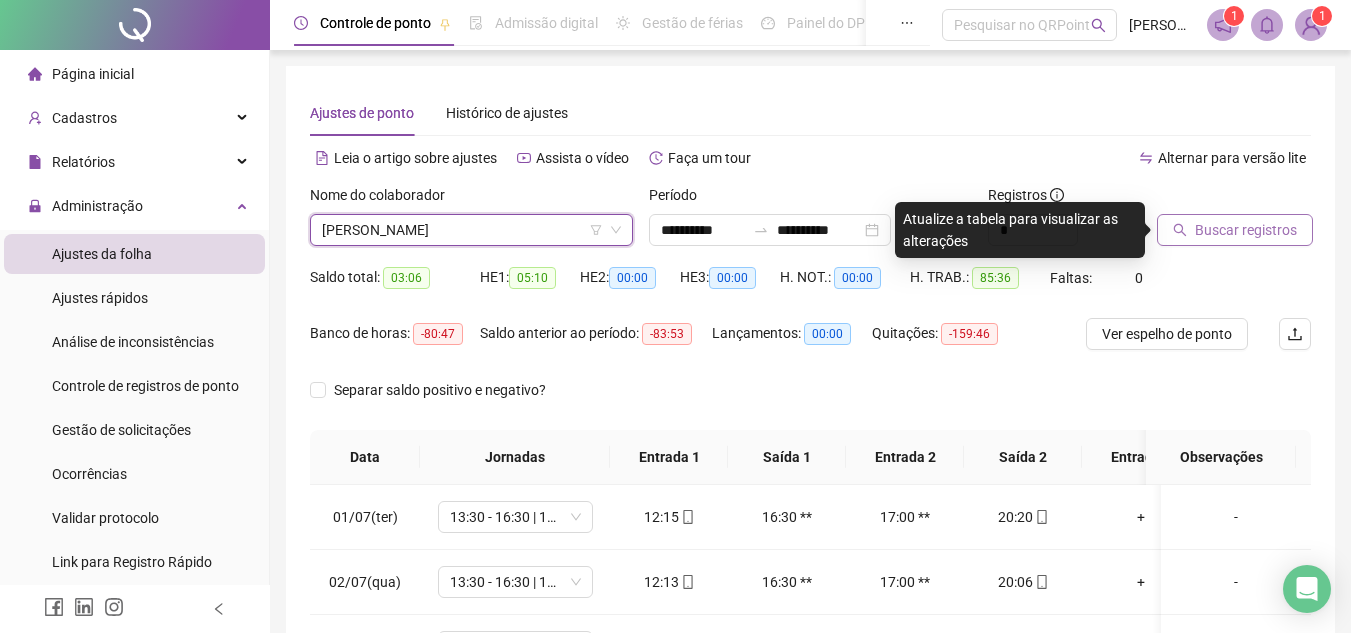 click on "Buscar registros" at bounding box center (1235, 230) 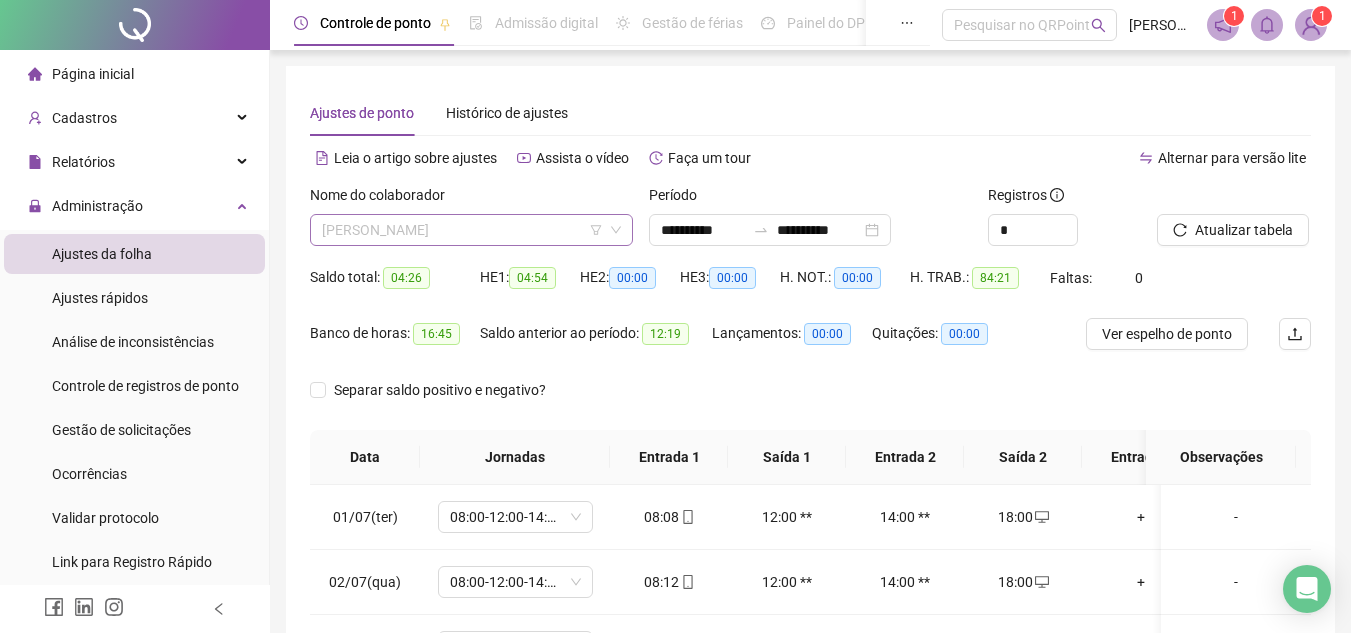 click on "[PERSON_NAME]" at bounding box center [471, 230] 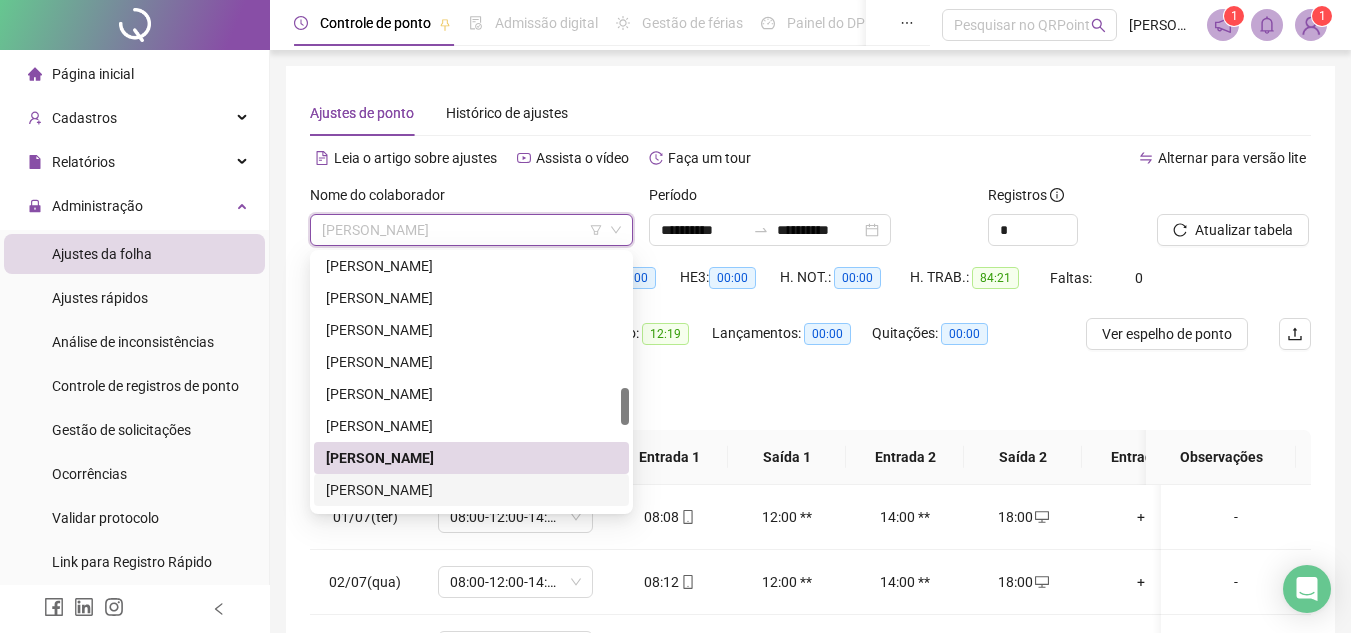 click on "[PERSON_NAME]" at bounding box center (471, 490) 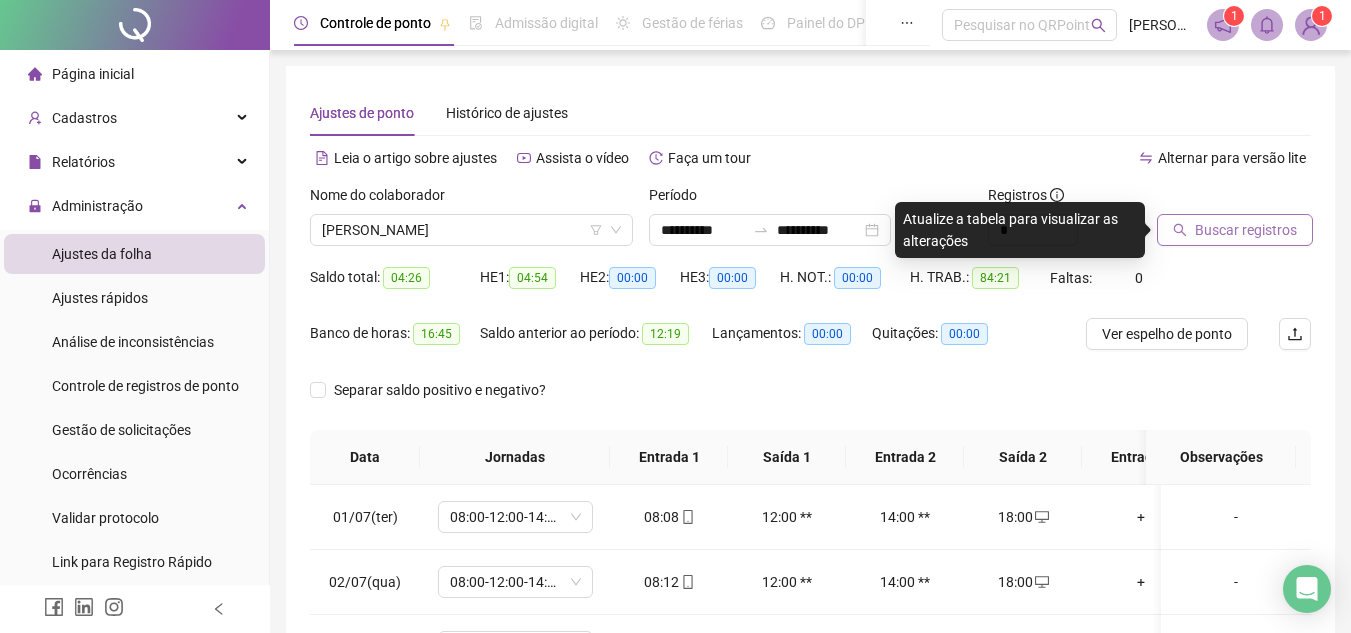 click on "Buscar registros" at bounding box center (1246, 230) 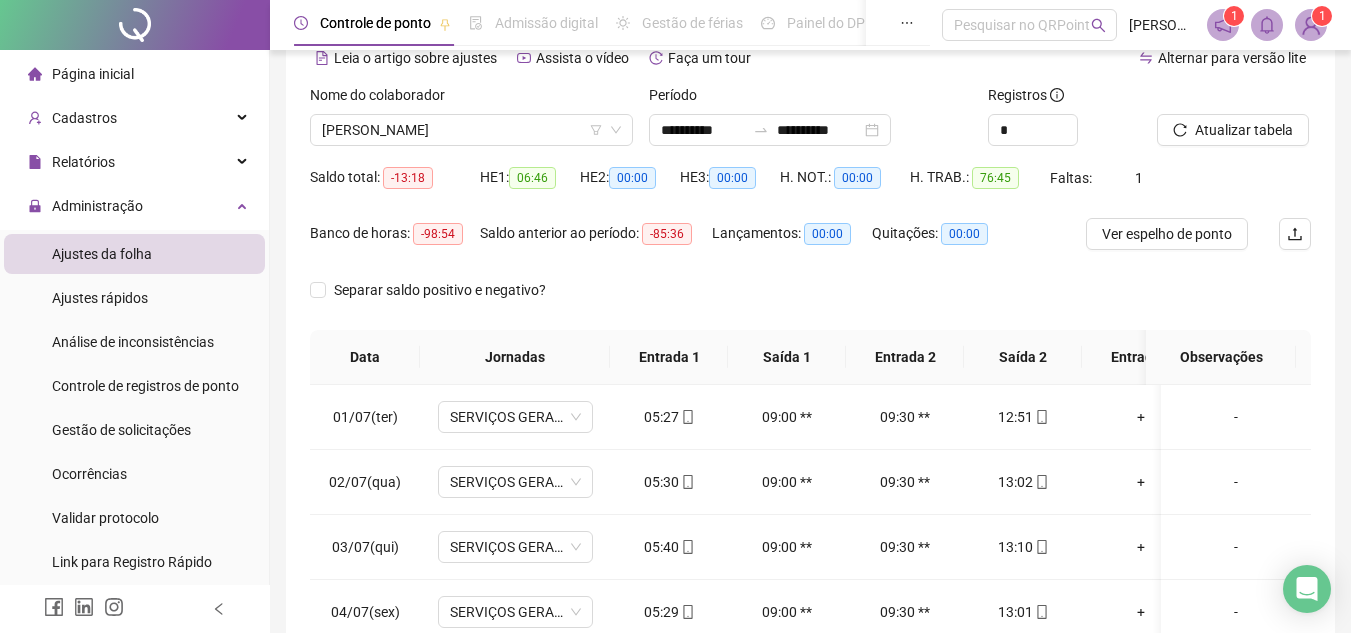 scroll, scrollTop: 200, scrollLeft: 0, axis: vertical 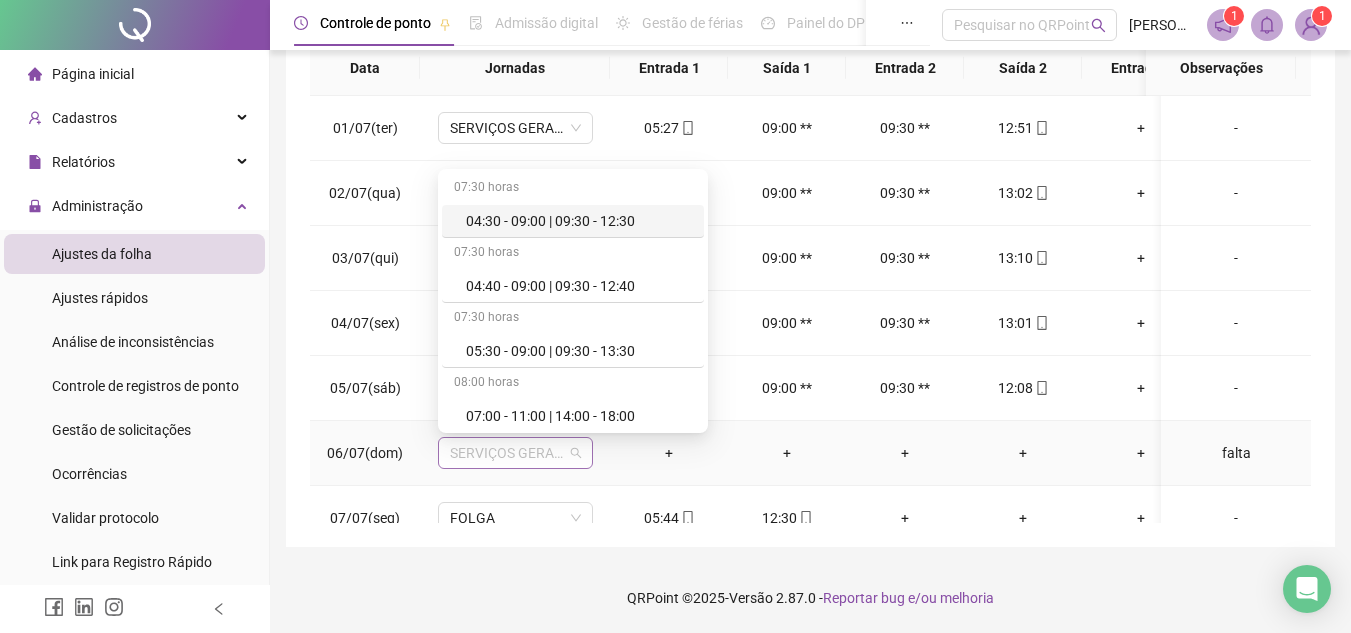 click on "SERVIÇOS GERAIS 1" at bounding box center [515, 453] 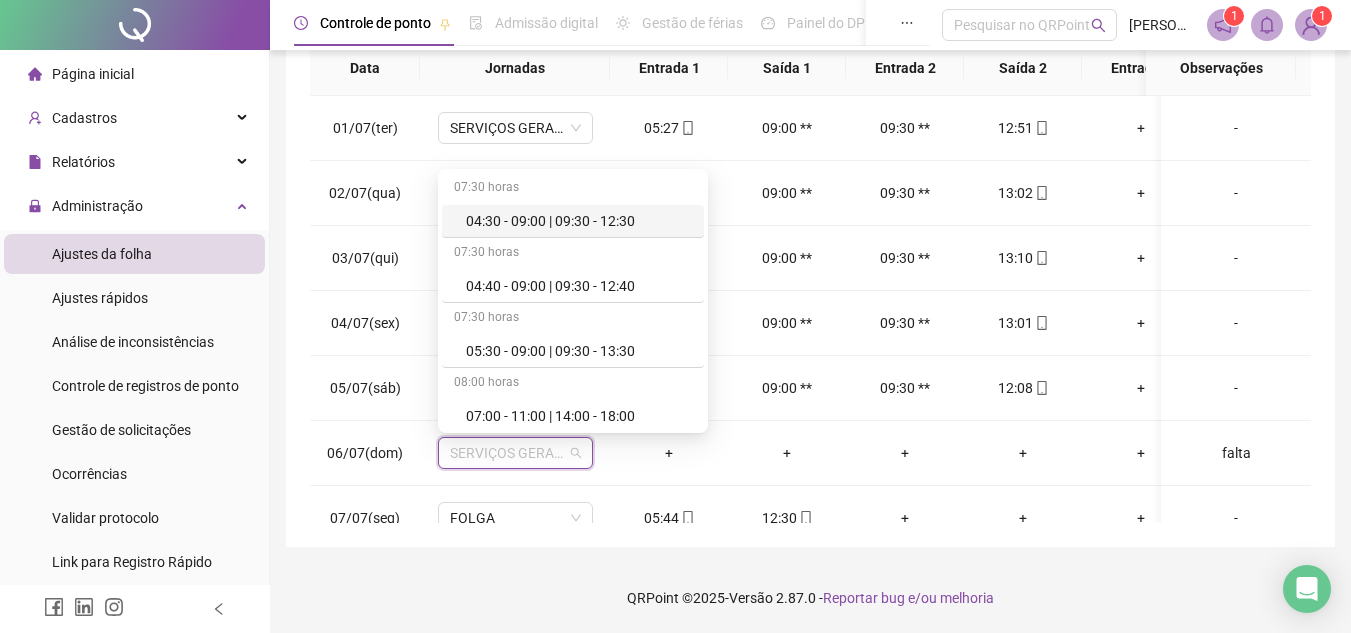click on "**********" at bounding box center (810, 122) 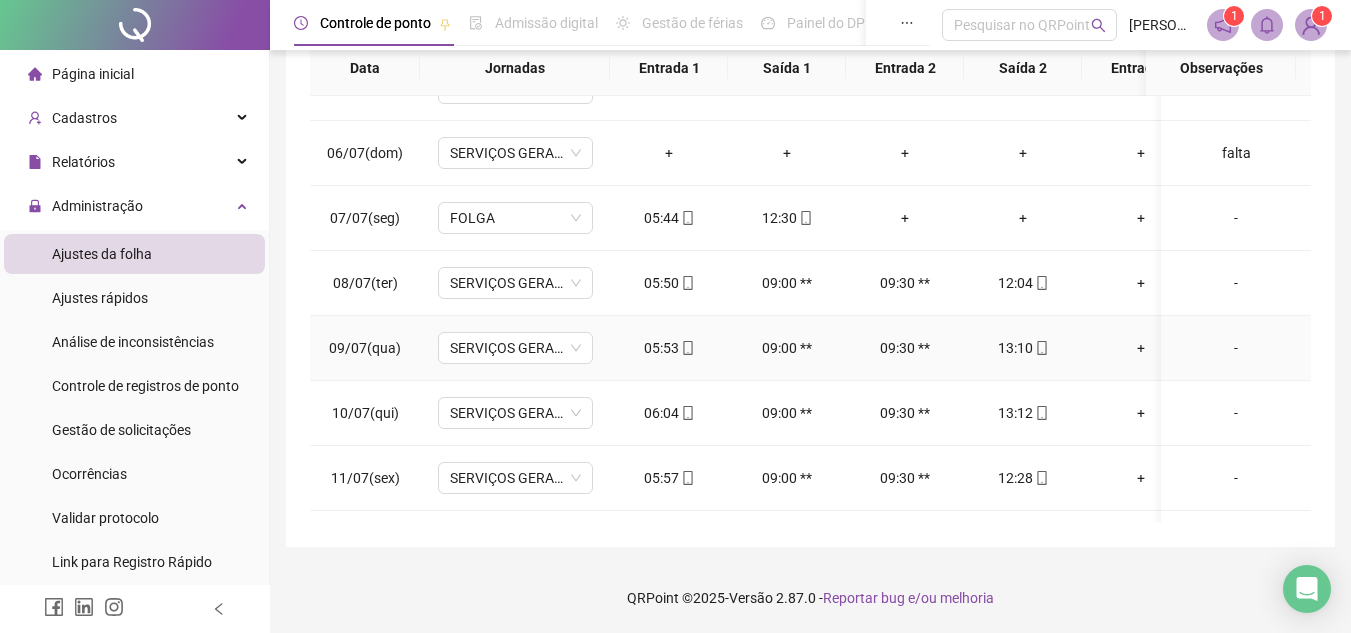 scroll, scrollTop: 200, scrollLeft: 0, axis: vertical 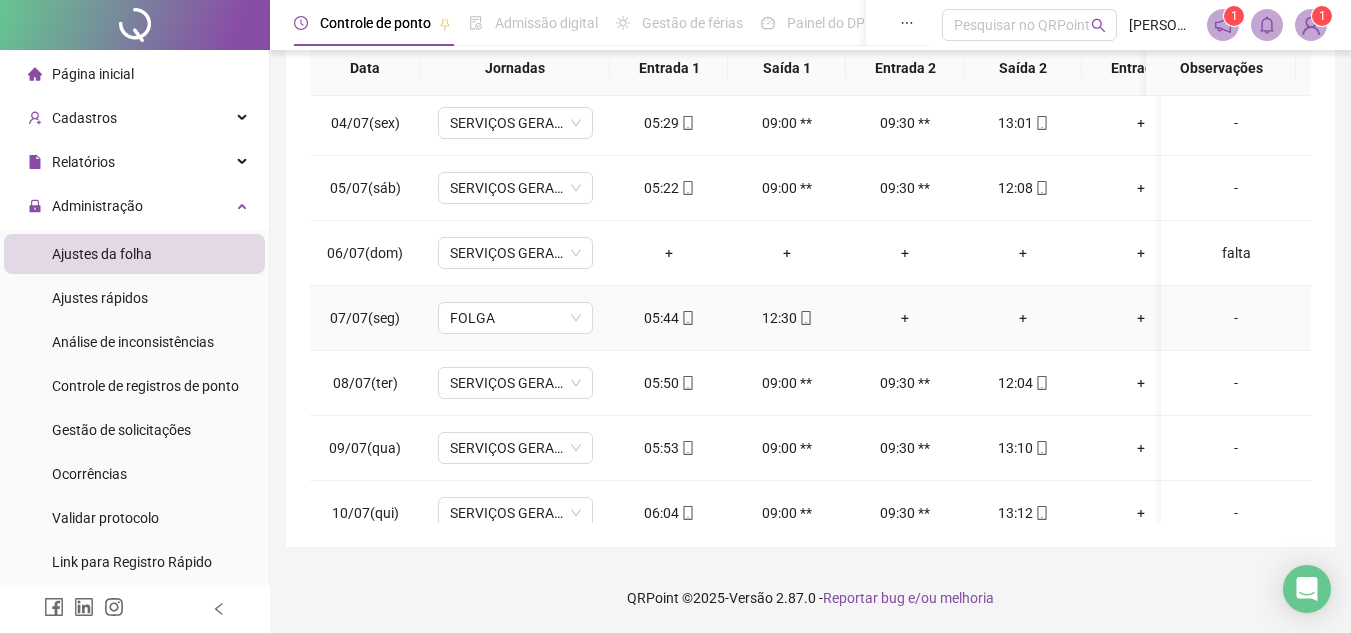click on "+" at bounding box center (905, 318) 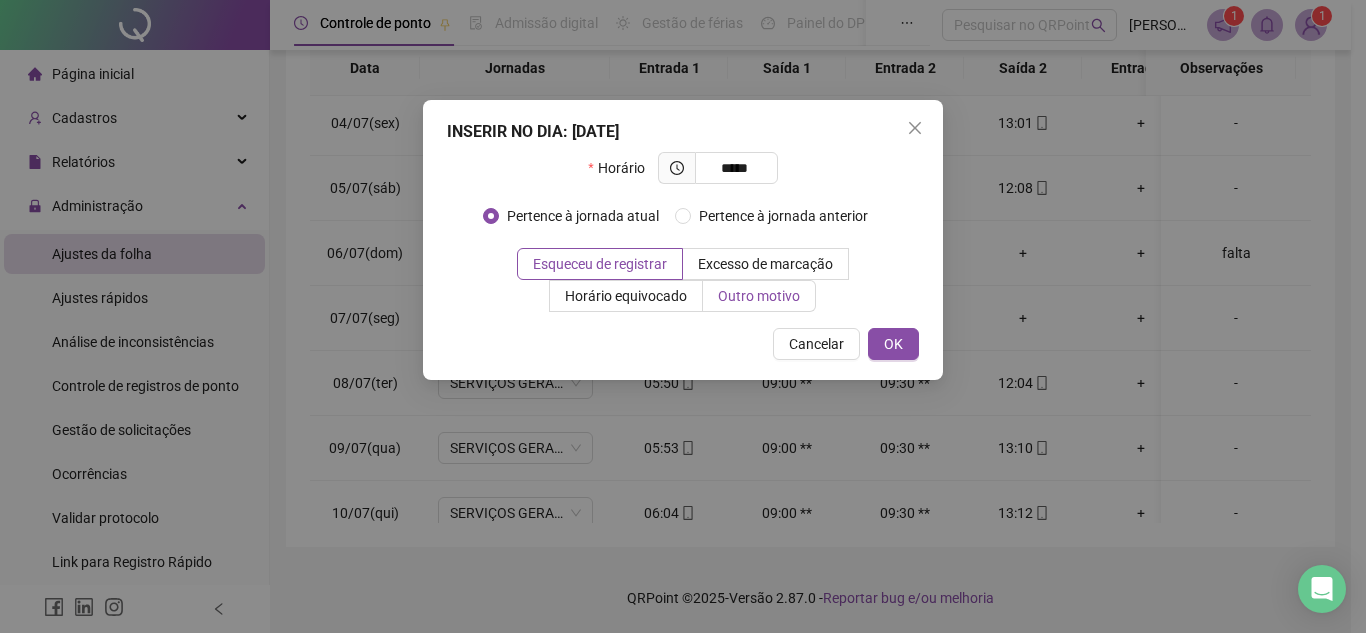 click on "Outro motivo" at bounding box center (759, 296) 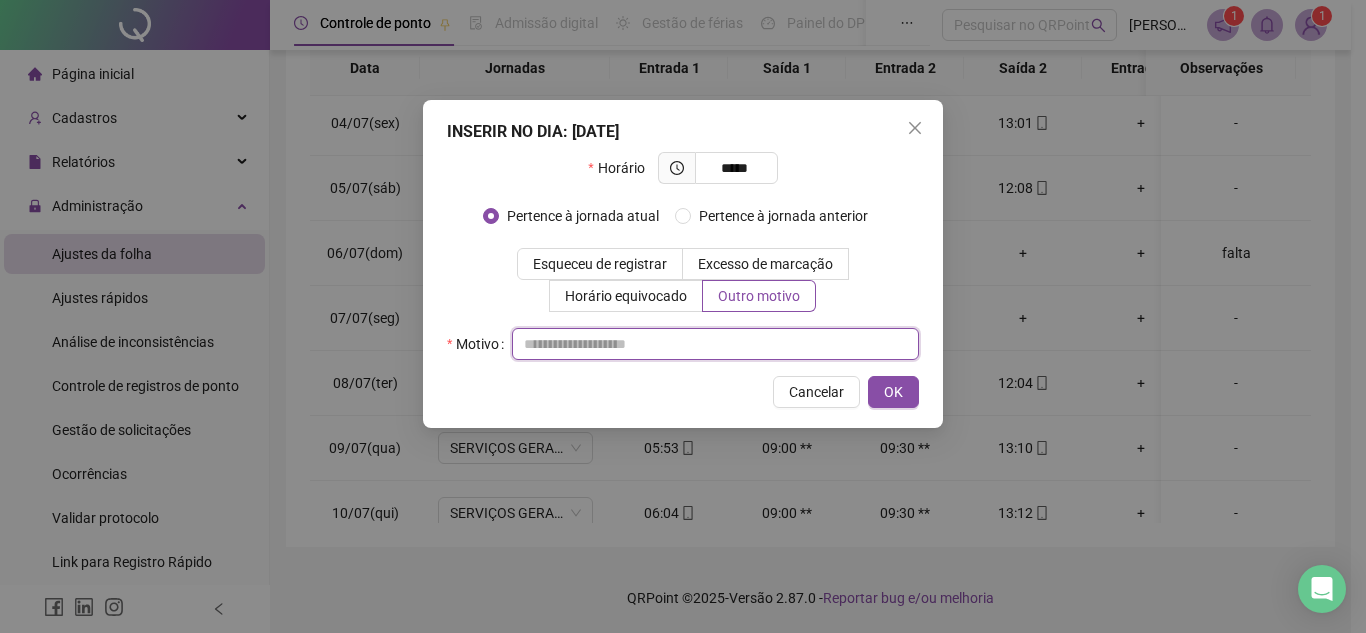 click at bounding box center [715, 344] 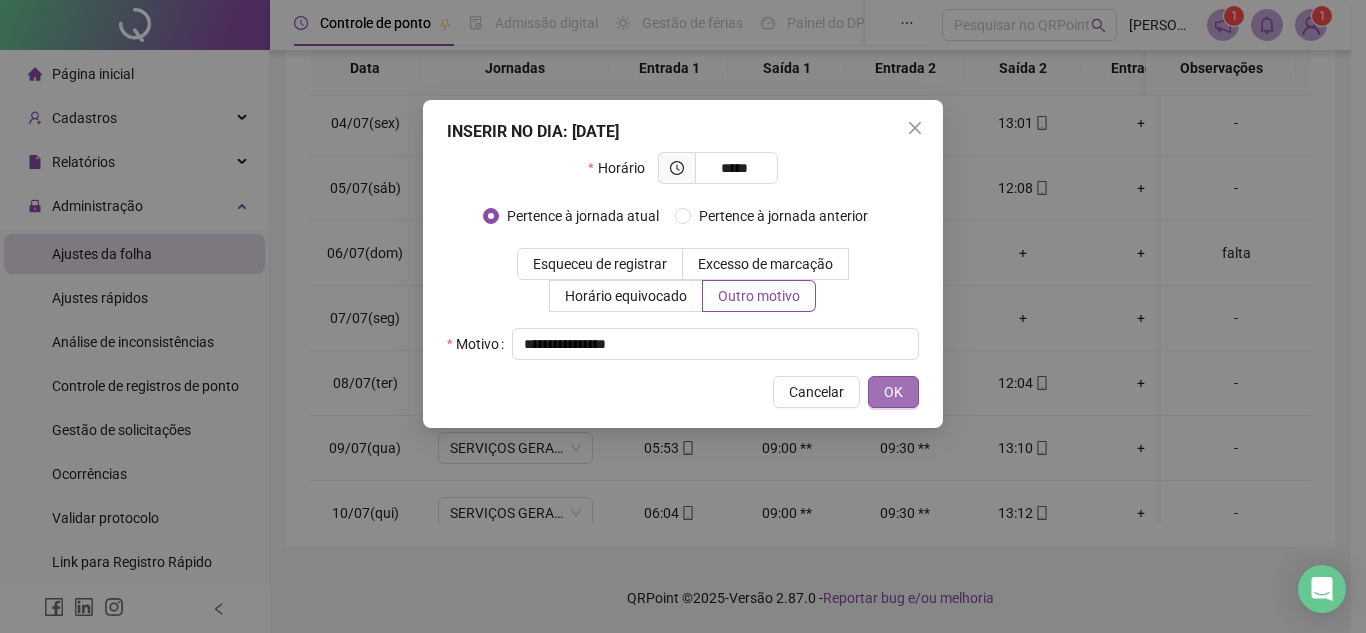 click on "OK" at bounding box center (893, 392) 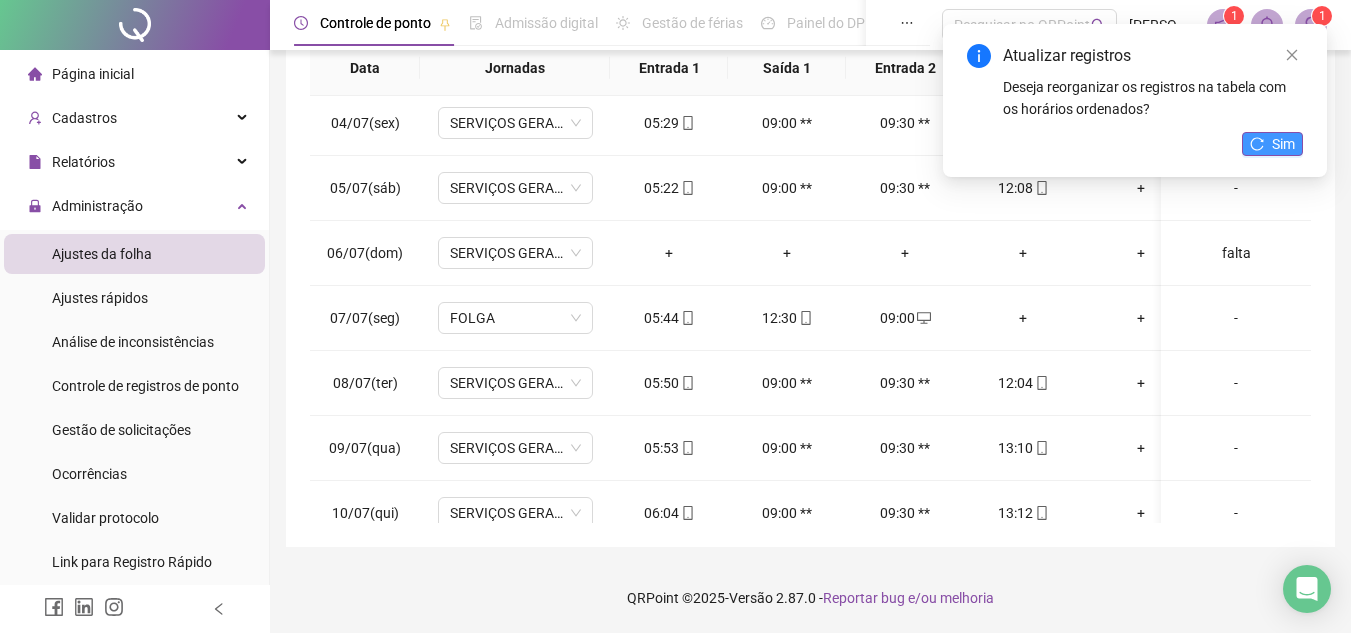 click on "Sim" at bounding box center (1283, 144) 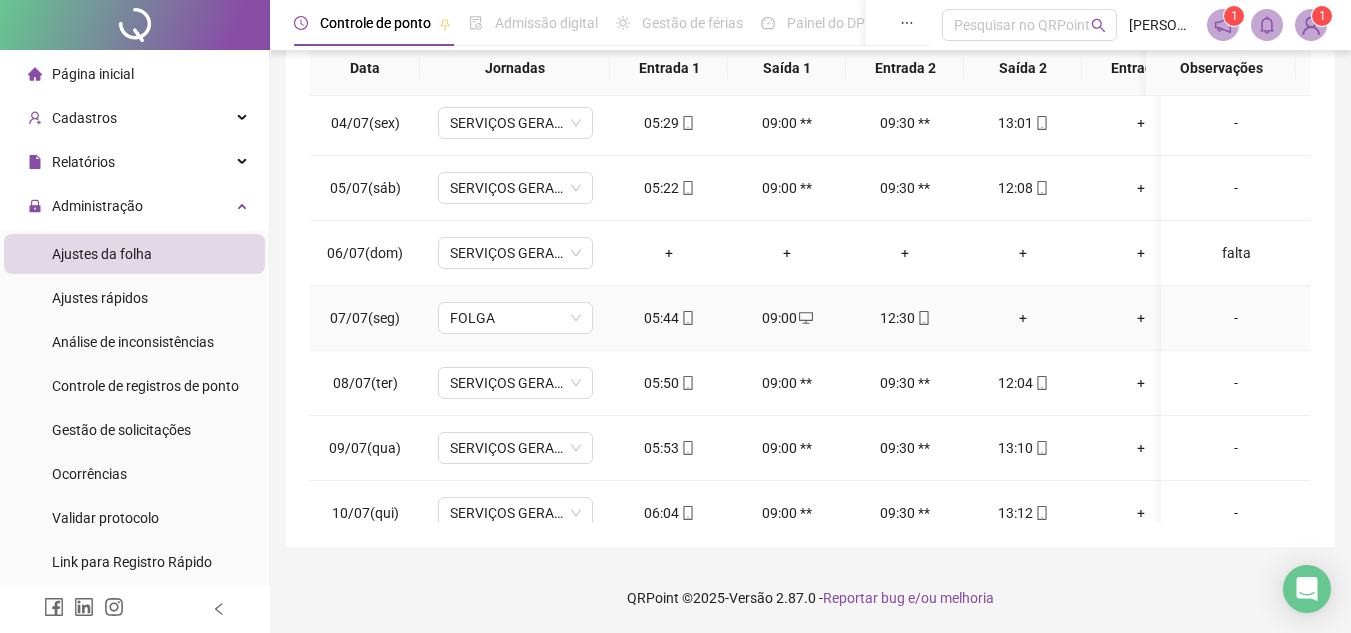 click on "+" at bounding box center (1023, 318) 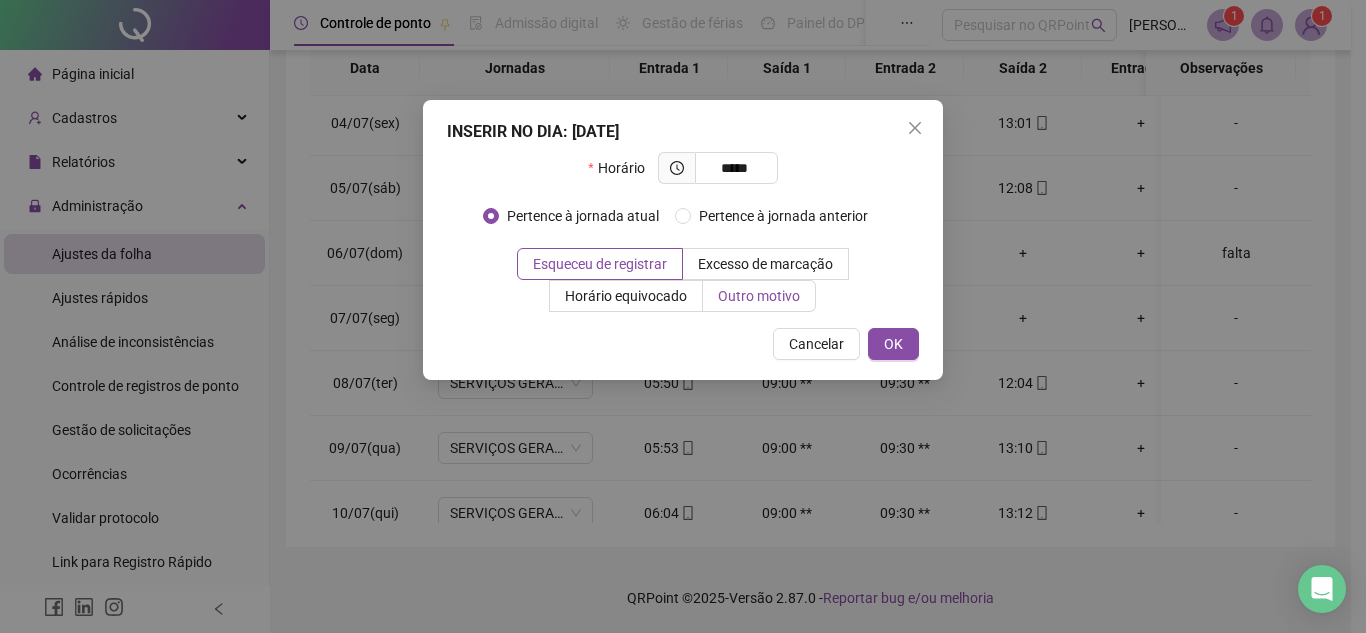 click on "Outro motivo" at bounding box center [759, 296] 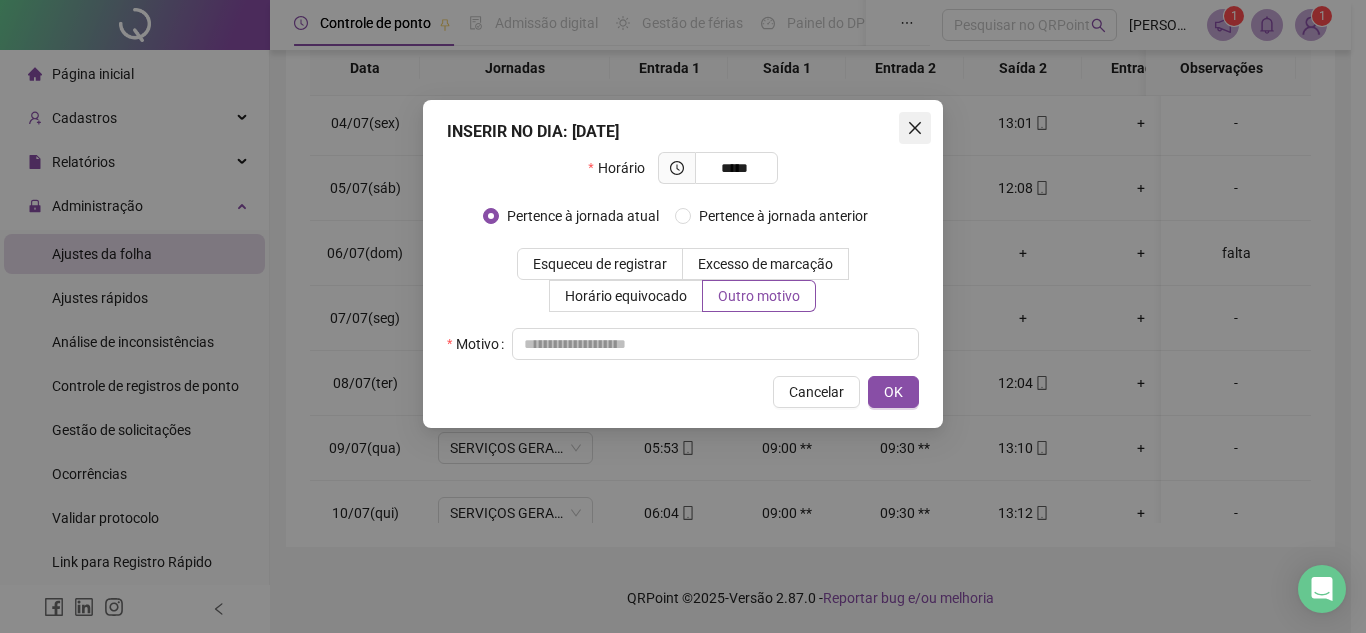 click 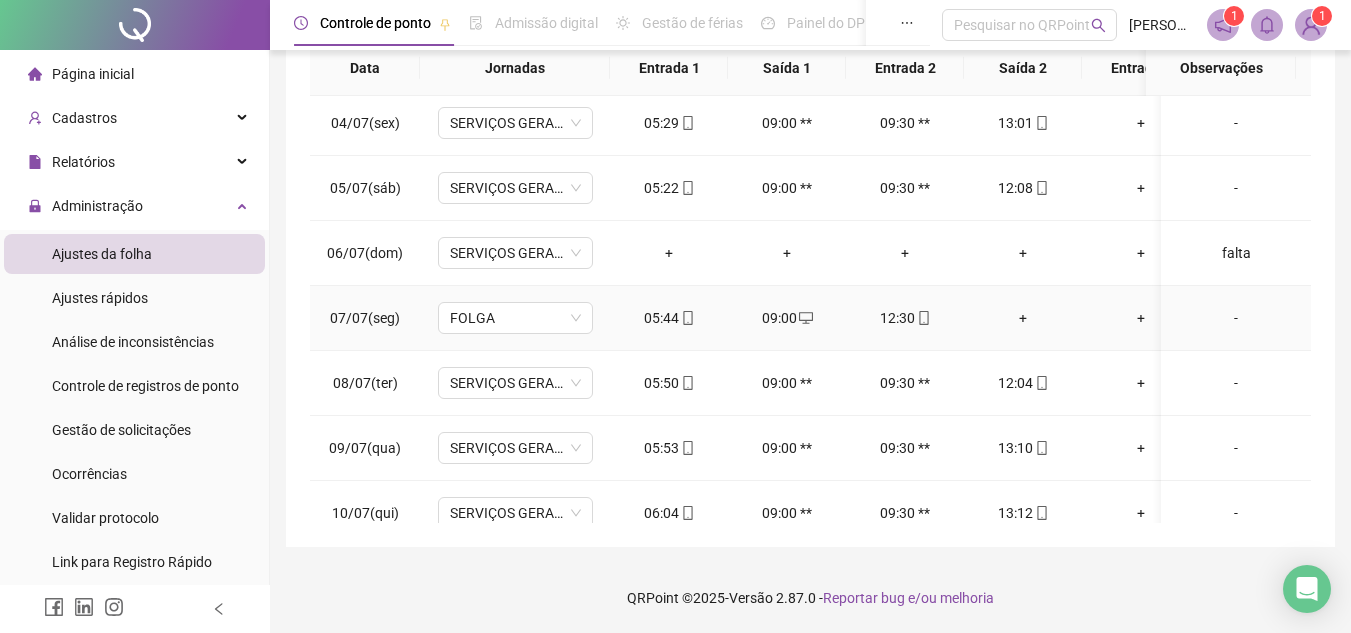 click on "+" at bounding box center [1023, 318] 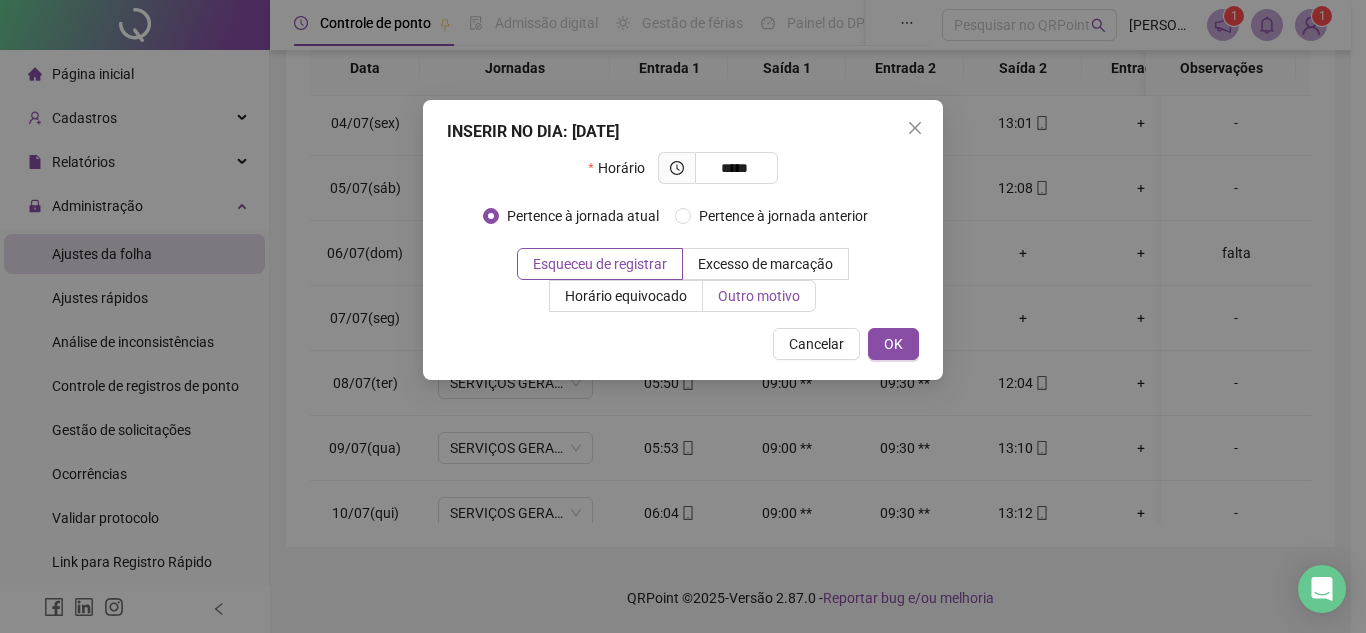 click on "Outro motivo" at bounding box center [759, 296] 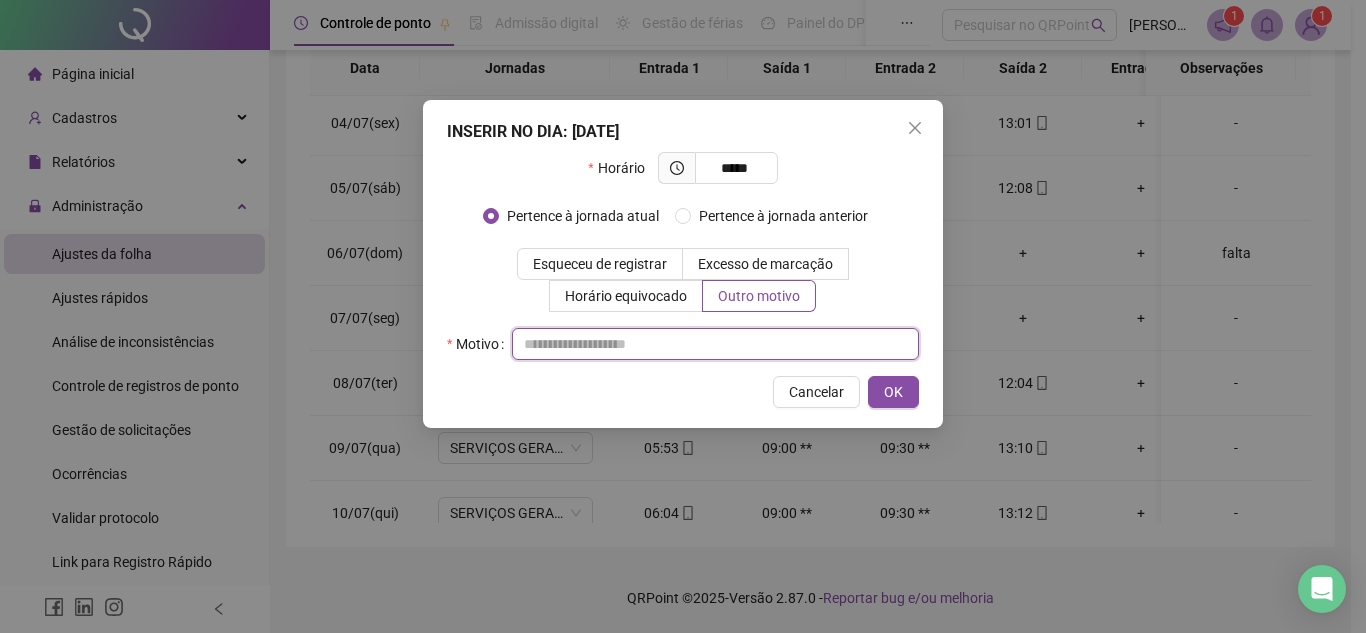 click at bounding box center (715, 344) 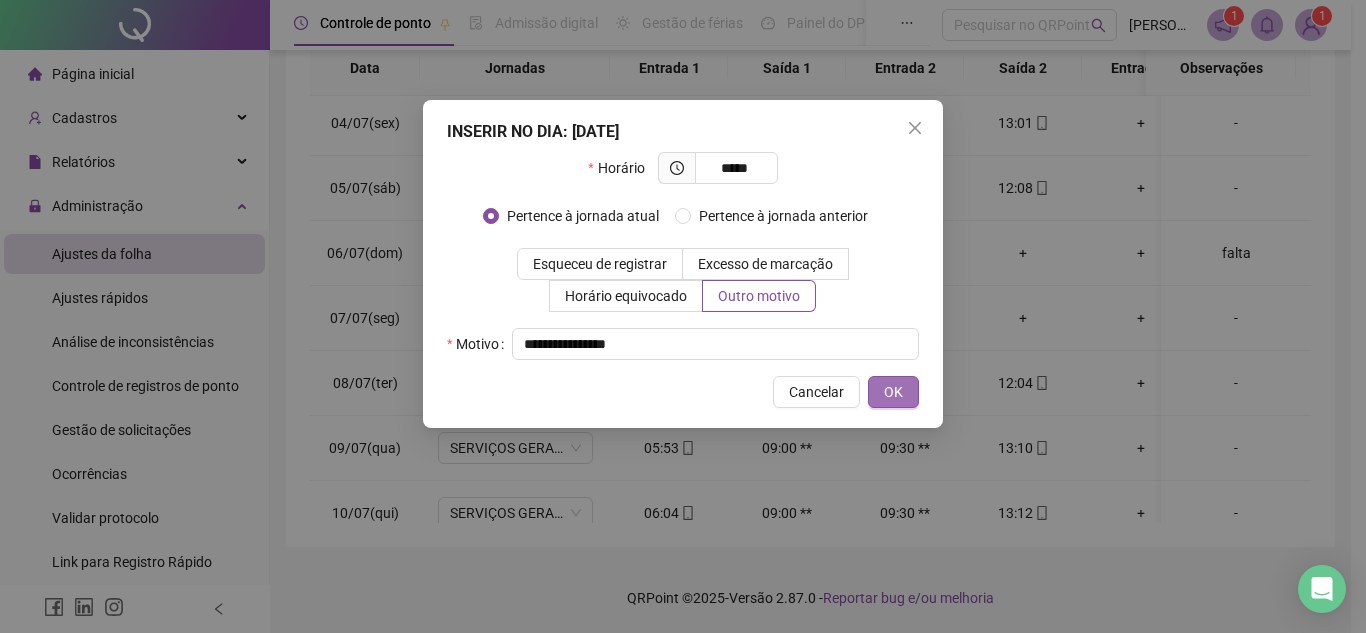 click on "OK" at bounding box center (893, 392) 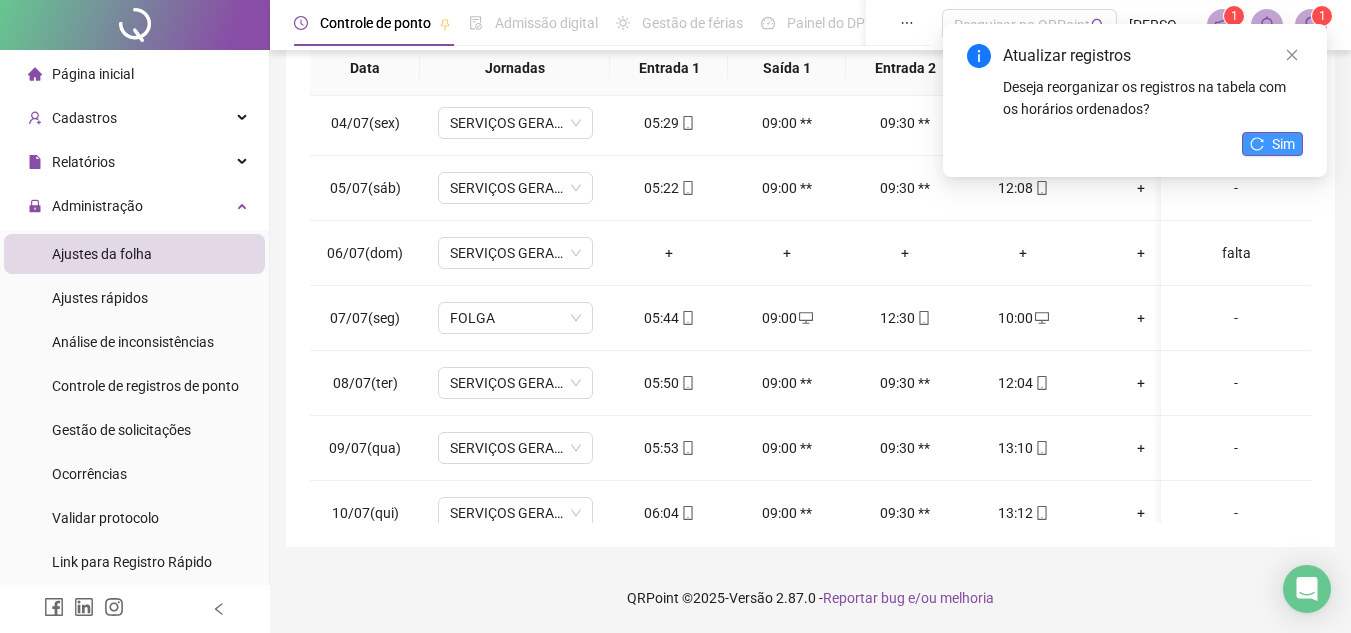 click on "Sim" at bounding box center [1283, 144] 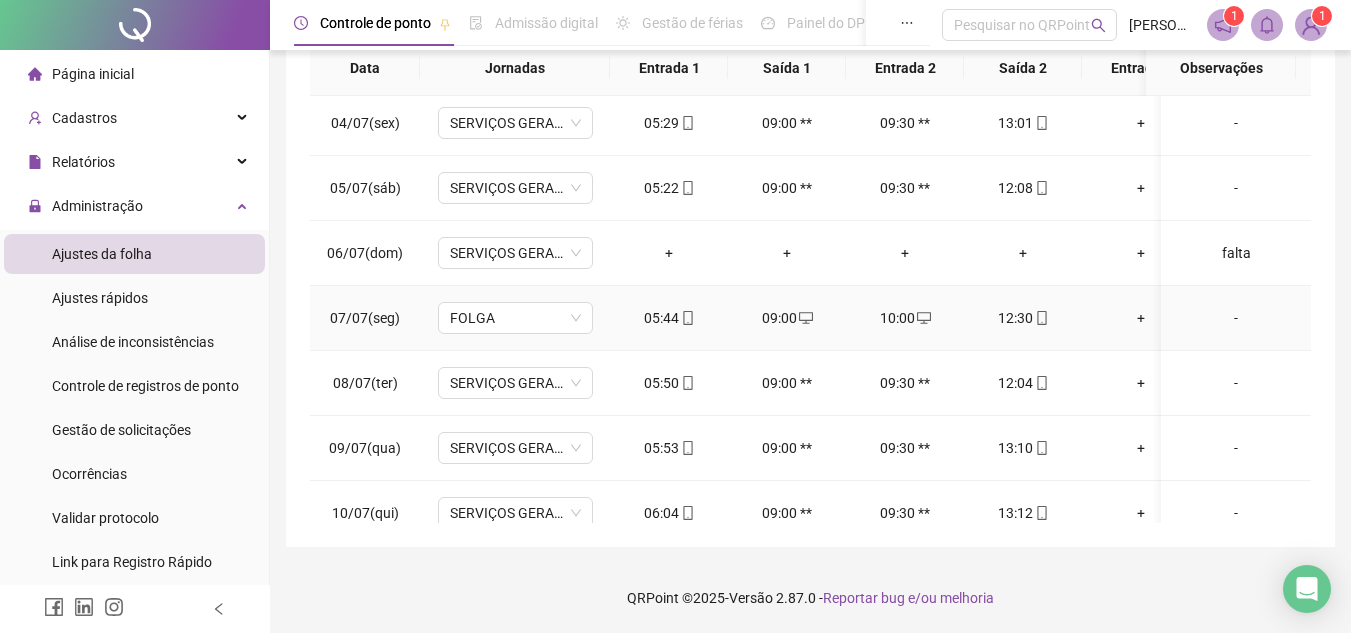click on "-" at bounding box center (1236, 318) 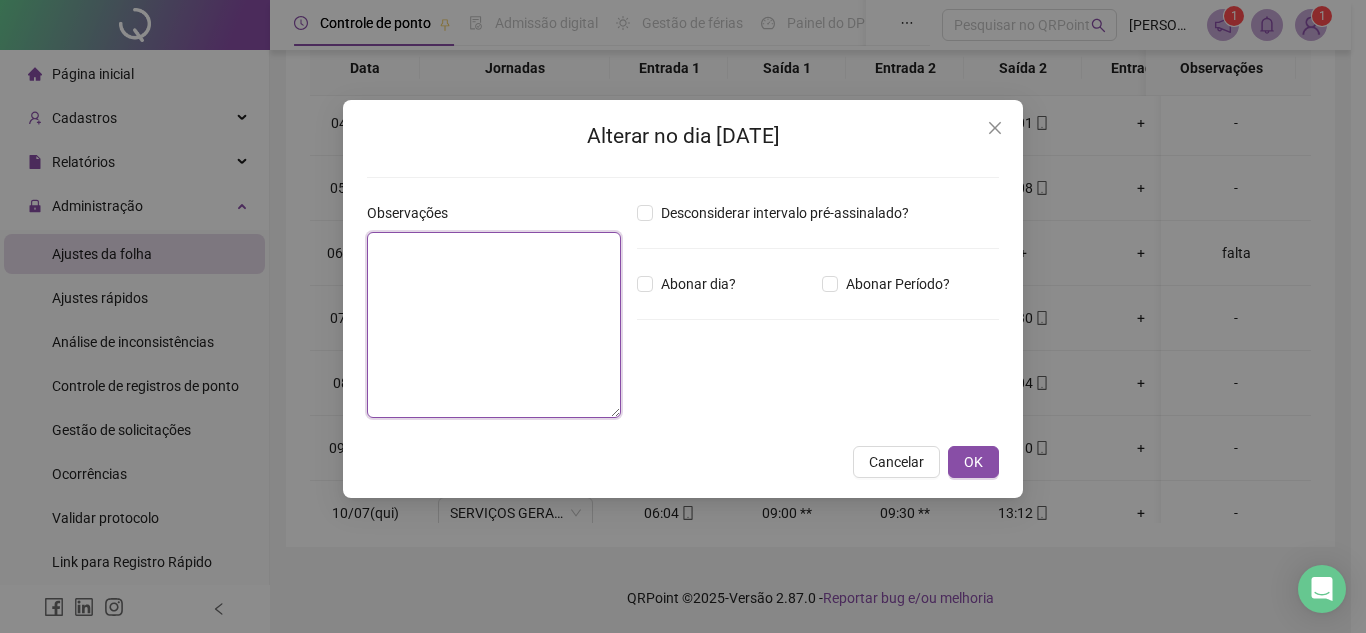 click at bounding box center [494, 325] 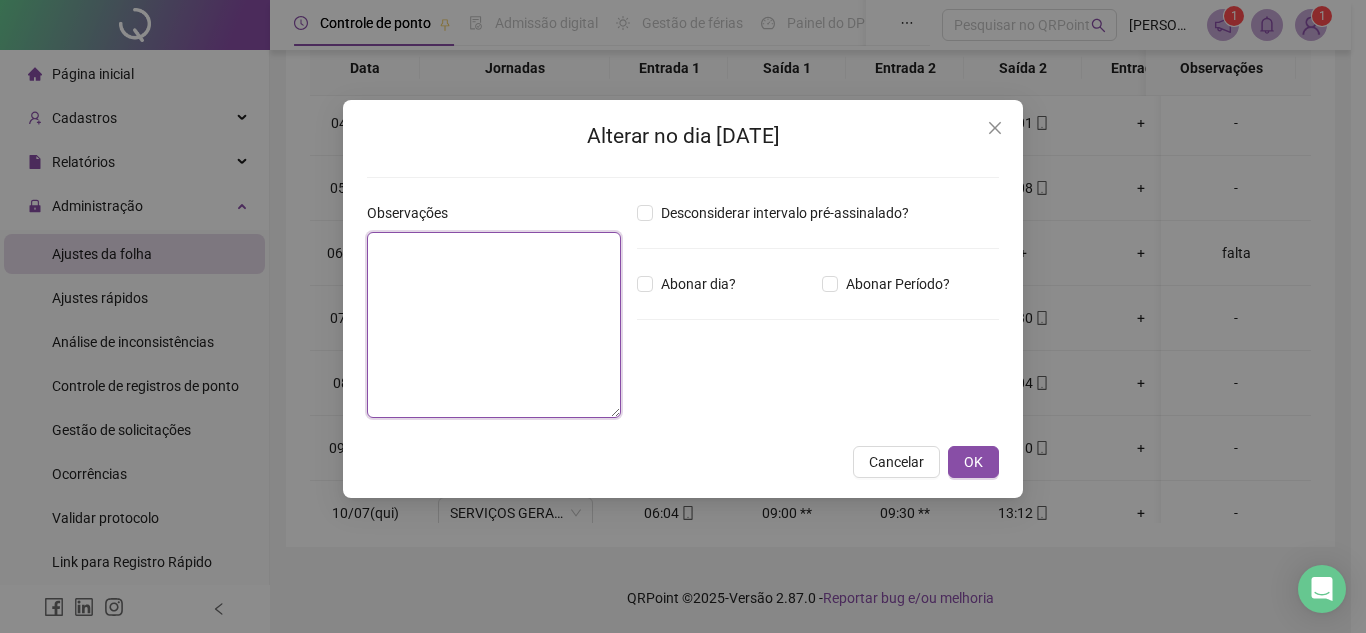 click at bounding box center (494, 325) 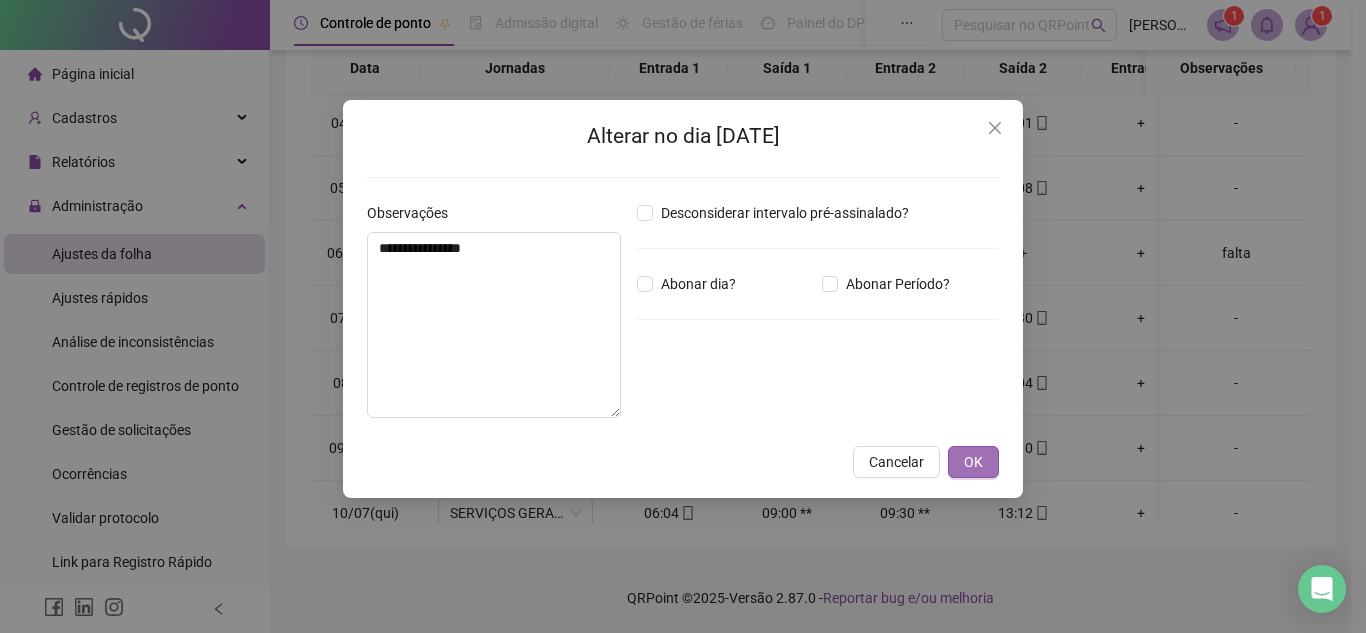 click on "OK" at bounding box center (973, 462) 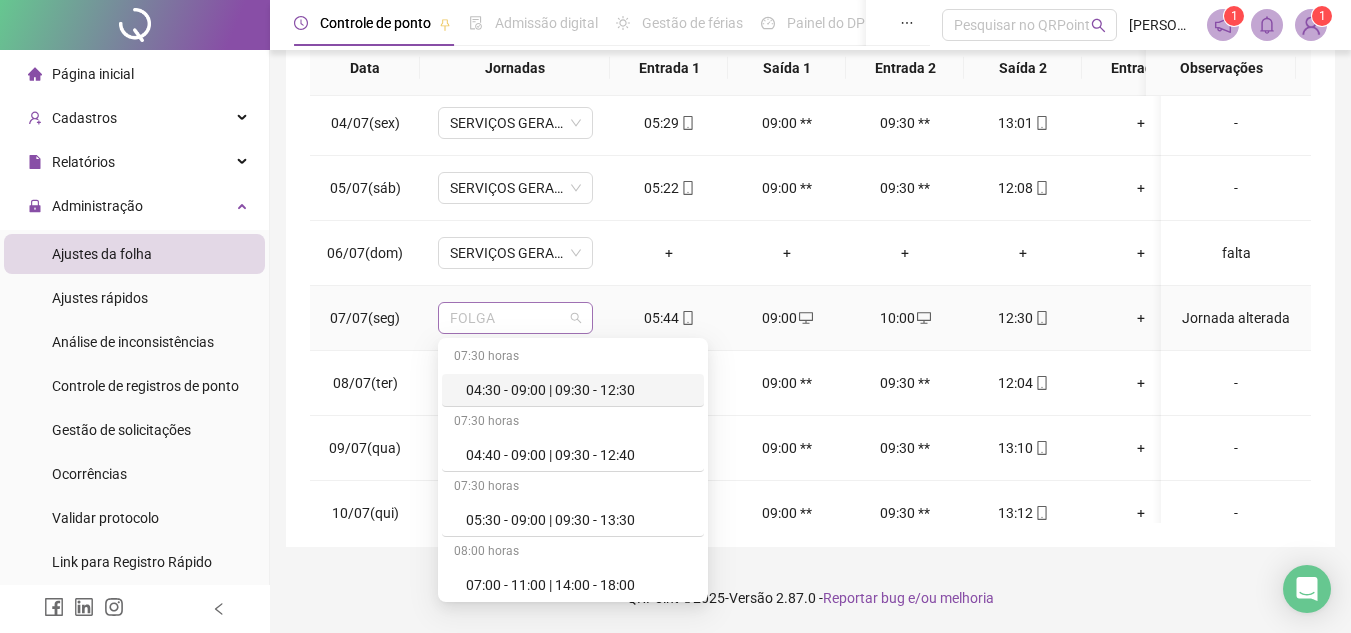 click on "FOLGA" at bounding box center [515, 318] 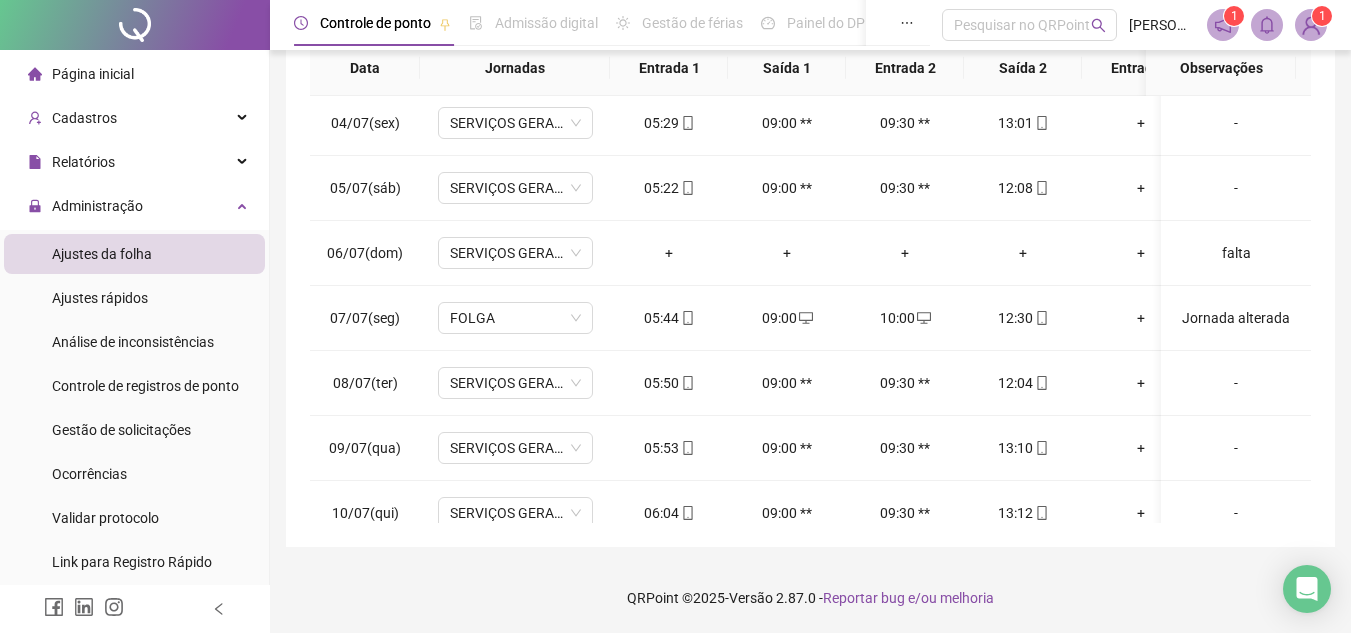 click on "**********" at bounding box center [810, 122] 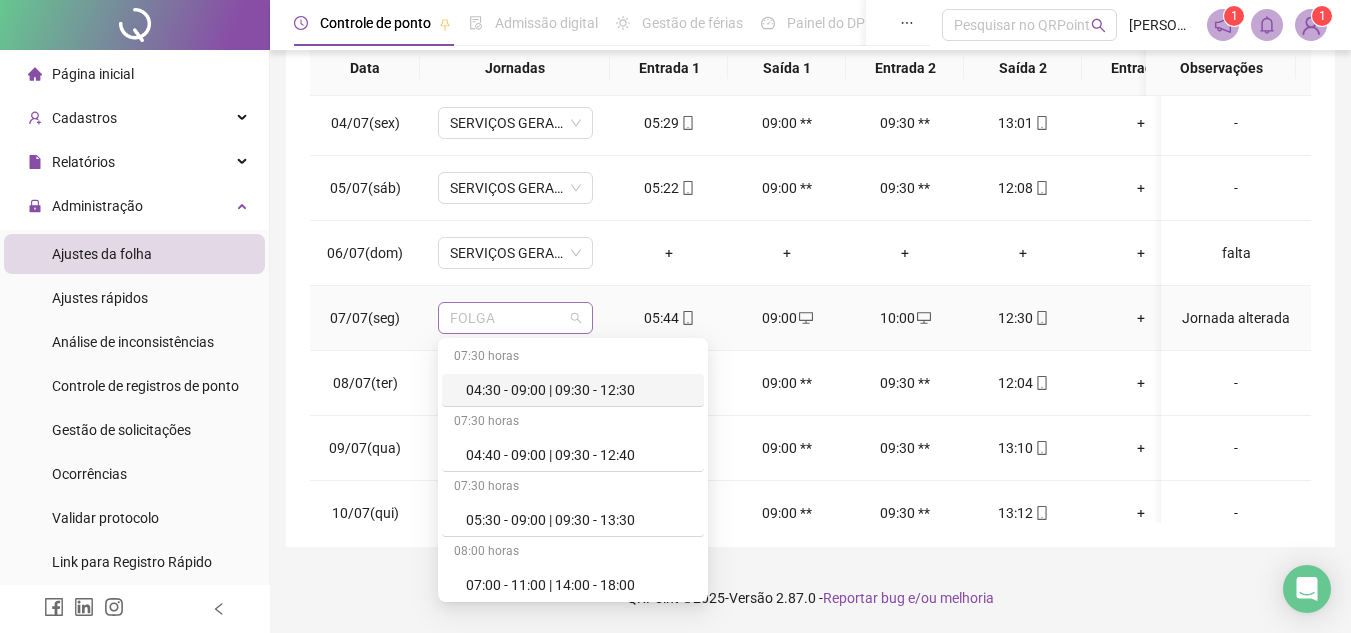 click on "FOLGA" at bounding box center (515, 318) 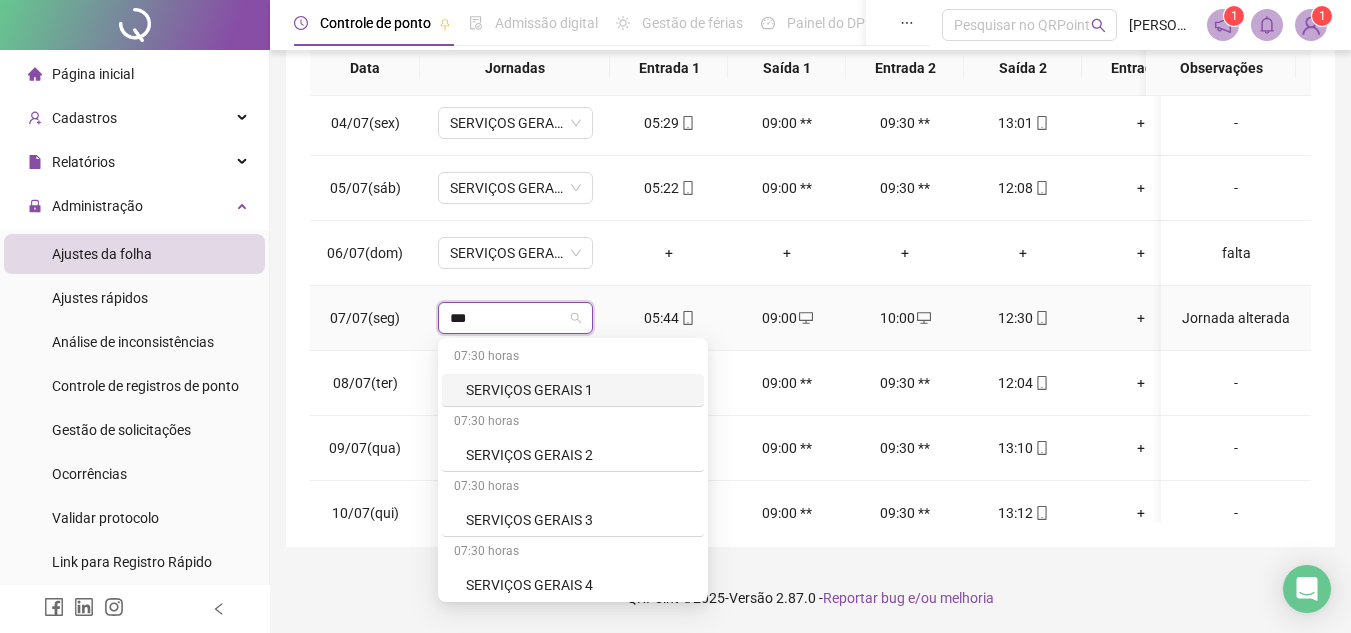 click on "SERVIÇOS GERAIS 1" at bounding box center [579, 390] 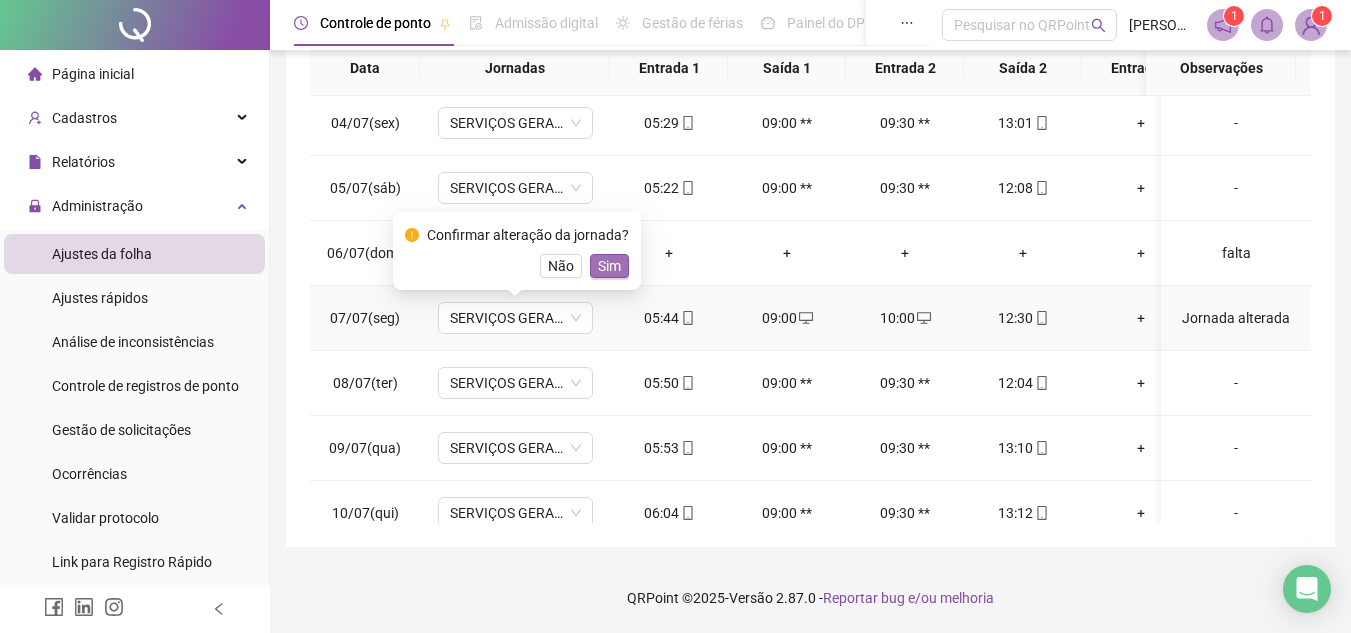 click on "Sim" at bounding box center [609, 266] 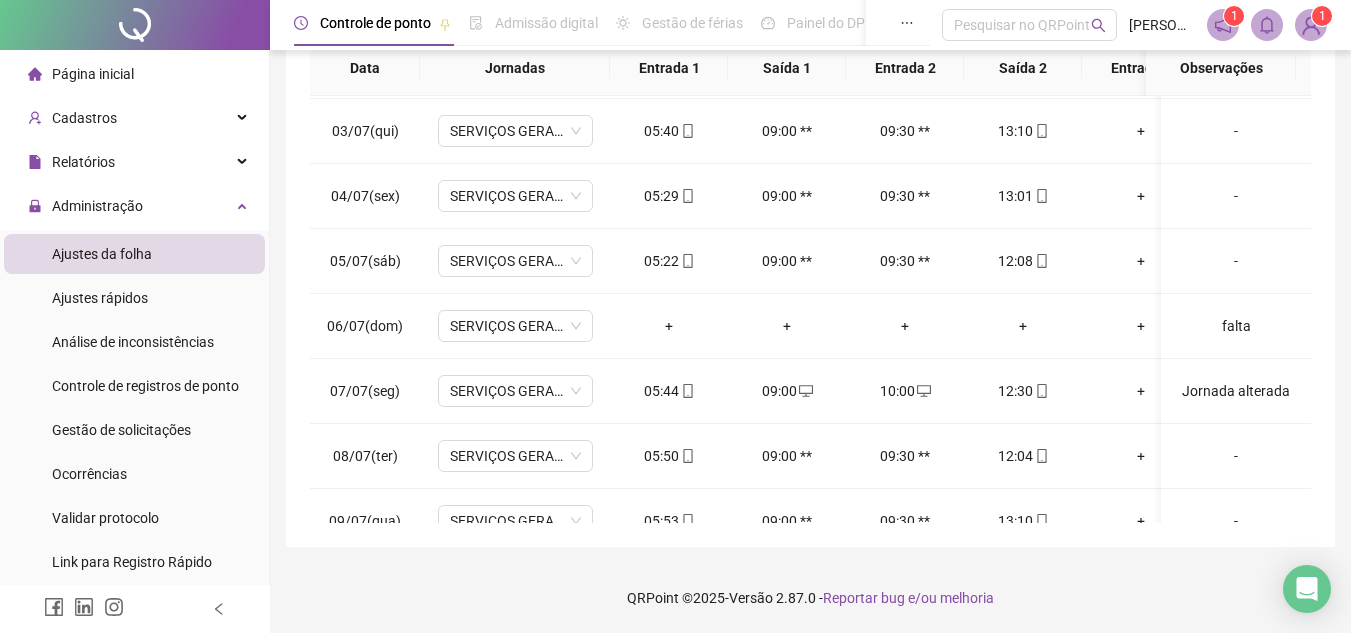 scroll, scrollTop: 0, scrollLeft: 0, axis: both 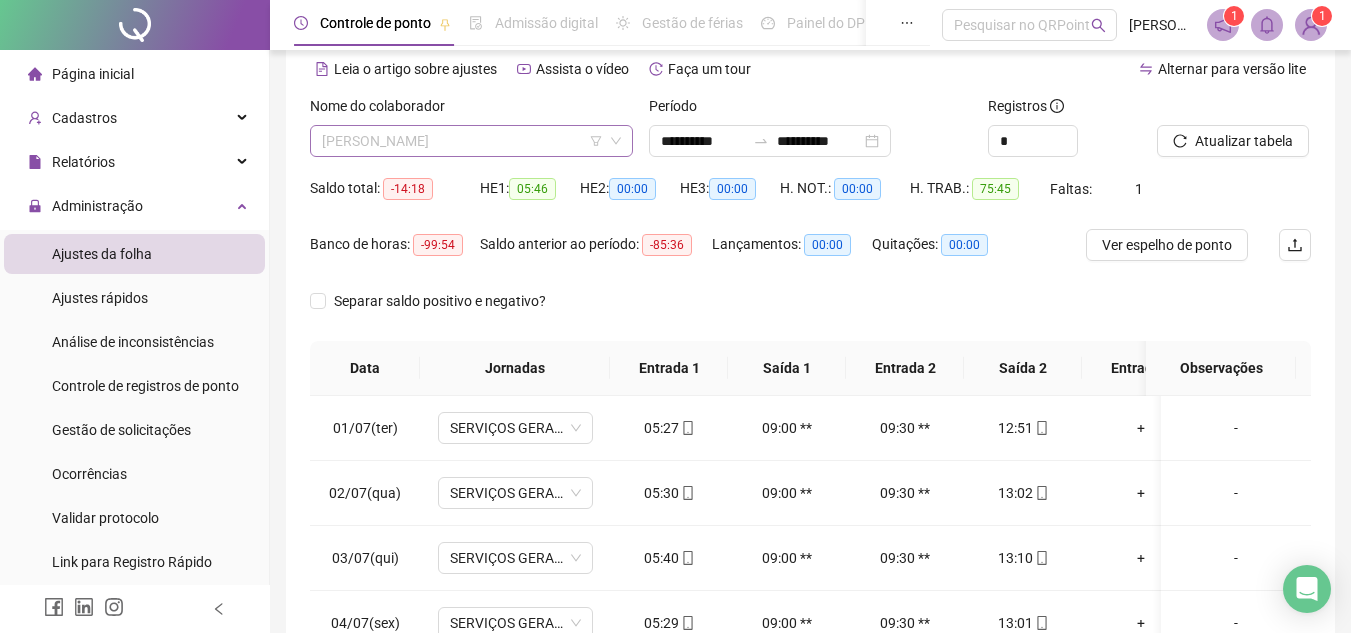 click on "[PERSON_NAME]" at bounding box center (471, 141) 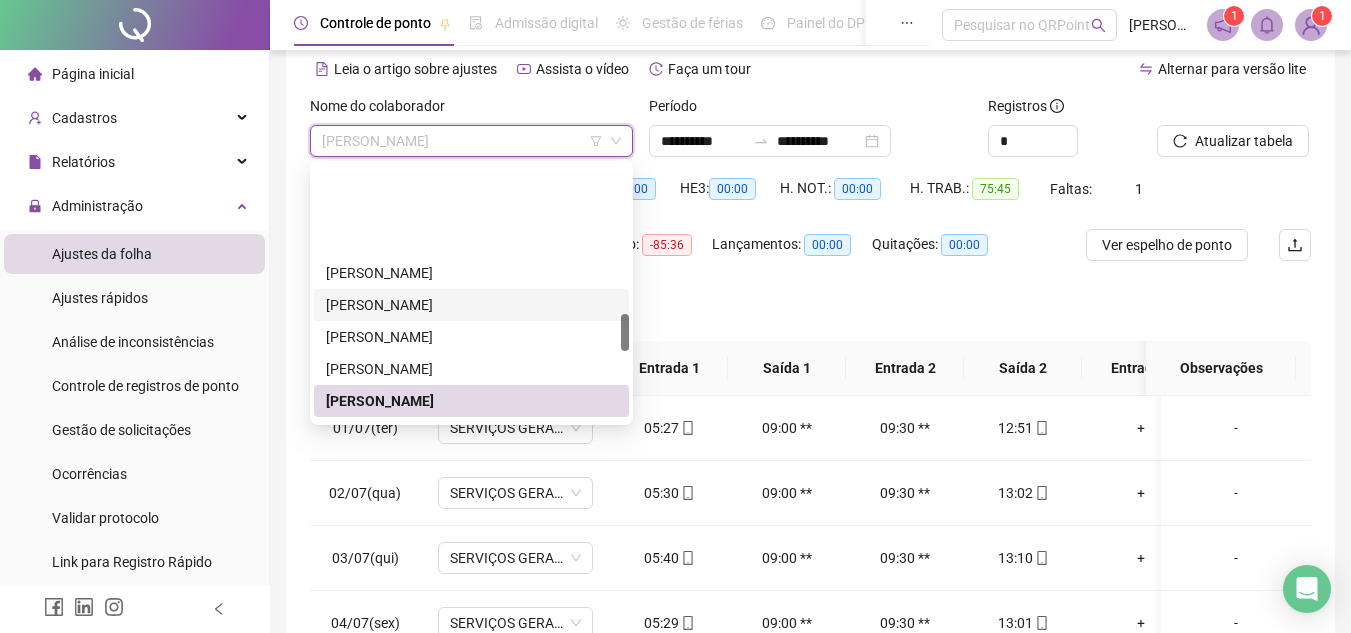 scroll, scrollTop: 1000, scrollLeft: 0, axis: vertical 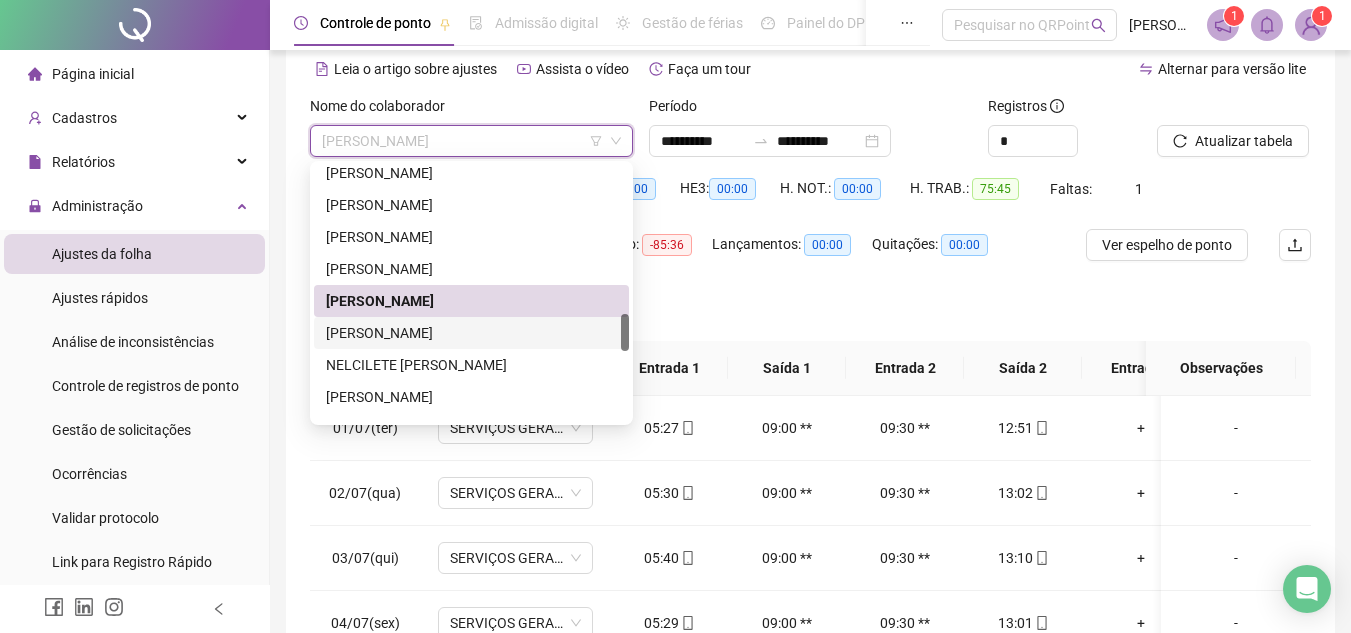 click on "[PERSON_NAME]" at bounding box center [471, 333] 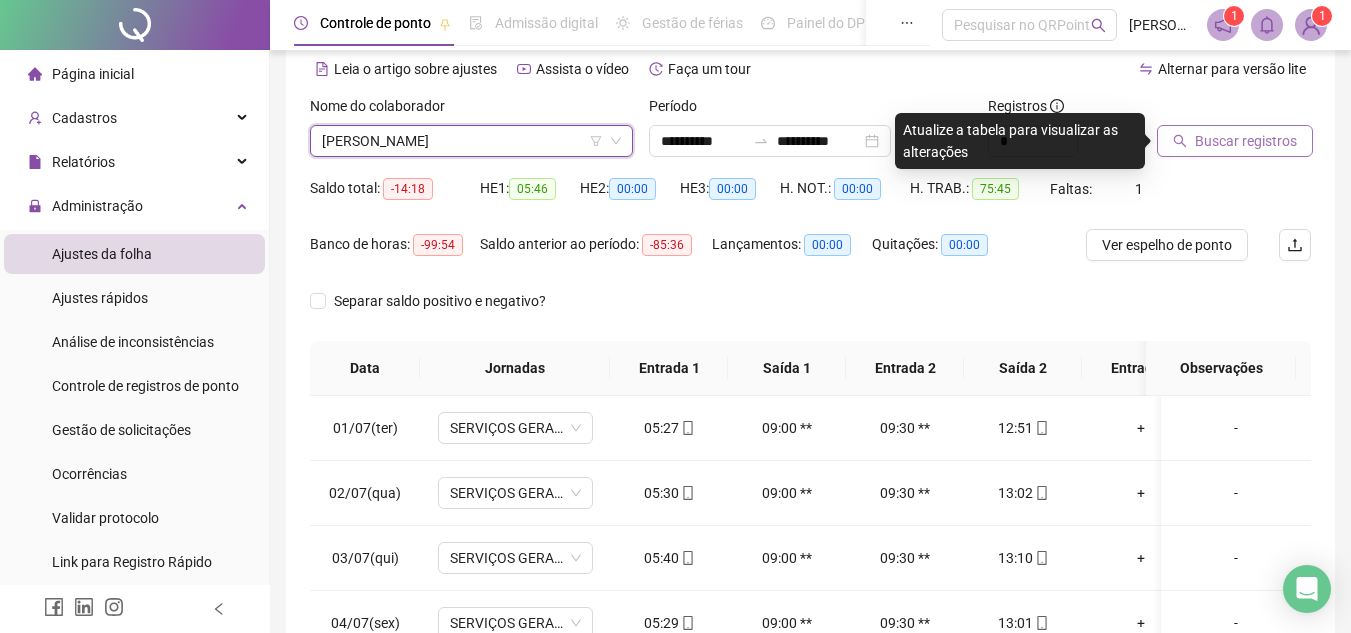 click on "Buscar registros" at bounding box center (1246, 141) 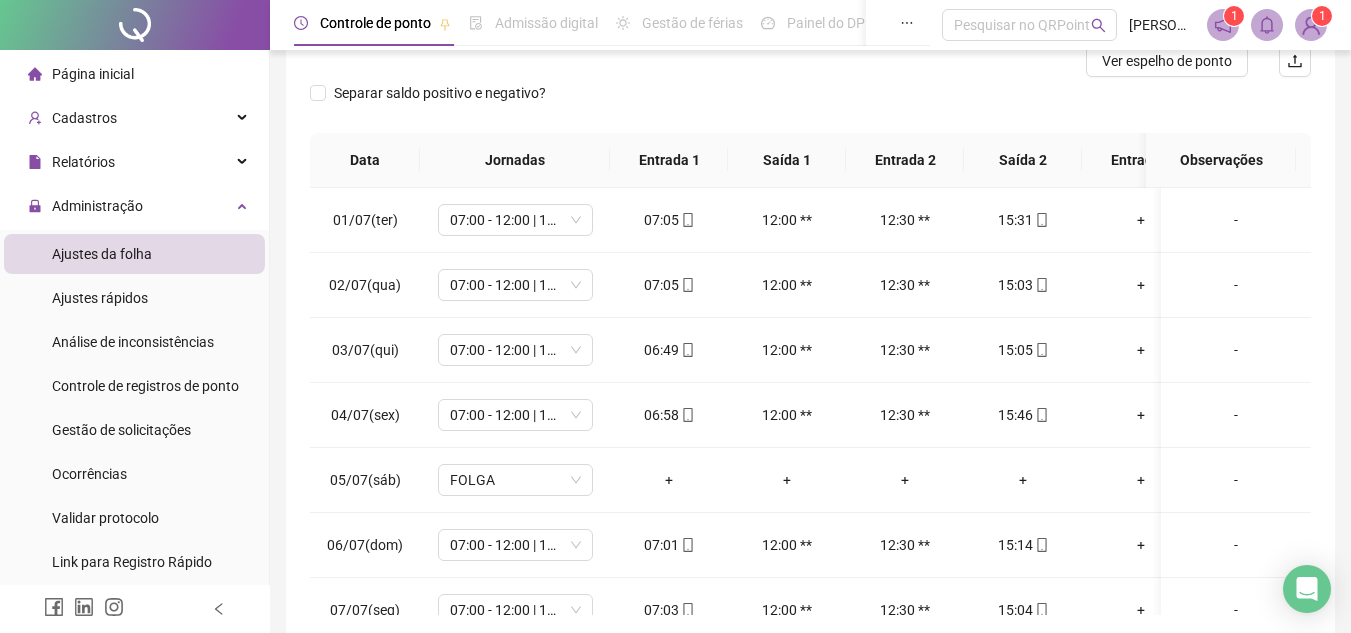 scroll, scrollTop: 289, scrollLeft: 0, axis: vertical 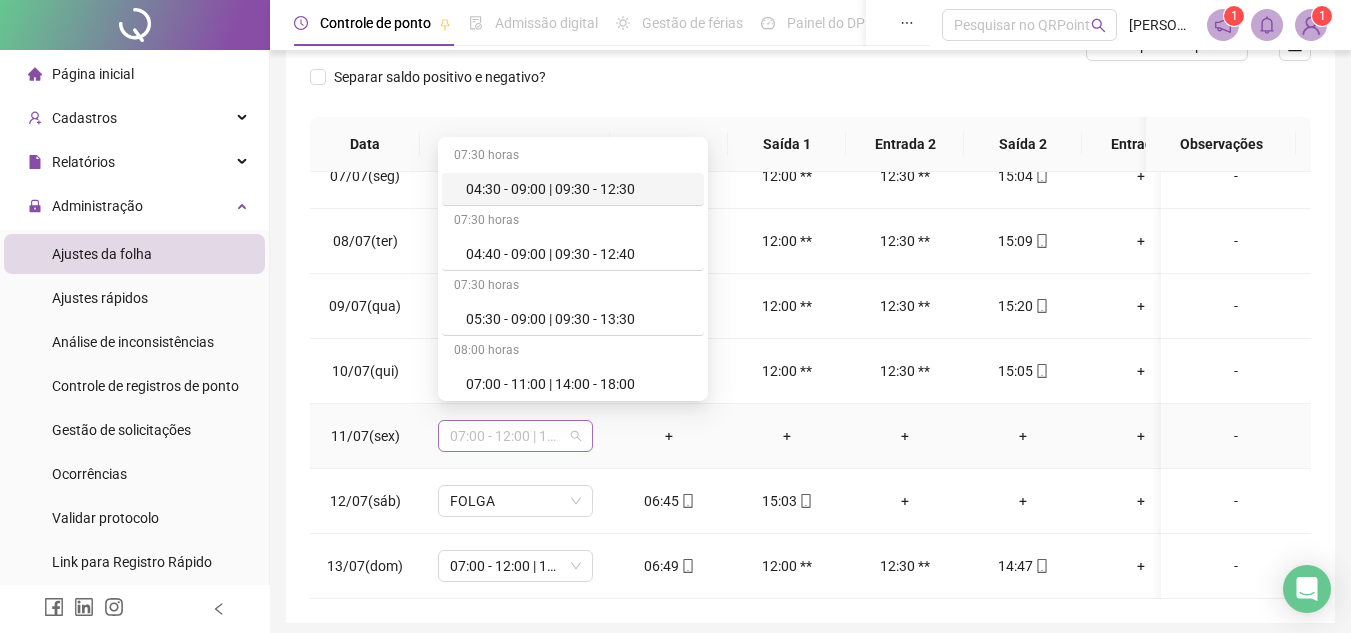 click on "07:00 - 12:00 | 12:30 - 15:00" at bounding box center [515, 436] 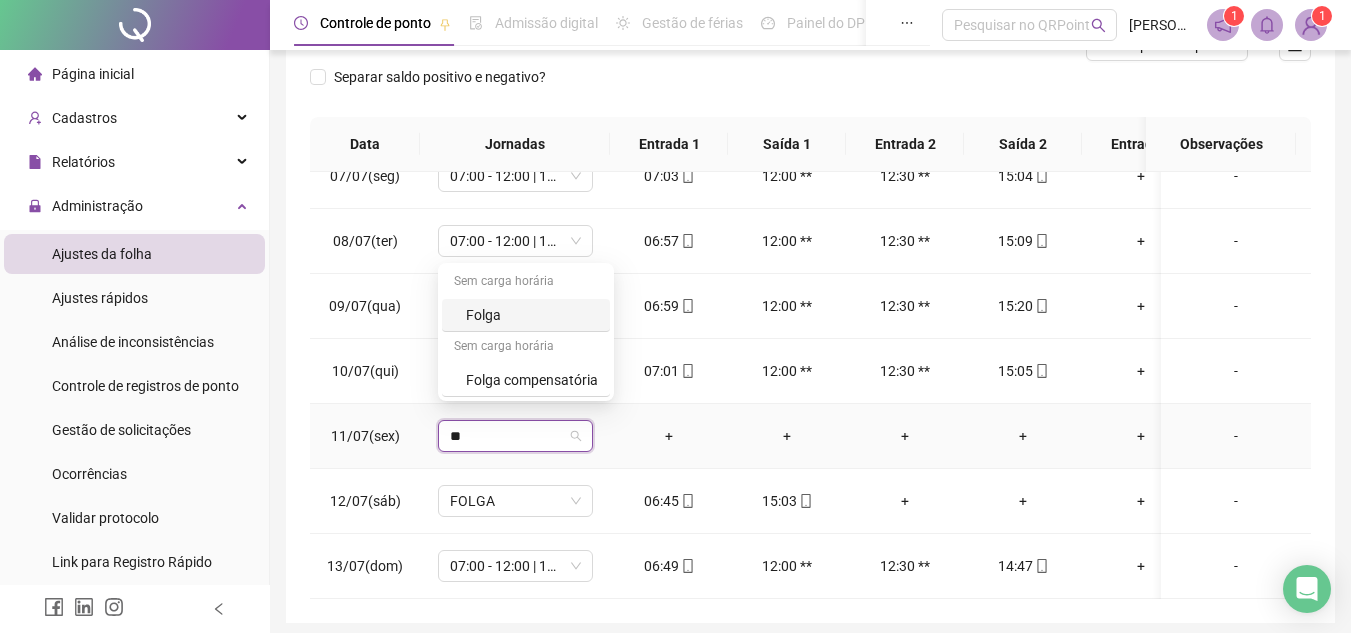 click on "Folga" at bounding box center (532, 315) 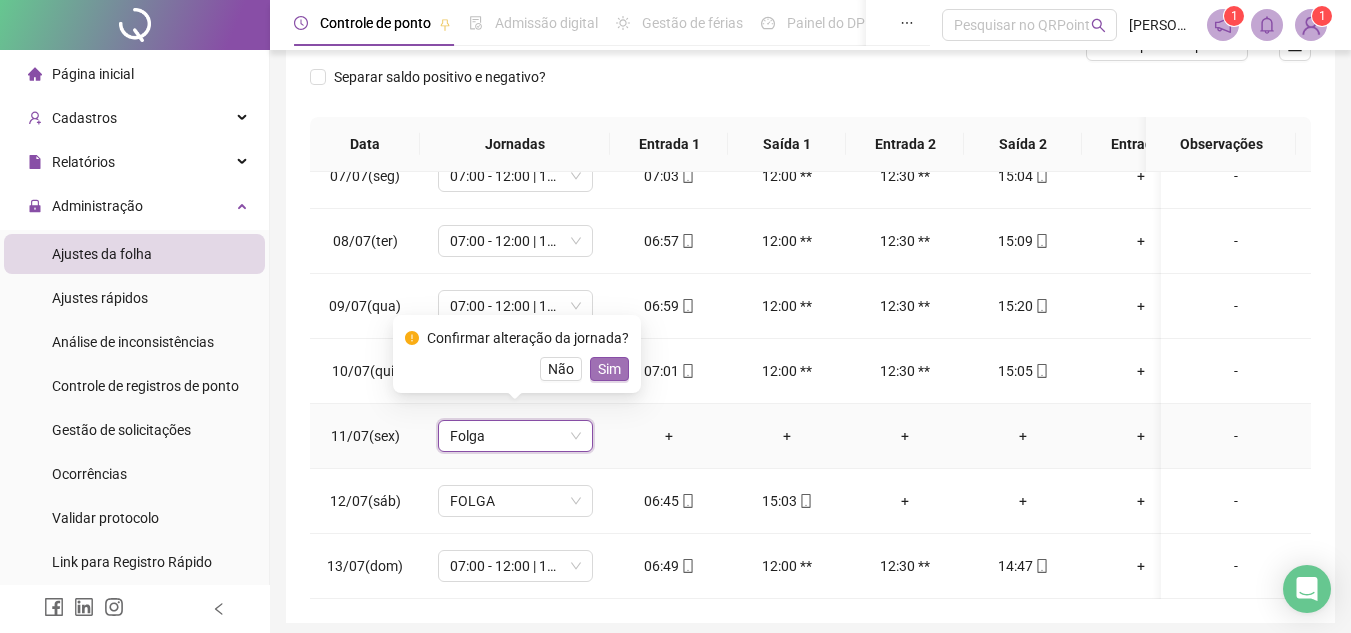 click on "Sim" at bounding box center [609, 369] 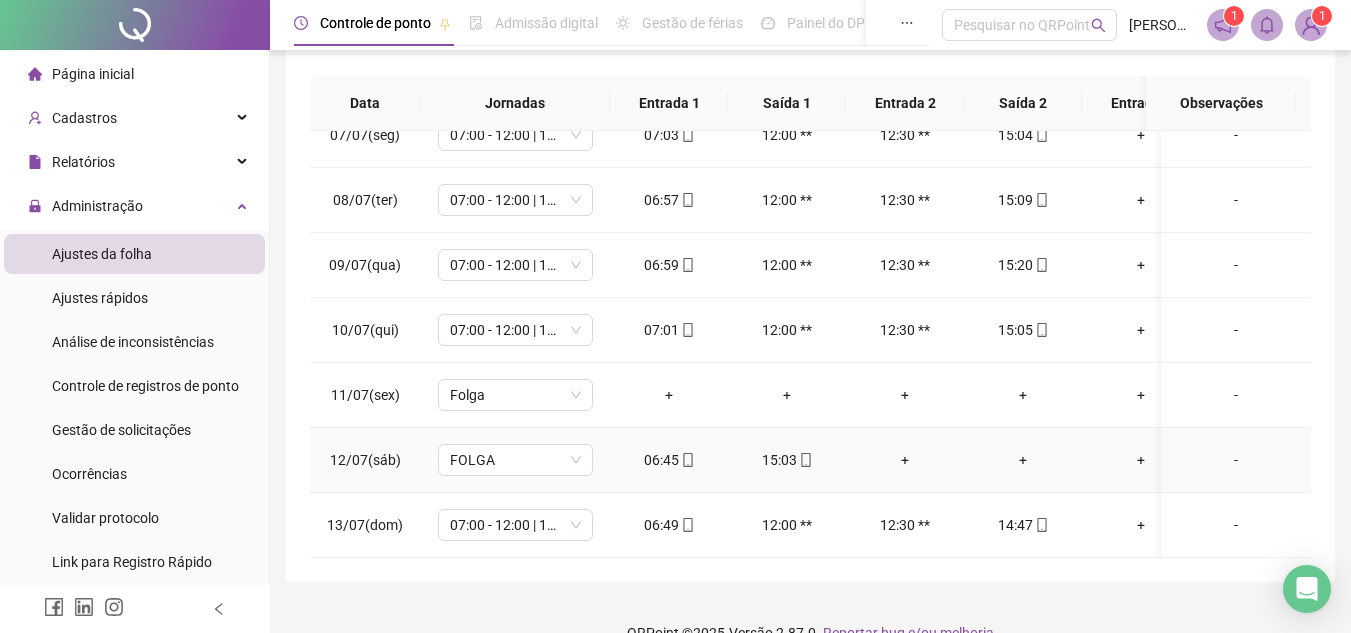 scroll, scrollTop: 365, scrollLeft: 0, axis: vertical 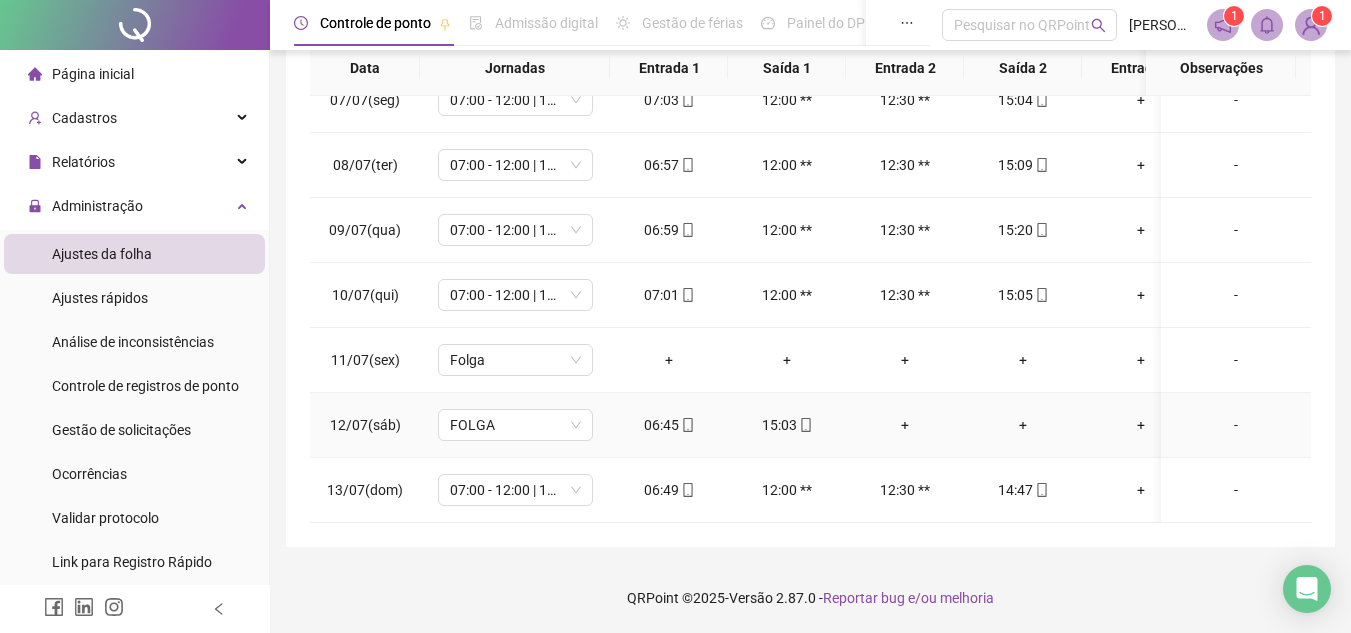click on "+" at bounding box center [905, 425] 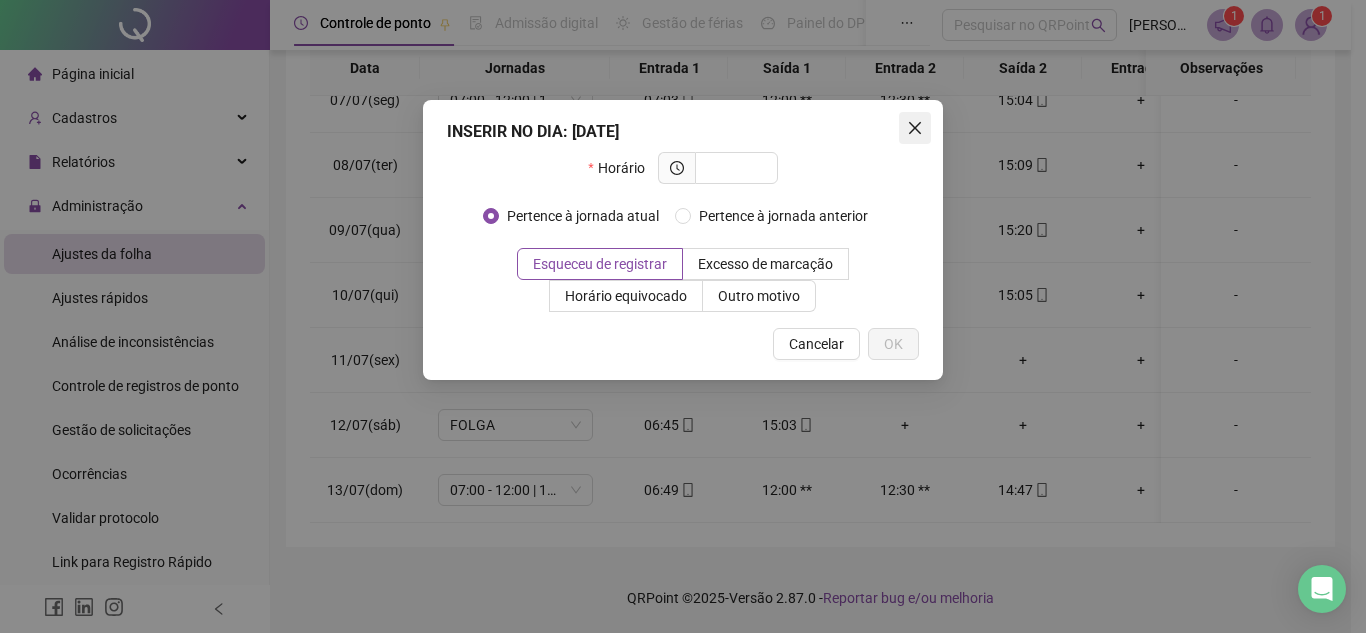 click 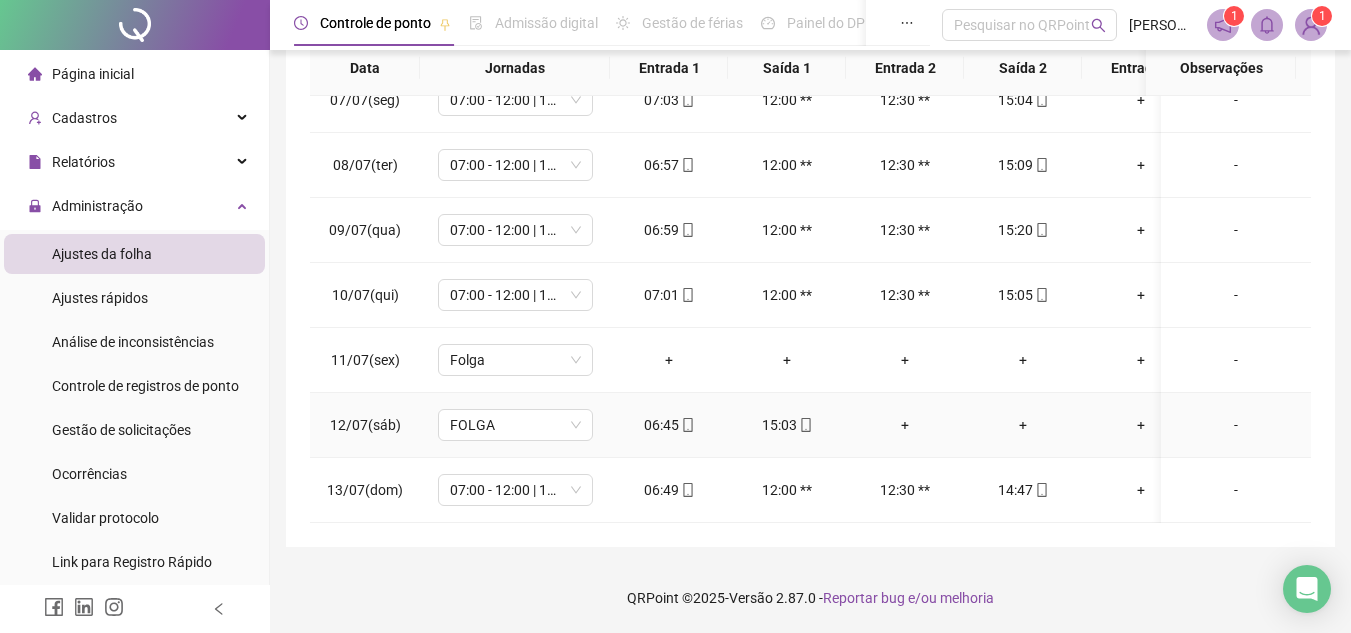 click on "+" at bounding box center [905, 425] 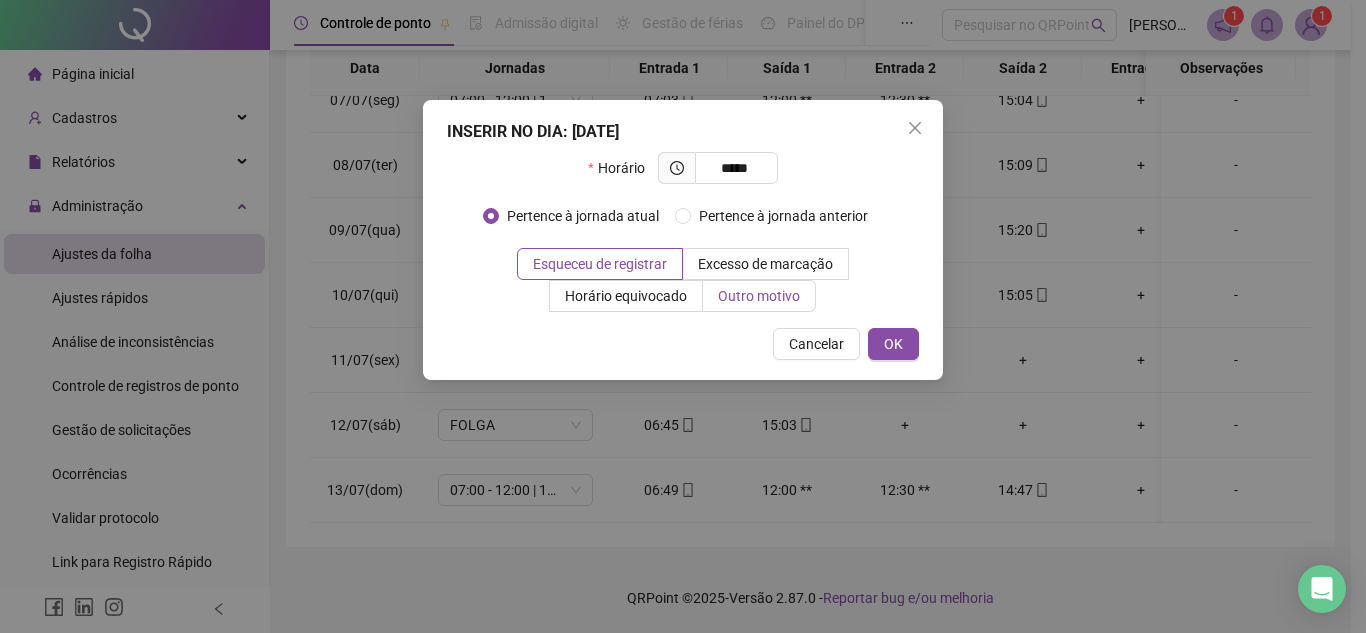 click on "Outro motivo" at bounding box center [759, 296] 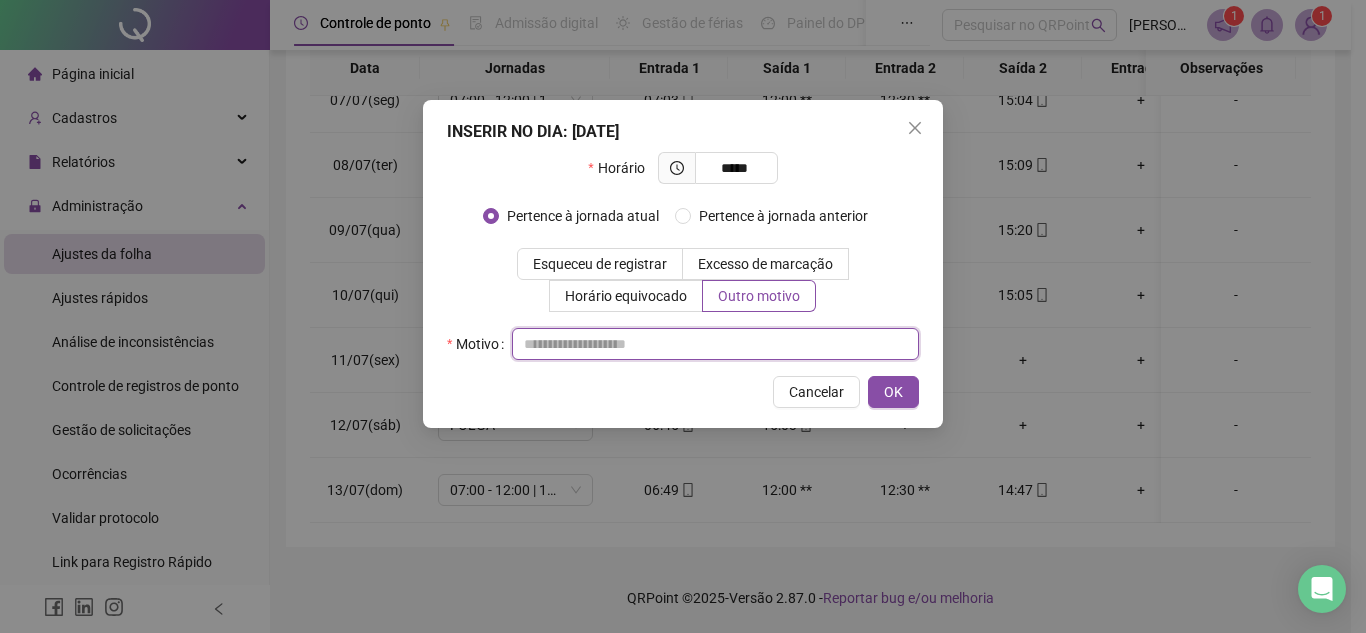 click at bounding box center [715, 344] 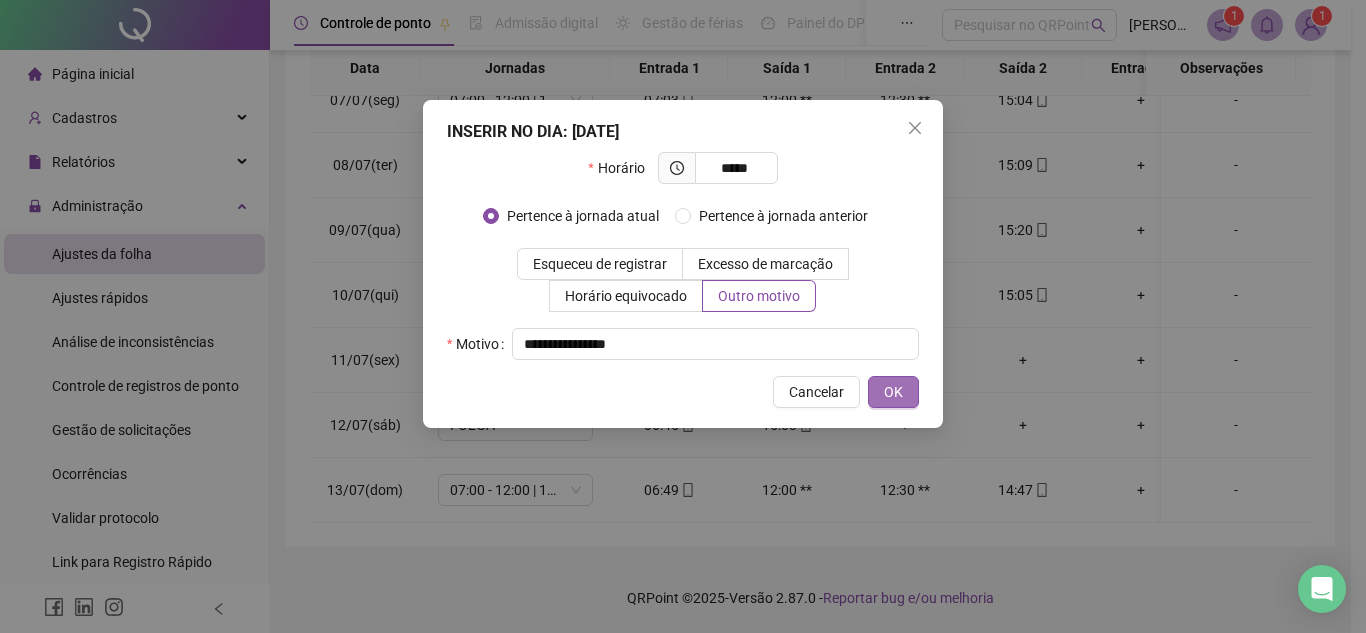 click on "OK" at bounding box center (893, 392) 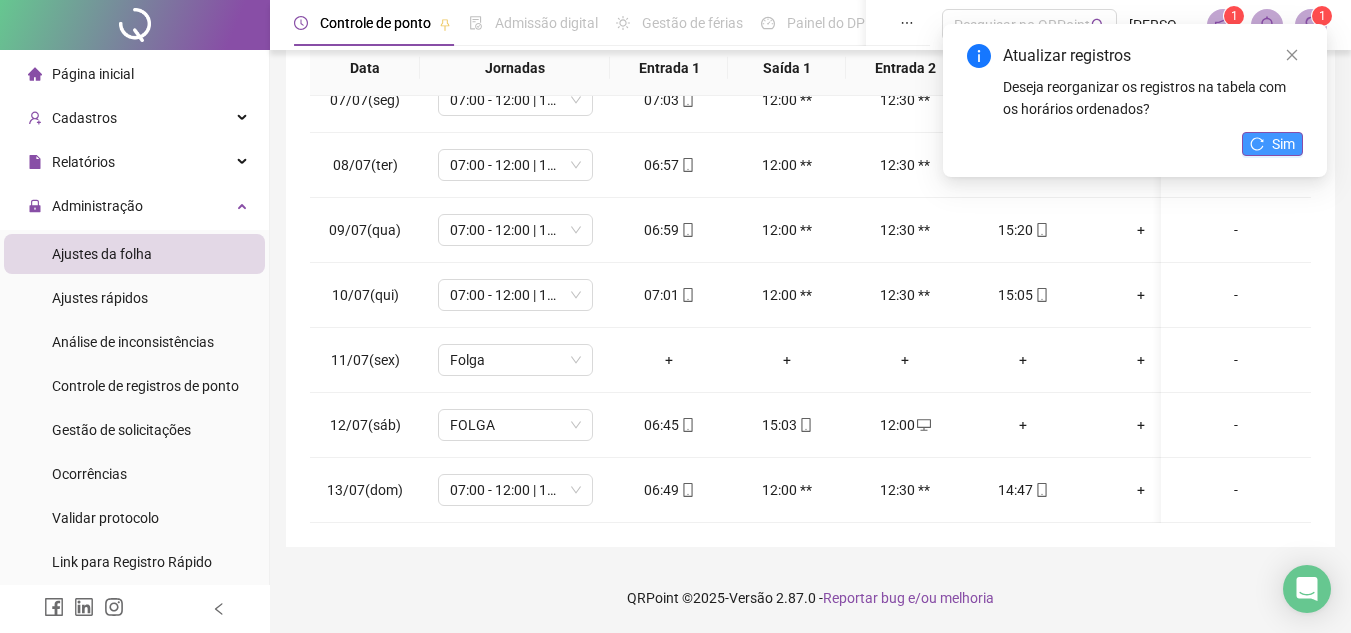 click on "Sim" at bounding box center (1283, 144) 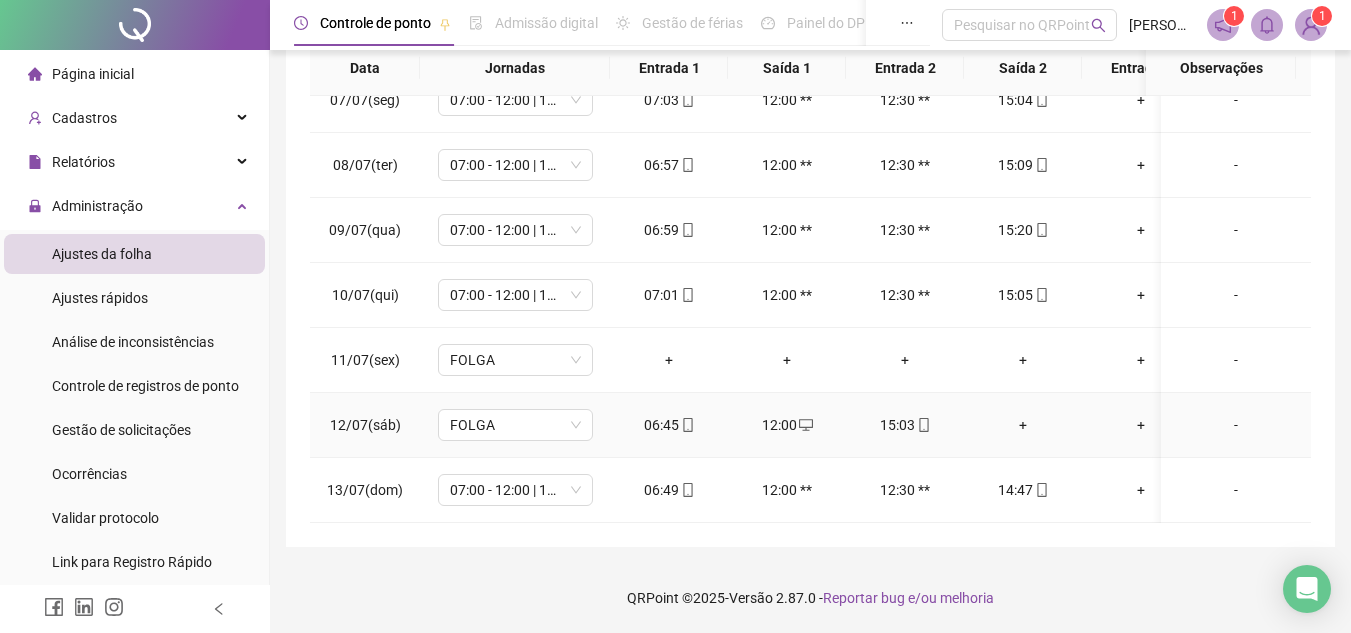 click on "+" at bounding box center (1023, 425) 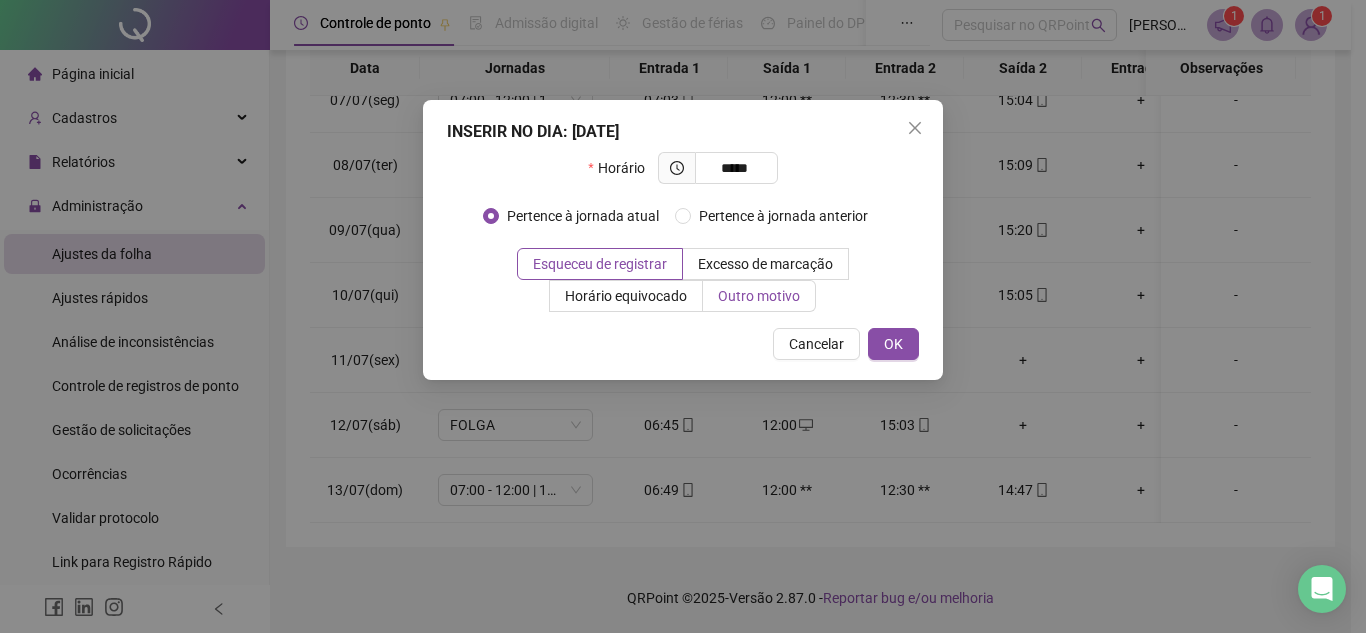 click on "Outro motivo" at bounding box center (759, 296) 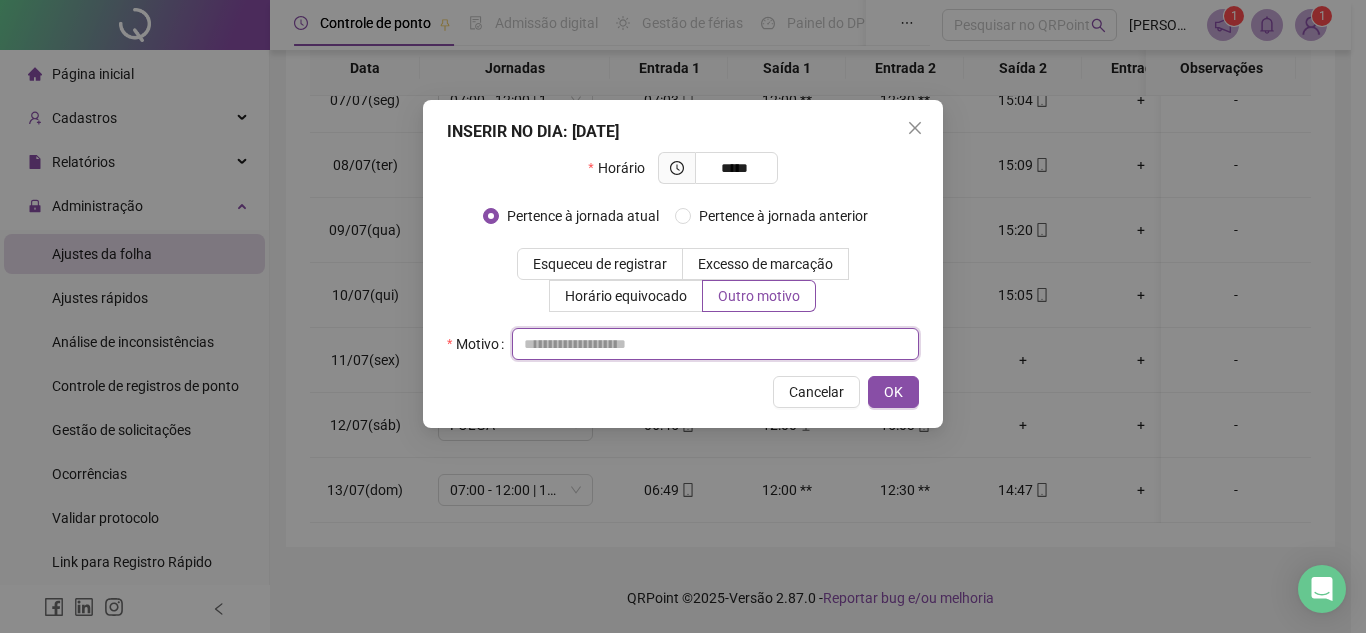 click at bounding box center (715, 344) 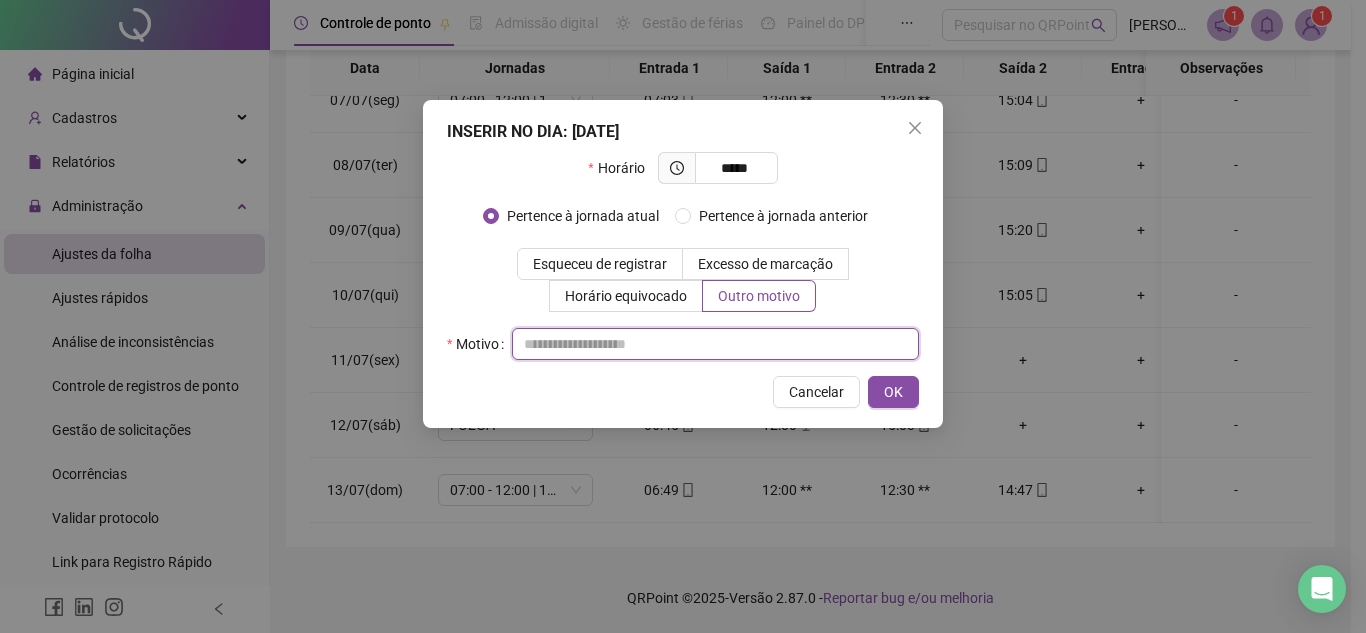 paste on "**********" 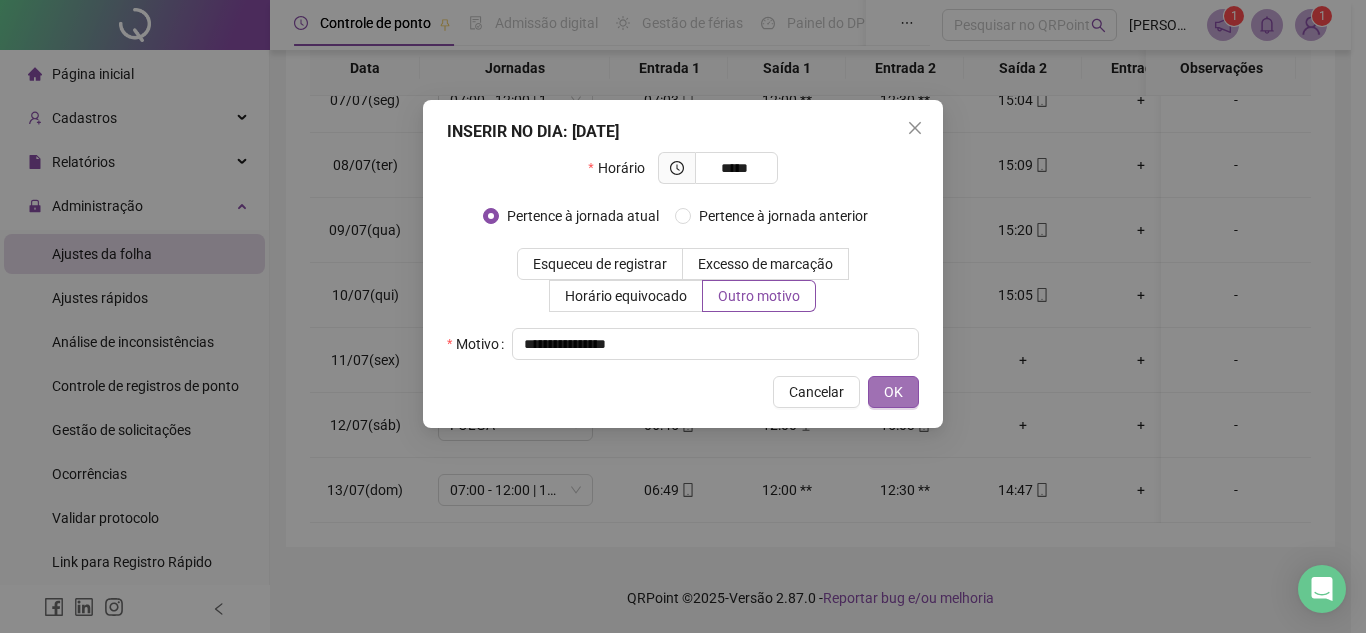 click on "OK" at bounding box center [893, 392] 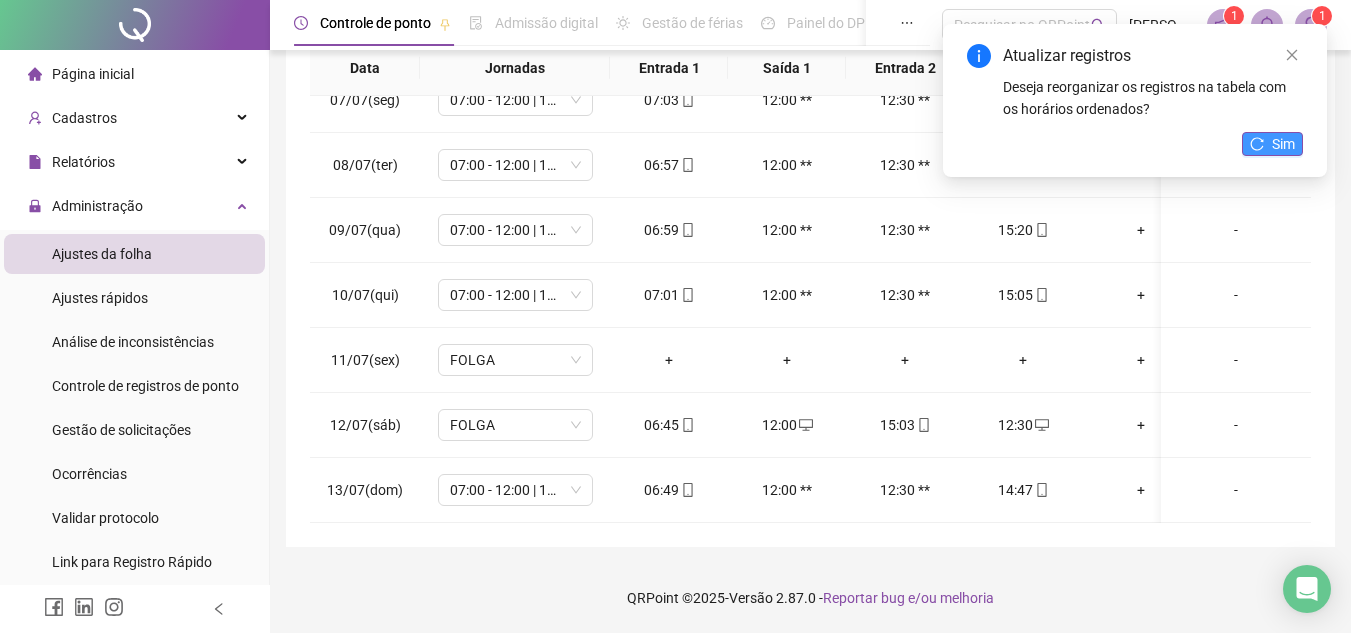 click on "Sim" at bounding box center (1283, 144) 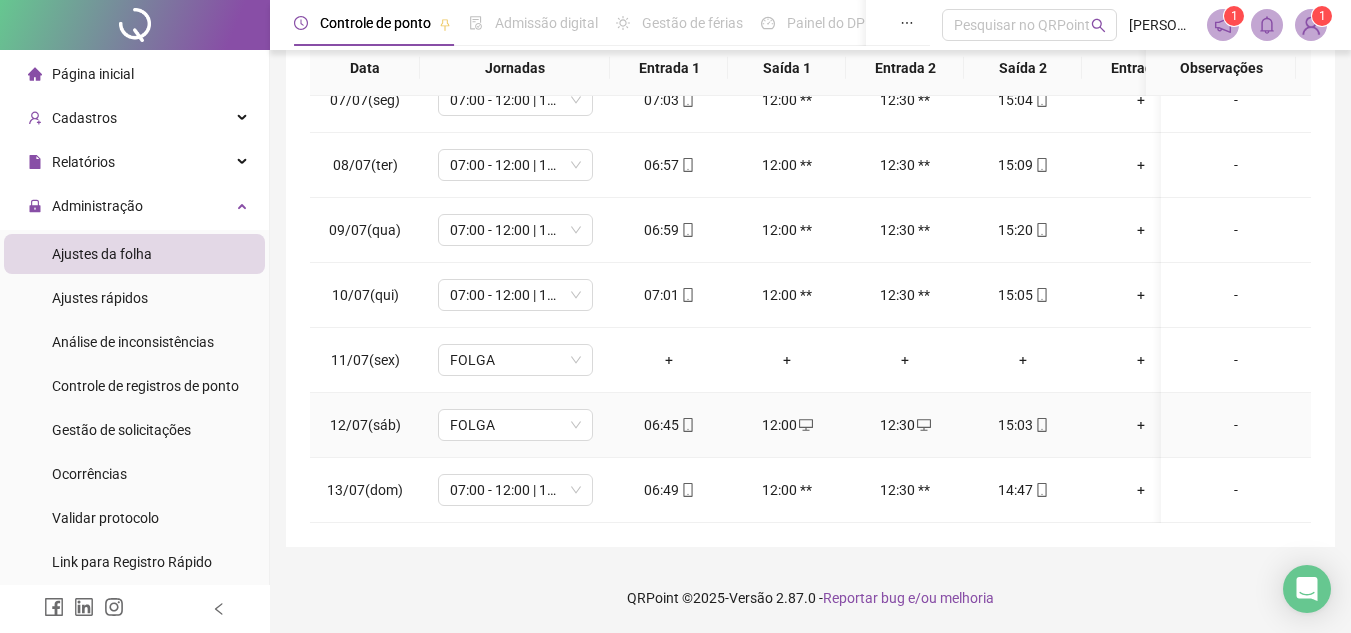 click on "-" at bounding box center (1236, 425) 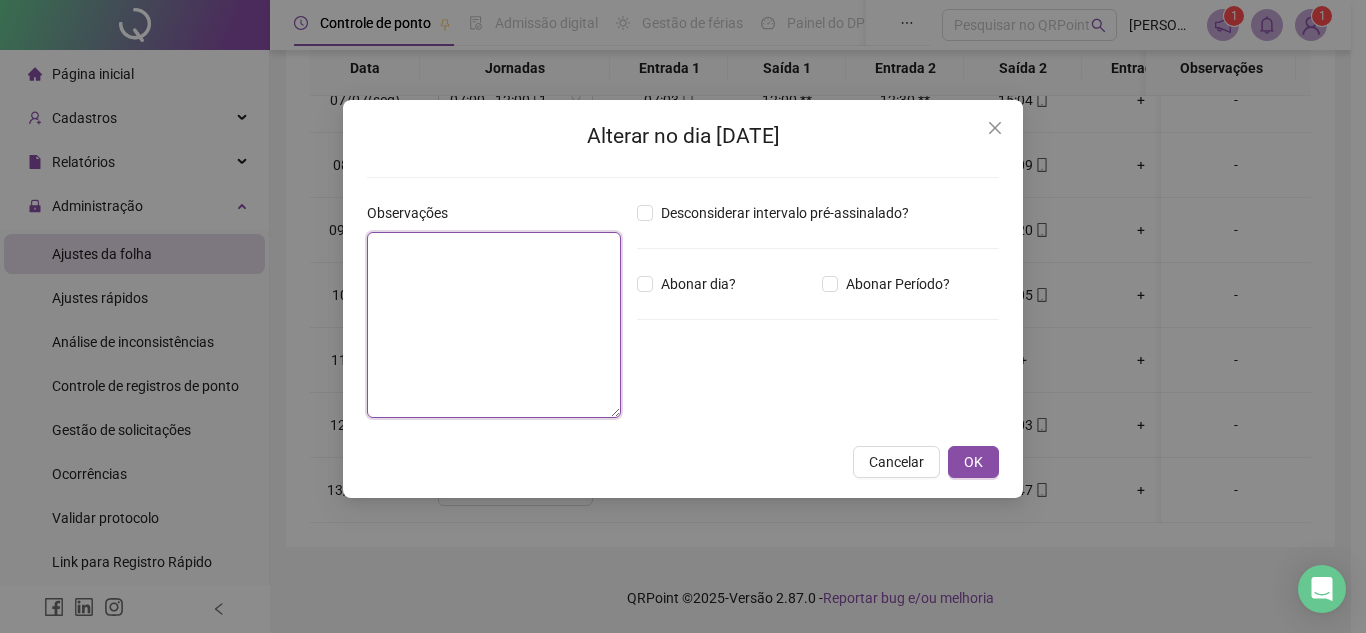 click at bounding box center (494, 325) 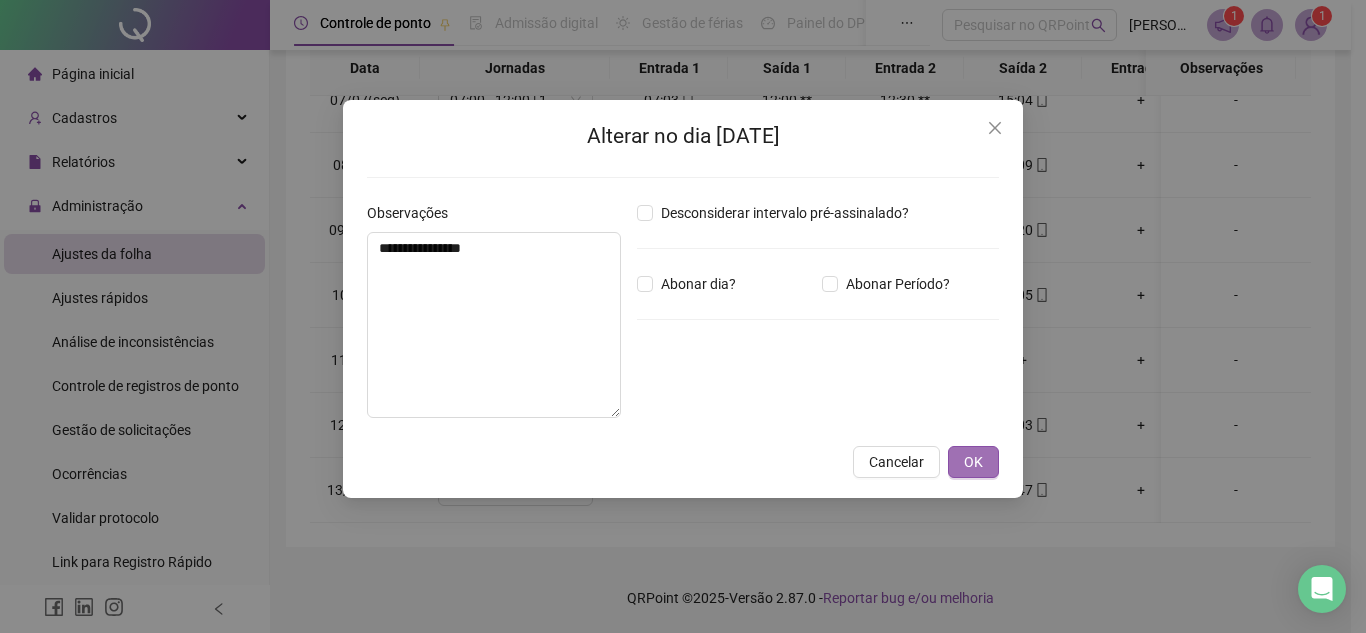click on "OK" at bounding box center [973, 462] 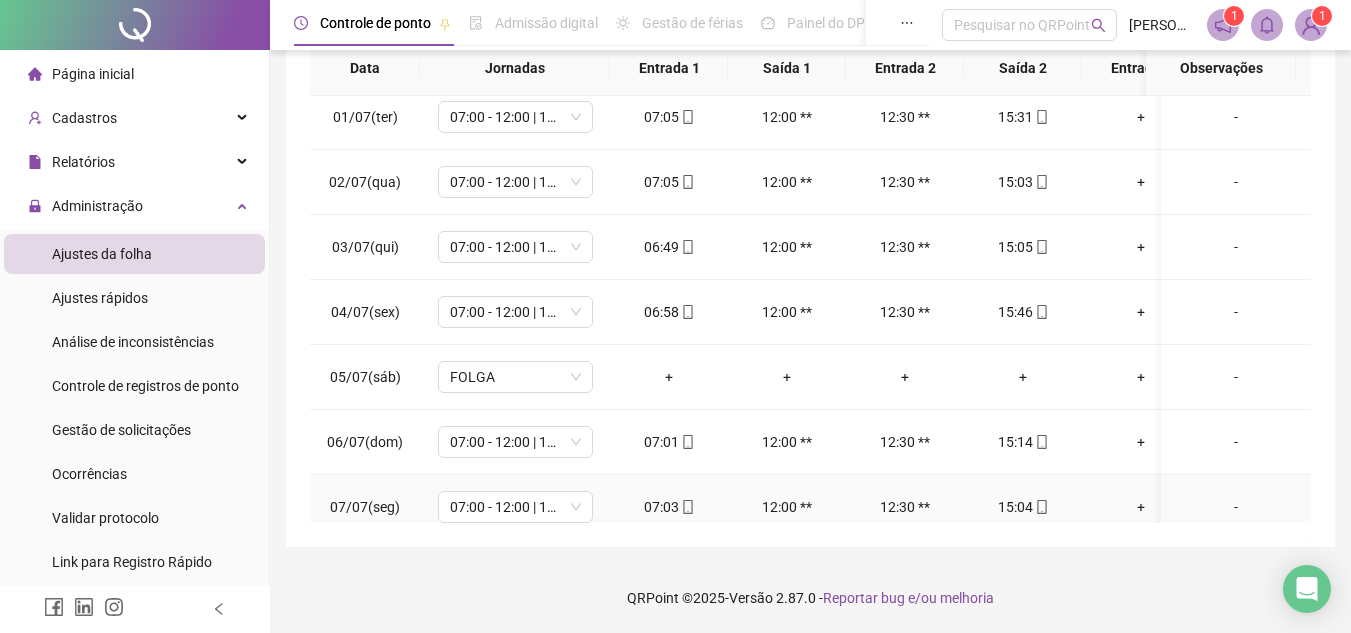 scroll, scrollTop: 0, scrollLeft: 0, axis: both 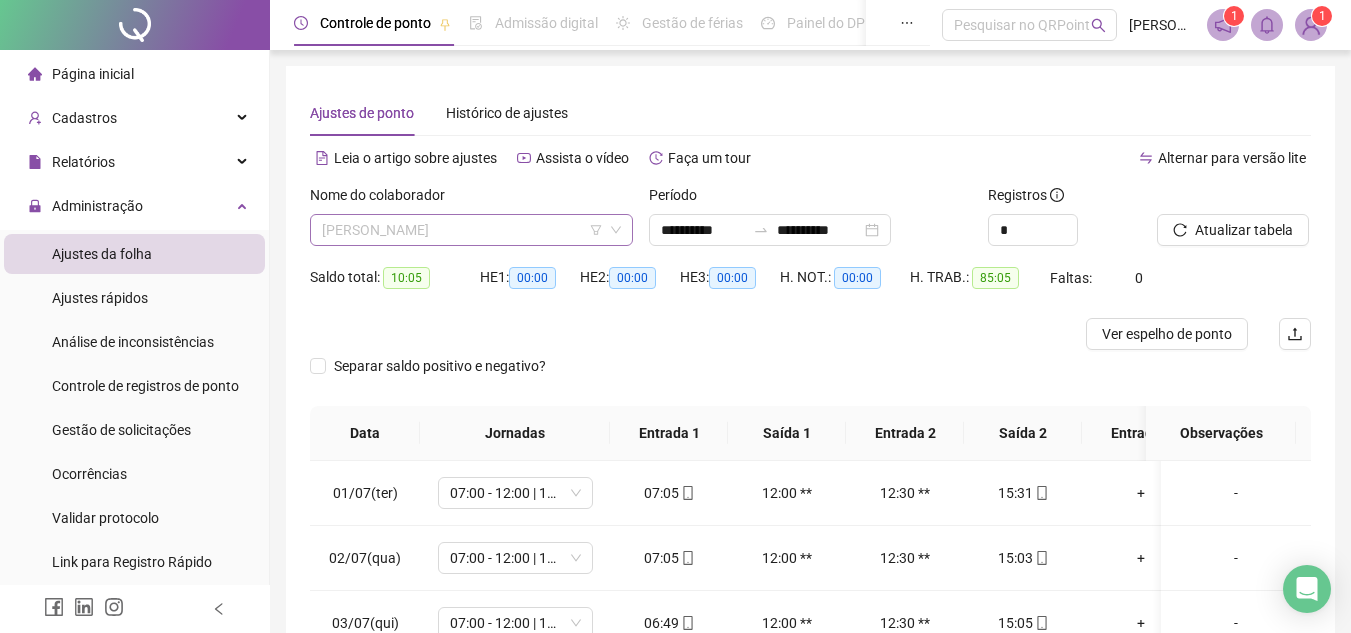 click on "[PERSON_NAME]" at bounding box center [471, 230] 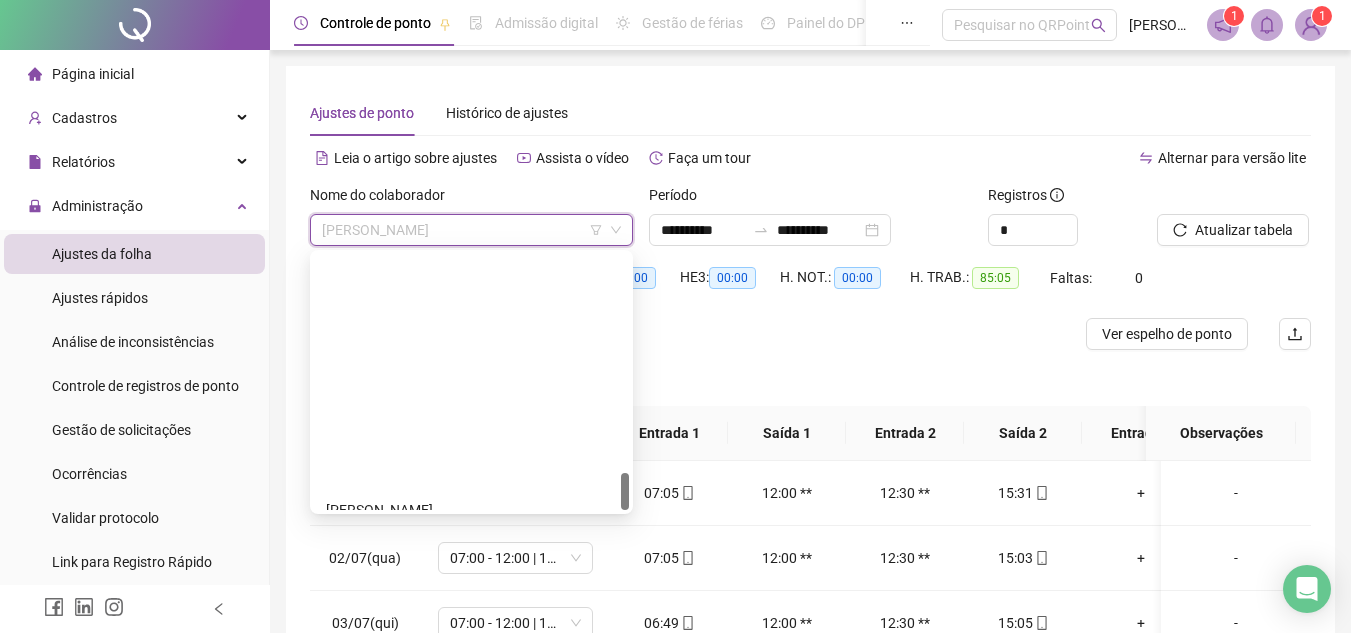 scroll, scrollTop: 1472, scrollLeft: 0, axis: vertical 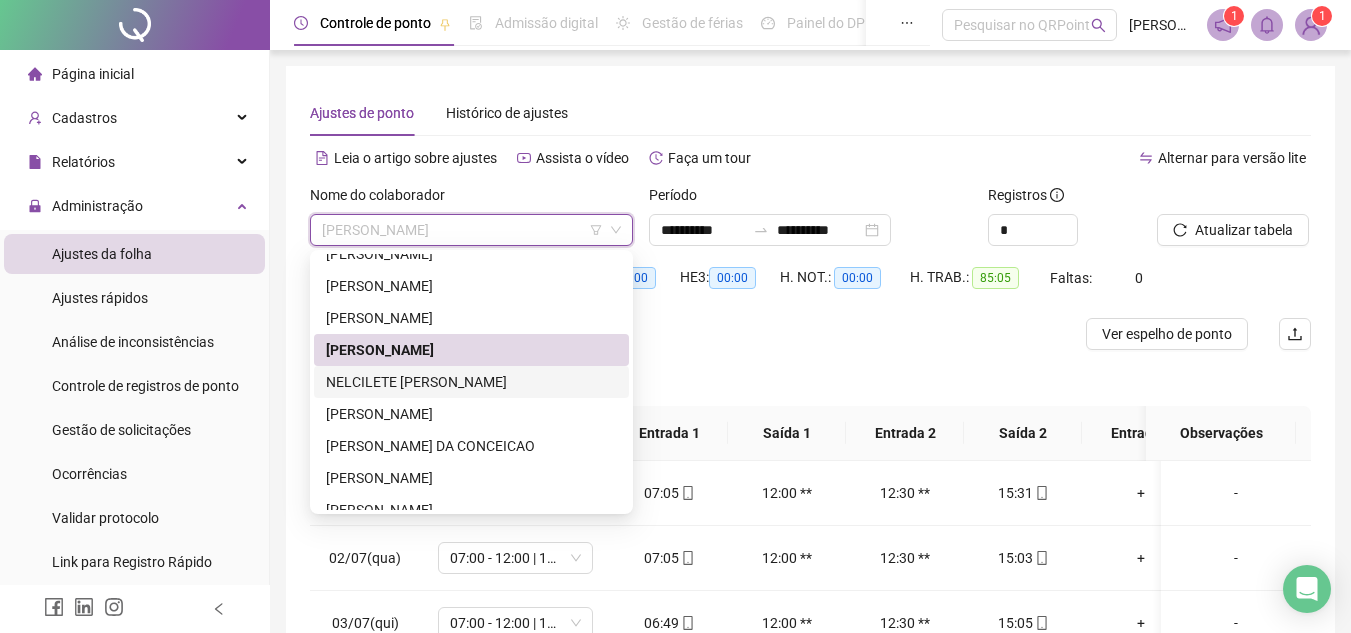 click on "NELCILETE [PERSON_NAME]" at bounding box center [471, 382] 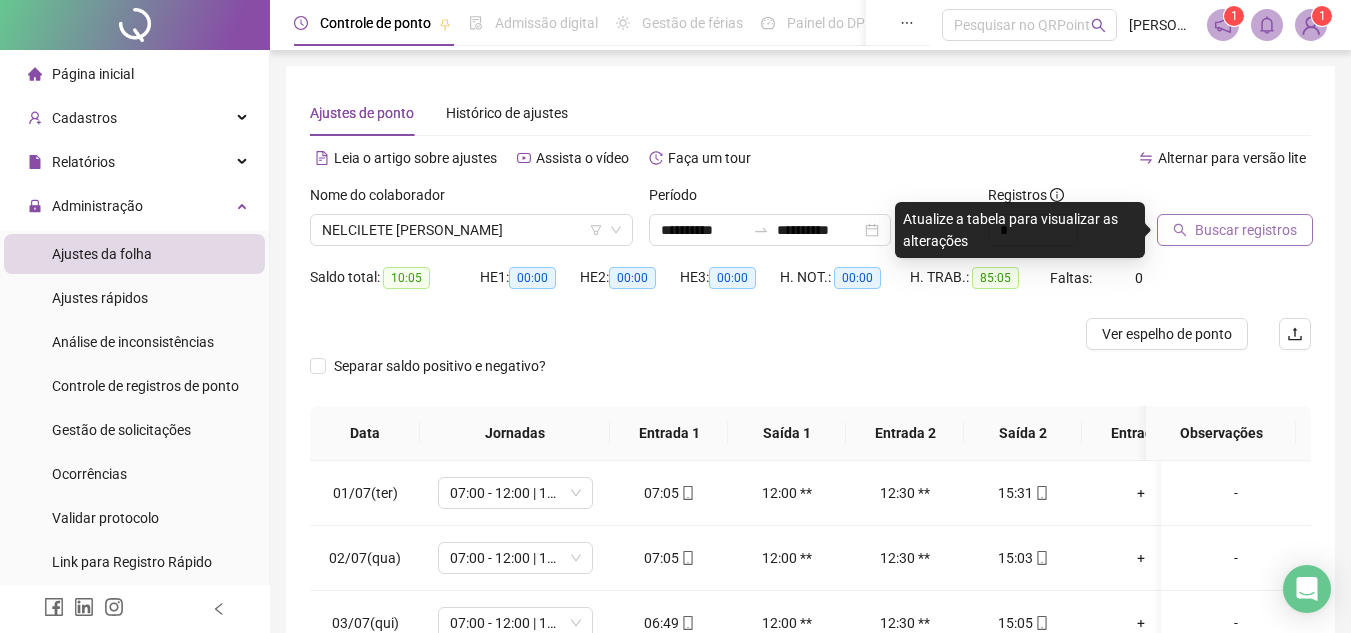 click on "Buscar registros" at bounding box center [1246, 230] 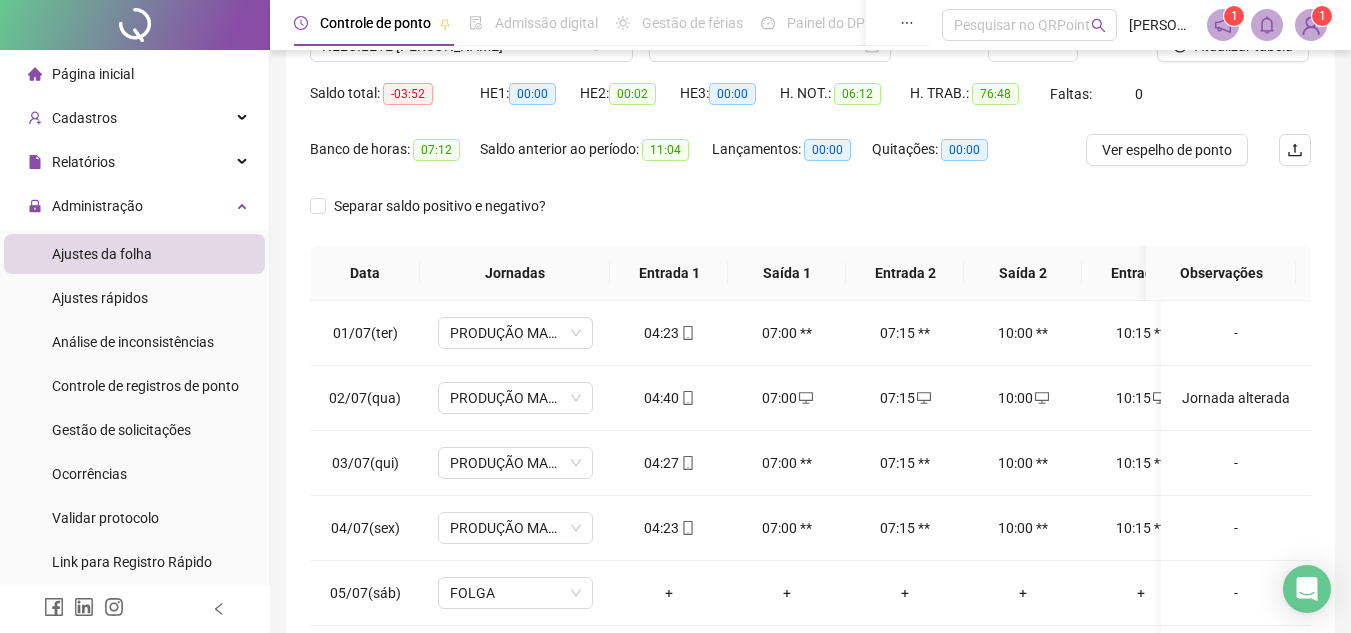 scroll, scrollTop: 200, scrollLeft: 0, axis: vertical 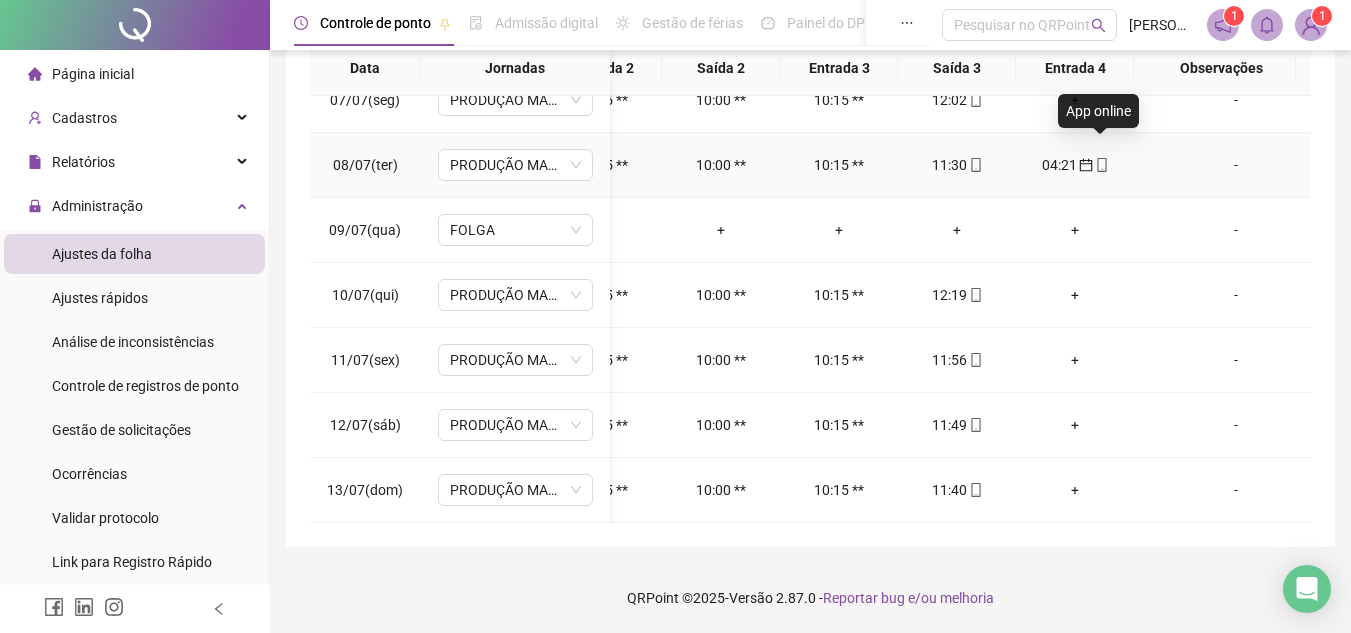 click 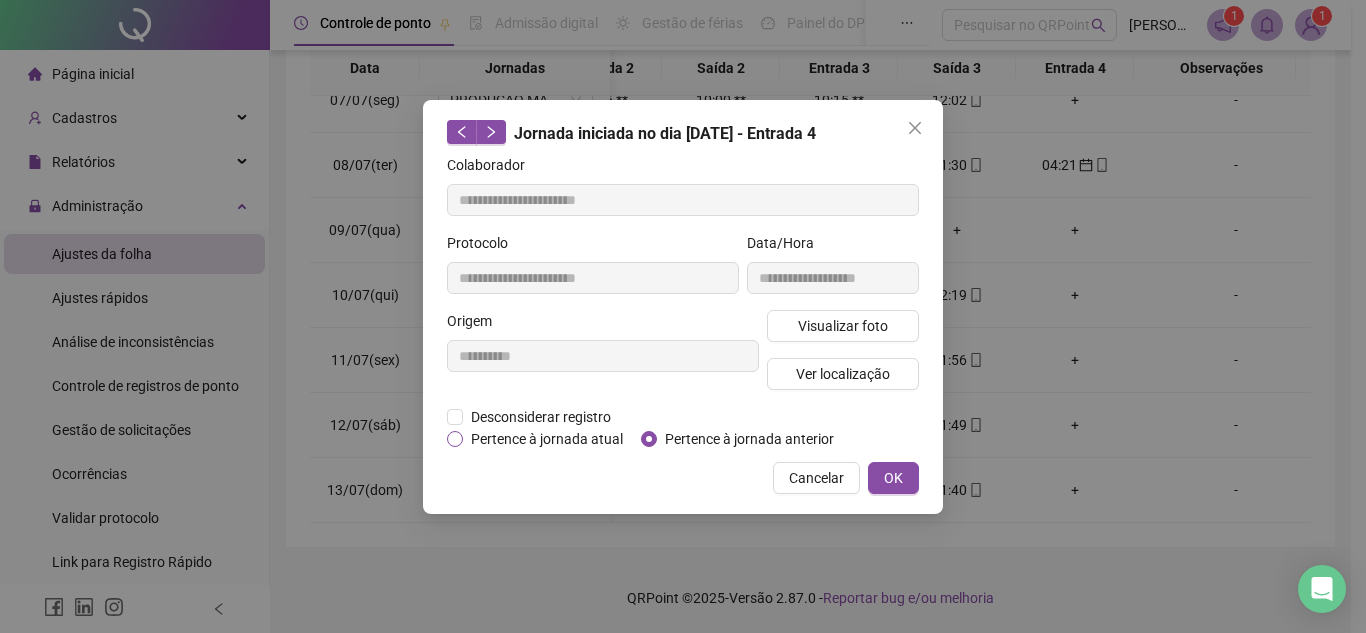 click on "Pertence à jornada atual" at bounding box center [547, 439] 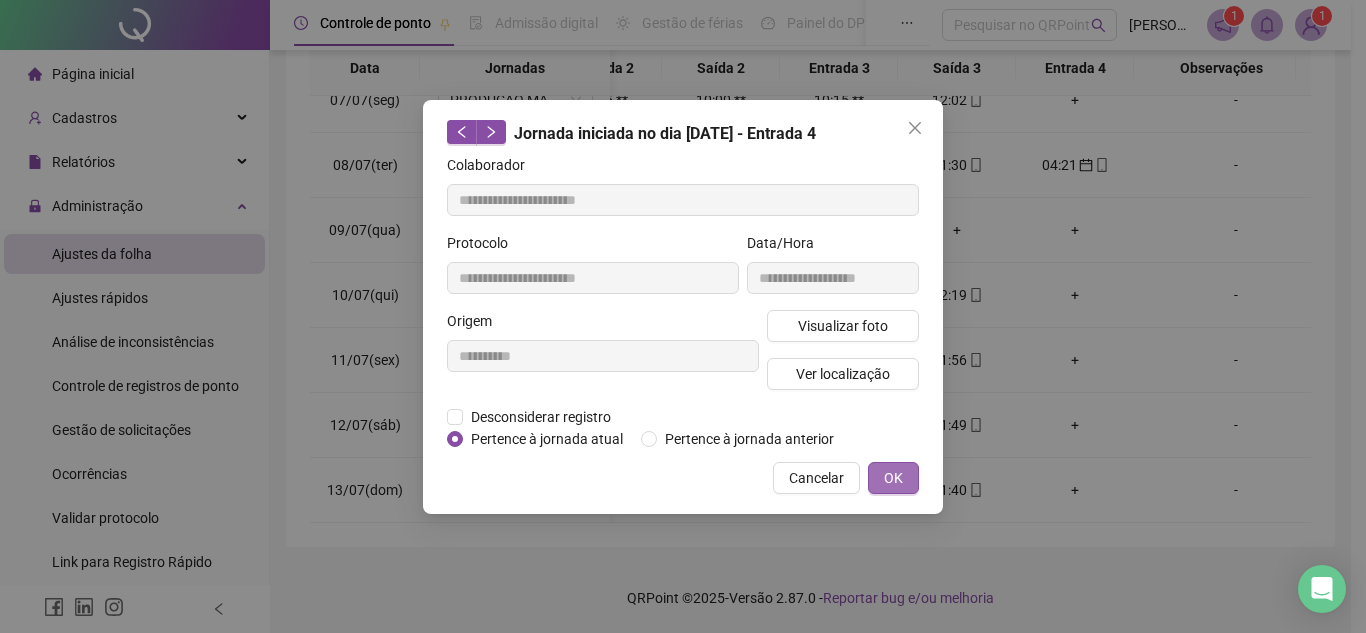 click on "OK" at bounding box center [893, 478] 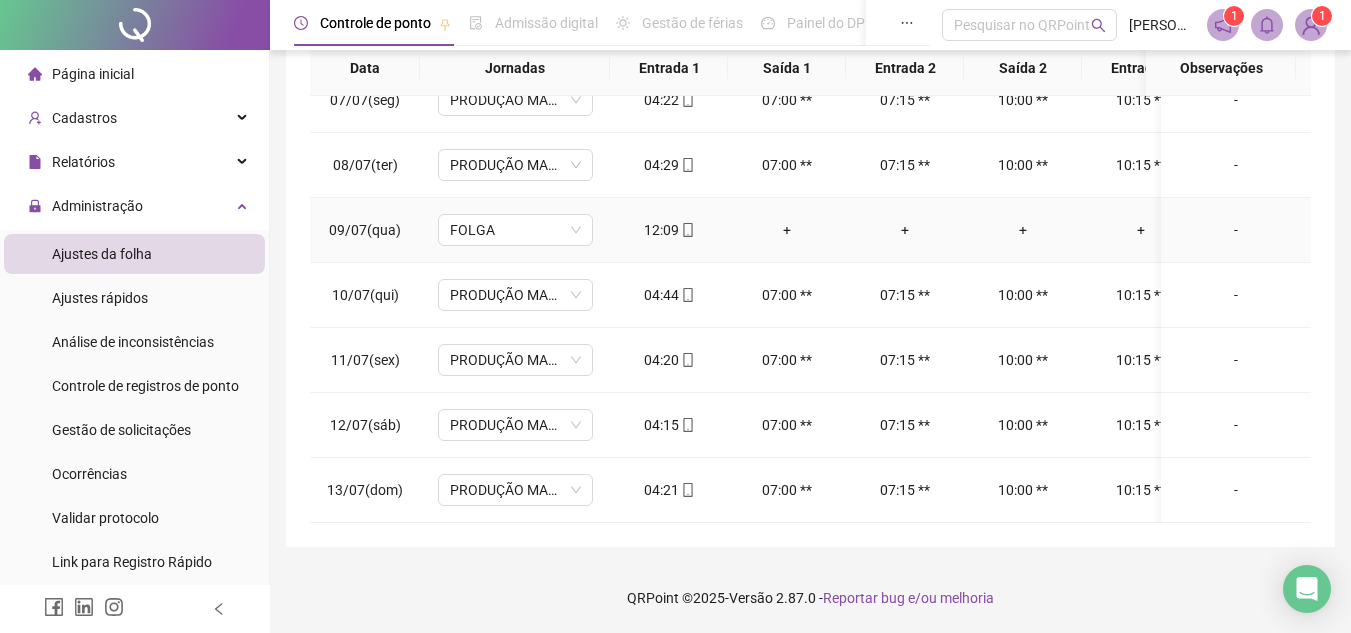 click on "+" at bounding box center (787, 230) 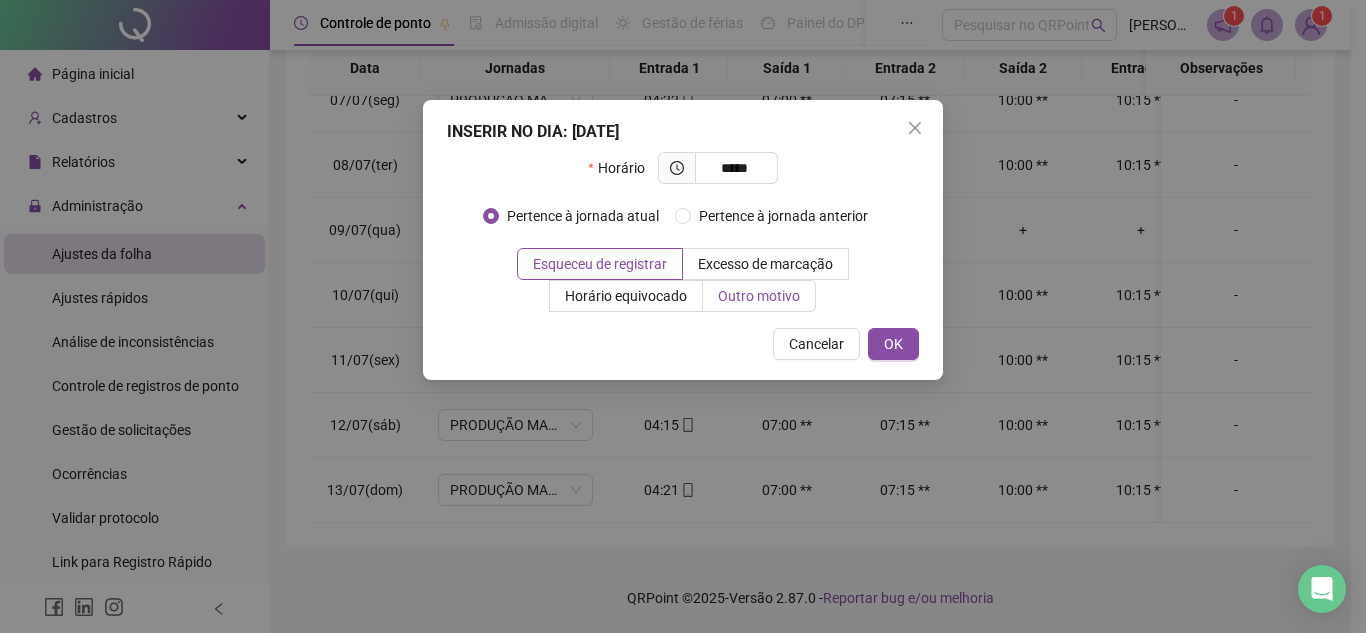 click on "Outro motivo" at bounding box center (759, 296) 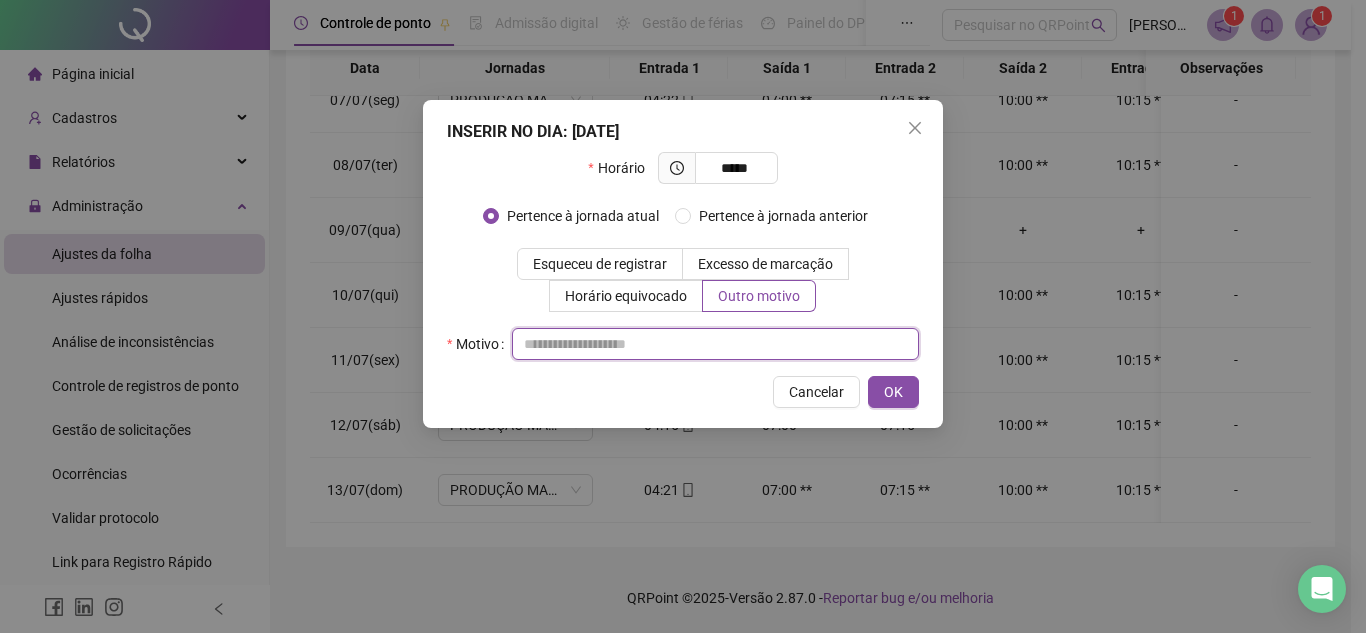 click at bounding box center (715, 344) 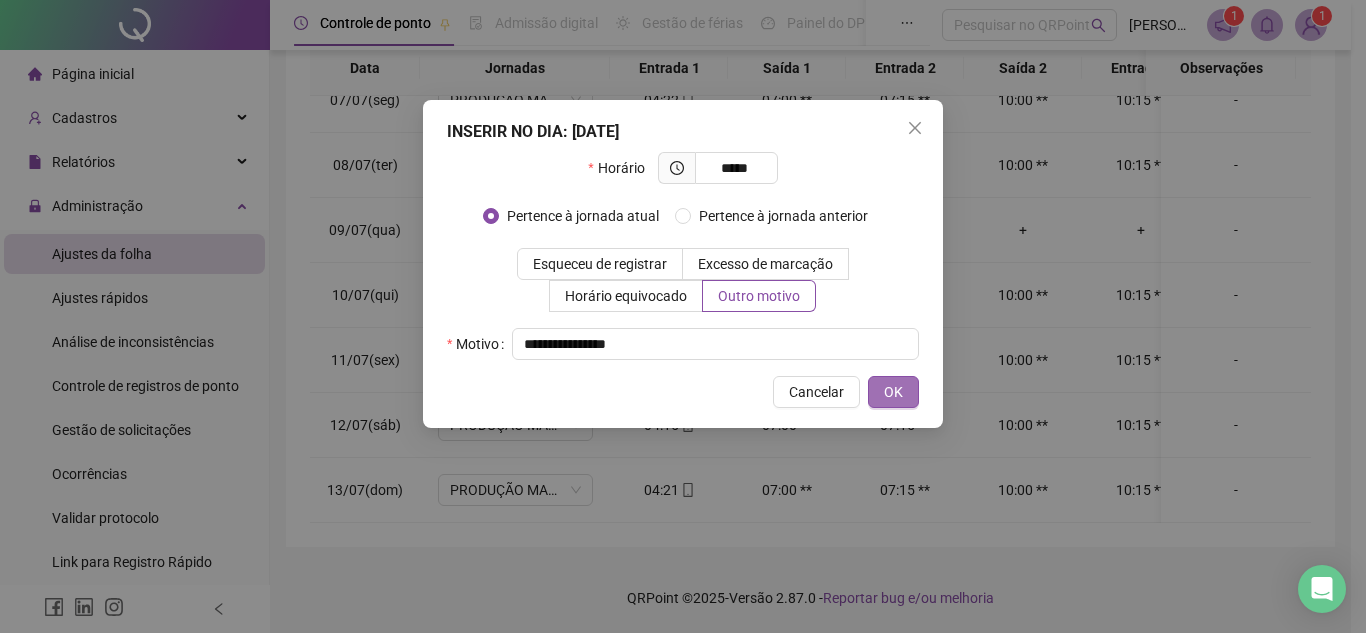 click on "OK" at bounding box center (893, 392) 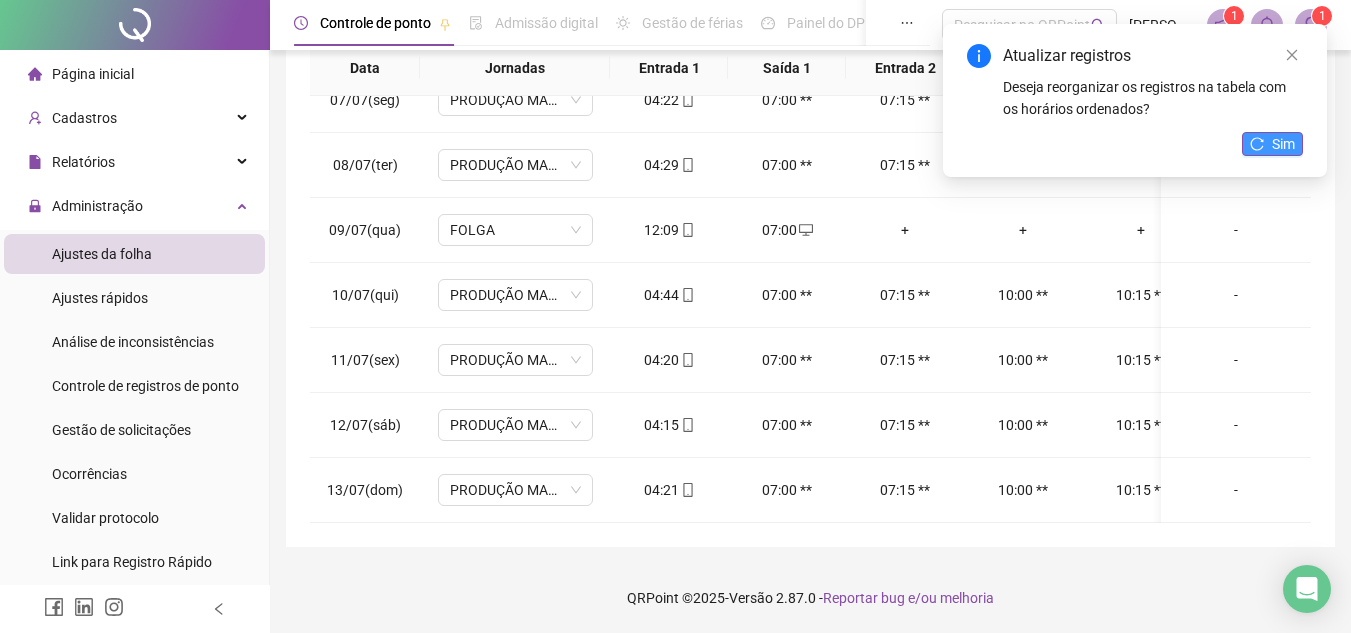 click on "Sim" at bounding box center [1283, 144] 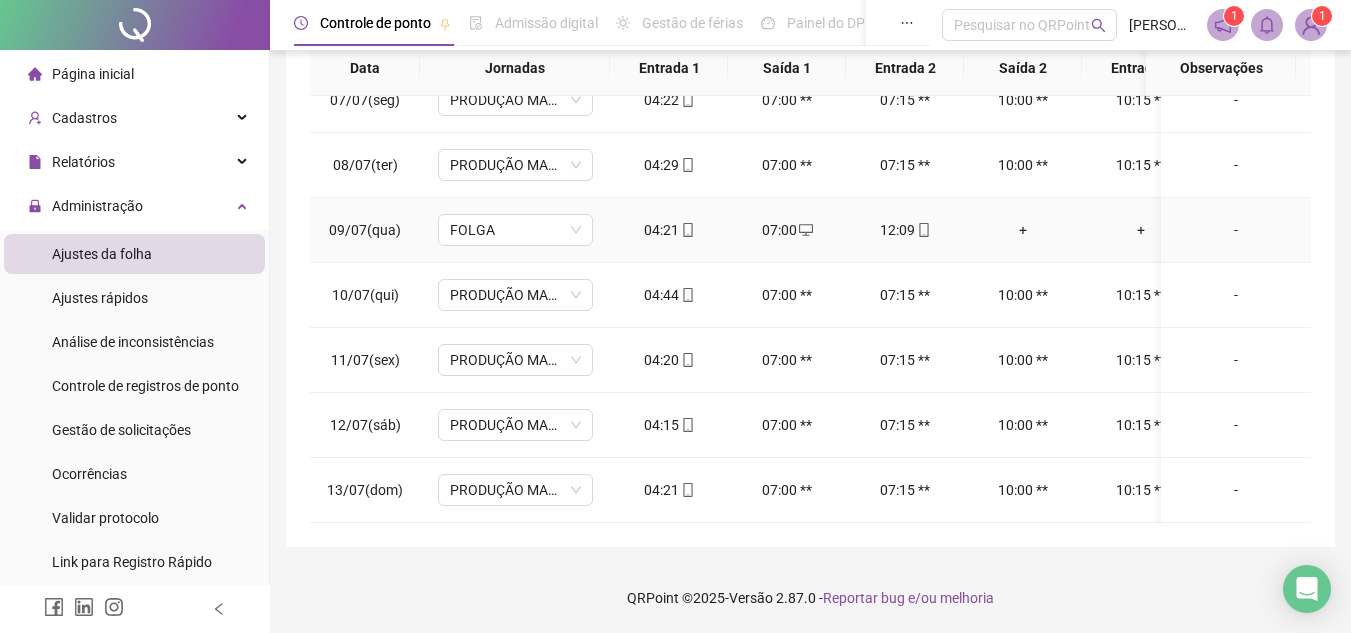 click on "+" at bounding box center (1023, 230) 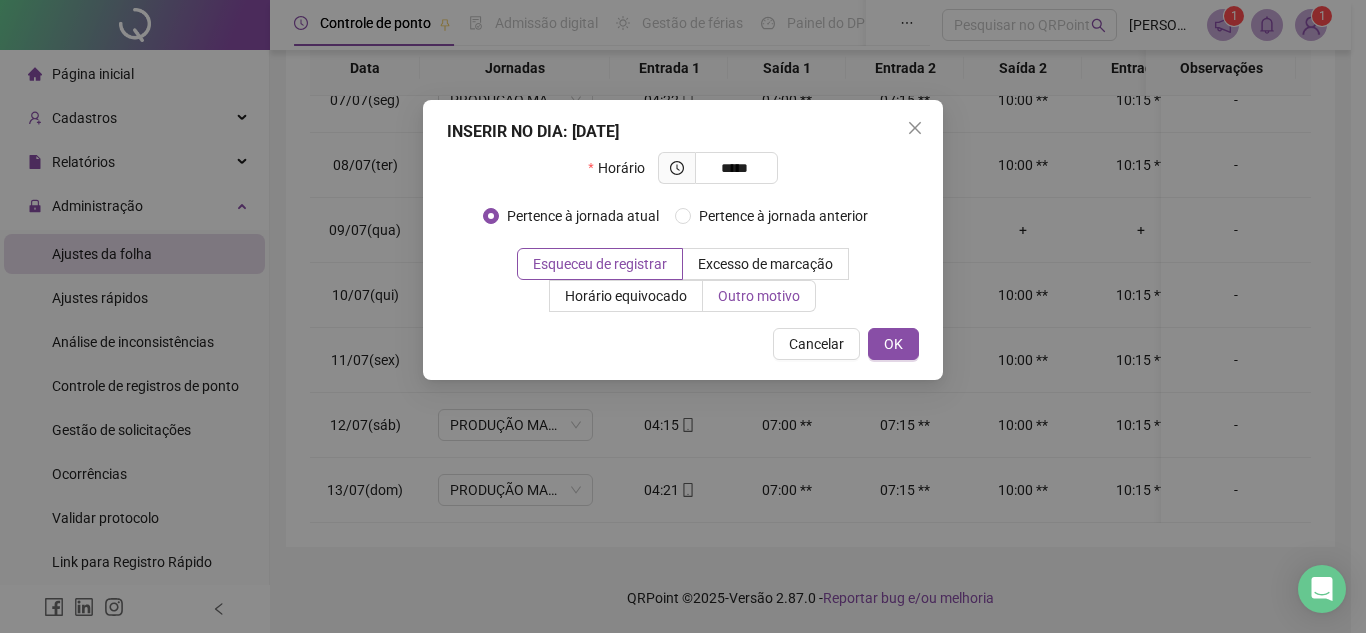 click on "Outro motivo" at bounding box center (759, 296) 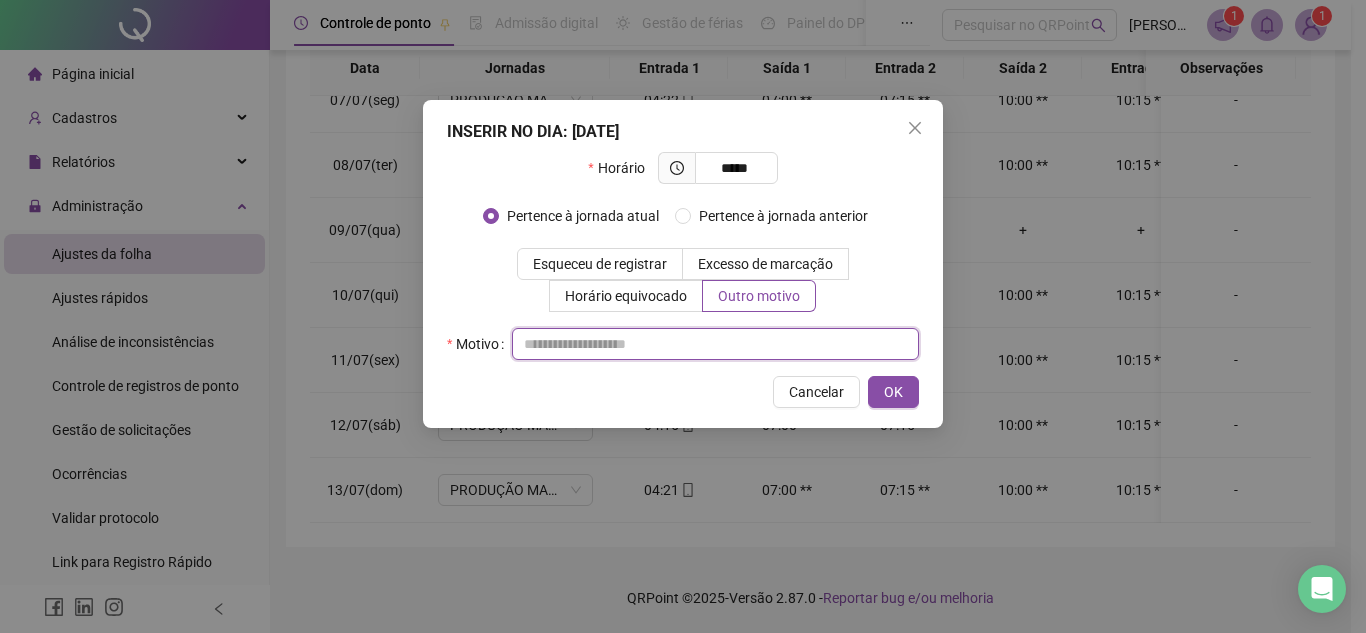 click at bounding box center (715, 344) 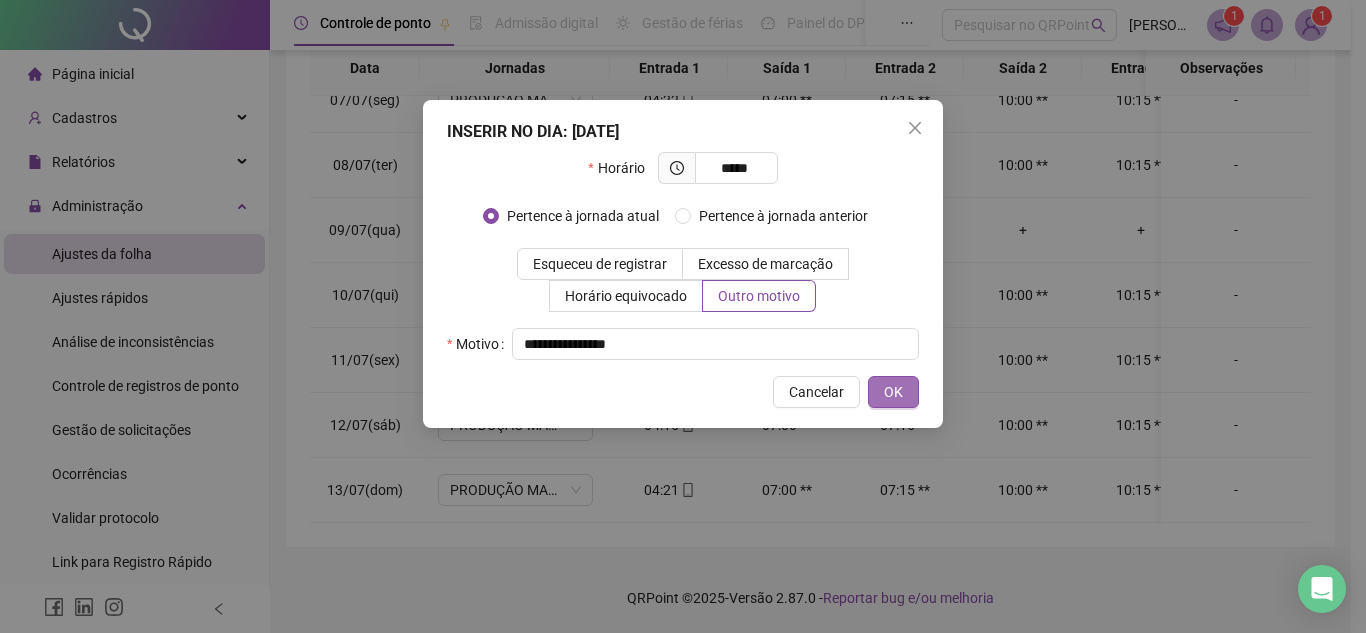 click on "OK" at bounding box center [893, 392] 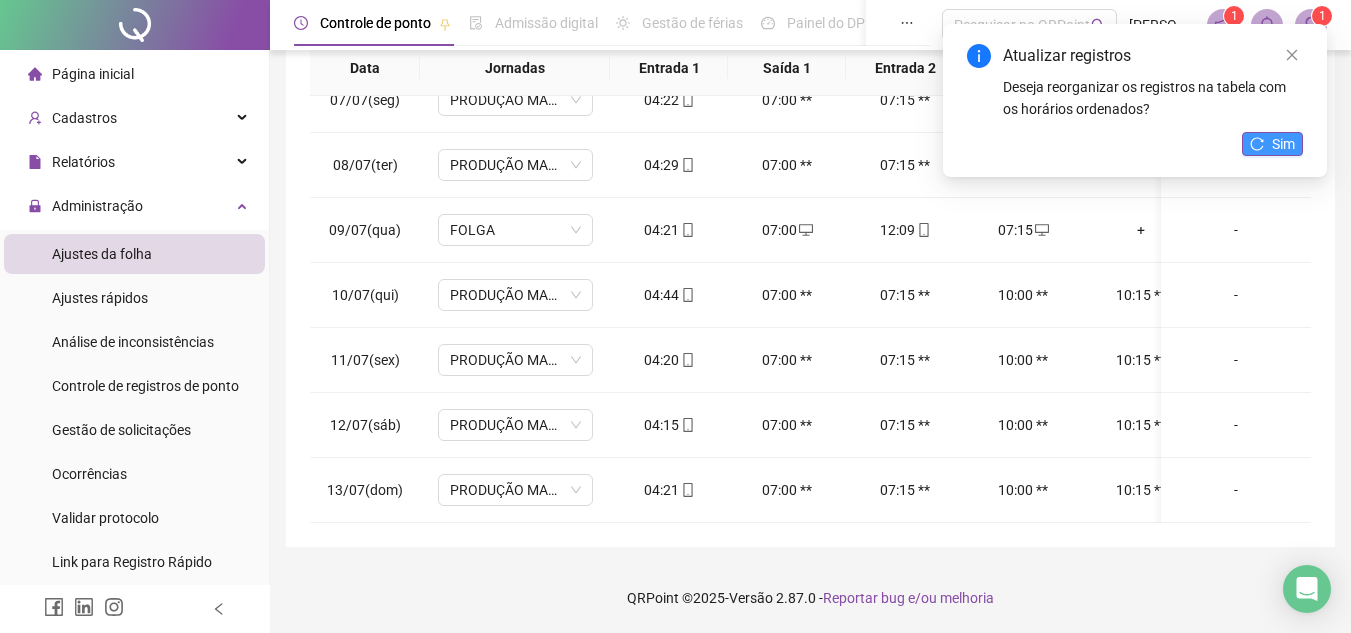 click on "Sim" at bounding box center [1283, 144] 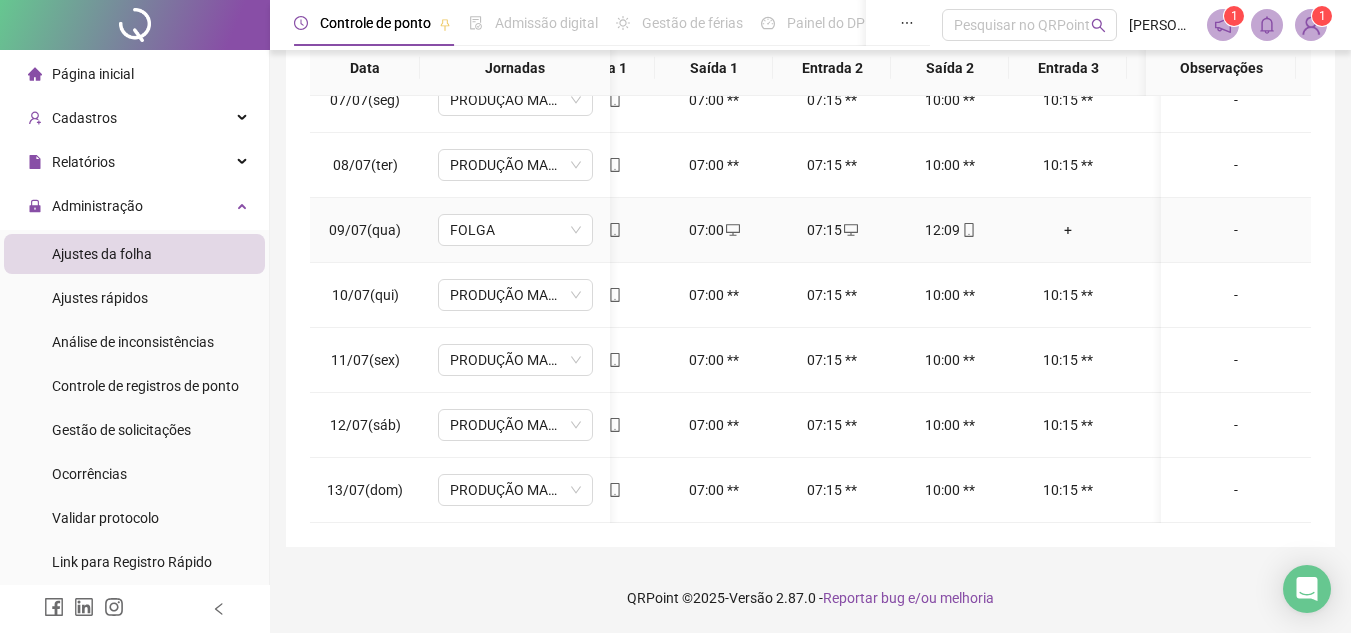 click on "+" at bounding box center [1068, 230] 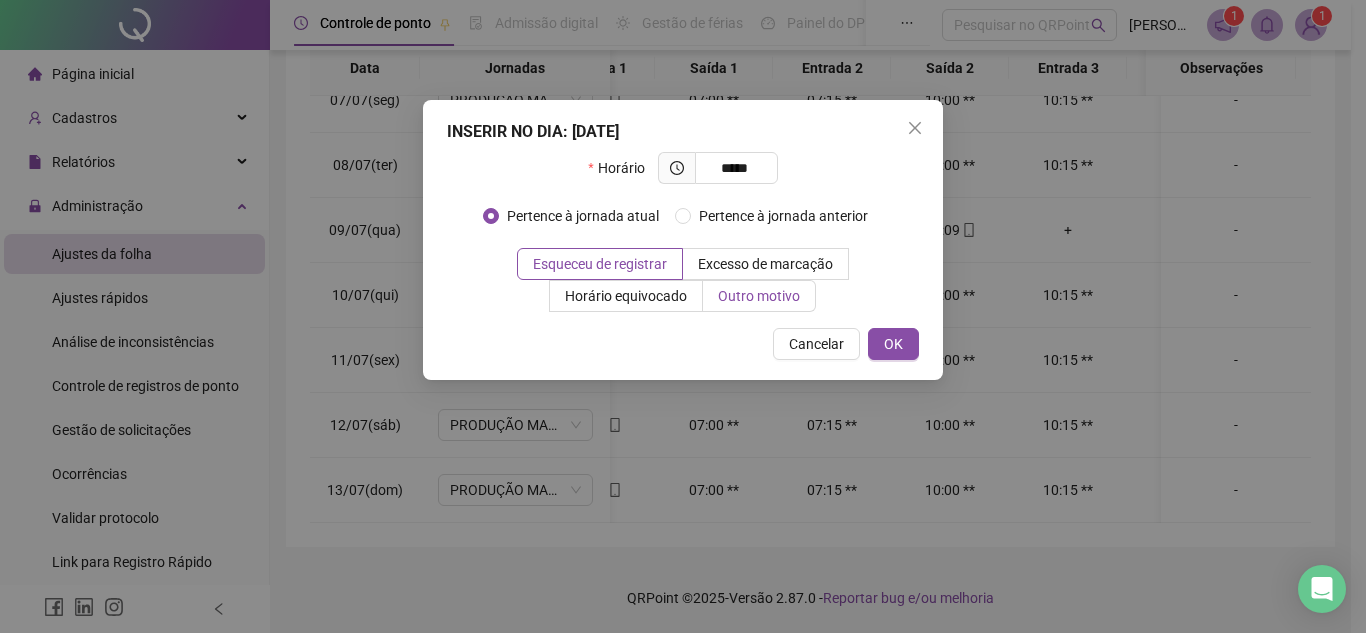 click on "Outro motivo" at bounding box center [759, 296] 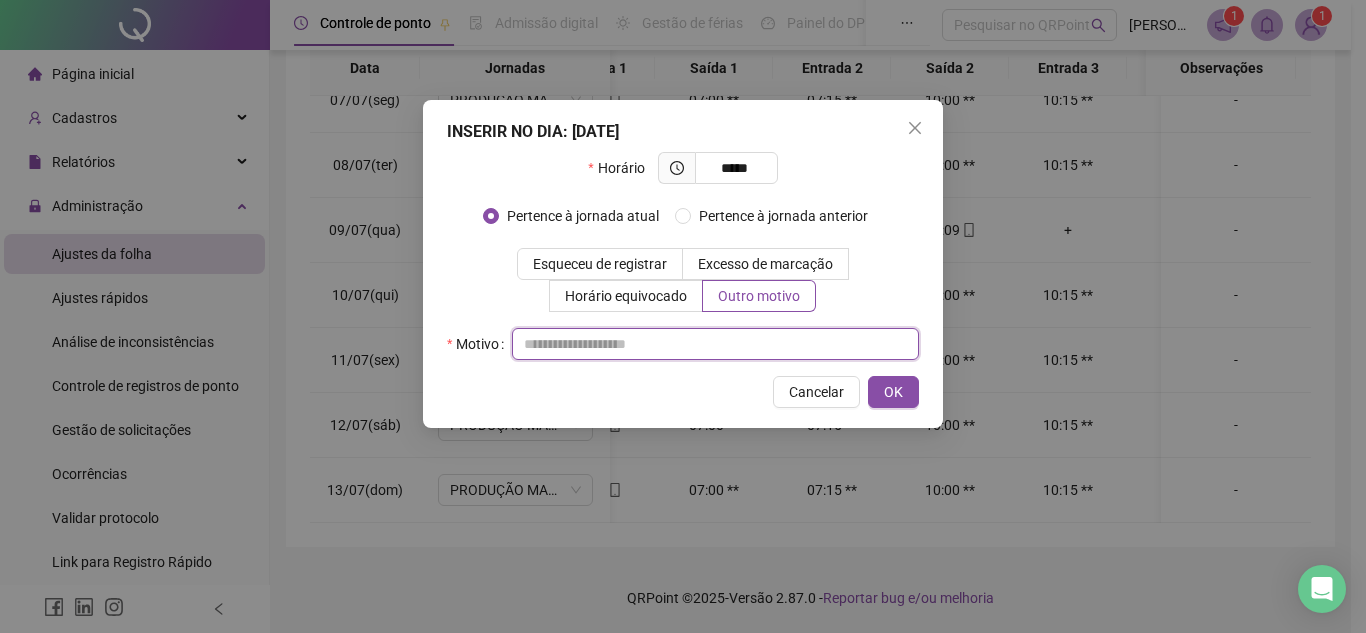 click at bounding box center [715, 344] 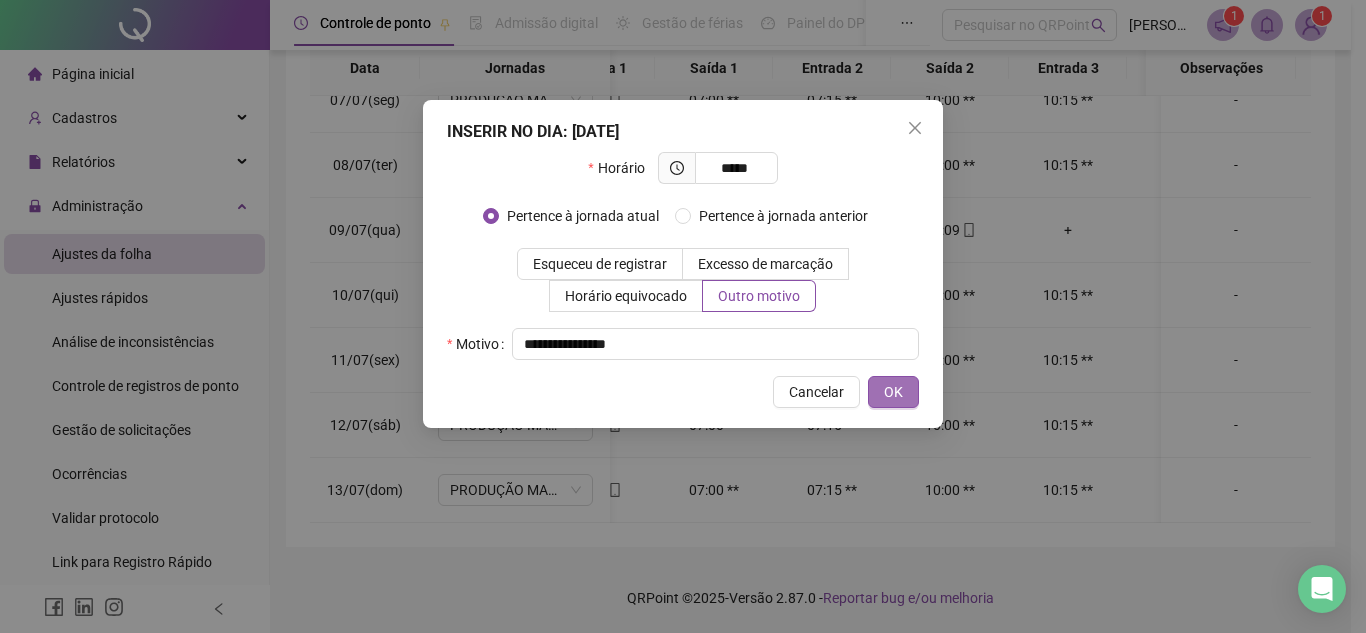 click on "OK" at bounding box center [893, 392] 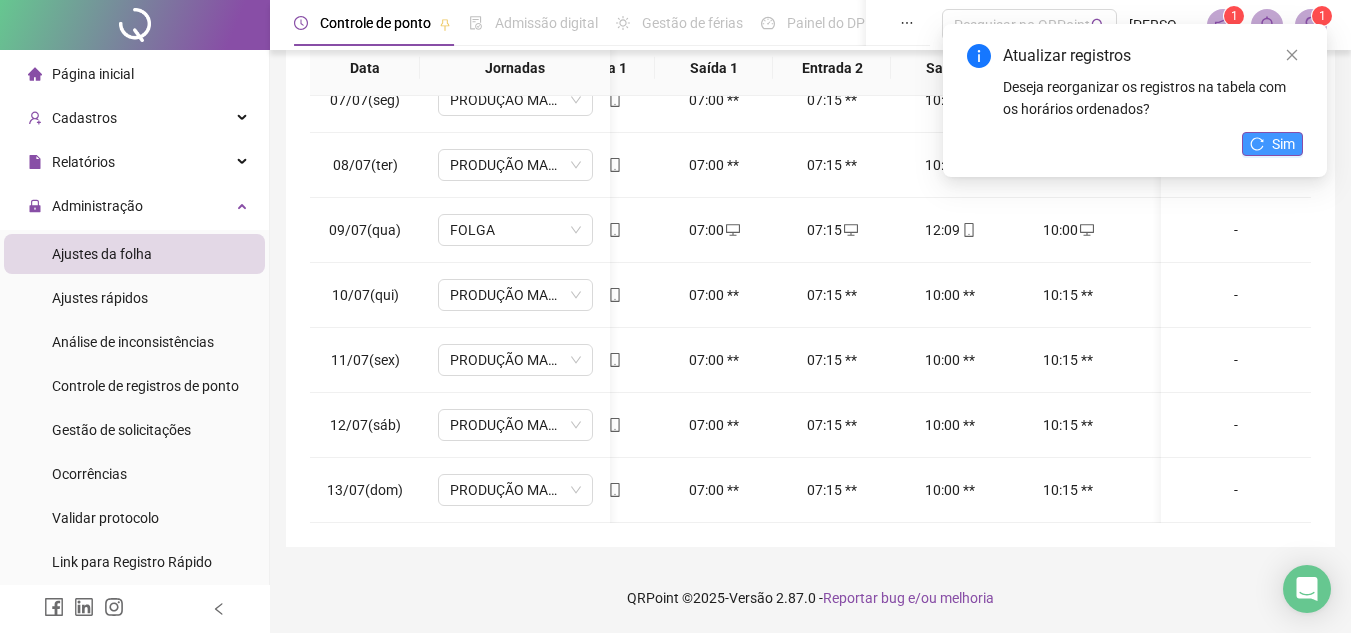 click 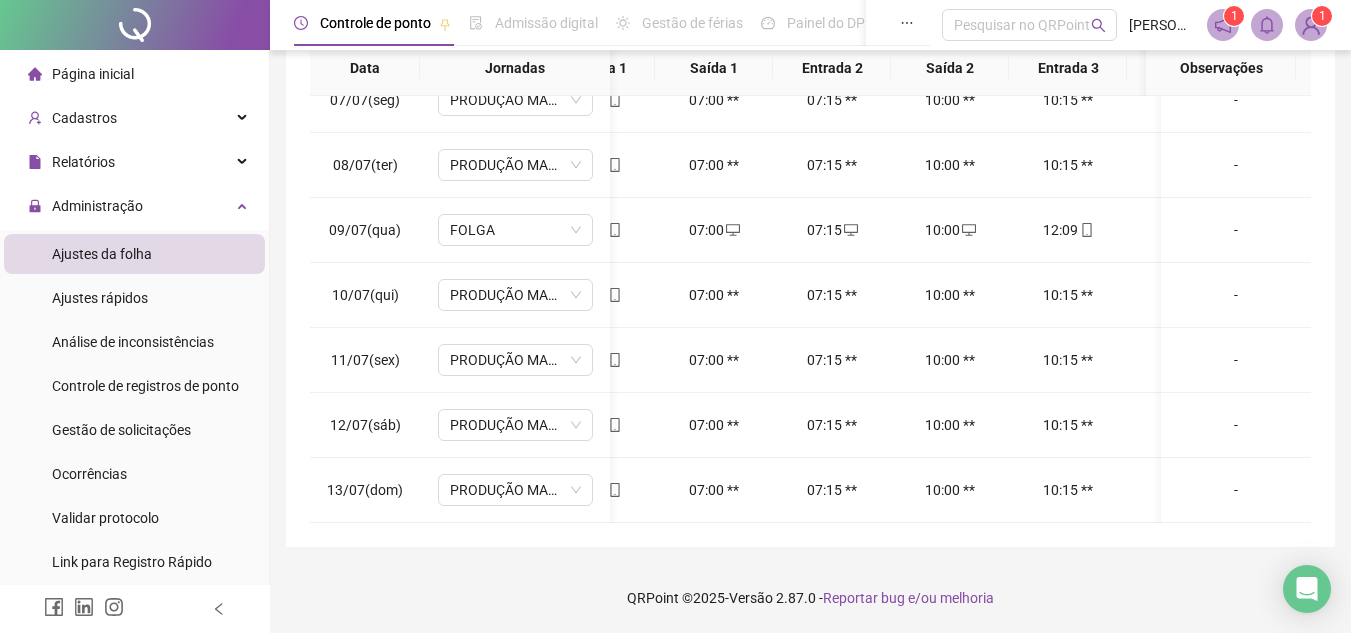scroll, scrollTop: 433, scrollLeft: 148, axis: both 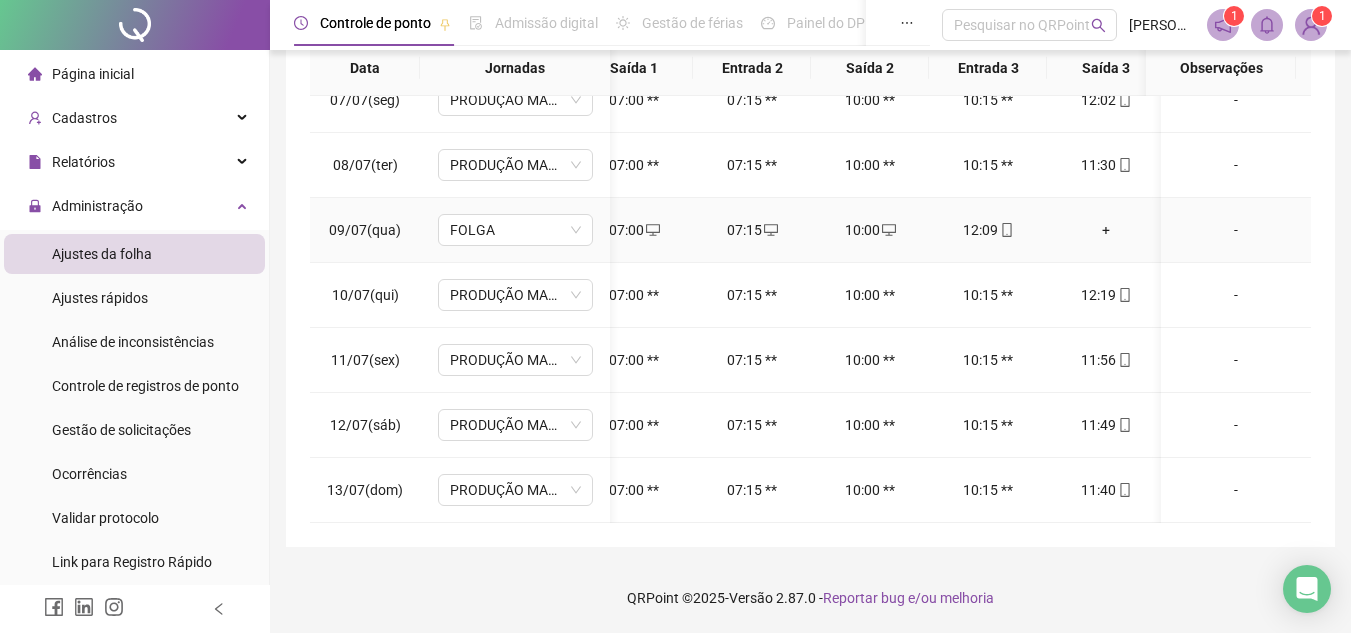 click on "+" at bounding box center (1106, 230) 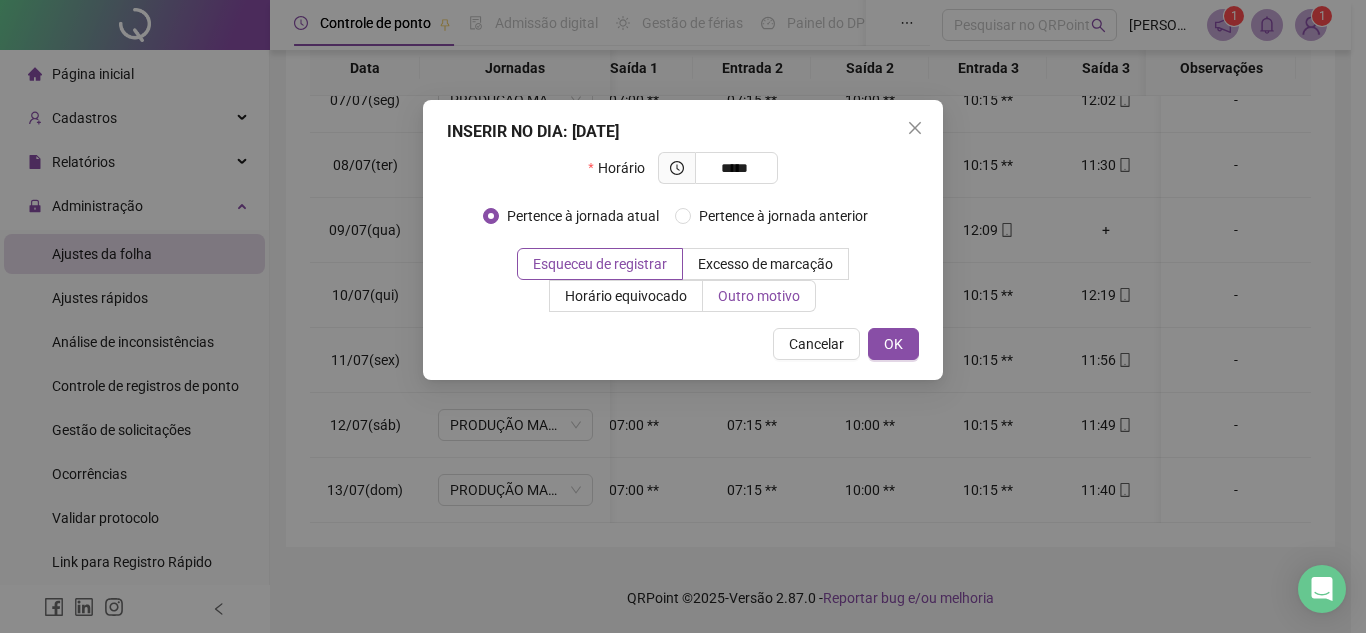 click on "Outro motivo" at bounding box center (759, 296) 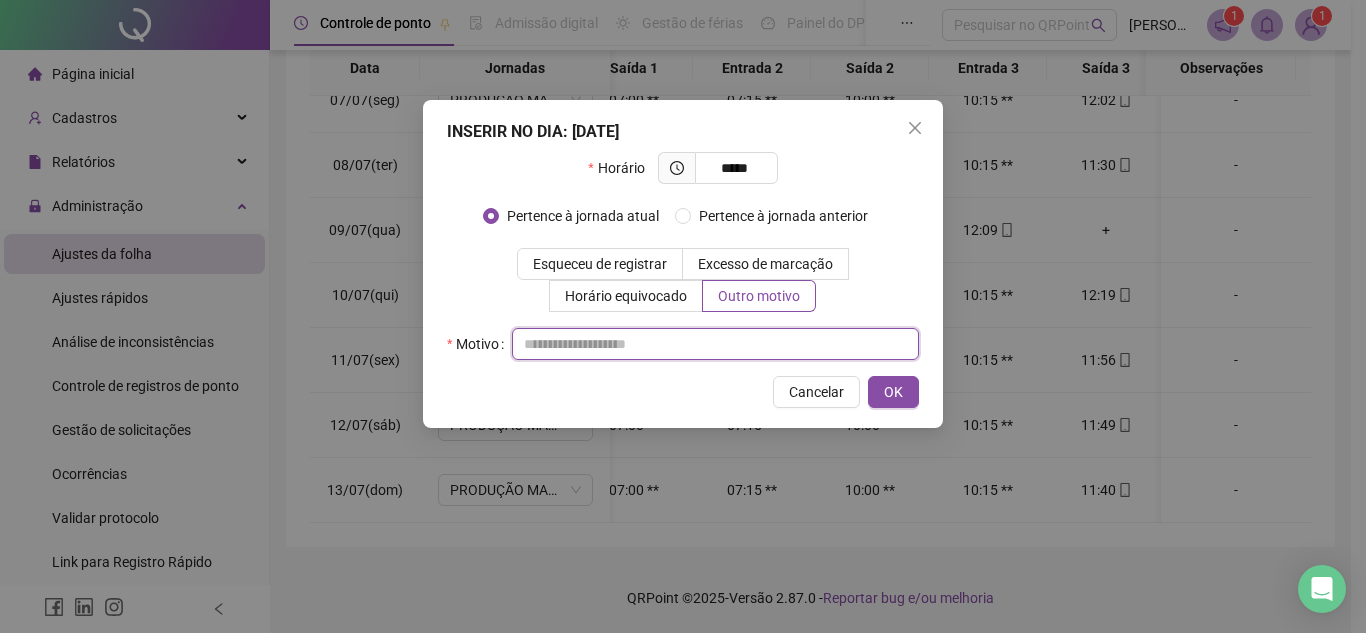click at bounding box center (715, 344) 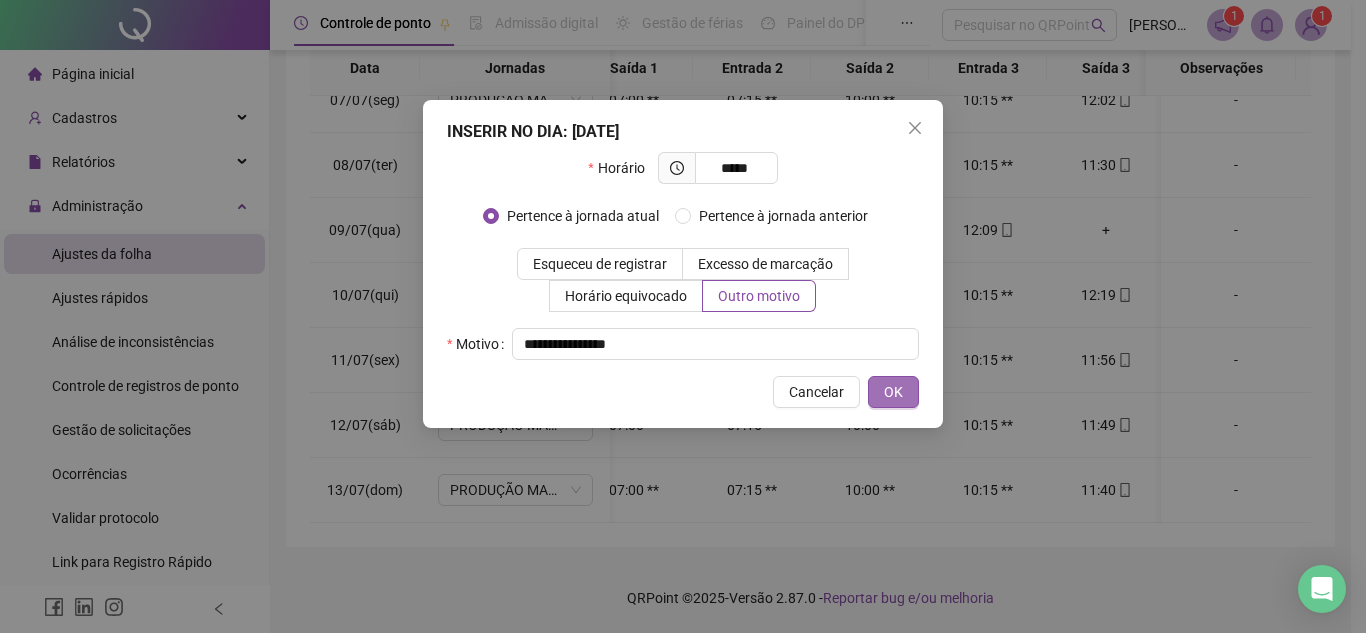 click on "OK" at bounding box center (893, 392) 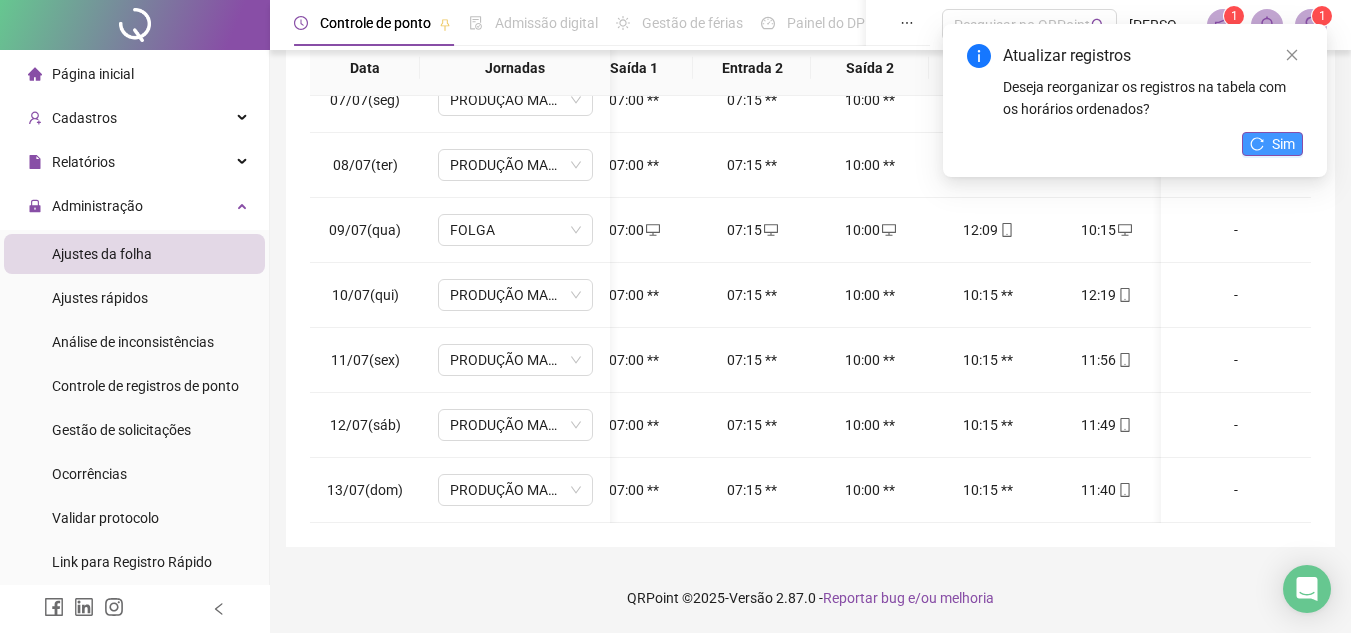 click on "Sim" at bounding box center (1283, 144) 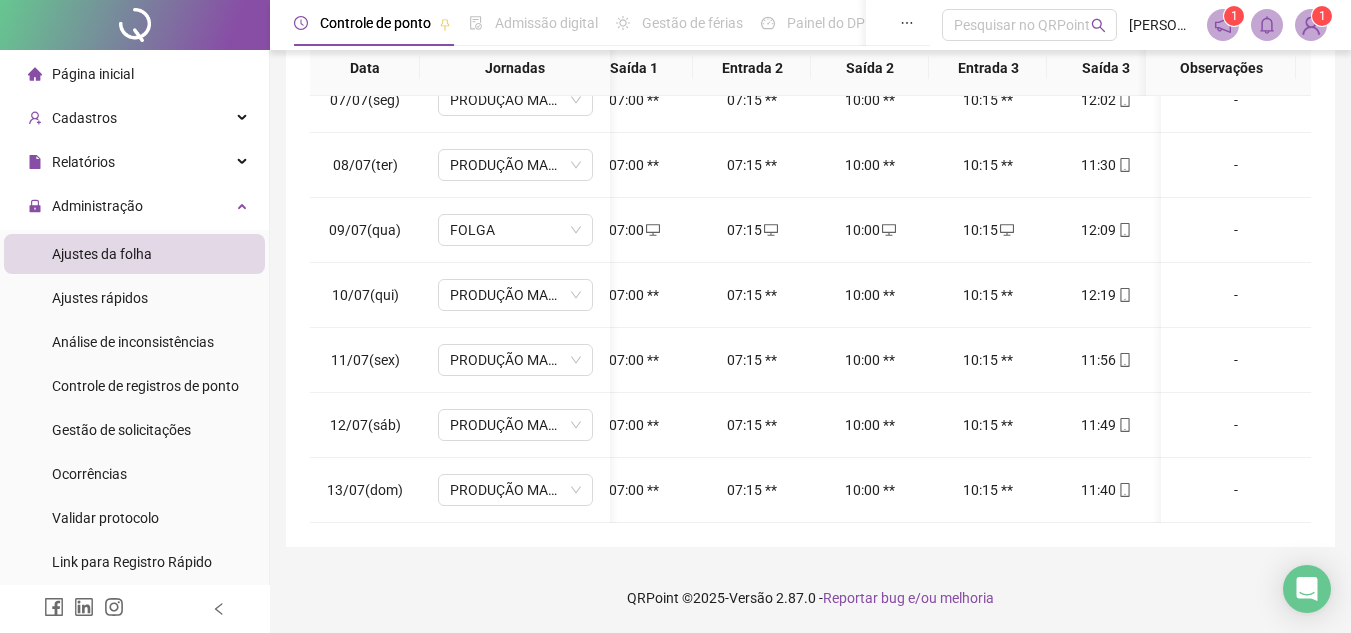 scroll, scrollTop: 433, scrollLeft: 0, axis: vertical 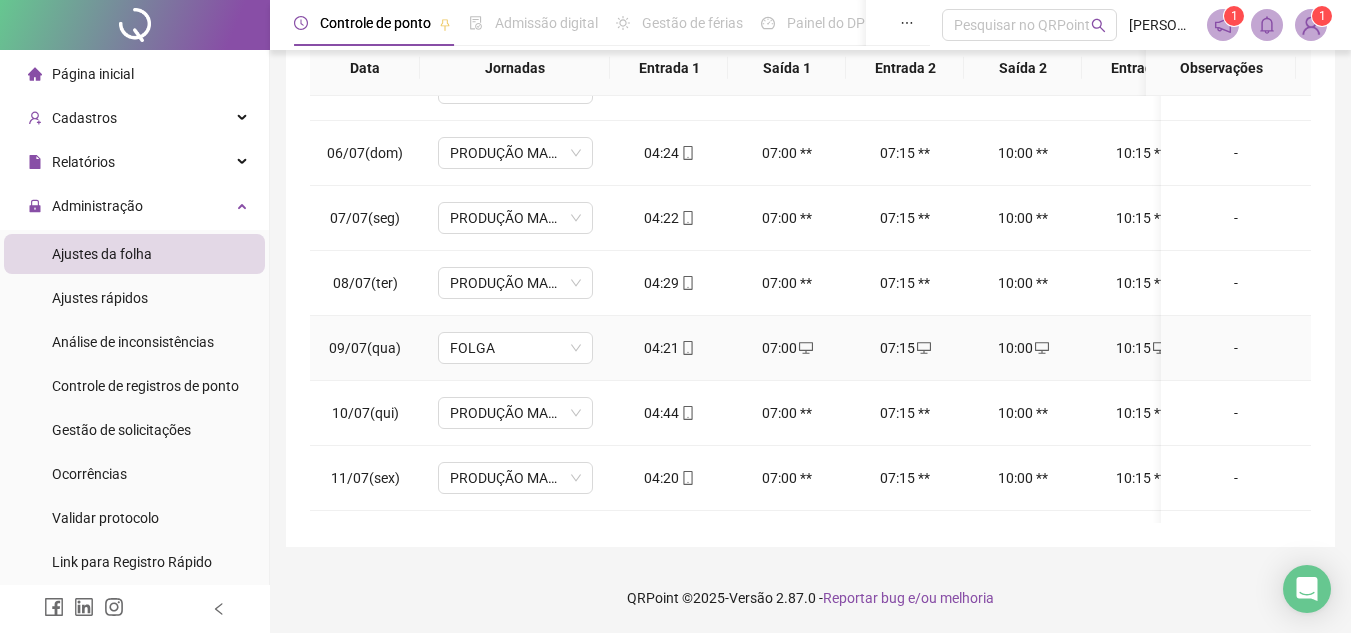 click on "-" at bounding box center (1236, 348) 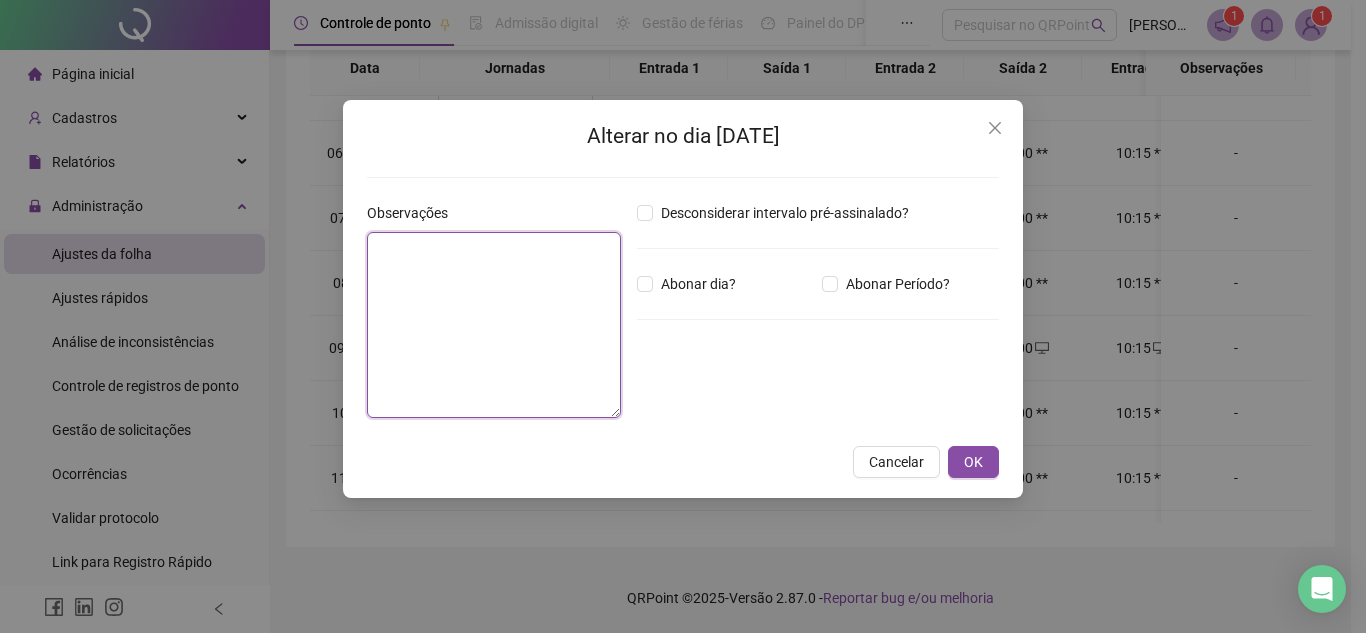 click at bounding box center [494, 325] 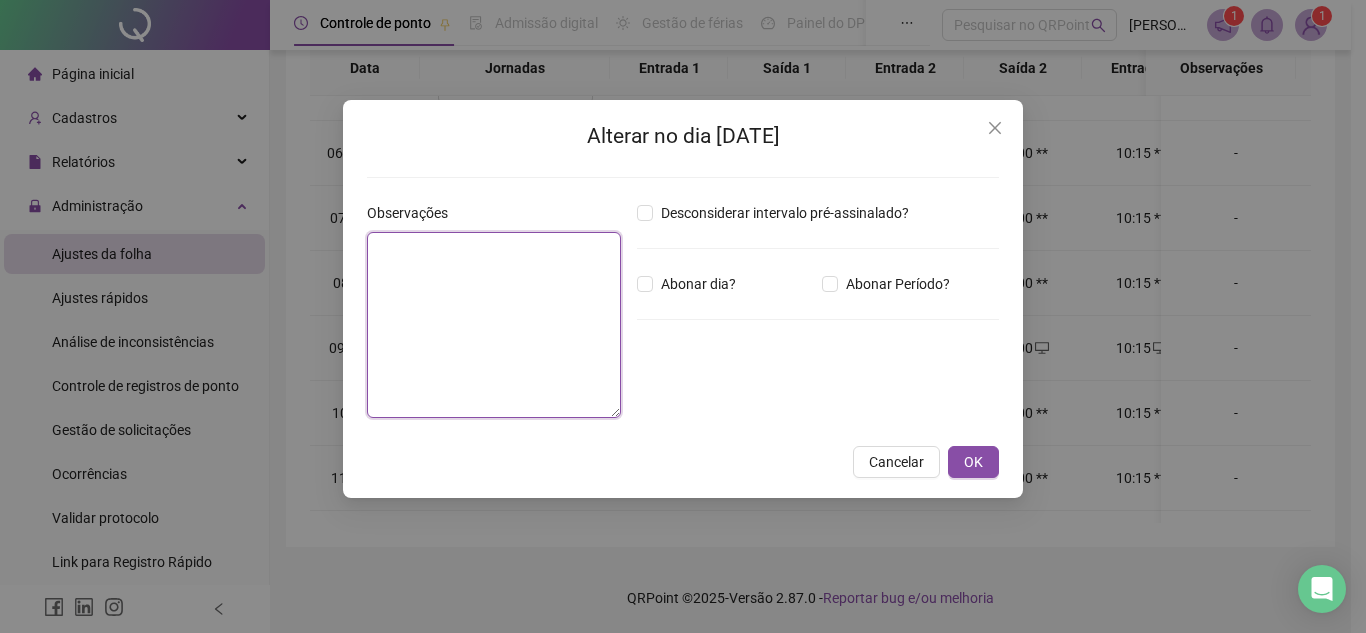 paste on "**********" 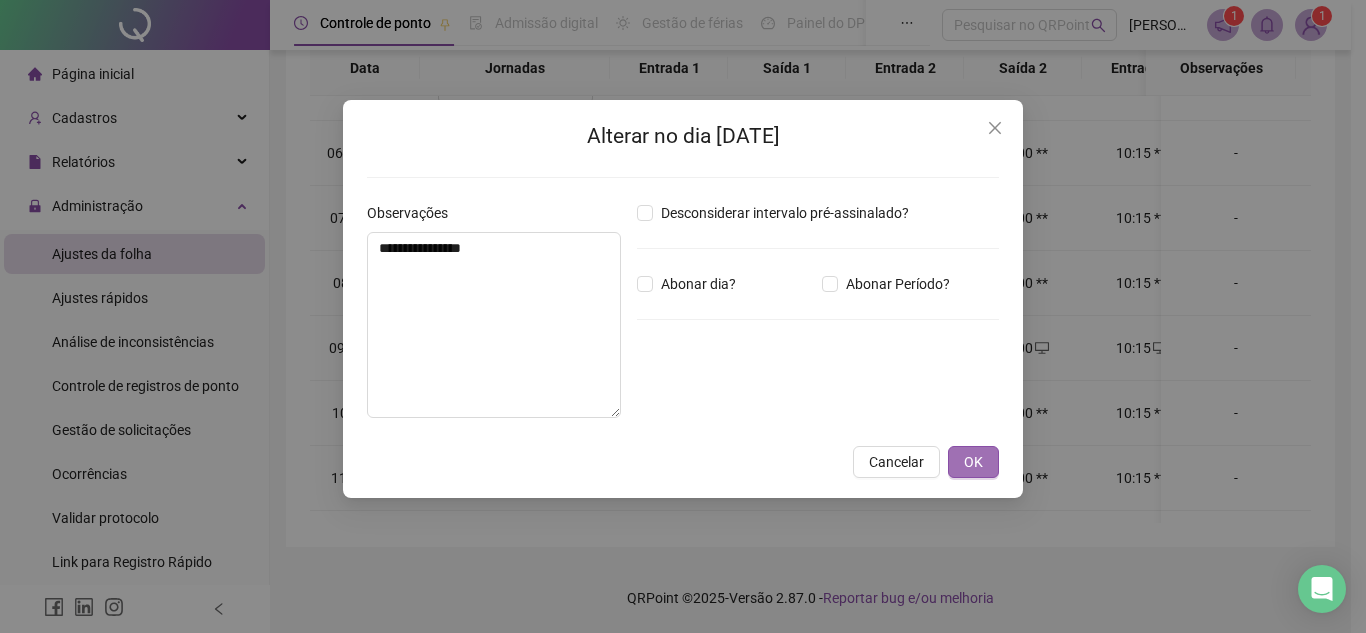 click on "OK" at bounding box center (973, 462) 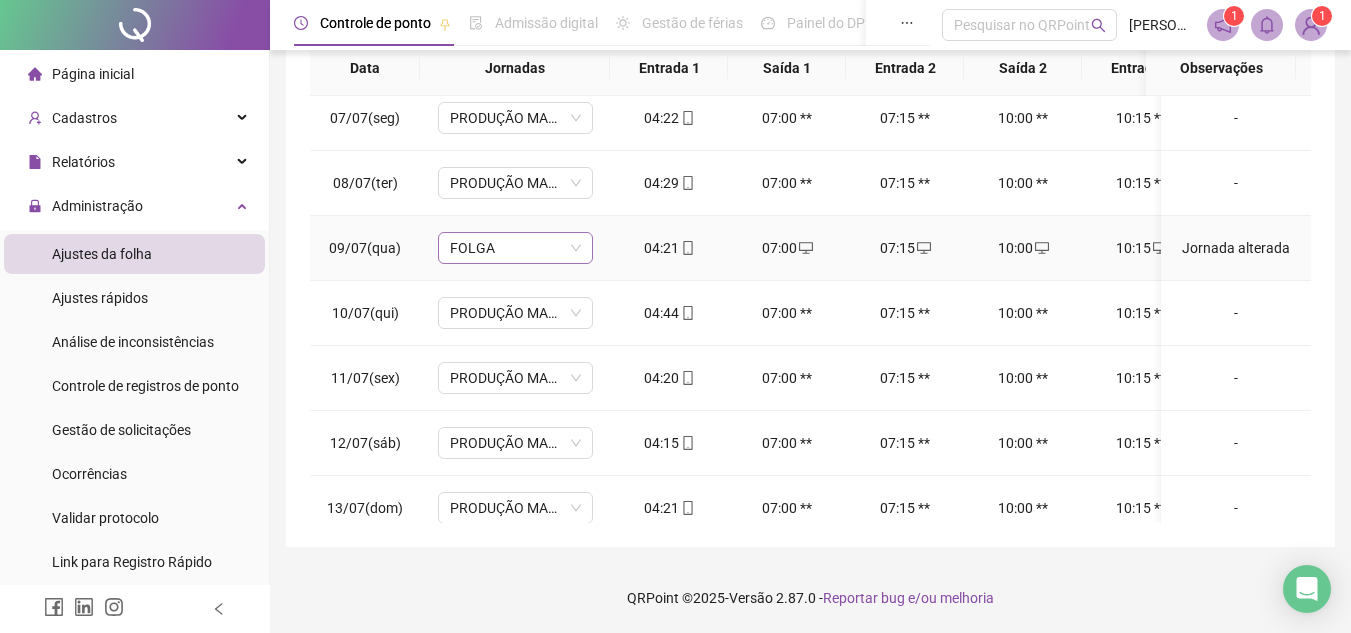 click on "FOLGA" at bounding box center (515, 248) 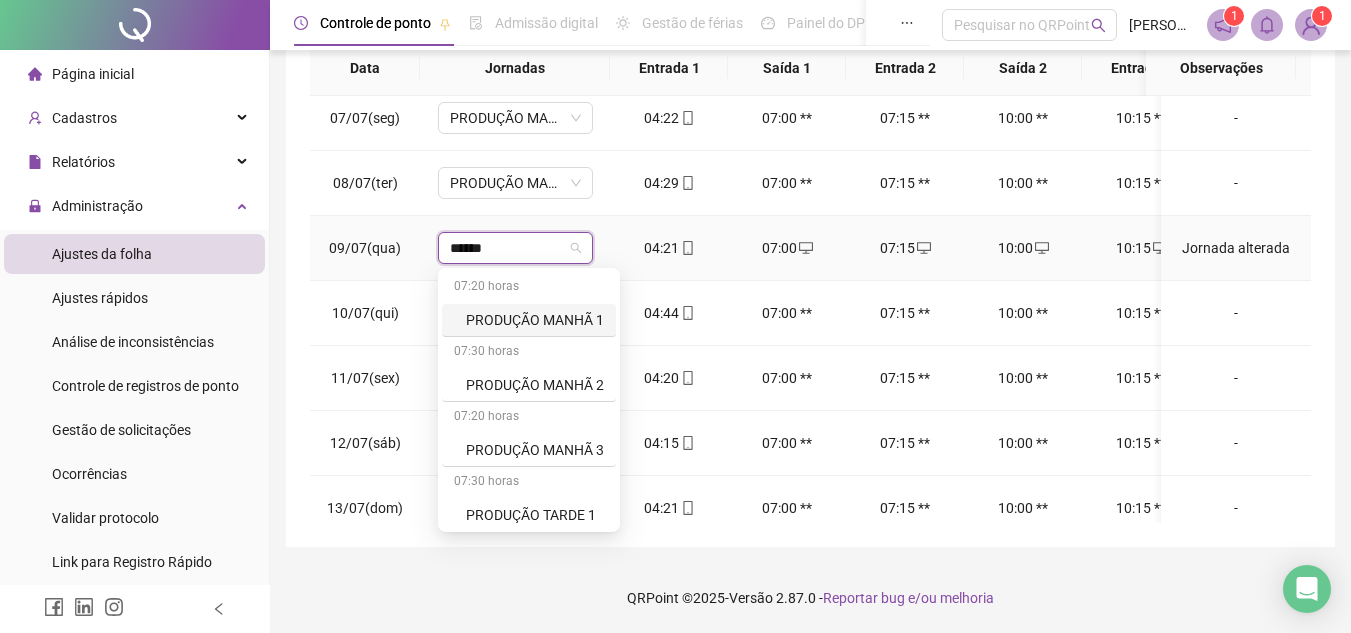 click on "PRODUÇÃO MANHÃ 1" at bounding box center [535, 320] 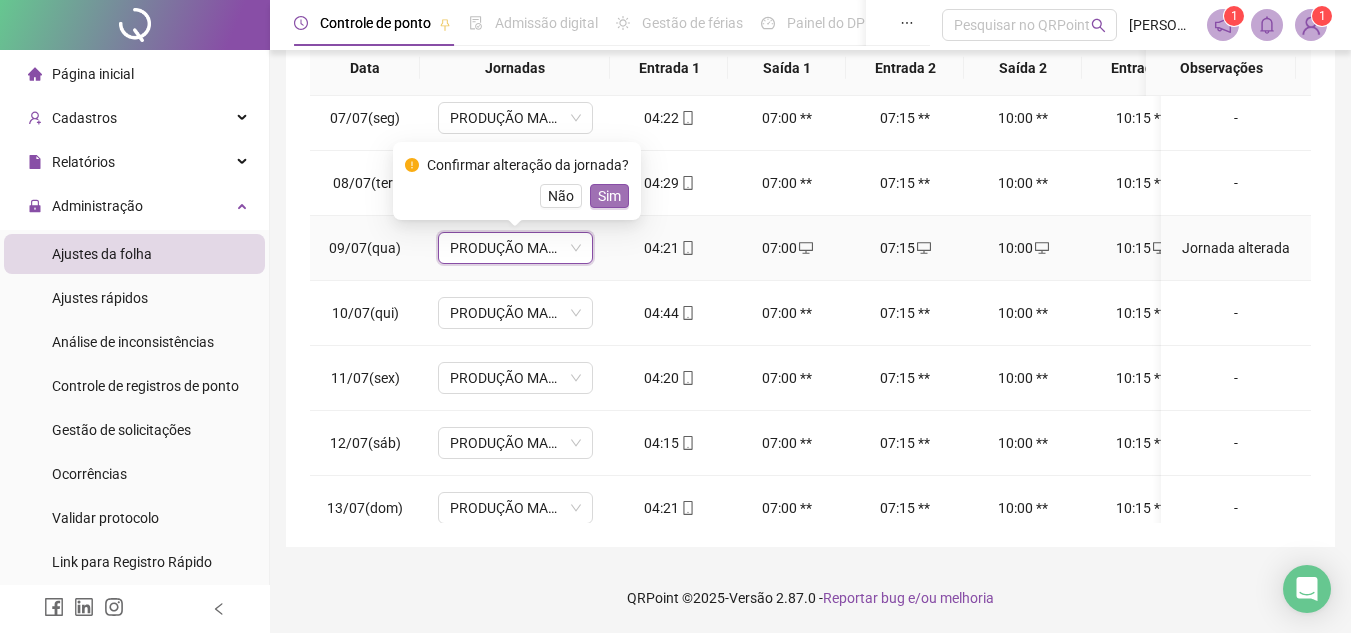 click on "Sim" at bounding box center (609, 196) 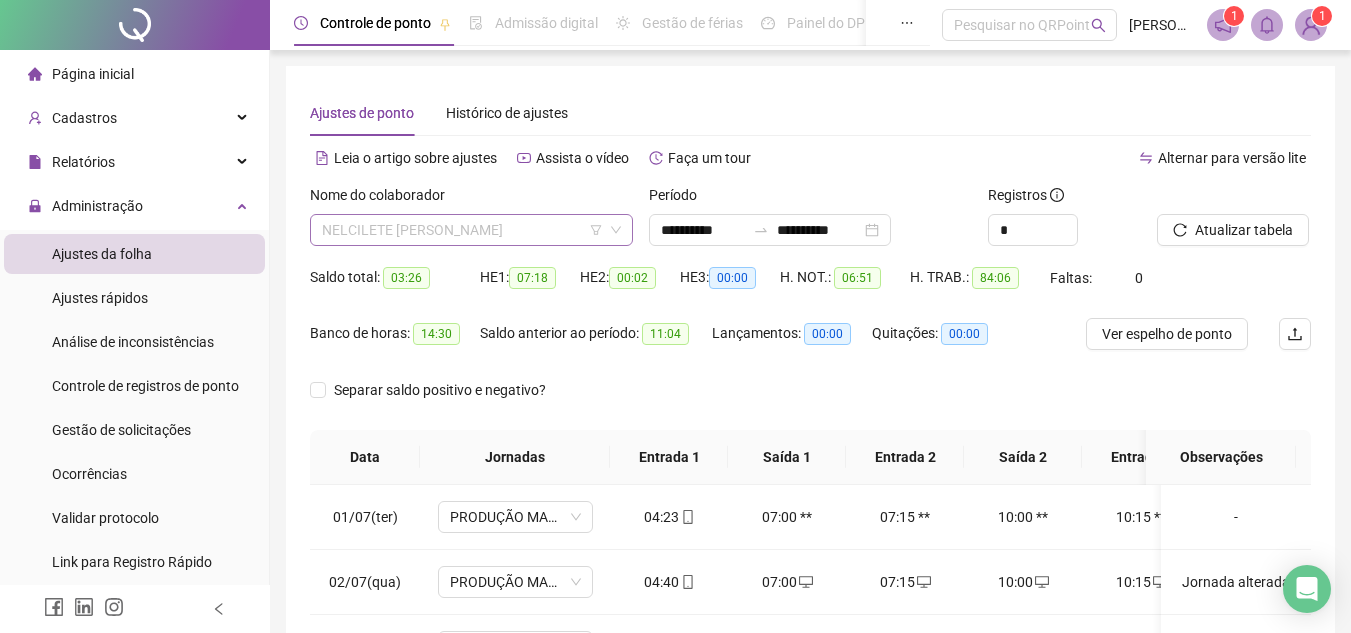 click on "NELCILETE [PERSON_NAME]" at bounding box center [471, 230] 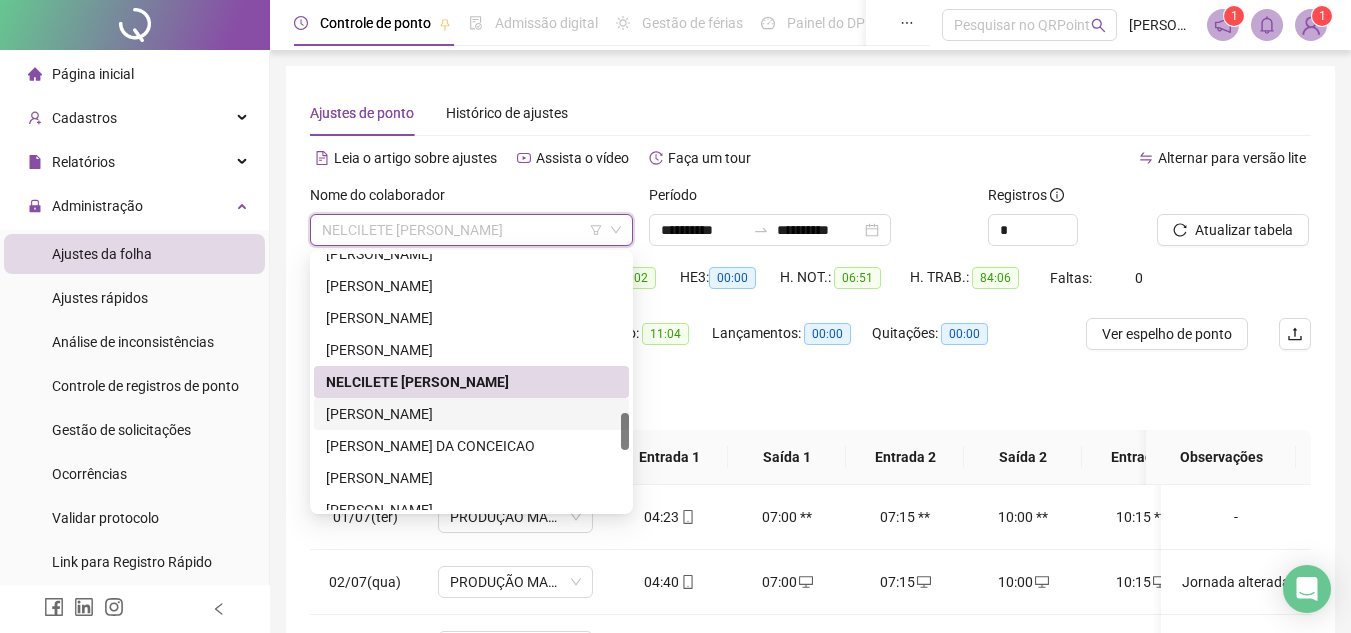 click on "[PERSON_NAME]" at bounding box center [471, 414] 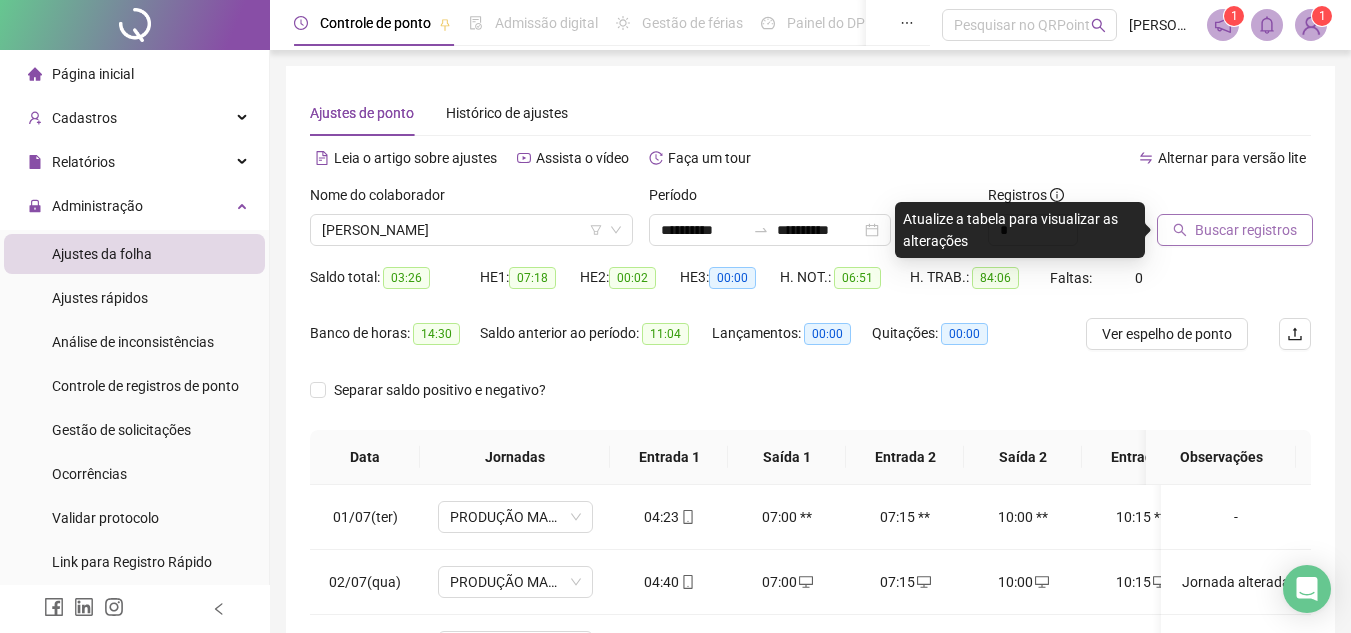 click on "Buscar registros" at bounding box center [1246, 230] 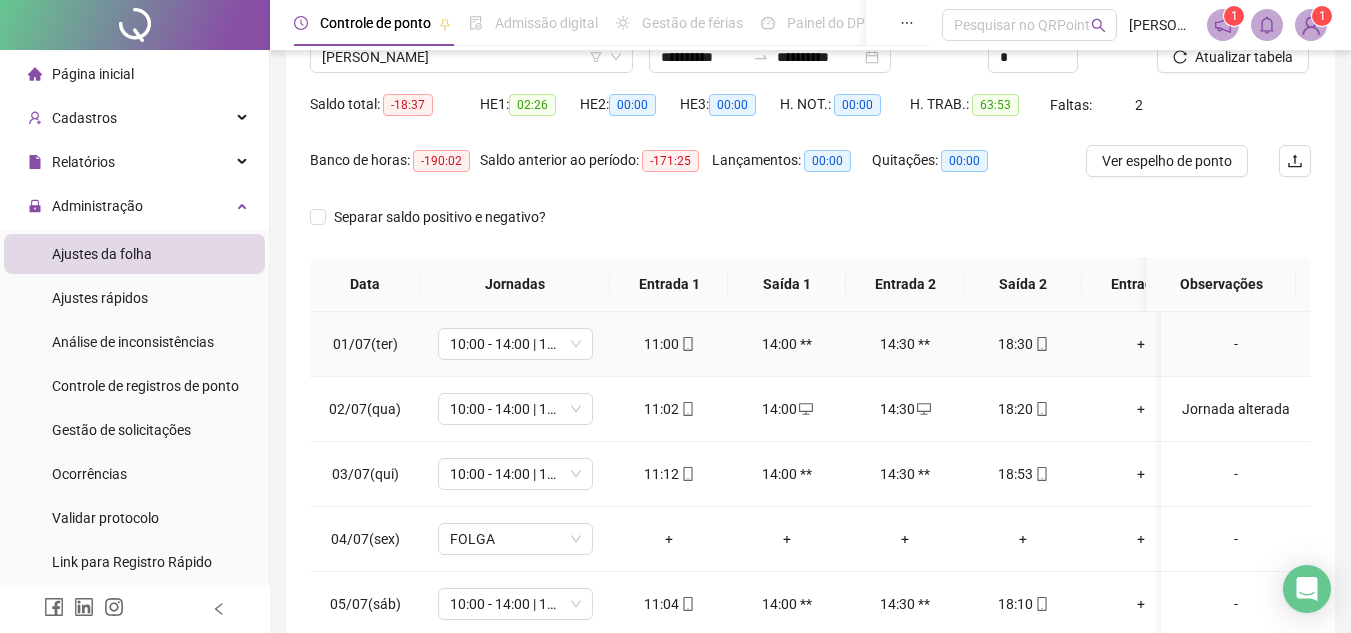 scroll, scrollTop: 200, scrollLeft: 0, axis: vertical 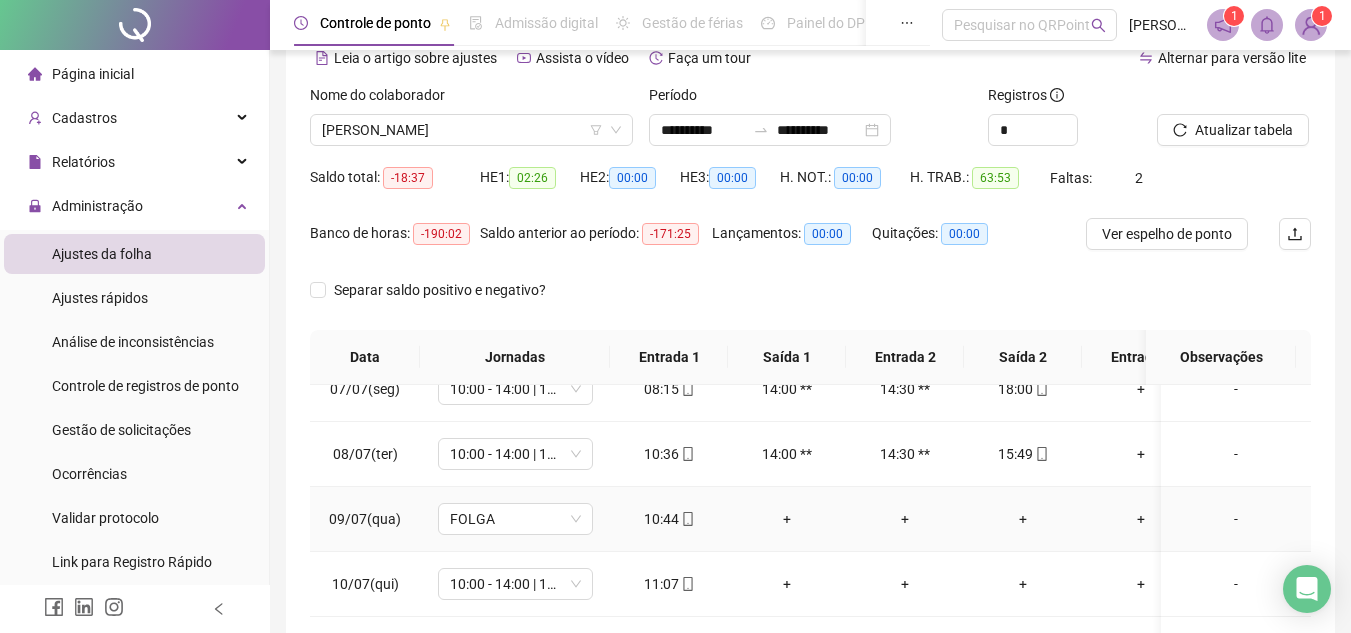click on "+" at bounding box center [1023, 519] 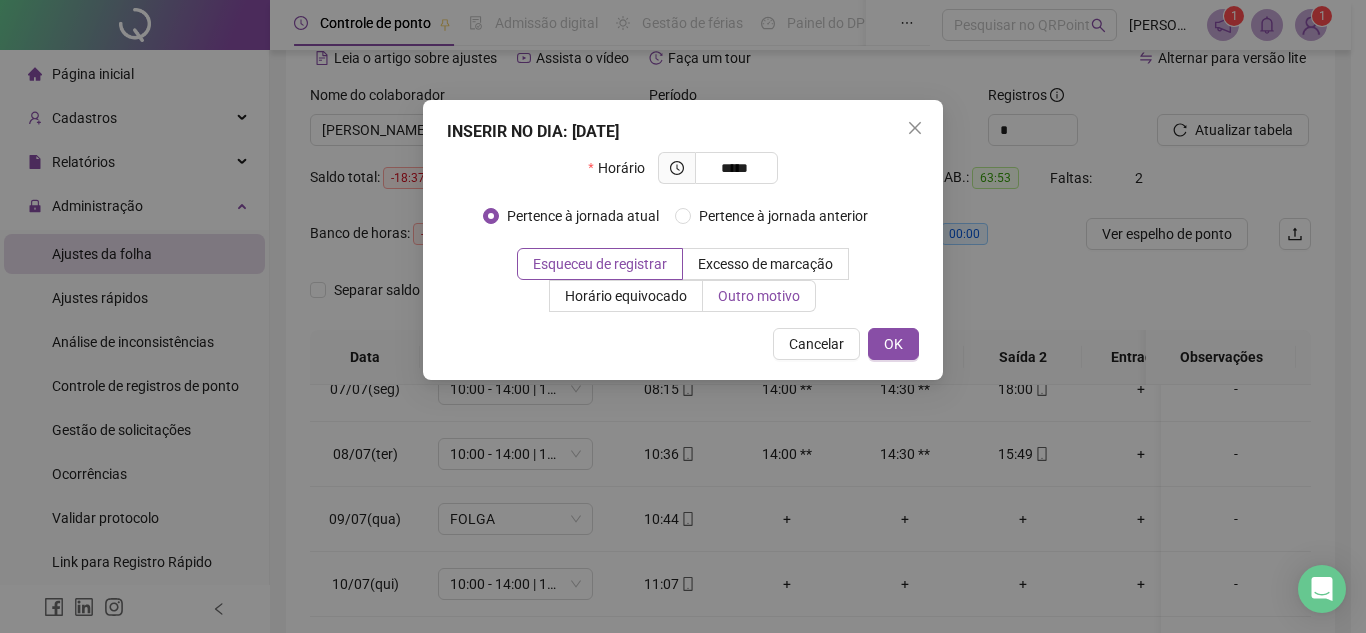 click on "Outro motivo" at bounding box center (759, 296) 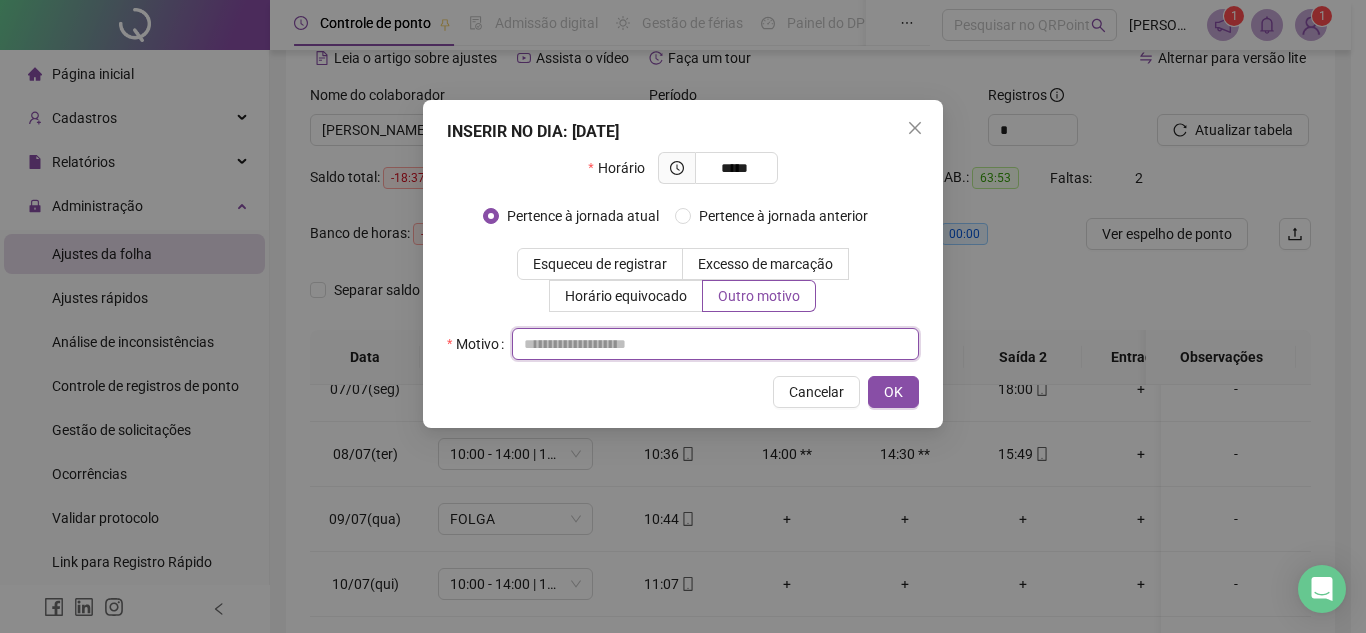 click at bounding box center (715, 344) 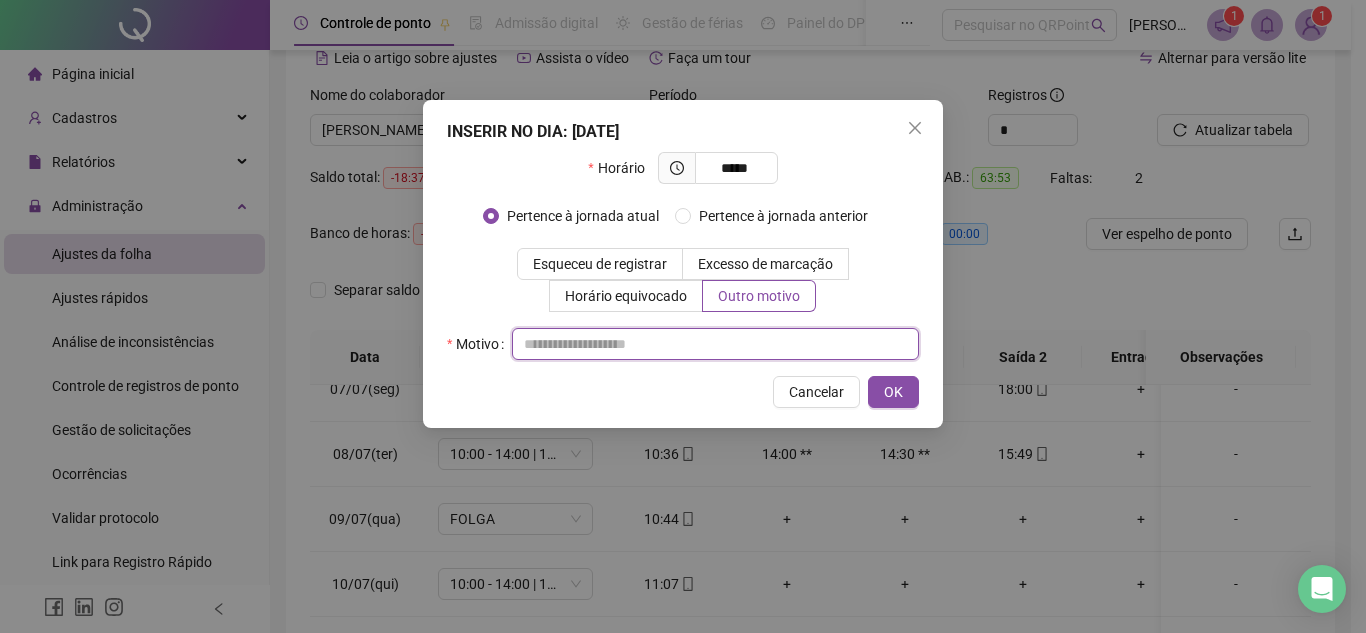 paste on "**********" 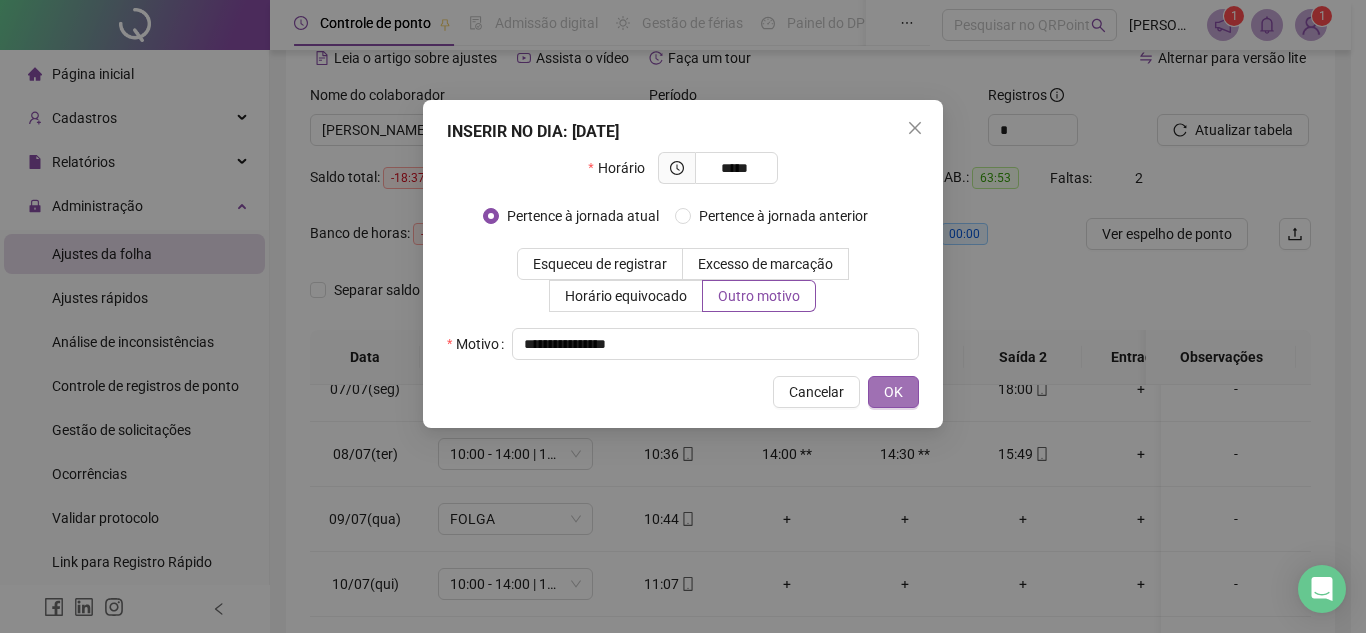 click on "OK" at bounding box center (893, 392) 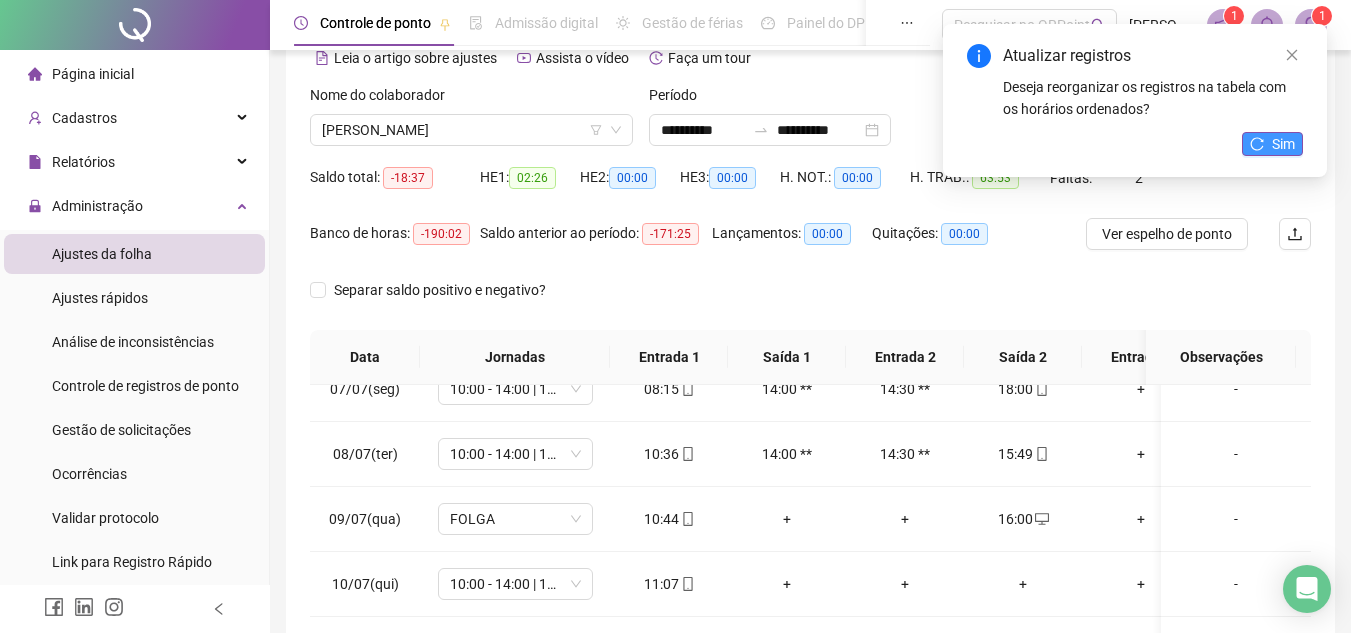 click on "Sim" at bounding box center (1283, 144) 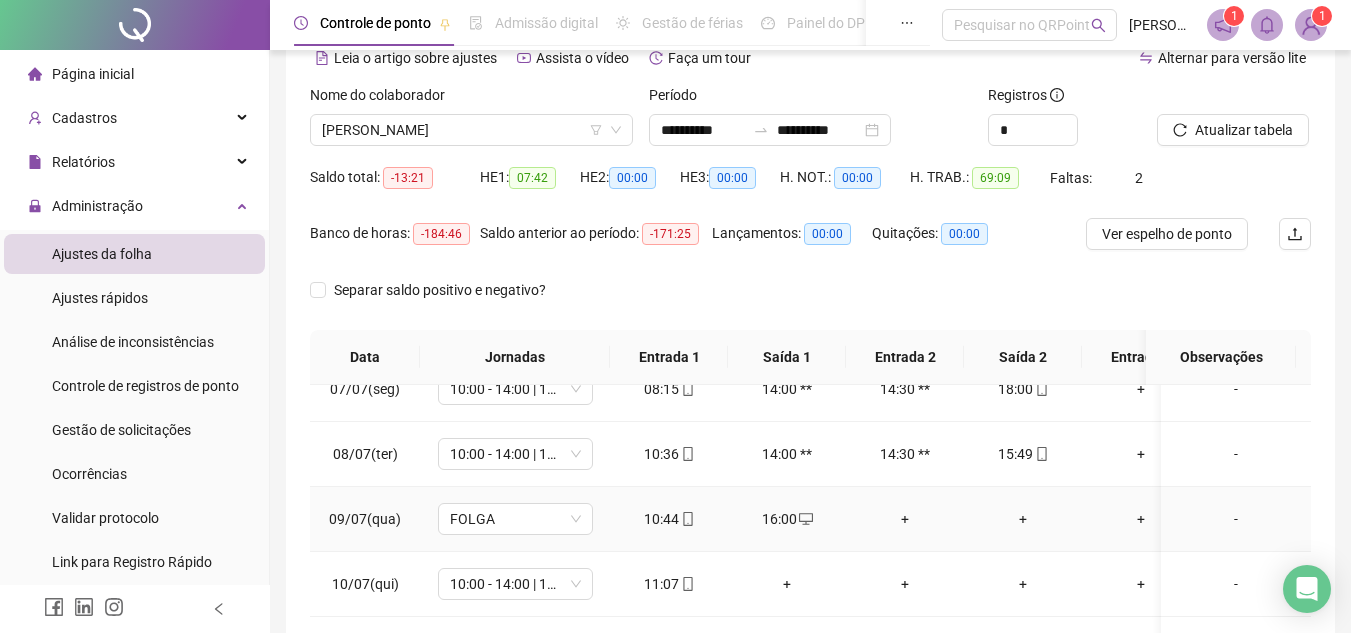 click on "+" at bounding box center [905, 519] 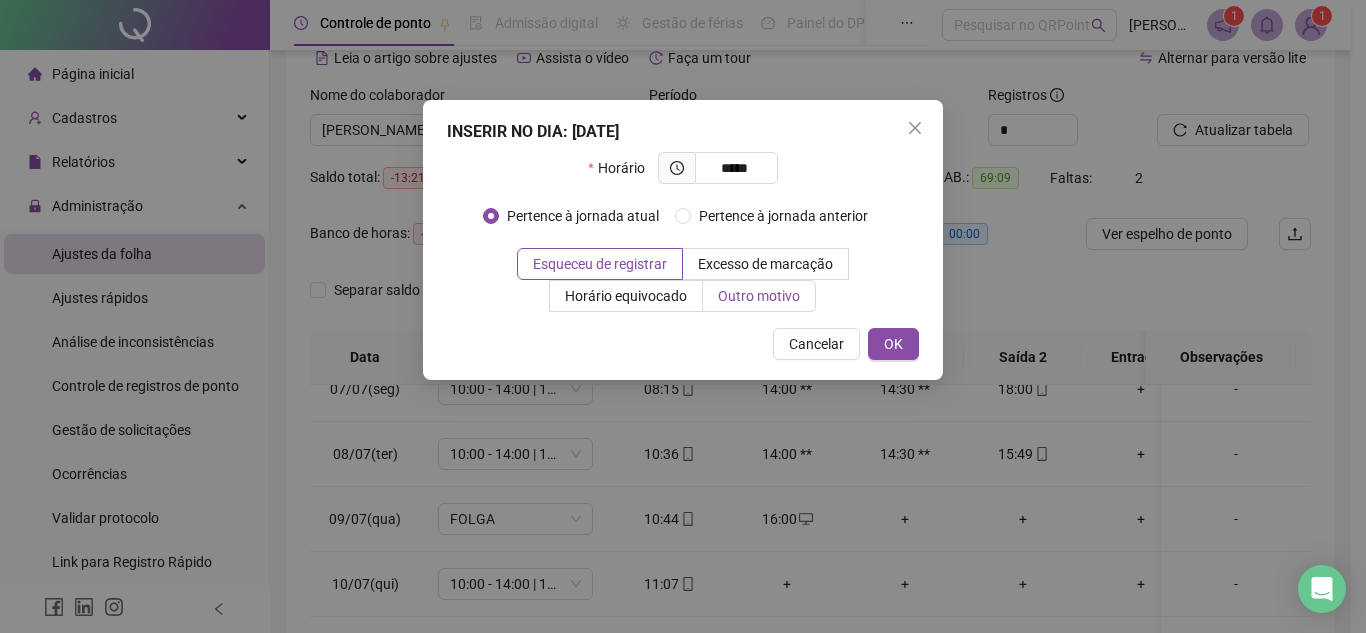 click on "Outro motivo" at bounding box center (759, 296) 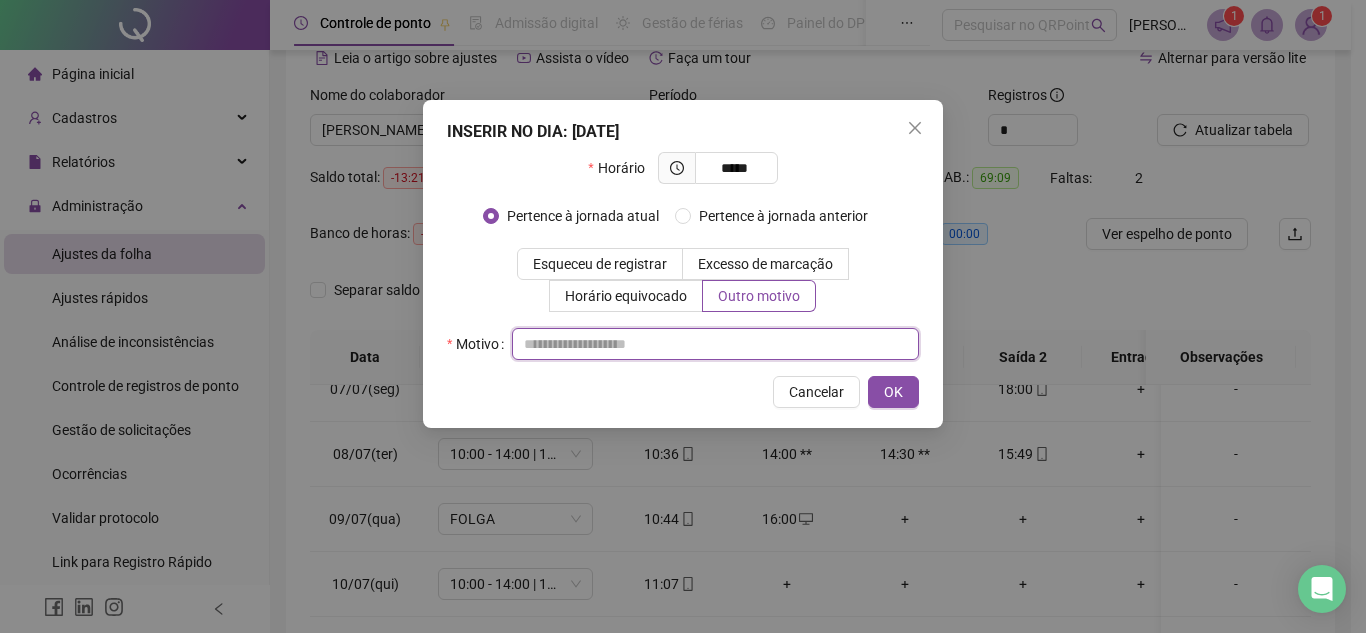 click at bounding box center (715, 344) 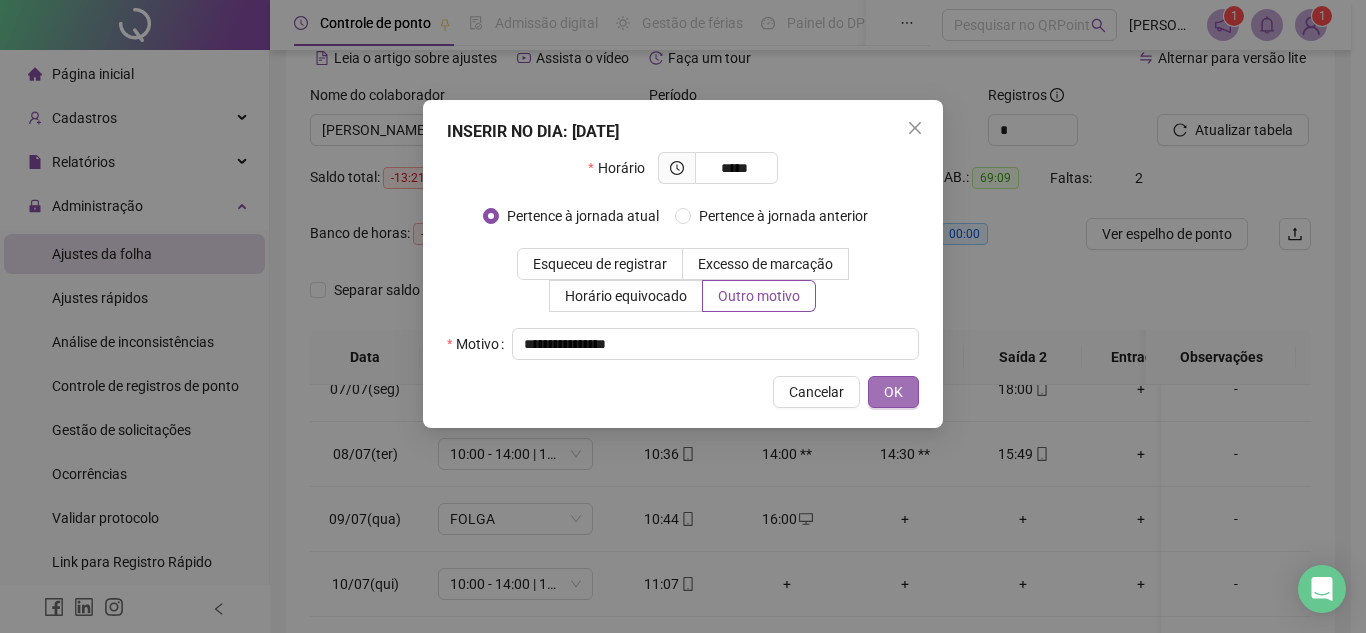 click on "OK" at bounding box center (893, 392) 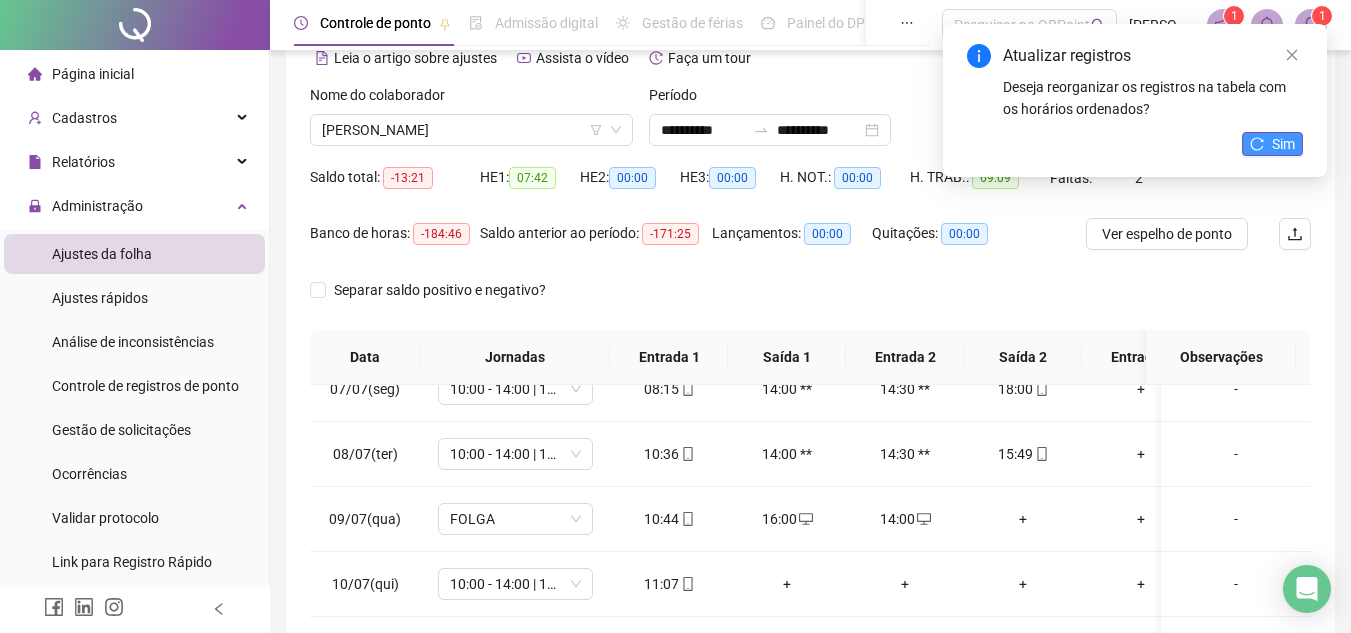 click on "Sim" at bounding box center [1272, 144] 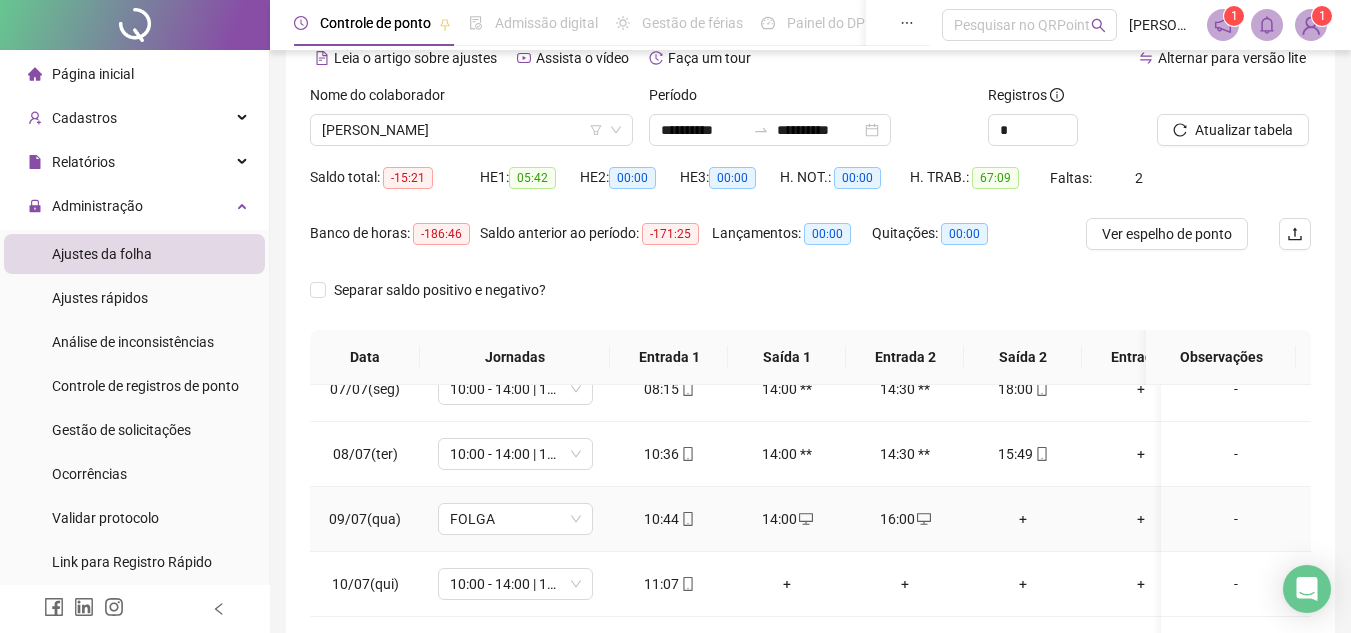 click on "+" at bounding box center [1023, 519] 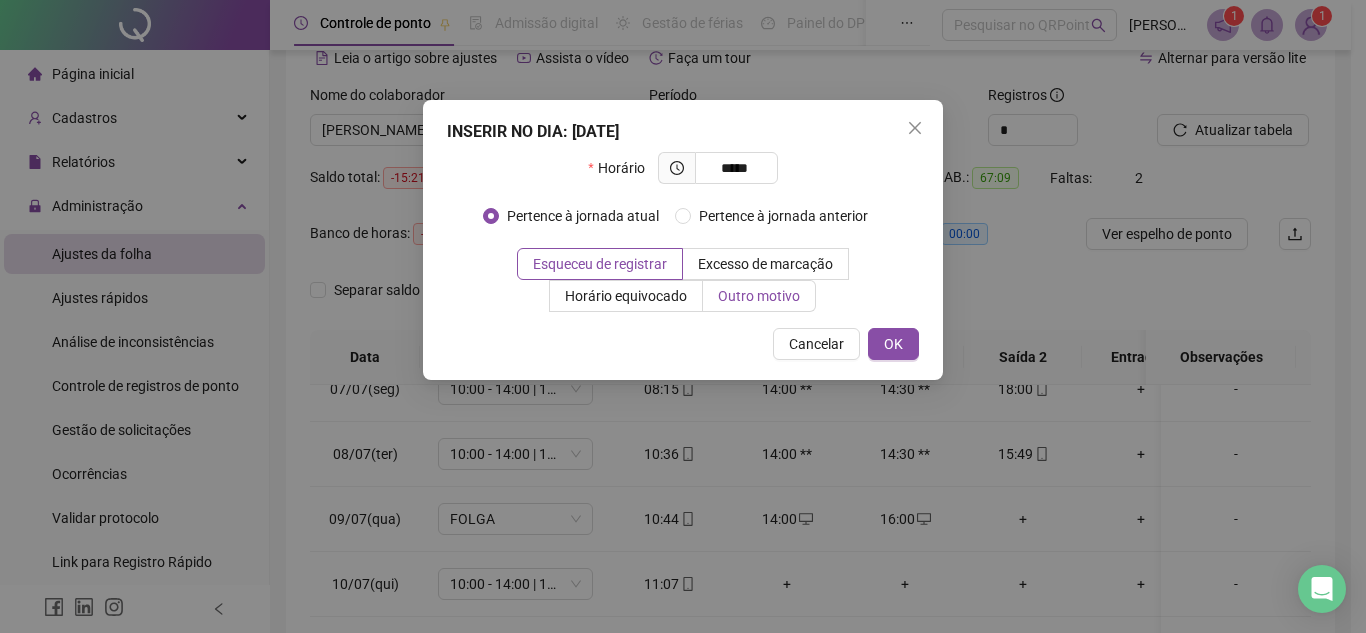 click on "Outro motivo" at bounding box center (759, 296) 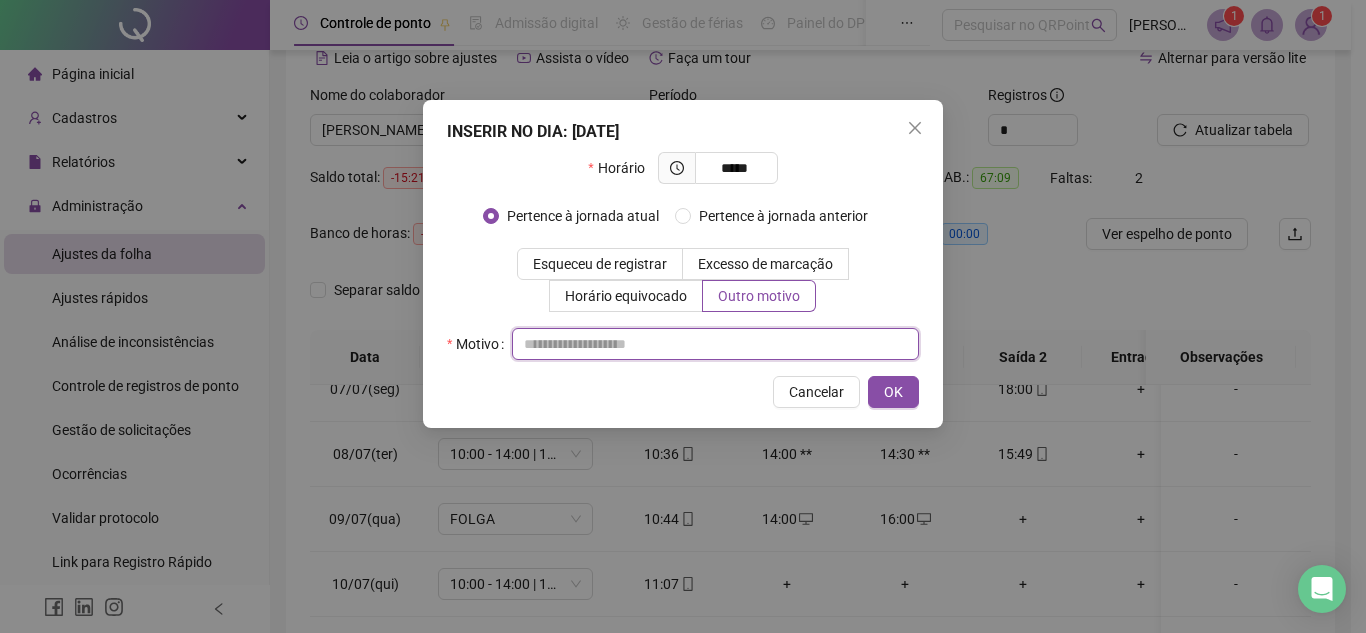 click at bounding box center [715, 344] 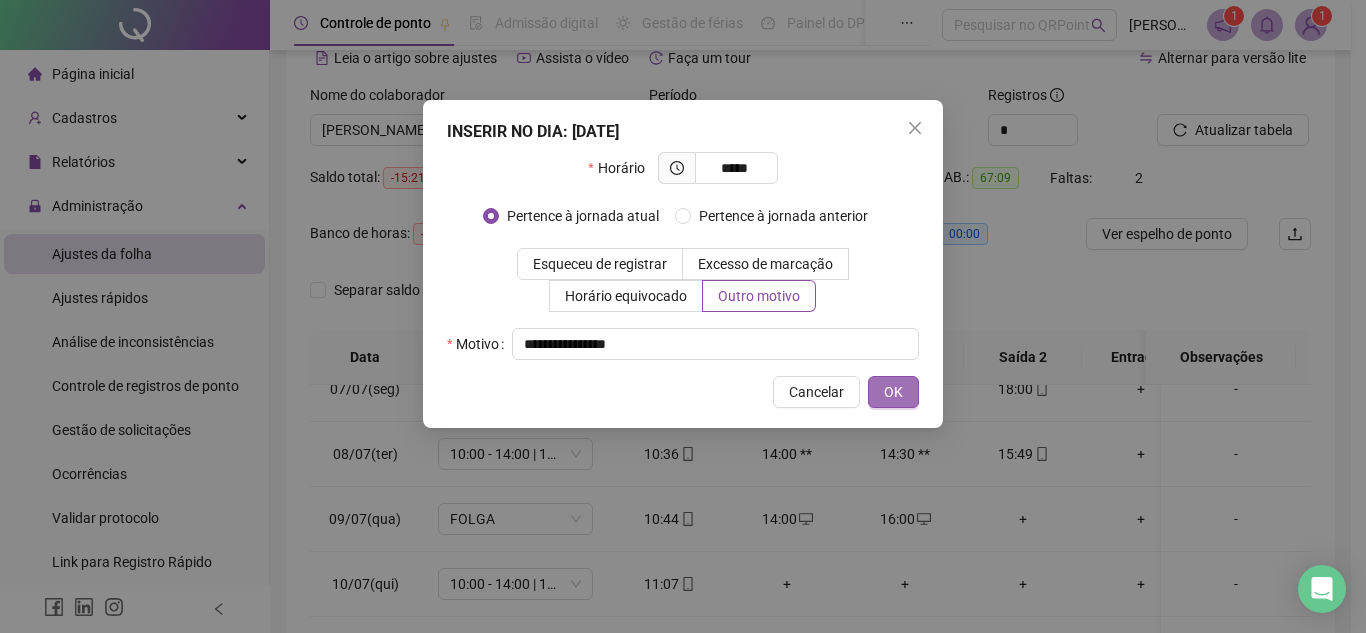 click on "OK" at bounding box center [893, 392] 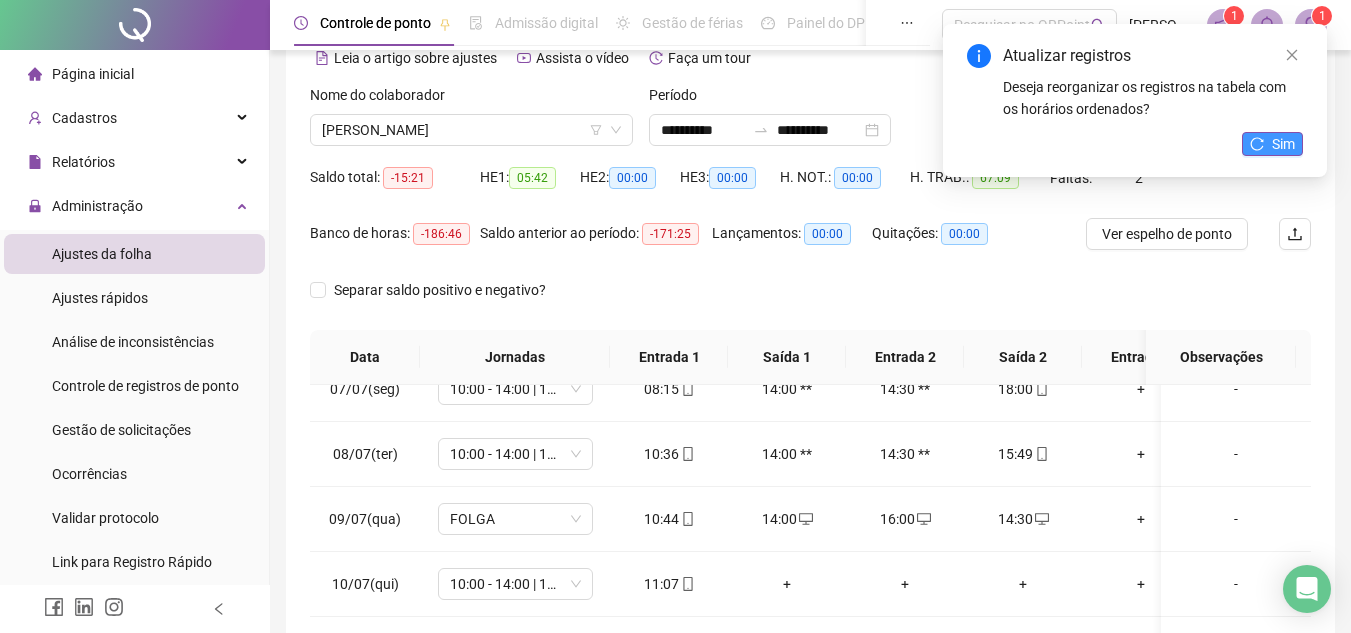 click on "Sim" at bounding box center (1272, 144) 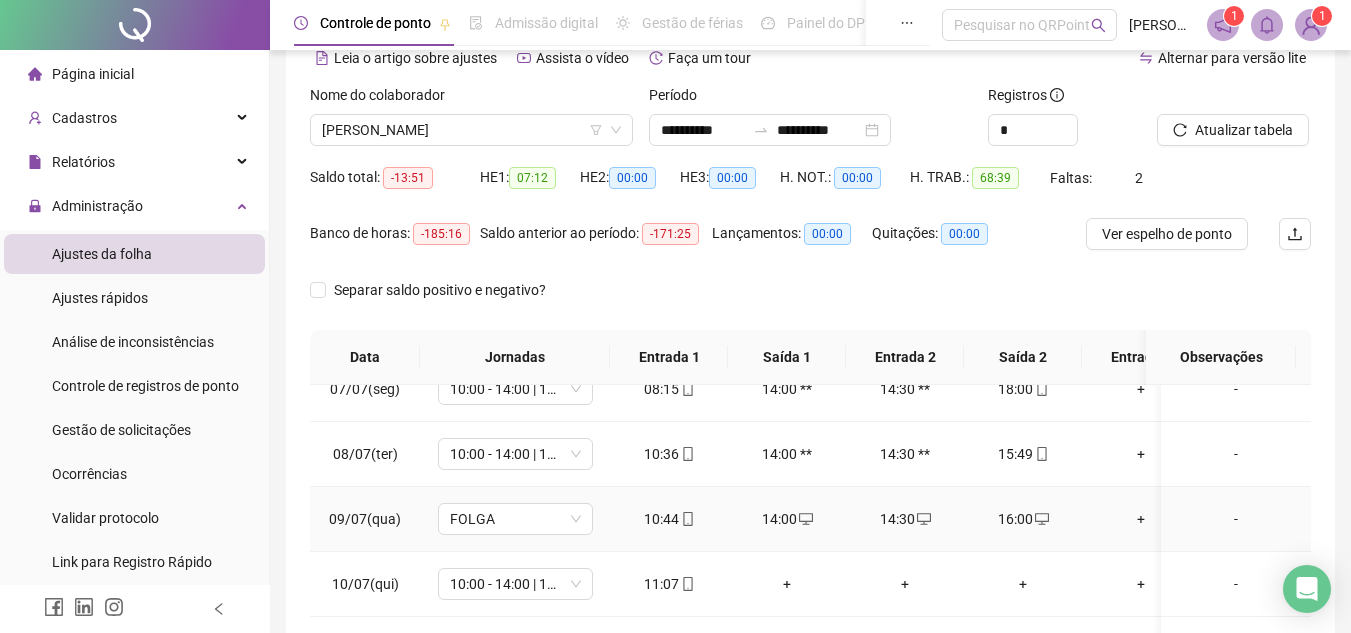 scroll, scrollTop: 200, scrollLeft: 0, axis: vertical 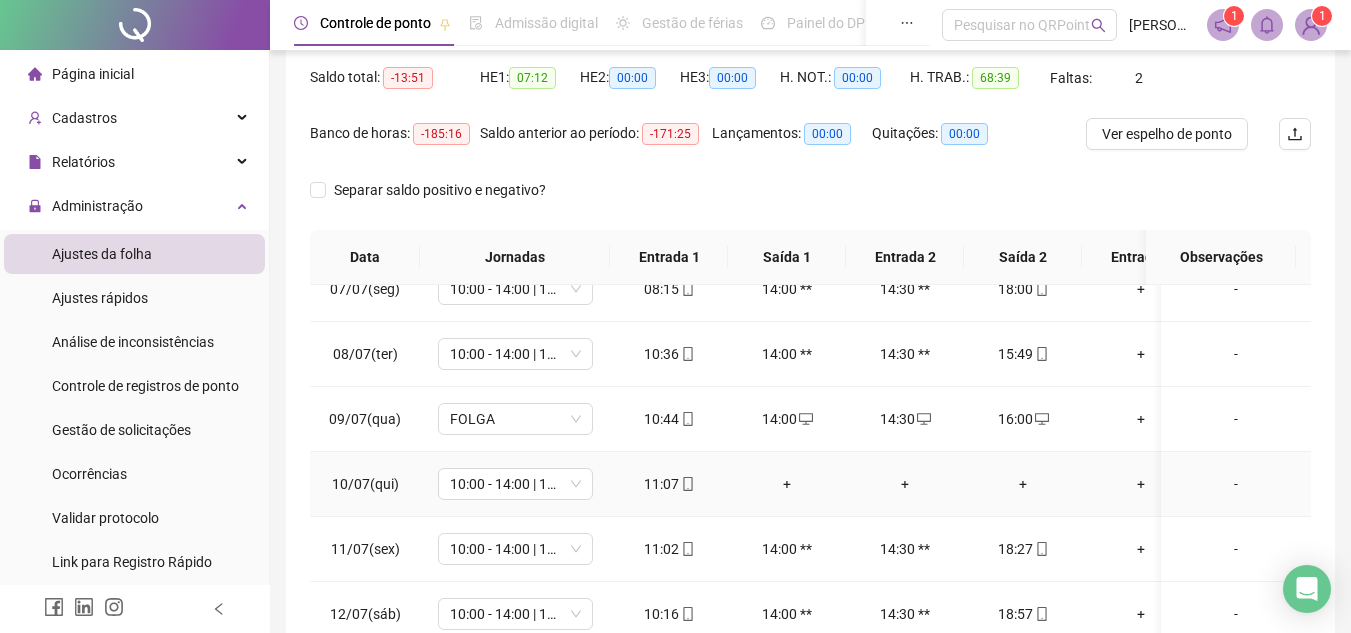 click on "+" at bounding box center (1023, 484) 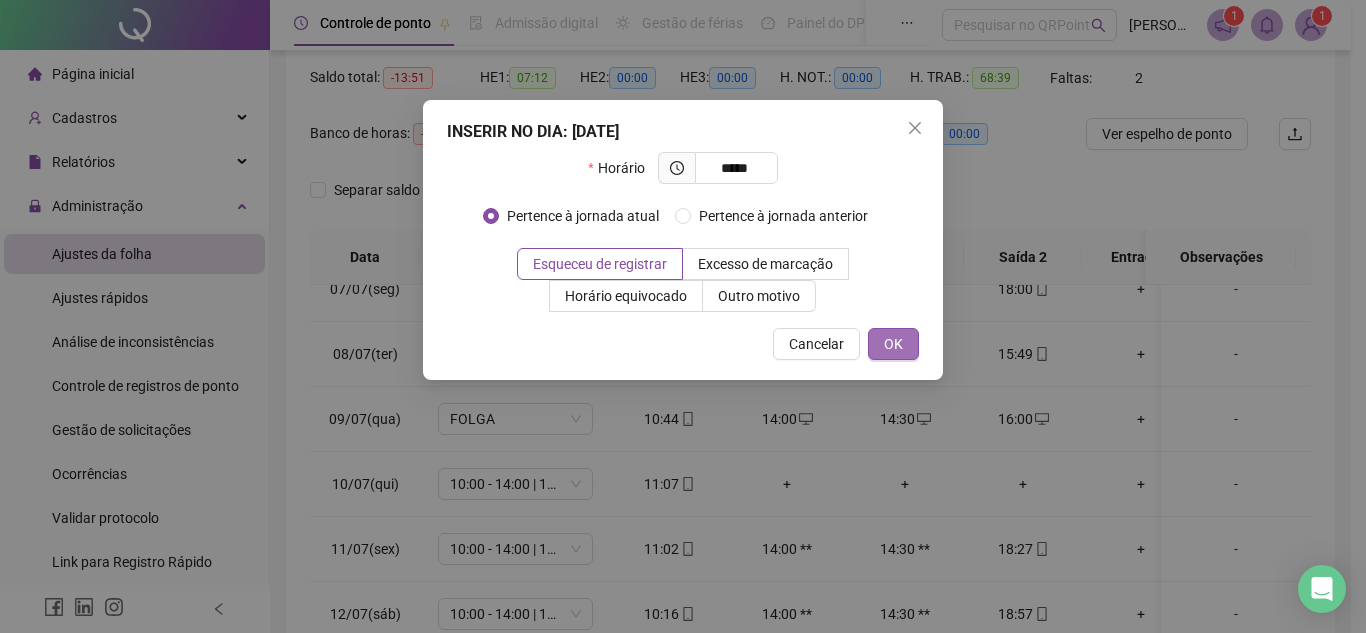 click on "OK" at bounding box center (893, 344) 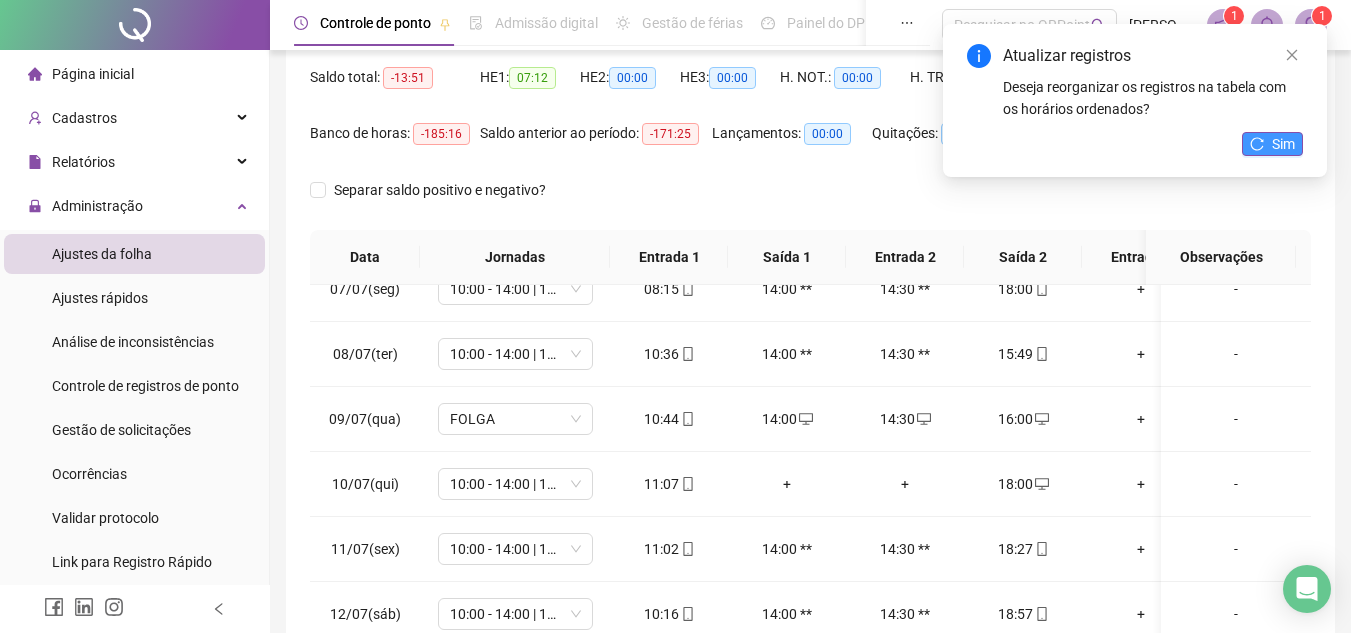 click on "Sim" at bounding box center (1272, 144) 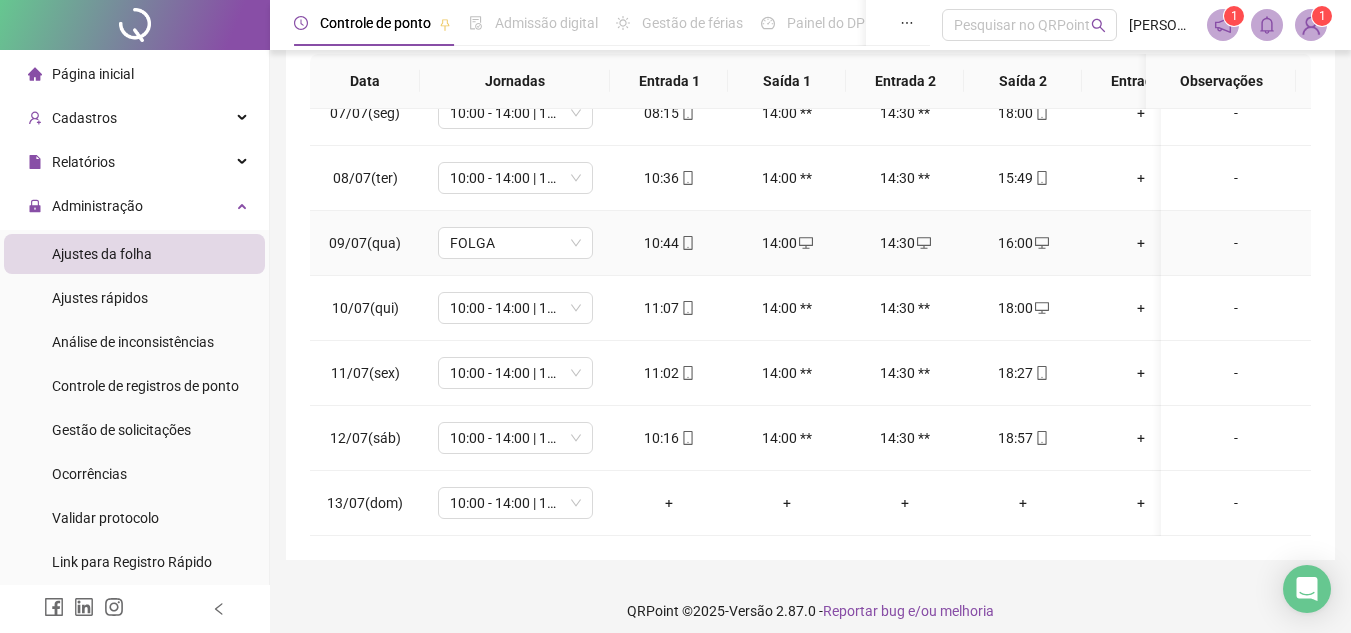 scroll, scrollTop: 389, scrollLeft: 0, axis: vertical 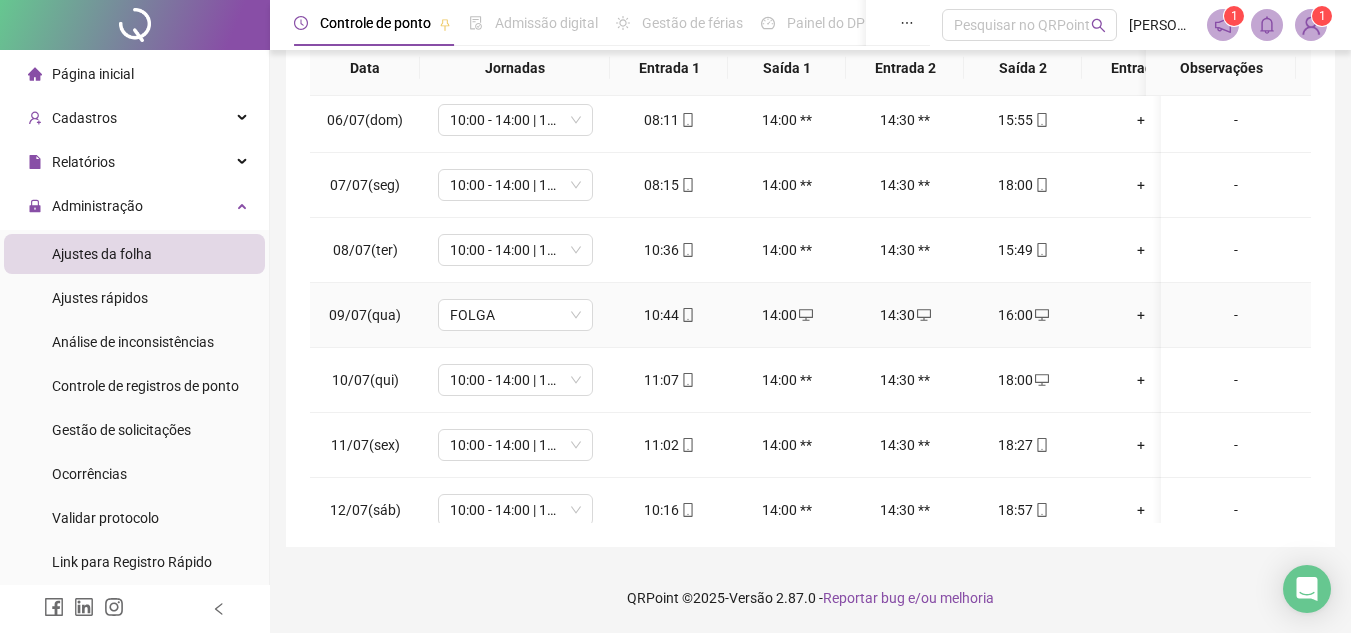 click on "-" at bounding box center (1236, 315) 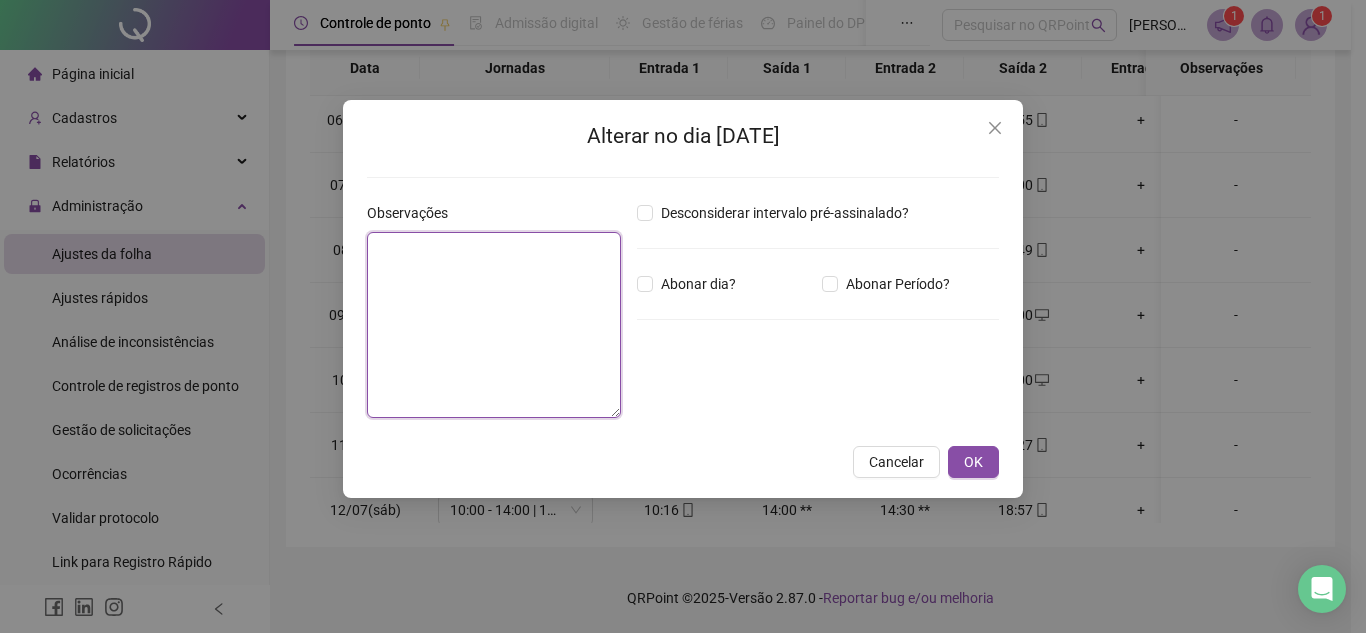 click at bounding box center (494, 325) 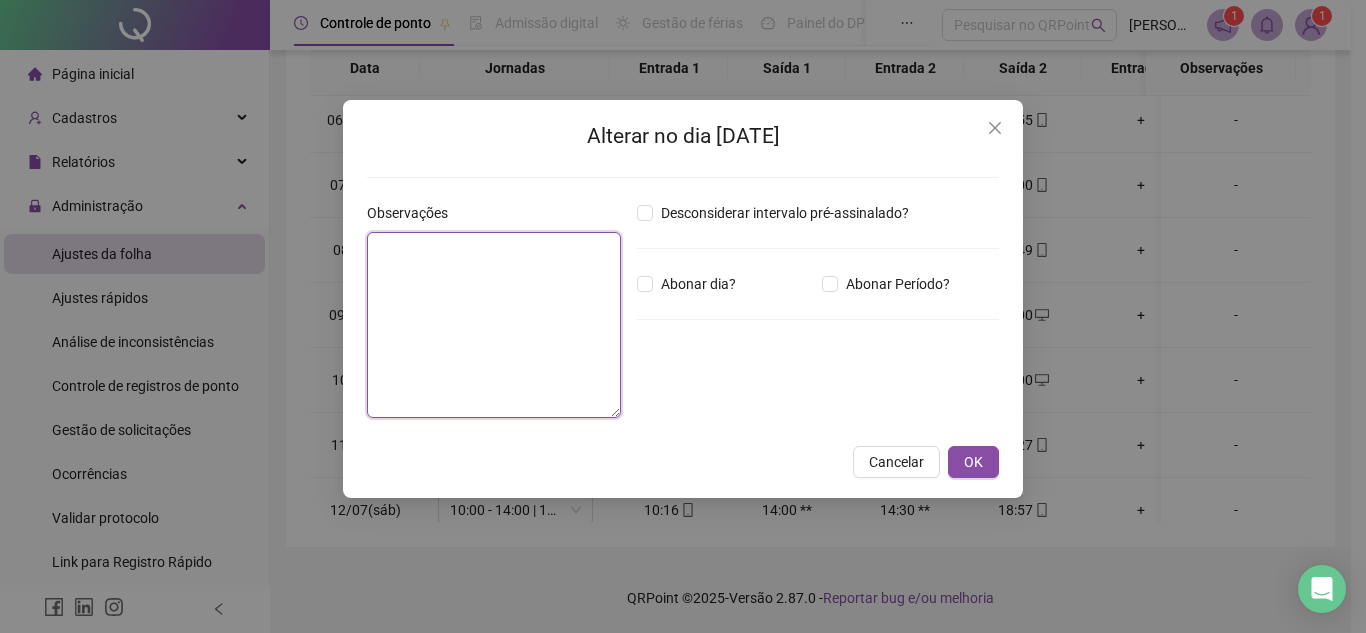 paste on "**********" 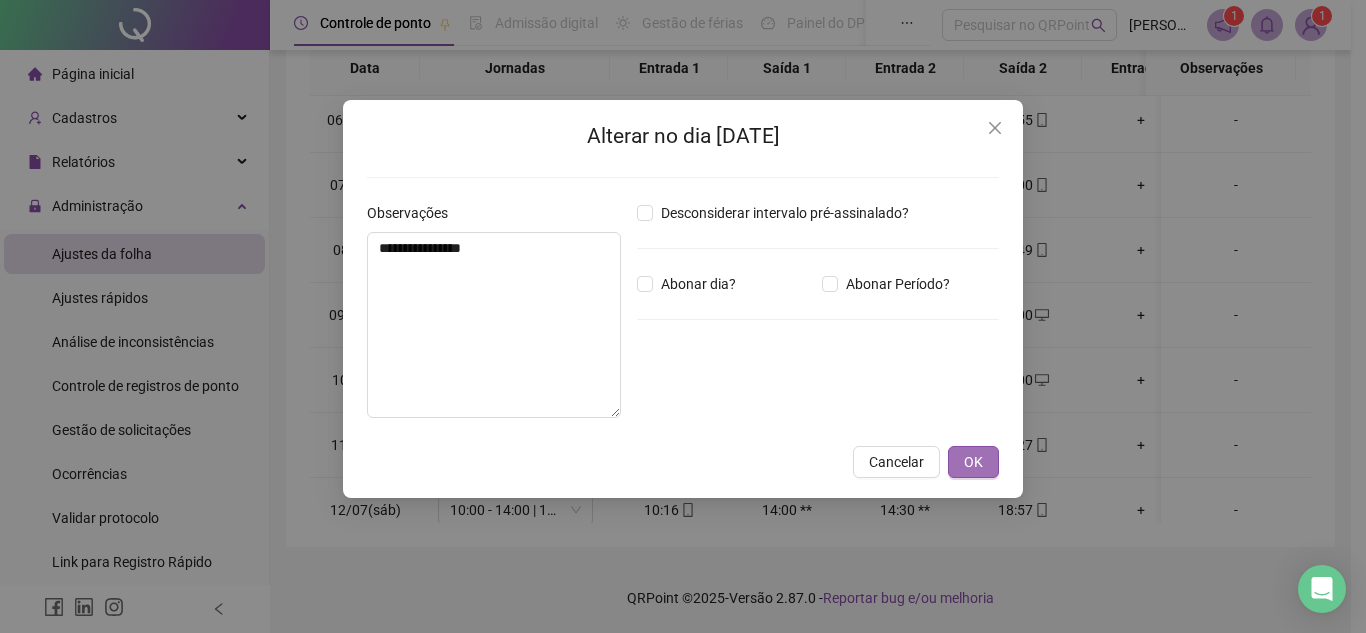 click on "OK" at bounding box center [973, 462] 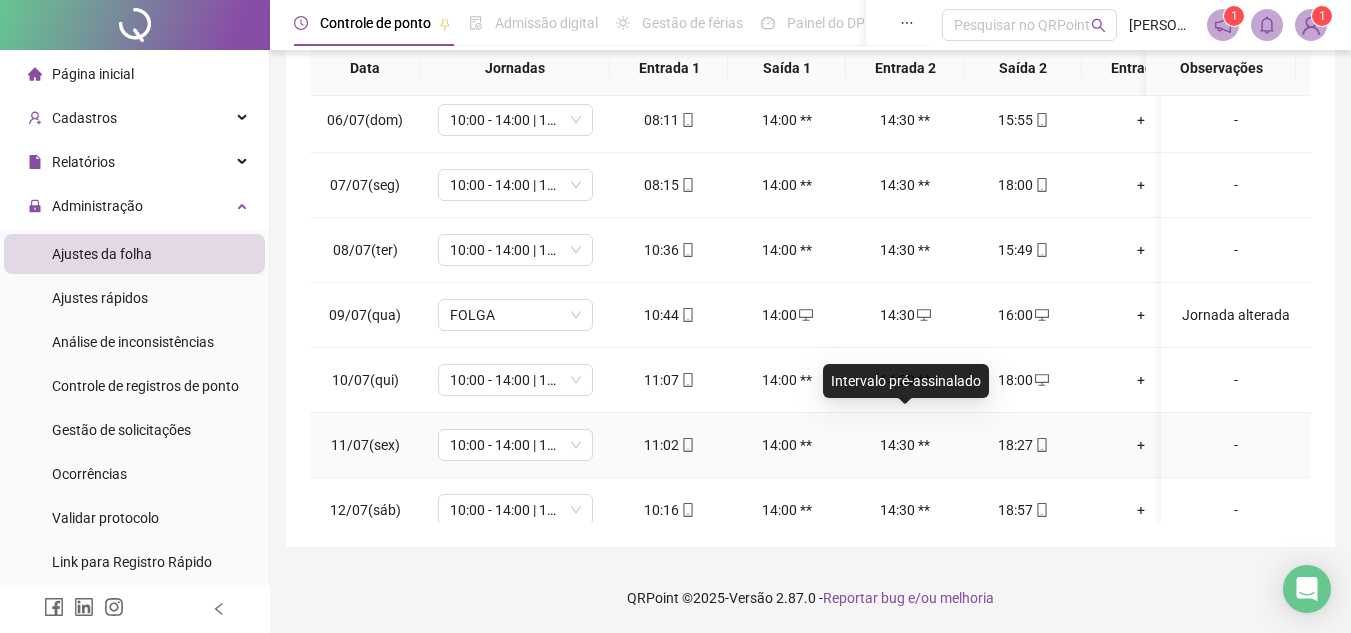 scroll, scrollTop: 433, scrollLeft: 0, axis: vertical 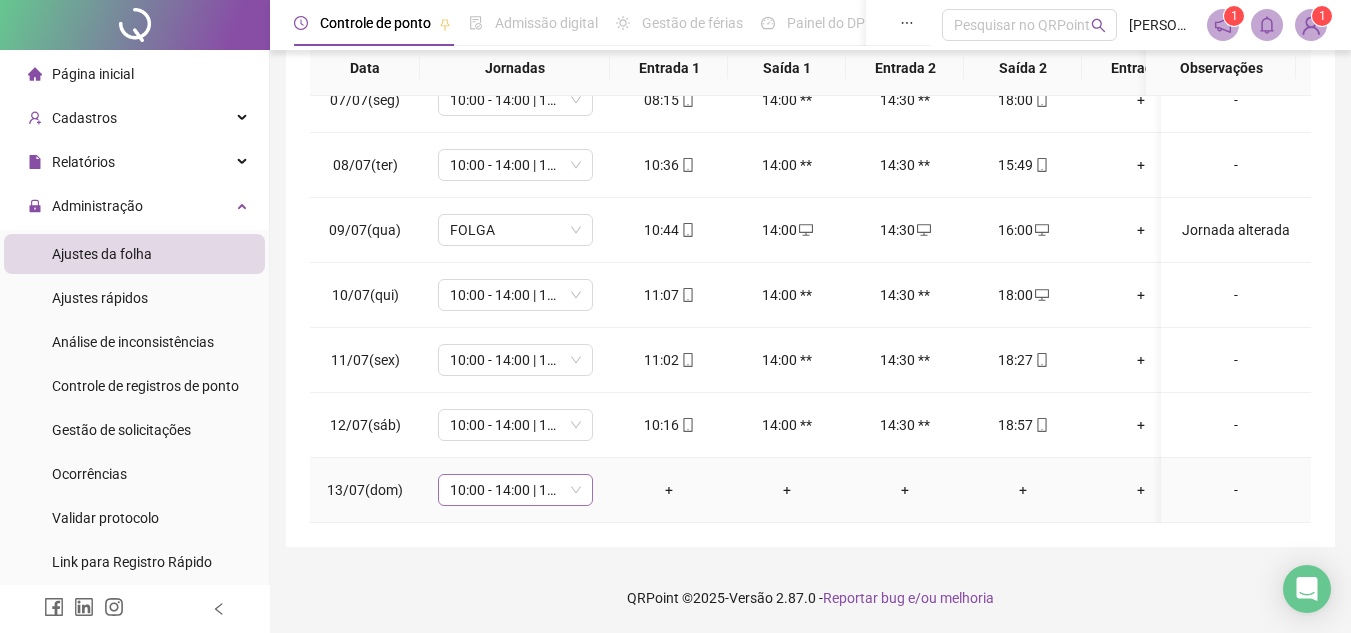 click on "10:00 - 14:00 | 14:30 - 18:00" at bounding box center (515, 490) 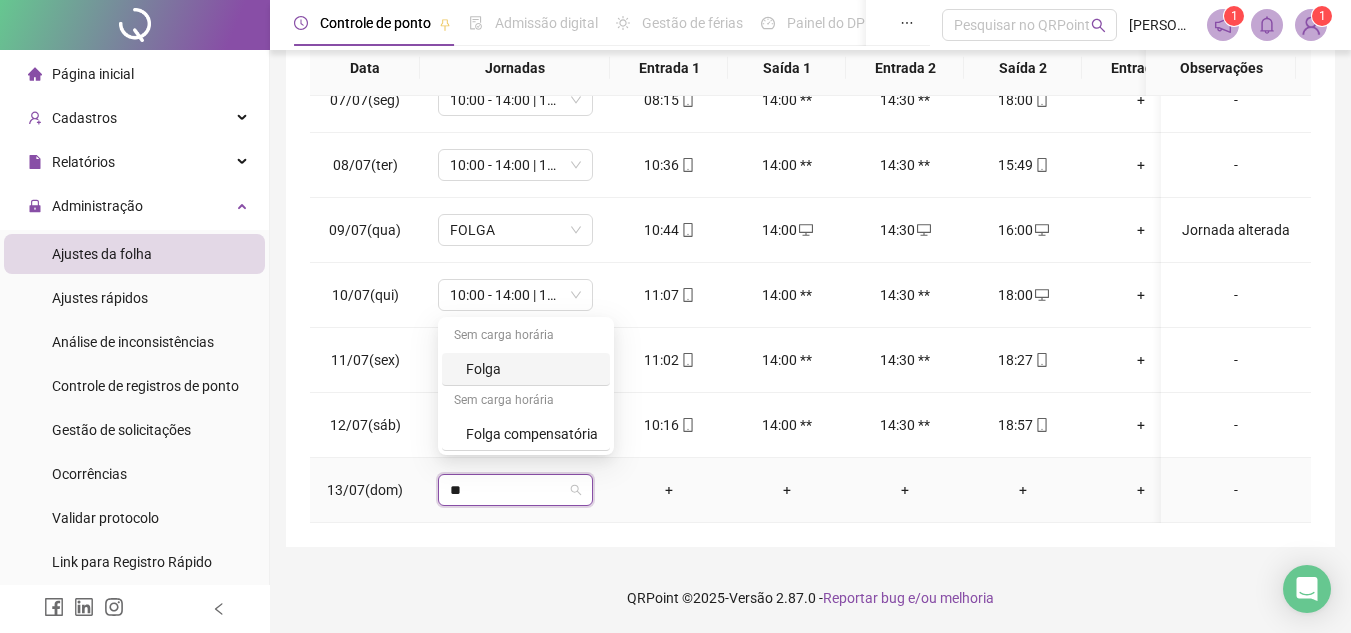 click on "Folga" at bounding box center [532, 369] 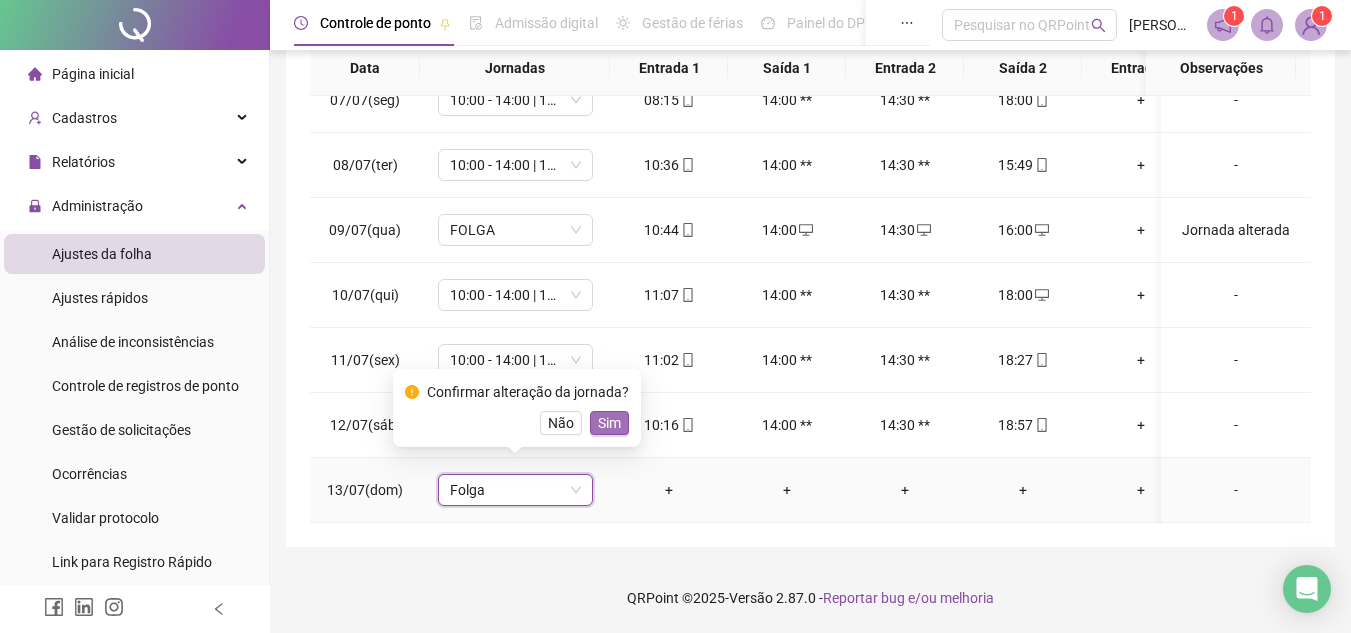 click on "Sim" at bounding box center (609, 423) 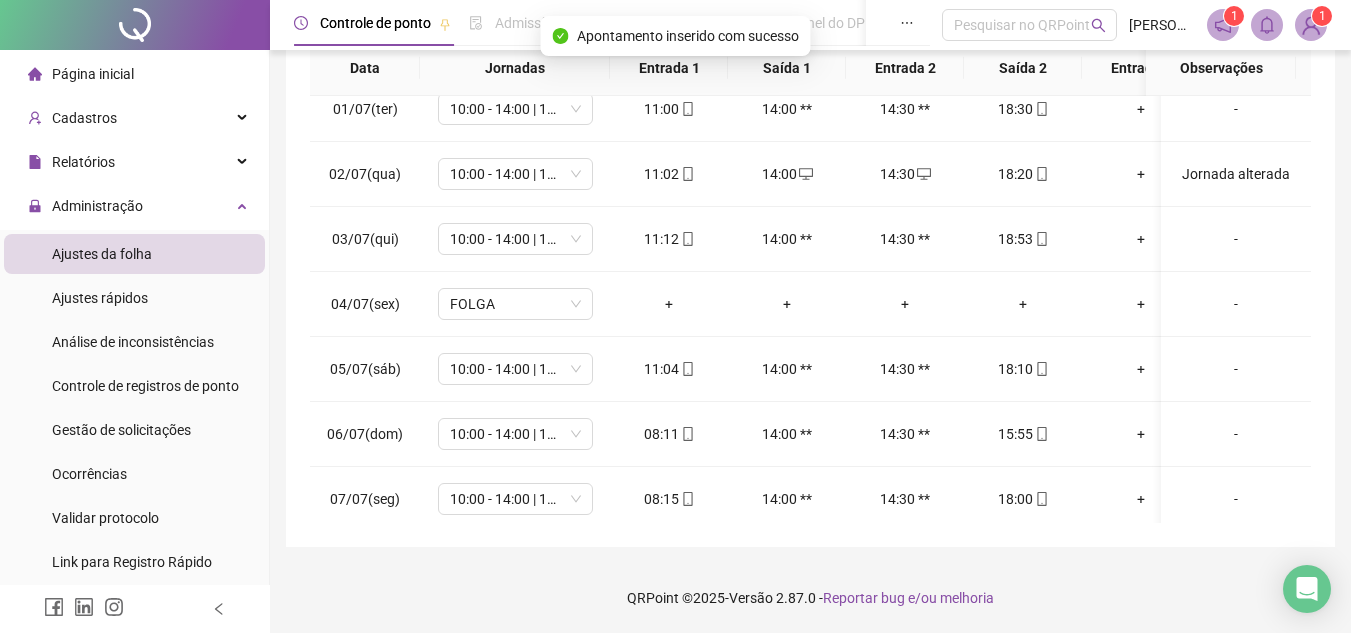 scroll, scrollTop: 0, scrollLeft: 0, axis: both 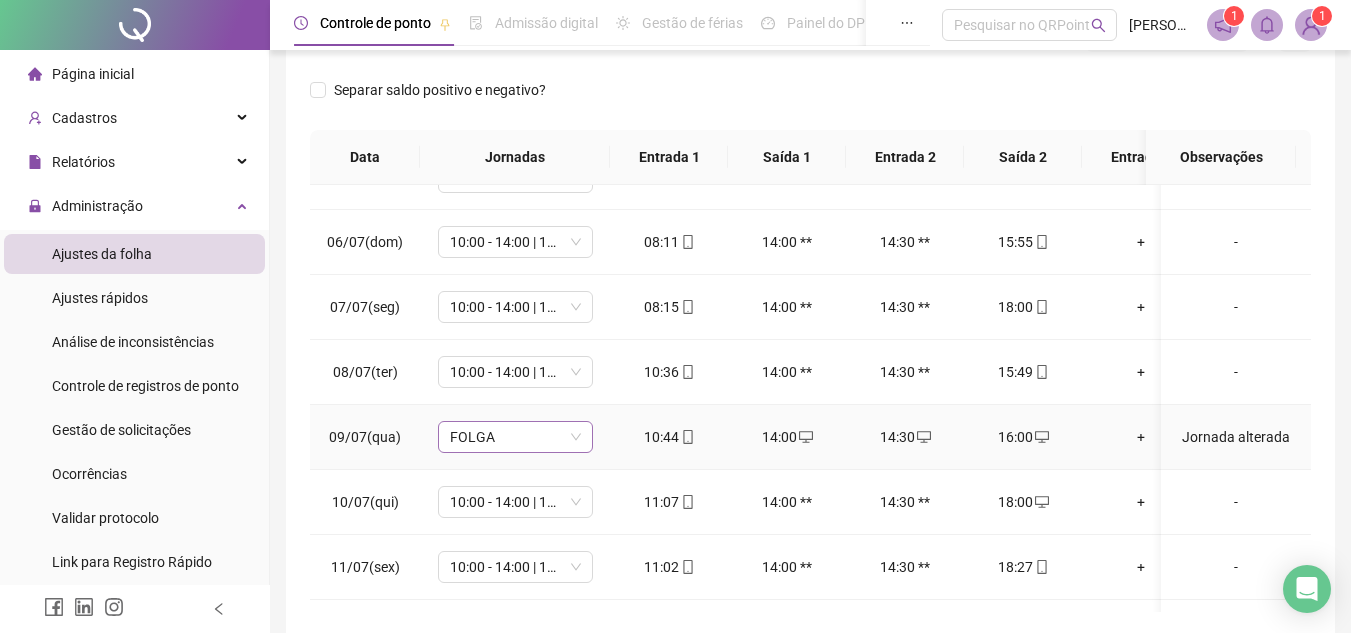 click on "FOLGA" at bounding box center (515, 437) 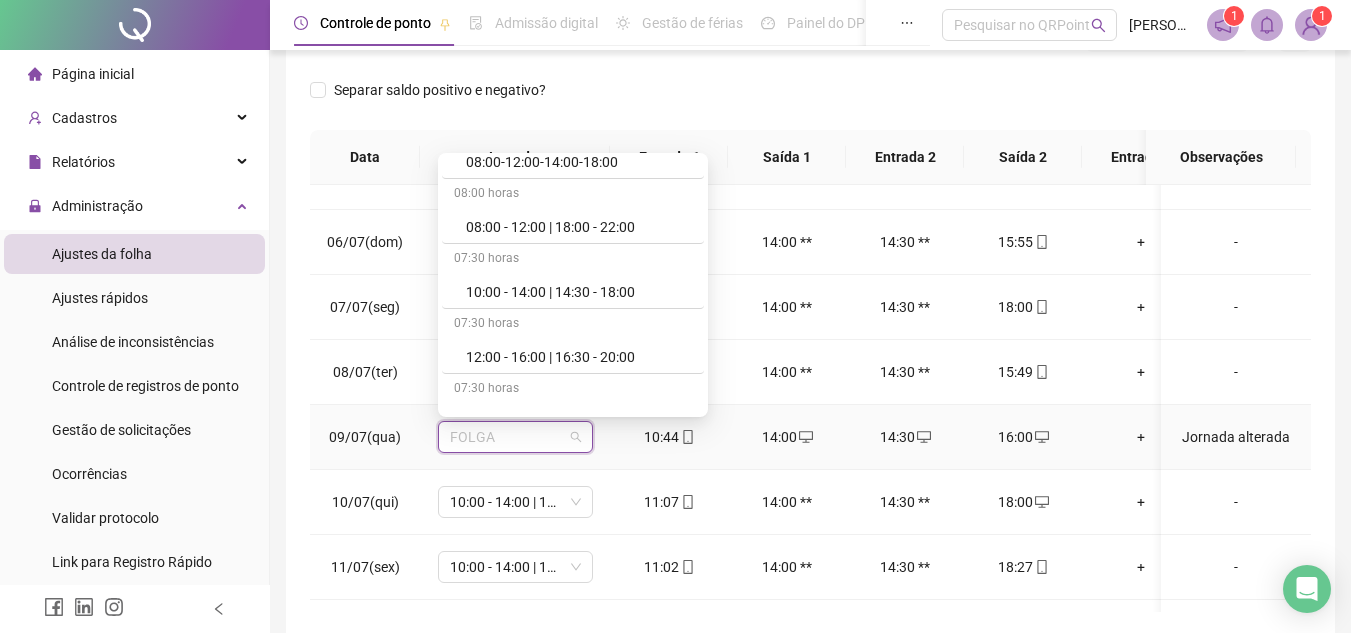 scroll, scrollTop: 500, scrollLeft: 0, axis: vertical 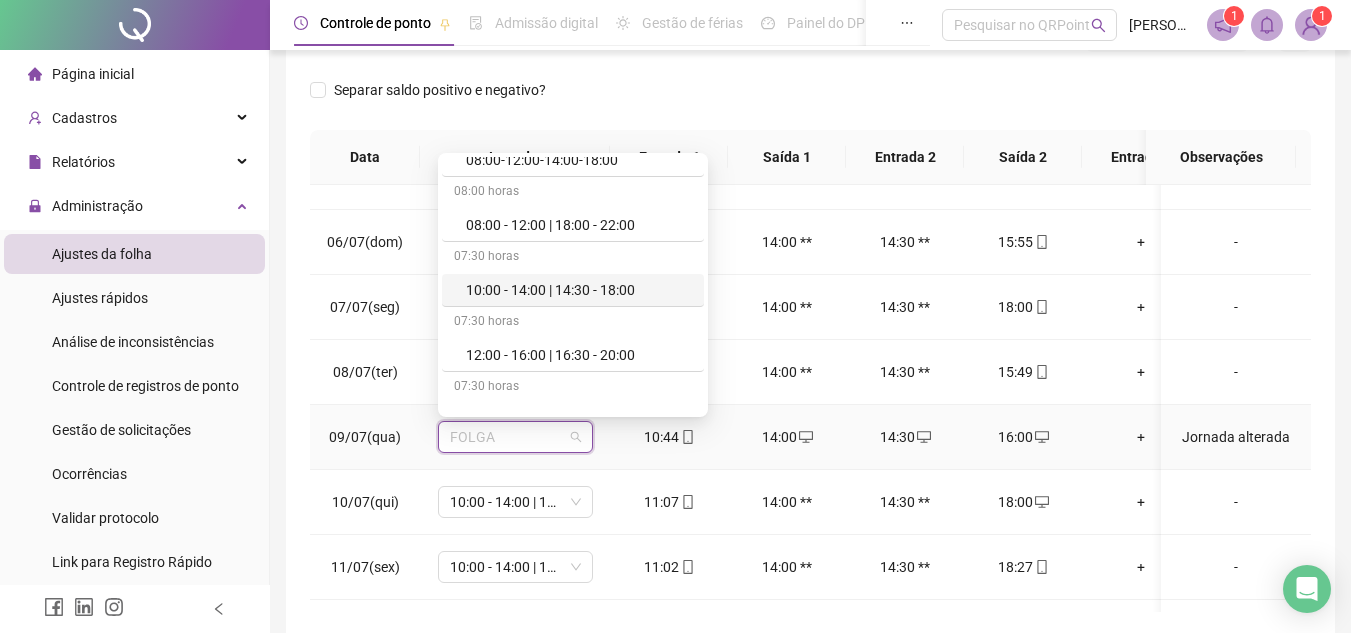 click on "10:00 - 14:00 | 14:30 - 18:00" at bounding box center [579, 290] 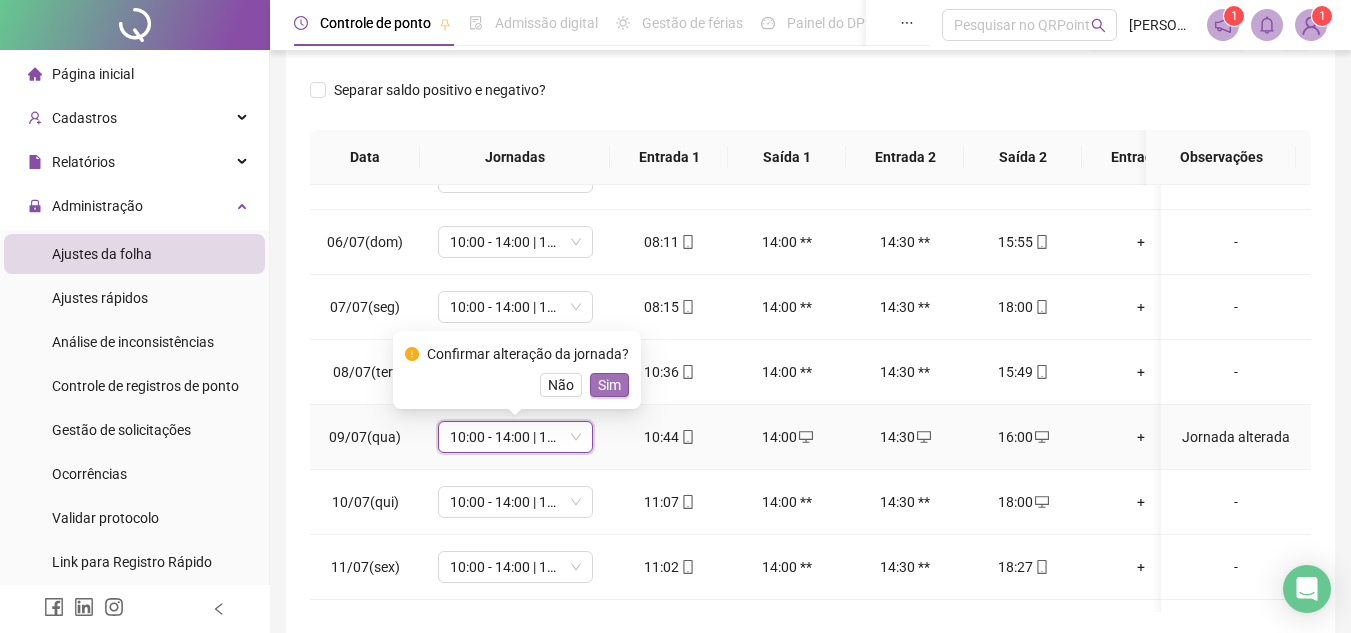 click on "Sim" at bounding box center [609, 385] 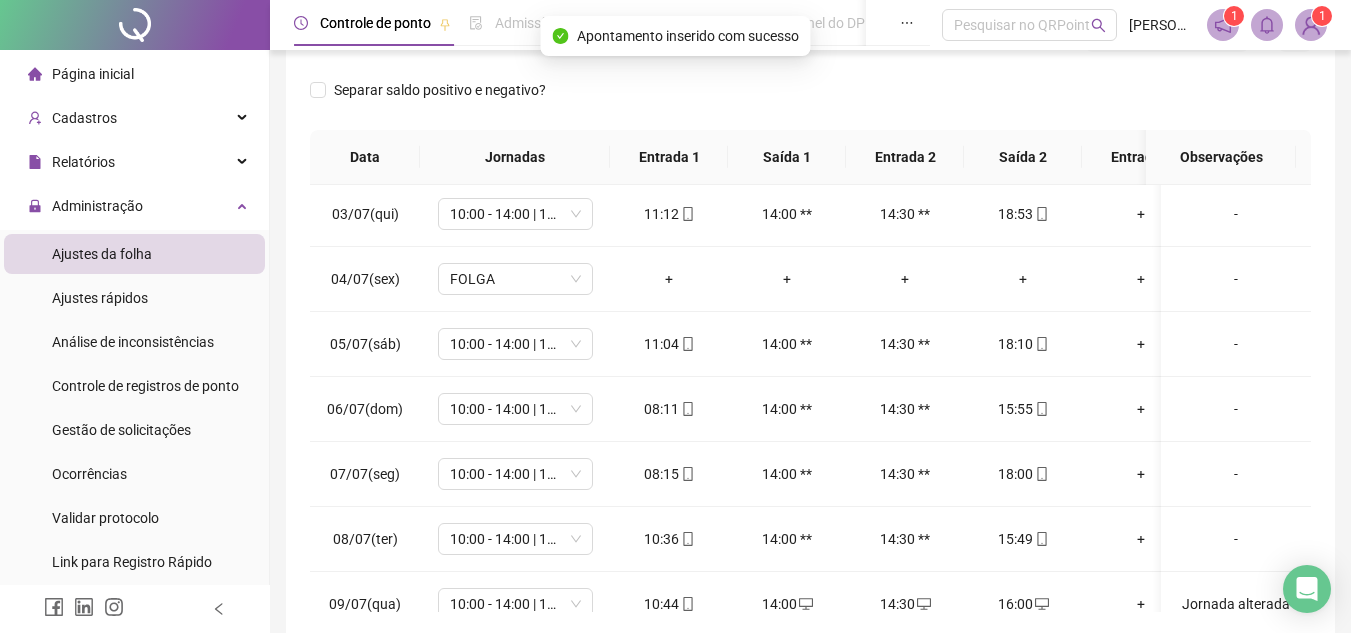 scroll, scrollTop: 0, scrollLeft: 0, axis: both 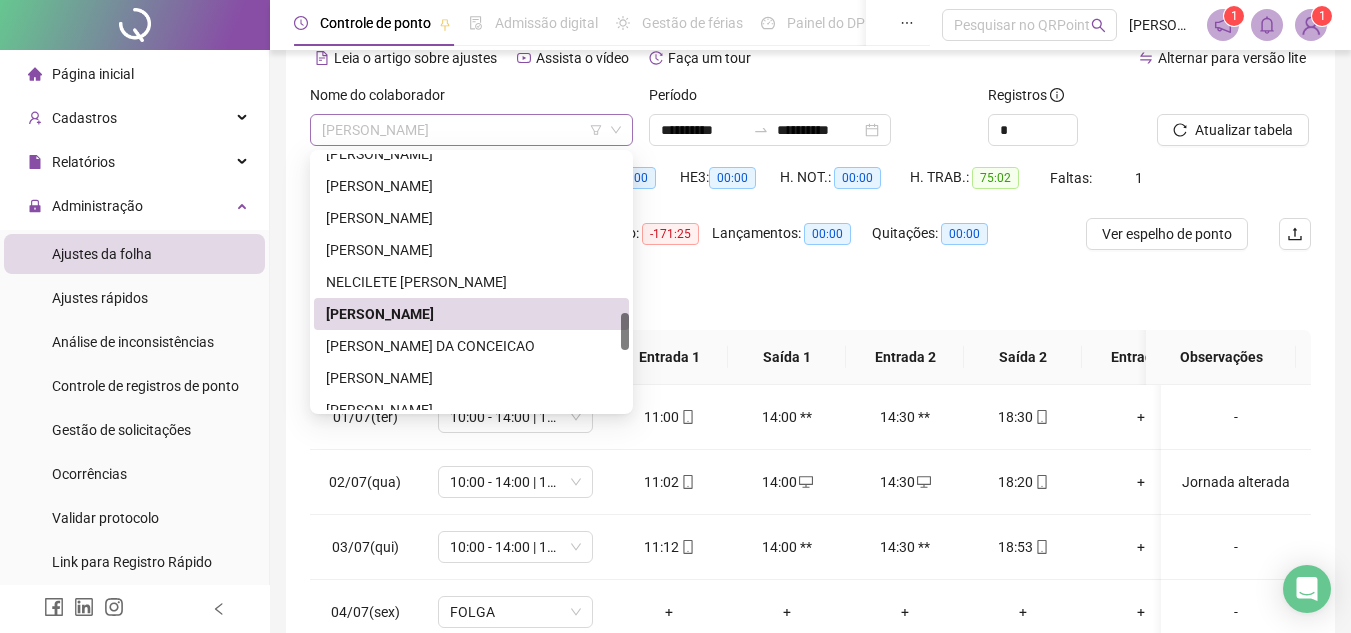 click on "[PERSON_NAME]" at bounding box center (471, 130) 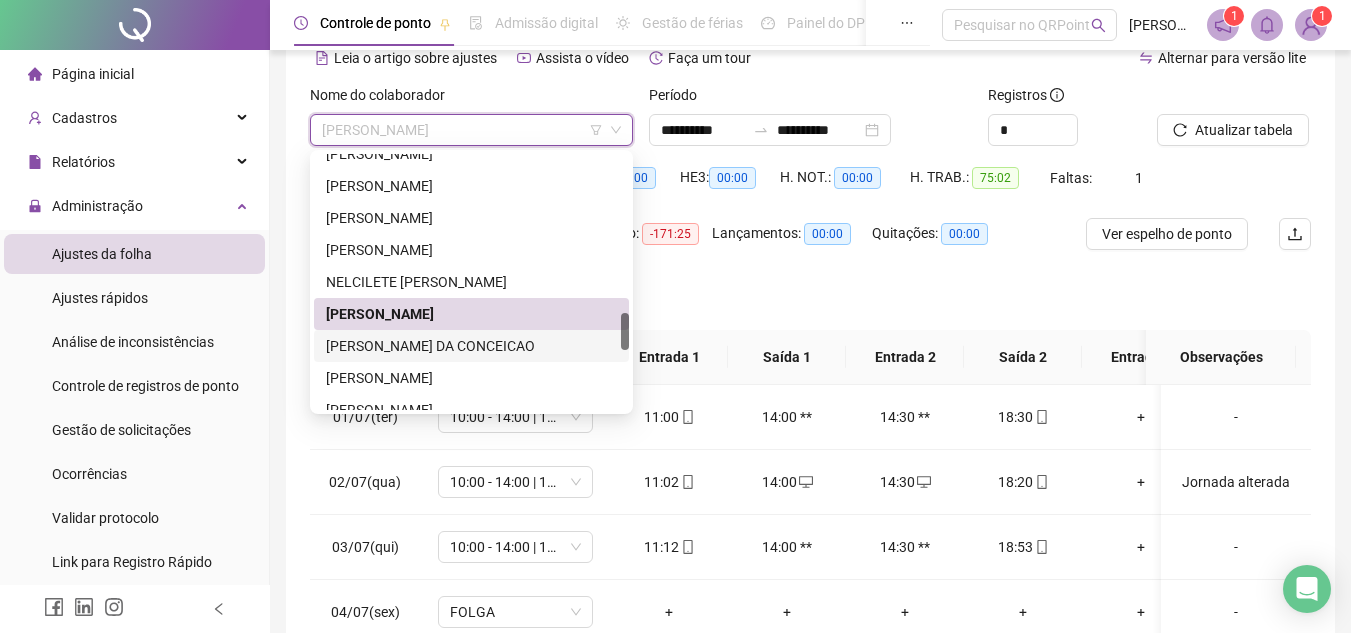 click on "[PERSON_NAME] DA CONCEICAO" at bounding box center [471, 346] 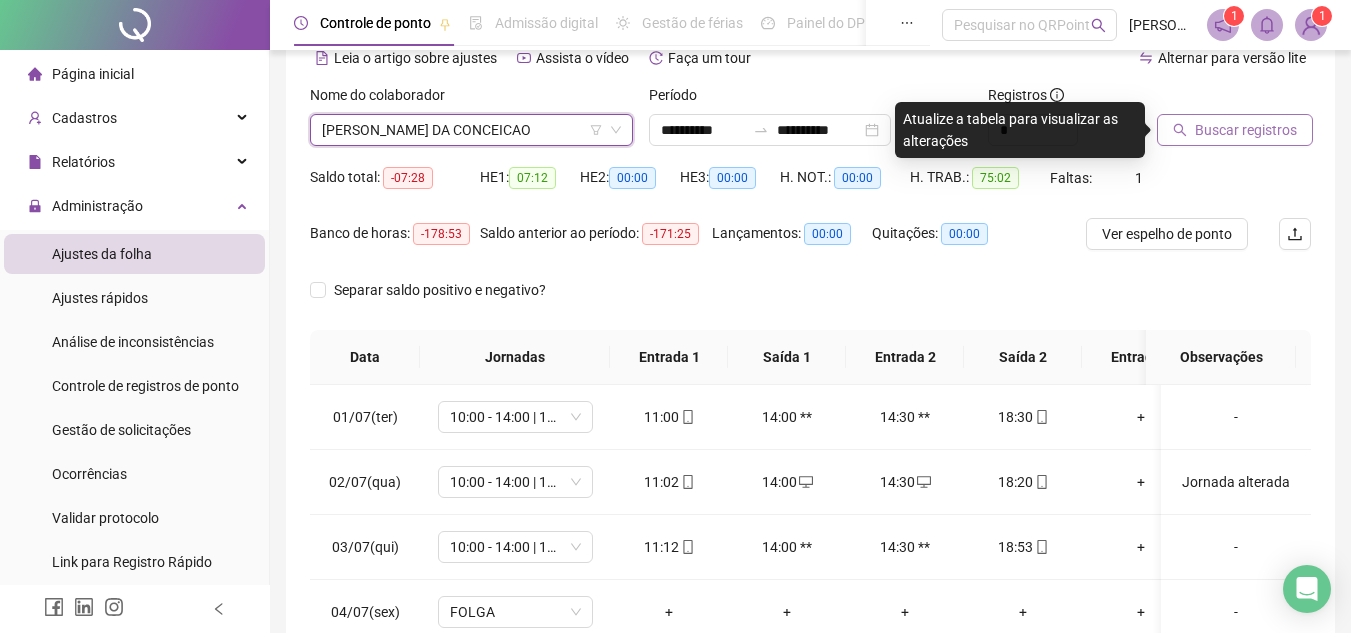 click on "Buscar registros" at bounding box center (1246, 130) 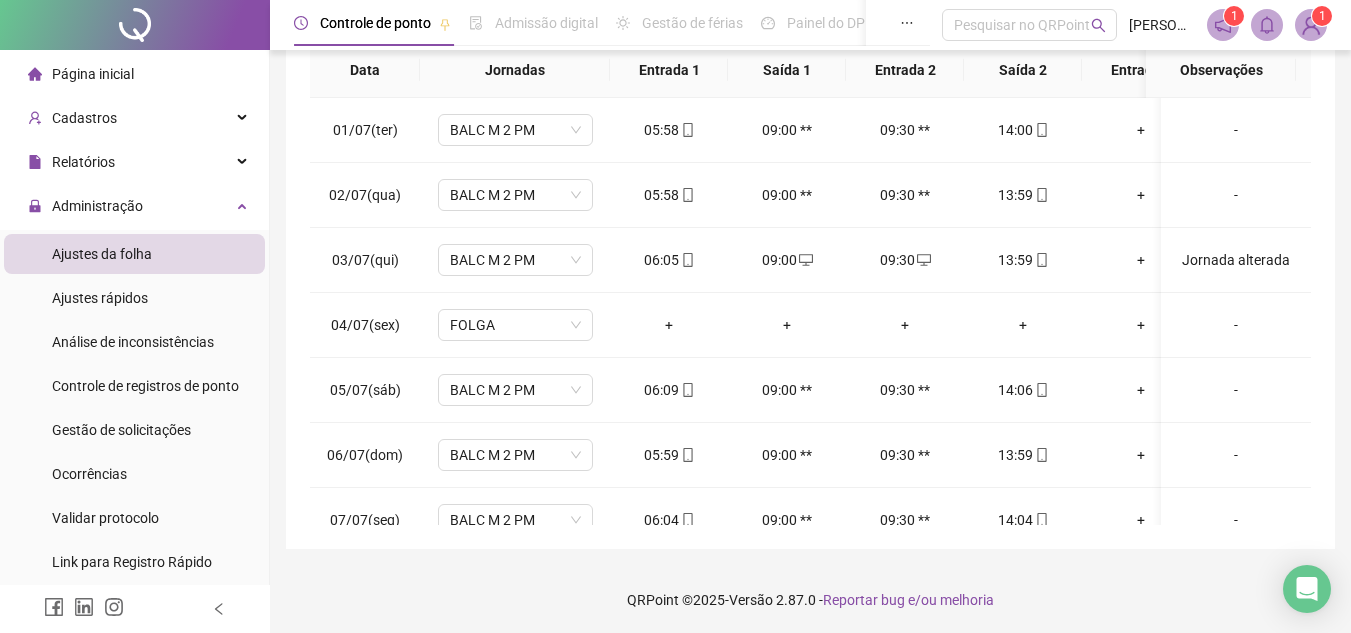 scroll, scrollTop: 389, scrollLeft: 0, axis: vertical 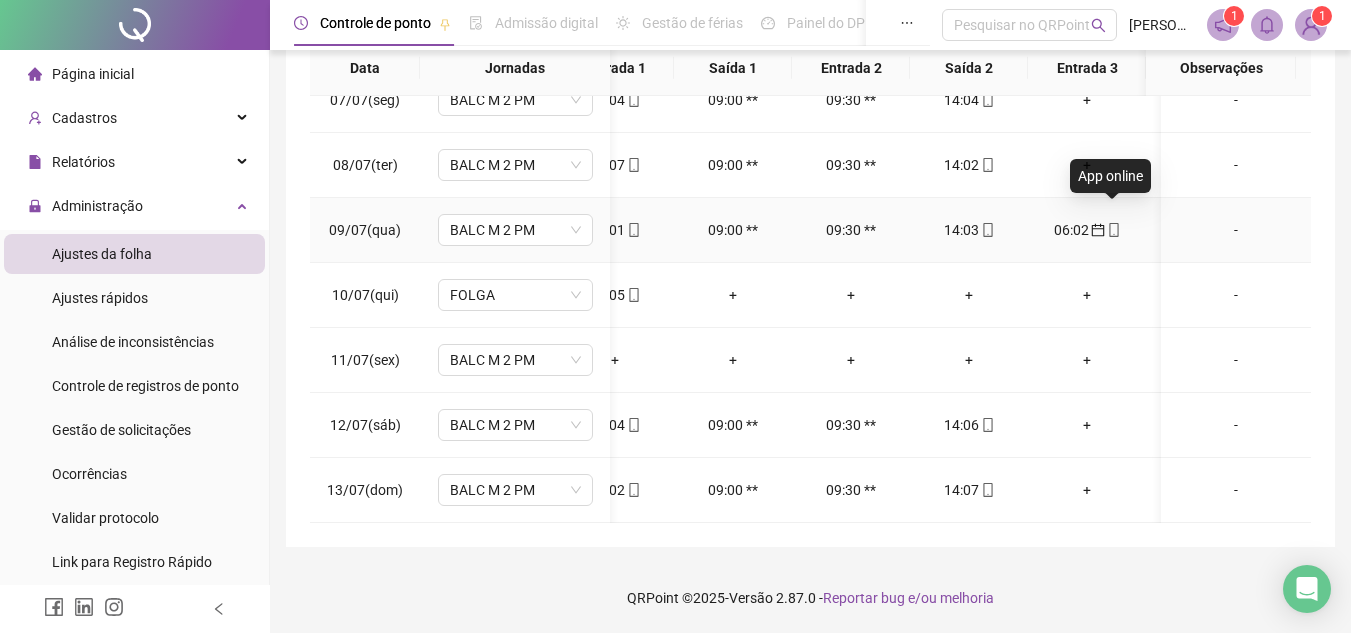 click 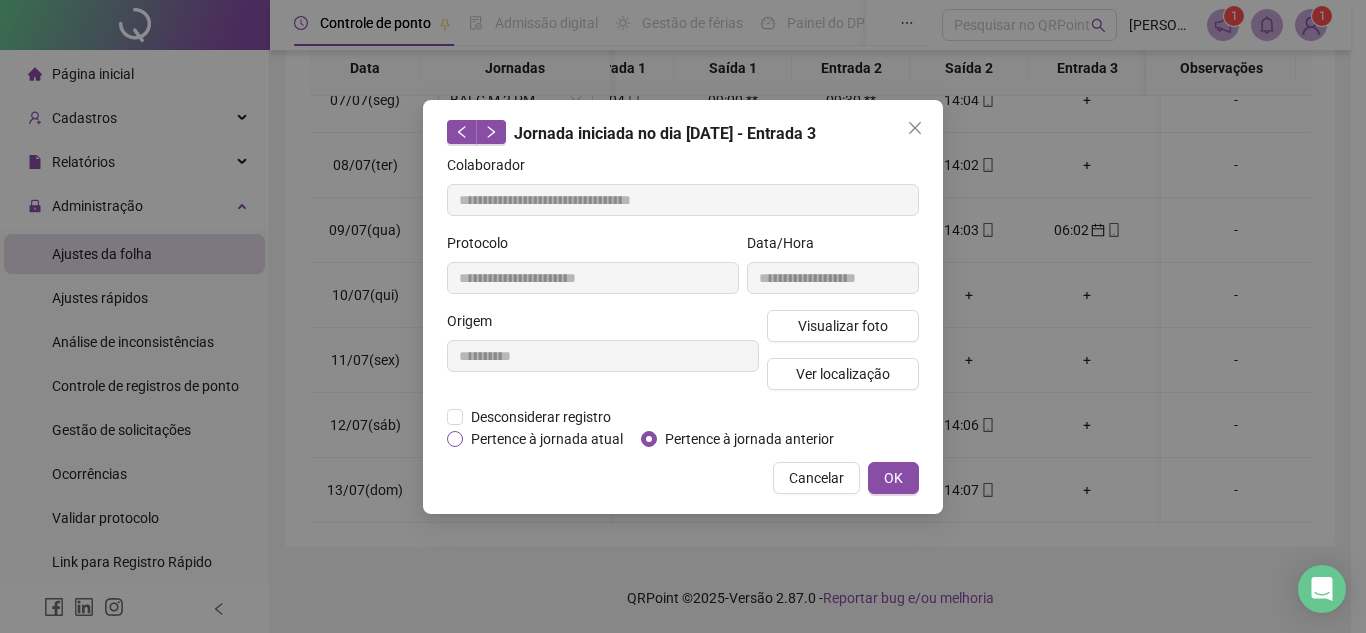 click on "Pertence à jornada atual" at bounding box center [547, 439] 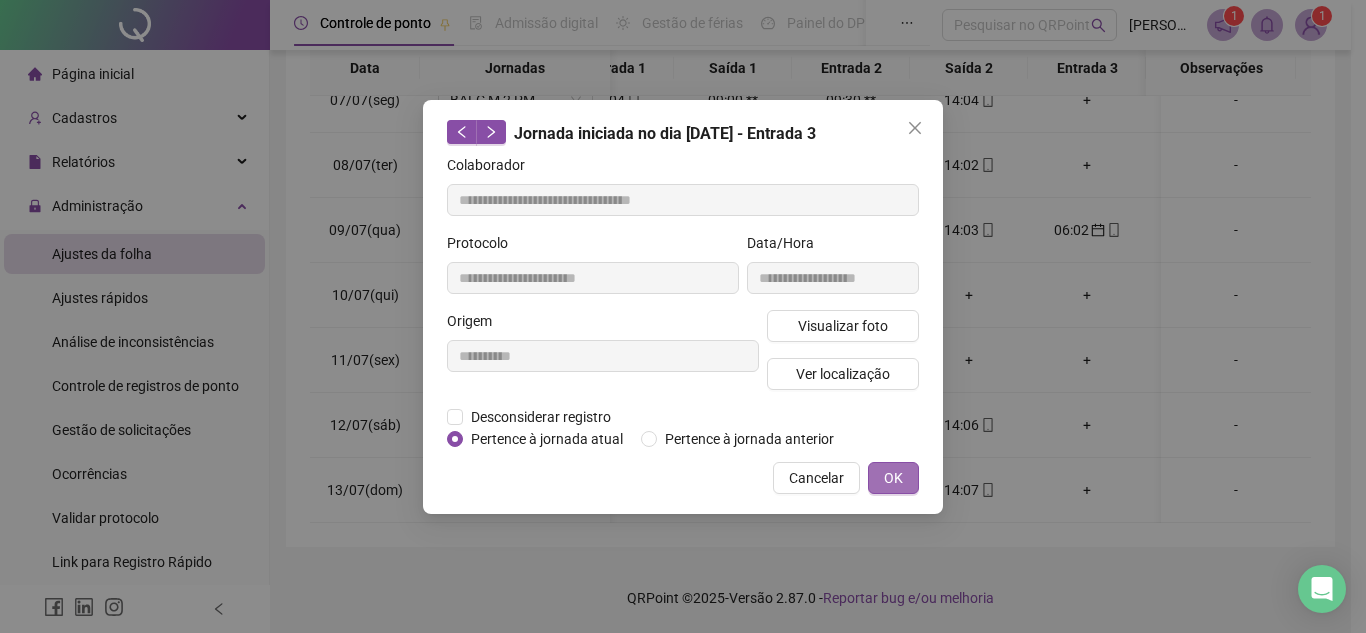click on "OK" at bounding box center [893, 478] 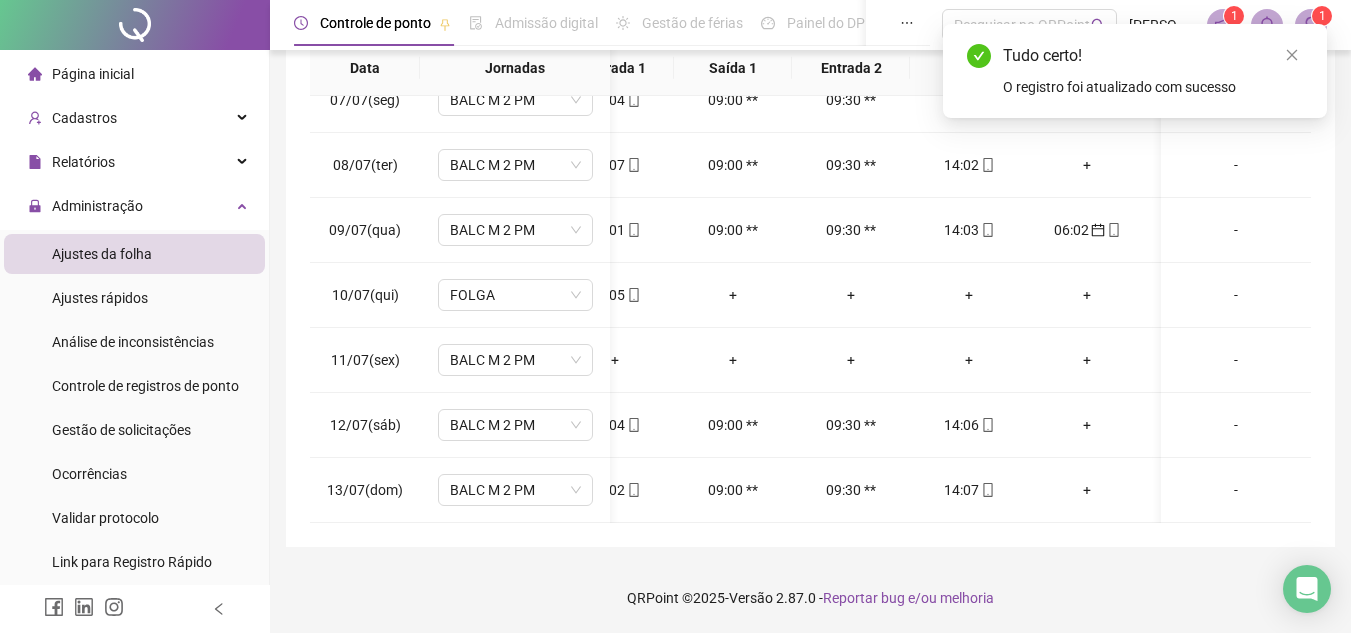scroll, scrollTop: 433, scrollLeft: 34, axis: both 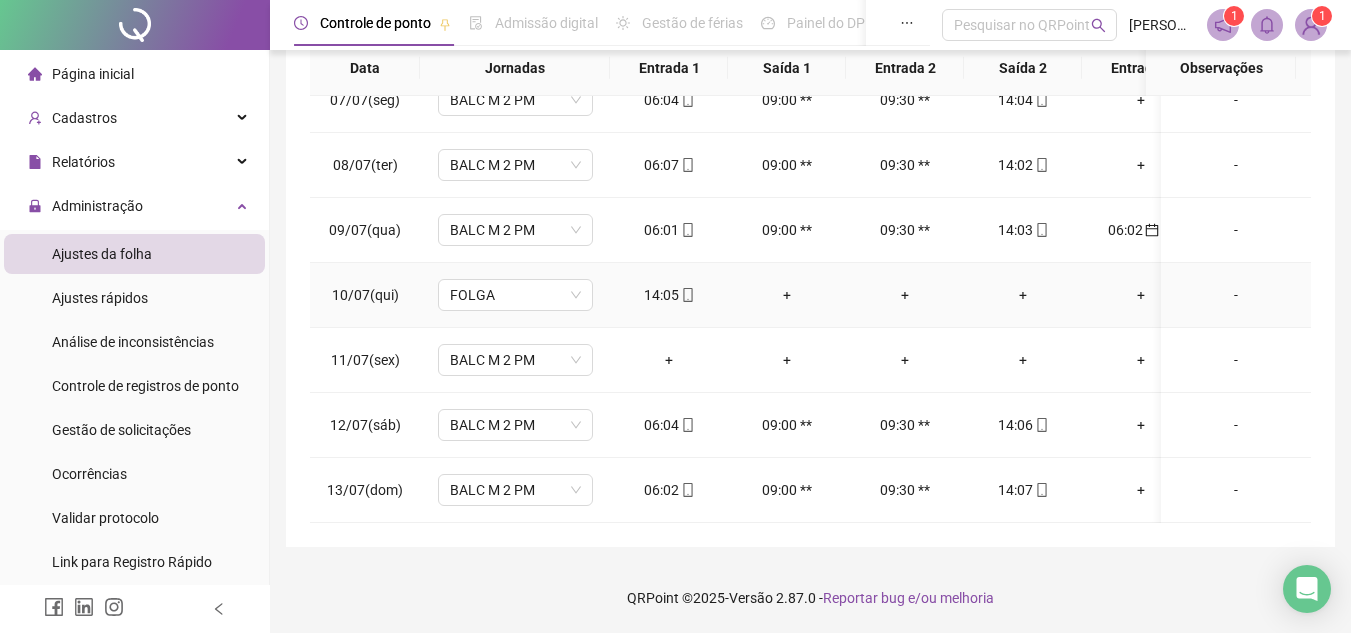 click on "+" at bounding box center (787, 295) 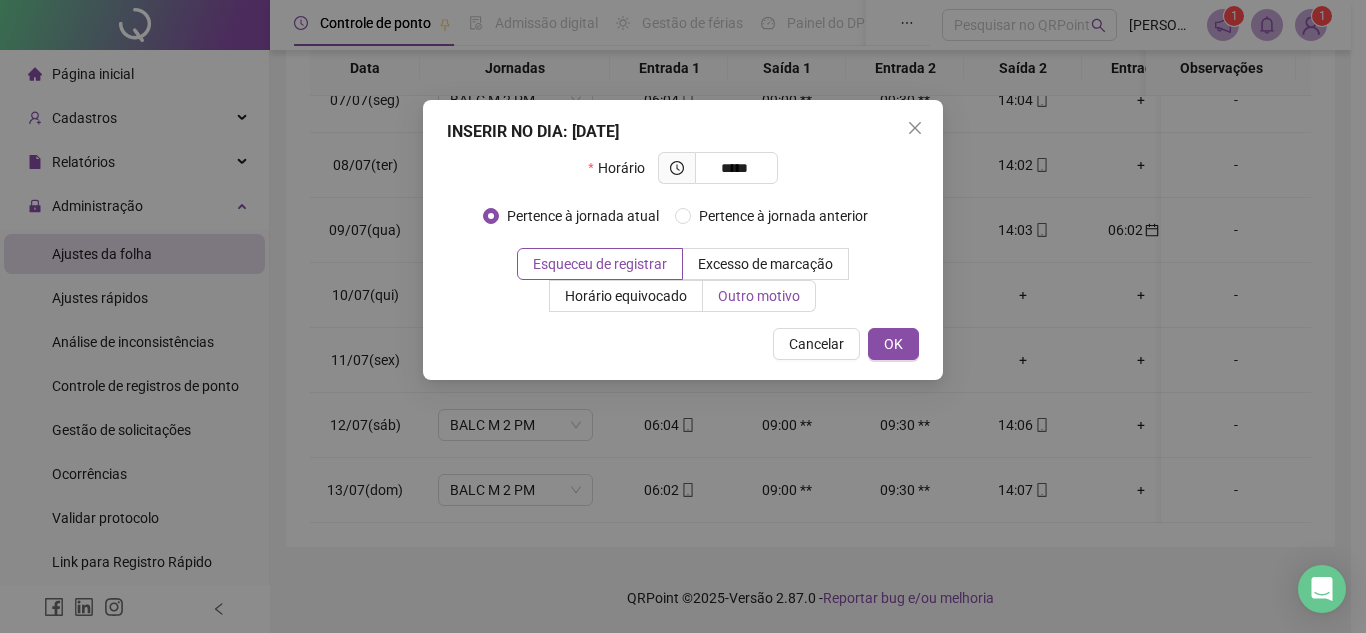 click on "Outro motivo" at bounding box center (759, 296) 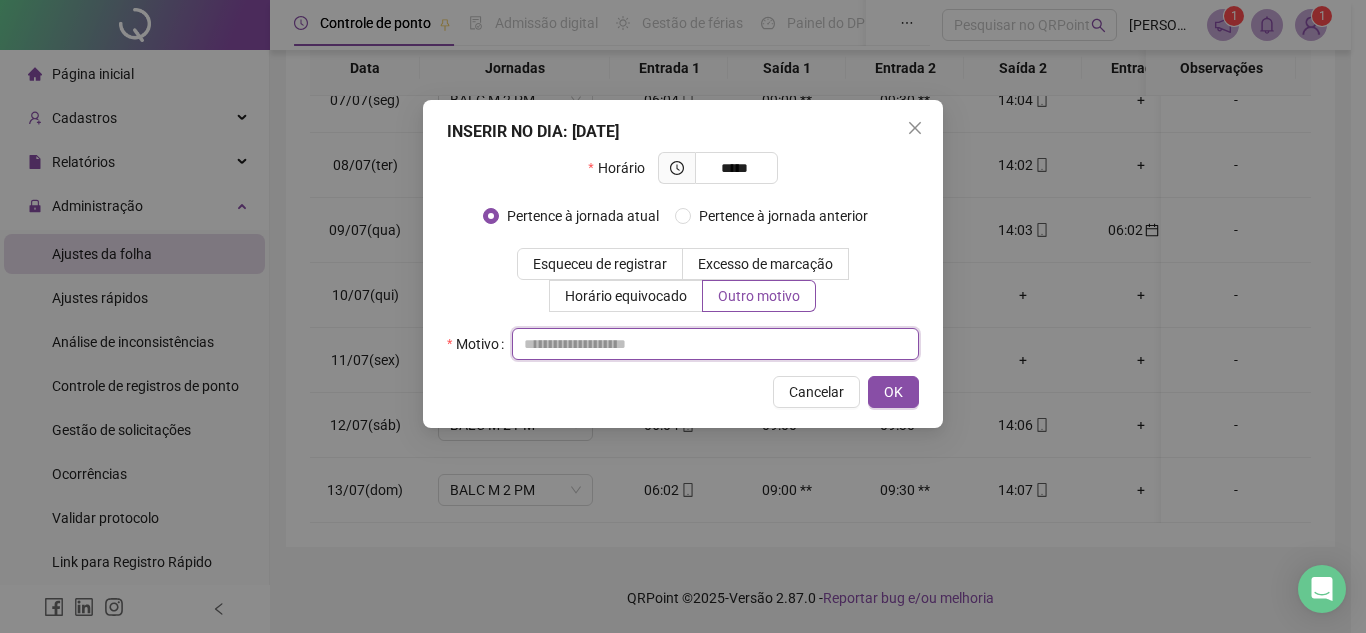 click at bounding box center [715, 344] 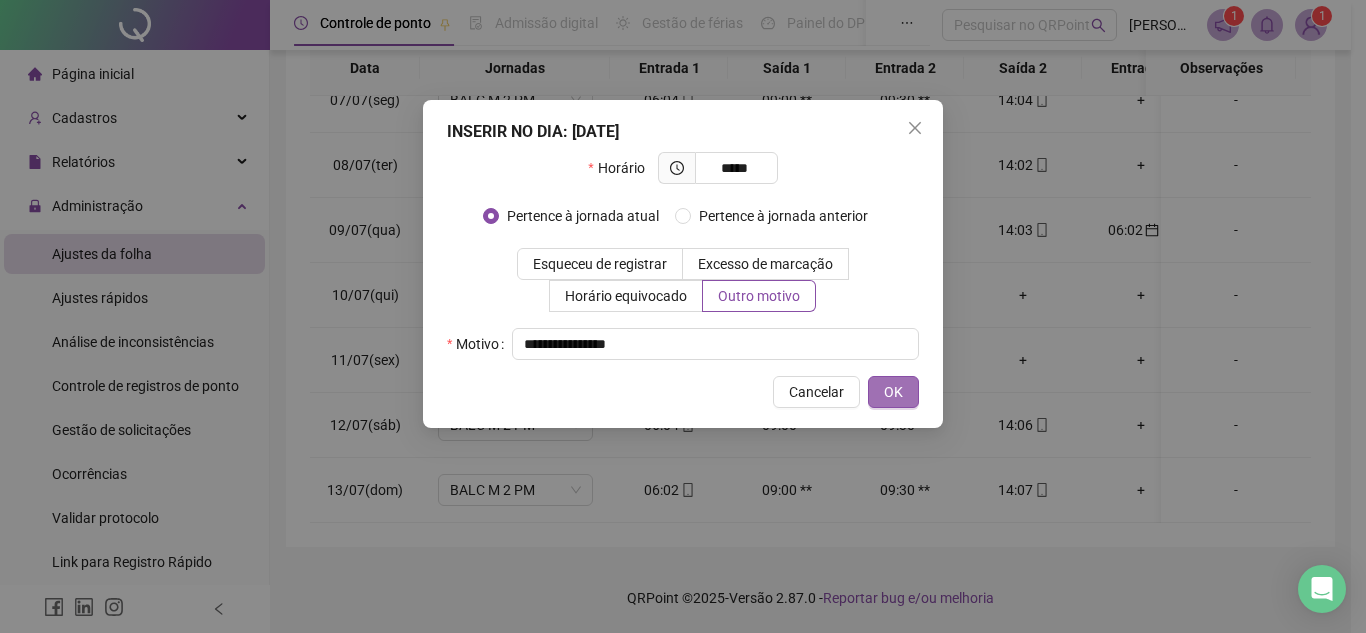 click on "OK" at bounding box center (893, 392) 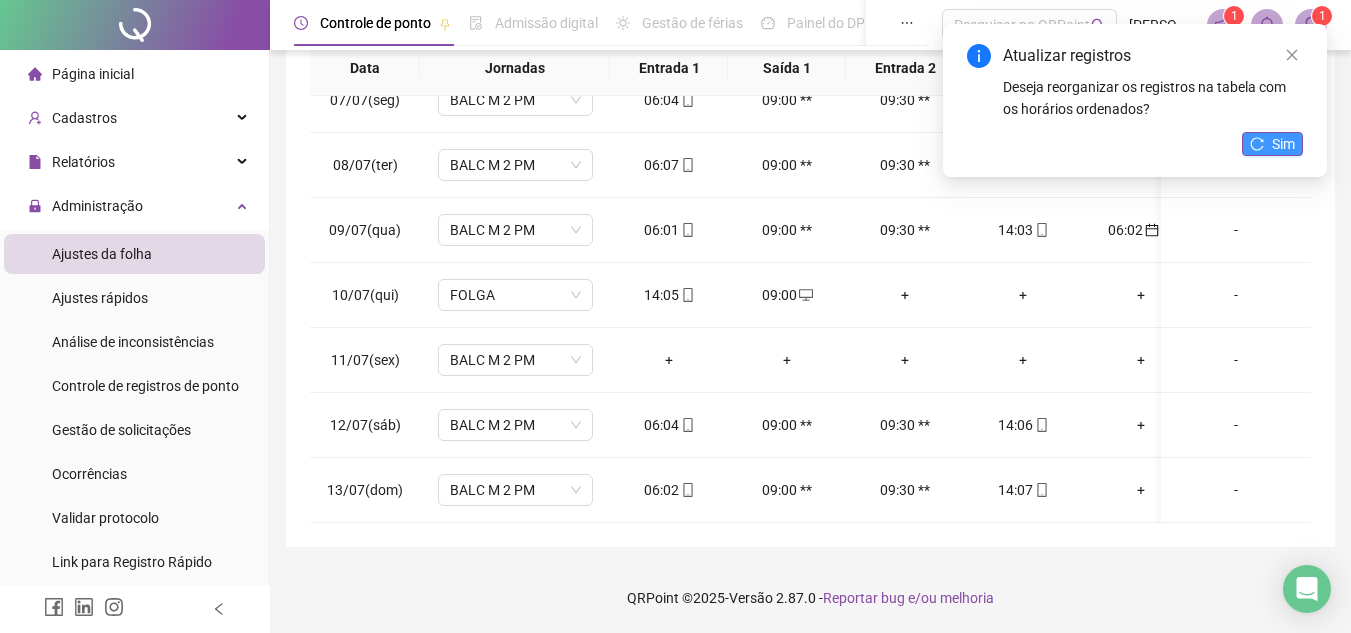 click on "Sim" at bounding box center (1283, 144) 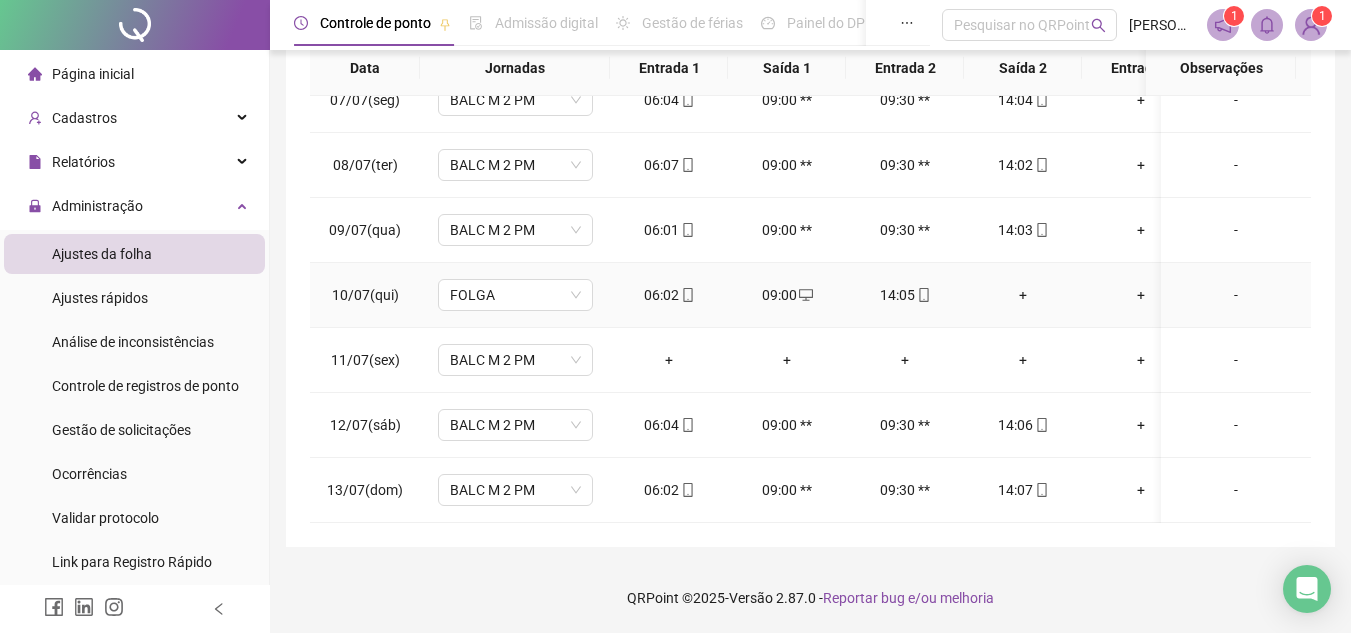 click on "+" at bounding box center [1023, 295] 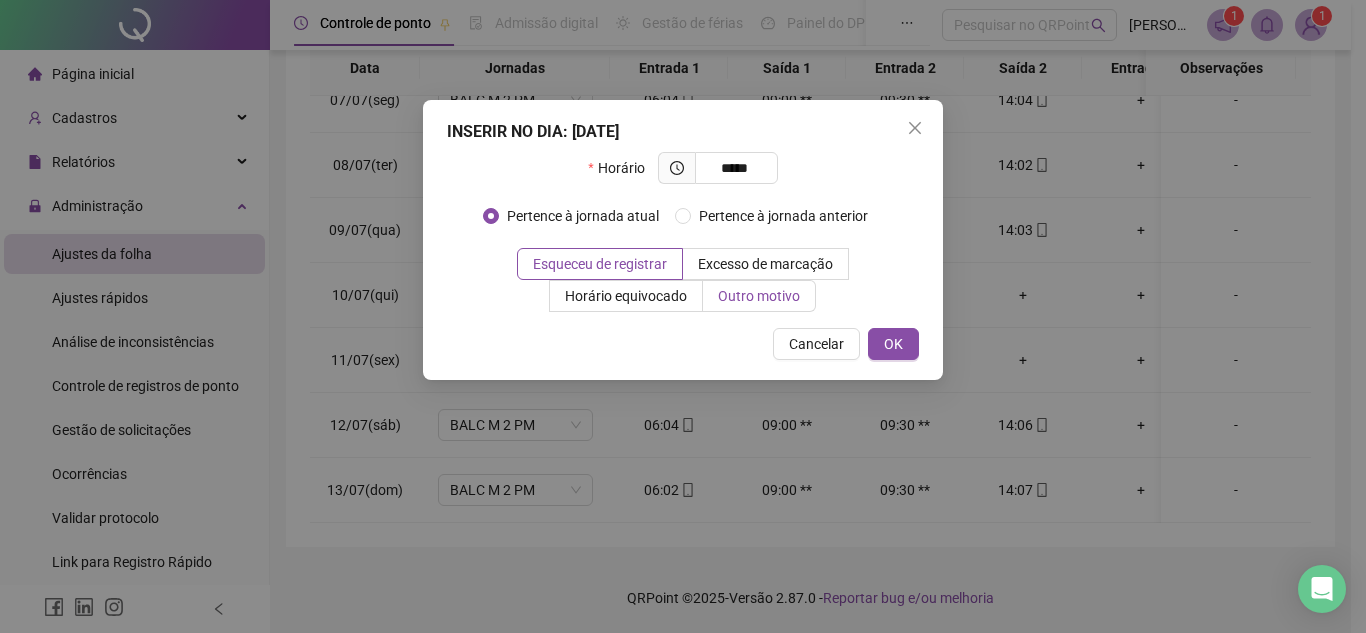 click on "Outro motivo" at bounding box center [759, 296] 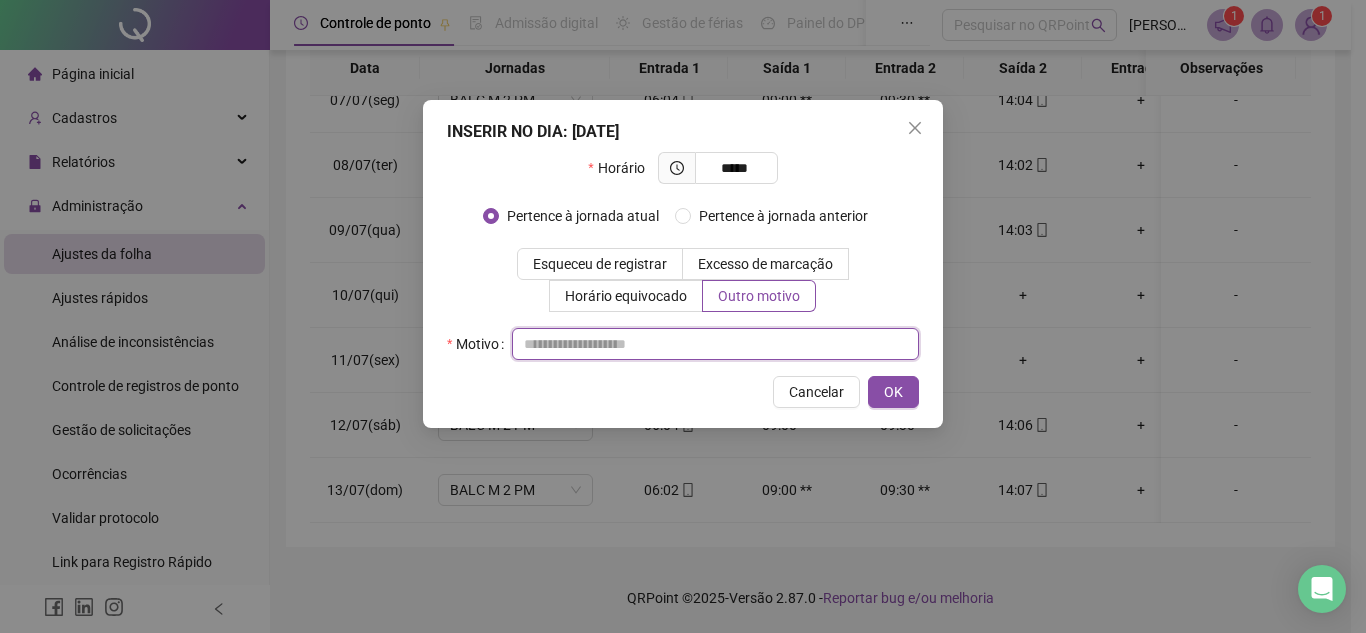 click at bounding box center [715, 344] 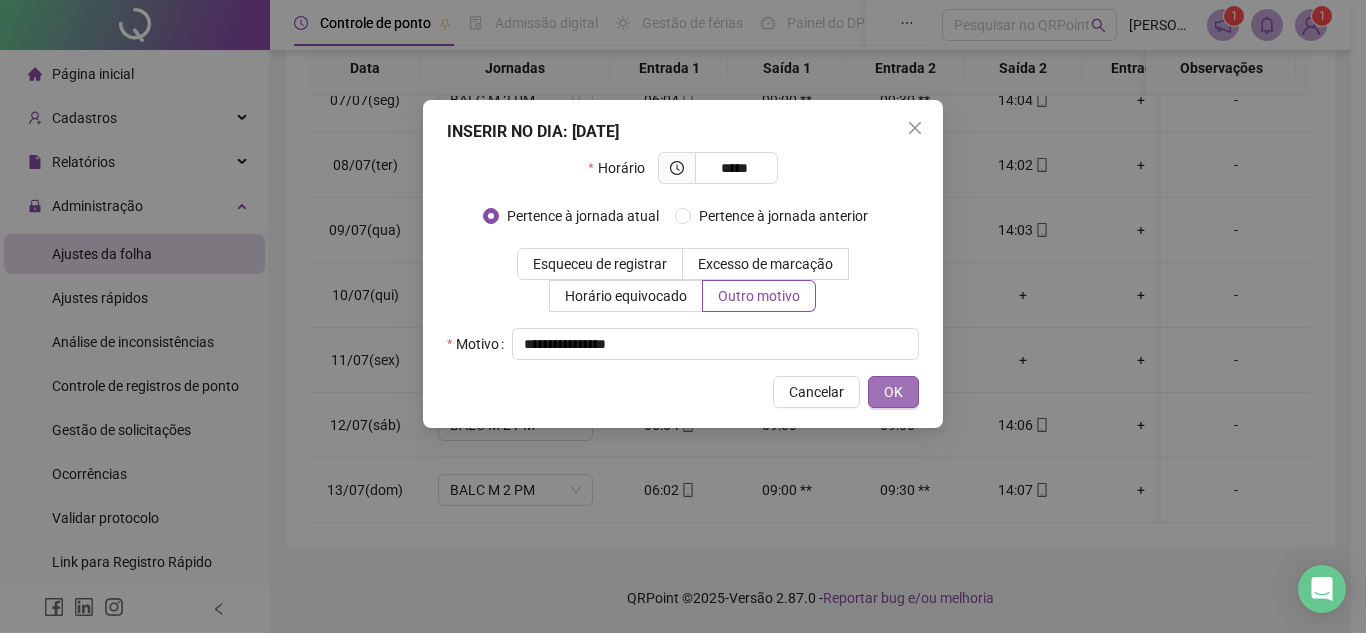 click on "OK" at bounding box center (893, 392) 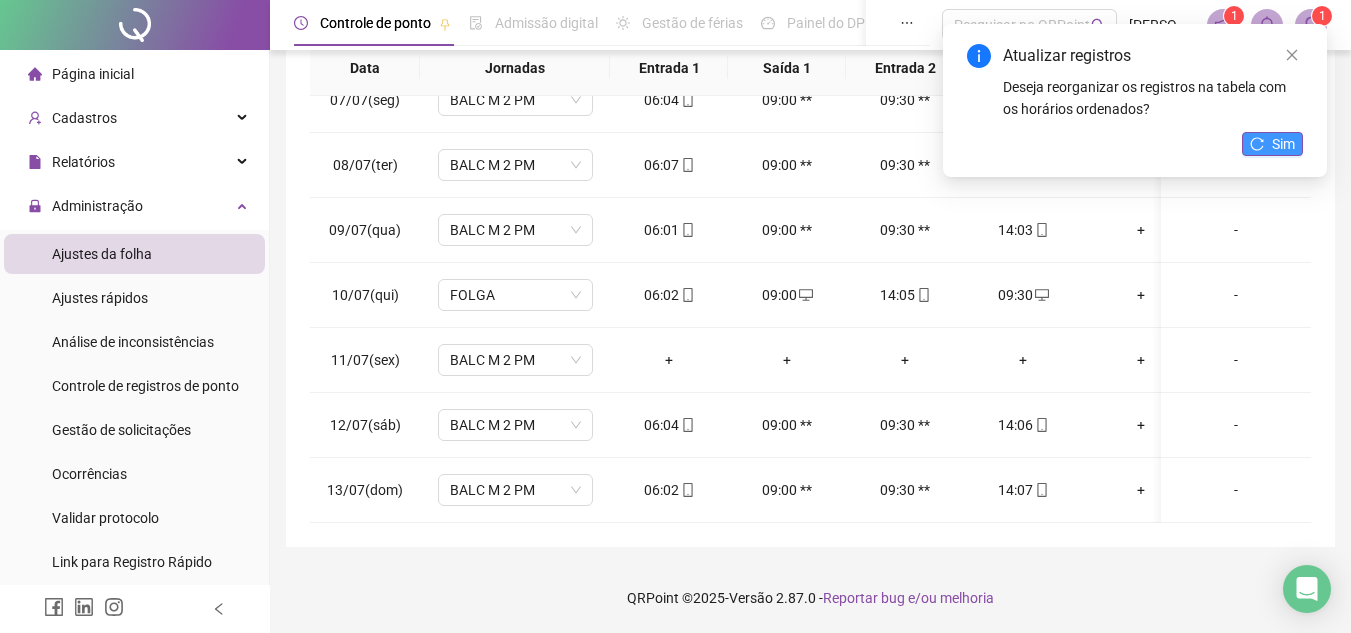 click on "Sim" at bounding box center [1283, 144] 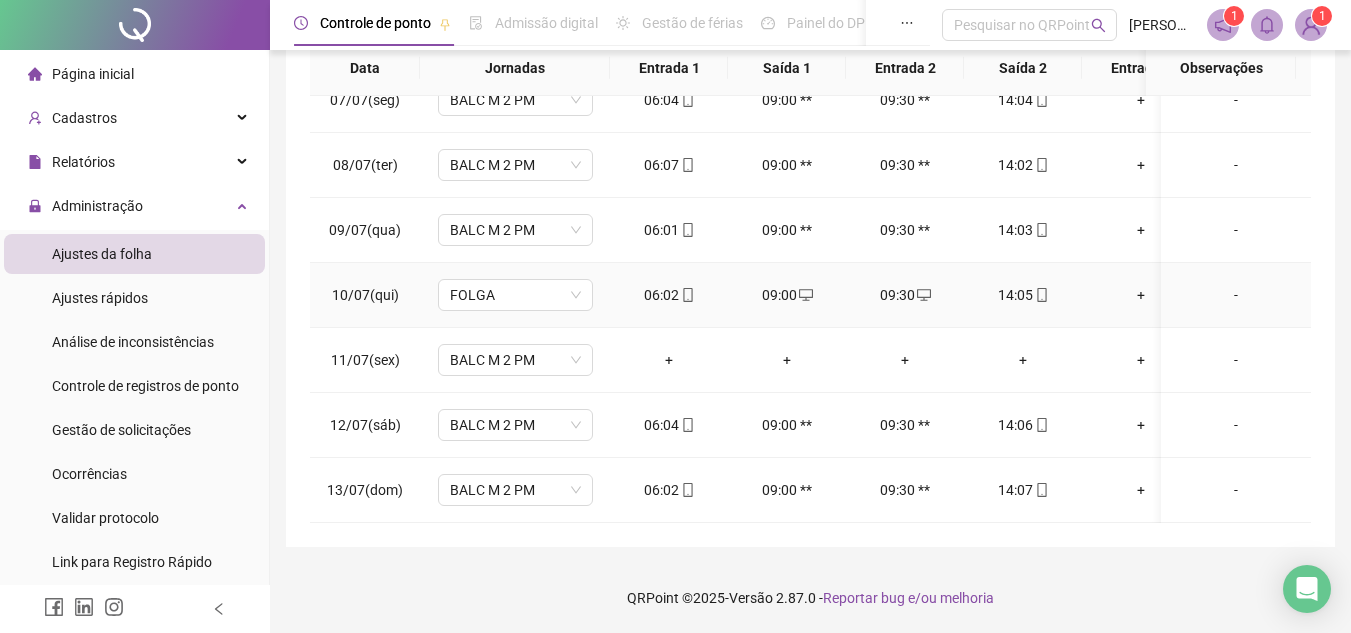 click on "-" at bounding box center [1236, 295] 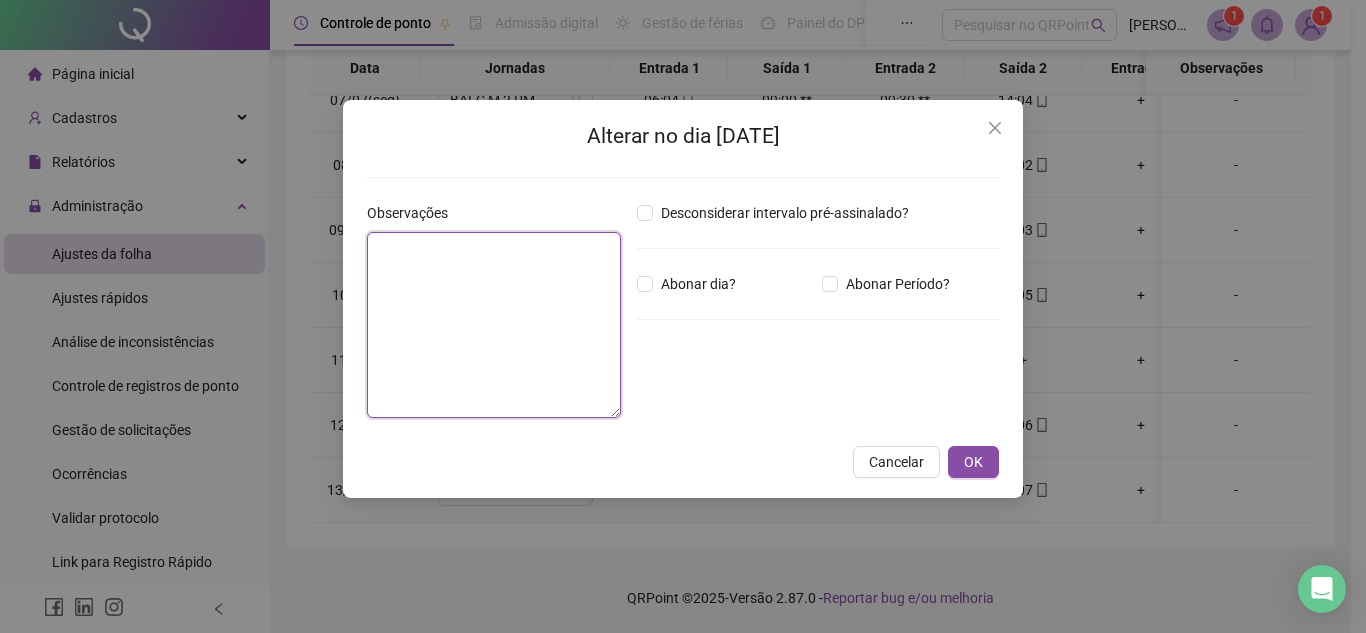 click at bounding box center (494, 325) 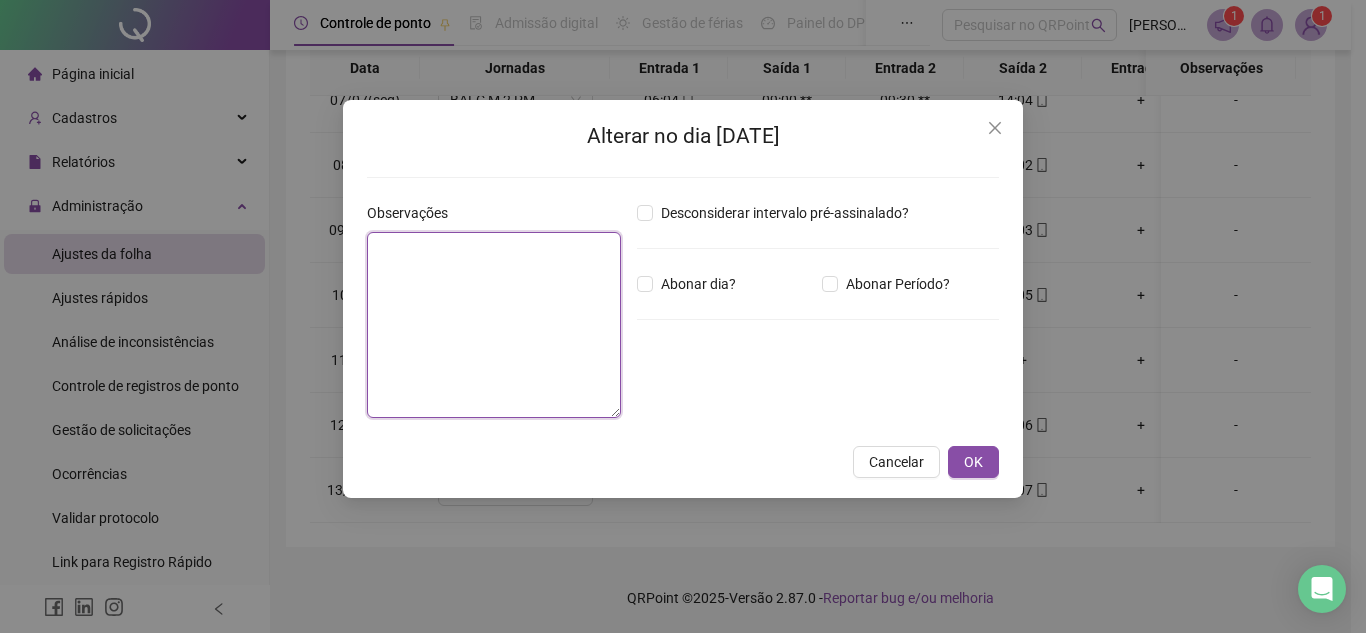 paste on "**********" 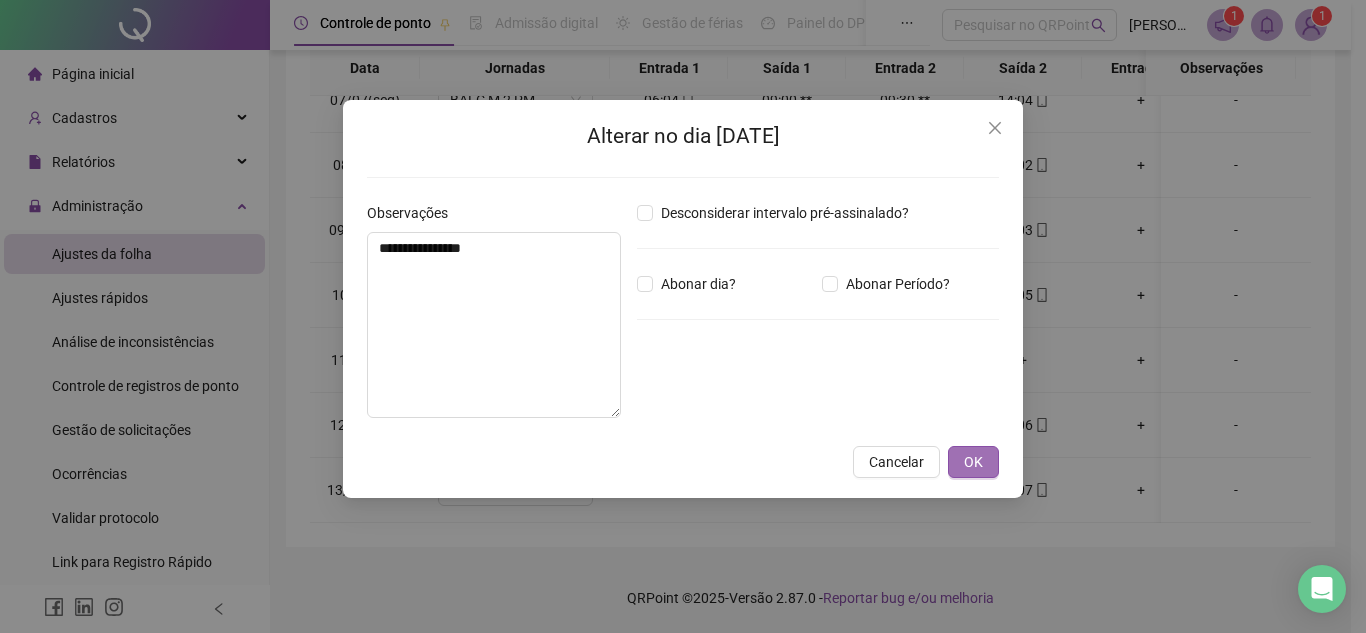 click on "OK" at bounding box center [973, 462] 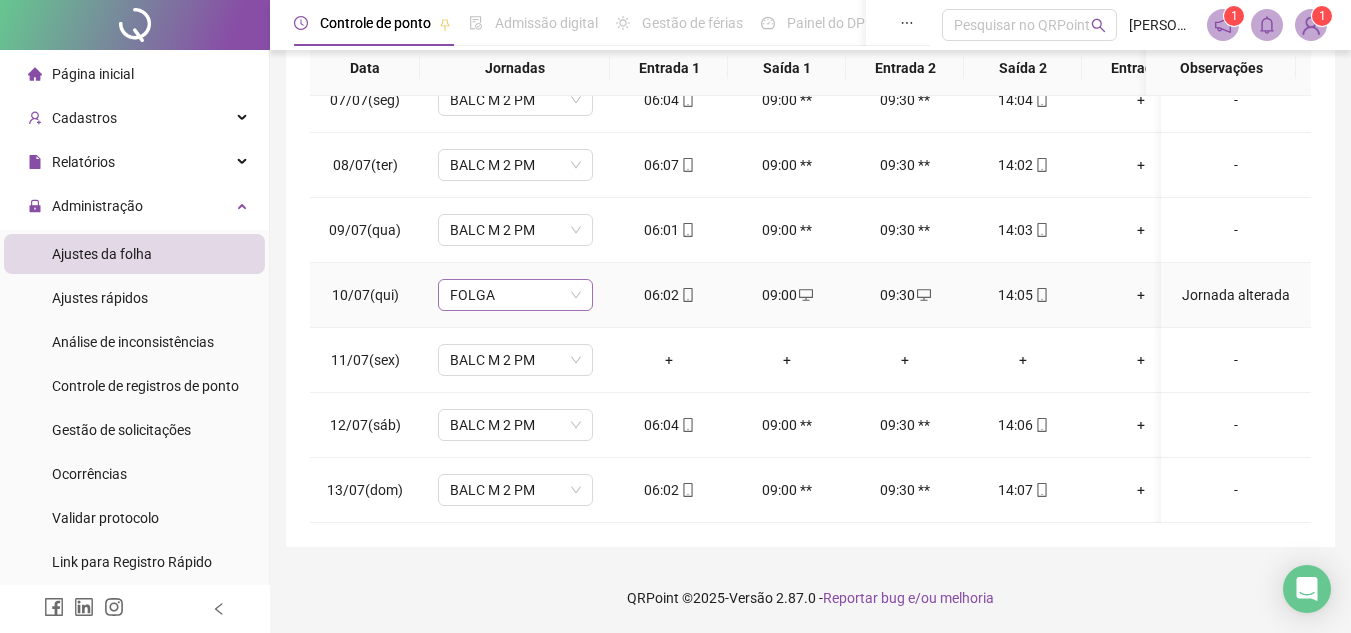 click on "FOLGA" at bounding box center [515, 295] 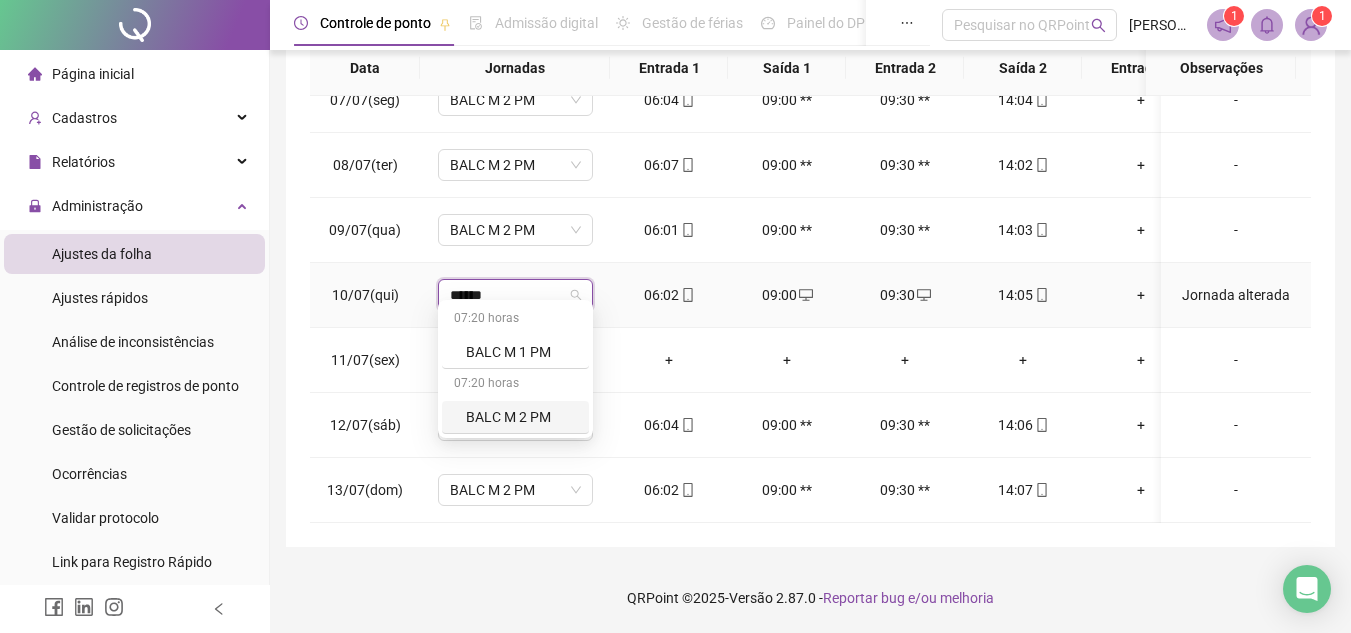 click on "BALC M 2 PM" at bounding box center (521, 417) 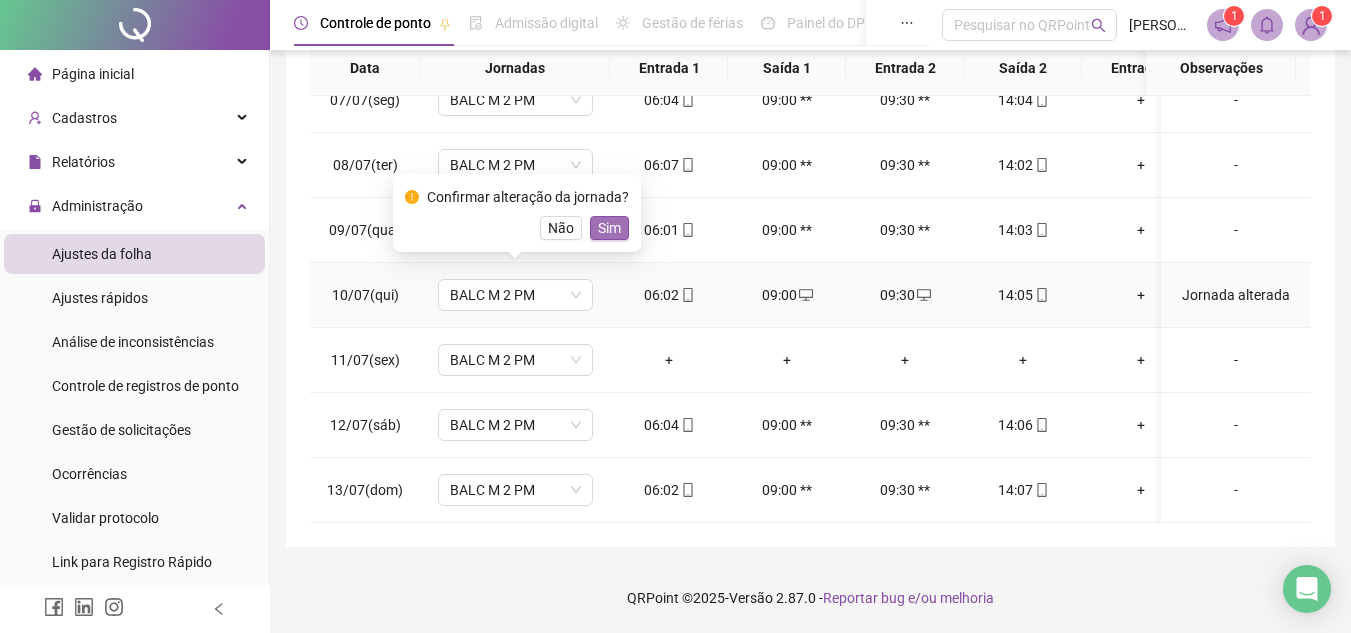 click on "Sim" at bounding box center [609, 228] 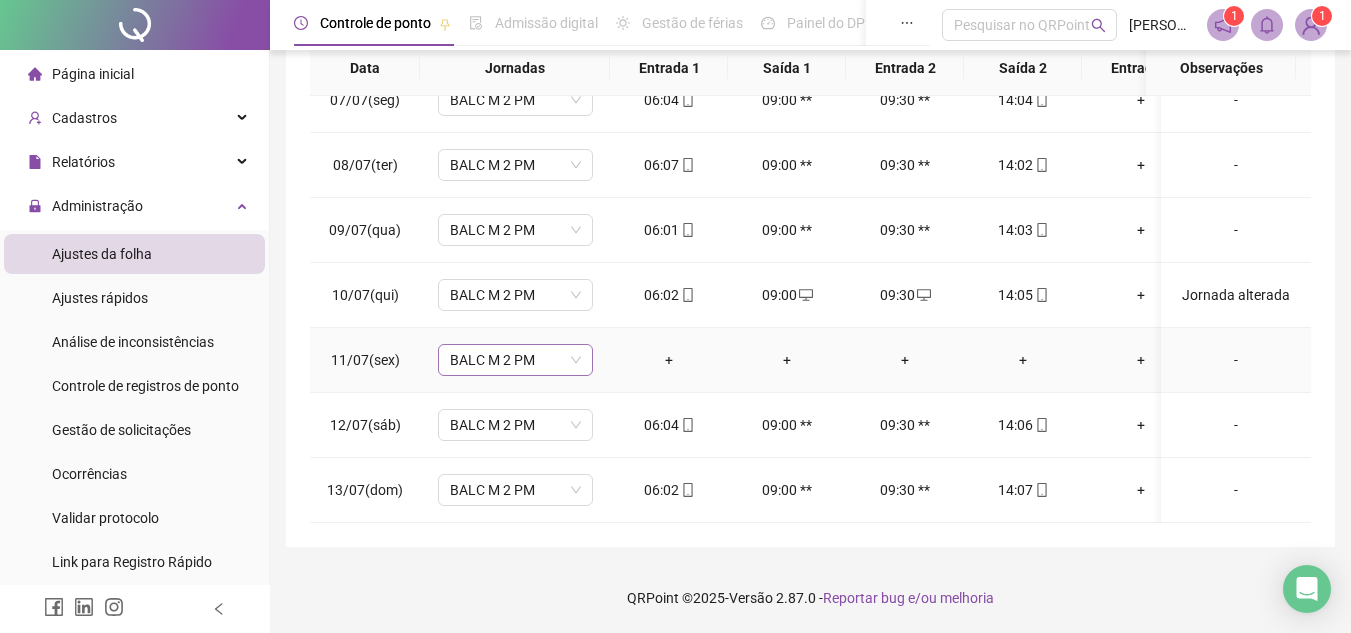 click on "BALC M 2 PM" at bounding box center [515, 360] 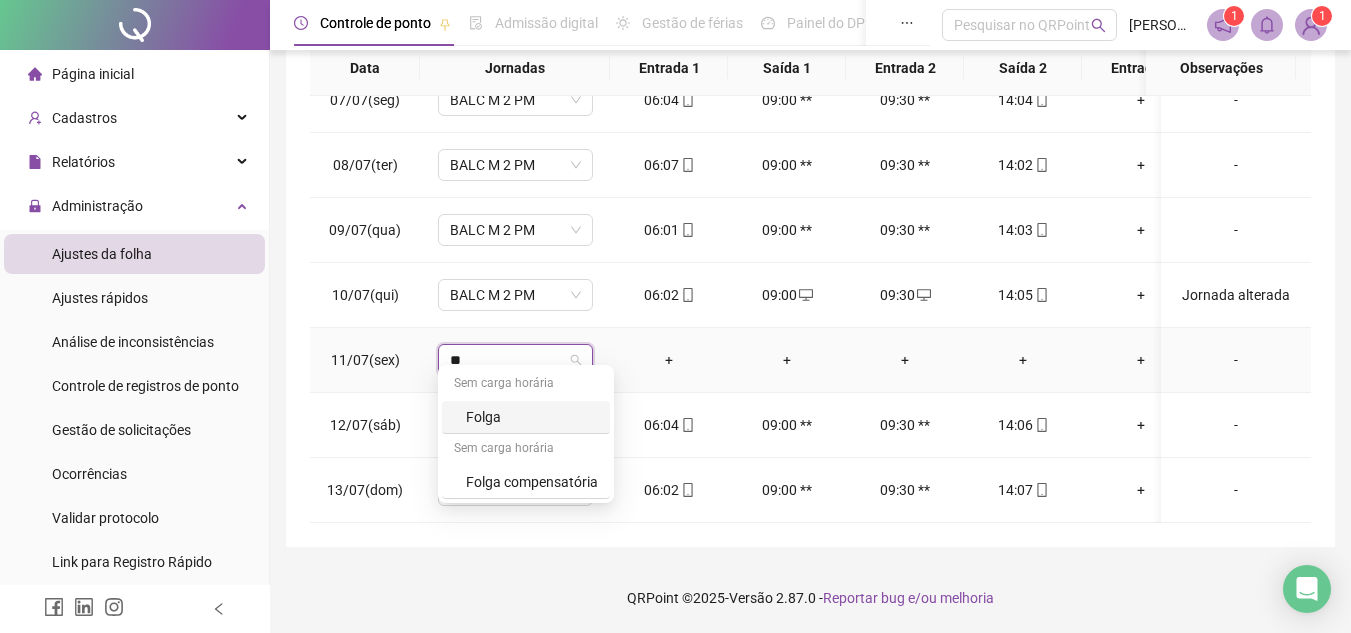 click on "Folga" at bounding box center (532, 417) 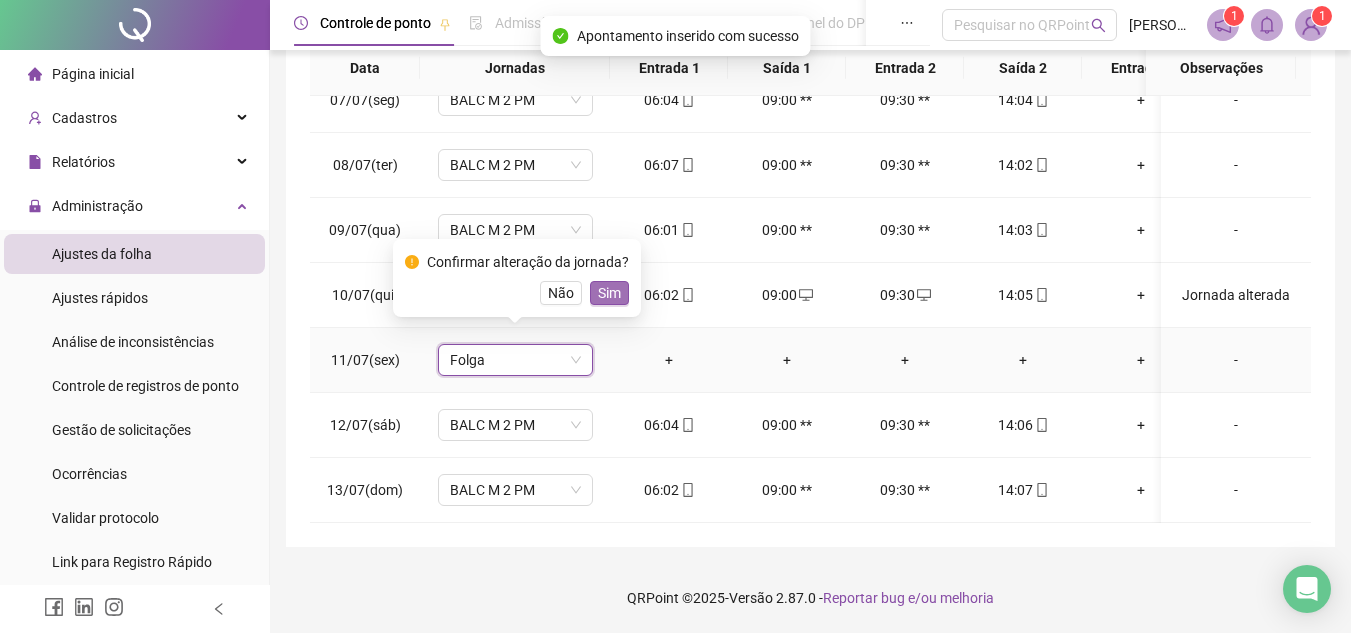 click on "Sim" at bounding box center (609, 293) 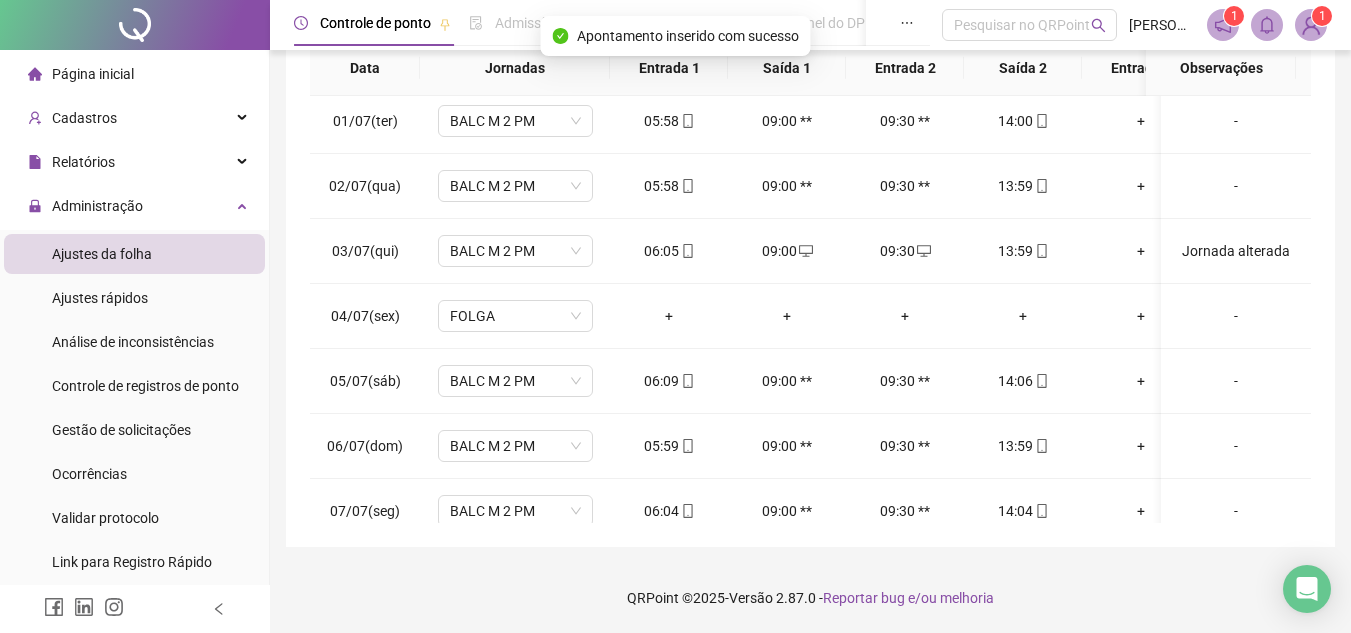 scroll, scrollTop: 0, scrollLeft: 0, axis: both 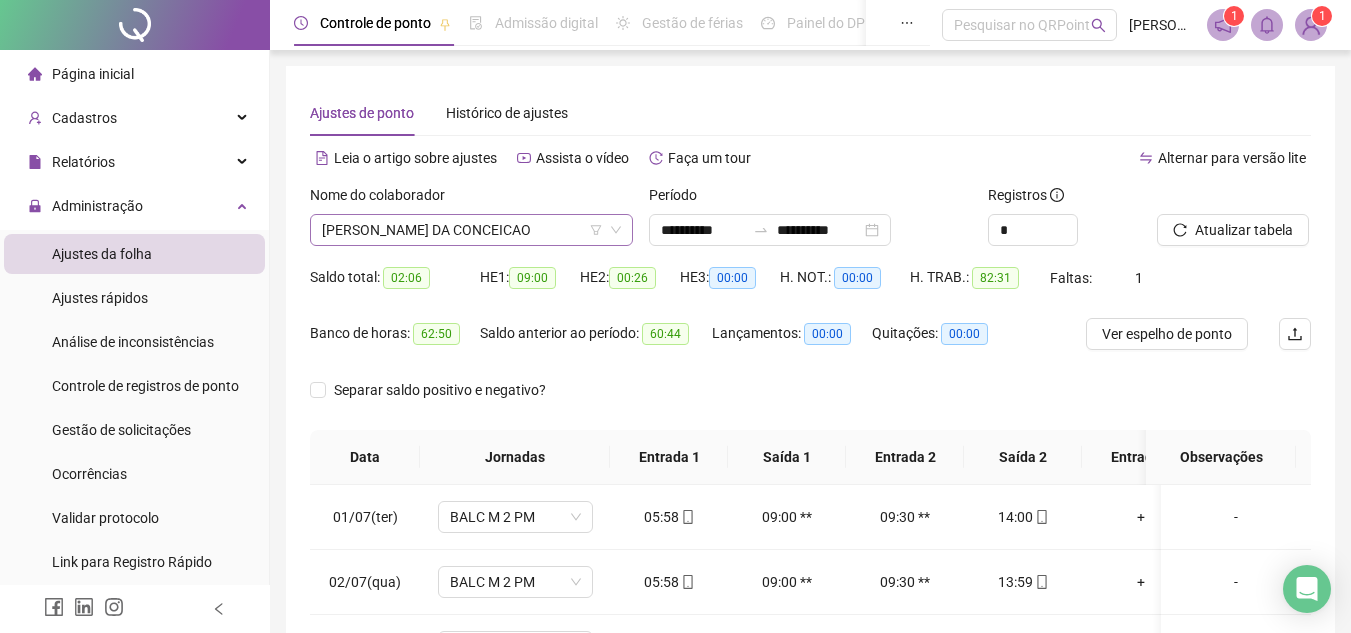 click on "[PERSON_NAME] DA CONCEICAO" at bounding box center [471, 230] 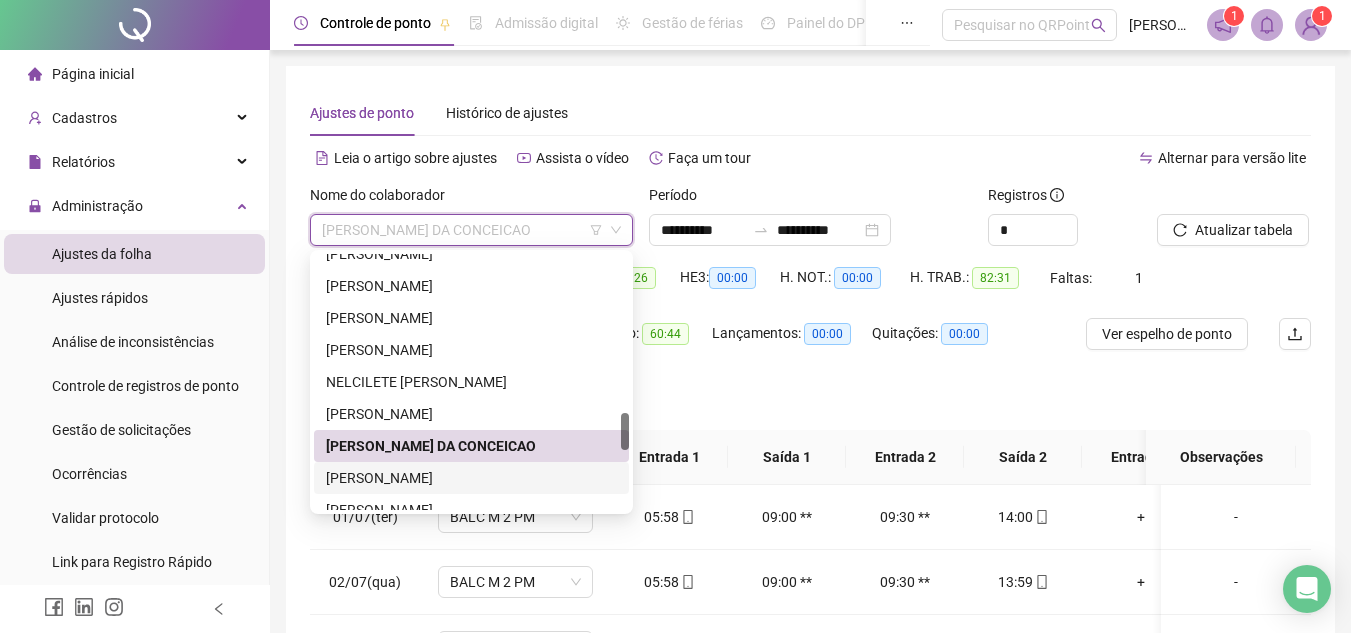 click on "[PERSON_NAME]" at bounding box center (471, 478) 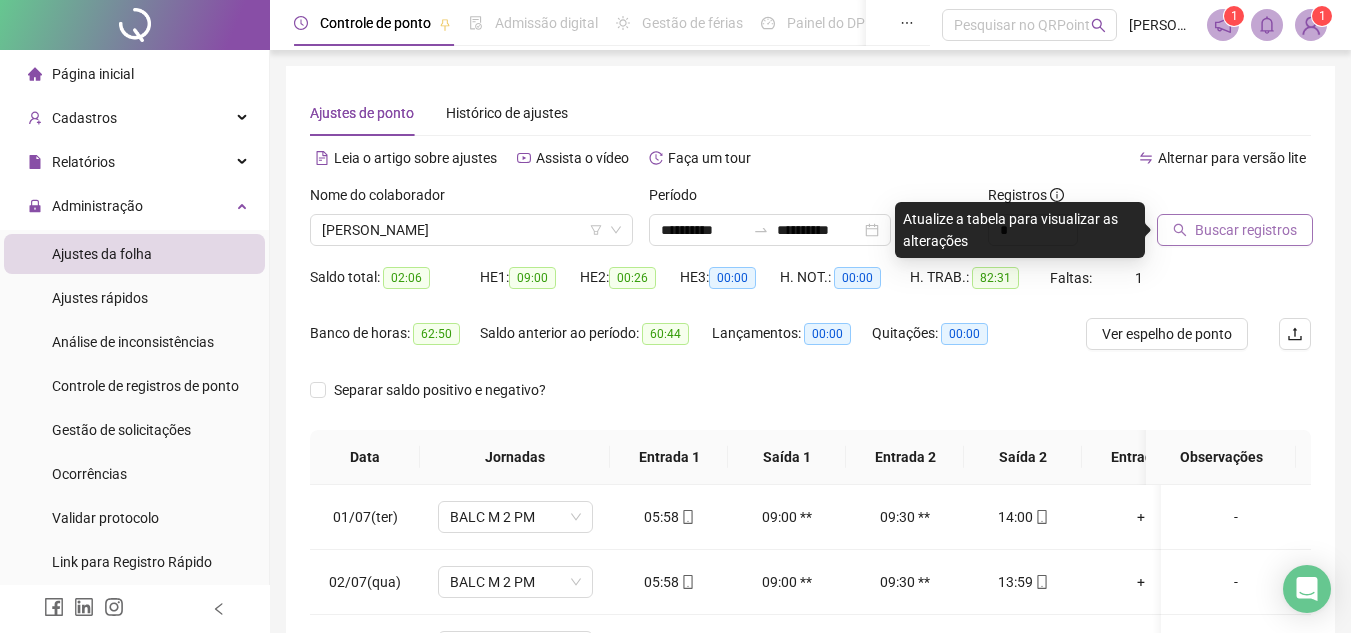 click on "Buscar registros" at bounding box center (1246, 230) 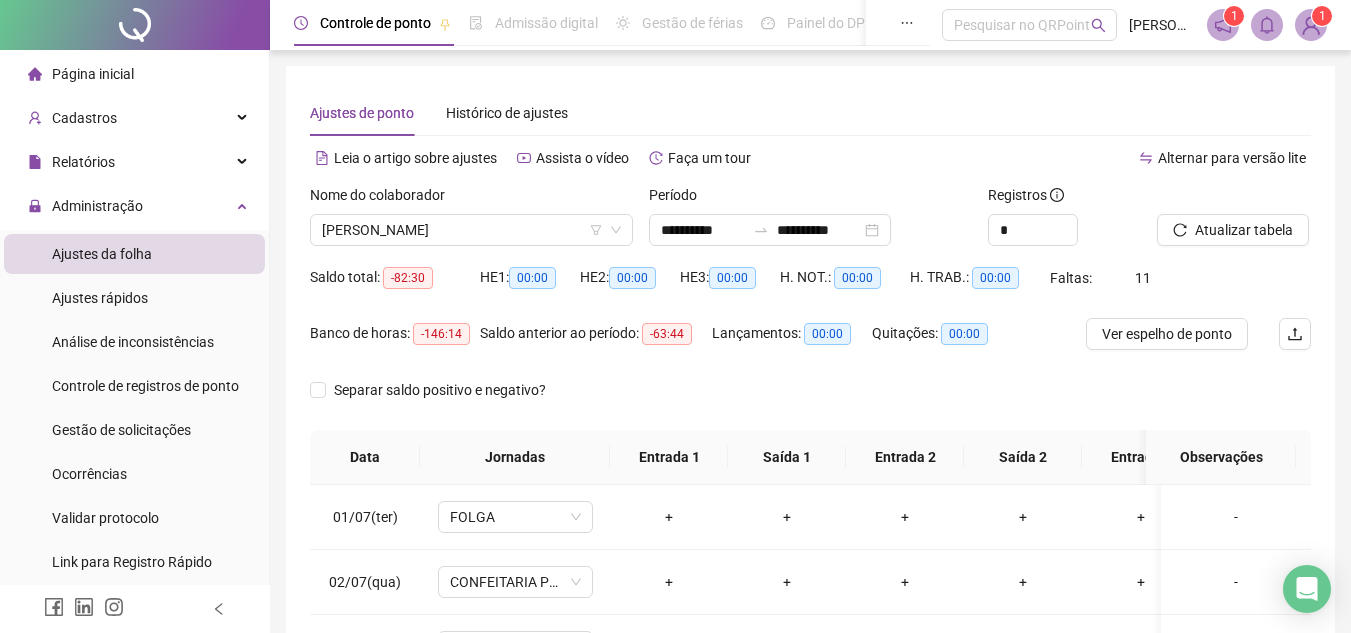 scroll, scrollTop: 100, scrollLeft: 0, axis: vertical 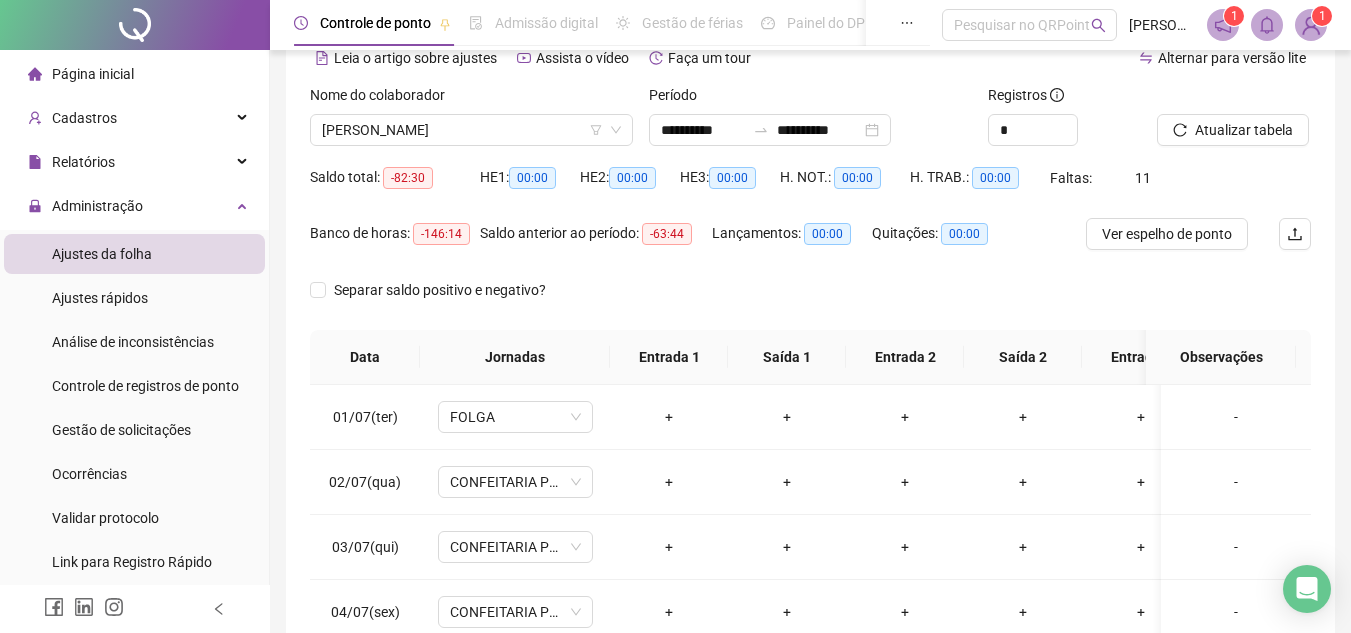 click on "Separar saldo positivo e negativo?" at bounding box center (810, 302) 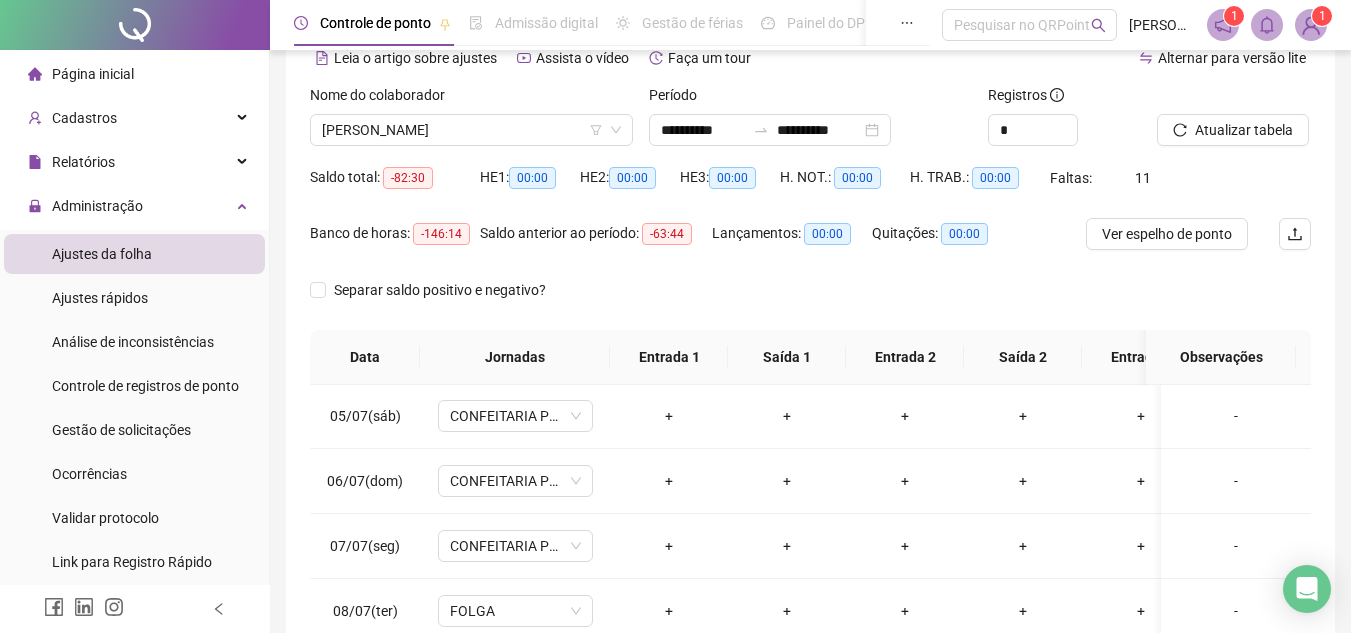 scroll, scrollTop: 300, scrollLeft: 0, axis: vertical 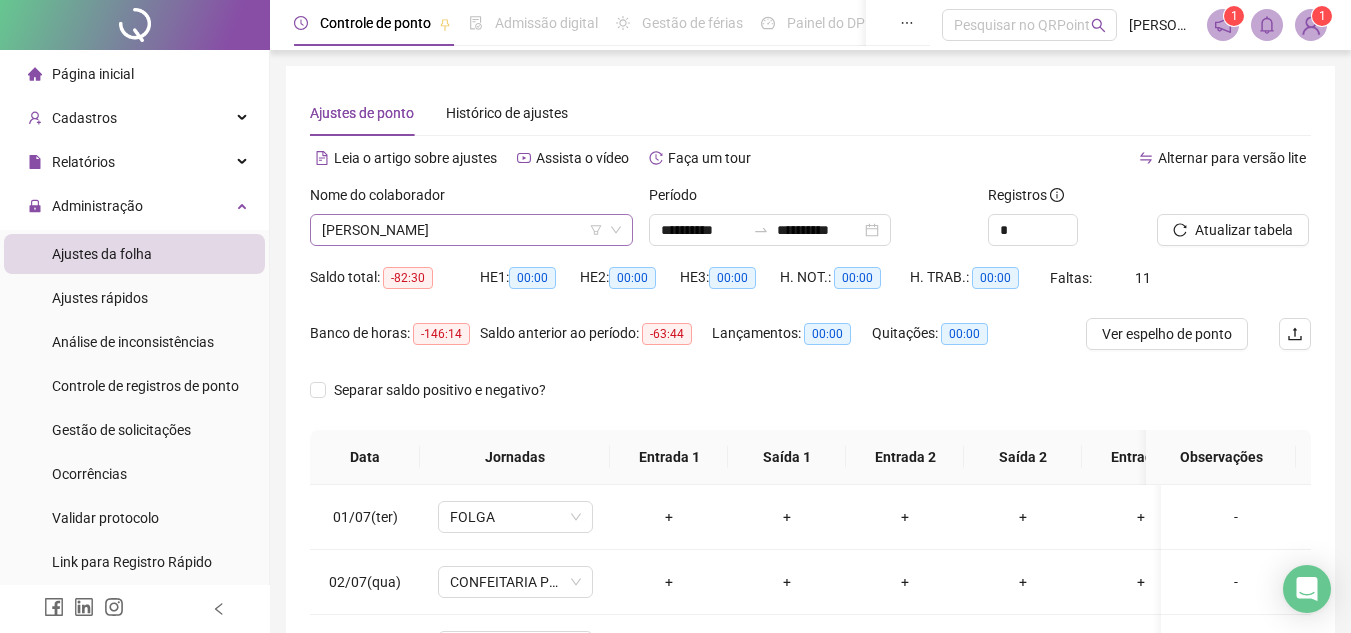 click on "[PERSON_NAME]" at bounding box center (471, 230) 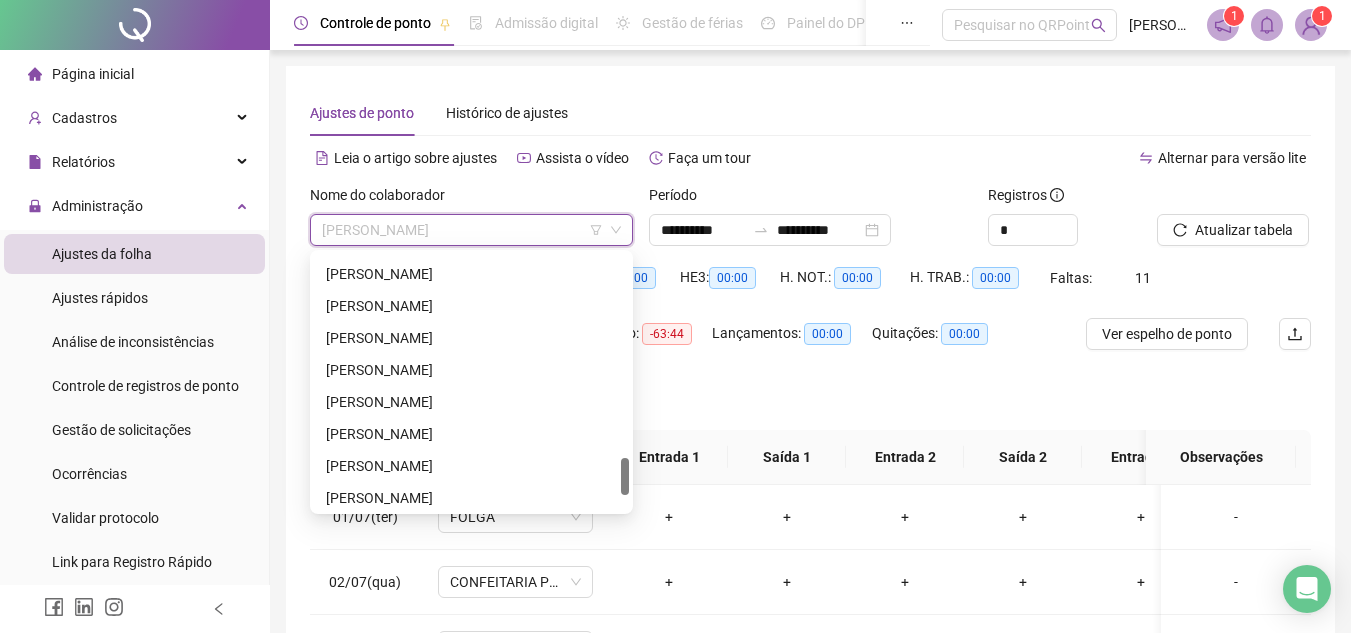 scroll, scrollTop: 1472, scrollLeft: 0, axis: vertical 